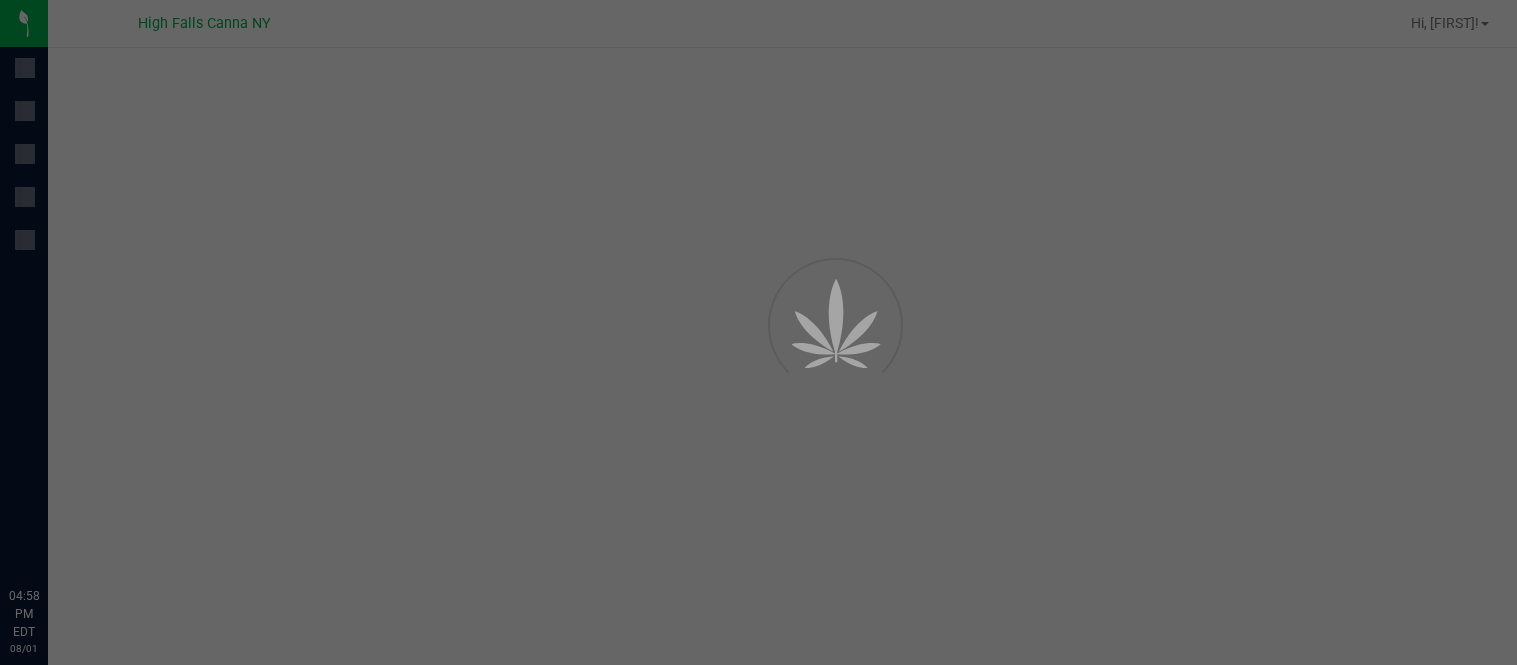 scroll, scrollTop: 0, scrollLeft: 0, axis: both 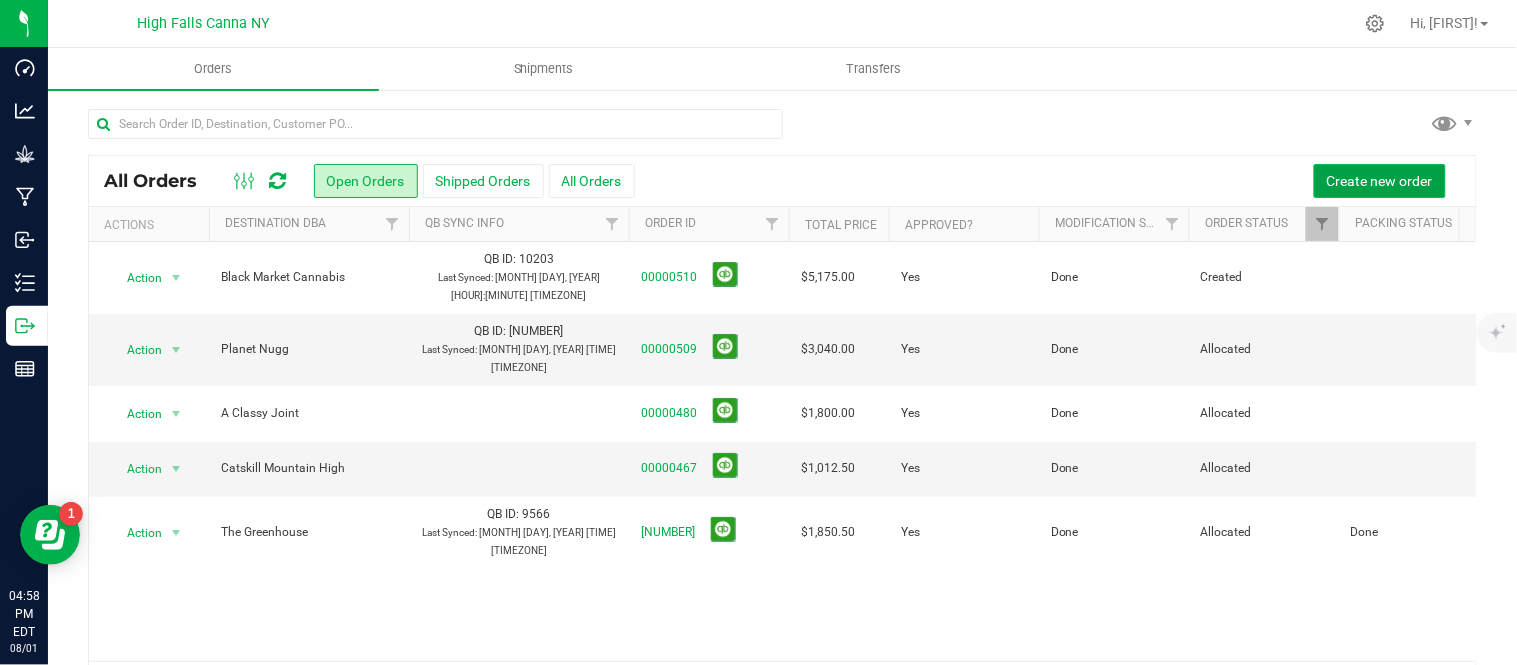 click on "Create new order" at bounding box center [1380, 181] 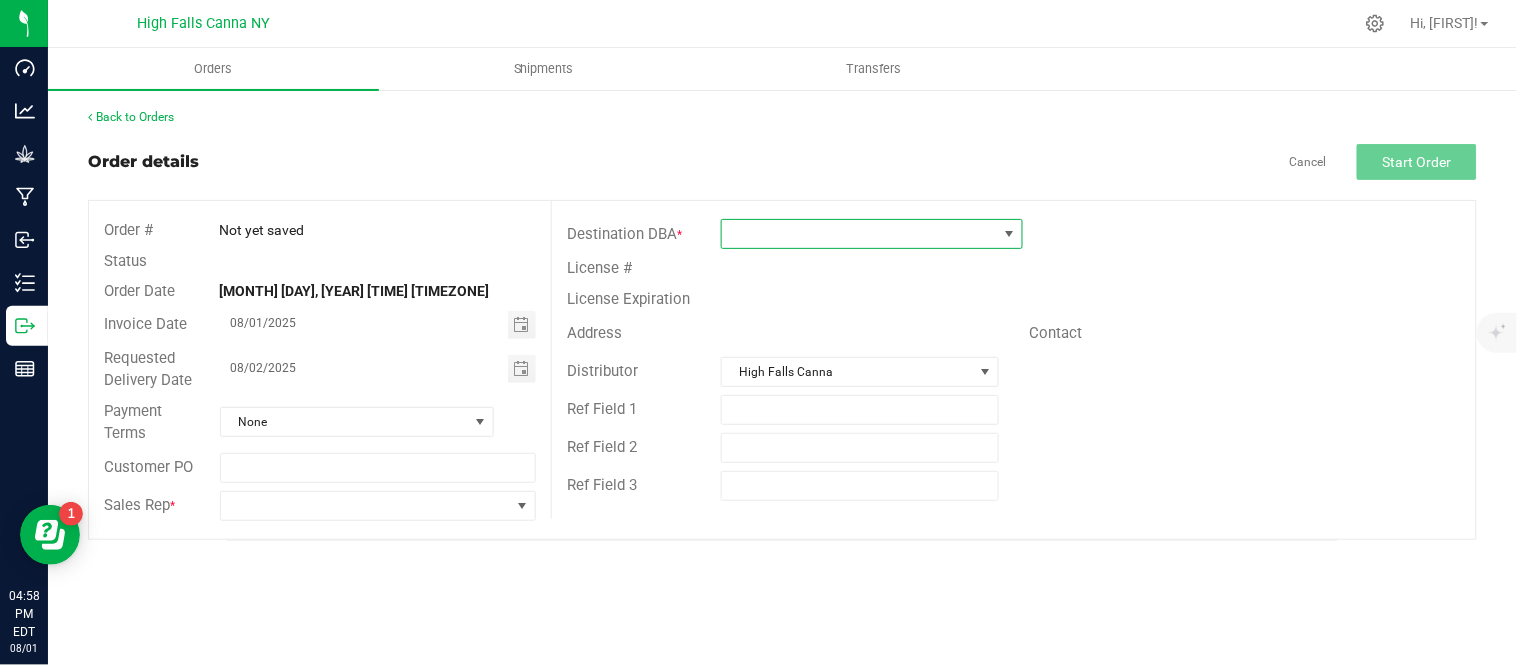 click at bounding box center (859, 234) 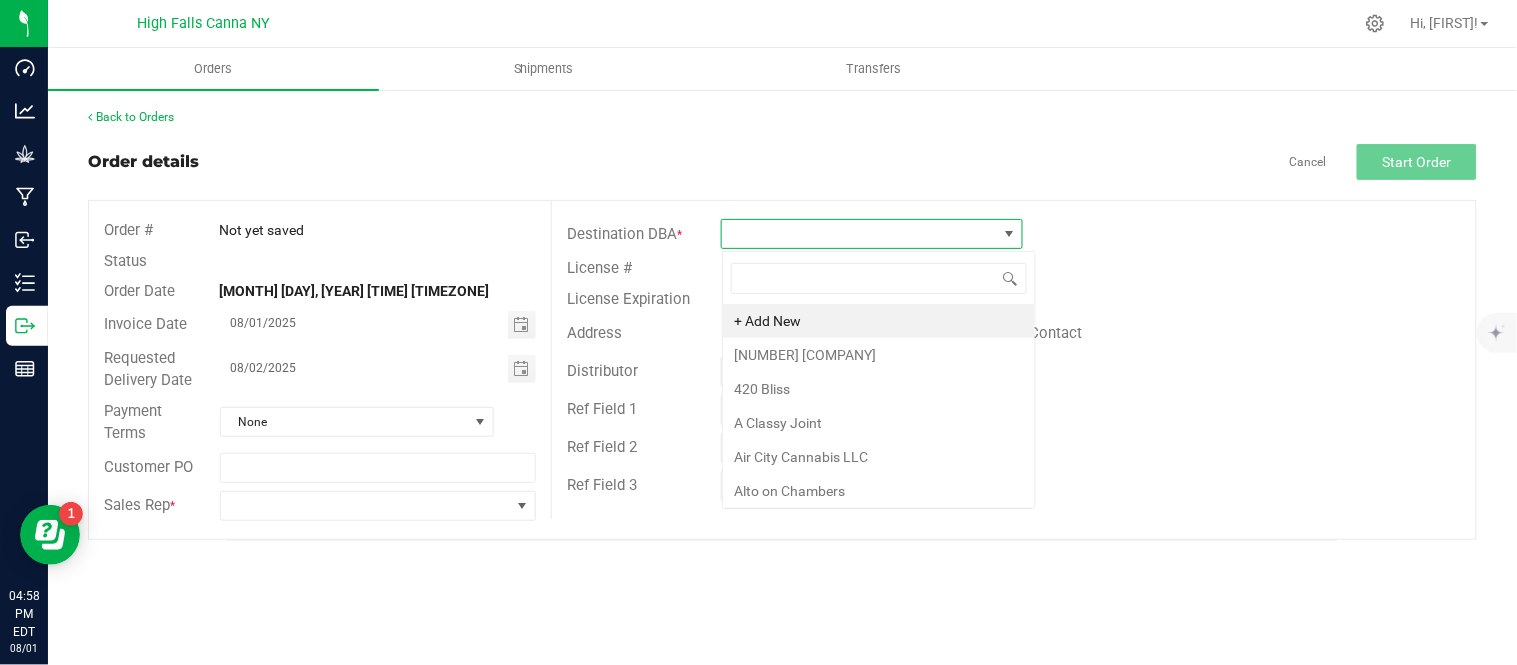 scroll, scrollTop: 99970, scrollLeft: 99697, axis: both 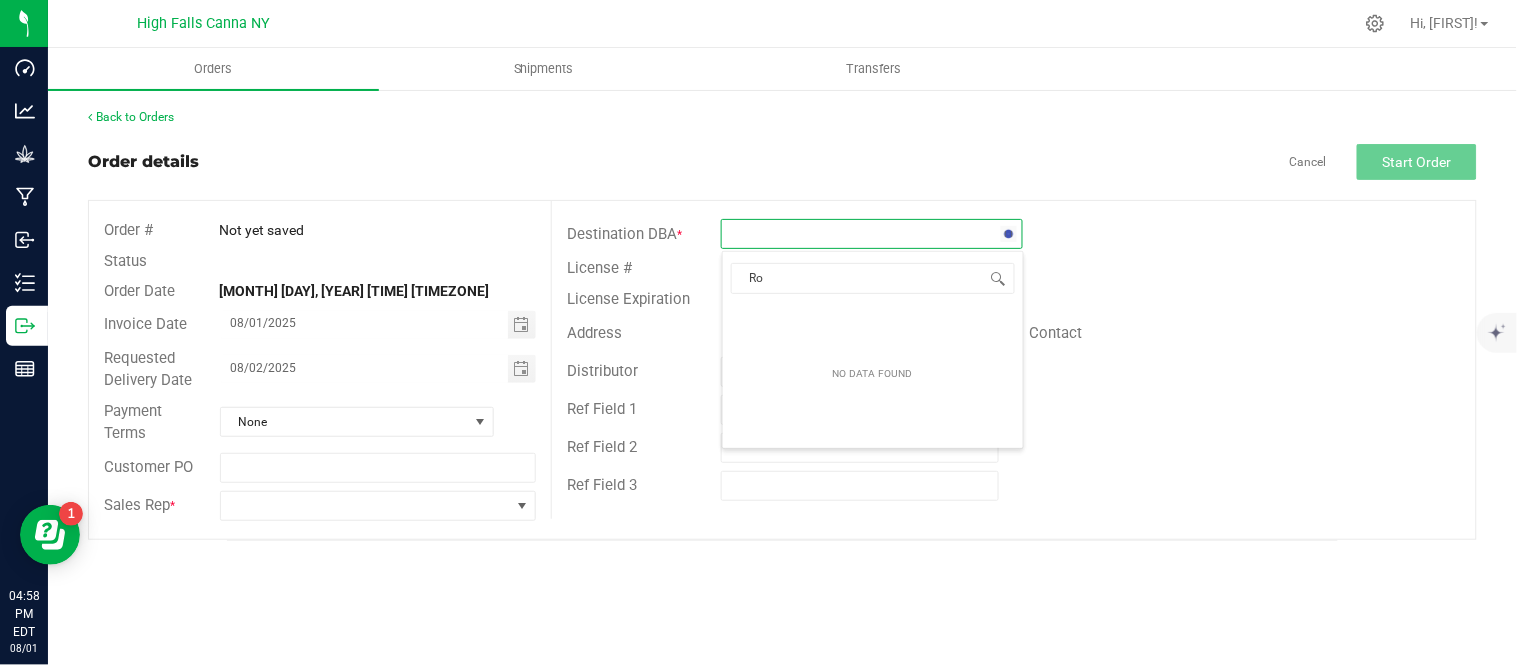 type on "R" 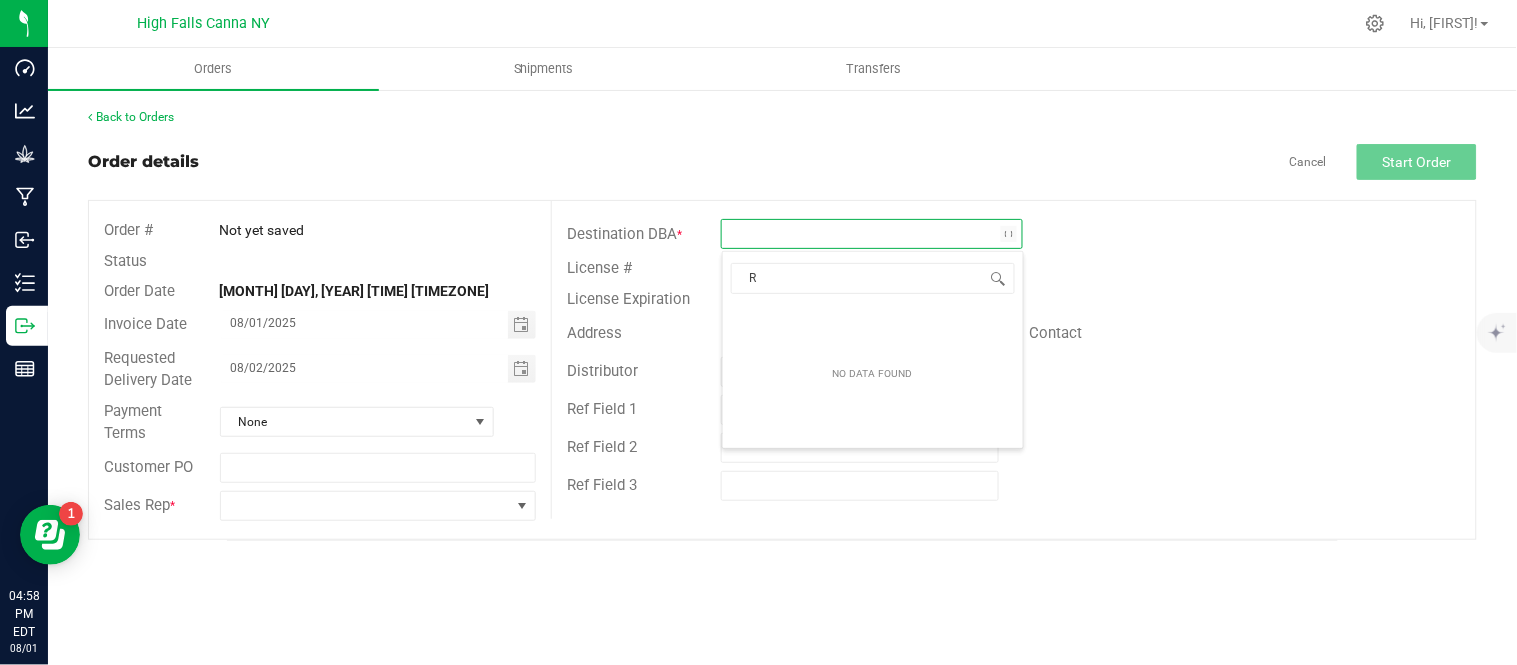type 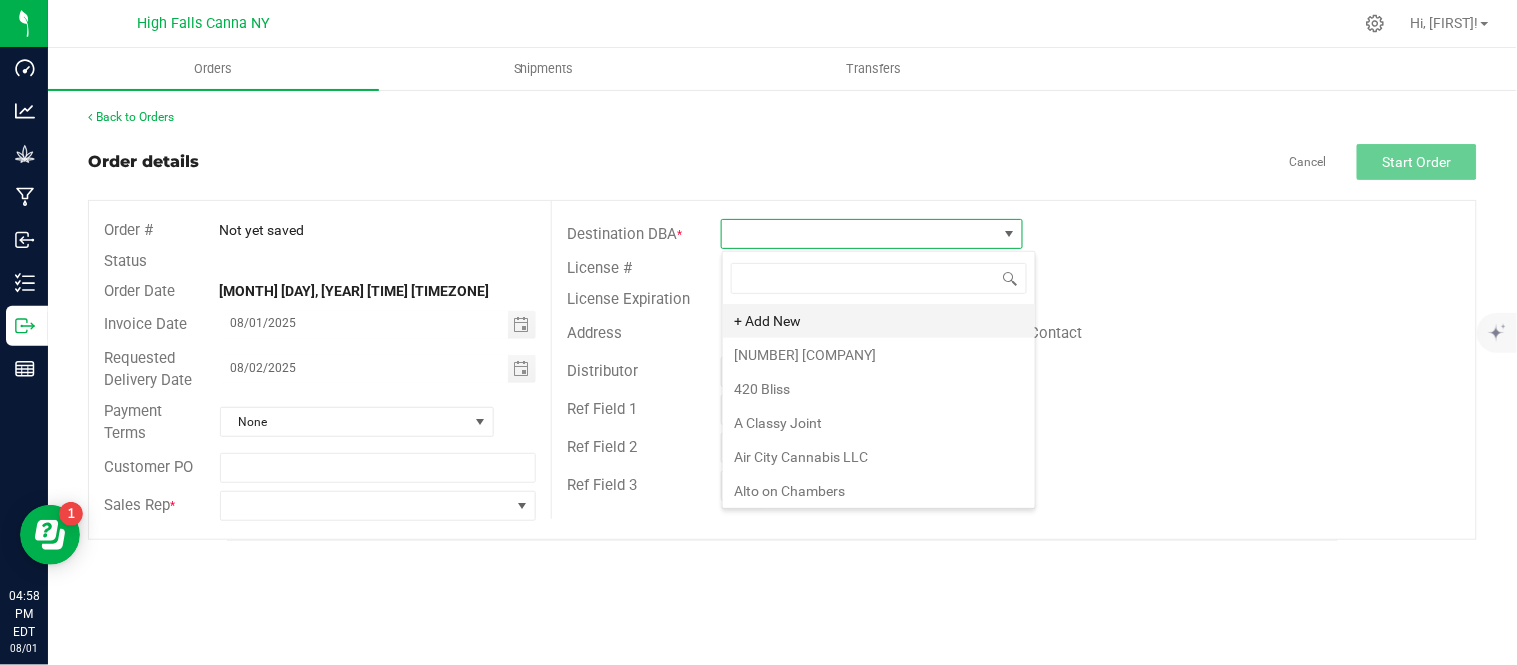 click on "+ Add New" at bounding box center [879, 321] 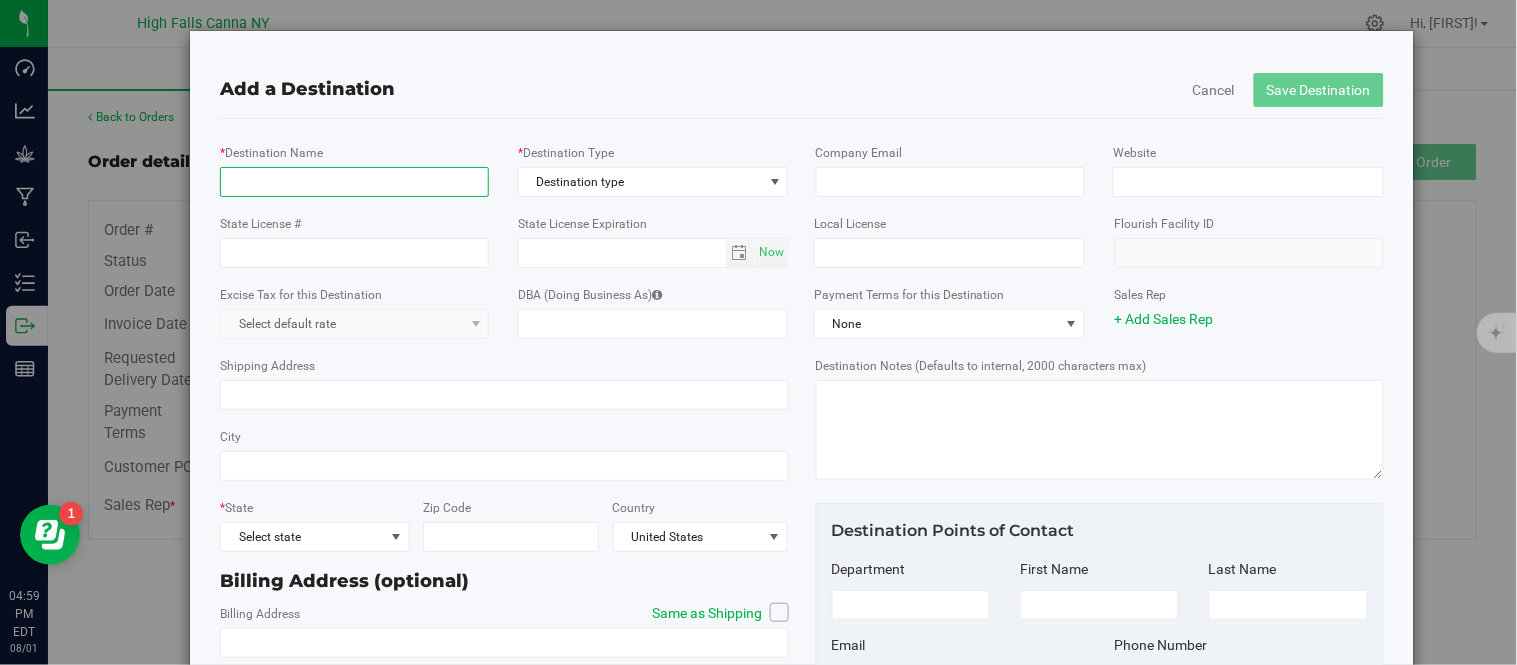 click on "*
Destination Name" at bounding box center (354, 182) 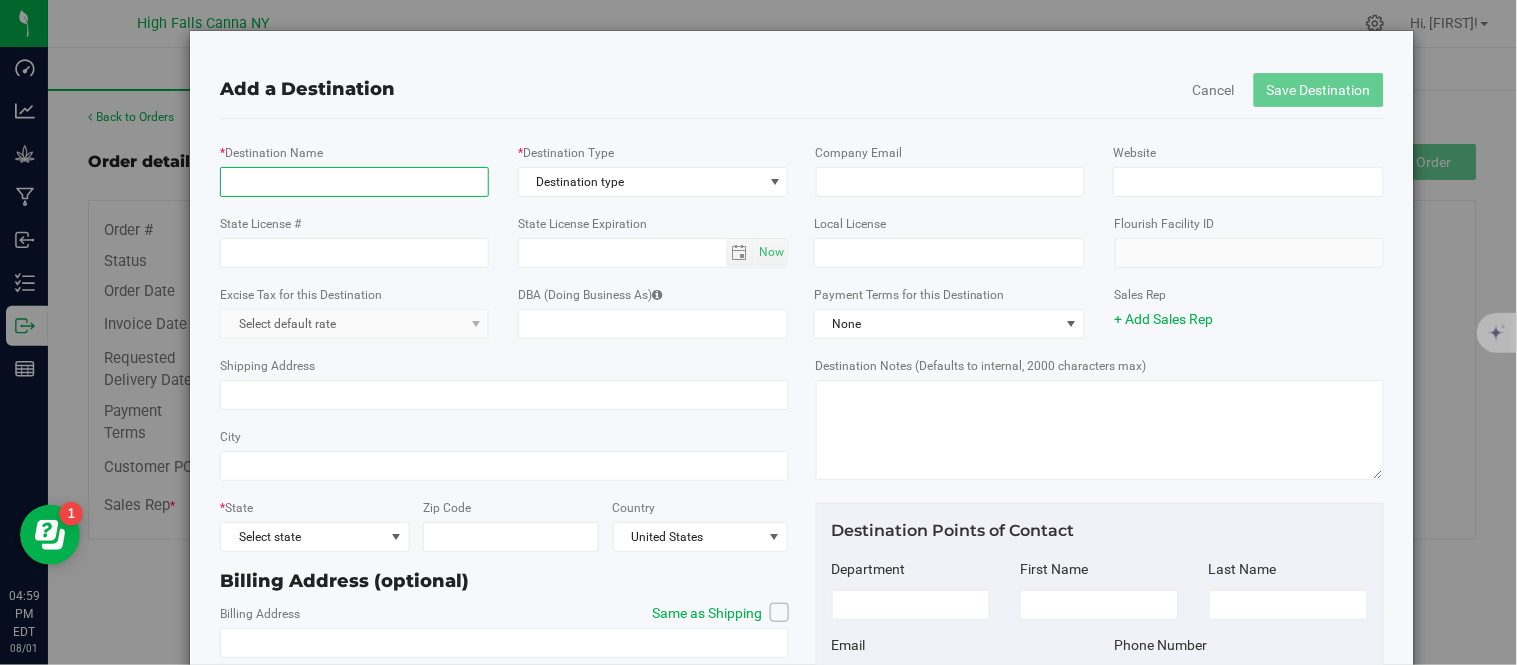 paste on "([COMPANY])" 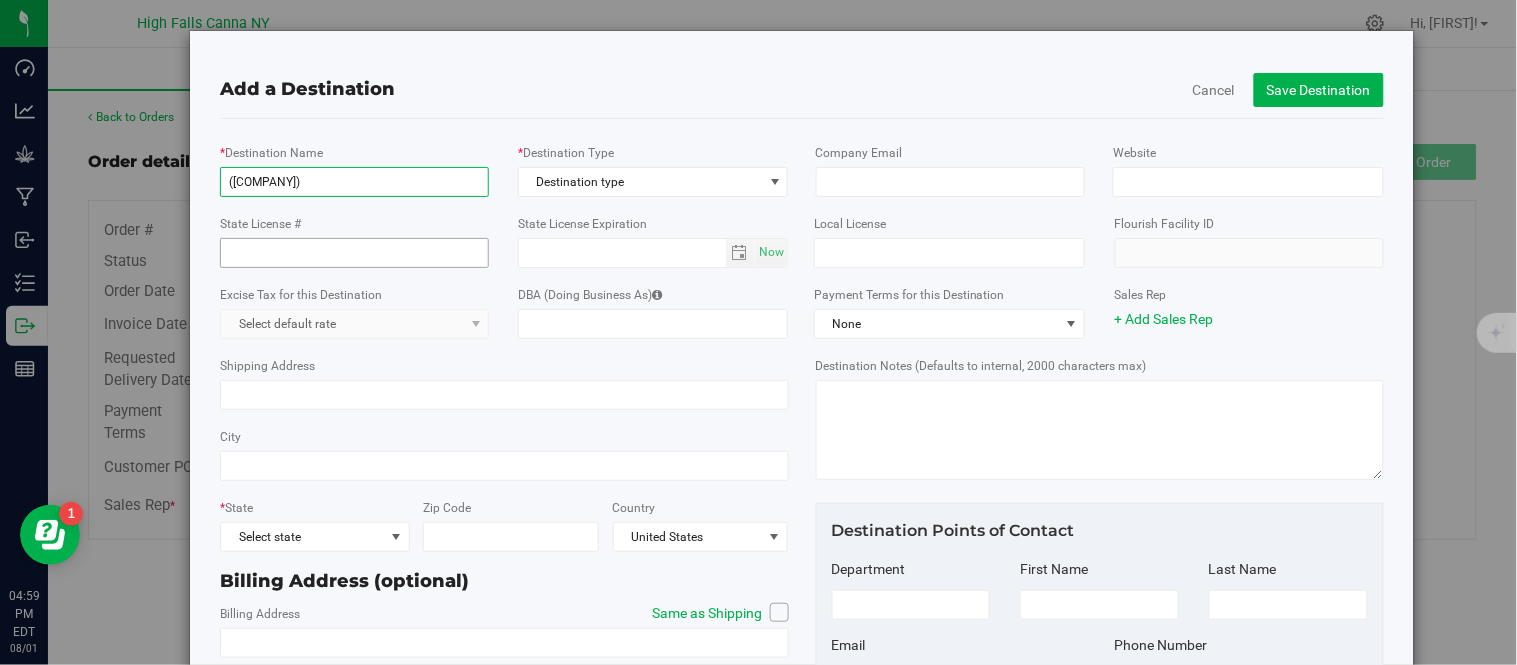 drag, startPoint x: 230, startPoint y: 182, endPoint x: 375, endPoint y: 250, distance: 160.15305 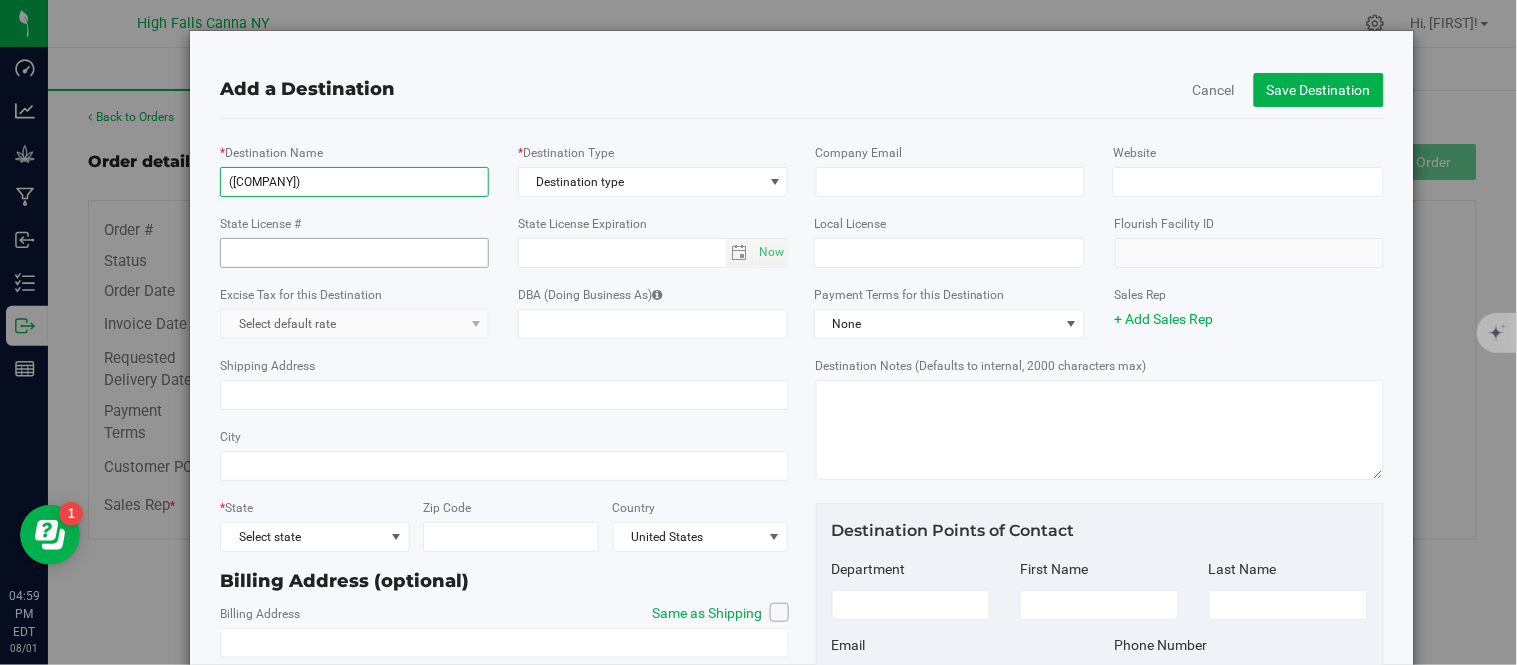 click on "([COMPANY])" at bounding box center [354, 182] 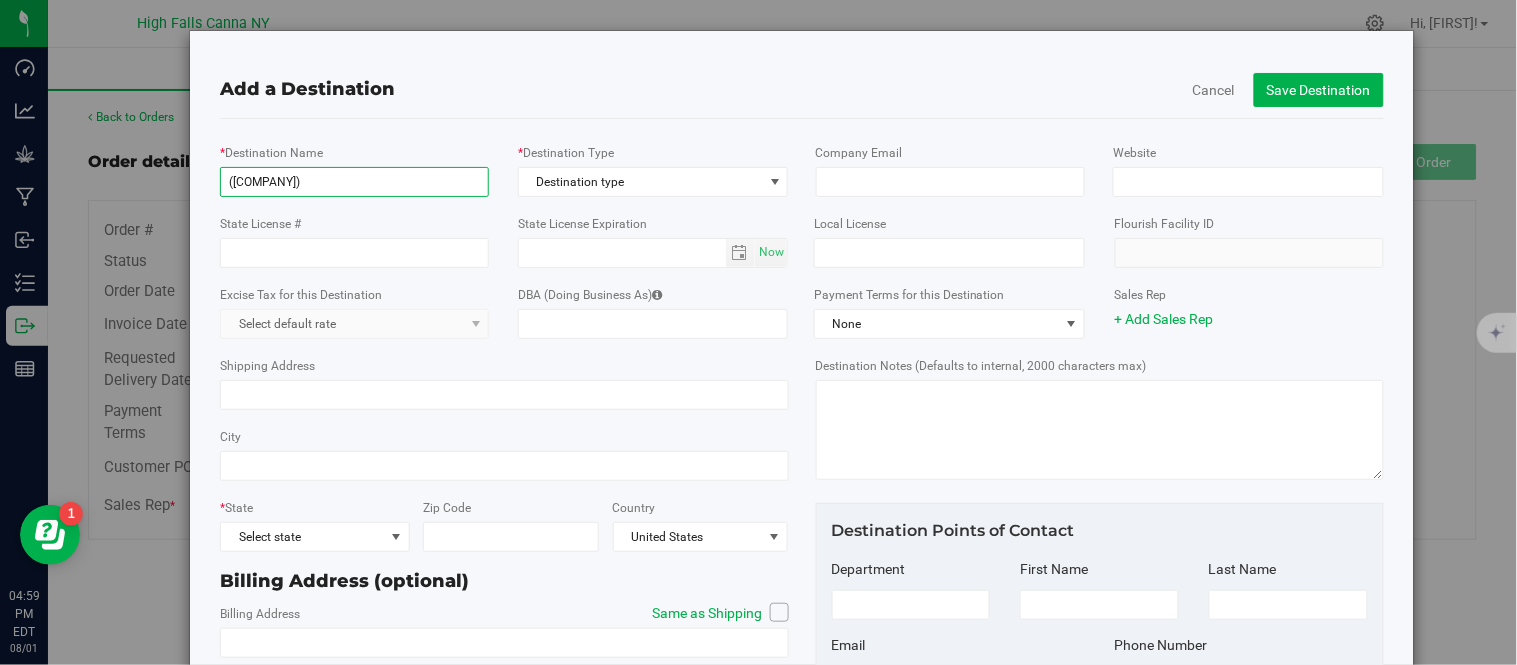 click on "([COMPANY])" at bounding box center [354, 182] 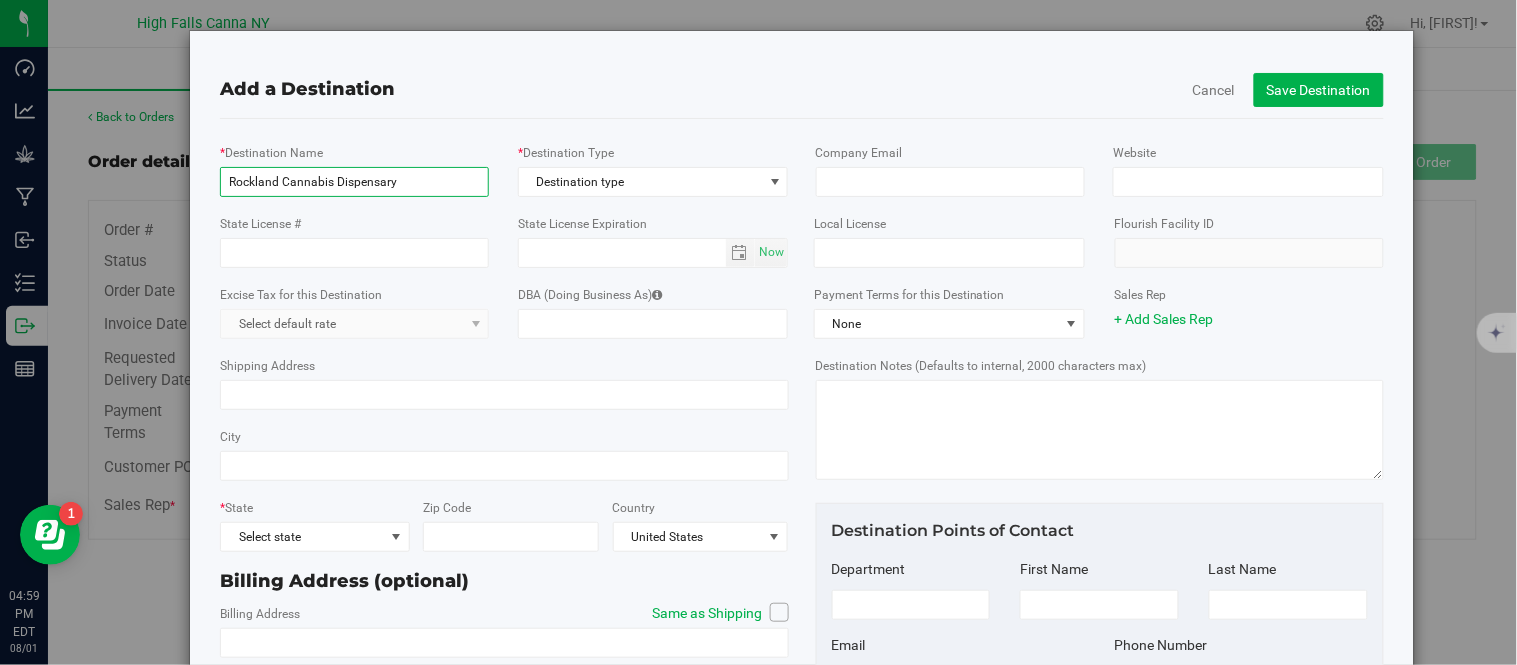 type on "Rockland Cannabis Dispensary" 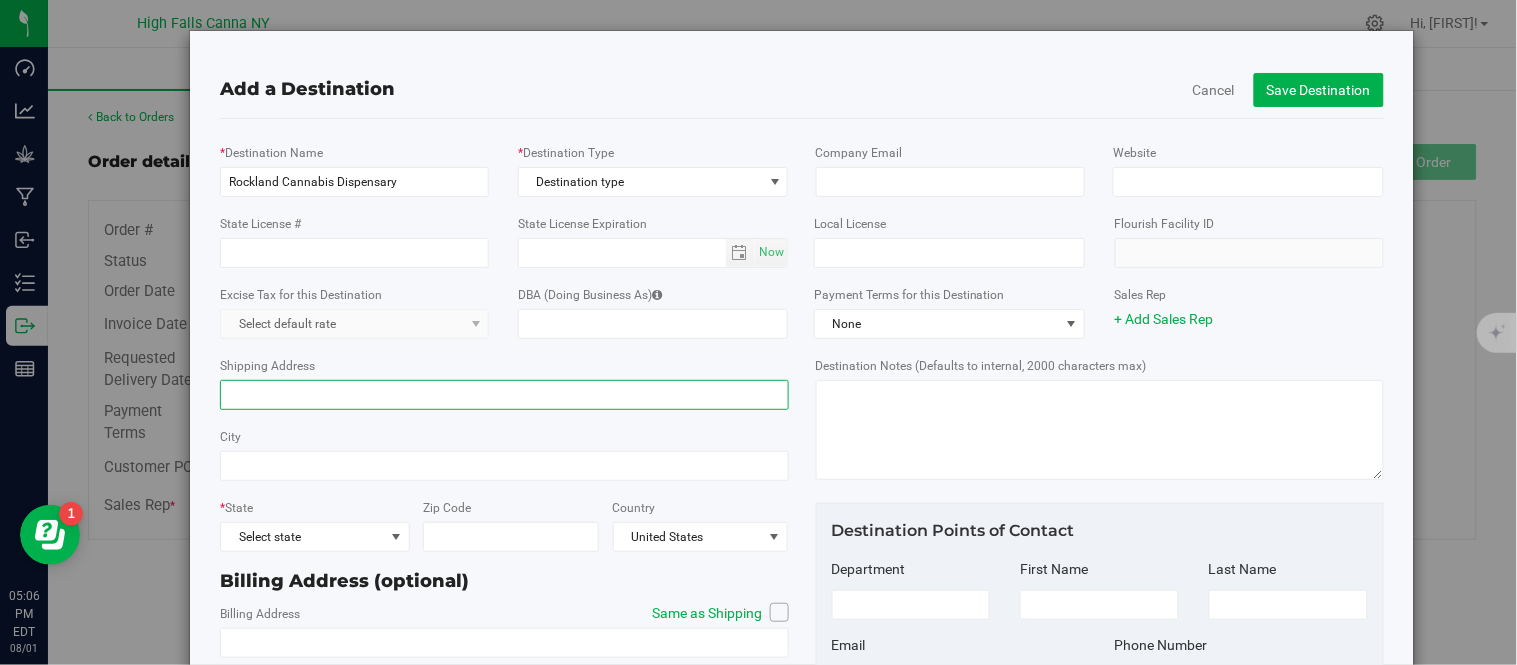 click on "Shipping Address" at bounding box center [504, 395] 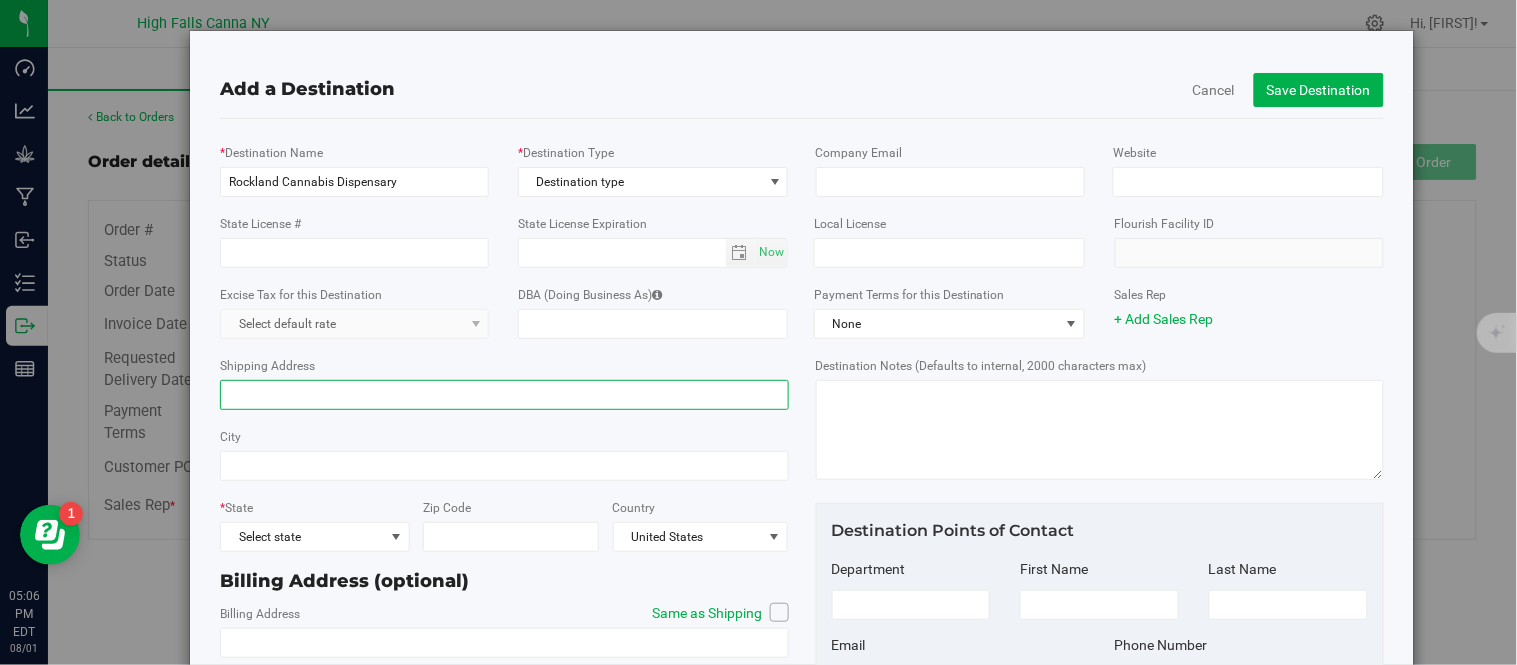 paste on "[NUMBER] [STREET], [CITY], [STATE] [POSTAL_CODE]" 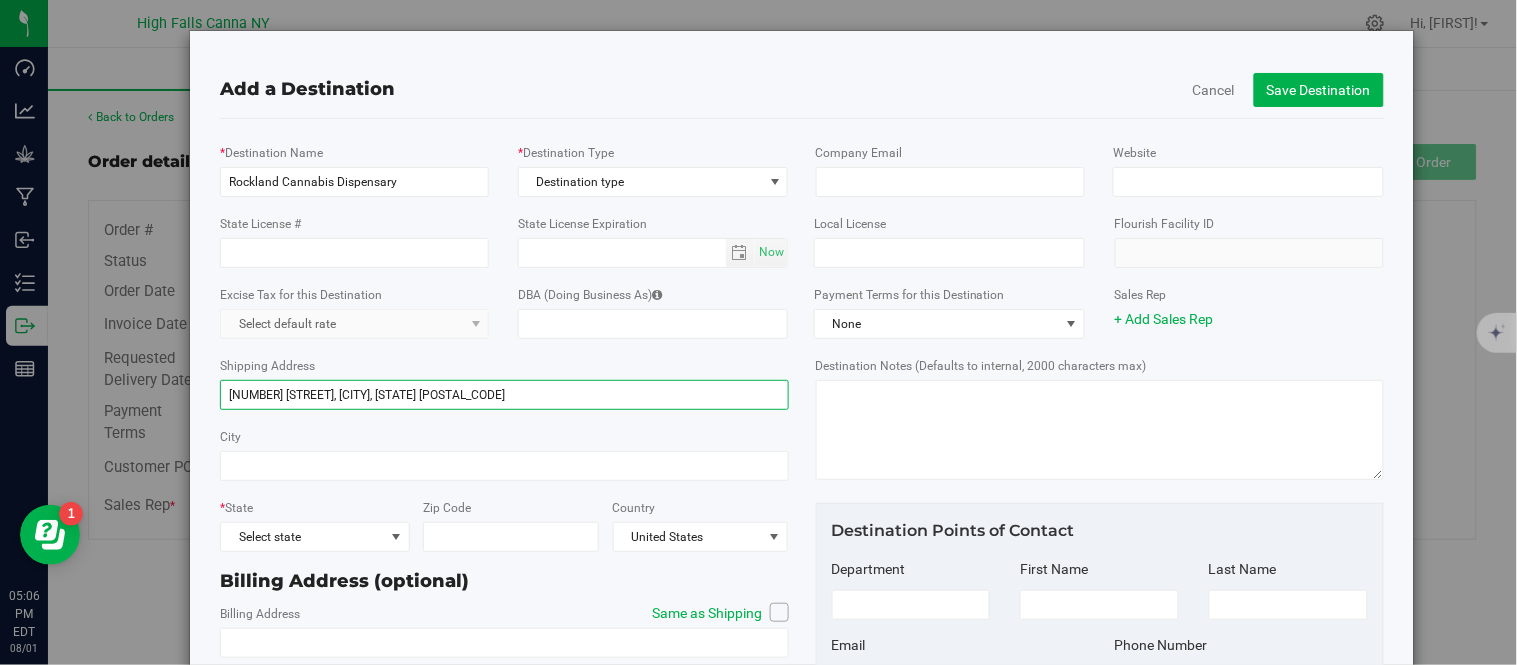 drag, startPoint x: 294, startPoint y: 397, endPoint x: 451, endPoint y: 405, distance: 157.20369 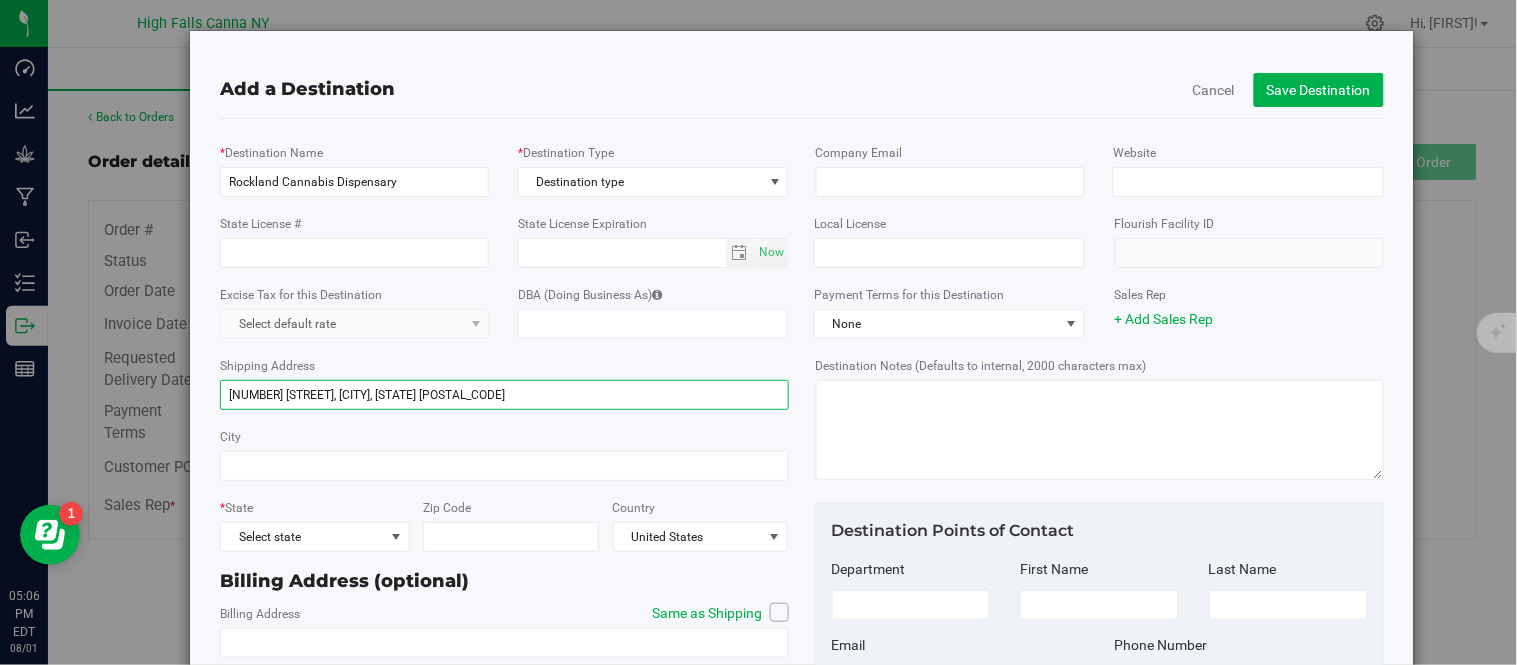 click on "[NUMBER] [STREET], [CITY], [STATE] [POSTAL_CODE]" at bounding box center (504, 395) 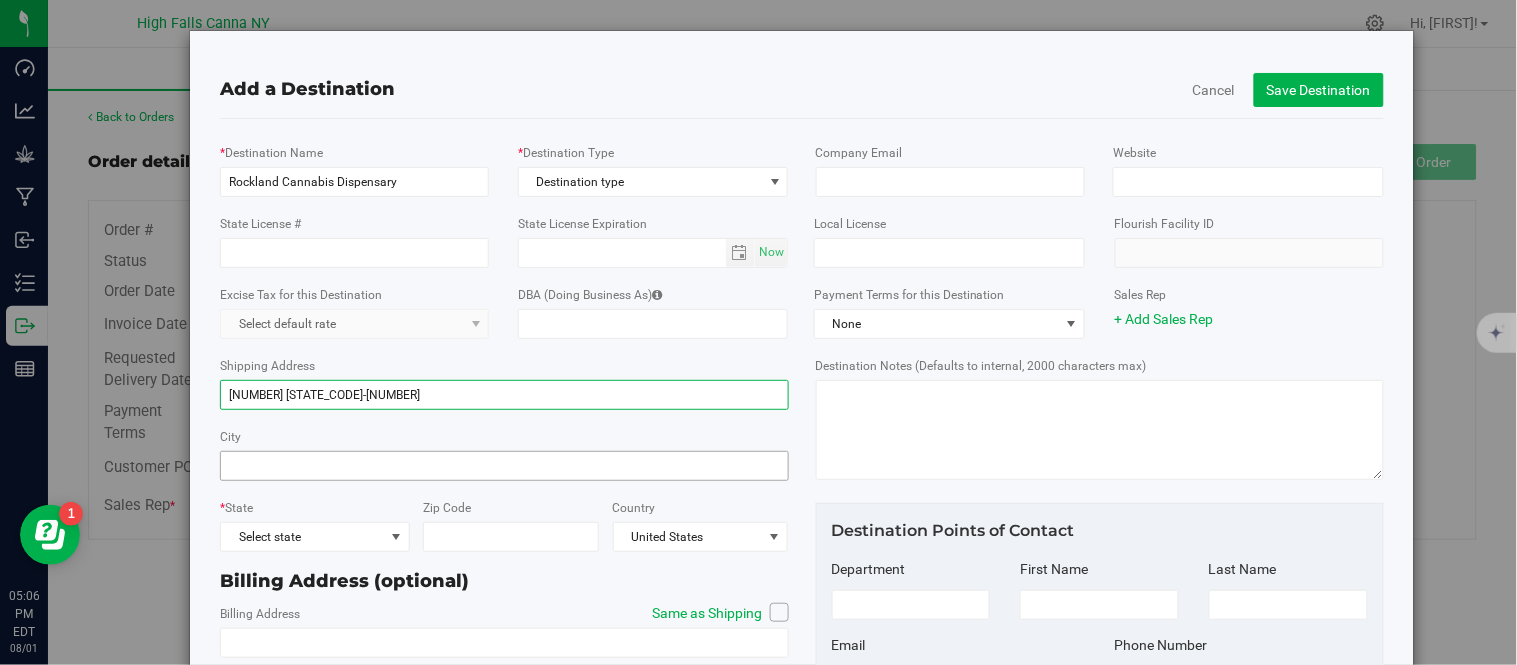 type on "[NUMBER] [STATE_CODE]-[NUMBER]" 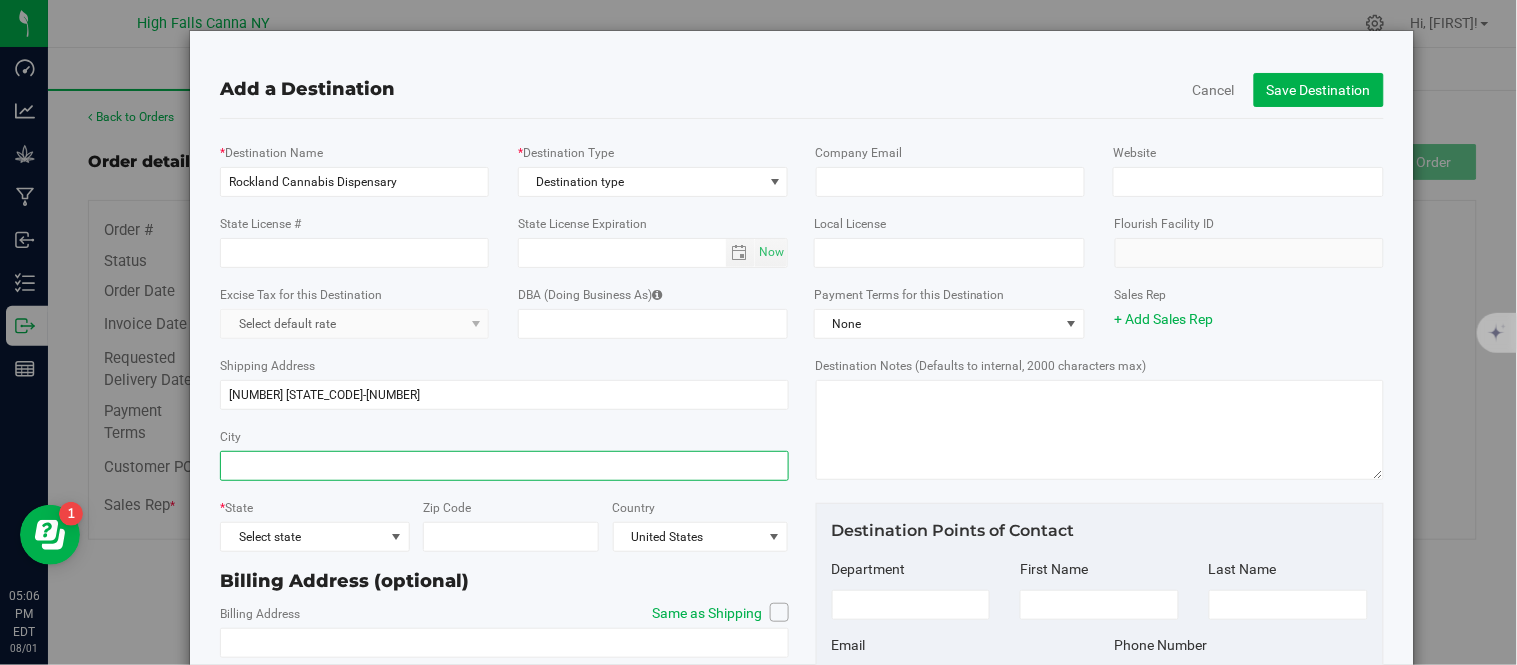 click on "City" at bounding box center (504, 466) 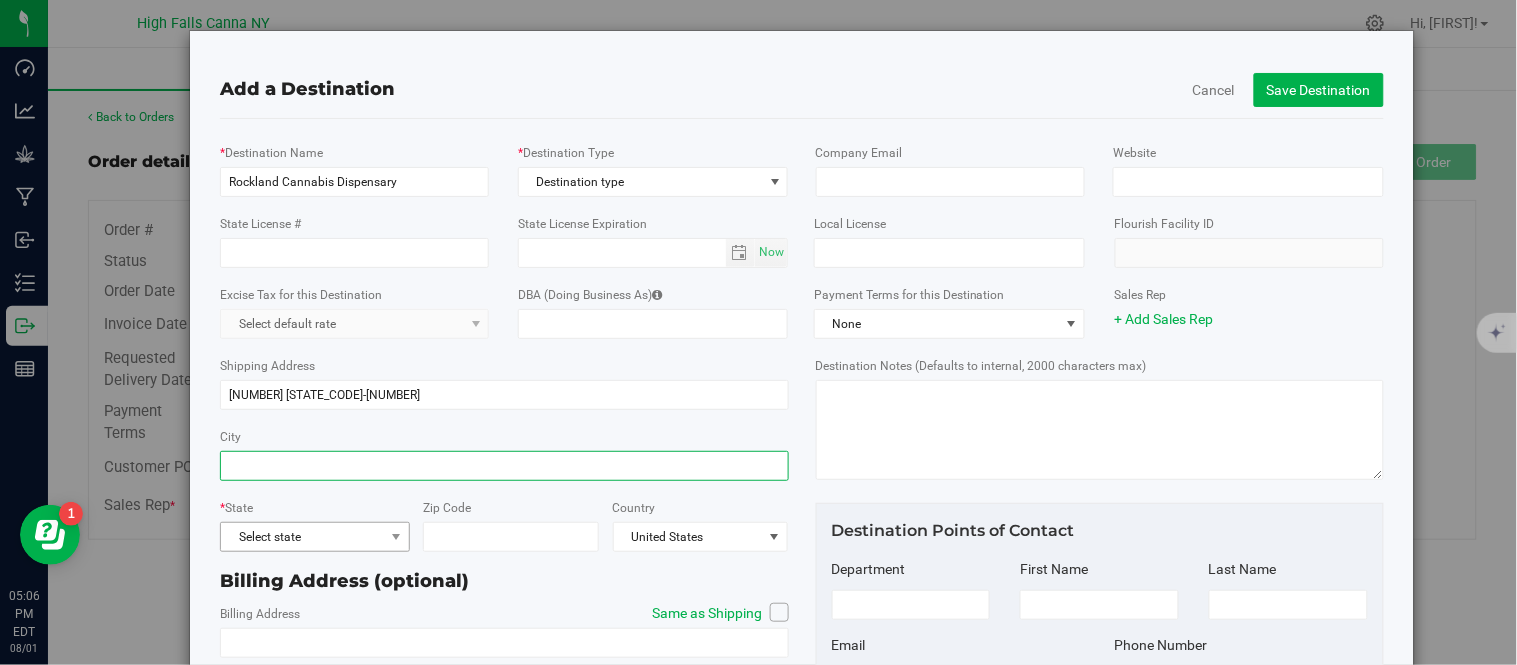 paste on "[CITY], [STATE] [POSTAL_CODE]" 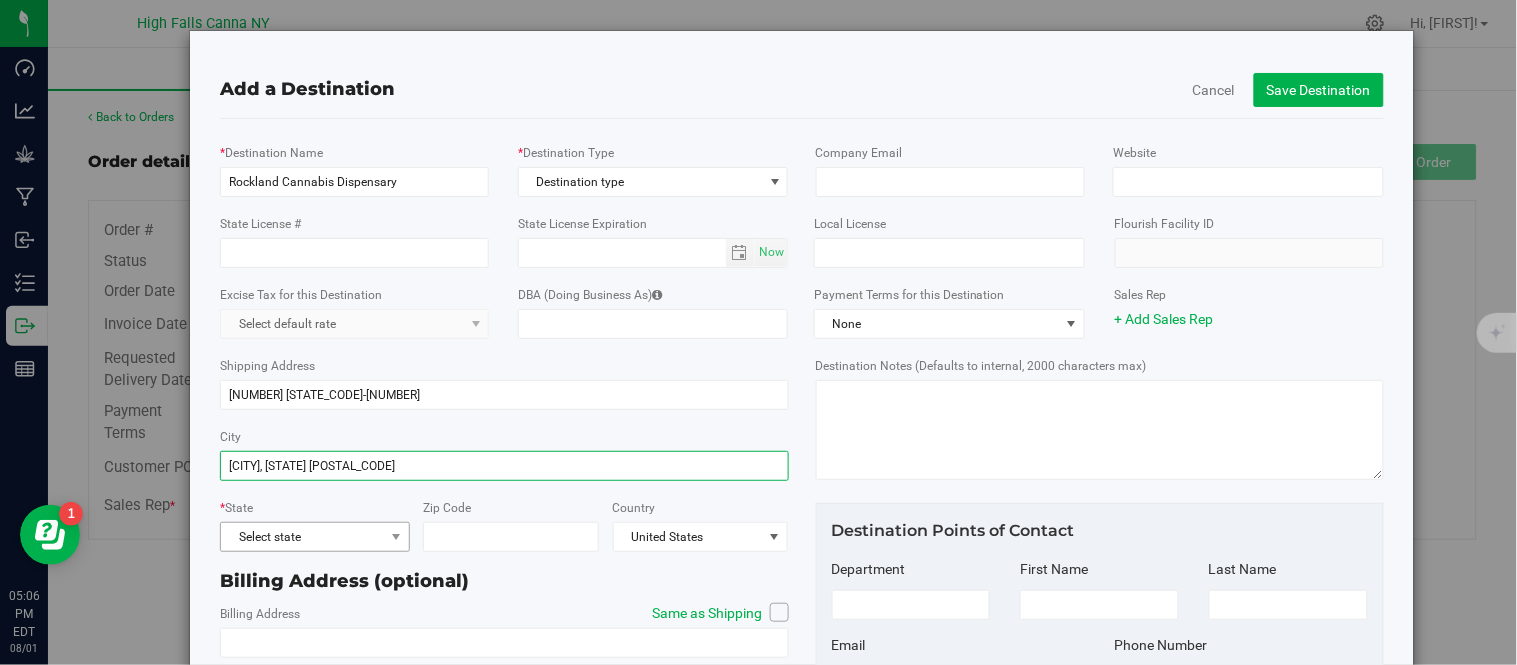 type on "[CITY], [STATE] [POSTAL_CODE]" 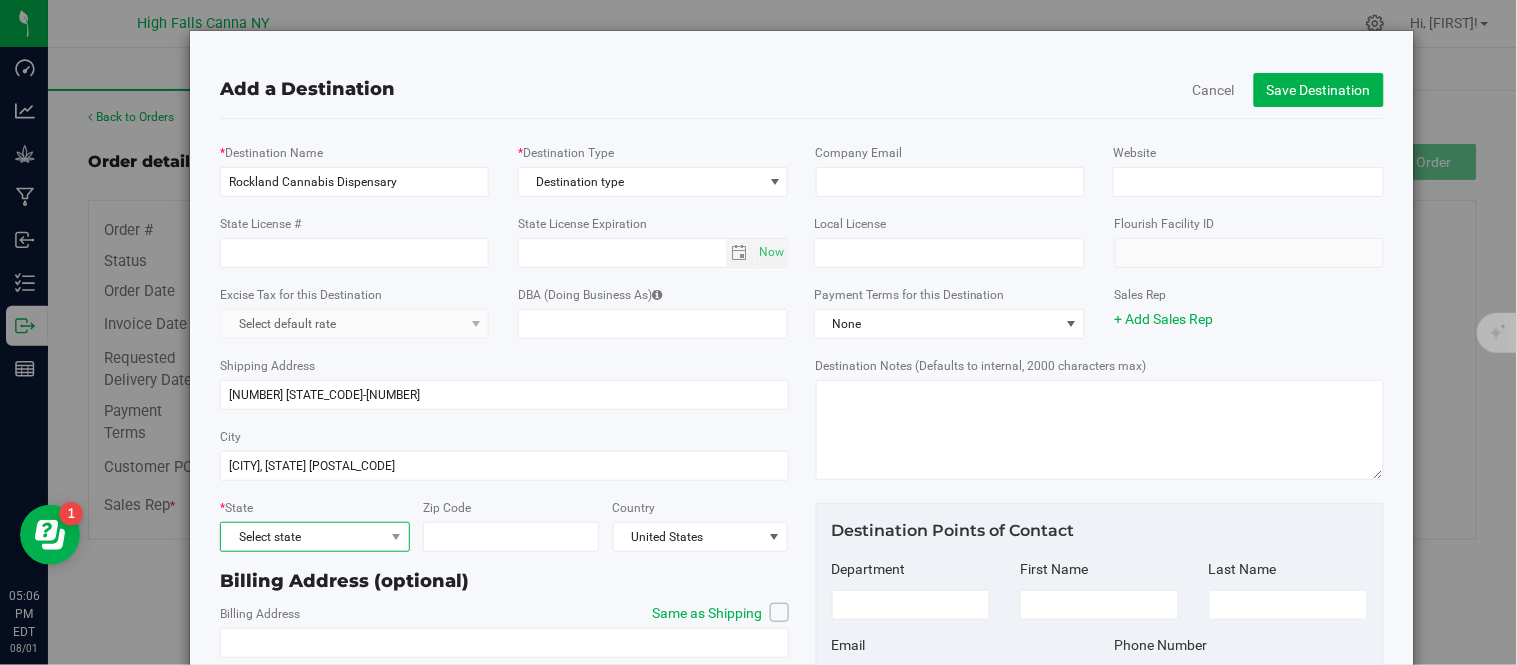 click on "Select state" at bounding box center [302, 537] 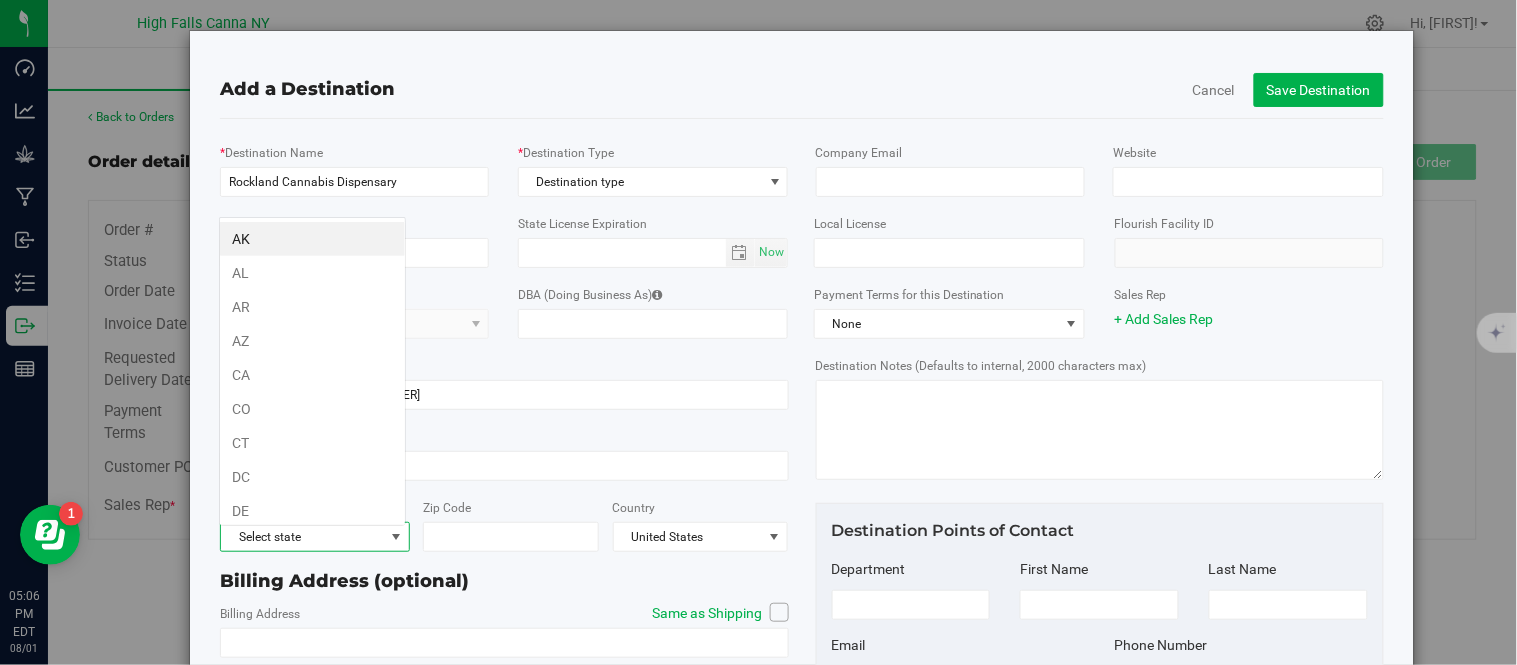 scroll, scrollTop: 99970, scrollLeft: 99812, axis: both 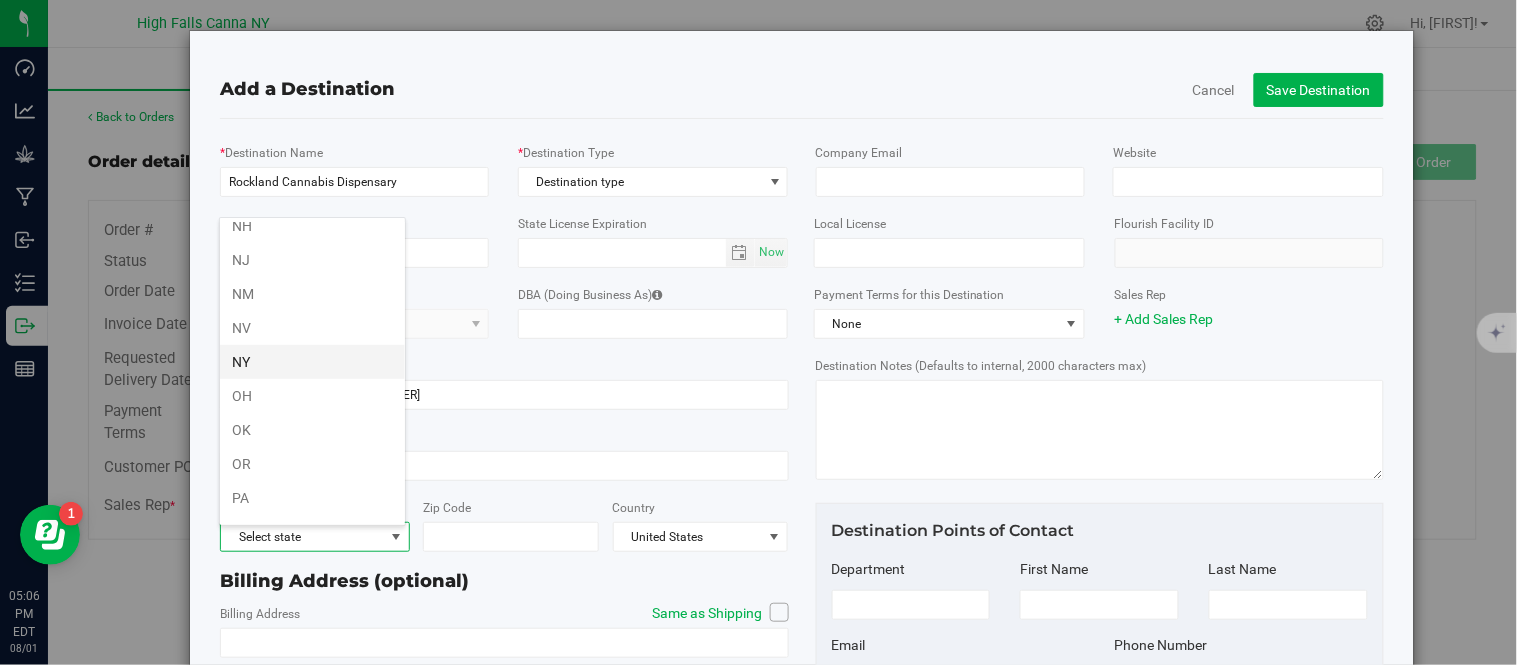 click on "NY" at bounding box center [312, 362] 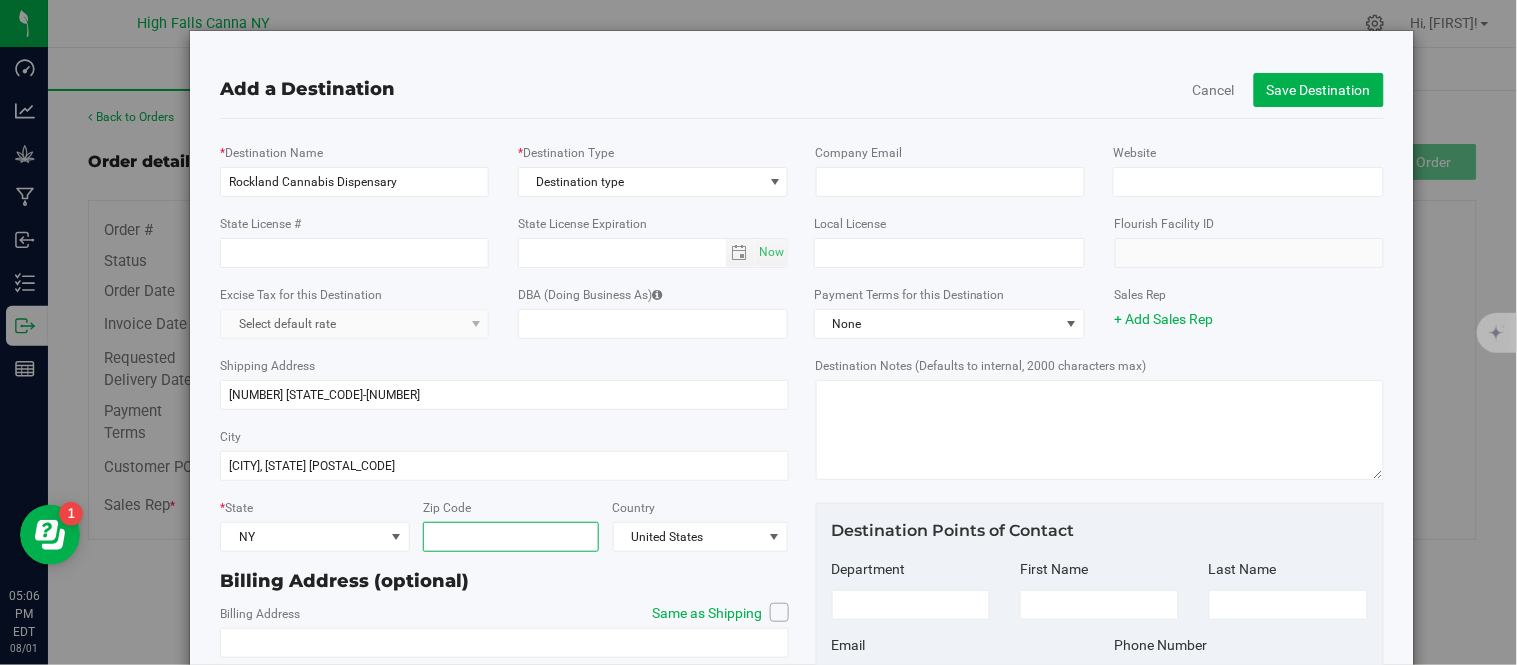 click on "Zip Code" at bounding box center [511, 537] 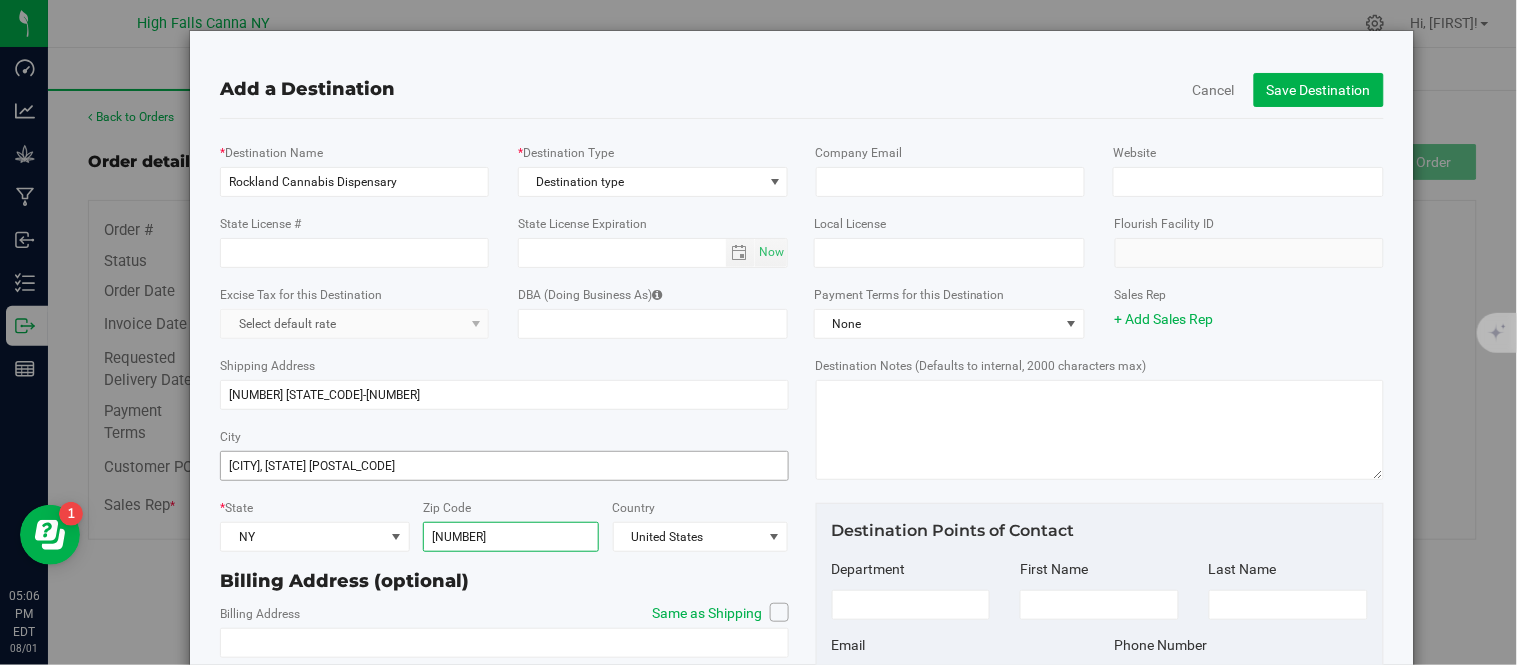 type on "[NUMBER]" 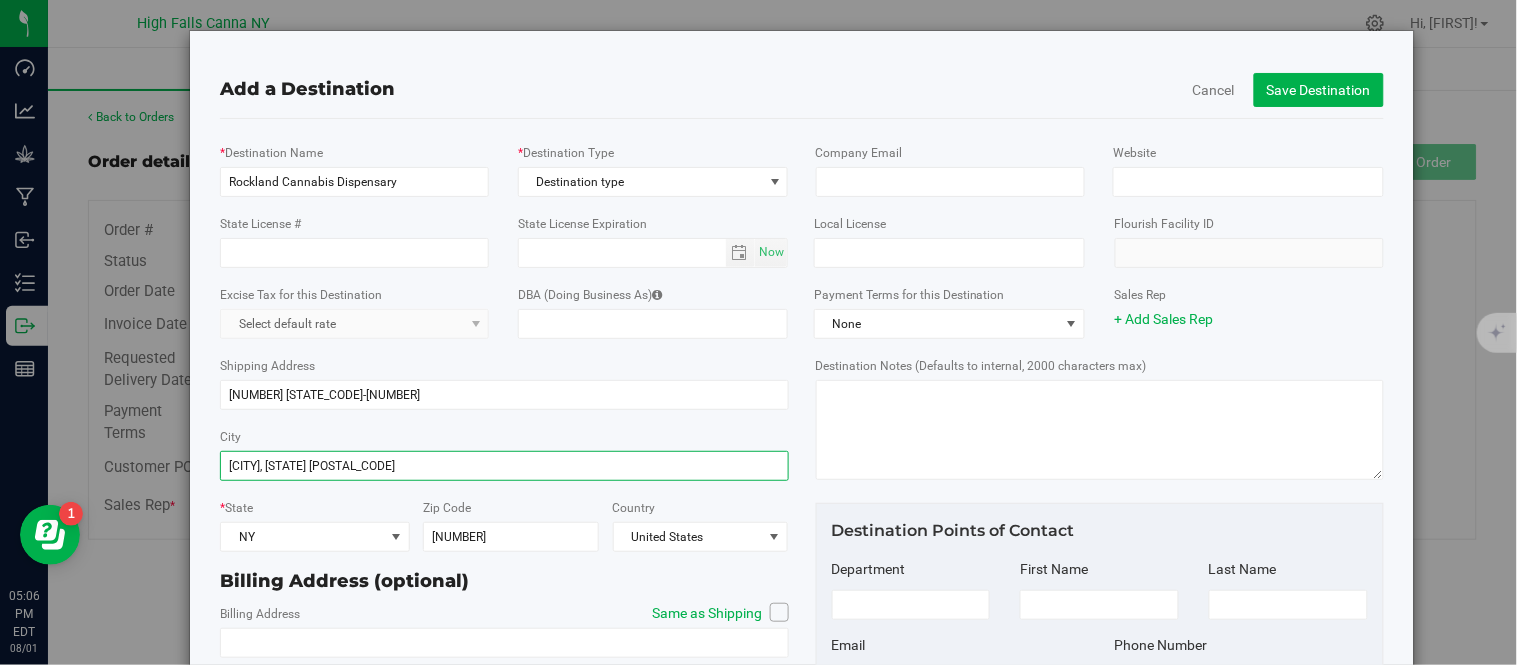 click on "[CITY], [STATE] [POSTAL_CODE]" at bounding box center [504, 466] 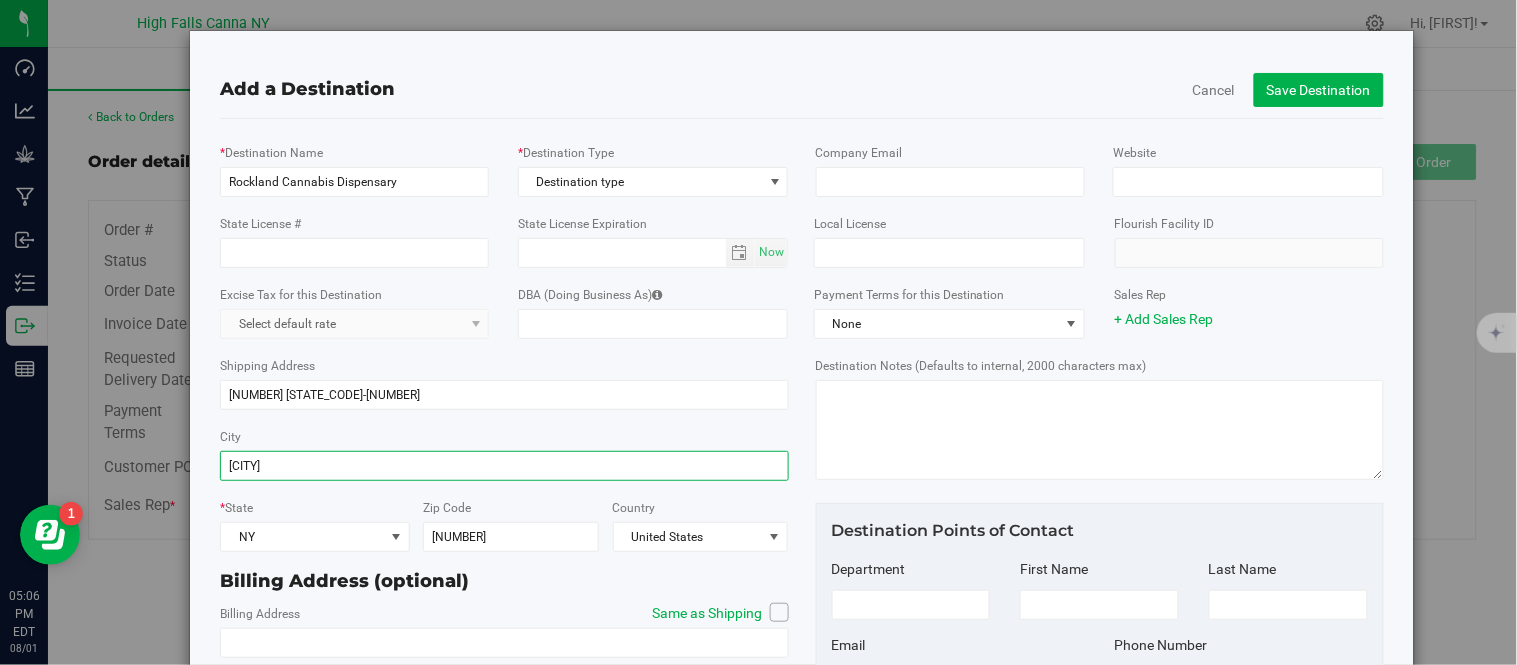 type on "[CITY]" 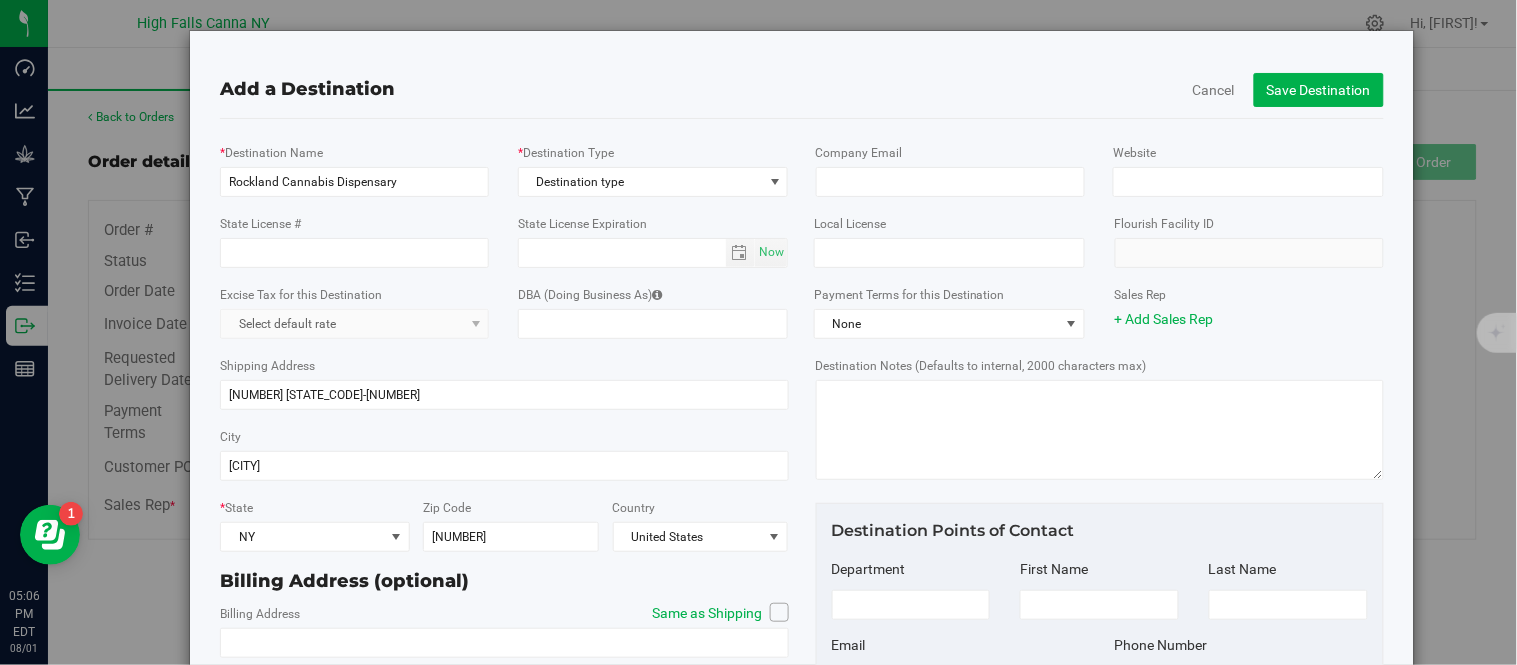 click at bounding box center (779, 612) 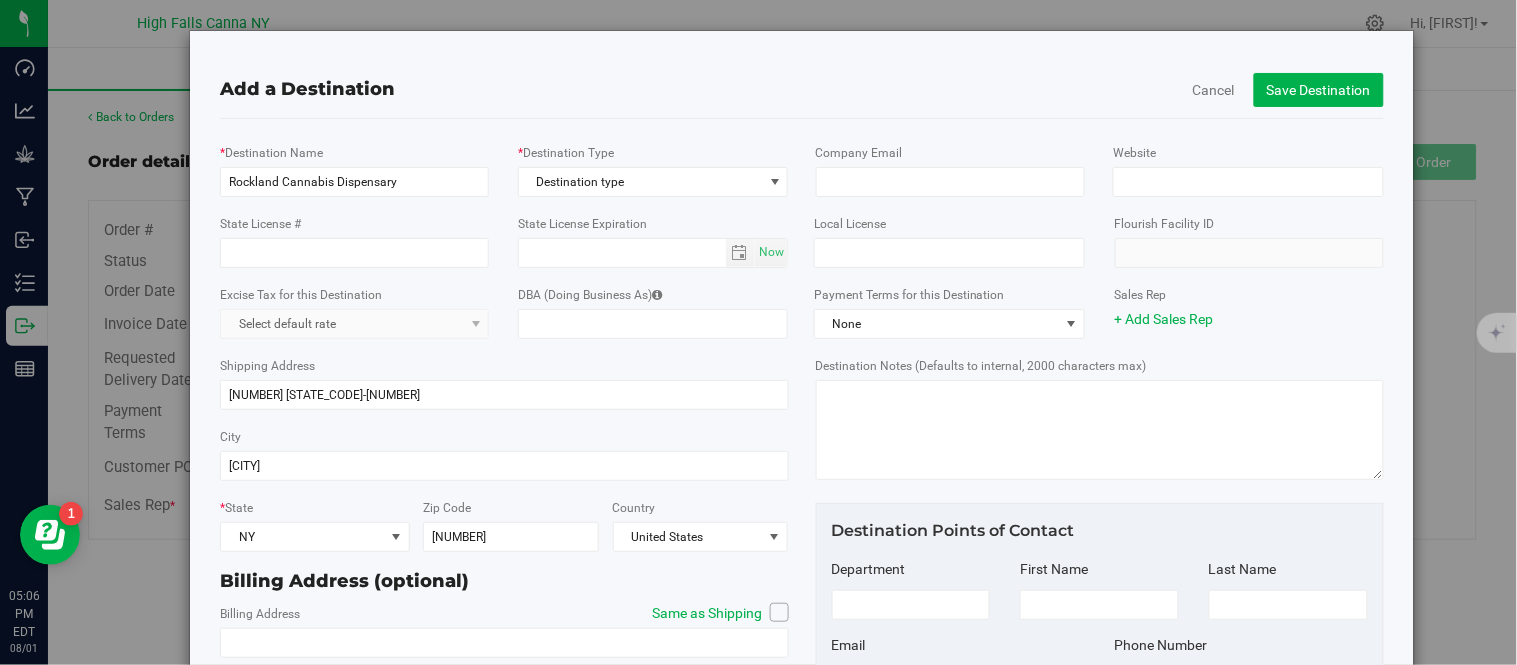 click on "Same as Shipping" at bounding box center [0, 0] 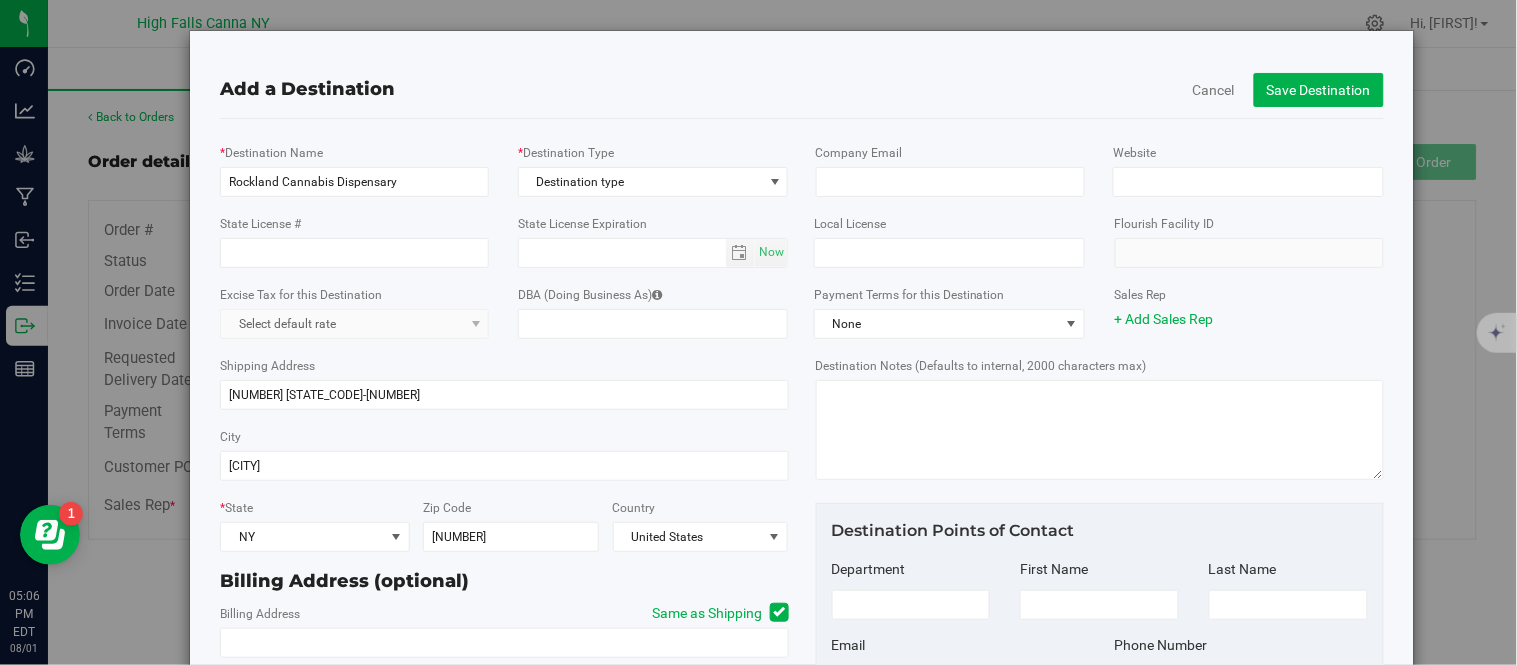 type on "[NUMBER] [STATE_CODE]-[NUMBER]" 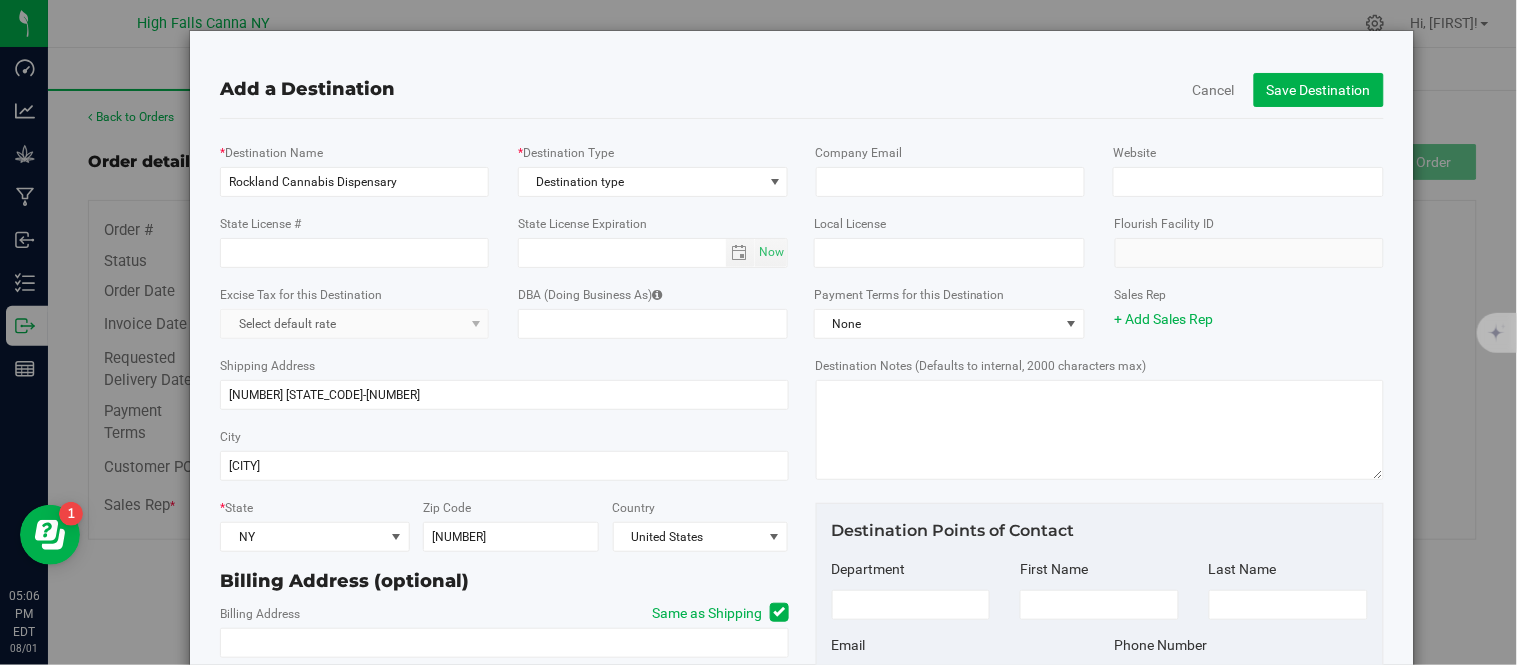 type on "[CITY]" 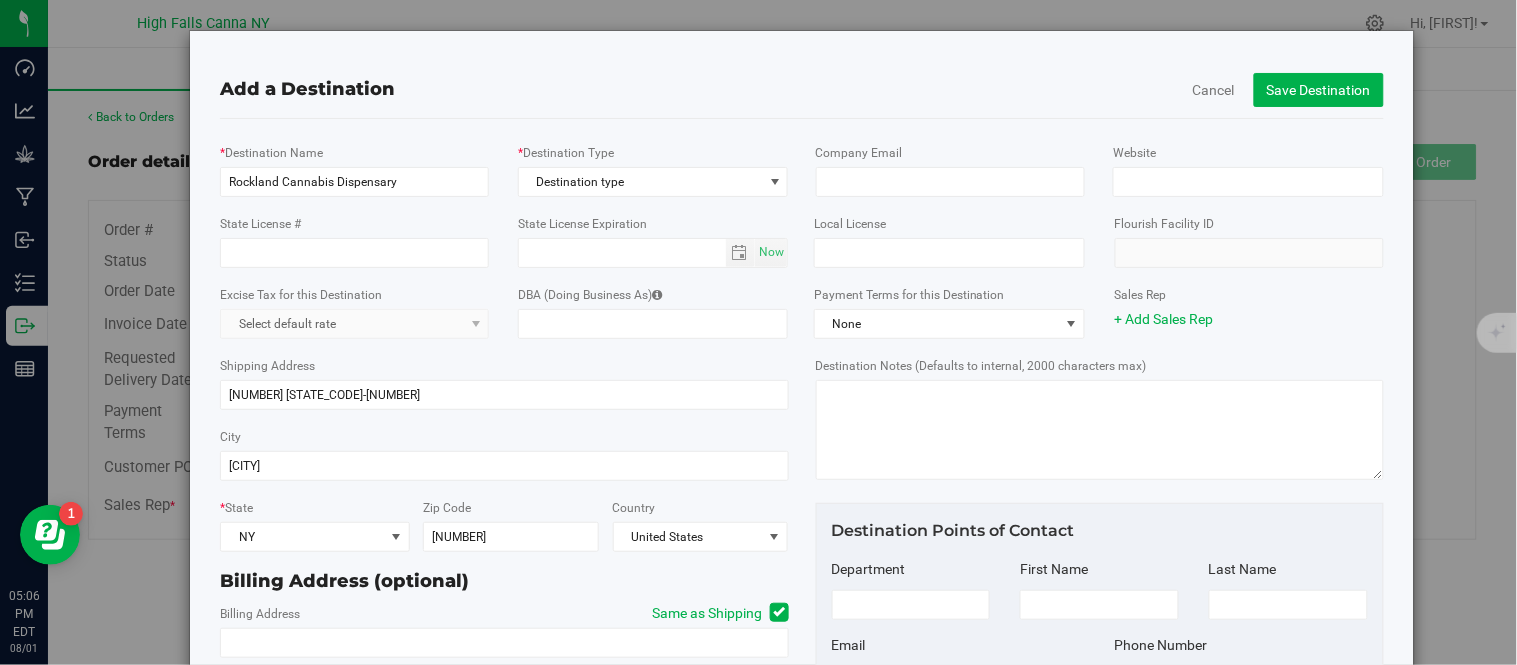 type on "[NUMBER]" 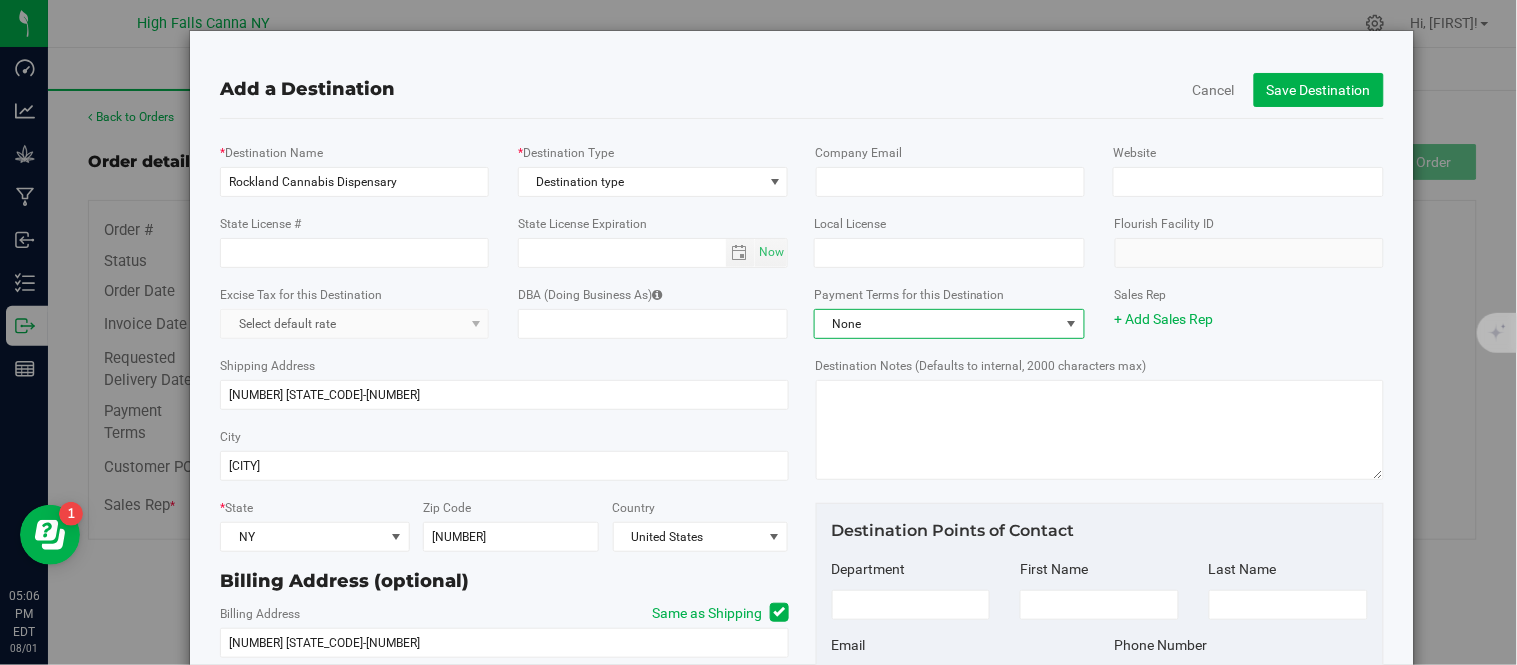 click on "None" at bounding box center [937, 324] 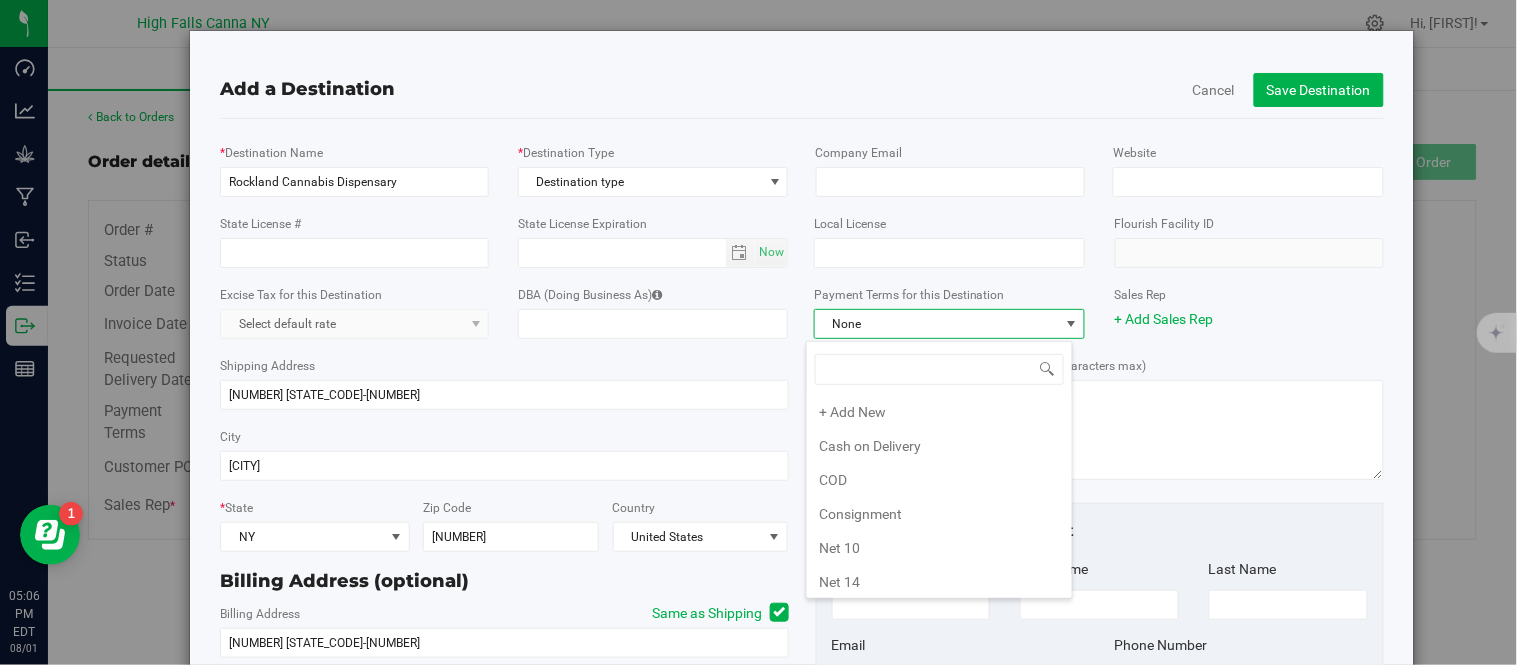scroll, scrollTop: 278, scrollLeft: 0, axis: vertical 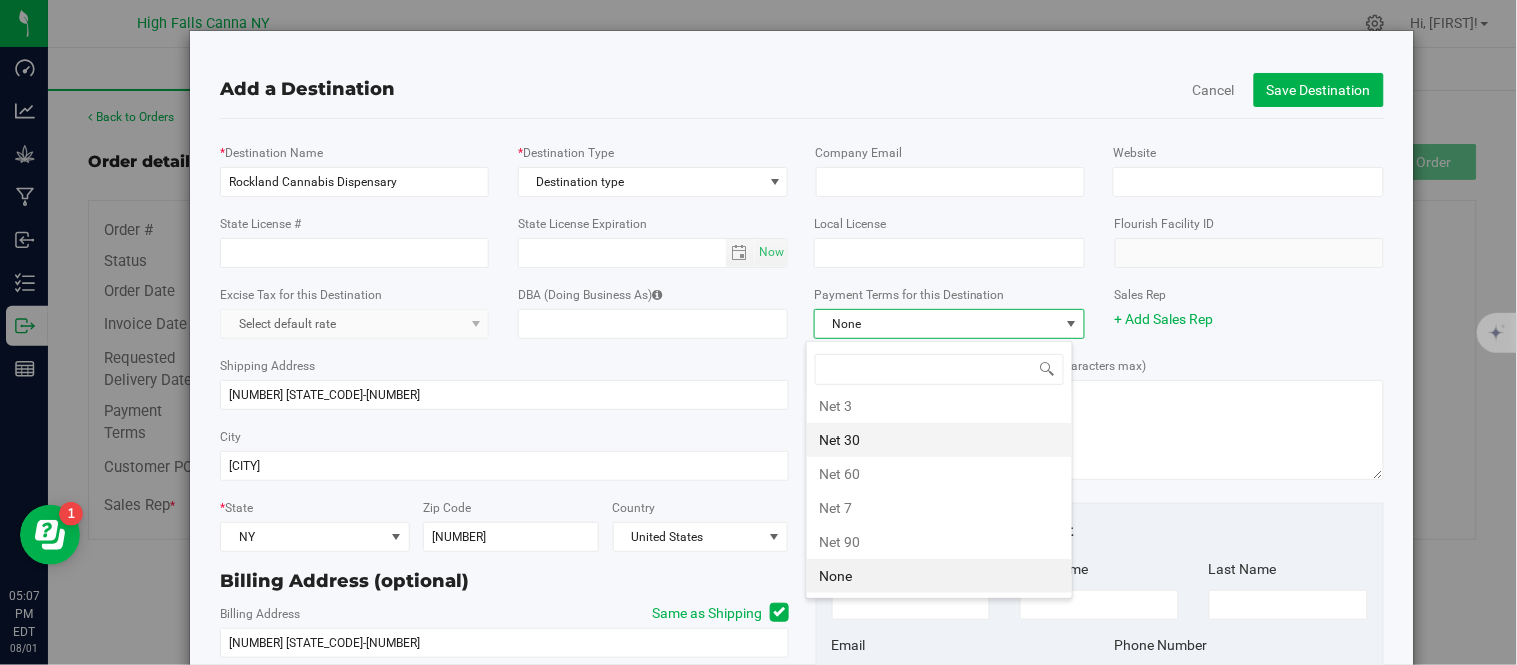 click on "Net 30" at bounding box center [939, 440] 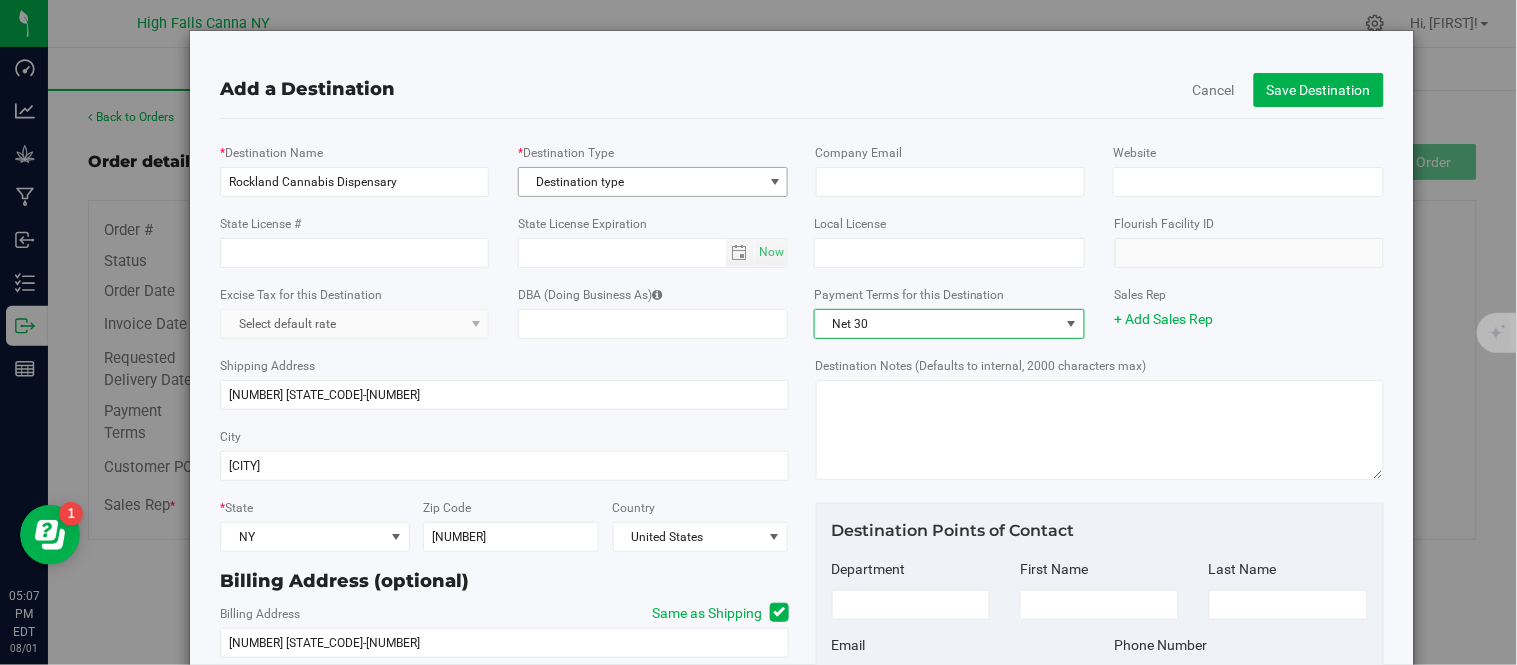 click on "Destination type" at bounding box center [641, 182] 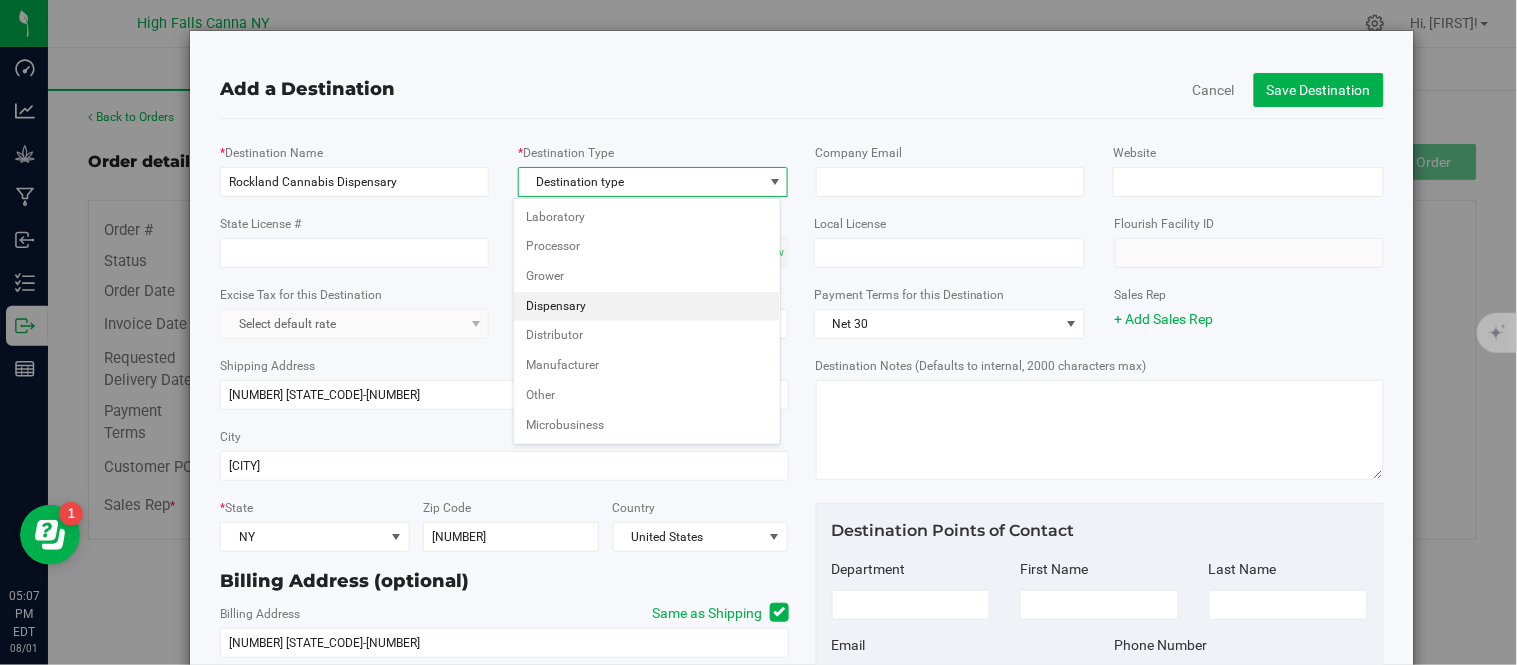 click on "Dispensary" at bounding box center (646, 307) 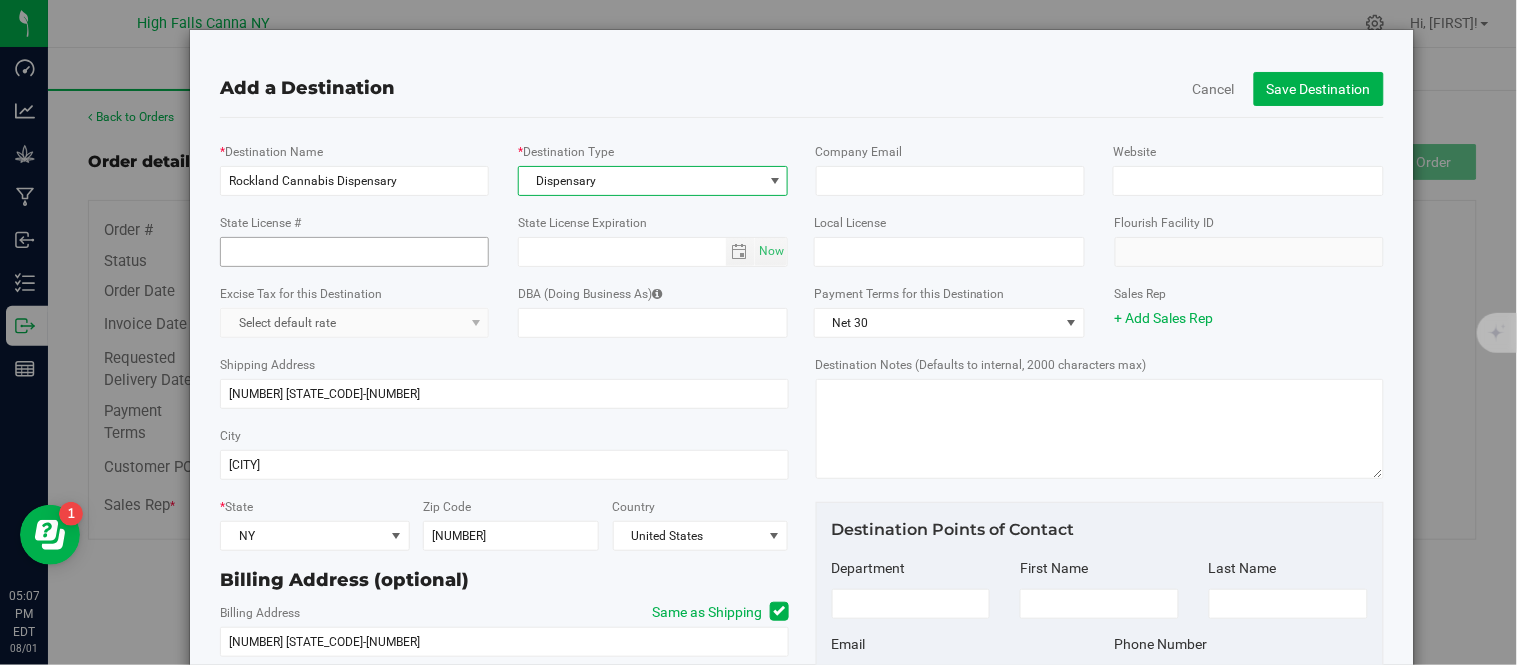 scroll, scrollTop: 0, scrollLeft: 0, axis: both 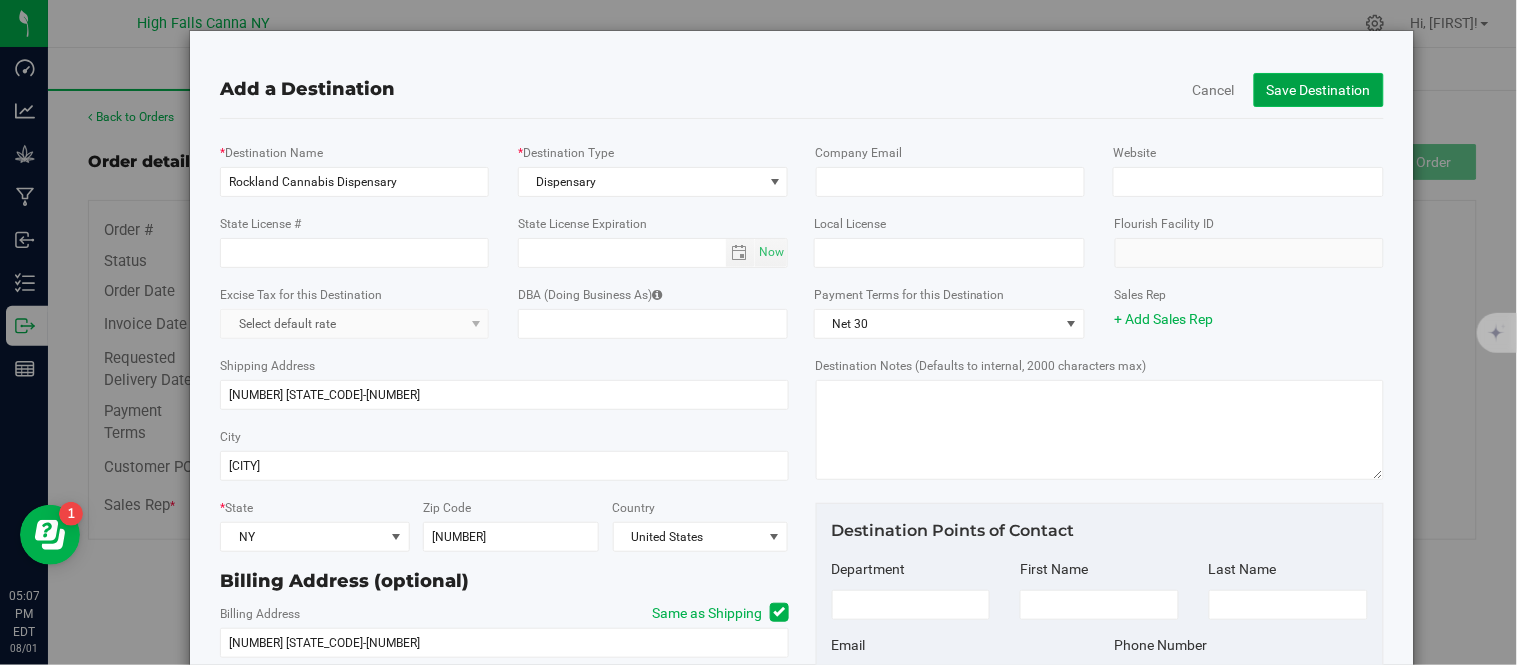 click on "Save Destination" at bounding box center [1319, 90] 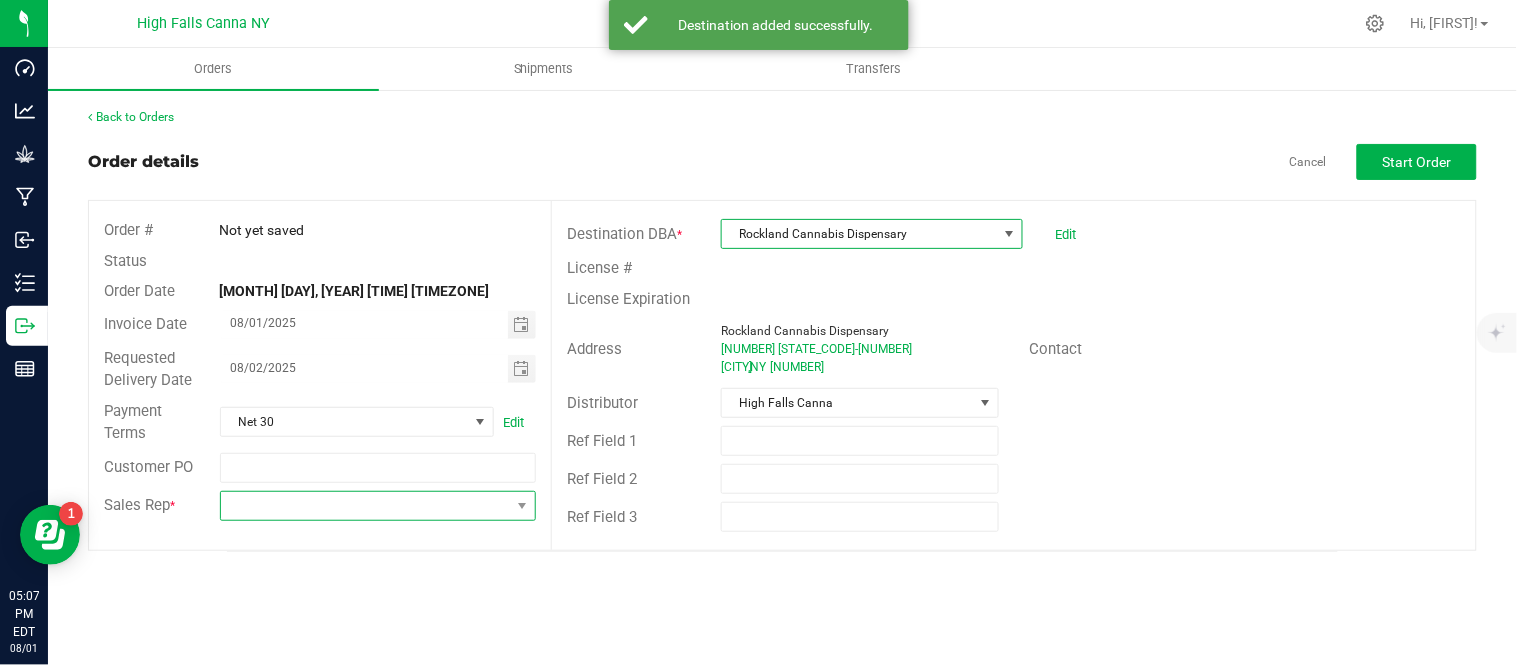 click at bounding box center [366, 506] 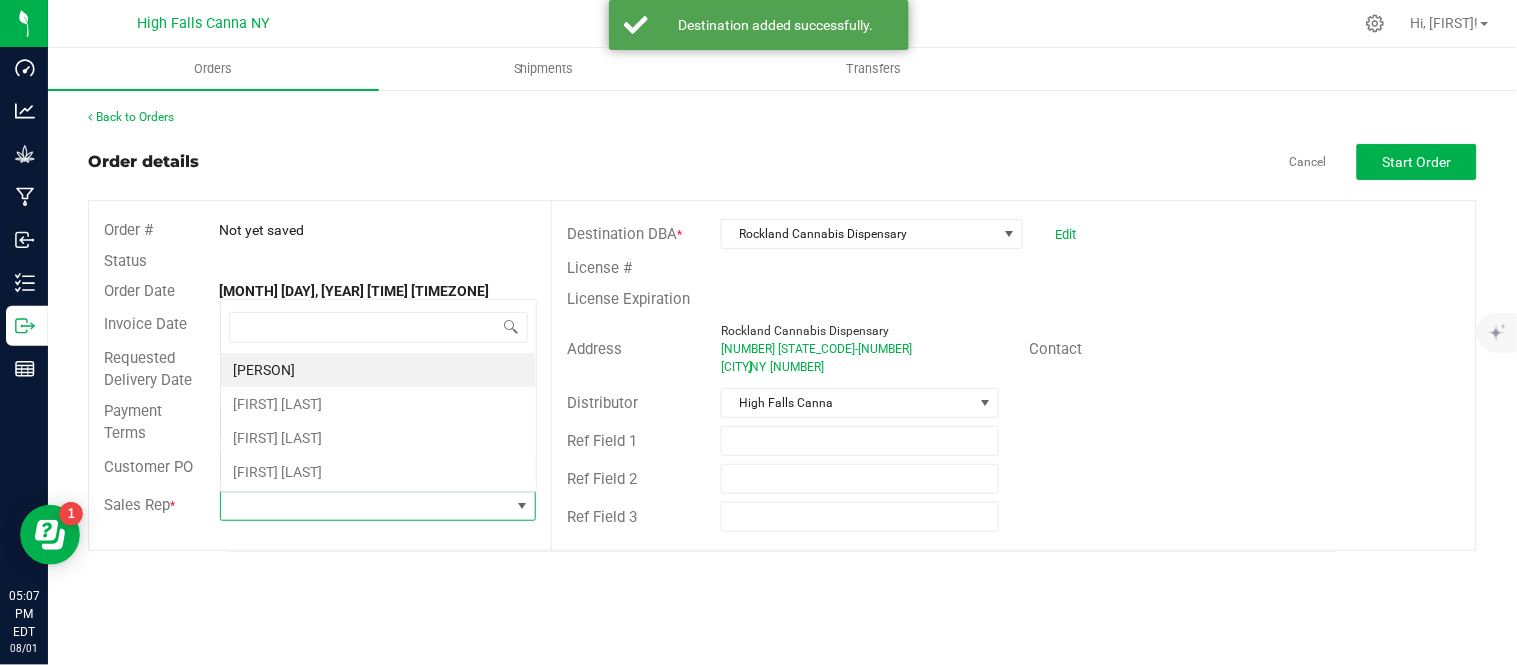 scroll, scrollTop: 0, scrollLeft: 0, axis: both 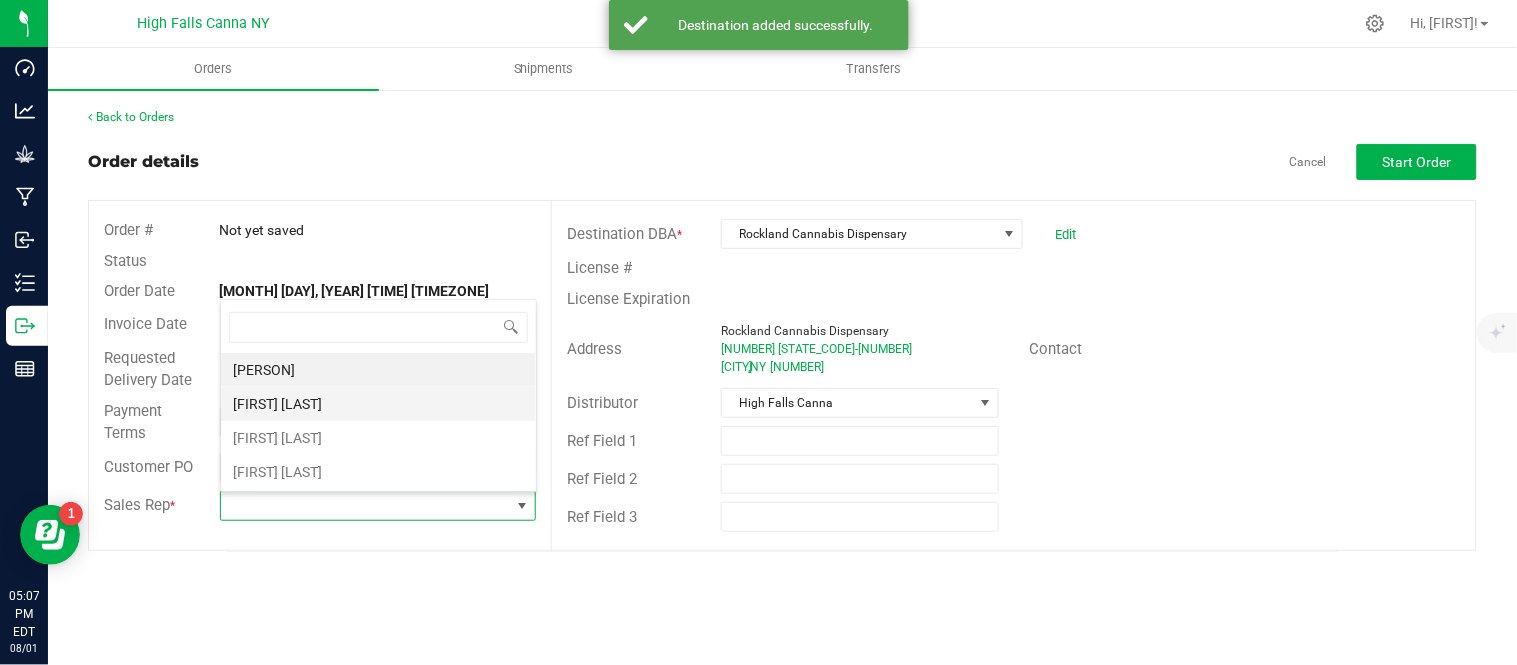 click on "[FIRST] [LAST]" at bounding box center (378, 404) 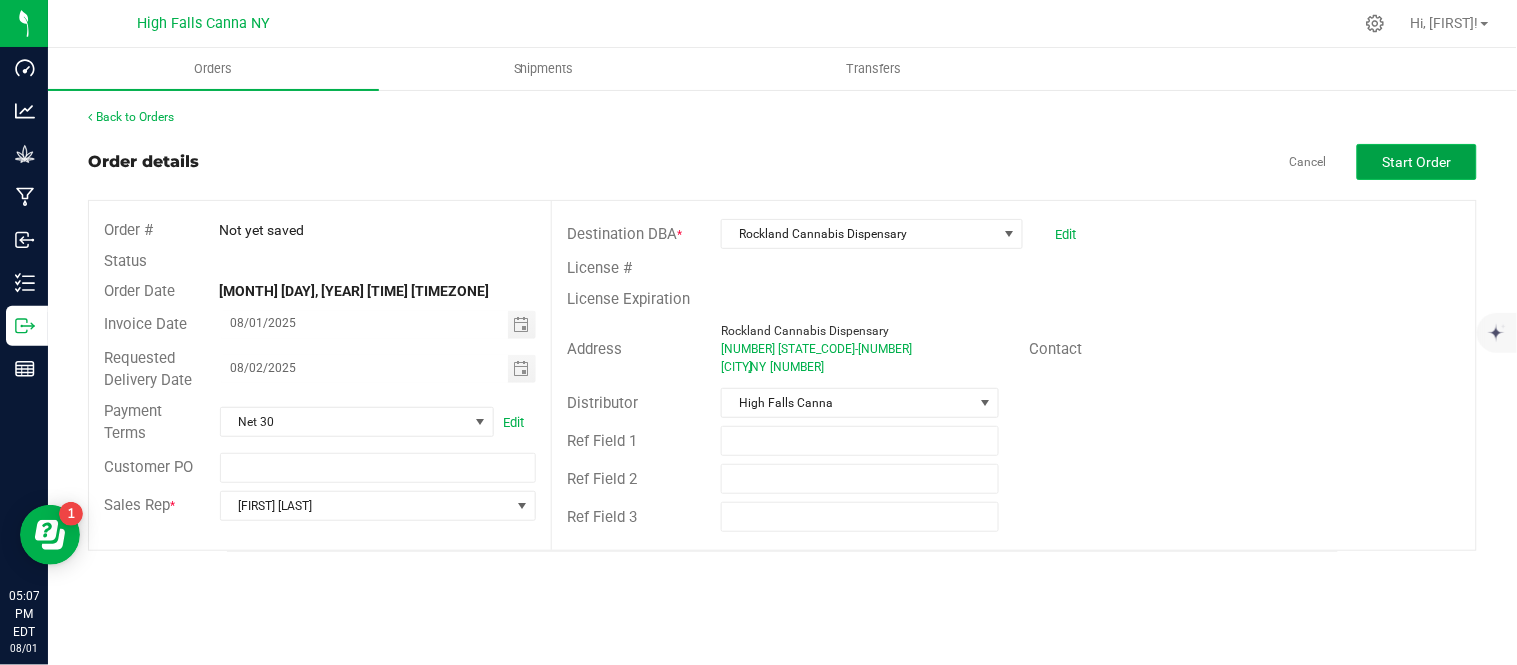 click on "Start Order" at bounding box center (1417, 162) 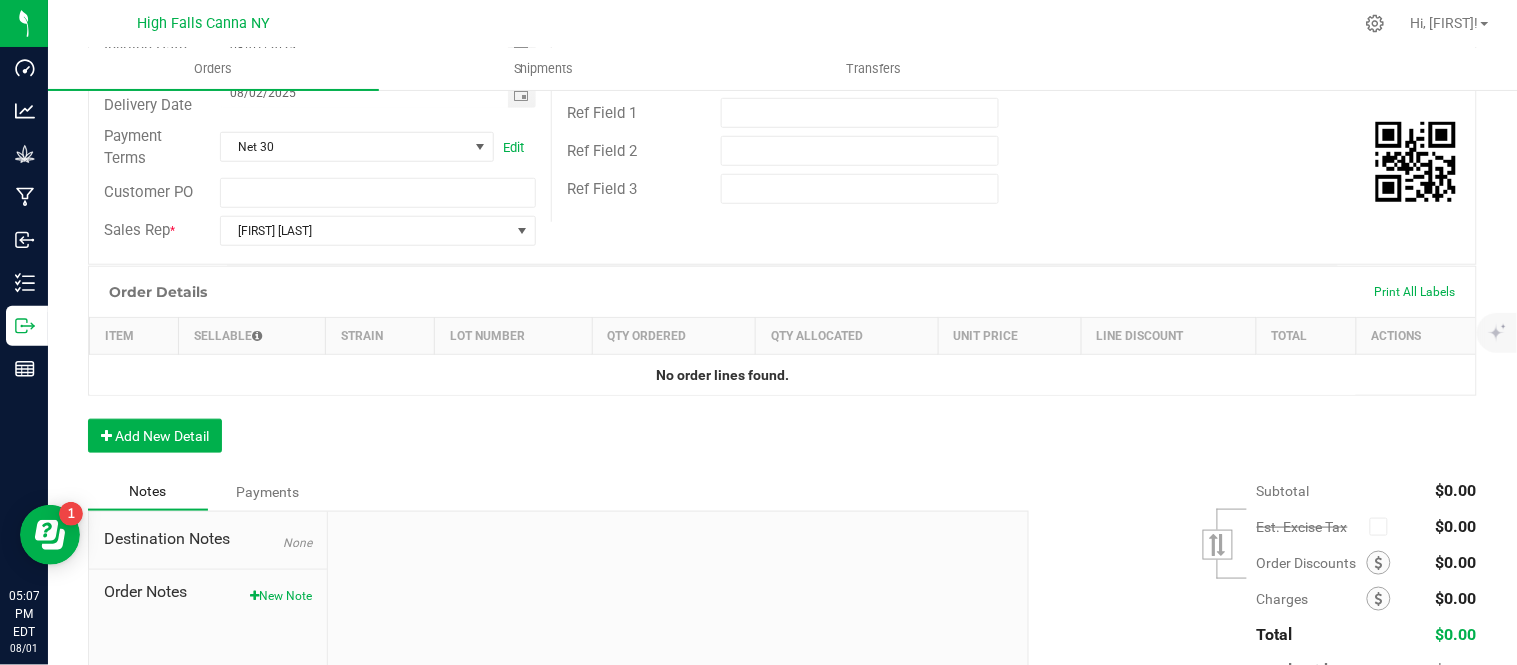scroll, scrollTop: 333, scrollLeft: 0, axis: vertical 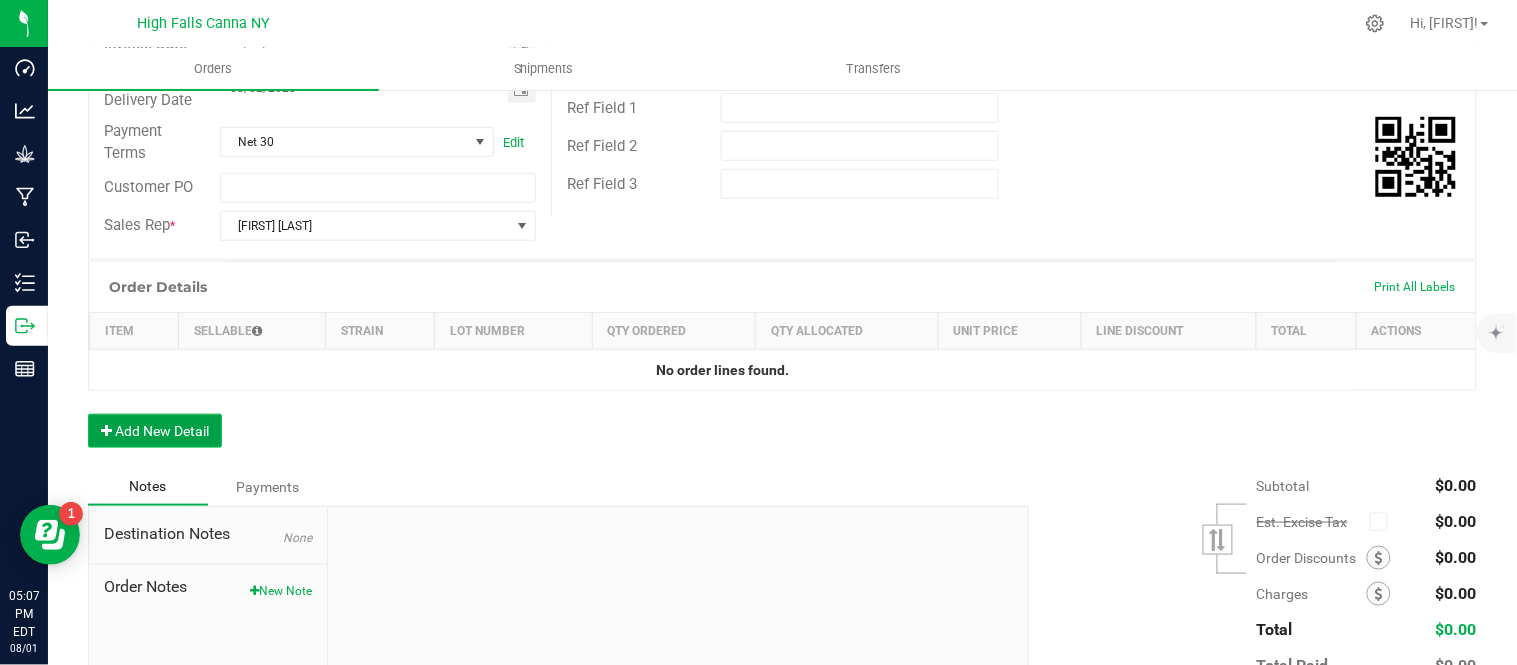 click on "Add New Detail" at bounding box center [155, 431] 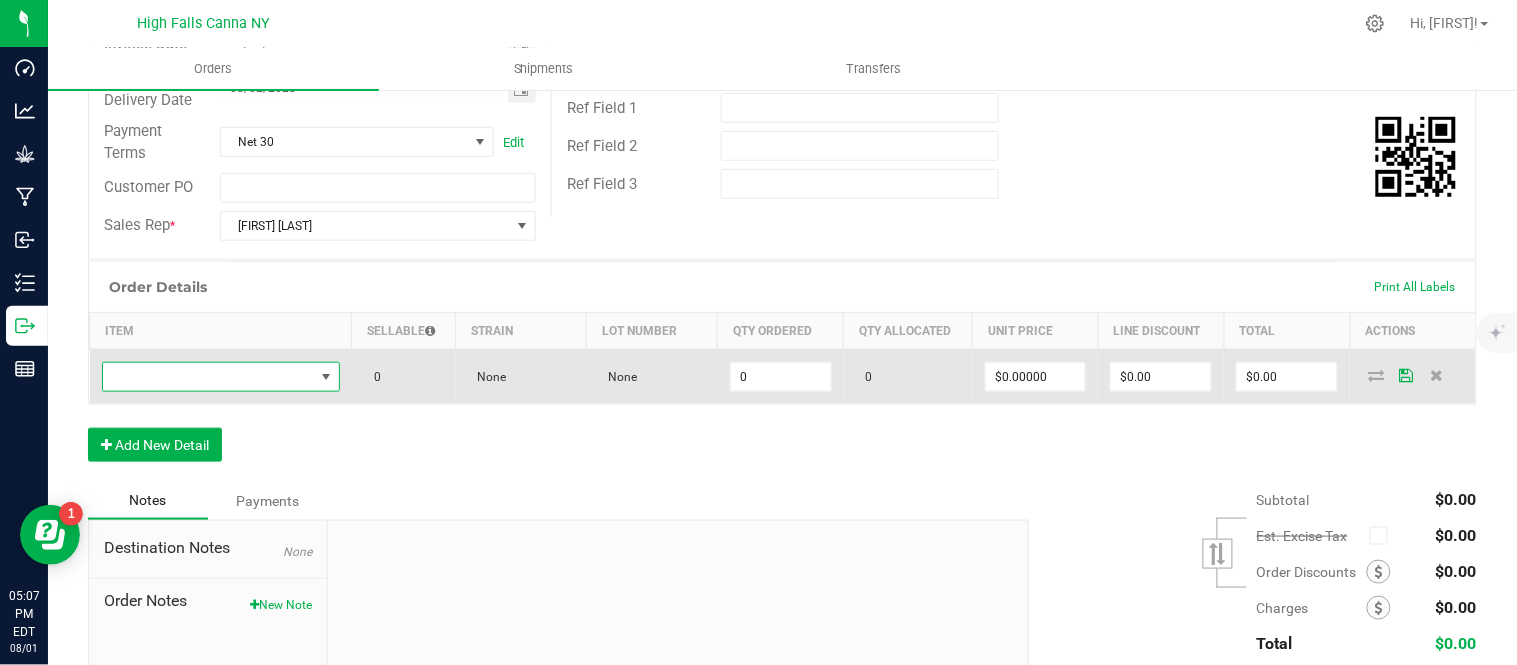 click at bounding box center (208, 377) 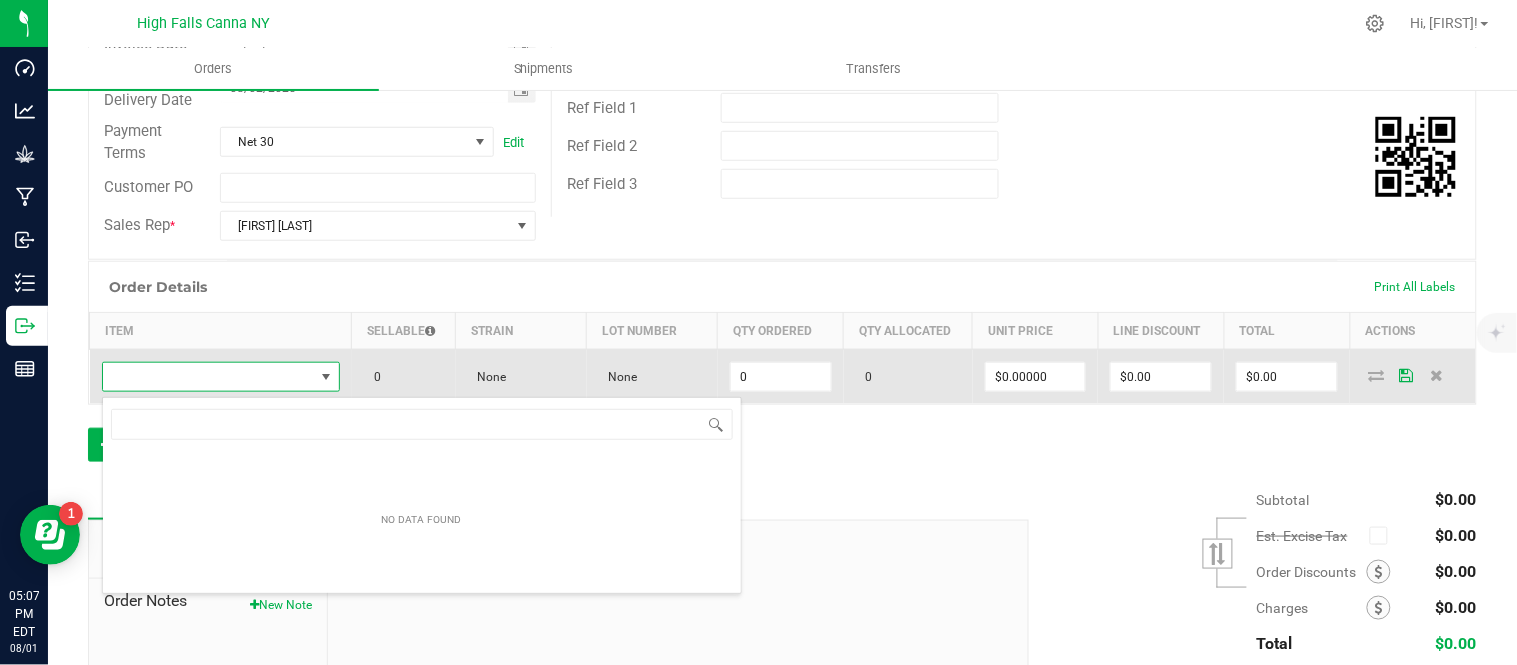 scroll, scrollTop: 99970, scrollLeft: 99768, axis: both 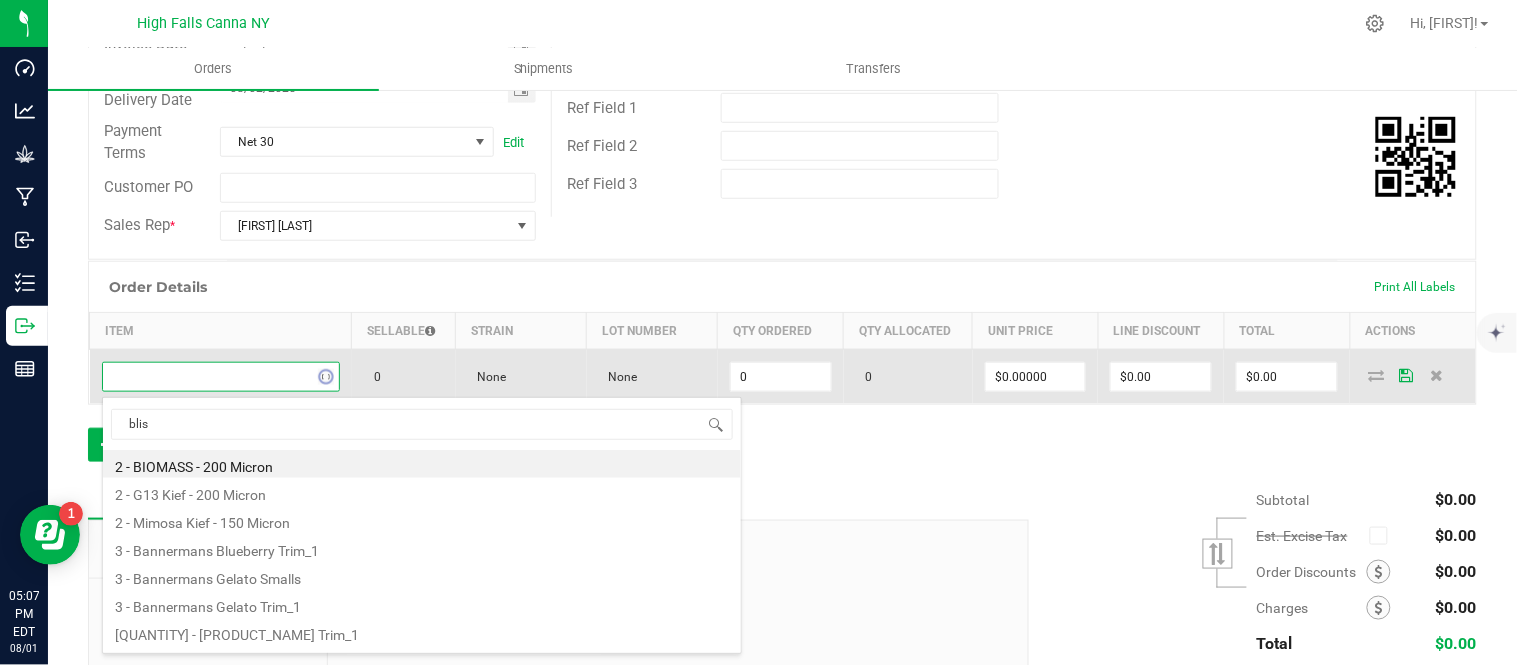 type on "bliss" 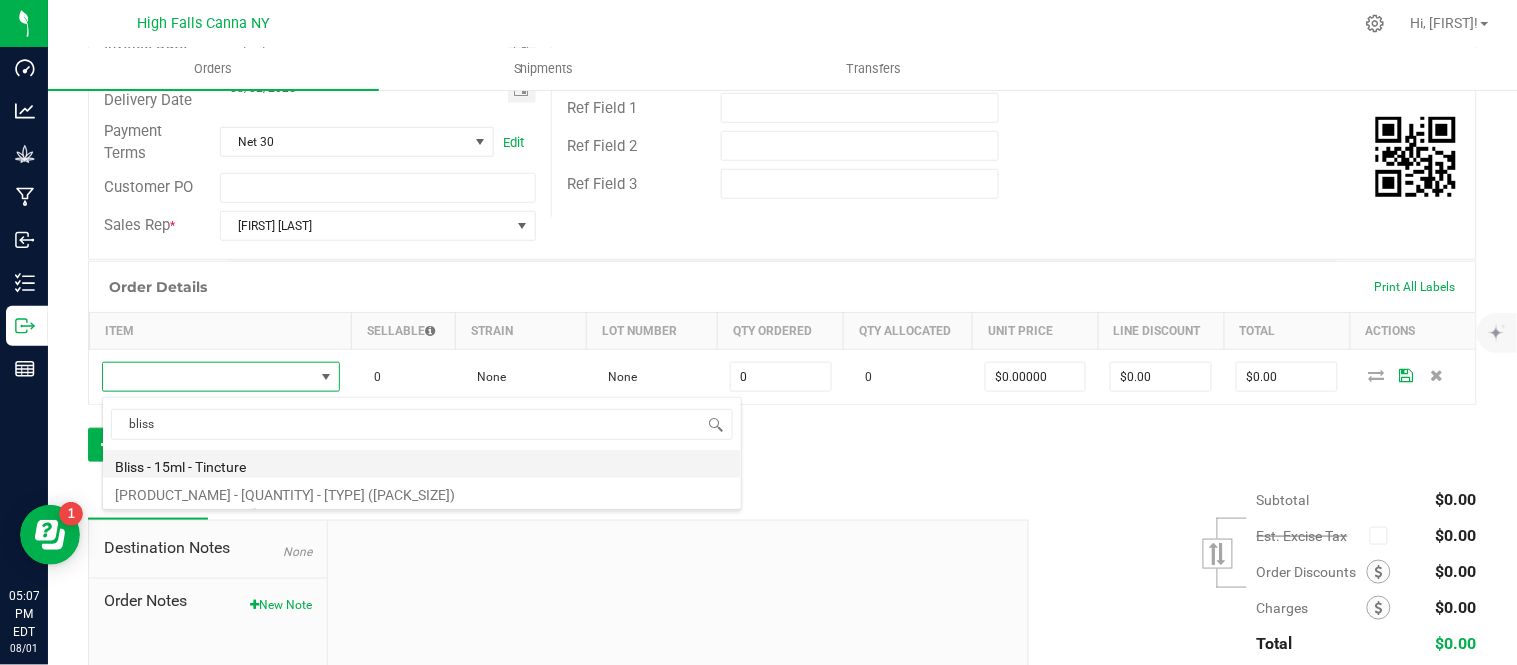 click on "Bliss - 15ml - Tincture" at bounding box center (422, 464) 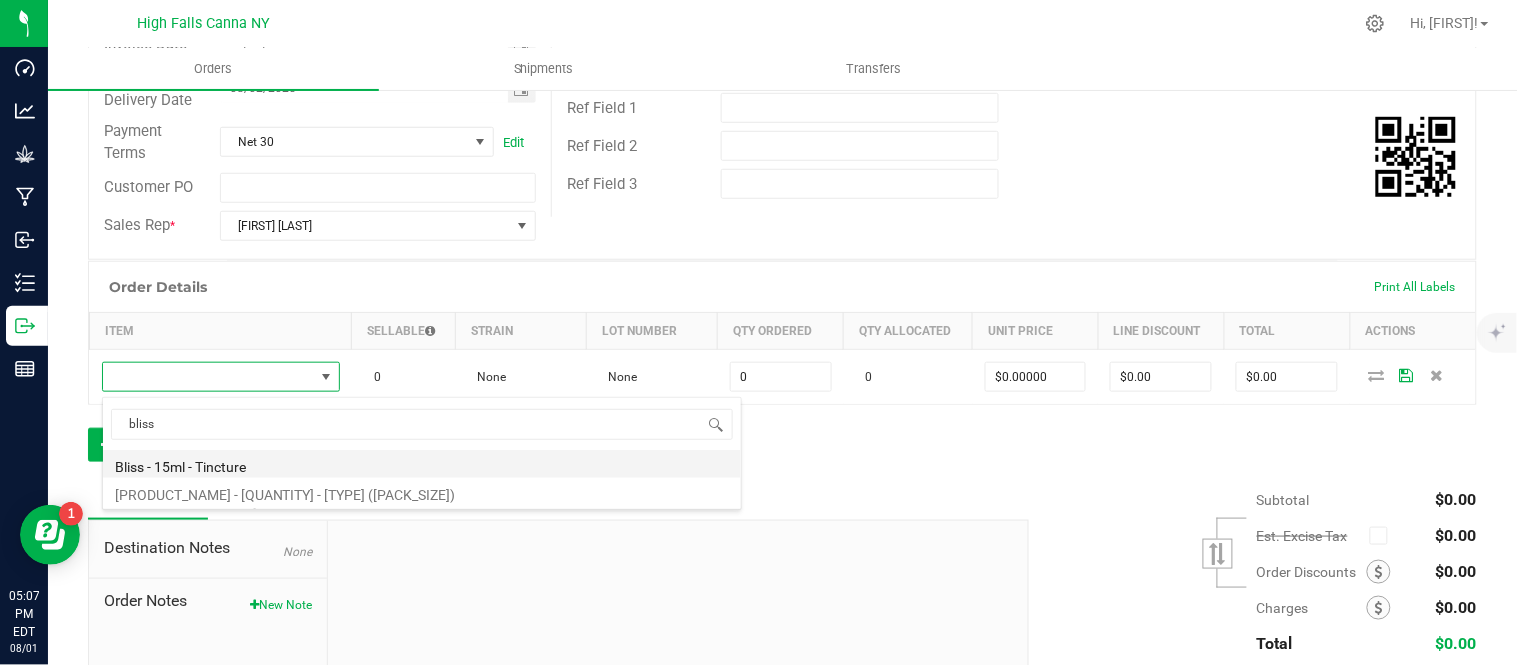 type on "0 ea" 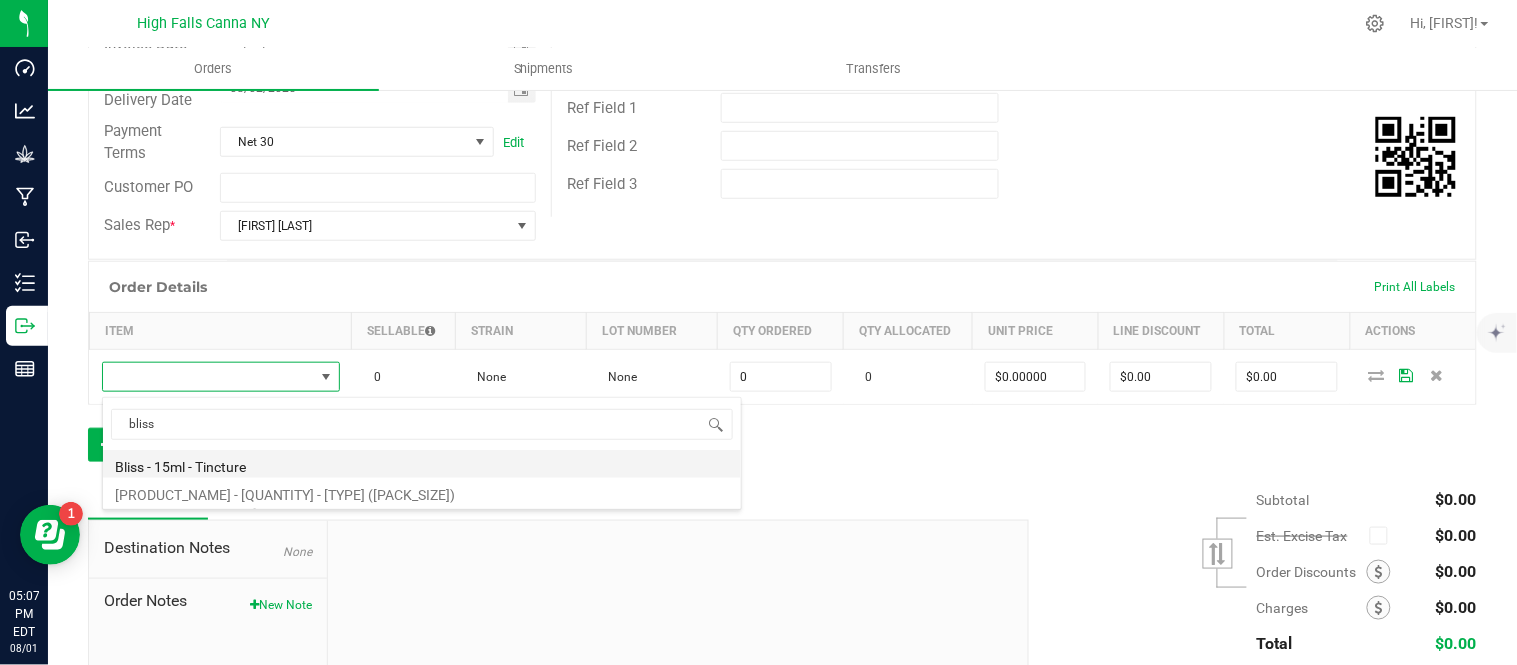 type on "$20.00000" 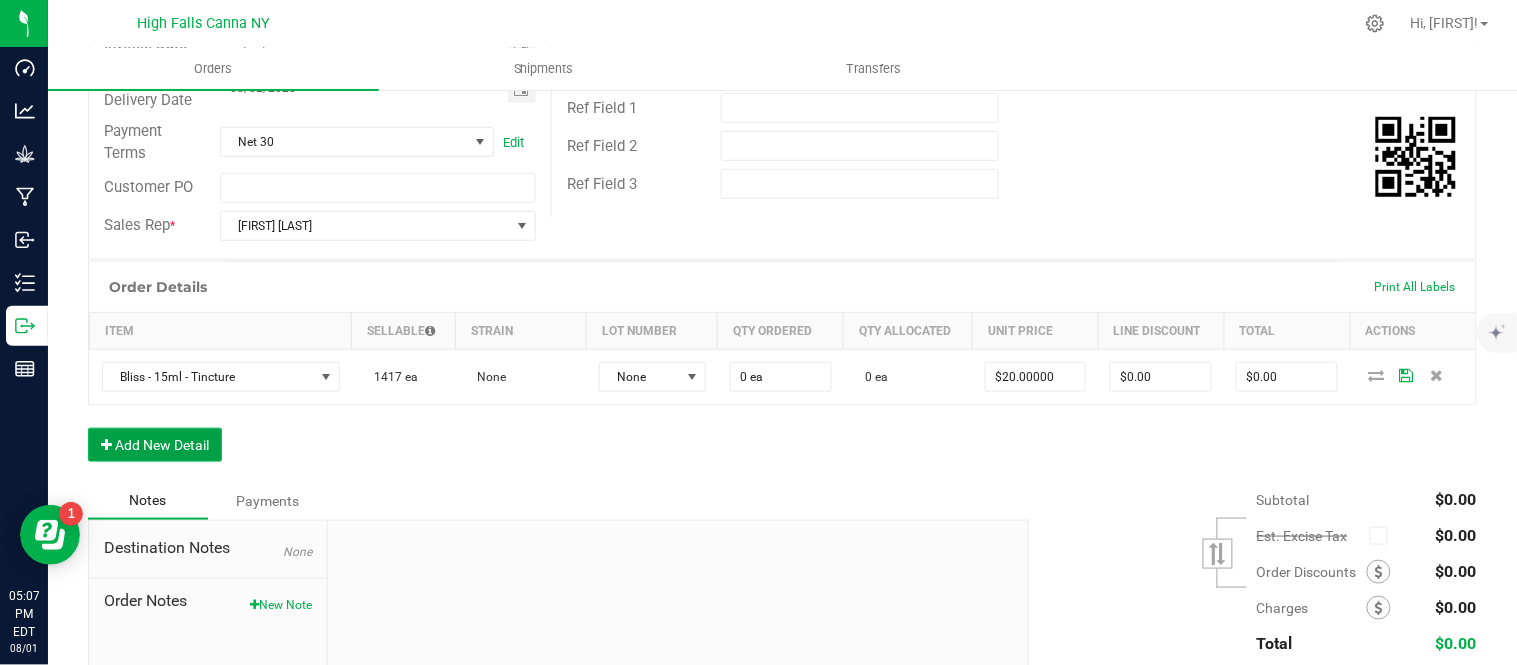 click on "Add New Detail" at bounding box center (155, 445) 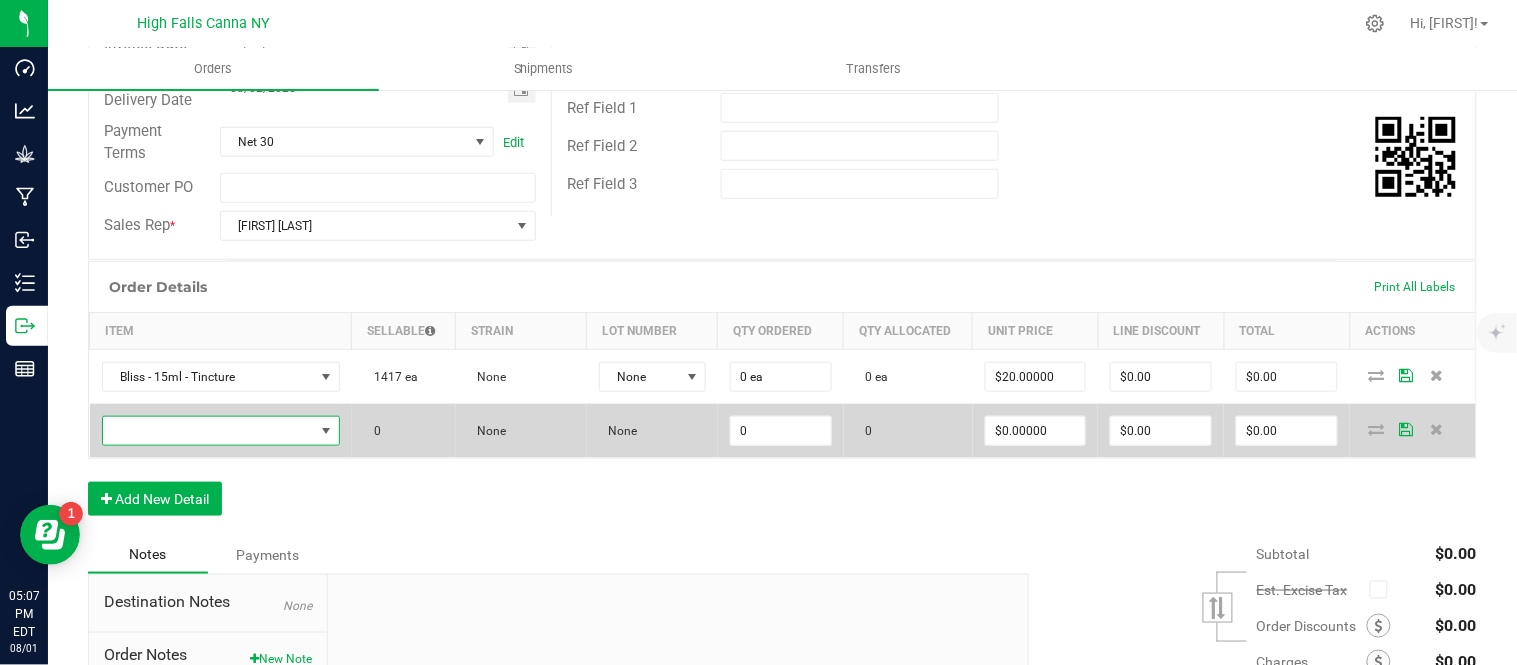 click at bounding box center (208, 431) 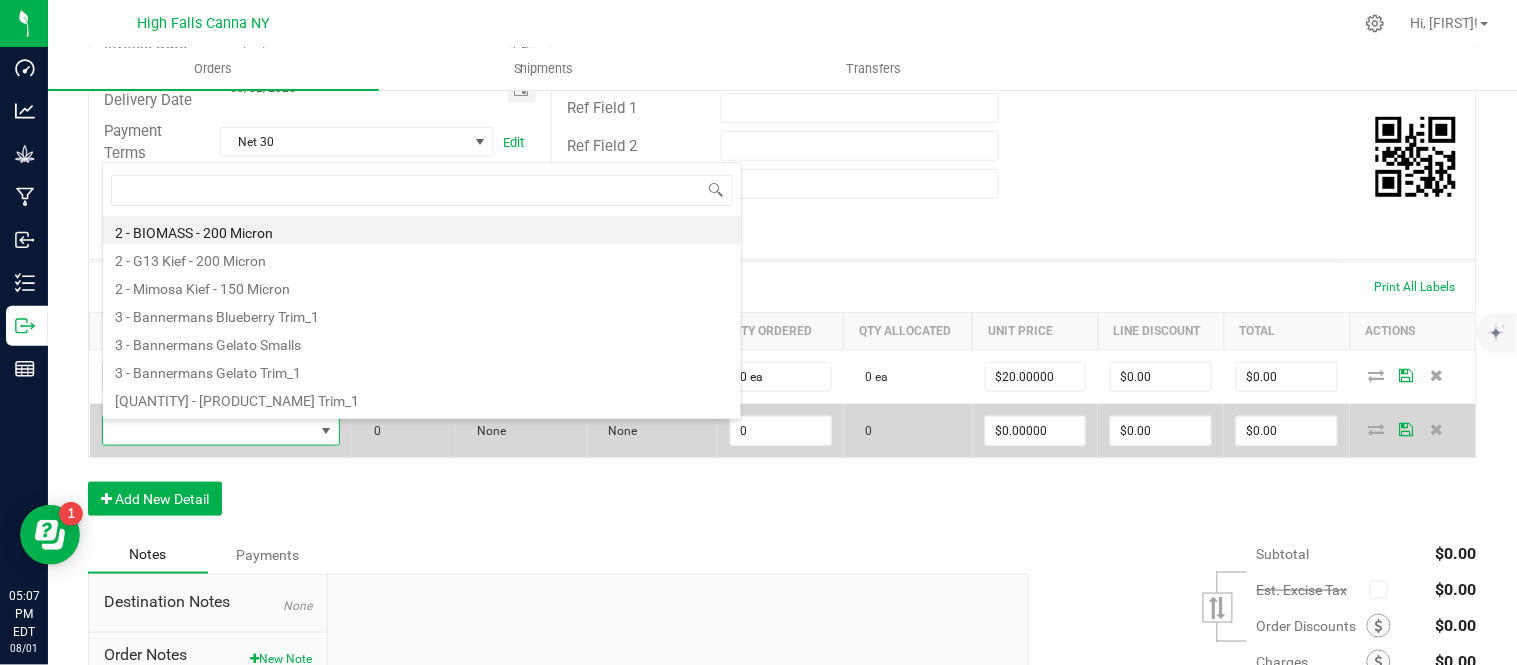 scroll, scrollTop: 99970, scrollLeft: 99768, axis: both 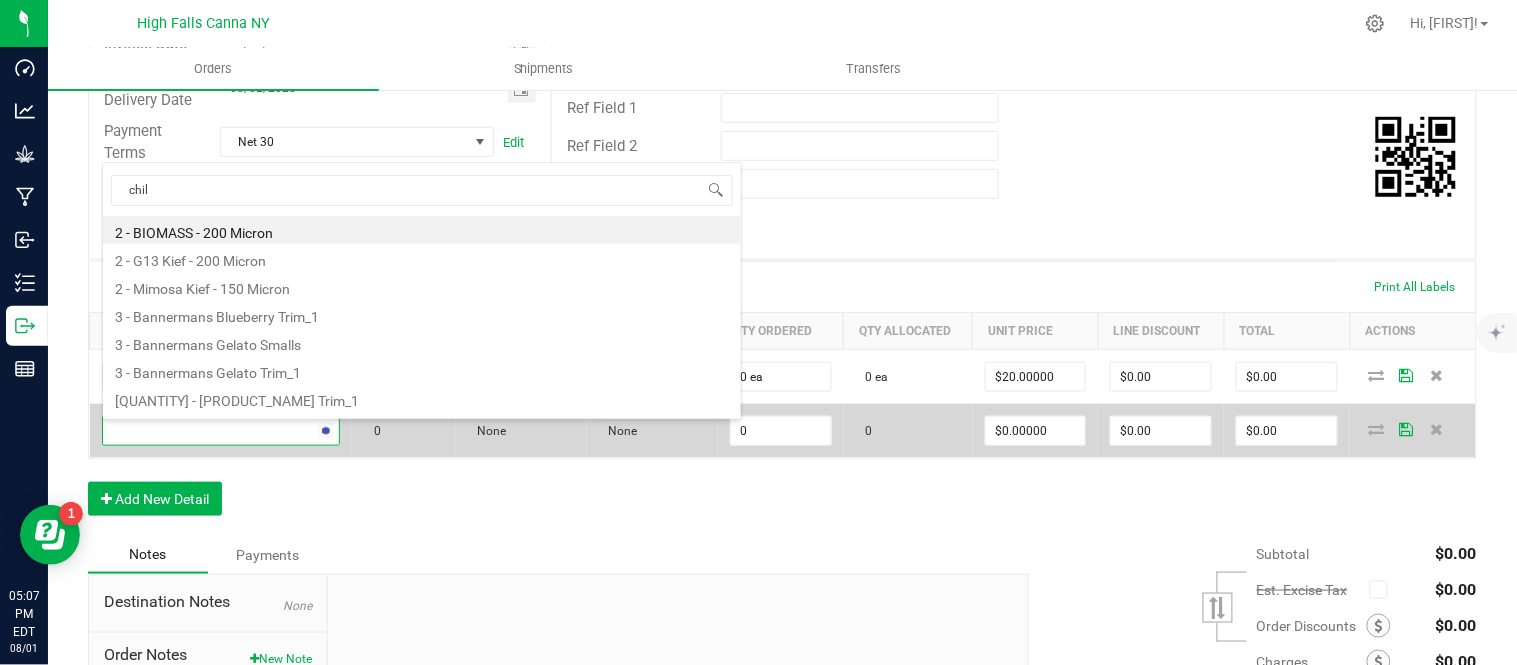 type on "chill" 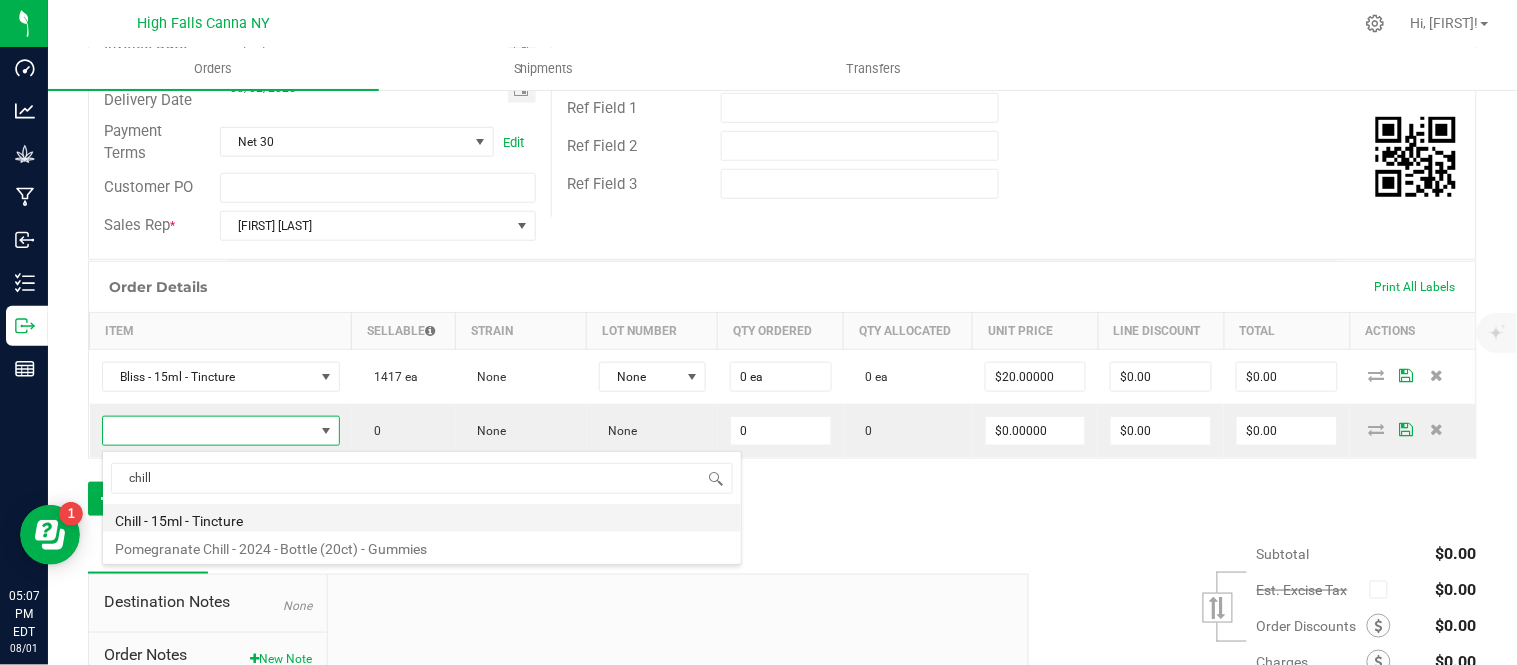 click on "Chill - 15ml - Tincture" at bounding box center (422, 518) 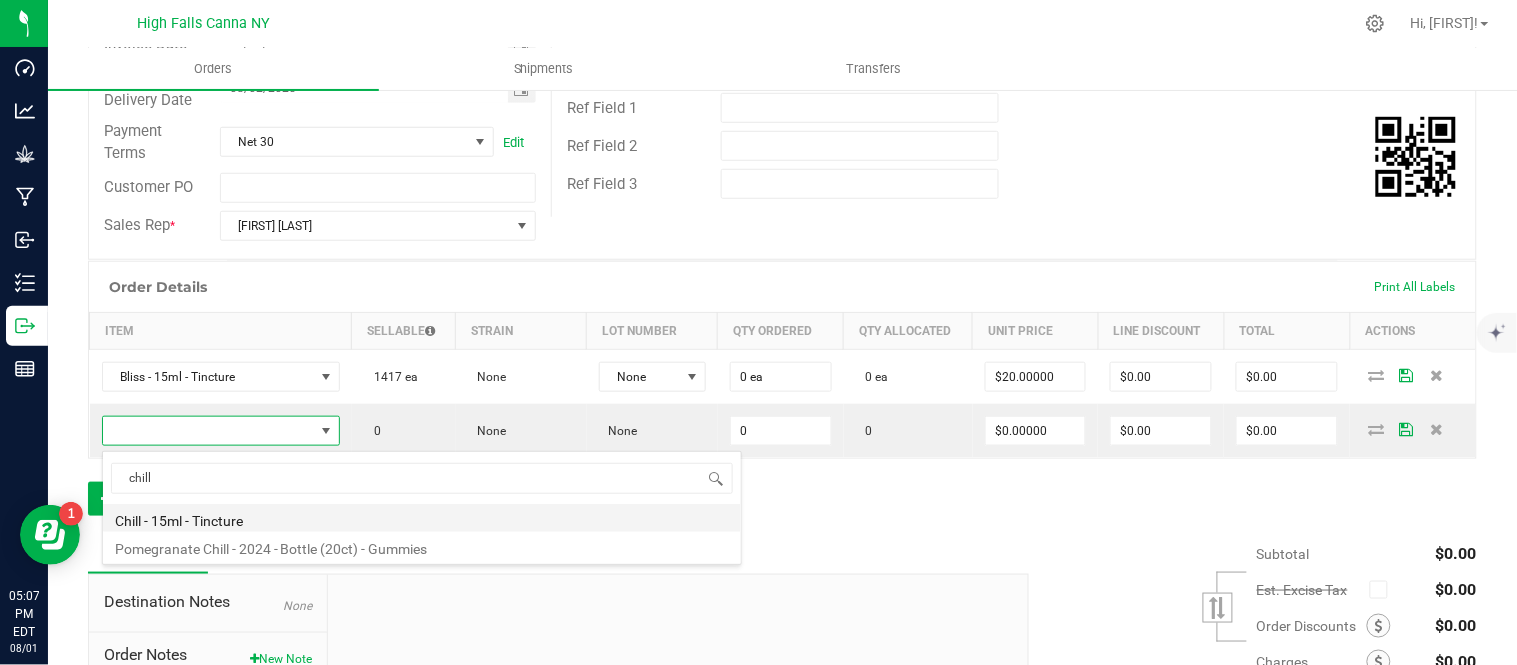 type on "0 ea" 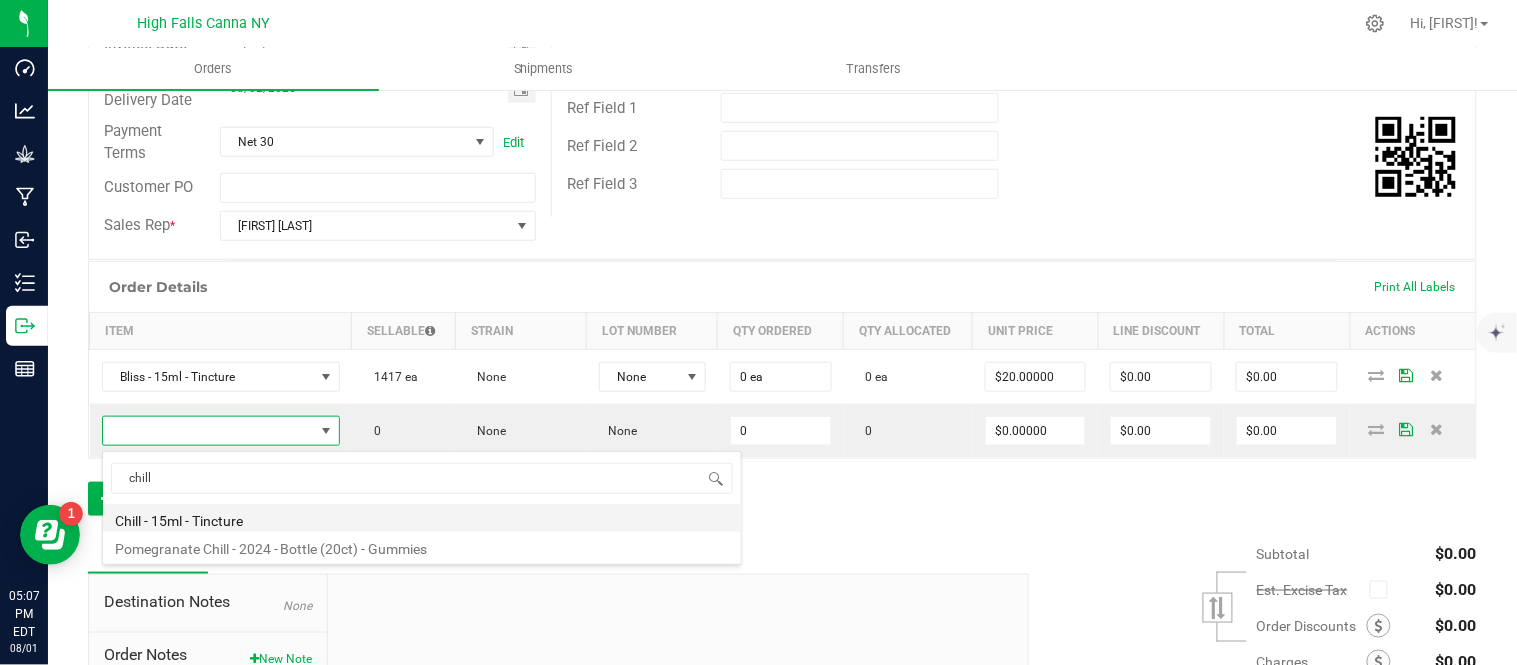 type on "$20.00000" 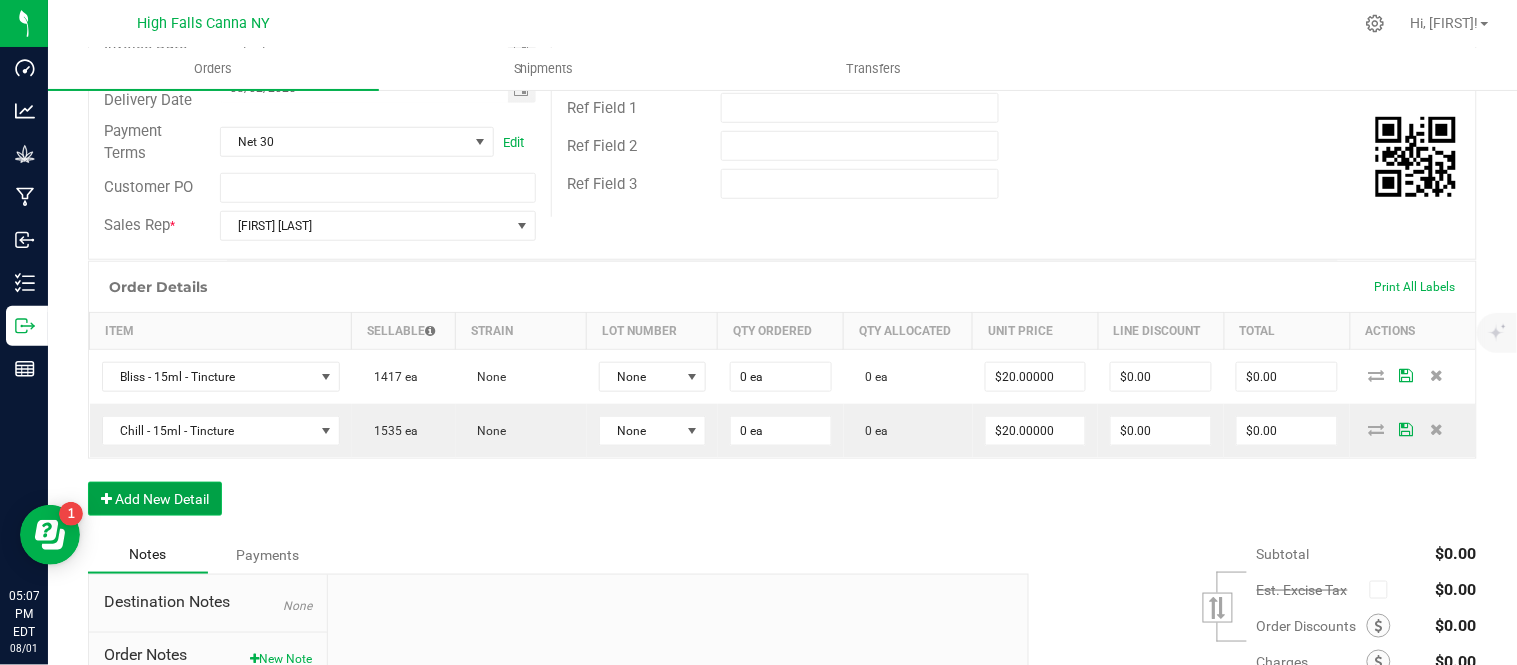 click on "Add New Detail" at bounding box center (155, 499) 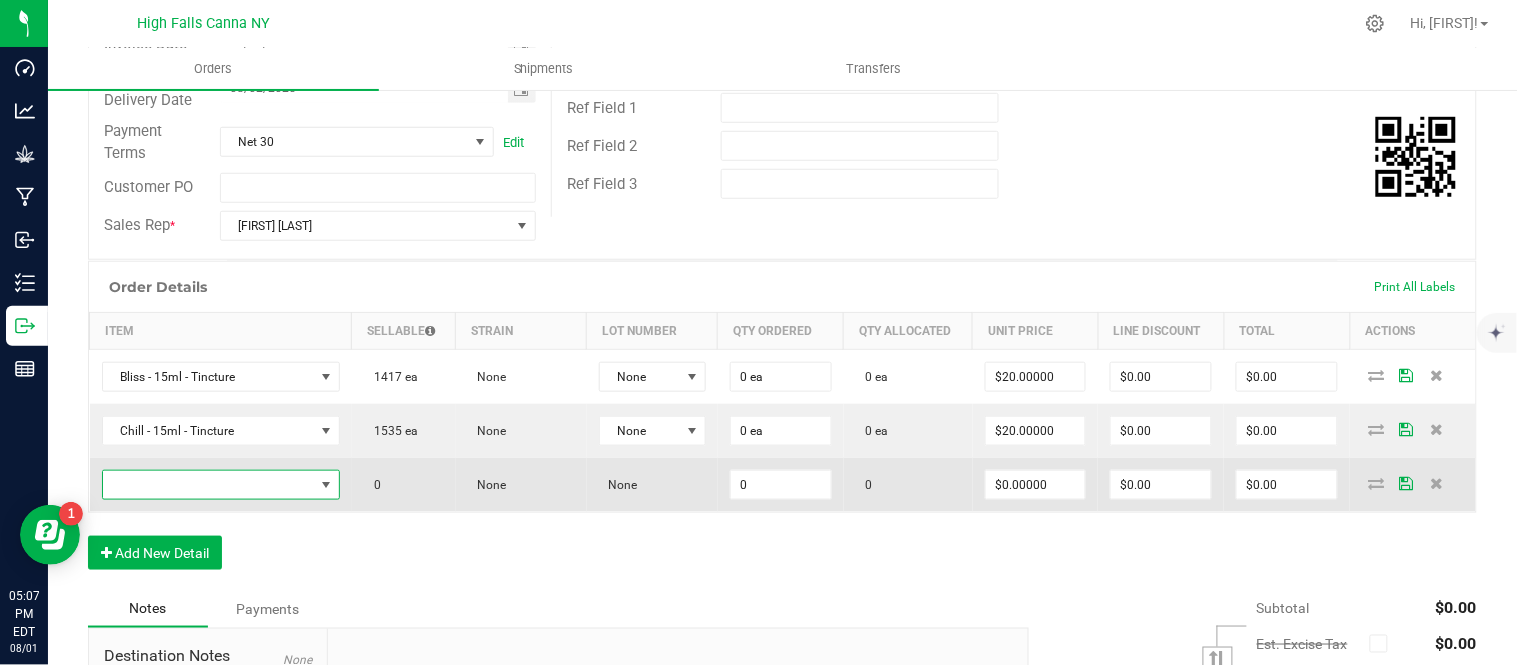 click at bounding box center [208, 485] 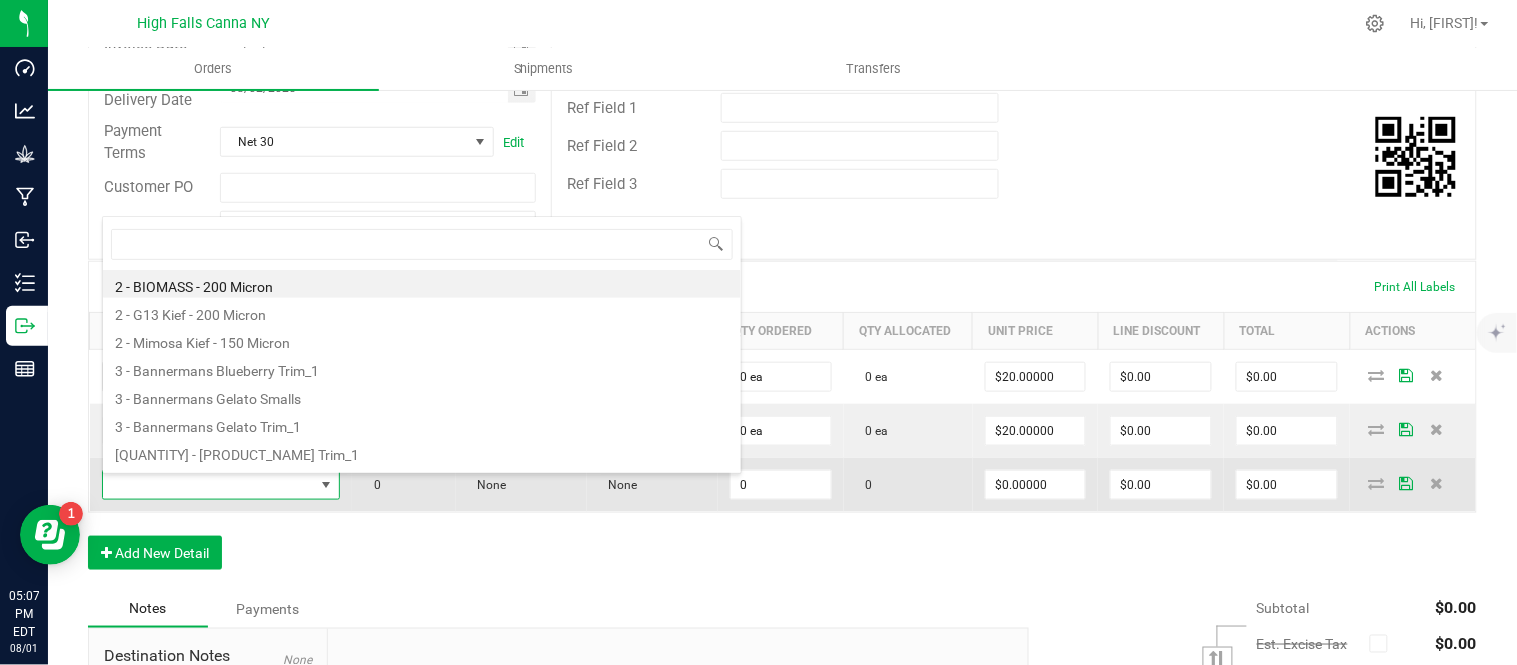 scroll, scrollTop: 99970, scrollLeft: 99768, axis: both 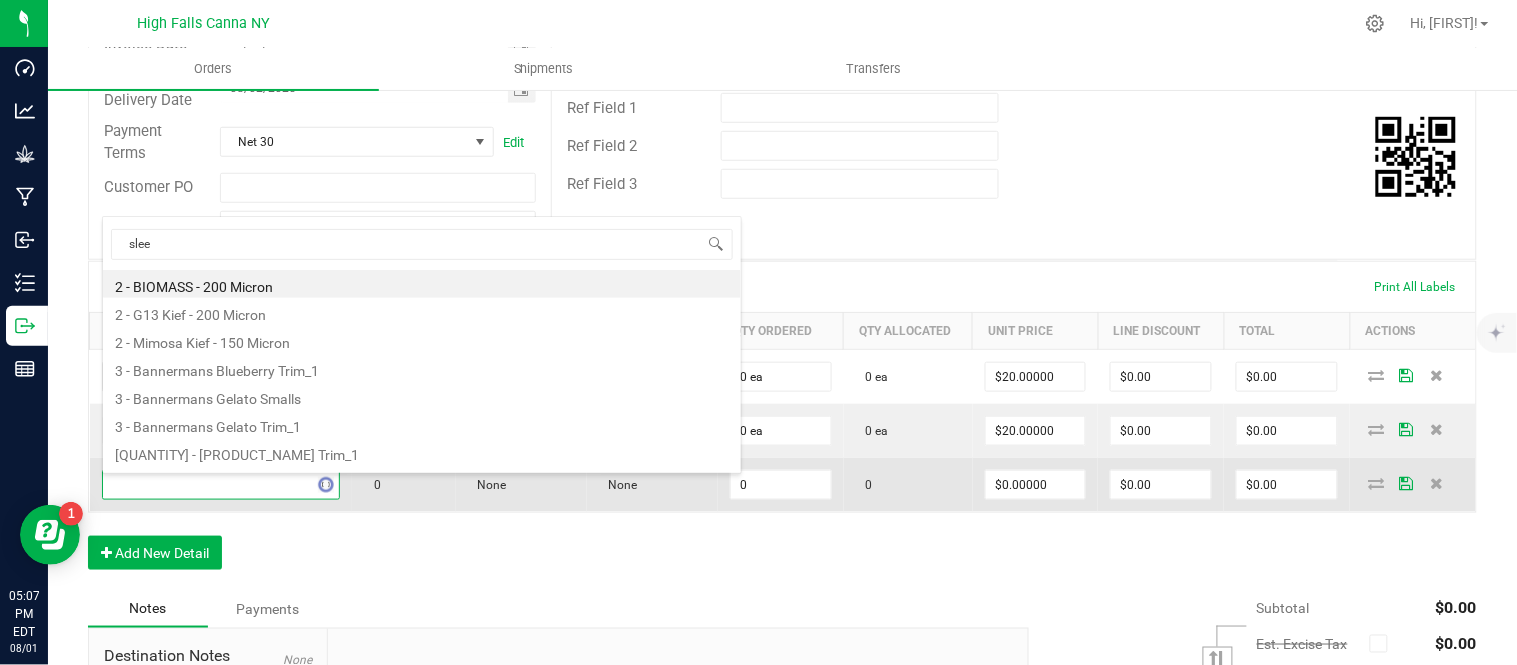 type on "sleep" 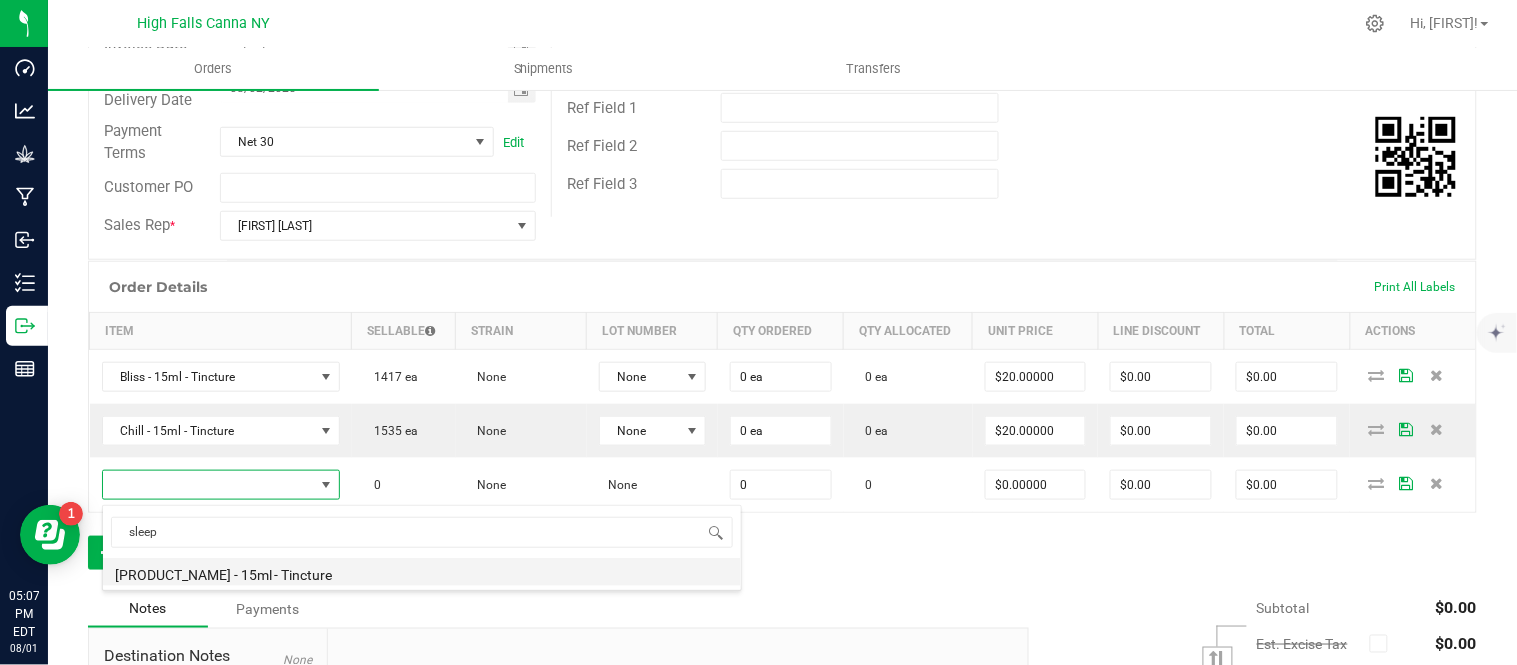 click on "[PRODUCT_NAME] - 15ml - Tincture" at bounding box center (422, 572) 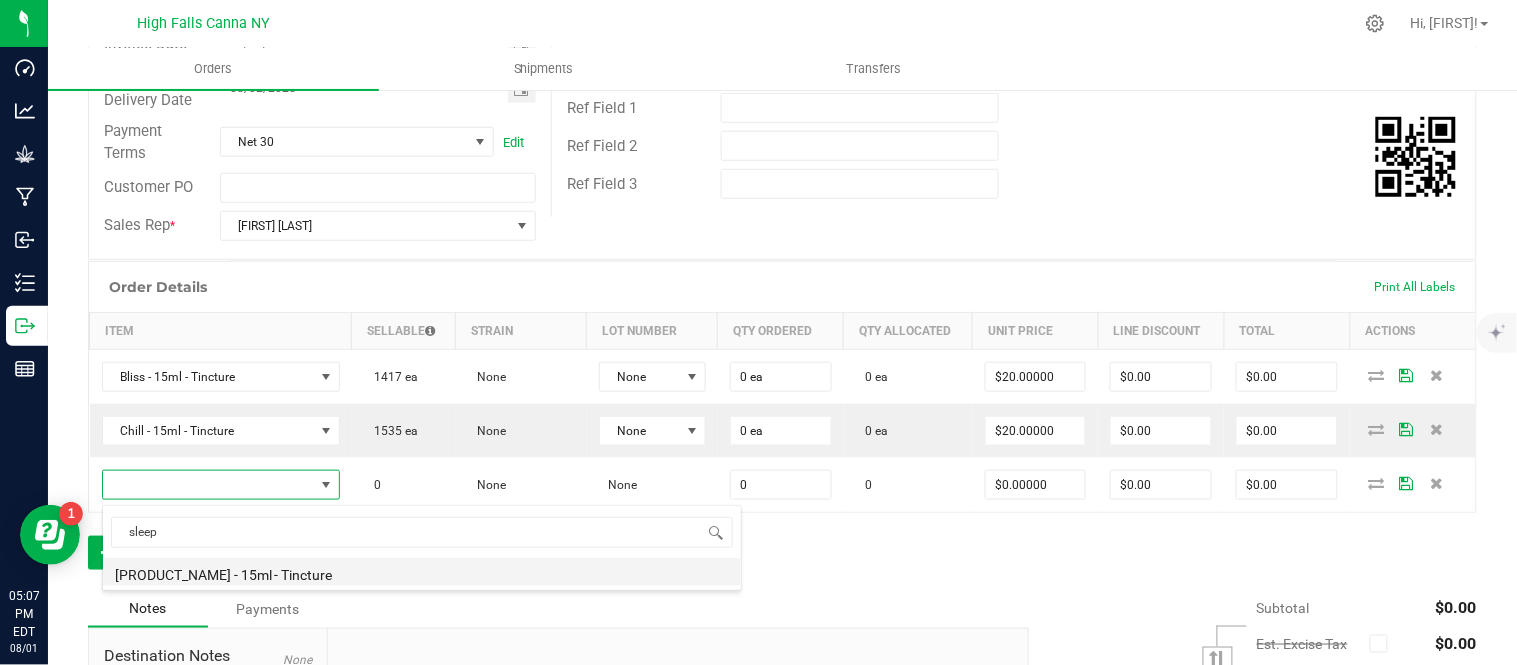 type on "0 ea" 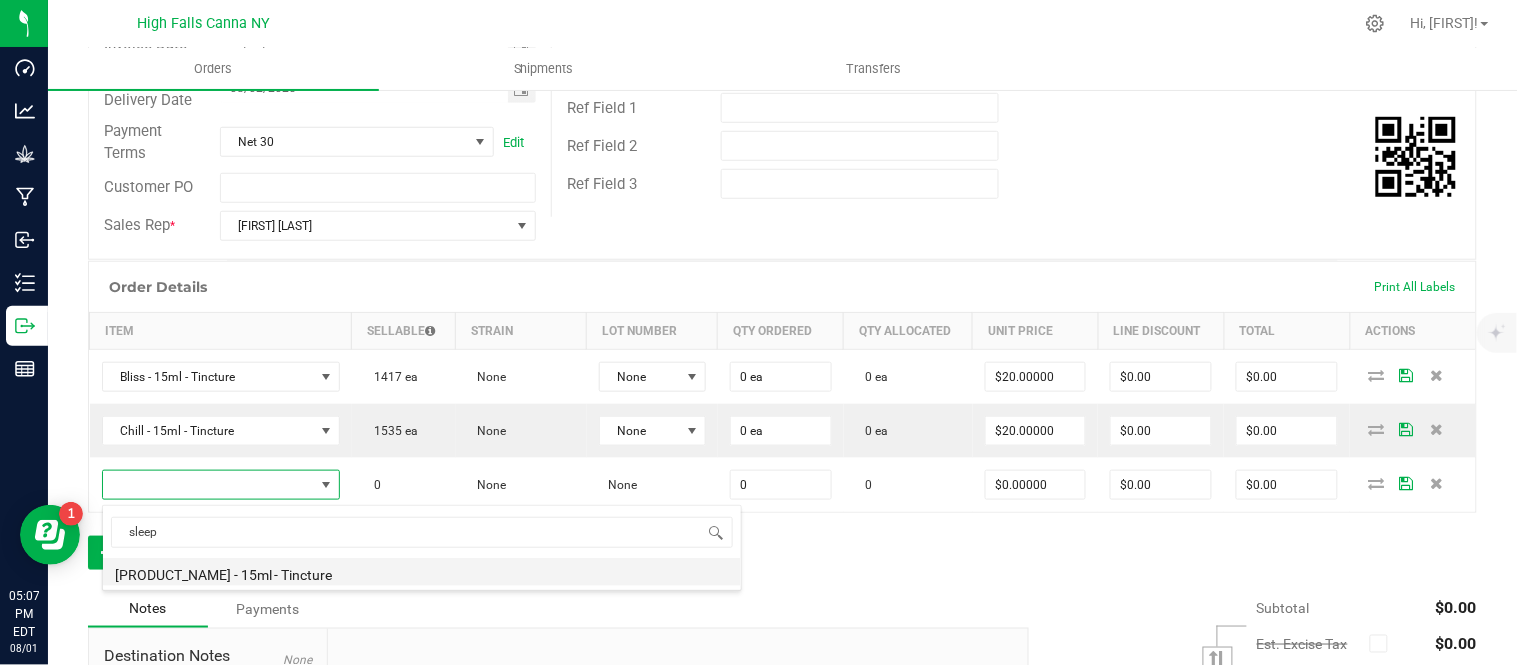 type on "$20.00000" 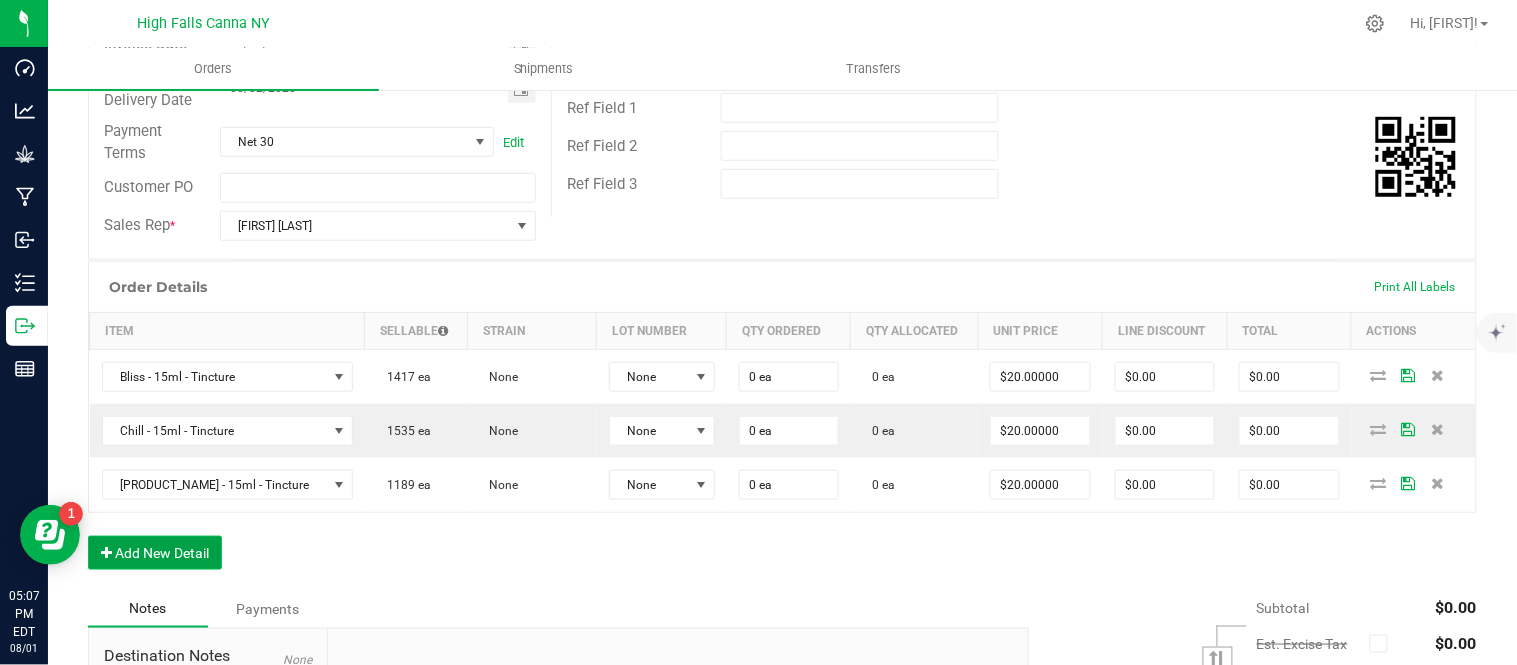 click on "Add New Detail" at bounding box center [155, 553] 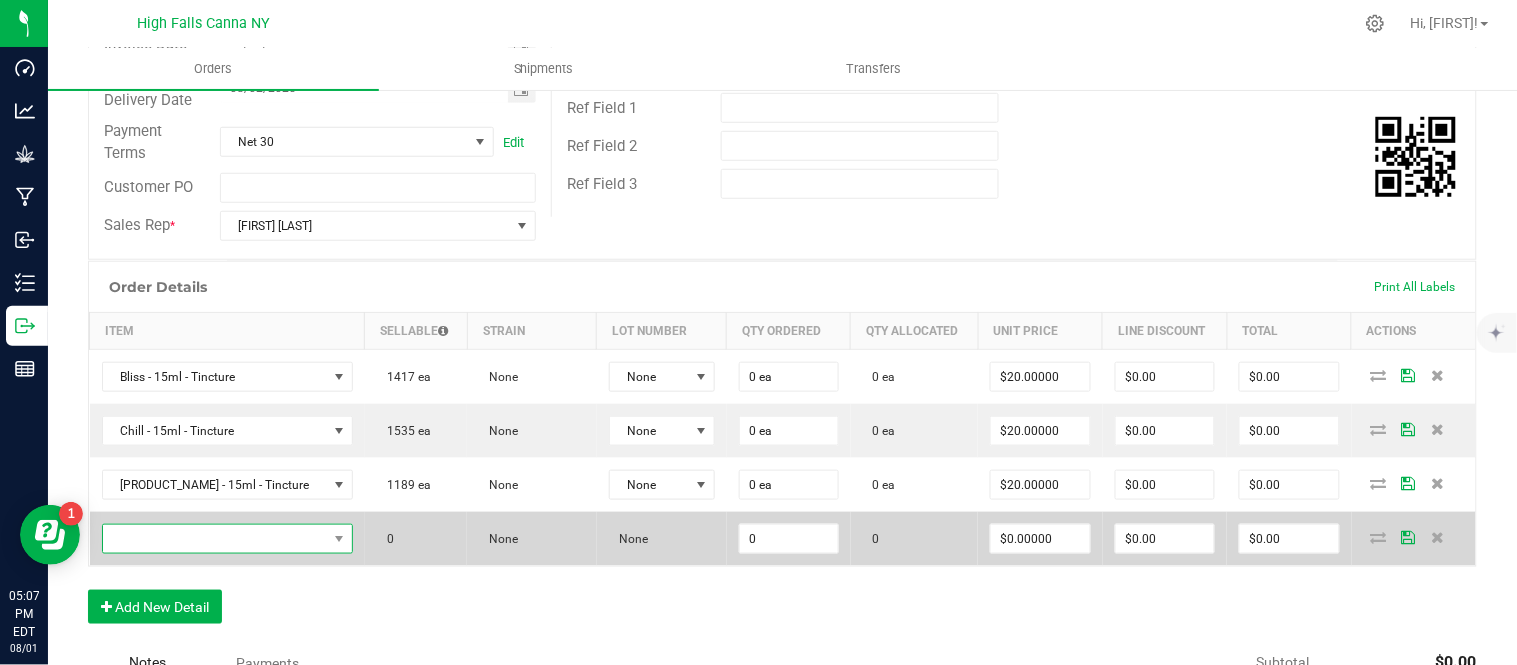click at bounding box center (215, 539) 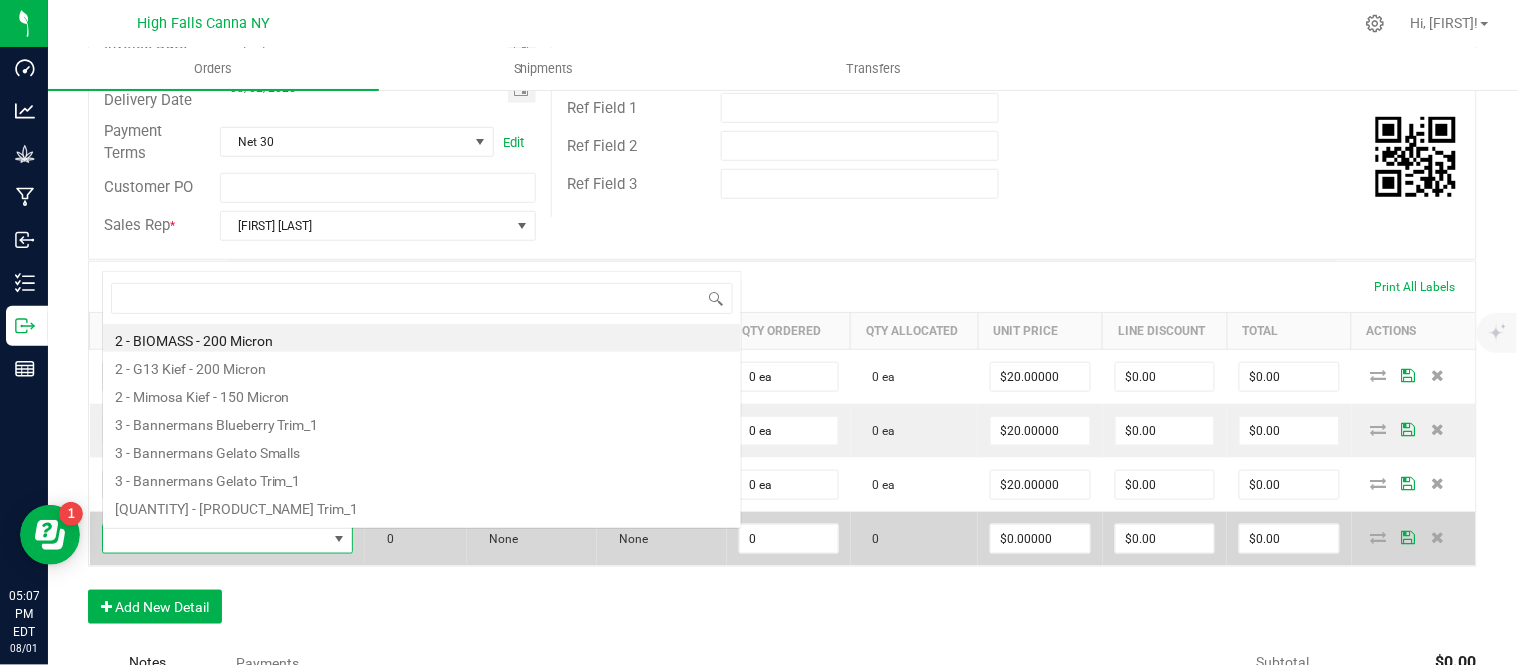 scroll, scrollTop: 0, scrollLeft: 0, axis: both 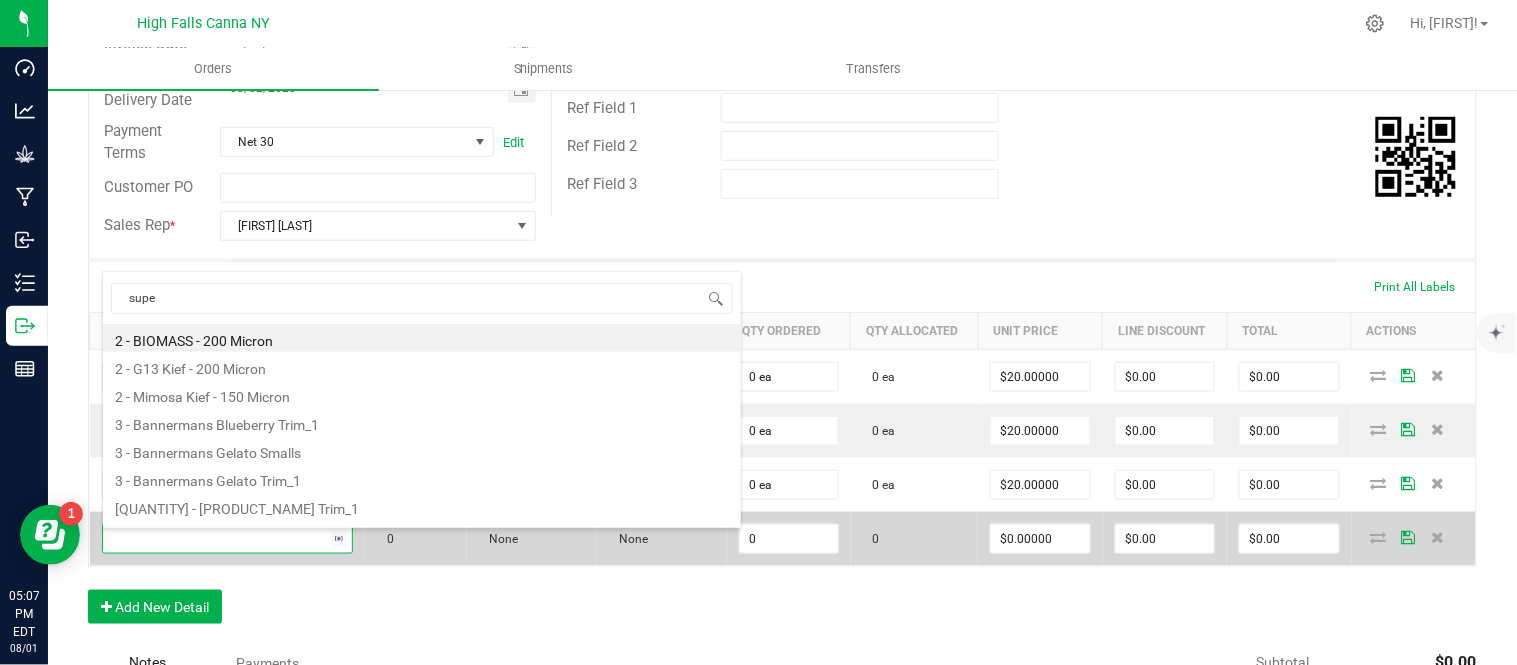 type on "super" 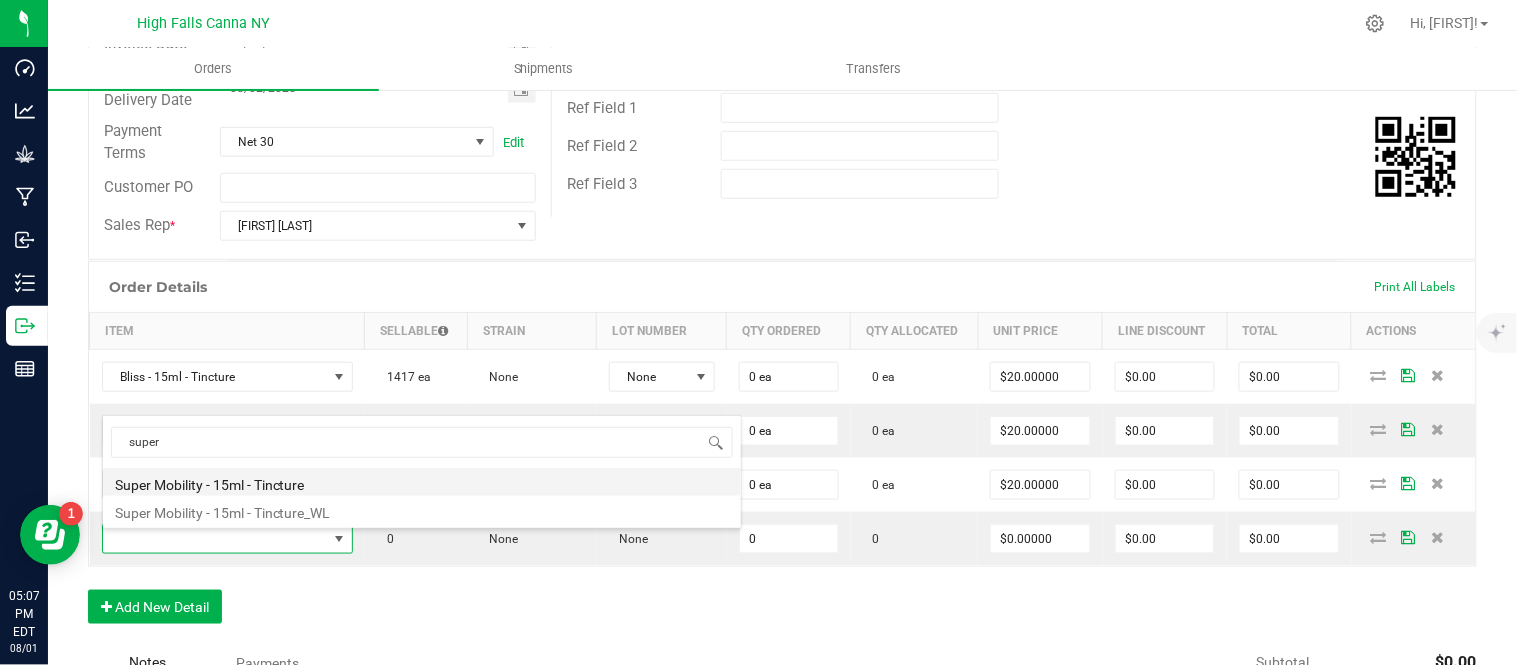 click on "Super Mobility - 15ml - Tincture" at bounding box center [422, 482] 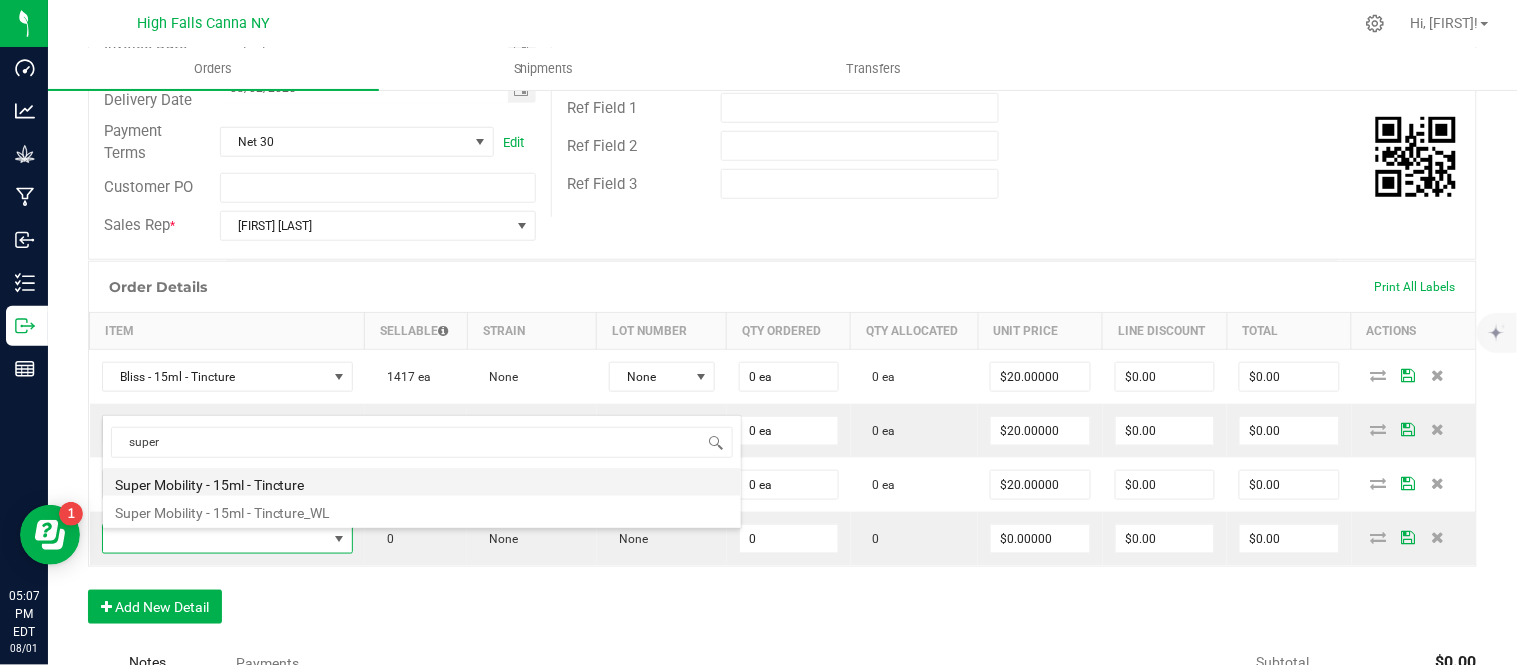 type on "0 ea" 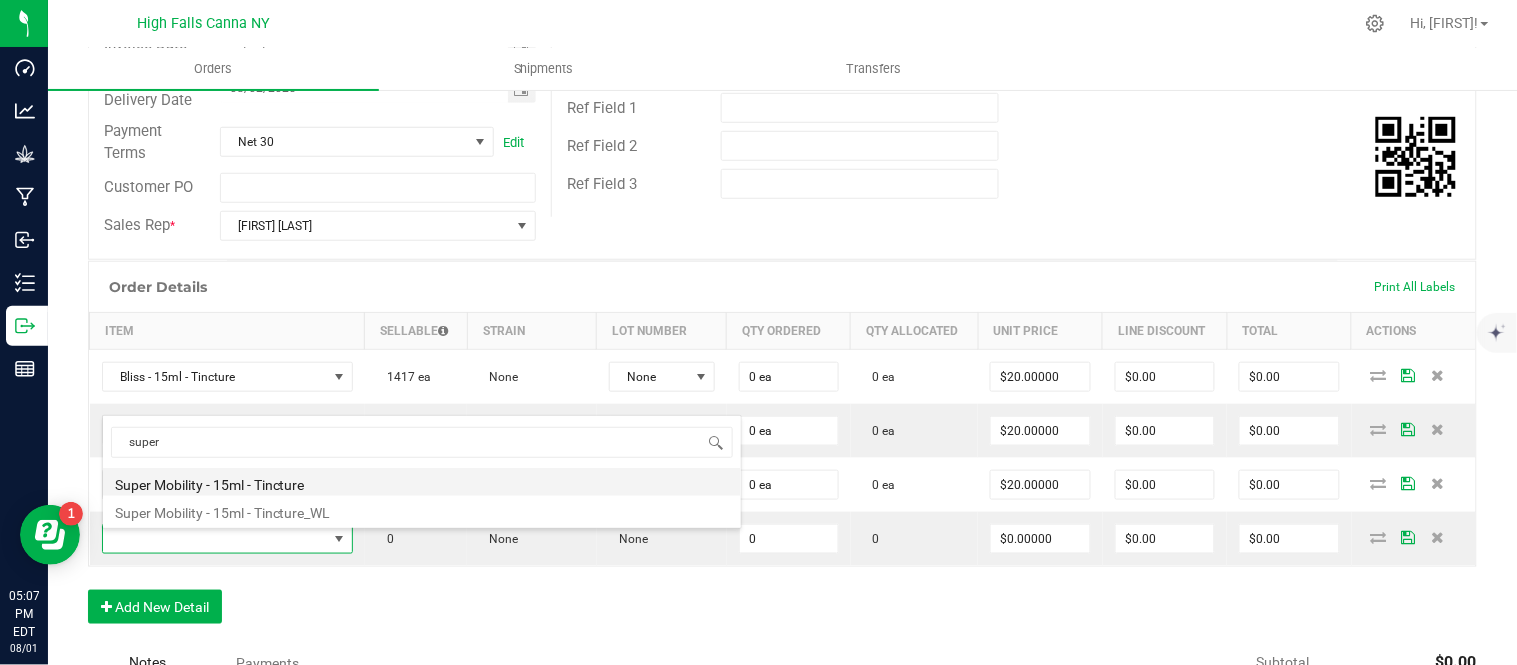 type on "$20.00000" 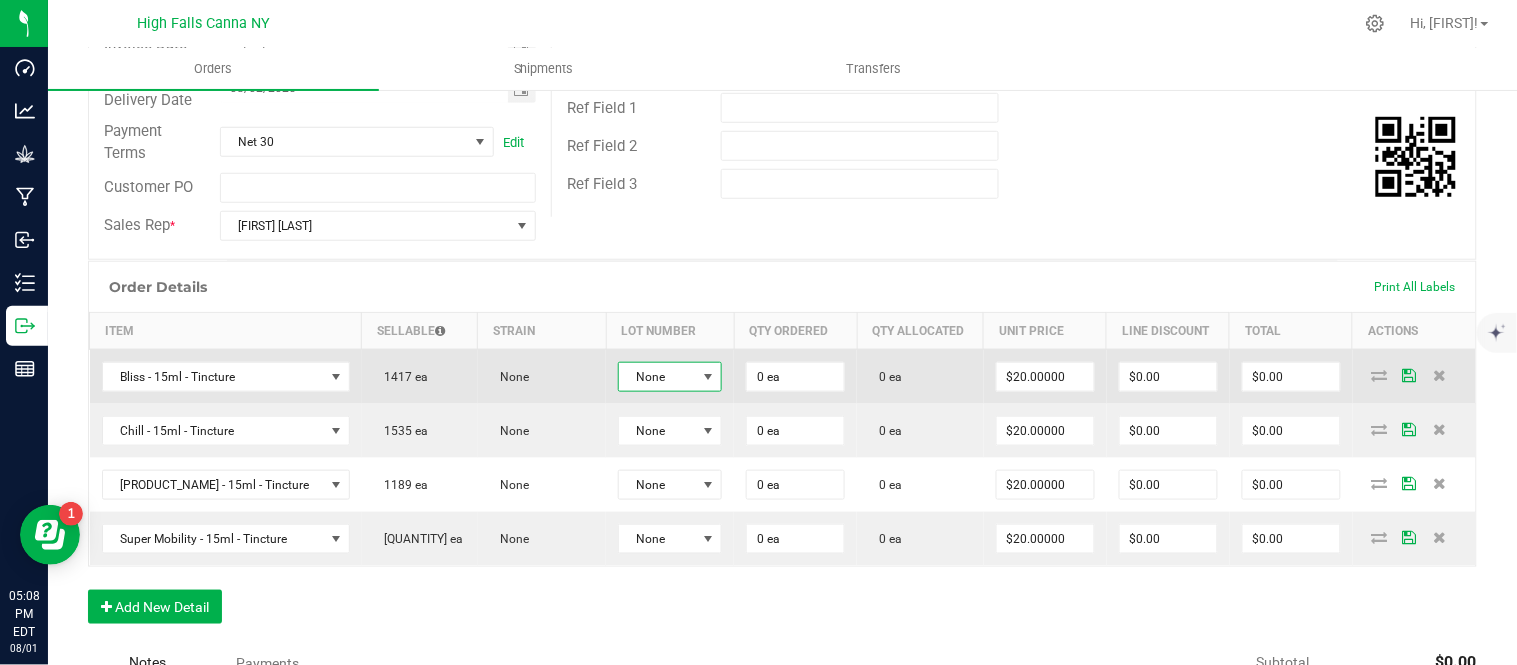 click on "None" at bounding box center [657, 377] 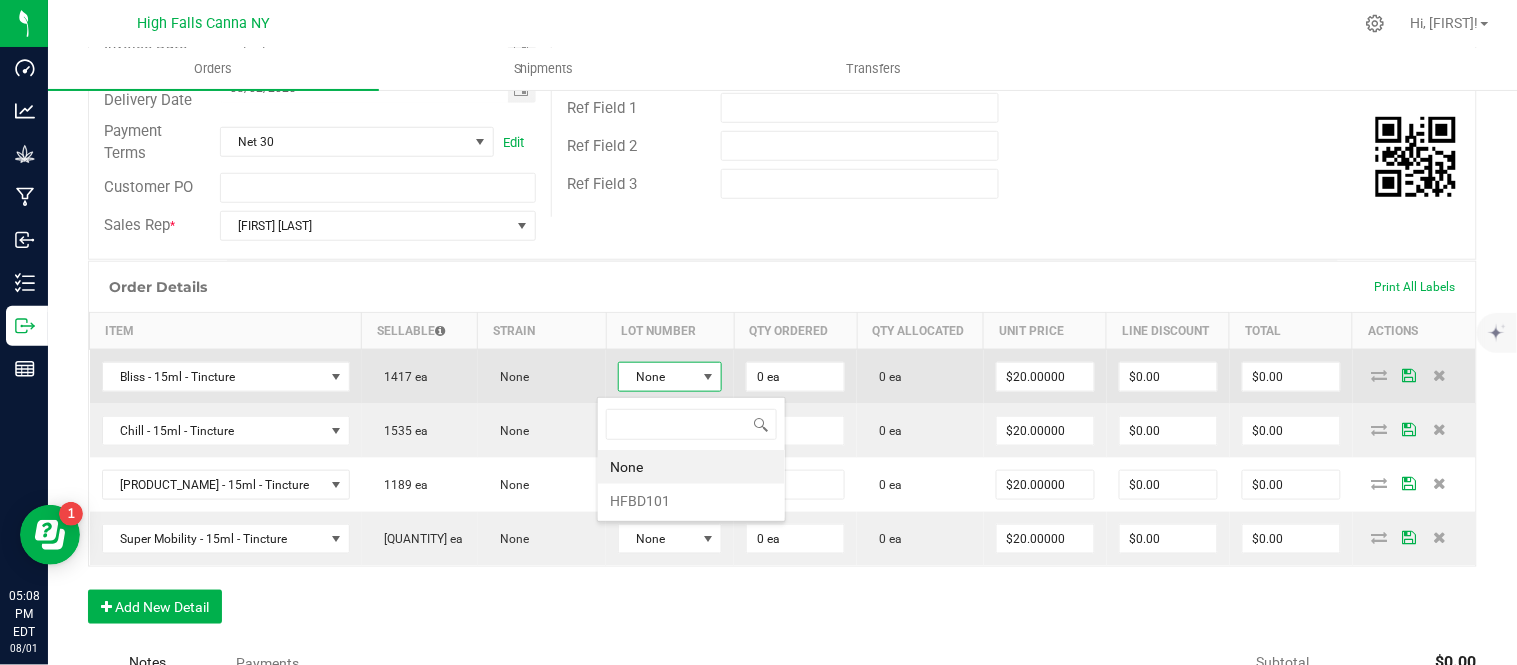scroll, scrollTop: 99970, scrollLeft: 99896, axis: both 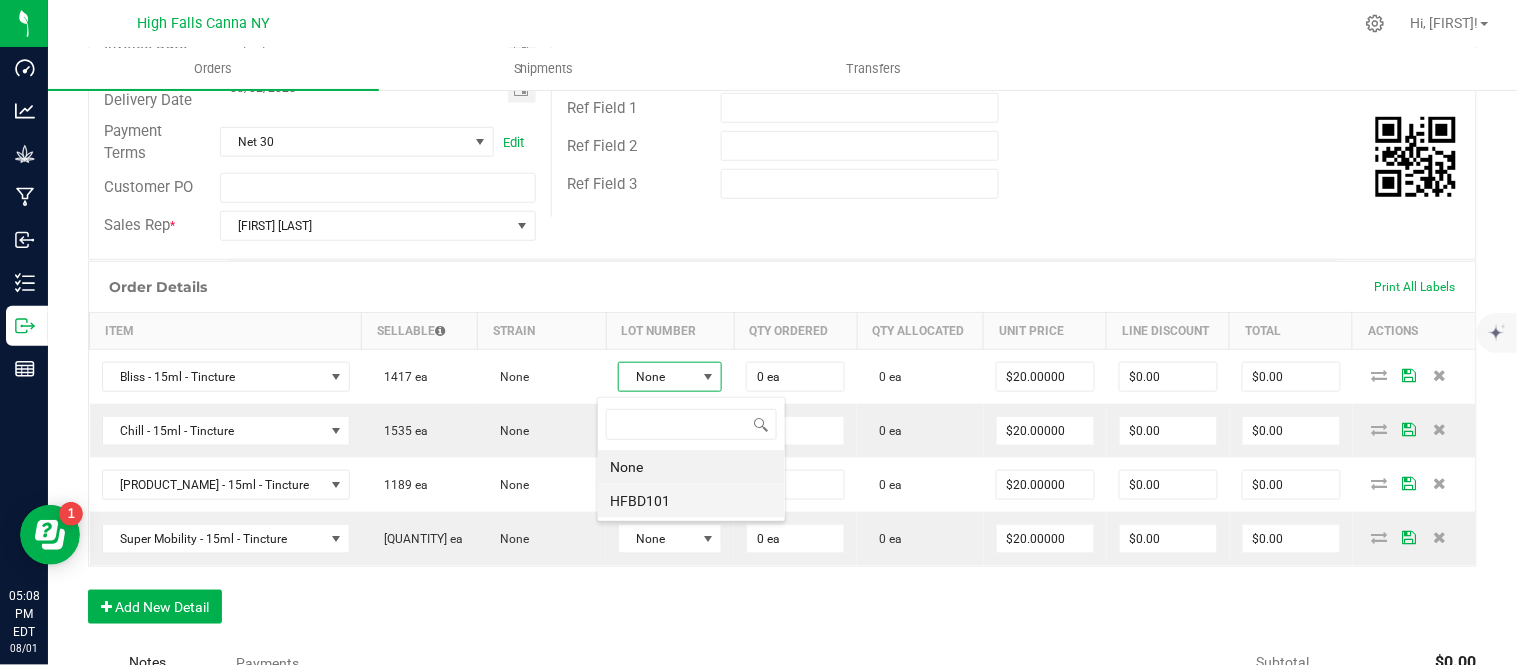 click on "HFBD101" at bounding box center (691, 501) 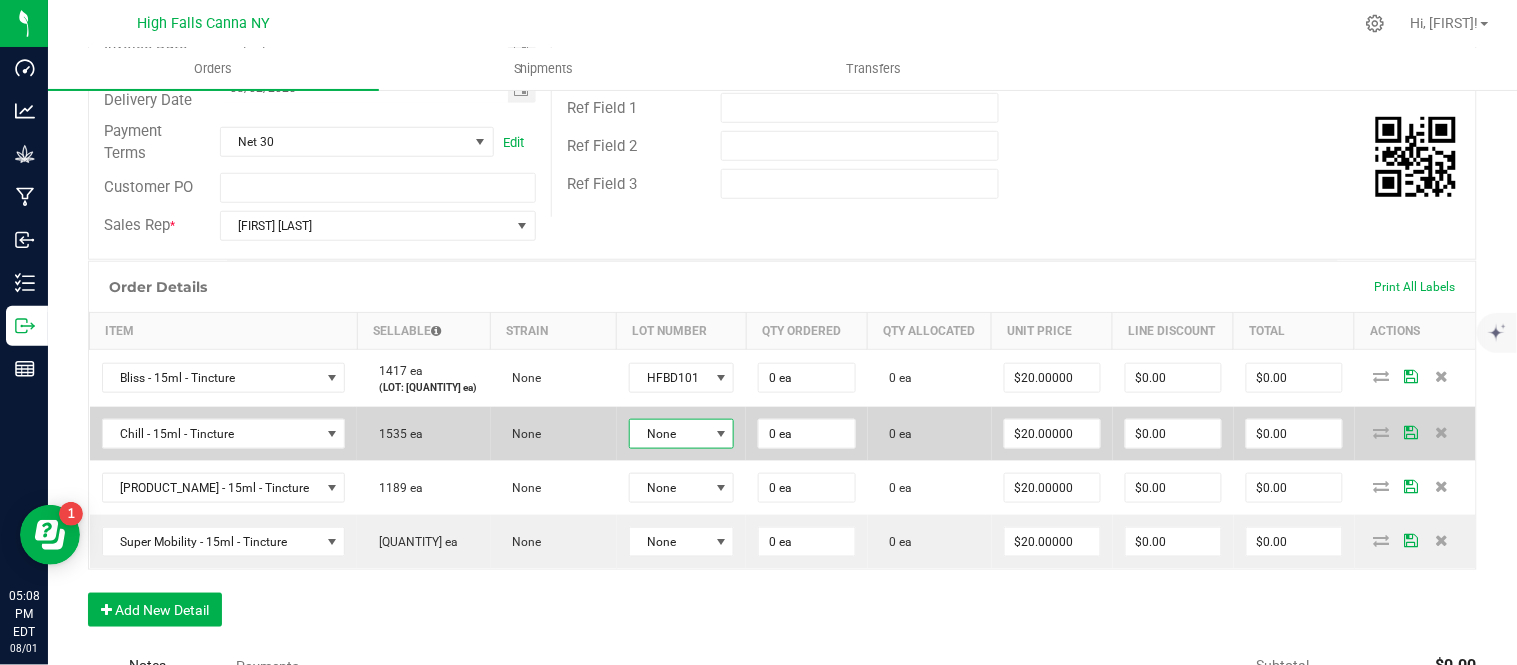 click on "None" at bounding box center (669, 434) 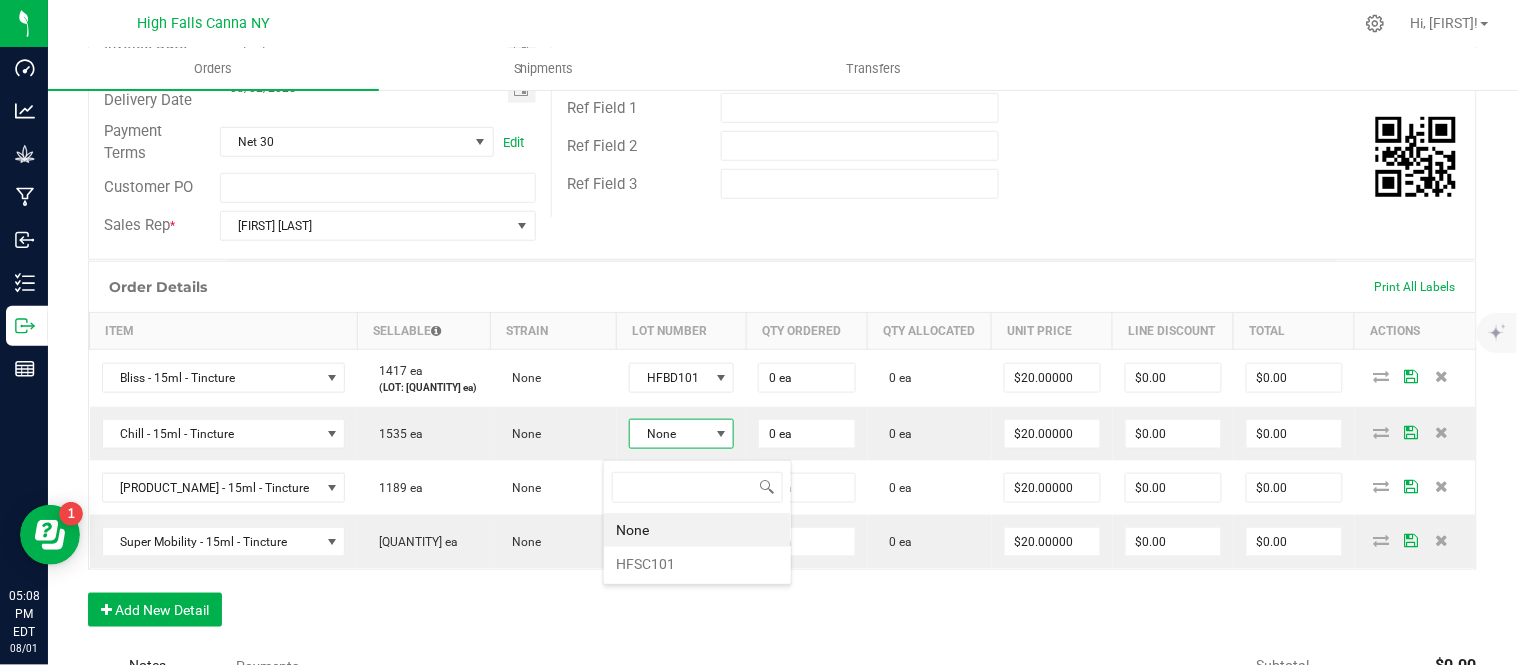 scroll, scrollTop: 99970, scrollLeft: 99892, axis: both 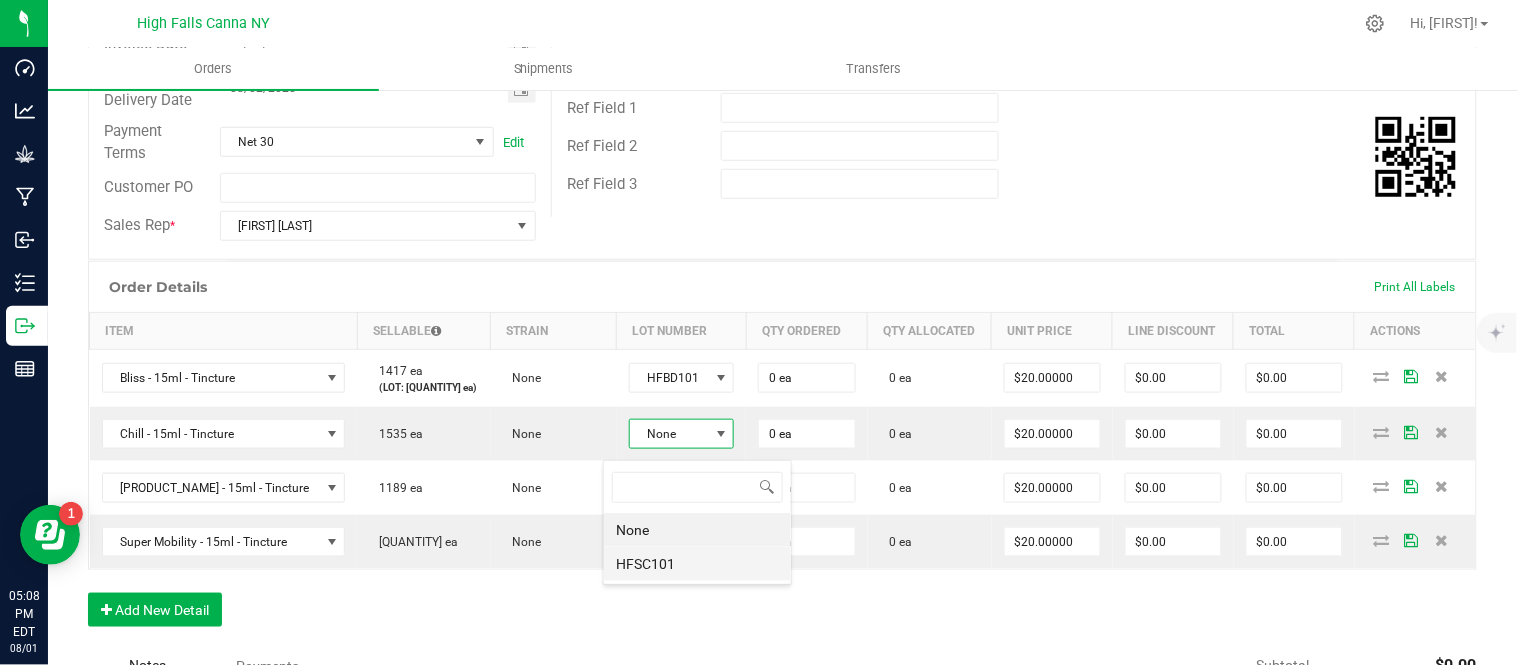 click on "HFSC101" at bounding box center (697, 564) 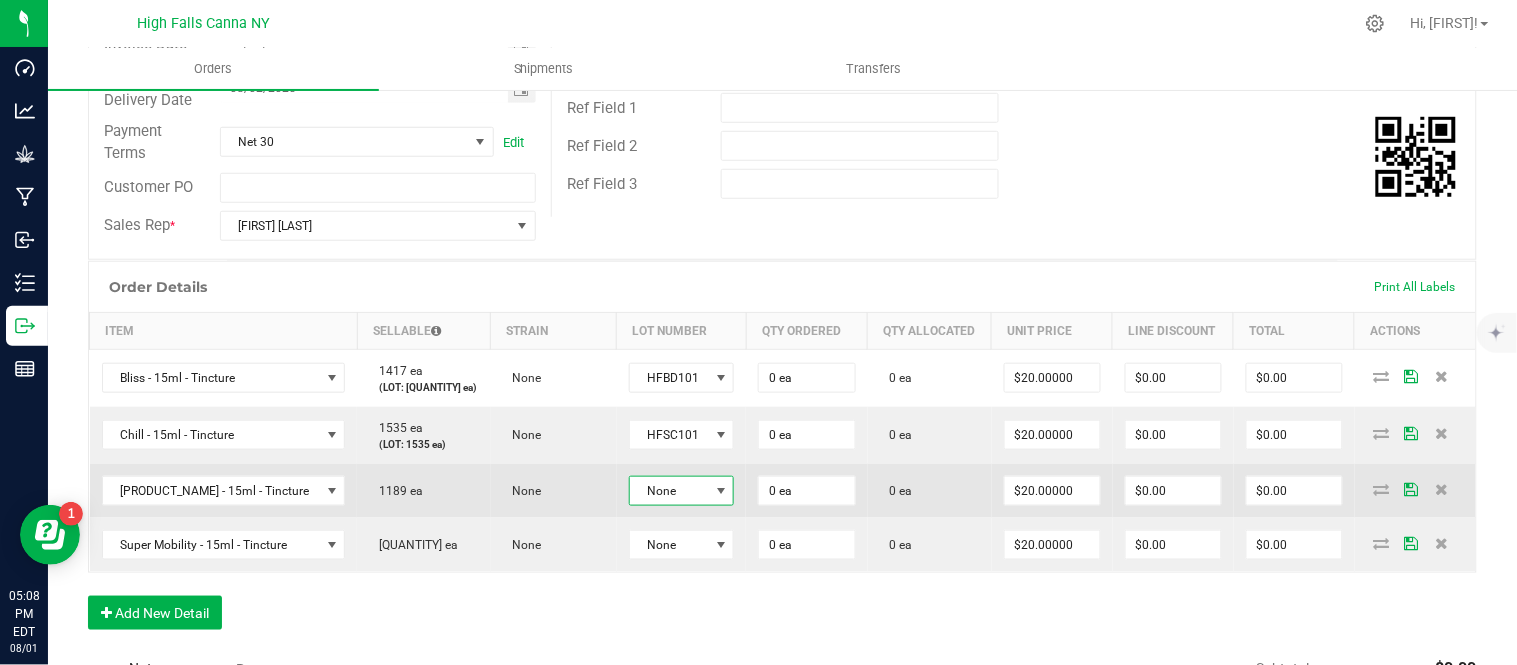 click on "None" at bounding box center [669, 491] 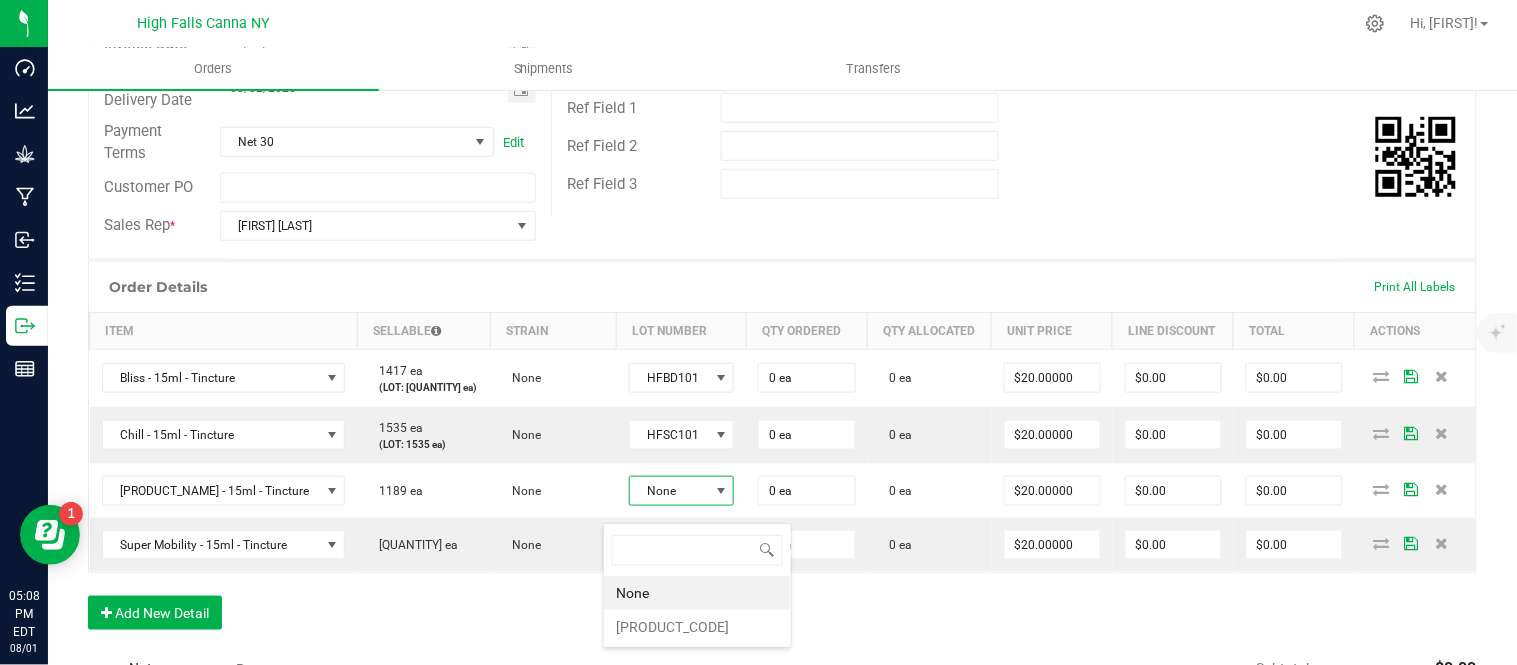 scroll, scrollTop: 99970, scrollLeft: 99892, axis: both 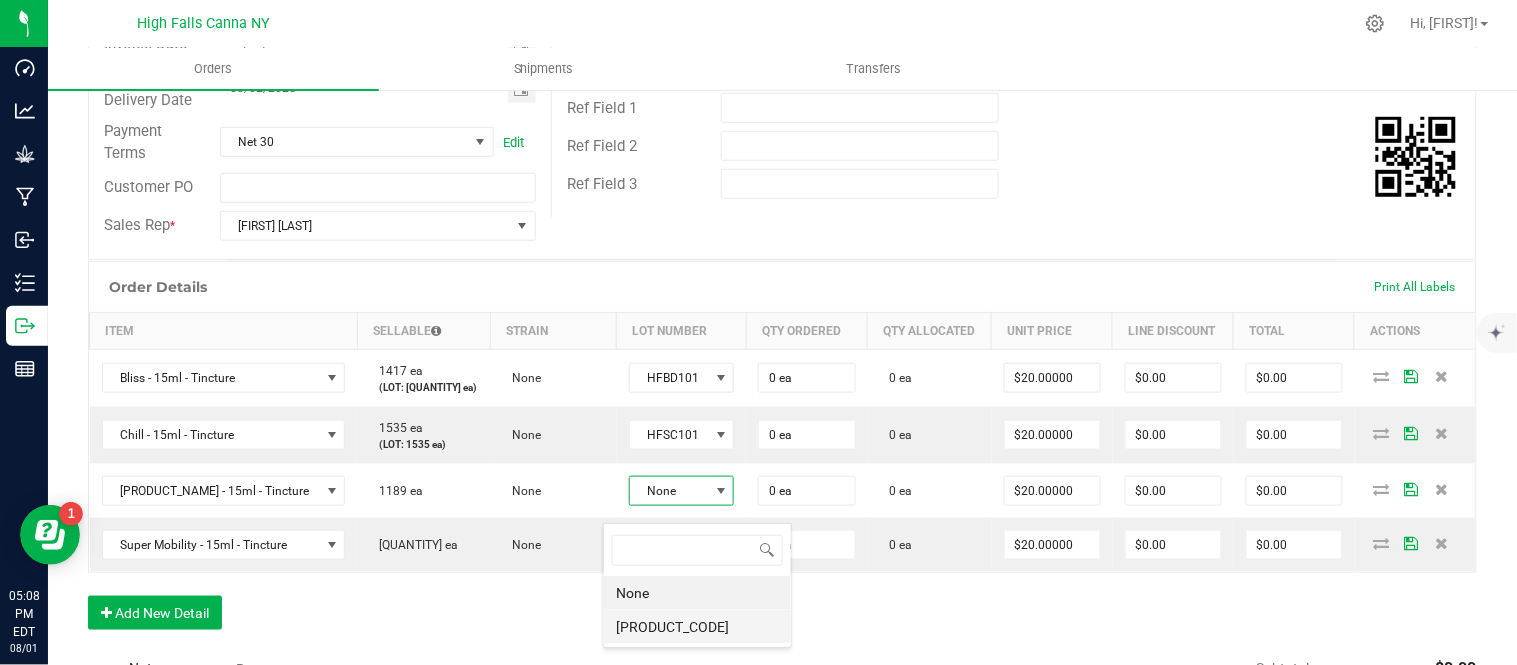 click on "[PRODUCT_CODE]" at bounding box center (697, 627) 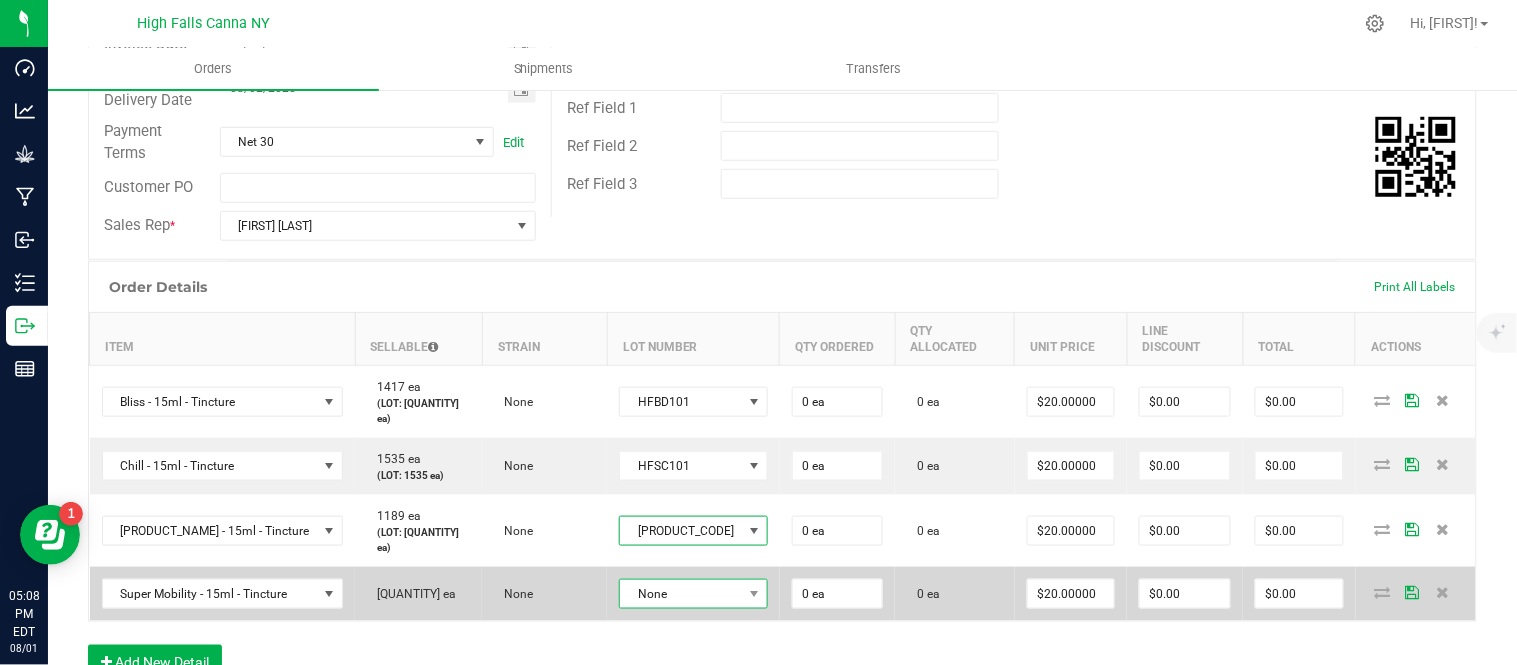 click on "None" at bounding box center (681, 594) 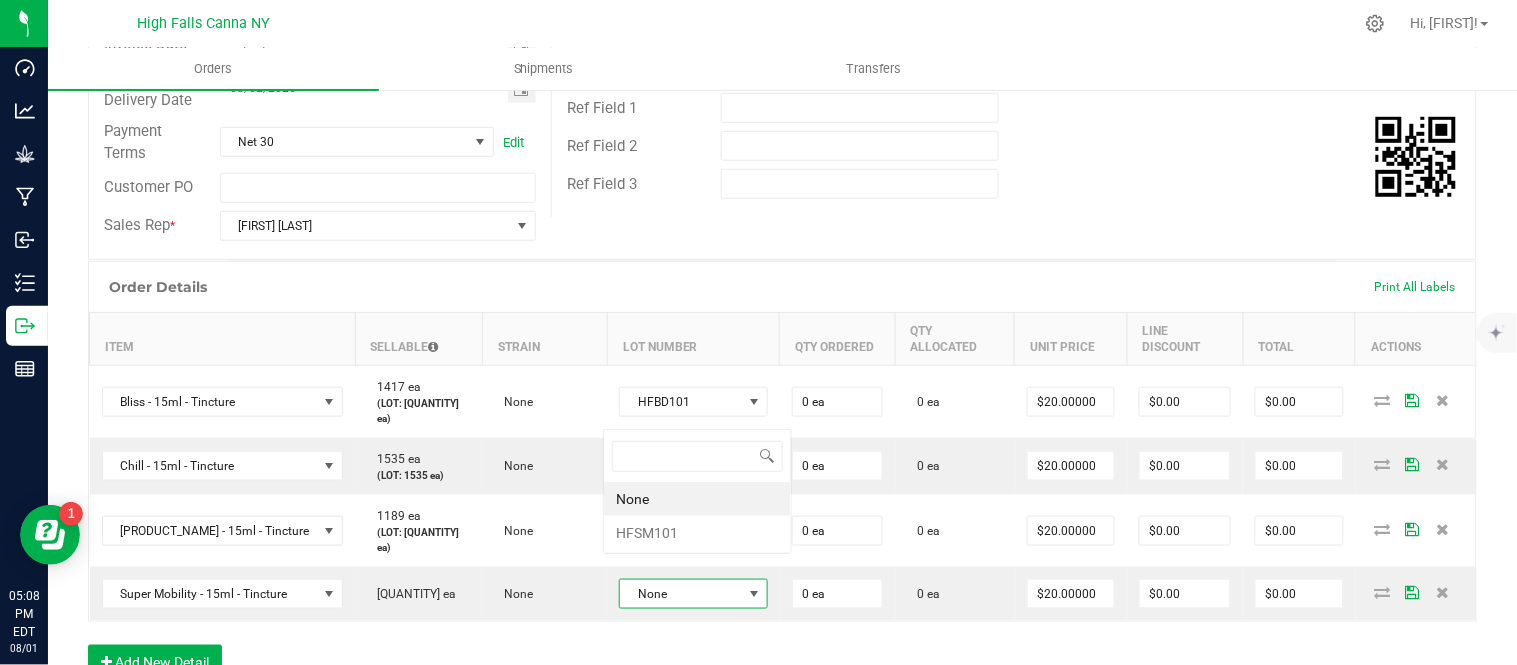 scroll, scrollTop: 0, scrollLeft: 0, axis: both 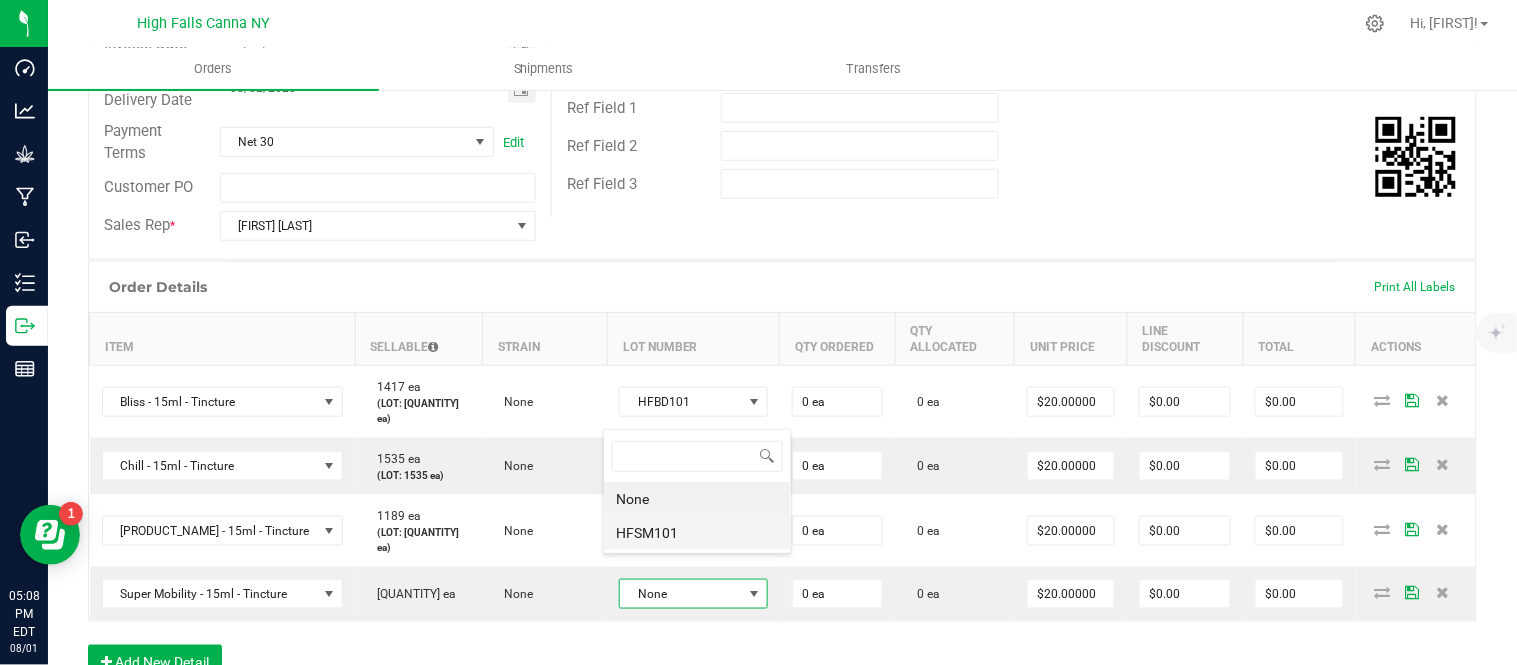 click on "HFSM101" at bounding box center (697, 533) 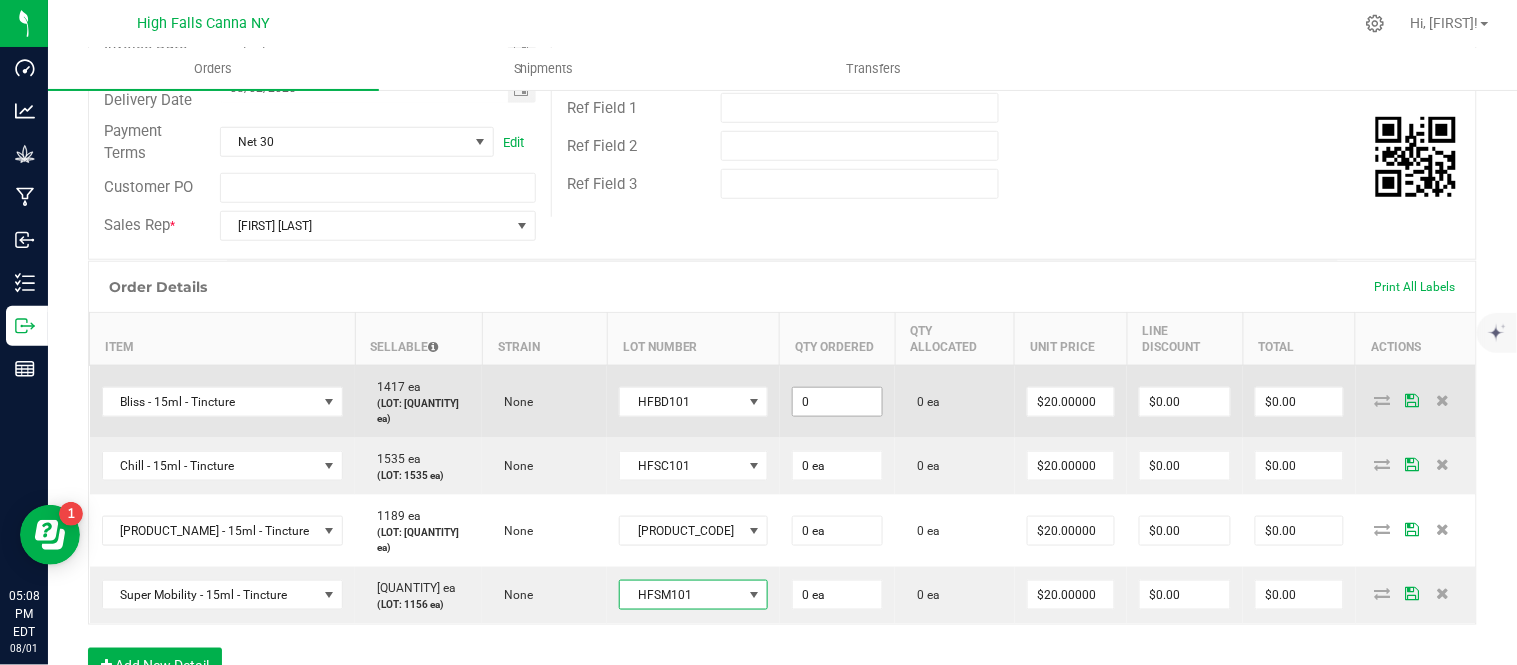 click on "0" at bounding box center (837, 402) 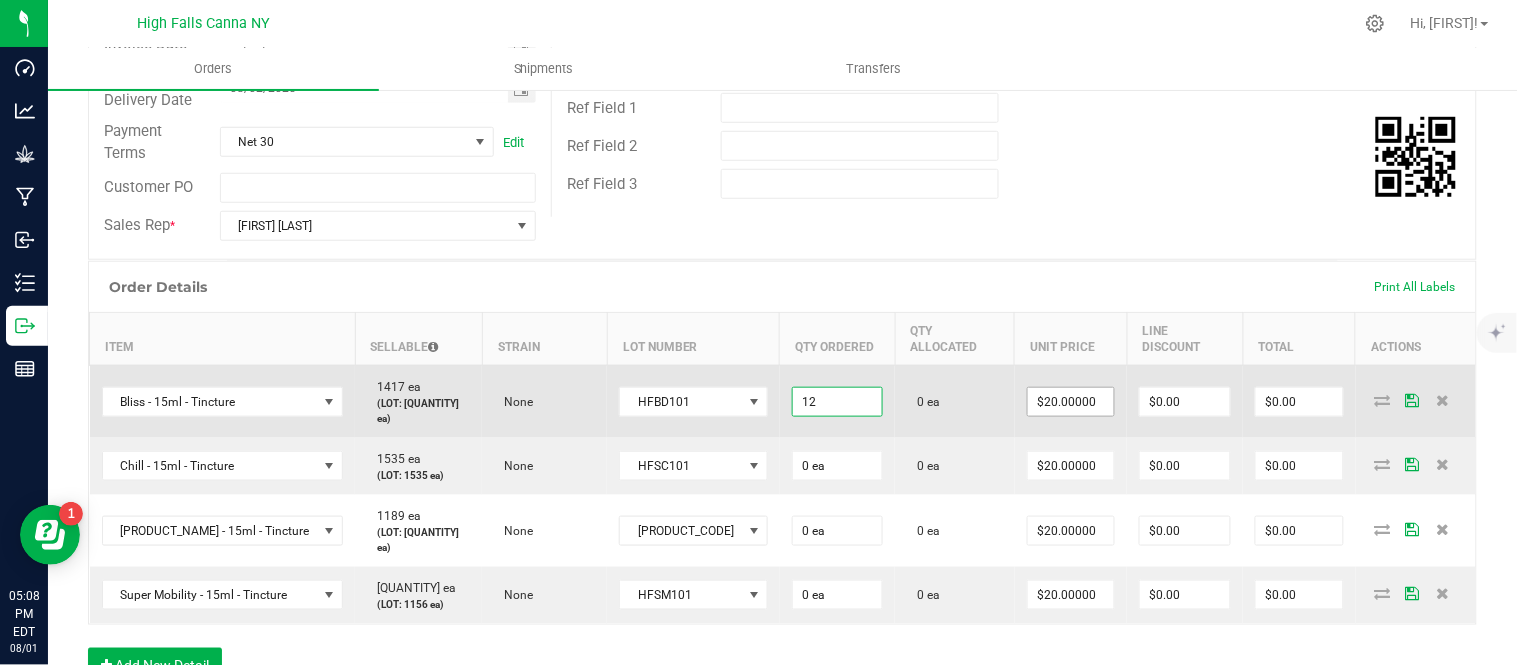 type on "12 ea" 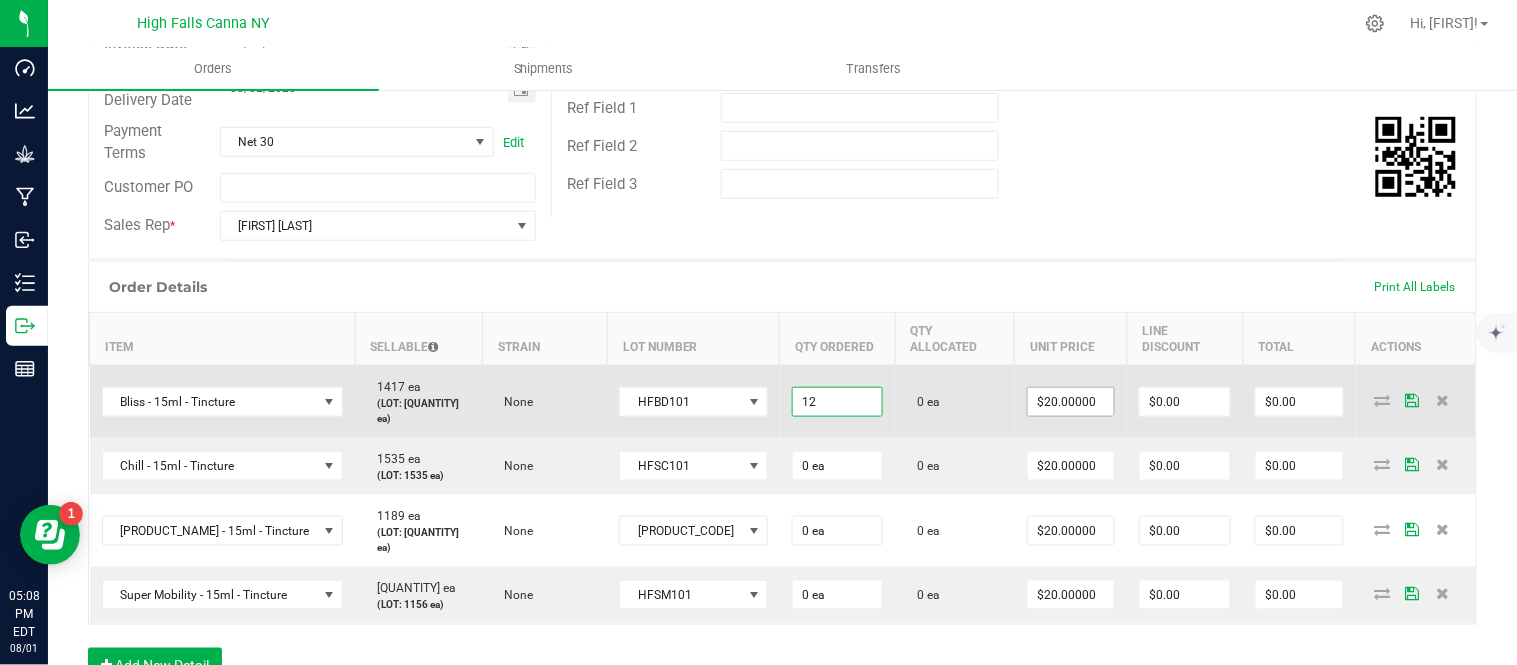 type on "20" 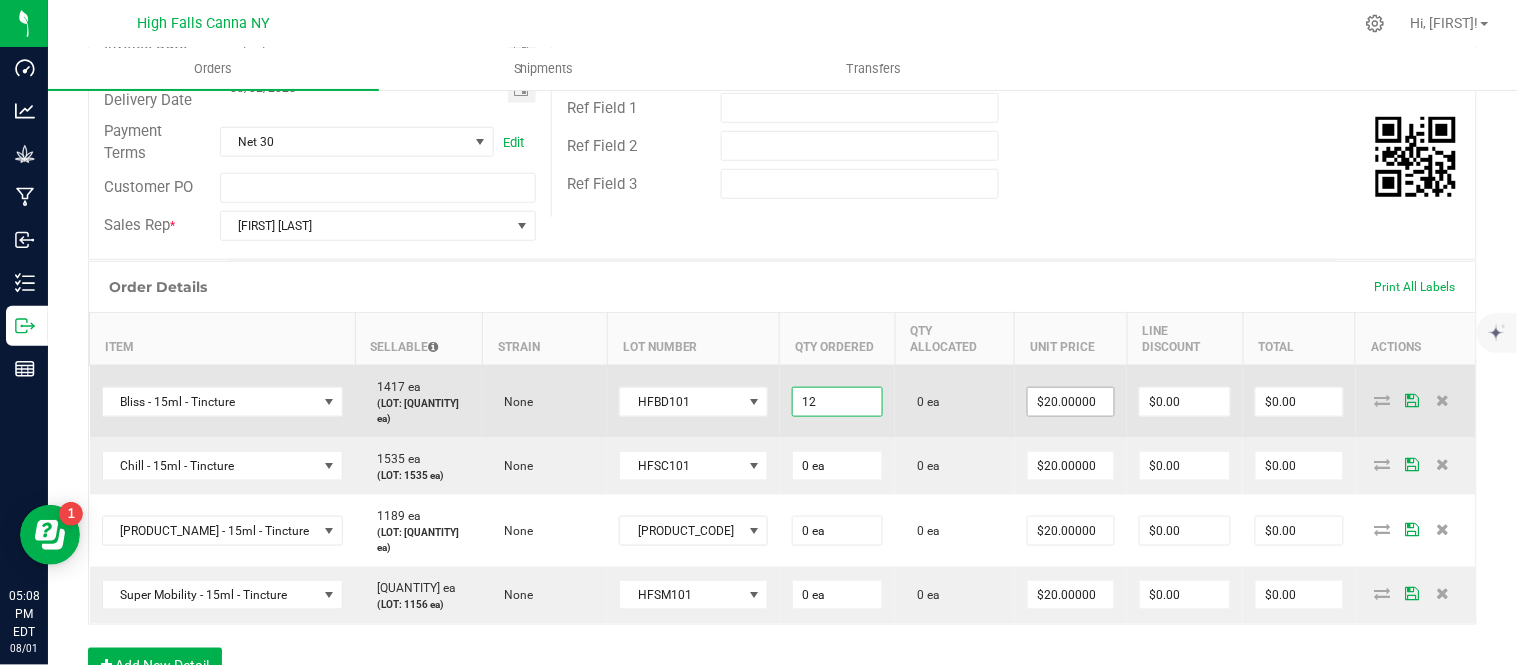 type on "$240.00" 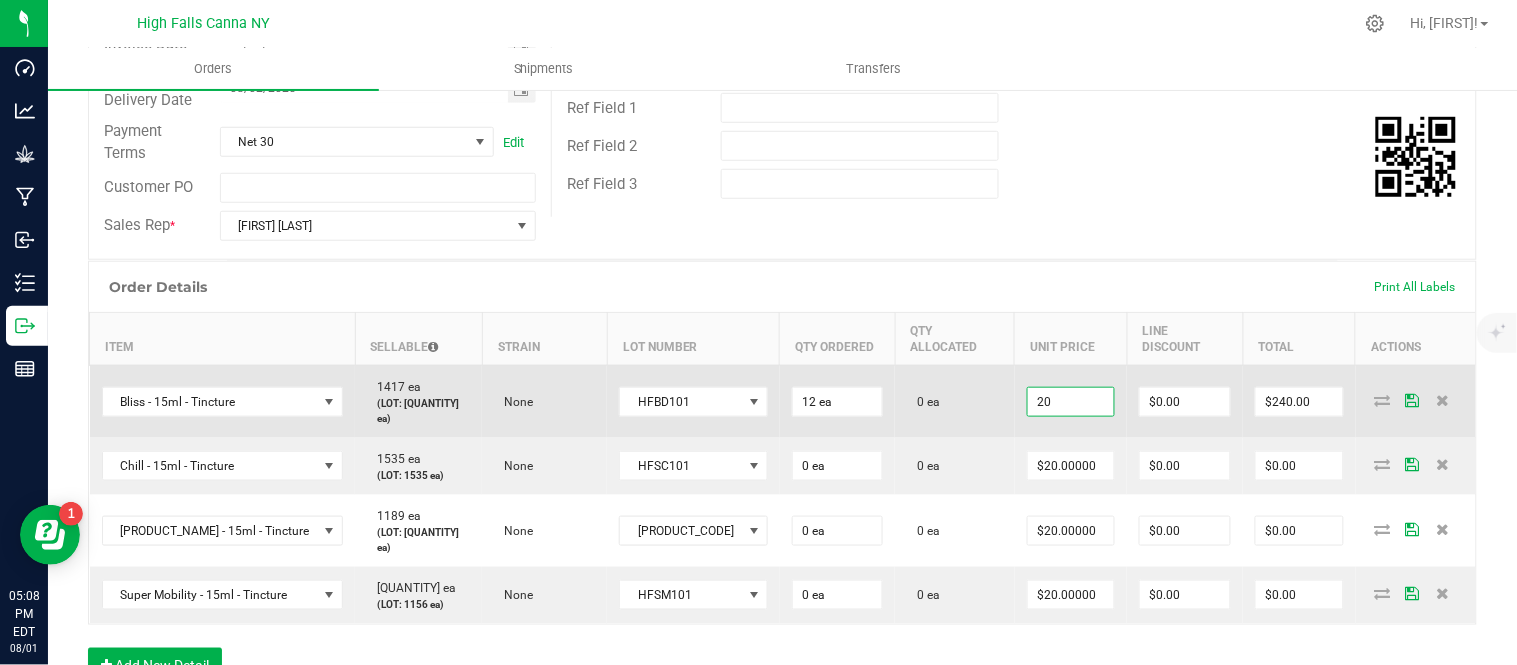 click on "20" at bounding box center (1071, 402) 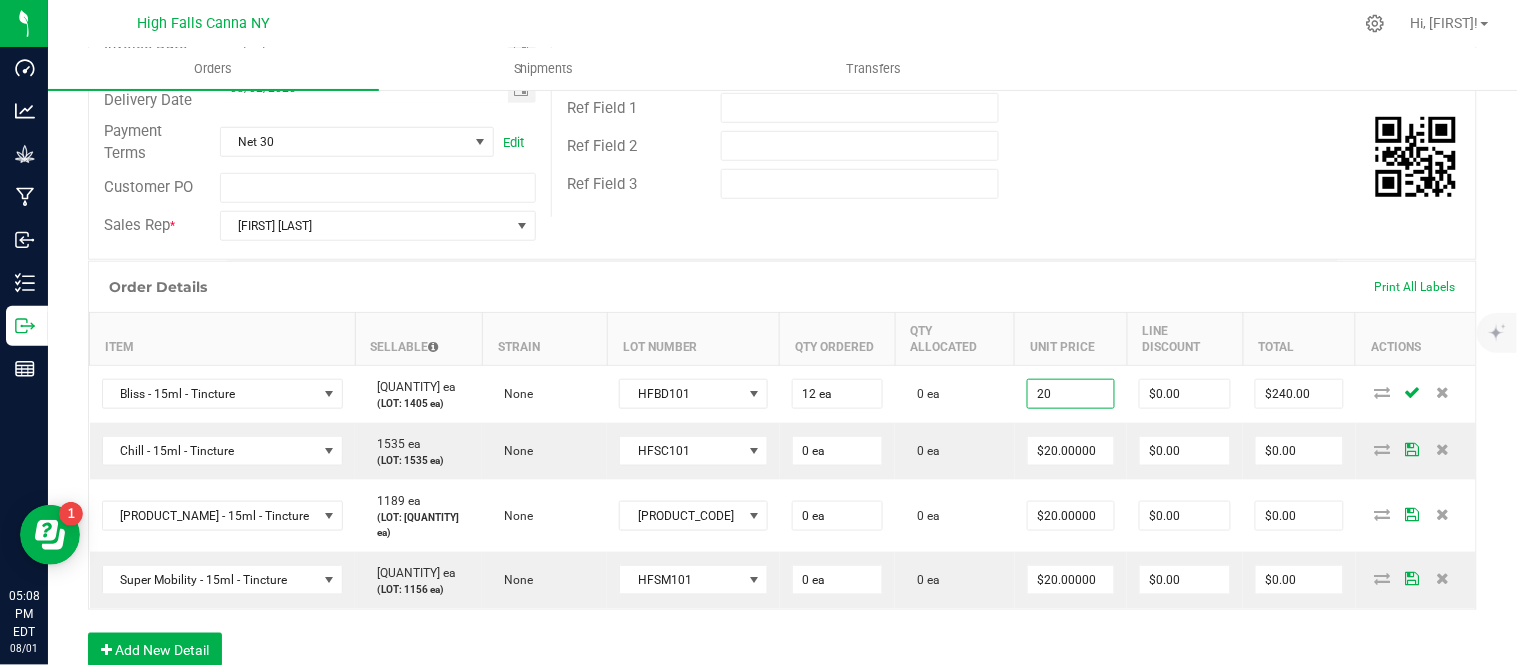 click on "20" at bounding box center [1071, 394] 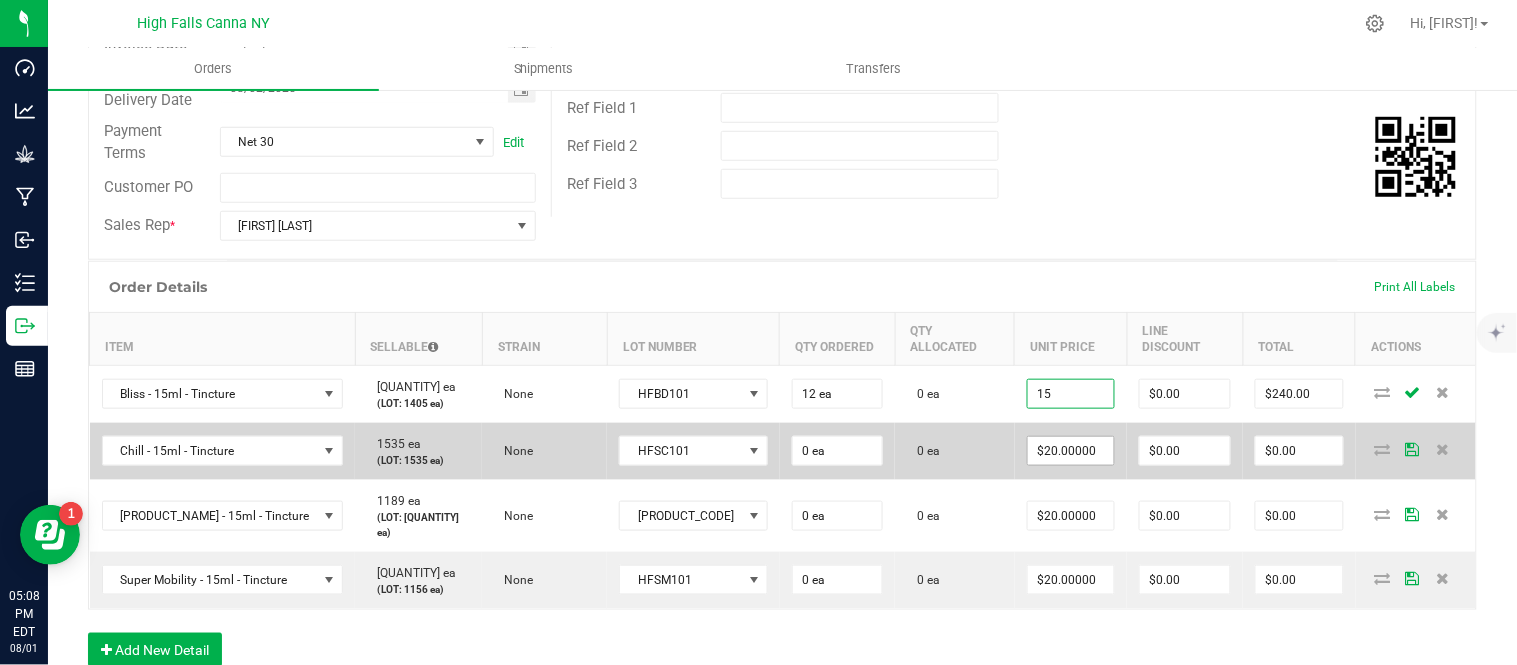 type on "15" 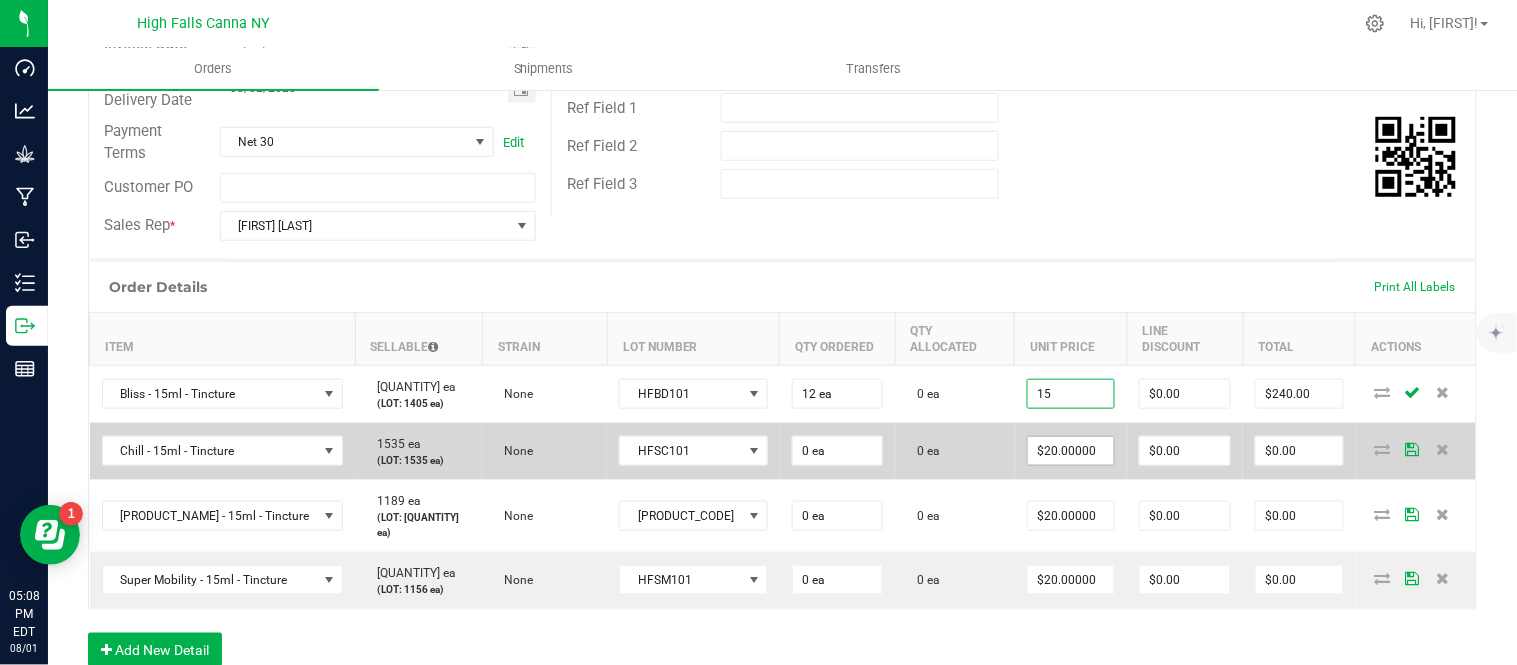 type on "20" 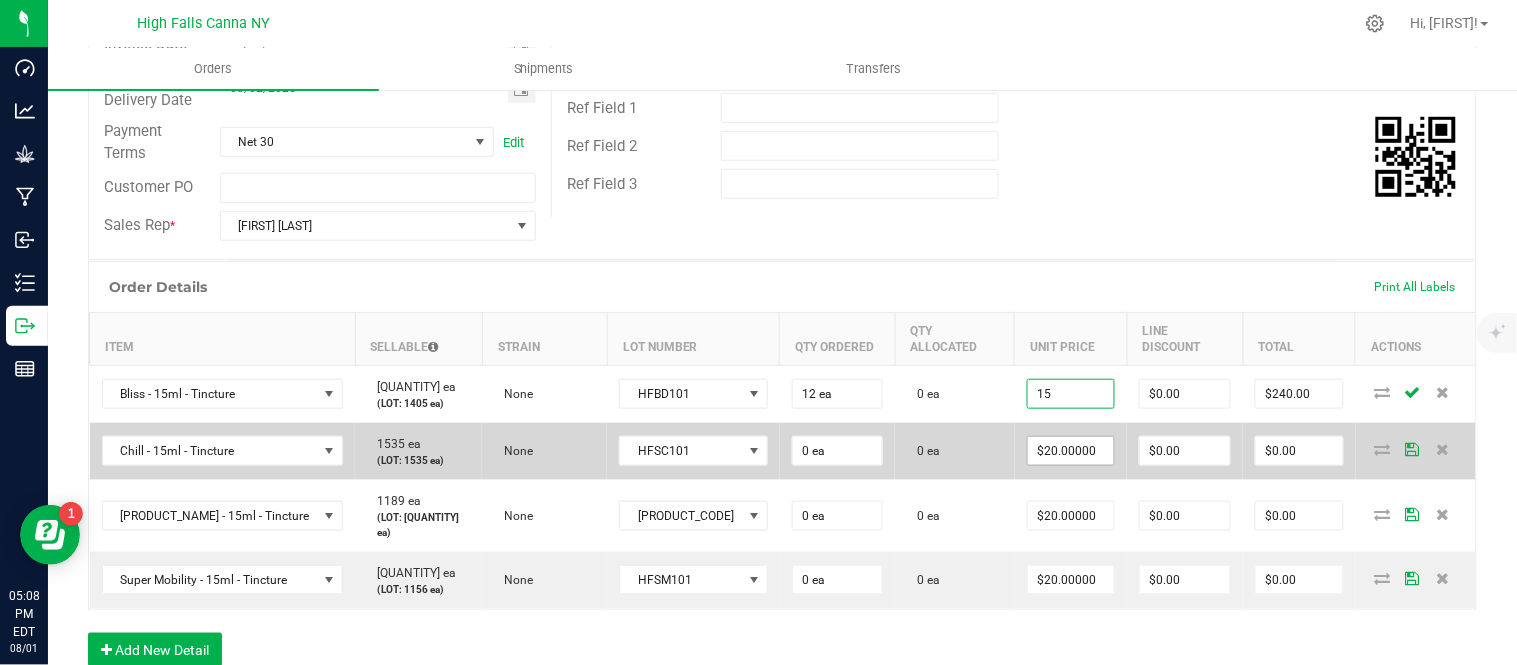 type on "$15.00000" 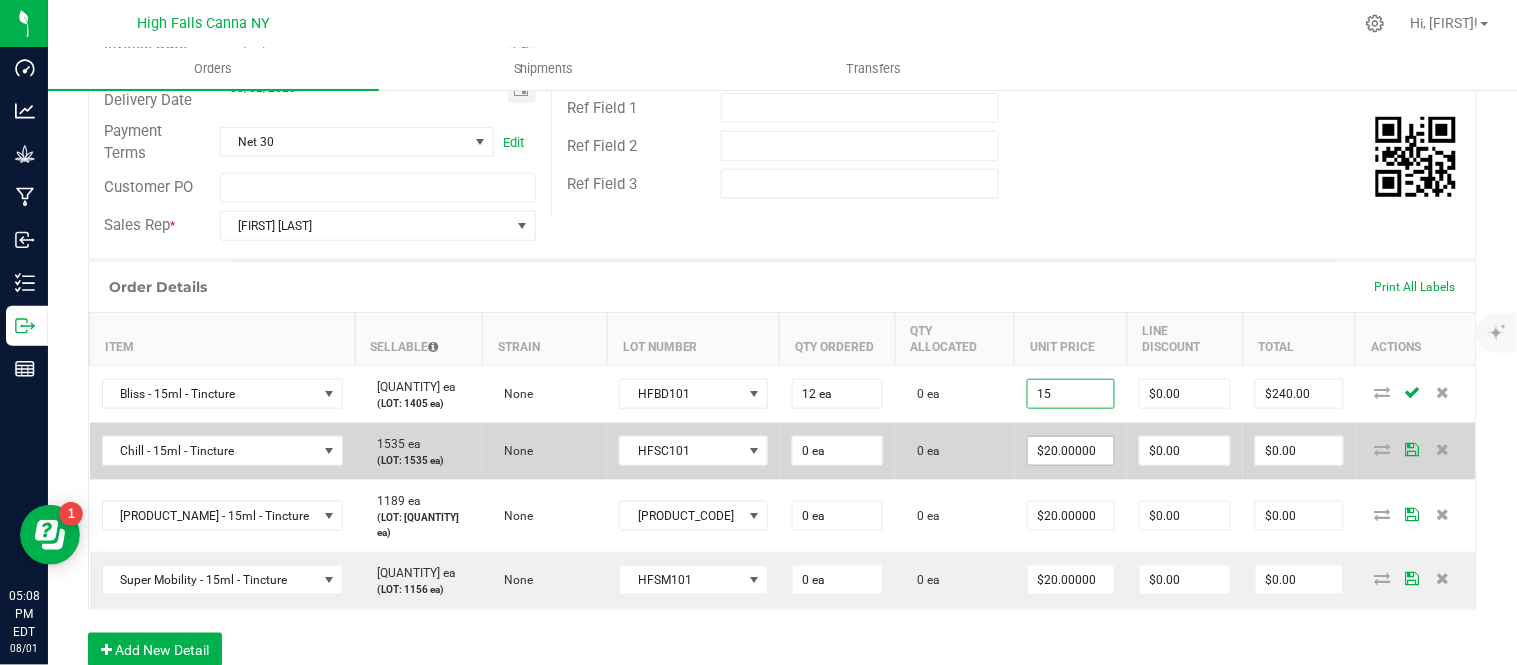 type on "$180.00" 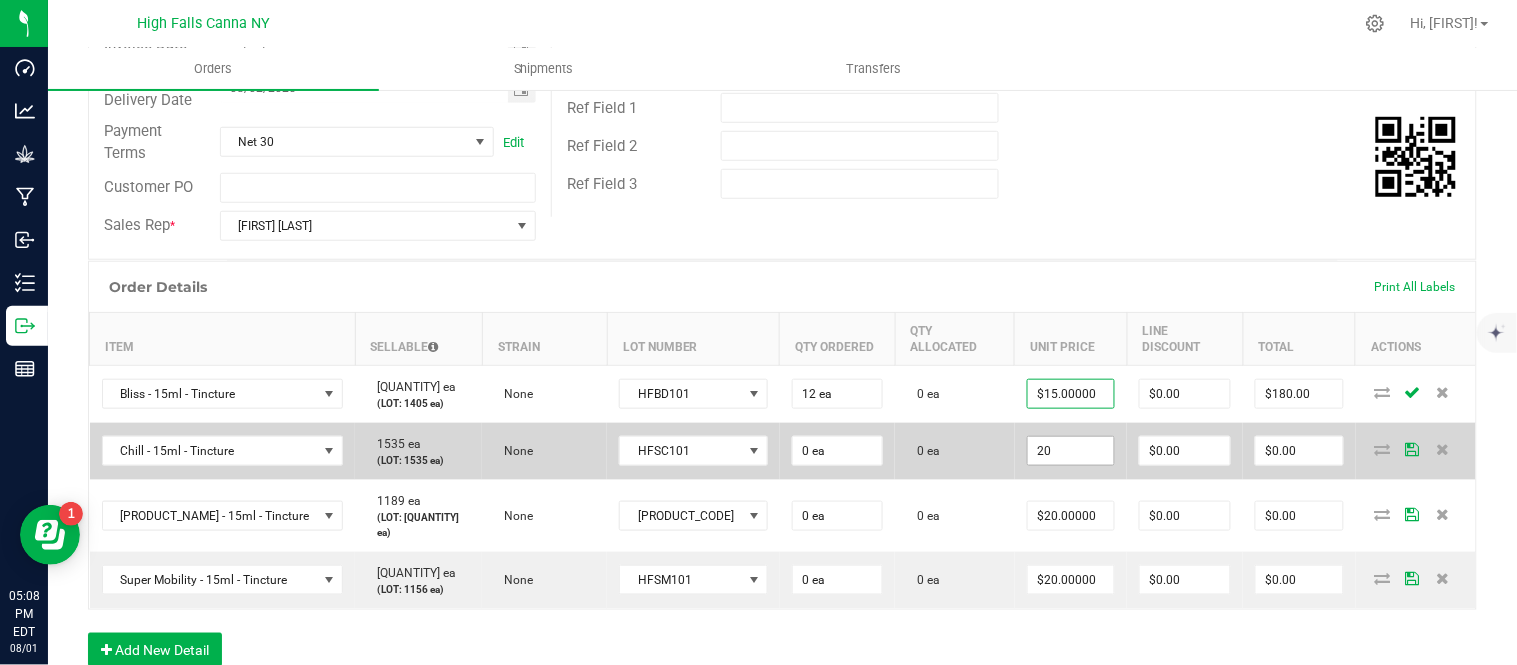 click on "20" at bounding box center (1071, 451) 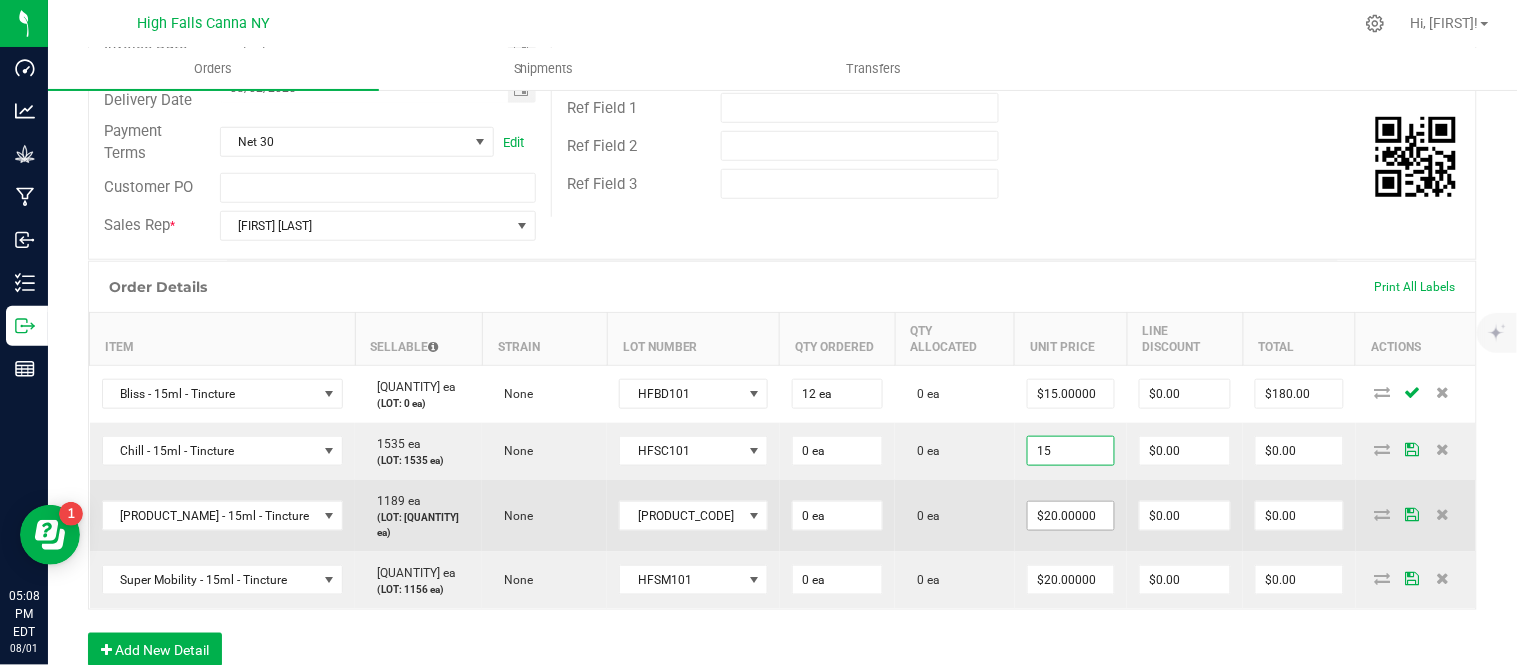 type on "$15.00000" 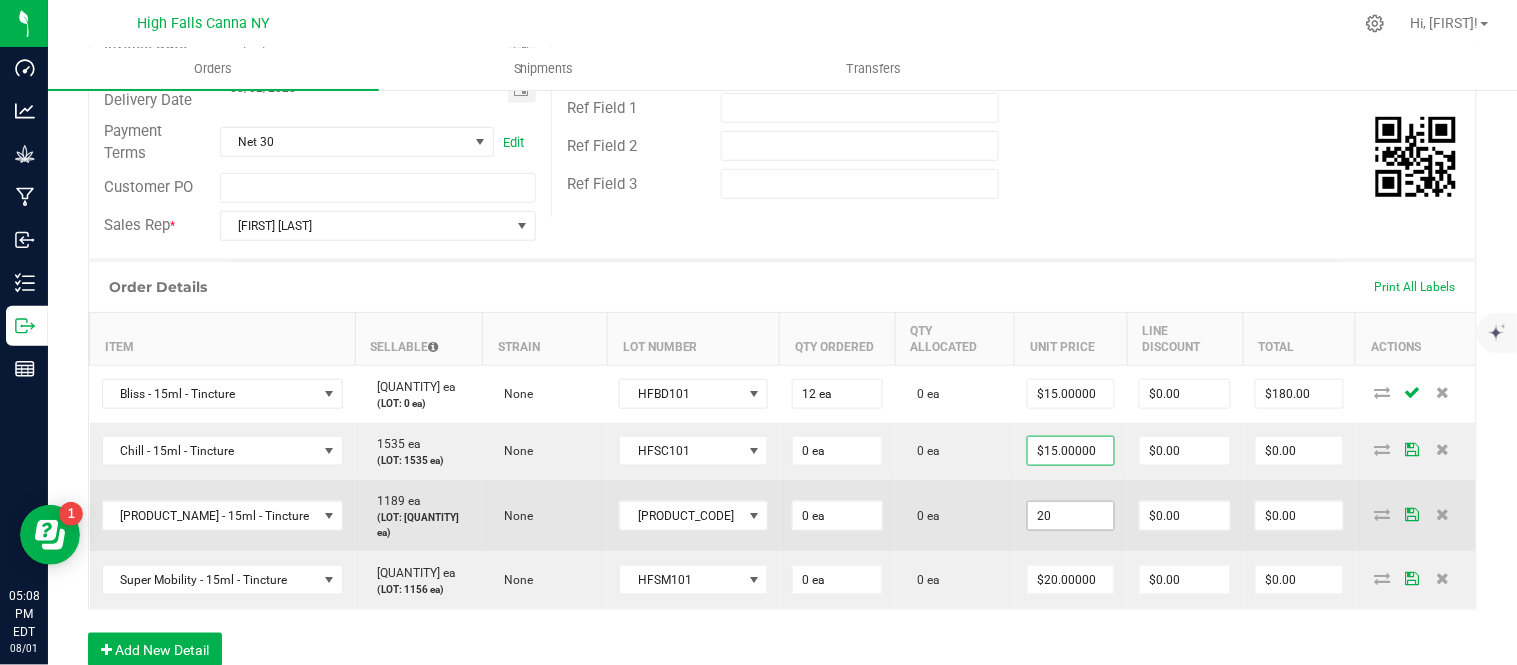 click on "20" at bounding box center (1071, 516) 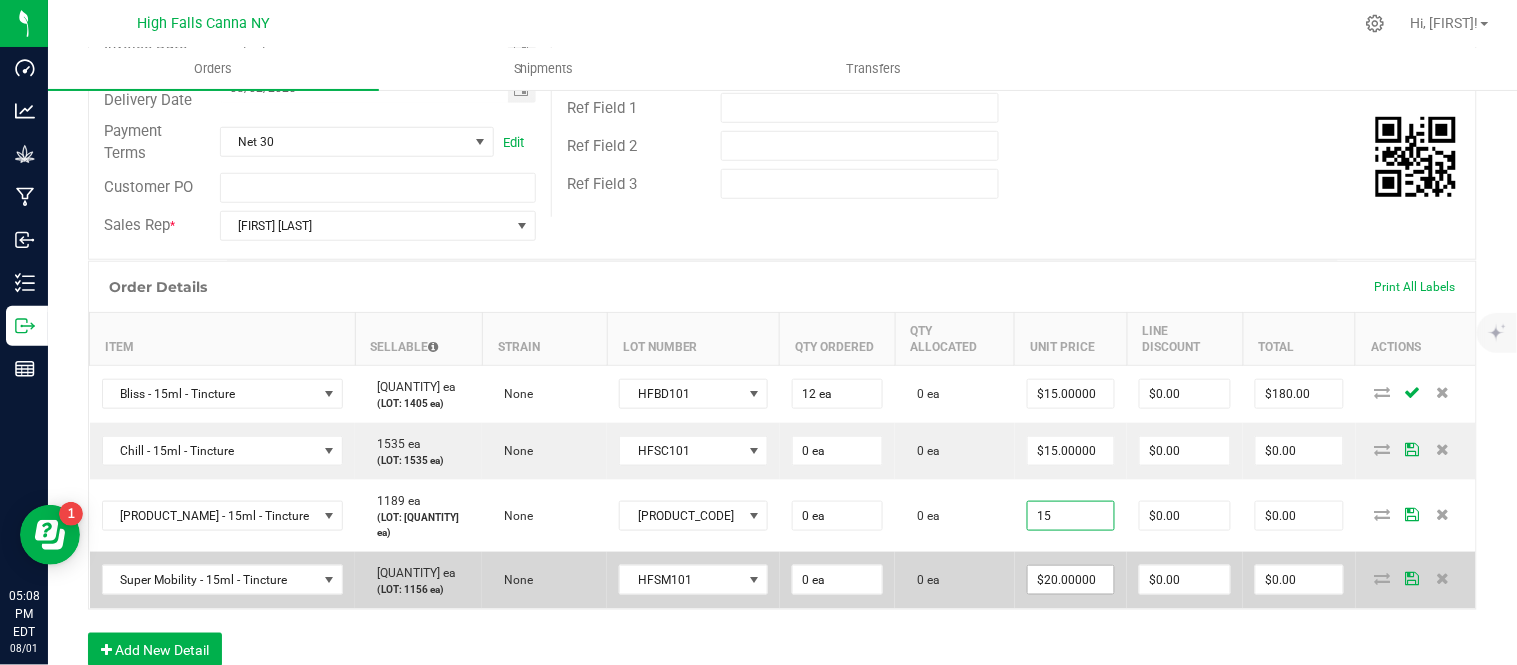 type on "$15.00000" 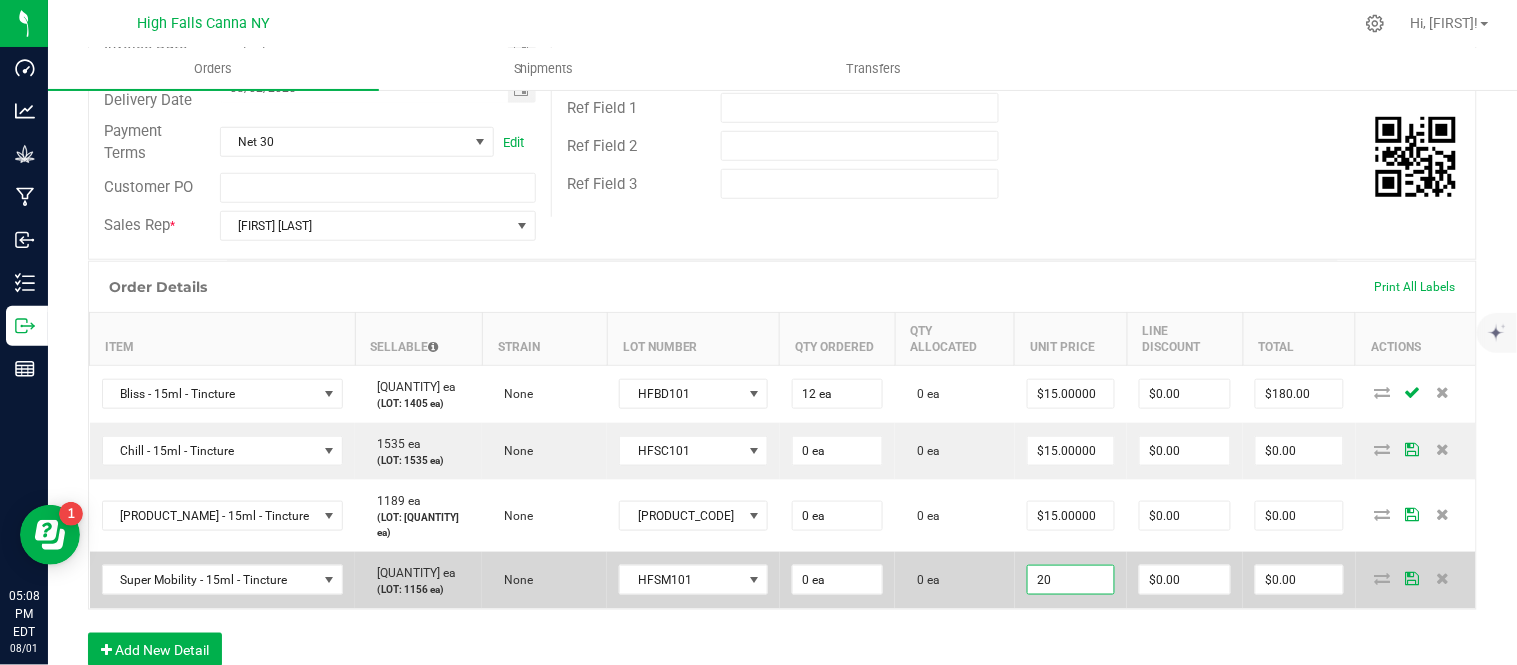 click on "20" at bounding box center [1071, 580] 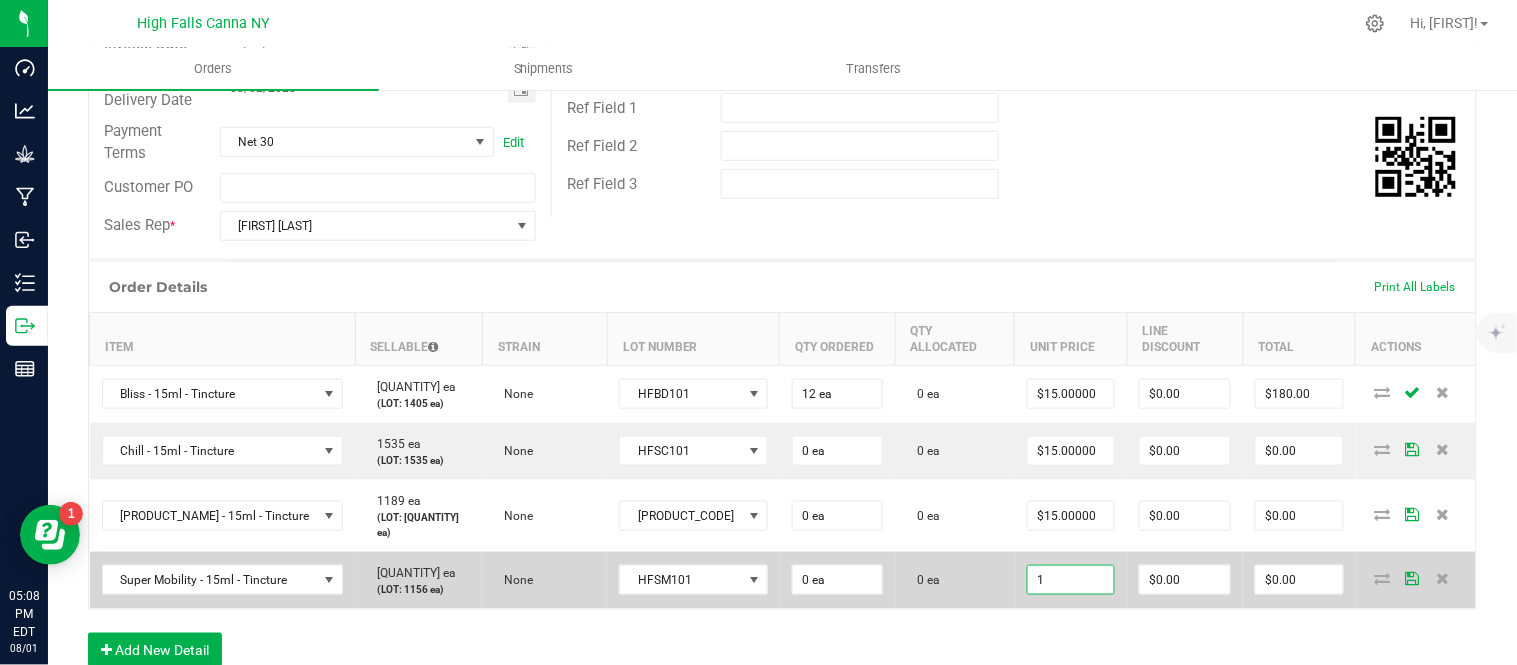 scroll, scrollTop: 334, scrollLeft: 0, axis: vertical 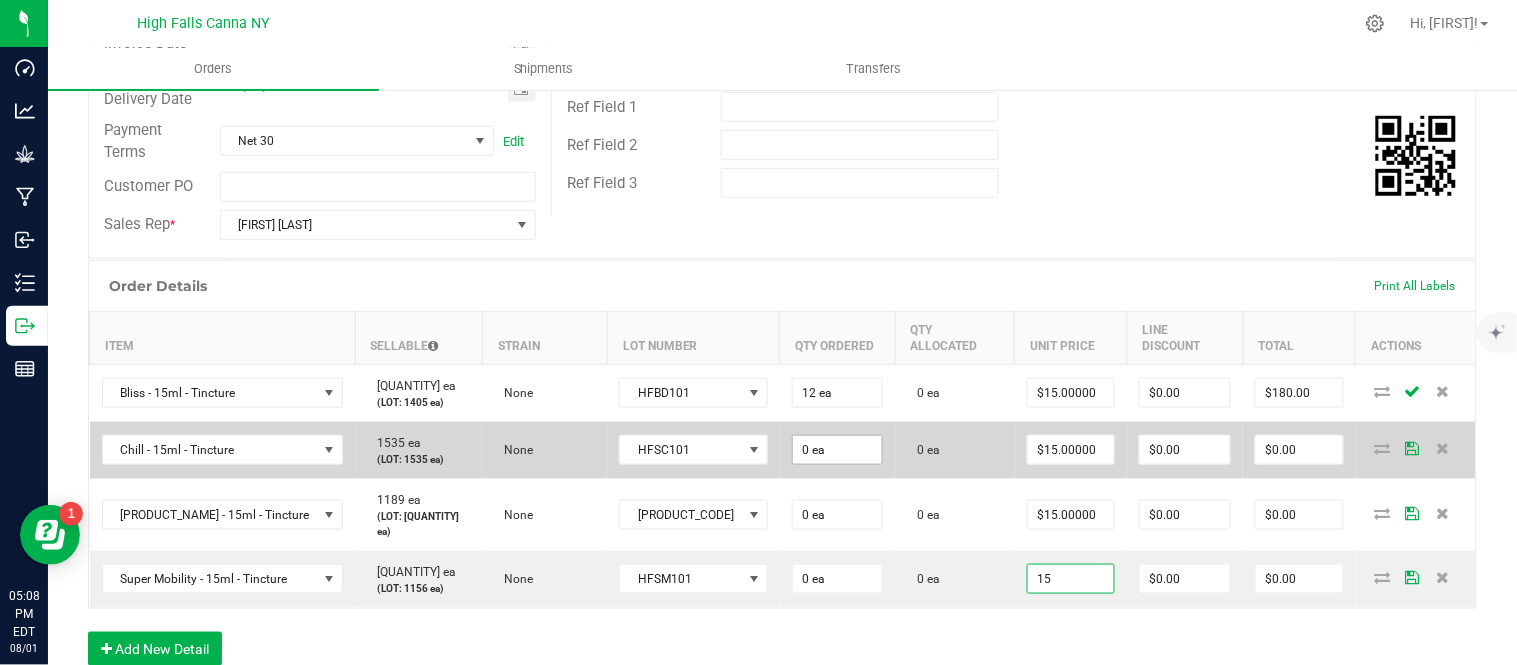 type on "15" 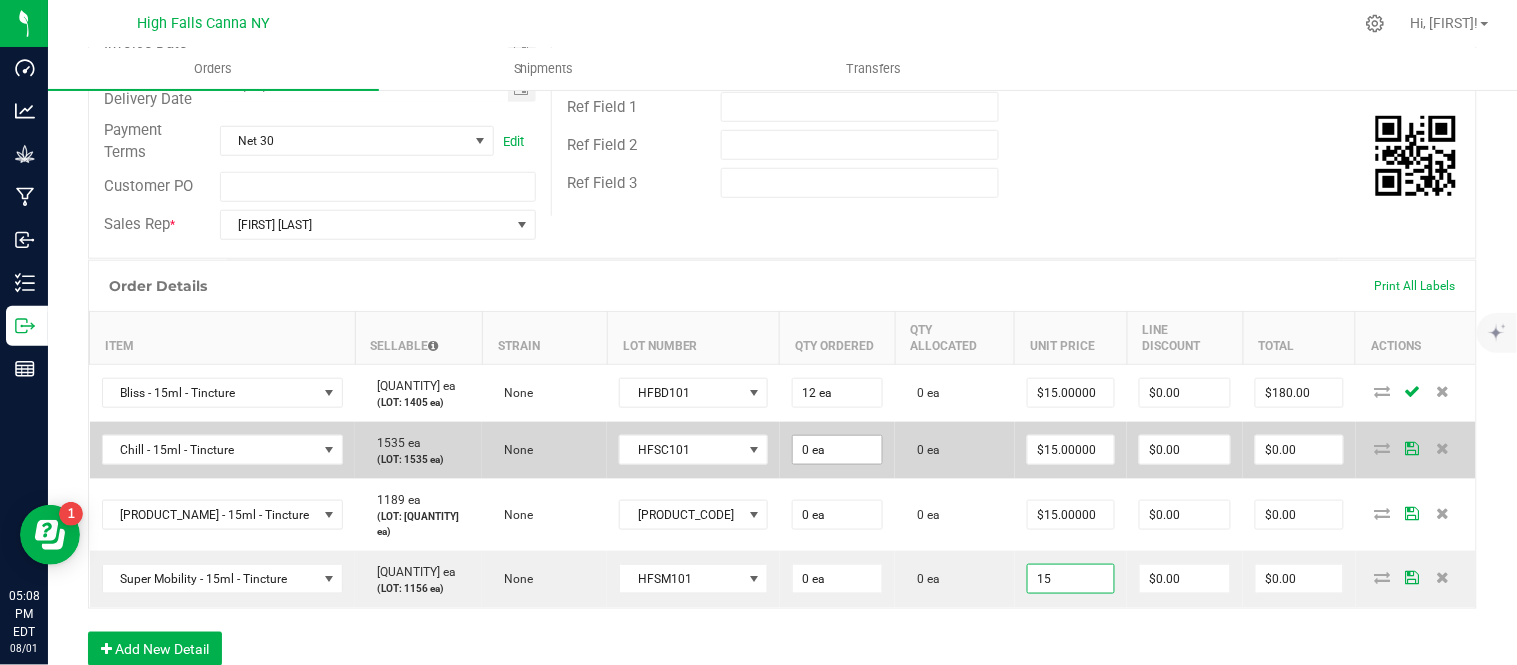 type on "0" 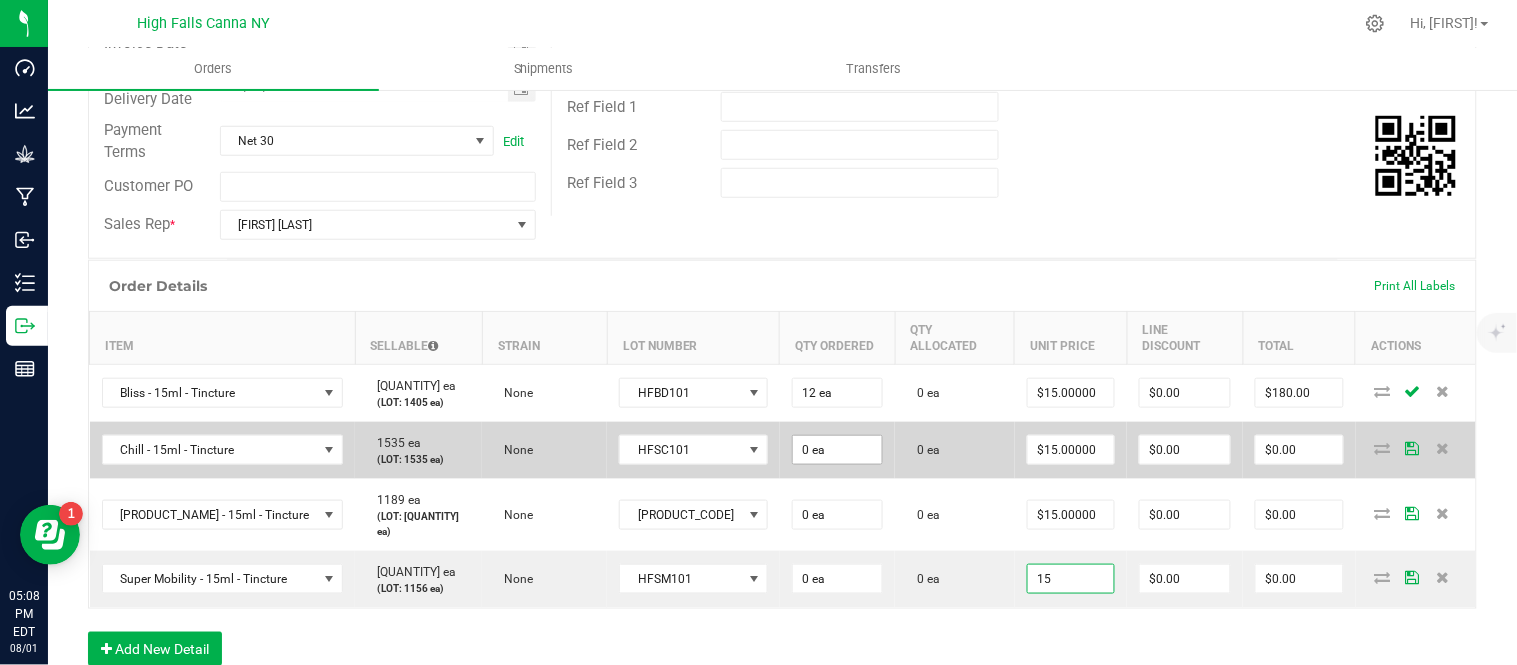 type on "$15.00000" 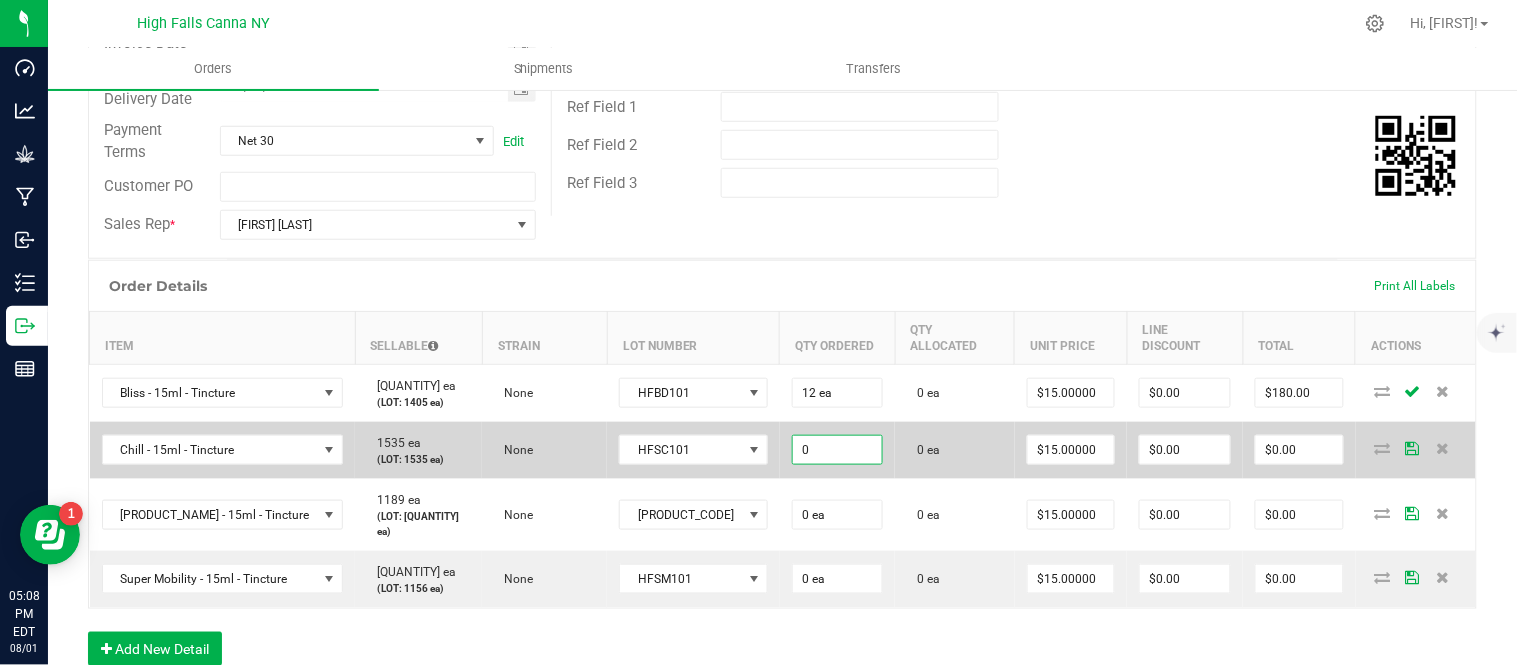 click on "0" at bounding box center (837, 450) 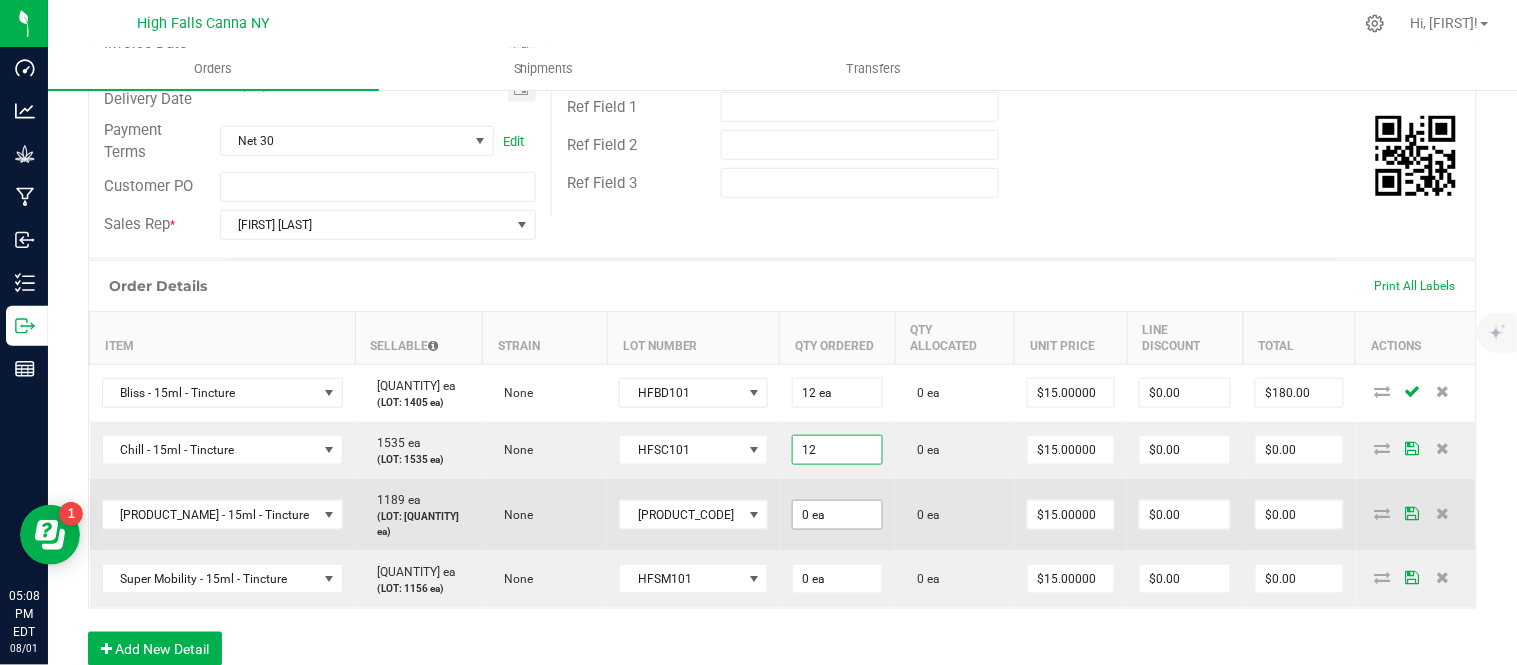 type on "12 ea" 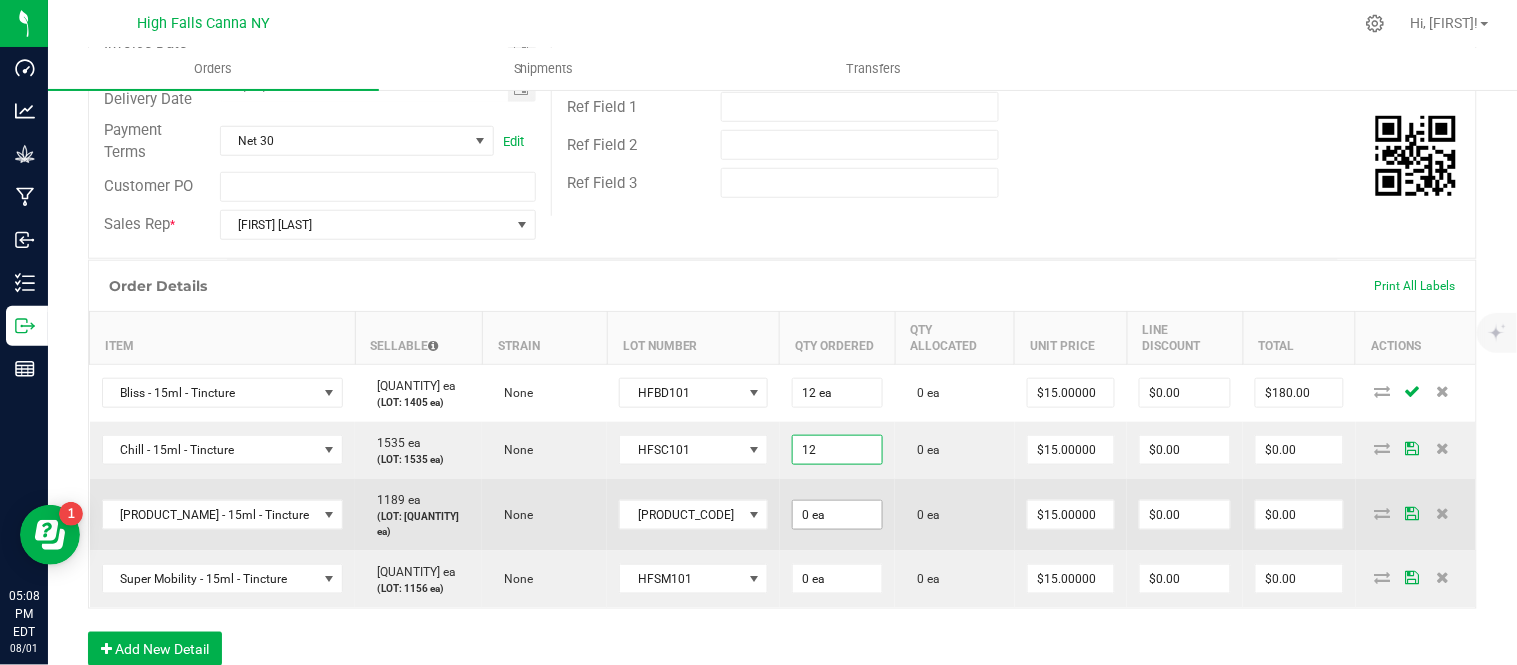 type on "$180.00" 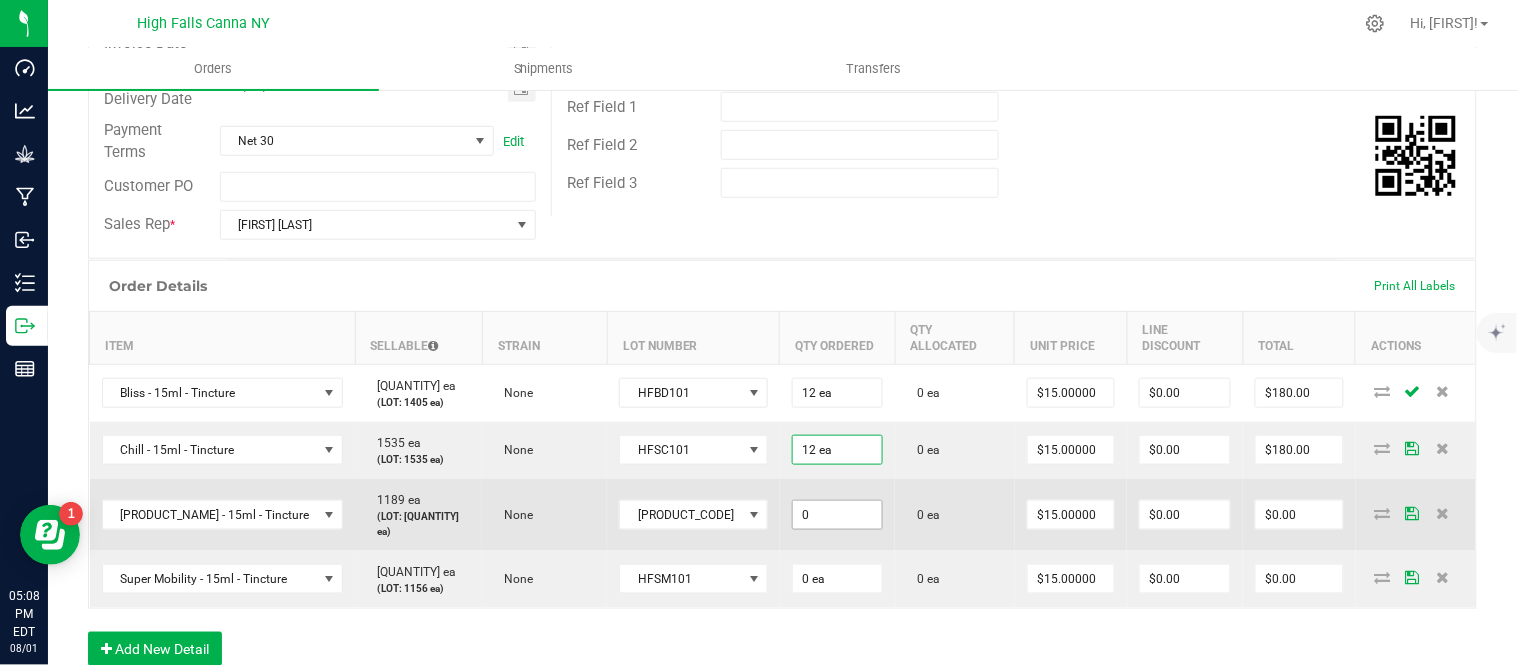 click on "0" at bounding box center (837, 515) 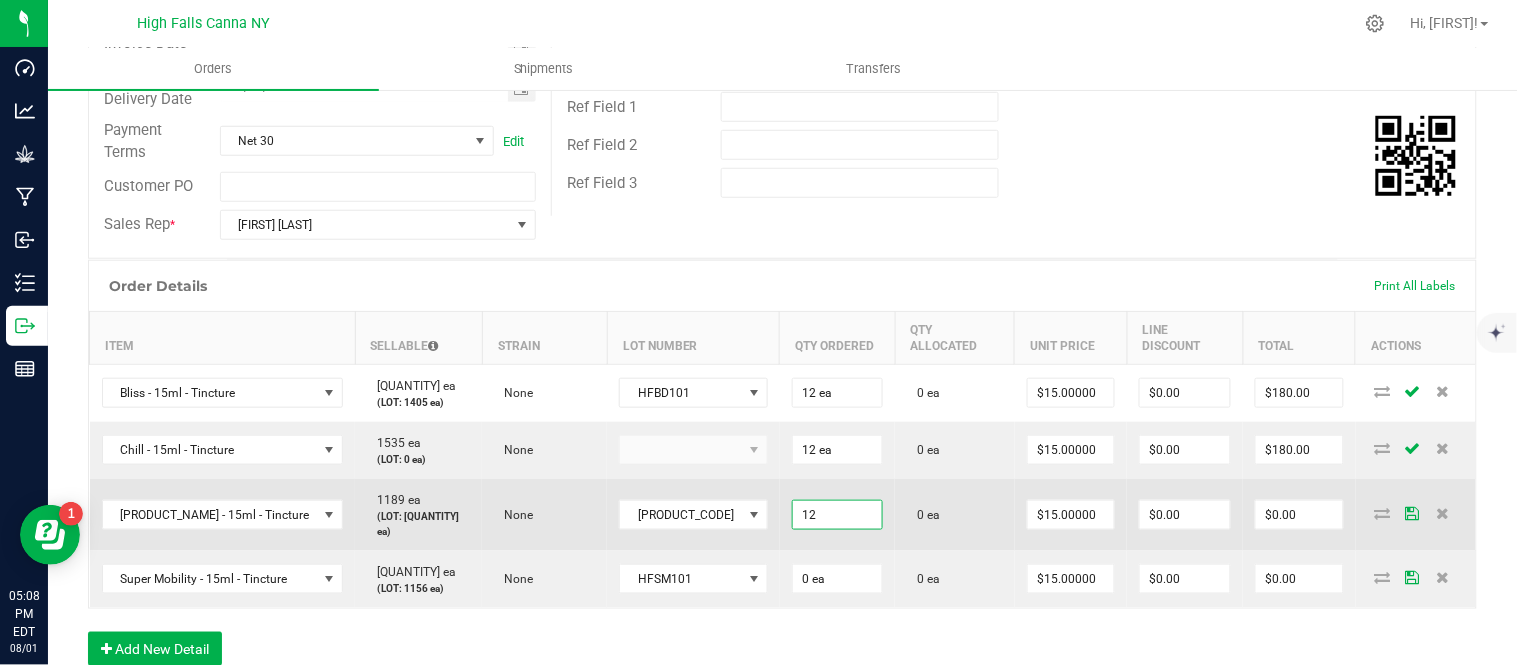 type on "12 ea" 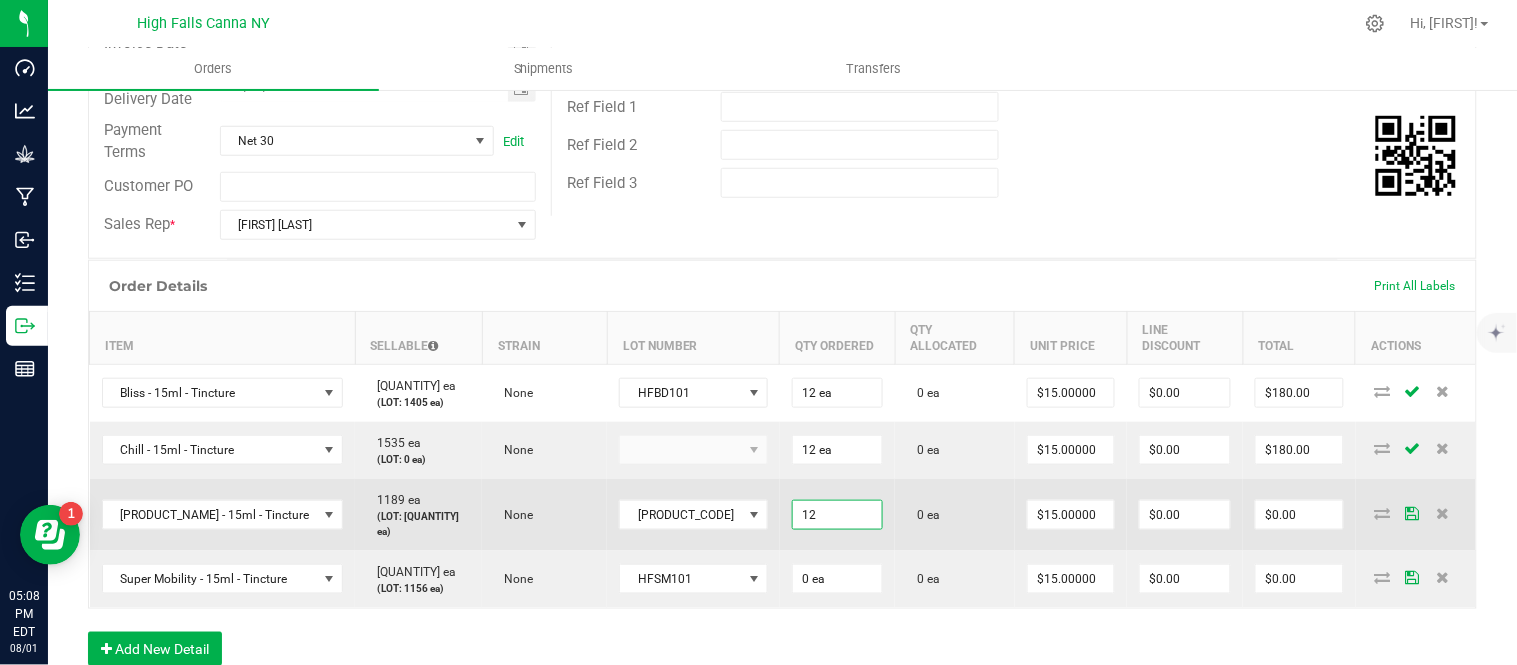 type on "$180.00" 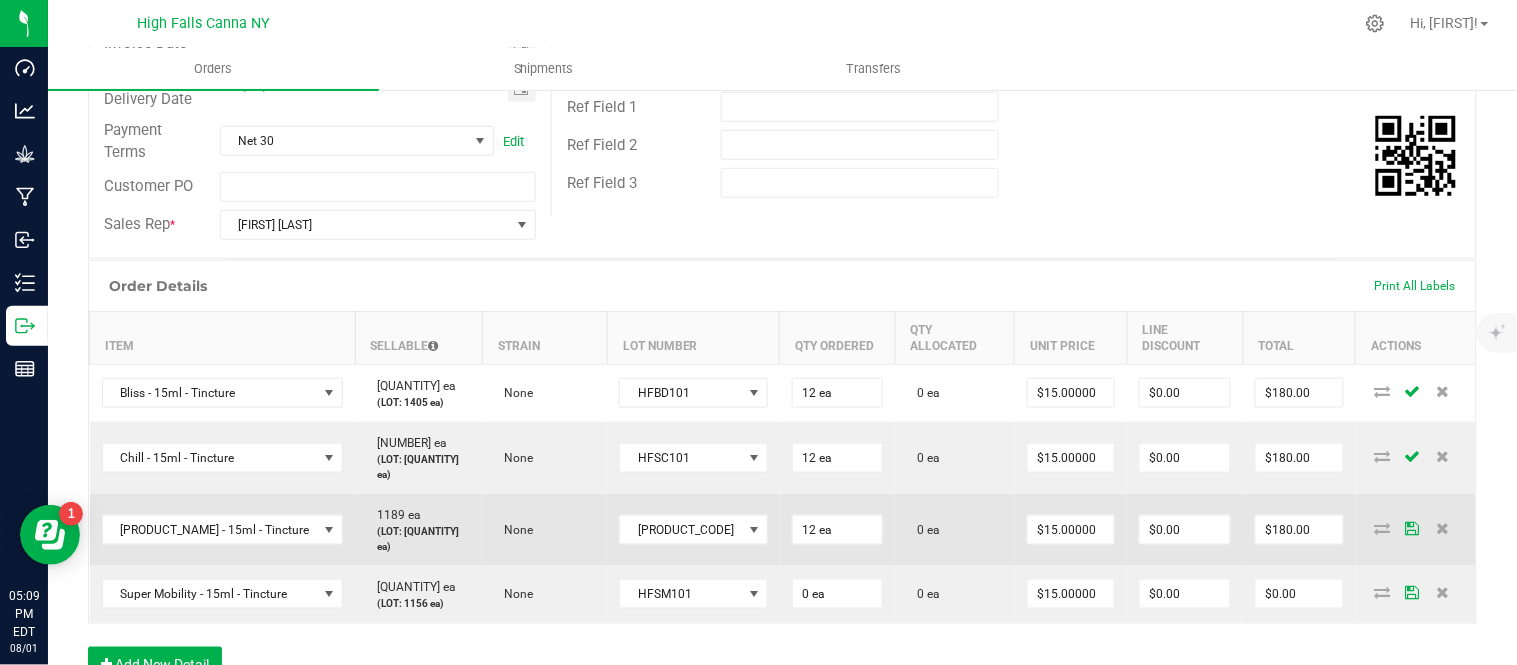 click on "0 ea" at bounding box center [955, 530] 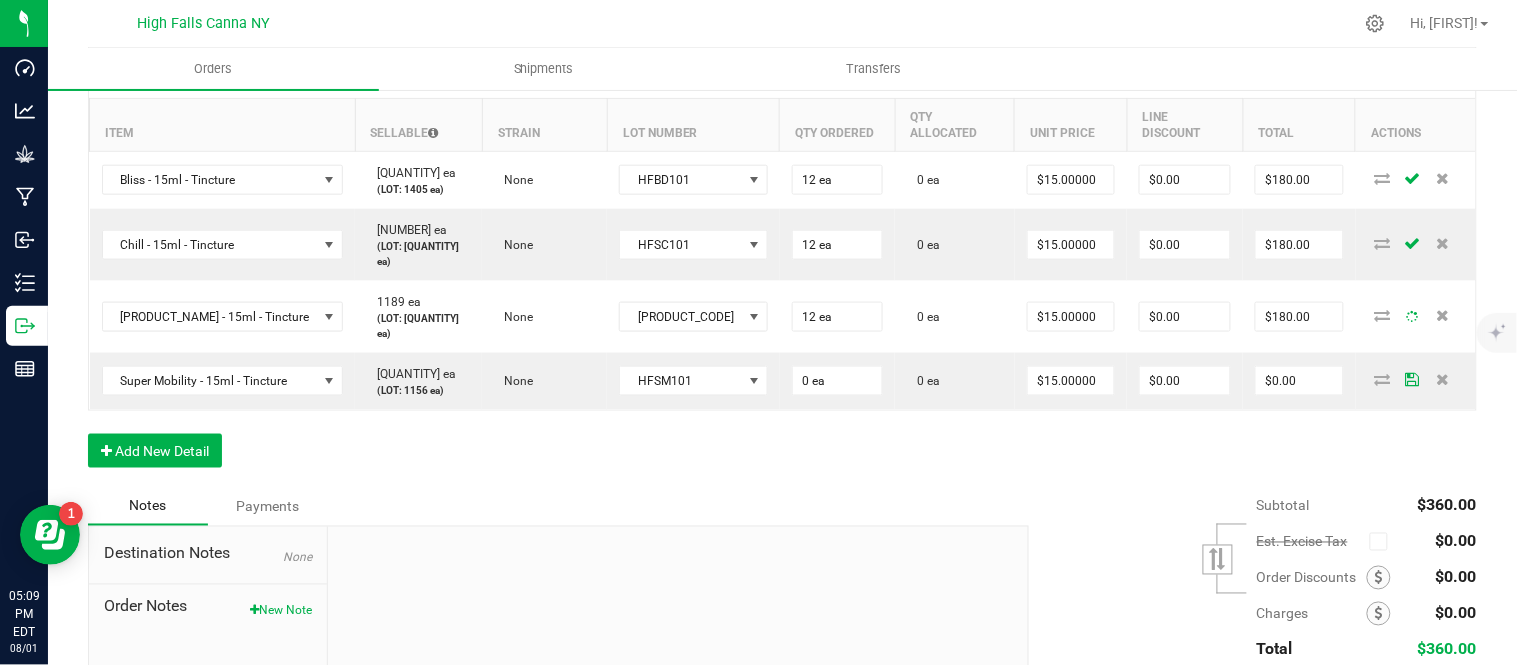 scroll, scrollTop: 556, scrollLeft: 0, axis: vertical 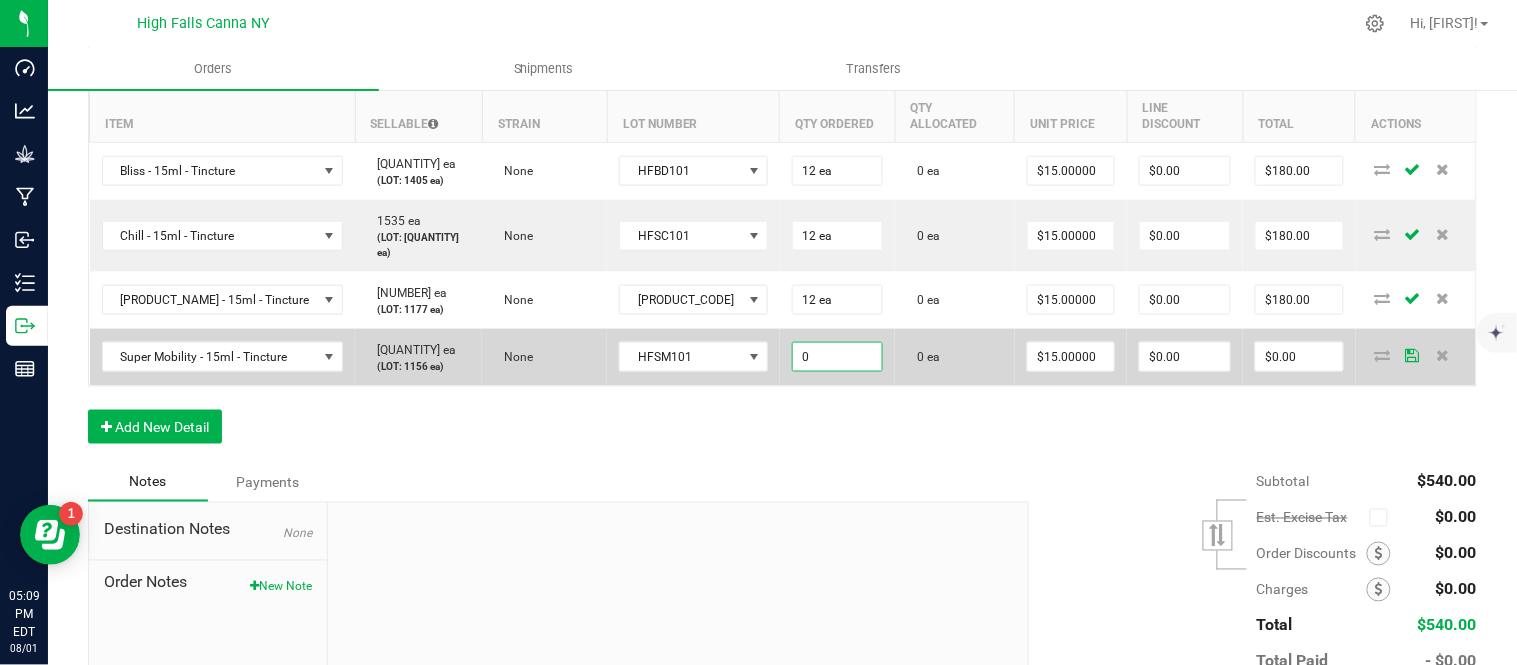 click on "0" at bounding box center (837, 357) 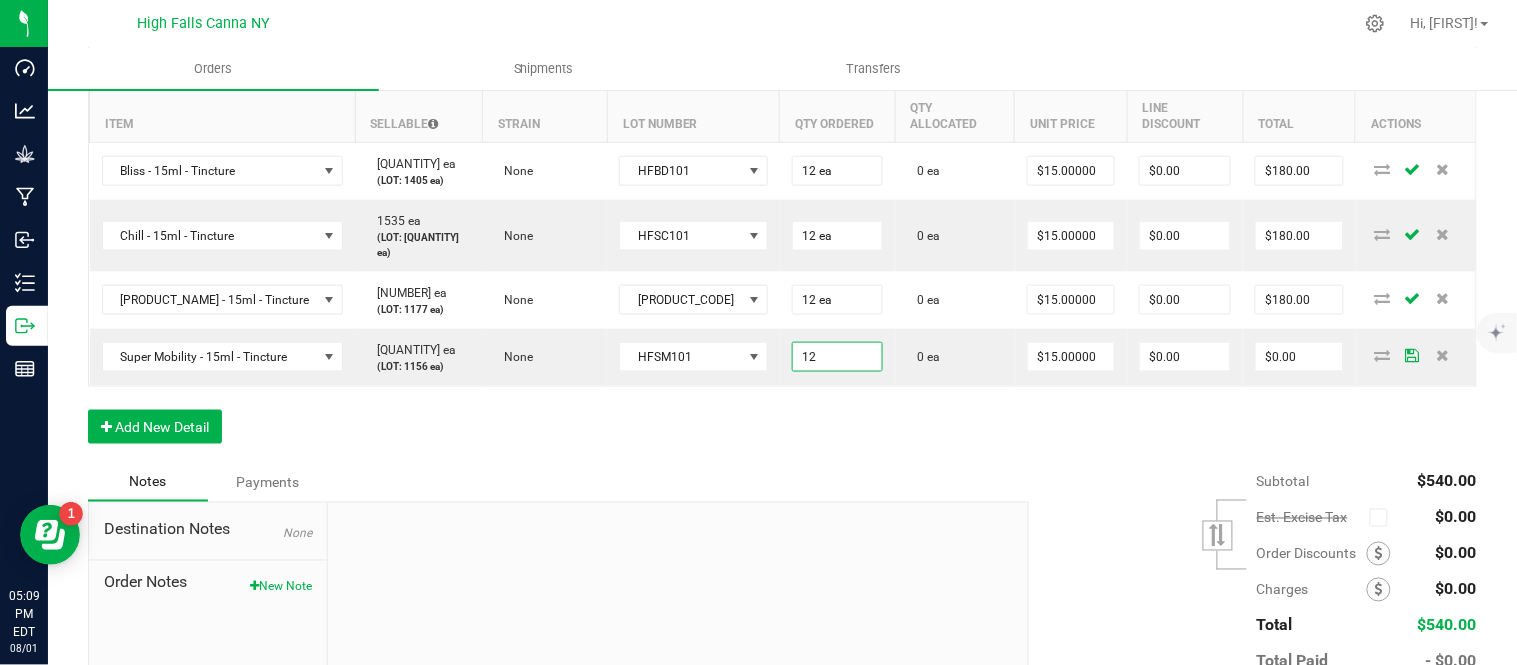 type on "12 ea" 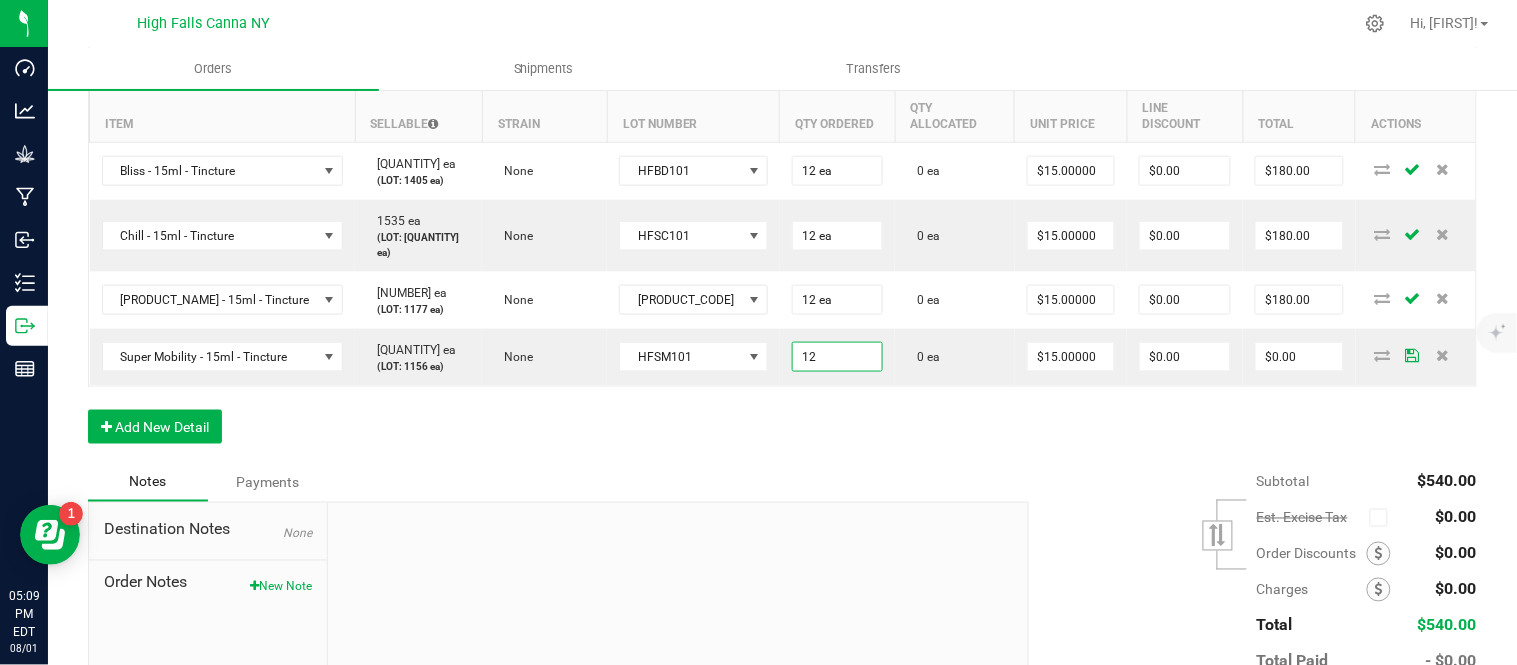 type on "$180.00" 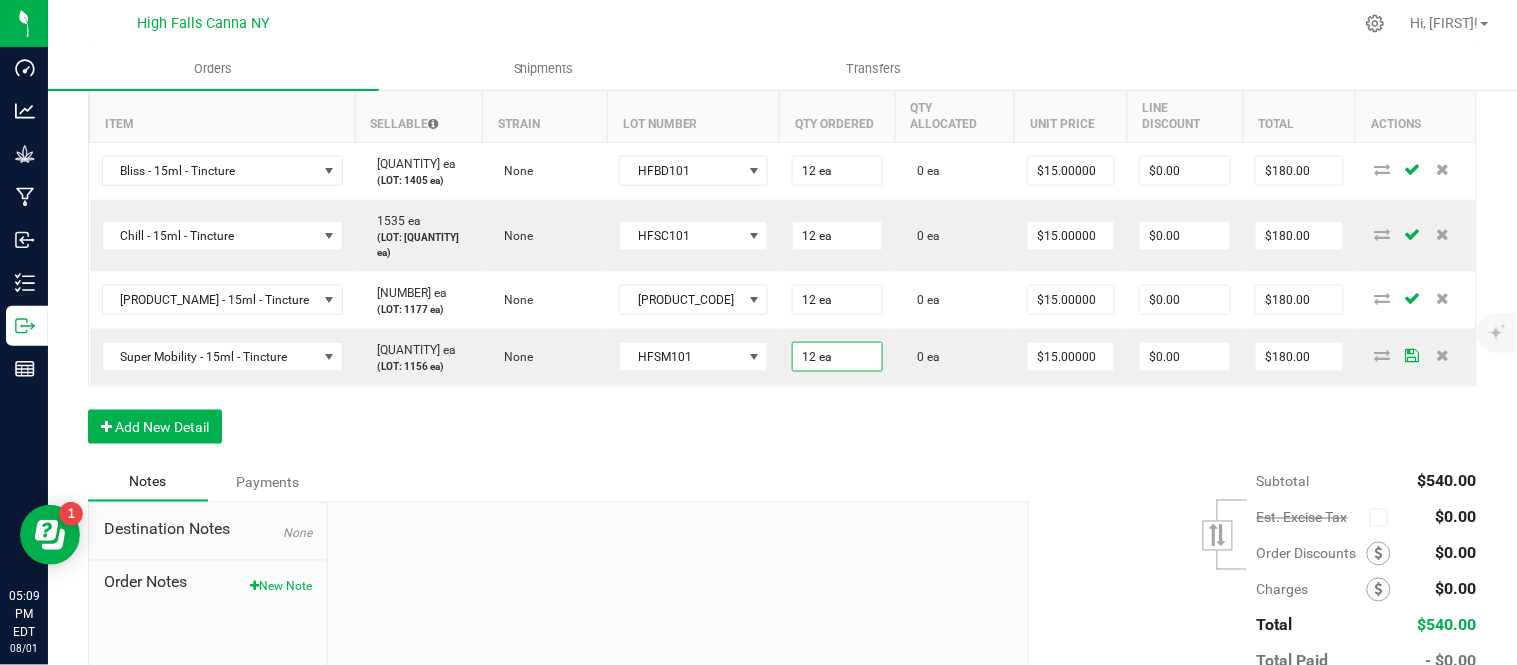 click on "Order Details Print All Labels Item Sellable Strain Lot Number Qty Ordered Qty Allocated Unit Price Line Discount Total Actions Bliss - 15ml - Tincture [QUANTITY] ea (LOT: [QUANTITY] ea) None HFBD101 12 ea 0 ea $15.00000 $0.00 $180.00 Chill - 15ml - Tincture [QUANTITY] ea (LOT: [QUANTITY] ea) None HFSC101 12 ea 0 ea $15.00000 $0.00 $180.00 Sleep - 15ml - Tincture [QUANTITY] ea (LOT: [QUANTITY] ea) None HFSD101 12 ea 0 ea $15.00000 $0.00 $180.00 Super Mobility - 15ml - Tincture [QUANTITY] ea (LOT: [QUANTITY] ea) None HFSM101 12 ea 0 ea $15.00000 $0.00 $180.00
Add New Detail" at bounding box center (782, 251) 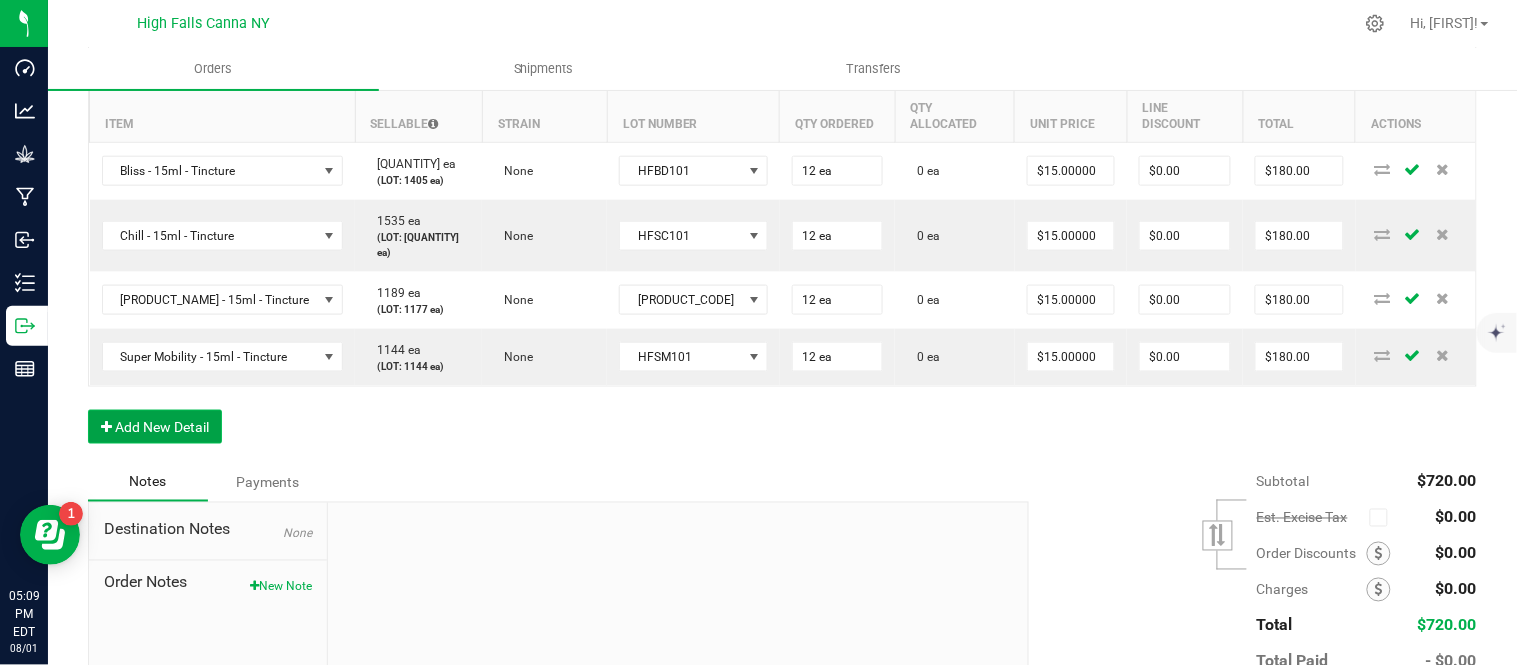 click on "Add New Detail" at bounding box center [155, 427] 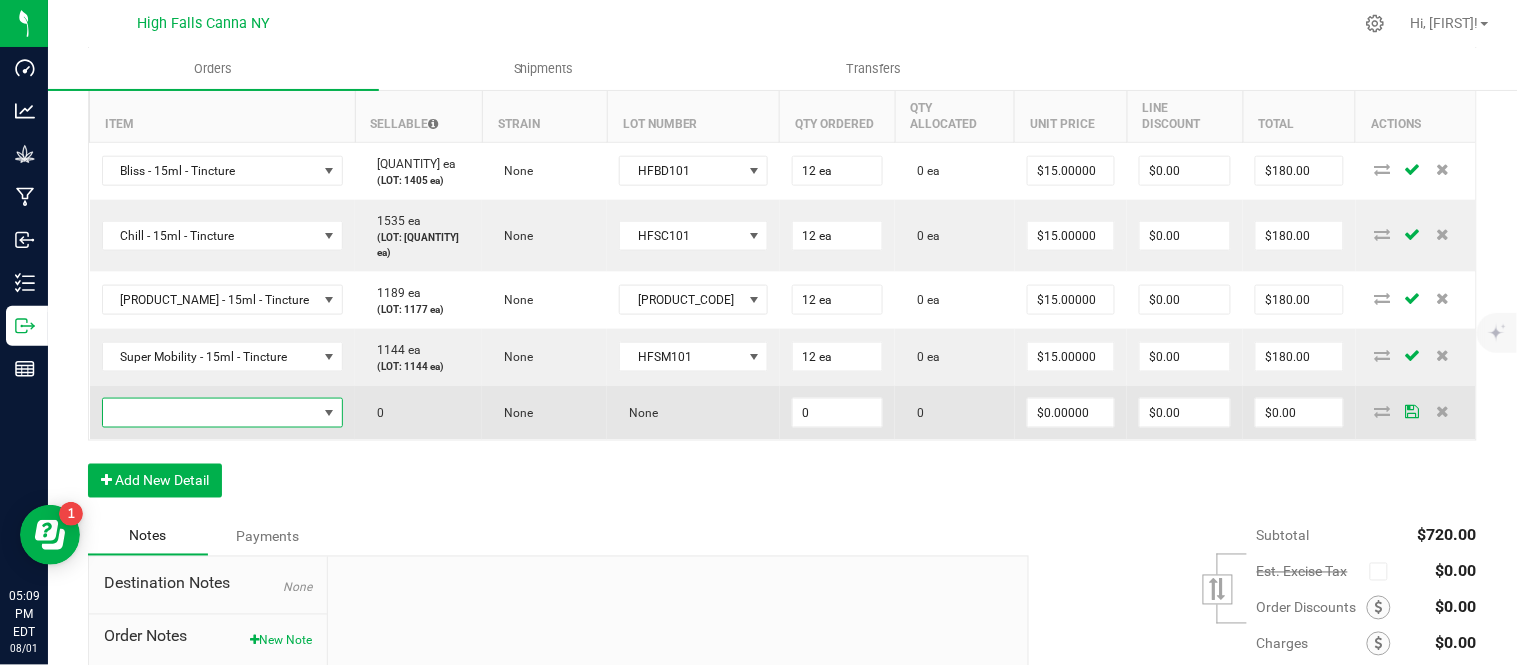 click at bounding box center (210, 413) 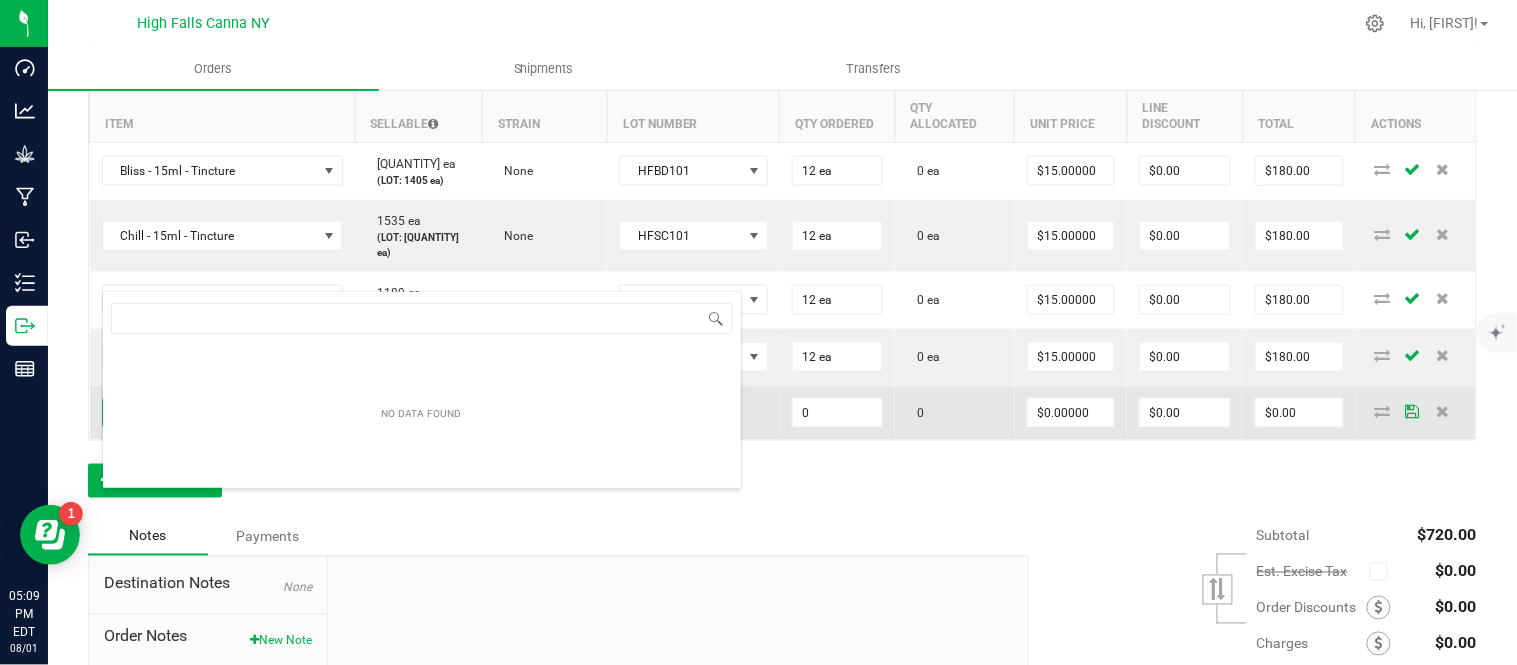scroll, scrollTop: 99970, scrollLeft: 99767, axis: both 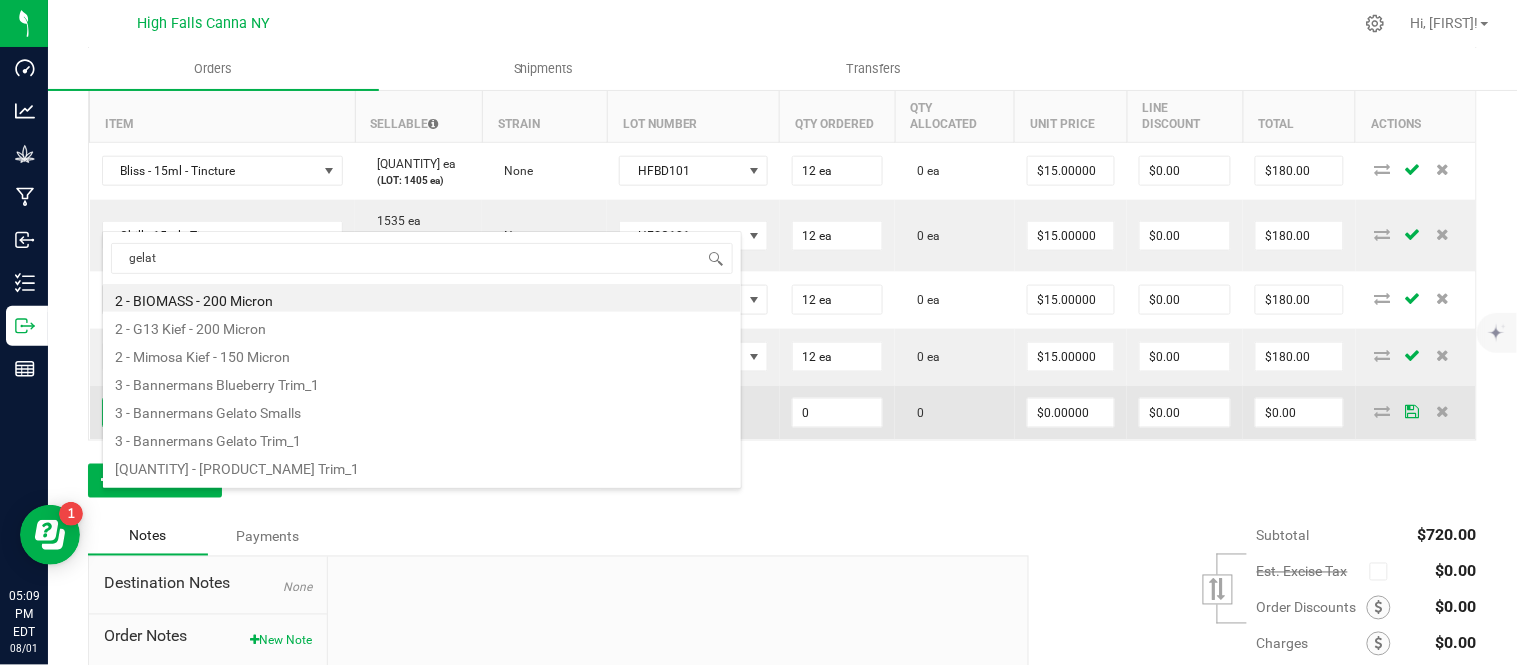 type on "gelato" 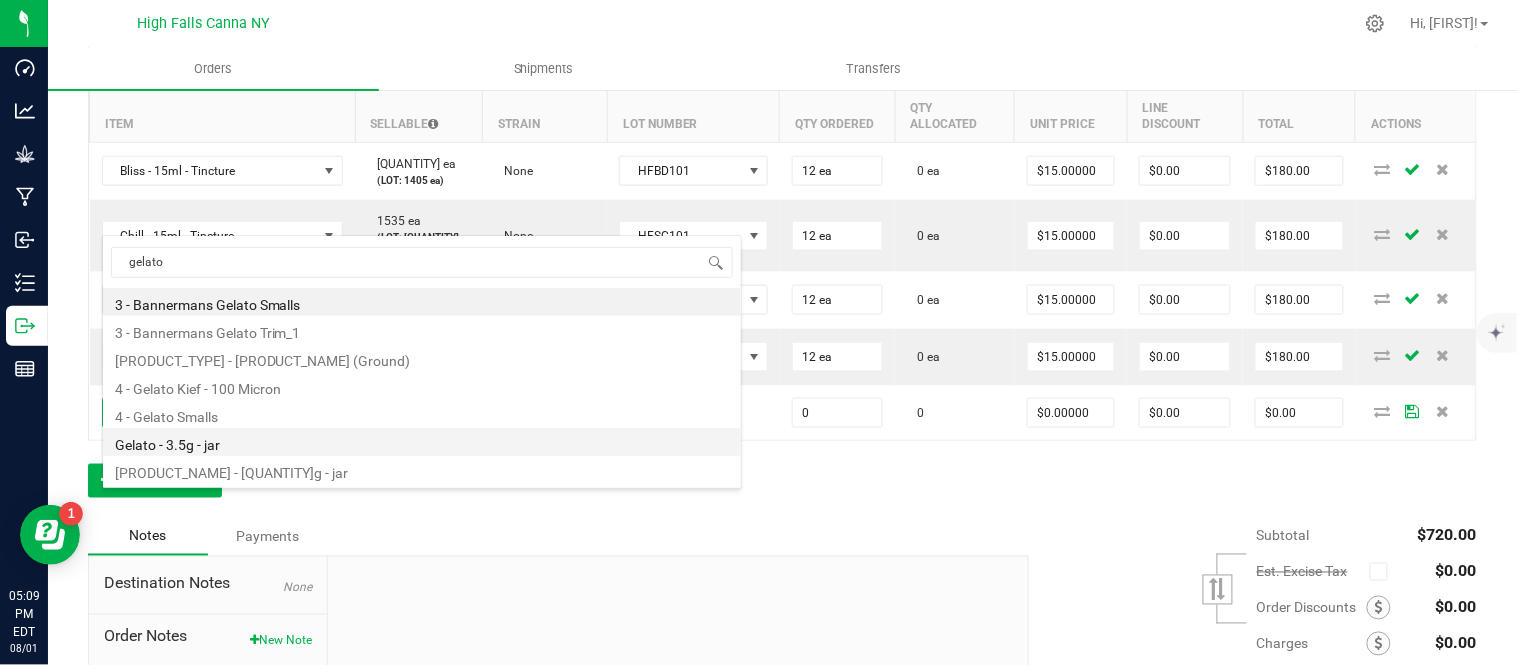click on "Gelato - 3.5g - jar" at bounding box center (422, 442) 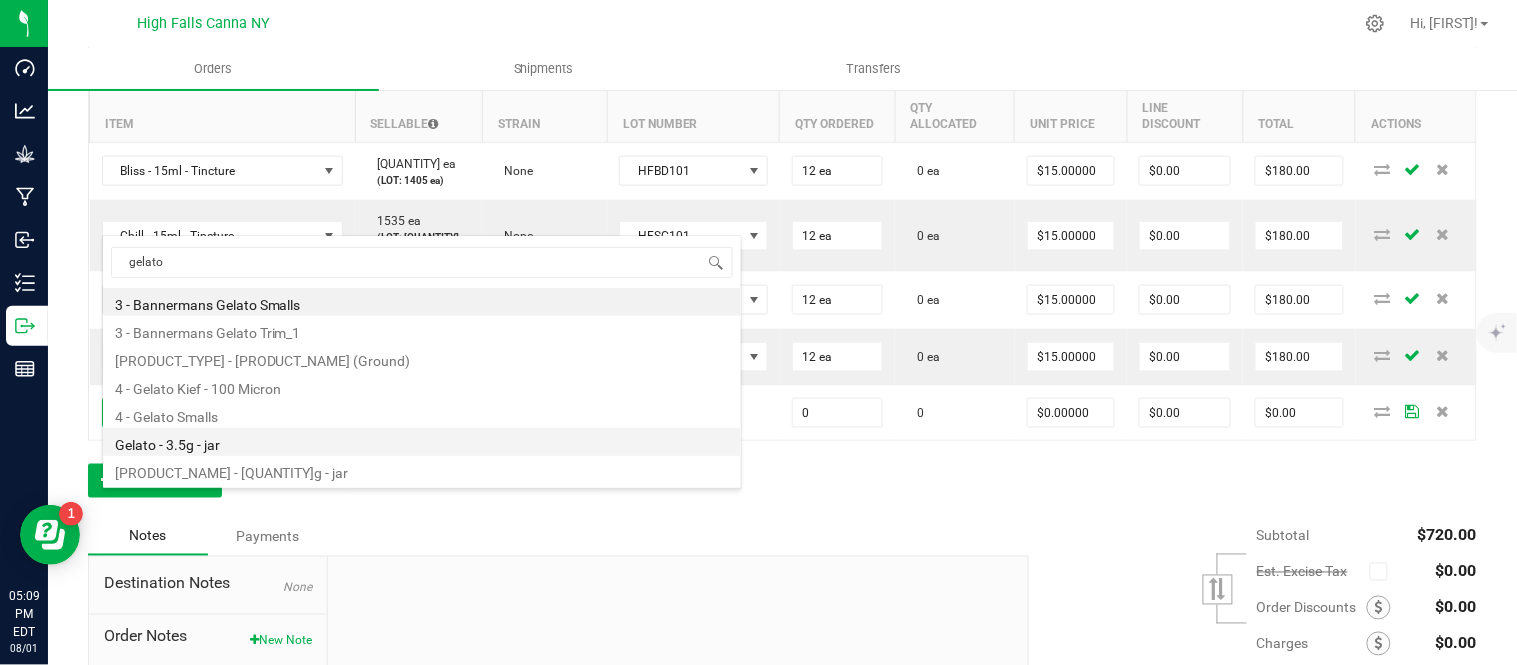 type on "0 ea" 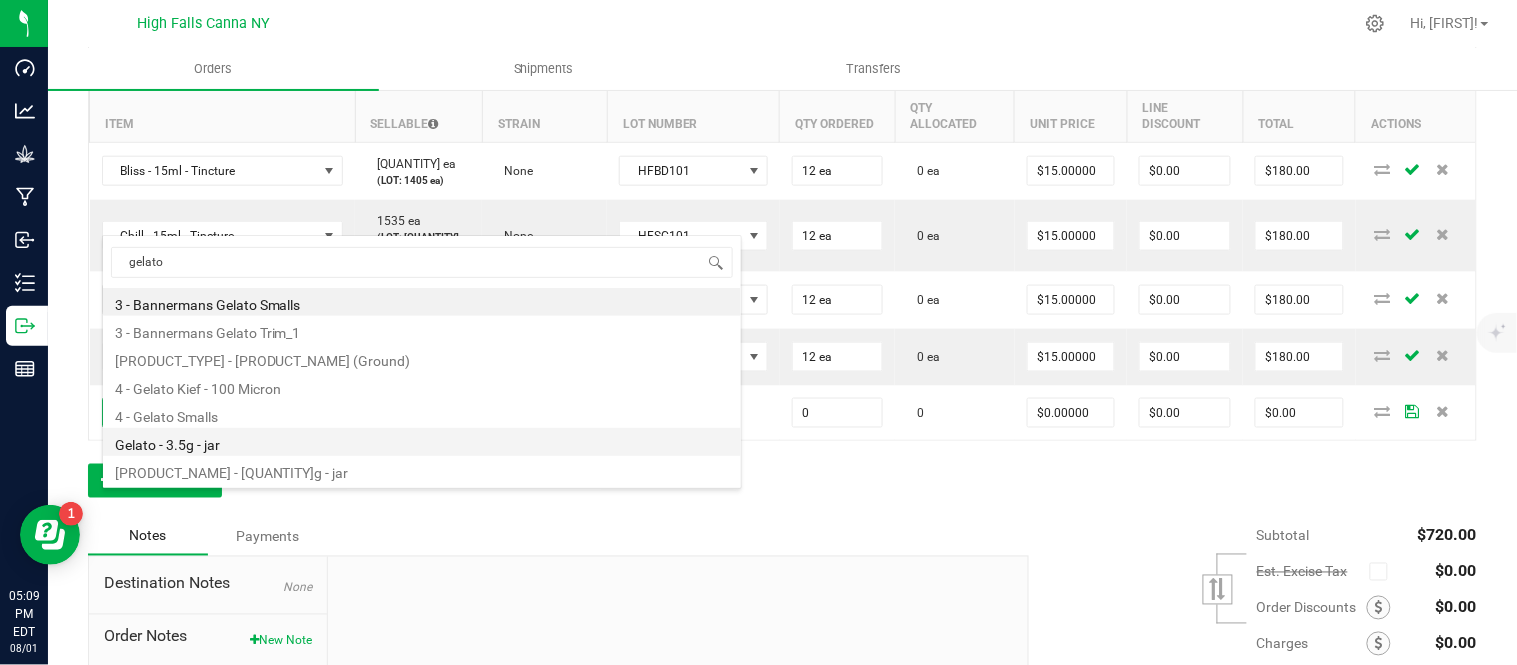 type on "$17.50000" 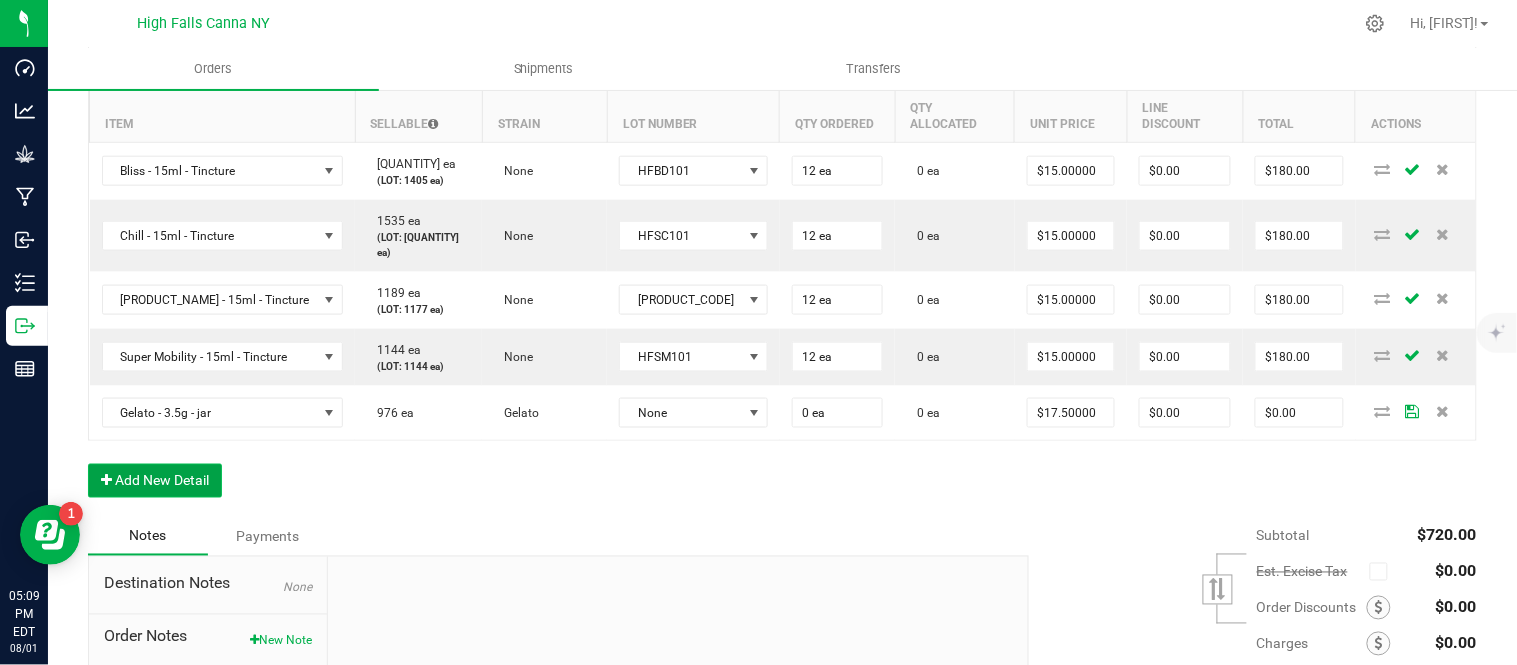 click on "Add New Detail" at bounding box center [155, 481] 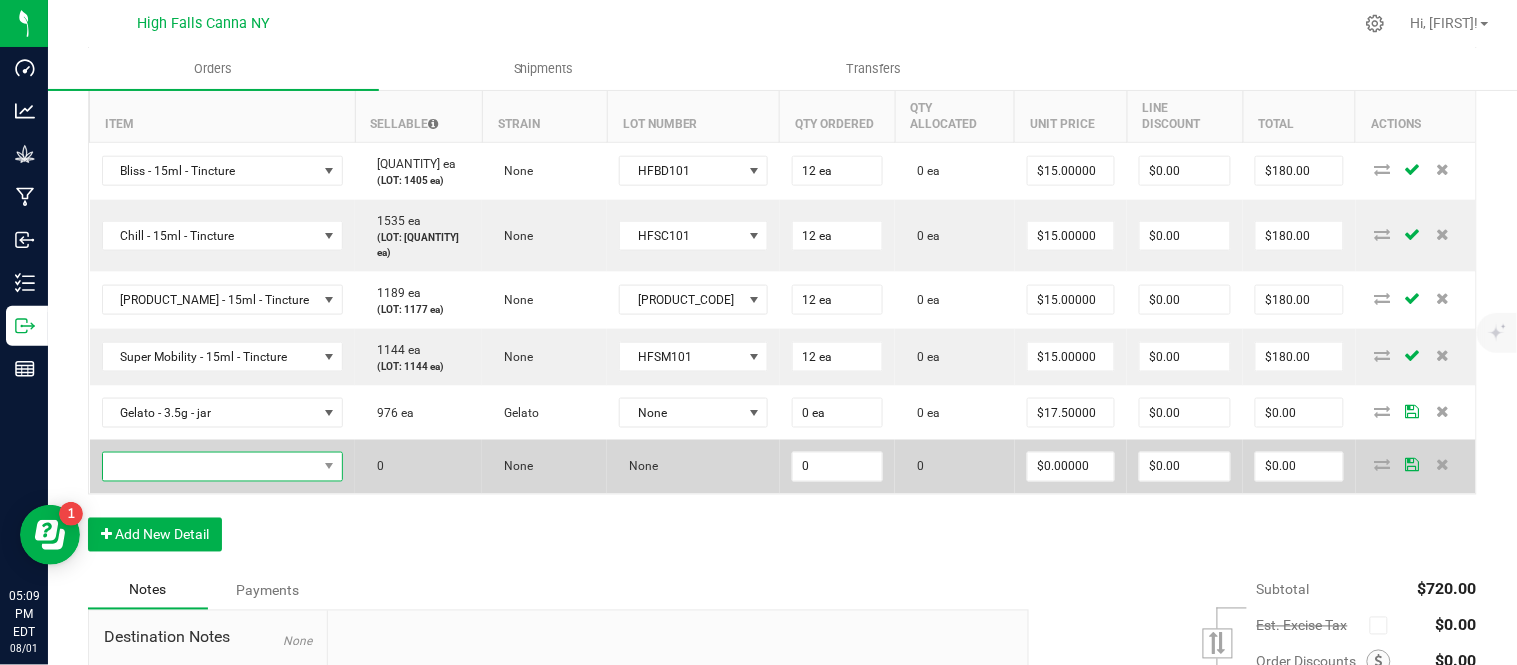 click at bounding box center (210, 467) 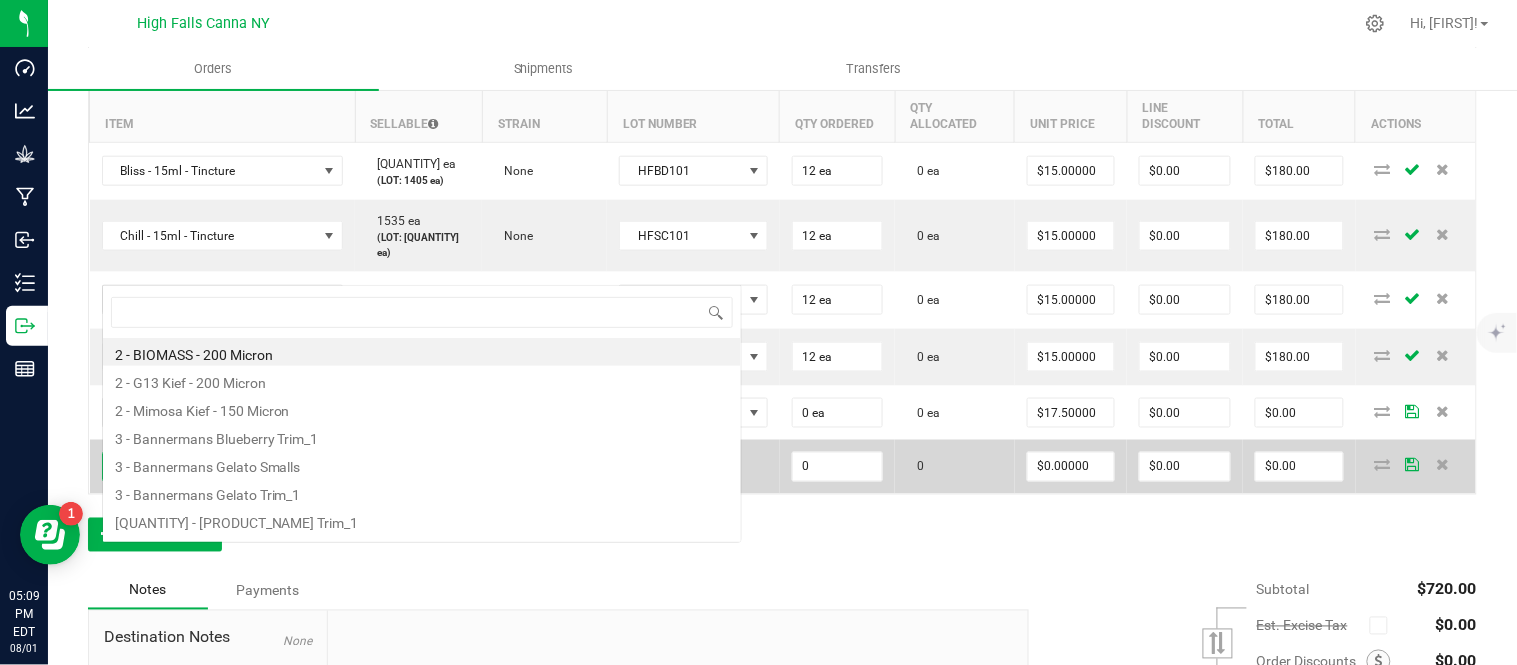 scroll, scrollTop: 0, scrollLeft: 0, axis: both 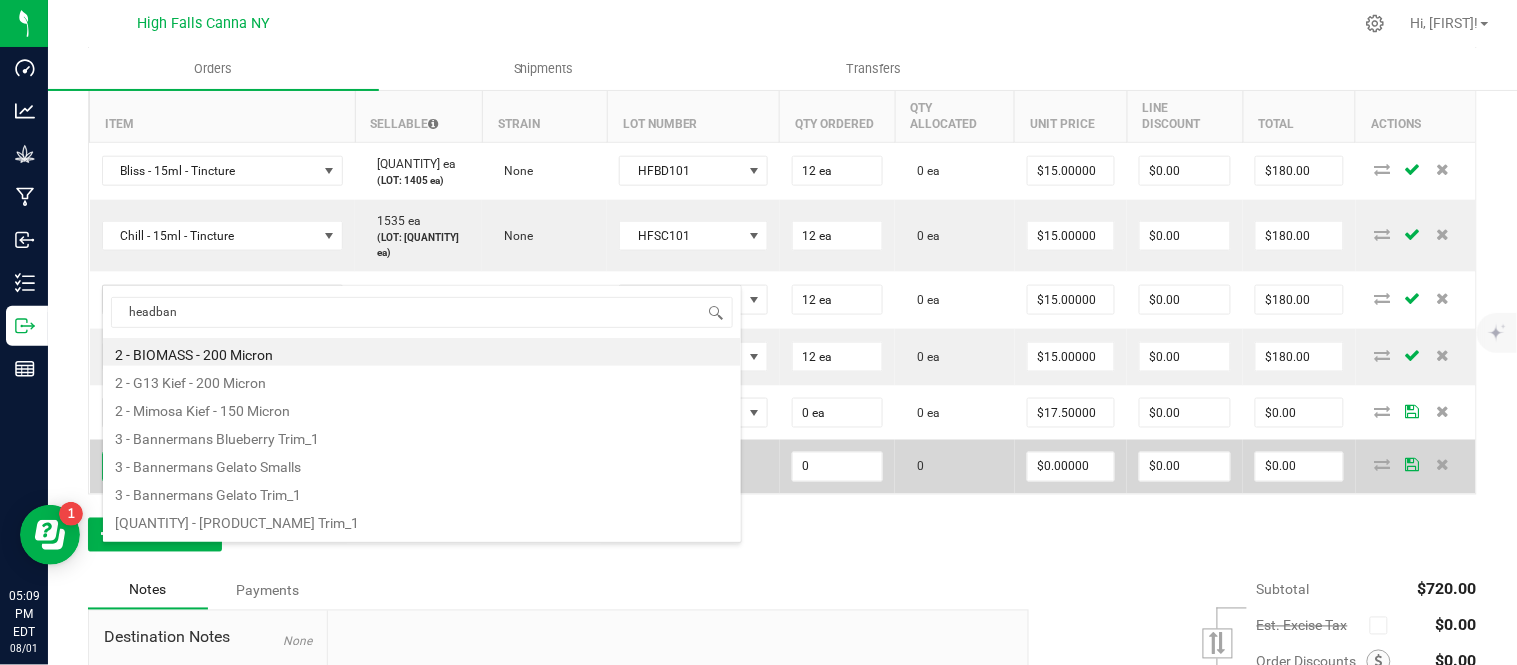 type on "headband" 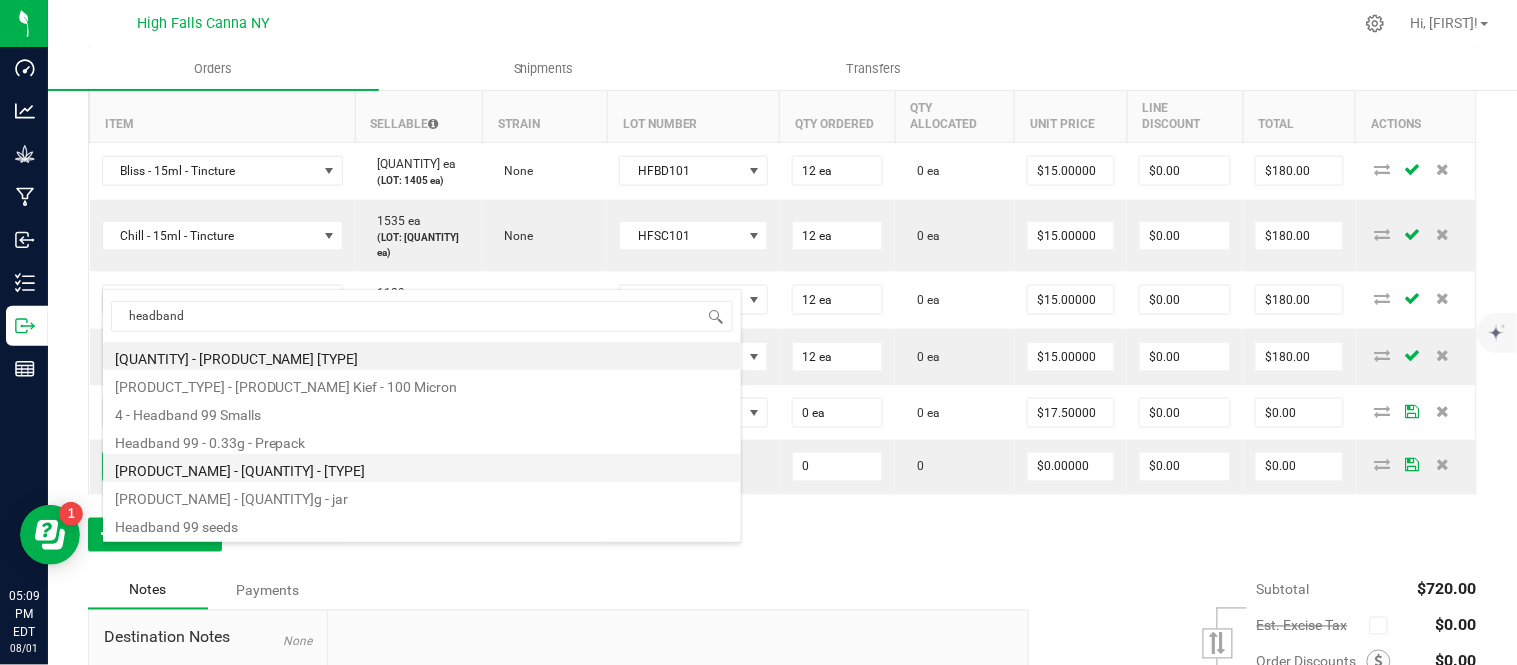 click on "[PRODUCT_NAME] - [QUANTITY] - [TYPE]" at bounding box center (422, 468) 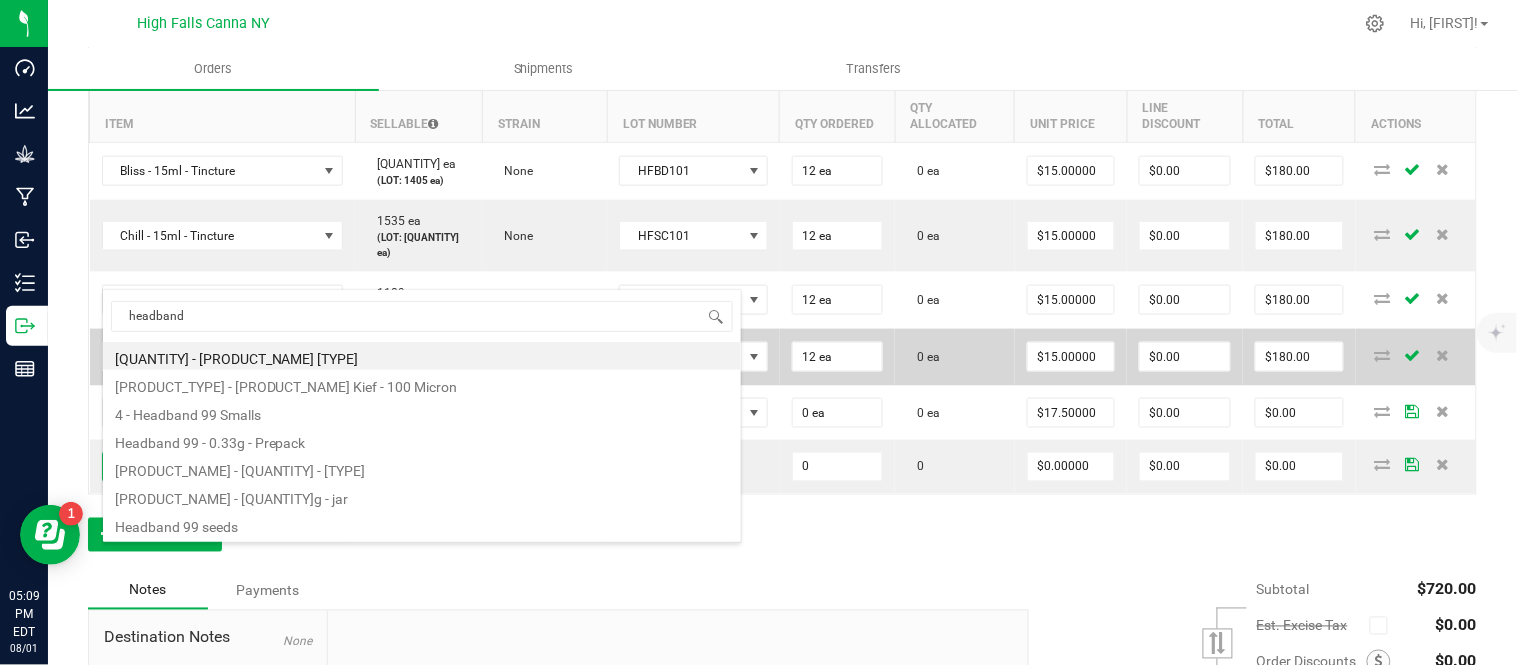 type on "0 ea" 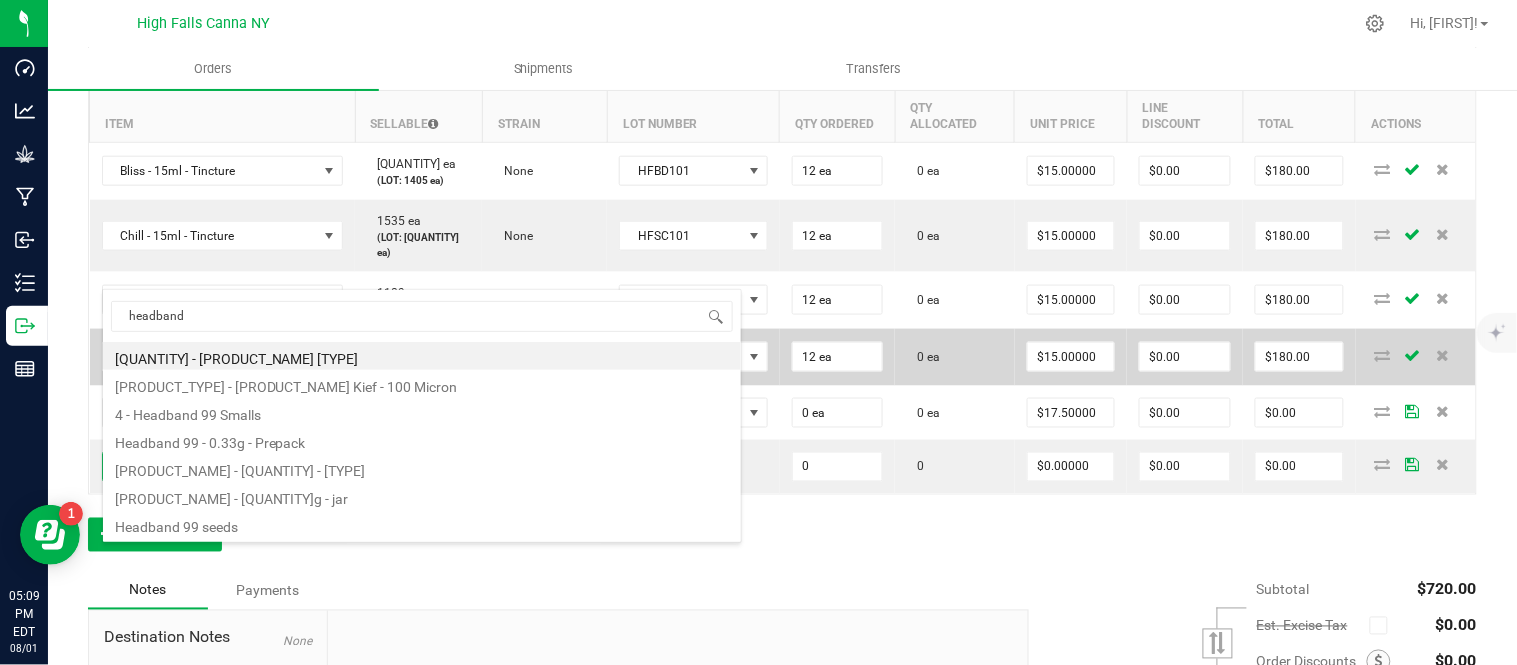 type on "$15.00000" 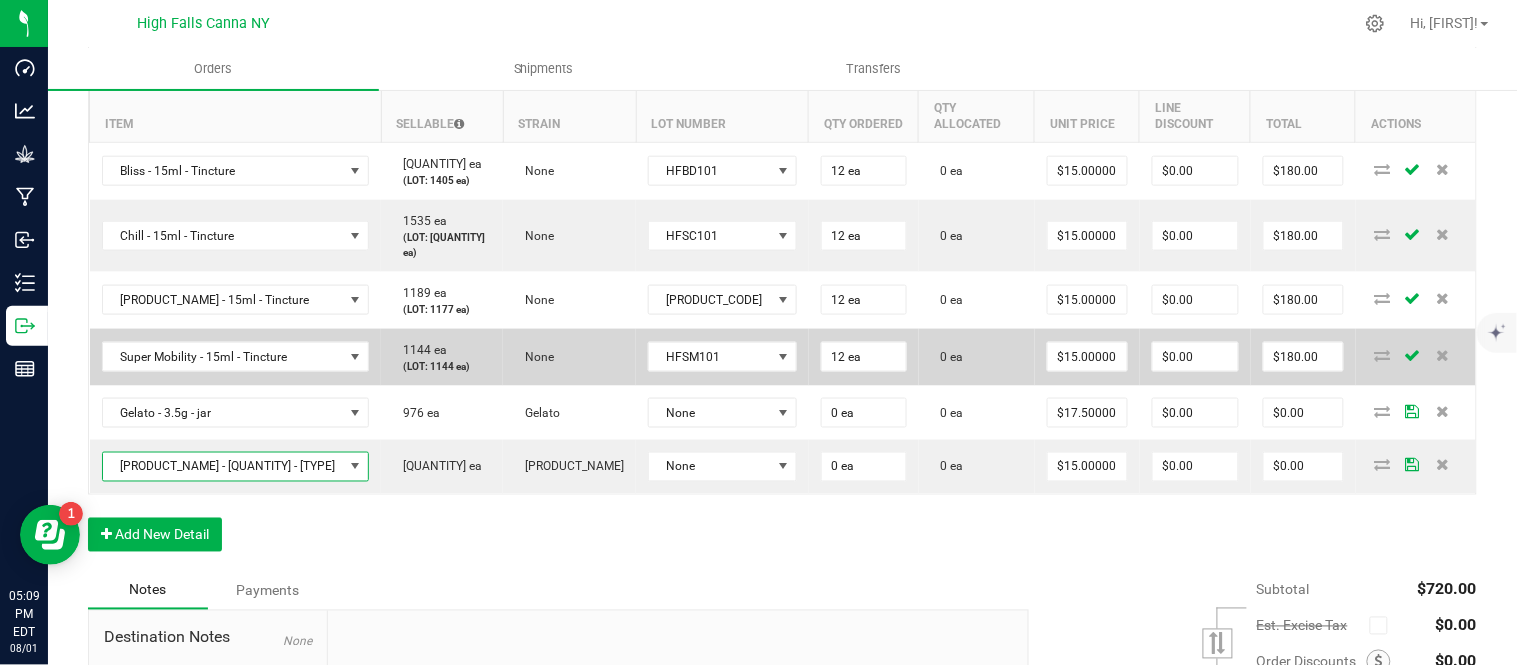 scroll, scrollTop: 667, scrollLeft: 0, axis: vertical 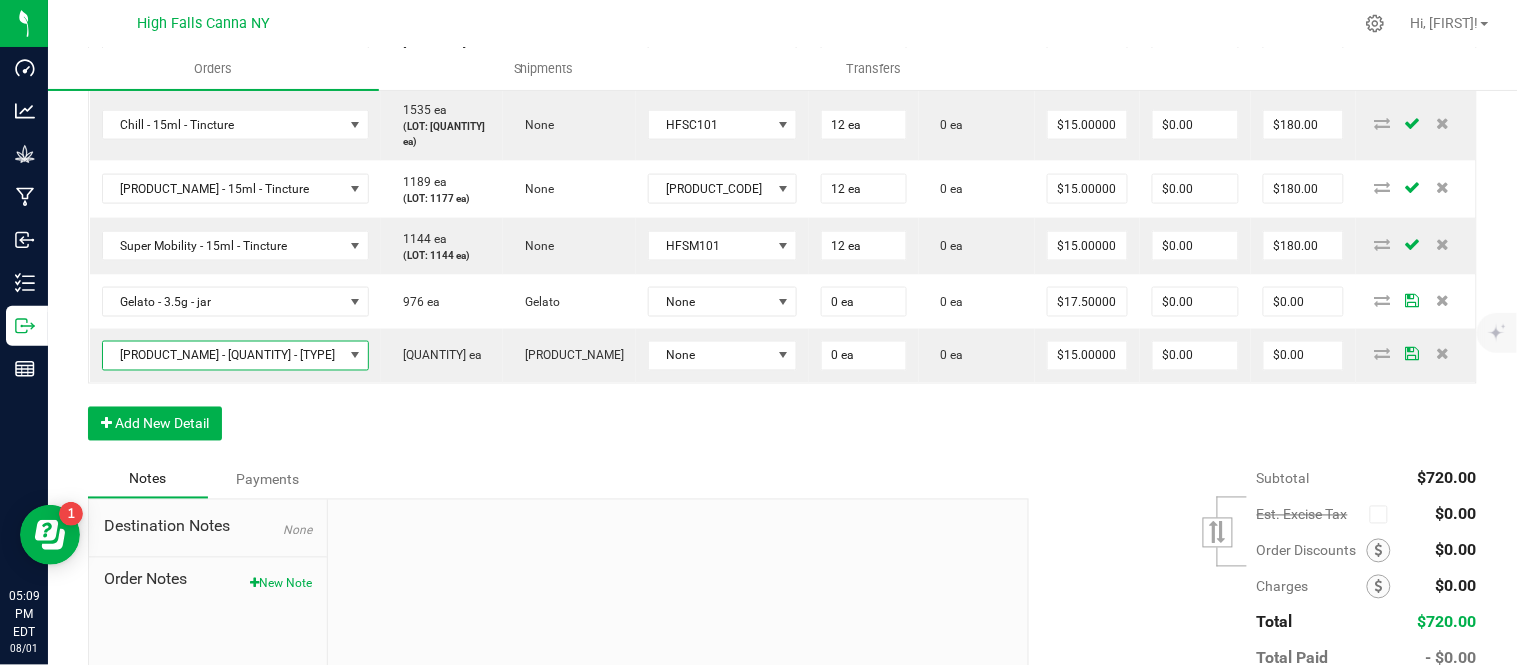 click on "Order Details Print All Labels Item Sellable Strain Lot Number Qty Ordered Qty Allocated Unit Price Line Discount Total Actions Bliss - 15ml - Tincture [QUANTITY] ea (LOT: [QUANTITY] ea) None HFBD101 12 ea 0 ea $15.00000 $0.00 $180.00 Chill - 15ml - Tincture [QUANTITY] ea (LOT: [QUANTITY] ea) None HFSC101 12 ea 0 ea $15.00000 $0.00 $180.00 Sleep - 15ml - Tincture [QUANTITY] ea (LOT: [QUANTITY] ea) None HFSD101 12 ea 0 ea $15.00000 $0.00 $180.00 Super Mobility - 15ml - Tincture [QUANTITY] ea (LOT: [QUANTITY] ea) None HFSM101 12 ea 0 ea $15.00000 $0.00 $180.00 Gelato - 3.5g - jar [QUANTITY] ea Gelato None 0 ea 0 ea $17.50000 $0.00 $0.00 Headband 99 - 3.5g - jar [QUANTITY] ea Headband 99 None 0 ea 0 ea $15.00000 $0.00 $0.00
Add New Detail" at bounding box center (782, 194) 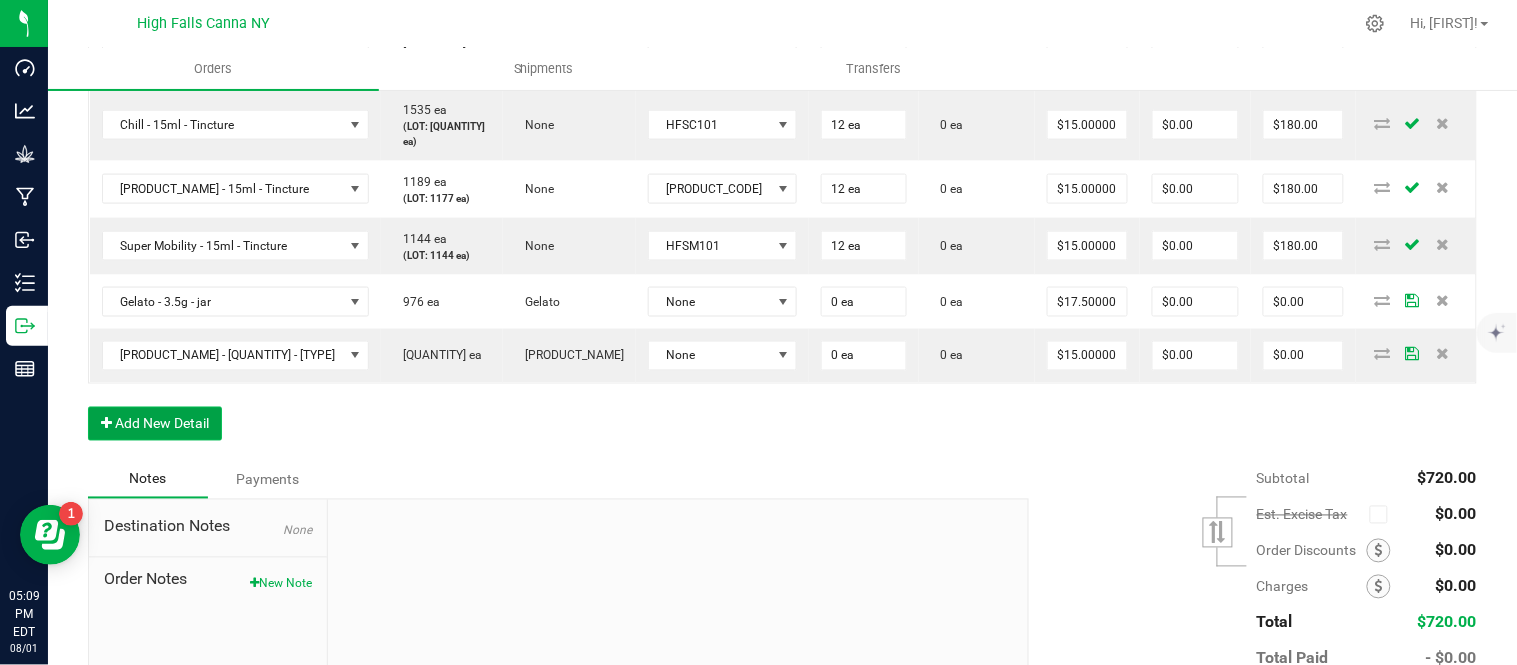 click on "Add New Detail" at bounding box center [155, 424] 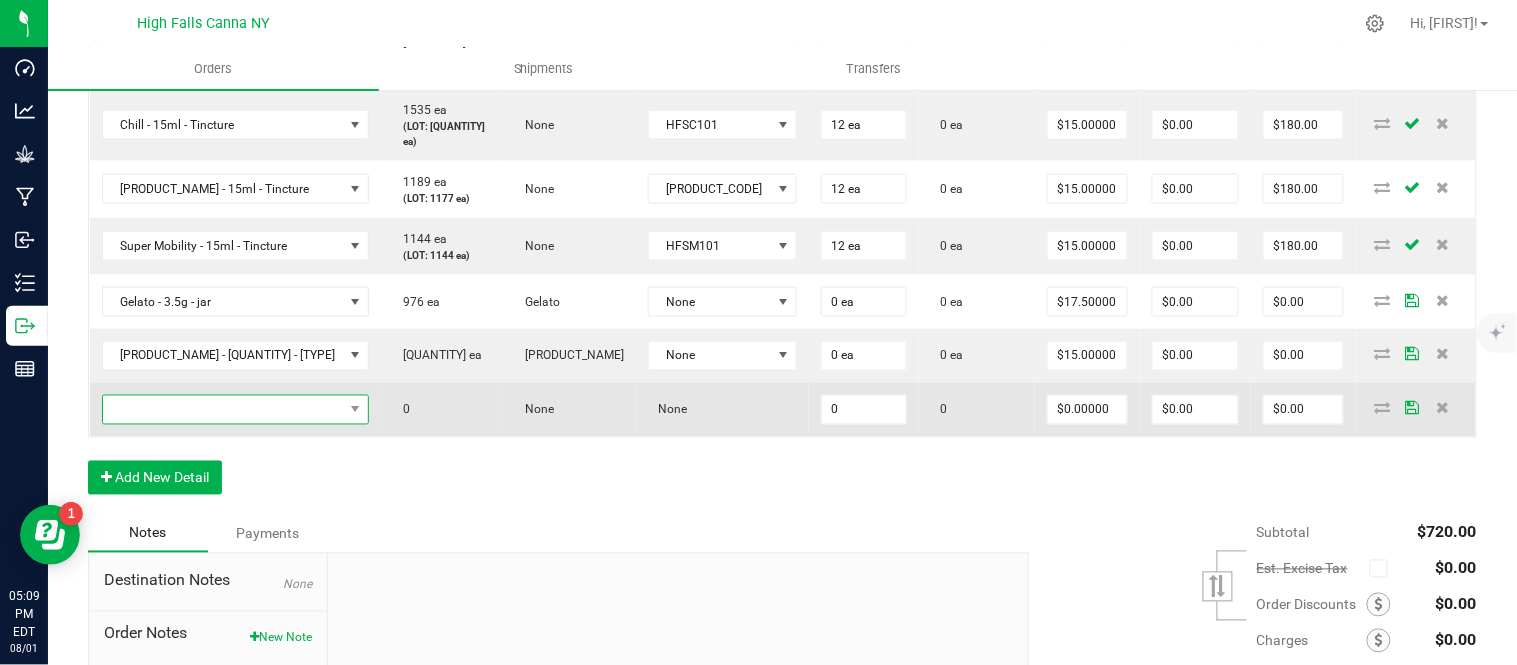 click at bounding box center [223, 410] 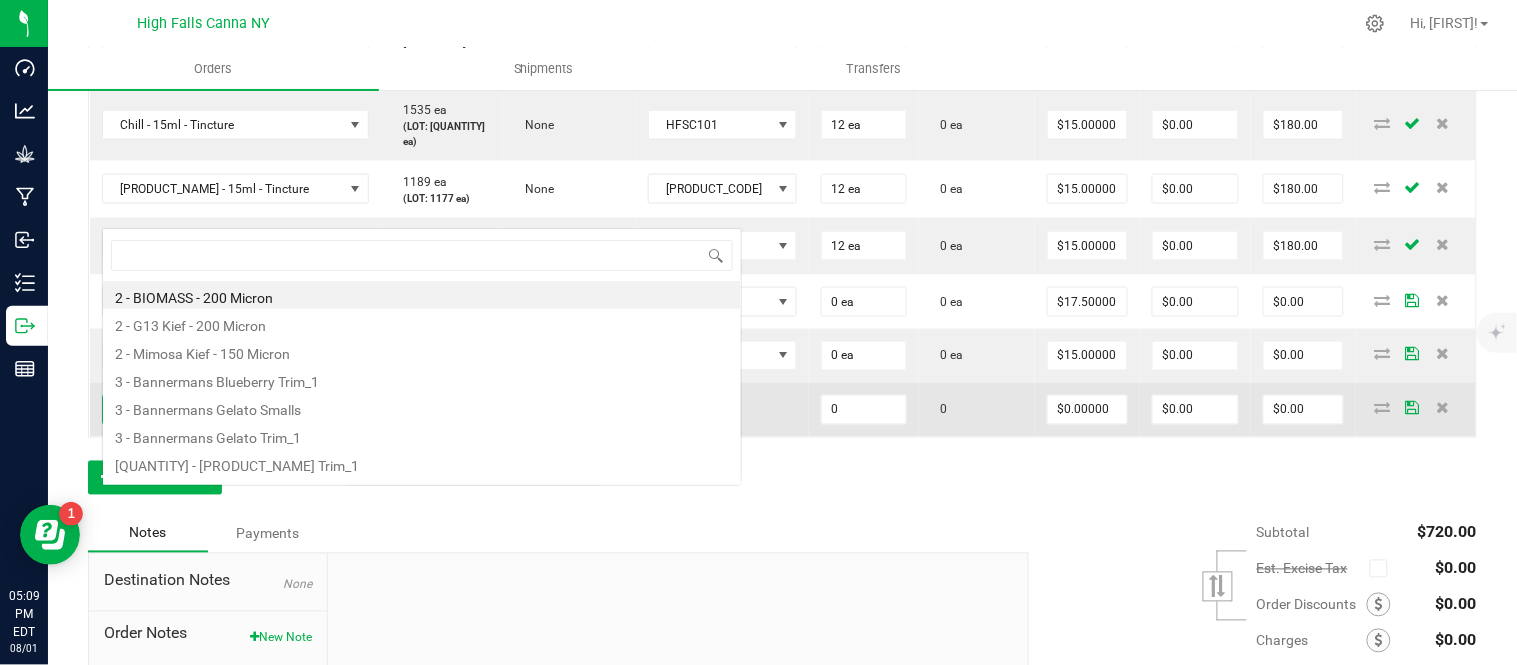 scroll, scrollTop: 0, scrollLeft: 0, axis: both 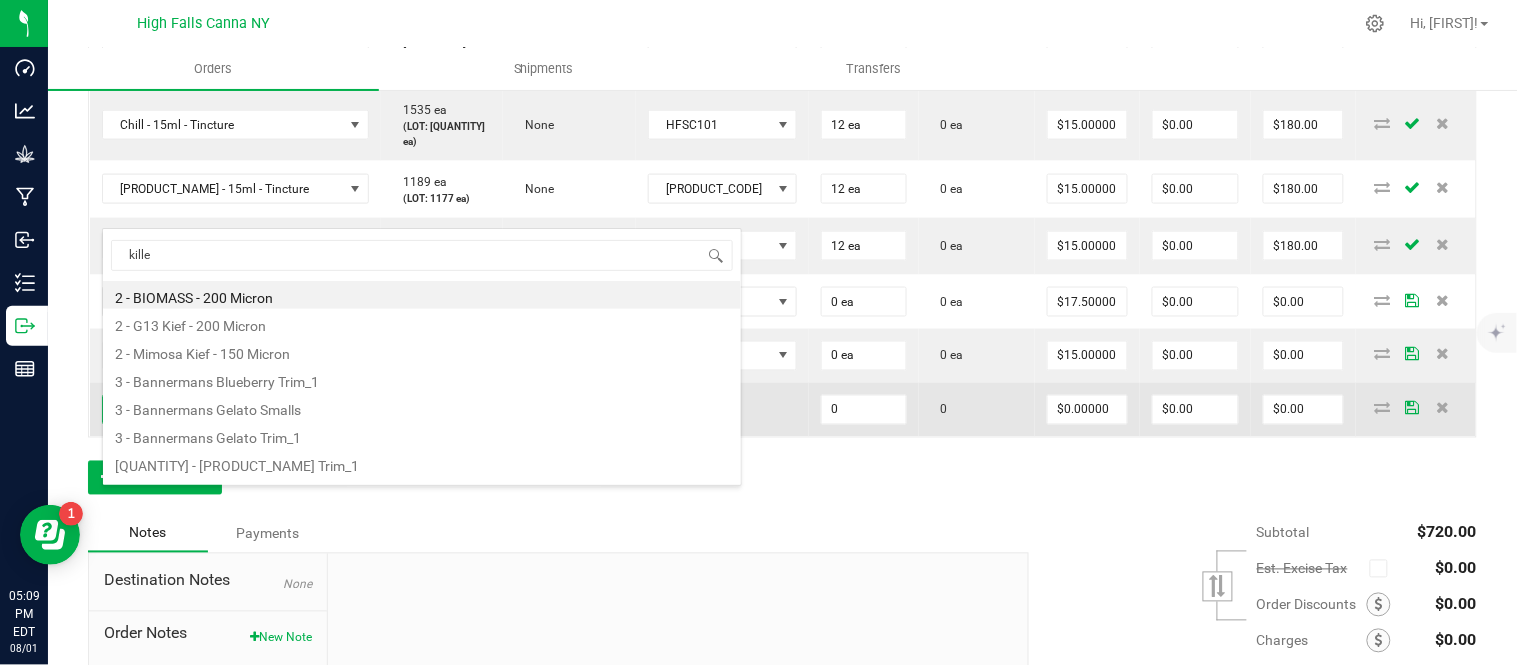 type on "killer" 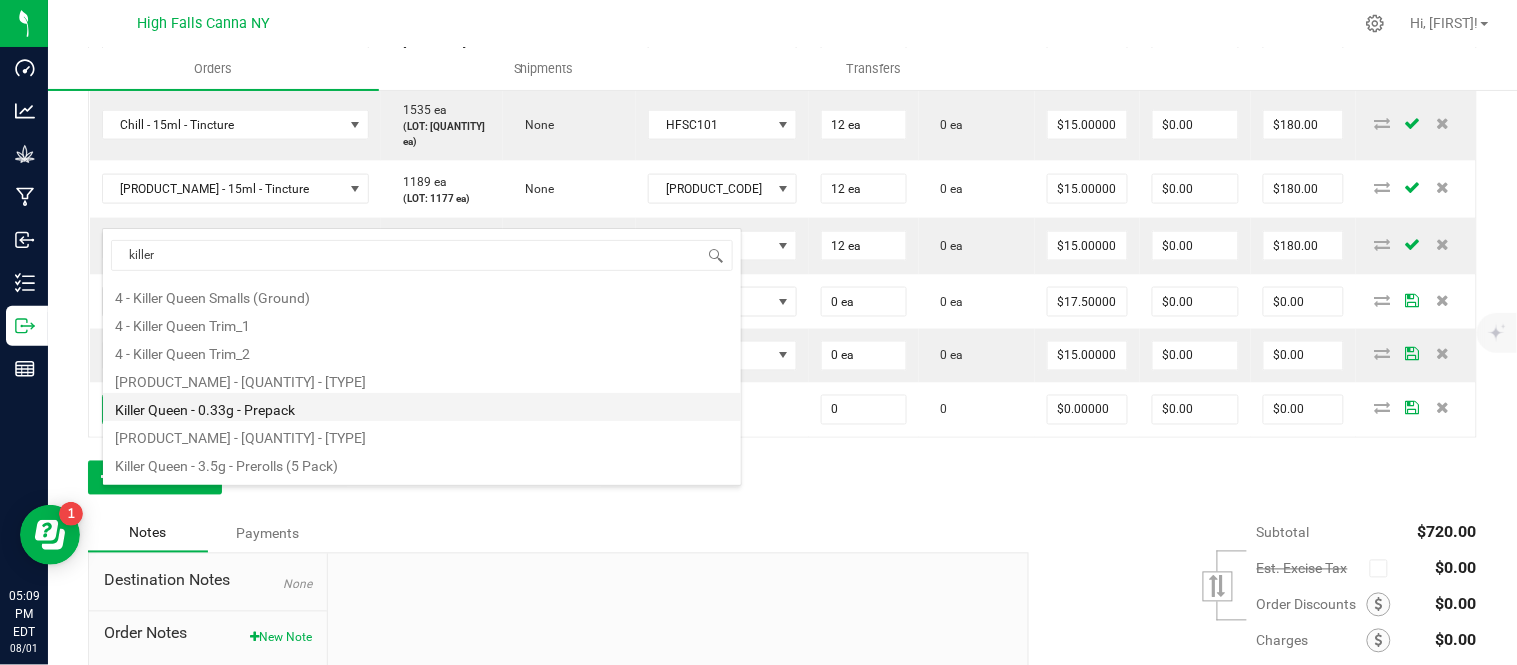 scroll, scrollTop: 135, scrollLeft: 0, axis: vertical 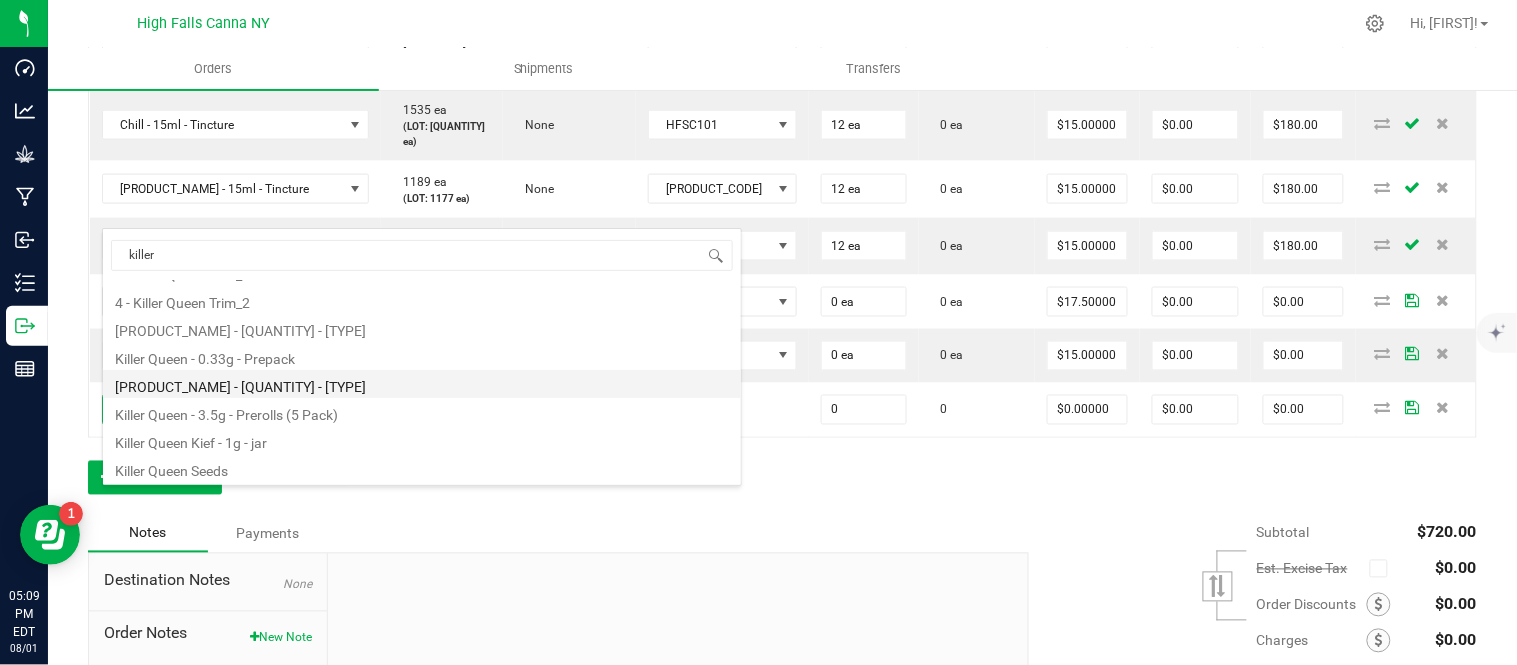 click on "[PRODUCT_NAME] - [QUANTITY] - [TYPE]" at bounding box center [422, 384] 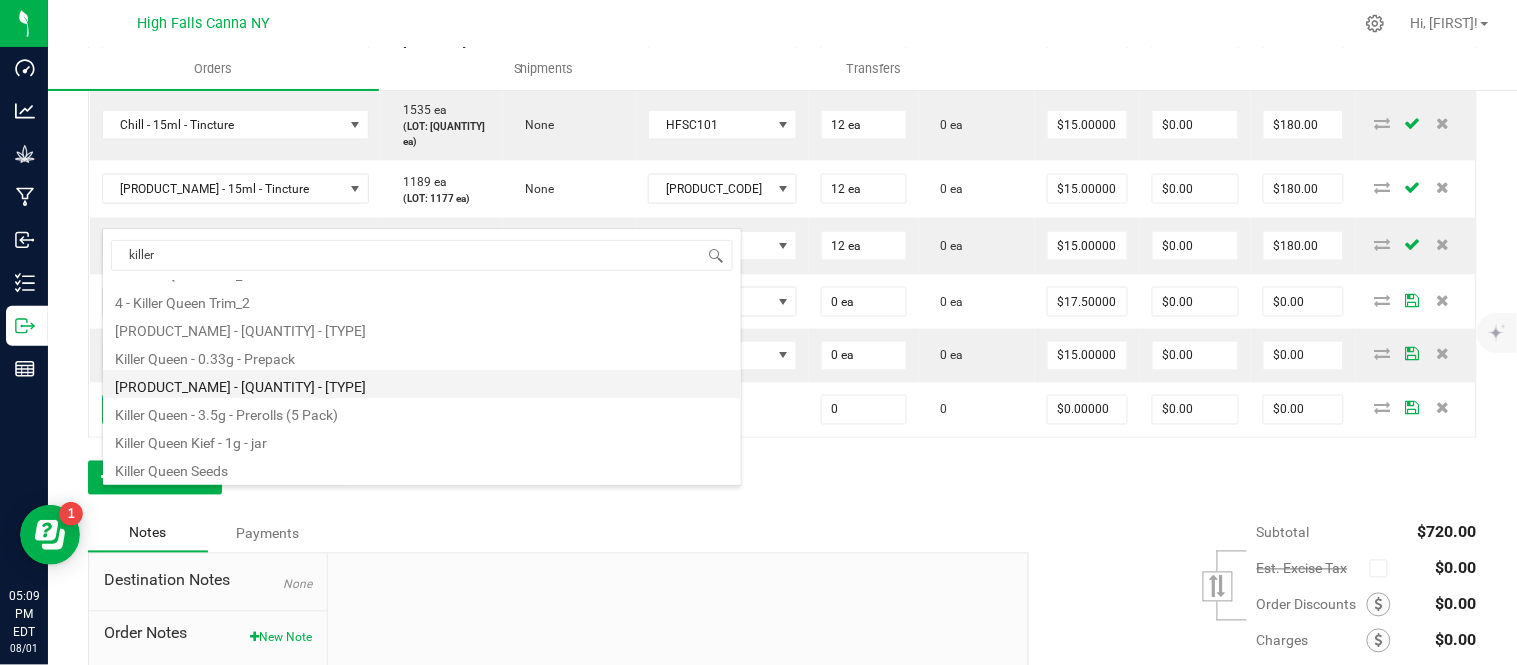 type on "0 ea" 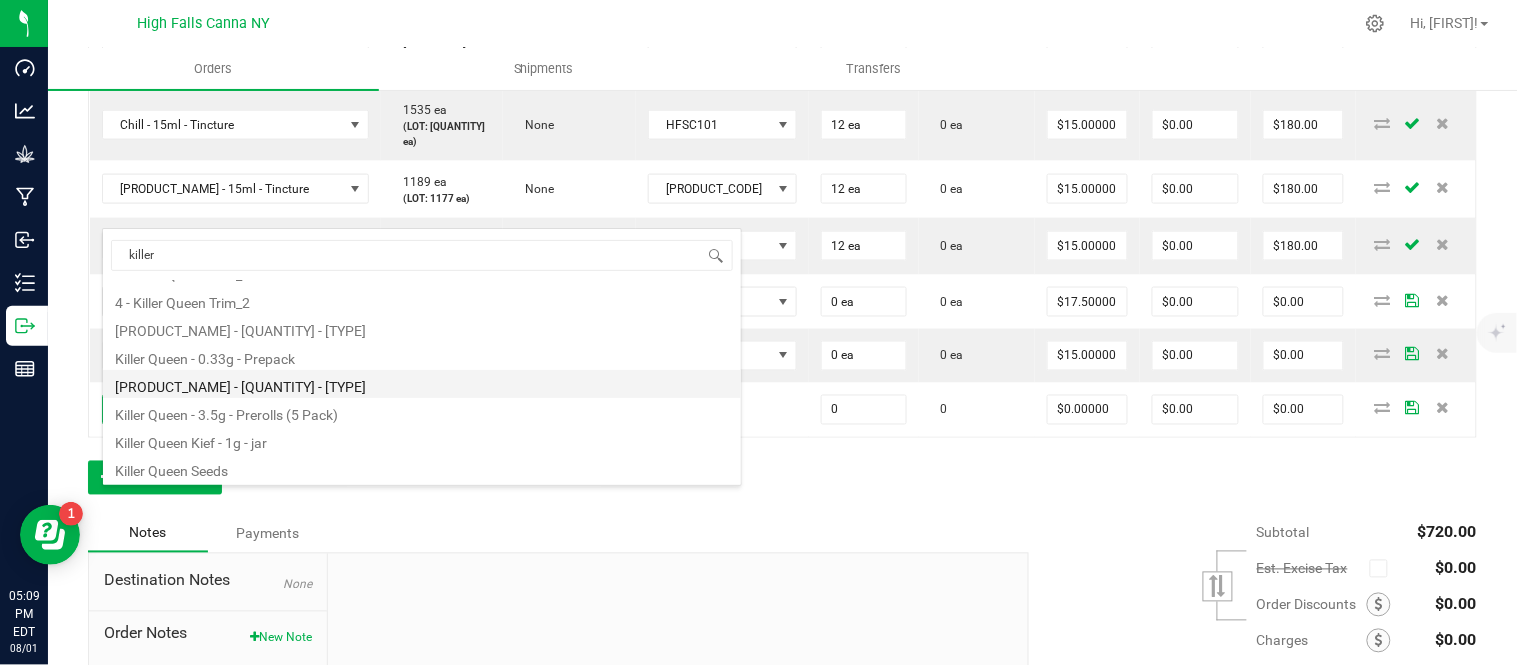 type on "$15.00000" 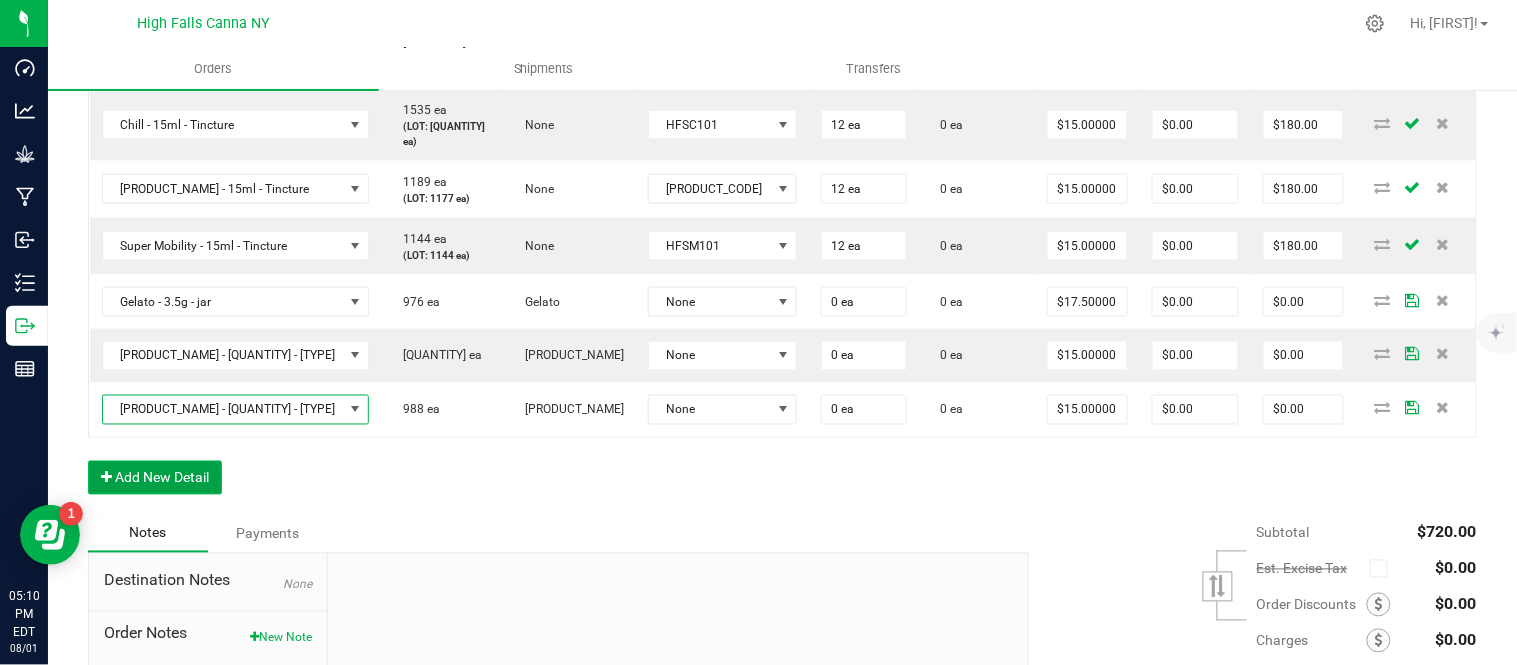 click on "Add New Detail" at bounding box center [155, 478] 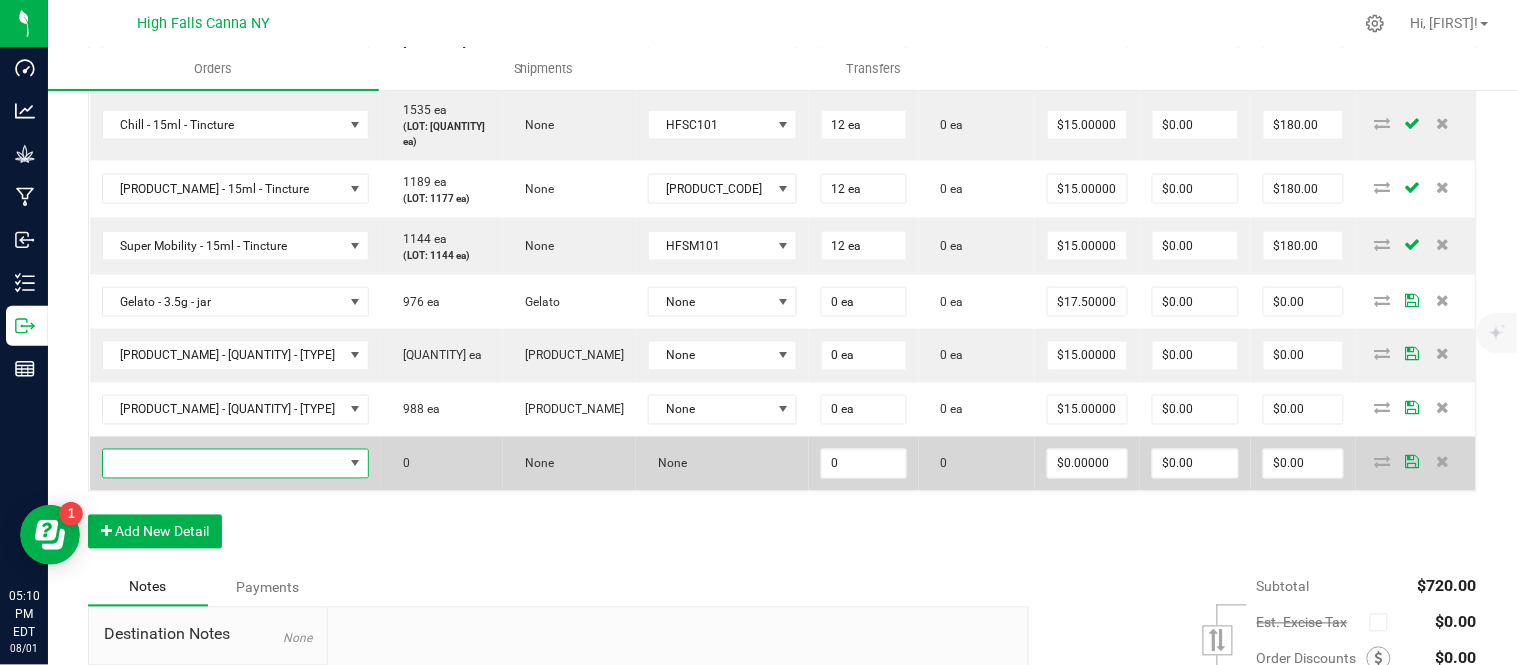 click at bounding box center [223, 464] 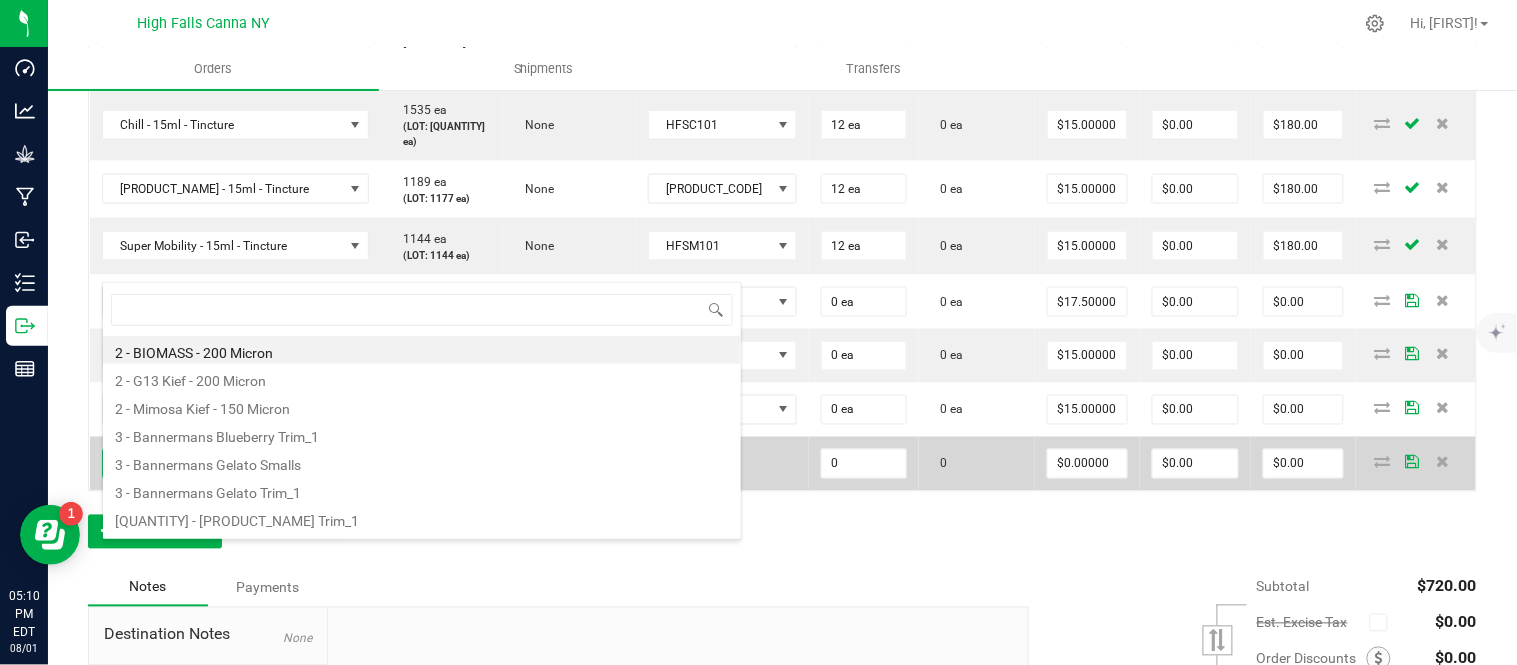 scroll, scrollTop: 99970, scrollLeft: 99767, axis: both 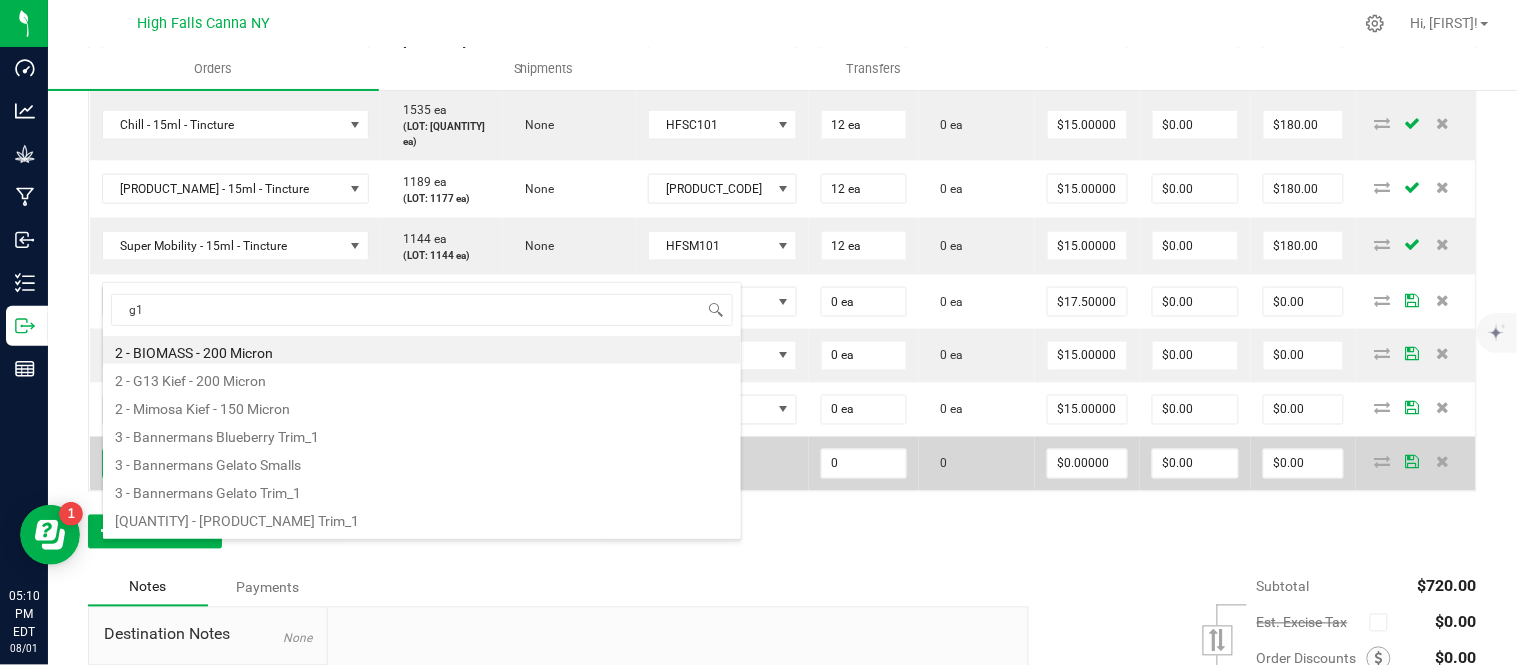 type on "g13" 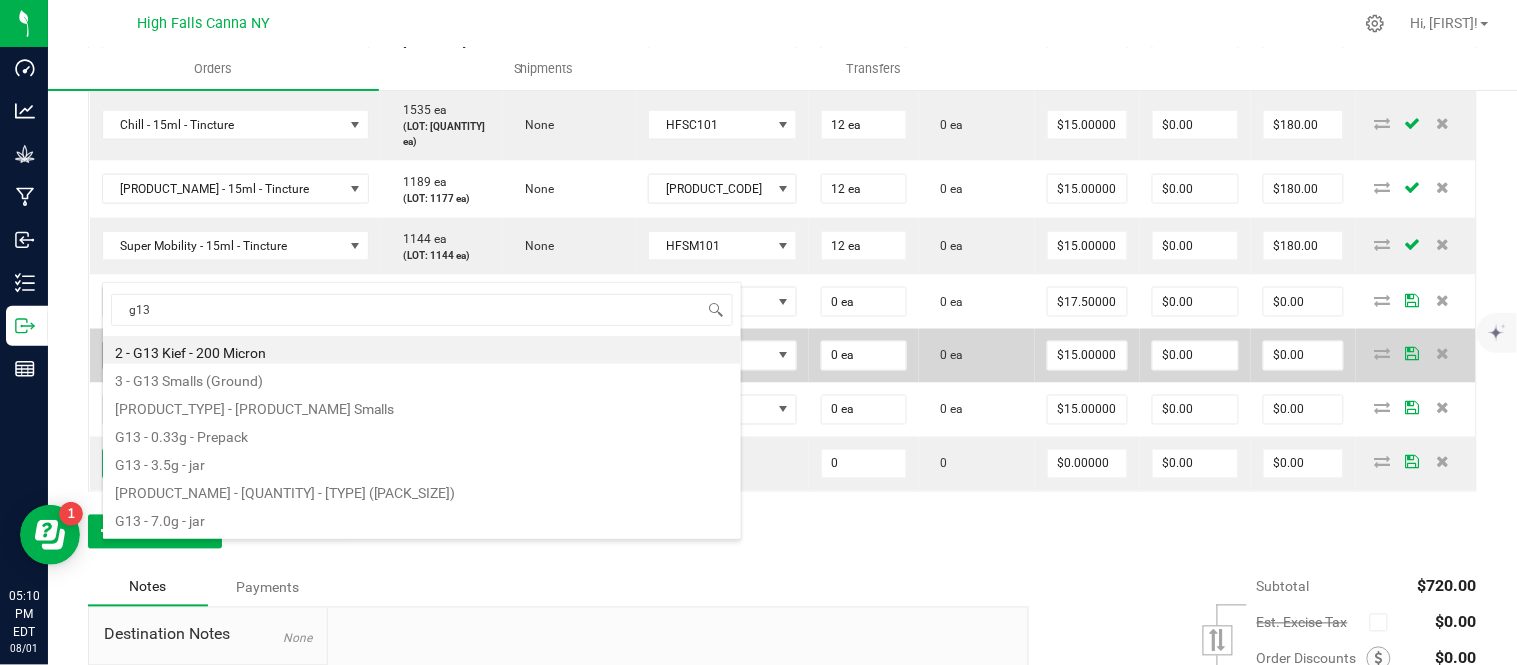 click on "G13 - 3.5g - jar" at bounding box center (422, 462) 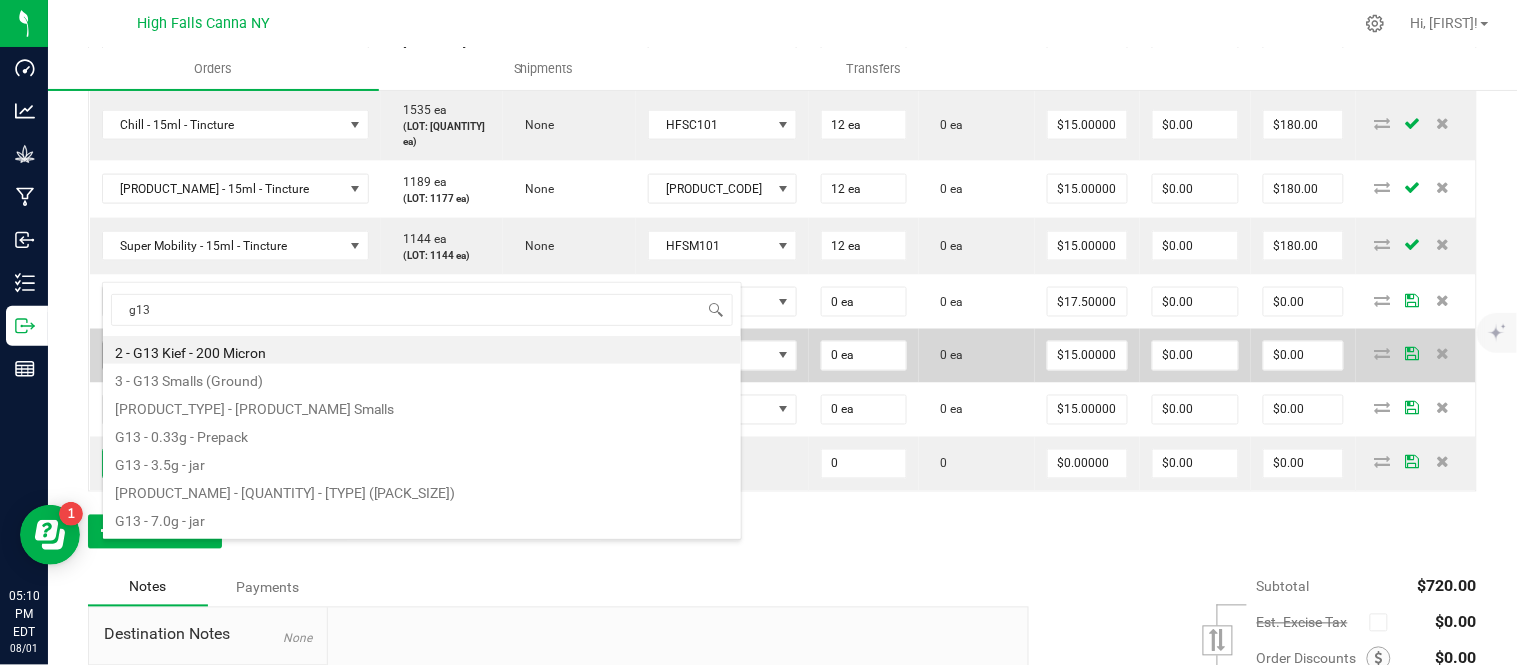 type on "0 ea" 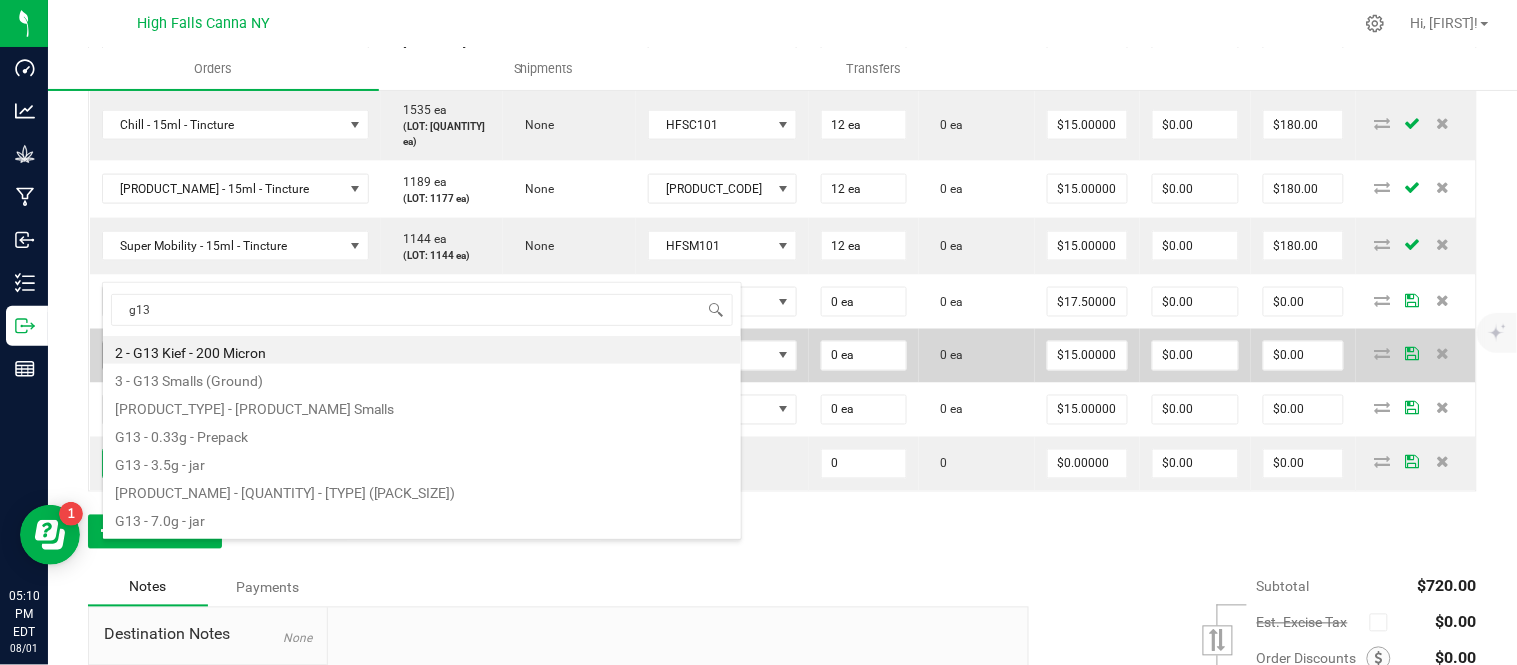 type on "$15.00000" 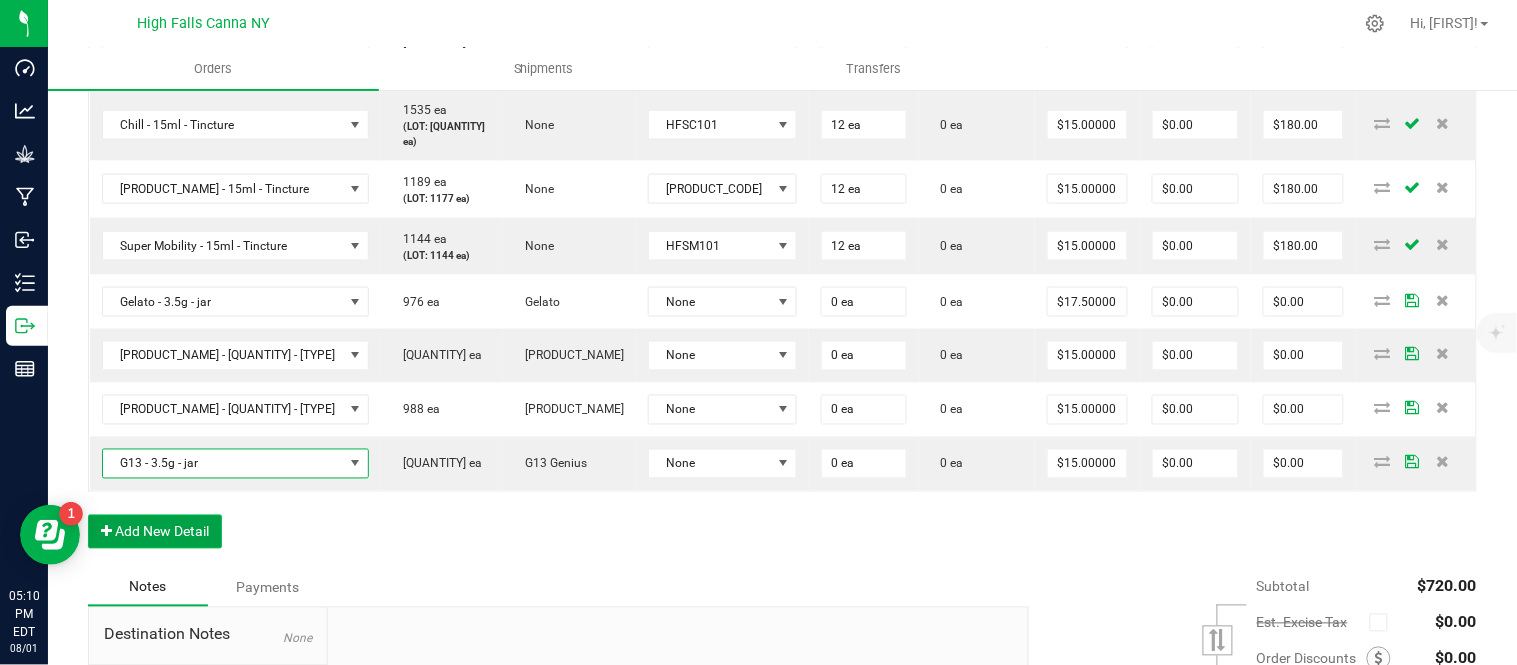 click on "Add New Detail" at bounding box center (155, 532) 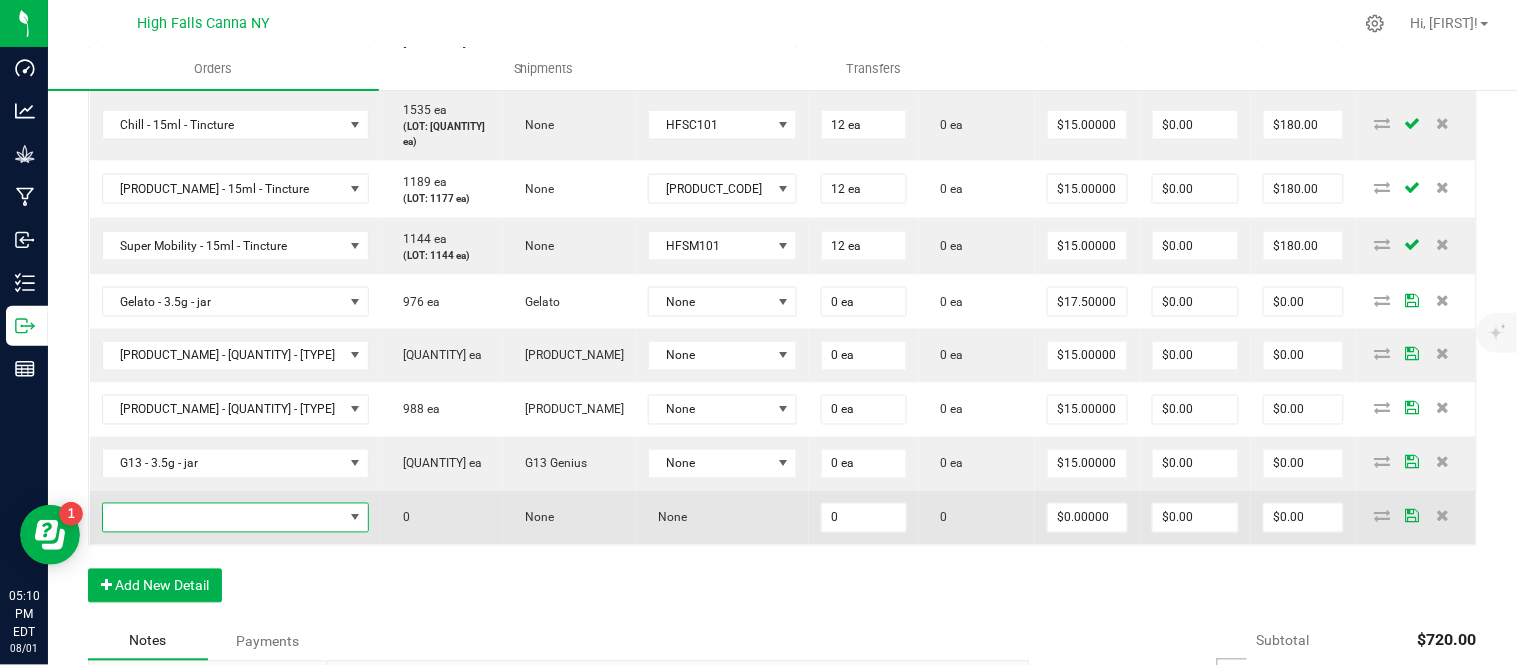 click at bounding box center [223, 518] 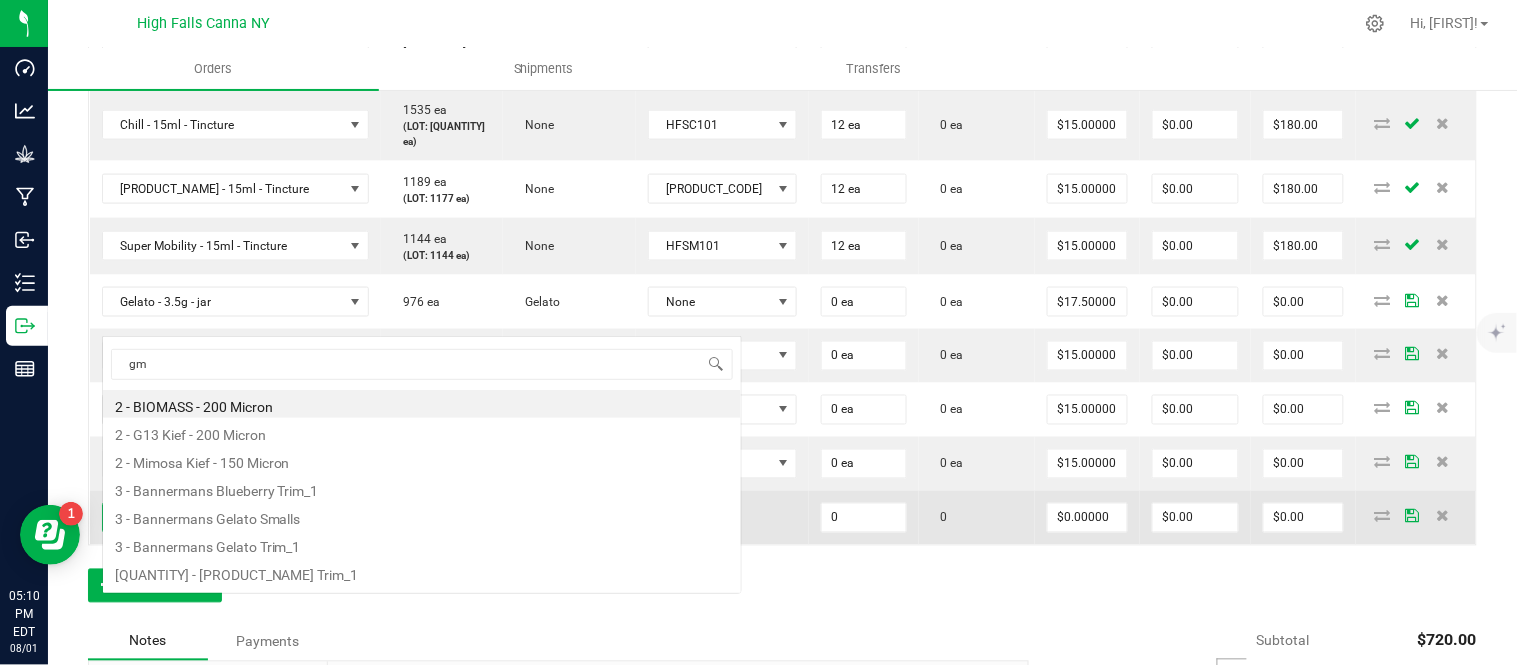 type on "gmo" 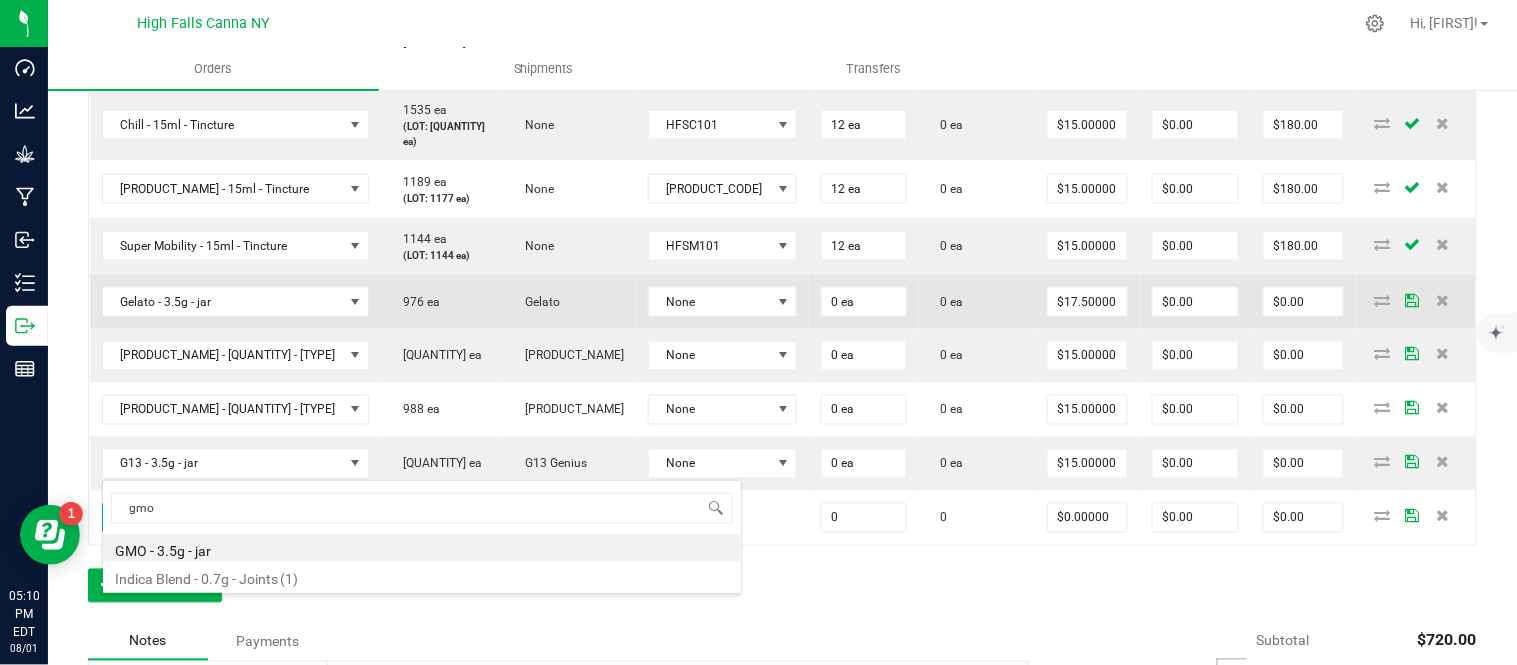 scroll, scrollTop: 0, scrollLeft: 0, axis: both 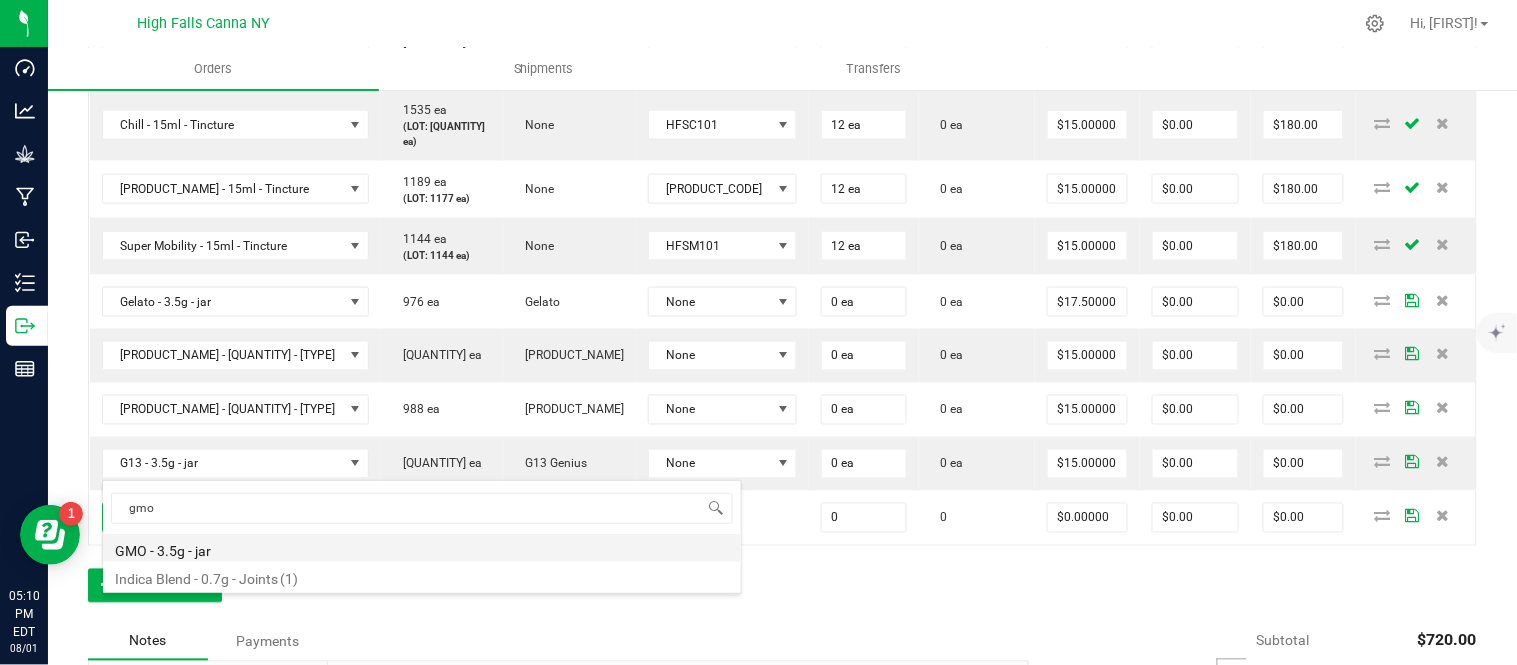 click on "GMO - 3.5g - jar" at bounding box center [422, 548] 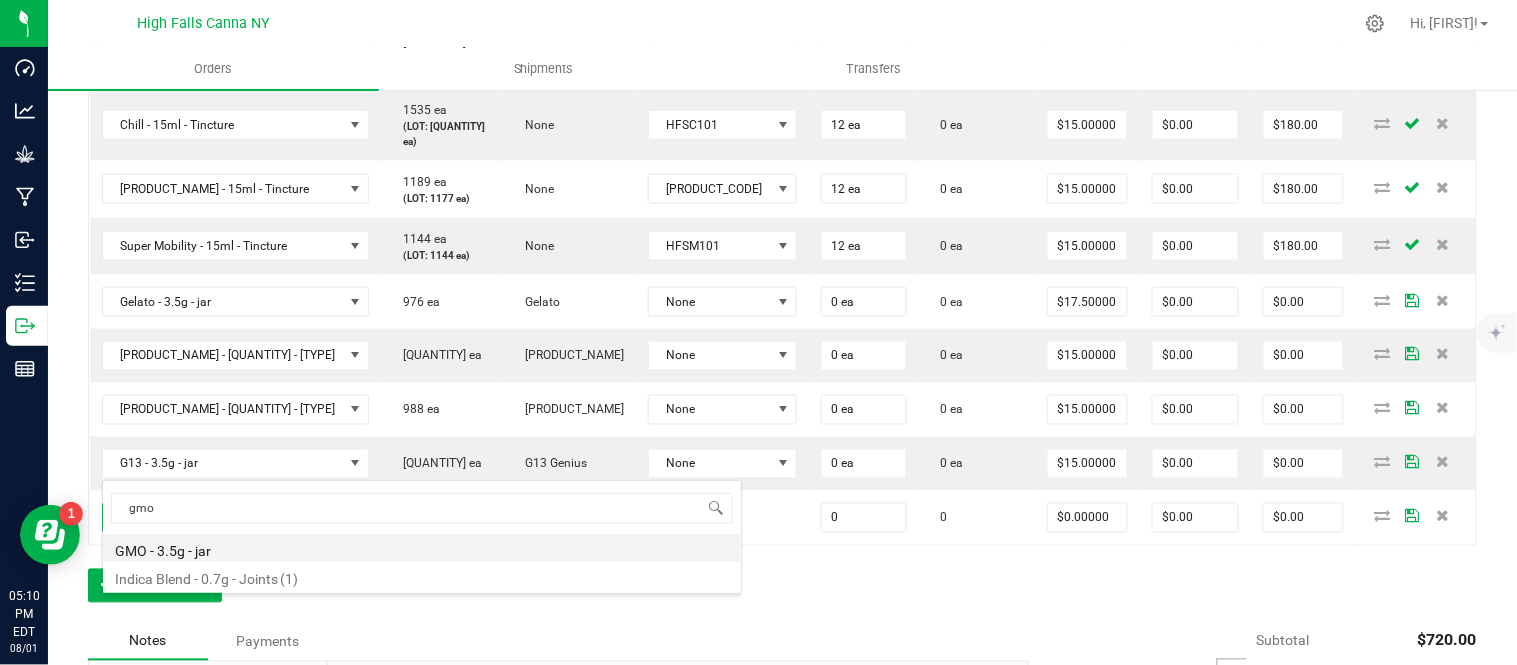 type on "0 ea" 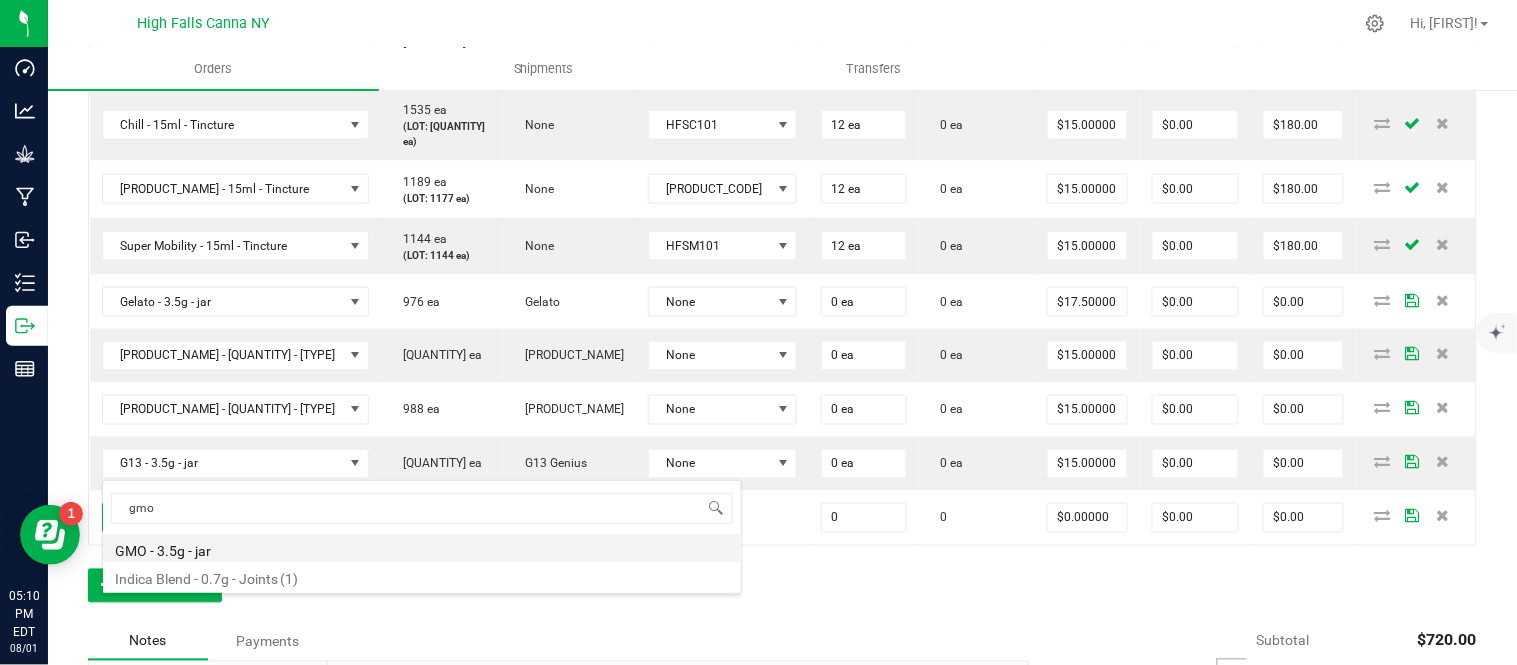 type on "$15.00000" 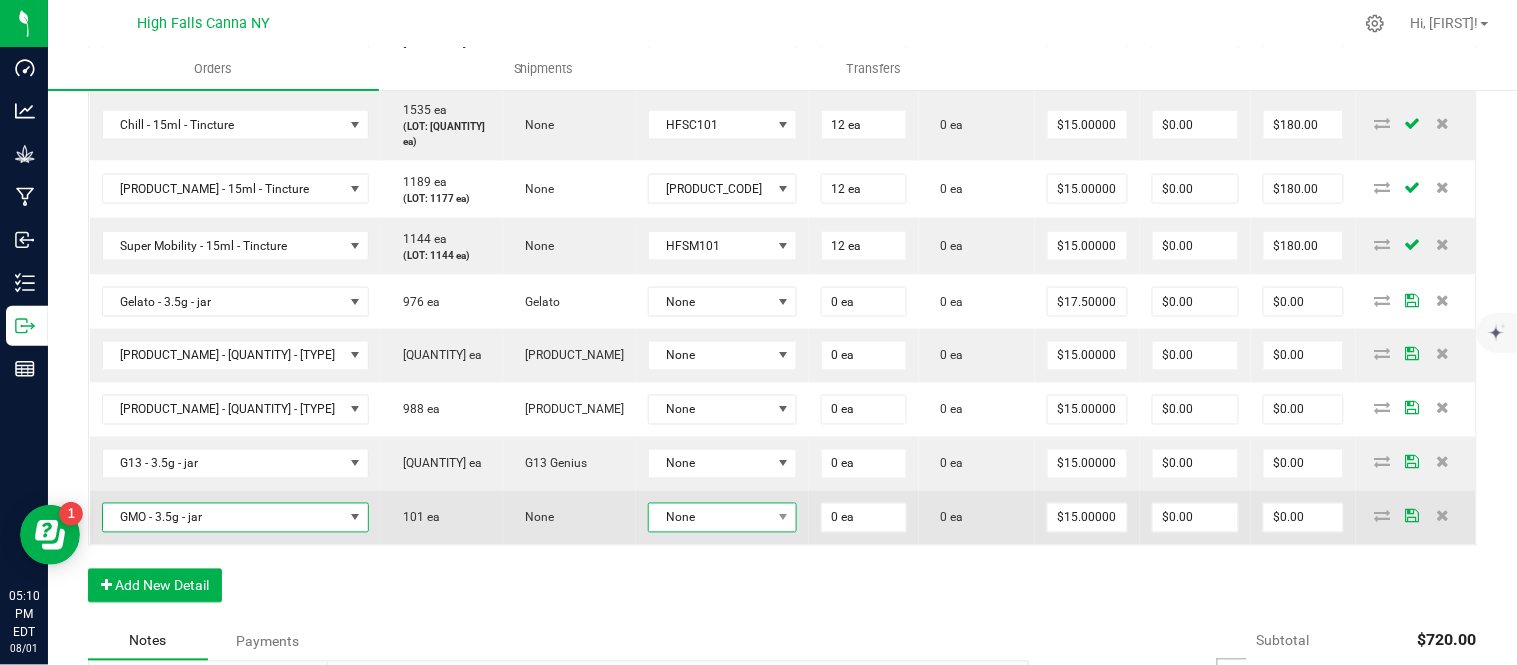 click on "None" at bounding box center (710, 518) 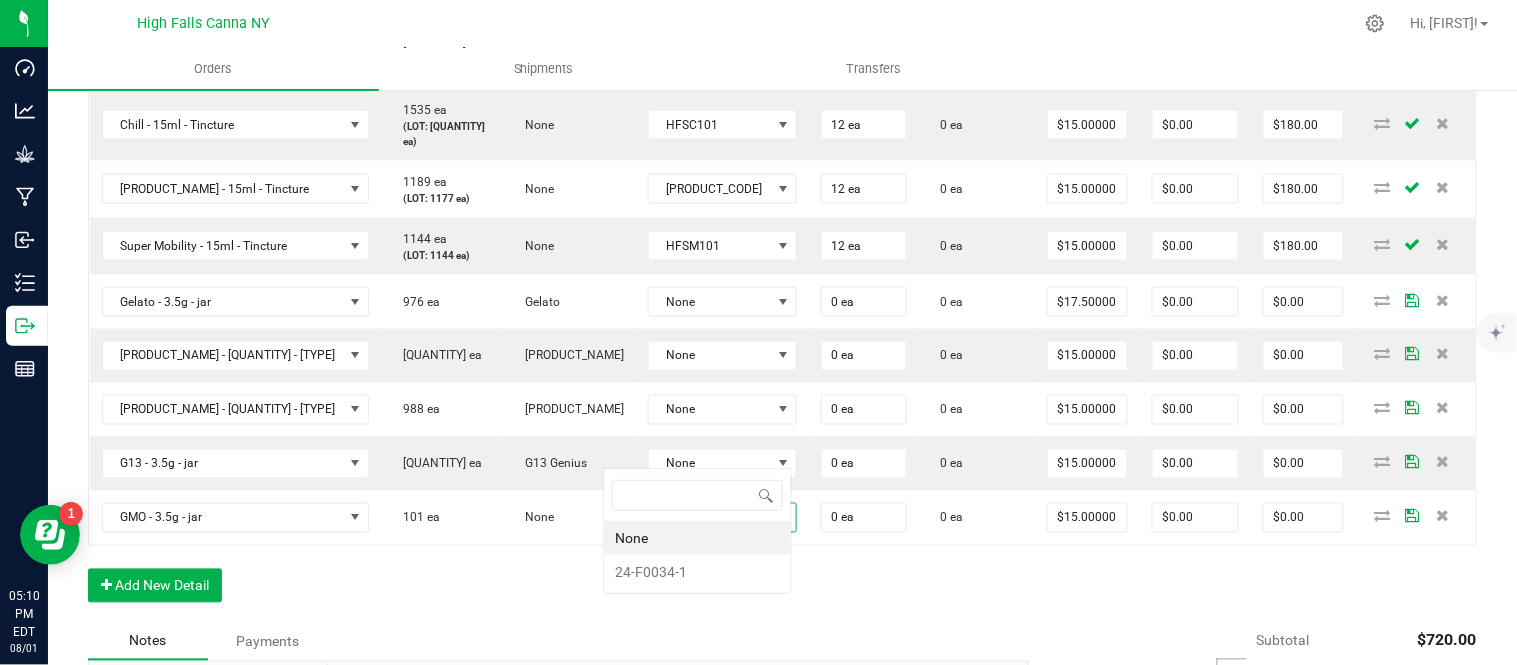 scroll, scrollTop: 0, scrollLeft: 0, axis: both 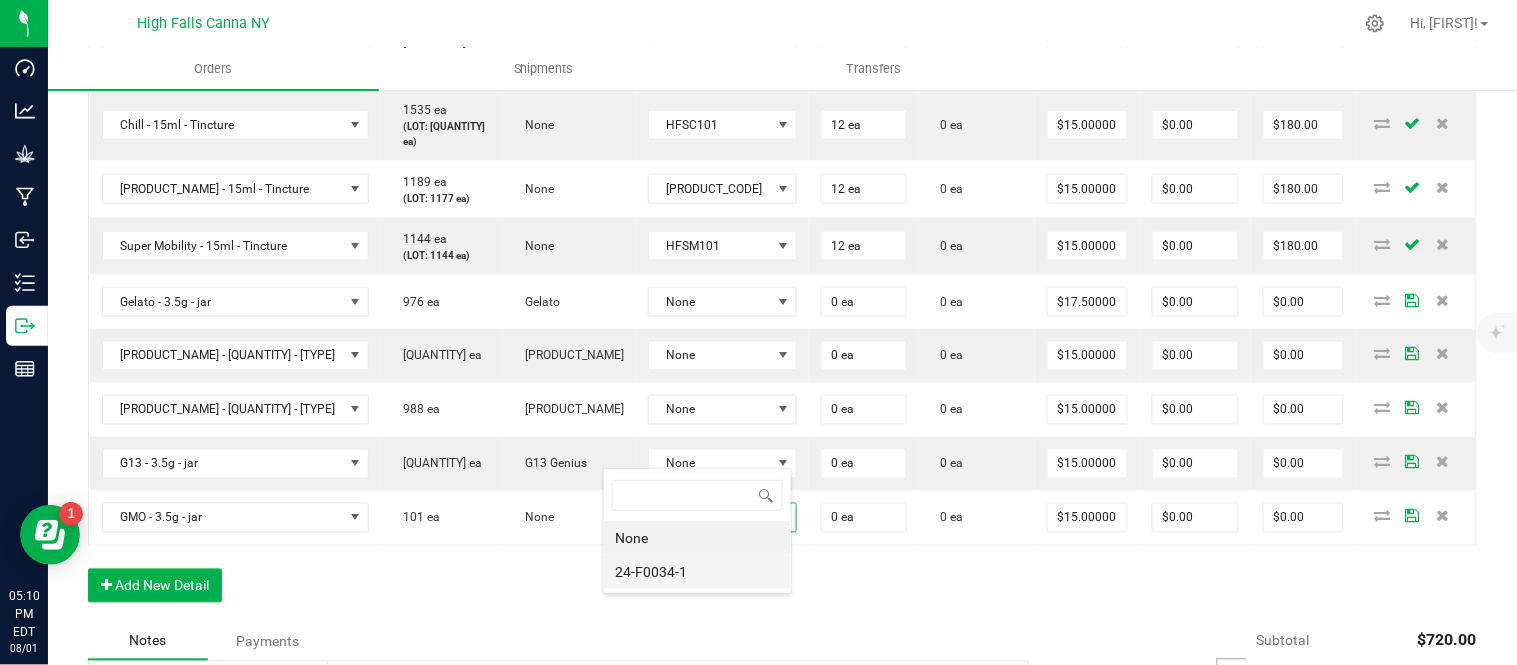 click on "24-F0034-1" at bounding box center [697, 572] 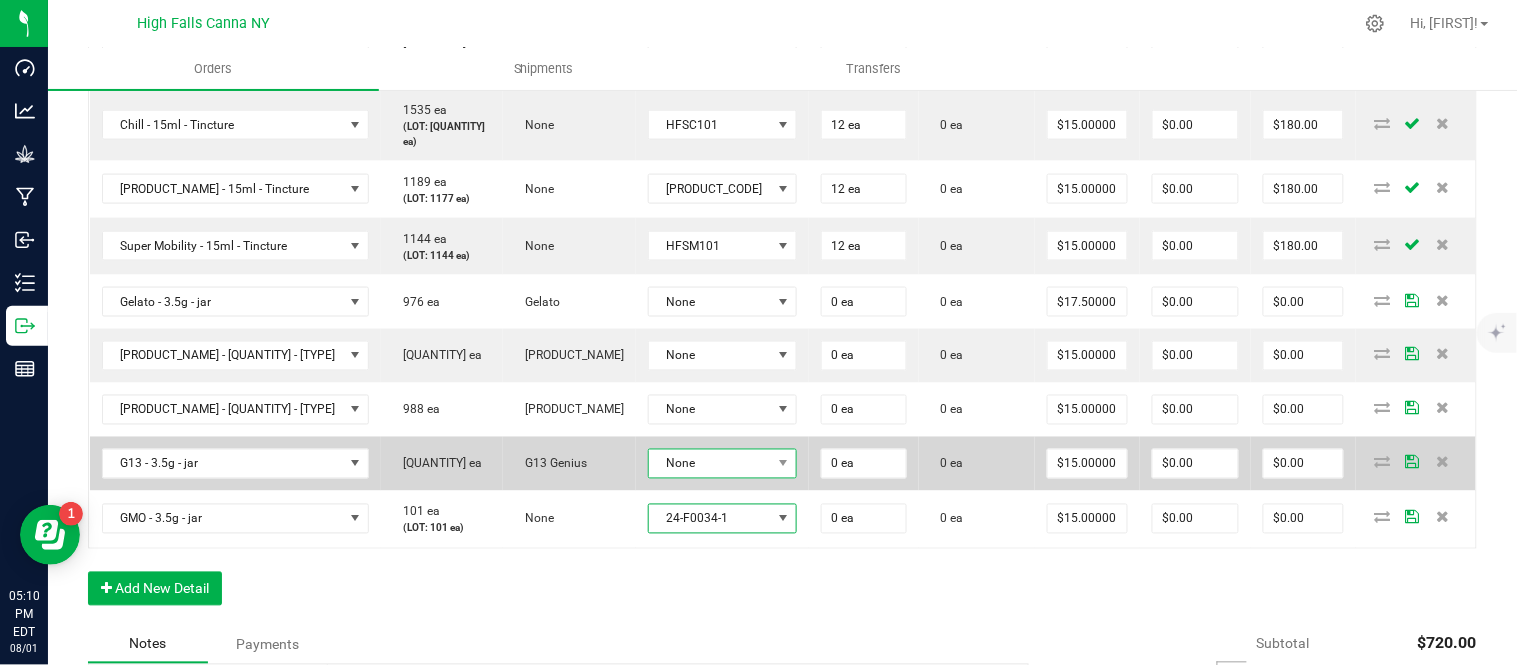click on "None" at bounding box center (710, 464) 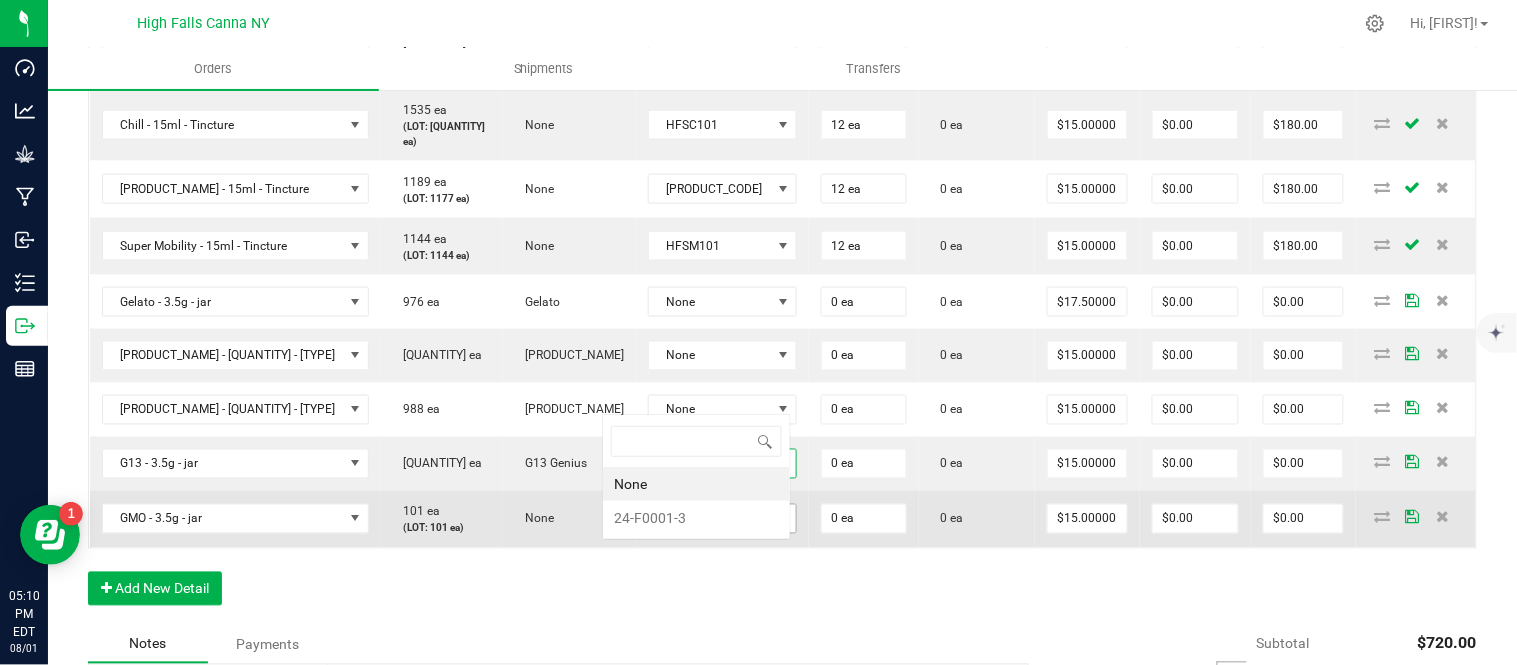 scroll, scrollTop: 0, scrollLeft: 0, axis: both 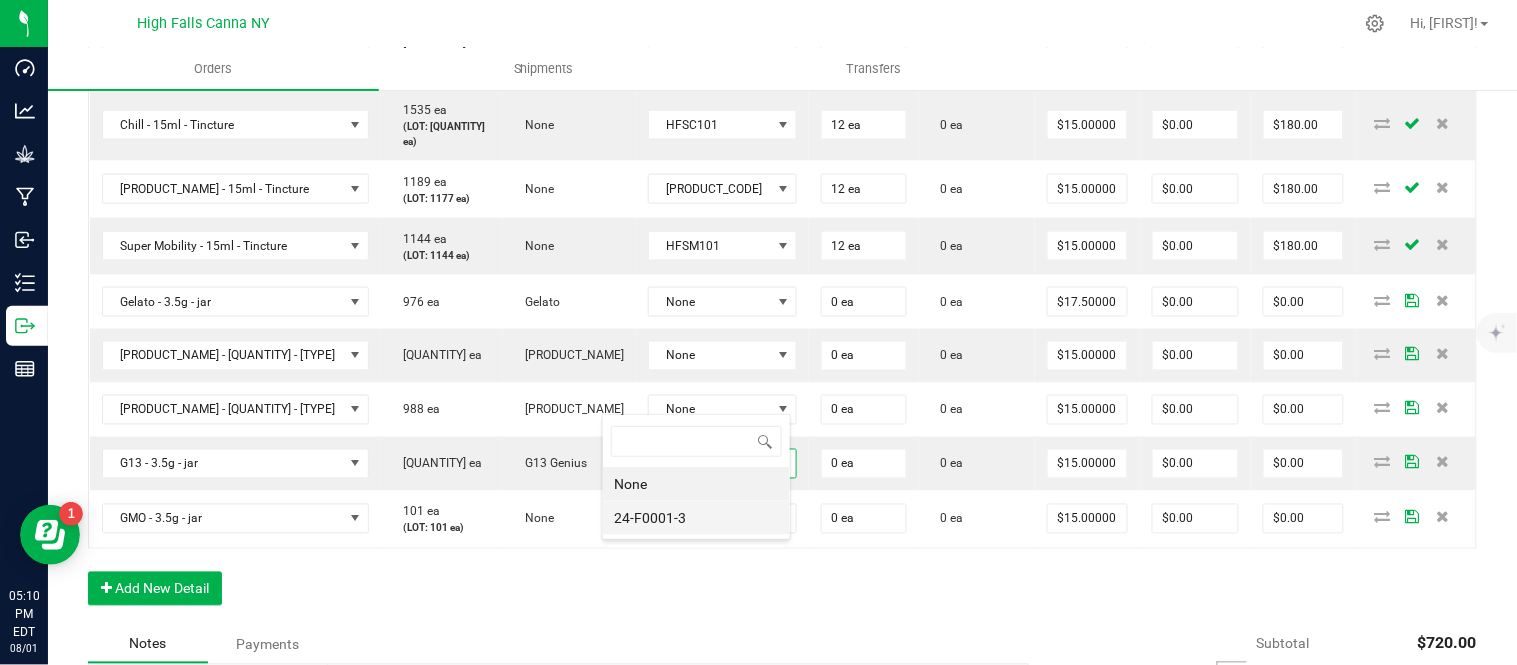 click on "24-F0001-3" at bounding box center [696, 518] 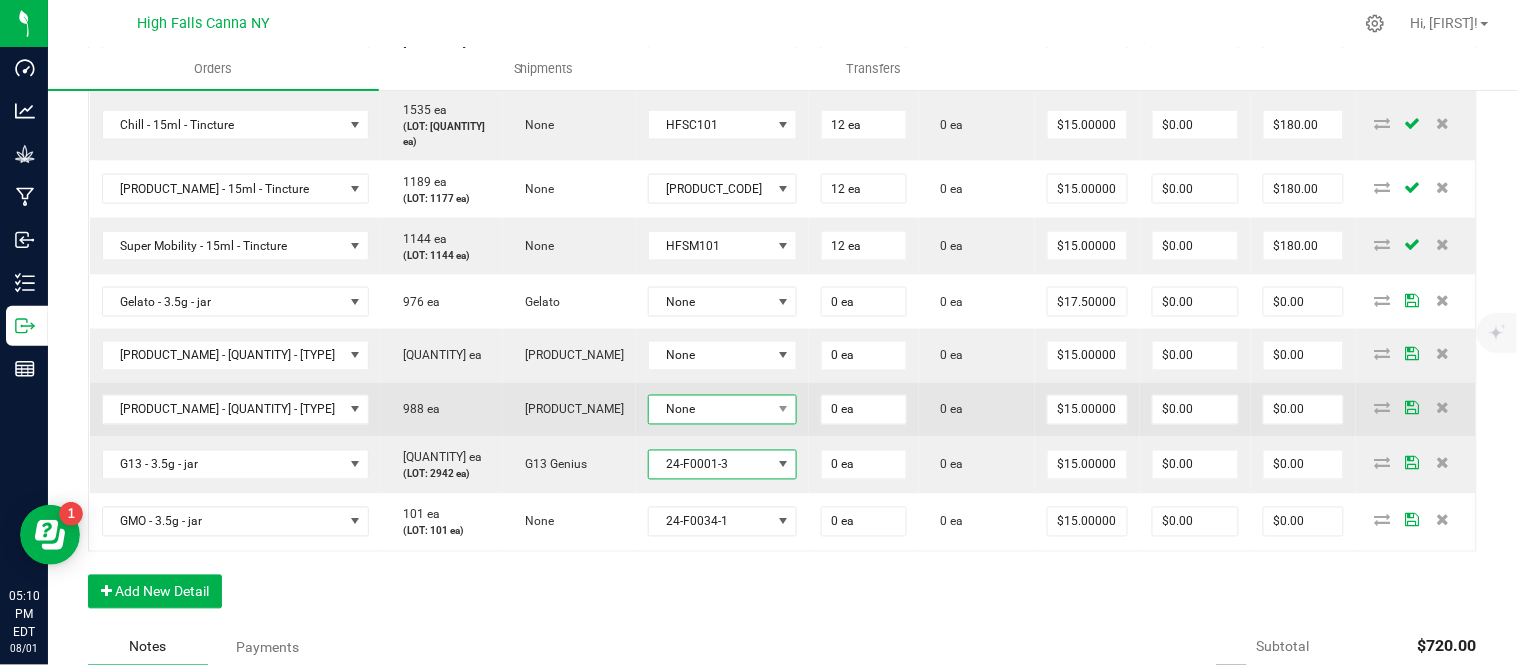 click on "None" at bounding box center [710, 410] 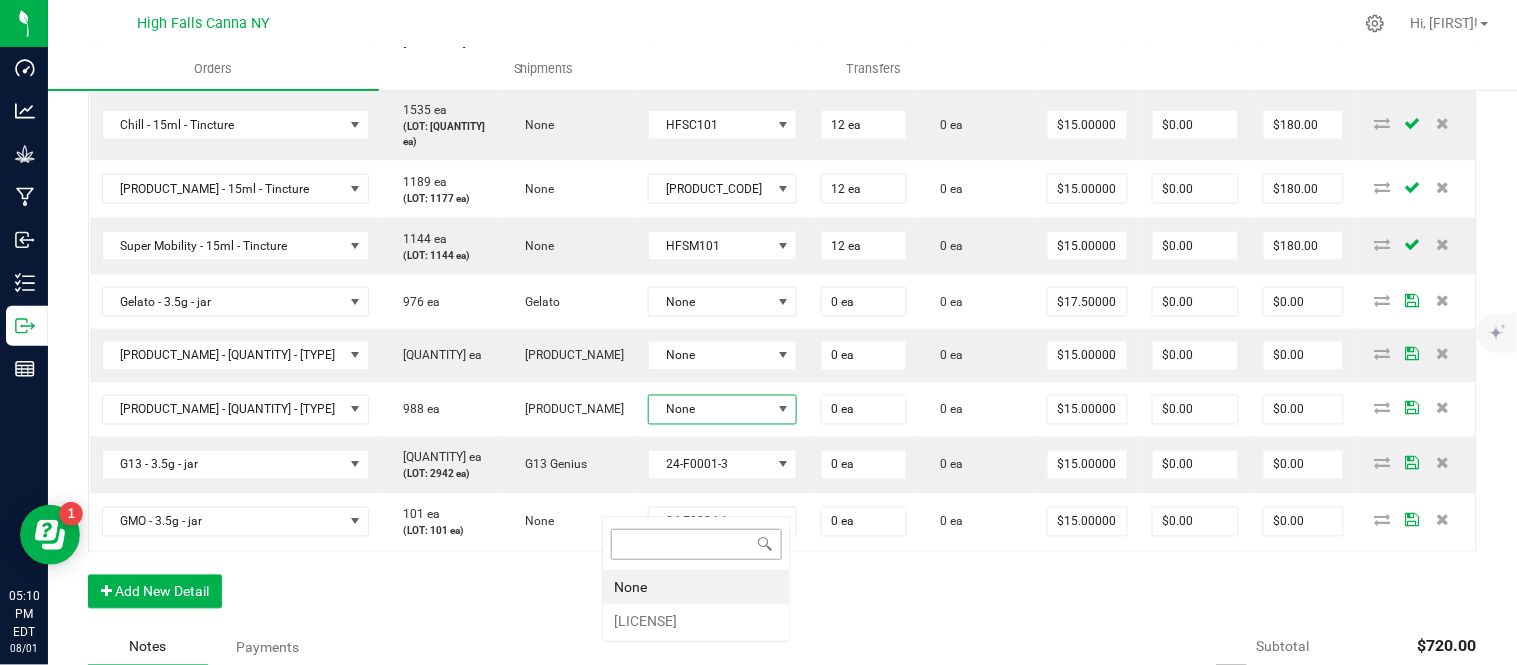 scroll, scrollTop: 99970, scrollLeft: 99882, axis: both 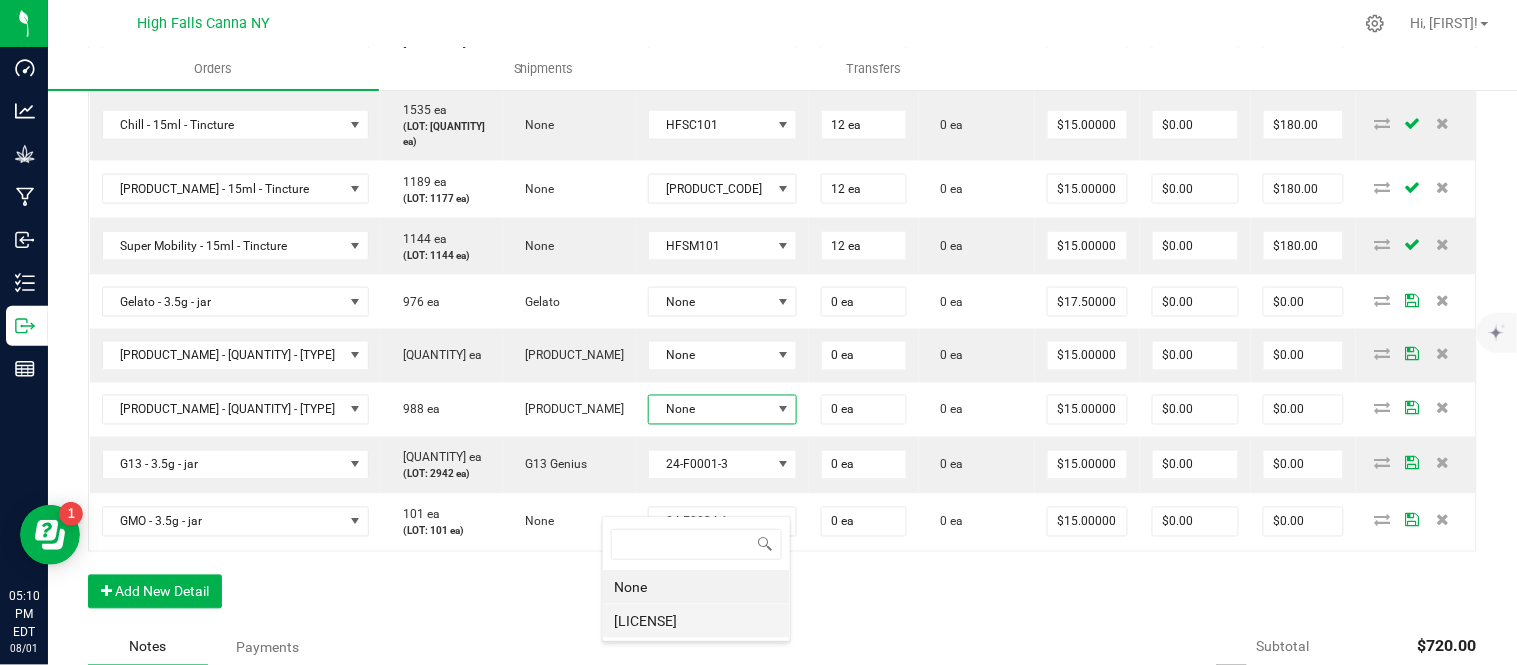click on "[LICENSE]" at bounding box center (696, 621) 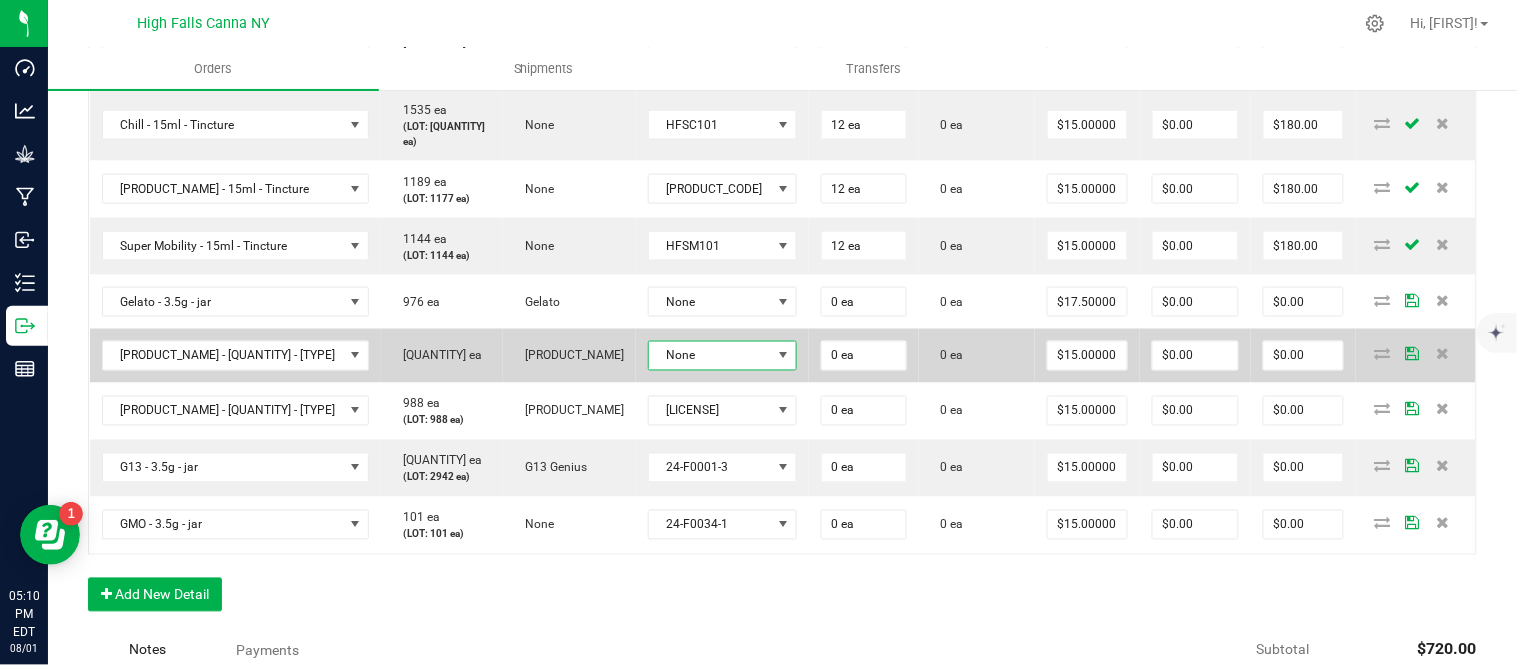 click on "None" at bounding box center (710, 356) 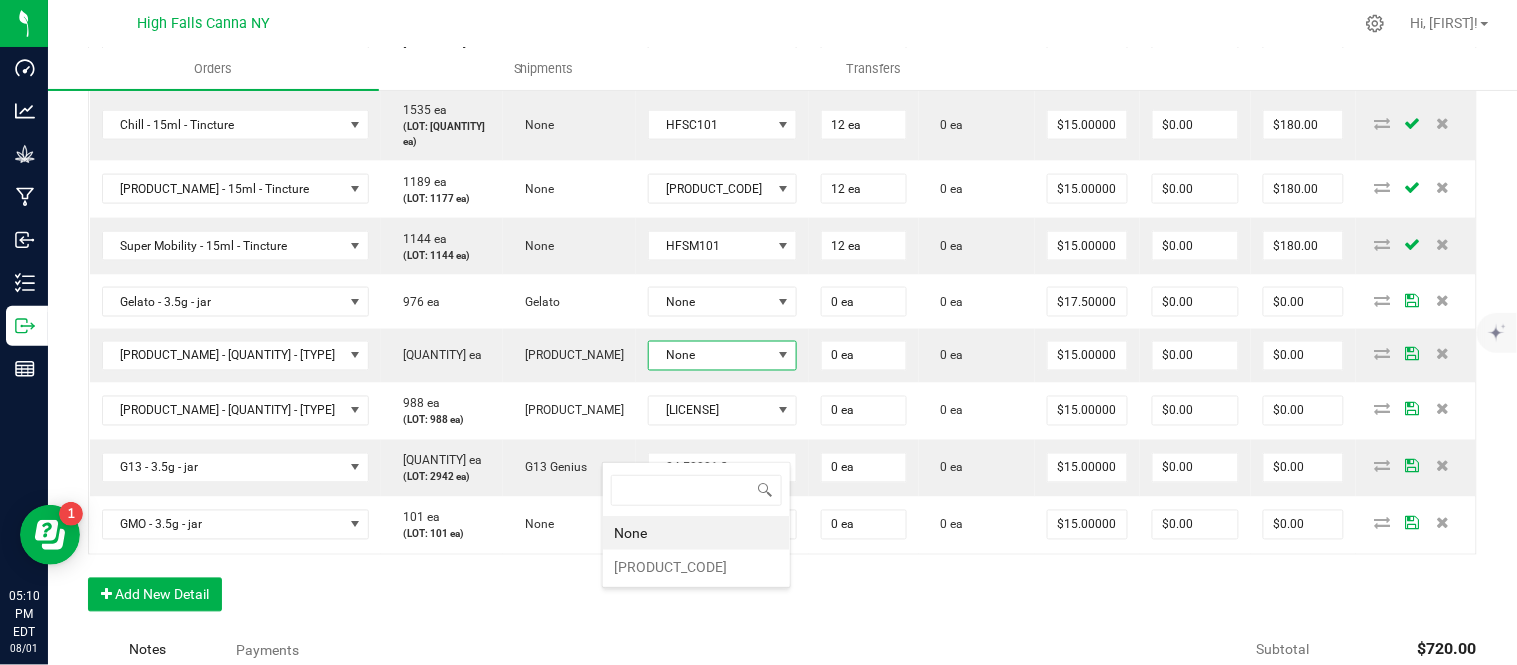 scroll, scrollTop: 99970, scrollLeft: 99882, axis: both 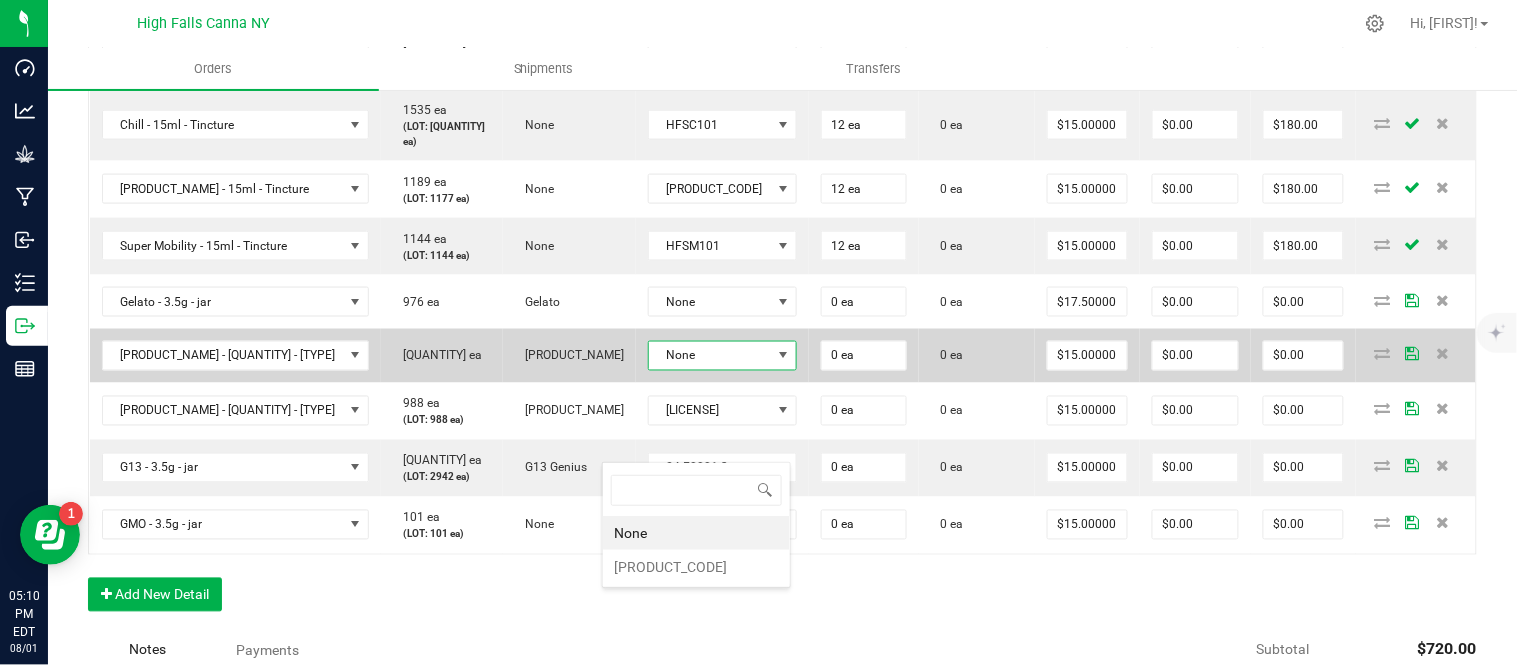 drag, startPoint x: 660, startPoint y: 563, endPoint x: 638, endPoint y: 440, distance: 124.95199 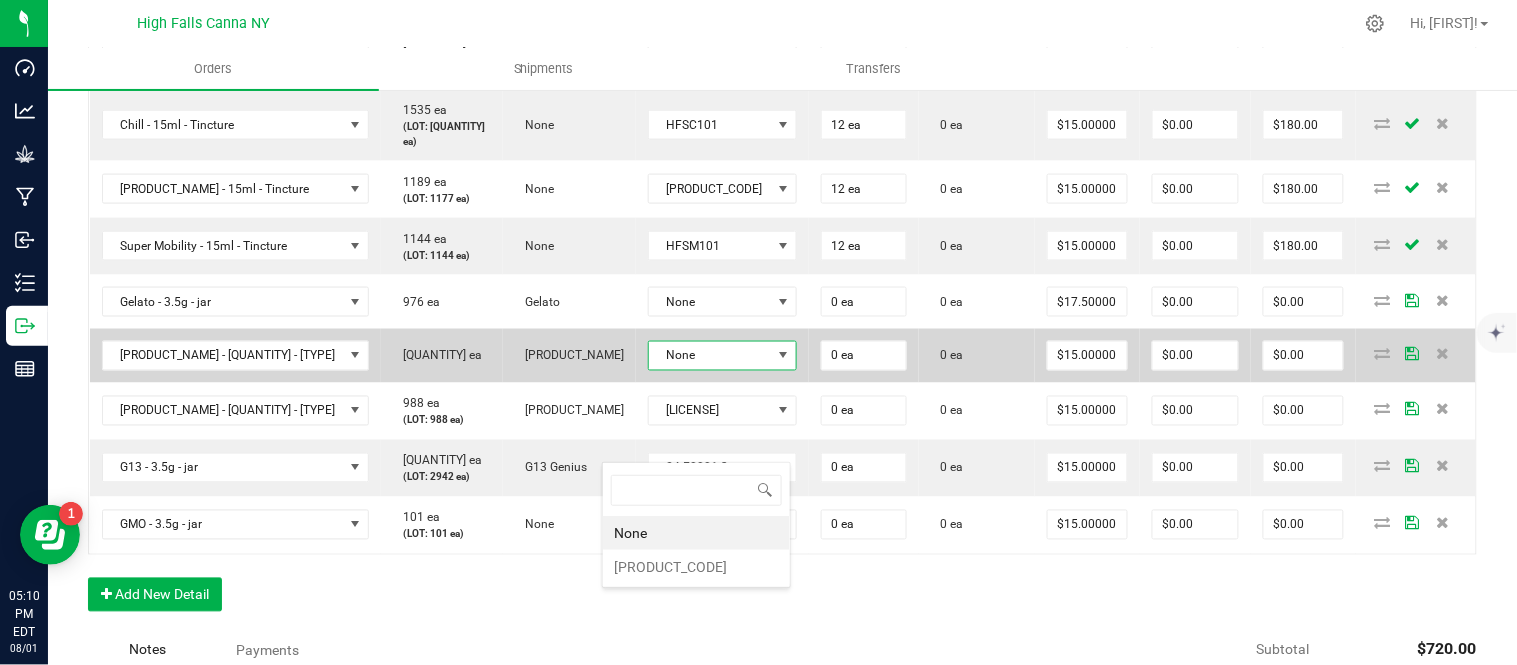 click on "[PRODUCT_CODE]" at bounding box center (696, 567) 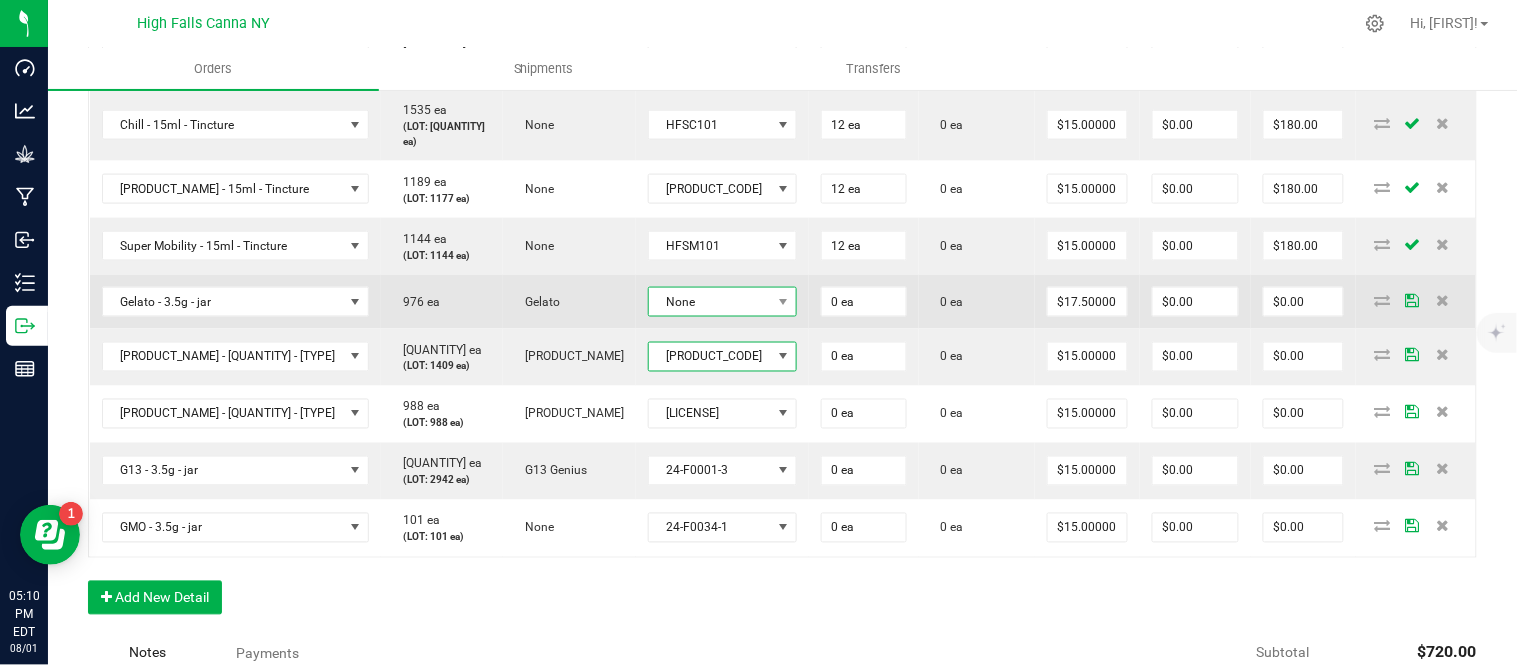 click on "None" at bounding box center [710, 302] 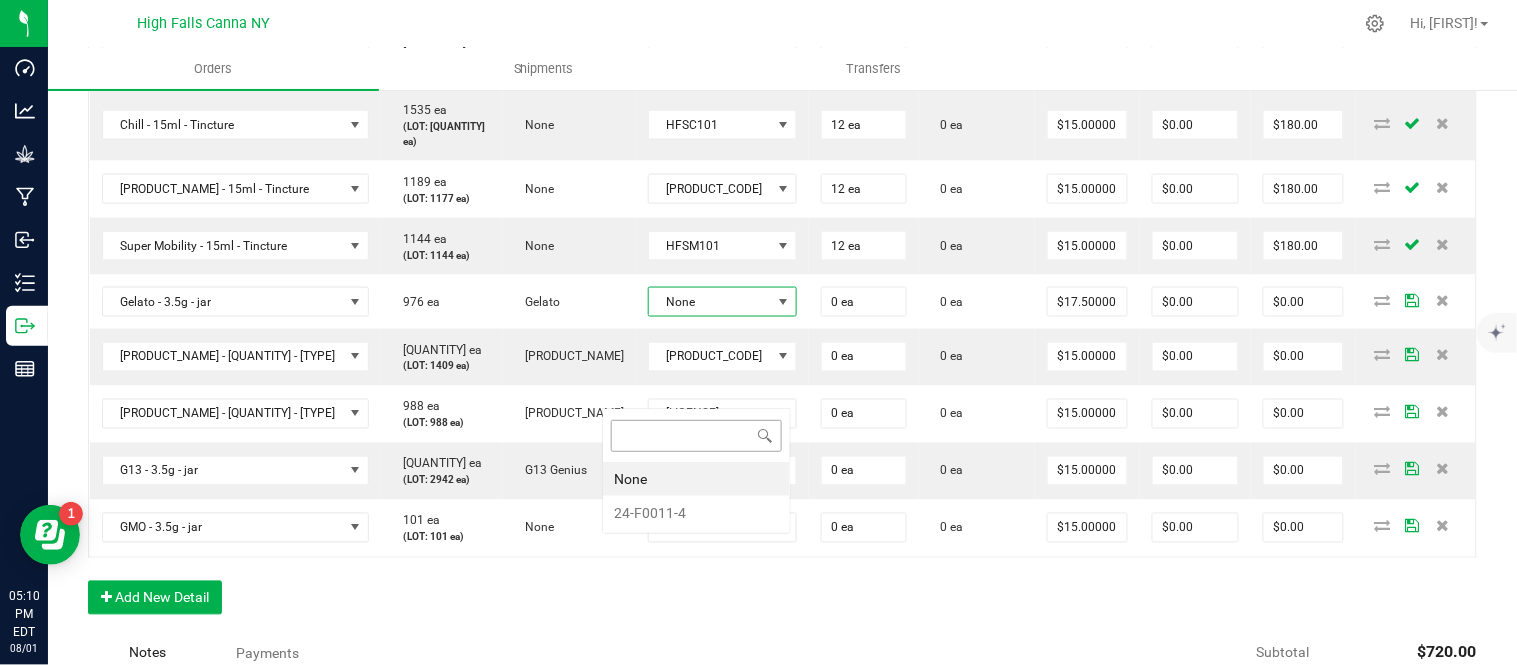 scroll, scrollTop: 99970, scrollLeft: 99882, axis: both 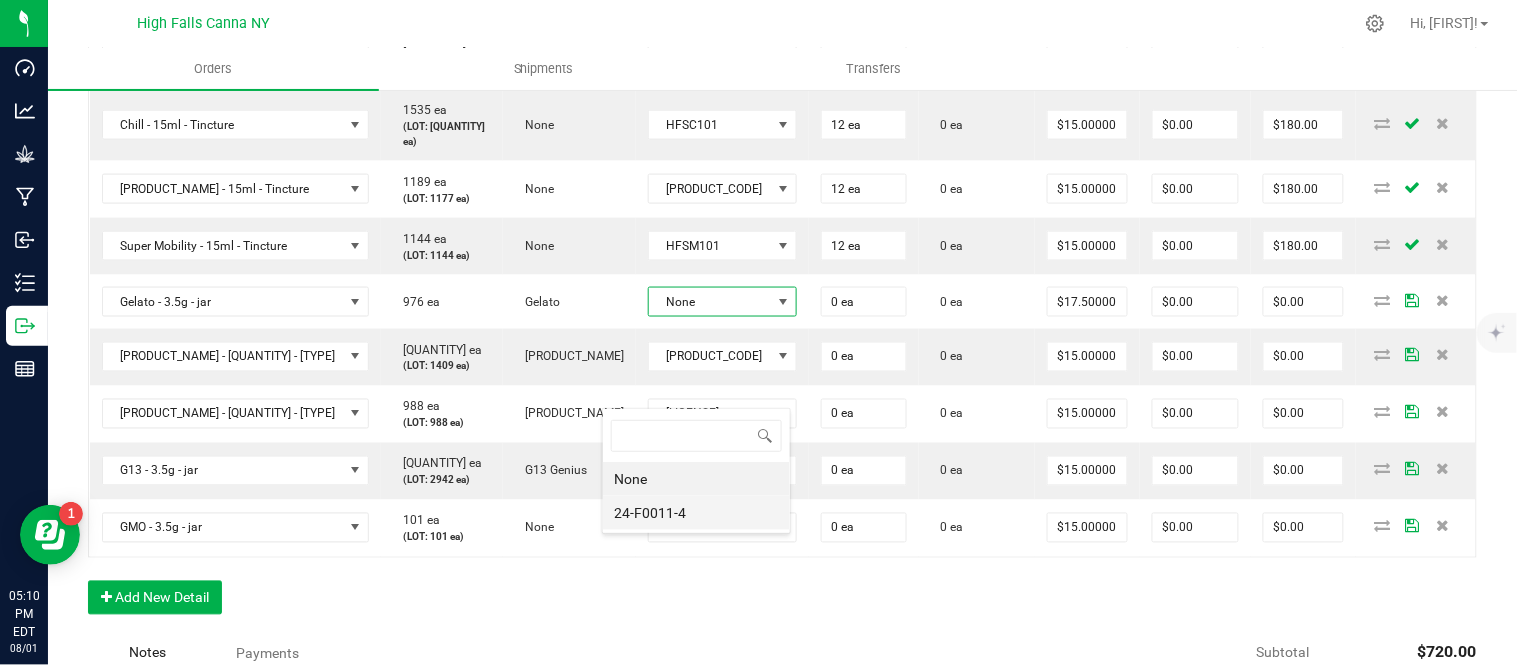 click on "24-F0011-4" at bounding box center (696, 513) 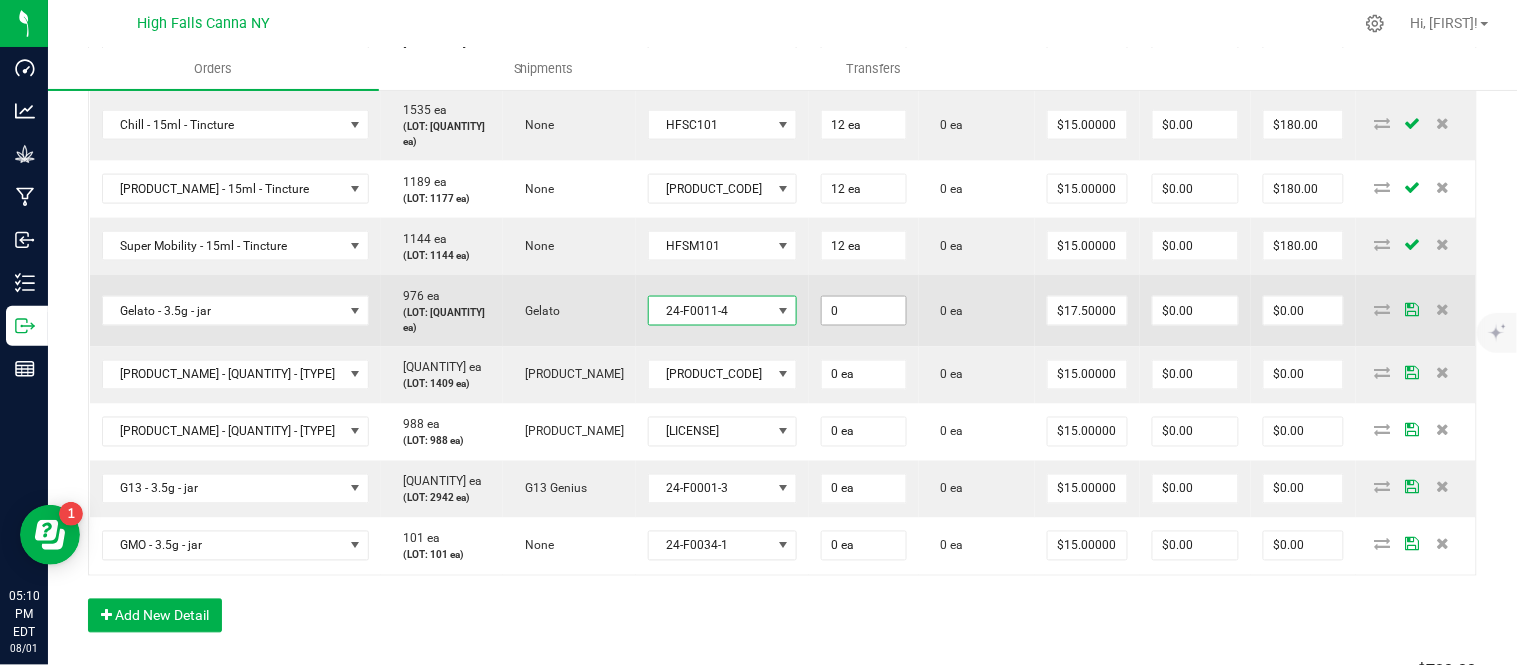 click on "0" at bounding box center (864, 311) 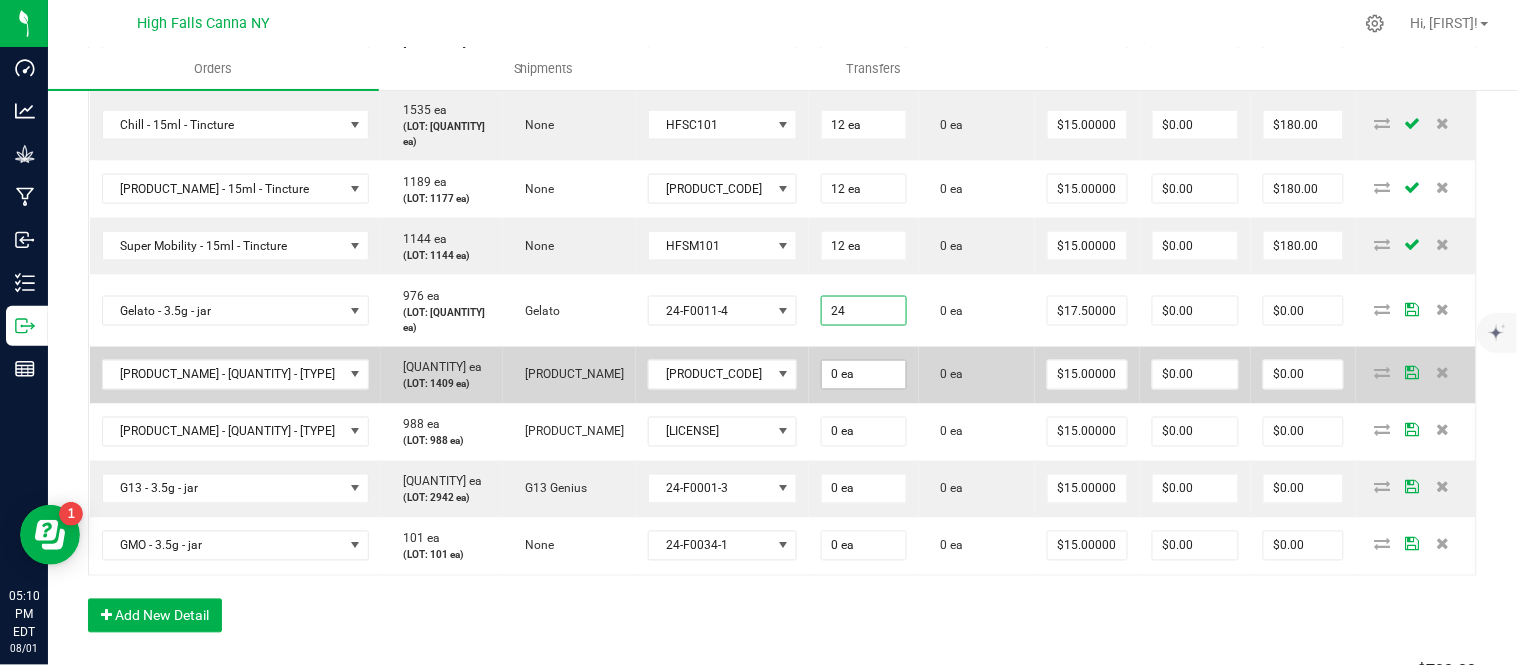 type on "24 ea" 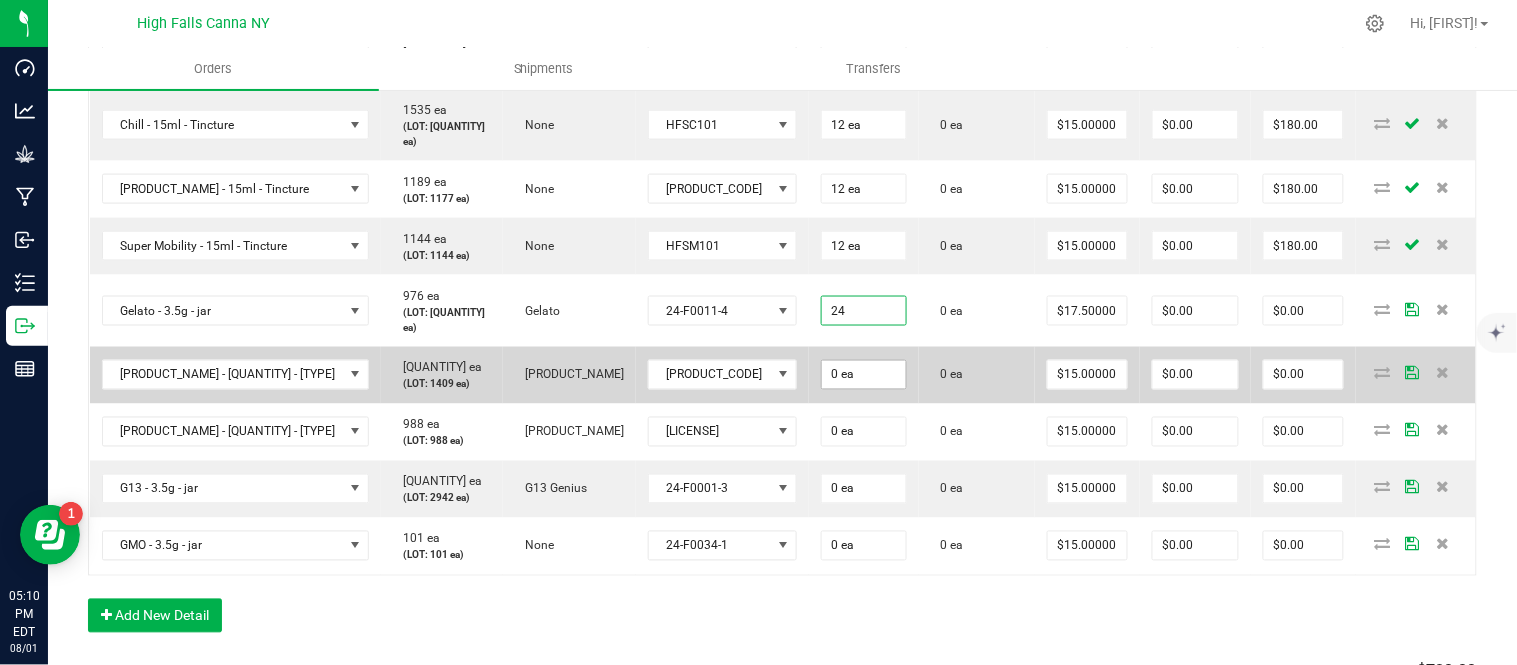 type on "$420.00" 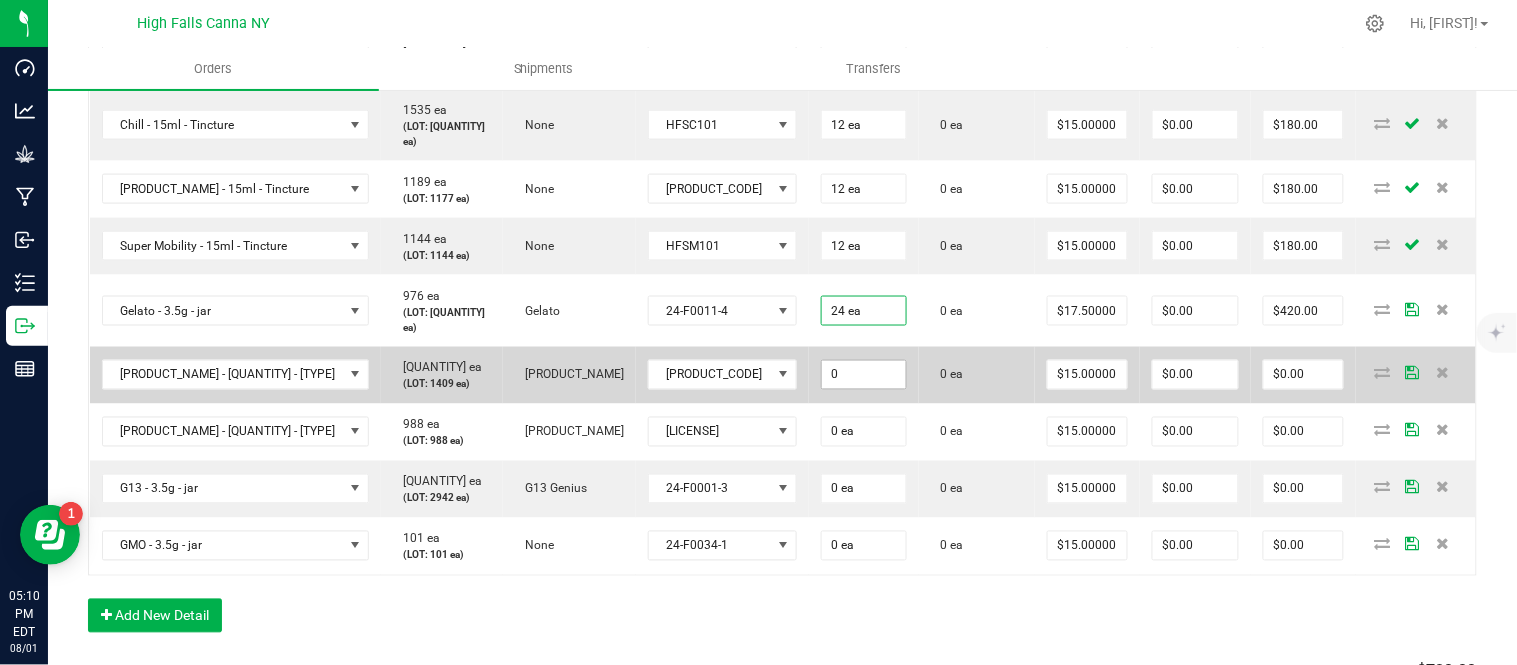 click on "0" at bounding box center (864, 375) 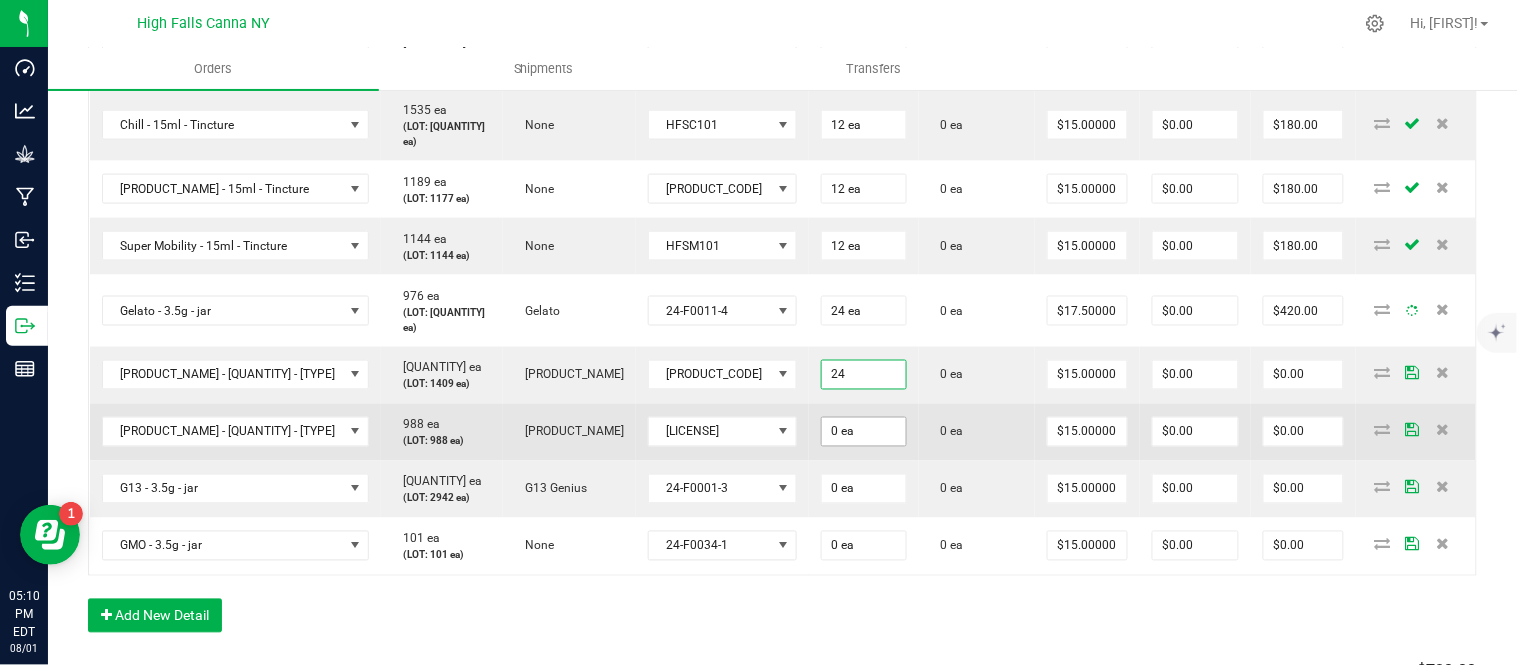 type on "24 ea" 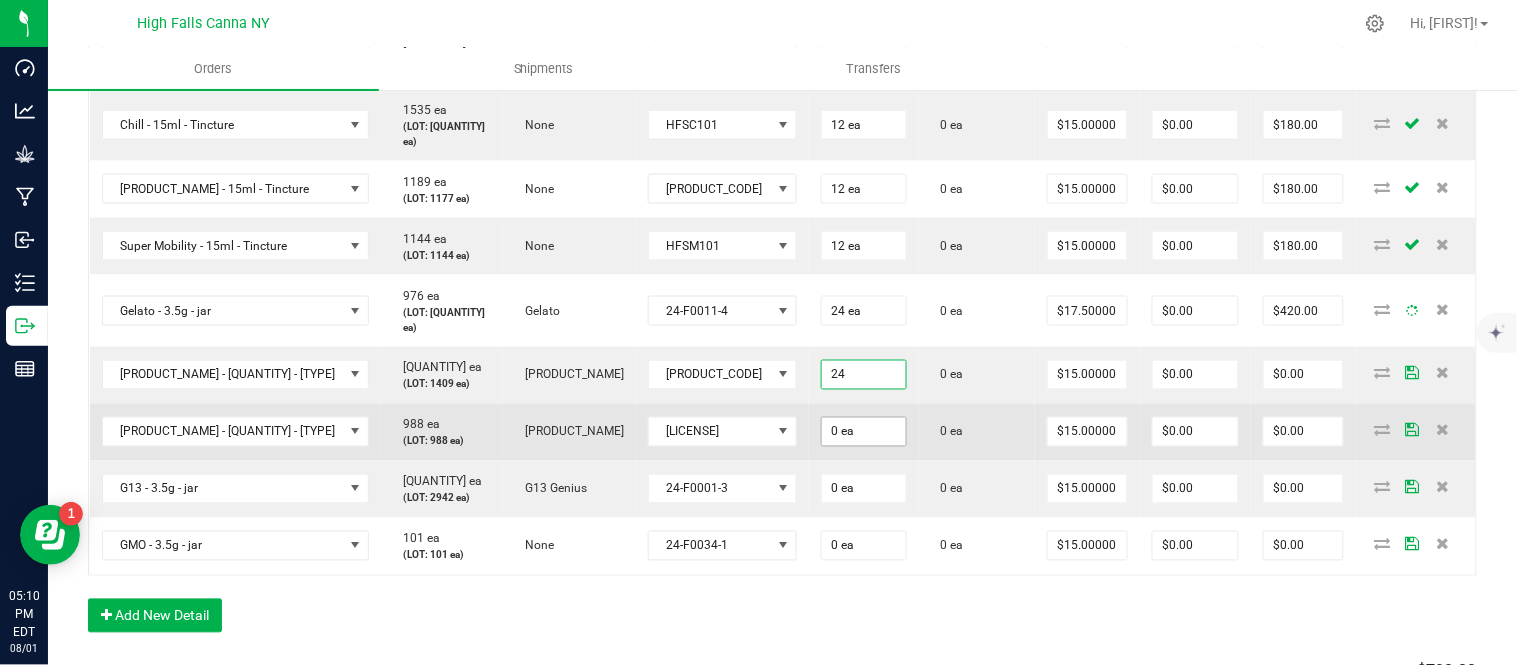 type on "$360.00" 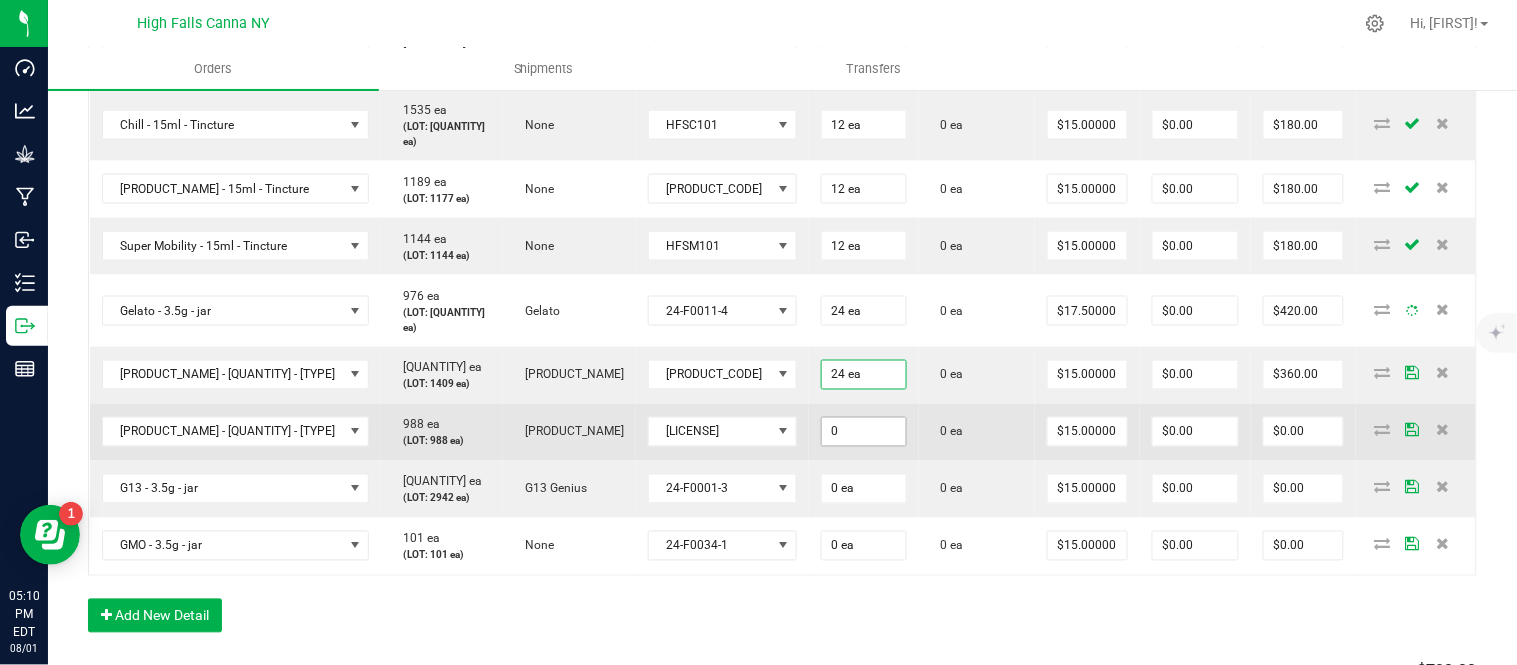 click on "0" at bounding box center (864, 432) 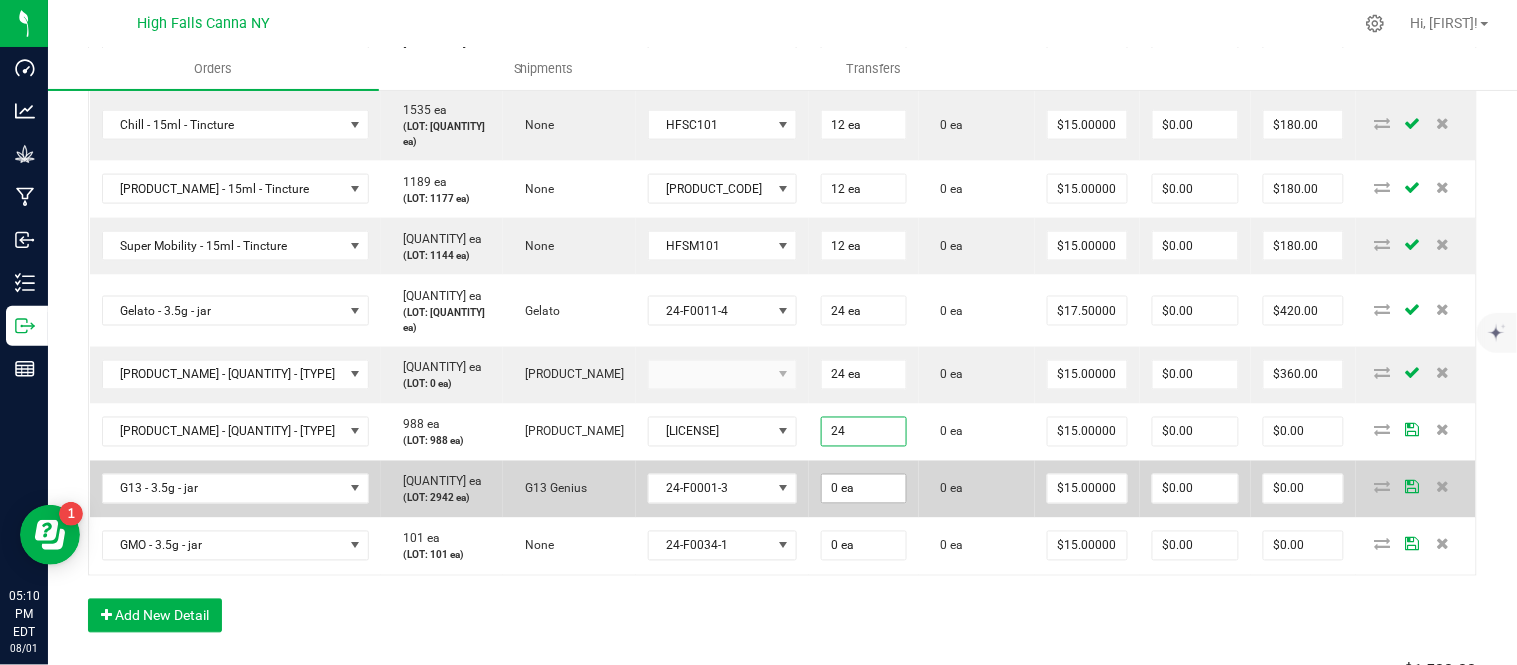 type on "24 ea" 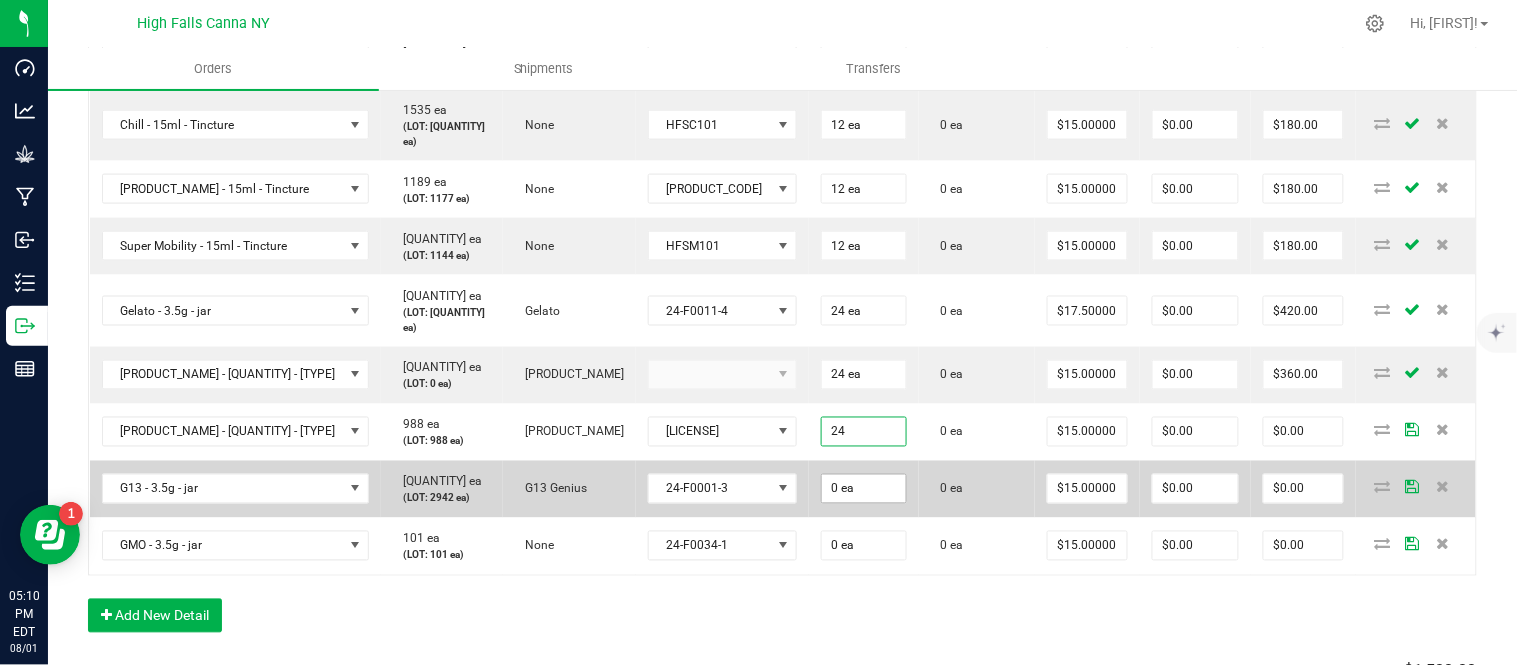type on "$360.00" 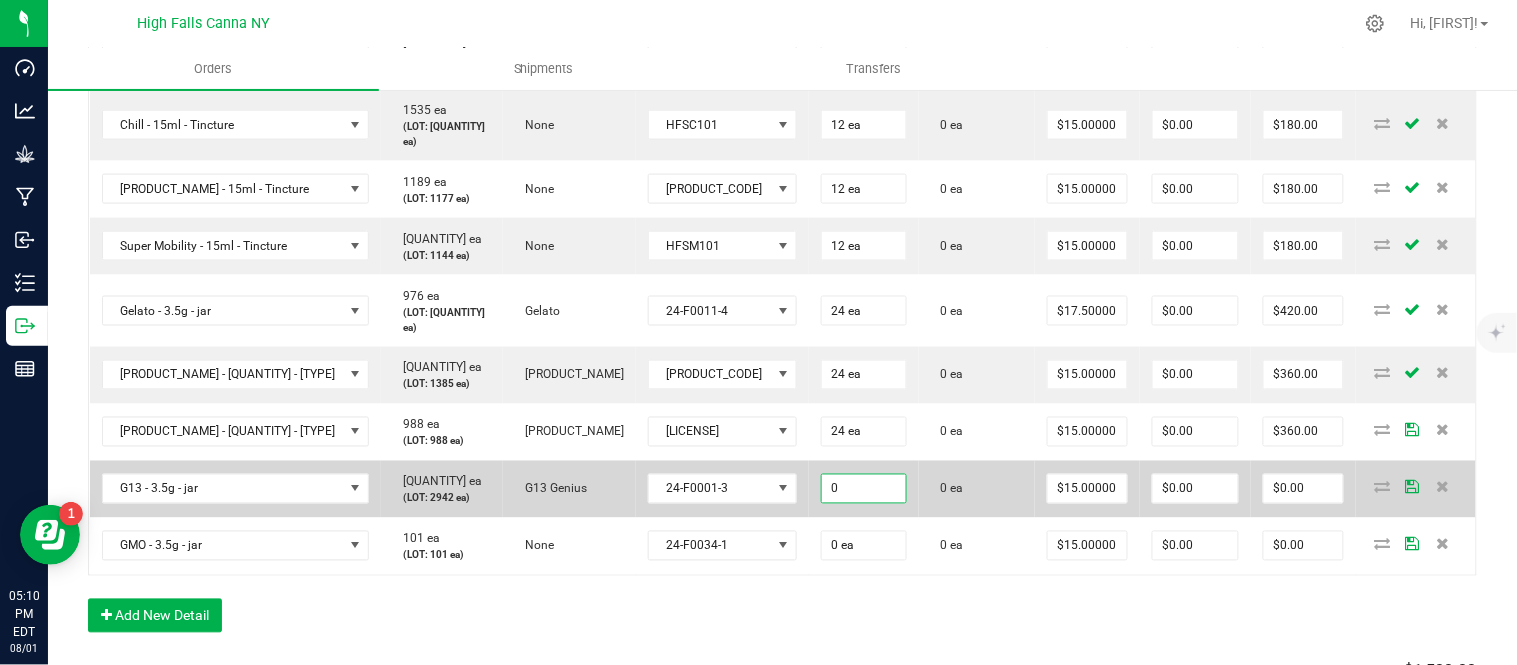 click on "0" at bounding box center (864, 489) 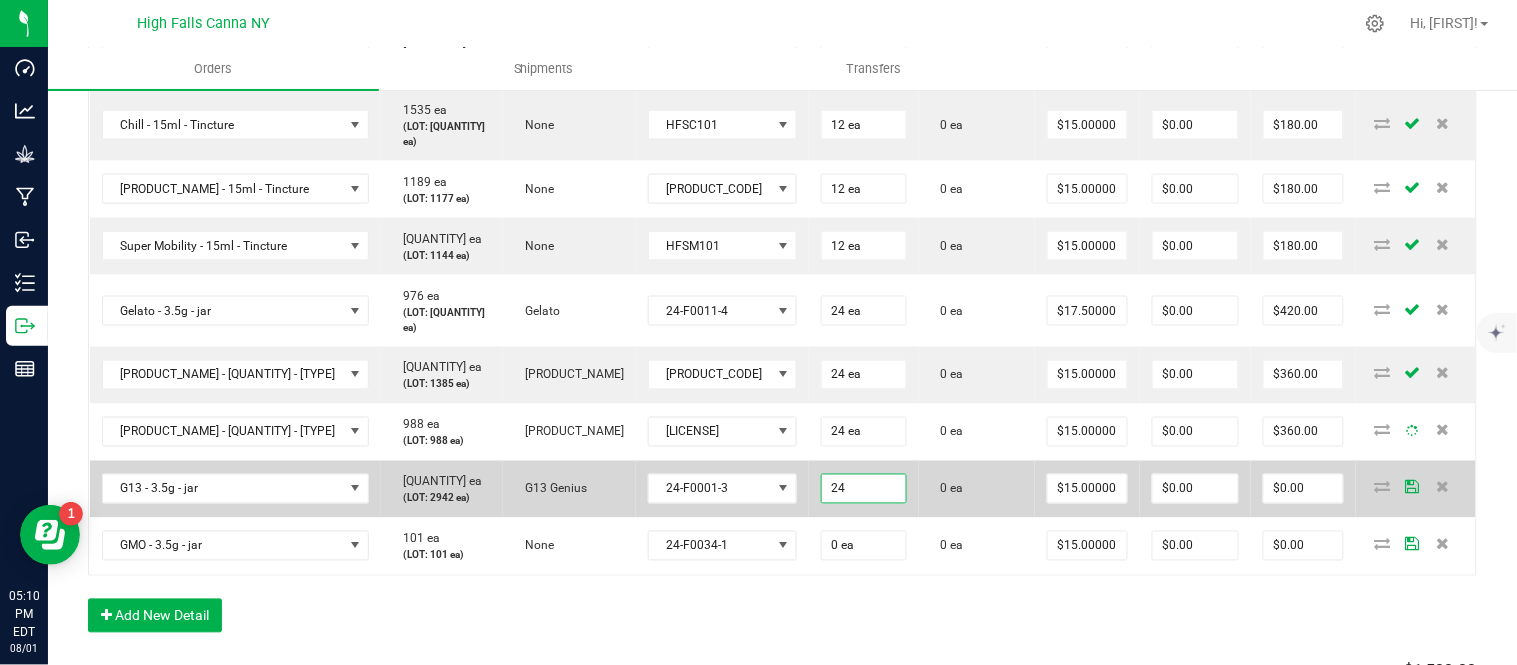 type on "24 ea" 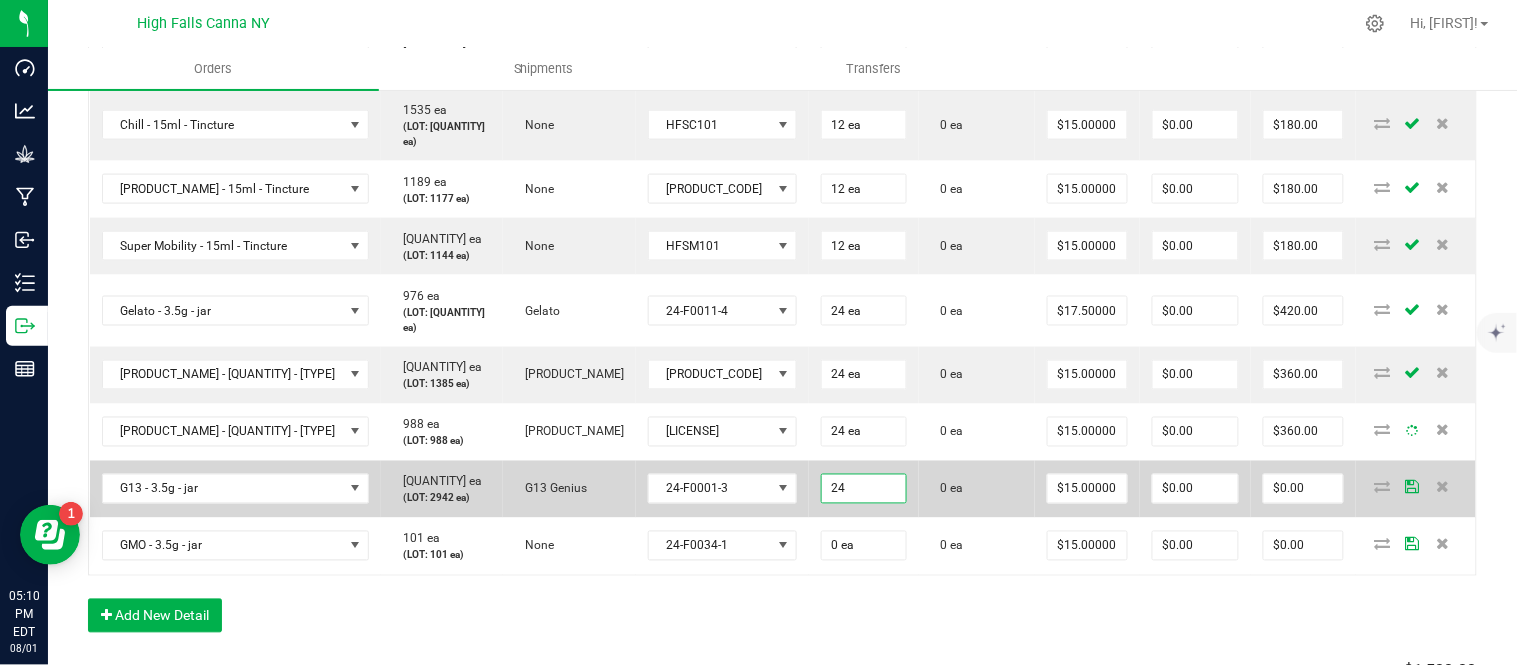 type on "$360.00" 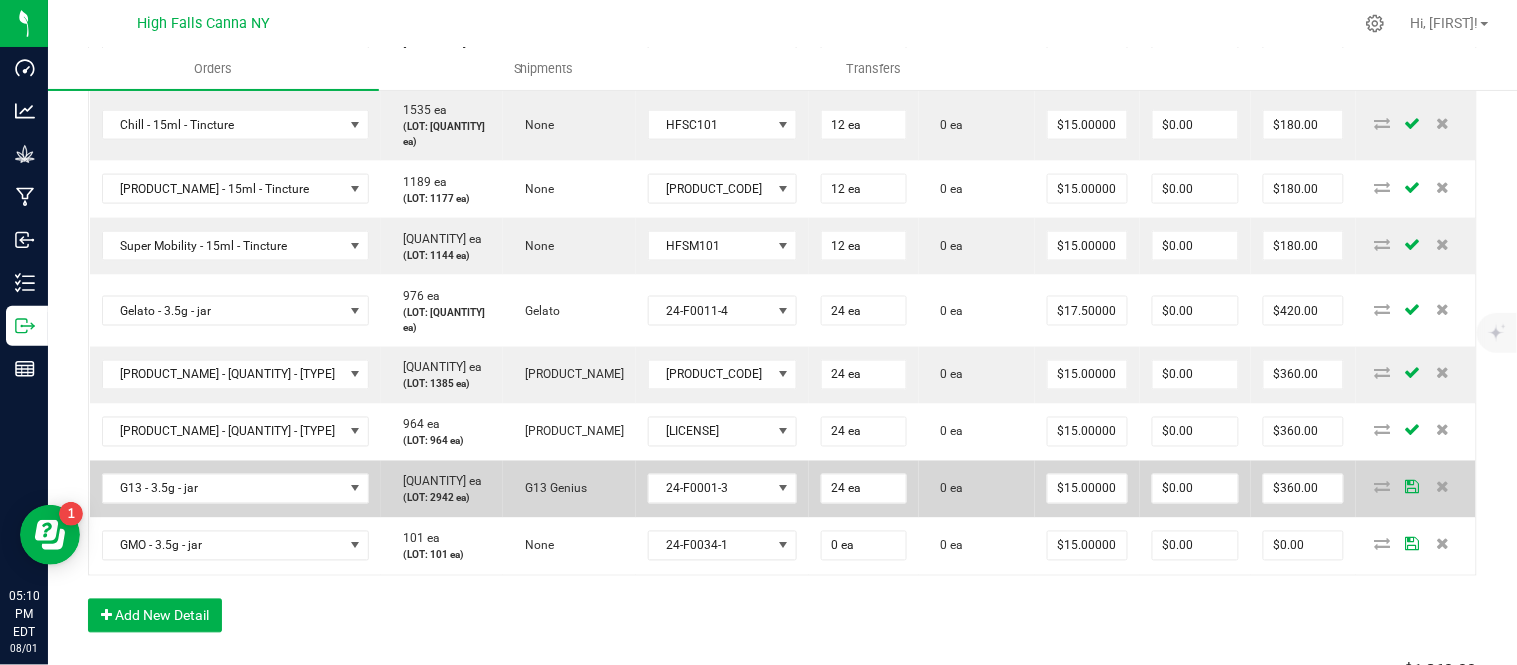 click on "0 ea" at bounding box center (977, 489) 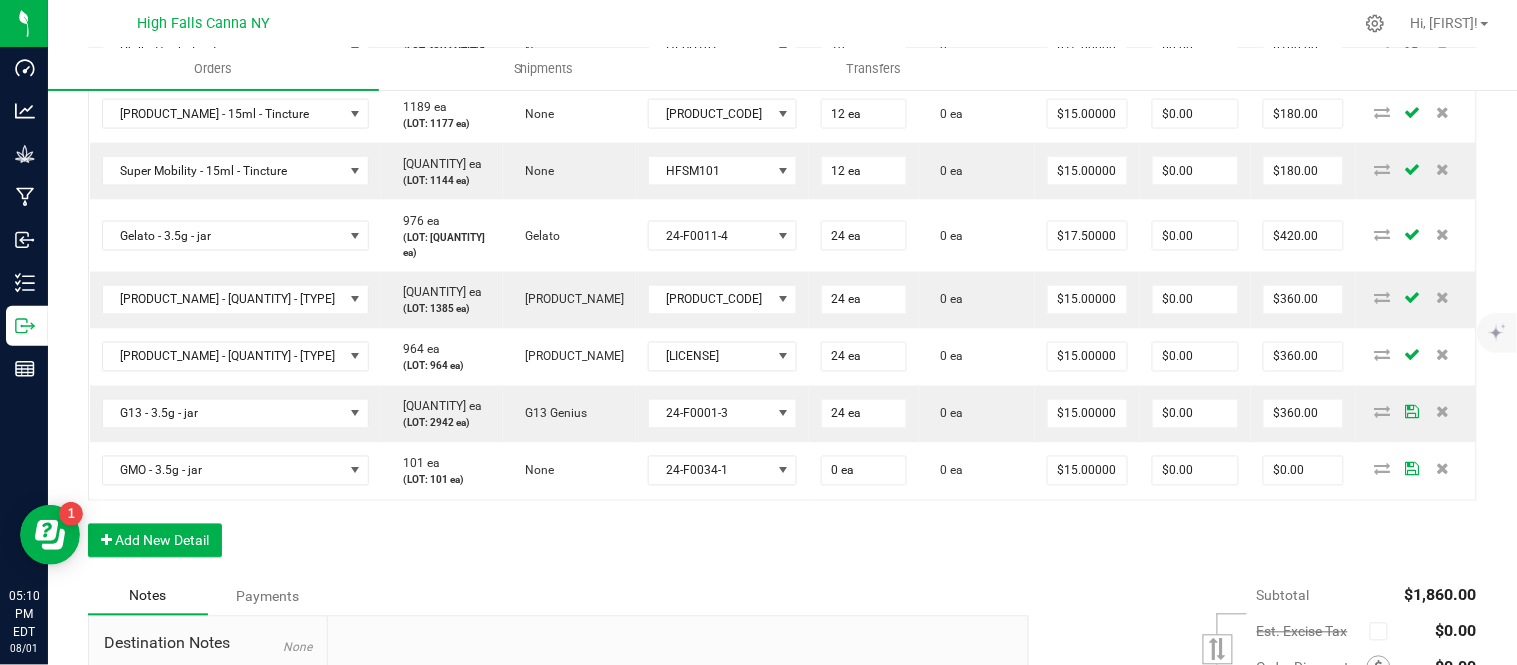 scroll, scrollTop: 890, scrollLeft: 0, axis: vertical 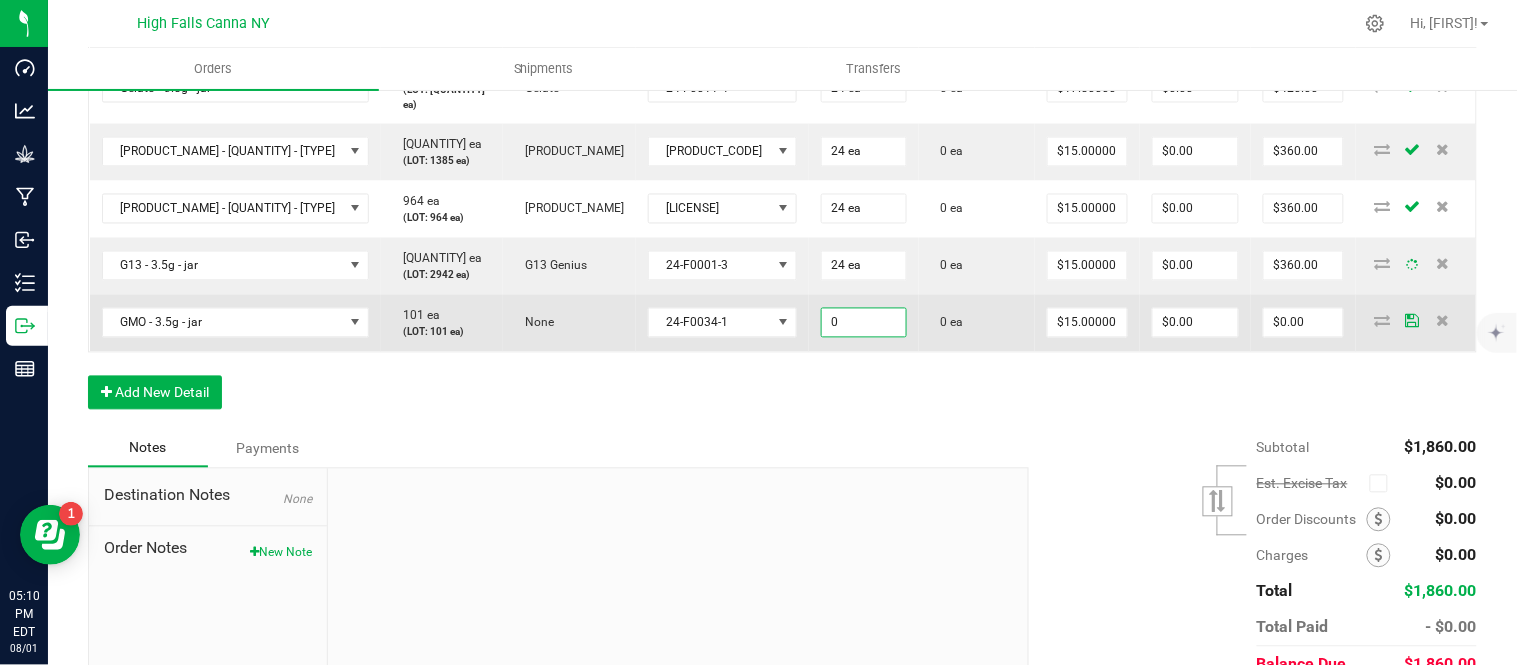 click on "0" at bounding box center (864, 323) 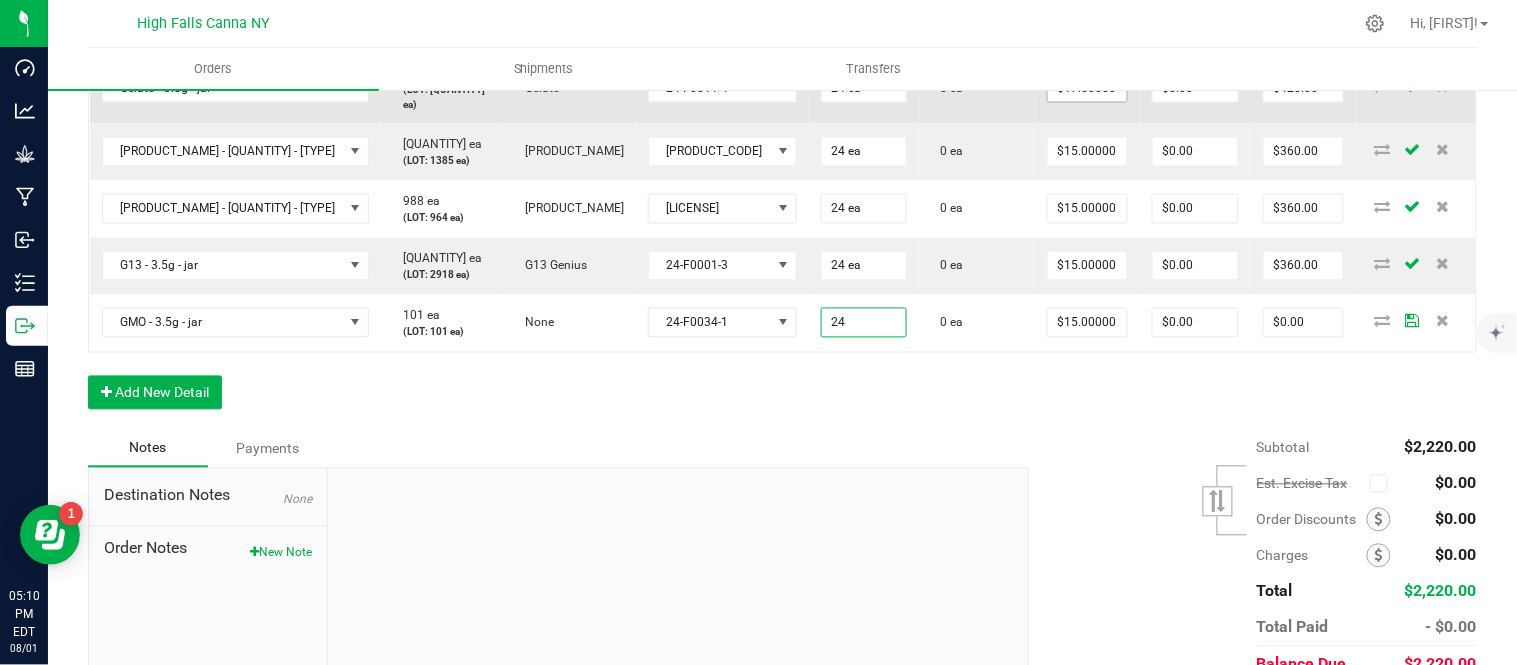 type on "24 ea" 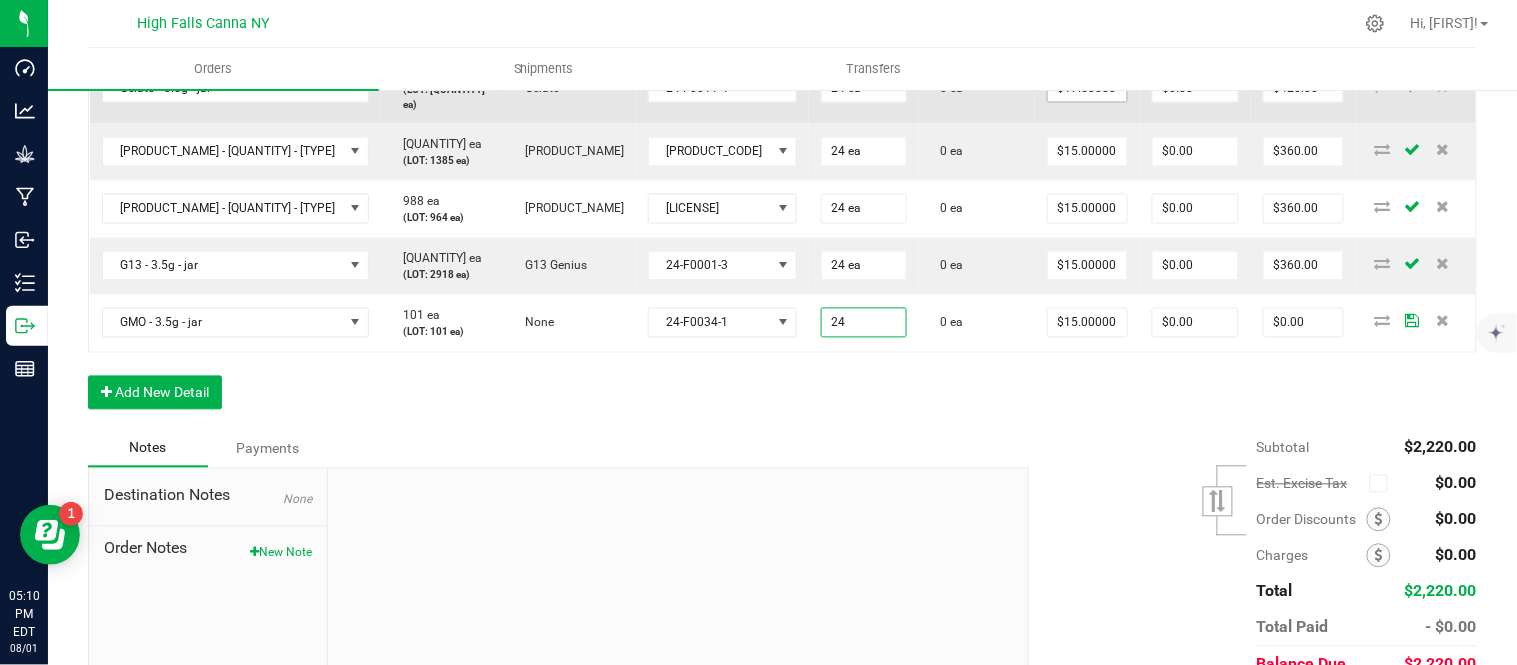 type on "$360.00" 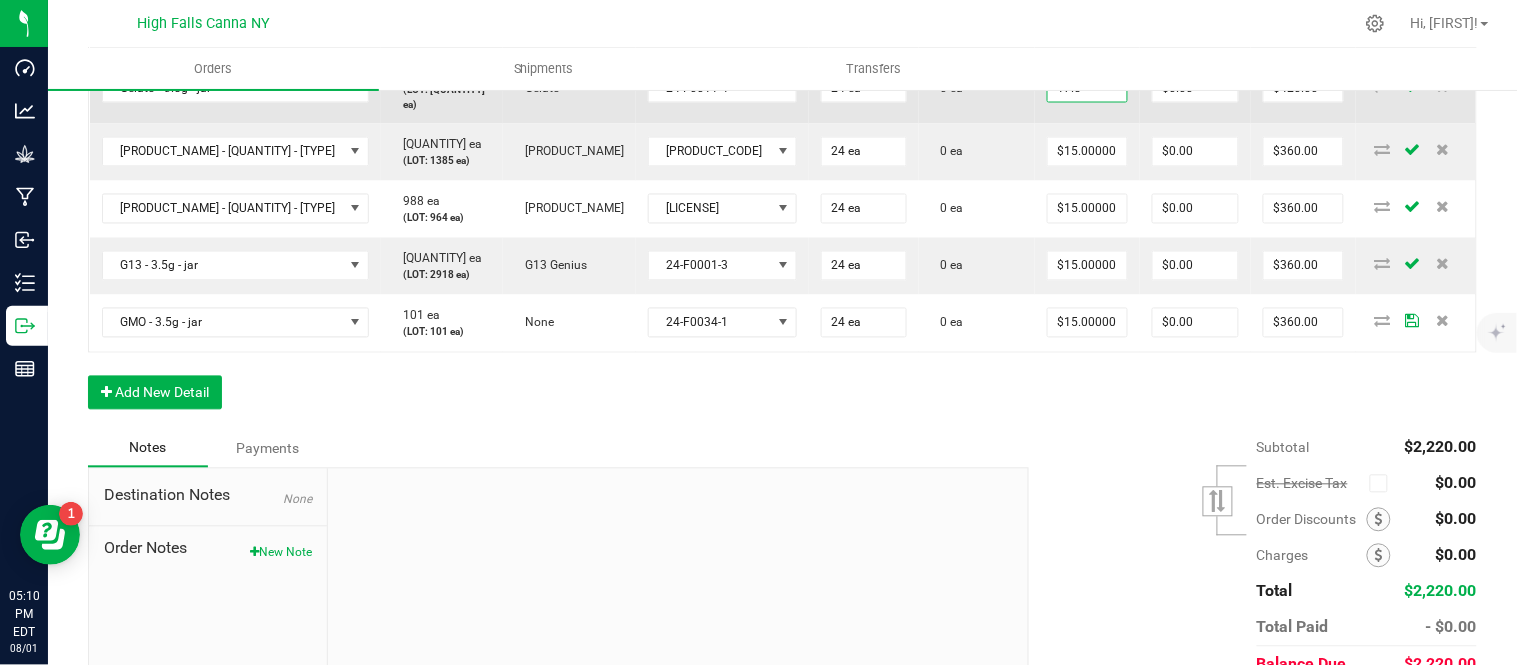 click on "17.5" at bounding box center [1087, 88] 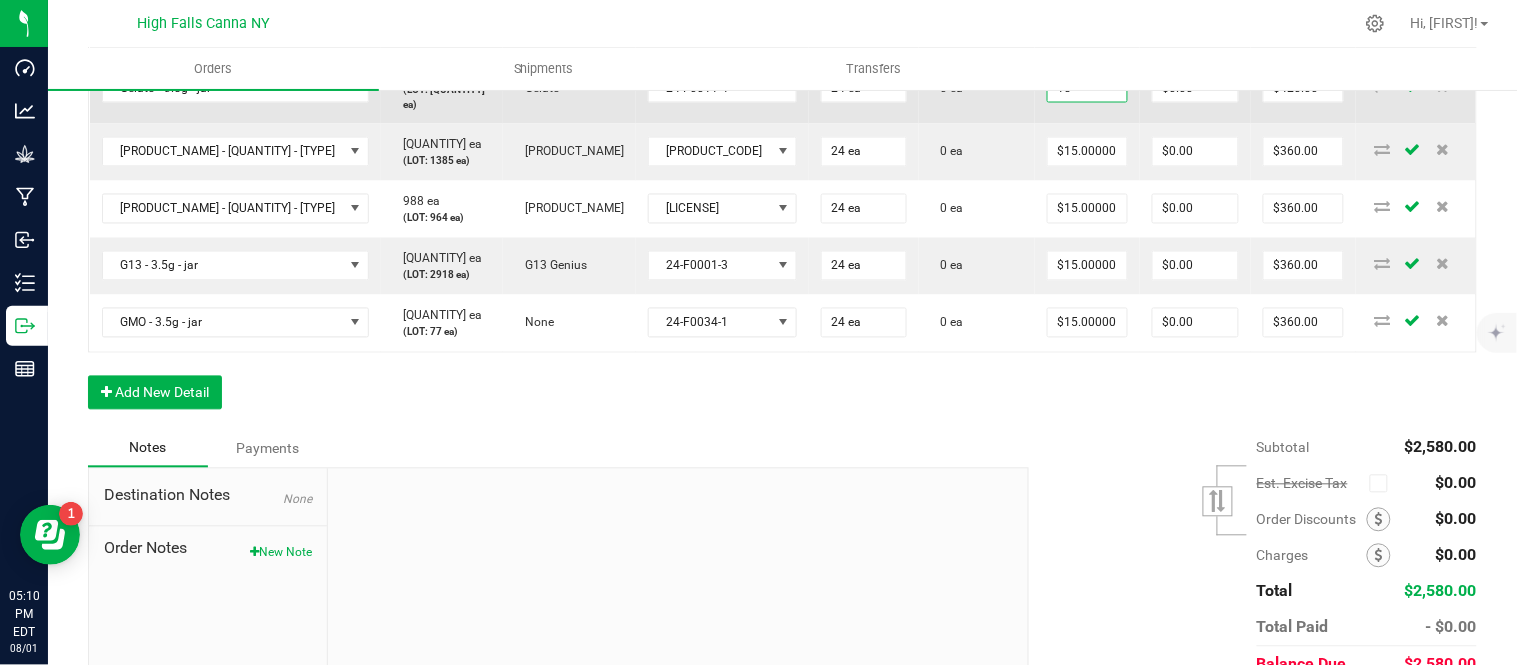 type on "$15.00000" 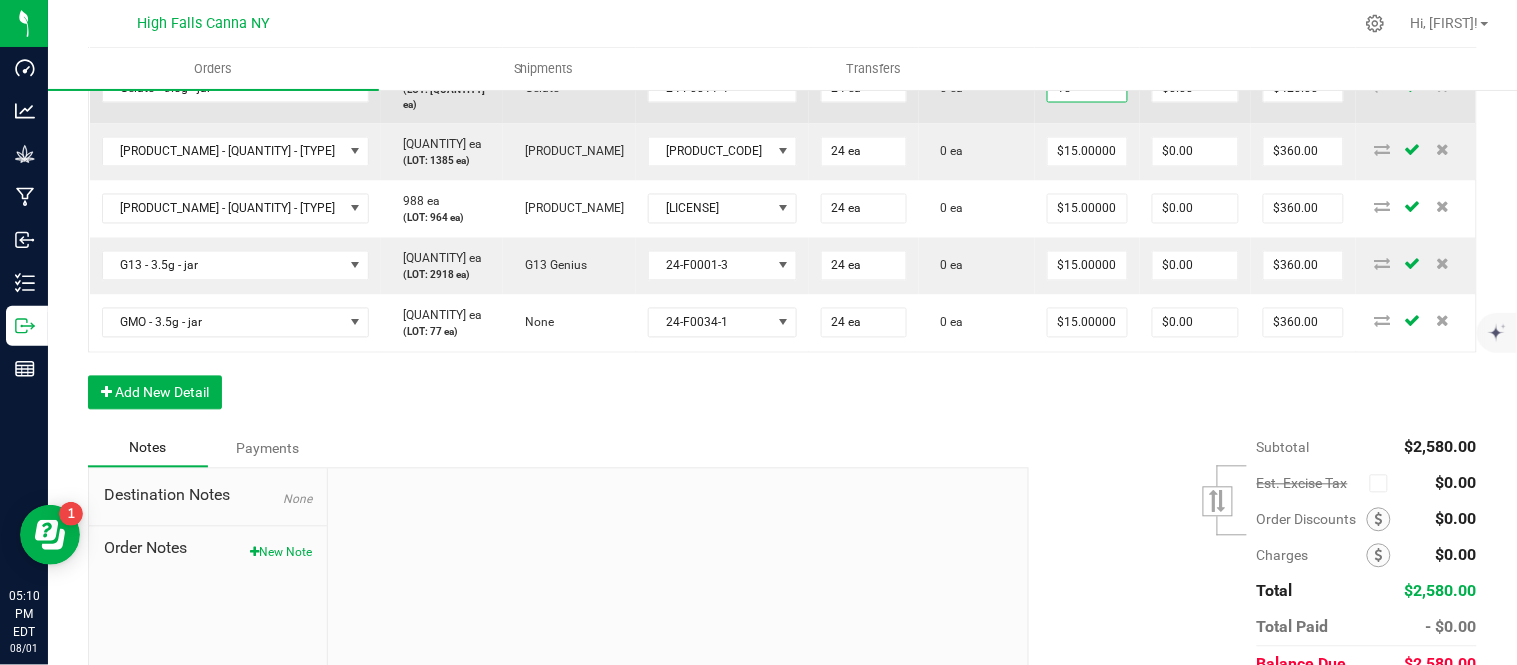 type on "$360.00" 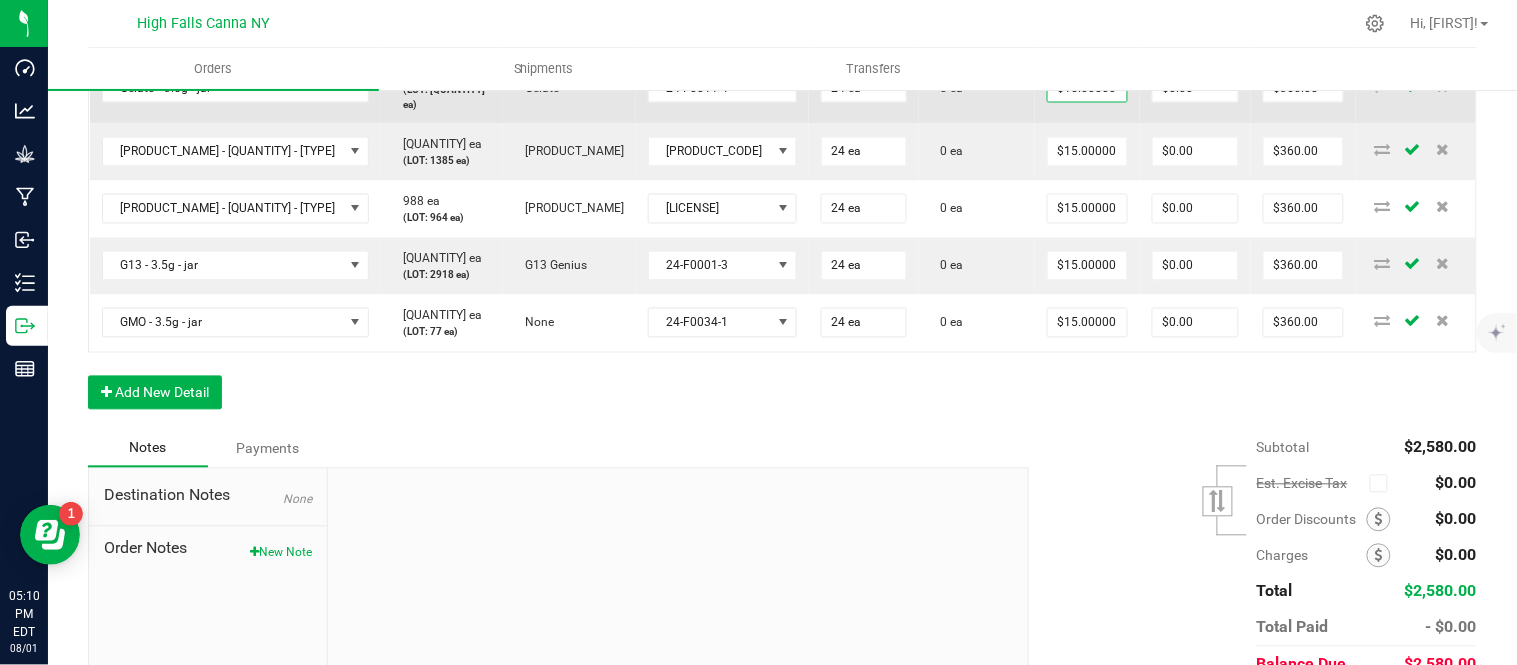 click on "0 ea" at bounding box center (977, 88) 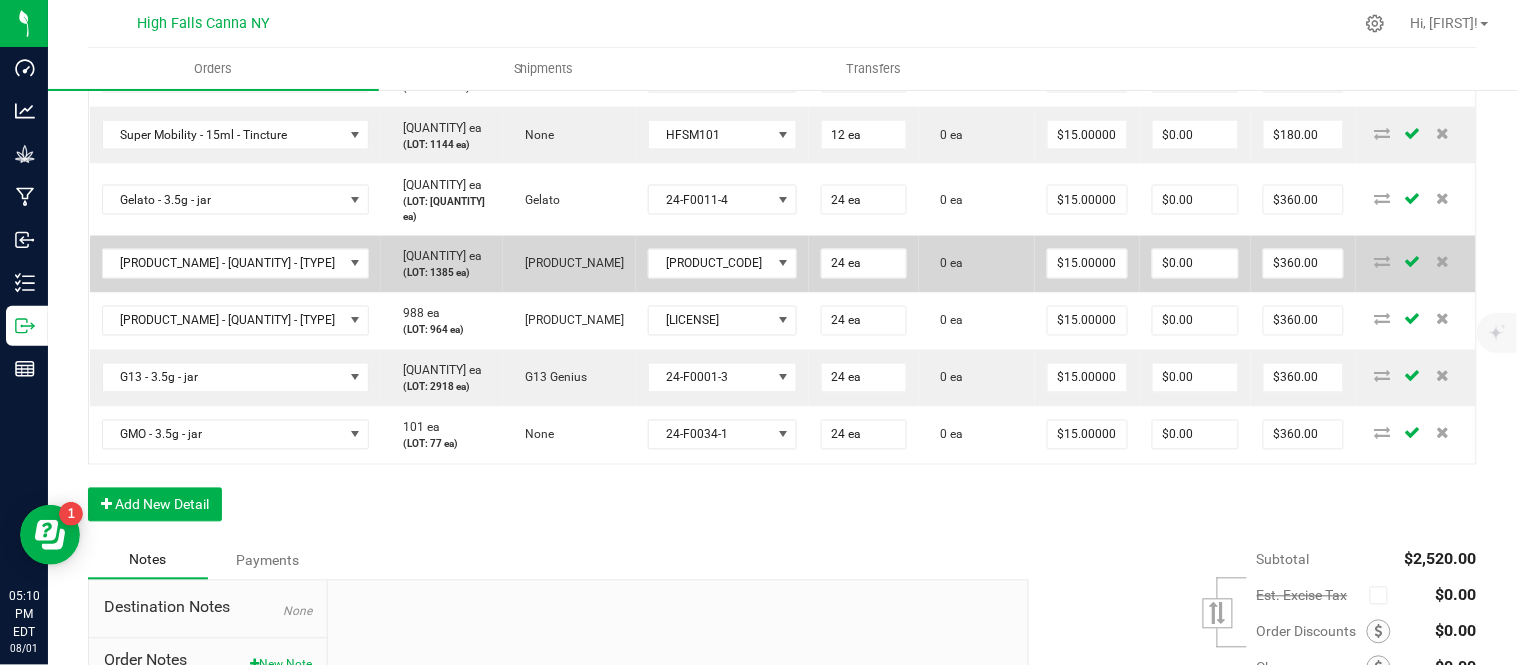 scroll, scrollTop: 890, scrollLeft: 0, axis: vertical 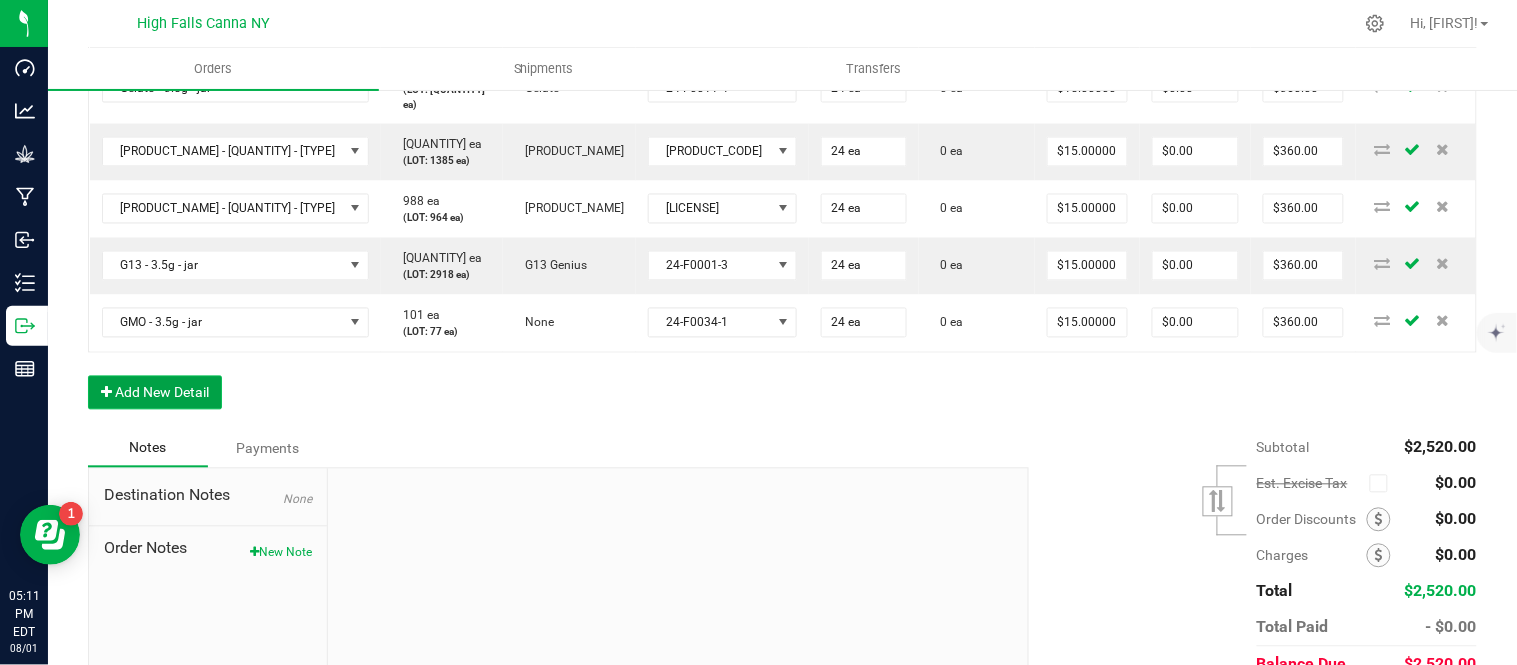 click on "Add New Detail" at bounding box center (155, 393) 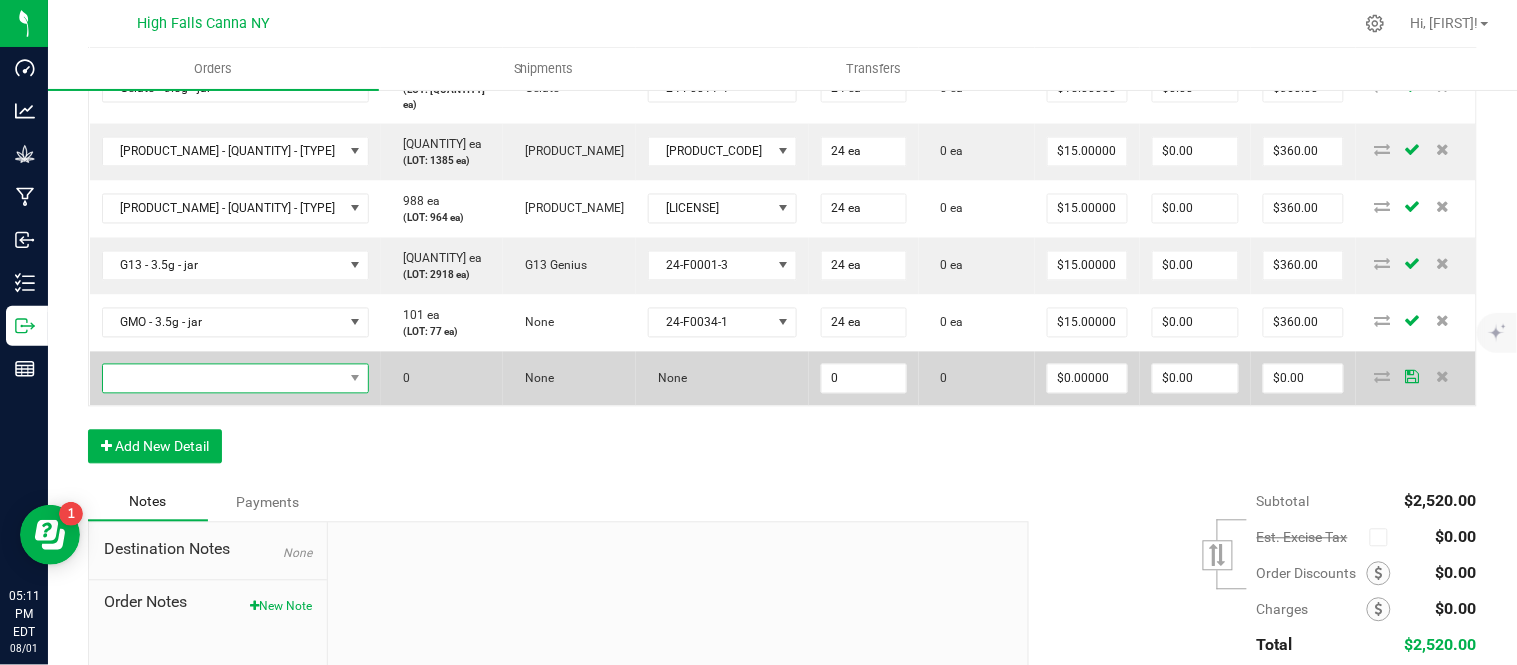 click at bounding box center (223, 379) 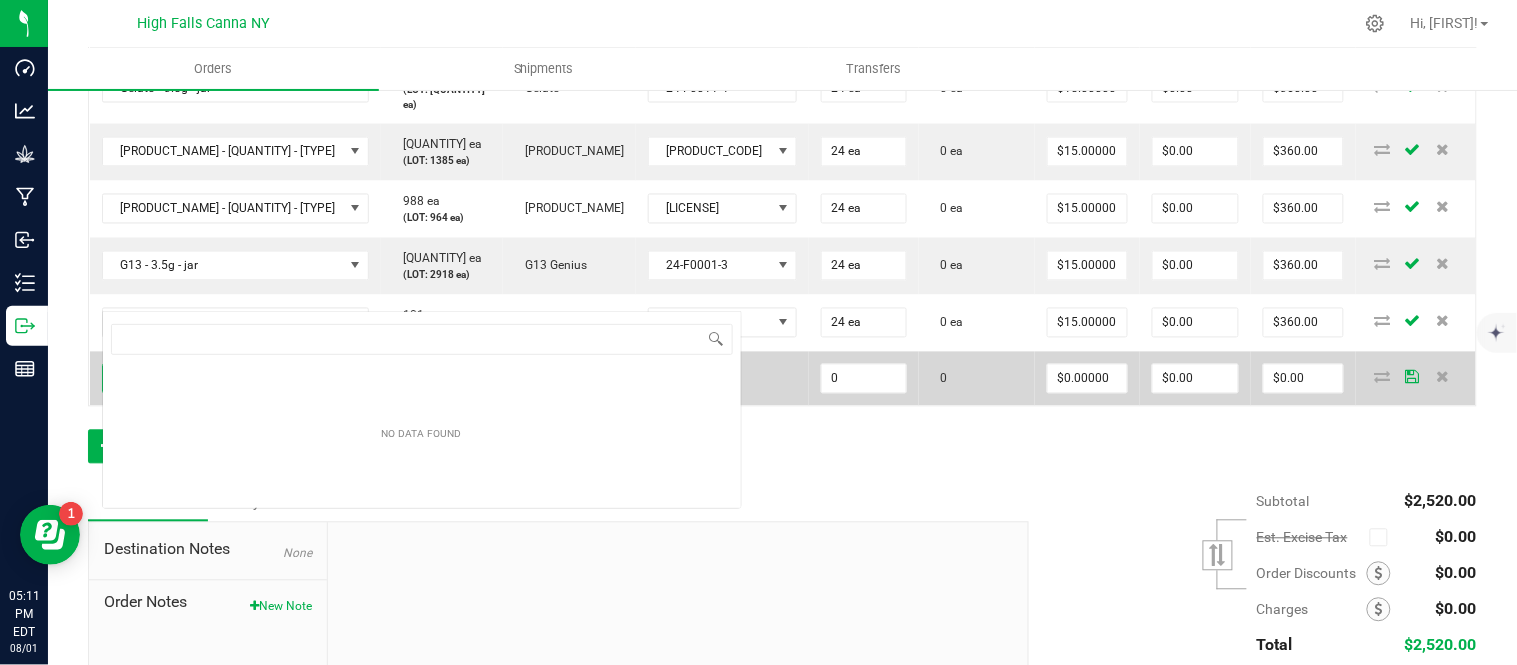 scroll, scrollTop: 0, scrollLeft: 0, axis: both 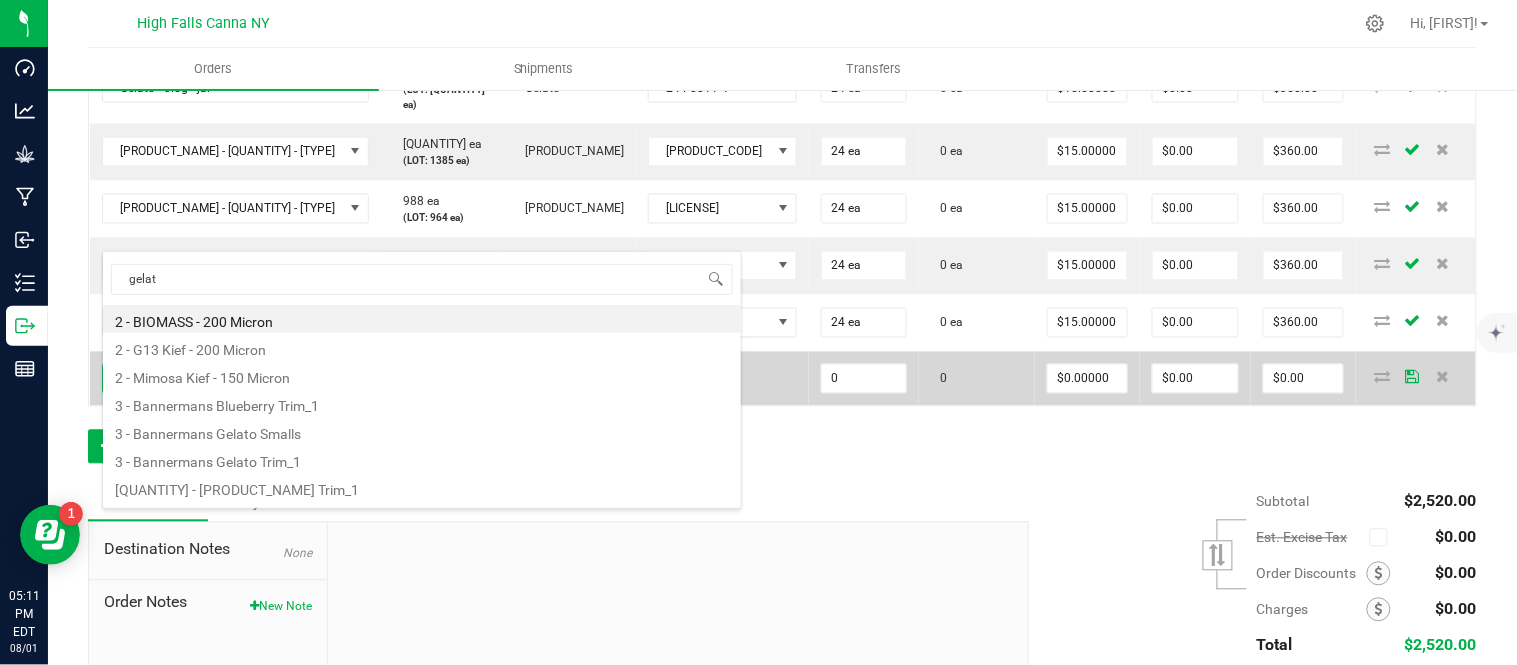 type on "gelato" 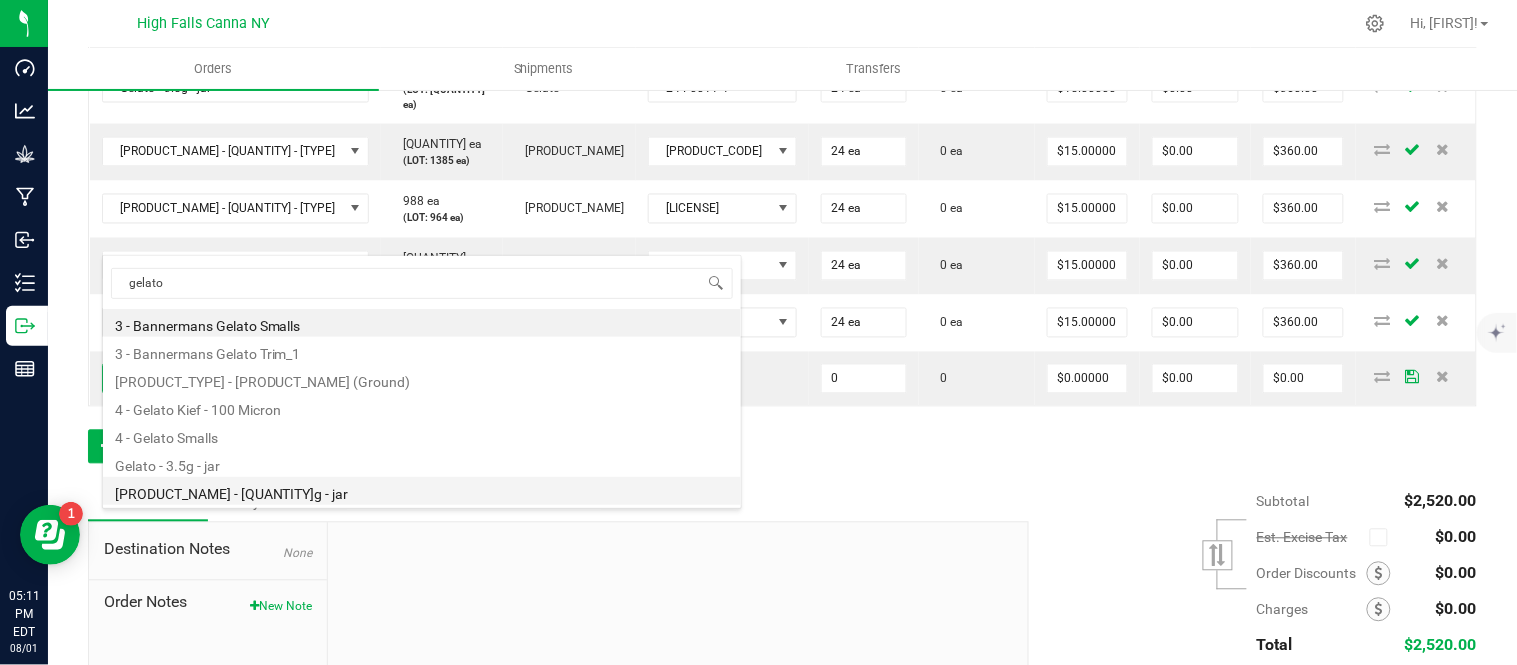 click on "[PRODUCT_NAME] - [QUANTITY]g - jar" at bounding box center (422, 491) 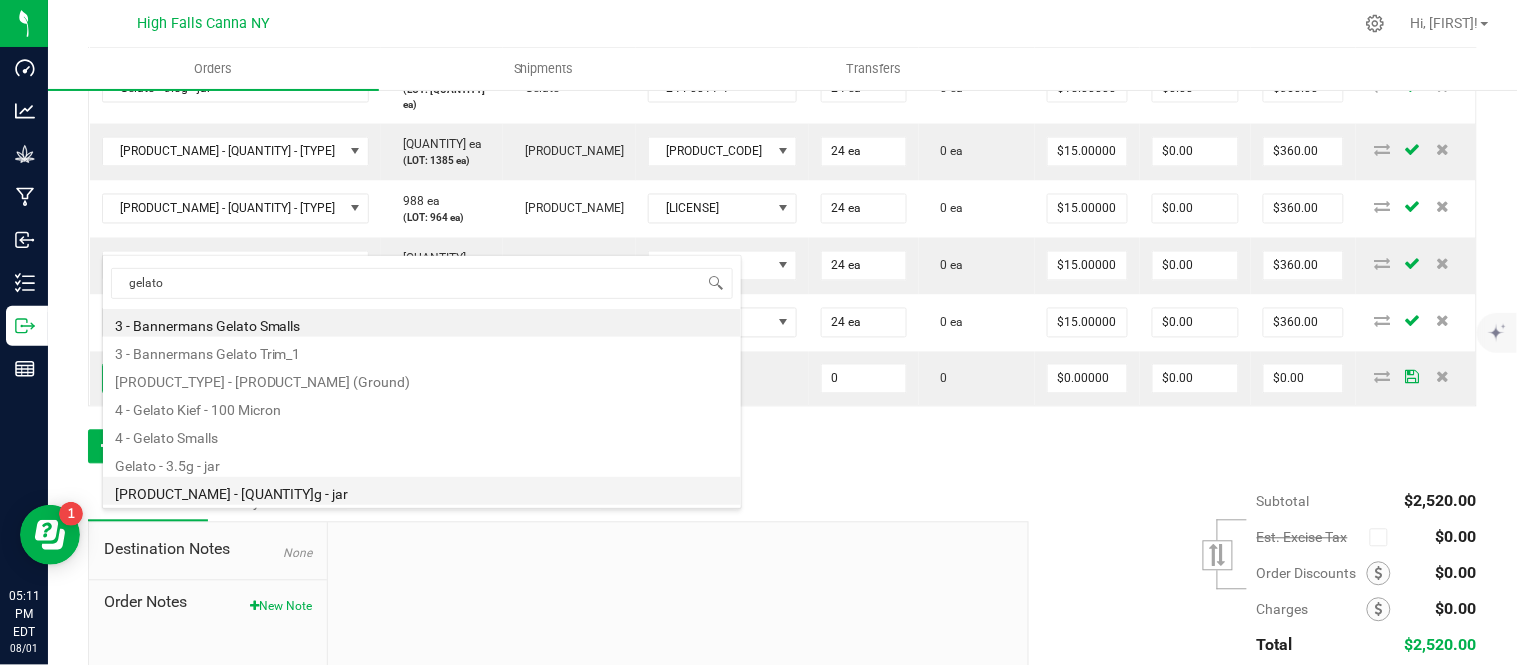 type on "0 ea" 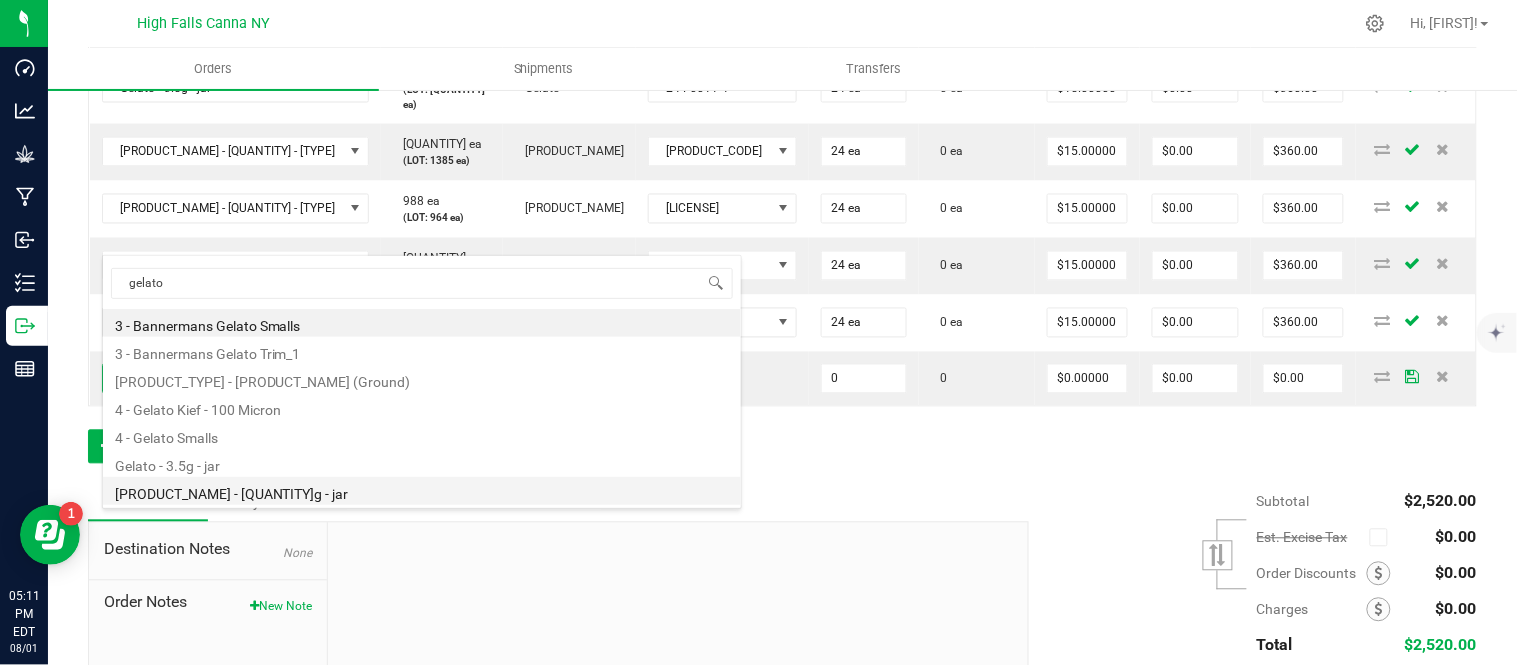 type on "$27.50000" 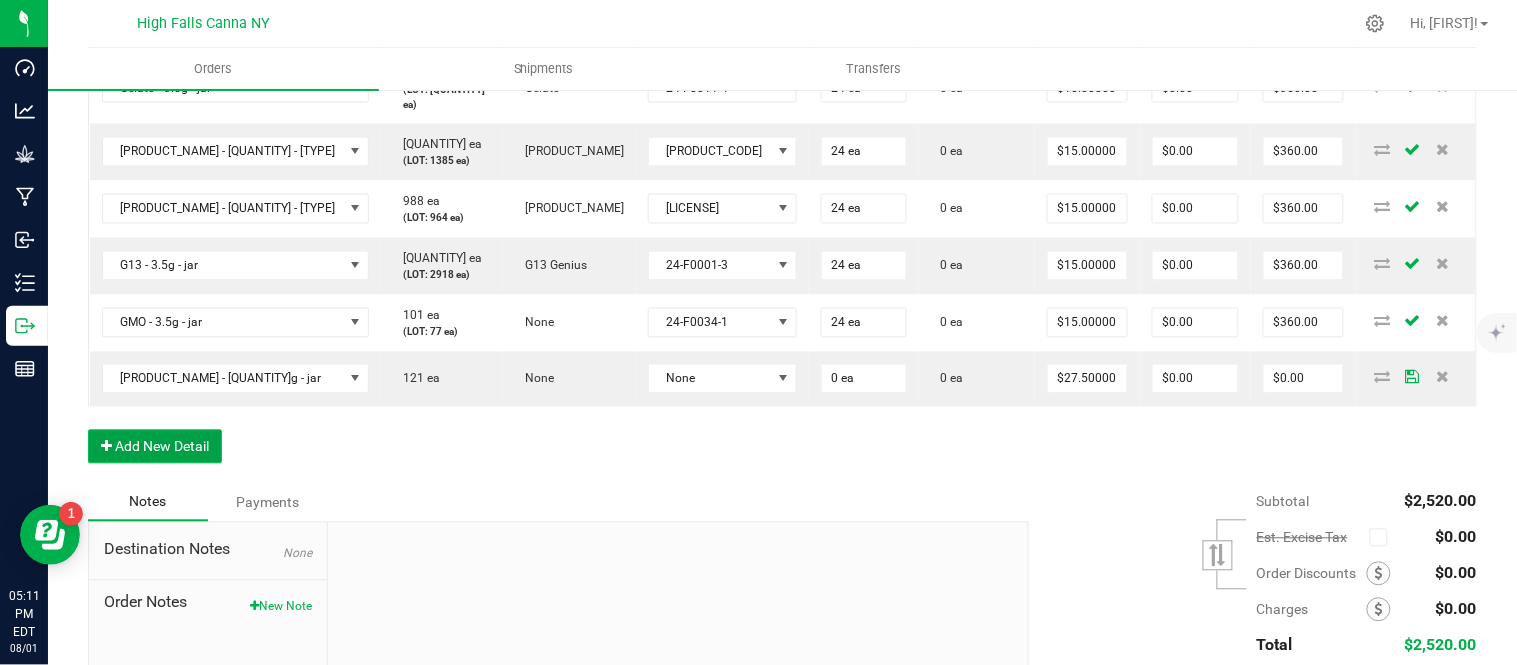 click on "Add New Detail" at bounding box center [155, 447] 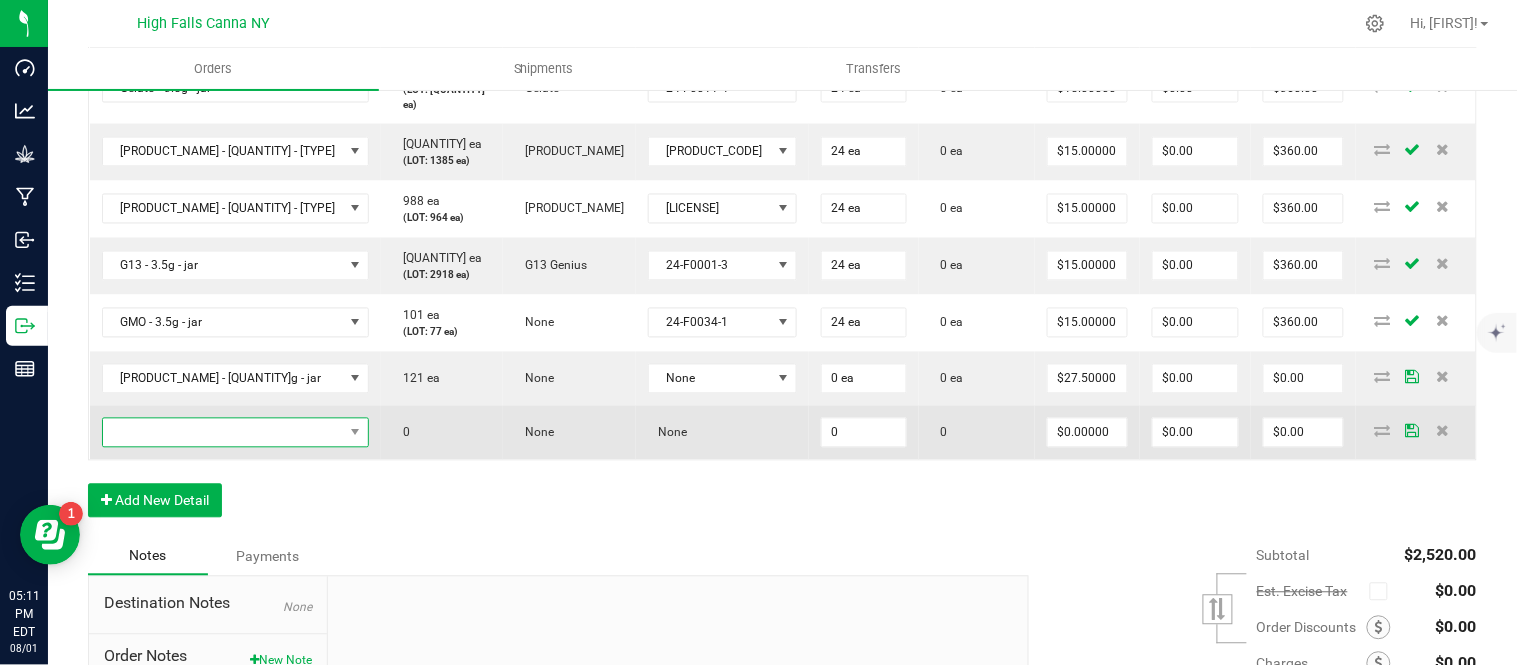 click at bounding box center (223, 433) 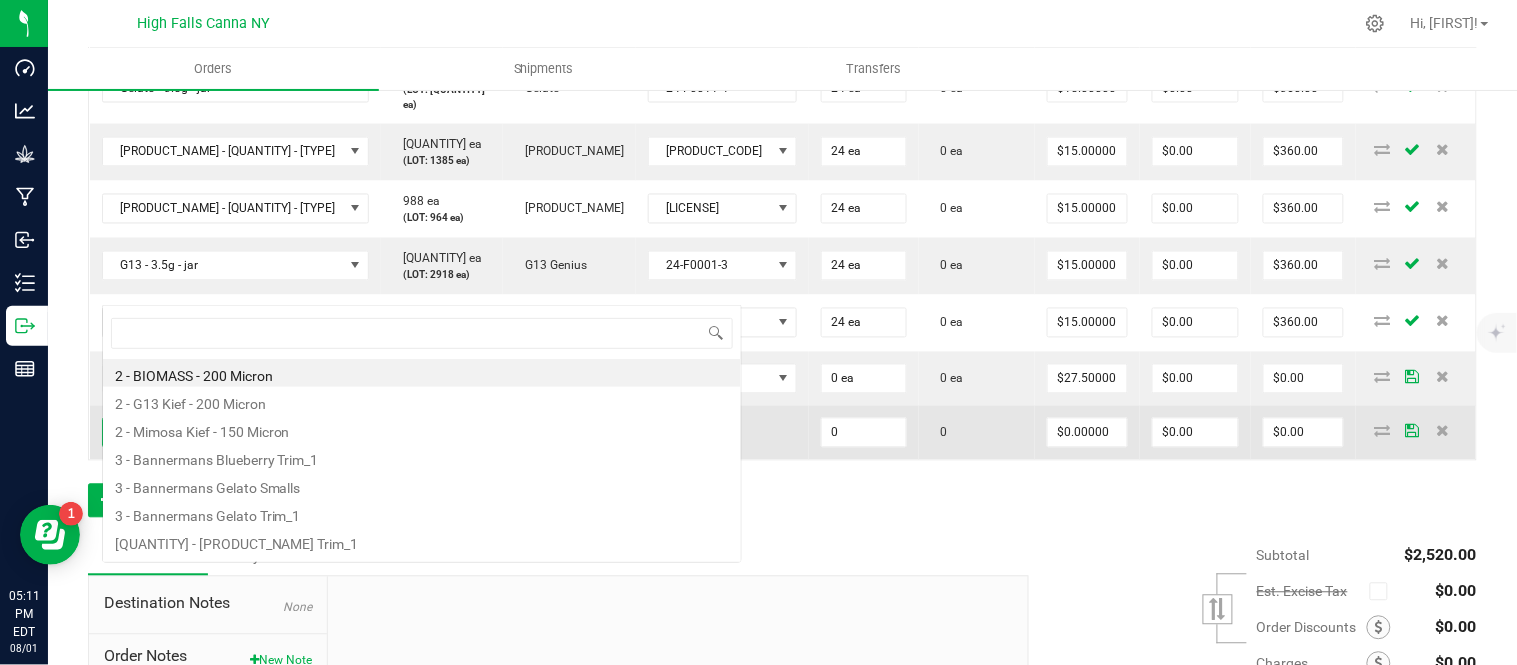 scroll, scrollTop: 0, scrollLeft: 0, axis: both 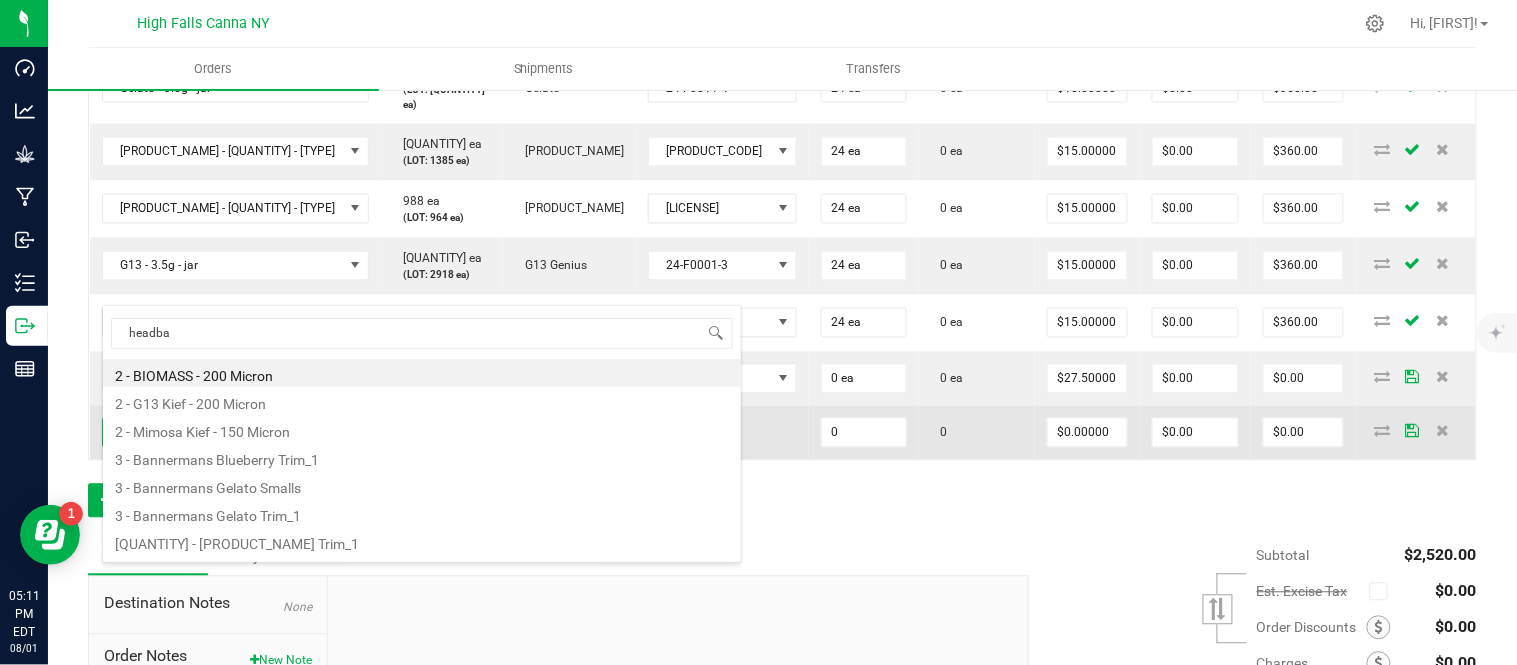type on "headban" 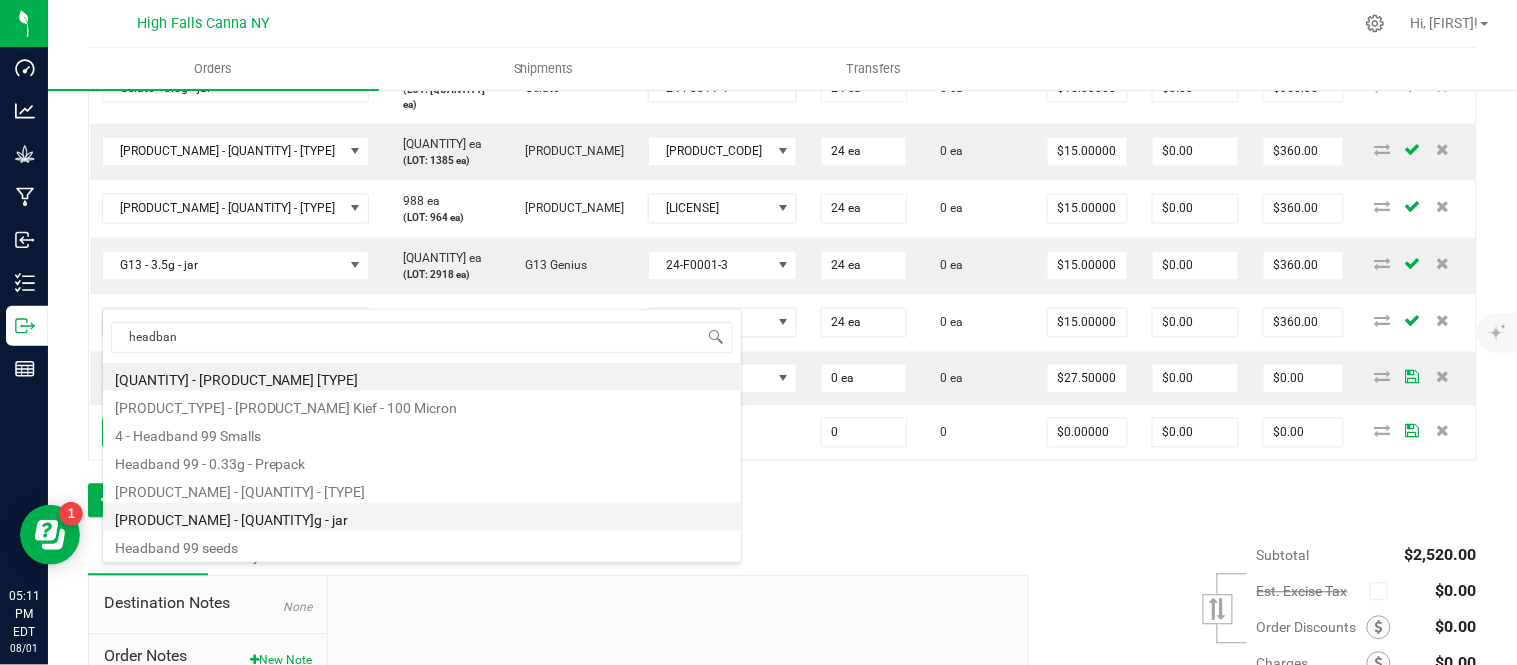 click on "[PRODUCT_NAME] - [QUANTITY]g - jar" at bounding box center [422, 517] 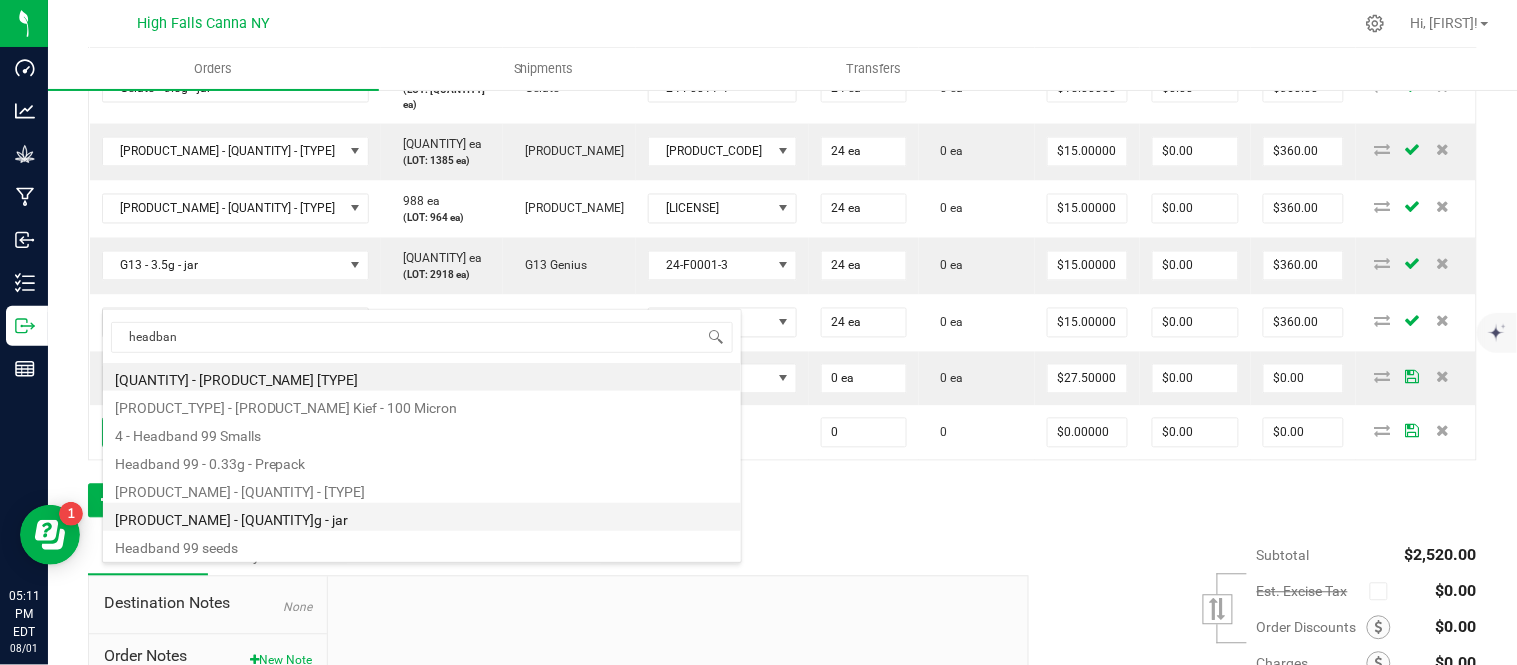 type on "0 ea" 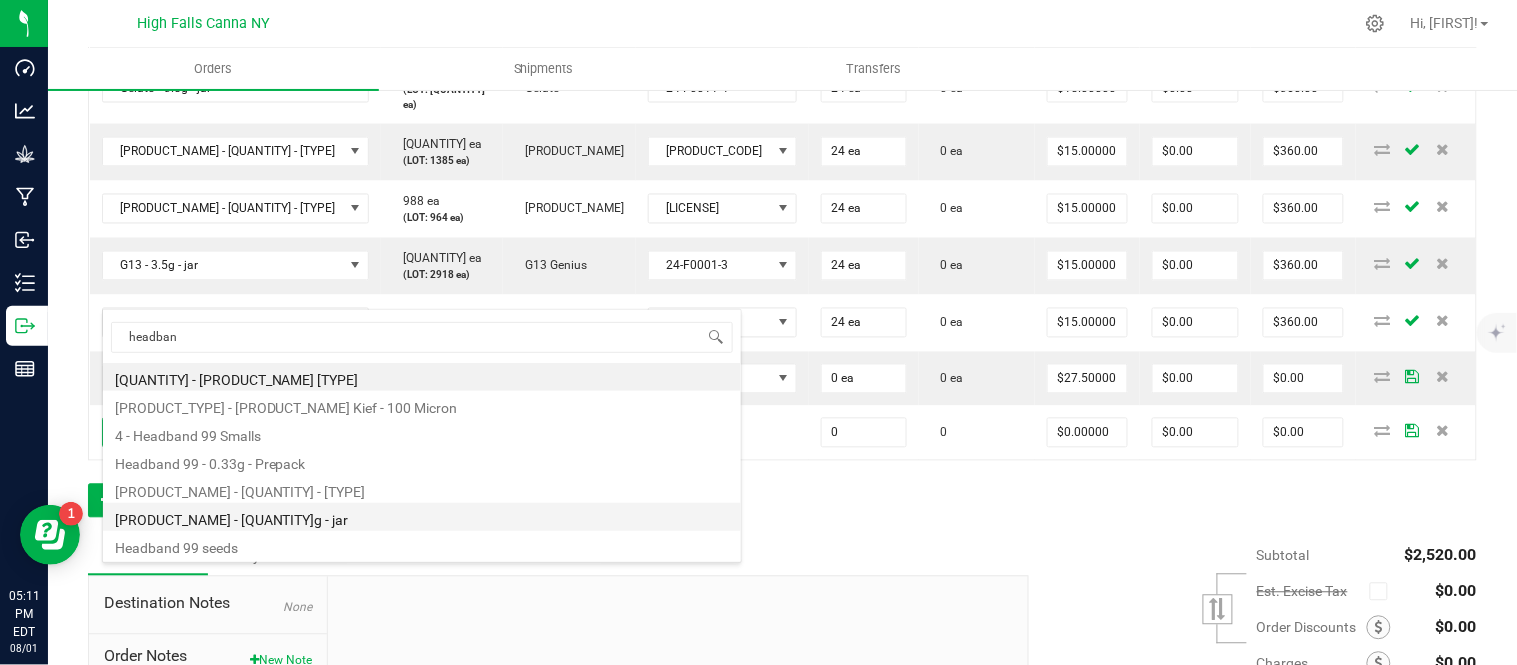 type on "$27.50000" 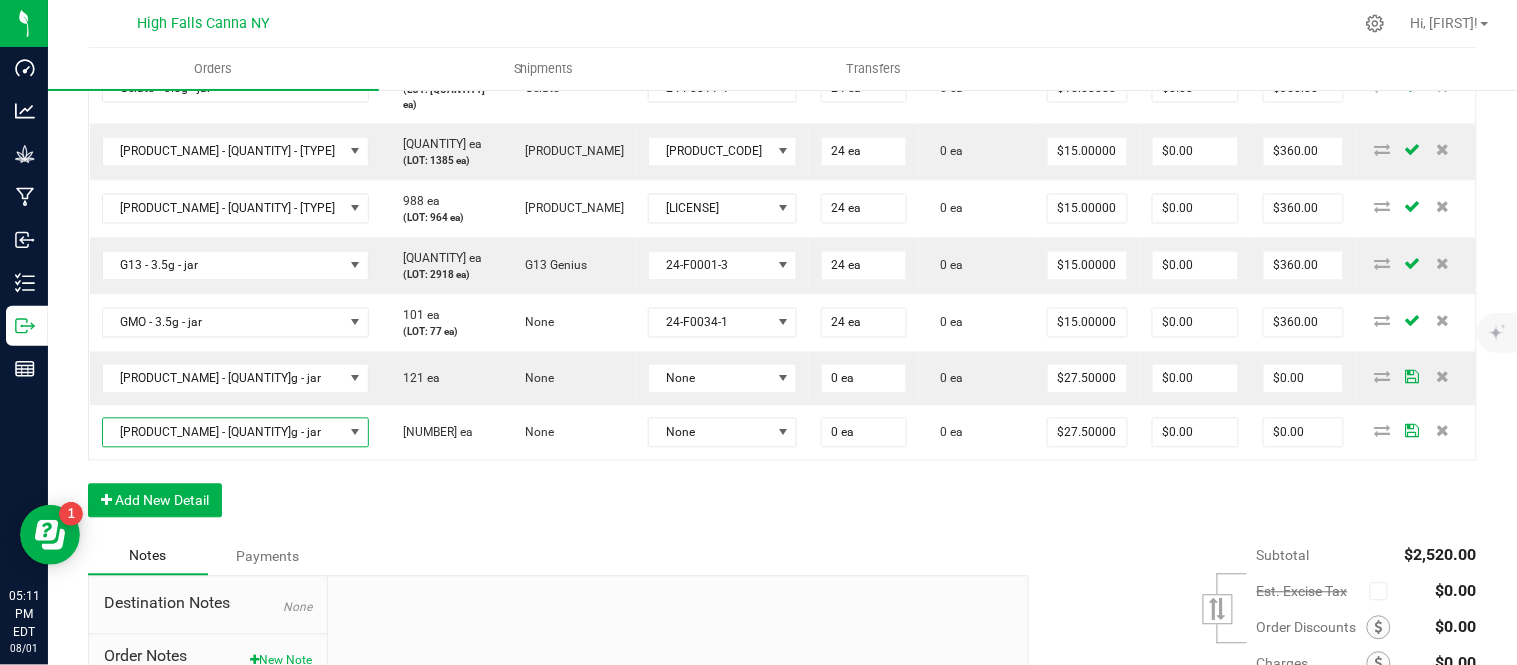 scroll, scrollTop: 1001, scrollLeft: 0, axis: vertical 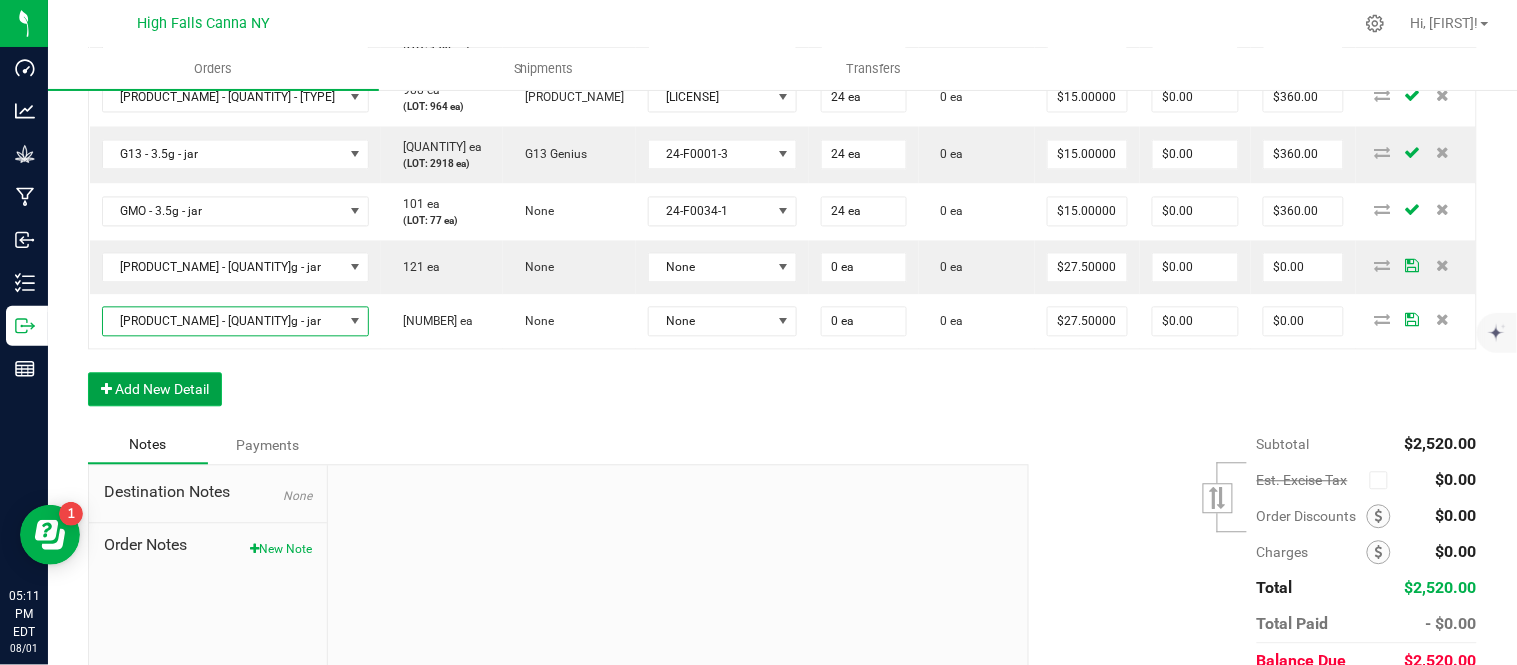 click on "Add New Detail" at bounding box center [155, 390] 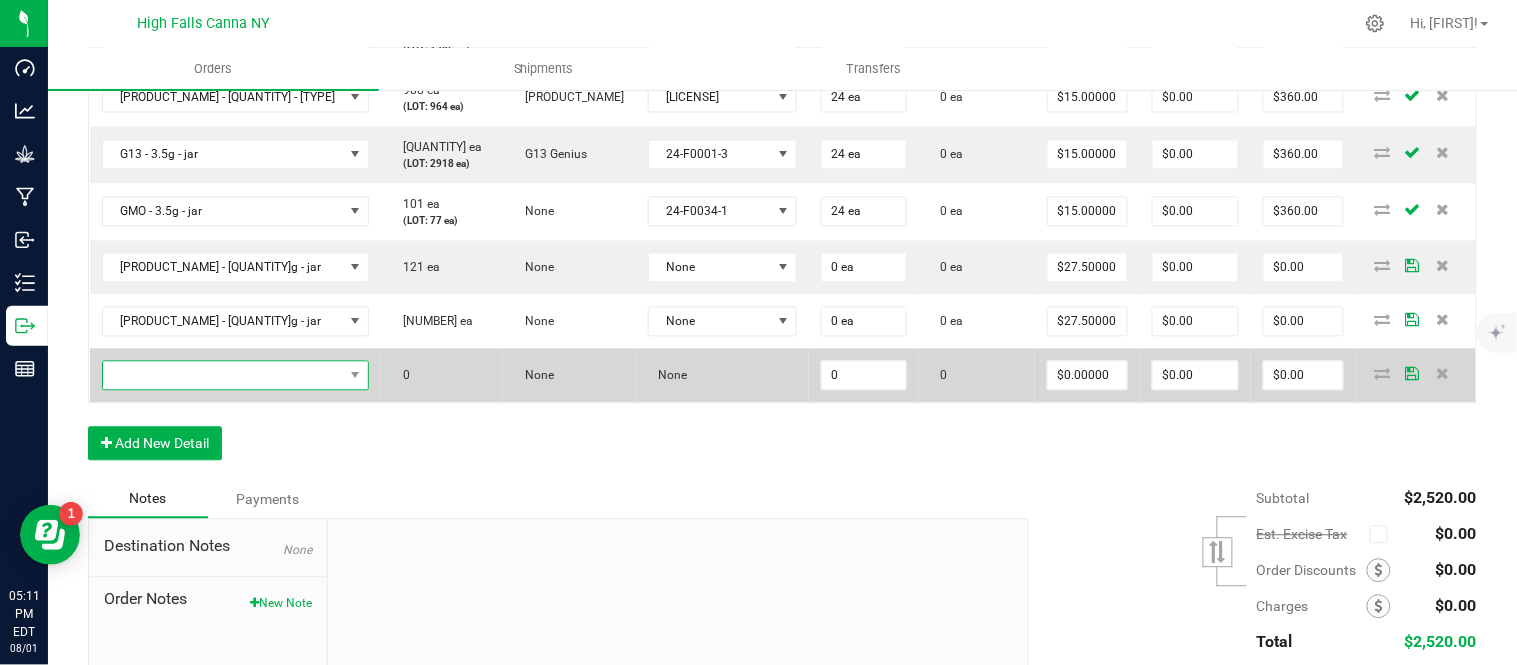 click at bounding box center [223, 376] 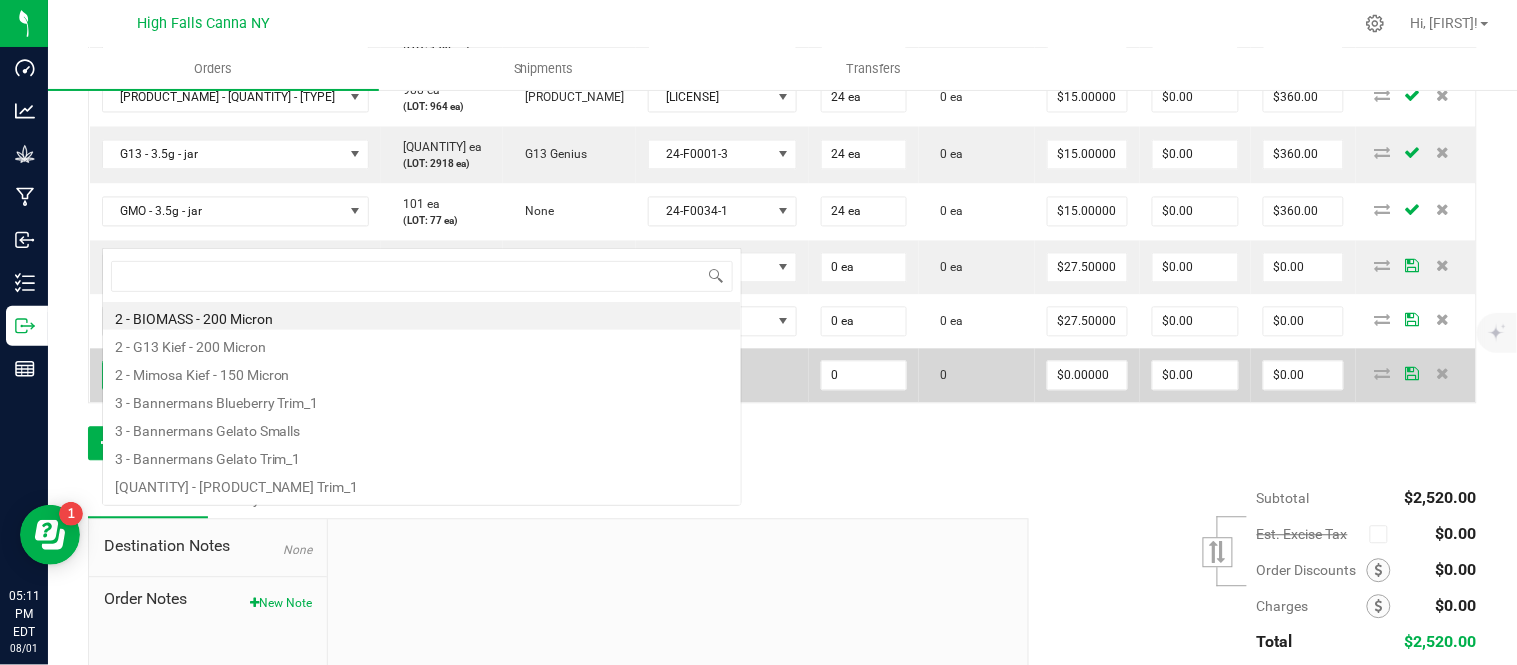 scroll, scrollTop: 0, scrollLeft: 0, axis: both 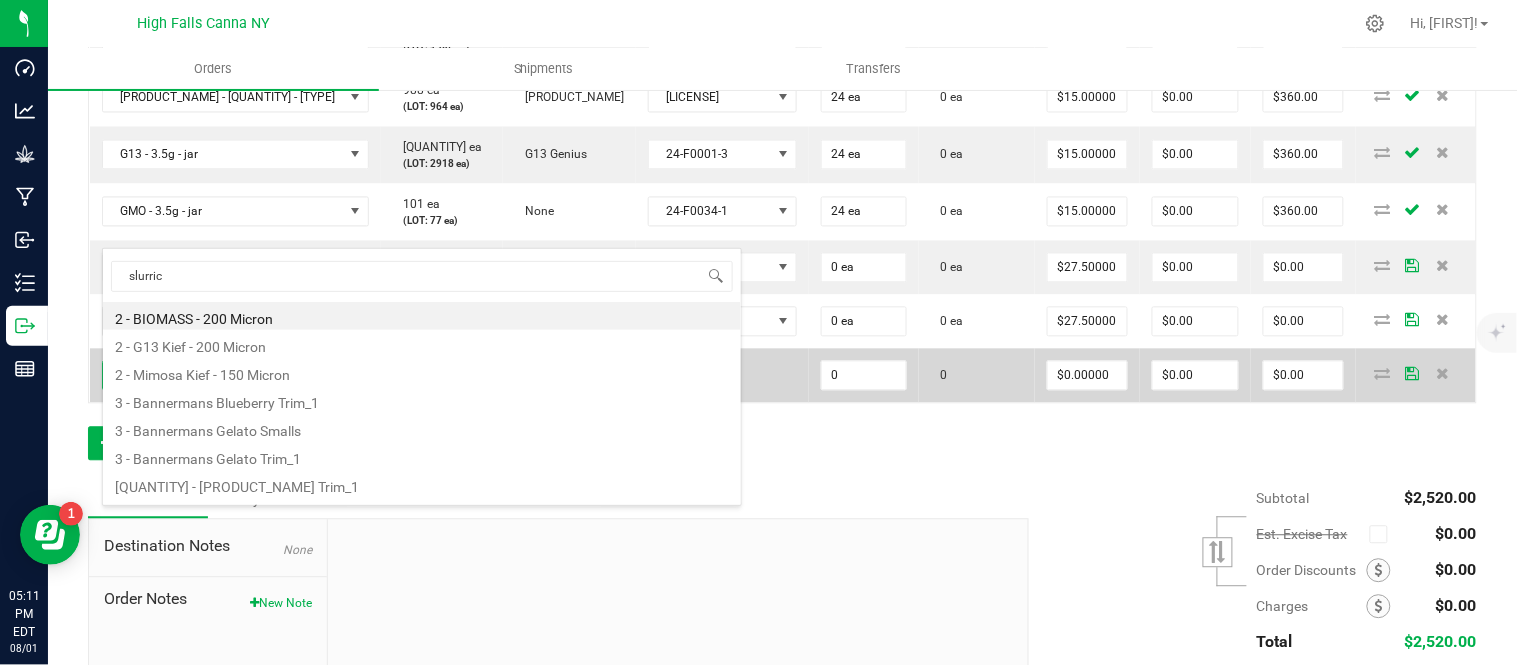 type on "slurrica" 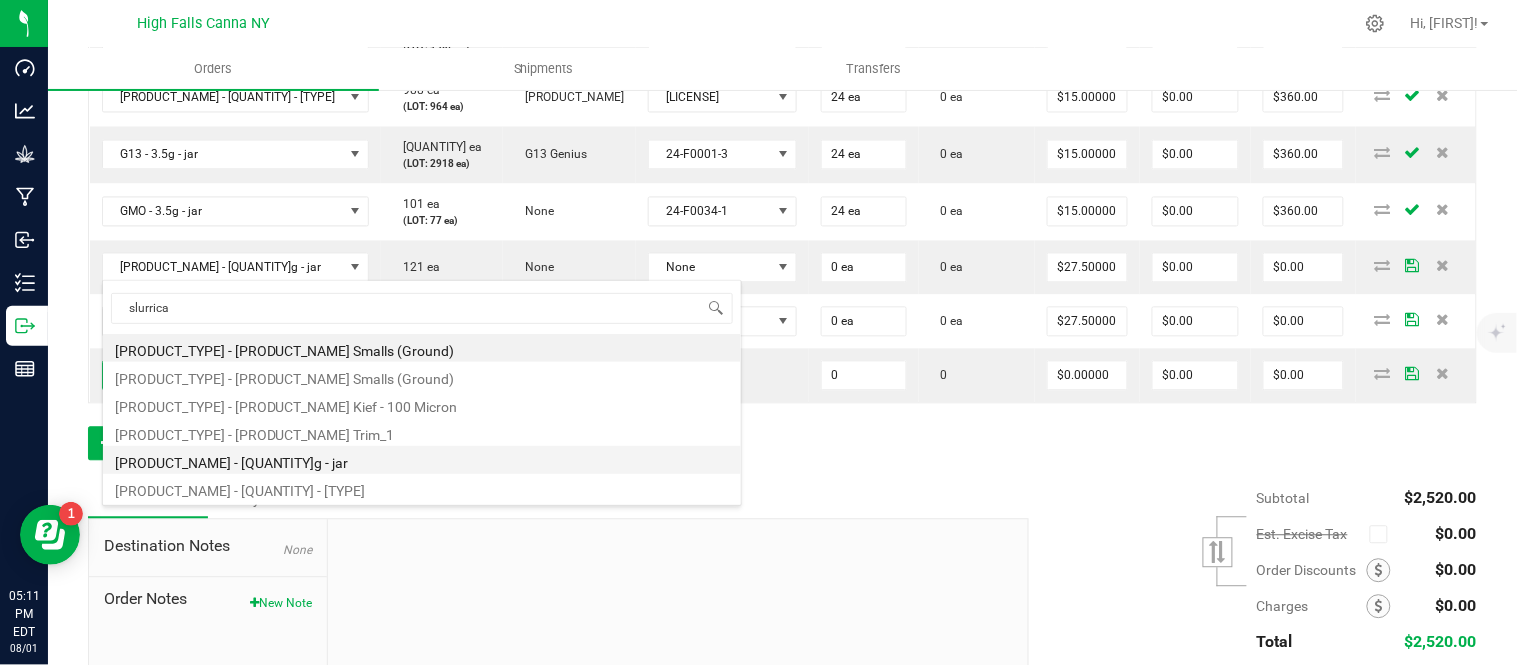 click on "[PRODUCT_NAME] - [QUANTITY]g - jar" at bounding box center [422, 460] 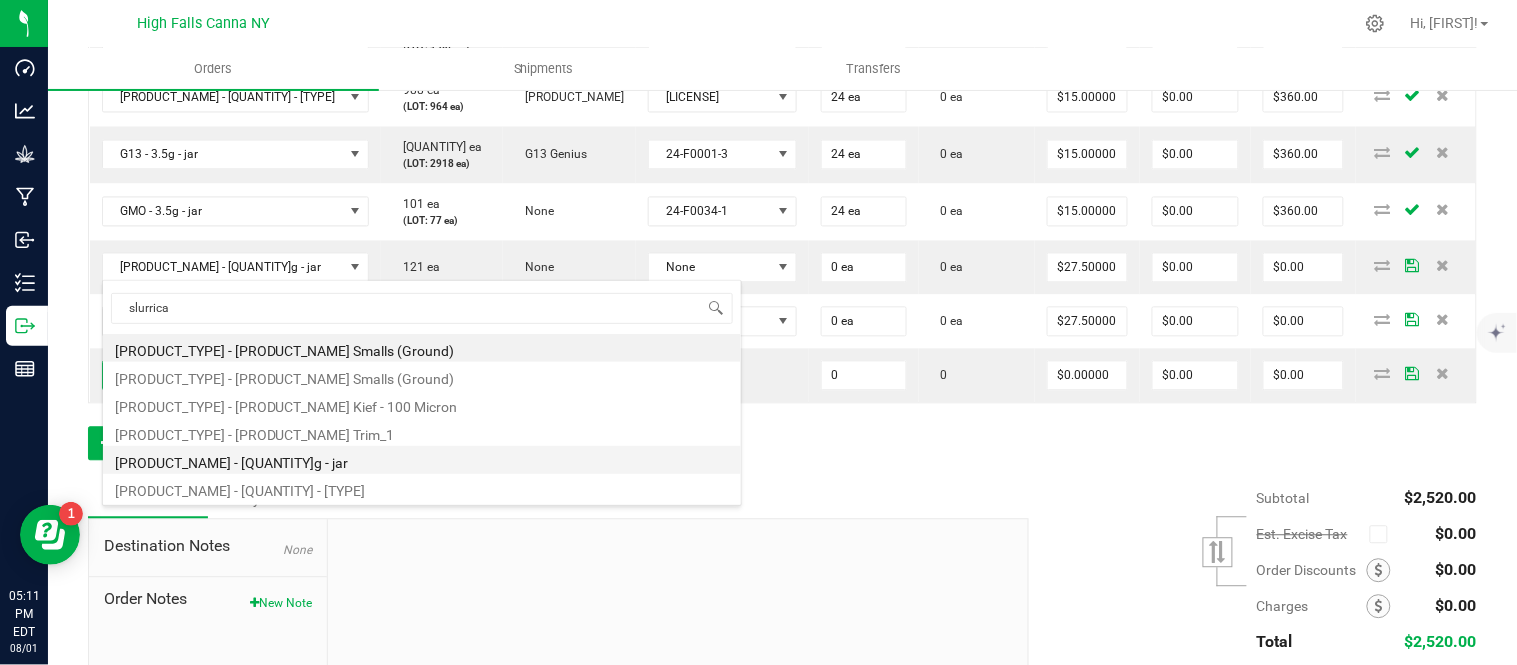 type on "0 ea" 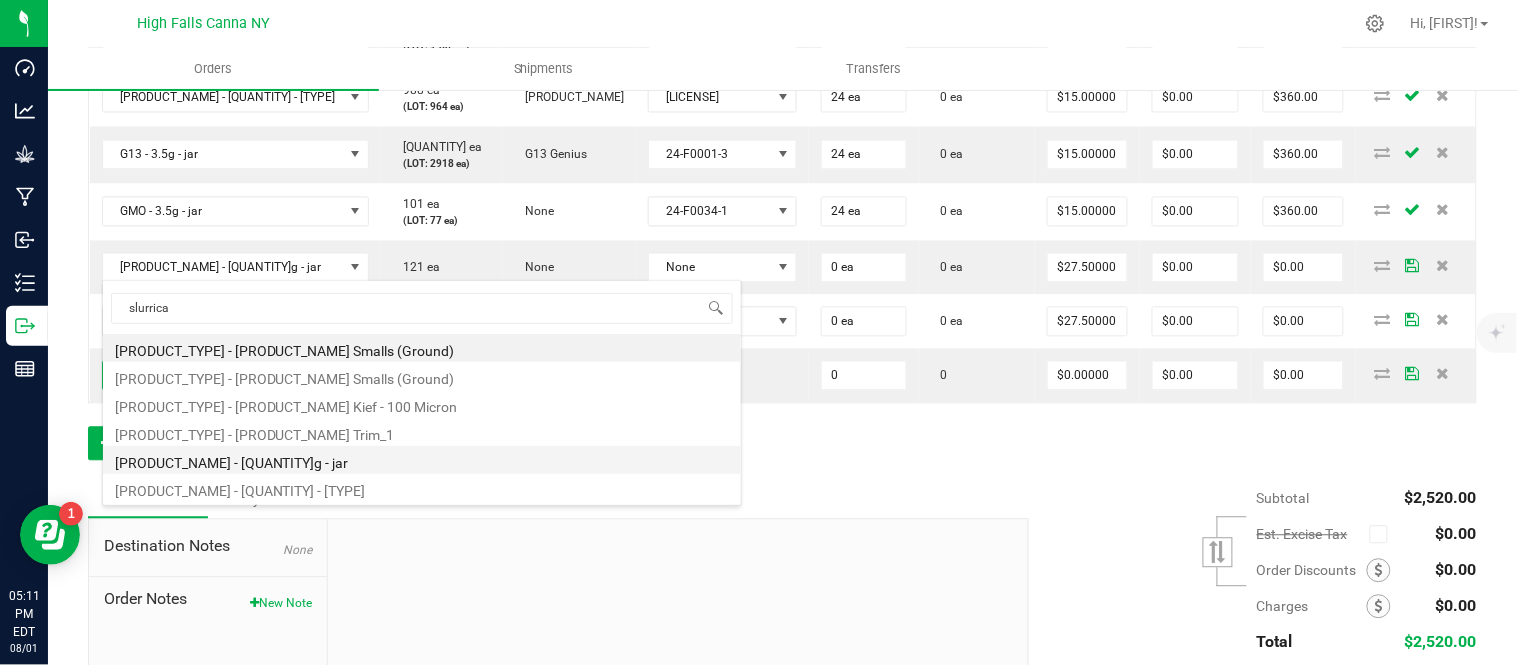 type on "$27.50000" 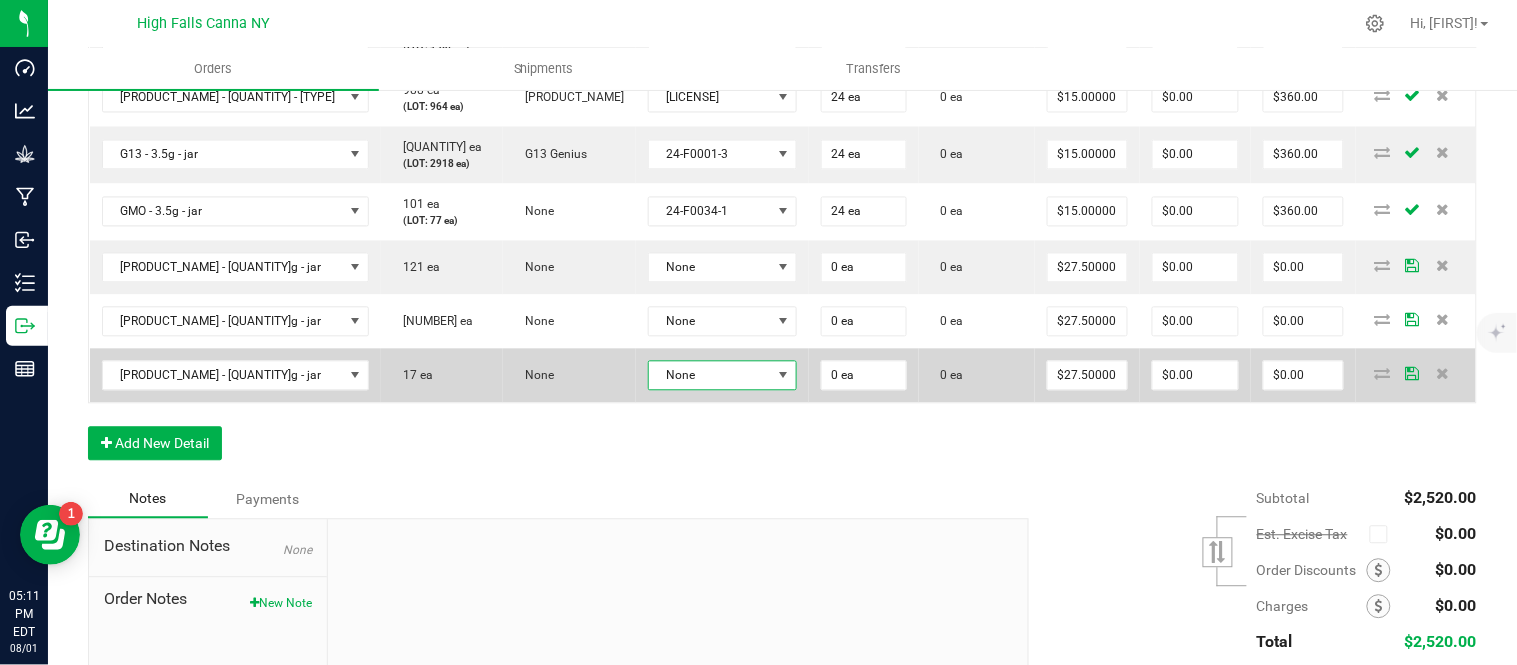 click at bounding box center [783, 376] 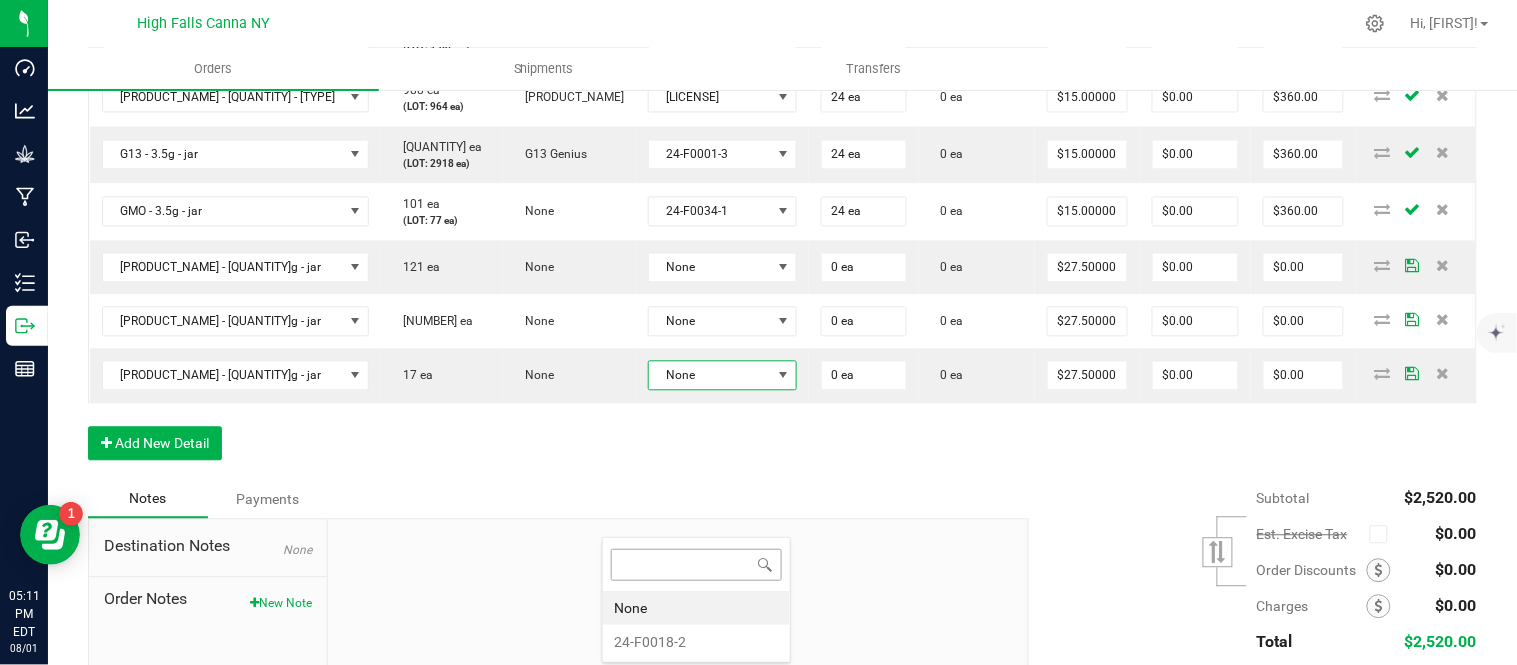 scroll, scrollTop: 99970, scrollLeft: 99882, axis: both 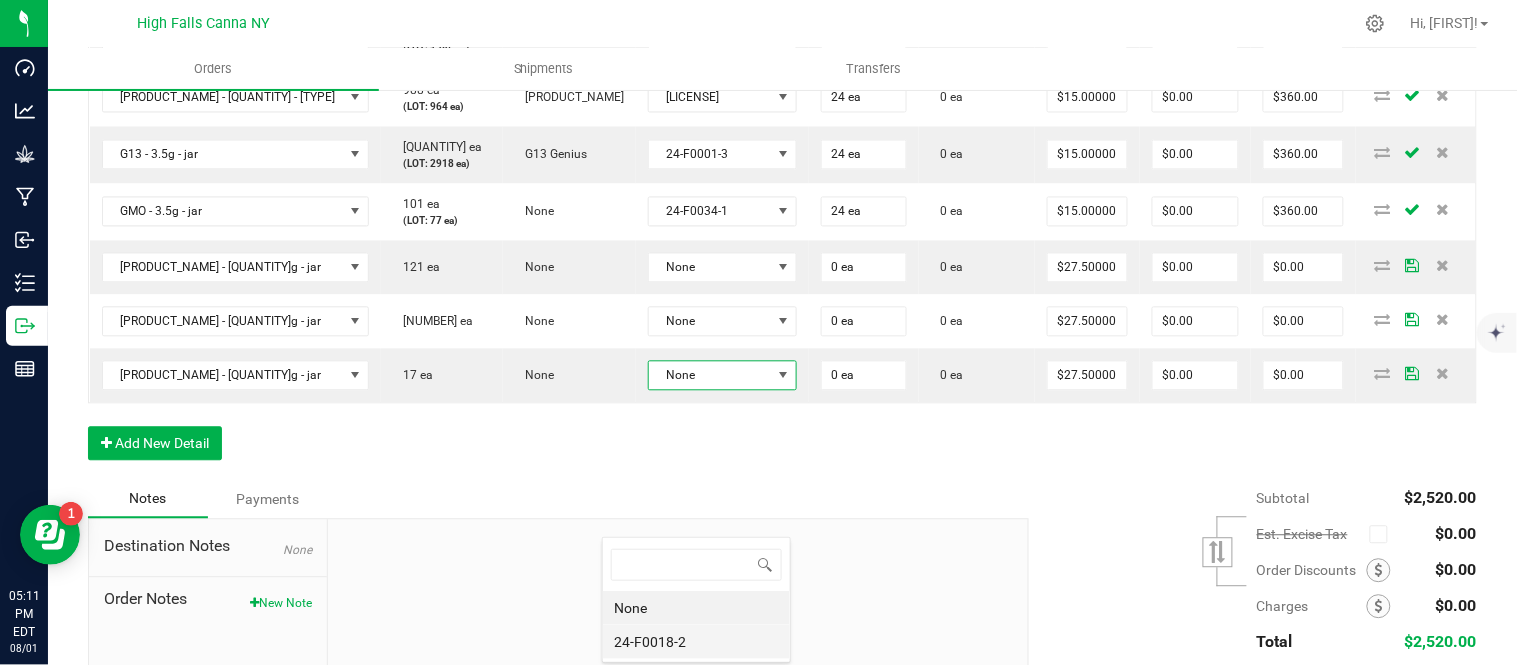 click on "24-F0018-2" at bounding box center (696, 642) 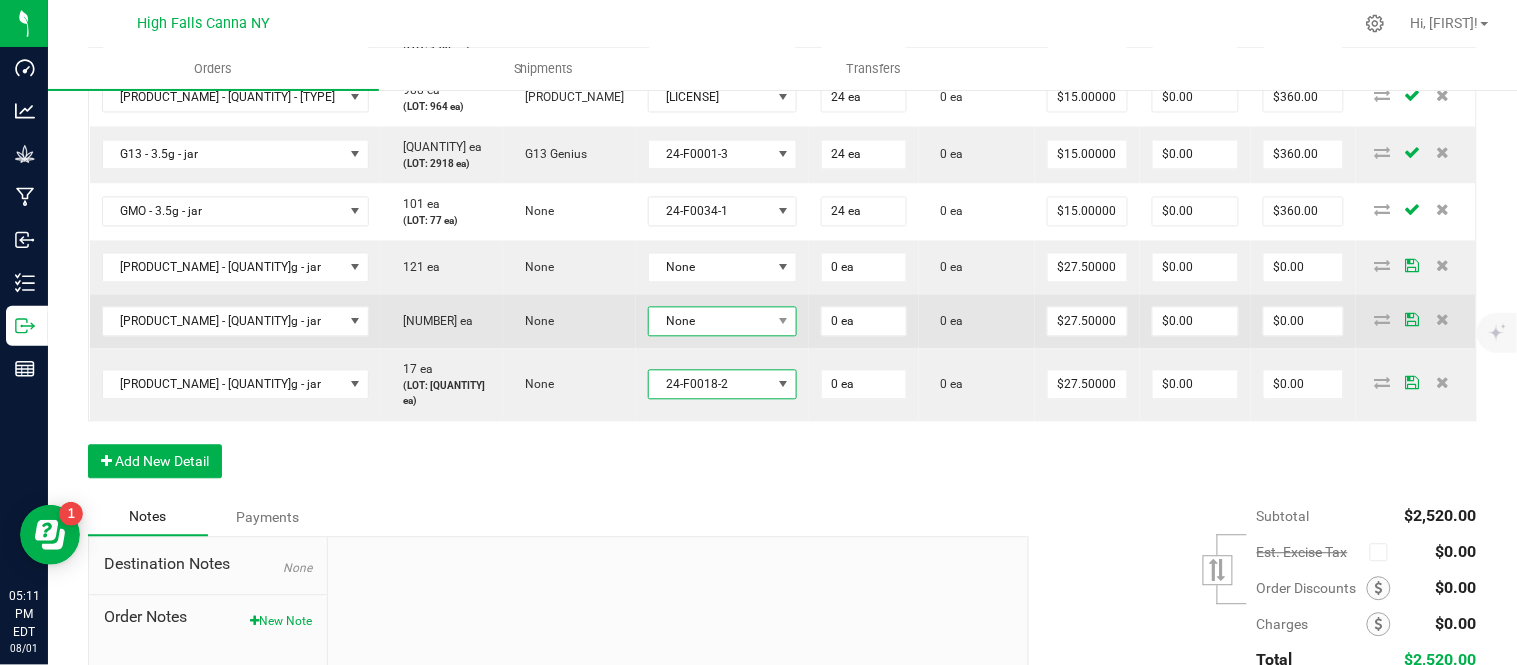 click on "None" at bounding box center (710, 322) 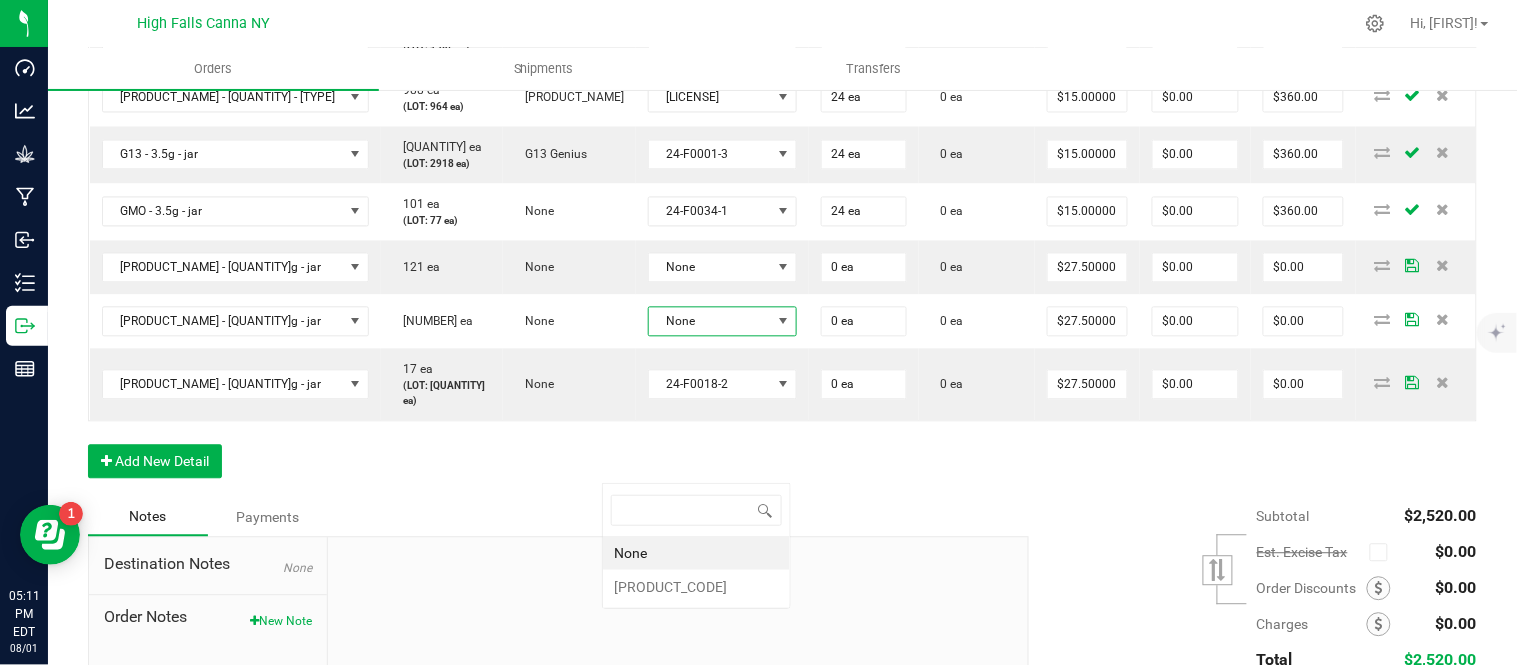 scroll, scrollTop: 99970, scrollLeft: 99882, axis: both 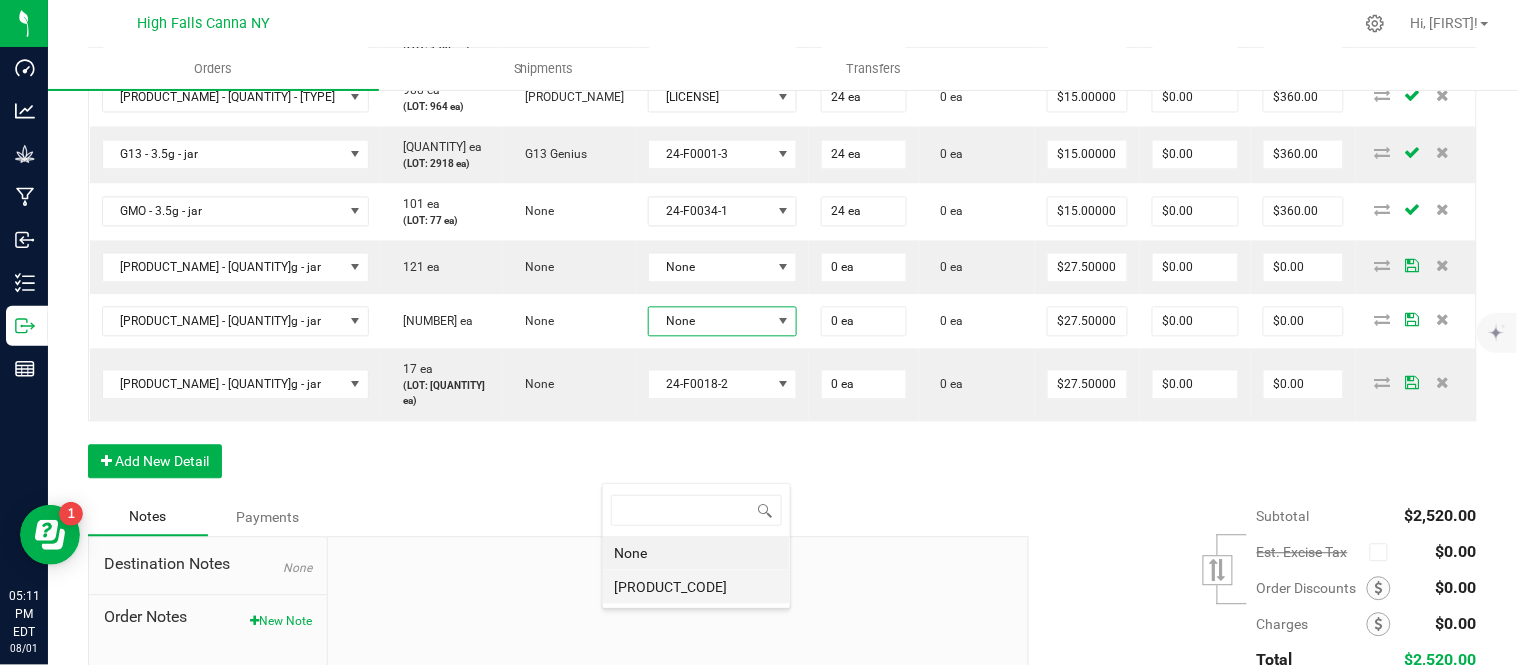 click on "[PRODUCT_CODE]" at bounding box center [696, 587] 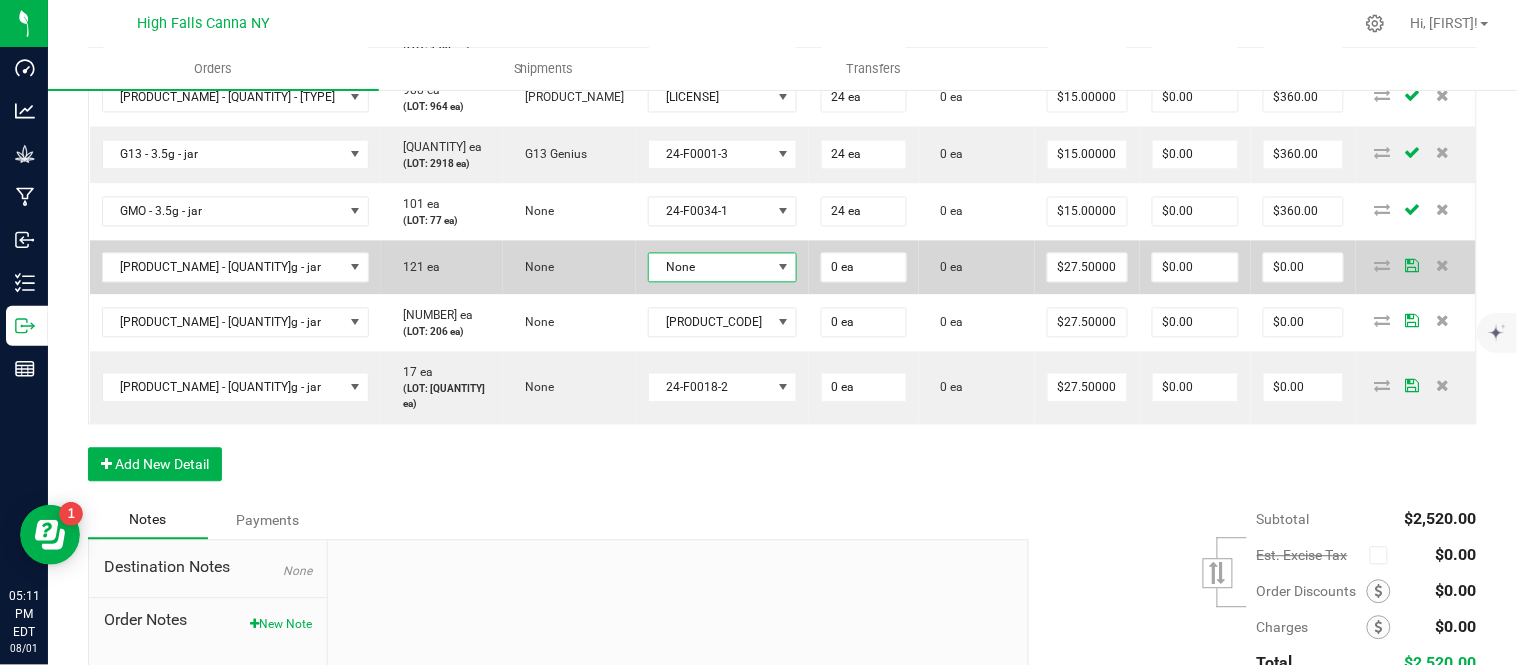 click on "None" at bounding box center (710, 268) 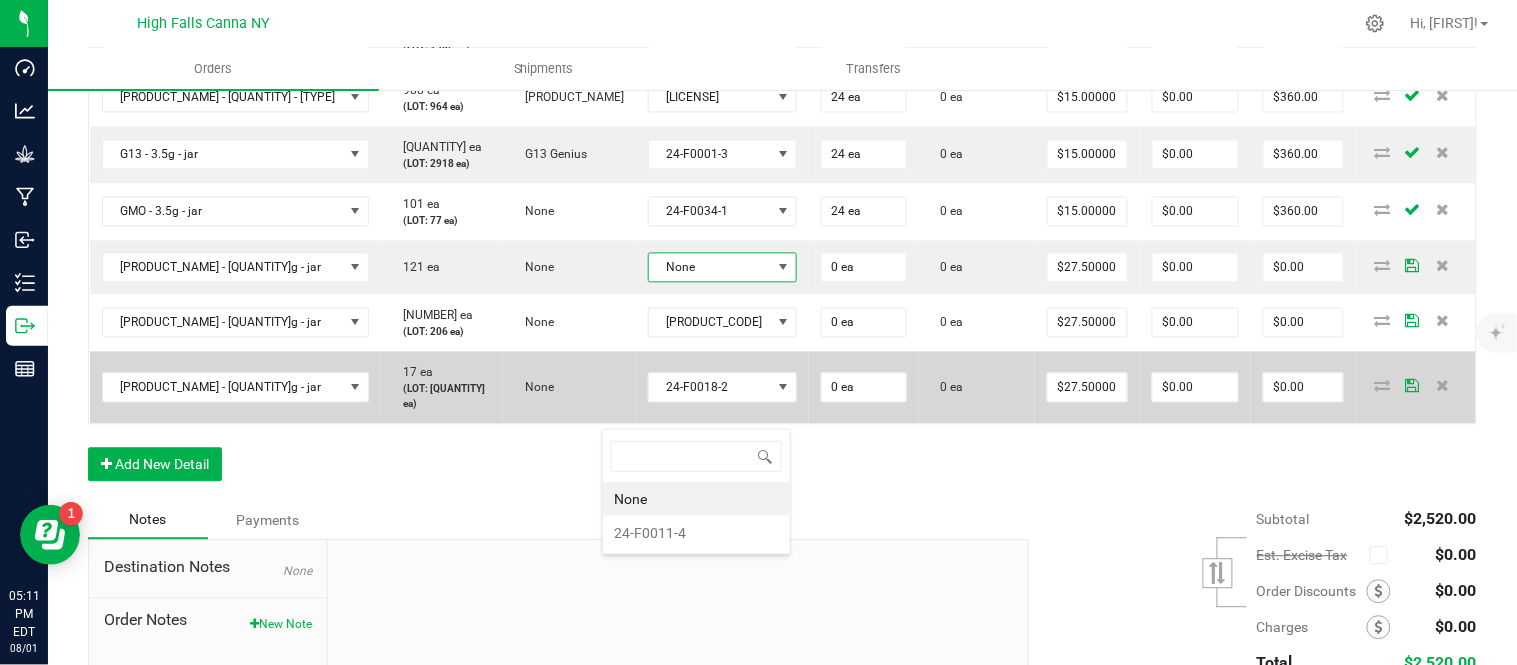 scroll, scrollTop: 99970, scrollLeft: 99882, axis: both 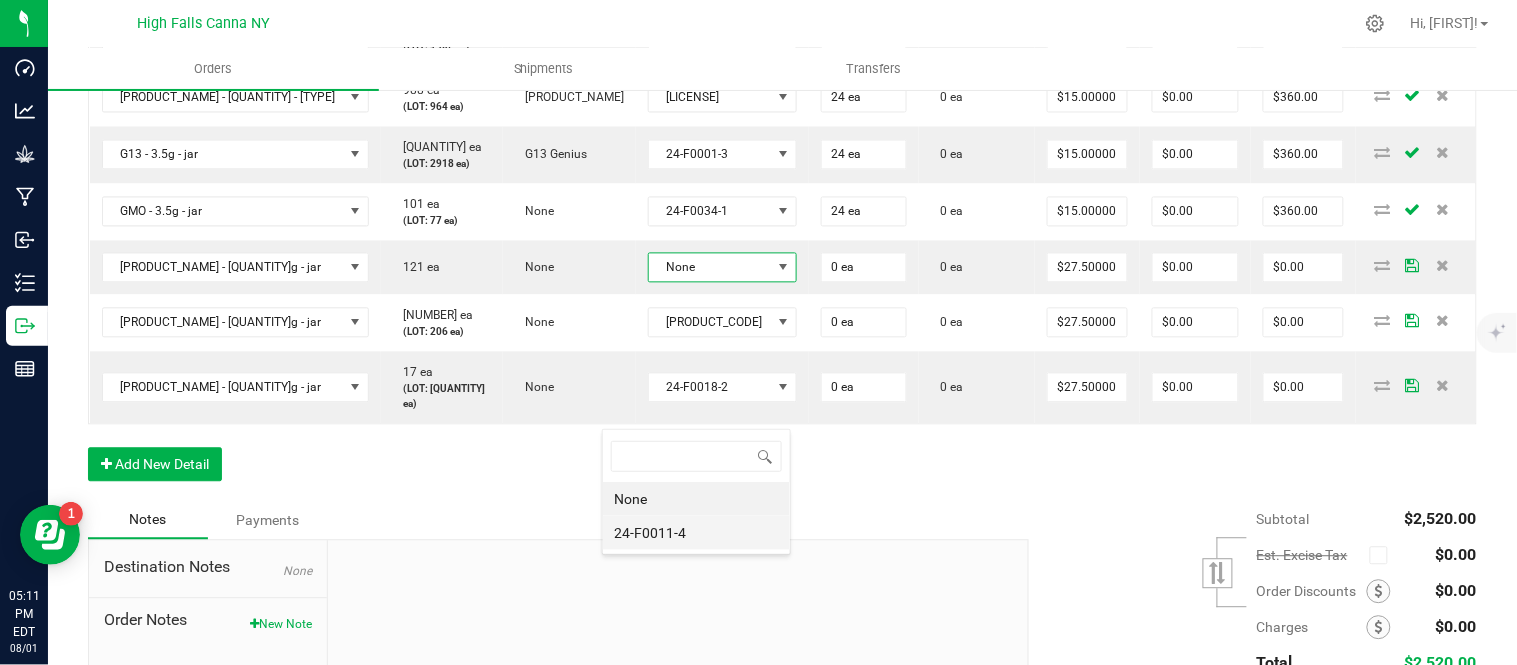 click on "24-F0011-4" at bounding box center [696, 533] 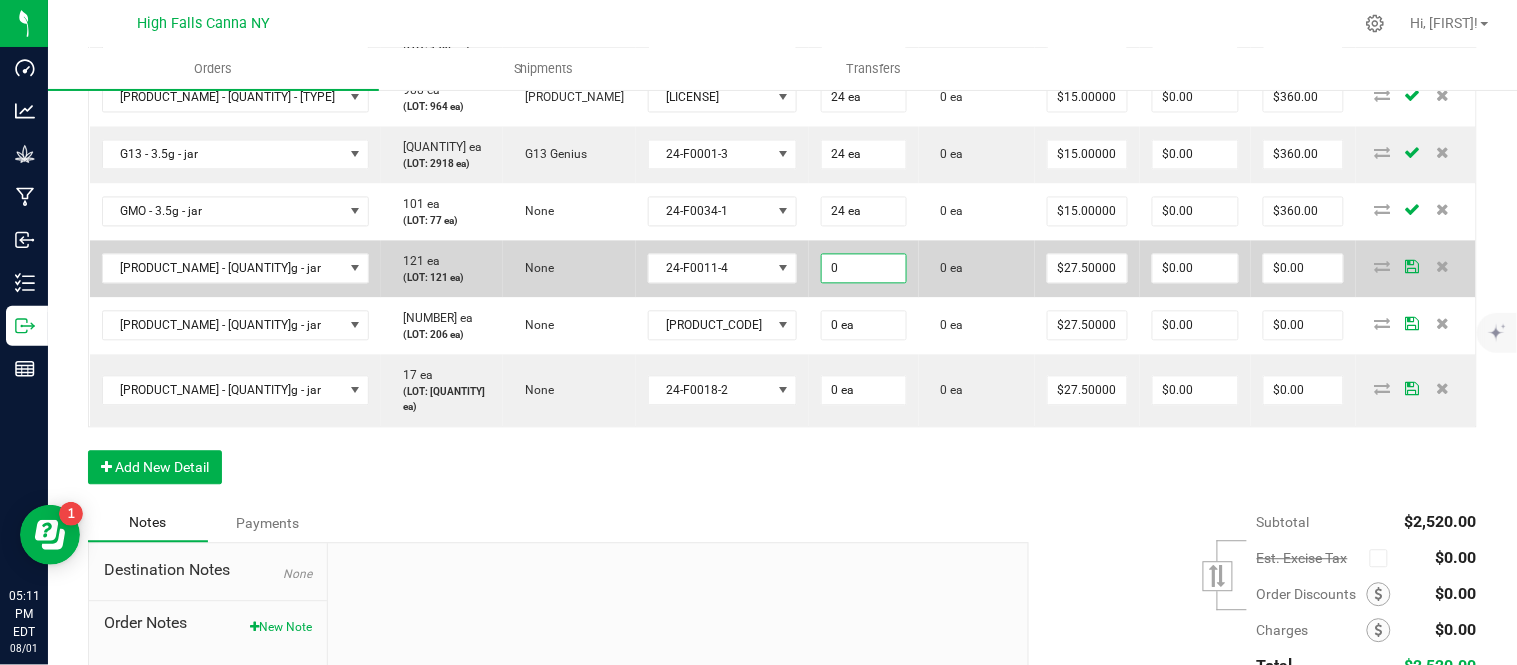 click on "0" at bounding box center [864, 269] 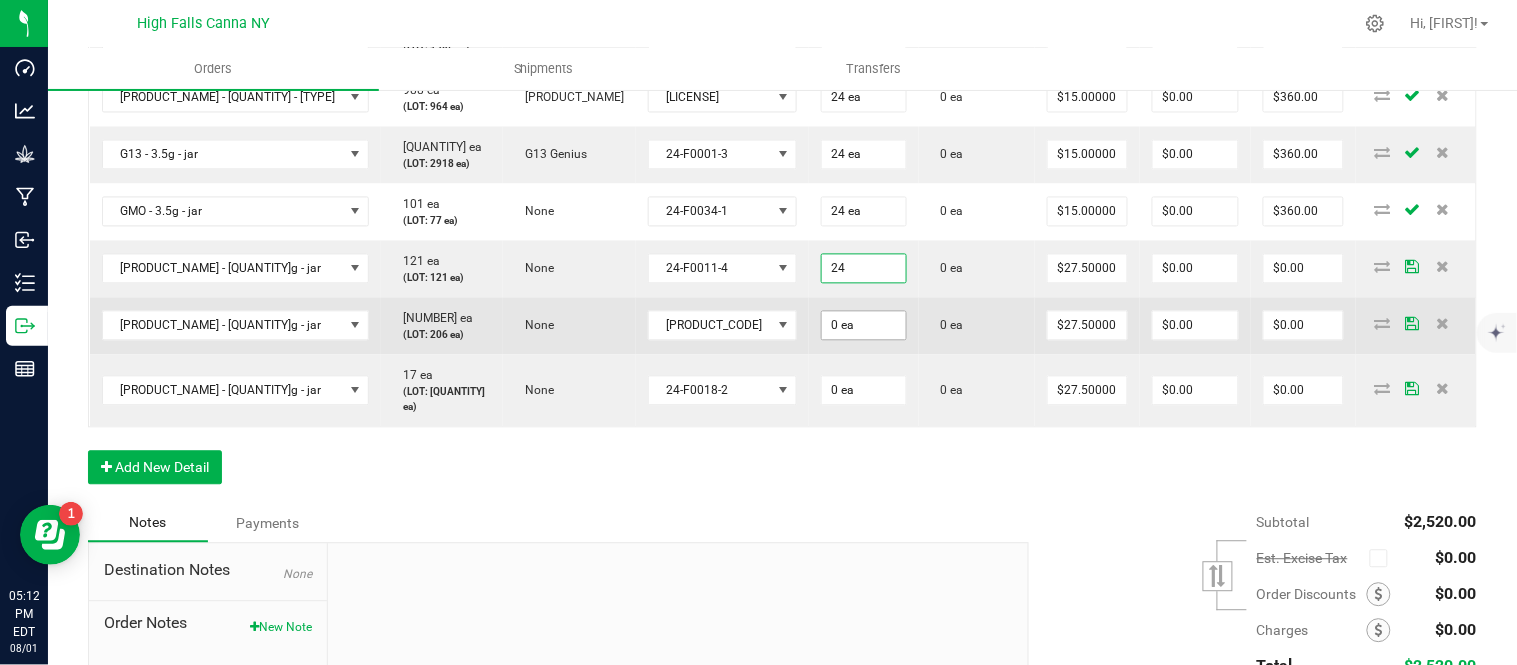 type on "24 ea" 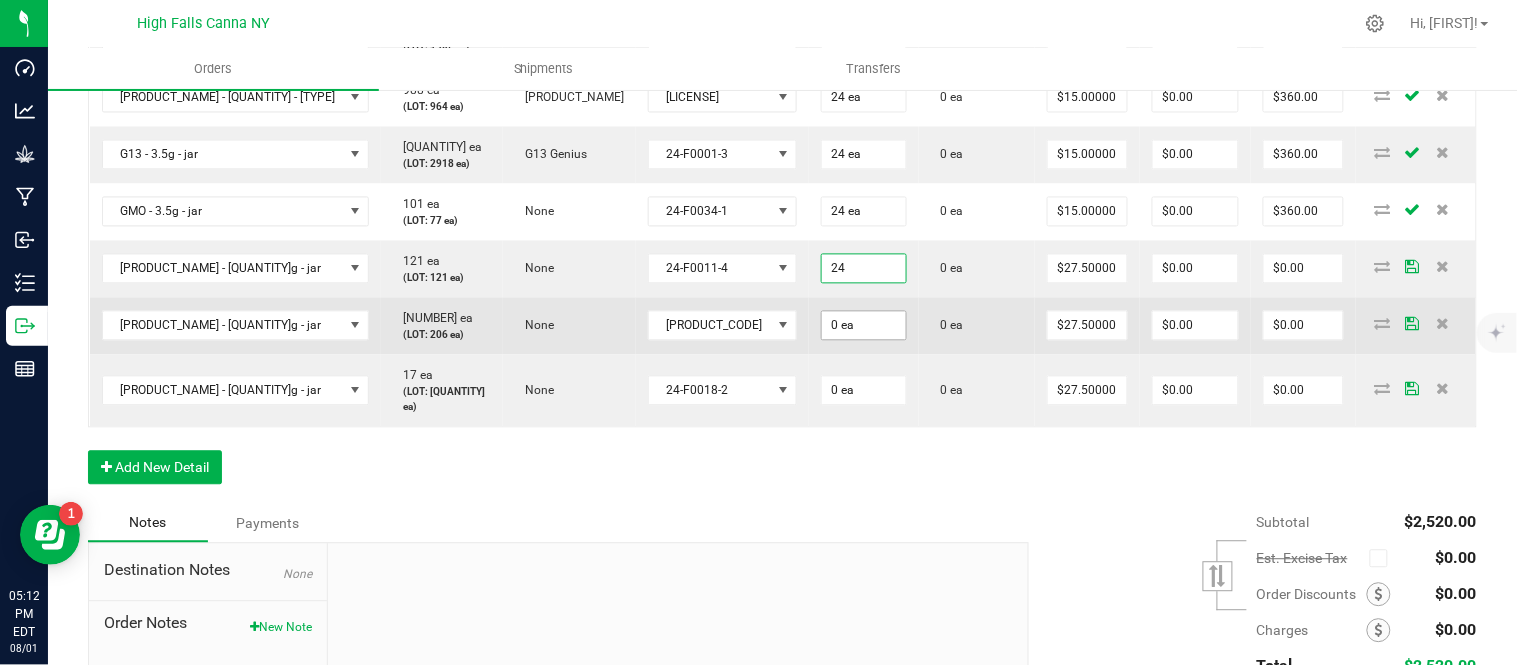 type on "$660.00" 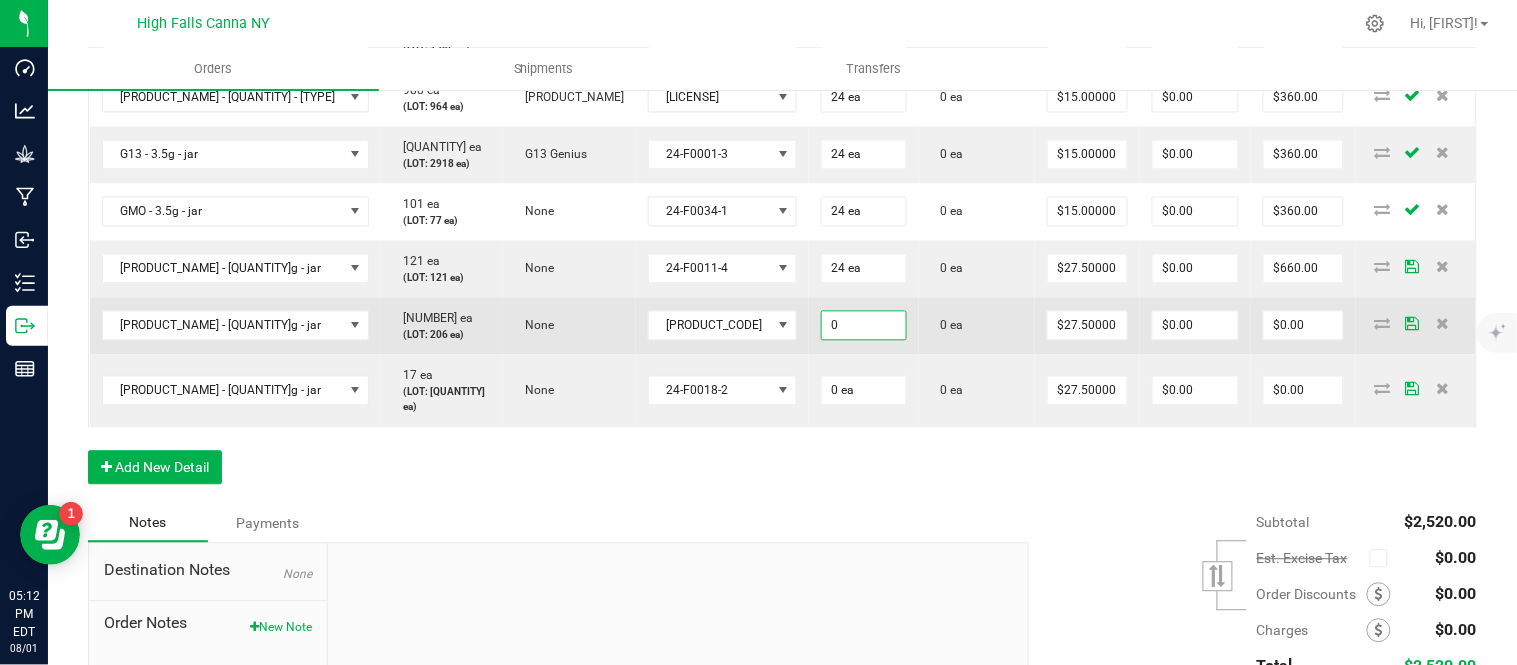 click on "0" at bounding box center (864, 326) 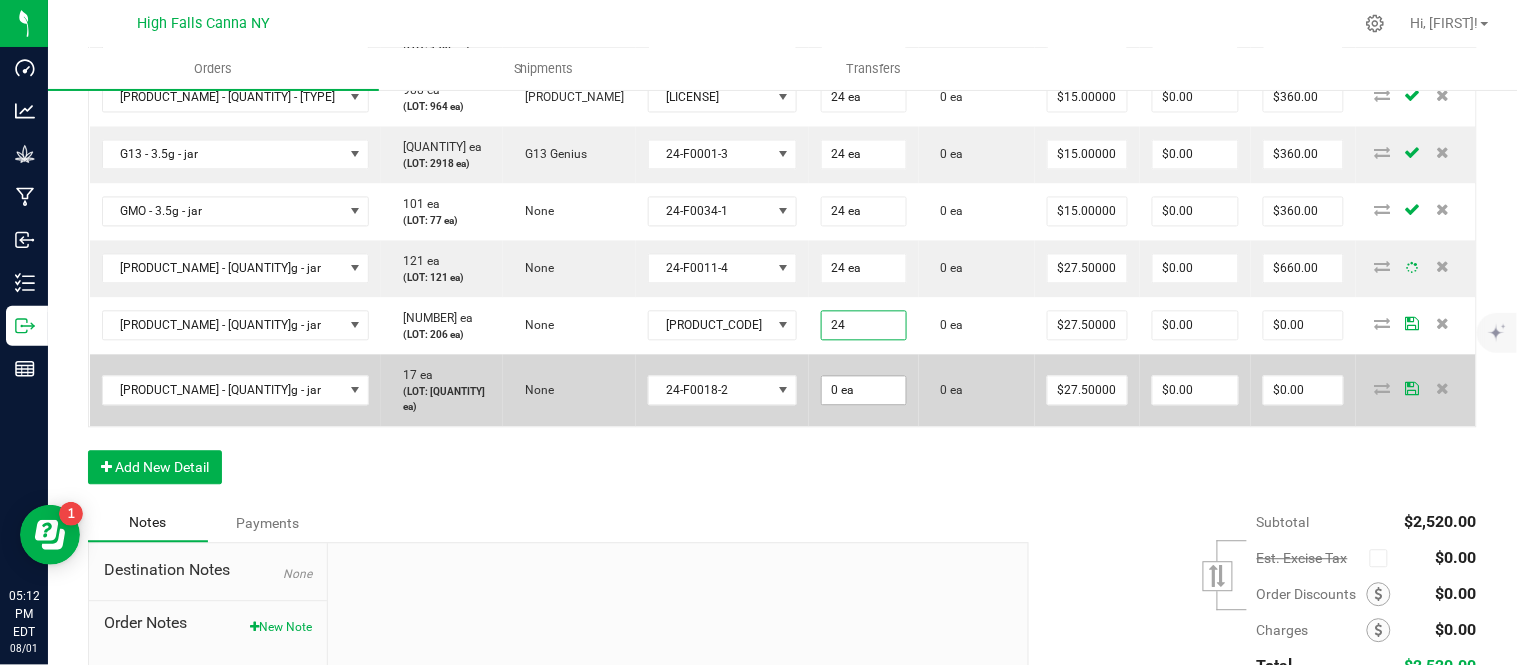 click on "0 ea" at bounding box center [864, 391] 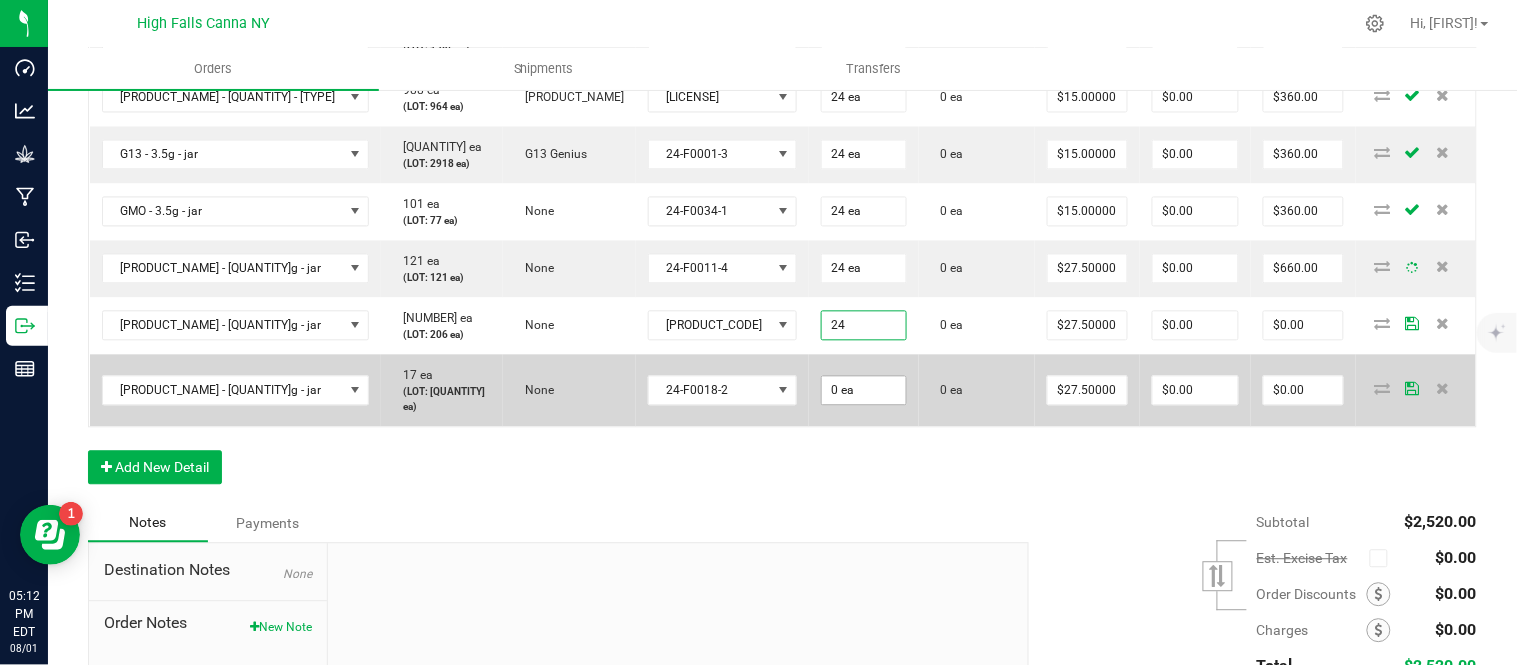 type on "24 ea" 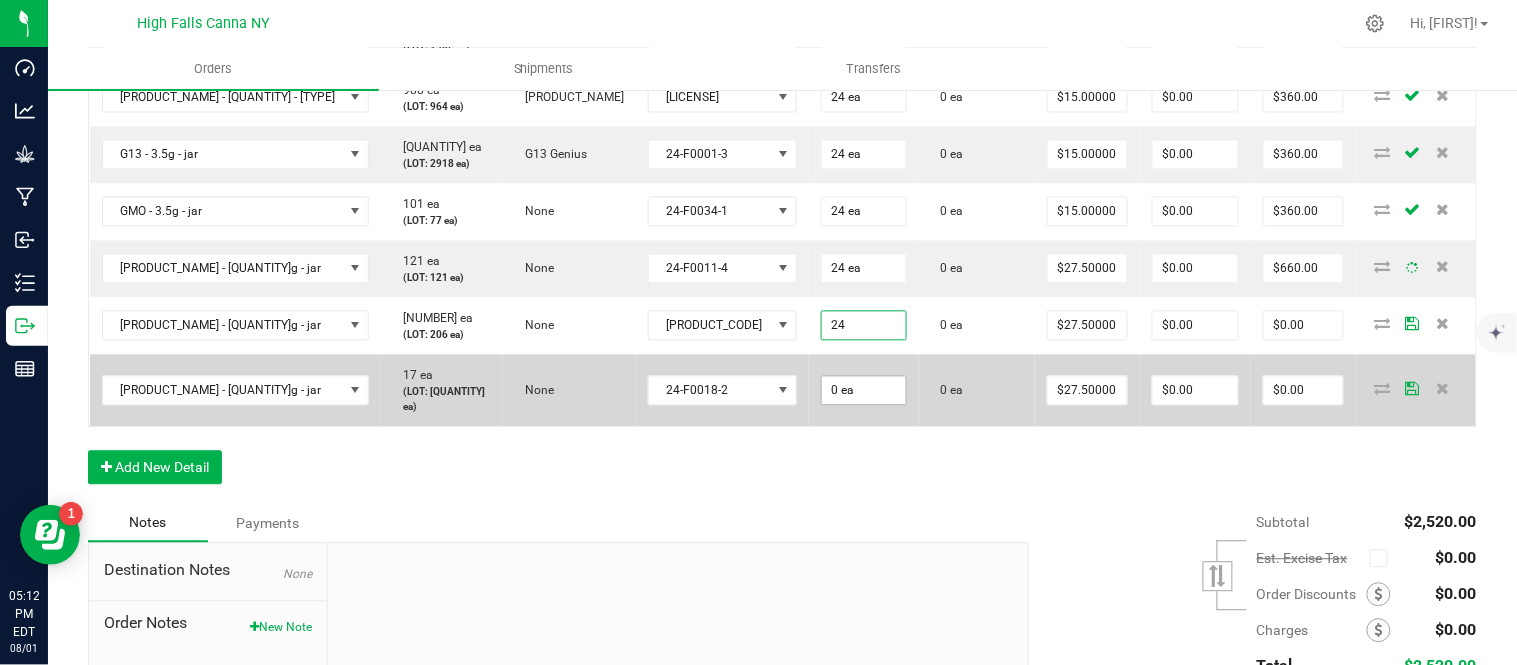 type on "$660.00" 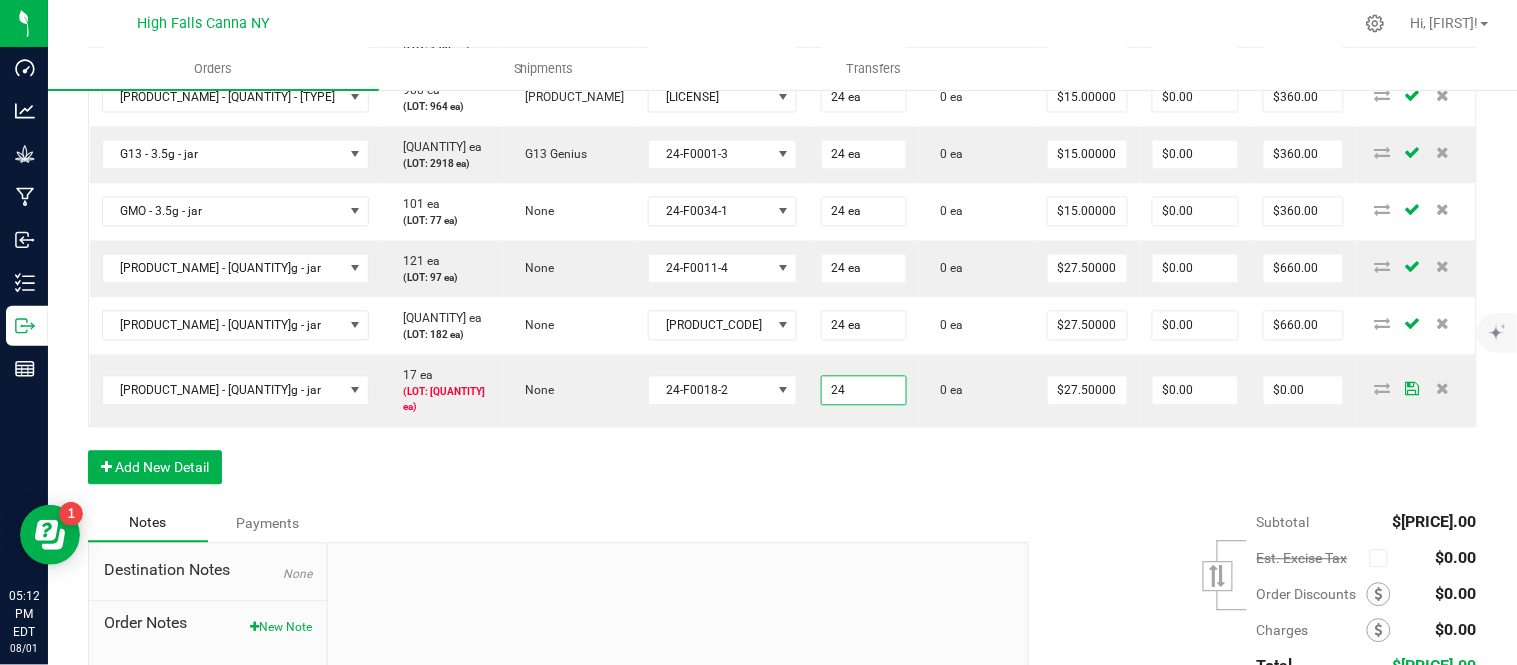 type on "24 ea" 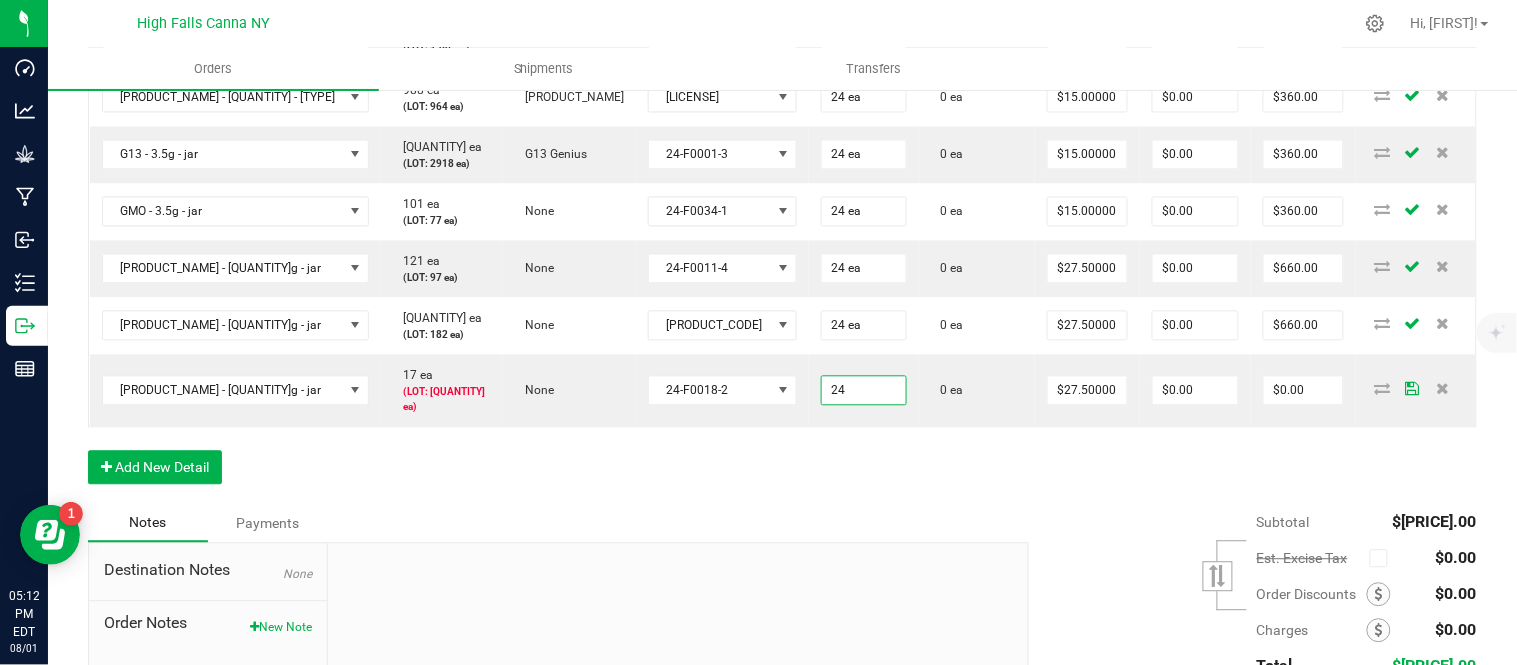type on "$660.00" 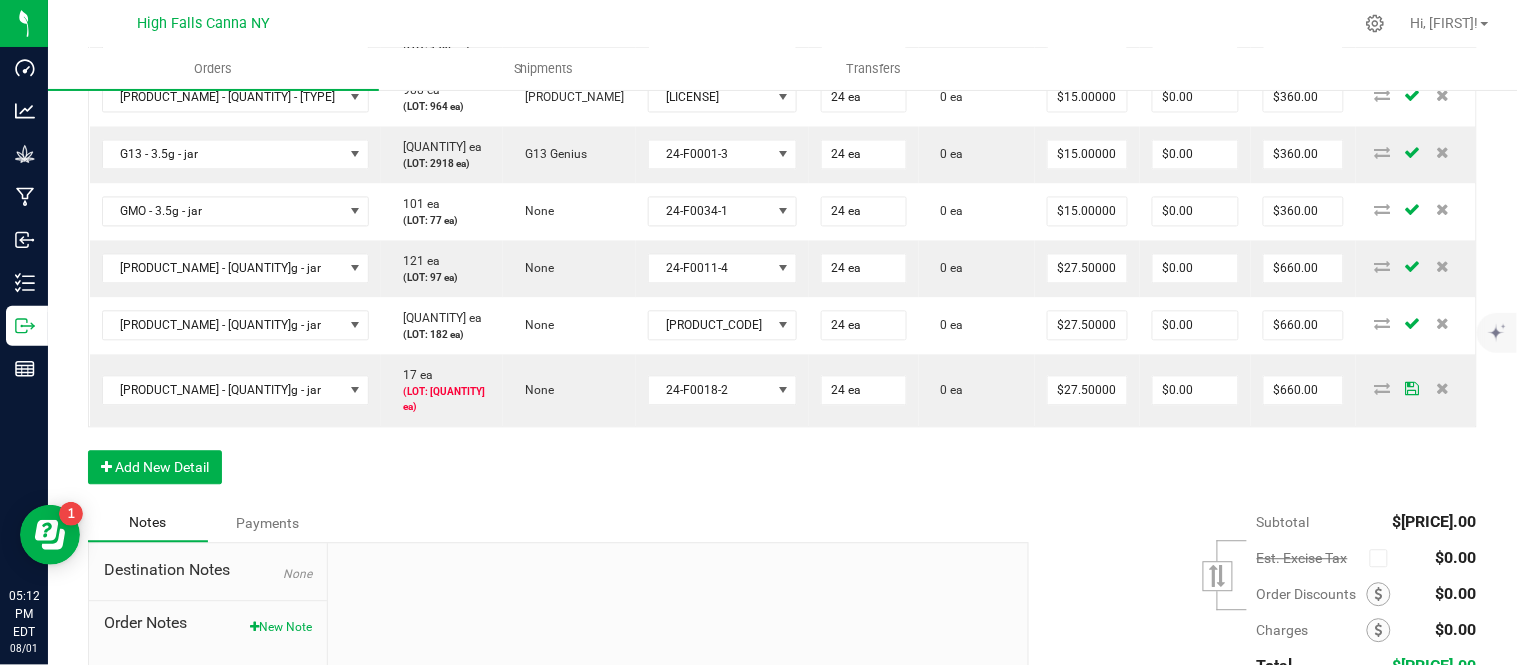 click on "Order Details Print All Labels Item  Sellable  Strain  Lot Number  Qty Ordered Qty Allocated Unit Price Line Discount Total Actions Bliss - 15ml - Tincture  1405 ea   (LOT: 1405 ea)   None  HFBD101 12 ea  0 ea  $15.00000 $0.00 $180.00 Chill - 15ml - Tincture  1535 ea   (LOT: 1523 ea)   None  HFSC101 12 ea  0 ea  $15.00000 $0.00 $180.00 Sleep - 15ml - Tincture  1189 ea   (LOT: 1177 ea)   None  HFSD101 12 ea  0 ea  $15.00000 $0.00 $180.00 Super Mobility - 15ml - Tincture  1156 ea   (LOT: 1144 ea)   None  HFSM101 12 ea  0 ea  $15.00000 $0.00 $180.00 Gelato - 3.5g - jar  976 ea   (LOT: 952 ea)   Gelato  24-F00011-4 24 ea  0 ea  $15.00000 $0.00 $360.00 Headband 99 - 3.5g - jar  1409 ea   (LOT: 1385 ea)   Headband 99  24-F0039-1 24 ea  0 ea  $15.00000 $0.00 $360.00 Killer Queen - 3.5g - jar  988 ea   (LOT: 964 ea)   Killer Queen  24-F0006-3 24 ea  0 ea  $15.00000 $0.00 $360.00 G13 - 3.5g - jar  2942 ea   (LOT: 2918 ea)   G13 Genius  24-F0001-3 24 ea  0 ea  $15.00000 $0.00 $360.00" at bounding box center [782, 49] 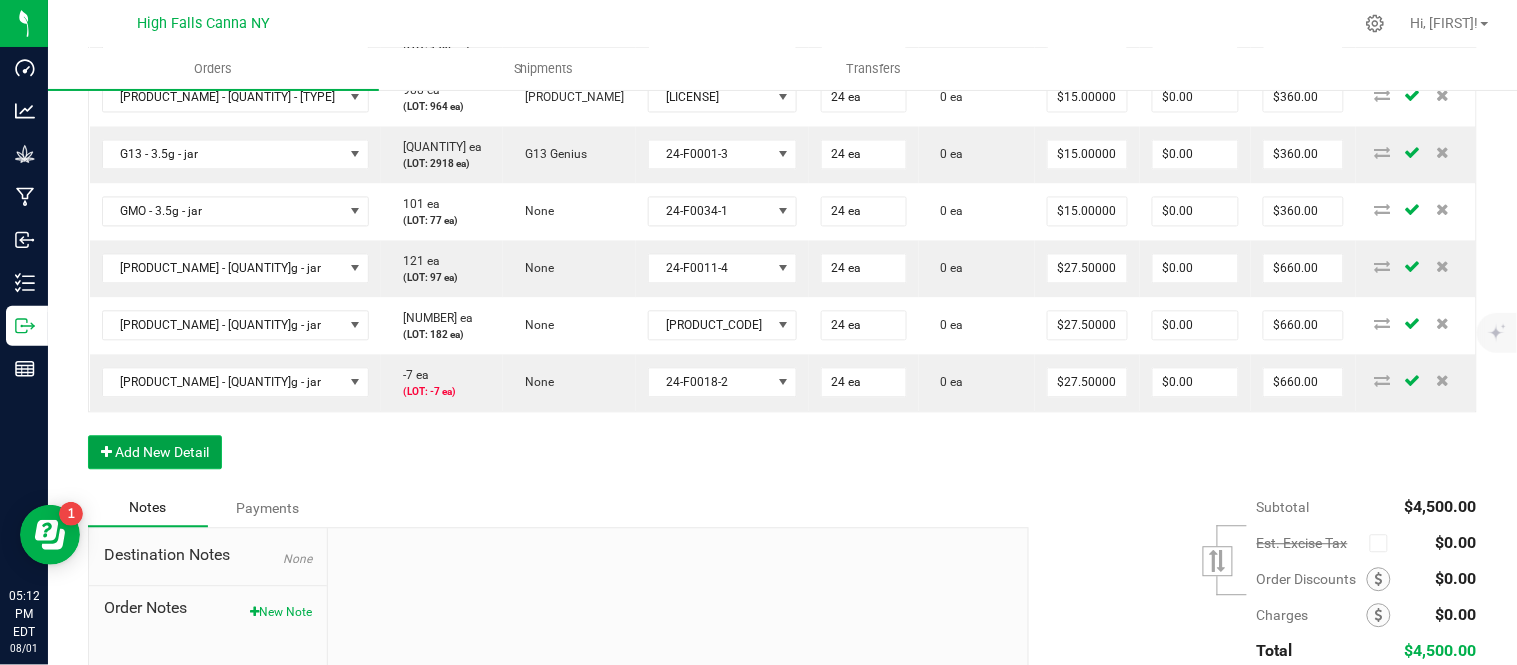 click on "Add New Detail" at bounding box center [155, 453] 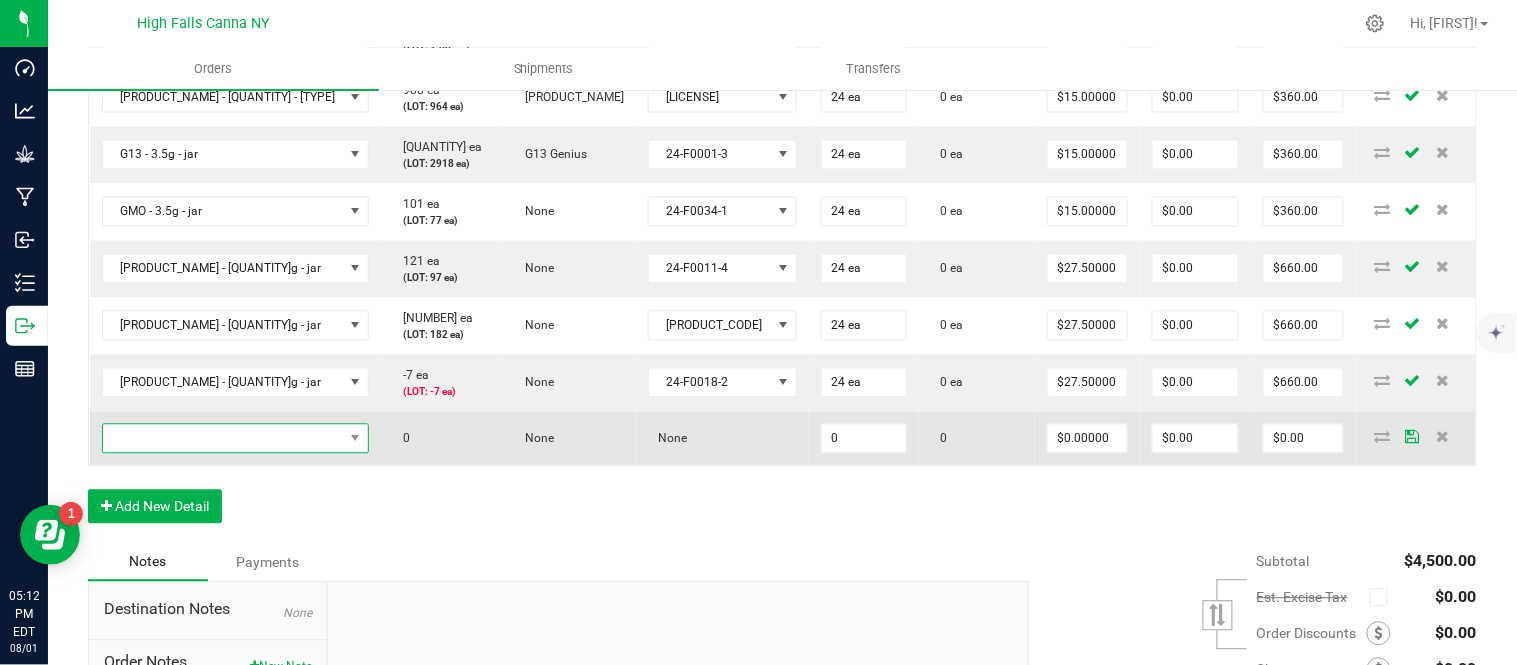 click at bounding box center (223, 439) 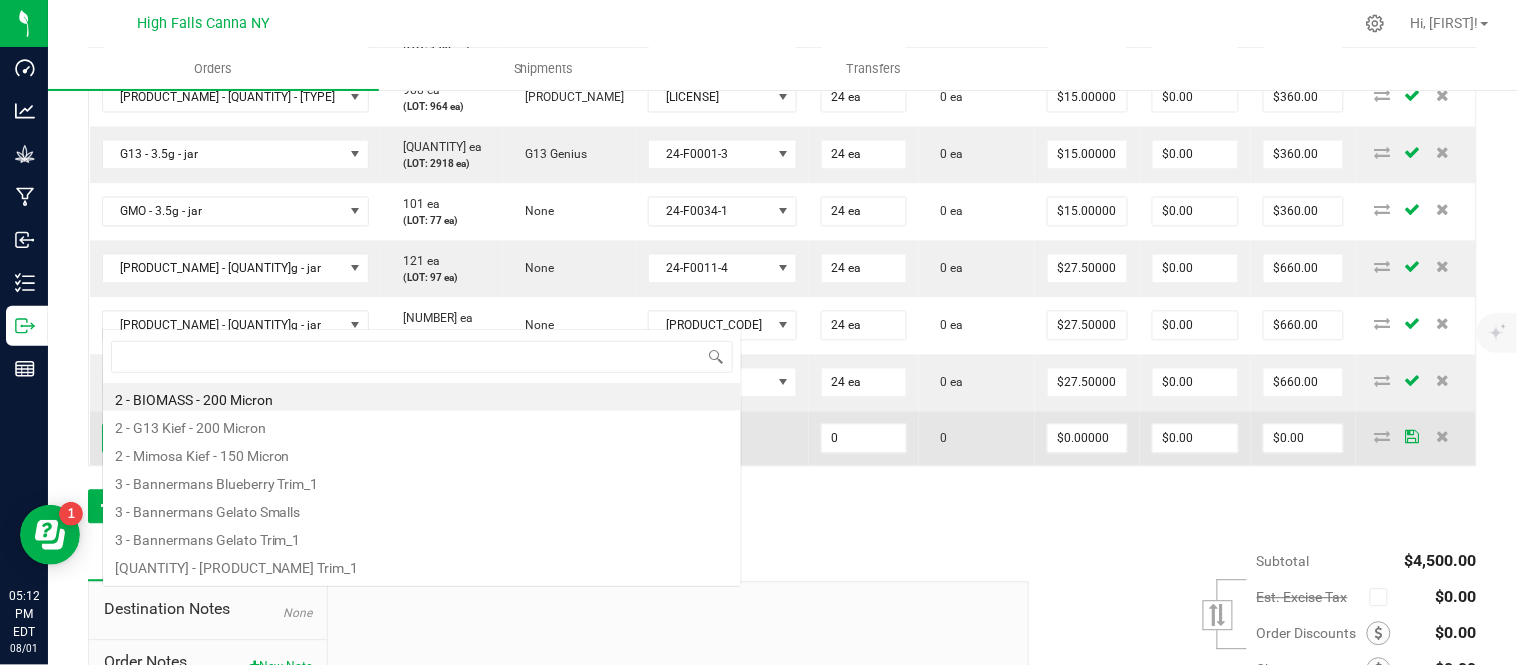 scroll, scrollTop: 0, scrollLeft: 0, axis: both 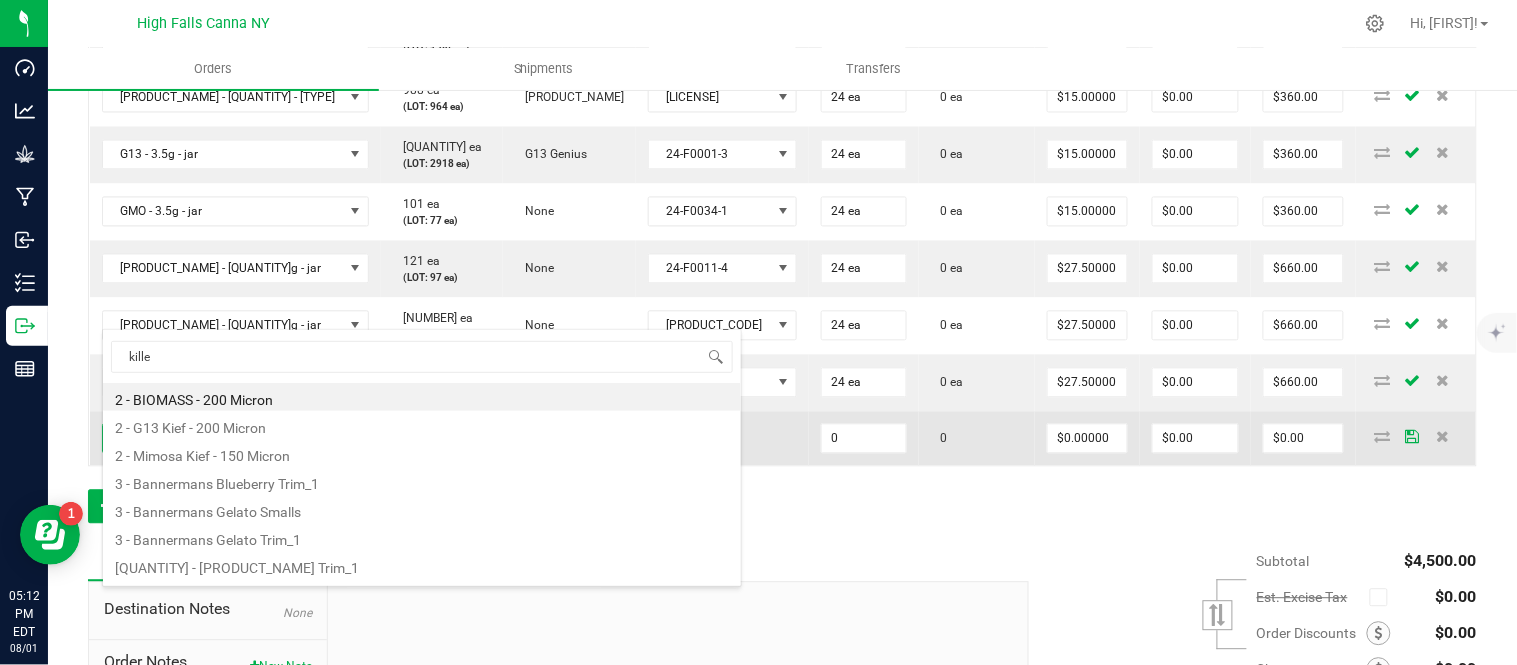 type on "killer" 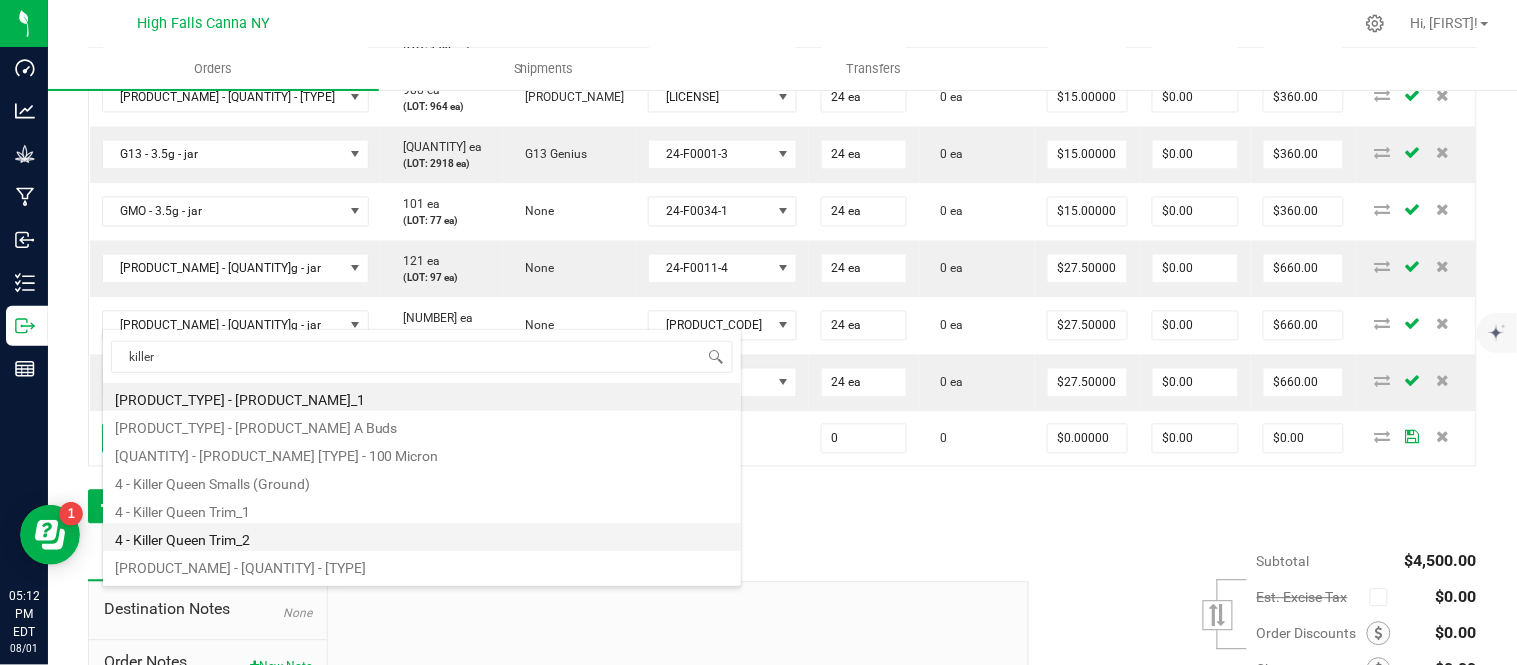 scroll, scrollTop: 135, scrollLeft: 0, axis: vertical 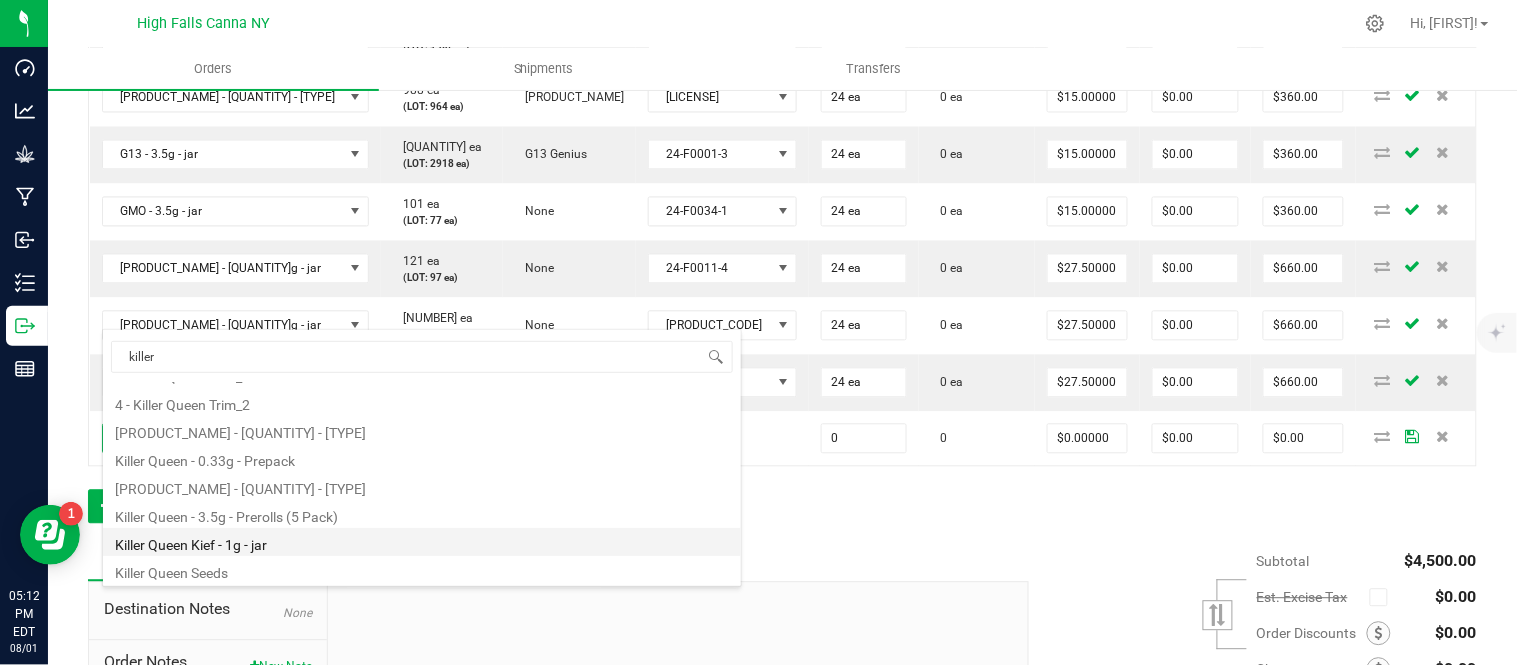 click on "Killer Queen Kief - 1g - jar" at bounding box center (422, 542) 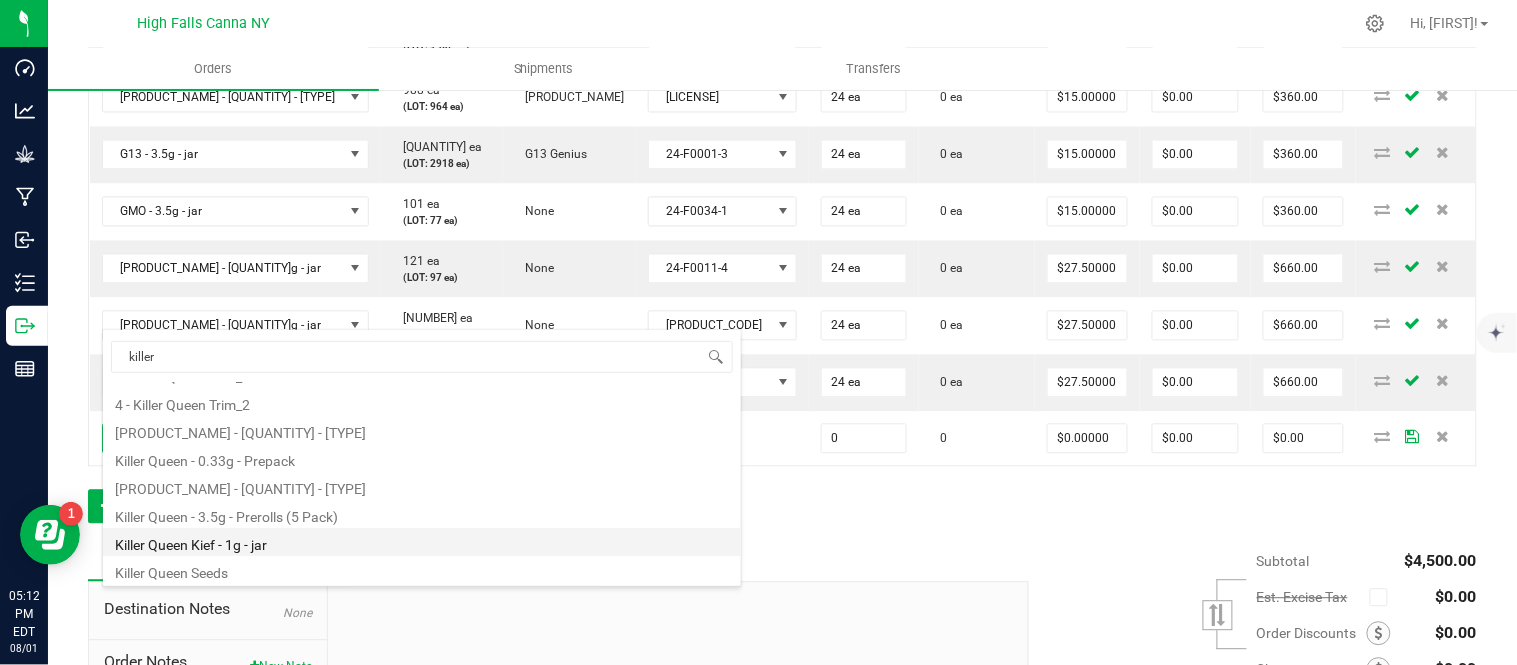 type on "0 ea" 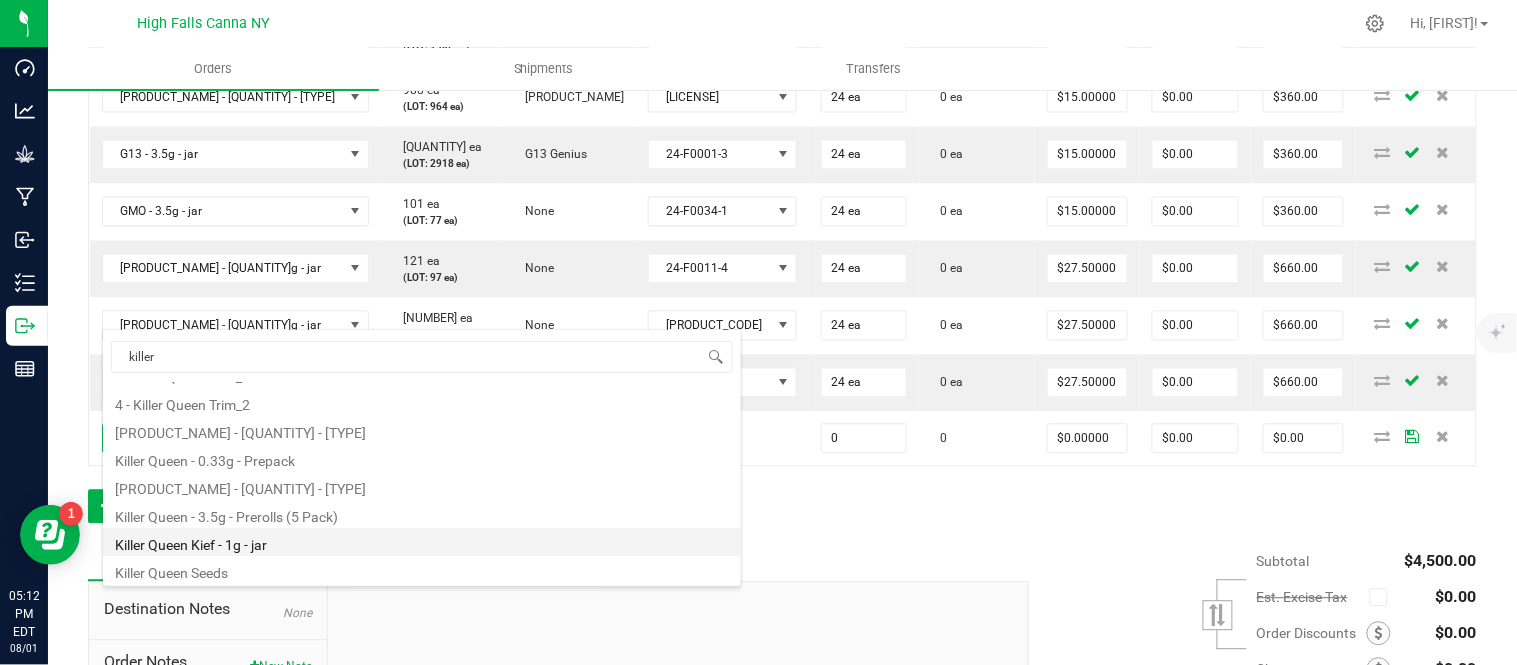 type on "$15.00000" 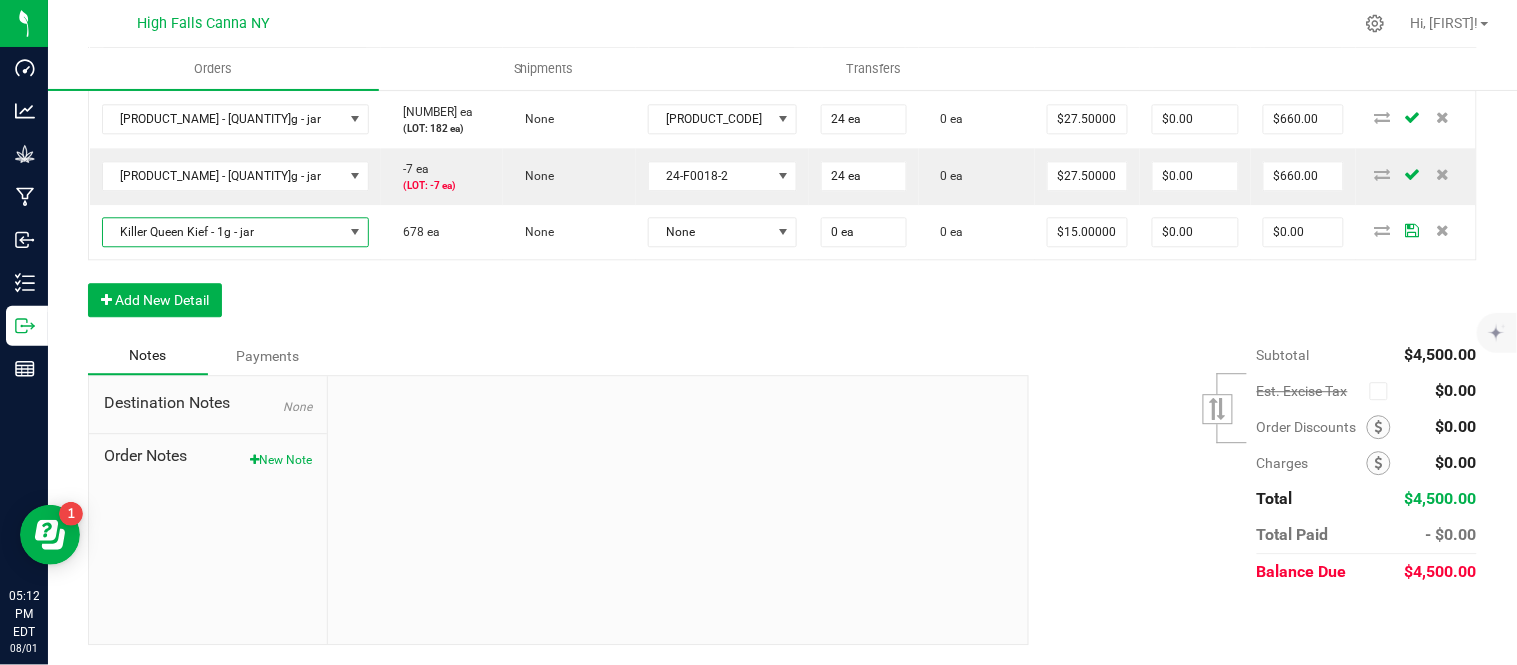 scroll, scrollTop: 1223, scrollLeft: 0, axis: vertical 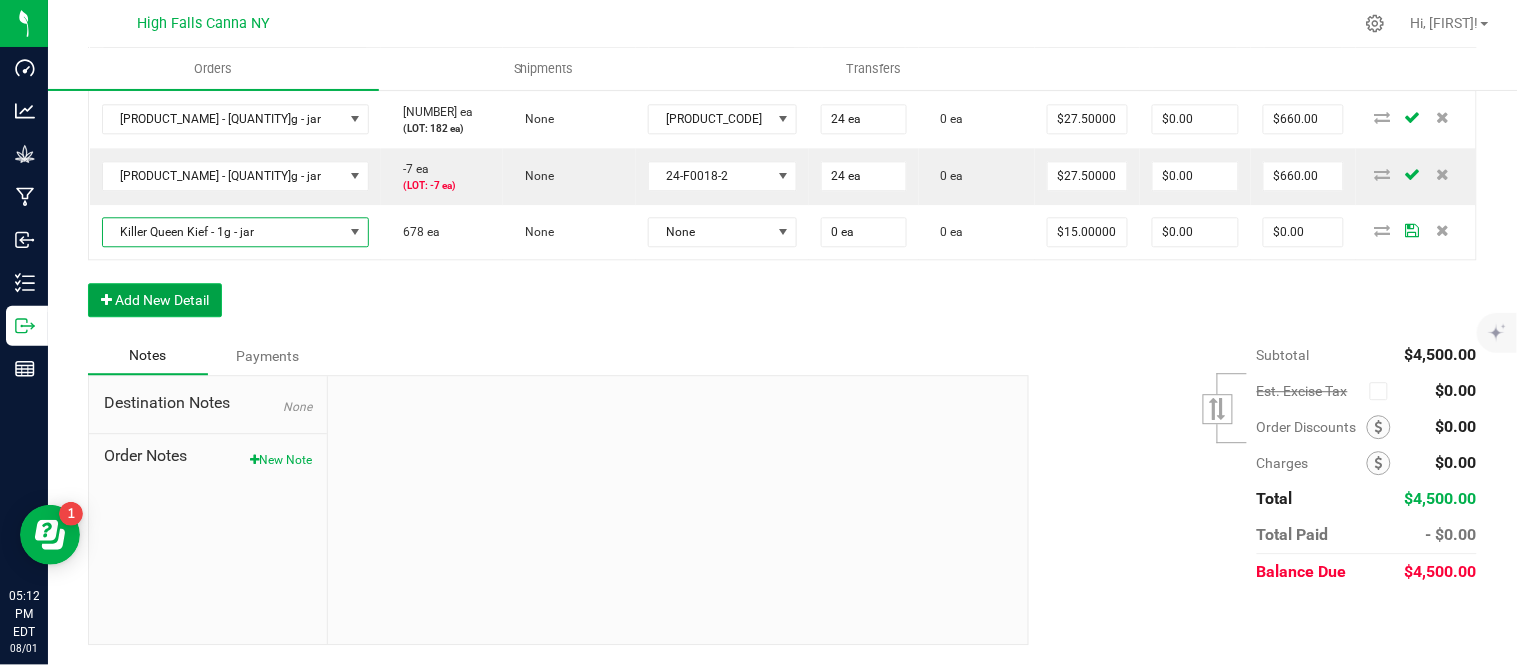 click on "Add New Detail" at bounding box center [155, 300] 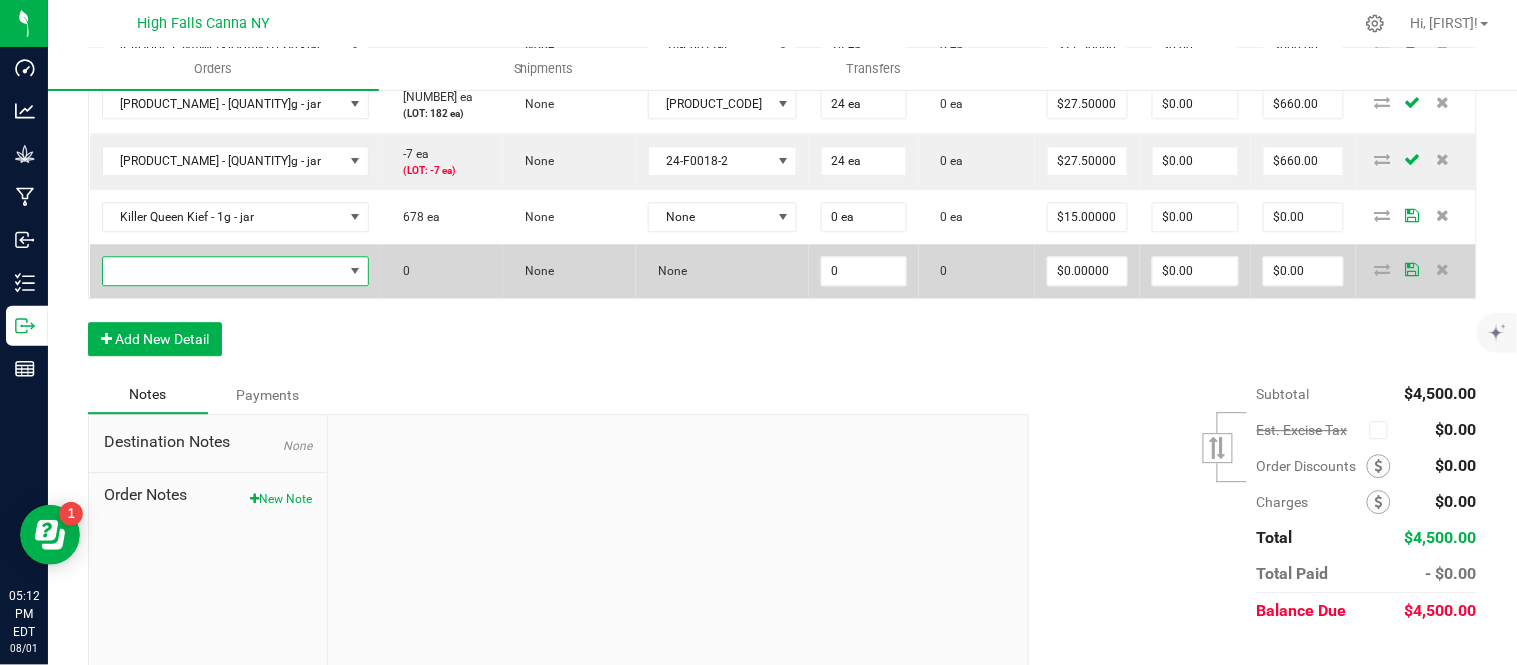 click at bounding box center [223, 271] 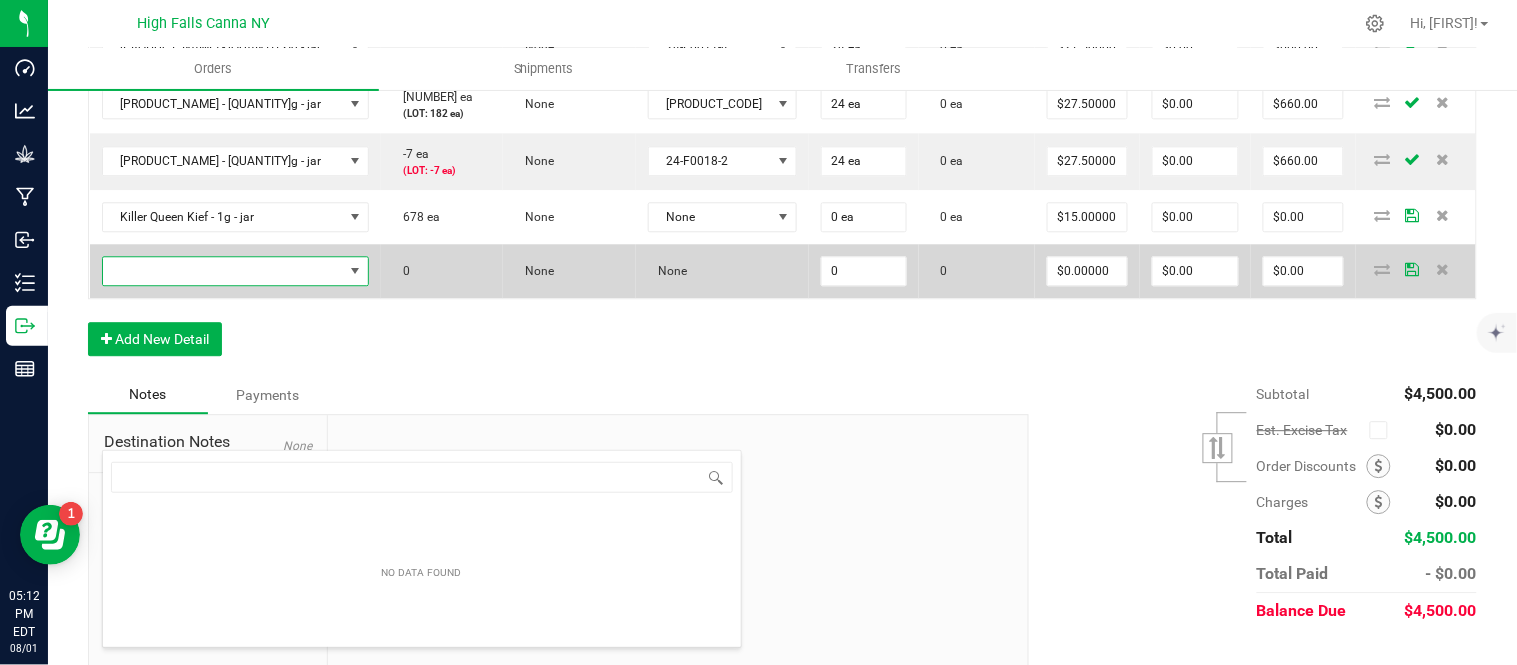 scroll, scrollTop: 99970, scrollLeft: 99767, axis: both 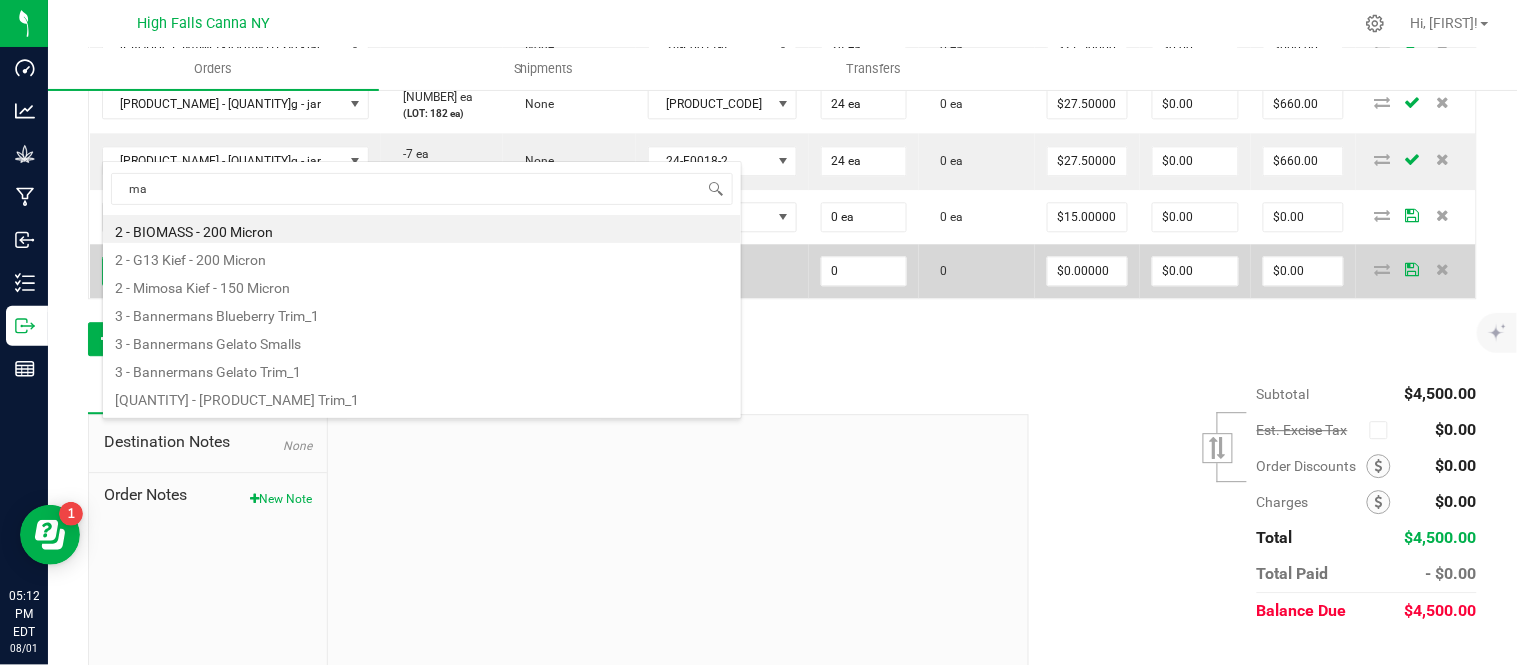 type on "mac" 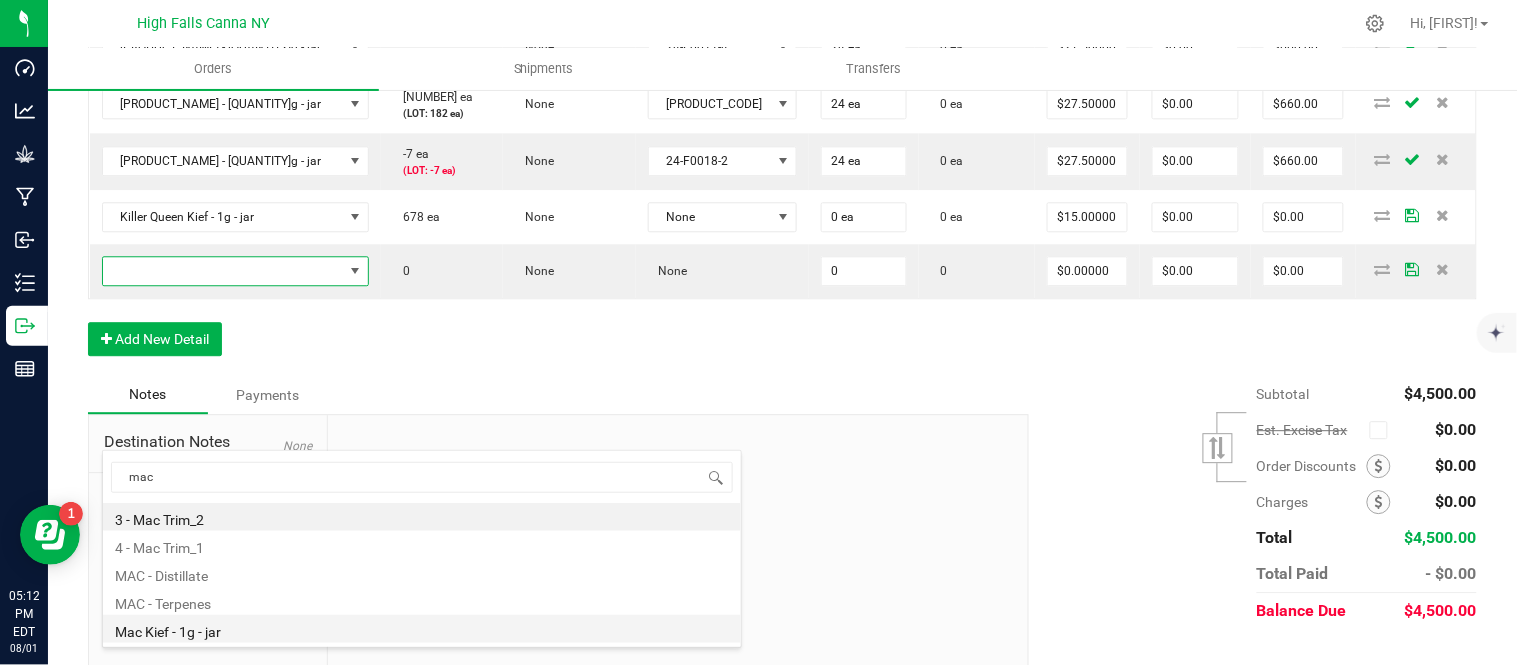 click on "Mac Kief - 1g - jar" at bounding box center [422, 629] 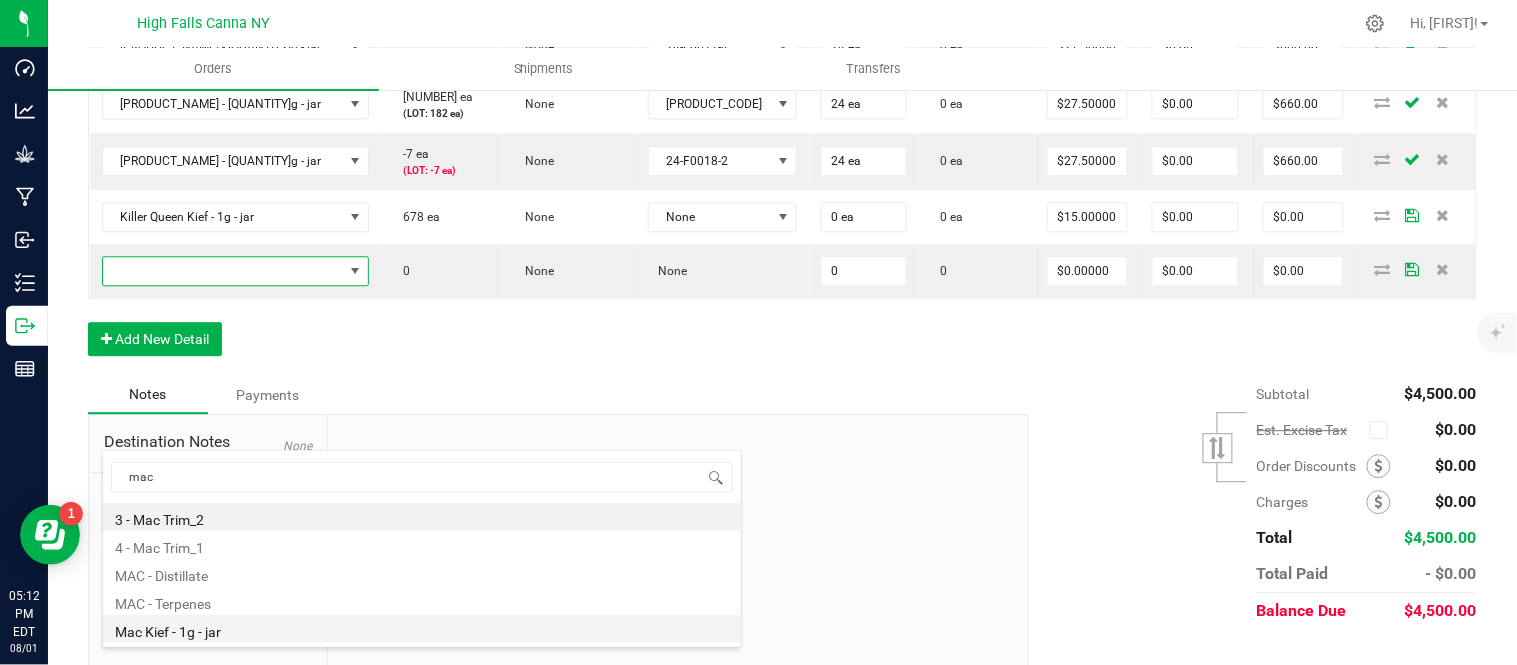 type on "0 ea" 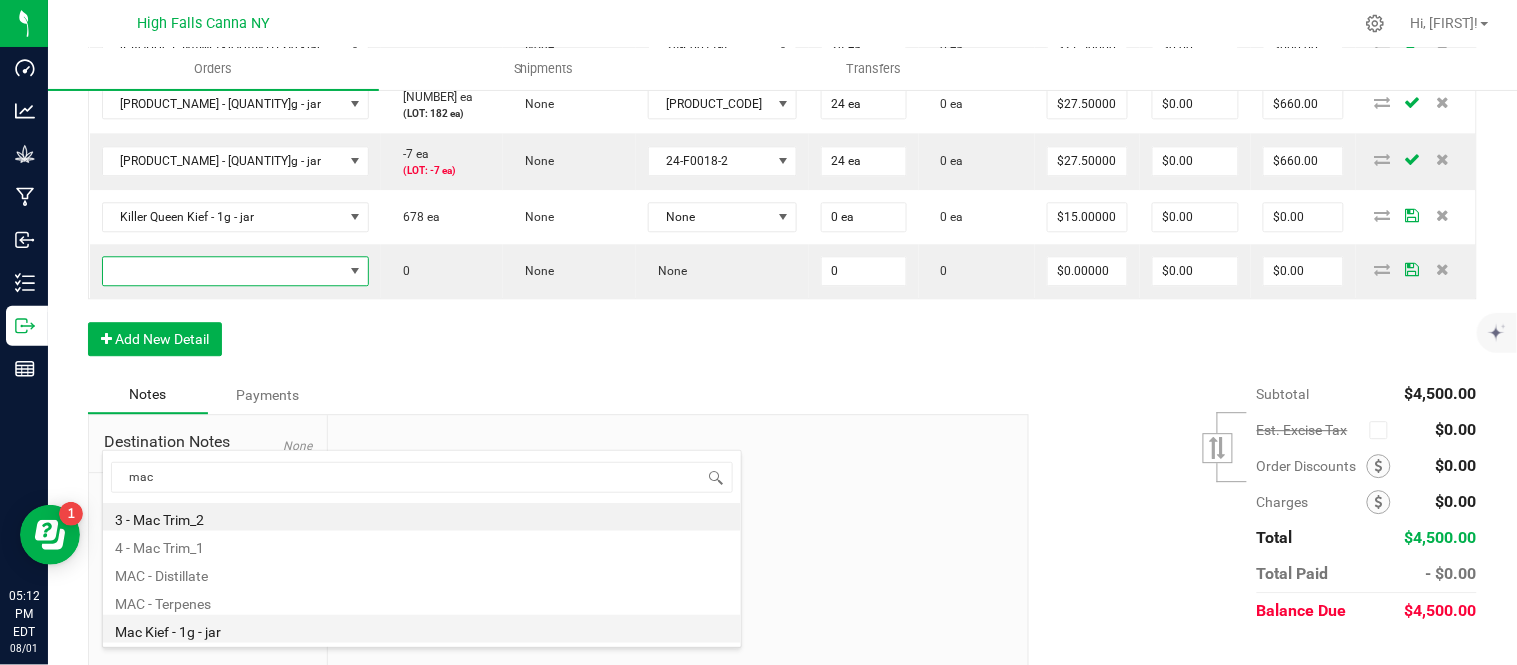 type on "$15.00000" 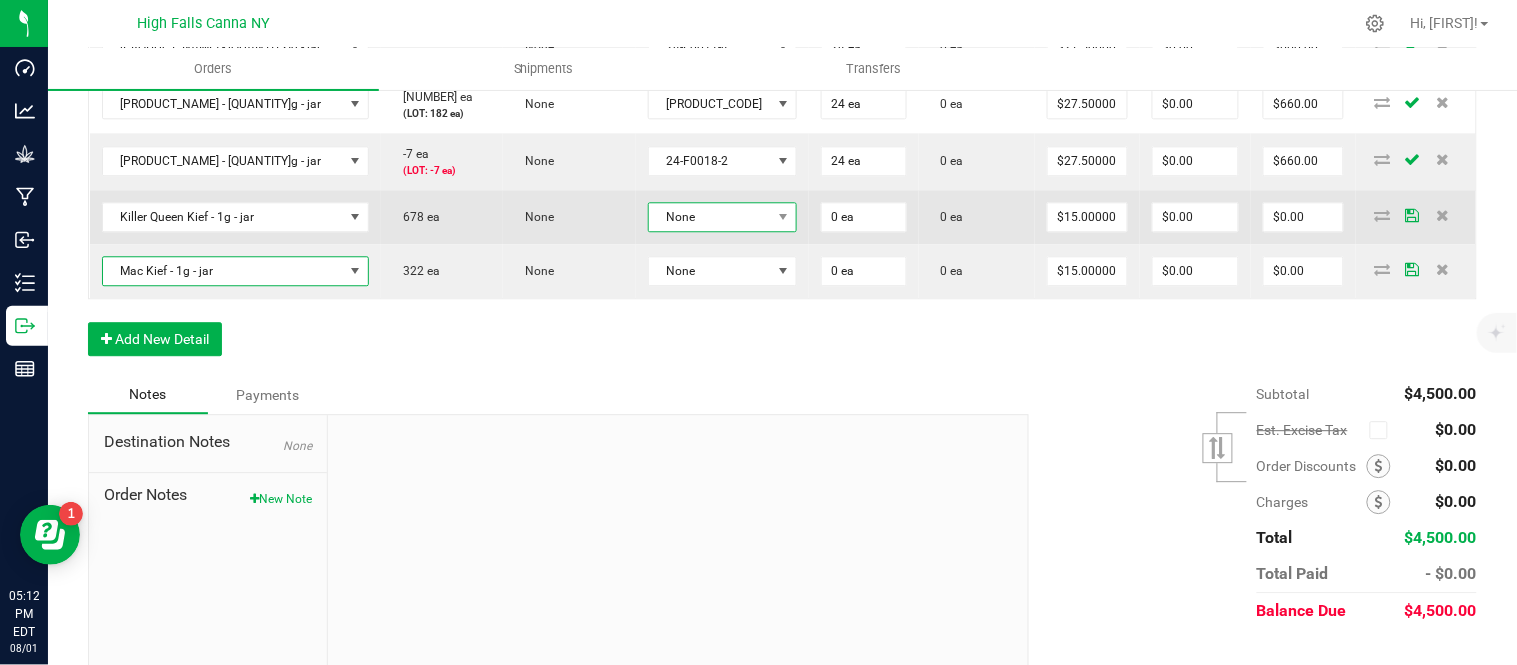 click on "None" at bounding box center (710, 217) 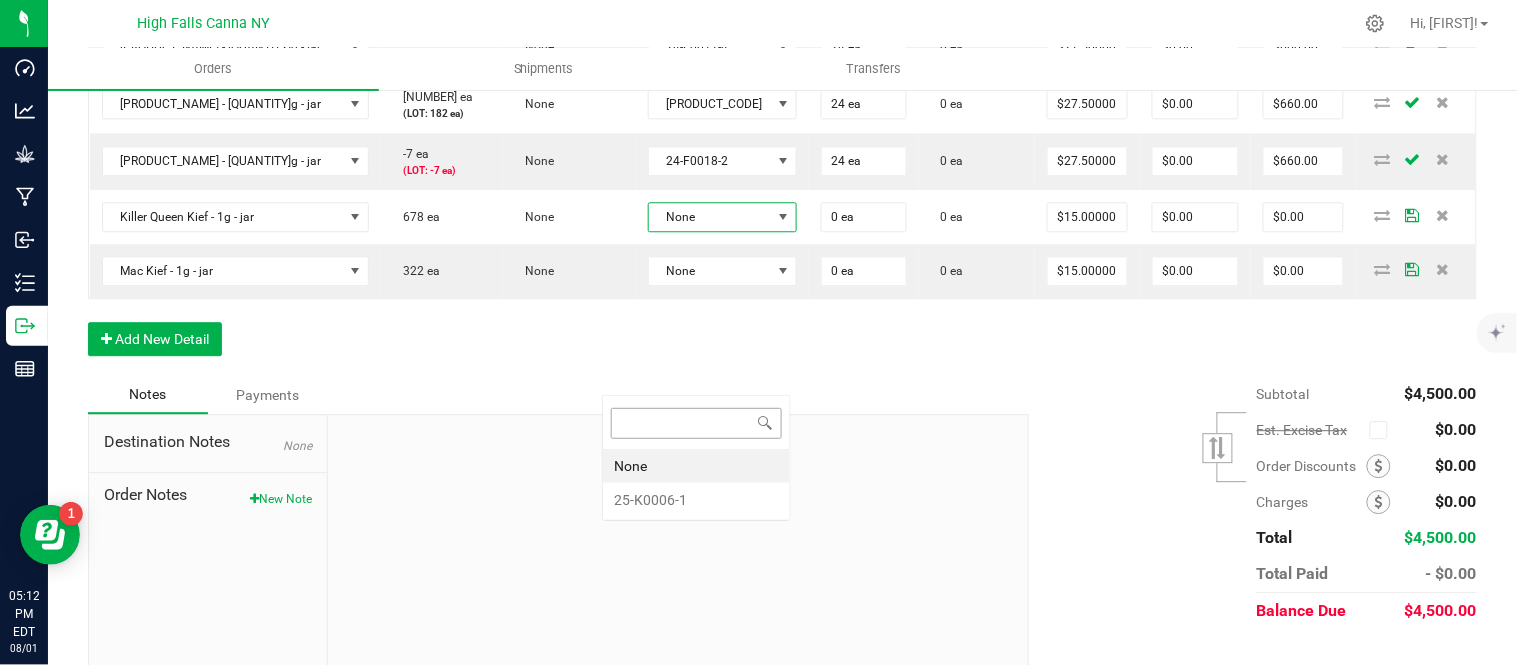 scroll, scrollTop: 99970, scrollLeft: 99882, axis: both 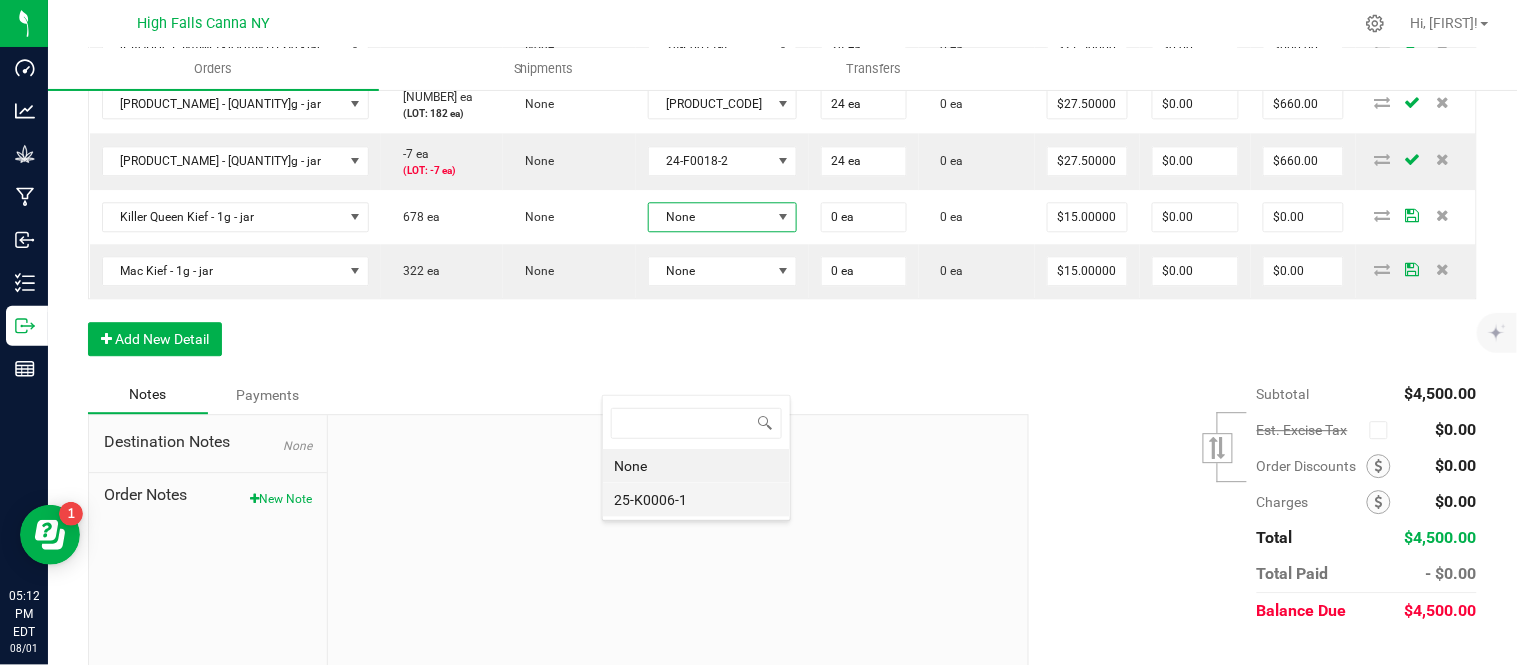 click on "25-K0006-1" at bounding box center [696, 500] 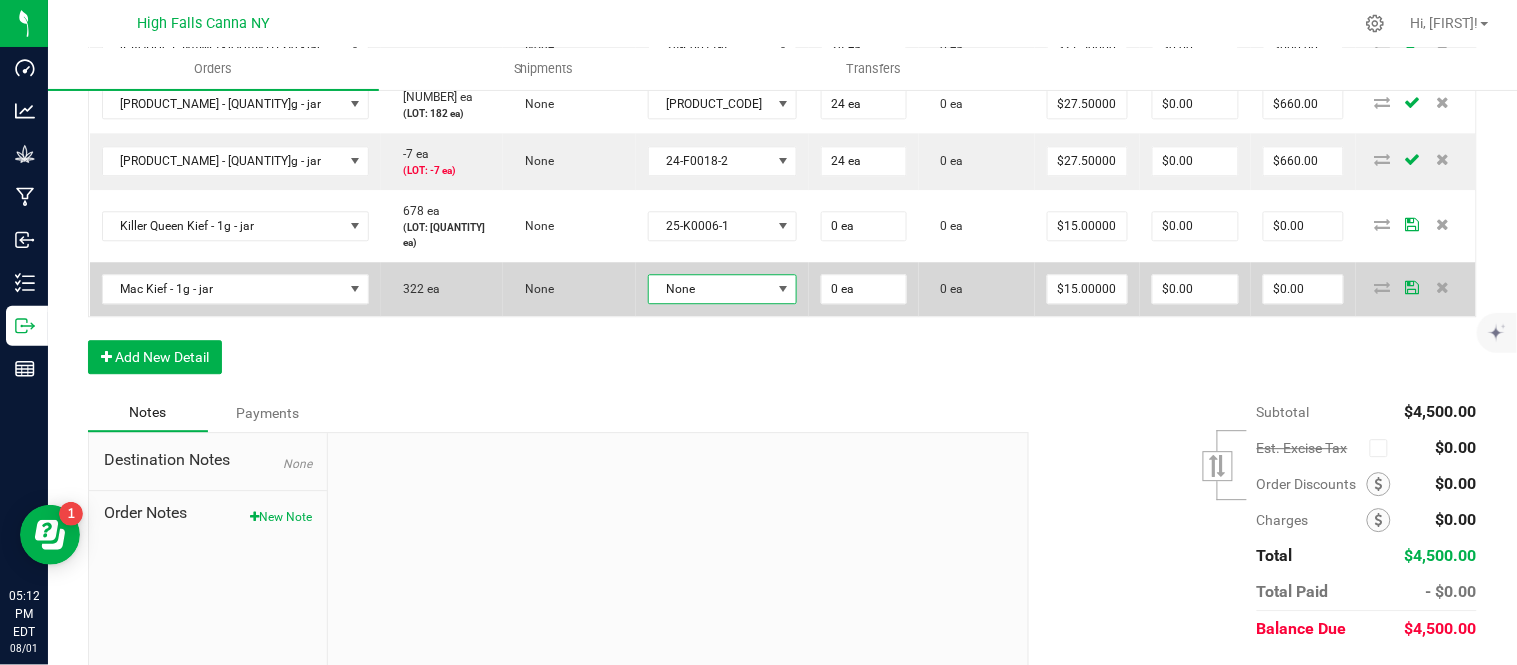 click on "None" at bounding box center [710, 289] 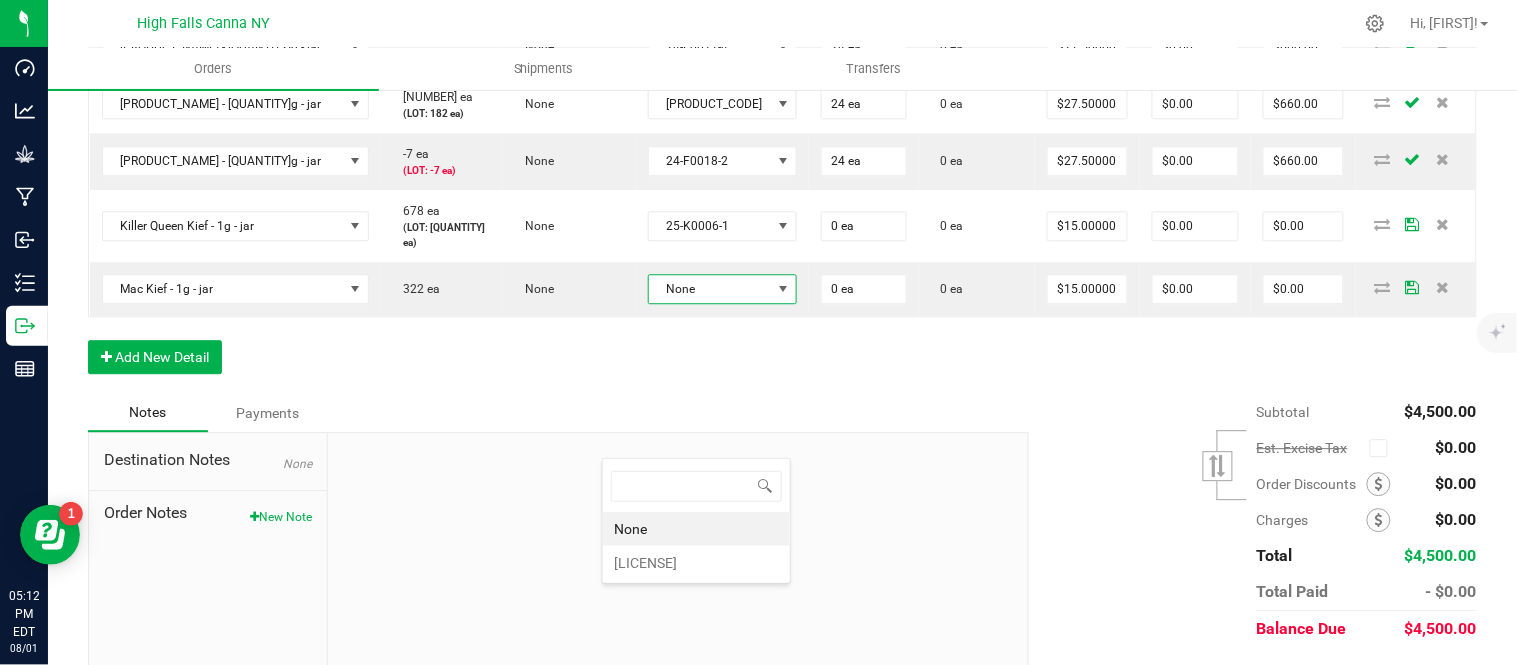 scroll, scrollTop: 99970, scrollLeft: 99881, axis: both 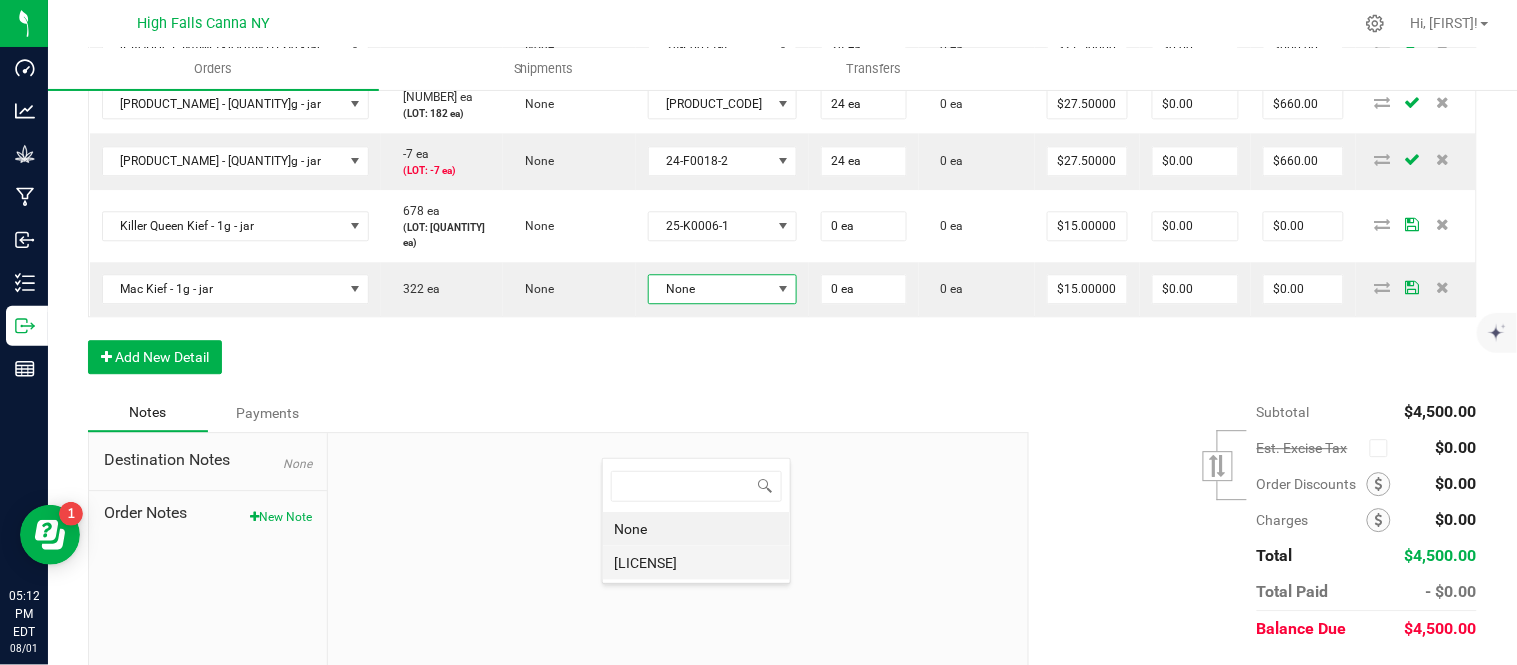 click on "[LICENSE]" at bounding box center [696, 563] 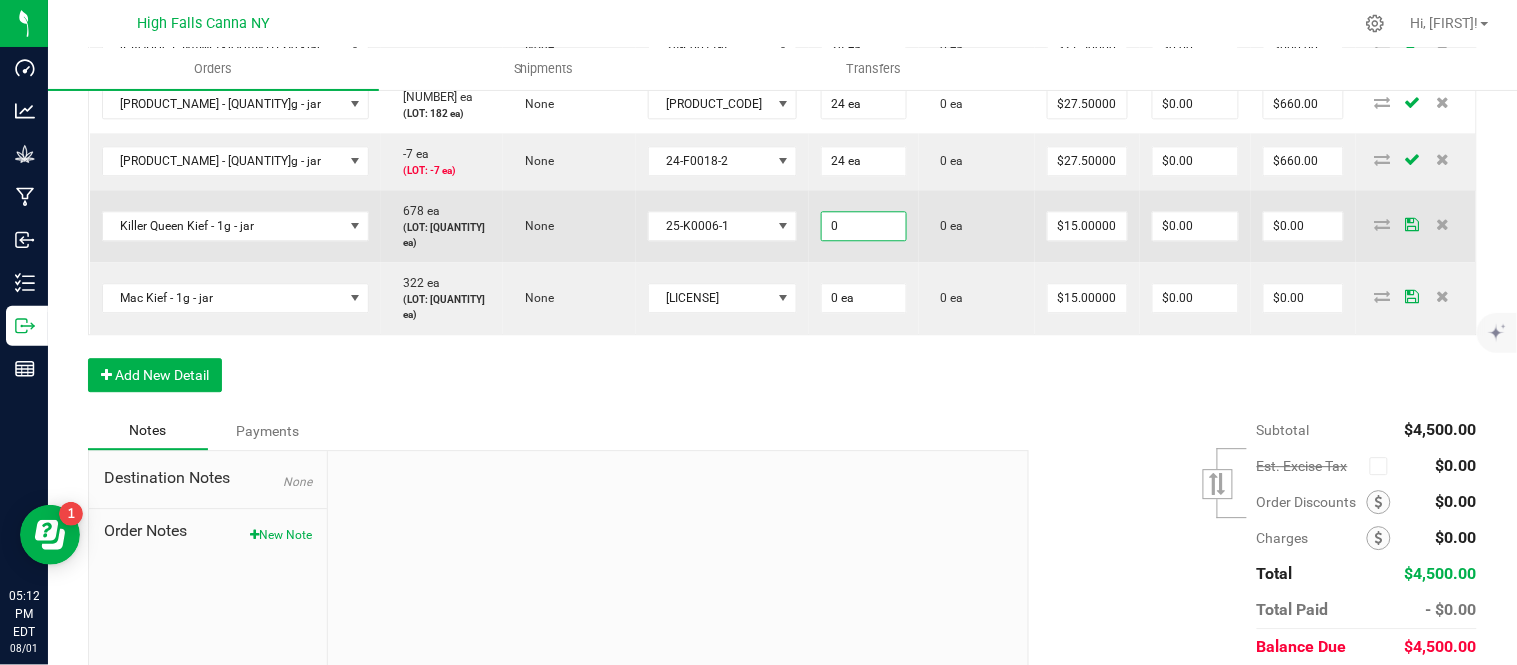 click on "0" at bounding box center [864, 226] 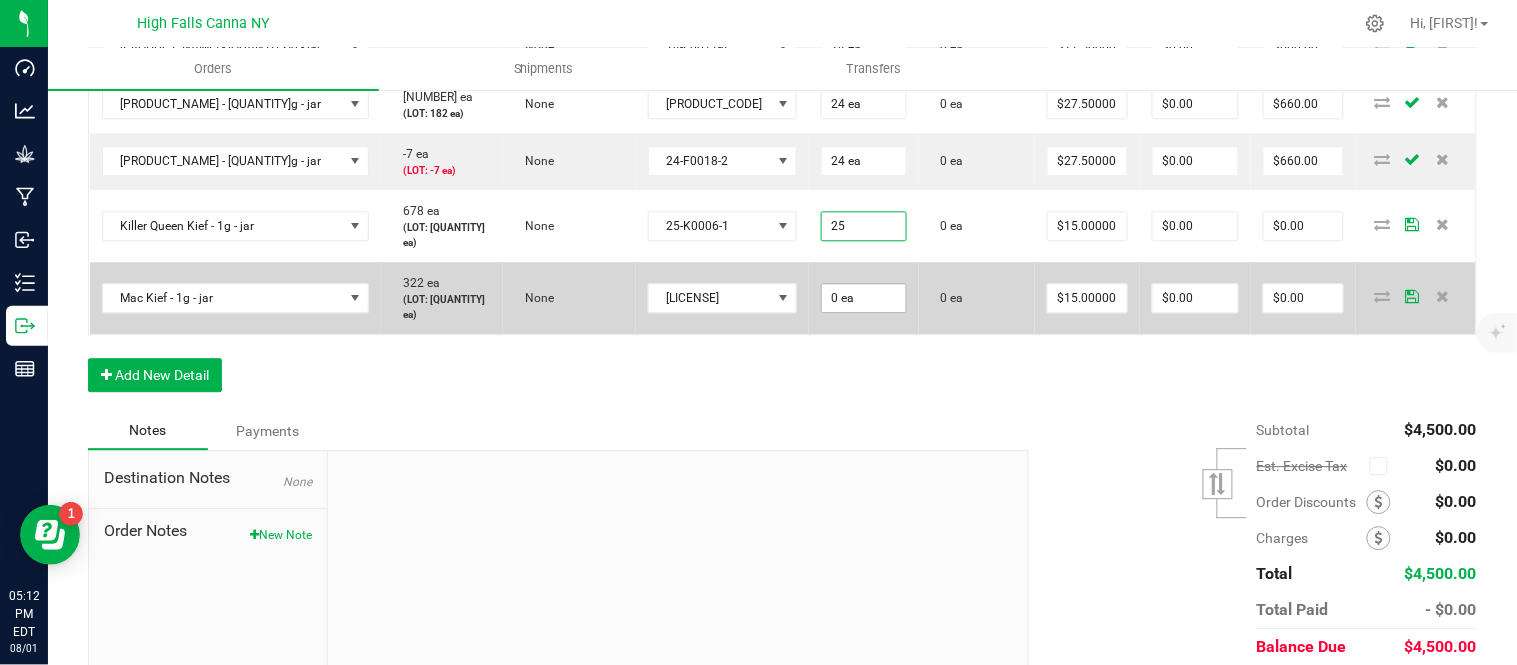 type on "25 ea" 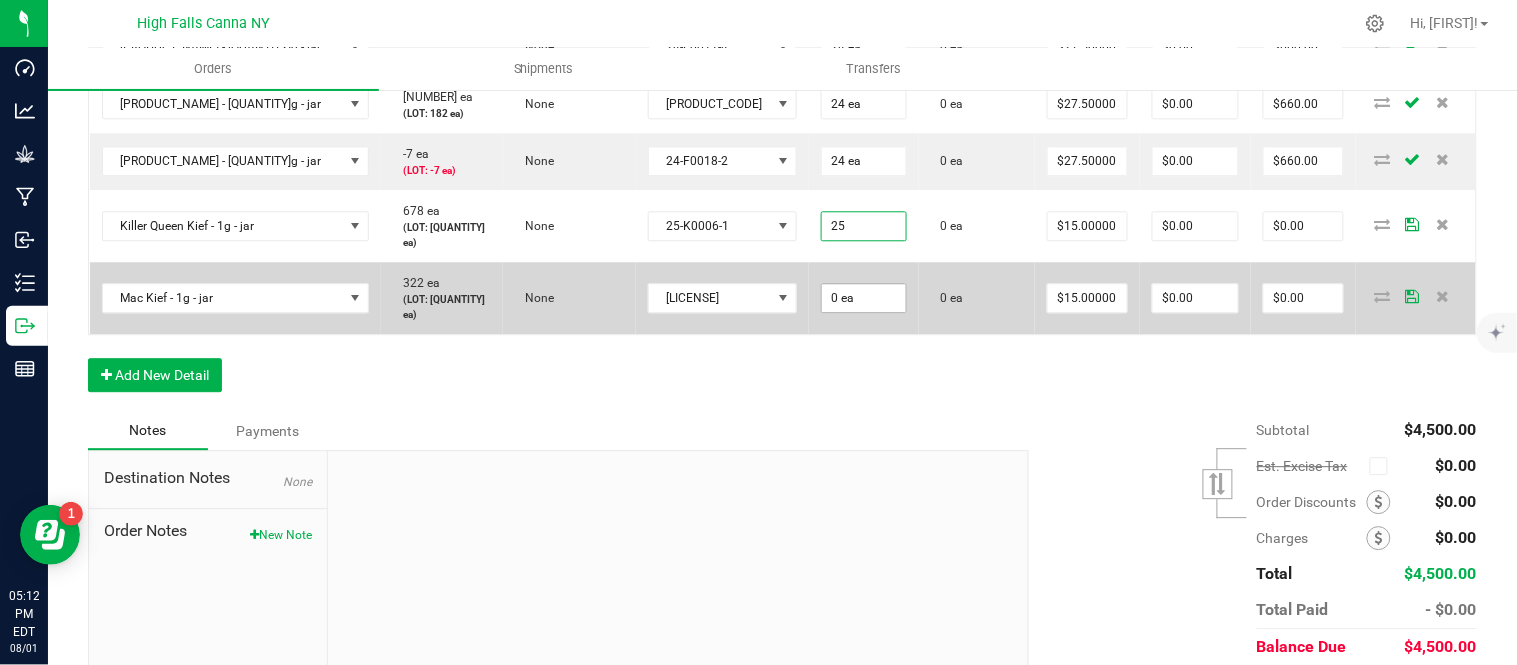 type on "$375.00" 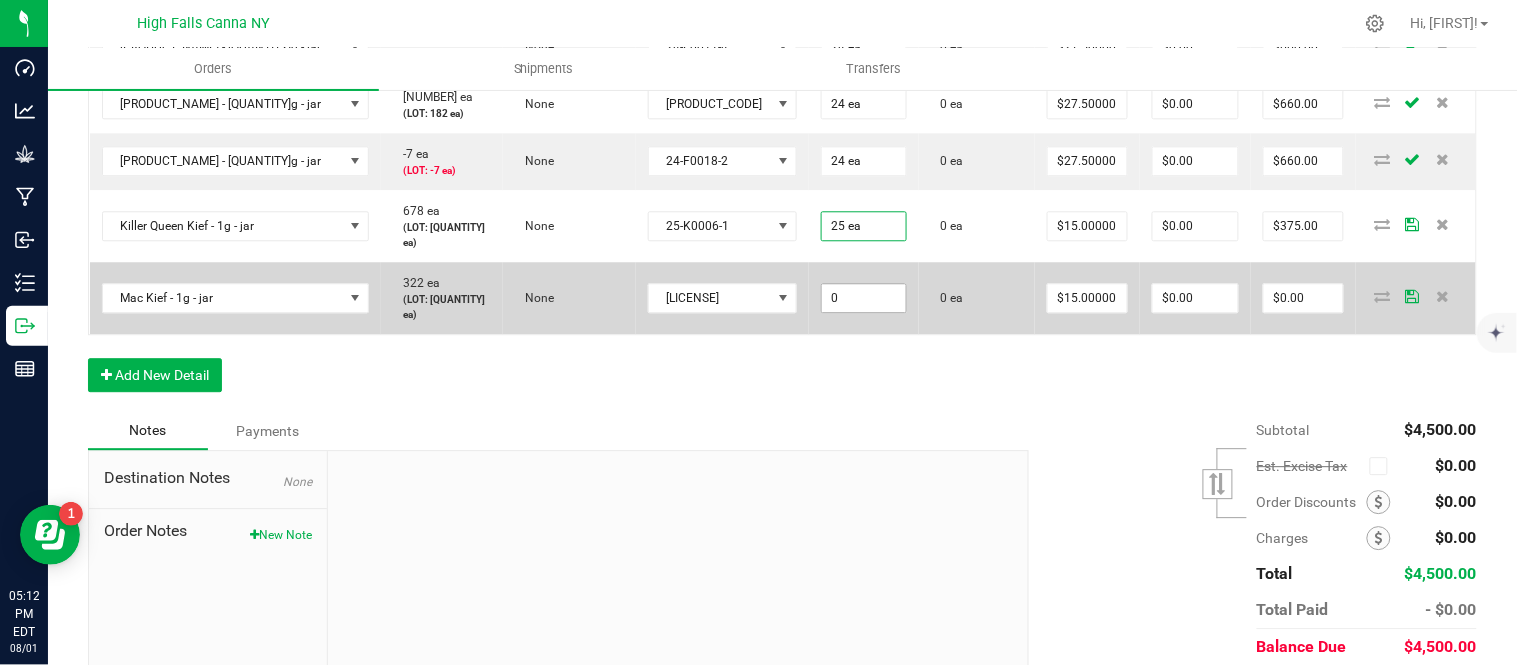 click on "0" at bounding box center [864, 298] 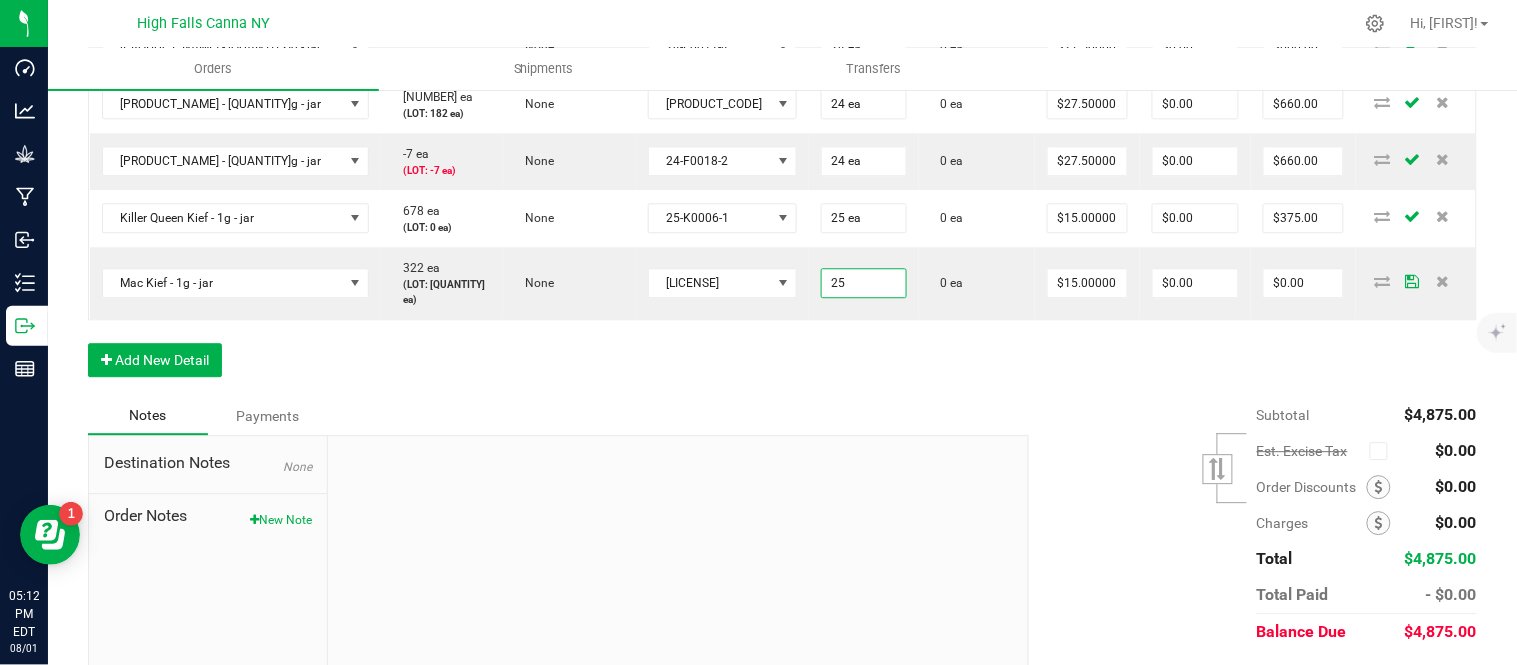 type on "25 ea" 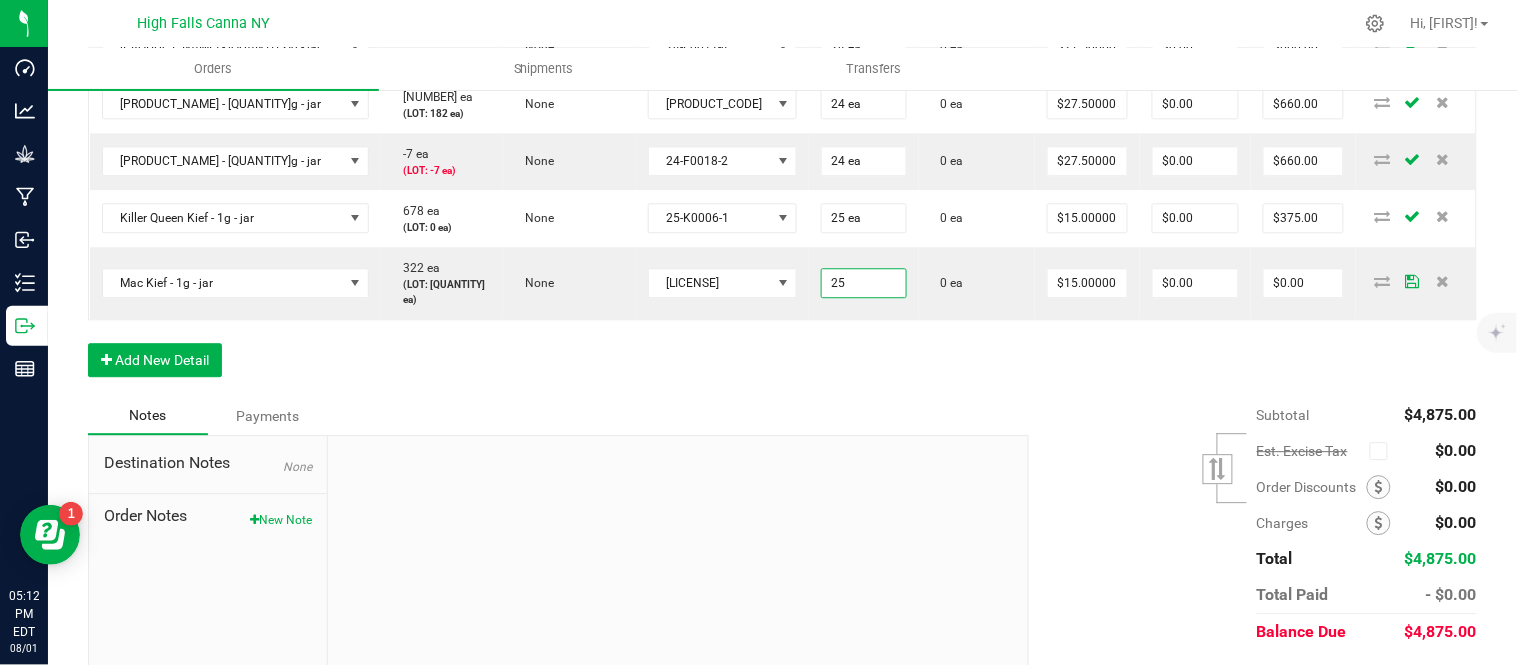 type on "$375.00" 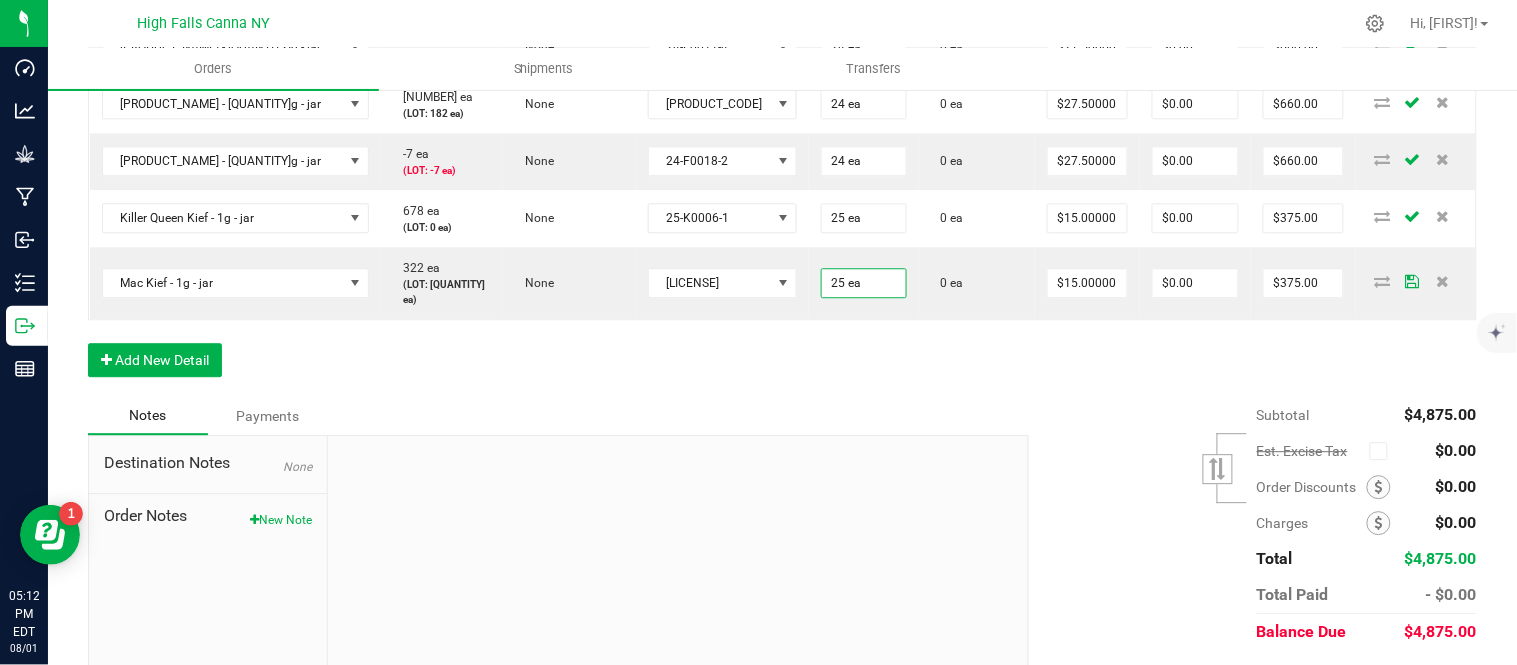 click on "Notes
Payments" at bounding box center (551, 416) 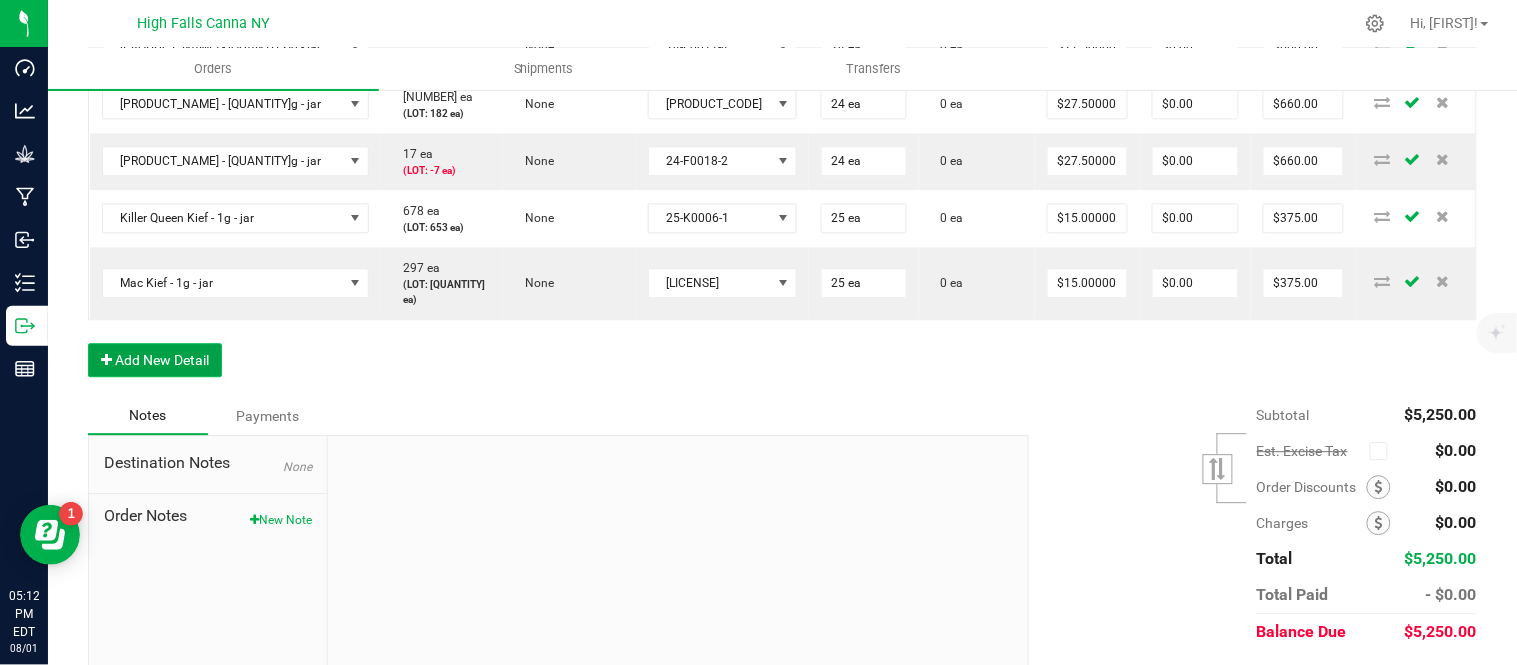 click on "Add New Detail" at bounding box center (155, 360) 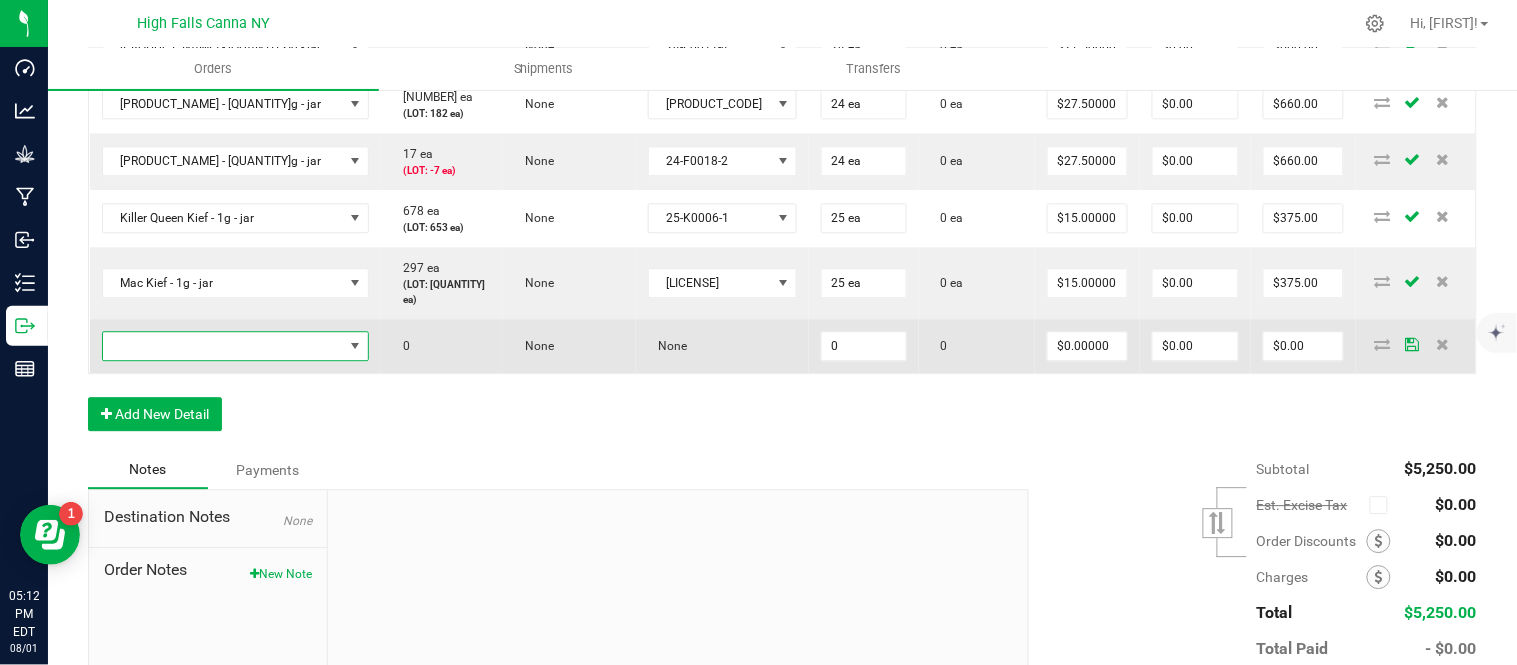click at bounding box center (223, 346) 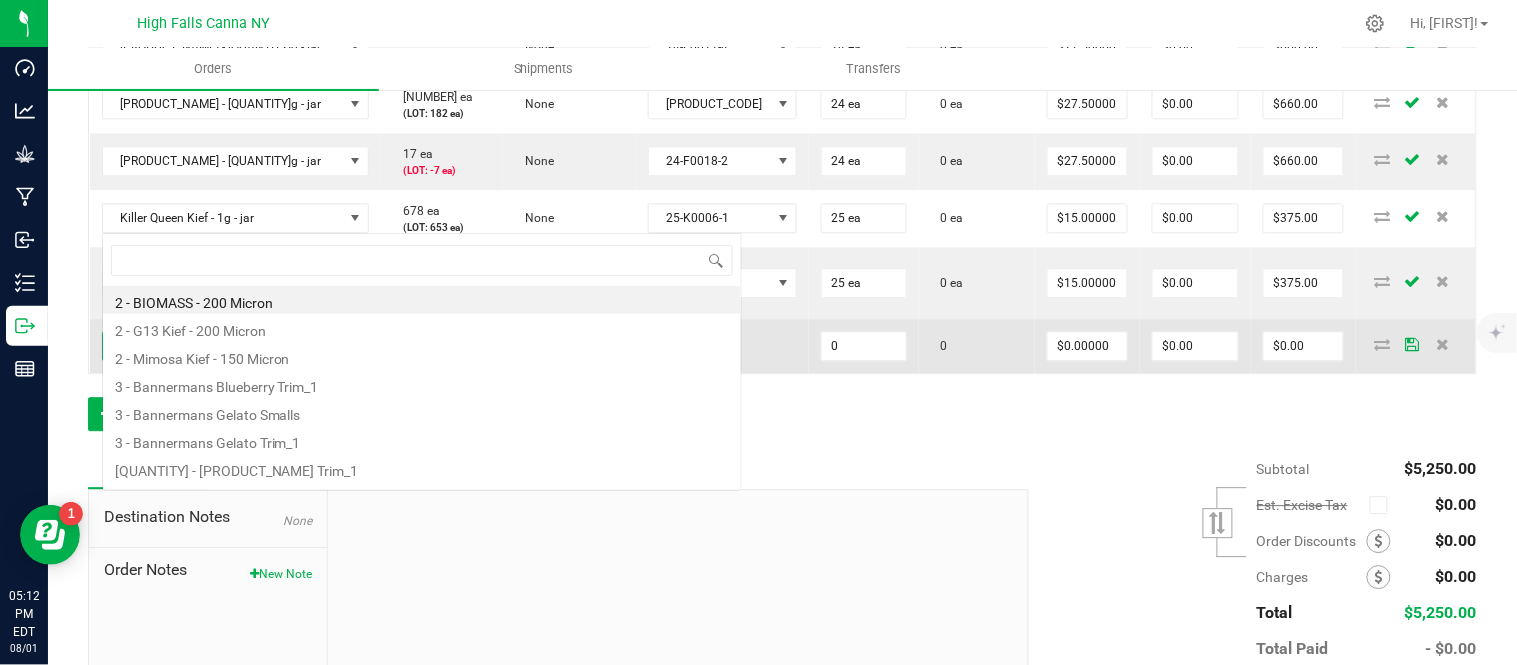 scroll, scrollTop: 99970, scrollLeft: 99767, axis: both 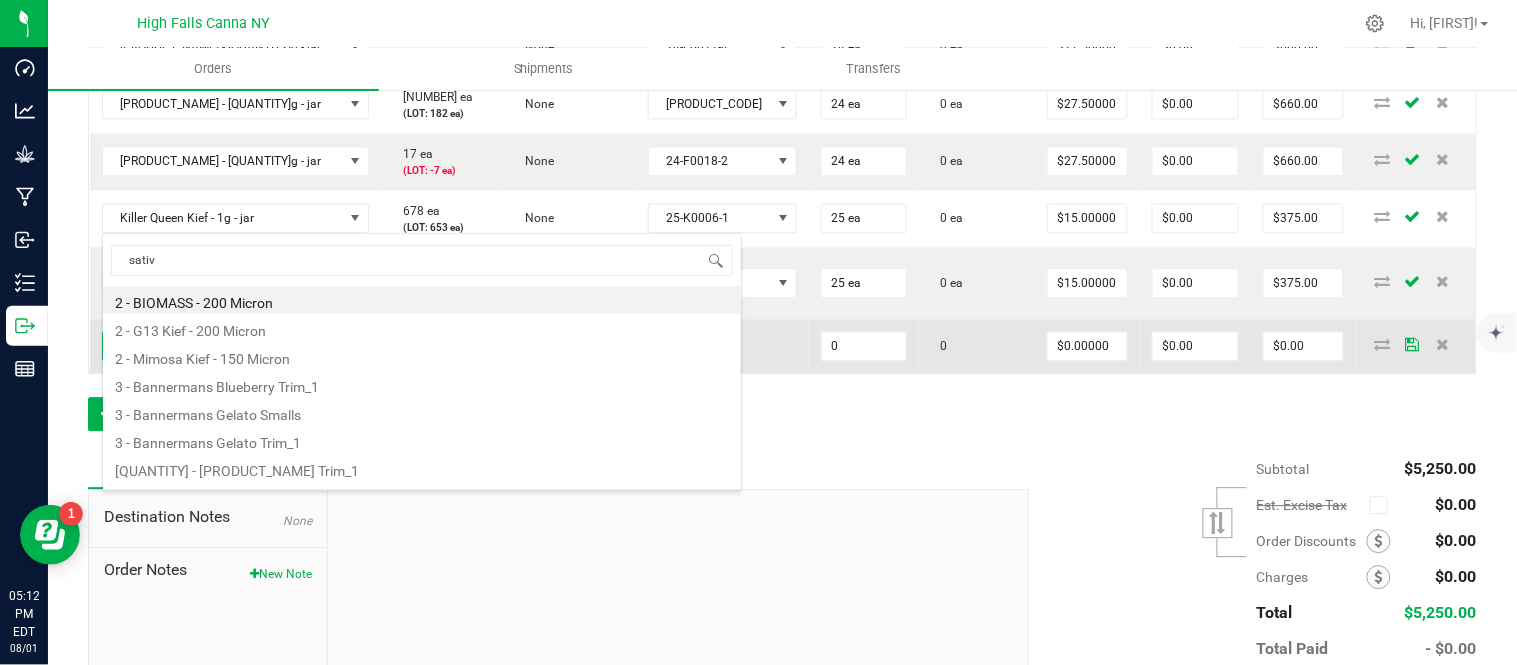 type on "sativa" 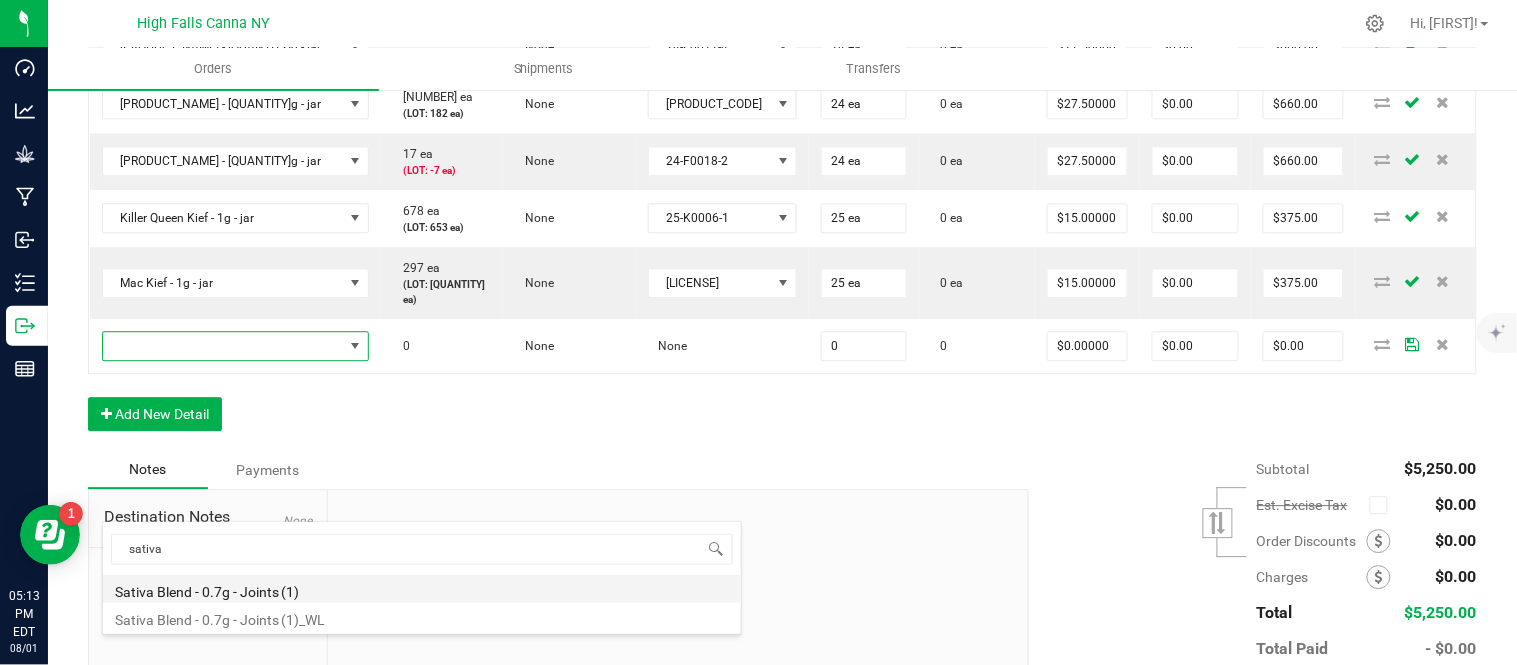 click on "Sativa Blend - 0.7g - Joints (1)" at bounding box center (422, 589) 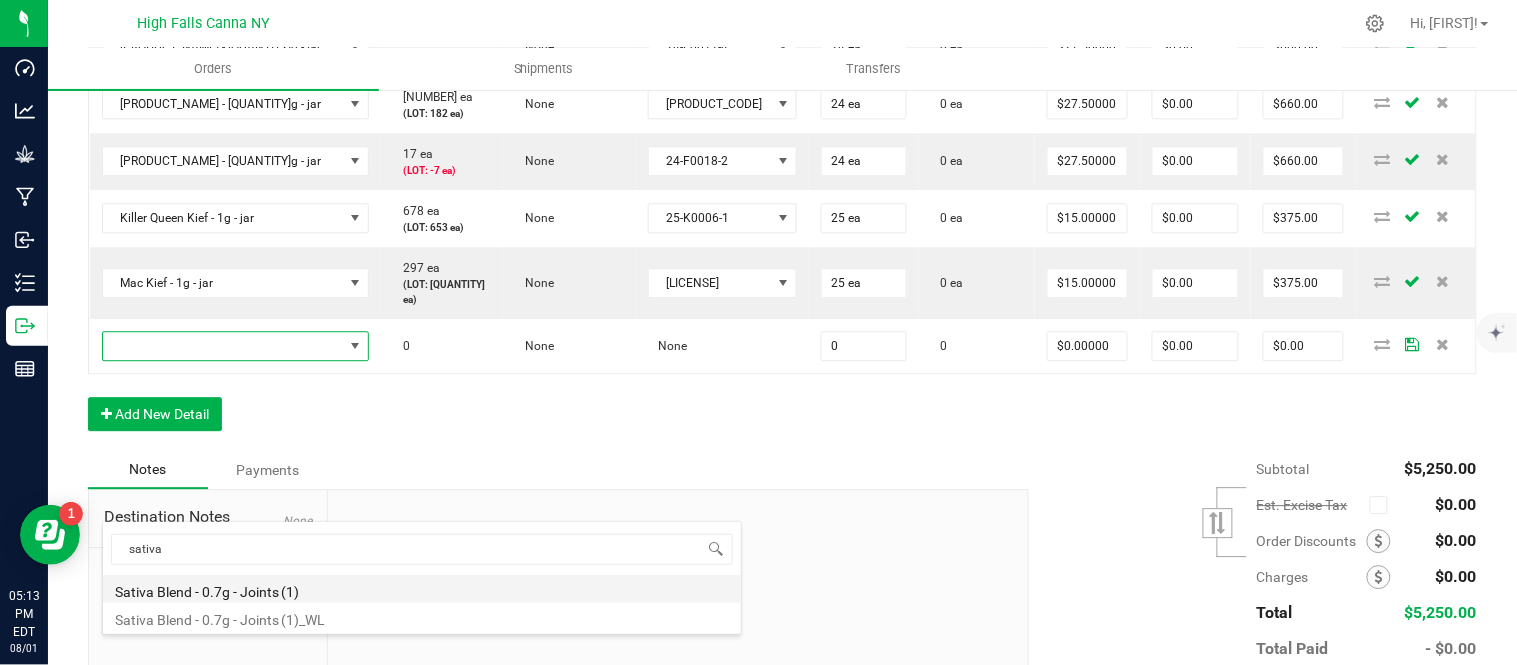 type on "0 ea" 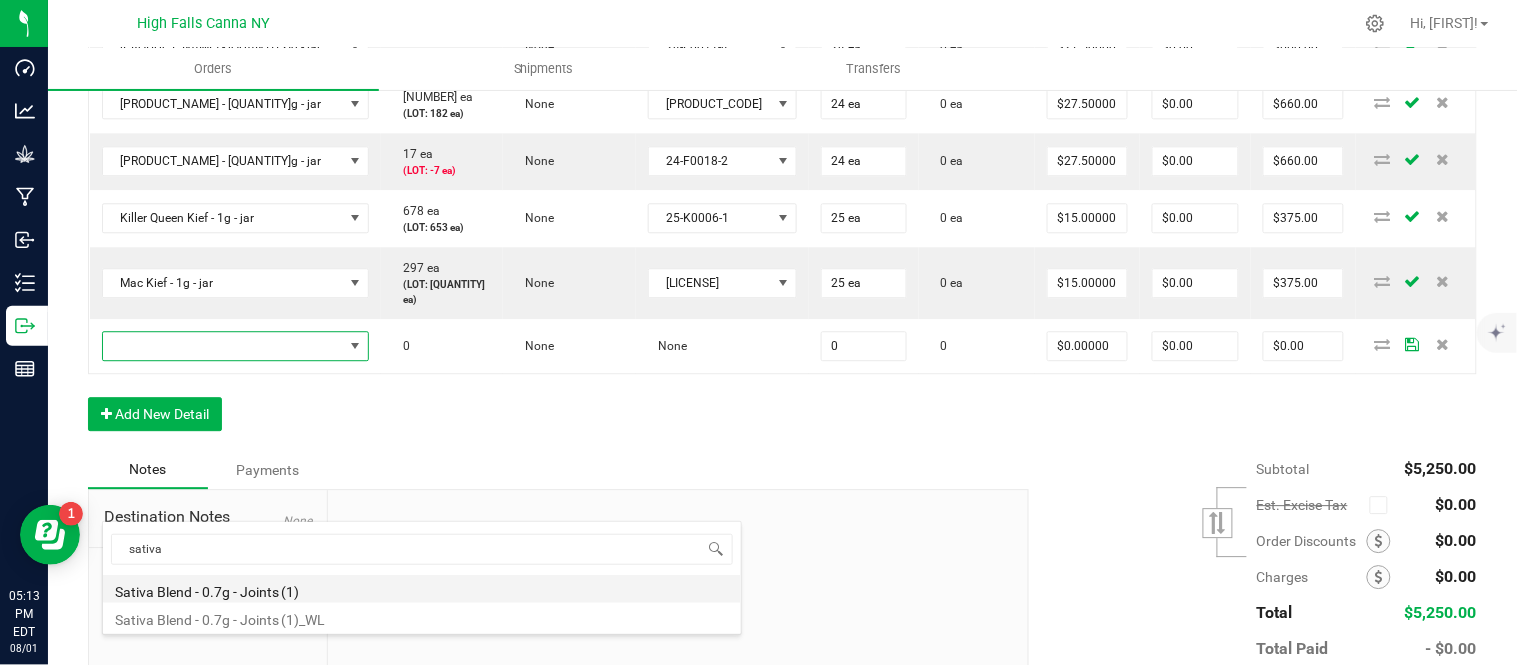 type on "$4.42000" 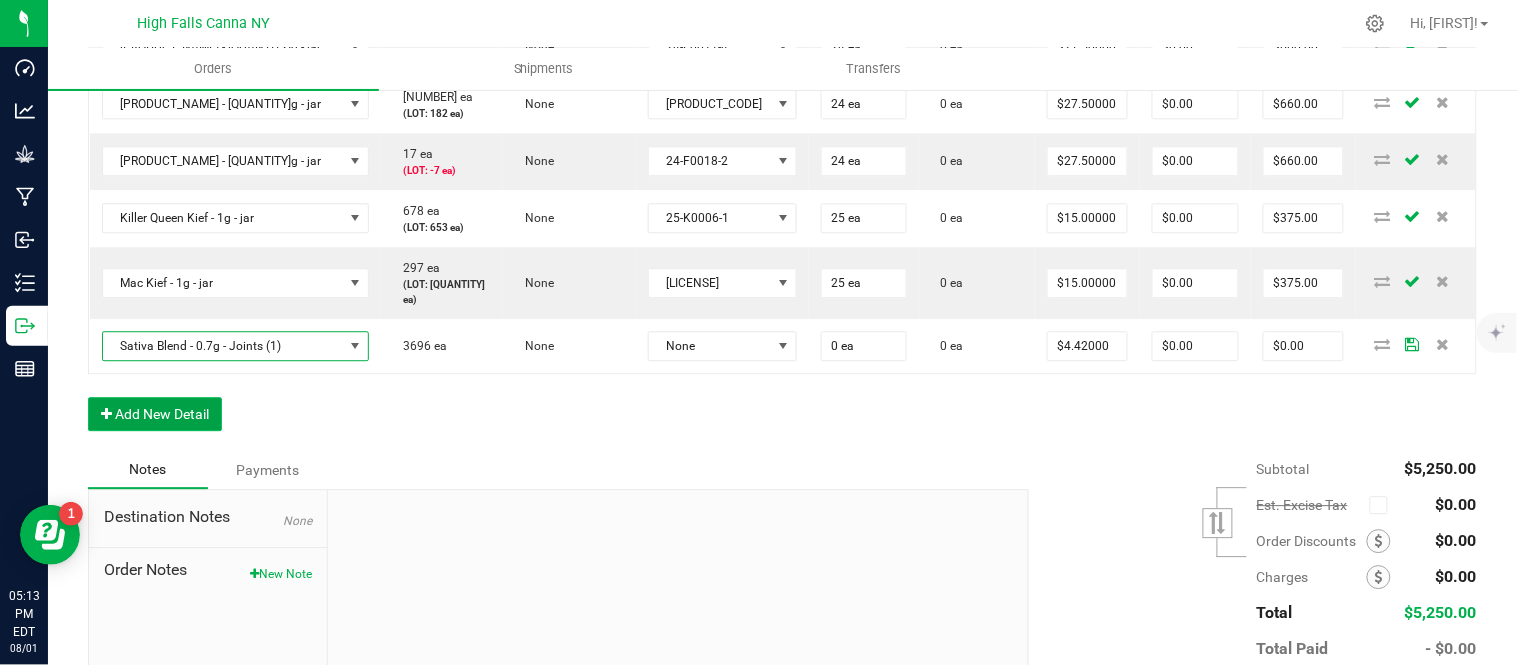 click on "Add New Detail" at bounding box center [155, 414] 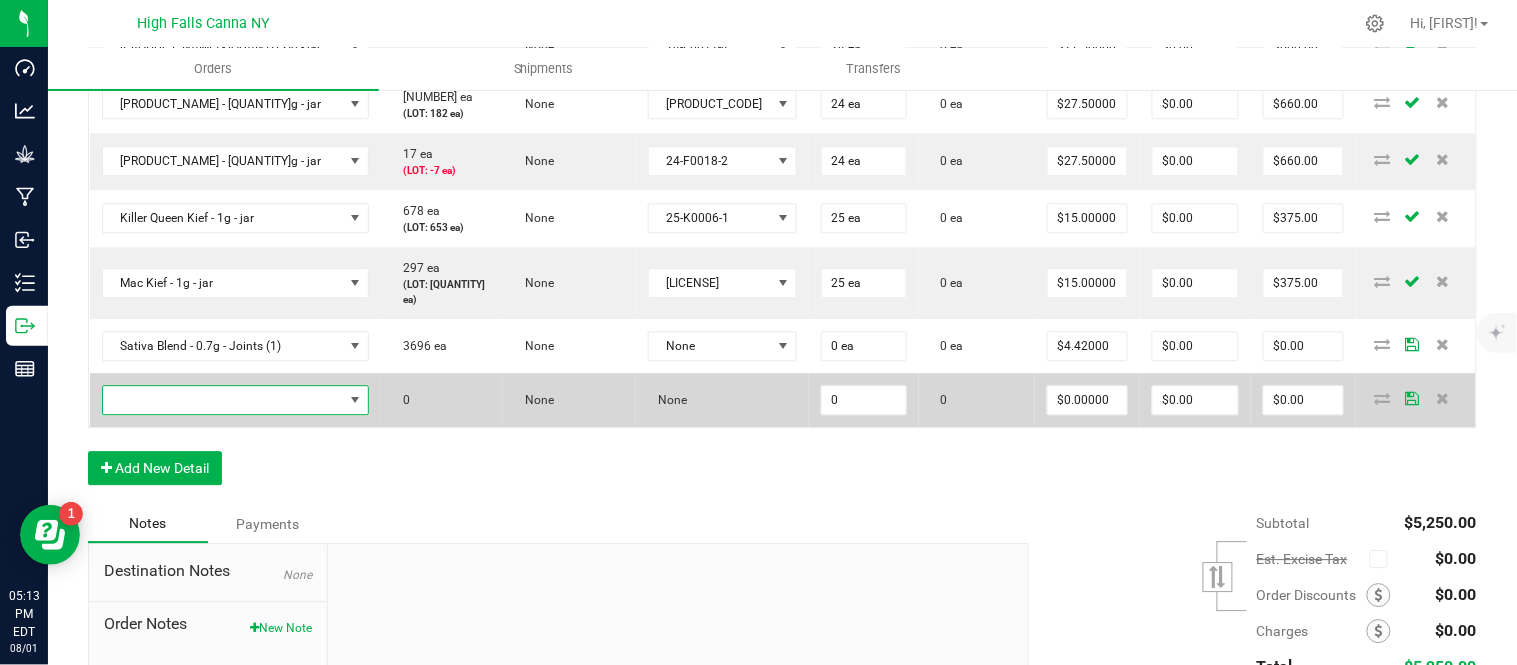 click at bounding box center (223, 400) 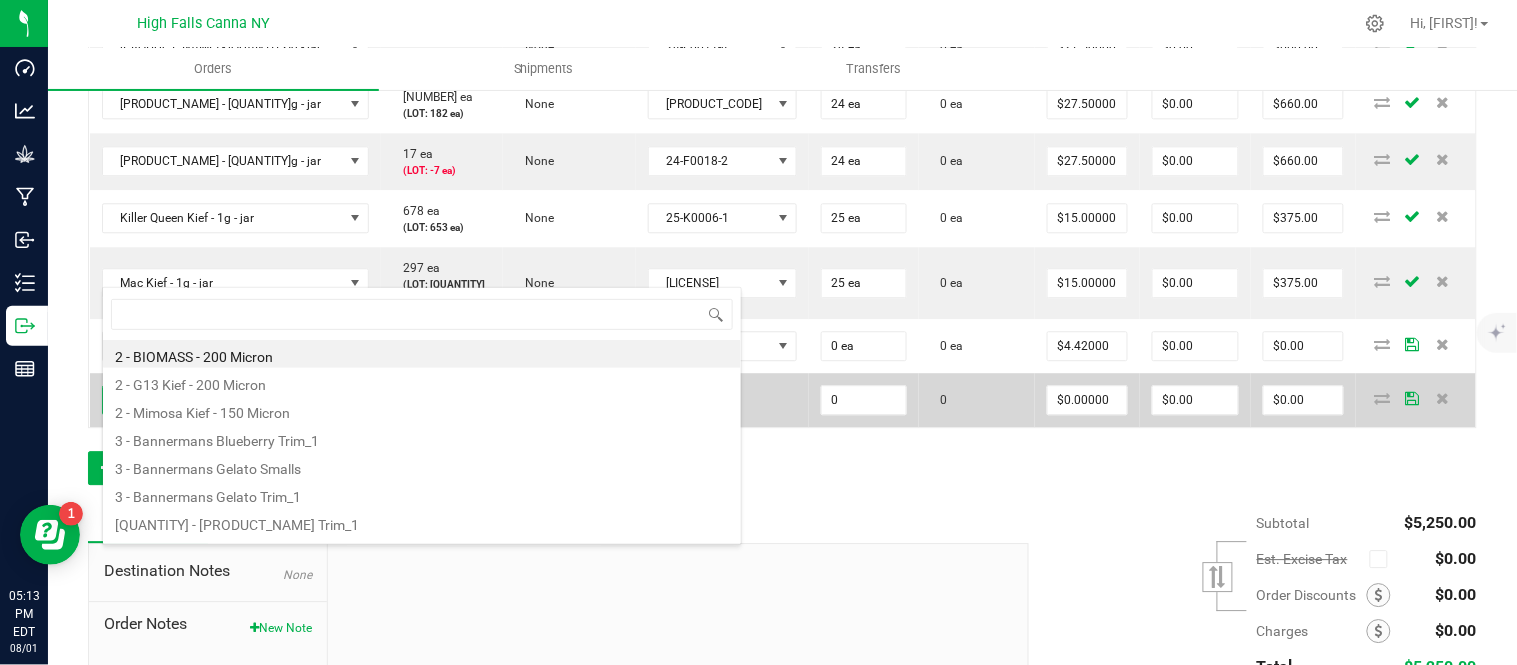 scroll, scrollTop: 99970, scrollLeft: 99767, axis: both 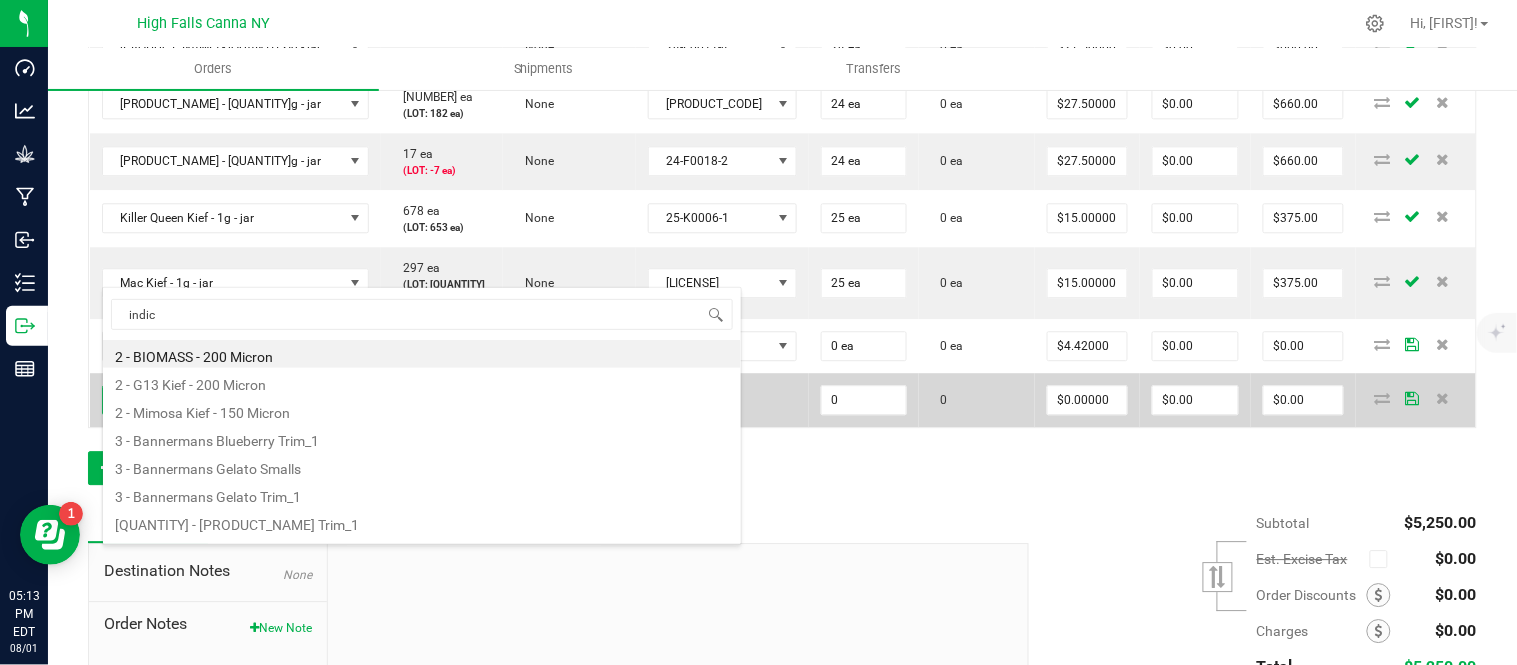 type on "indica" 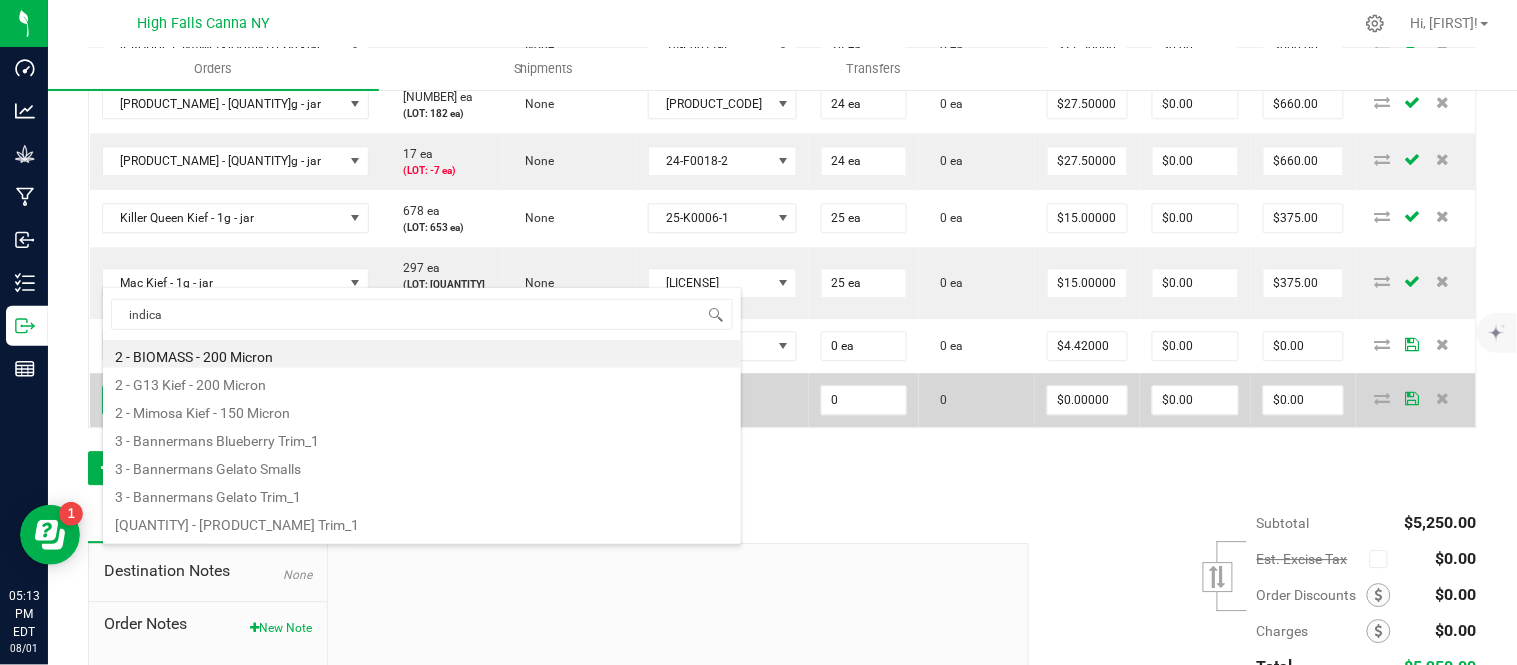 scroll, scrollTop: 0, scrollLeft: 0, axis: both 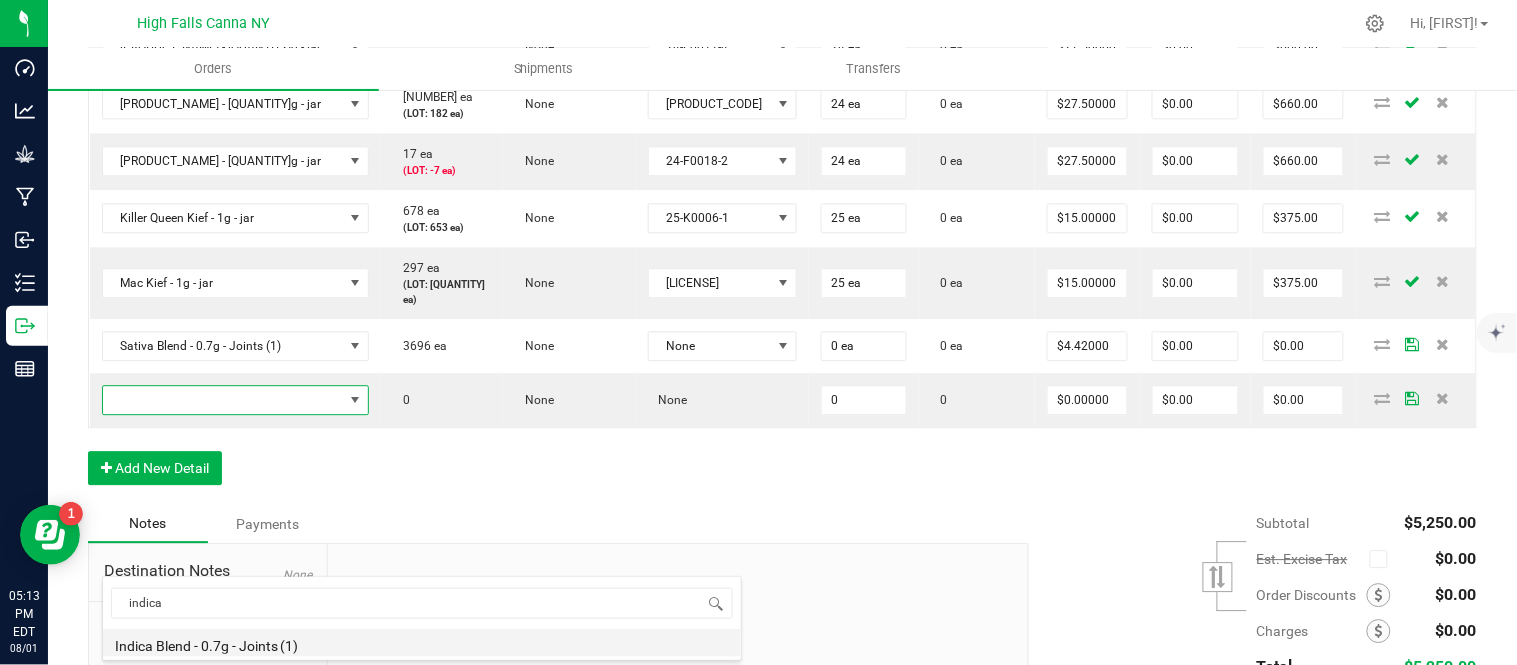 click on "Indica Blend - 0.7g - Joints (1)" at bounding box center [422, 643] 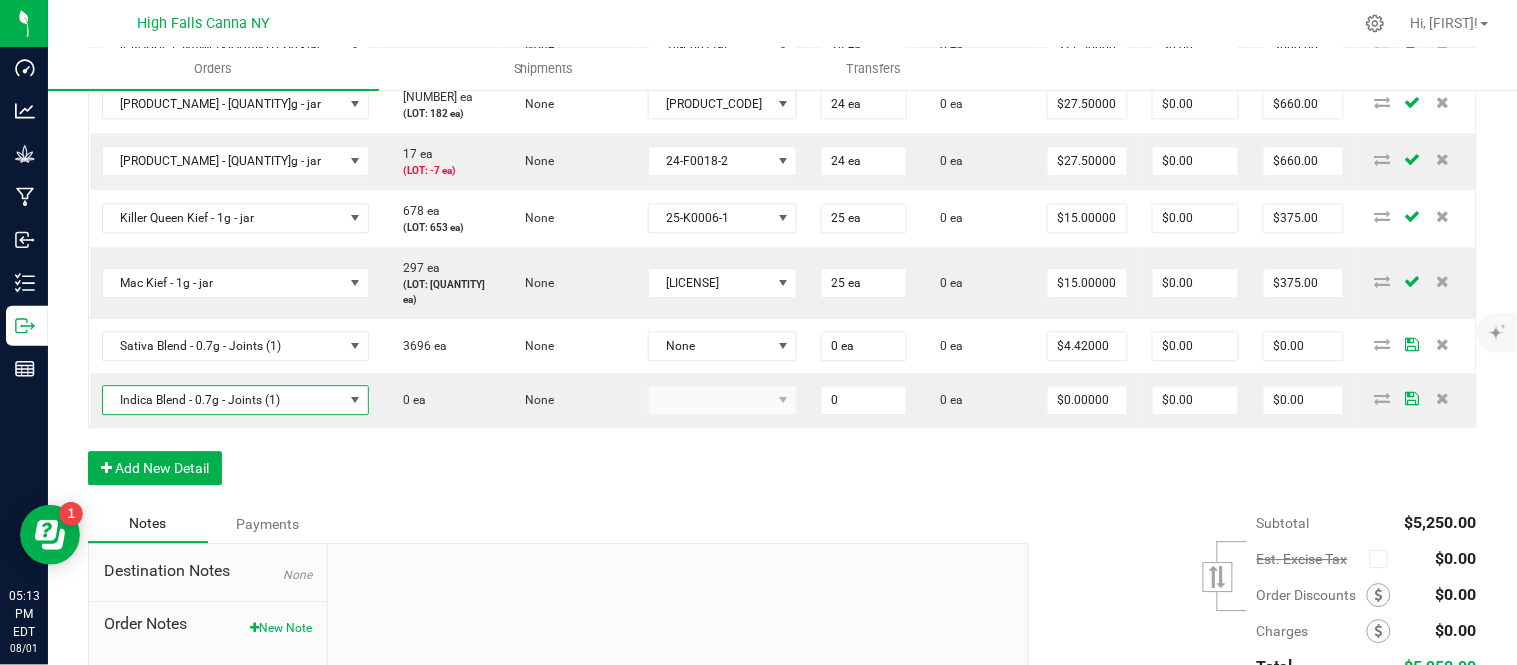 type on "0 ea" 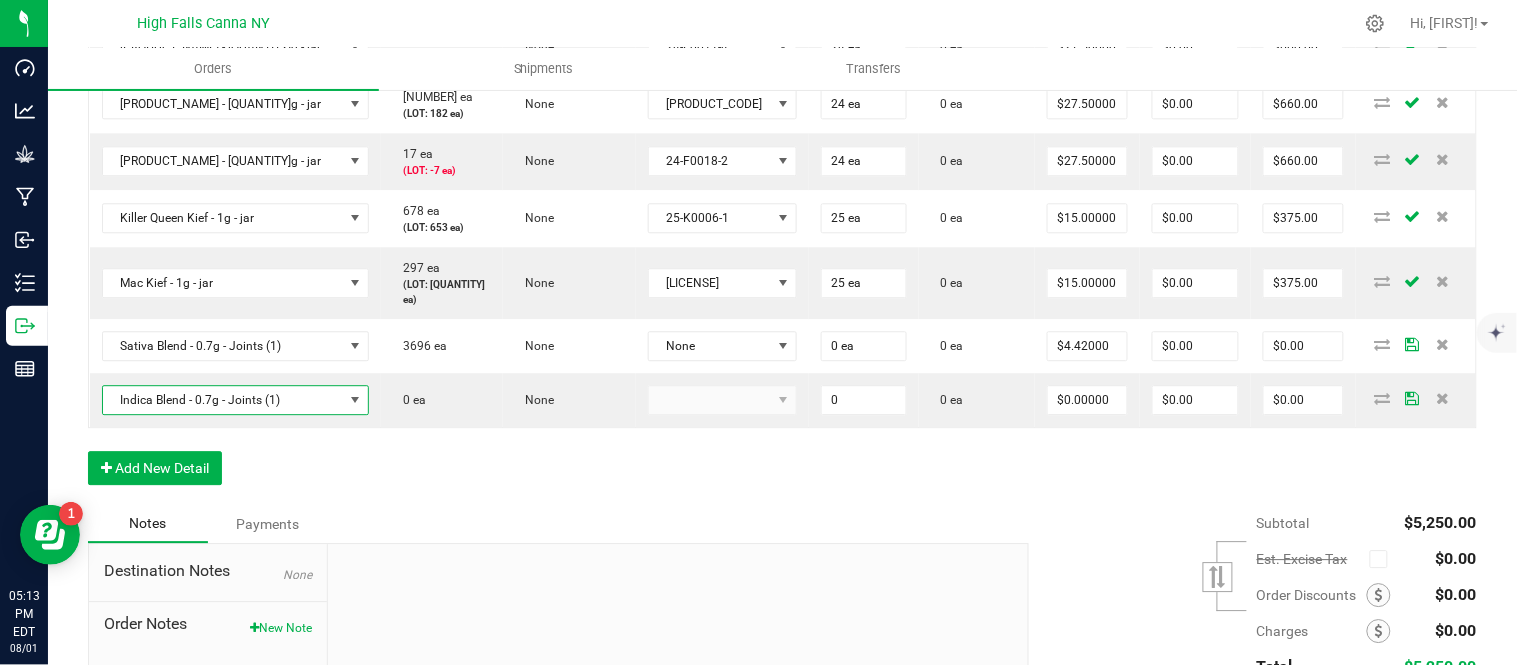 type on "$4.42000" 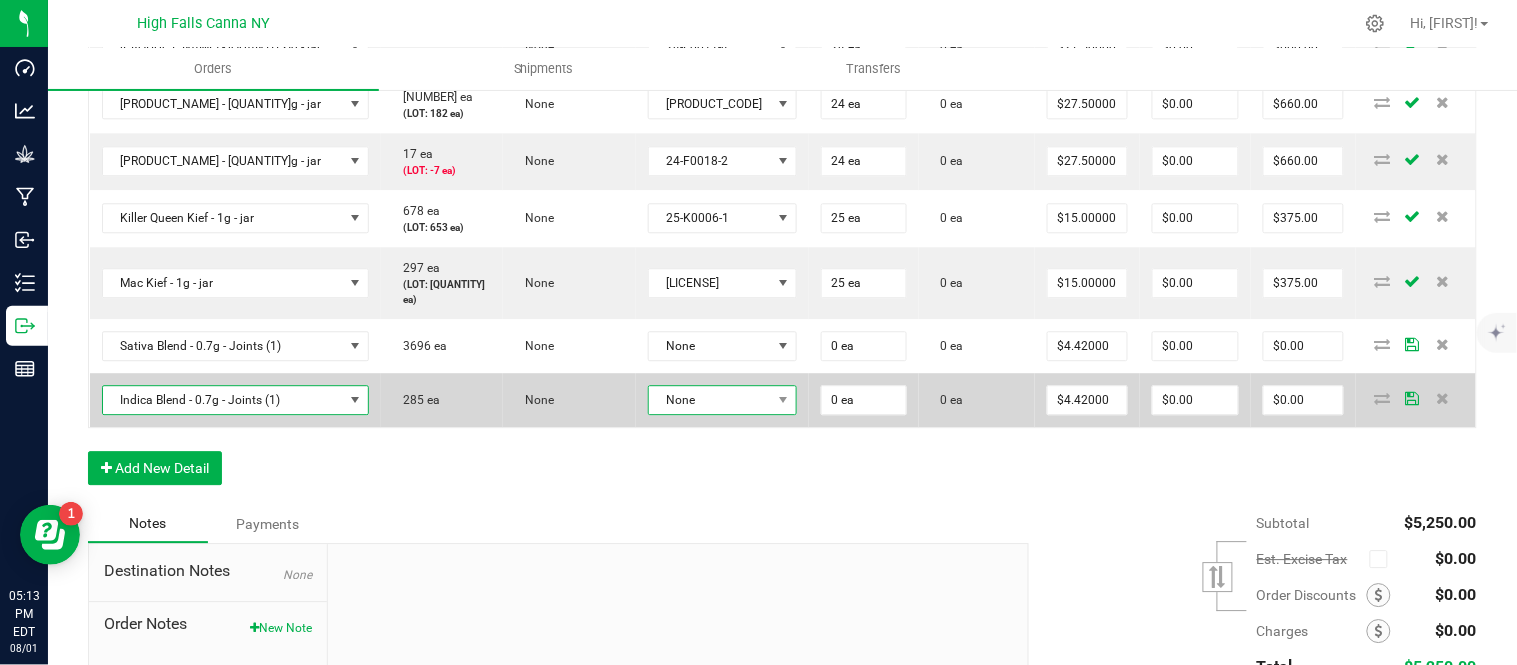 click on "None" at bounding box center (710, 400) 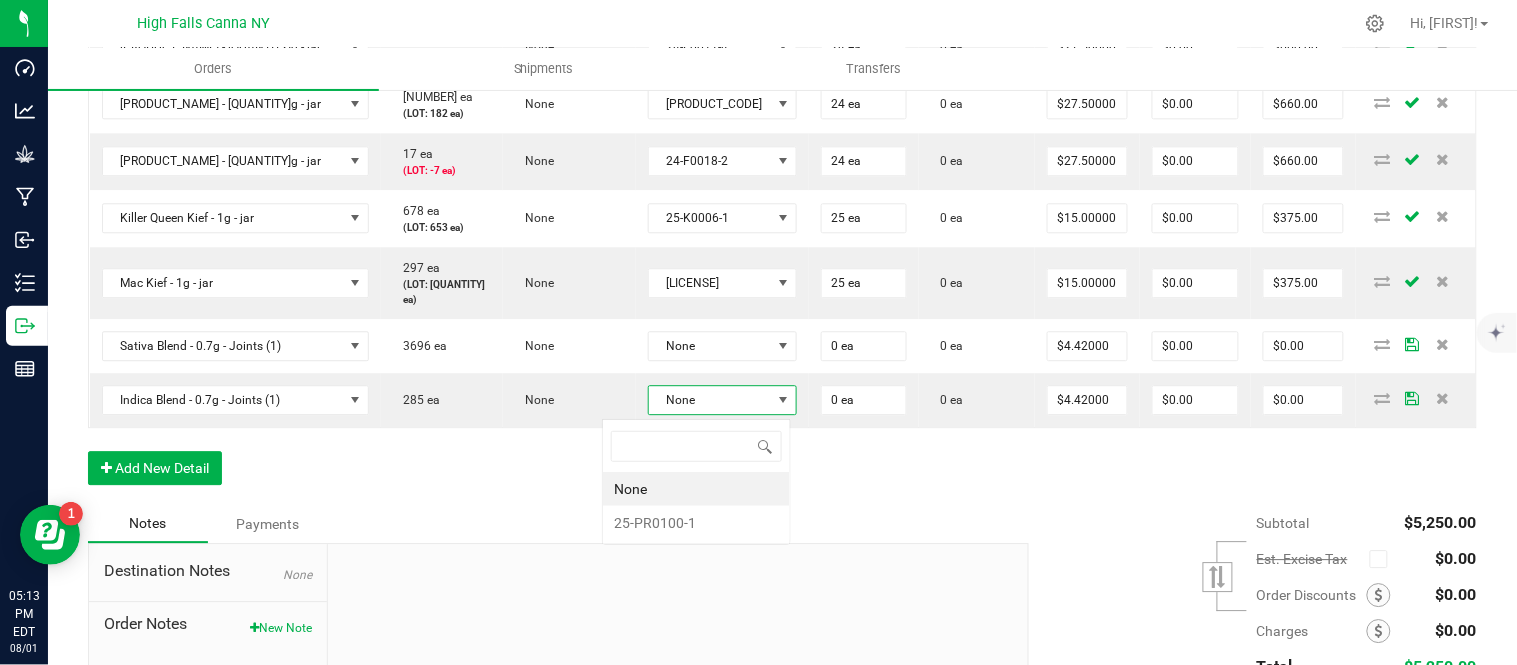 scroll, scrollTop: 0, scrollLeft: 0, axis: both 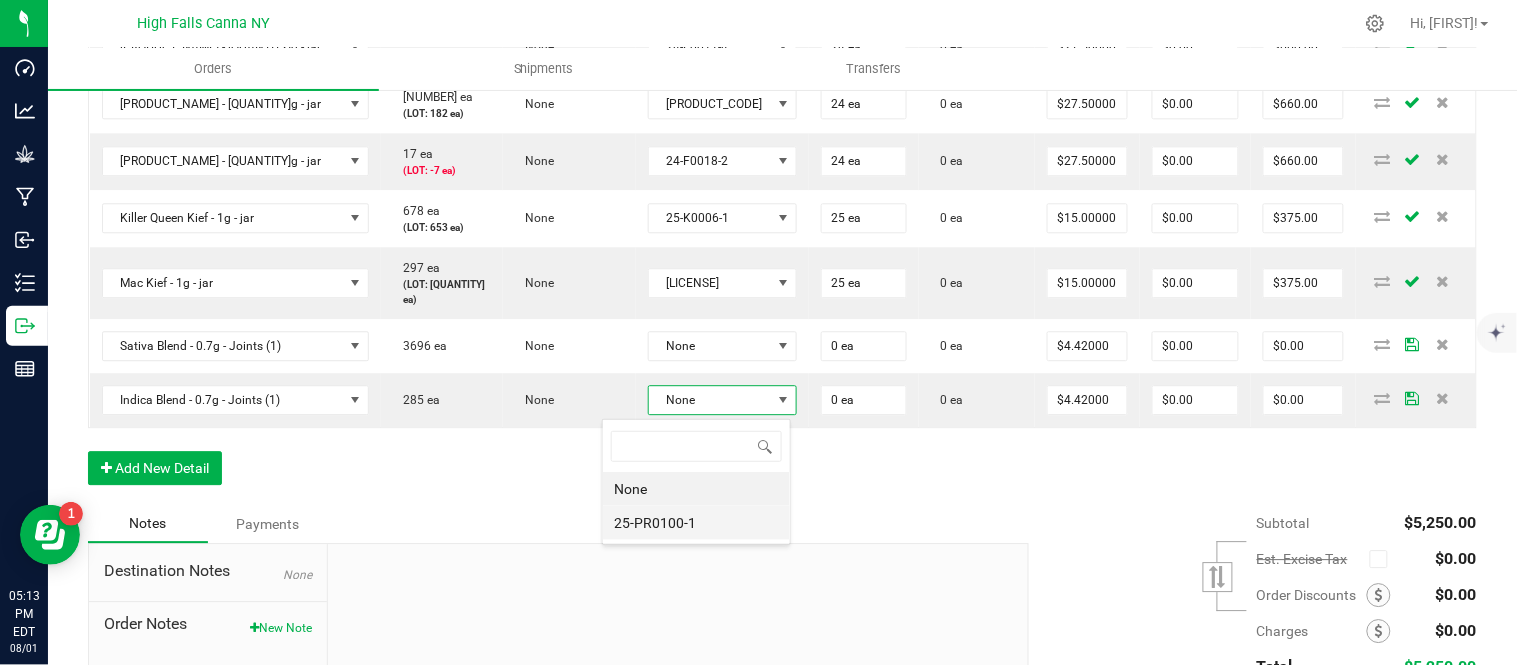 click on "25-PR0100-1" at bounding box center (696, 523) 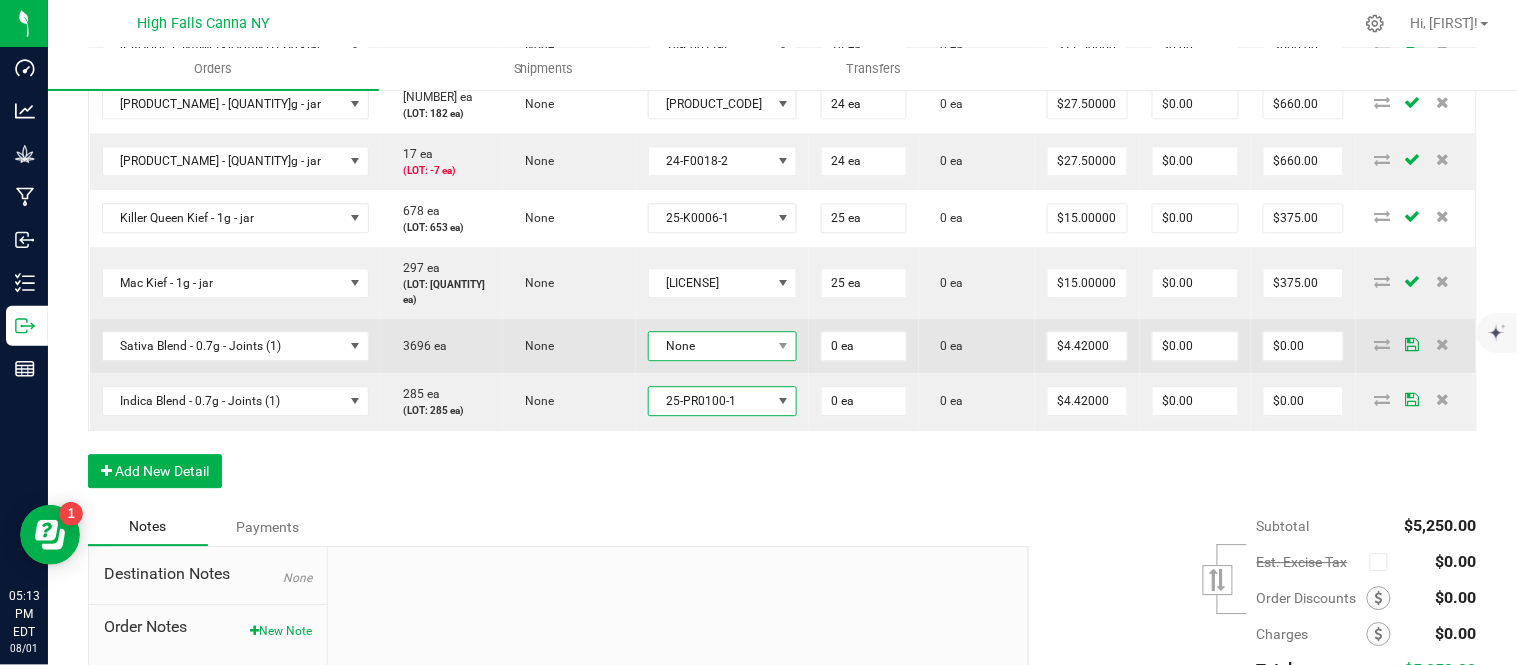 click on "None" at bounding box center [710, 346] 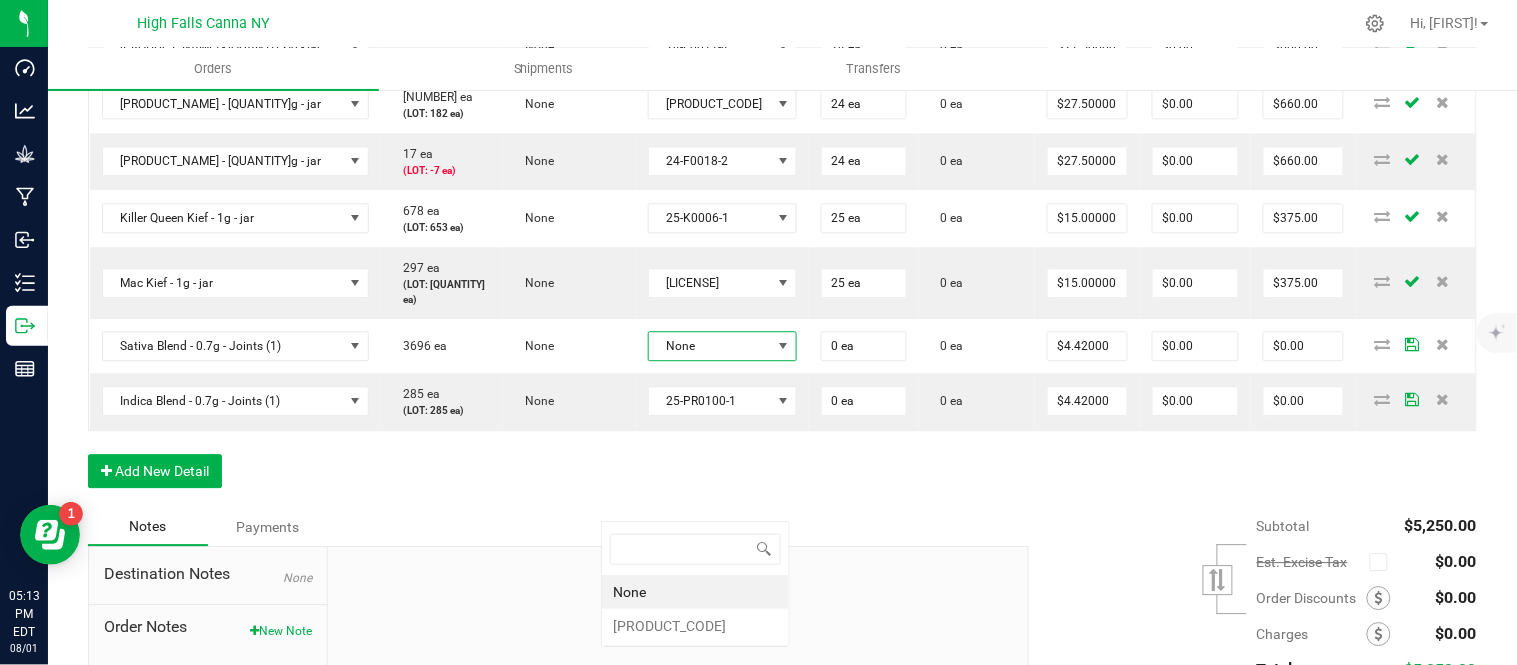 scroll, scrollTop: 99970, scrollLeft: 99872, axis: both 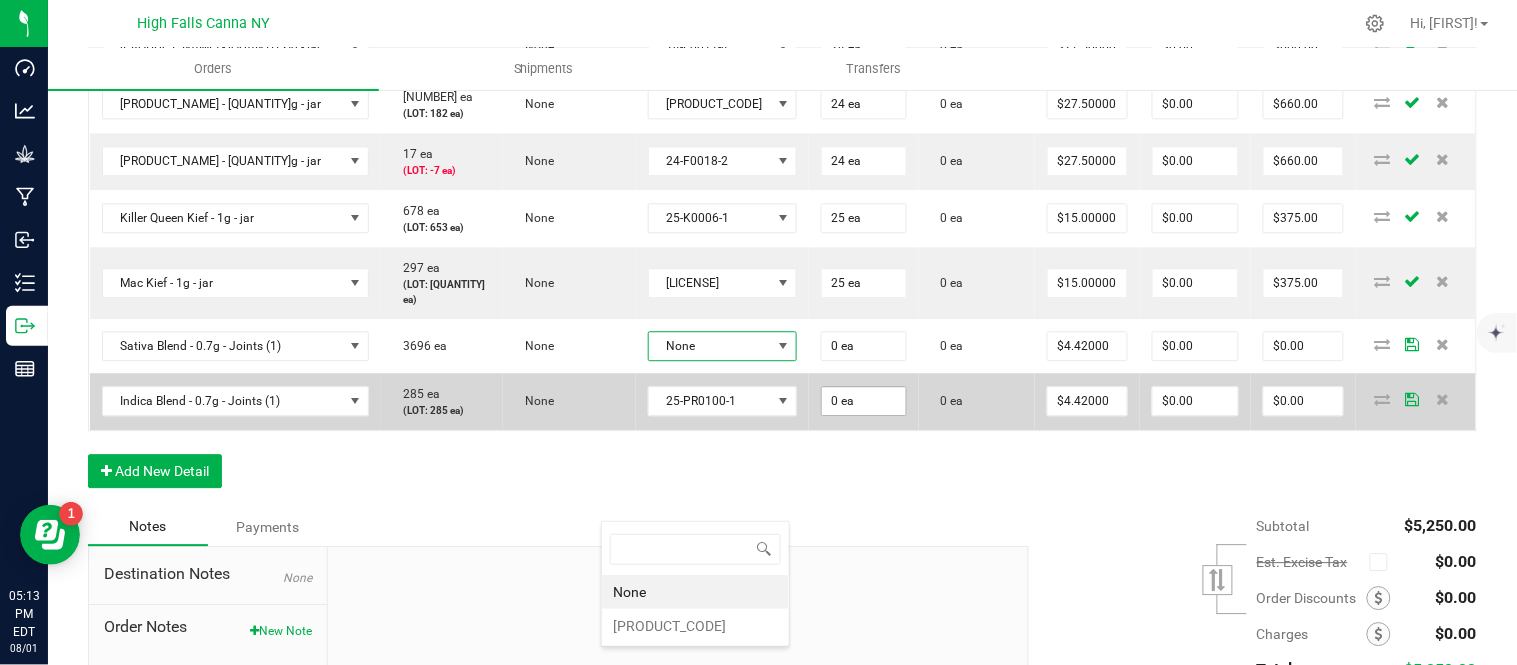 drag, startPoint x: 687, startPoint y: 624, endPoint x: 752, endPoint y: 578, distance: 79.630394 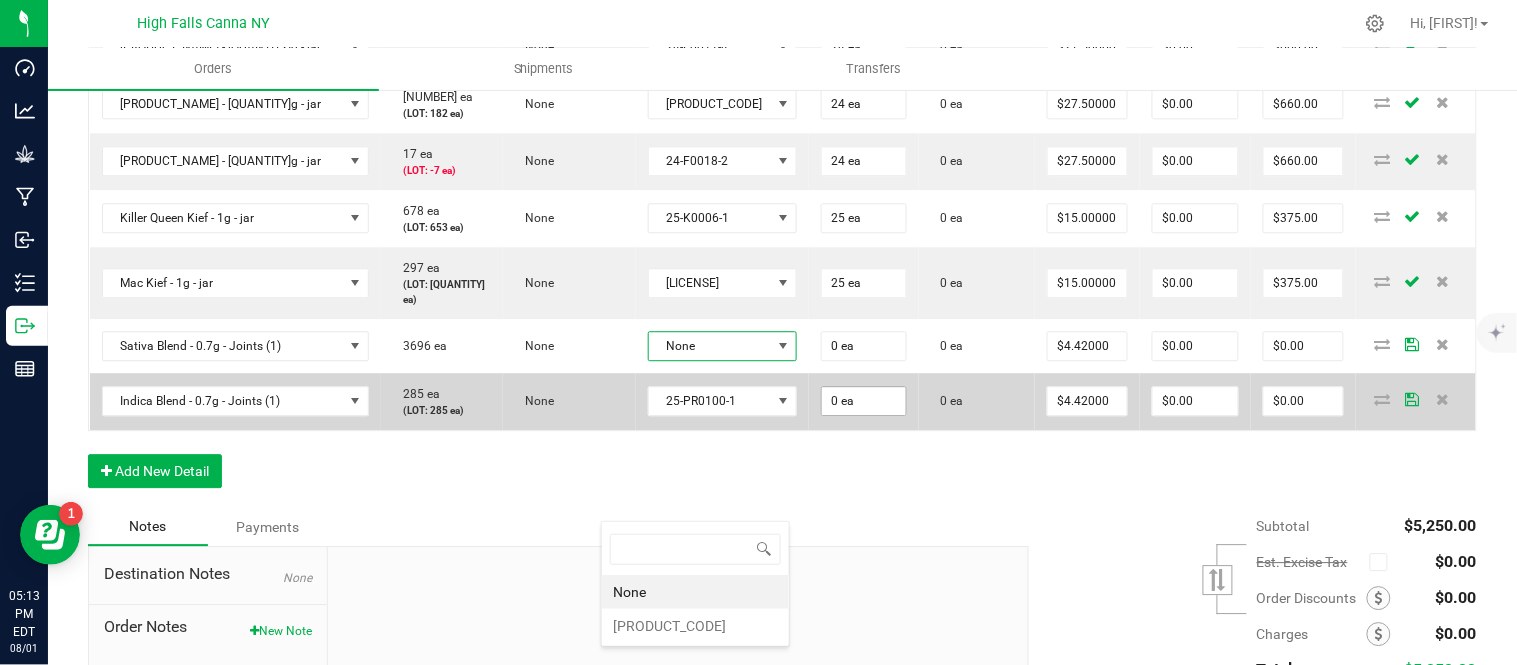 click on "[PRODUCT_CODE]" at bounding box center [695, 626] 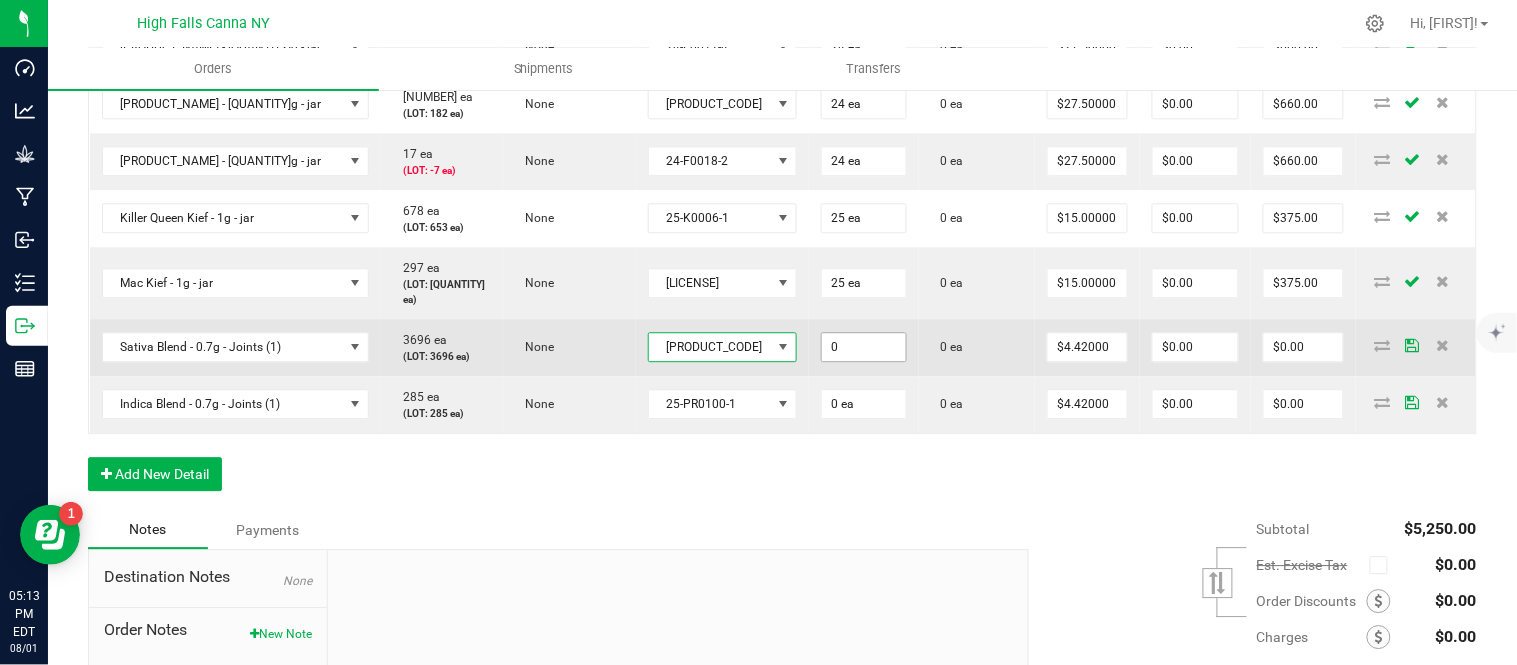 click on "0" at bounding box center [864, 347] 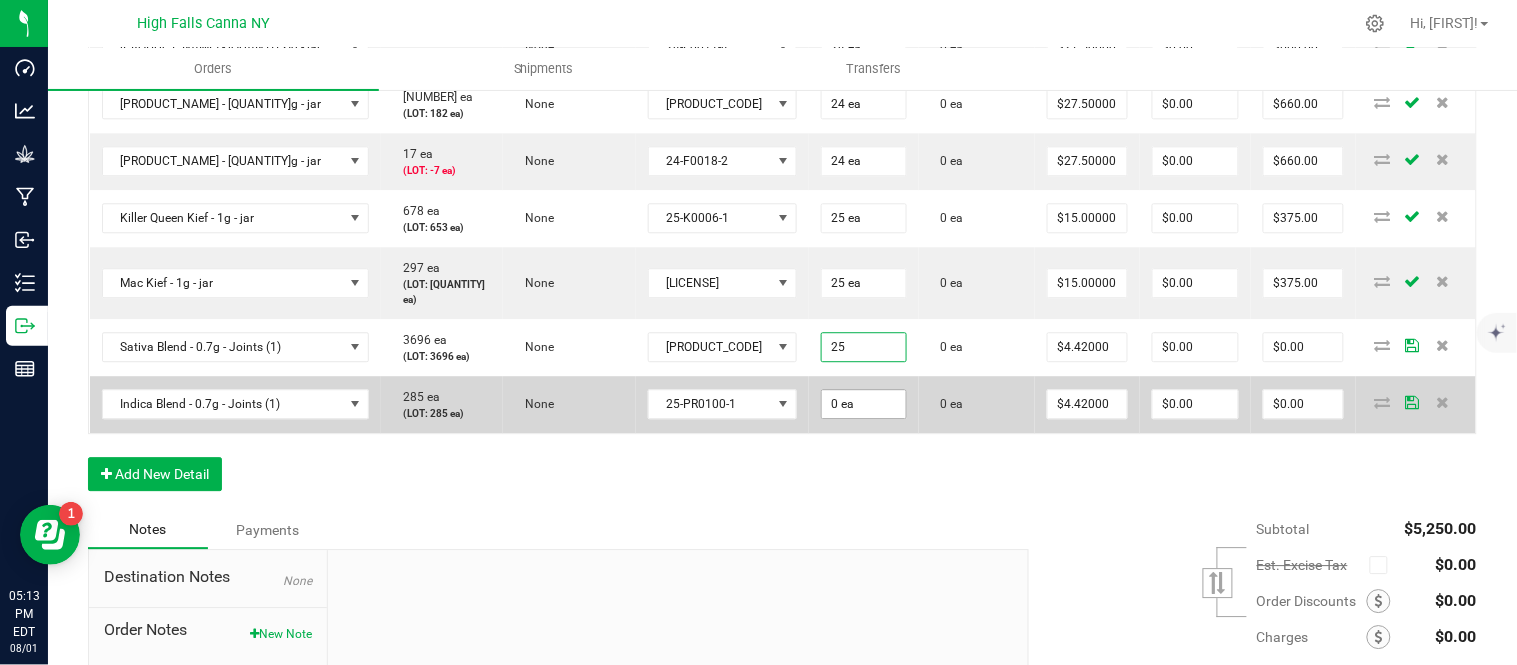 type on "25 ea" 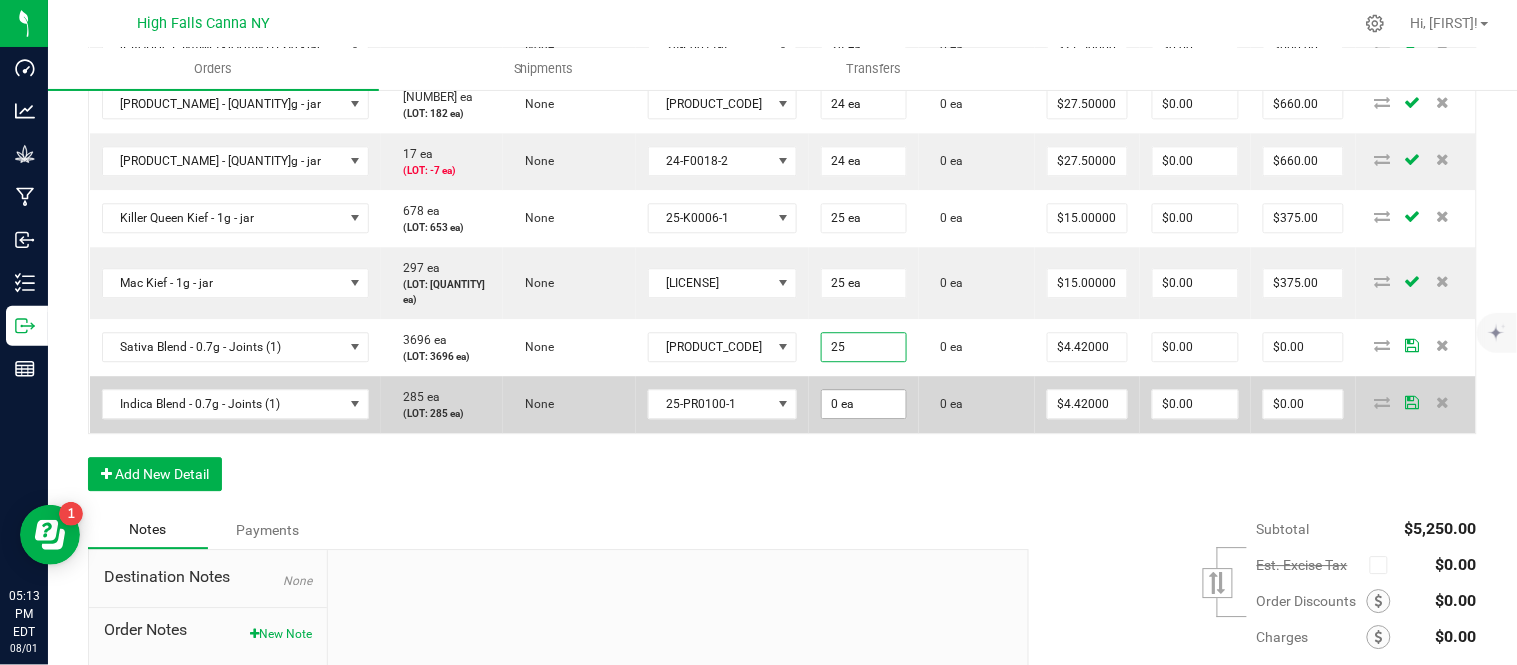 type on "$110.50" 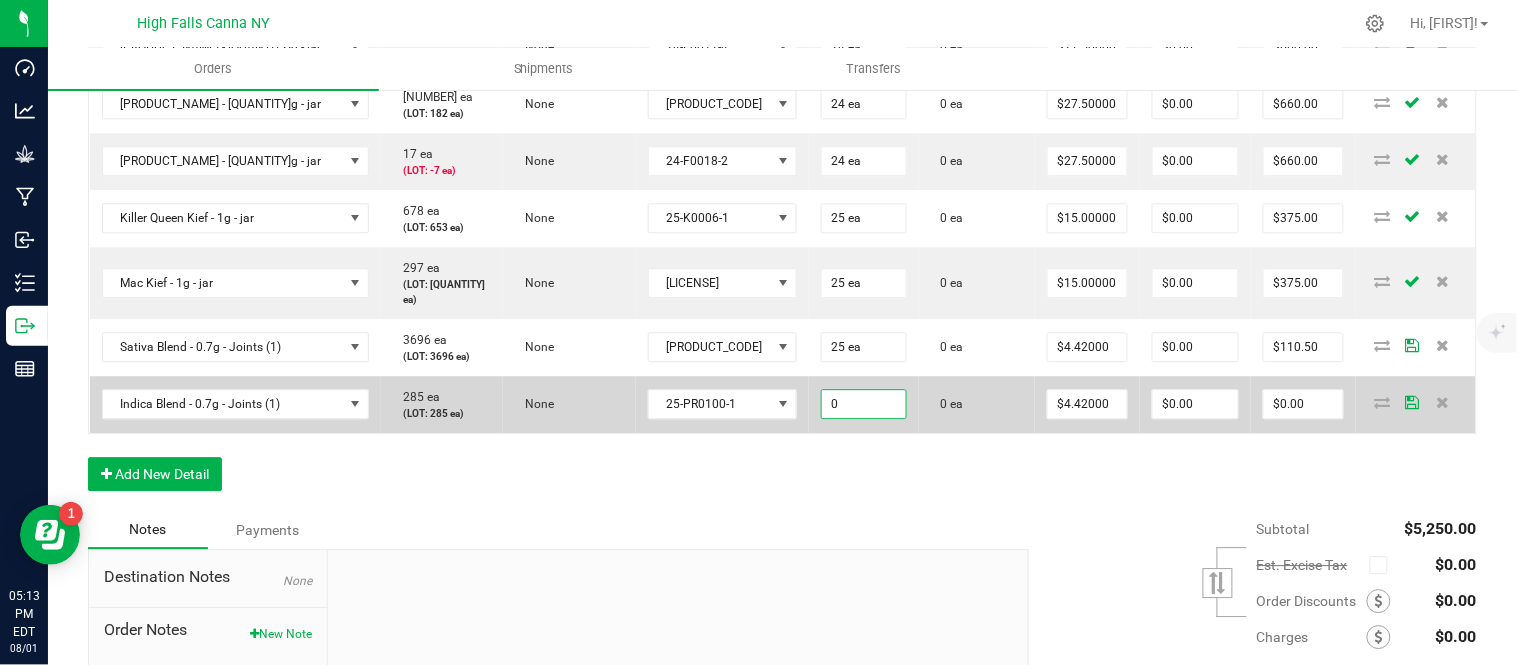 click on "0" at bounding box center (864, 404) 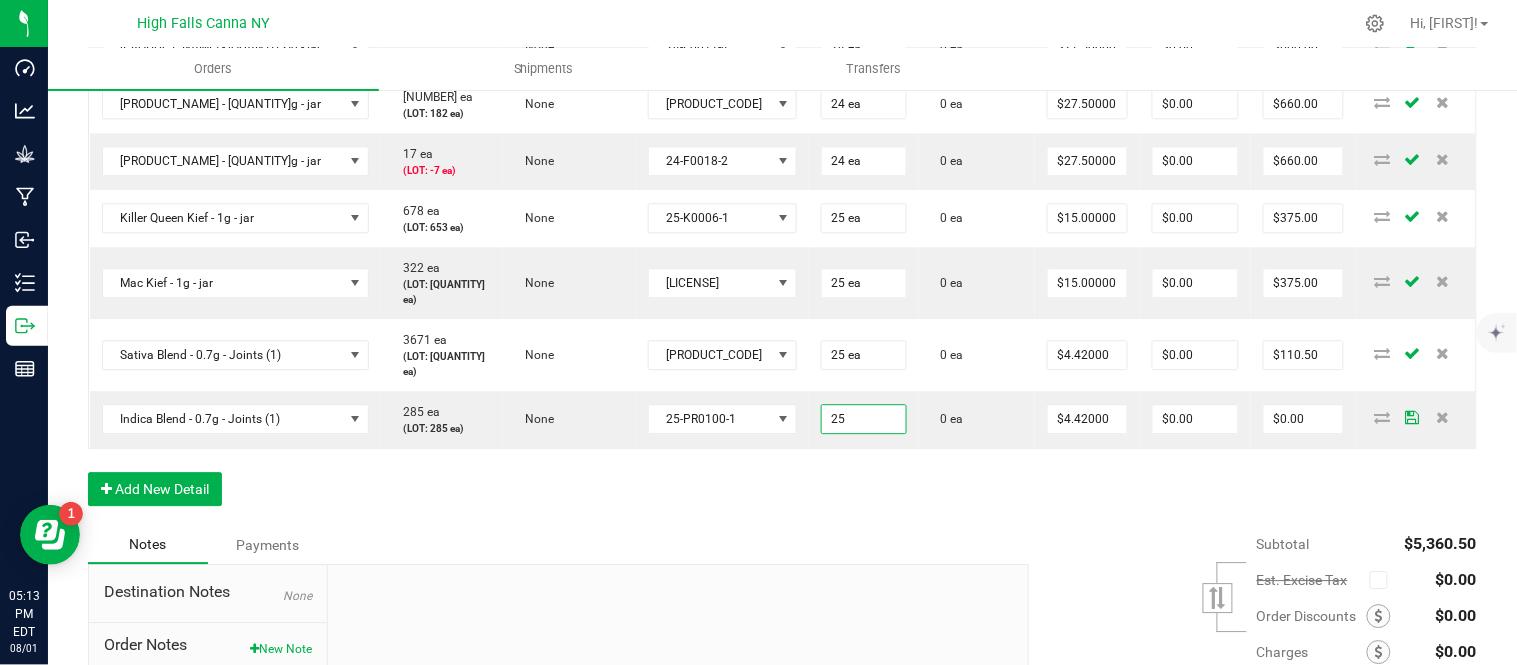 type on "25 ea" 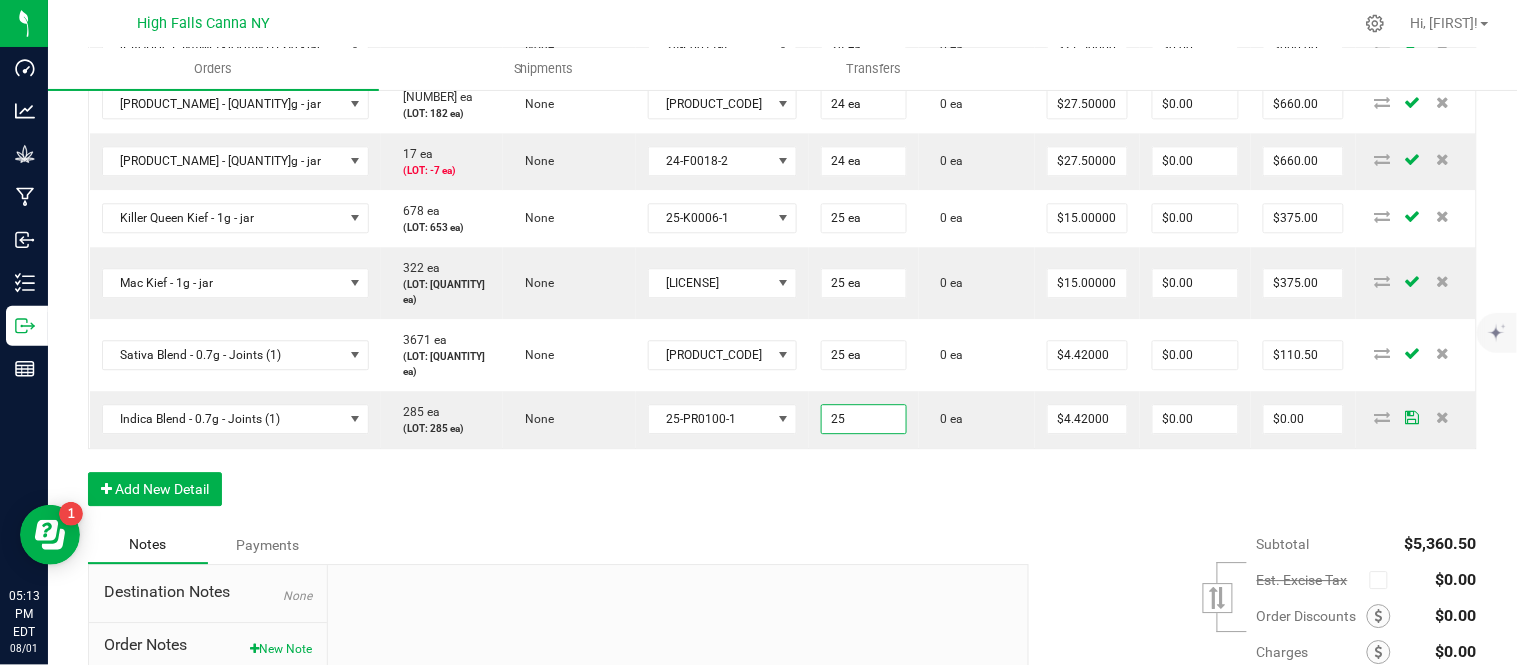 type on "$110.50" 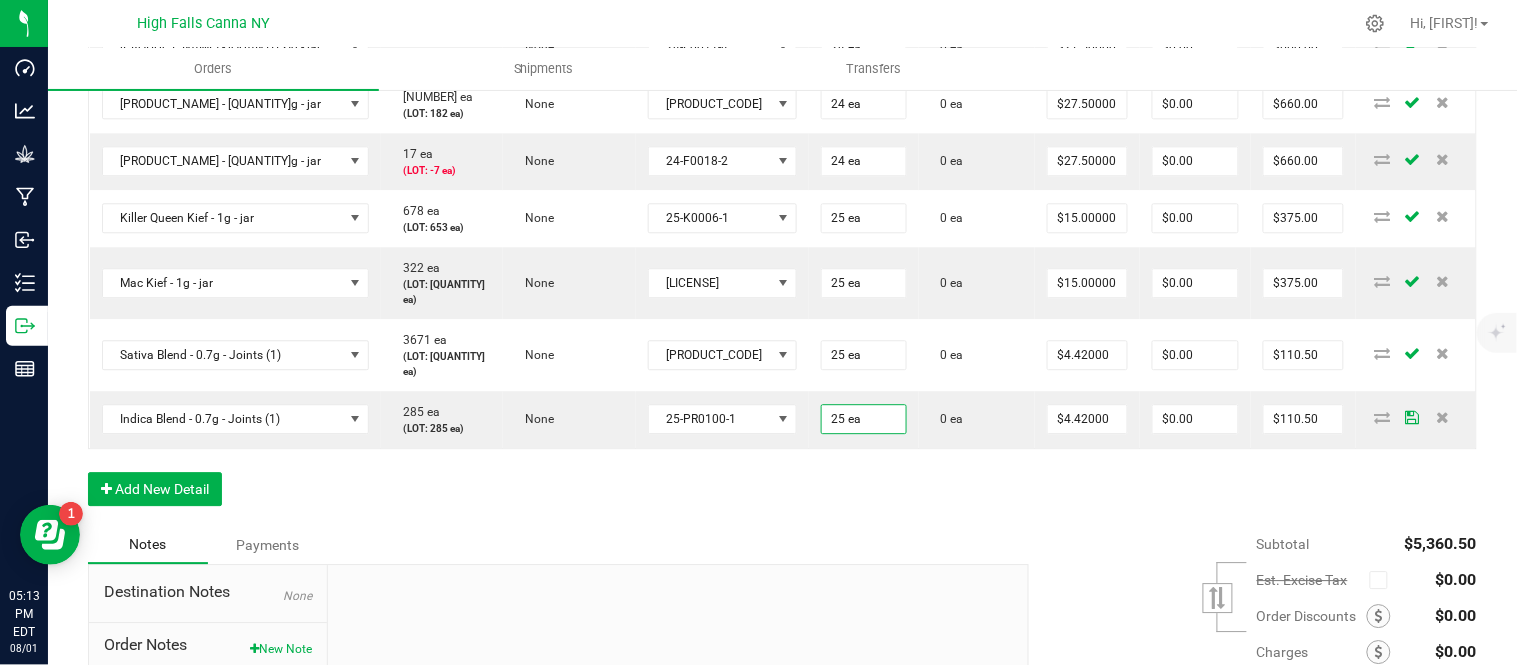 click on "Order Details Print All Labels Item  Sellable  Strain  Lot Number  Qty Ordered Qty Allocated Unit Price Line Discount Total Actions Bliss - 15ml - Tincture  1405 ea   (LOT: 1405 ea)   None  HFBD101 12 ea  0 ea  $15.00000 $0.00 $180.00 Chill - 15ml - Tincture  1535 ea   (LOT: 1523 ea)   None  HFSC101 12 ea  0 ea  $15.00000 $0.00 $180.00 Sleep - 15ml - Tincture  1189 ea   (LOT: 1177 ea)   None  HFSD101 12 ea  0 ea  $15.00000 $0.00 $180.00 Super Mobility - 15ml - Tincture  1156 ea   (LOT: 1144 ea)   None  HFSM101 12 ea  0 ea  $15.00000 $0.00 $180.00 Gelato - 3.5g - jar  976 ea   (LOT: 952 ea)   Gelato  24-F00011-4 24 ea  0 ea  $15.00000 $0.00 $360.00 Headband 99 - 3.5g - jar  1409 ea   (LOT: 1385 ea)   Headband 99  24-F0039-1 24 ea  0 ea  $15.00000 $0.00 $360.00 Killer Queen - 3.5g - jar  988 ea   (LOT: 964 ea)   Killer Queen  24-F0006-3 24 ea  0 ea  $15.00000 $0.00 $360.00 G13 - 3.5g - jar  2942 ea   (LOT: 2918 ea)   G13 Genius  24-F0001-3 24 ea  0 ea  $15.00000 $0.00 $360.00" at bounding box center (782, -52) 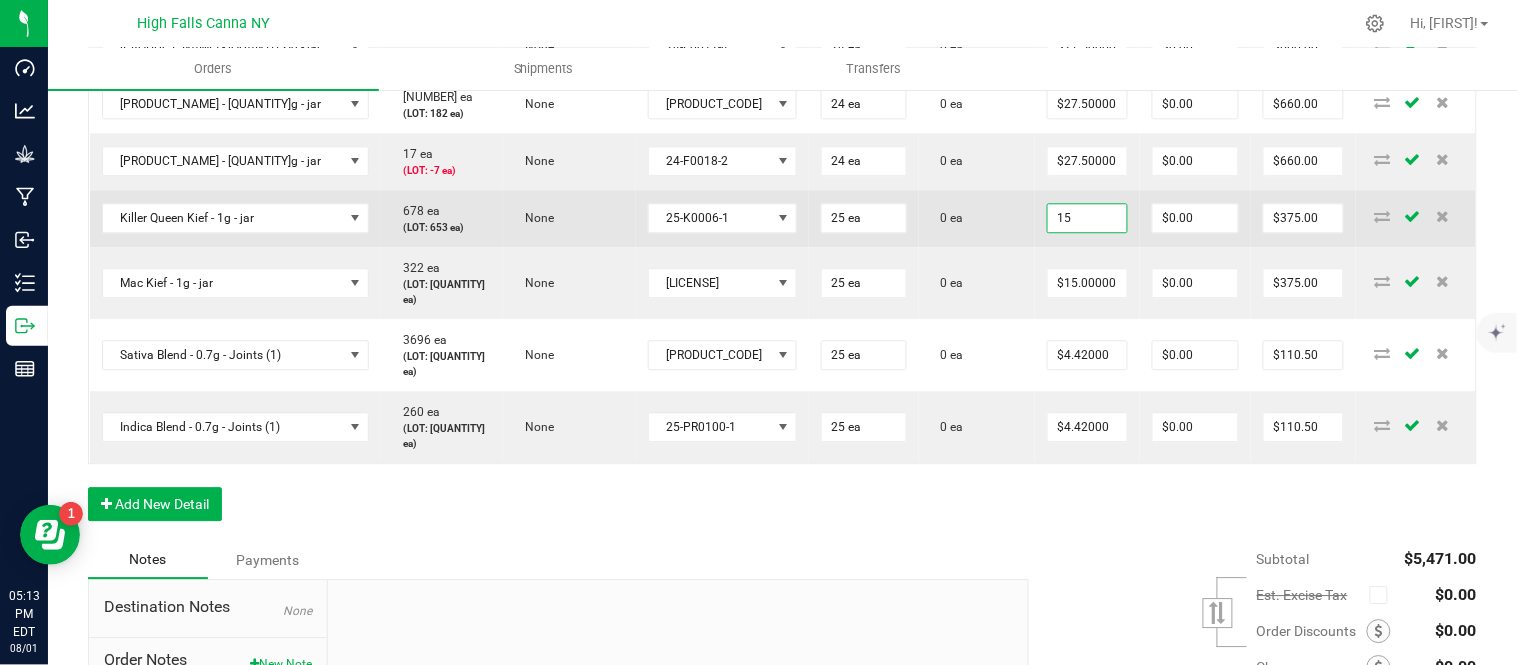 click on "15" at bounding box center (1087, 218) 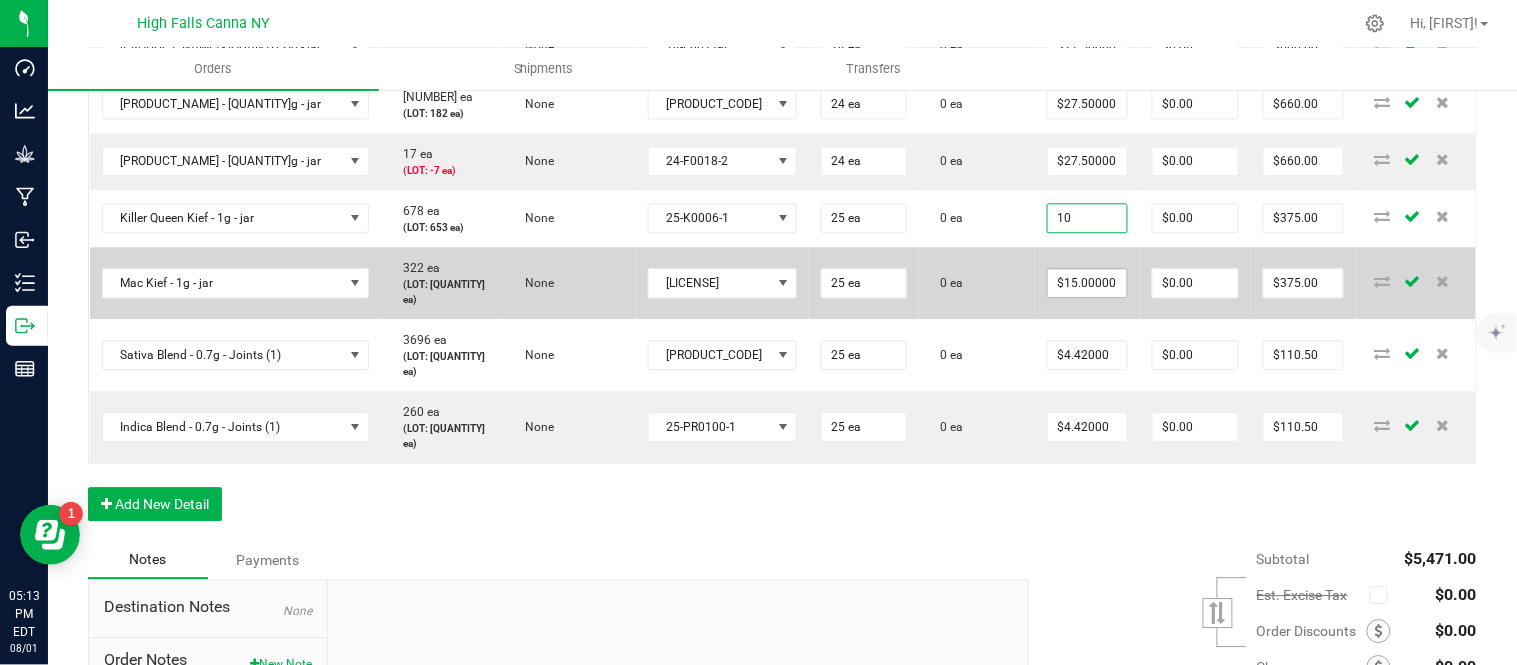 type on "$10.00000" 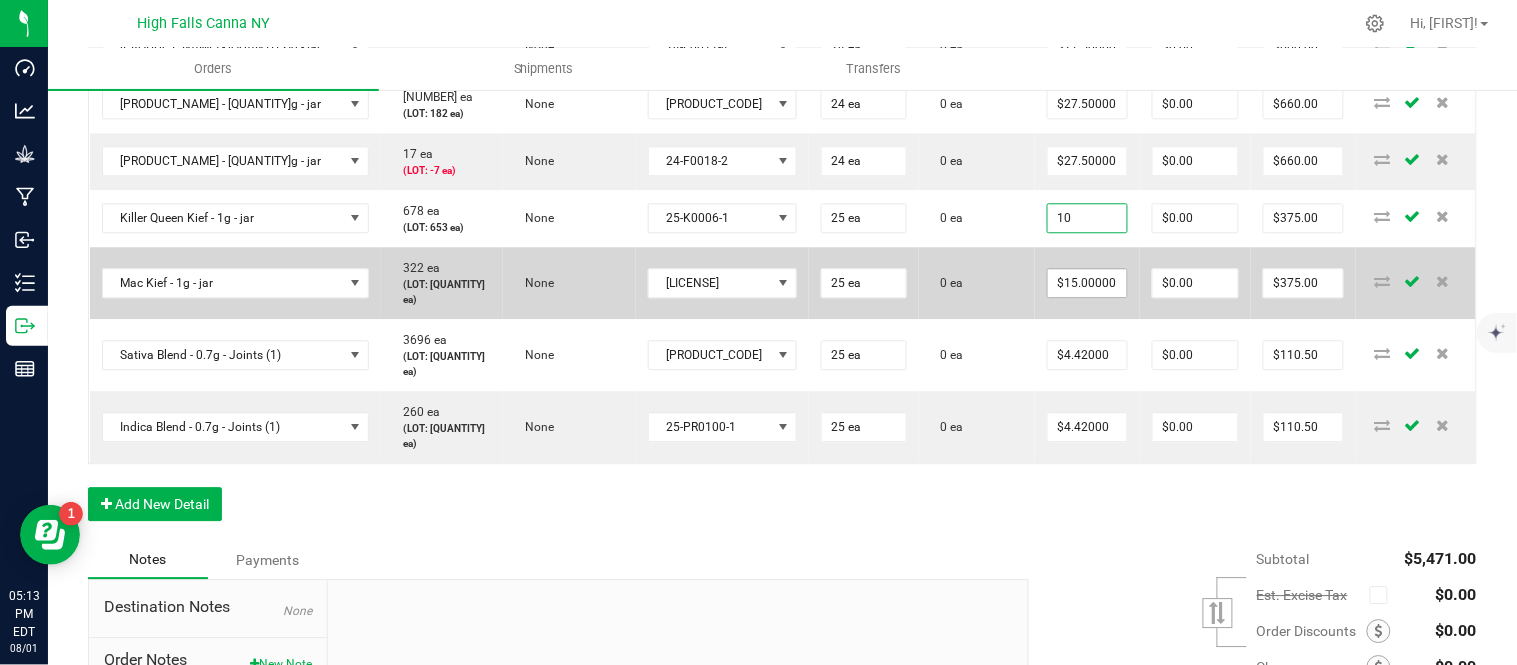 type on "$250.00" 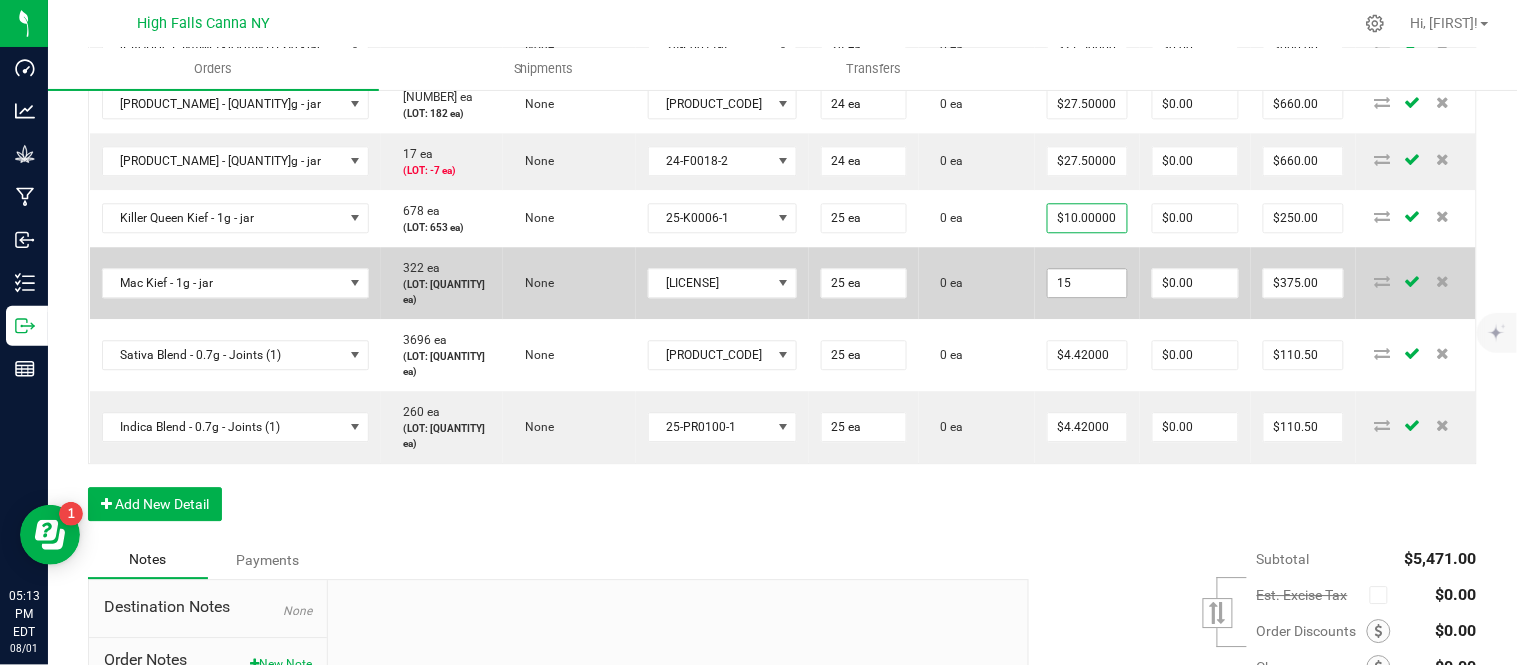 click on "15" at bounding box center (1087, 283) 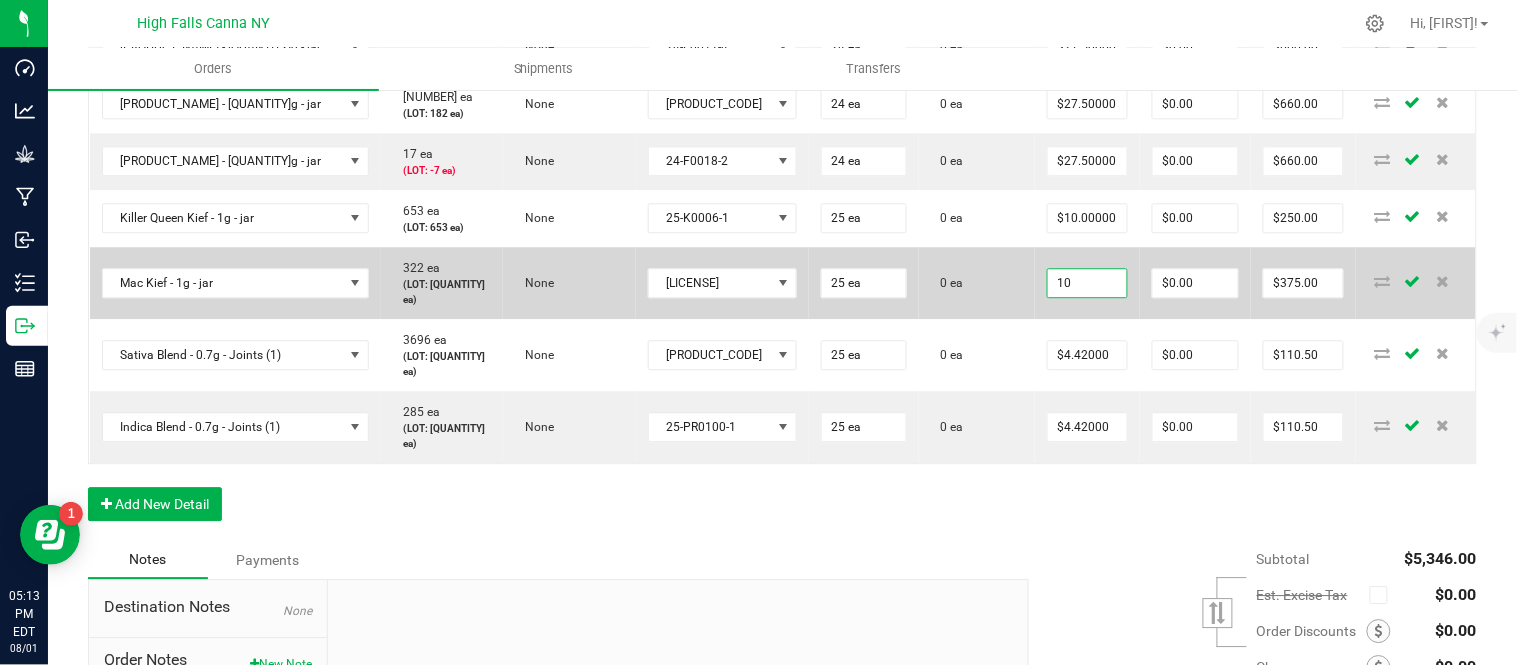 type on "$10.00000" 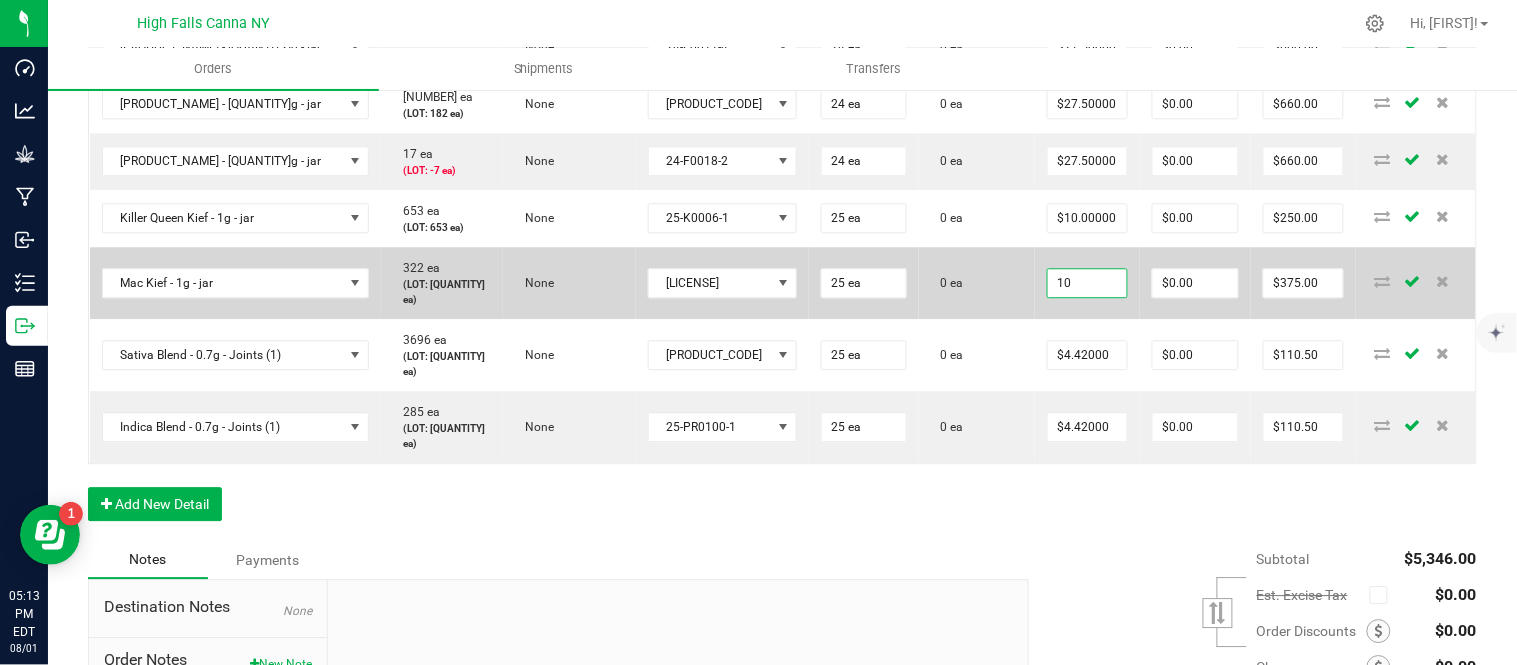 type on "$250.00" 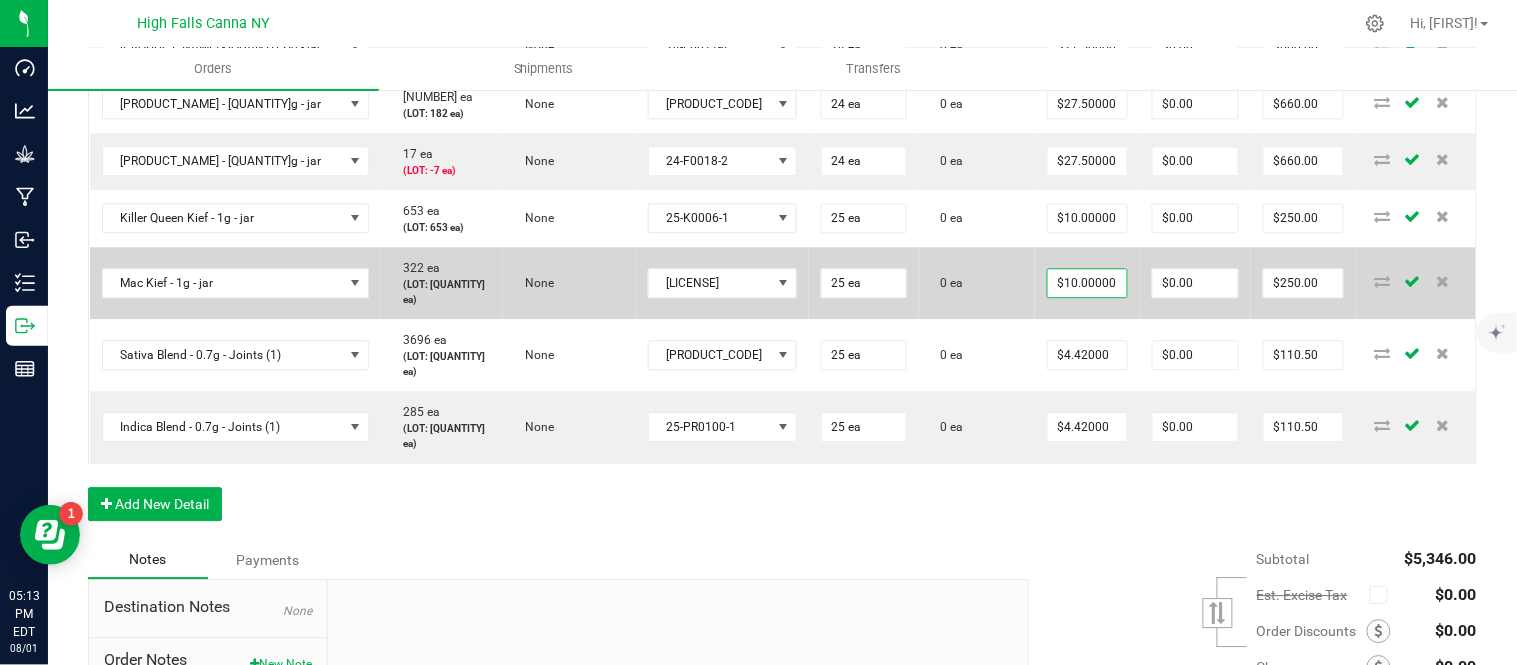 click on "0 ea" at bounding box center (977, 283) 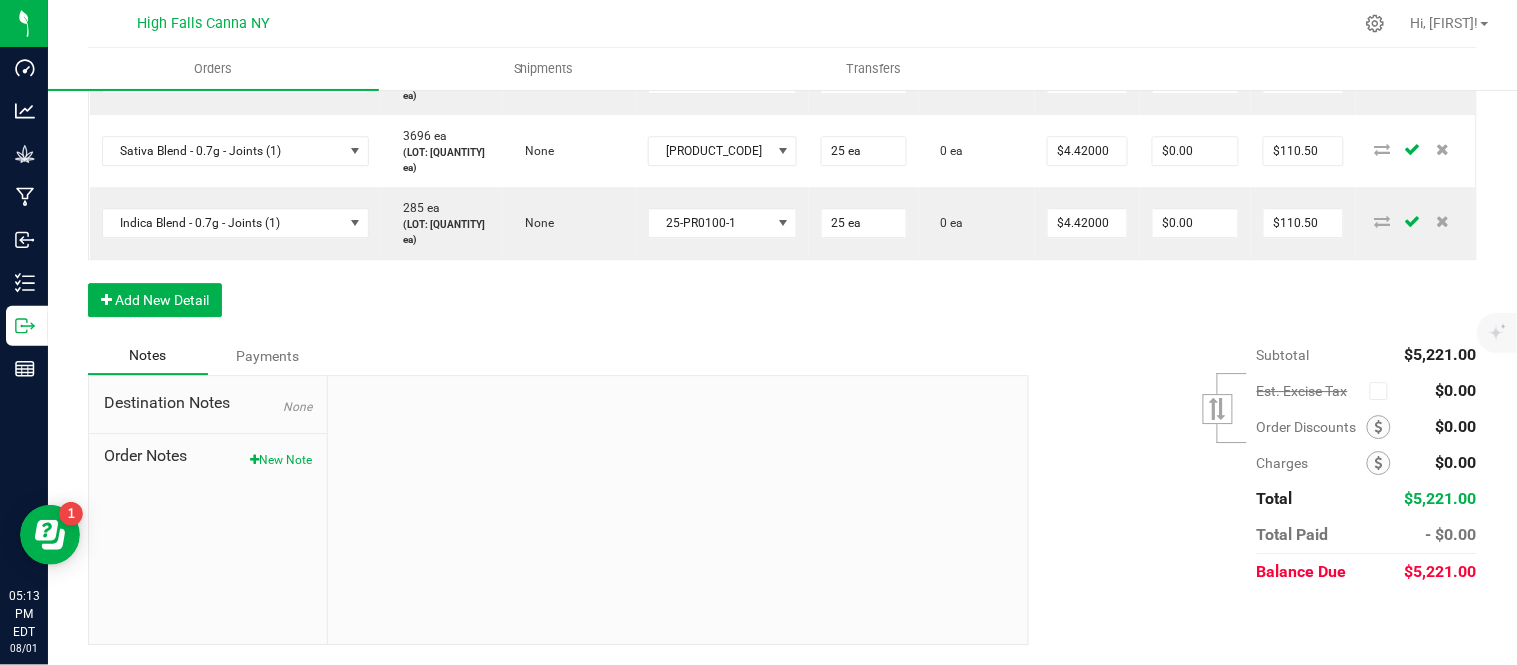 scroll, scrollTop: 1445, scrollLeft: 0, axis: vertical 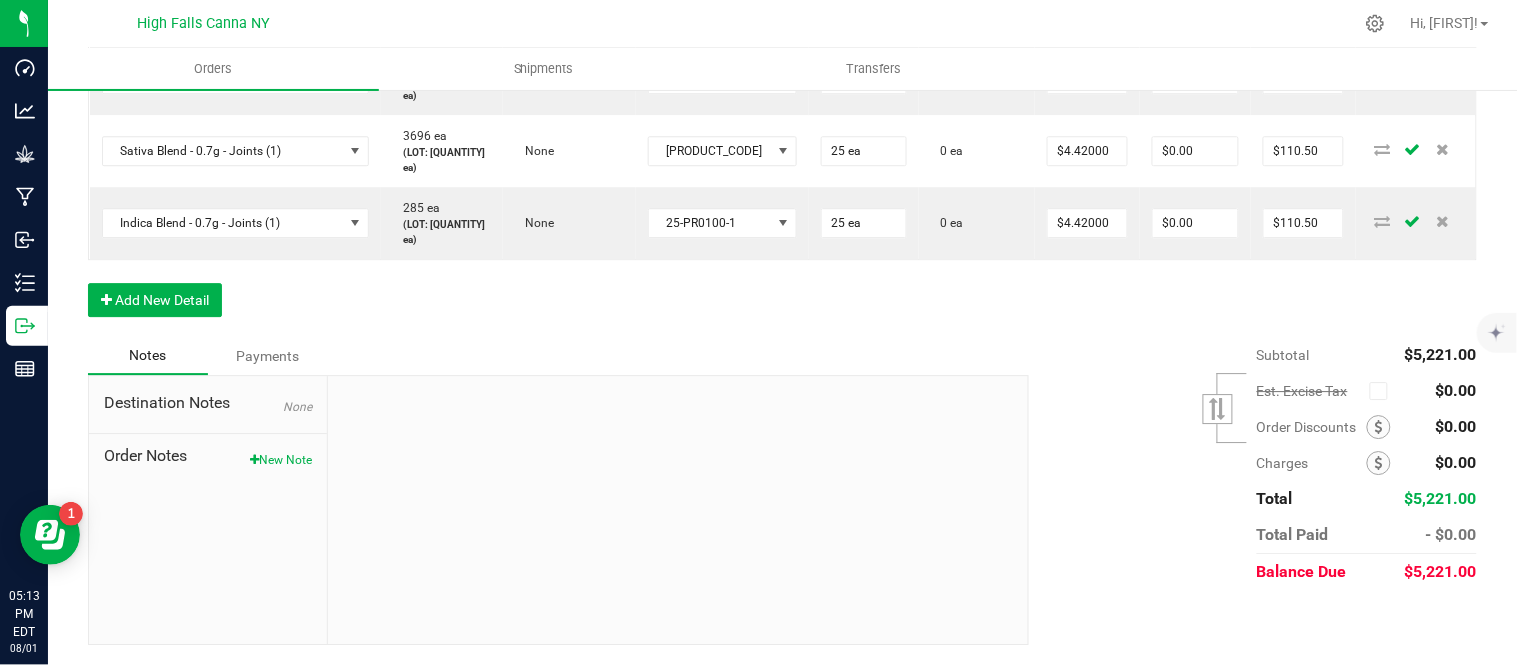 click on "Notes
Payments" at bounding box center (551, 356) 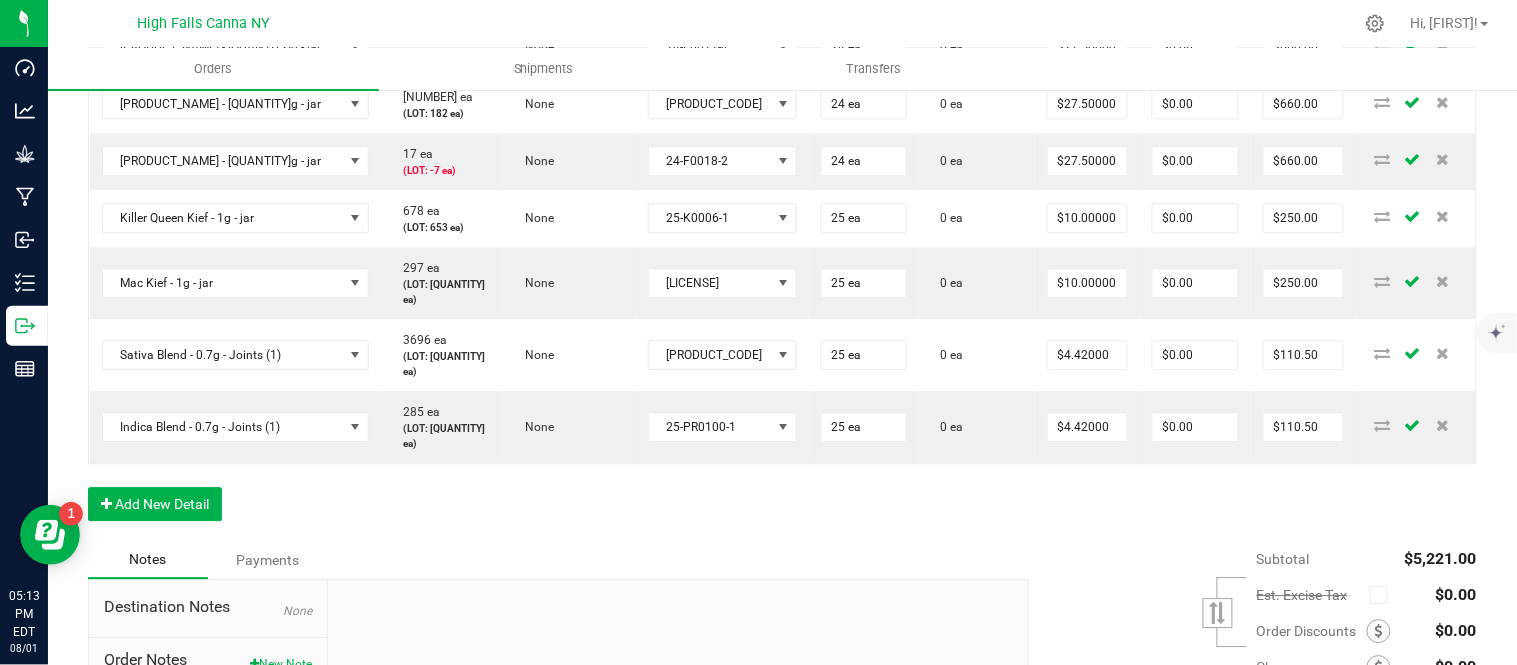 scroll, scrollTop: 1112, scrollLeft: 0, axis: vertical 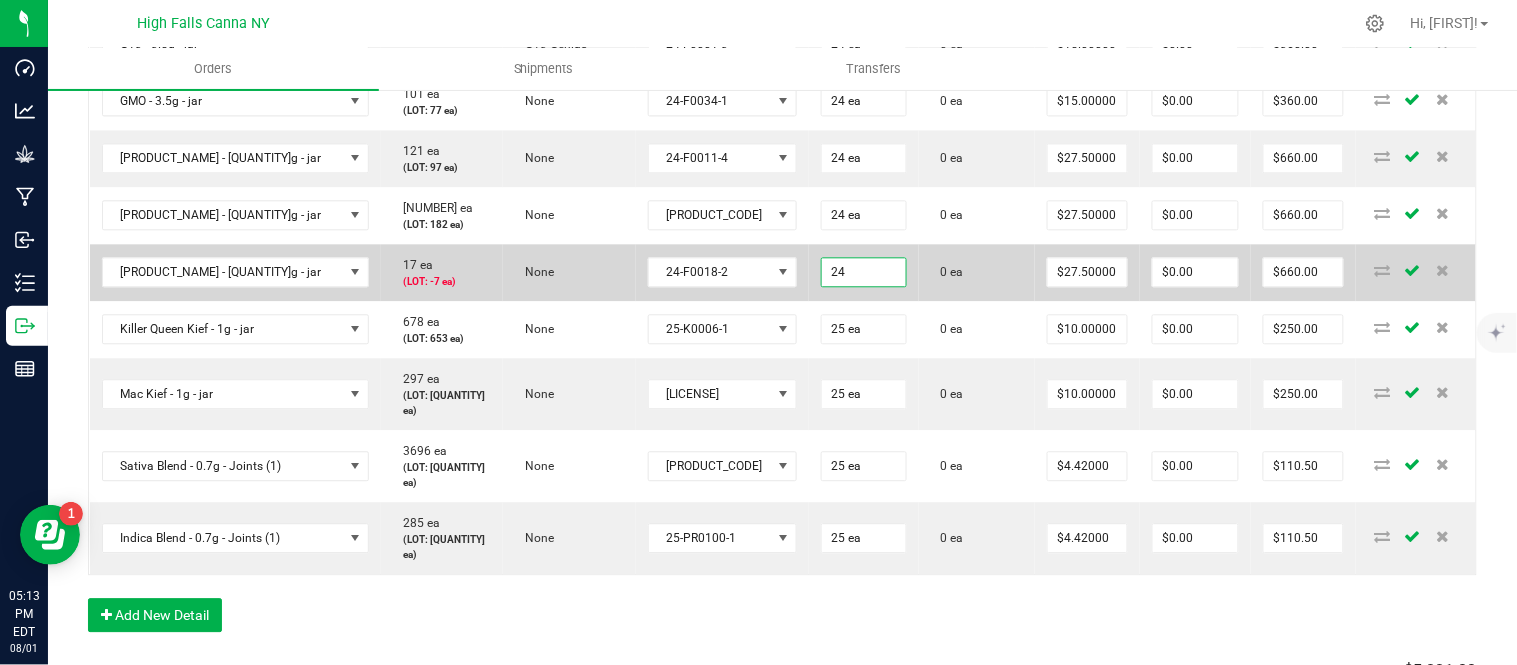 click on "24" at bounding box center (864, 272) 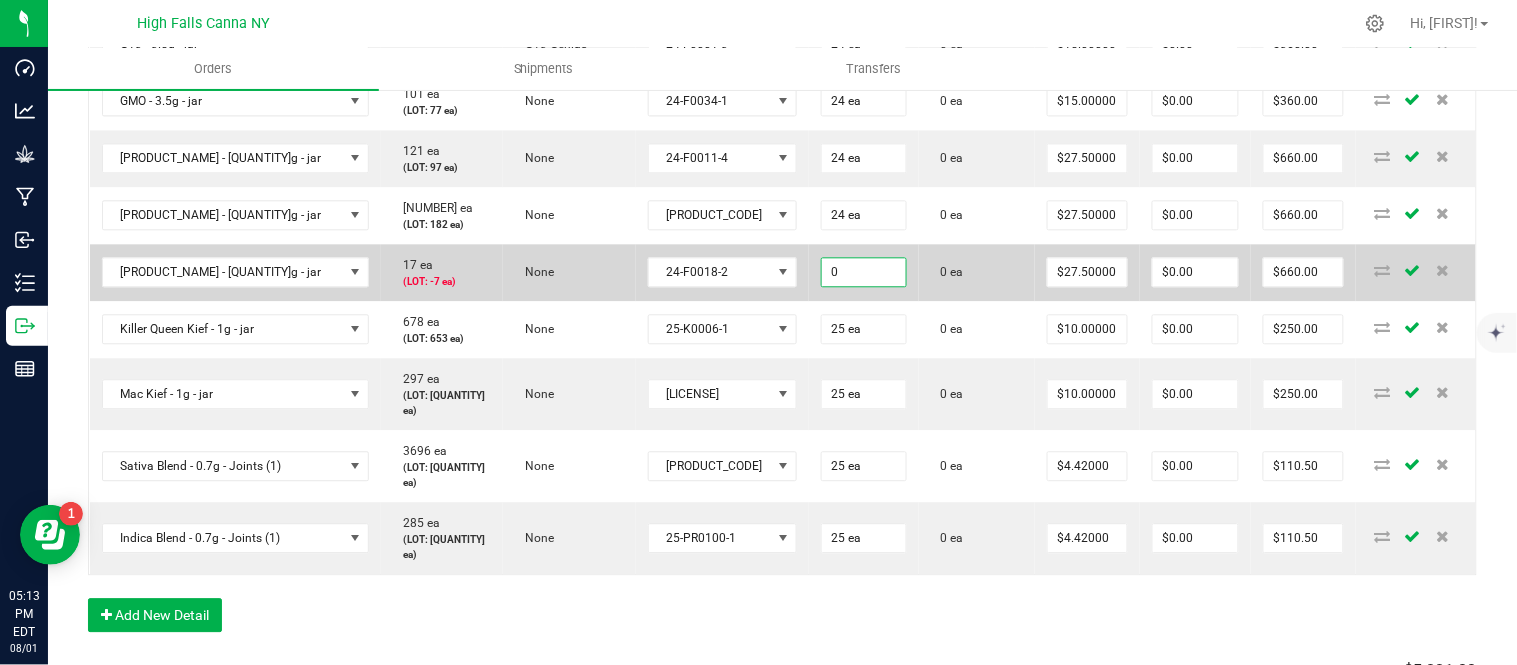 type on "0 ea" 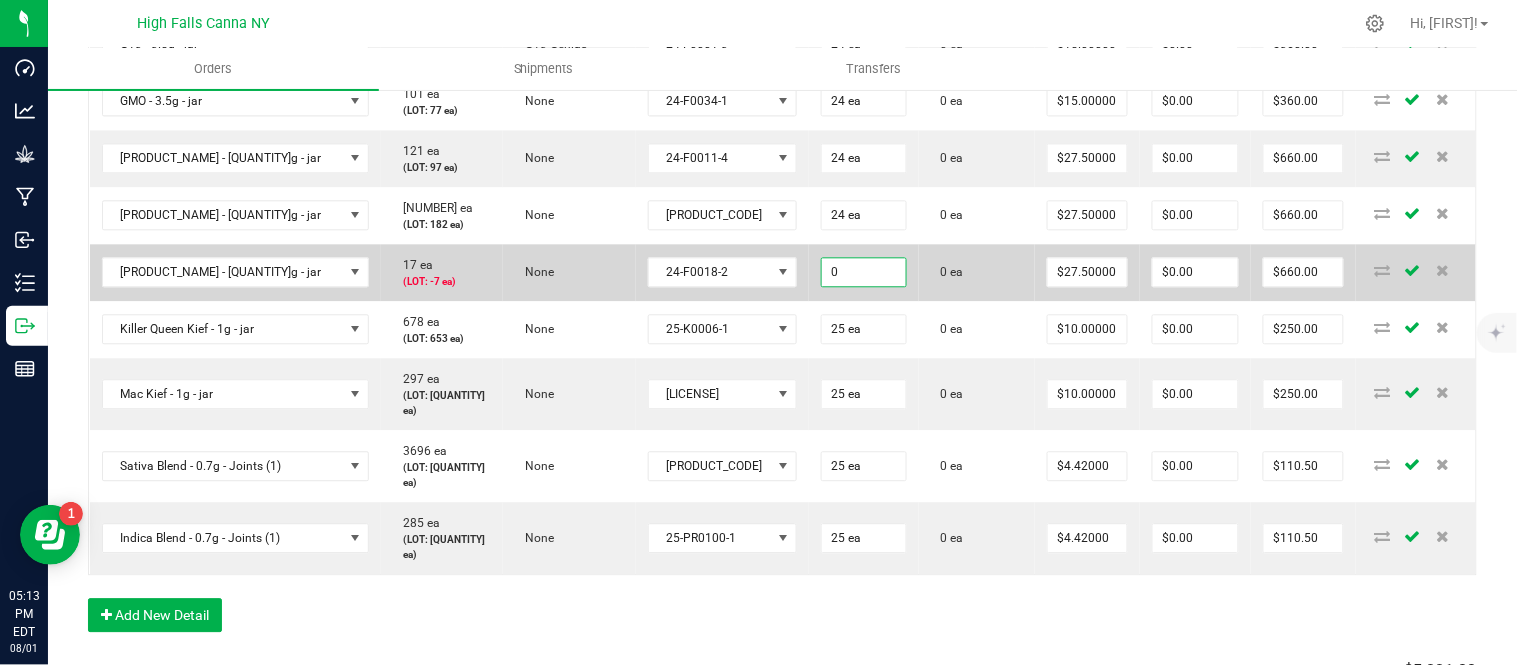 type on "$0.00" 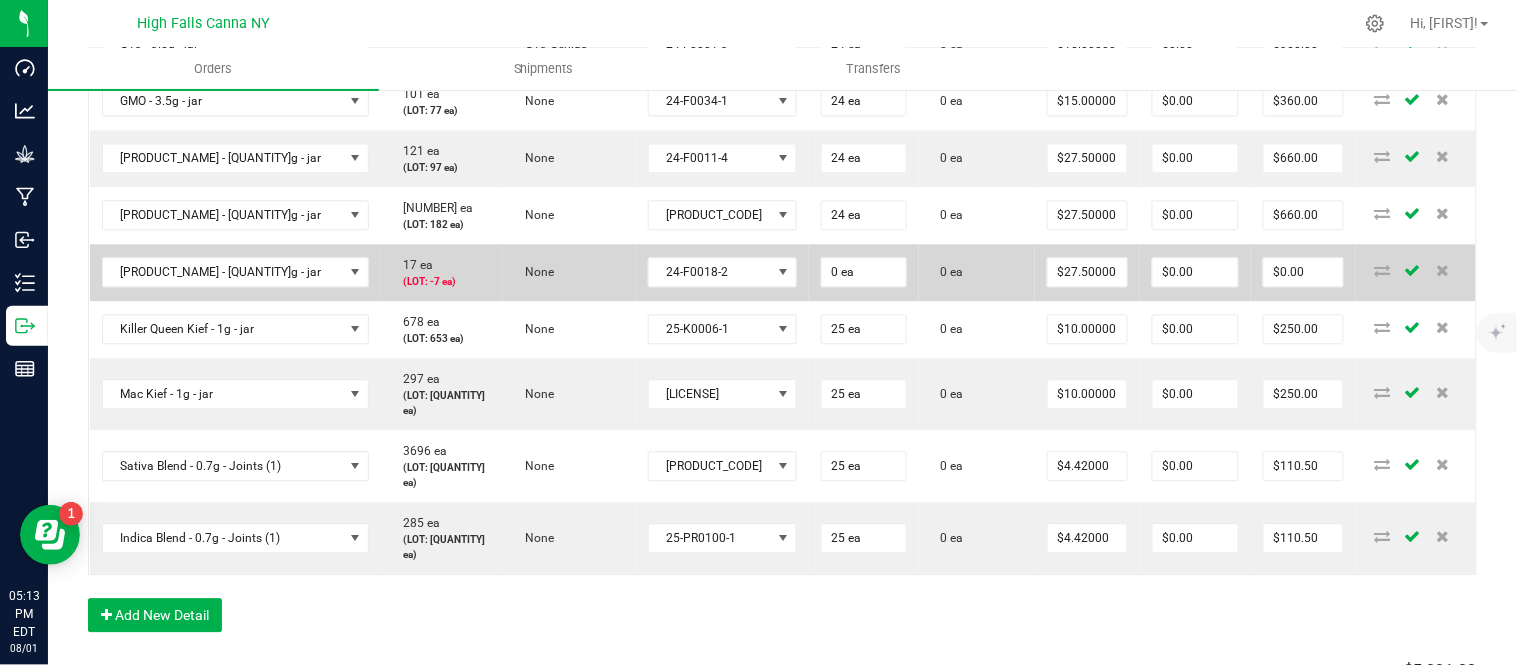 click on "0 ea" at bounding box center (977, 272) 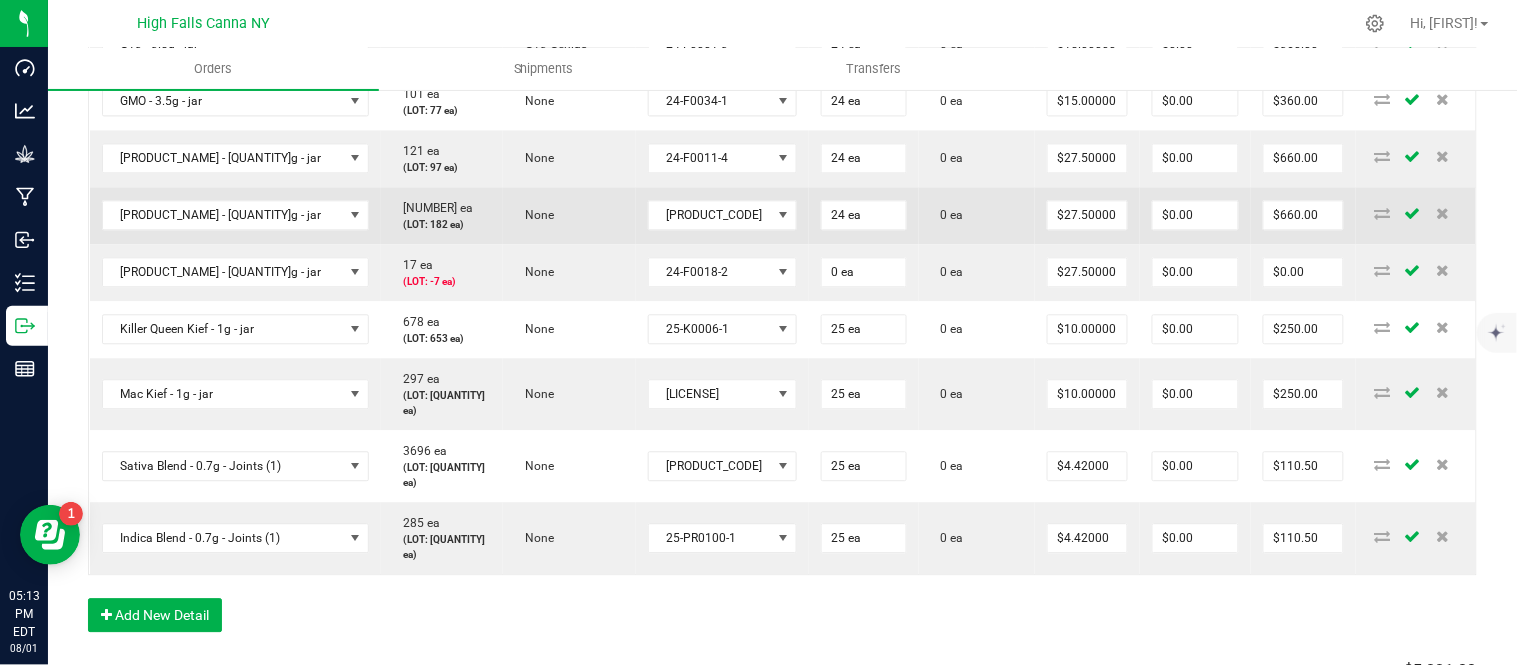 click on "0 ea" at bounding box center [977, 215] 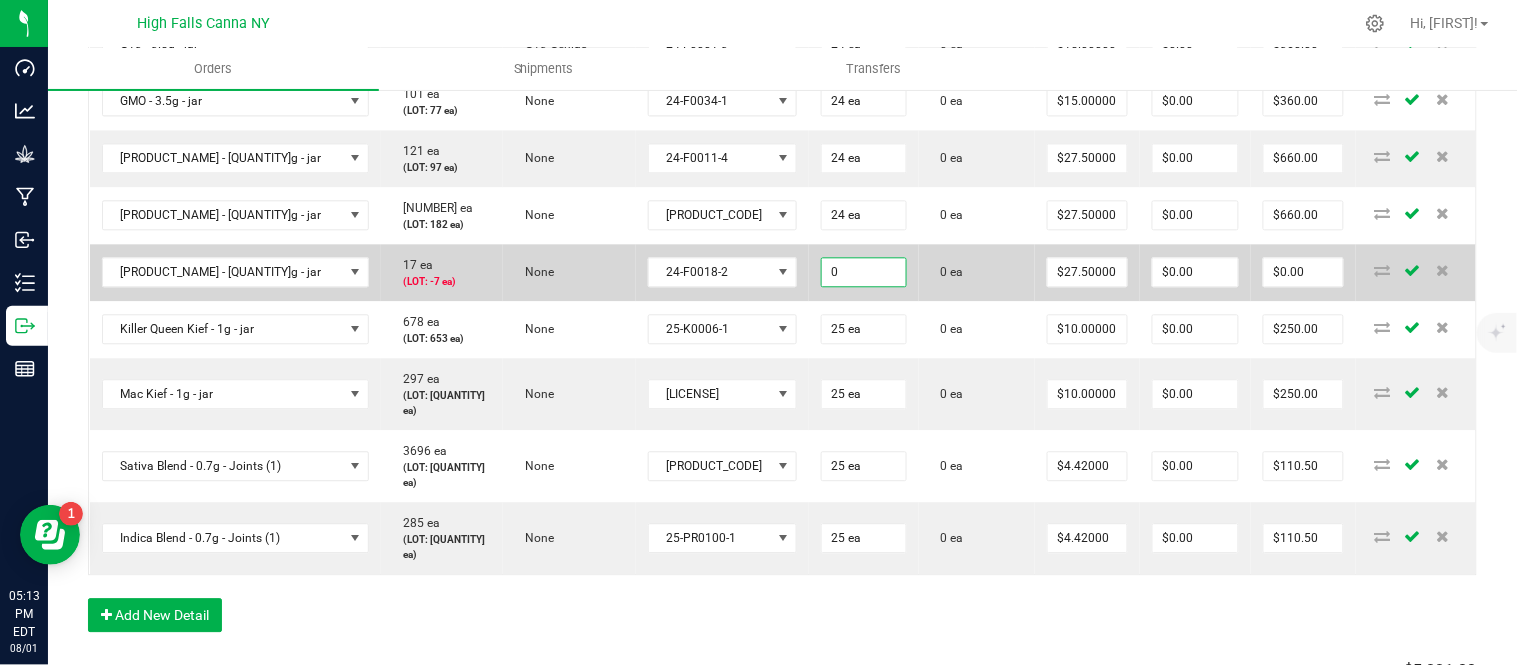 click on "0" at bounding box center (864, 272) 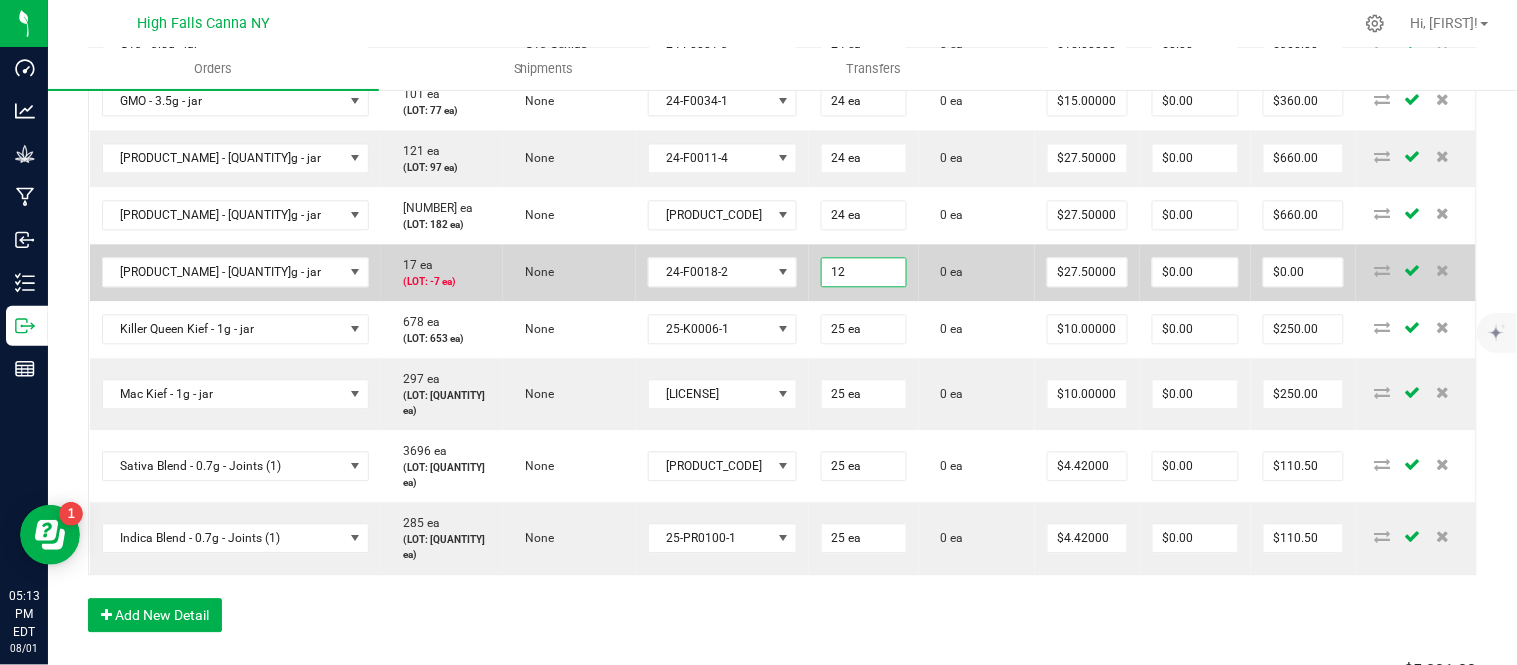 type on "12 ea" 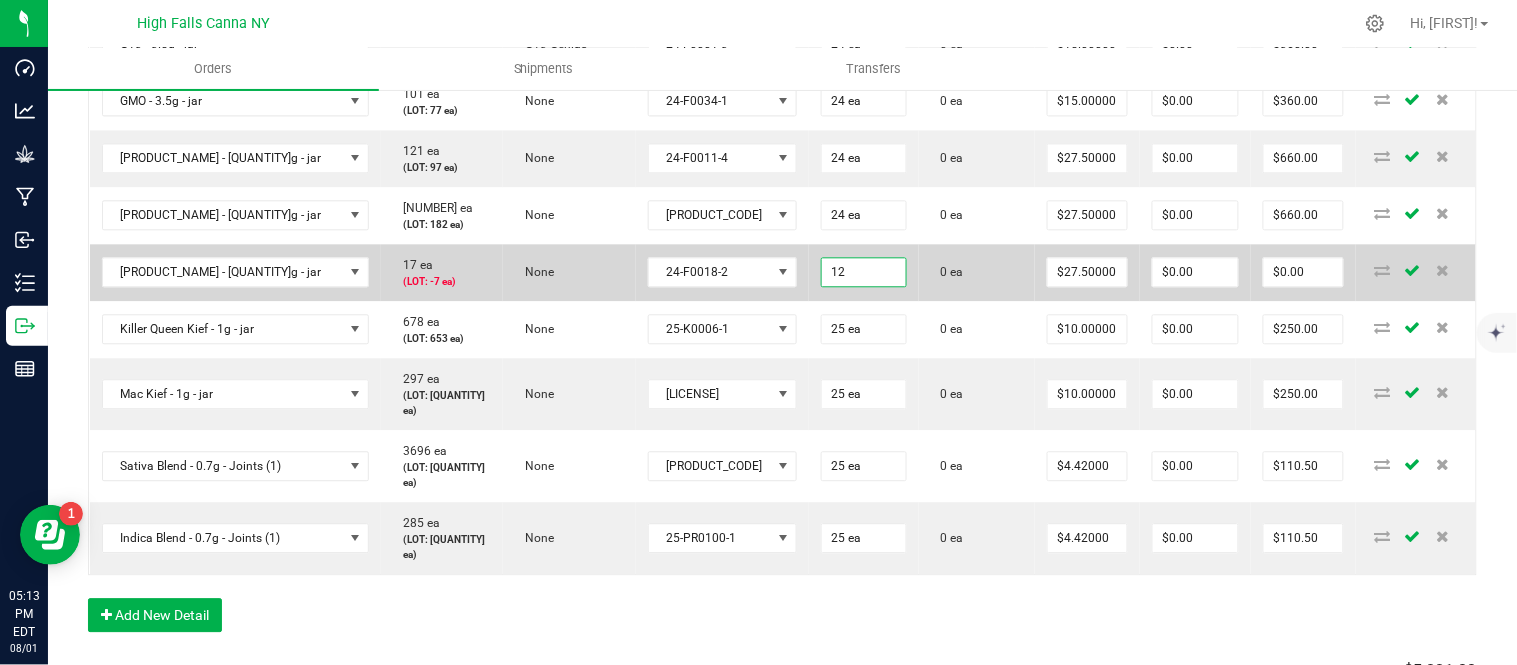 type on "$330.00" 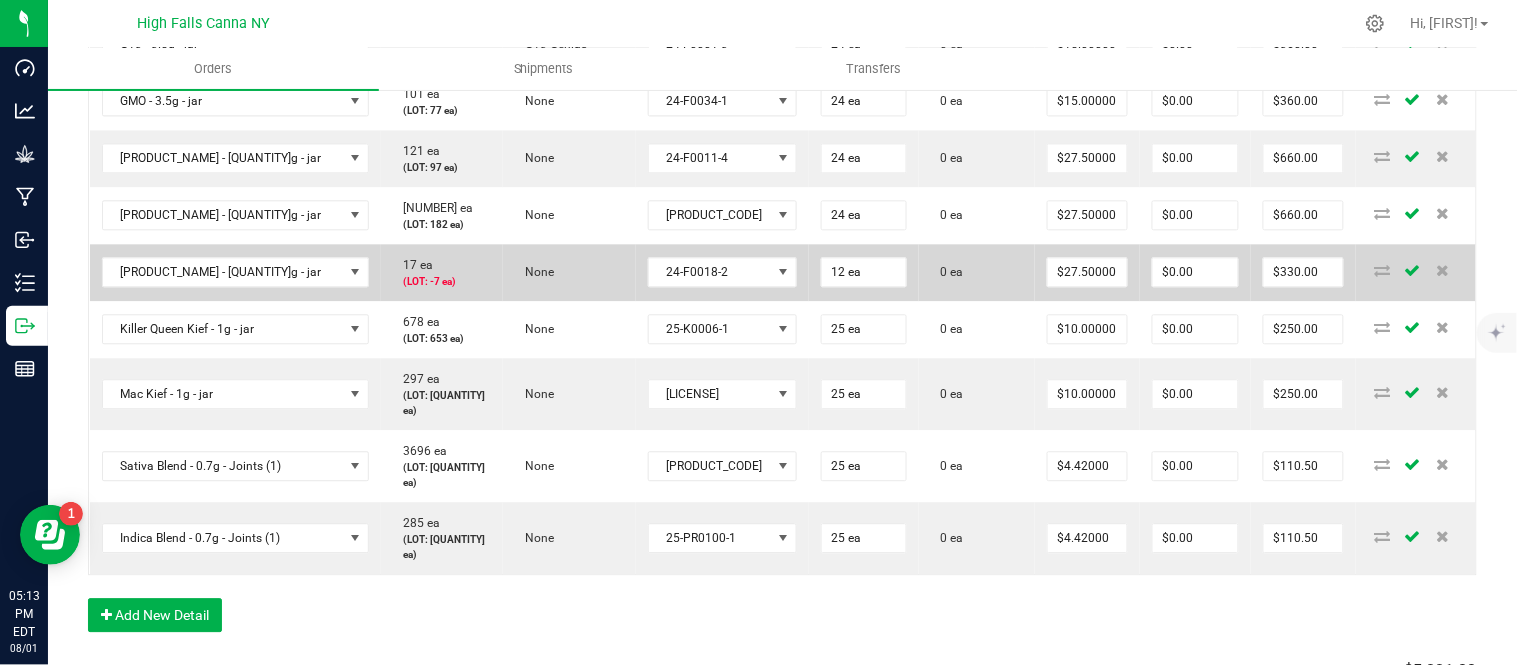 click on "0 ea" at bounding box center [977, 272] 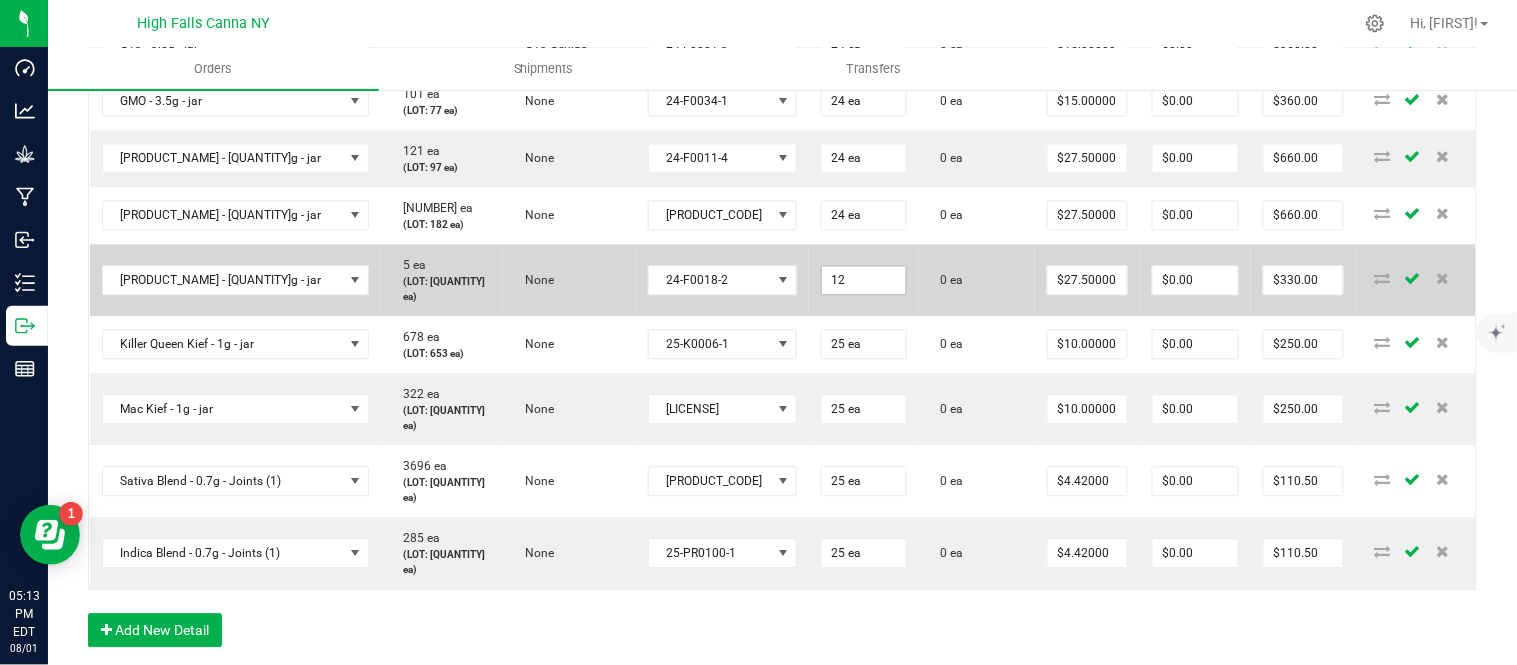 click on "12" at bounding box center [864, 280] 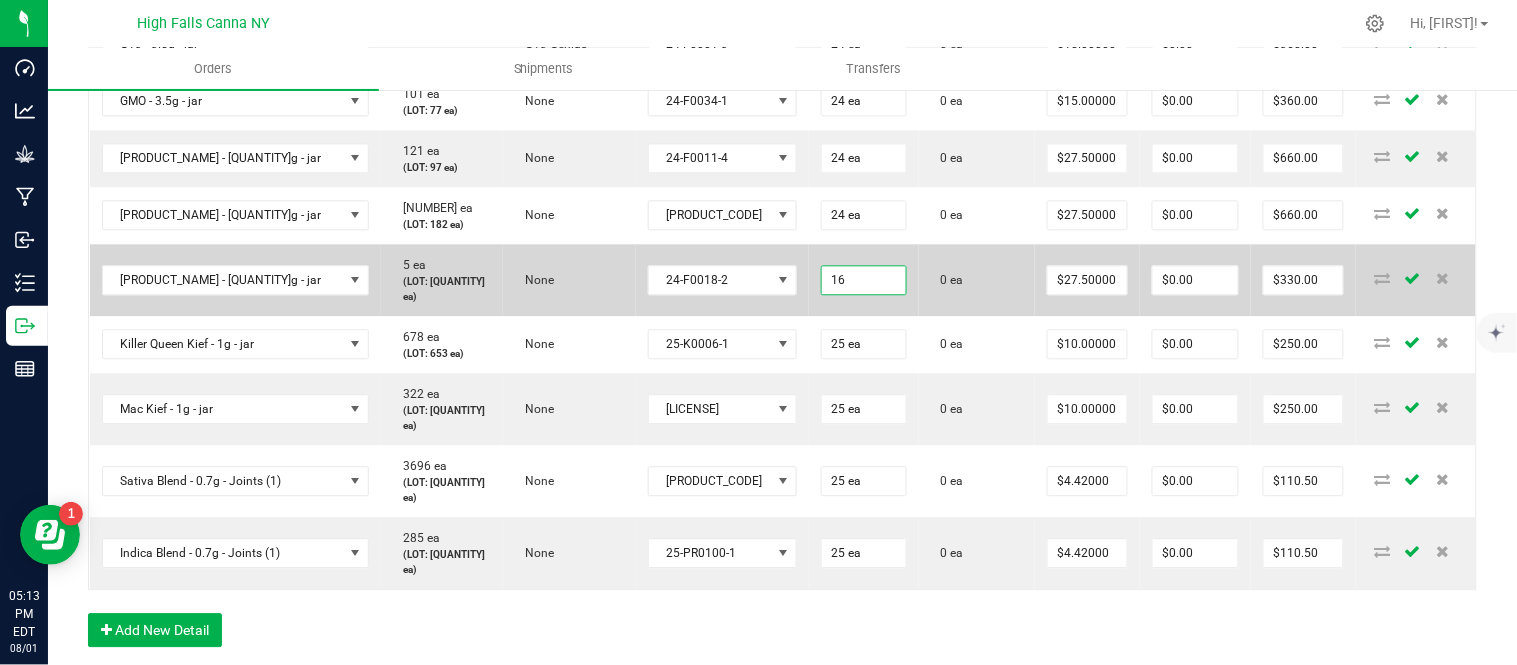 type on "16 ea" 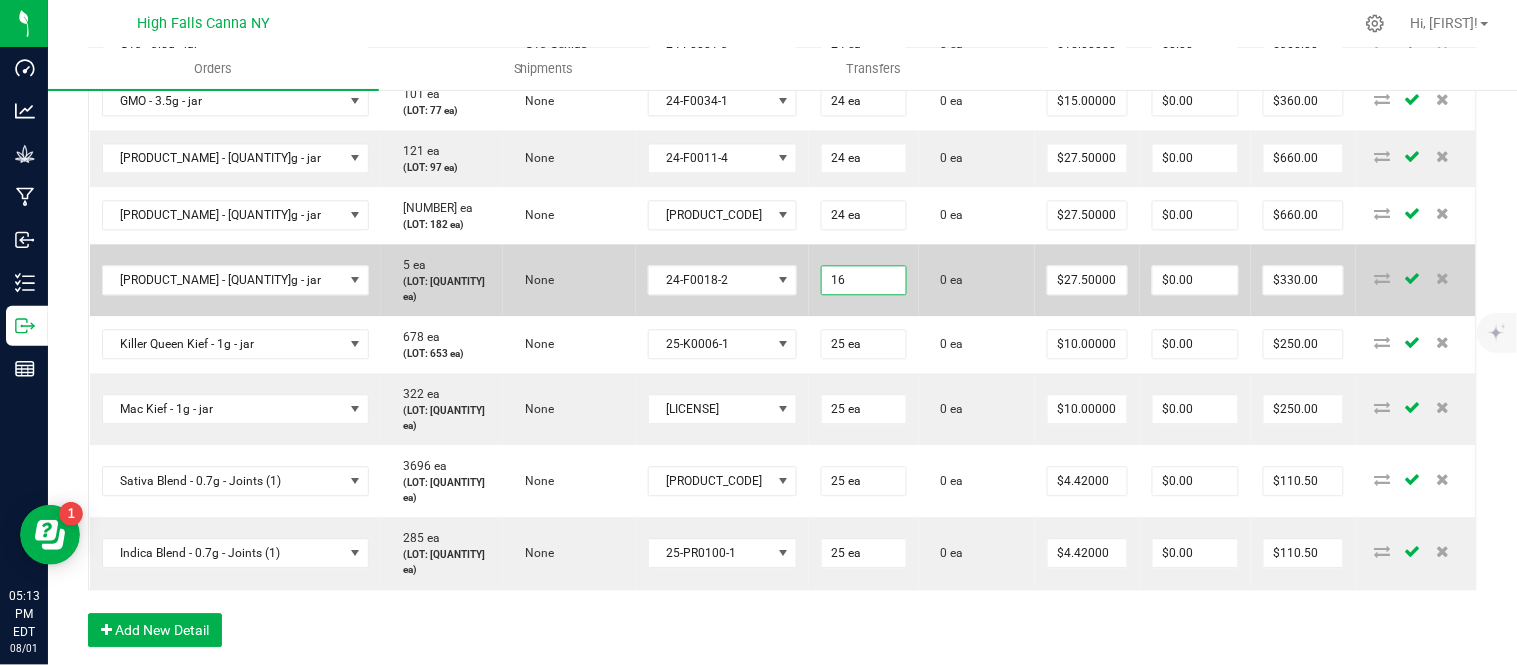 type on "$440.00" 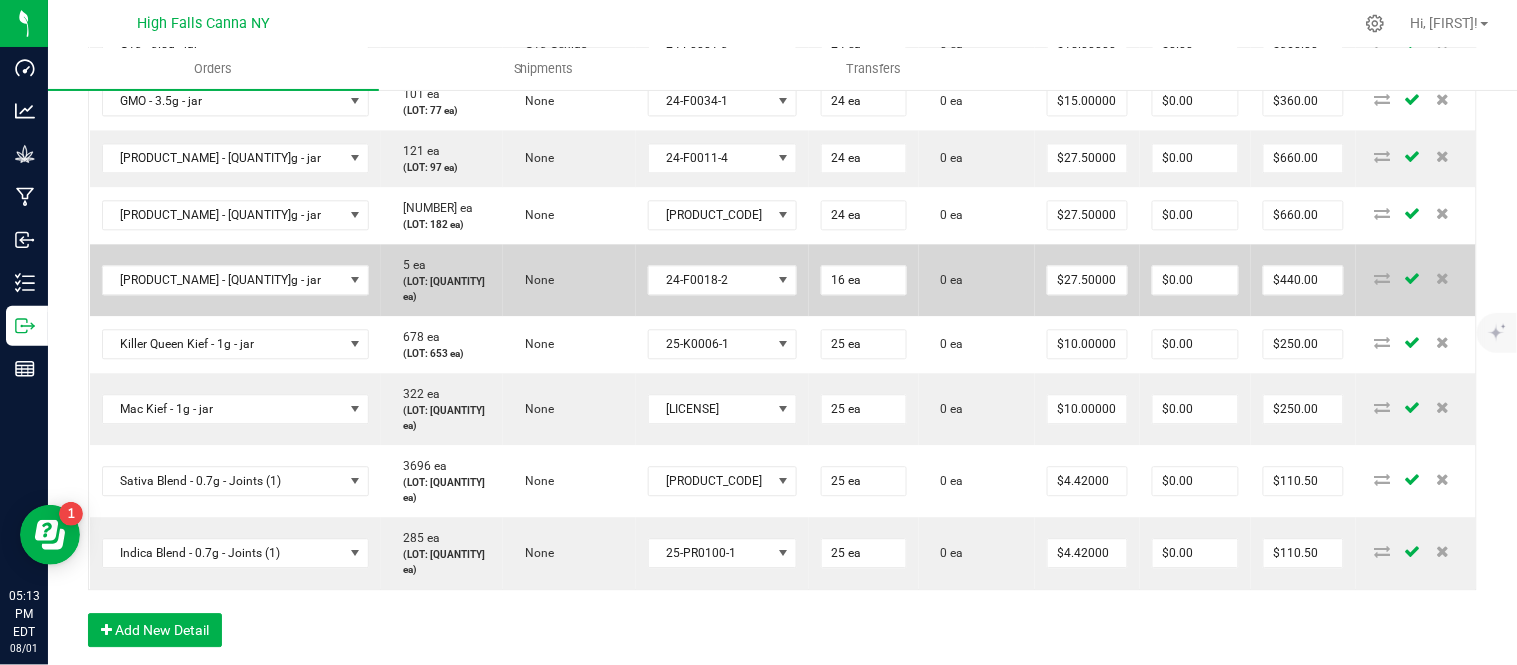 click on "0 ea" at bounding box center [977, 280] 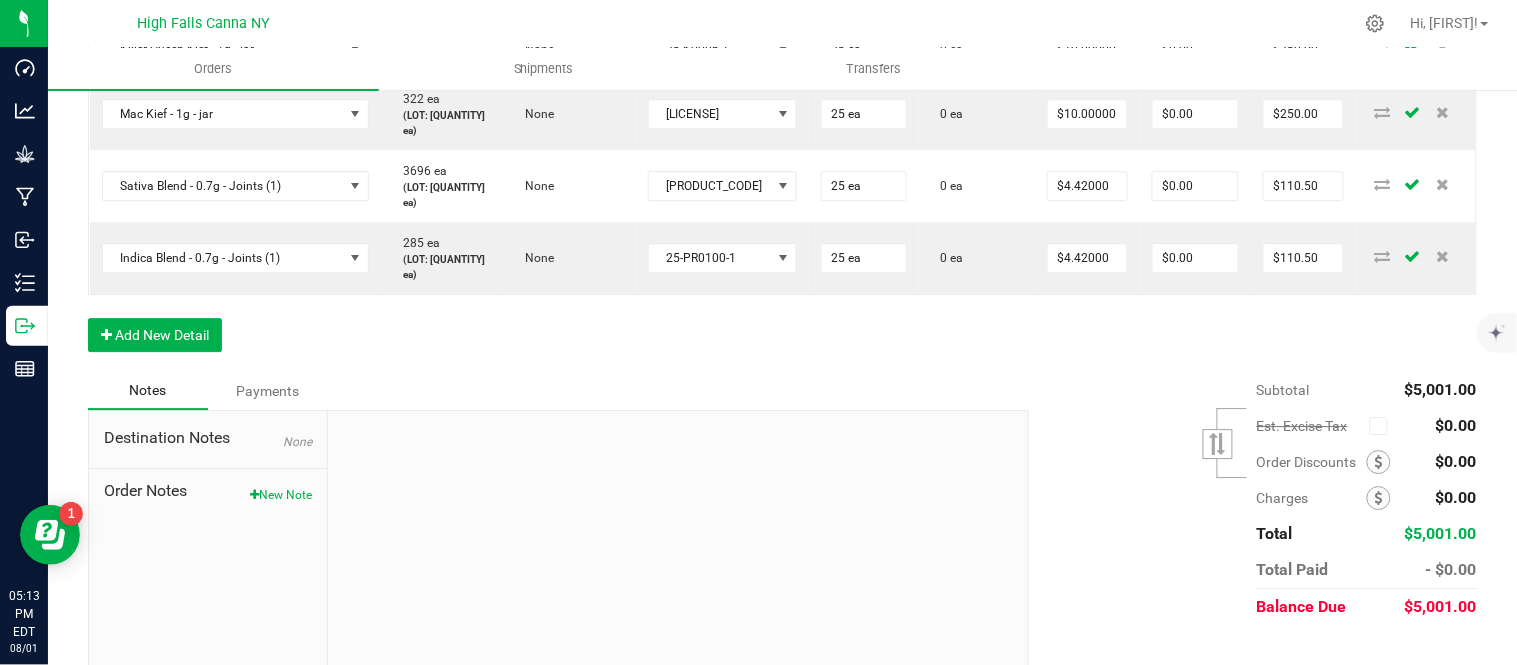 scroll, scrollTop: 1445, scrollLeft: 0, axis: vertical 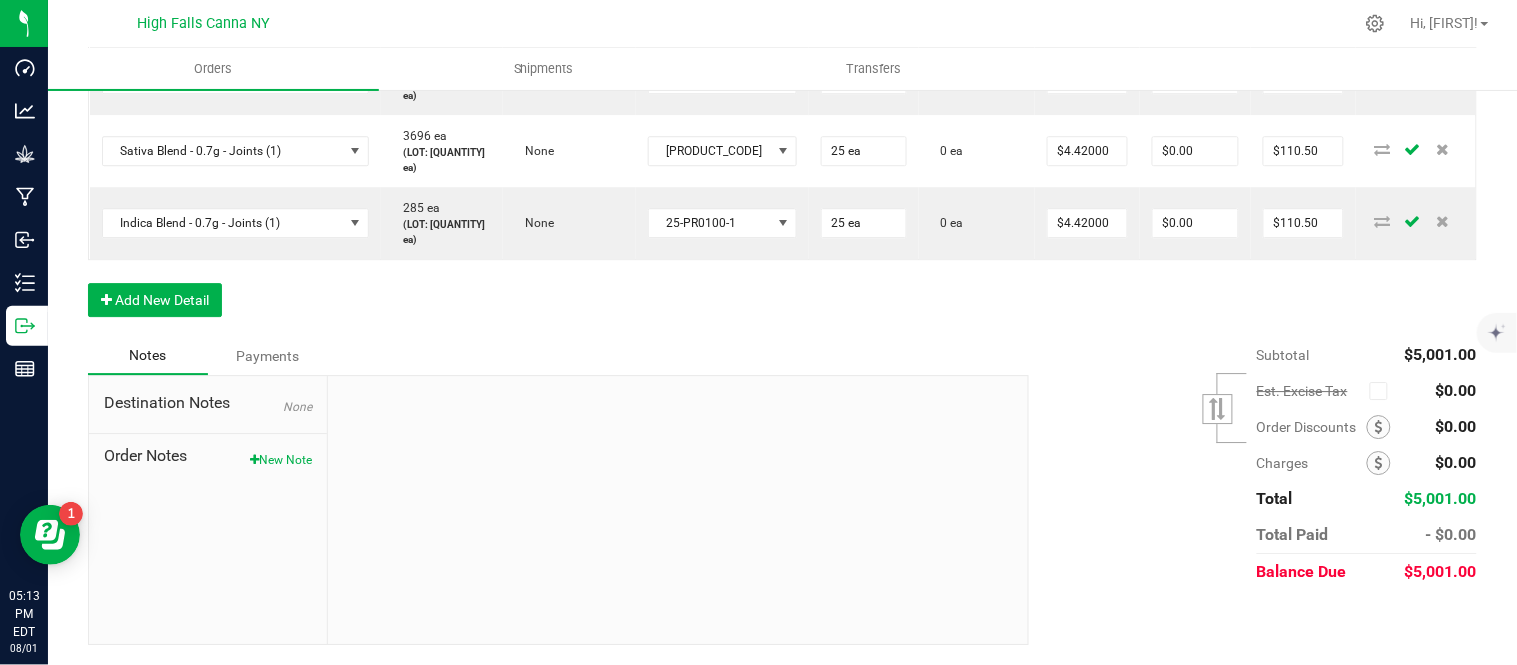 click on "Order Details Print All Labels Item  Sellable  Strain  Lot Number  Qty Ordered Qty Allocated Unit Price Line Discount Total Actions Bliss - 15ml - Tincture  1405 ea   (LOT: 1405 ea)   None  HFBD101 12 ea  0 ea  $15.00000 $0.00 $180.00 Chill - 15ml - Tincture  1535 ea   (LOT: 1523 ea)   None  HFSC101 12 ea  0 ea  $15.00000 $0.00 $180.00 Sleep - 15ml - Tincture  1189 ea   (LOT: 1177 ea)   None  HFSD101 12 ea  0 ea  $15.00000 $0.00 $180.00 Super Mobility - 15ml - Tincture  1156 ea   (LOT: 1144 ea)   None  HFSM101 12 ea  0 ea  $15.00000 $0.00 $180.00 Gelato - 3.5g - jar  976 ea   (LOT: 952 ea)   Gelato  24-F00011-4 24 ea  0 ea  $15.00000 $0.00 $360.00 Headband 99 - 3.5g - jar  1409 ea   (LOT: 1385 ea)   Headband 99  24-F0039-1 24 ea  0 ea  $15.00000 $0.00 $360.00 Killer Queen - 3.5g - jar  988 ea   (LOT: 964 ea)   Killer Queen  24-F0006-3 24 ea  0 ea  $15.00000 $0.00 $360.00 G13 - 3.5g - jar  2942 ea   (LOT: 2918 ea)   G13 Genius  24-F0001-3 24 ea  0 ea  $15.00000 $0.00 $360.00" at bounding box center (782, -256) 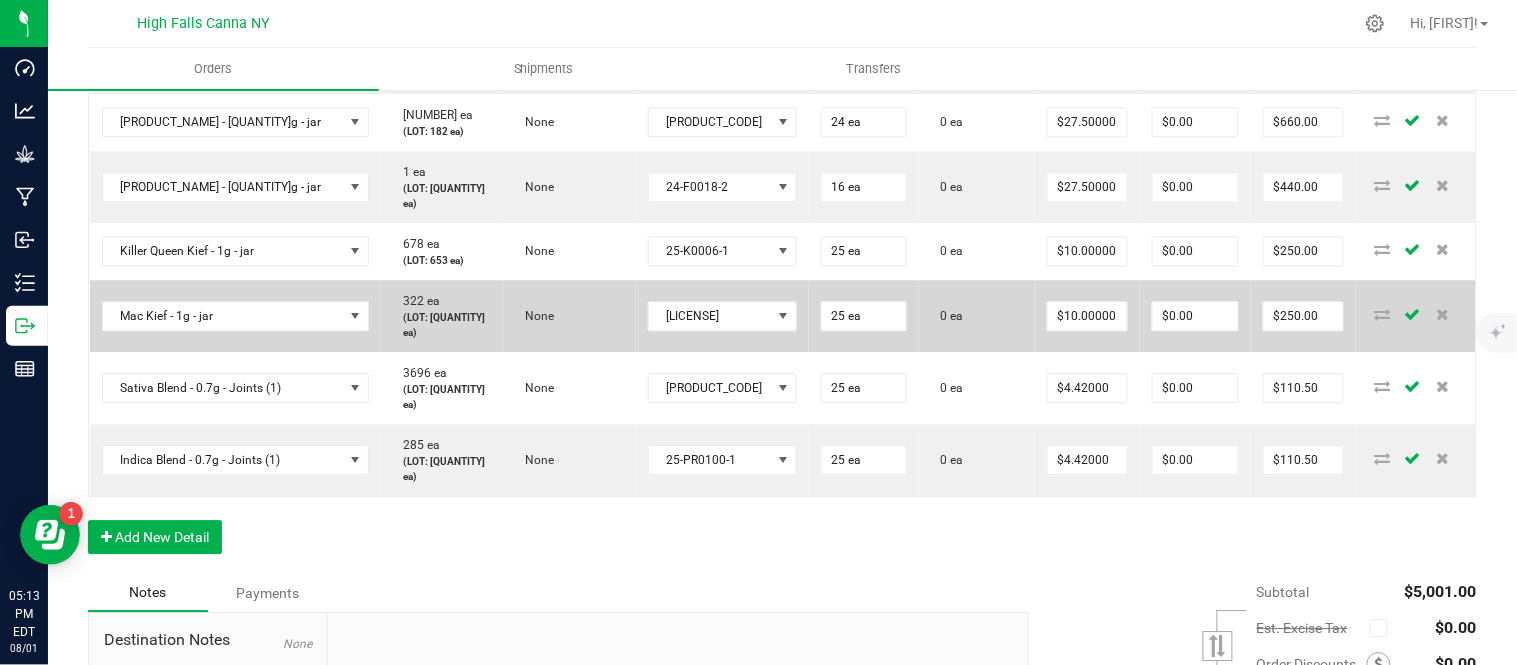 scroll, scrollTop: 1334, scrollLeft: 0, axis: vertical 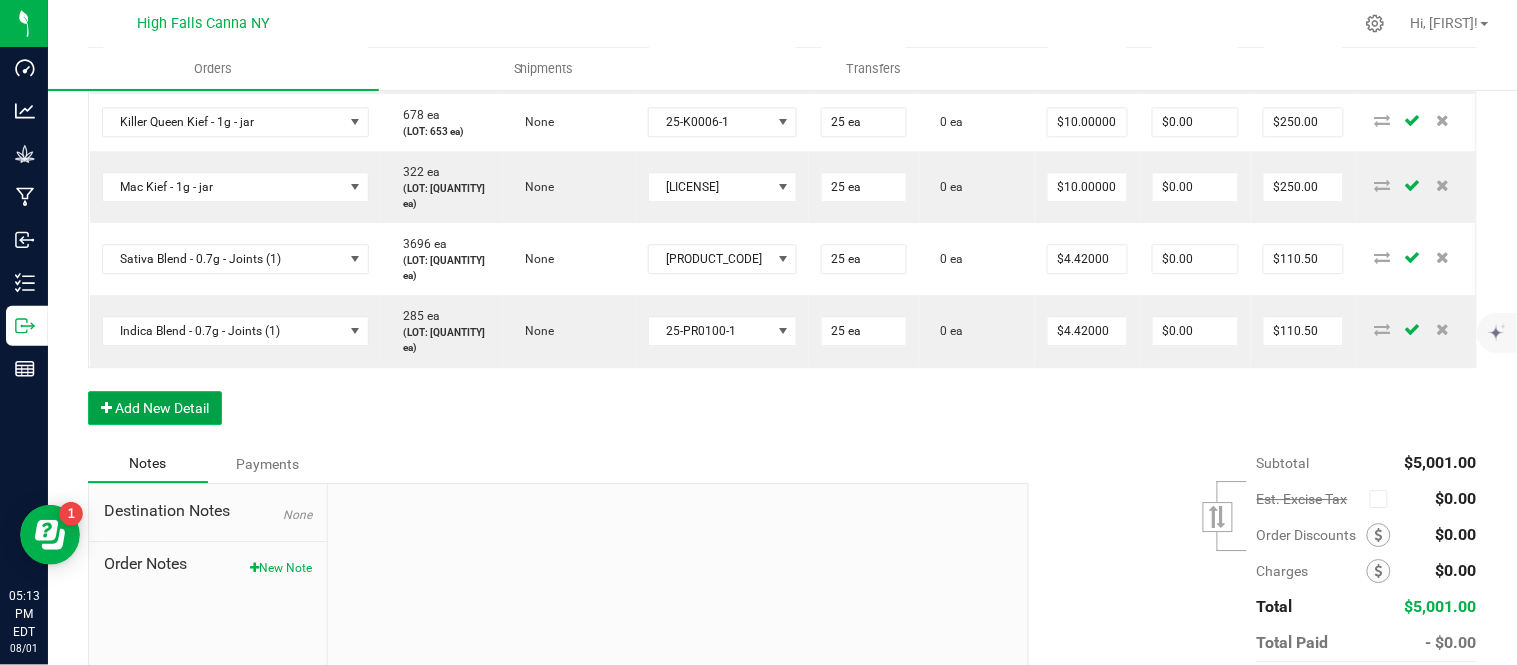 click on "Add New Detail" at bounding box center [155, 408] 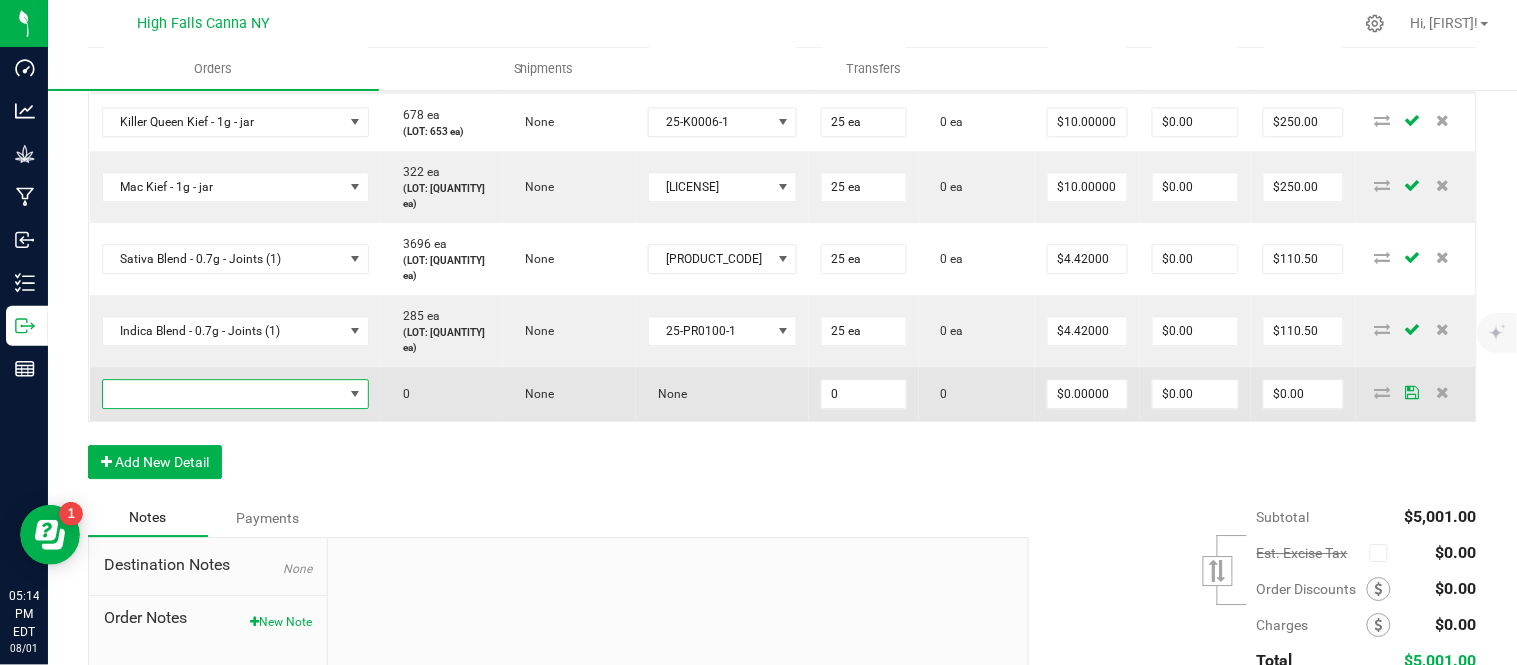 click at bounding box center (223, 394) 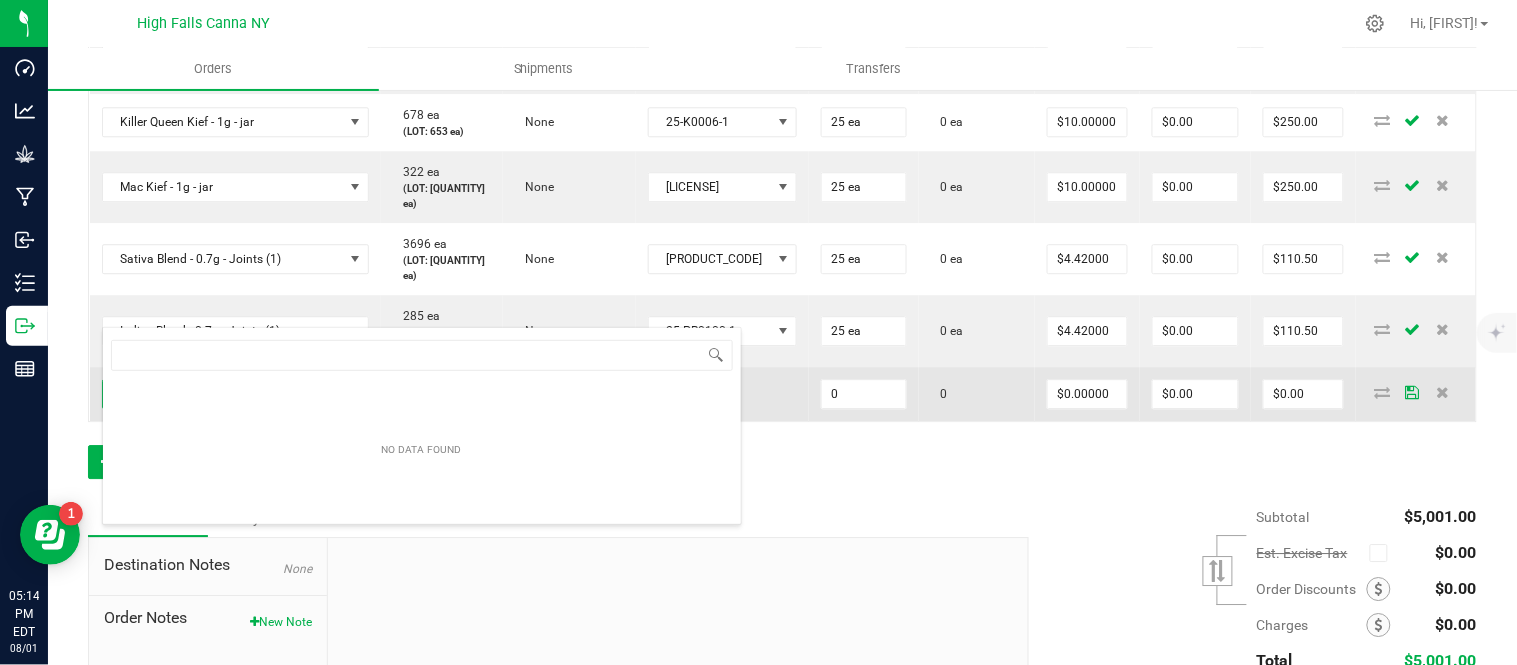 scroll, scrollTop: 99970, scrollLeft: 99767, axis: both 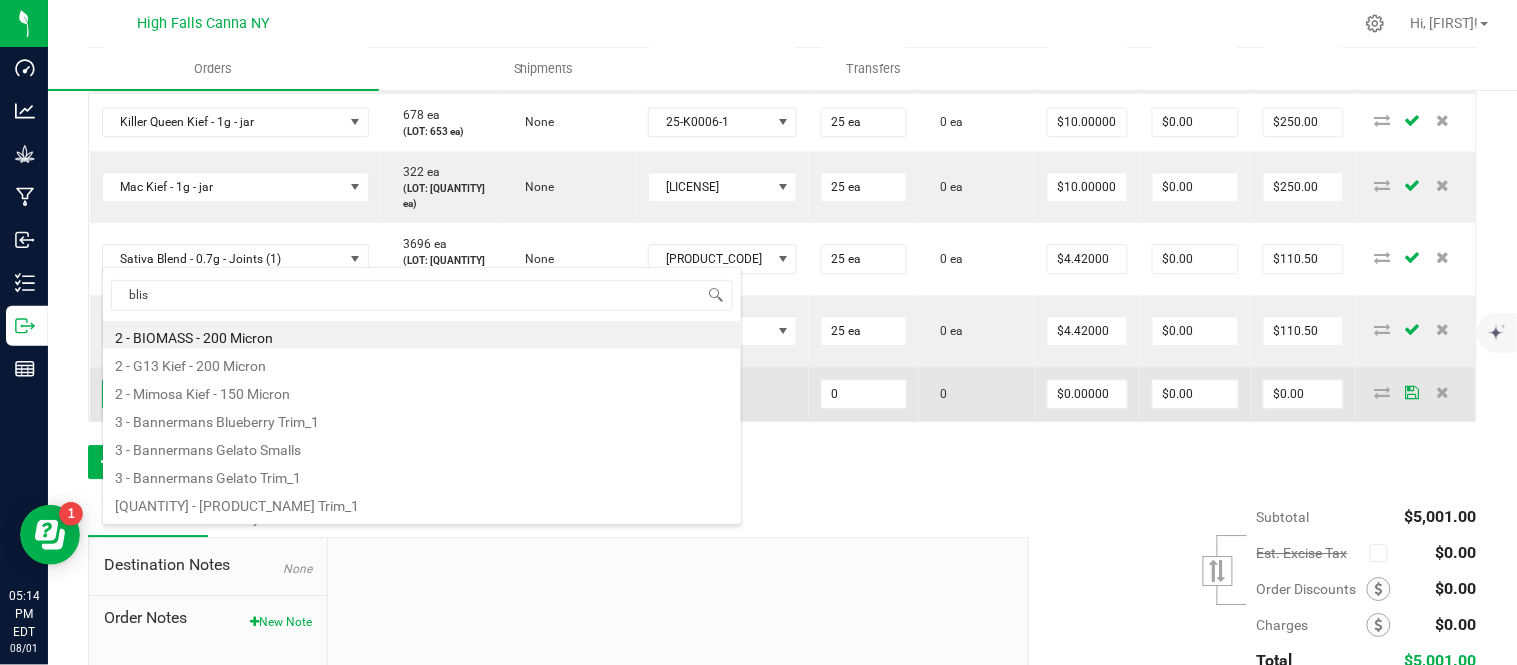 type on "bliss" 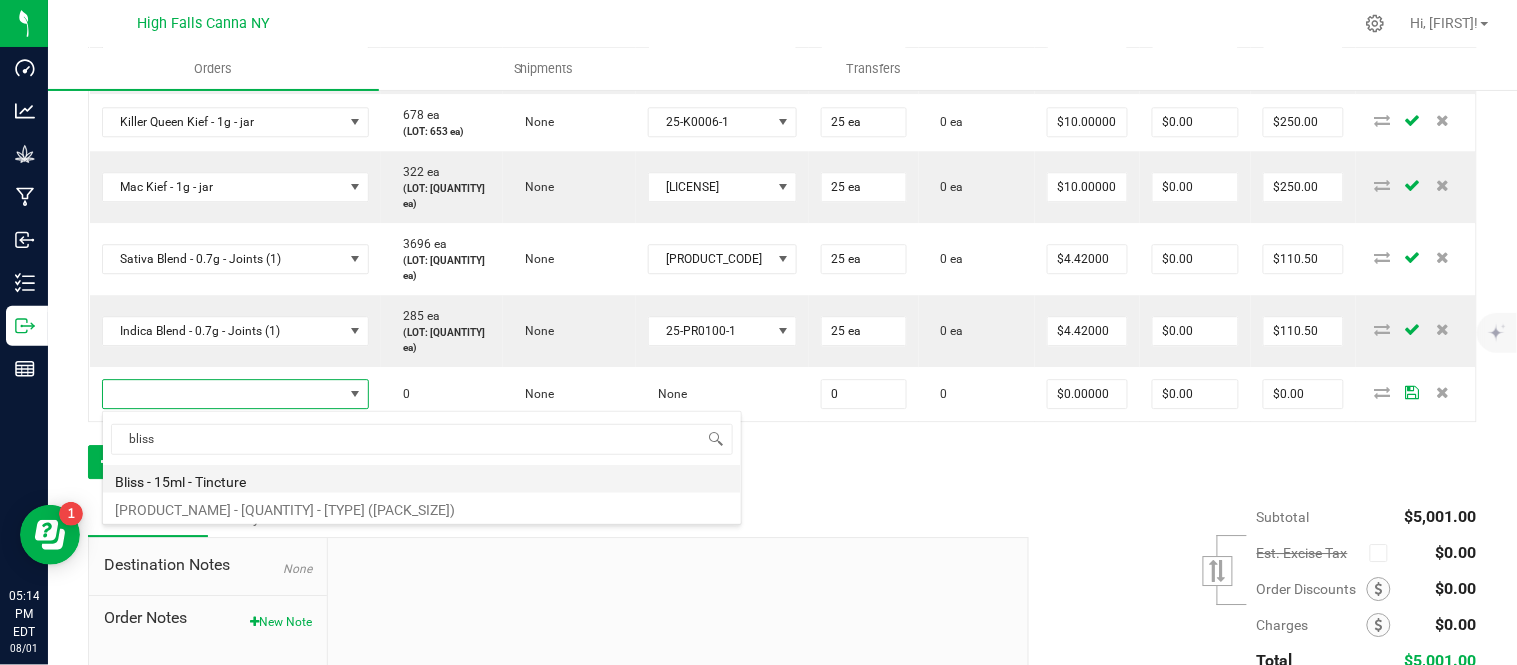 click on "Bliss - 15ml - Tincture" at bounding box center [422, 479] 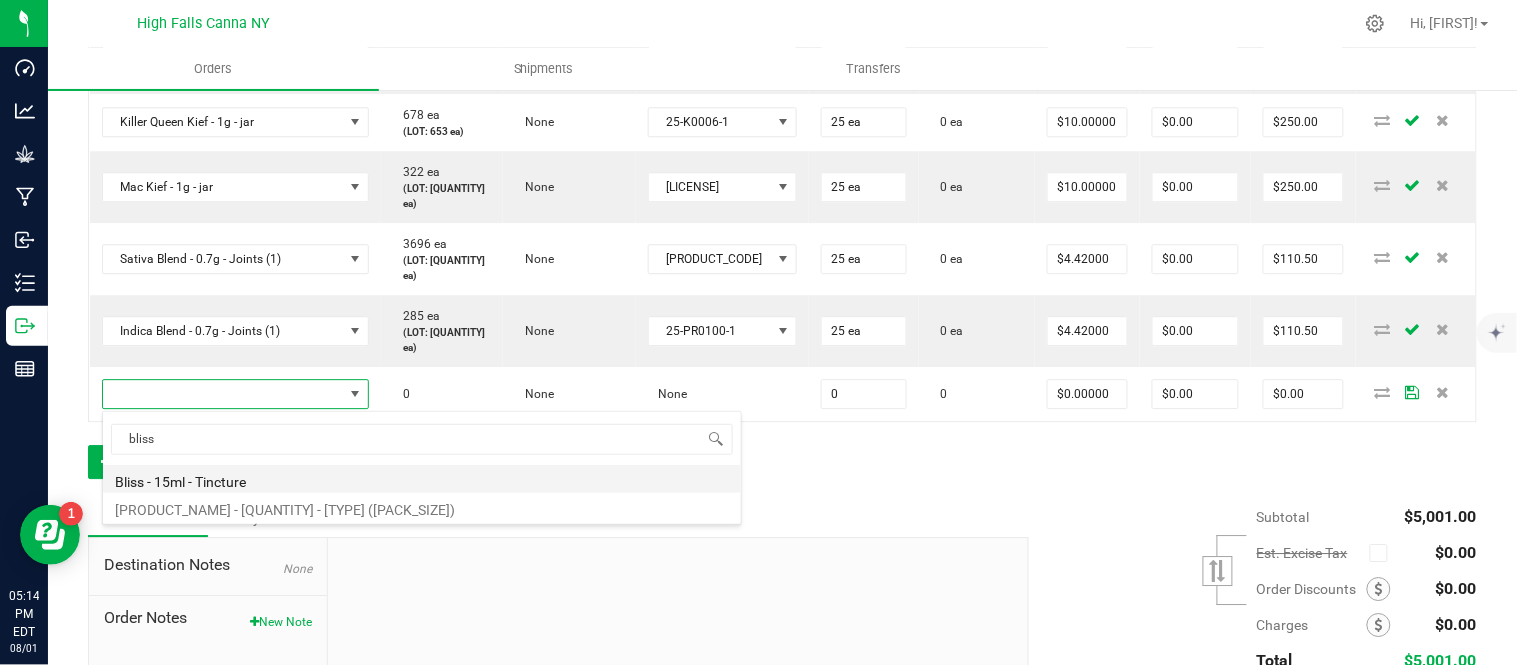 type on "0 ea" 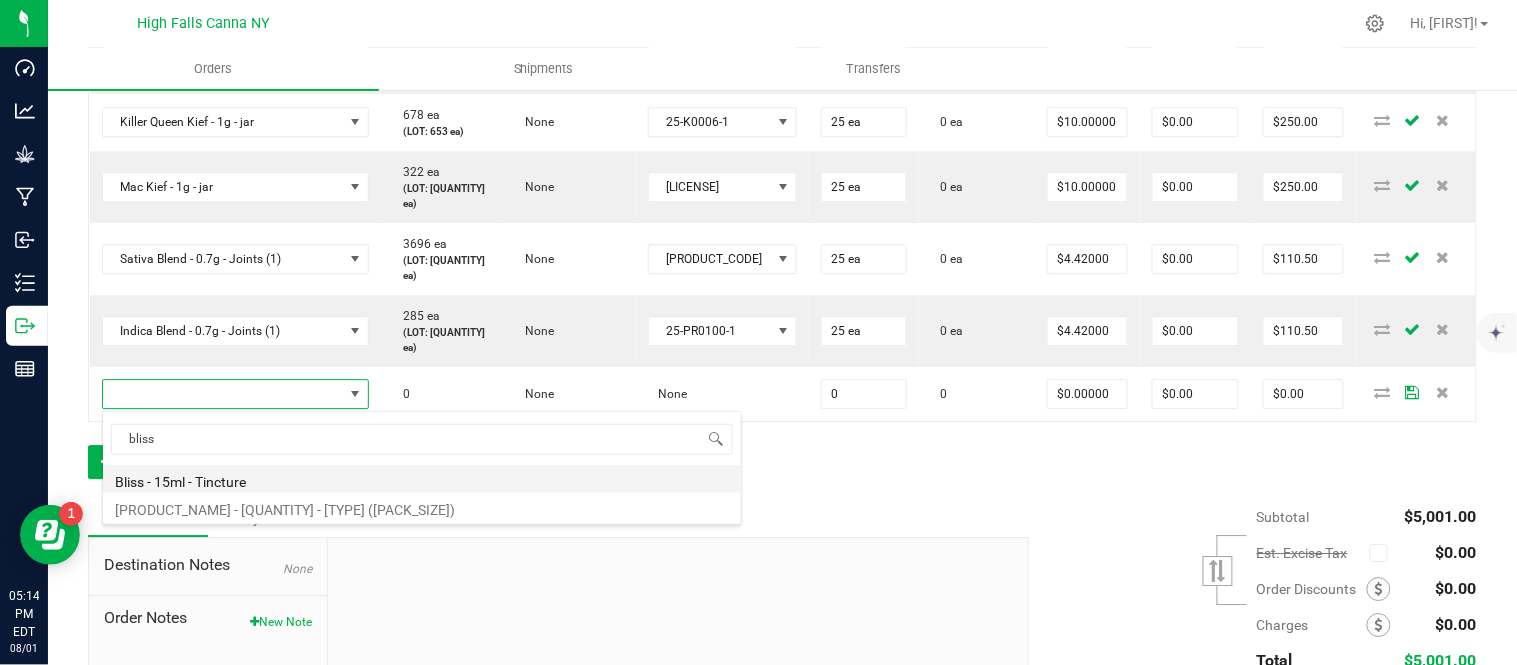 type on "$20.00000" 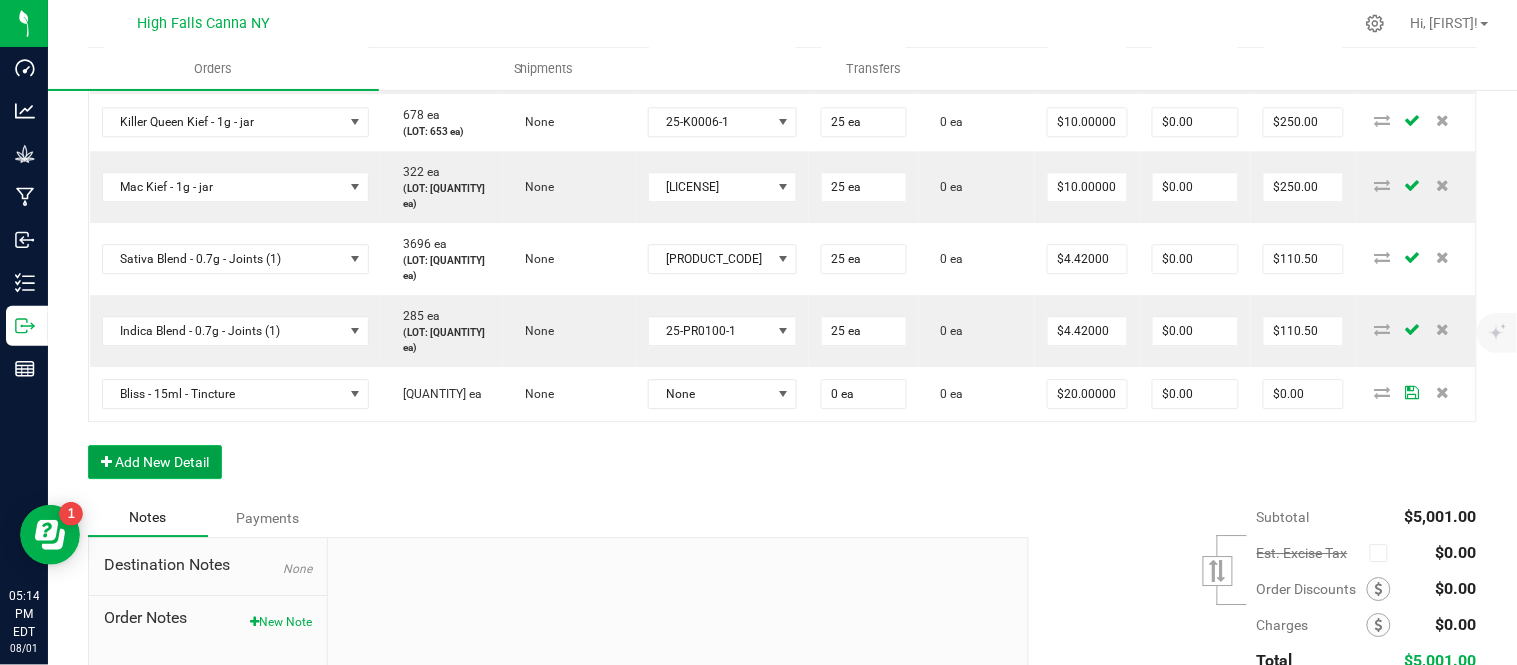 click on "Add New Detail" at bounding box center (155, 462) 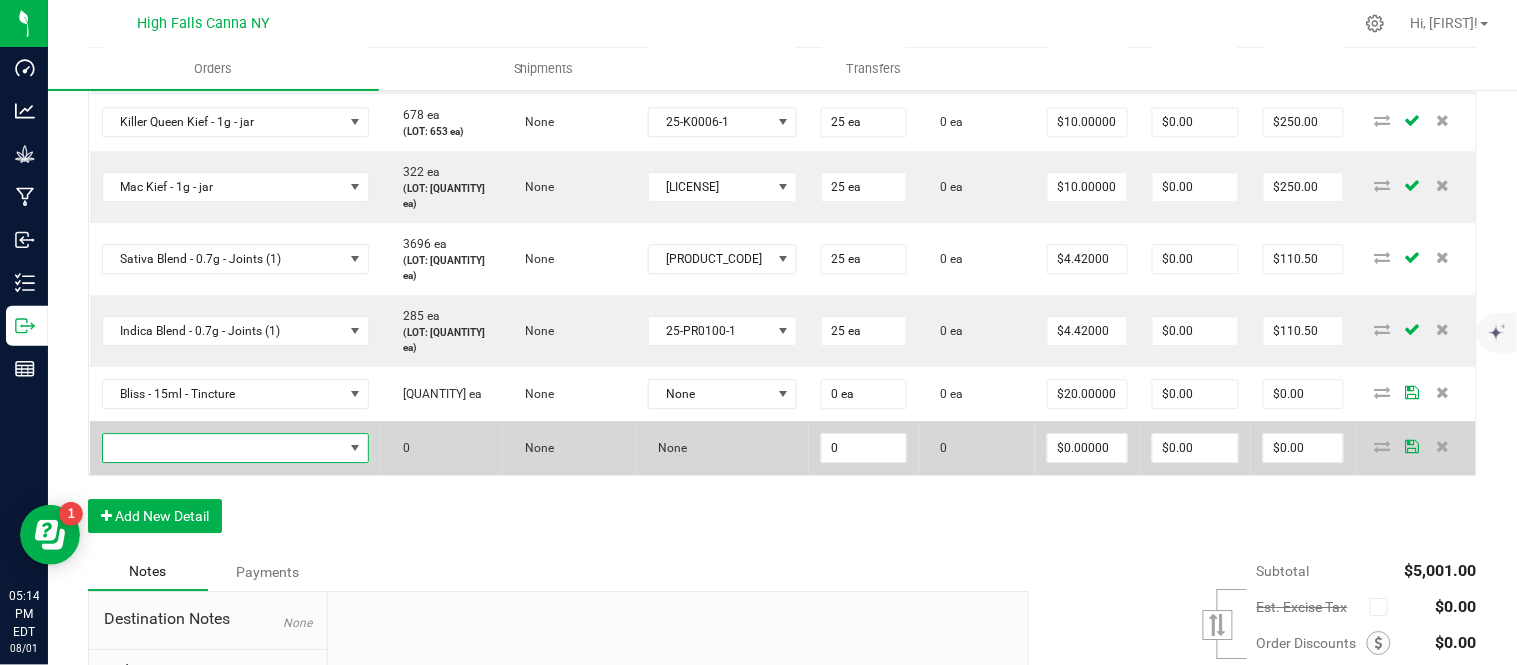click at bounding box center (223, 448) 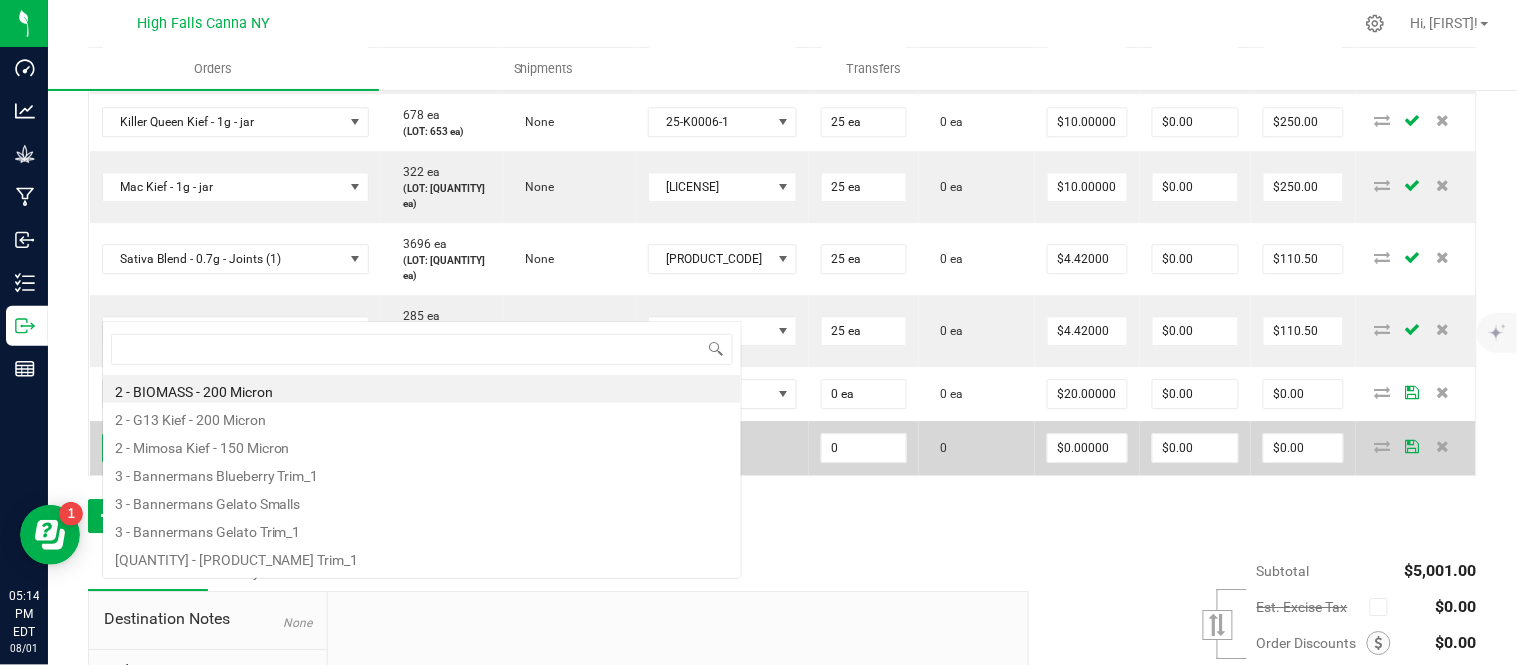 scroll, scrollTop: 0, scrollLeft: 0, axis: both 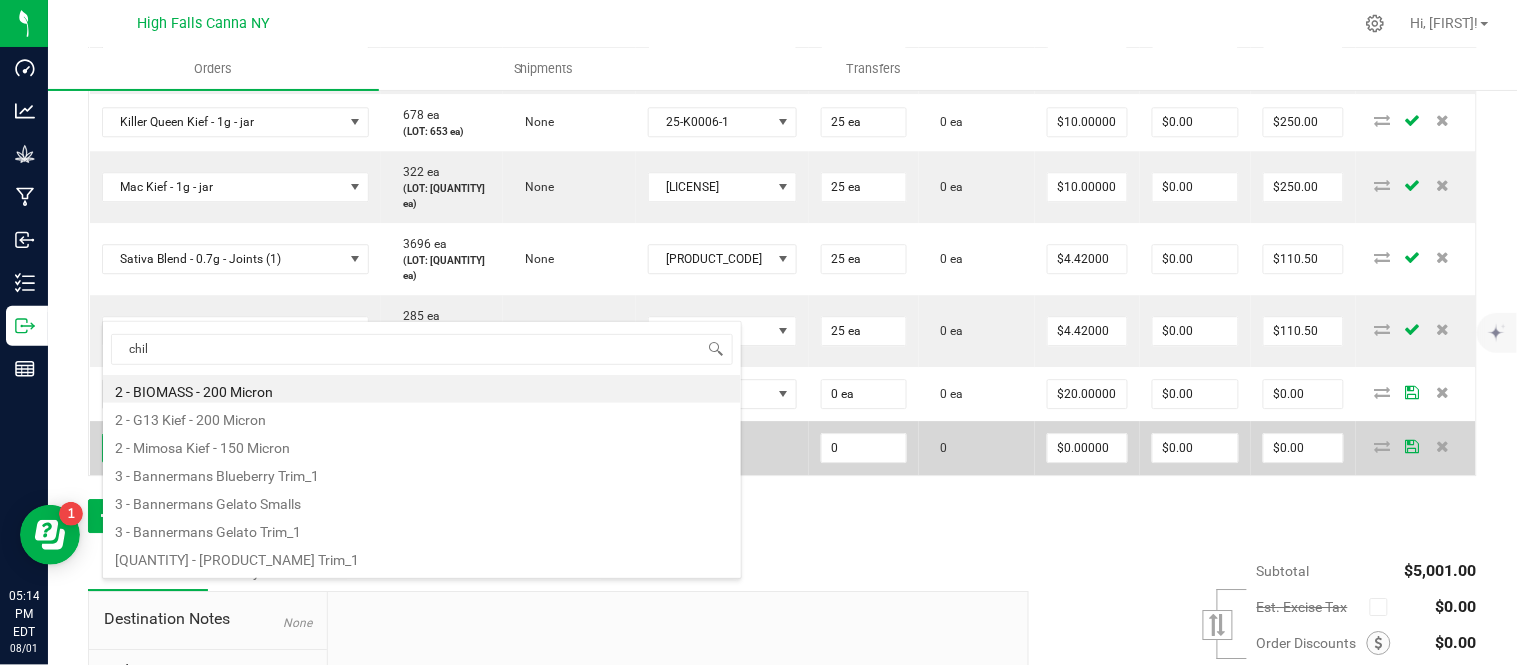 type on "chill" 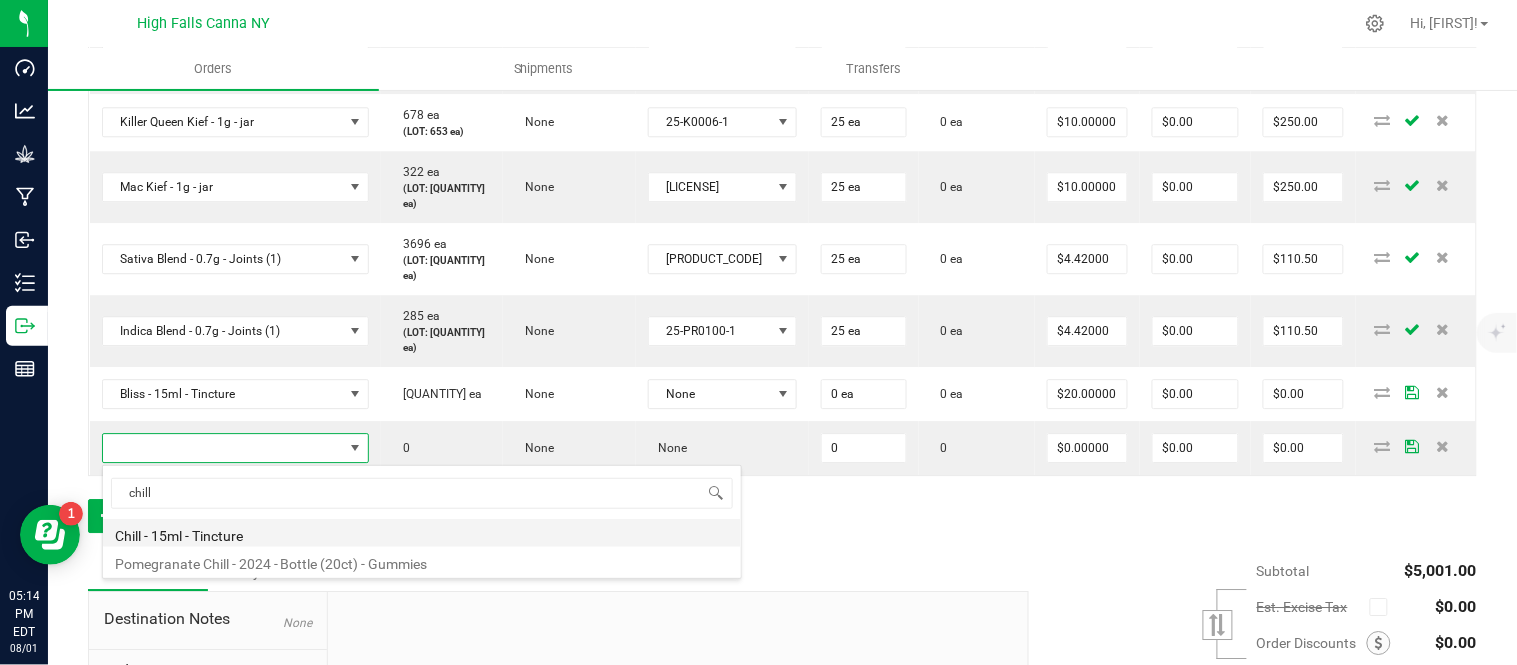 click on "Chill - 15ml - Tincture" at bounding box center (422, 533) 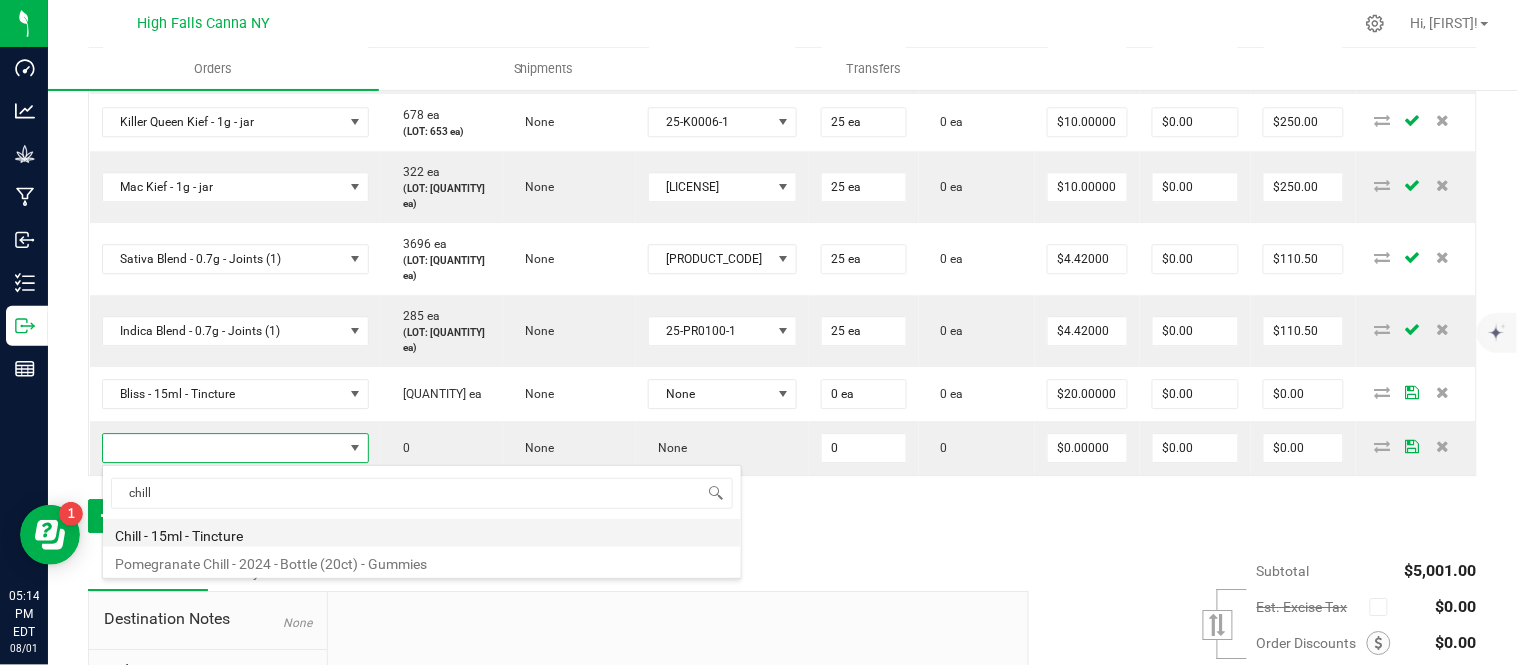 type on "0 ea" 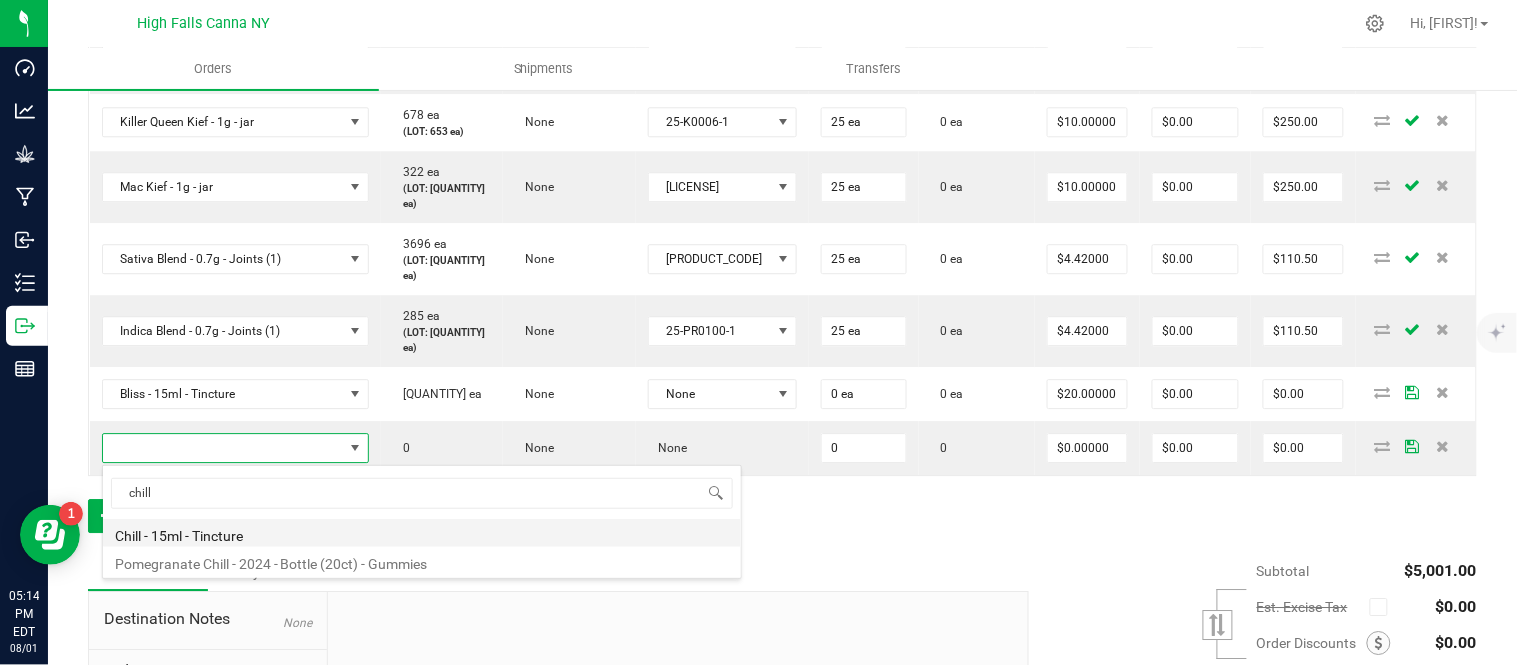 type on "$20.00000" 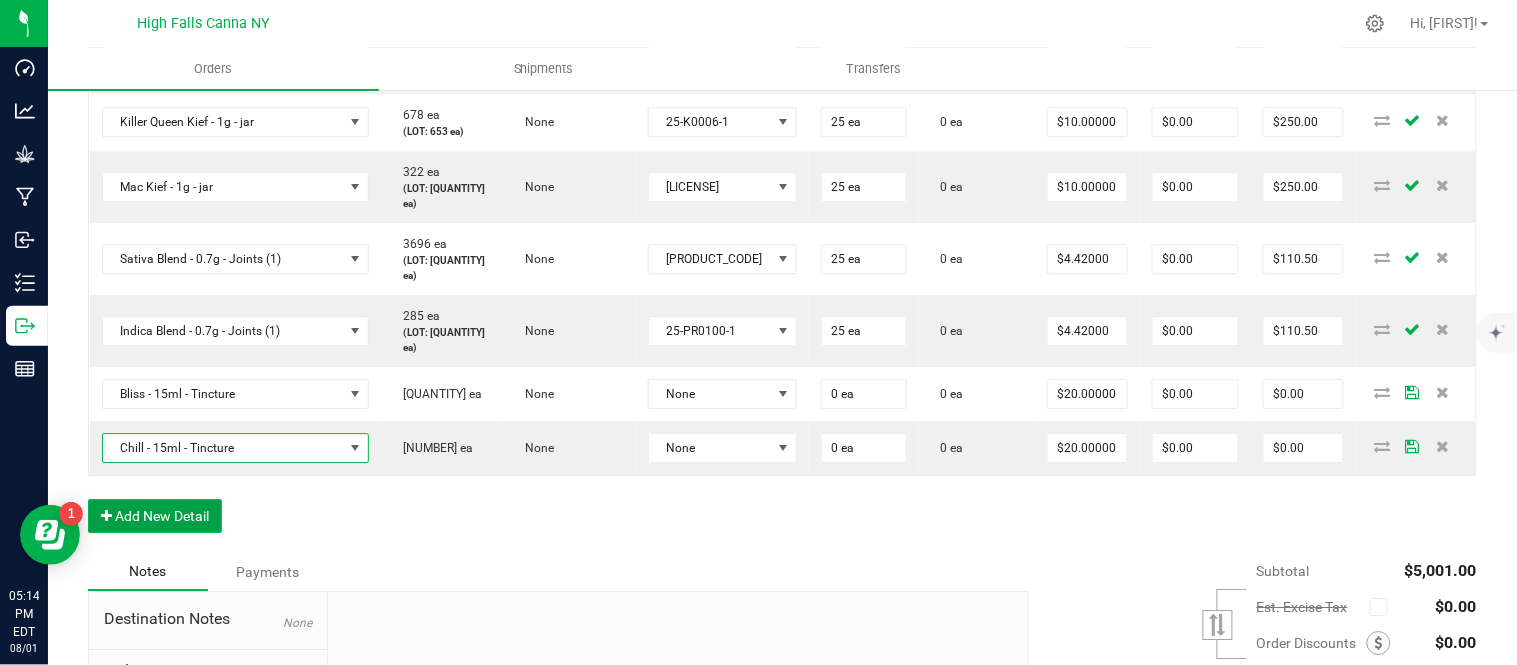 click on "Add New Detail" at bounding box center (155, 516) 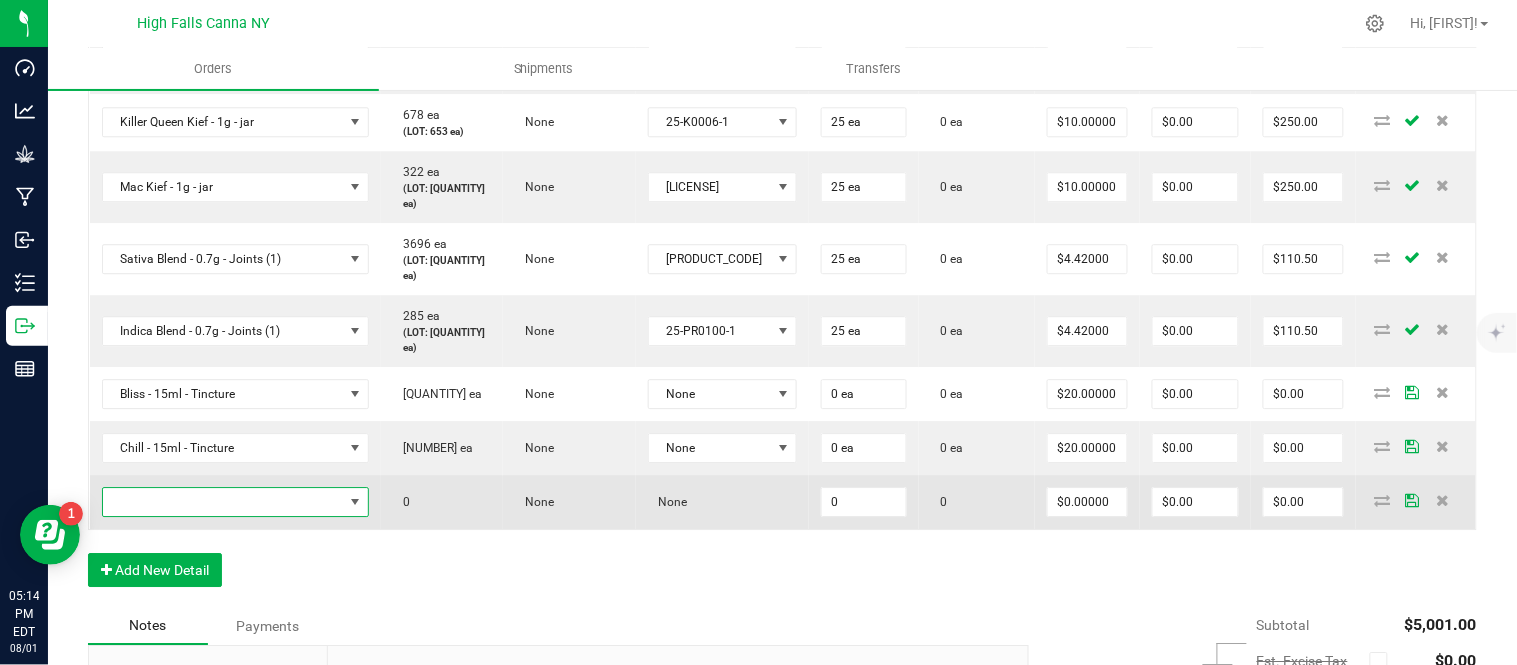 click at bounding box center (223, 502) 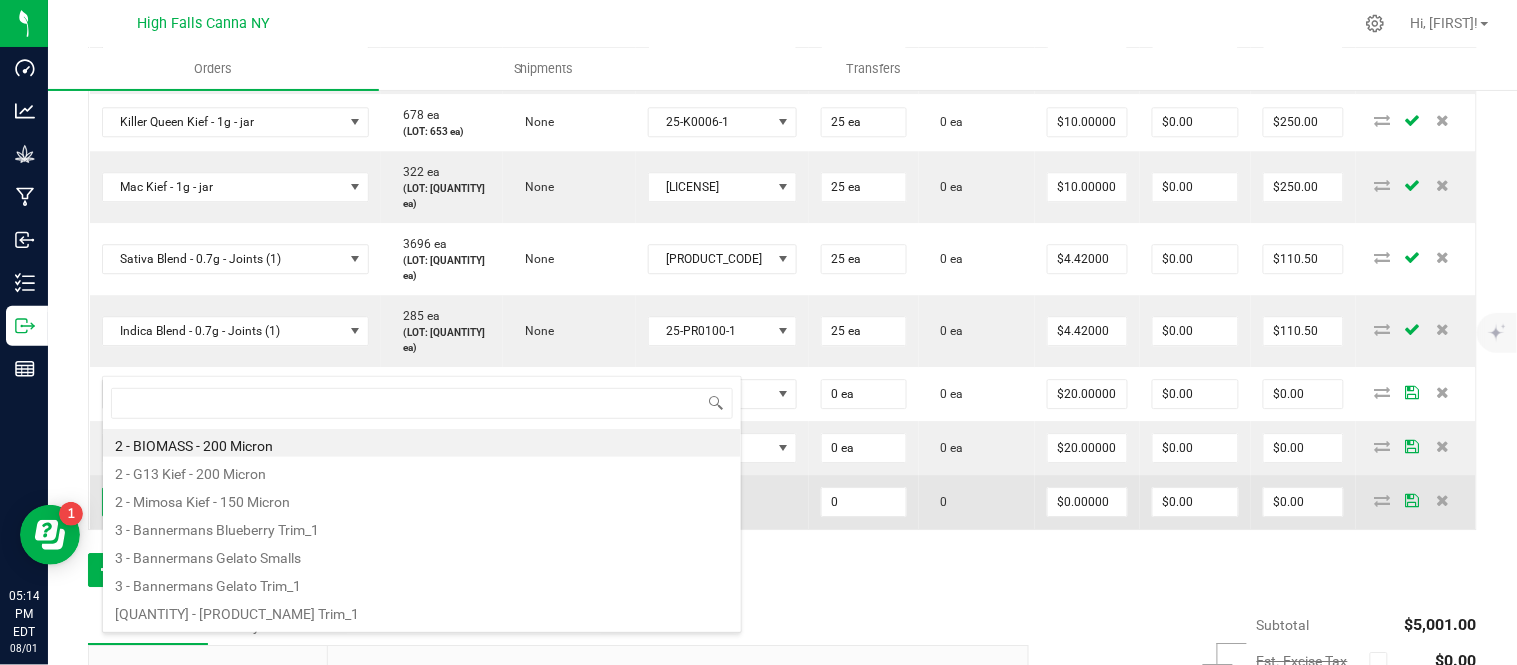 scroll, scrollTop: 99970, scrollLeft: 99767, axis: both 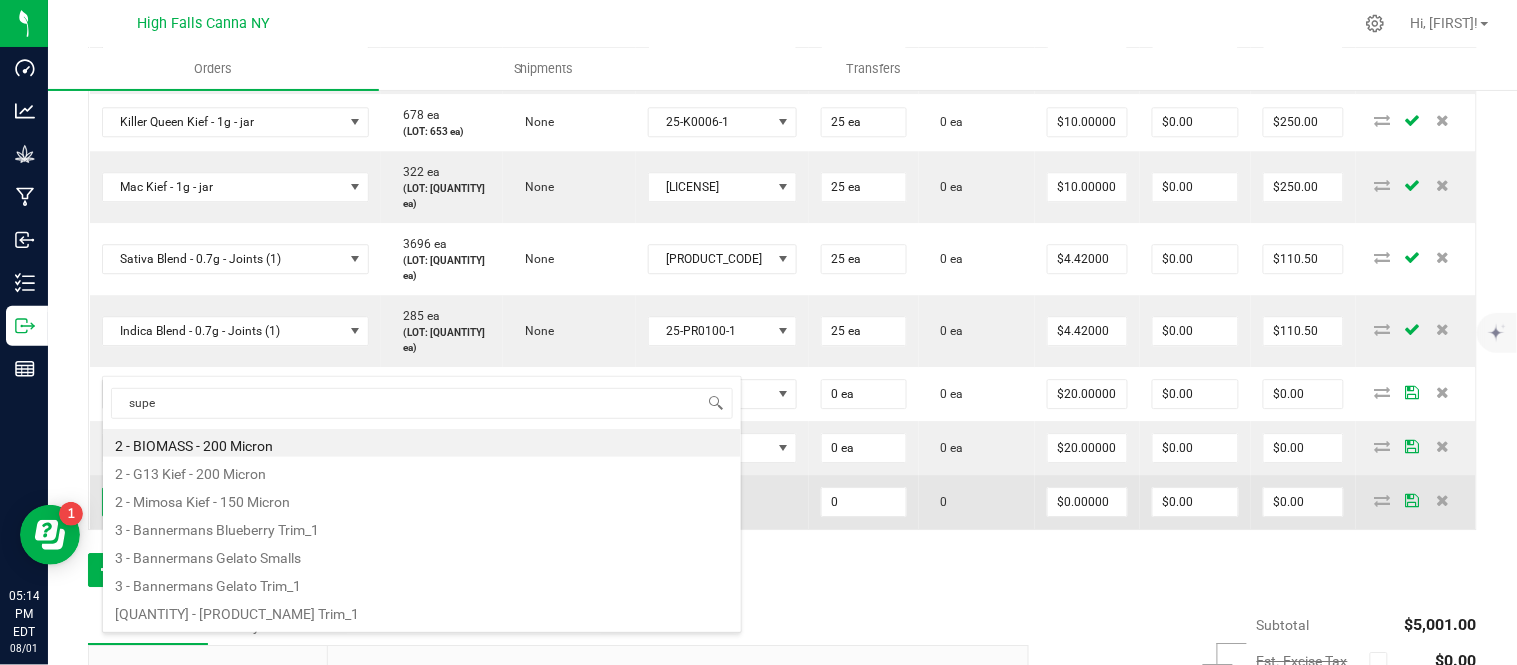 type on "super" 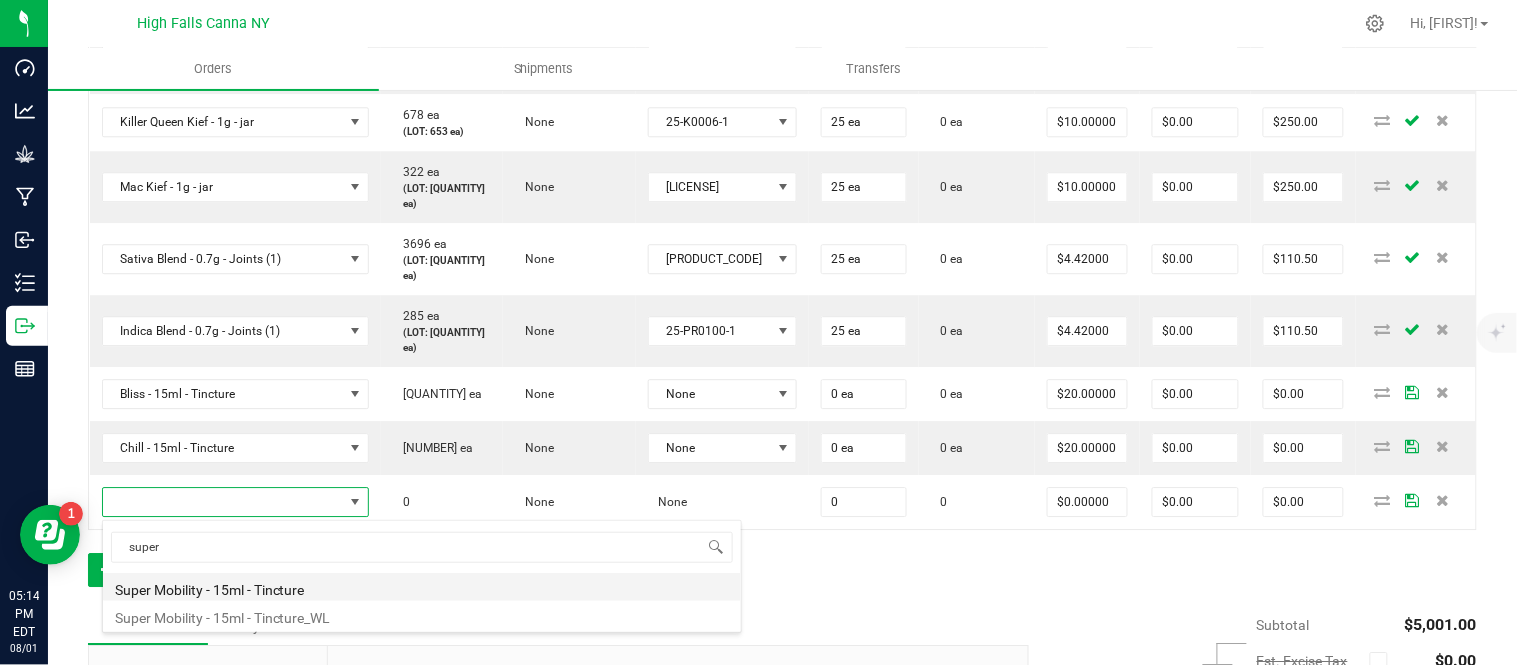 click on "Super Mobility - 15ml - Tincture" at bounding box center (422, 587) 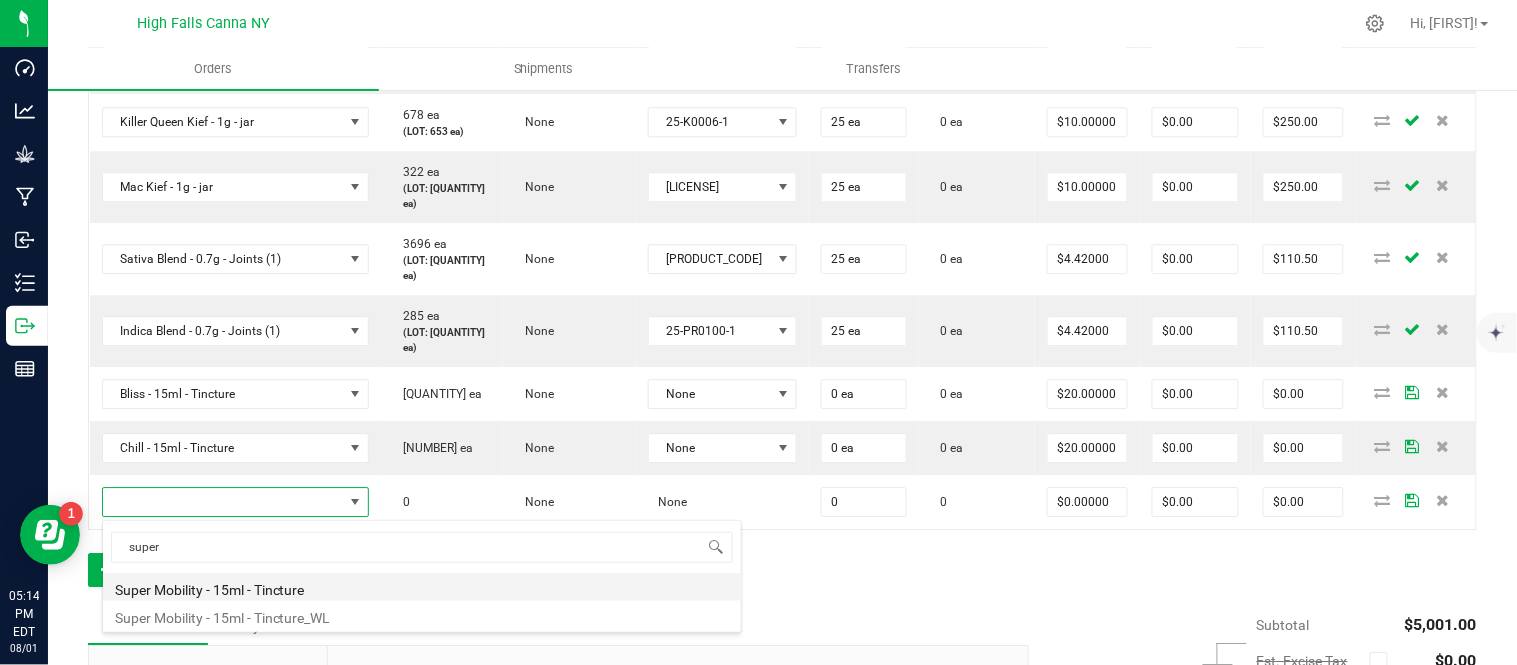 type on "0 ea" 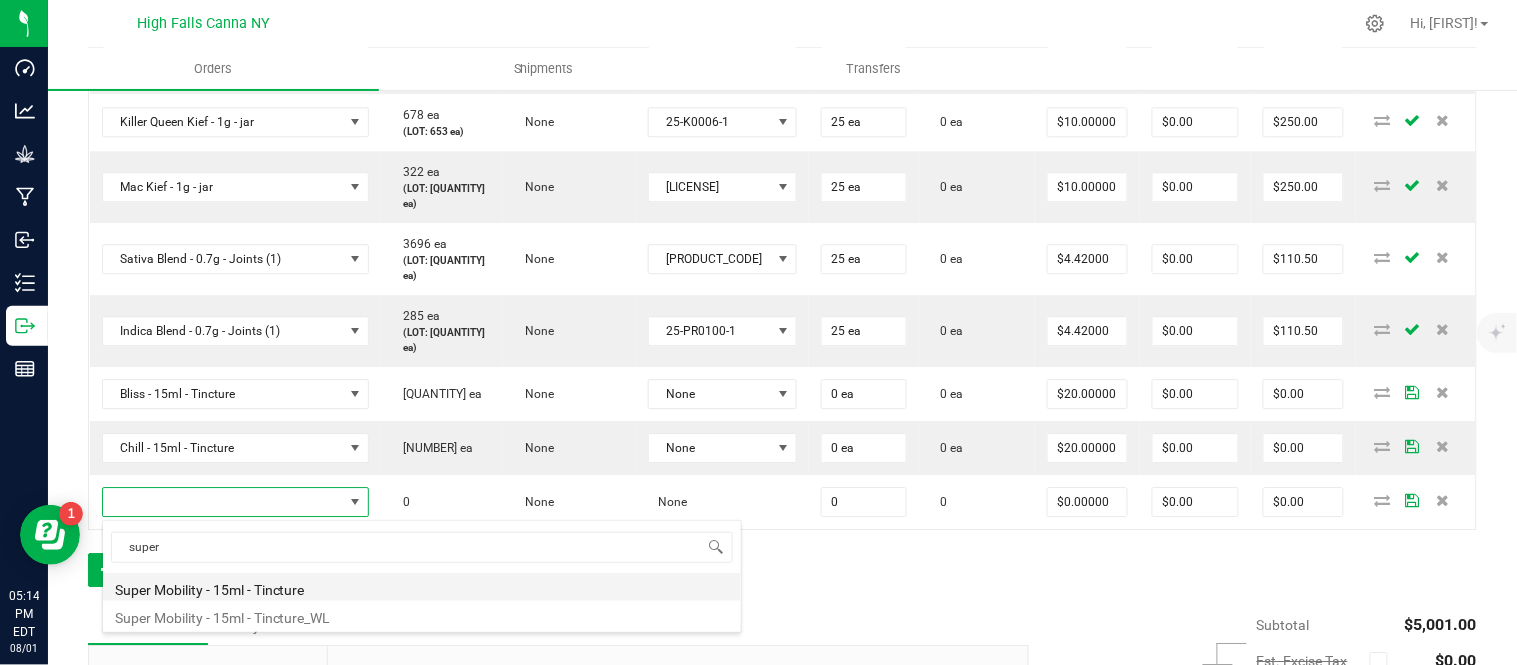 type on "$20.00000" 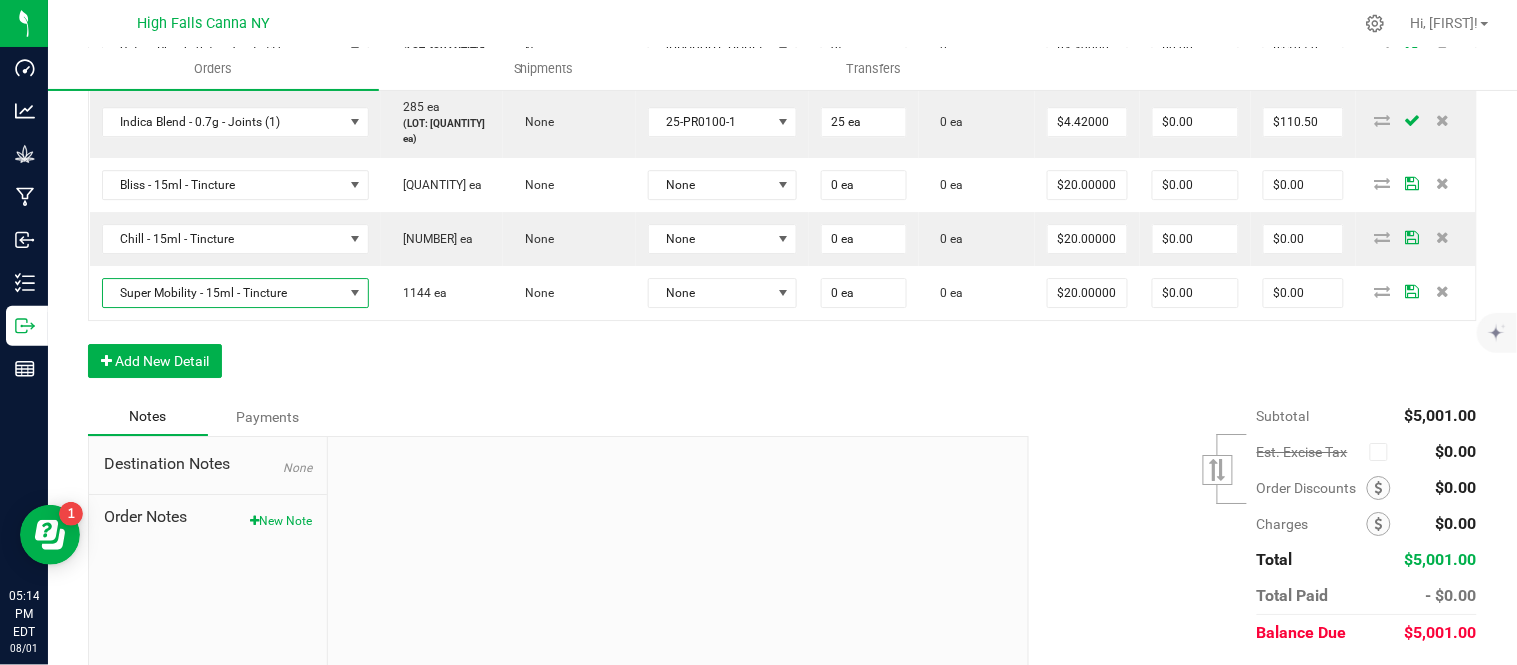 scroll, scrollTop: 1556, scrollLeft: 0, axis: vertical 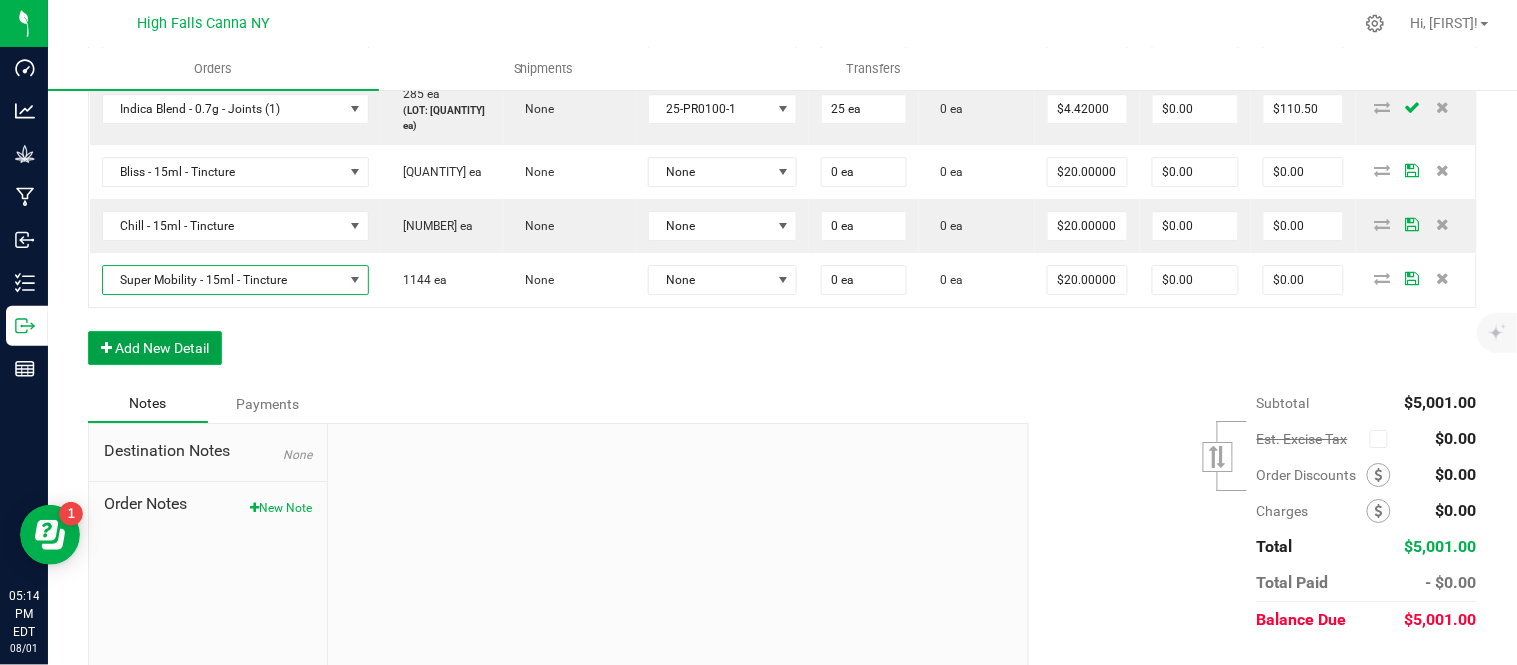 click on "Add New Detail" at bounding box center (155, 348) 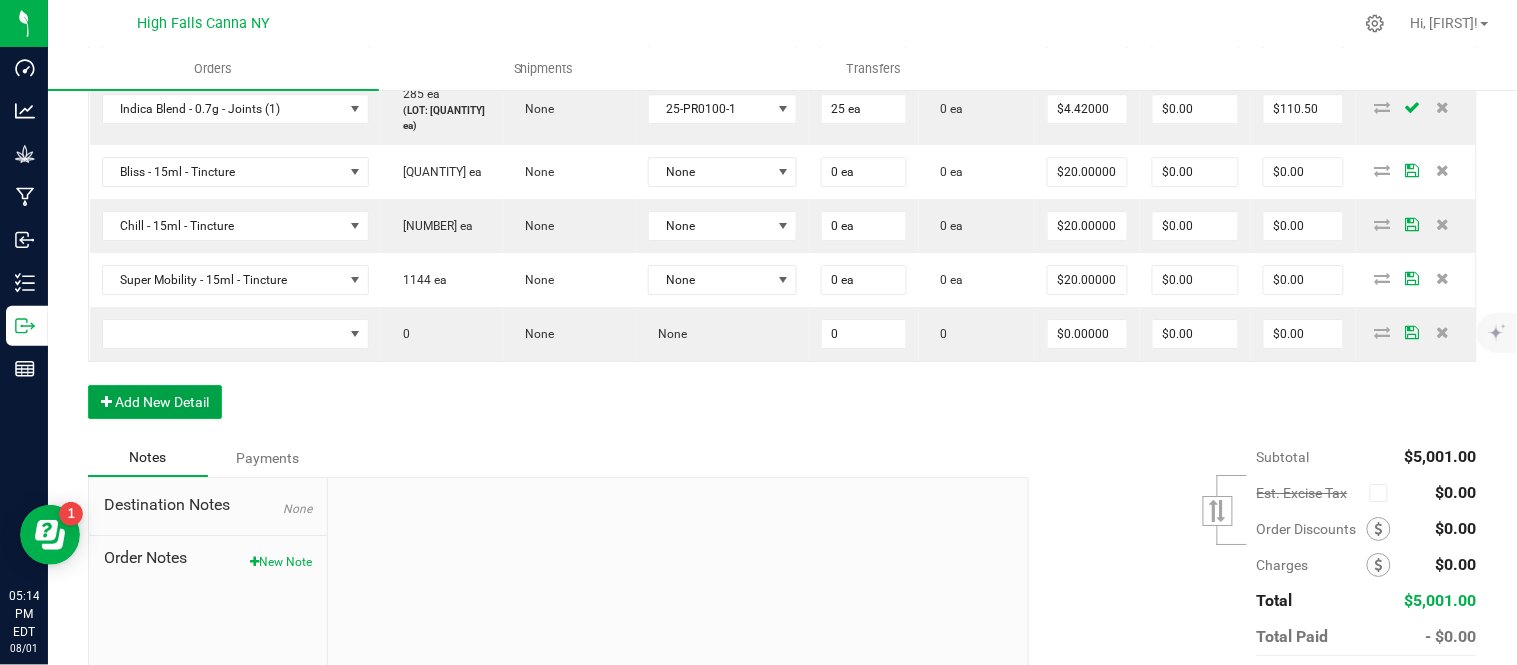 type 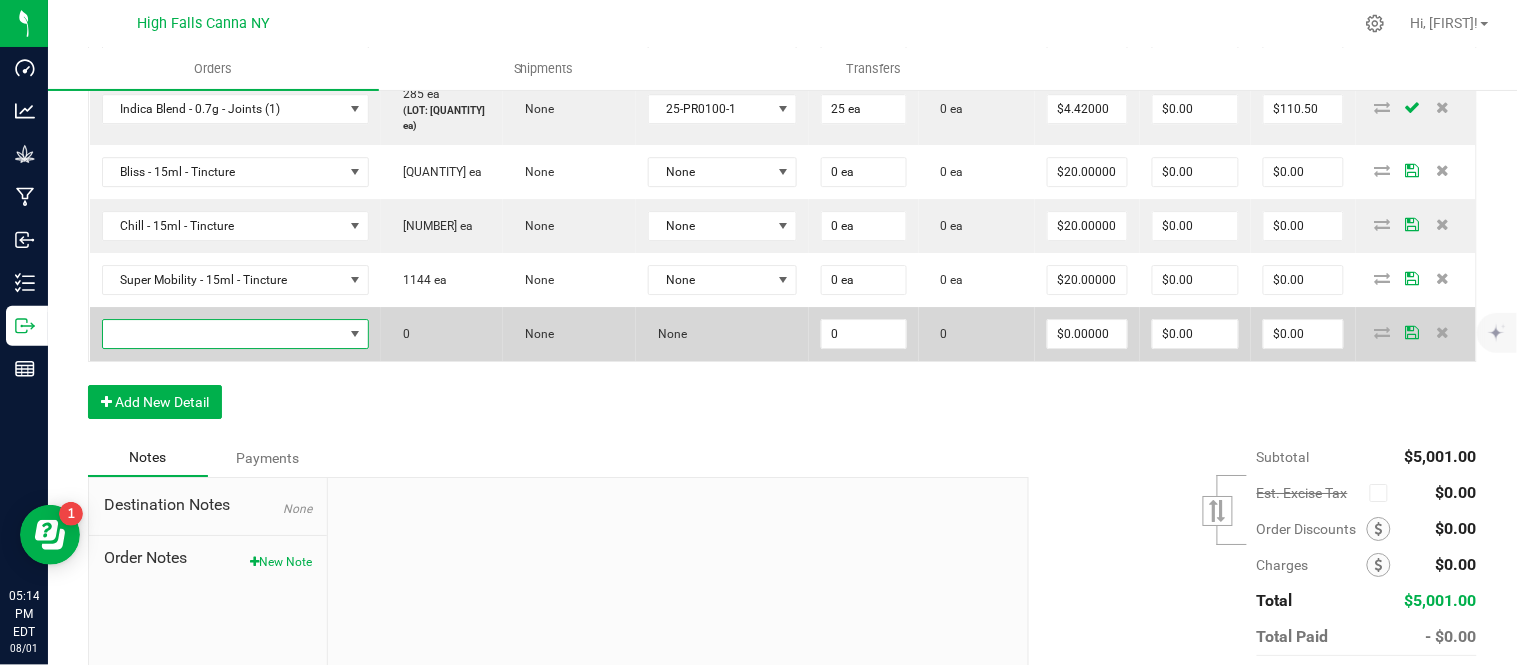 click at bounding box center (223, 334) 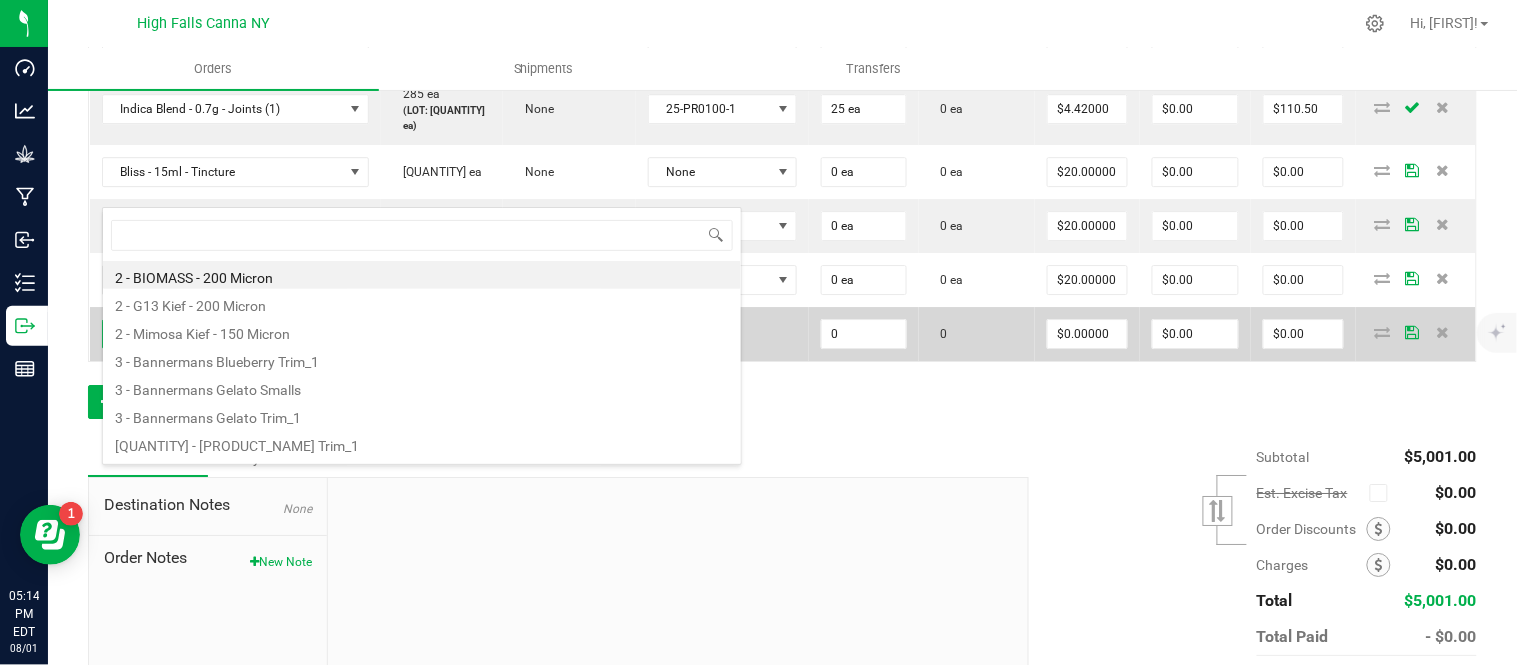 scroll, scrollTop: 99970, scrollLeft: 99767, axis: both 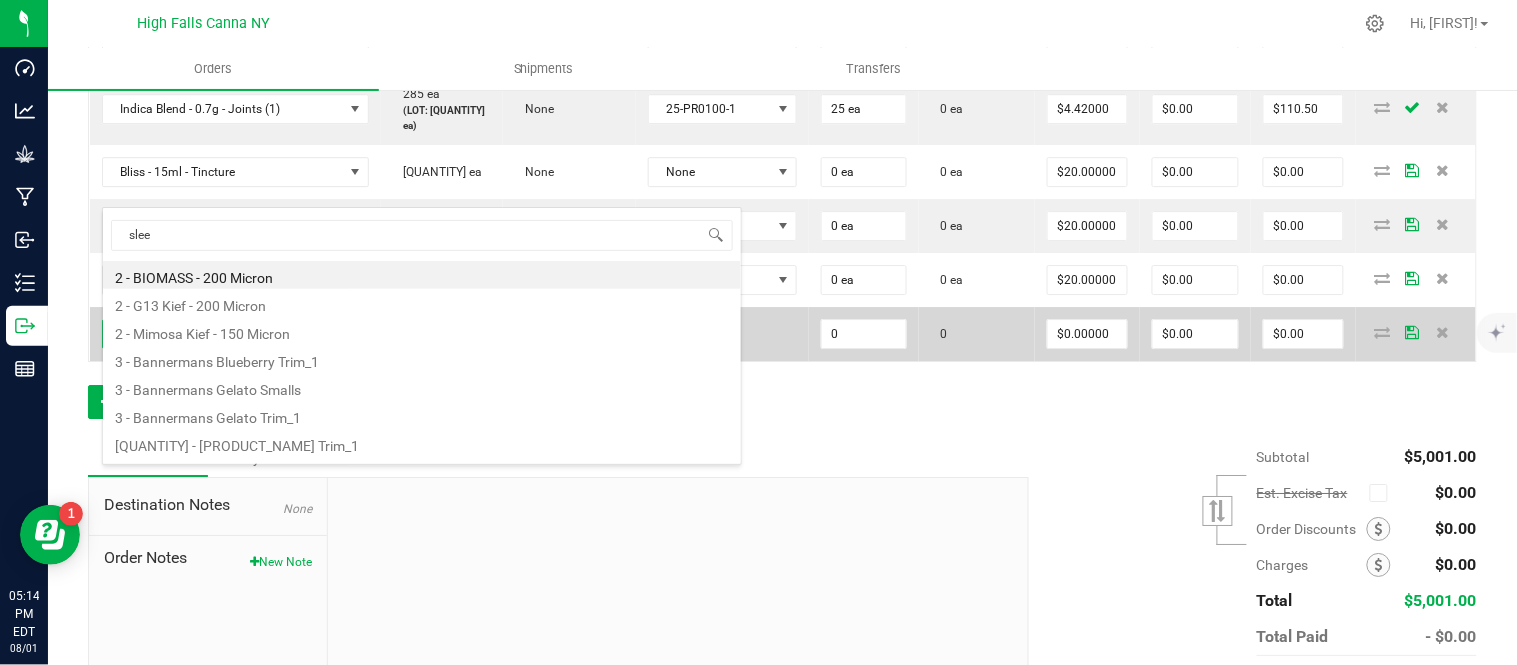 type on "sleep" 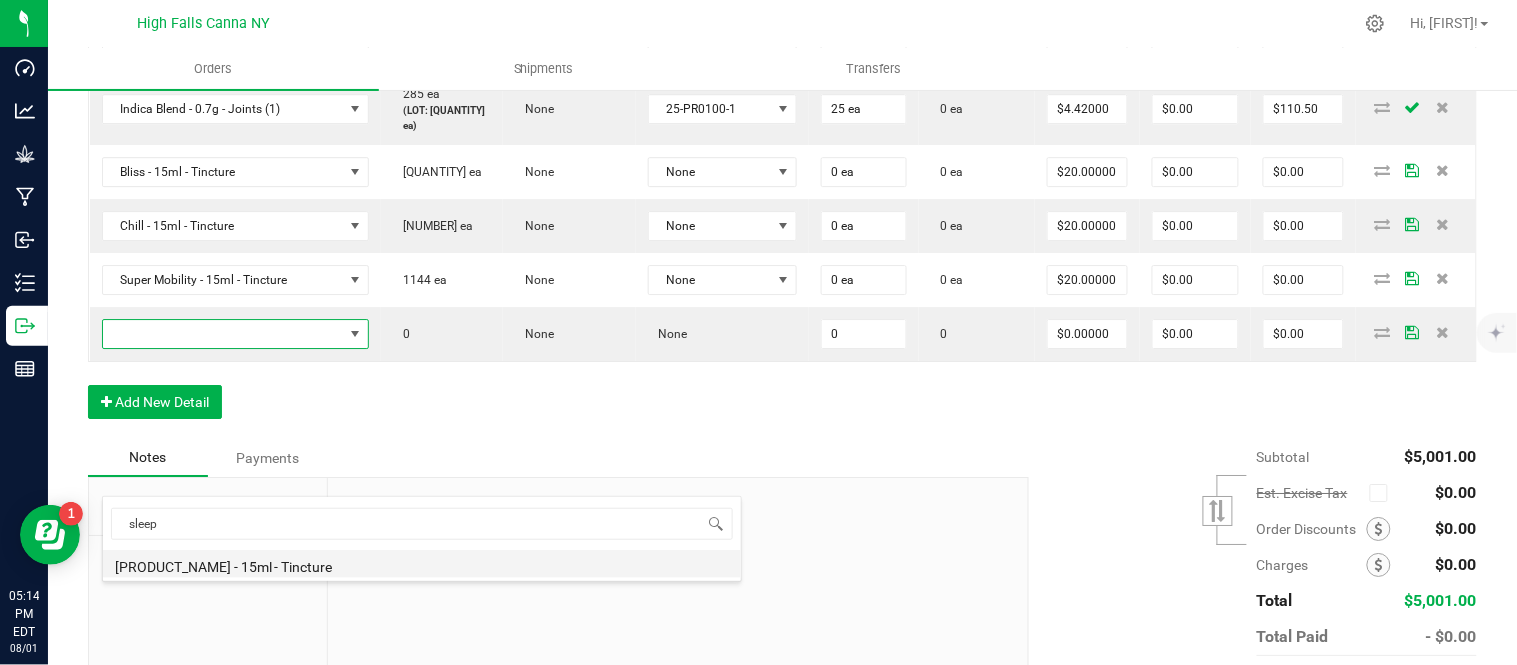 click on "[PRODUCT_NAME] - 15ml - Tincture" at bounding box center (422, 564) 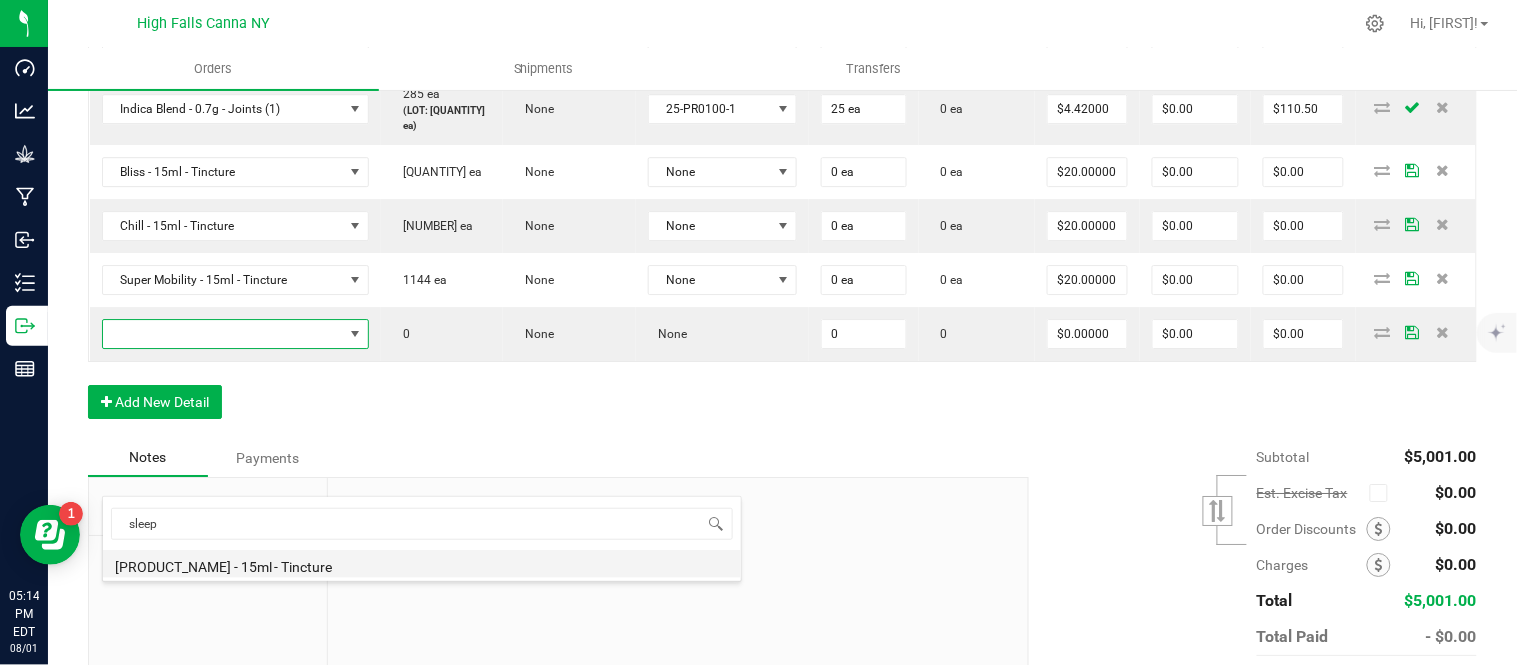 type on "0 ea" 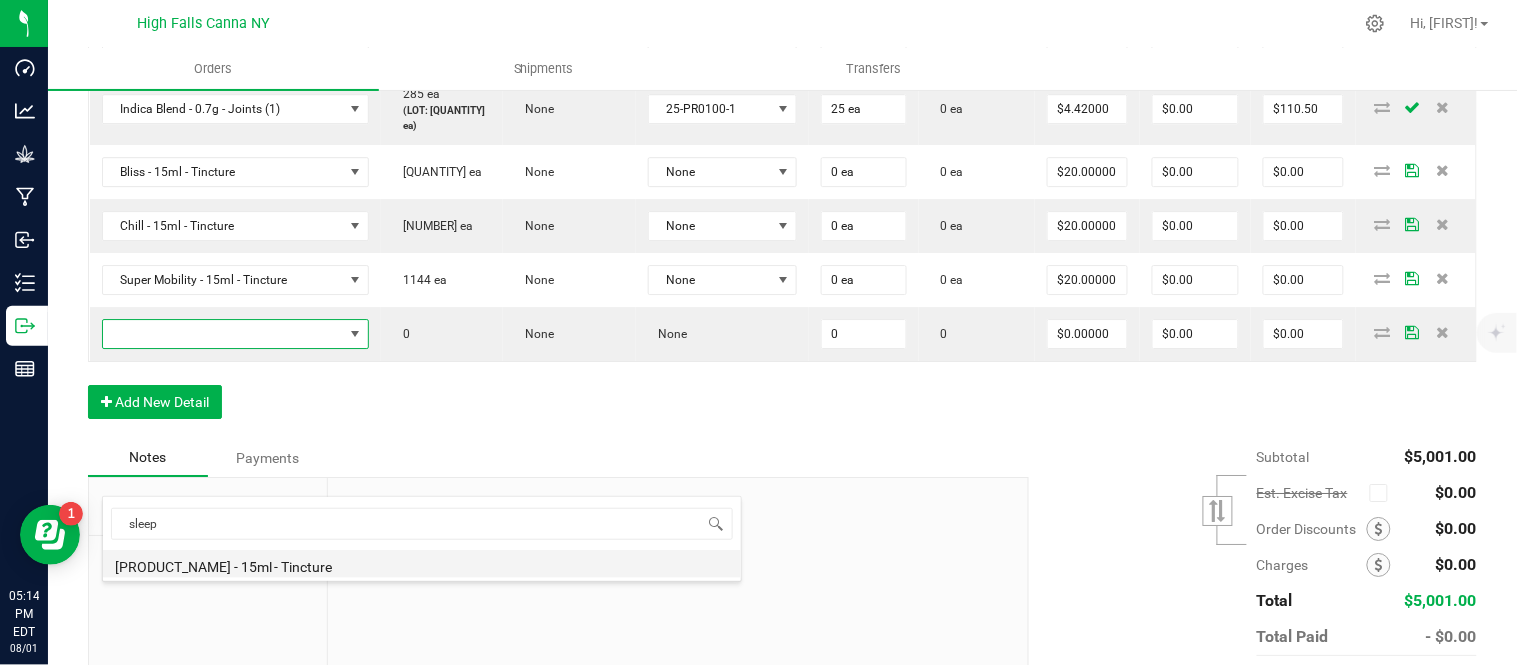 type on "$20.00000" 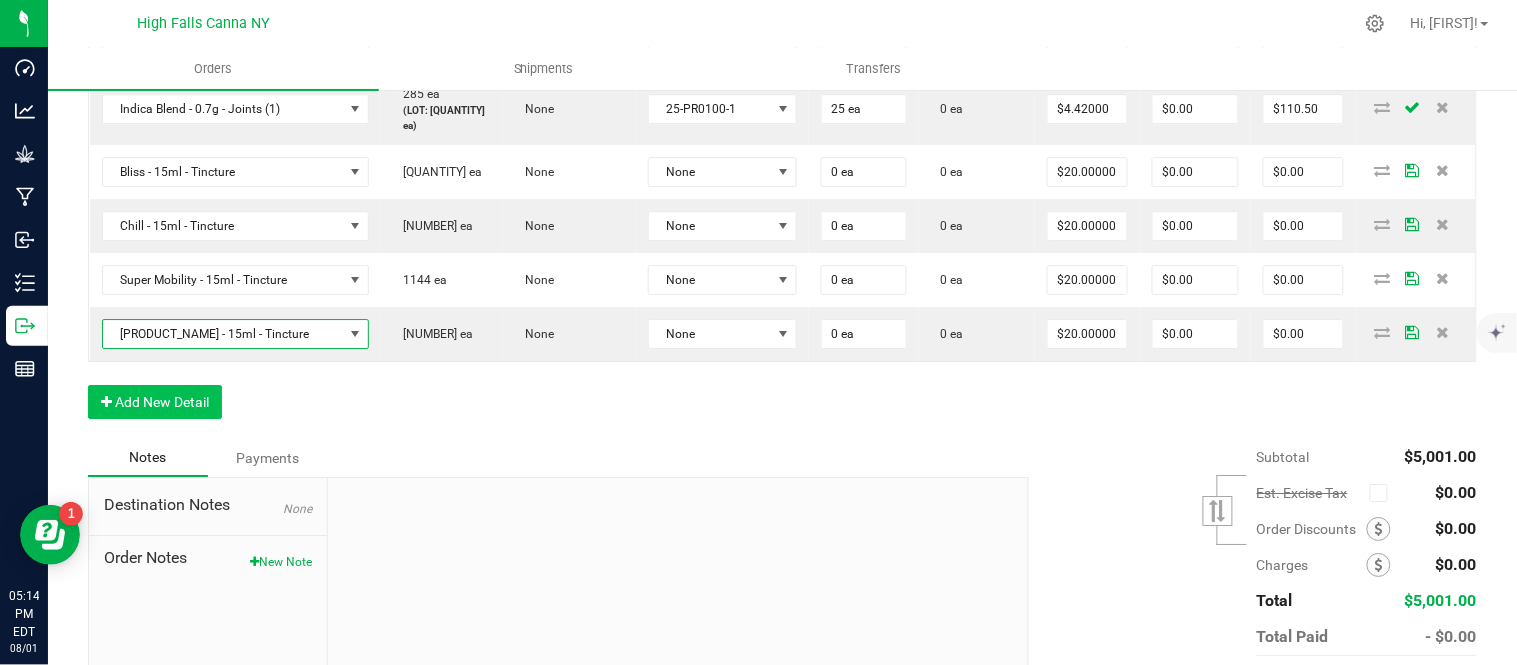 drag, startPoint x: 320, startPoint y: 538, endPoint x: 218, endPoint y: 548, distance: 102.48902 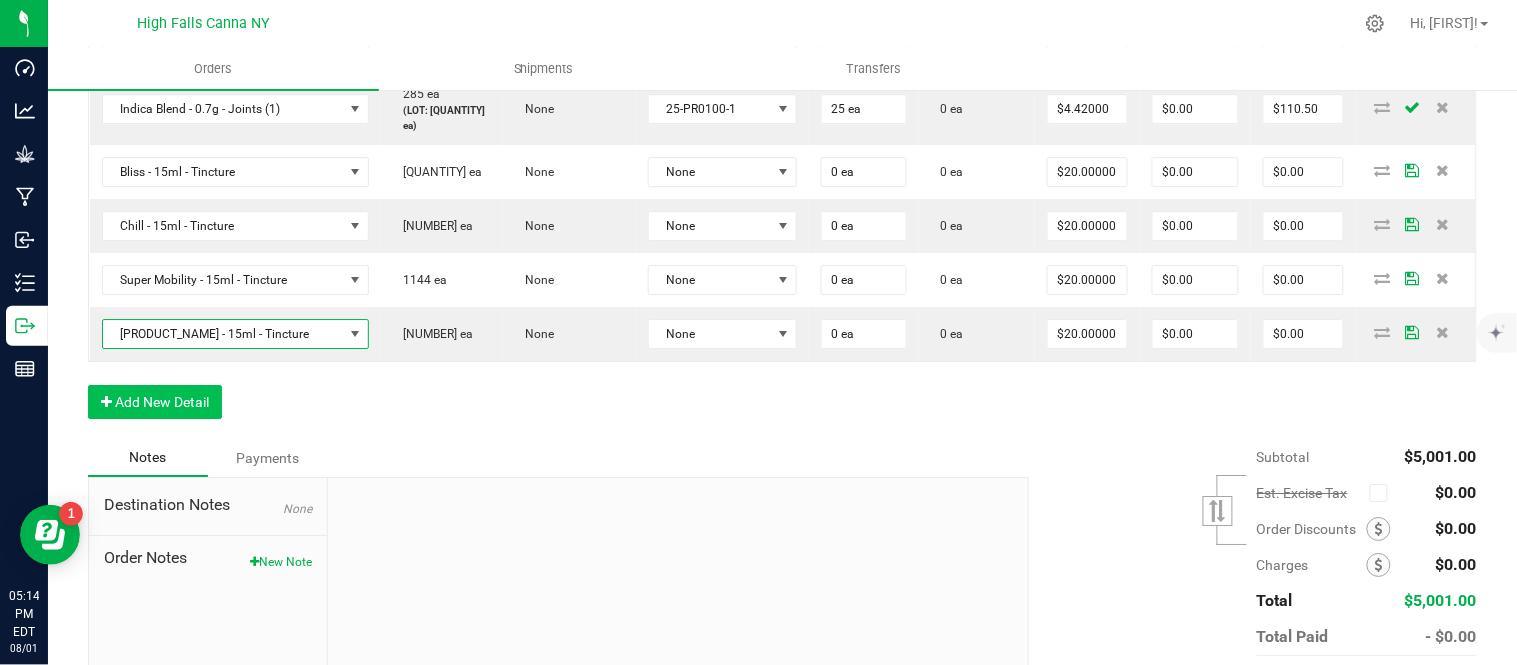 click on "Order Details Print All Labels Item  Sellable  Strain  Lot Number  Qty Ordered Qty Allocated Unit Price Line Discount Total Actions Bliss - 15ml - Tincture  1405 ea   (LOT: 1405 ea)   None  HFBD101 12 ea  0 ea  $15.00000 $0.00 $180.00 Chill - 15ml - Tincture  1535 ea   (LOT: 1523 ea)   None  HFSC101 12 ea  0 ea  $15.00000 $0.00 $180.00 Sleep - 15ml - Tincture  1189 ea   (LOT: 1177 ea)   None  HFSD101 12 ea  0 ea  $15.00000 $0.00 $180.00 Super Mobility - 15ml - Tincture  1156 ea   (LOT: 1144 ea)   None  HFSM101 12 ea  0 ea  $15.00000 $0.00 $180.00 Gelato - 3.5g - jar  976 ea   (LOT: 952 ea)   Gelato  24-F00011-4 24 ea  0 ea  $15.00000 $0.00 $360.00 Headband 99 - 3.5g - jar  1409 ea   (LOT: 1385 ea)   Headband 99  24-F0039-1 24 ea  0 ea  $15.00000 $0.00 $360.00 Killer Queen - 3.5g - jar  988 ea   (LOT: 964 ea)   Killer Queen  24-F0006-3 24 ea  0 ea  $15.00000 $0.00 $360.00 G13 - 3.5g - jar  2942 ea   (LOT: 2918 ea)   G13 Genius  24-F0001-3 24 ea  0 ea  $15.00000 $0.00 $360.00" at bounding box center (782, -262) 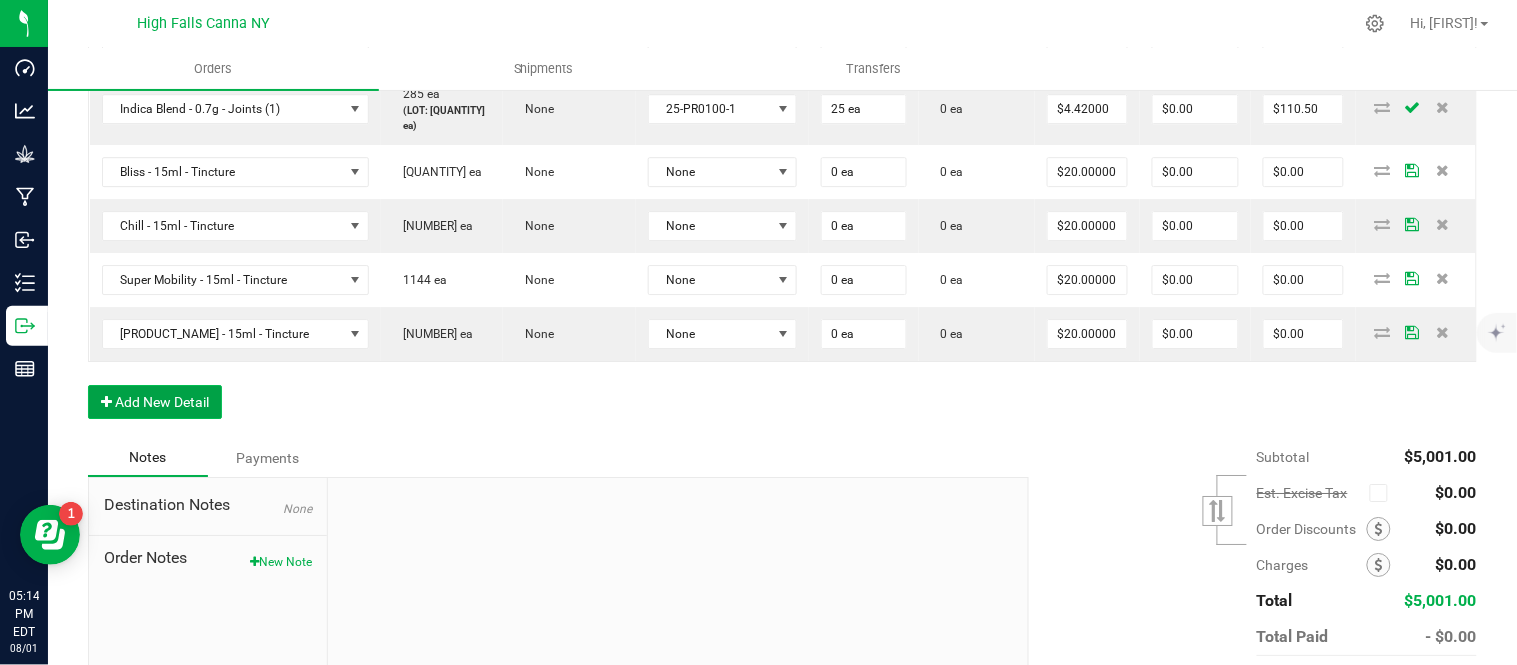 click on "Add New Detail" at bounding box center (155, 402) 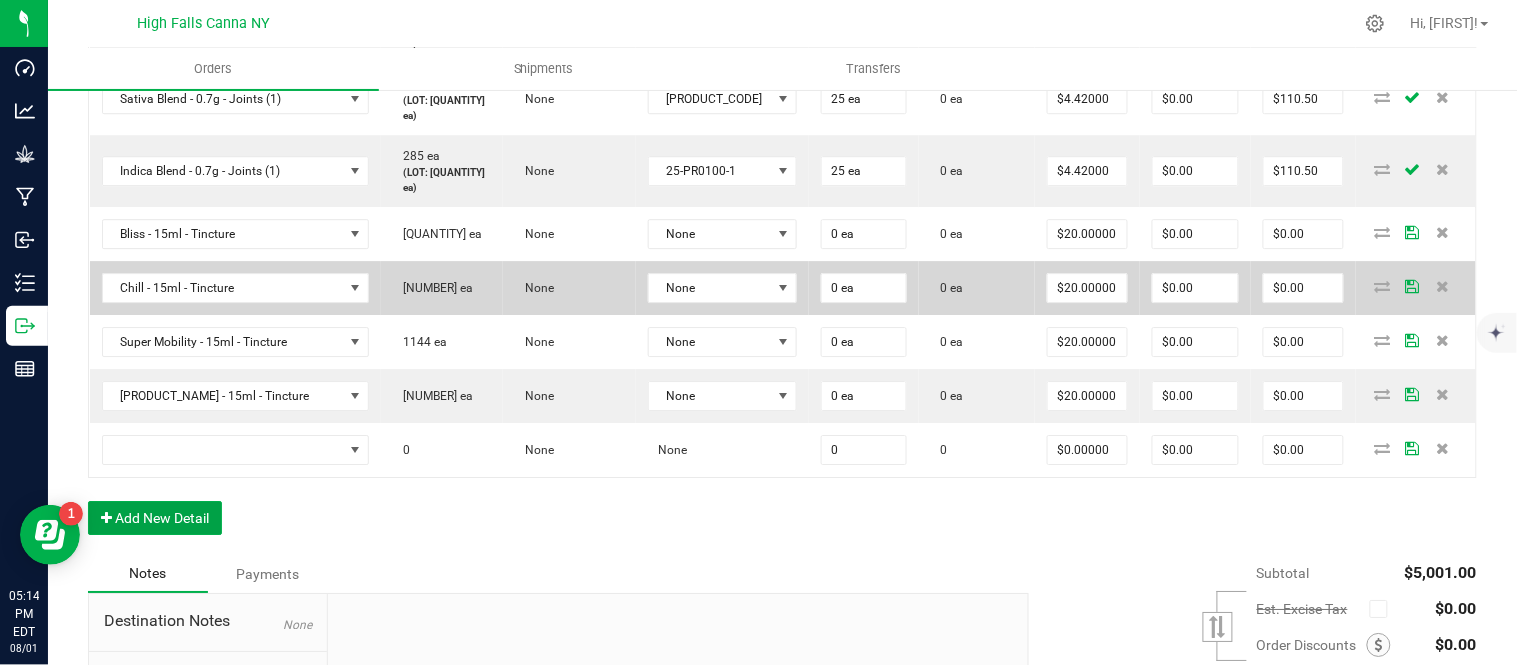 scroll, scrollTop: 1556, scrollLeft: 0, axis: vertical 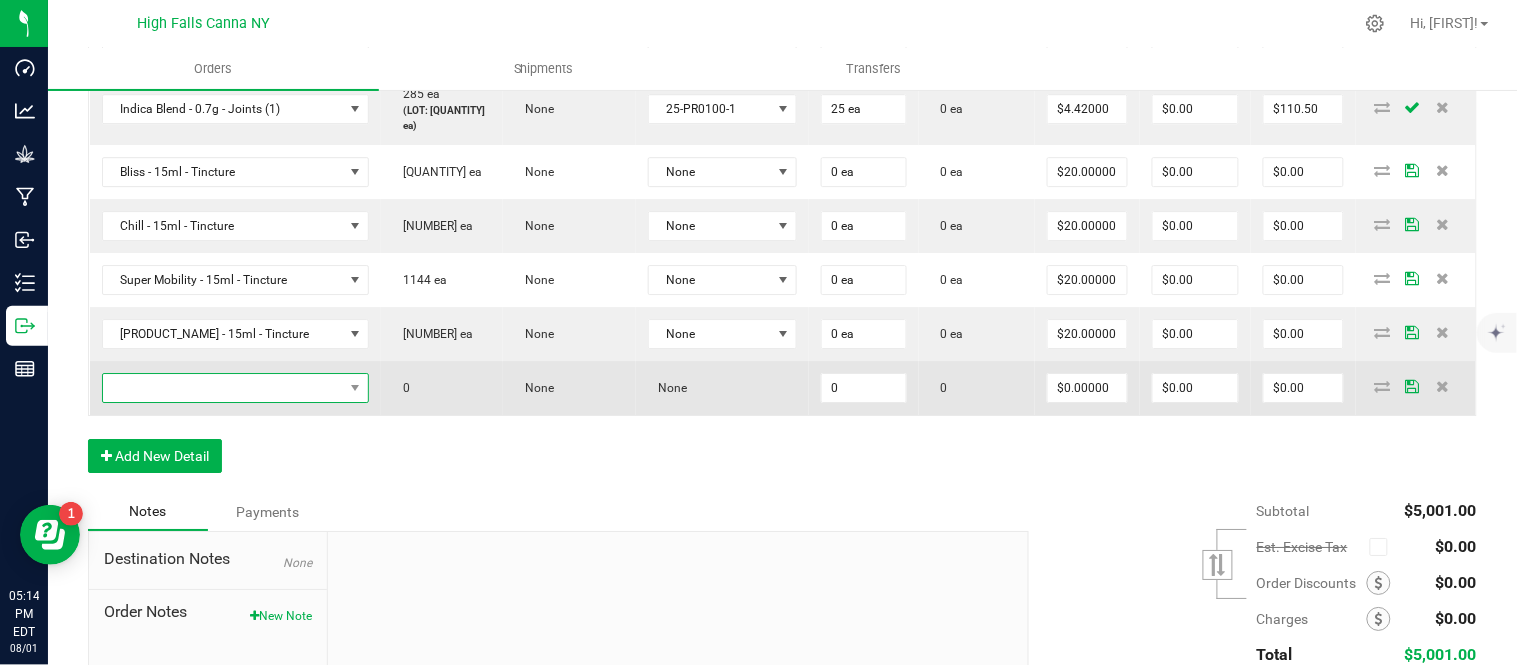 click at bounding box center [223, 388] 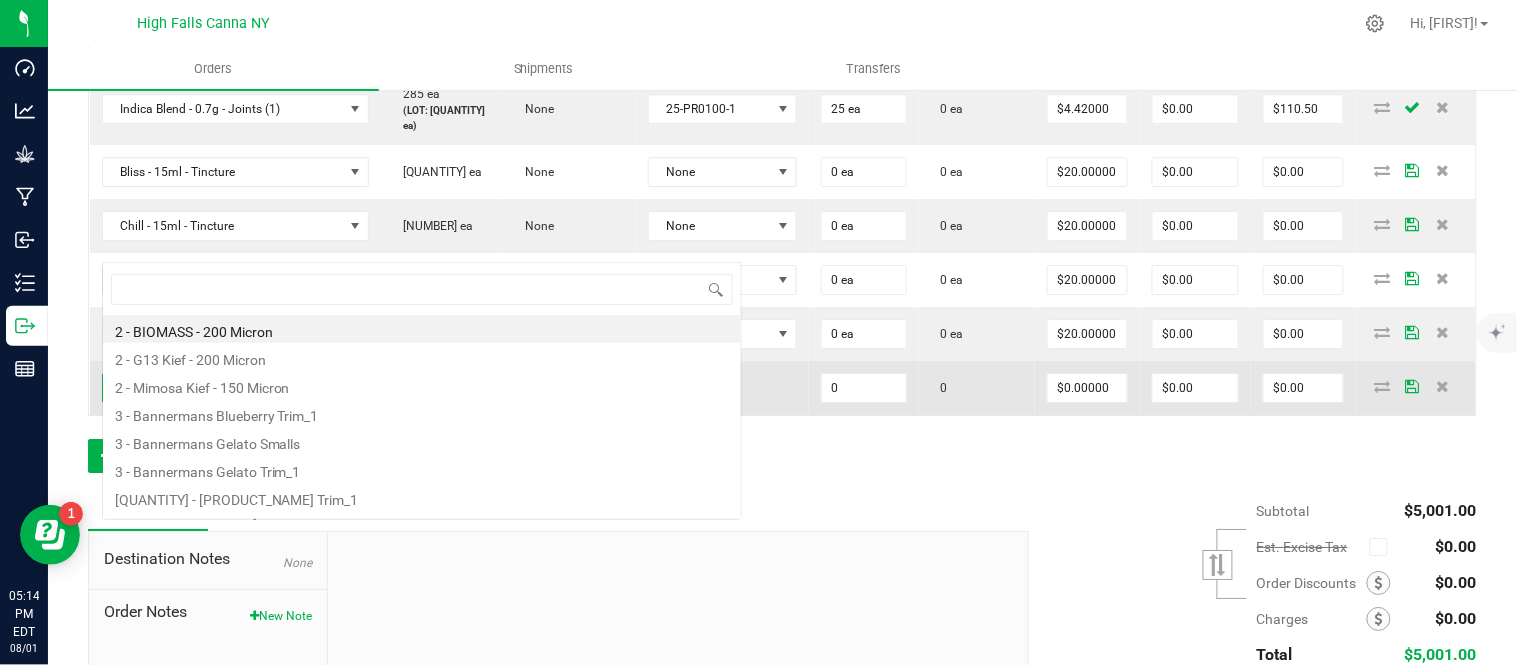 scroll, scrollTop: 0, scrollLeft: 0, axis: both 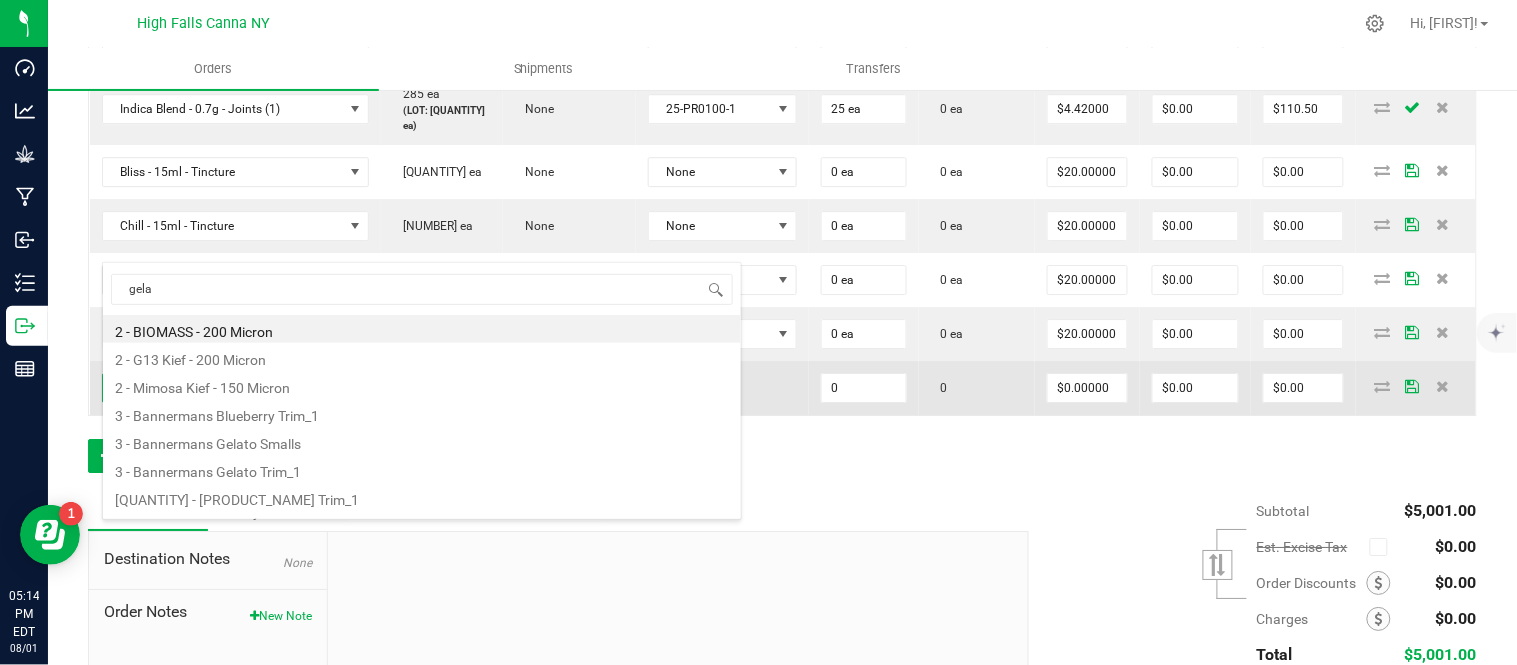 type on "gelat" 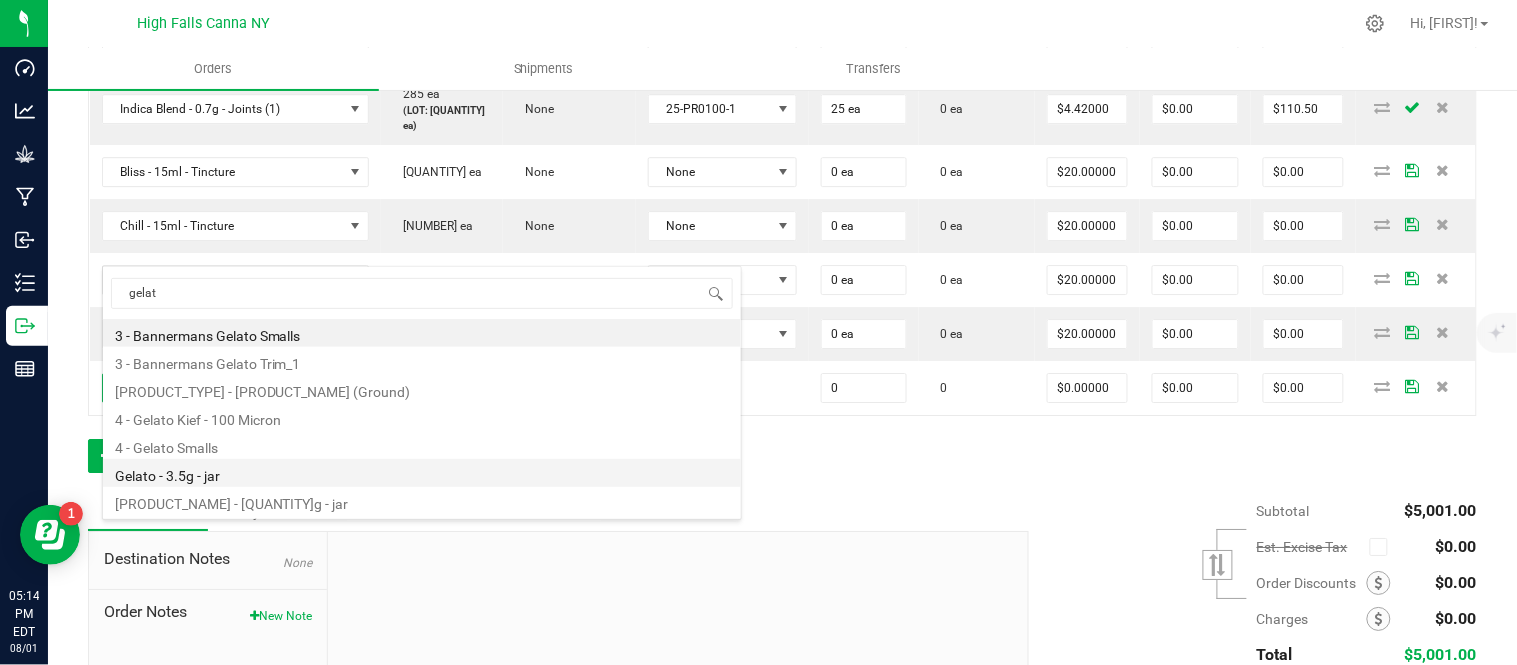 click on "Gelato - 3.5g - jar" at bounding box center [422, 473] 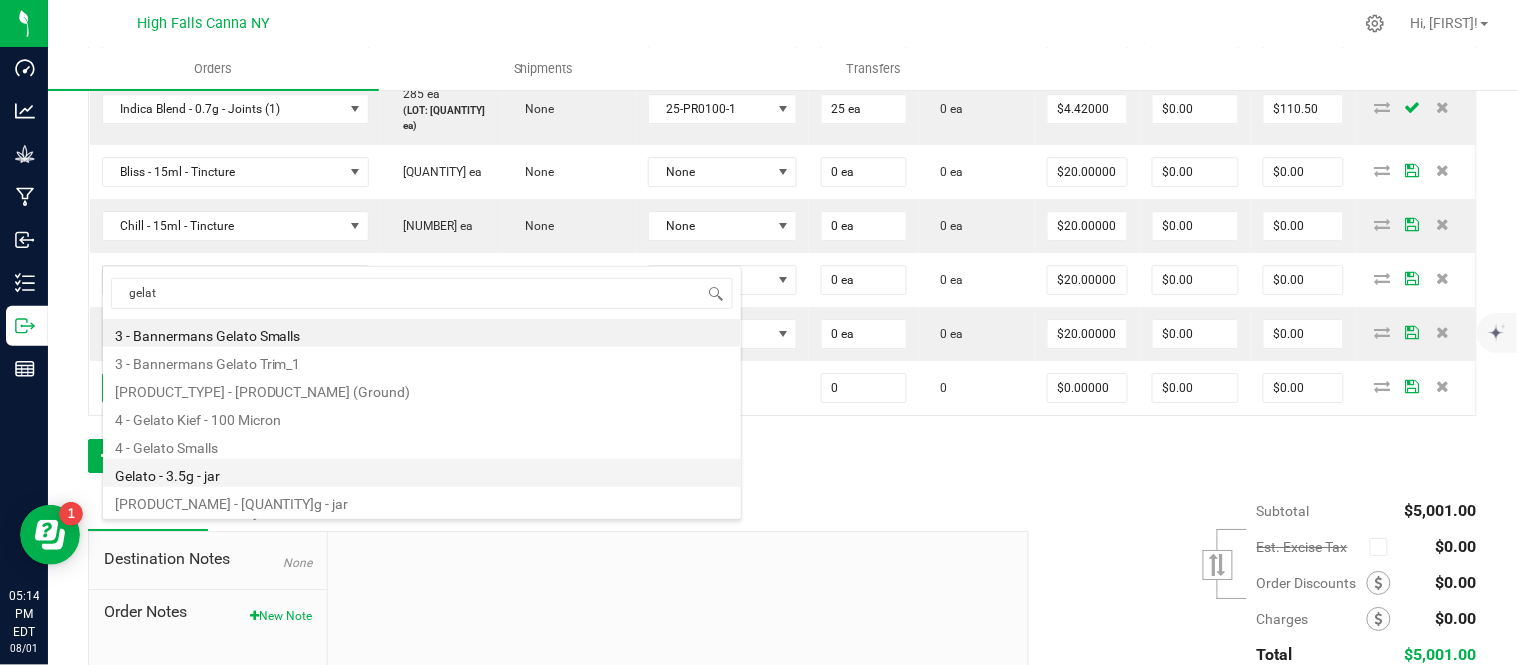 type on "0 ea" 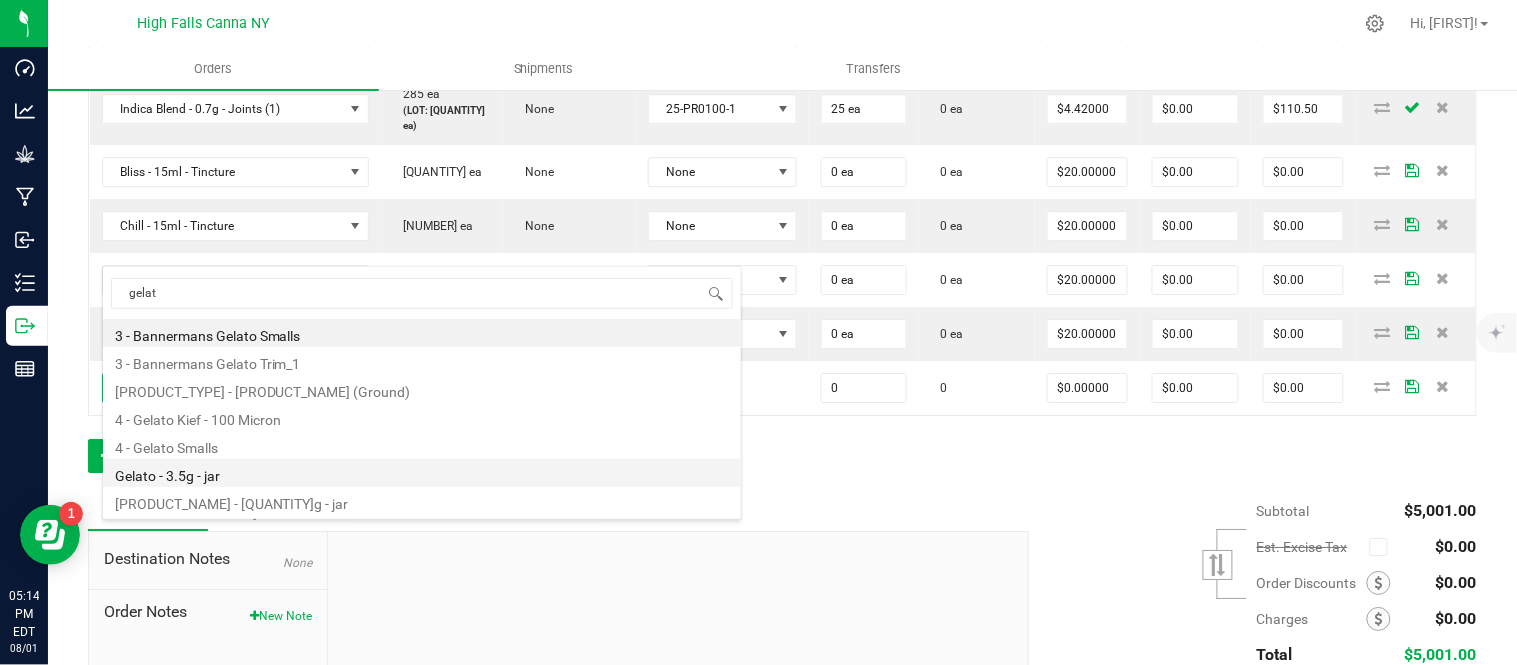 type on "$17.50000" 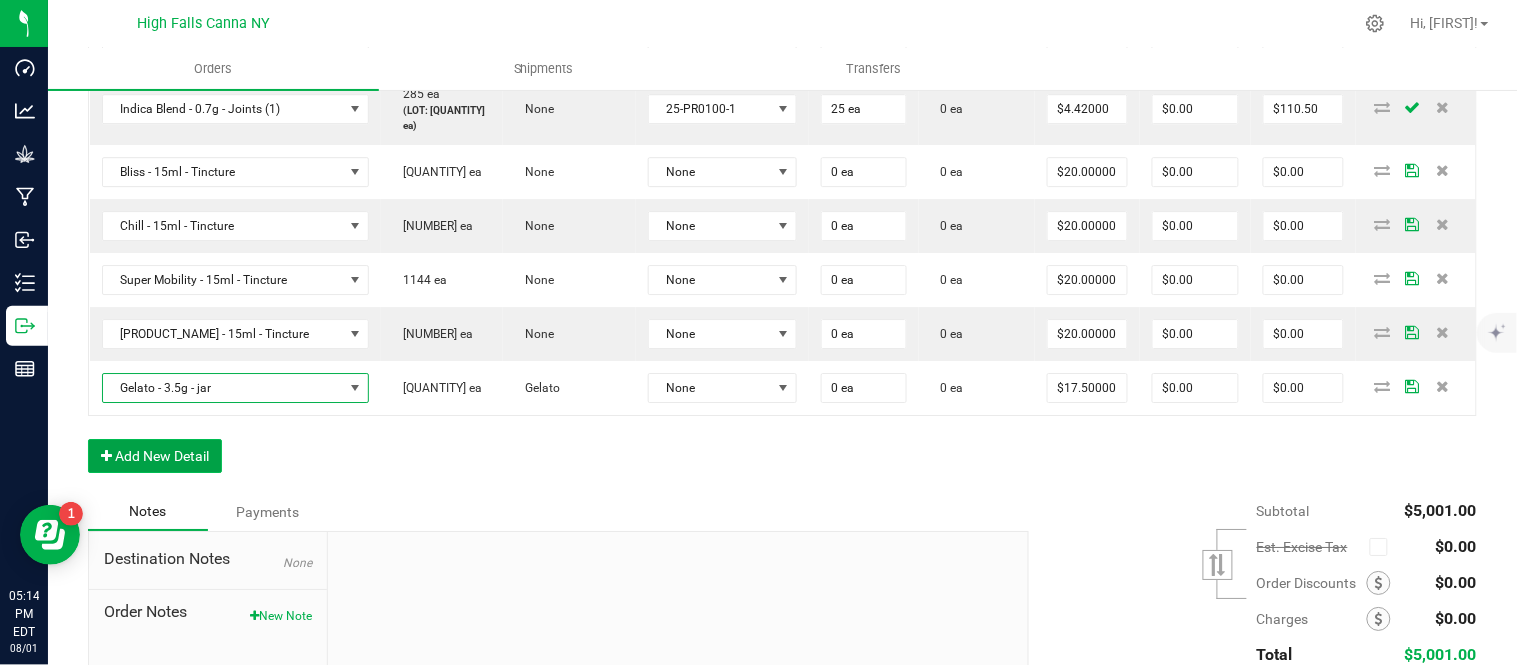 click on "Add New Detail" at bounding box center [155, 456] 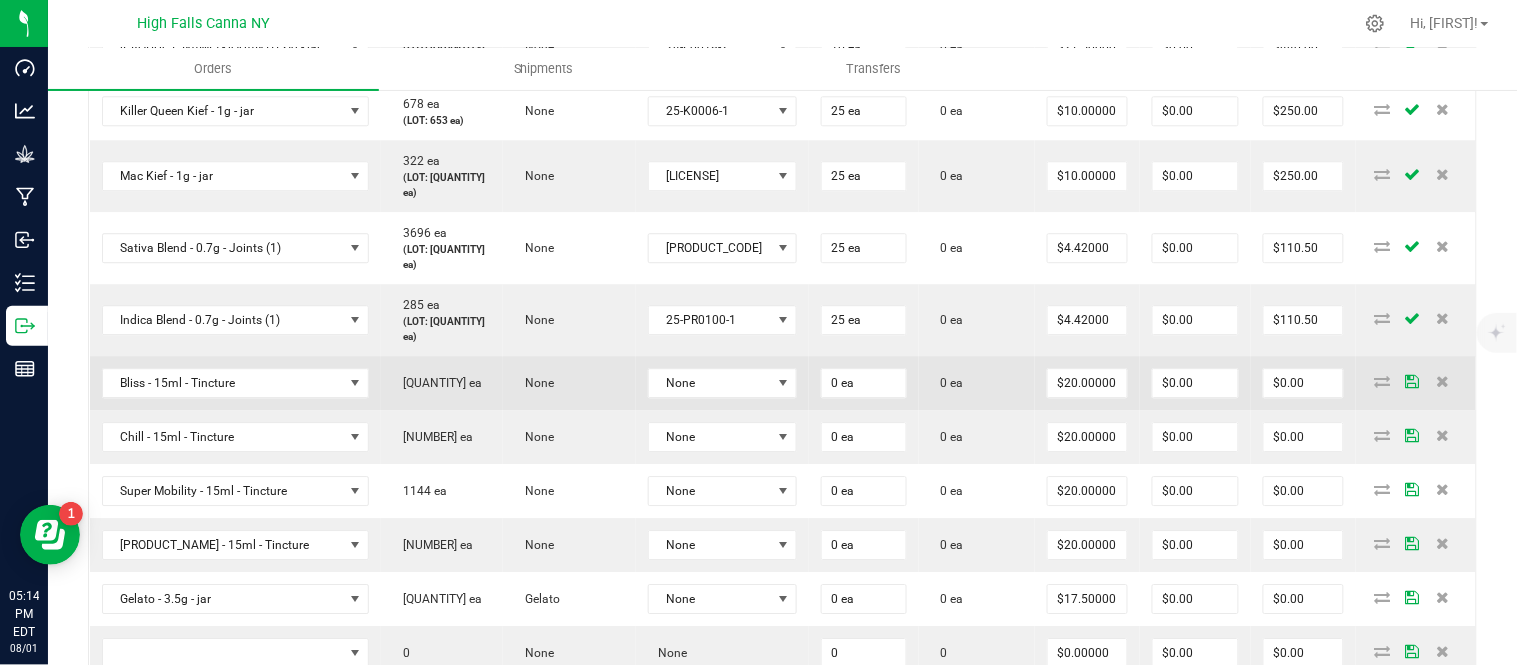 scroll, scrollTop: 1667, scrollLeft: 0, axis: vertical 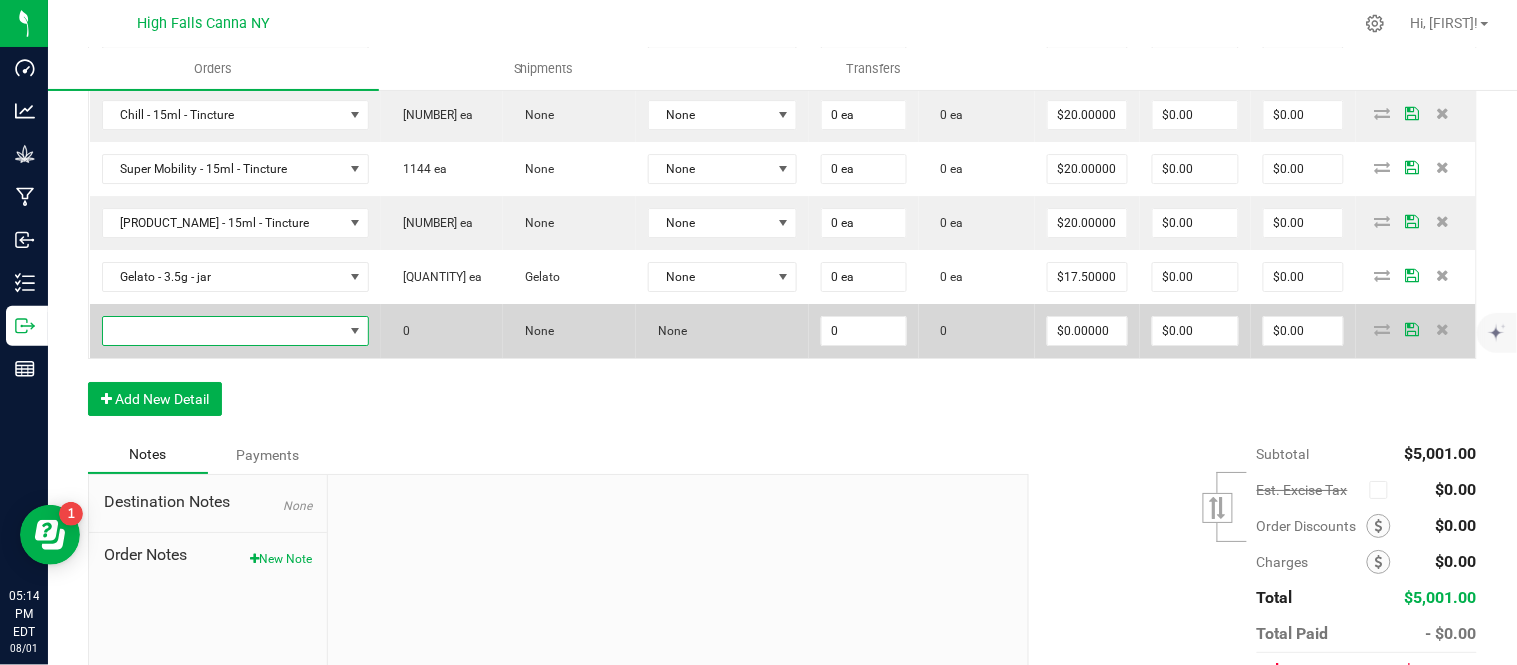 click at bounding box center [223, 331] 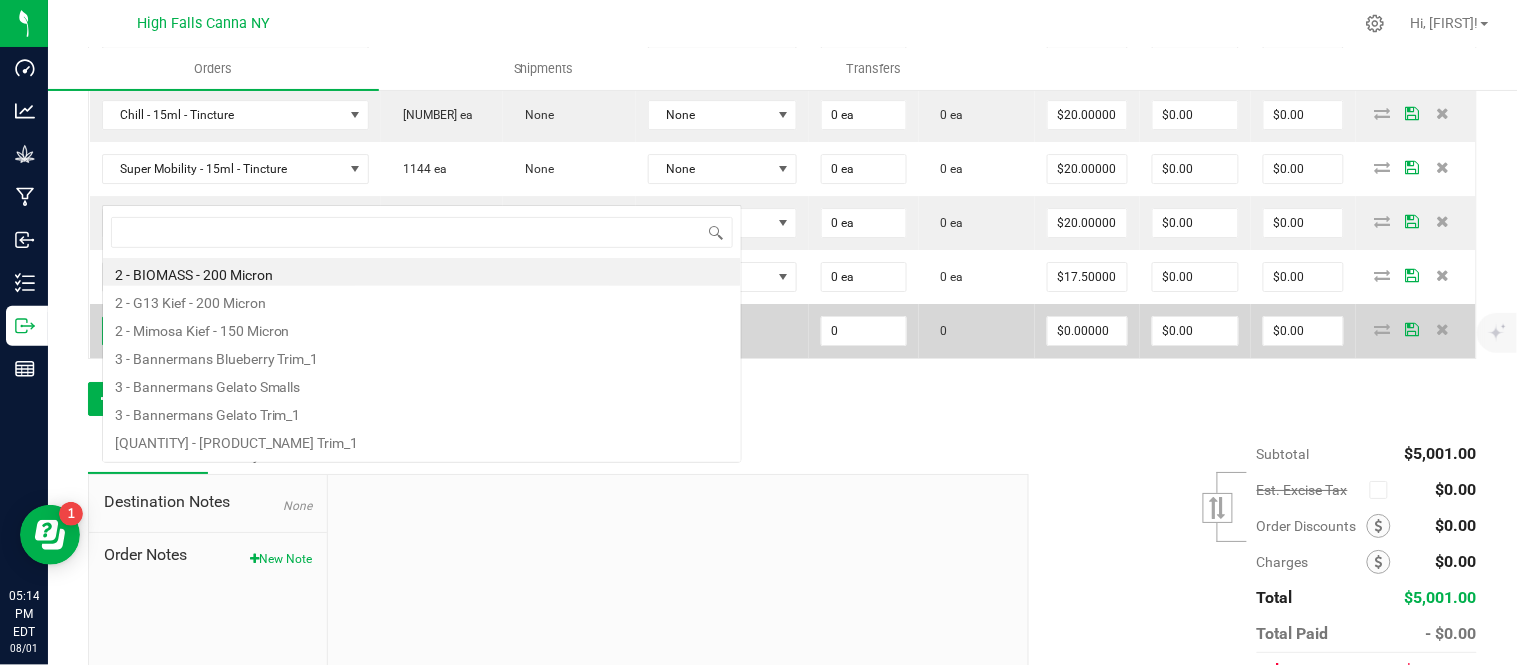 scroll, scrollTop: 0, scrollLeft: 0, axis: both 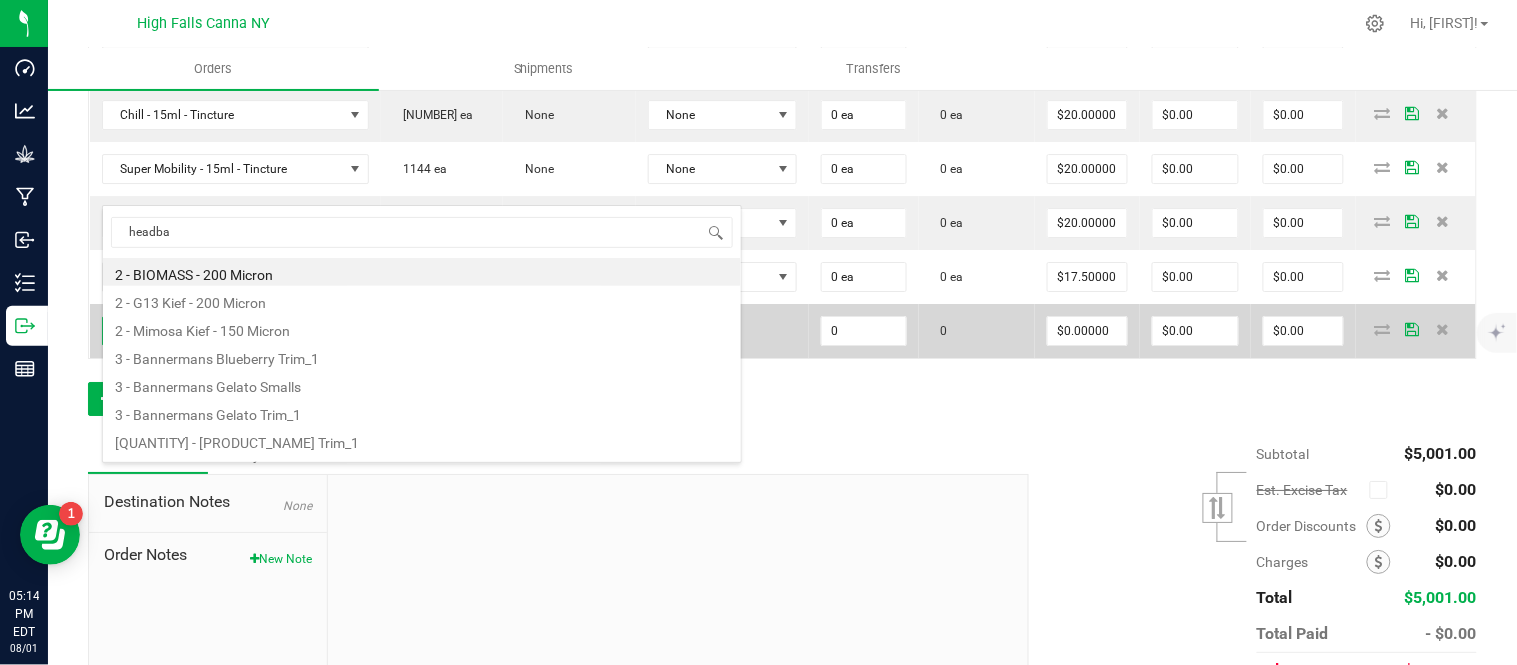 type on "headban" 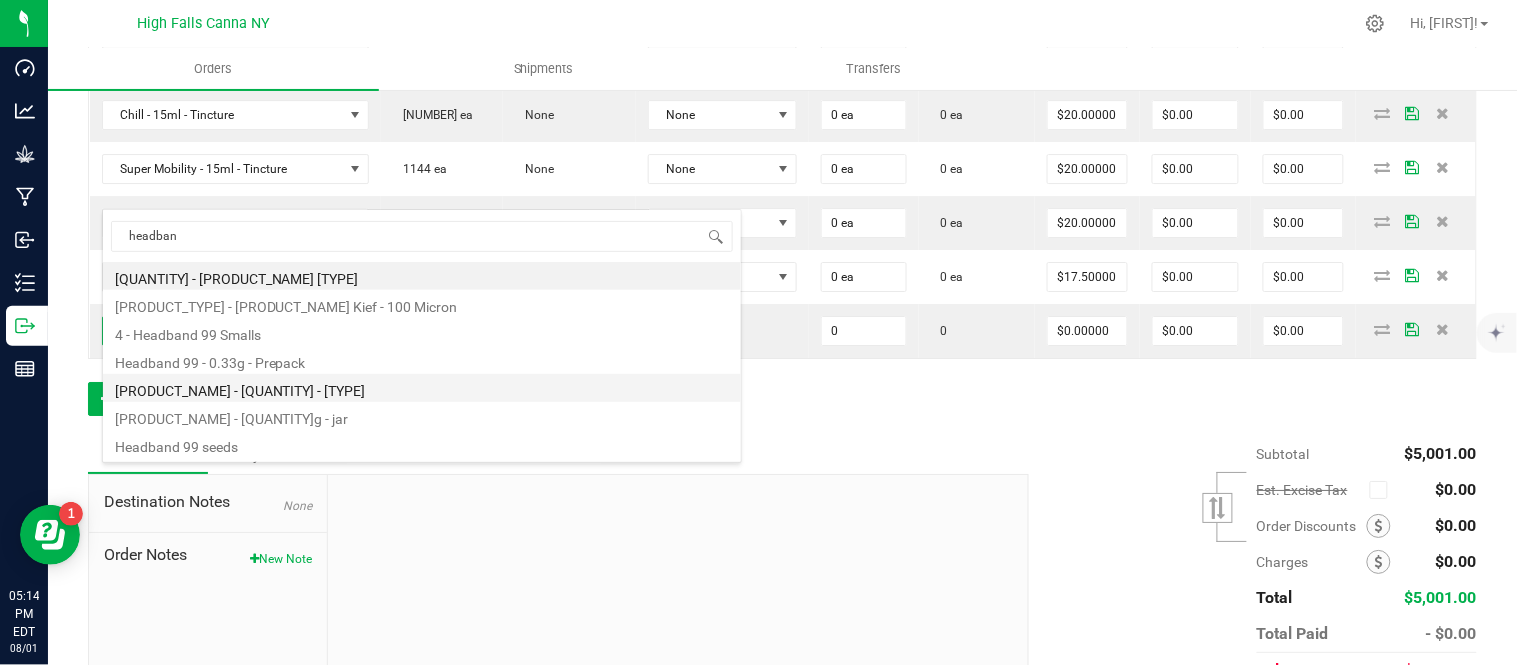 click on "[PRODUCT_NAME] - [QUANTITY] - [TYPE]" at bounding box center (422, 388) 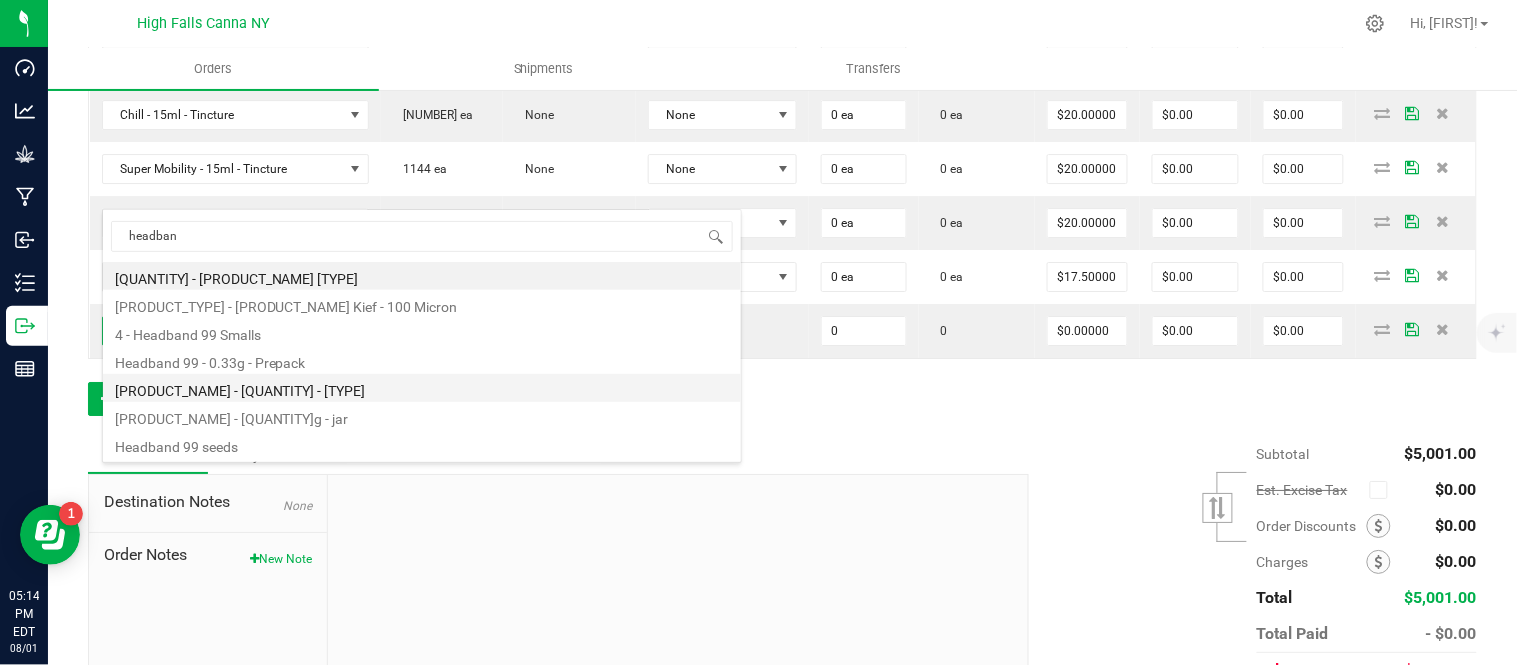 type on "0 ea" 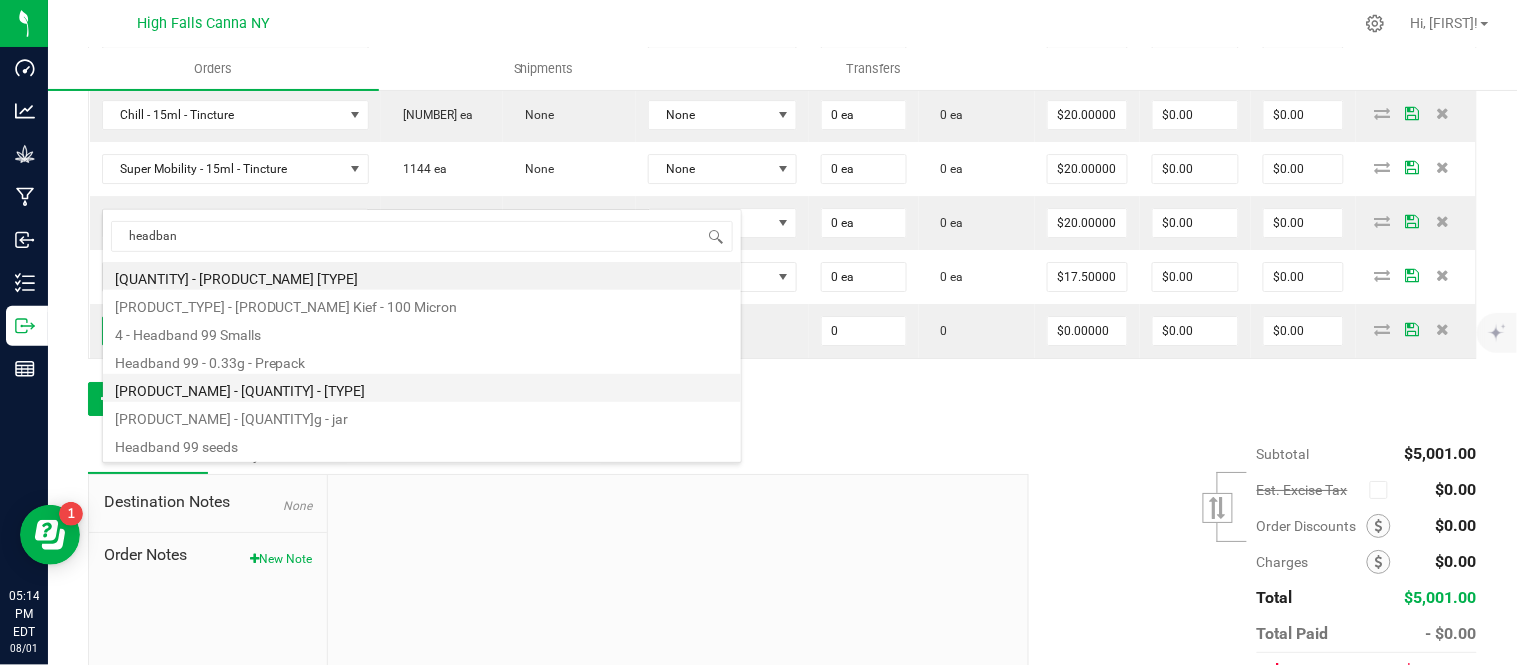 type on "$15.00000" 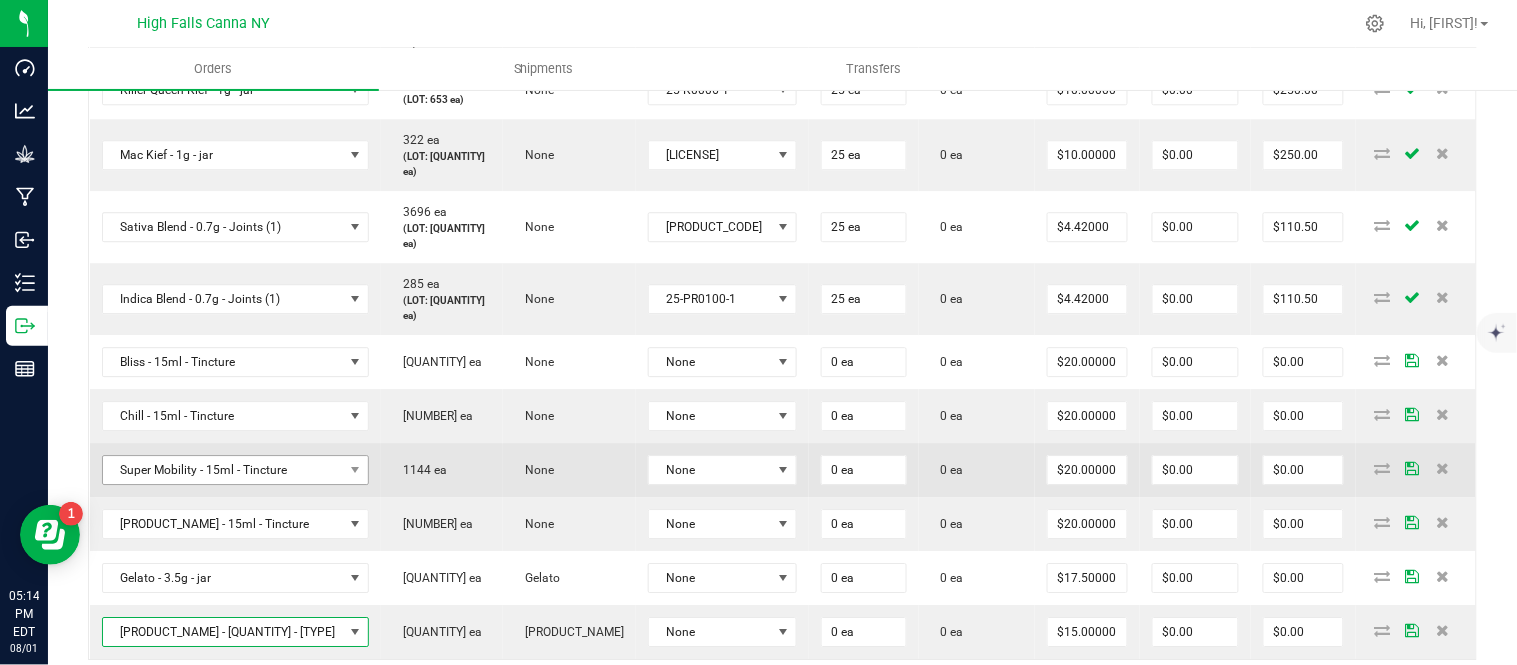 scroll, scrollTop: 1556, scrollLeft: 0, axis: vertical 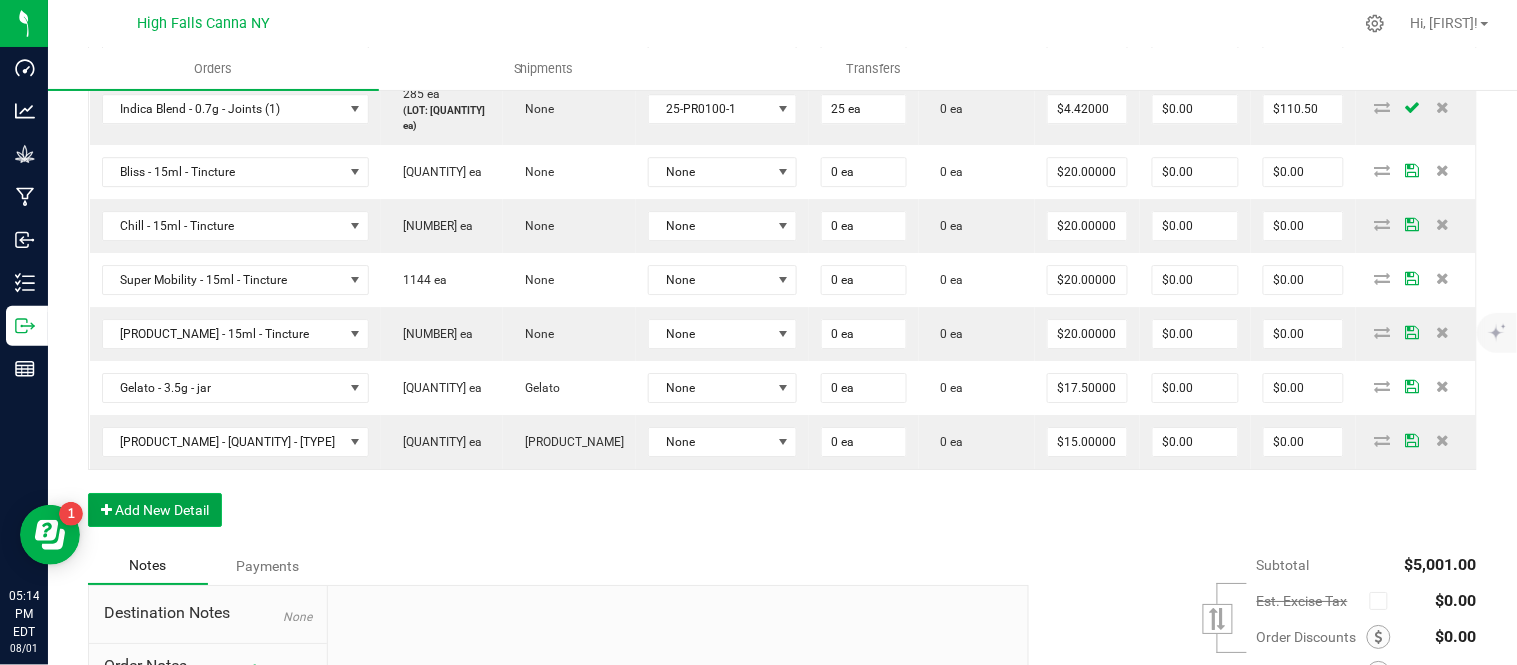 click on "Add New Detail" at bounding box center [155, 510] 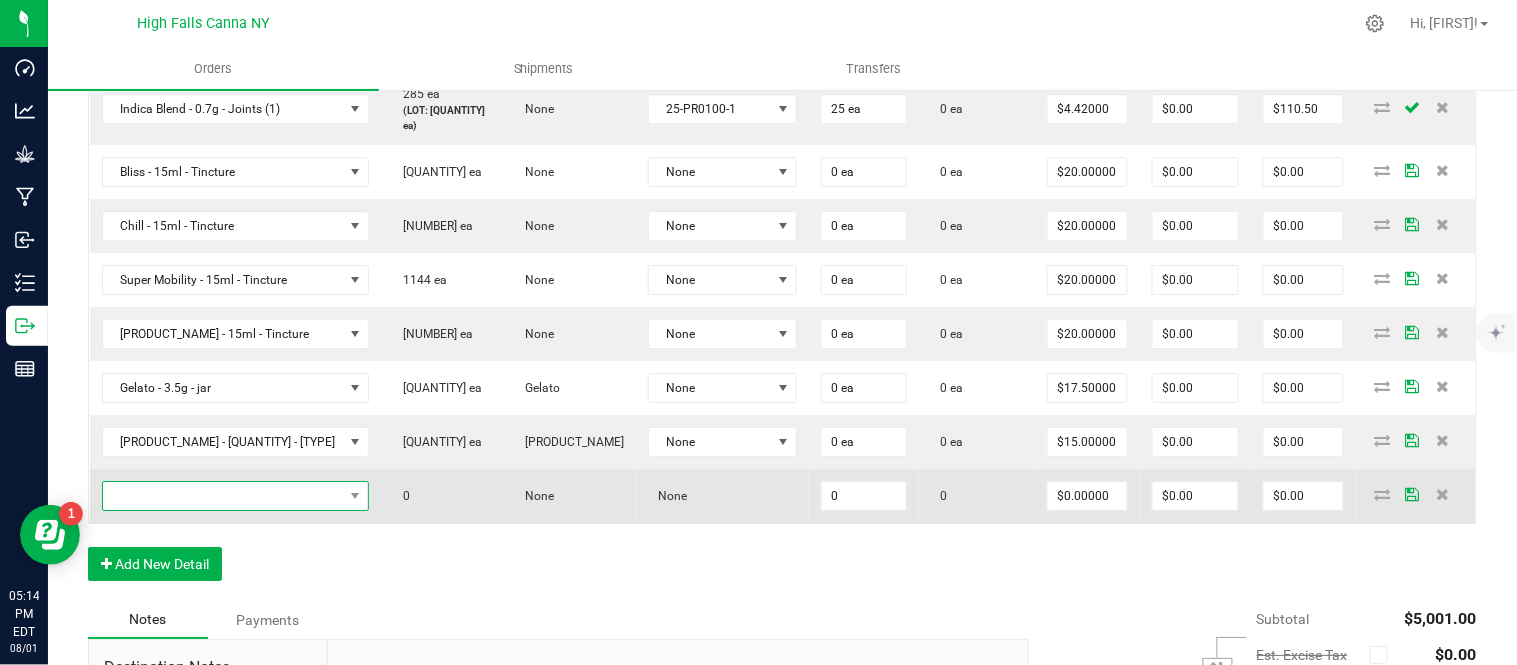 click at bounding box center [223, 496] 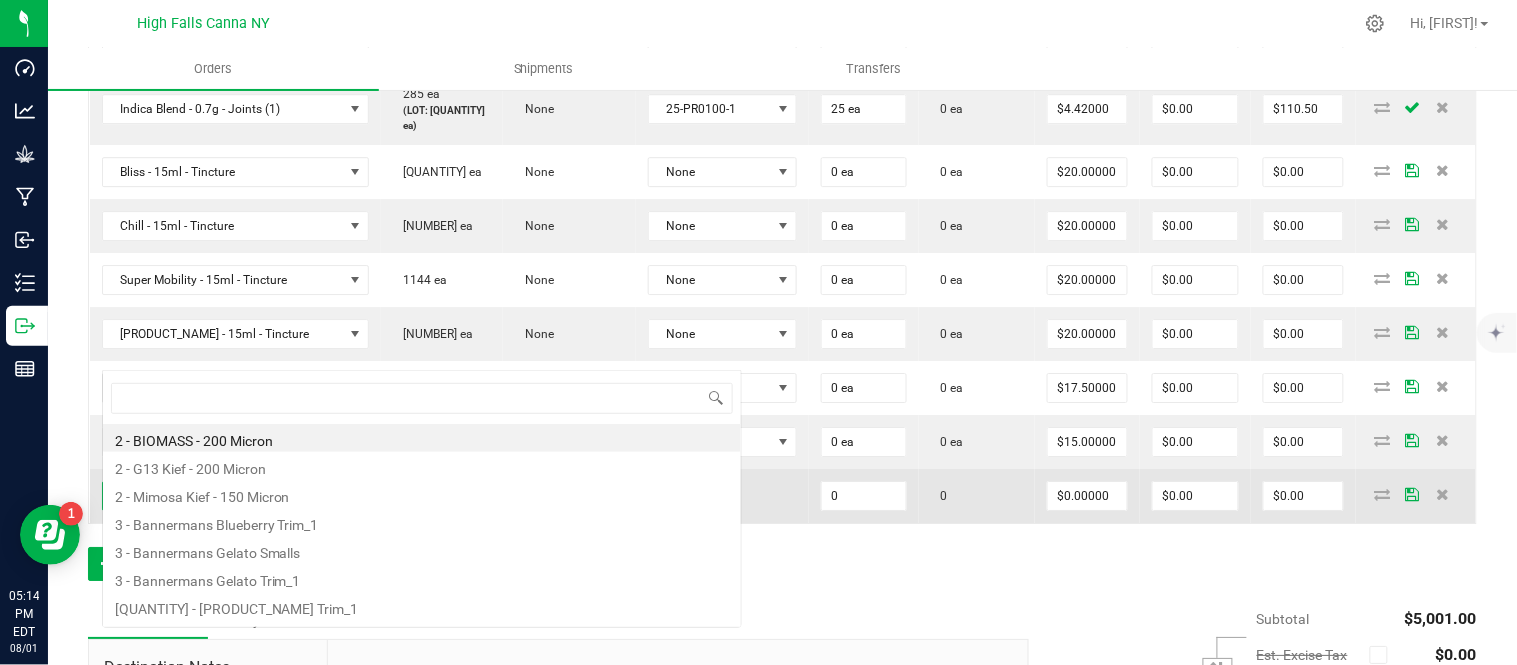 scroll, scrollTop: 0, scrollLeft: 0, axis: both 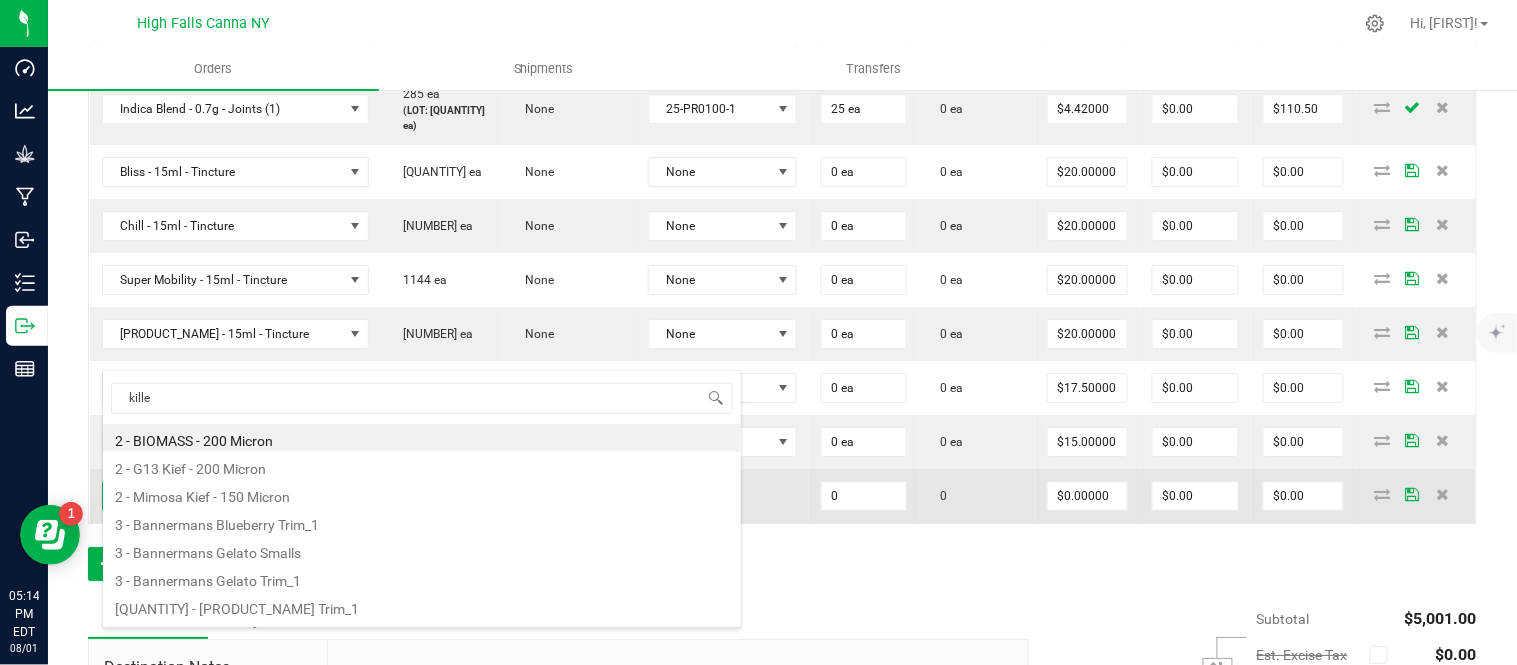 type on "killer" 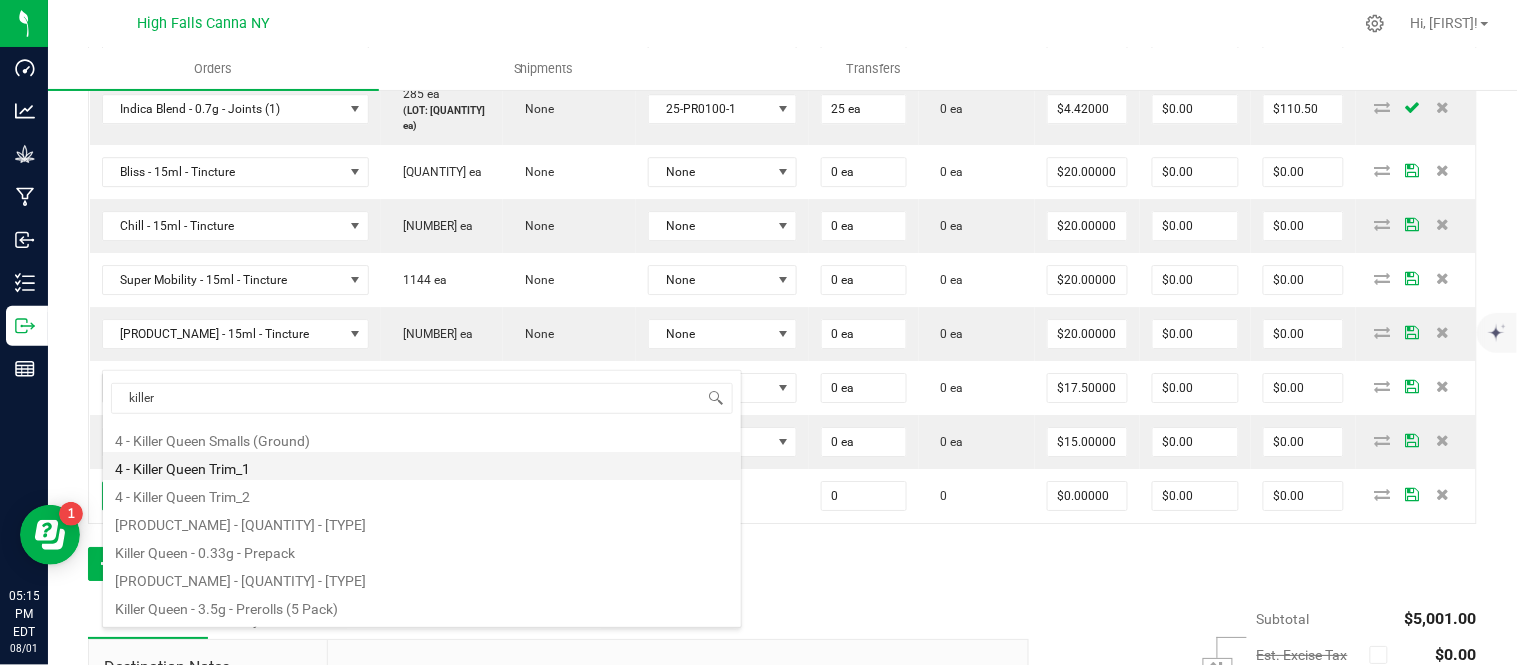 scroll, scrollTop: 135, scrollLeft: 0, axis: vertical 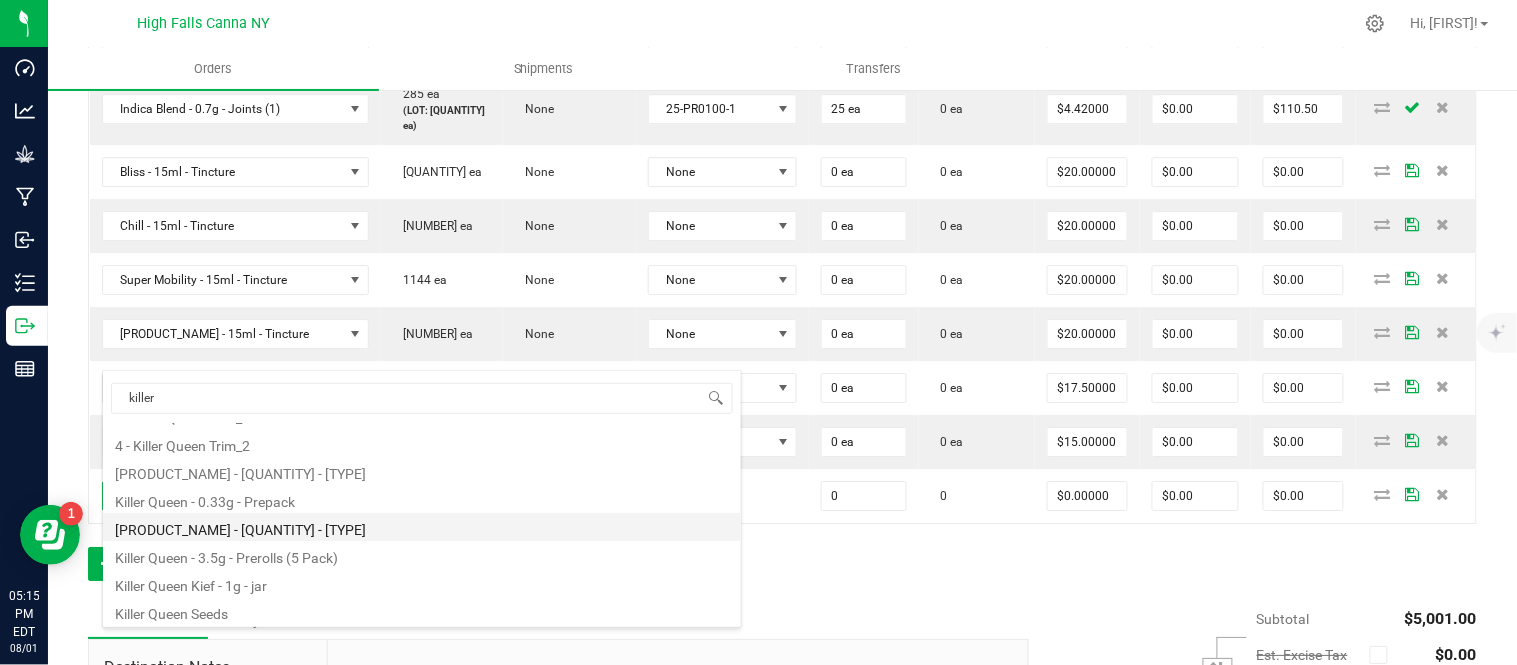 click on "[PRODUCT_NAME] - [QUANTITY] - [TYPE]" at bounding box center (422, 527) 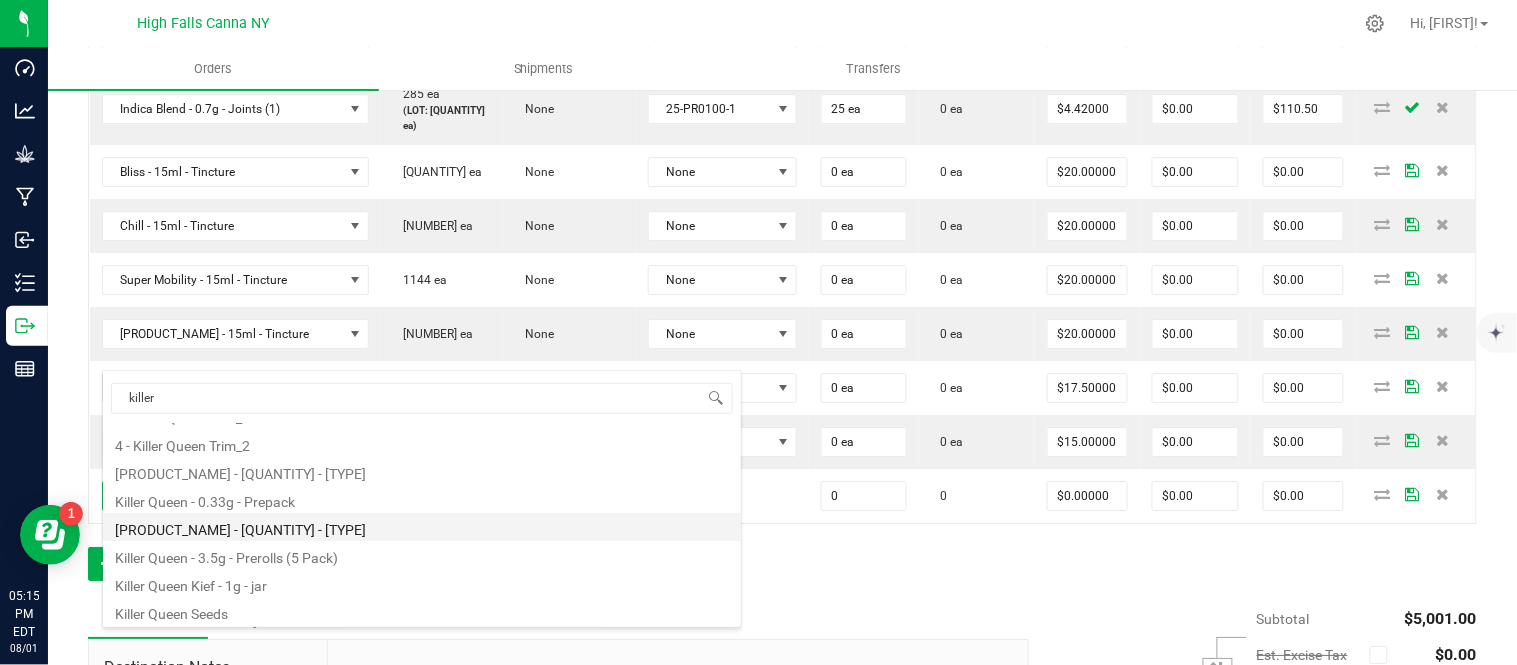 type on "0 ea" 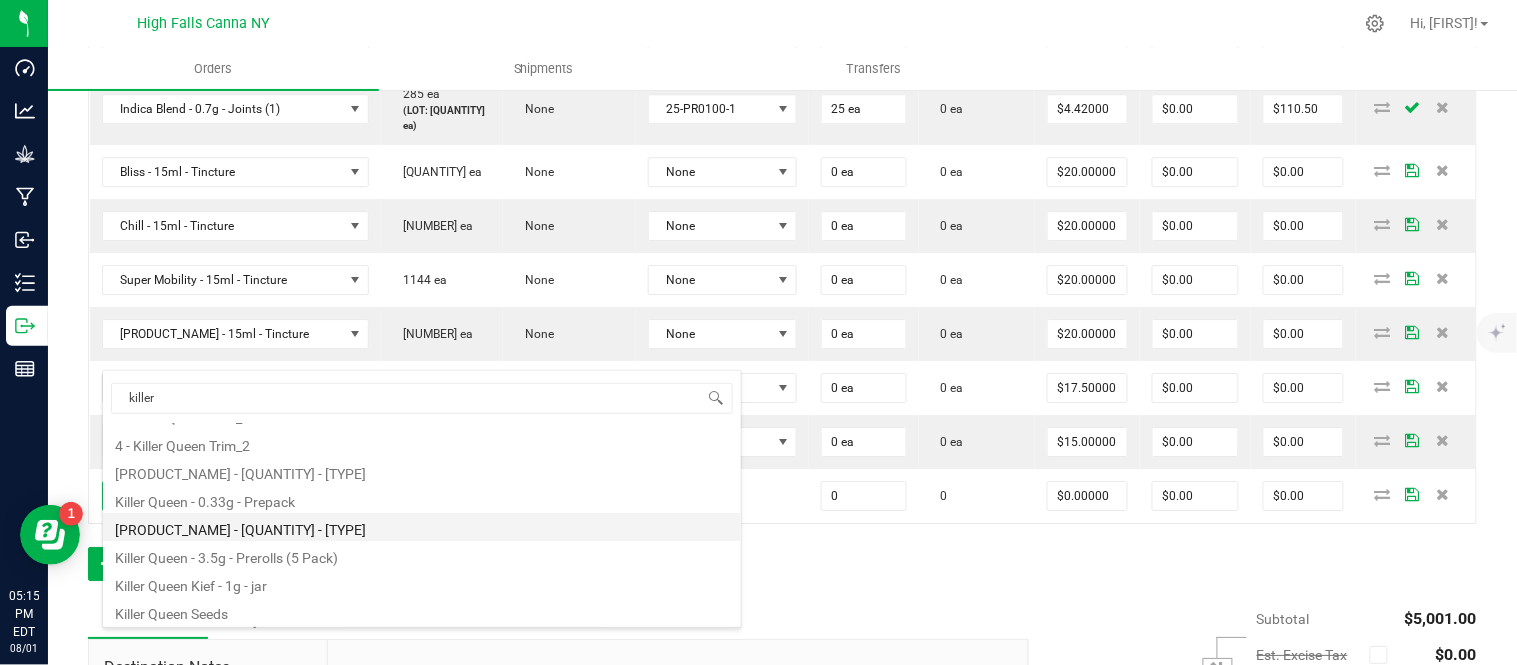 type on "$15.00000" 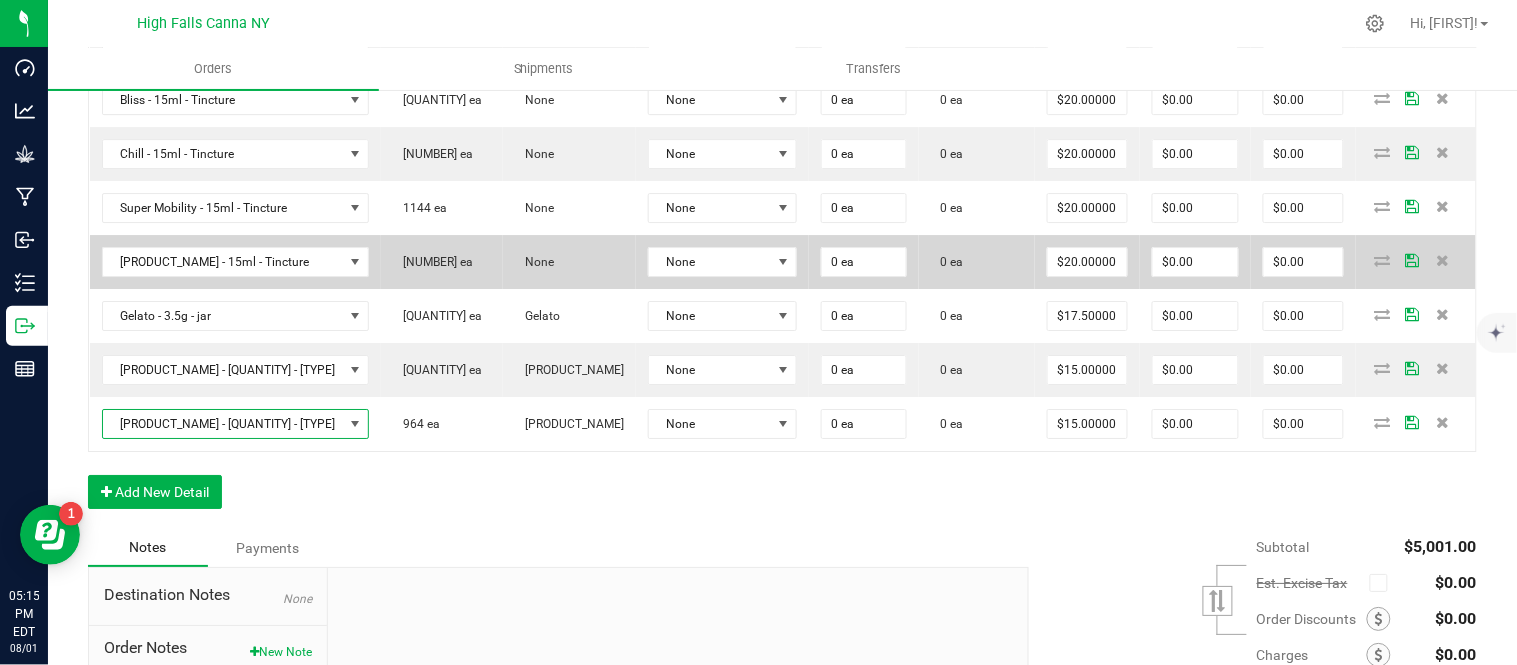 scroll, scrollTop: 1667, scrollLeft: 0, axis: vertical 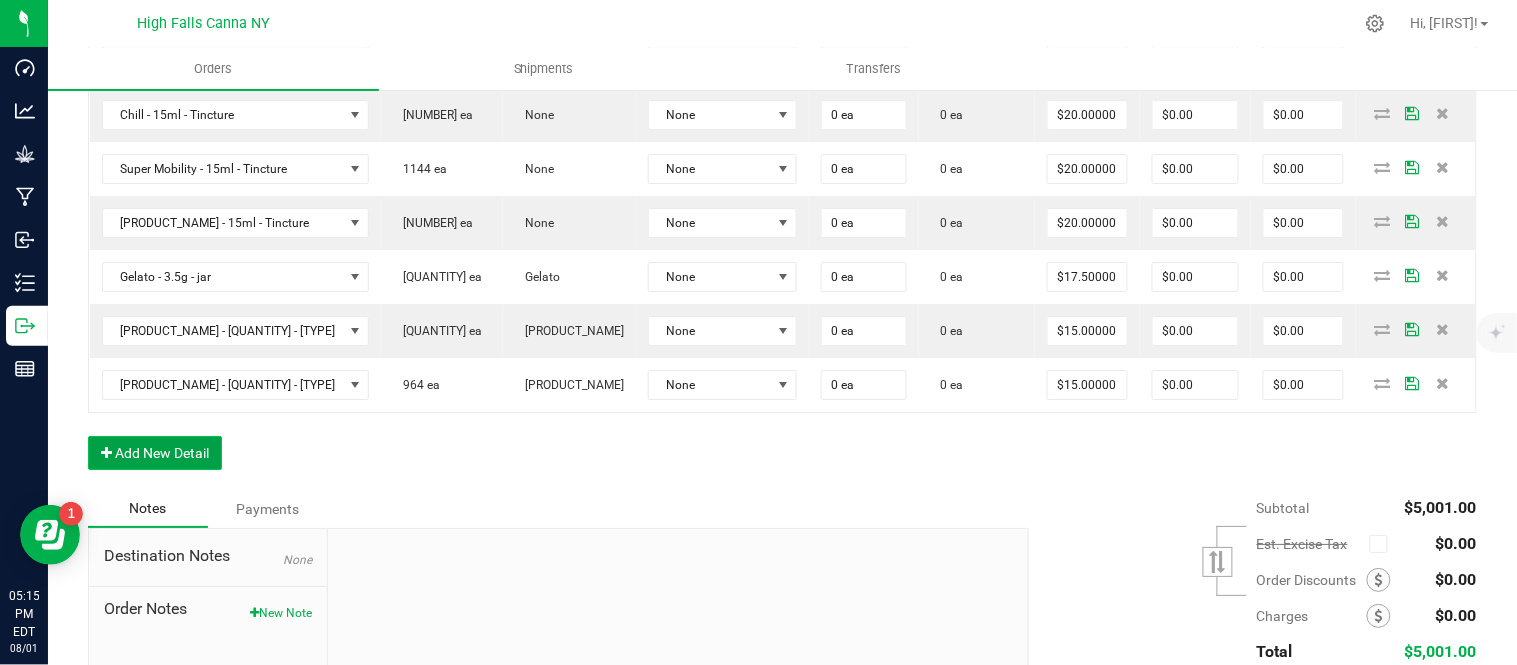 click on "Add New Detail" at bounding box center (155, 453) 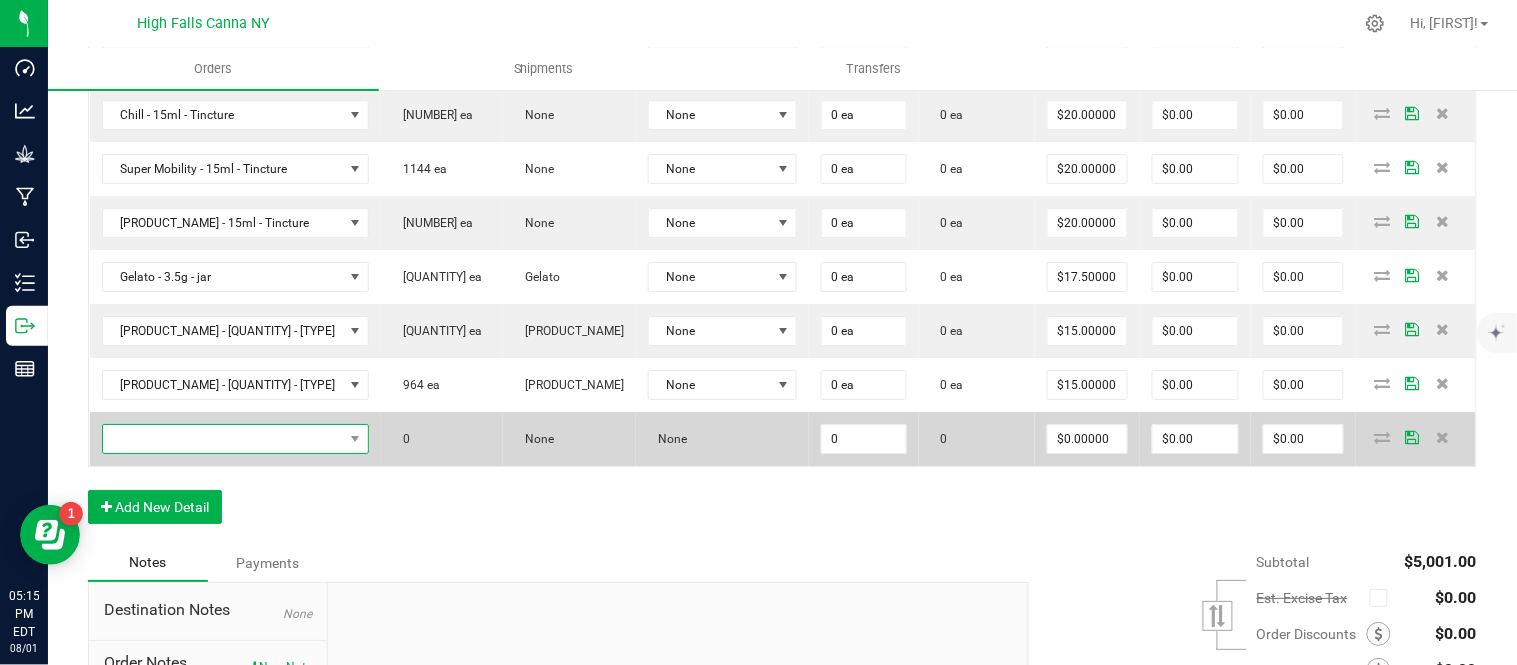 click at bounding box center (223, 439) 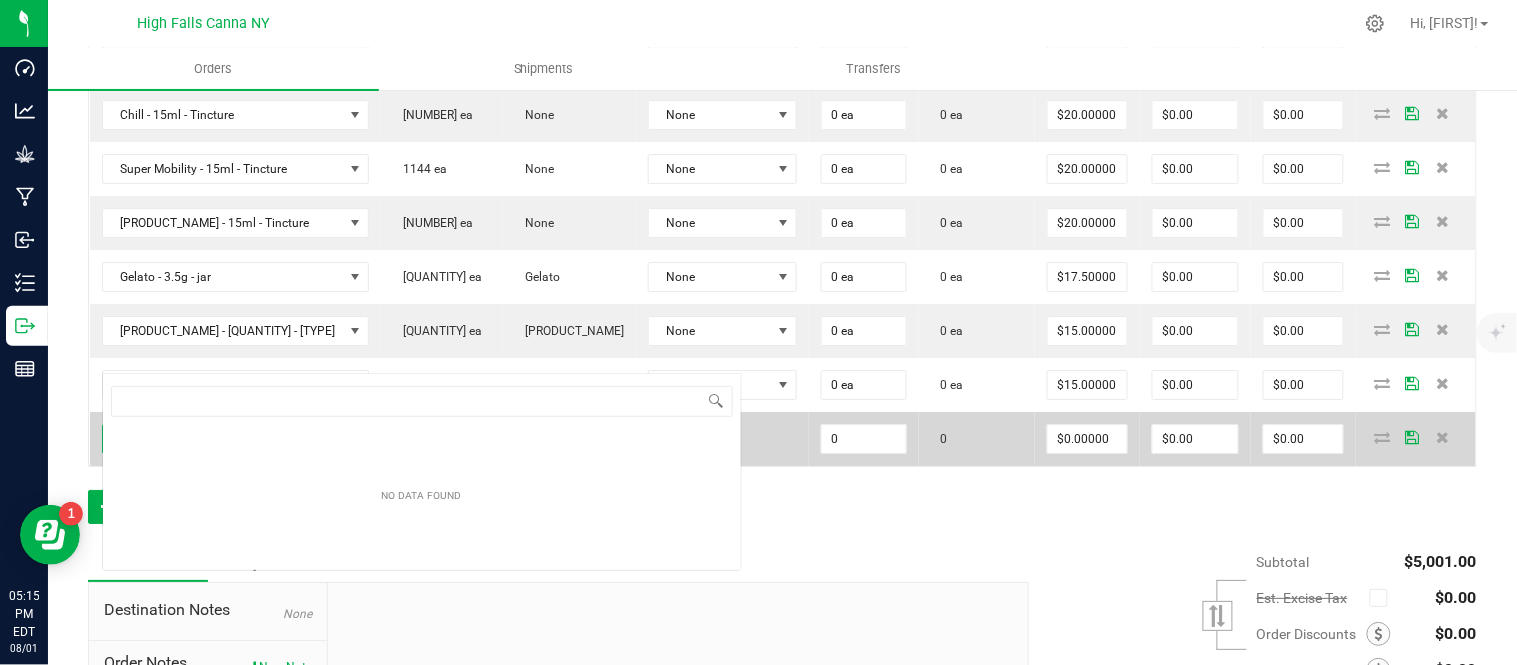 scroll, scrollTop: 0, scrollLeft: 0, axis: both 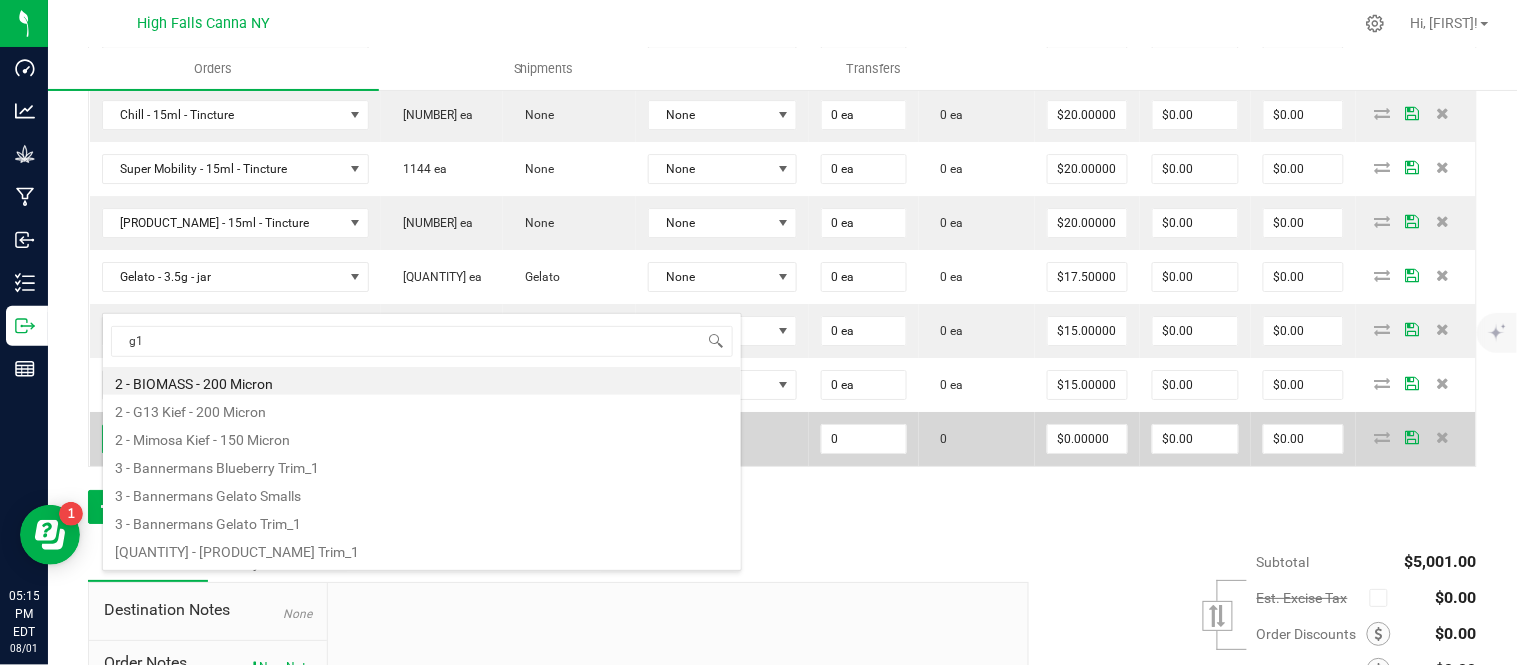 type on "g13" 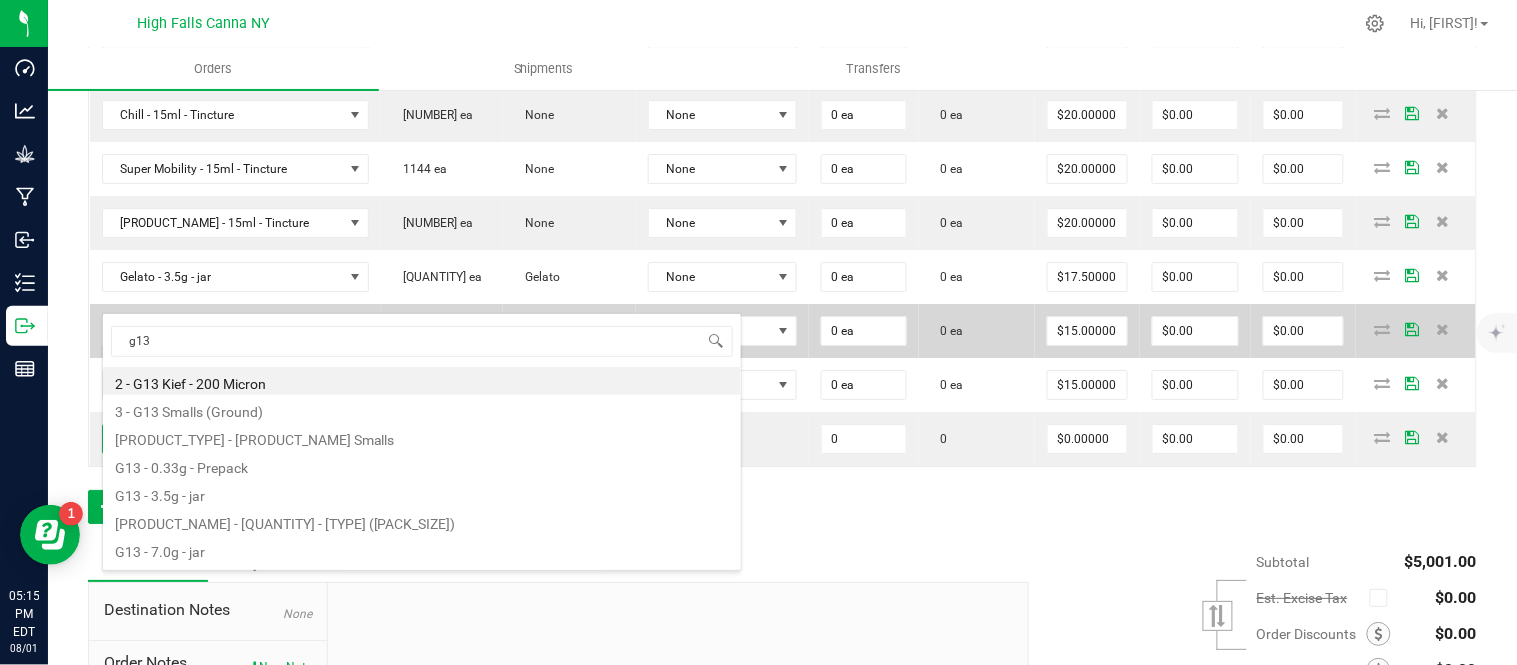 click on "G13 - 3.5g - jar" at bounding box center [422, 493] 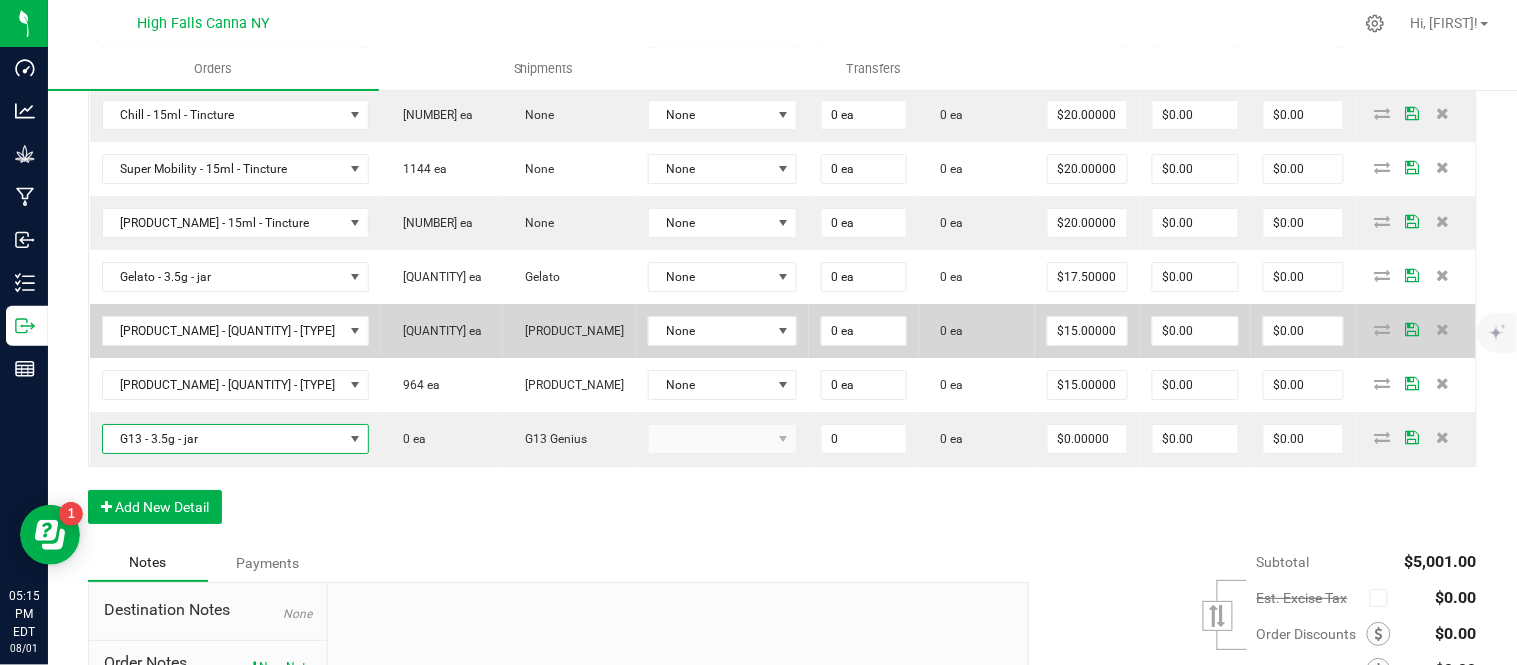 type on "0 ea" 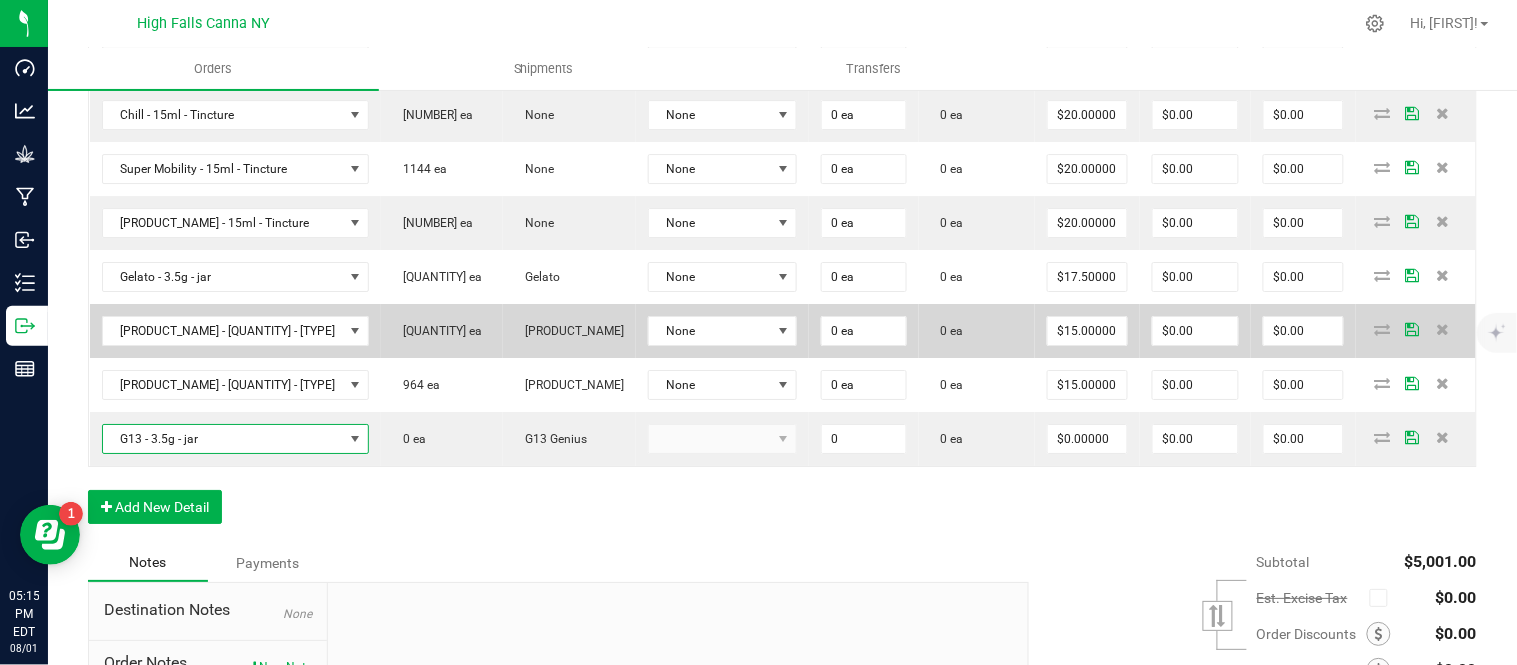 type on "$15.00000" 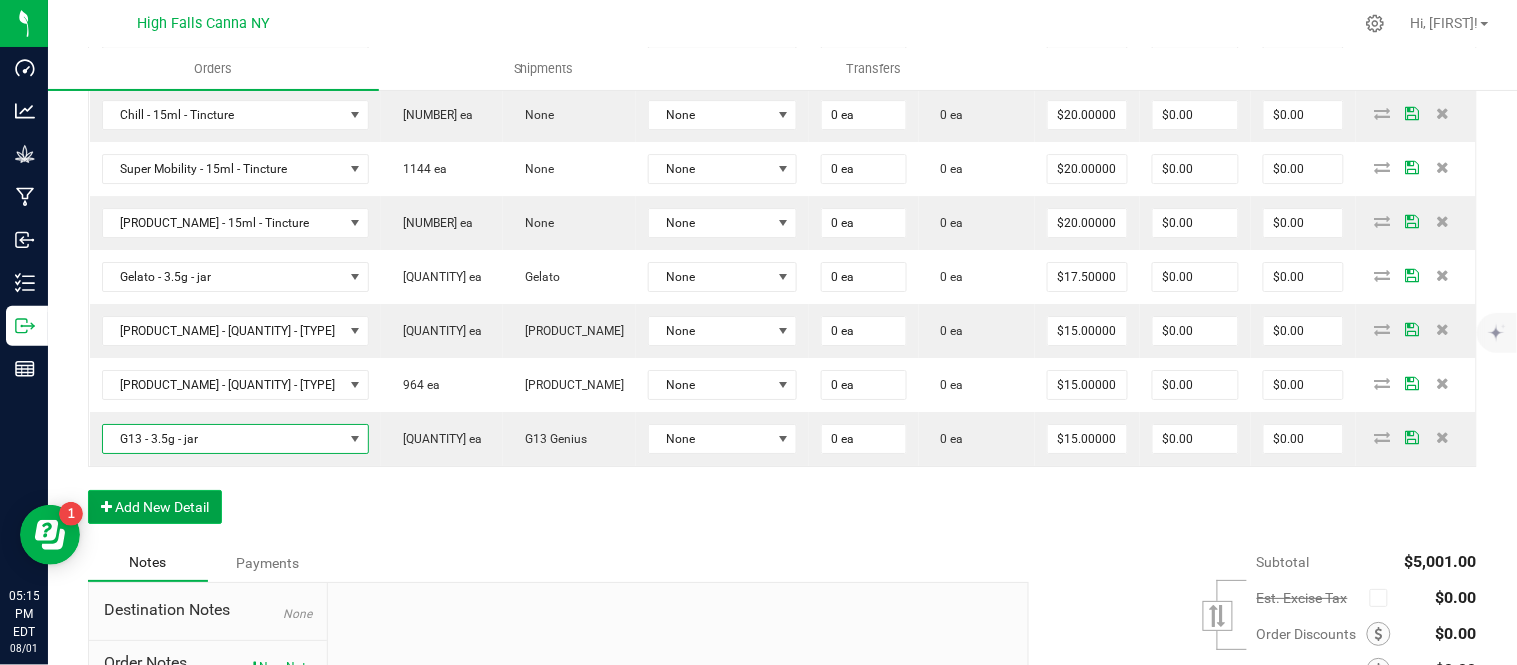 click on "Add New Detail" at bounding box center (155, 507) 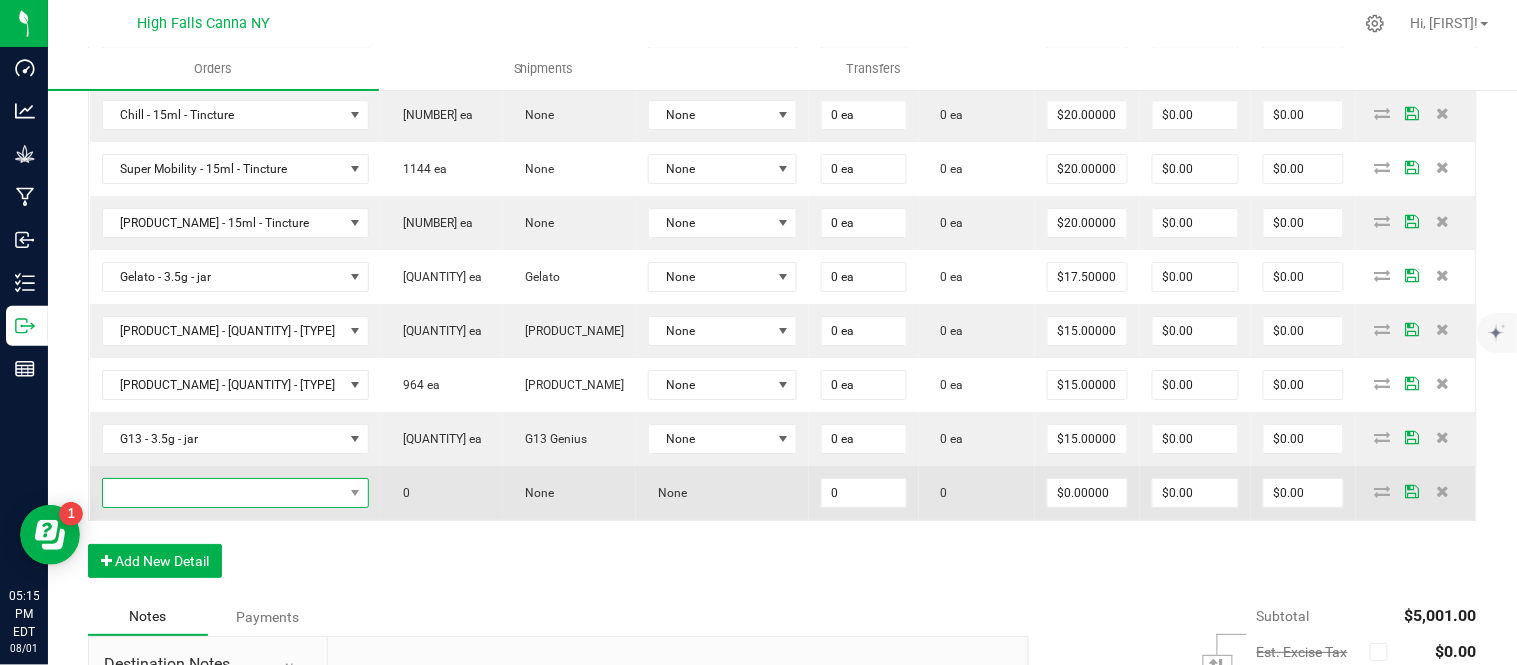 click at bounding box center (223, 493) 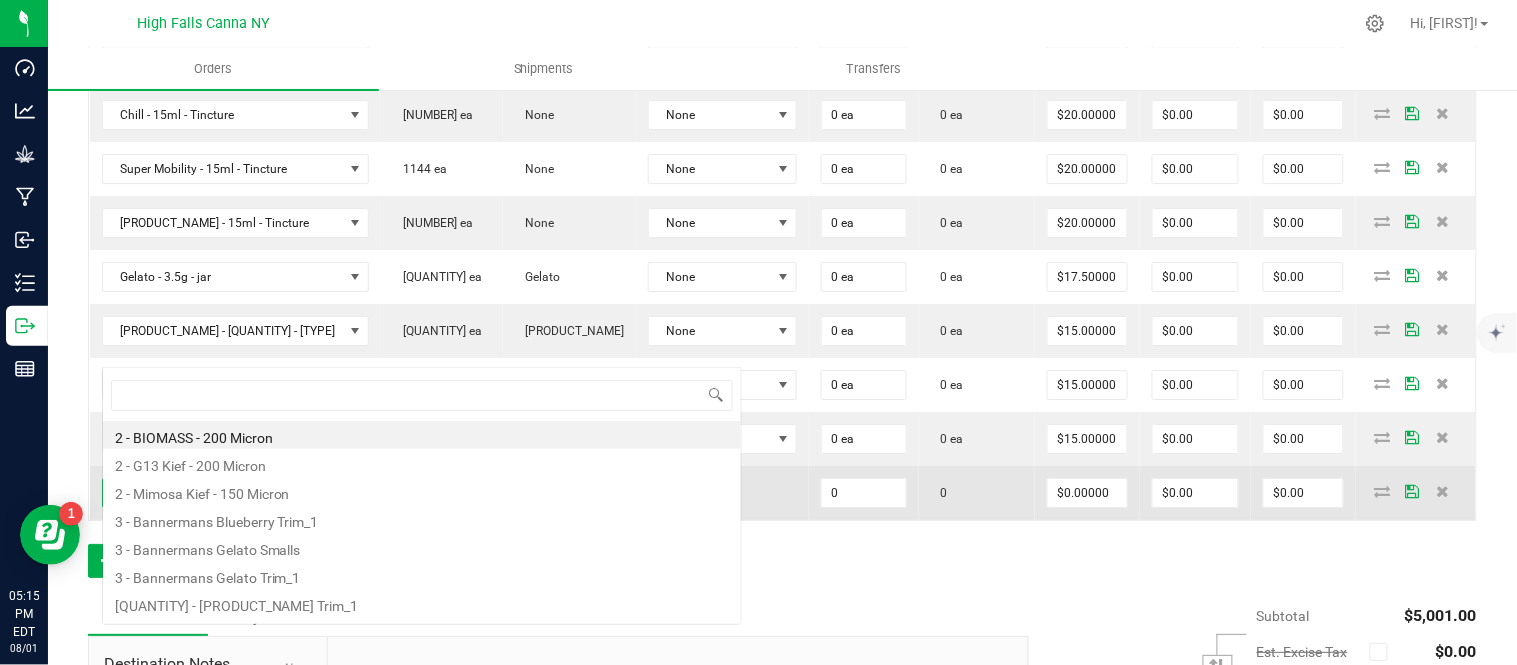 scroll, scrollTop: 0, scrollLeft: 0, axis: both 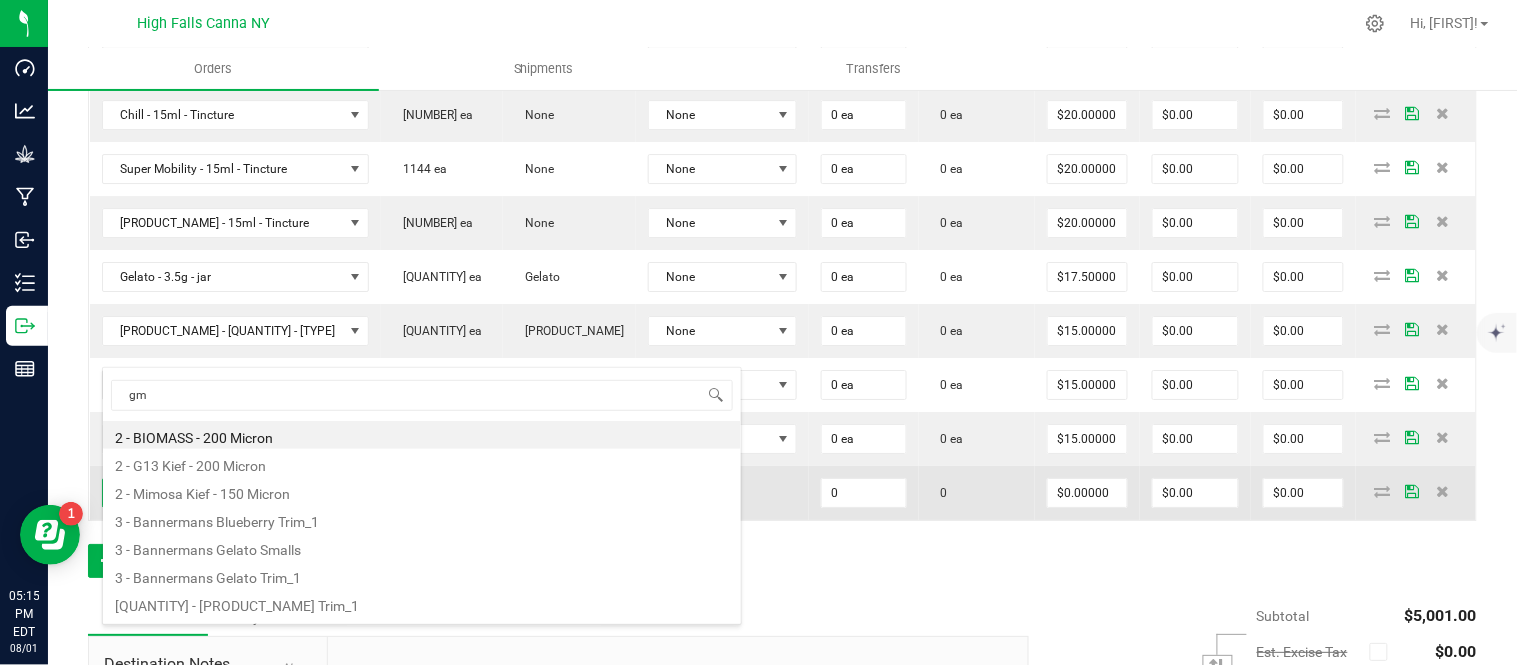 type on "gmo" 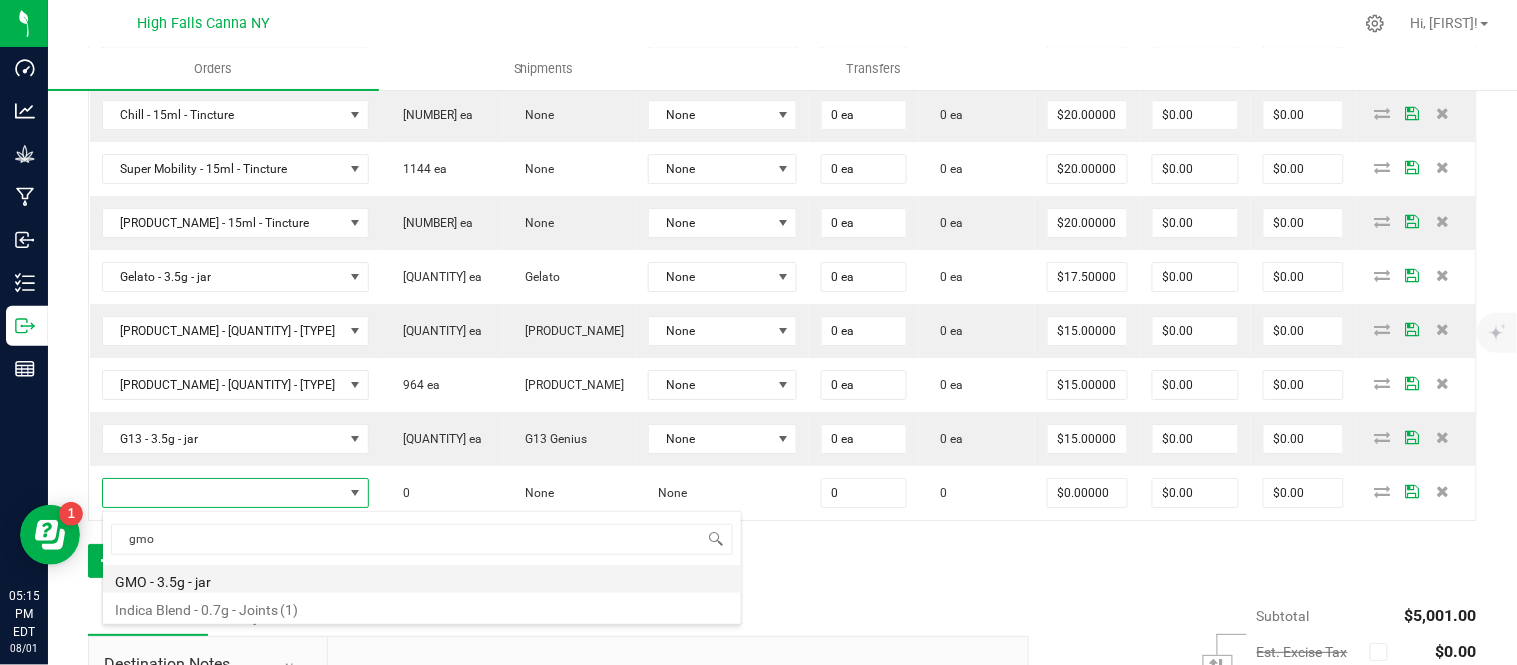 click on "GMO - 3.5g - jar" at bounding box center (422, 579) 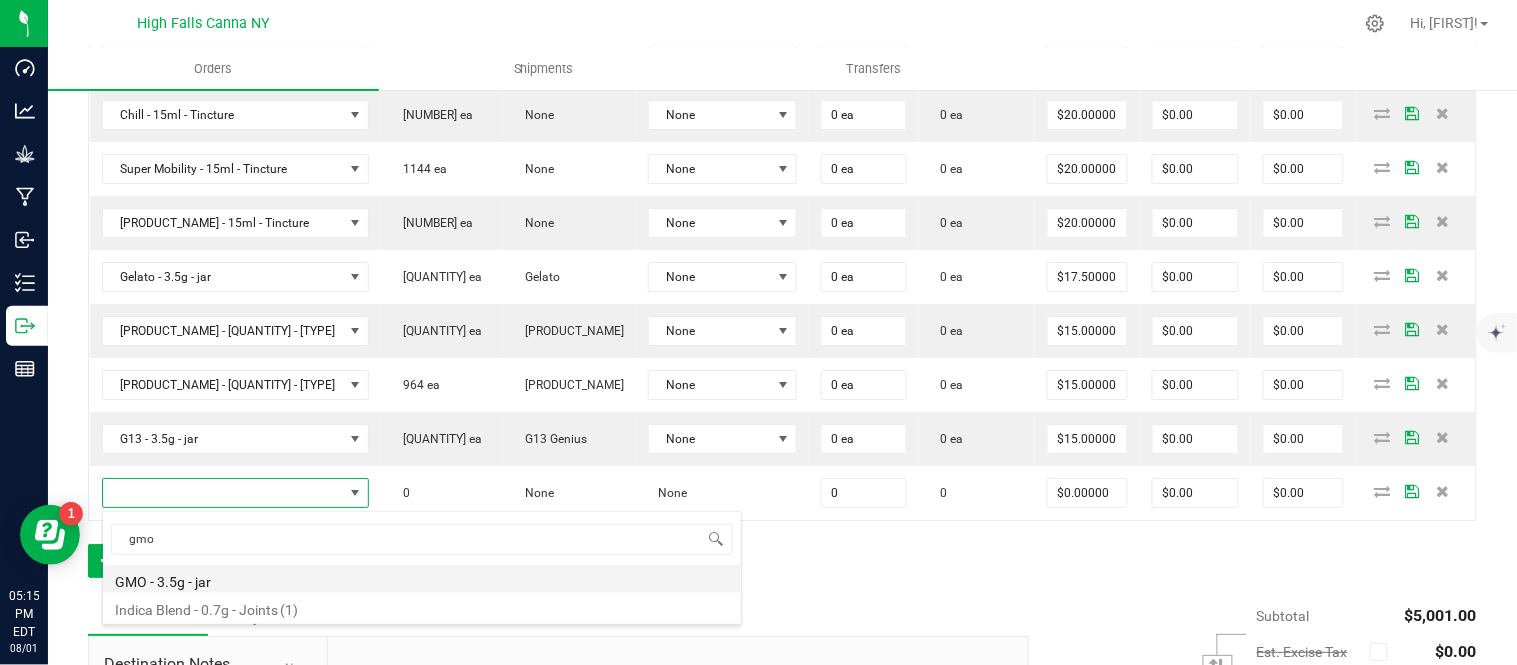 type on "0 ea" 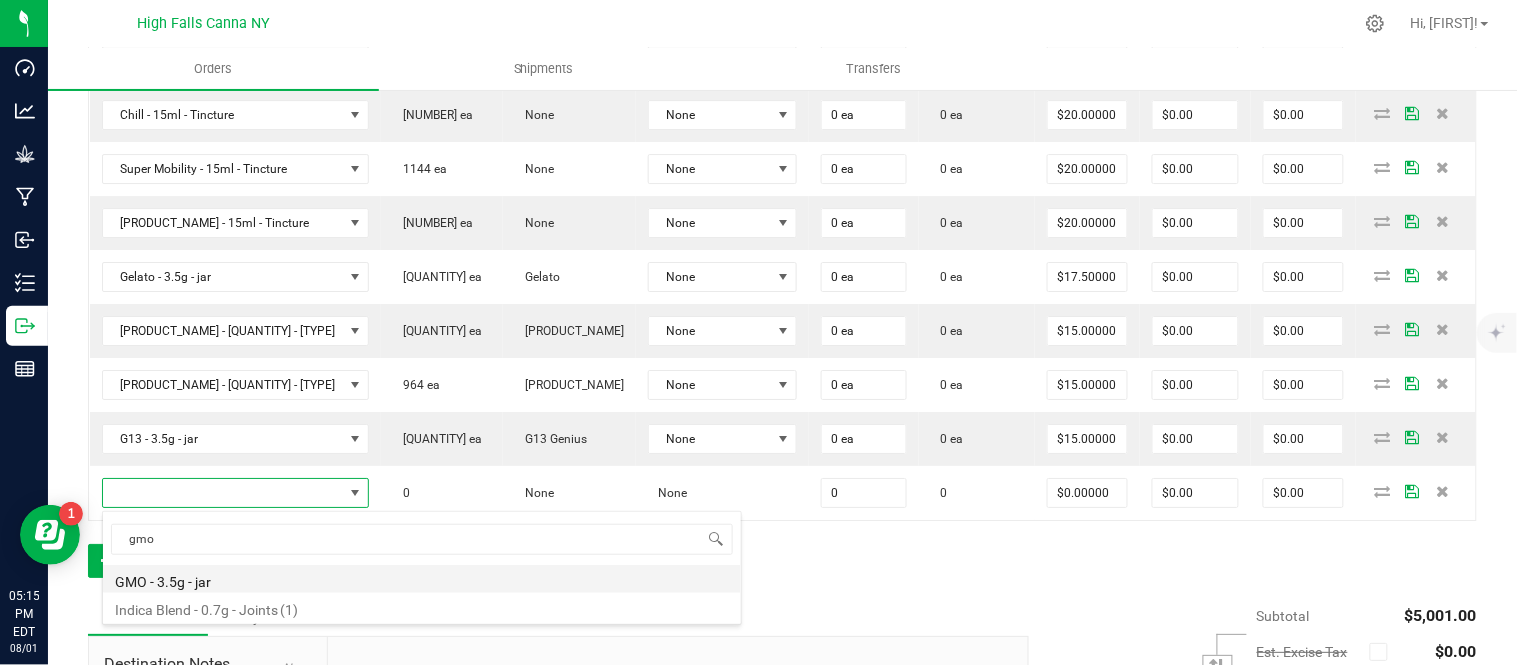 type on "$15.00000" 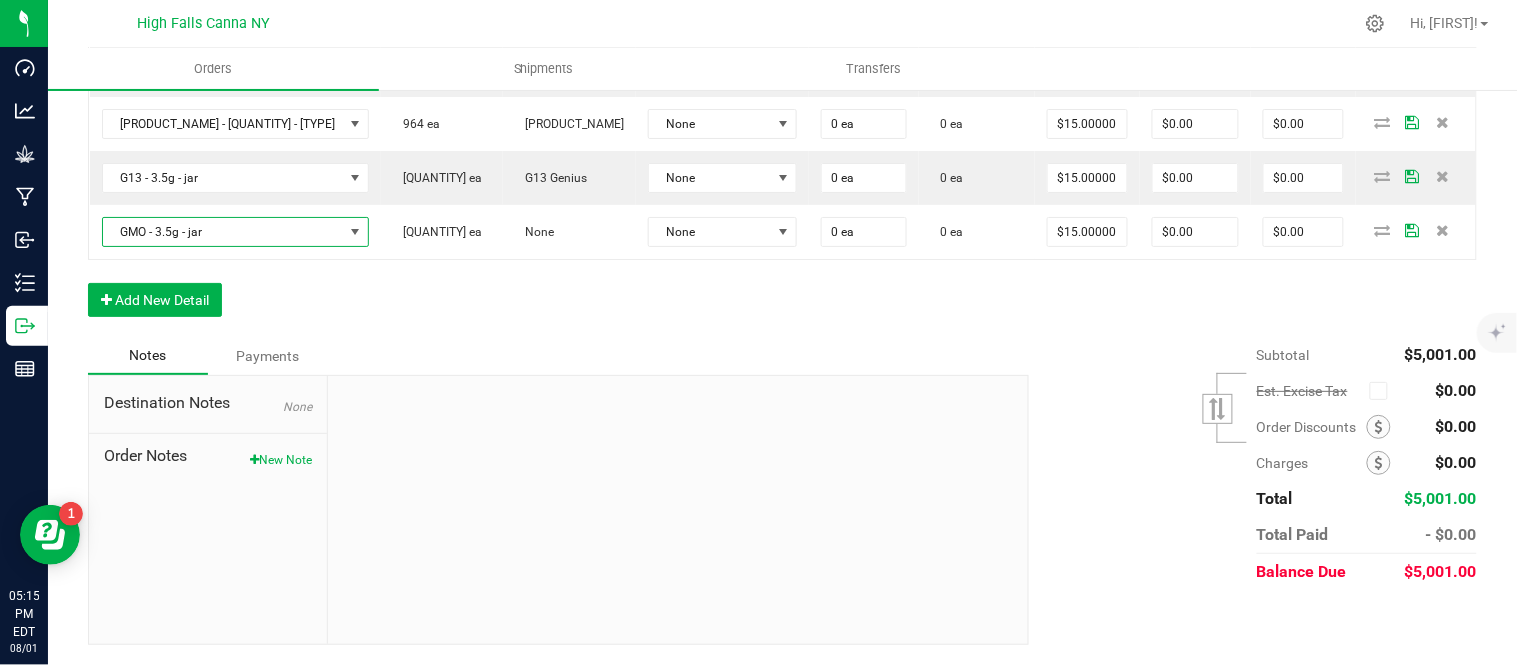 scroll, scrollTop: 2075, scrollLeft: 0, axis: vertical 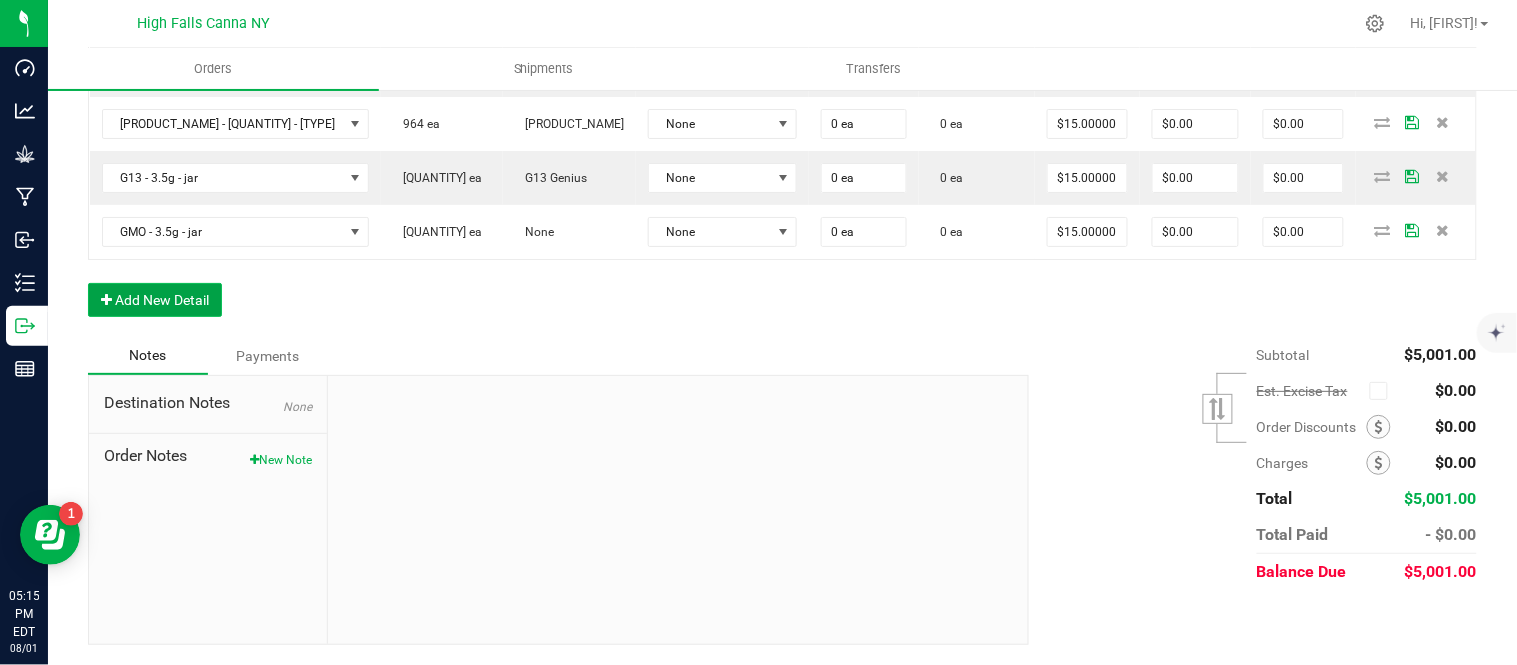click on "Add New Detail" at bounding box center (155, 300) 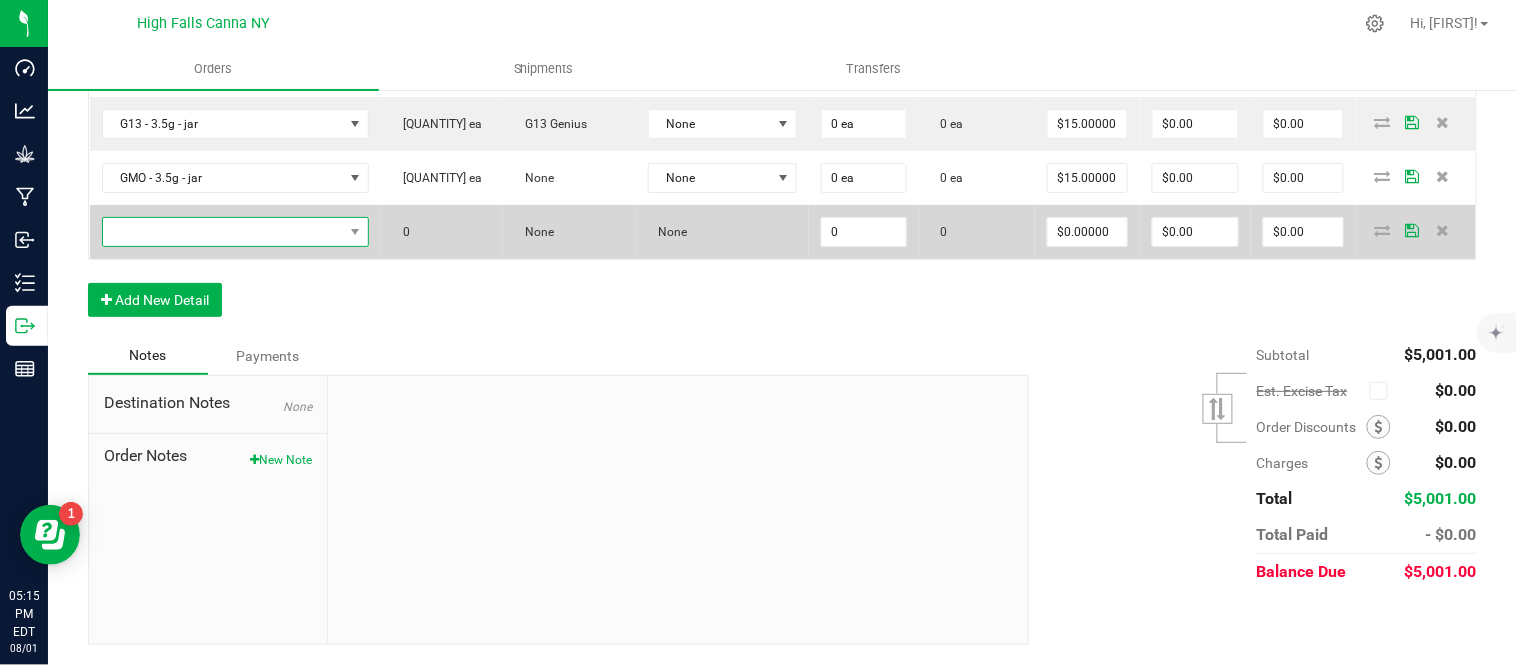 click at bounding box center (223, 232) 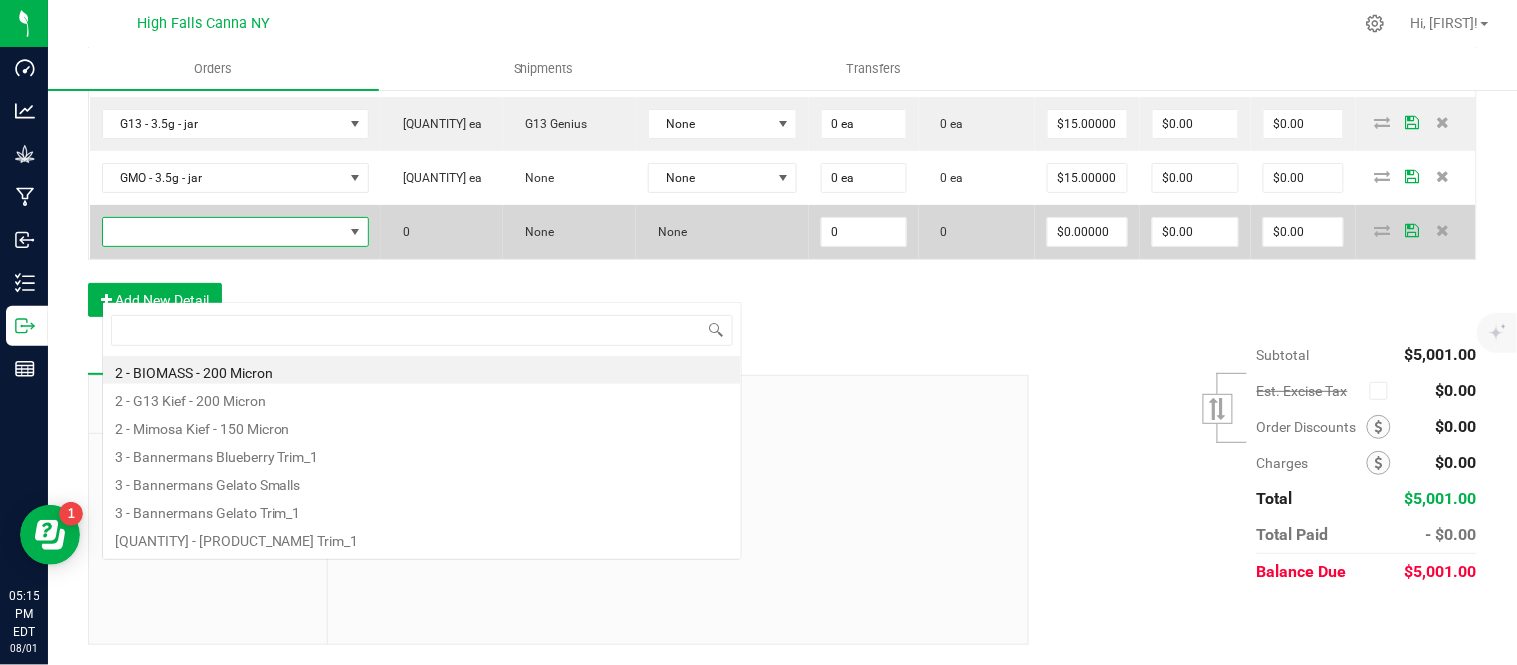 scroll, scrollTop: 99970, scrollLeft: 99767, axis: both 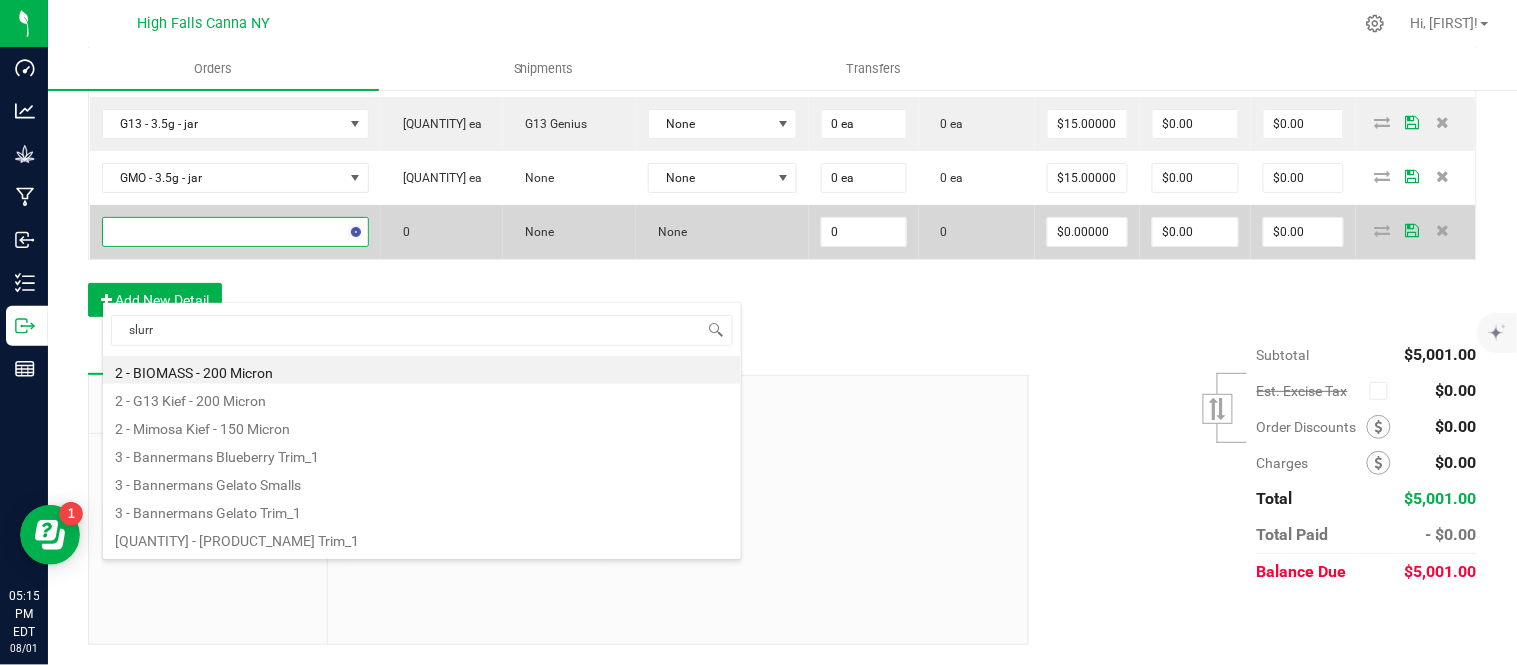 type on "slurri" 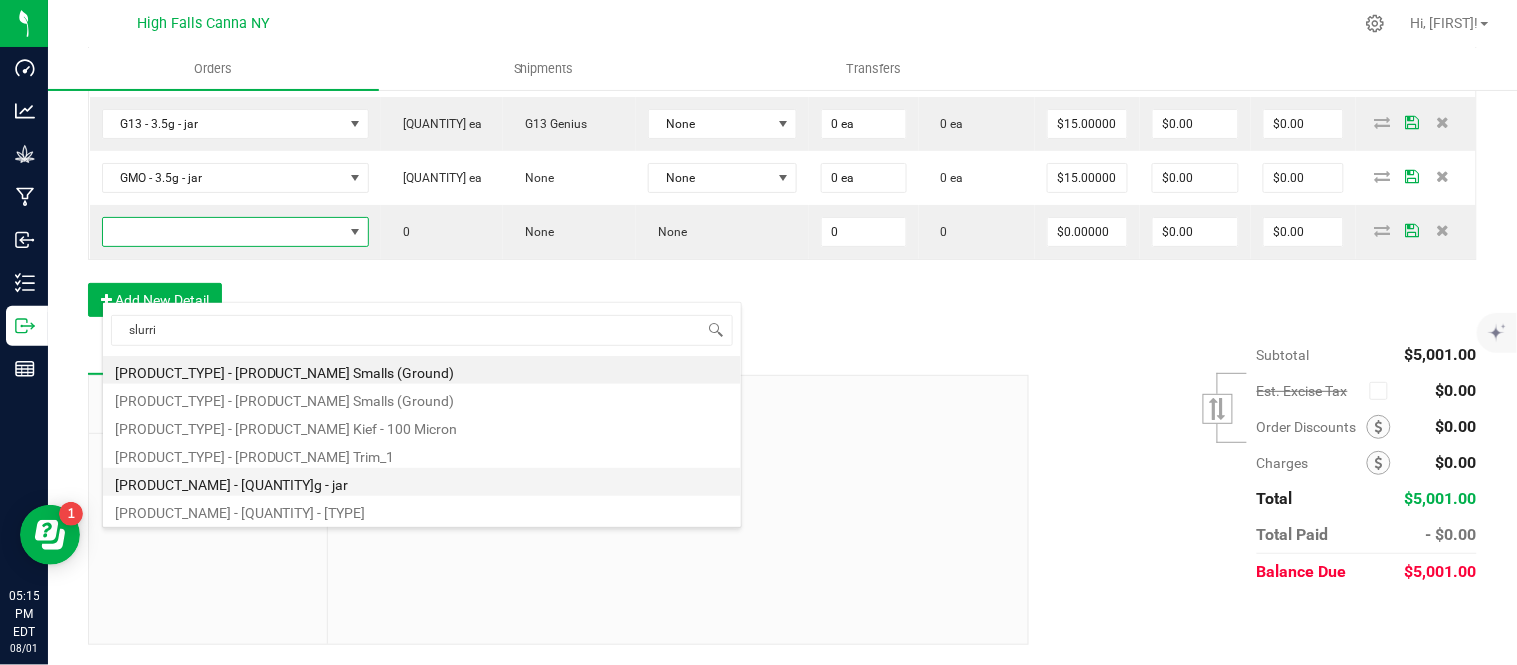 click on "[PRODUCT_NAME] - [QUANTITY]g - jar" at bounding box center [422, 482] 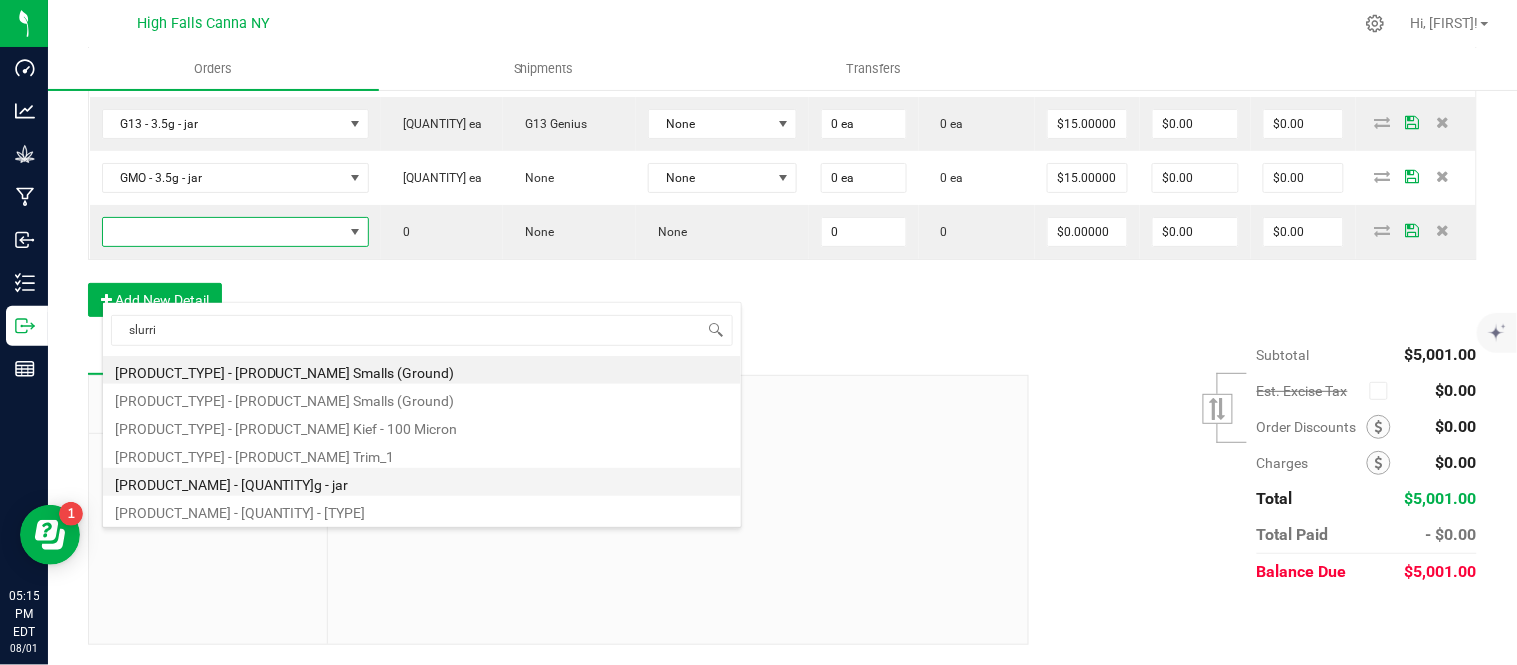 type on "0 ea" 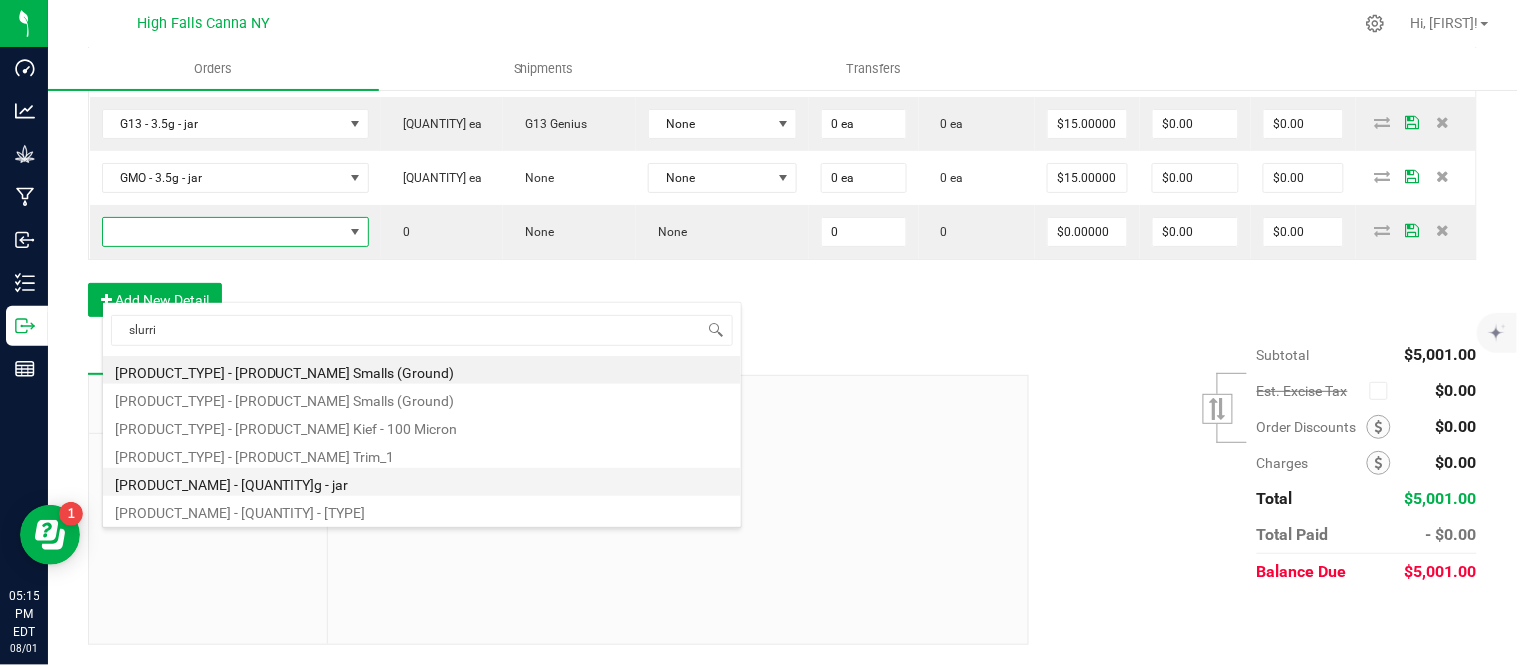 type on "$27.50000" 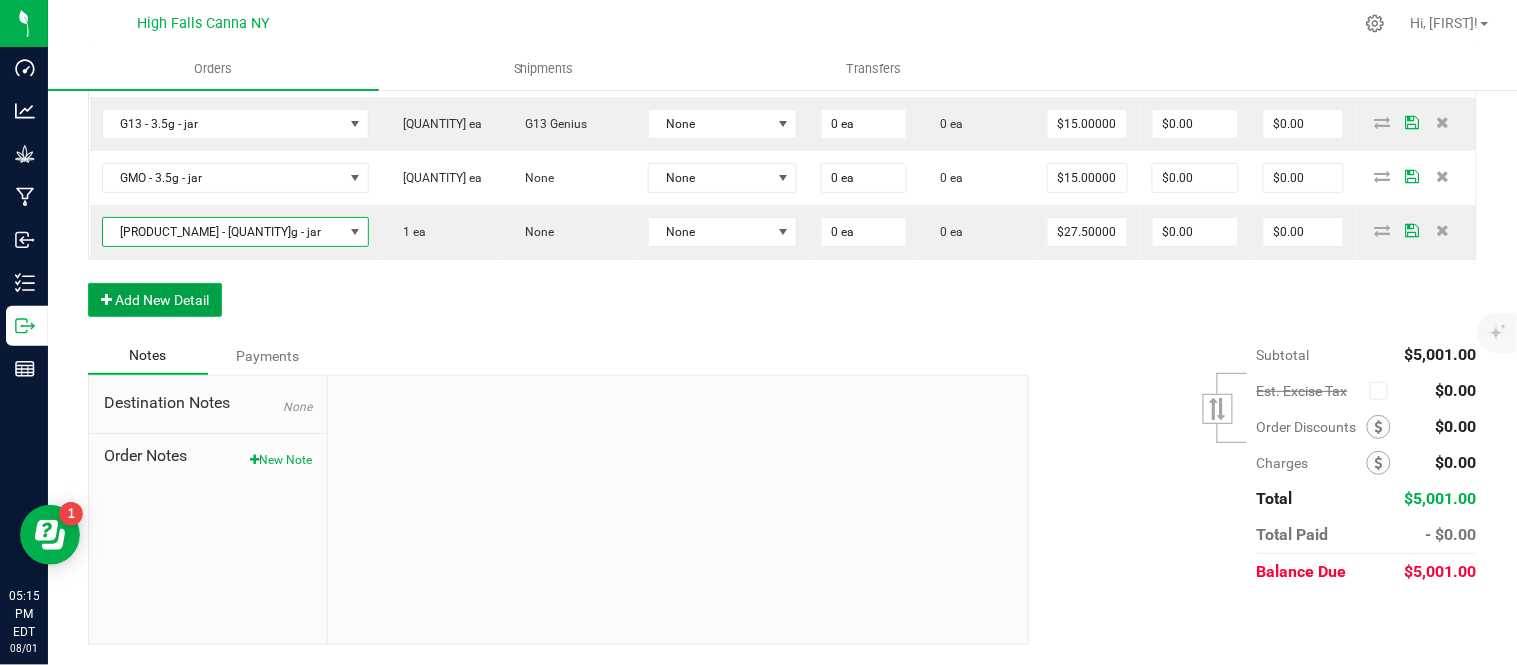 click on "Add New Detail" at bounding box center [155, 300] 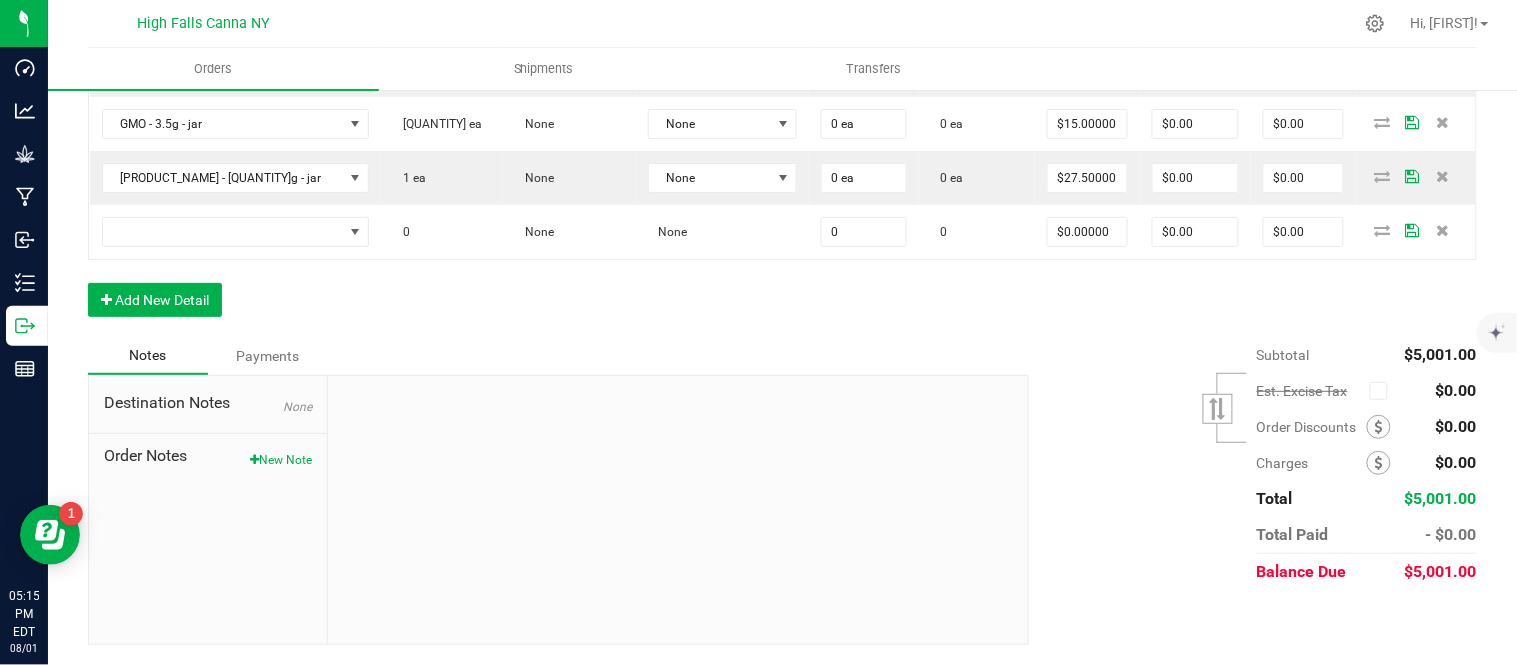 click on "Order Details Print All Labels Item Sellable Strain Lot Number Qty Ordered Qty Allocated Unit Price Line Discount Total Actions Bliss - 15ml - Tincture [NUMBER] ea (LOT: [NUMBER] ea) None HFBD101 12 ea 0 ea $15.00000 $0.00 $180.00 Chill - 15ml - Tincture [NUMBER] ea (LOT: [NUMBER] ea) None HFSC101 12 ea 0 ea $15.00000 $0.00 $180.00 Sleep - 15ml - Tincture [NUMBER] ea (LOT: [NUMBER] ea) None HFSD101 12 ea 0 ea $15.00000 $0.00 $180.00 Super Mobility - 15ml - Tincture [NUMBER] ea (LOT: [NUMBER] ea) None HFSM101 12 ea 0 ea $15.00000 $0.00 $180.00 Gelato - 3.5g - jar [NUMBER] ea (LOT: [NUMBER] ea) Gelato 24-F0011-4 24 ea 0 ea $15.00000 $0.00 $360.00 Headband 99 - 3.5g - jar [NUMBER] ea (LOT: [NUMBER] ea) Headband 99 24-F0039-1 24 ea 0 ea $15.00000 $0.00 $360.00 Killer Queen - 3.5g - jar [NUMBER] ea (LOT: [NUMBER] ea) Killer Queen 24-F0006-3 24 ea 0 ea $15.00000 $0.00 $360.00 G13 - 3.5g - jar [NUMBER] ea (LOT: [NUMBER] ea) G13 Genius 24-F0001-3 24 ea 0 ea $15.00000 $0.00 $360.00" at bounding box center (782, -553) 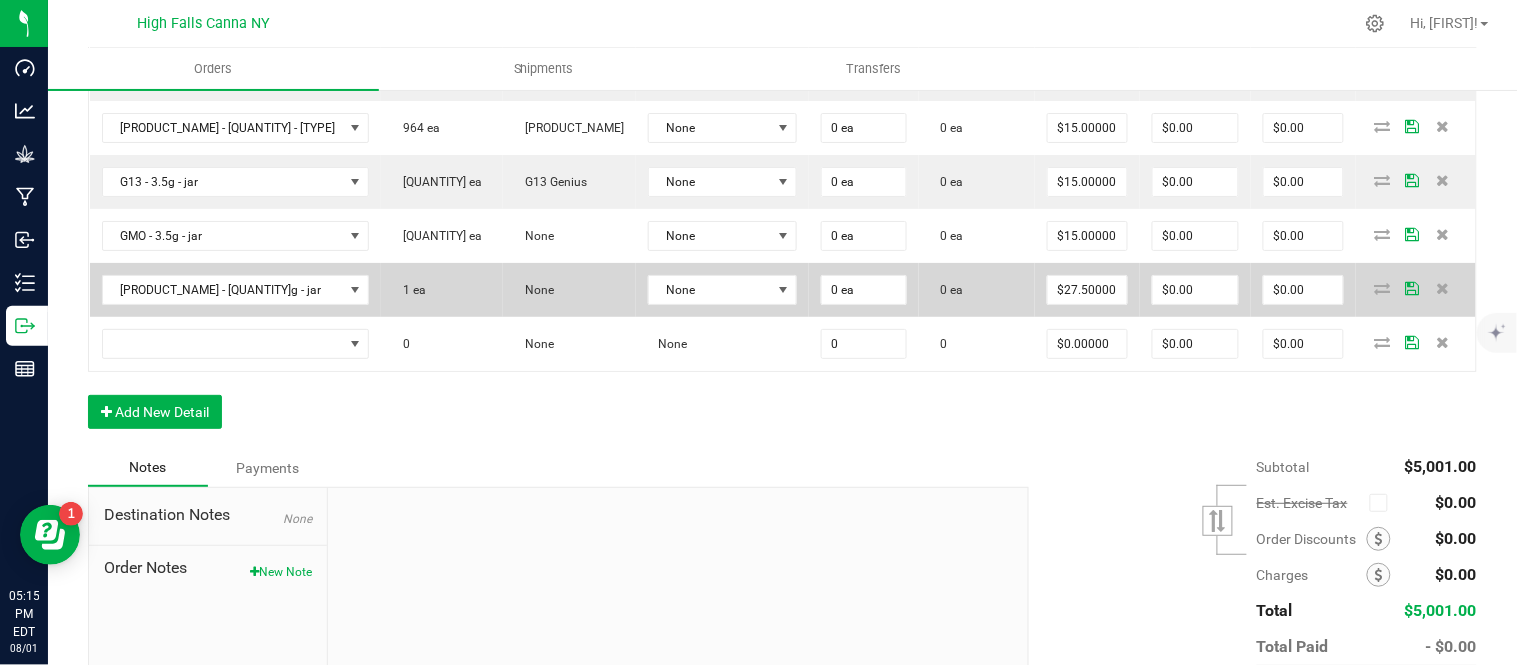 scroll, scrollTop: 1964, scrollLeft: 0, axis: vertical 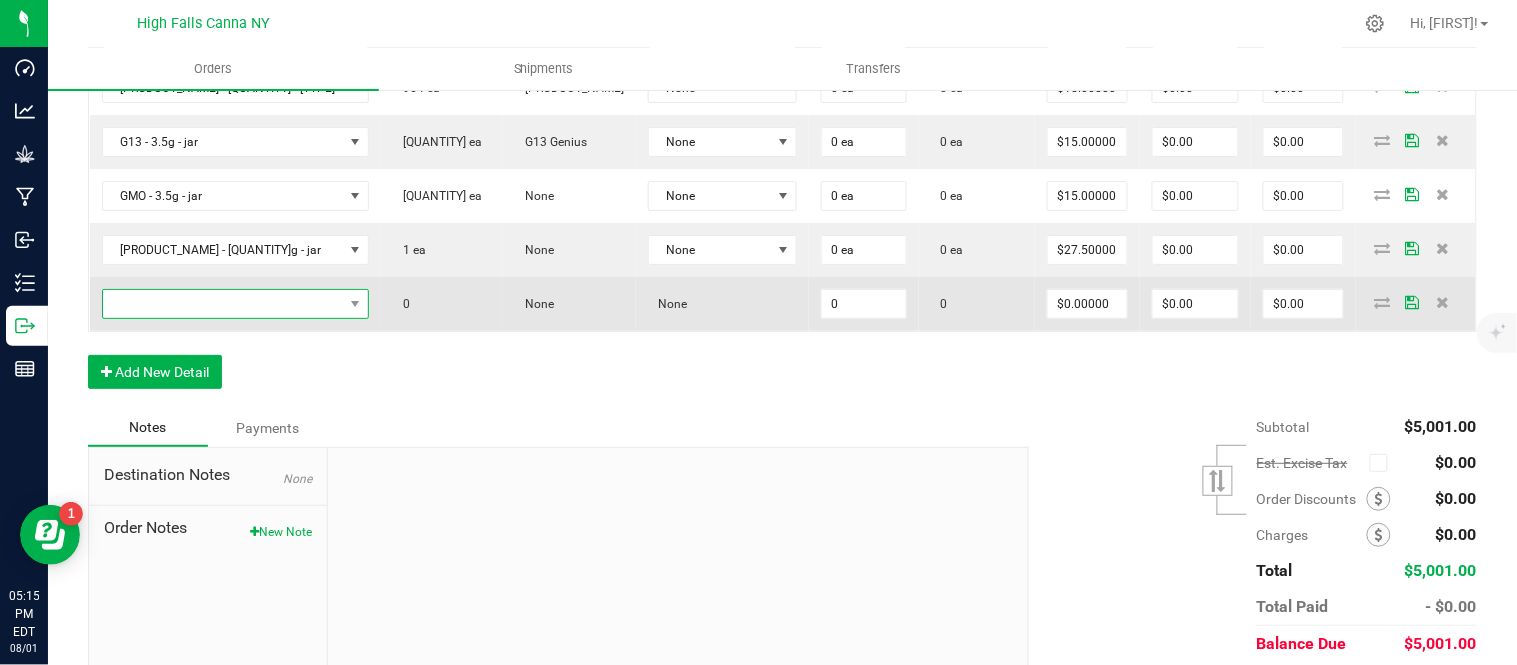 click at bounding box center (223, 304) 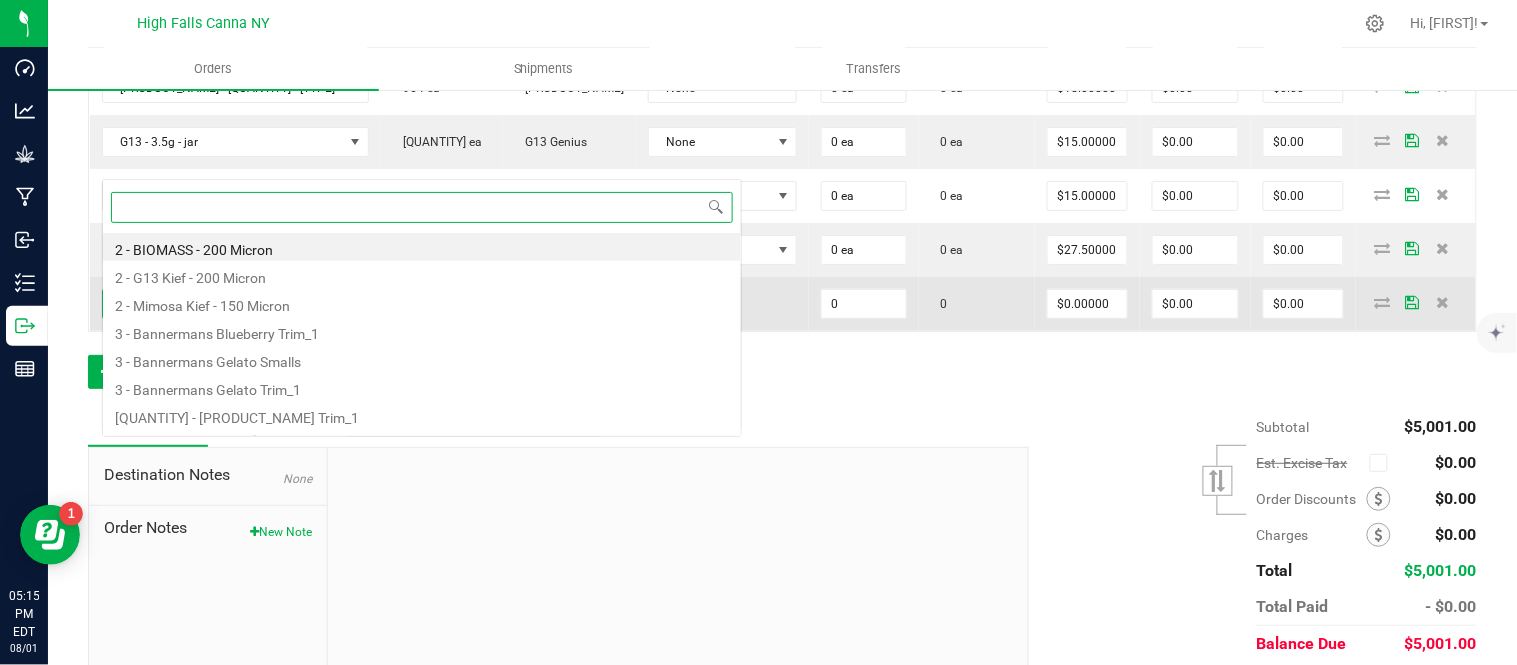 scroll, scrollTop: 0, scrollLeft: 0, axis: both 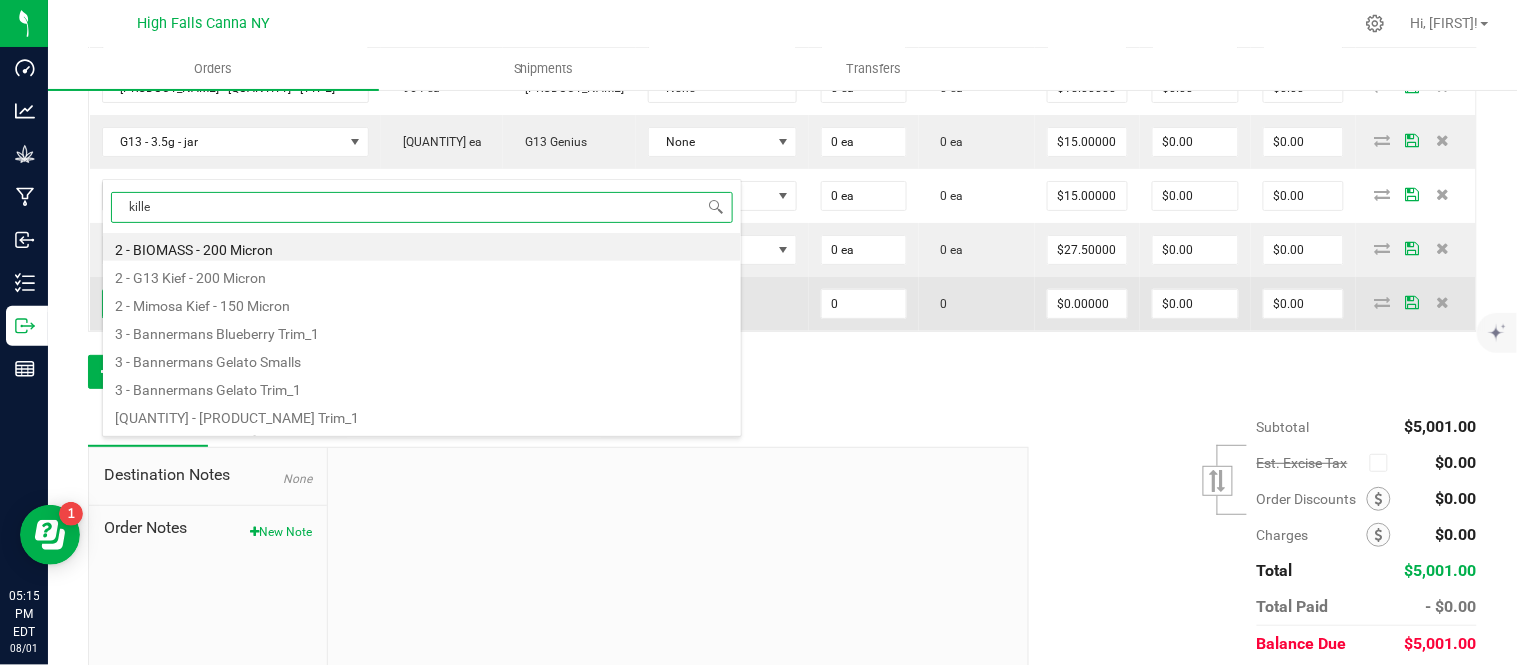 type on "killer" 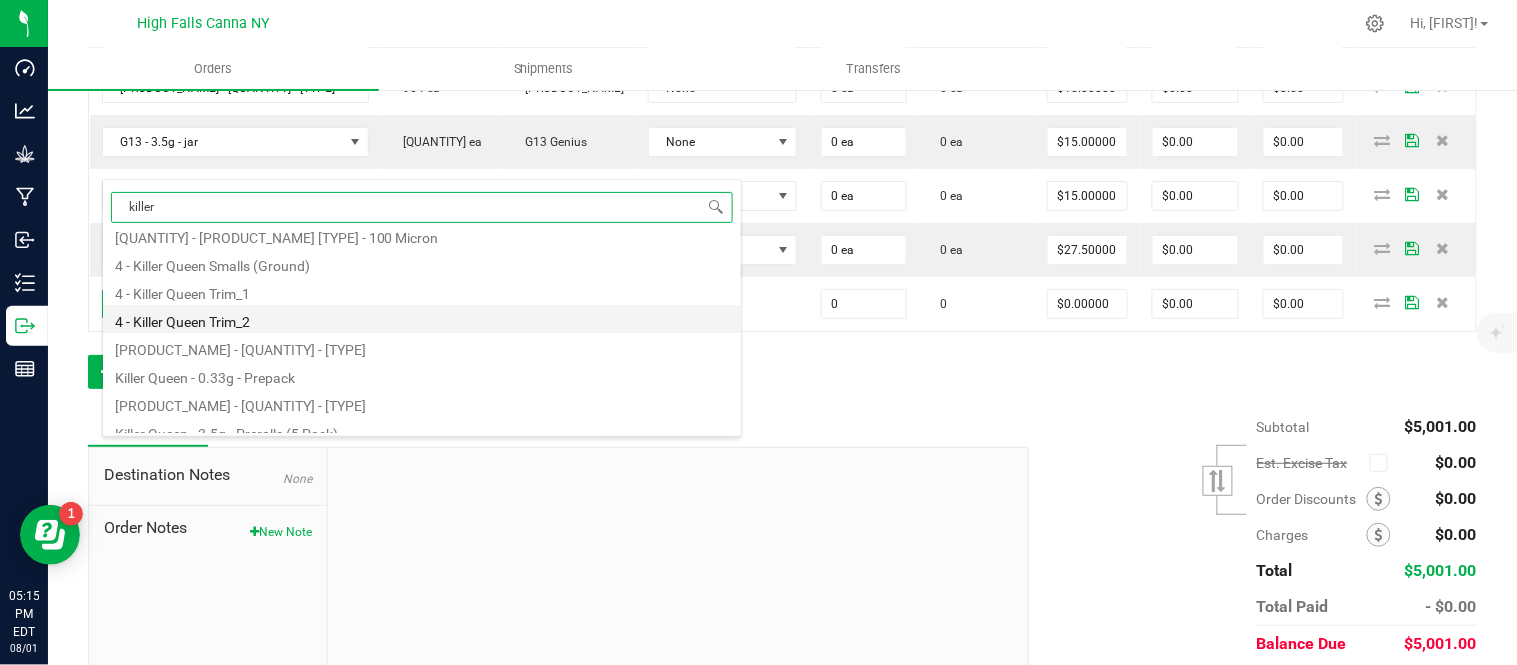 scroll, scrollTop: 135, scrollLeft: 0, axis: vertical 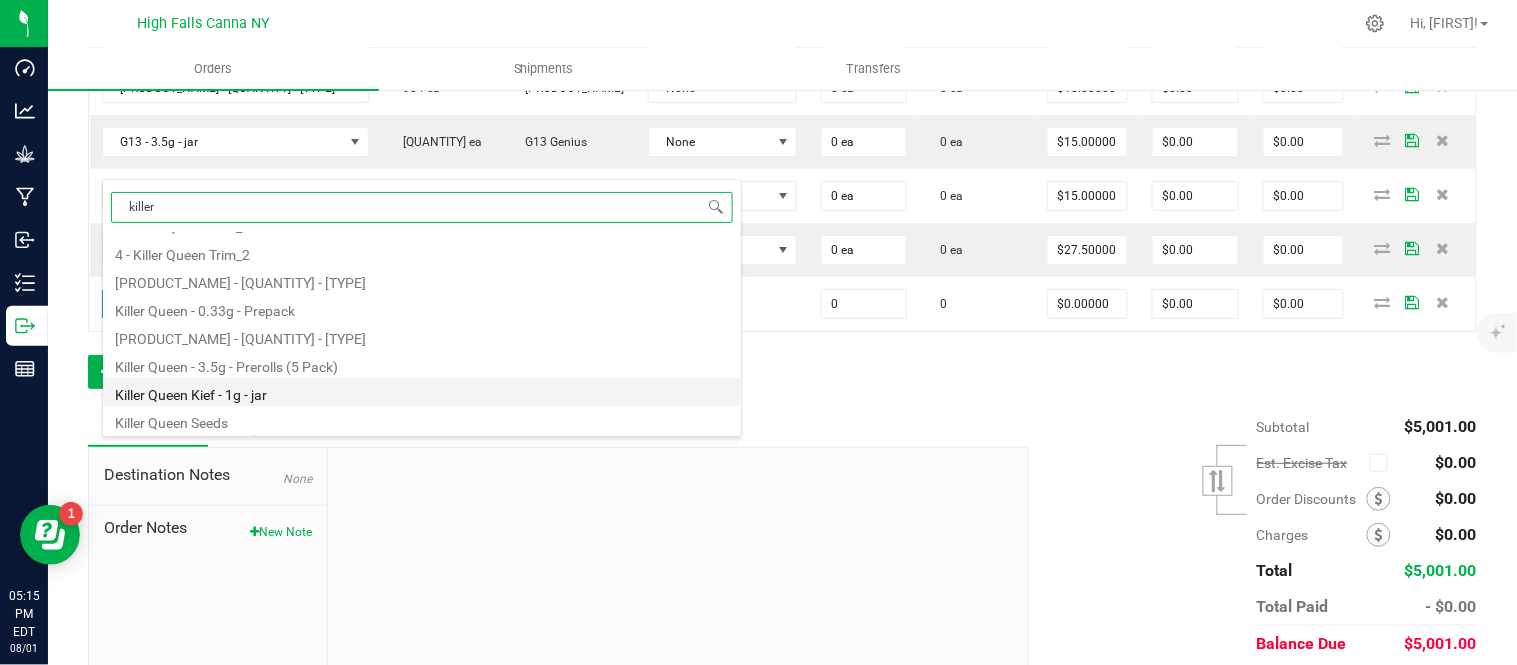 click on "Killer Queen Kief - 1g - jar" at bounding box center (422, 392) 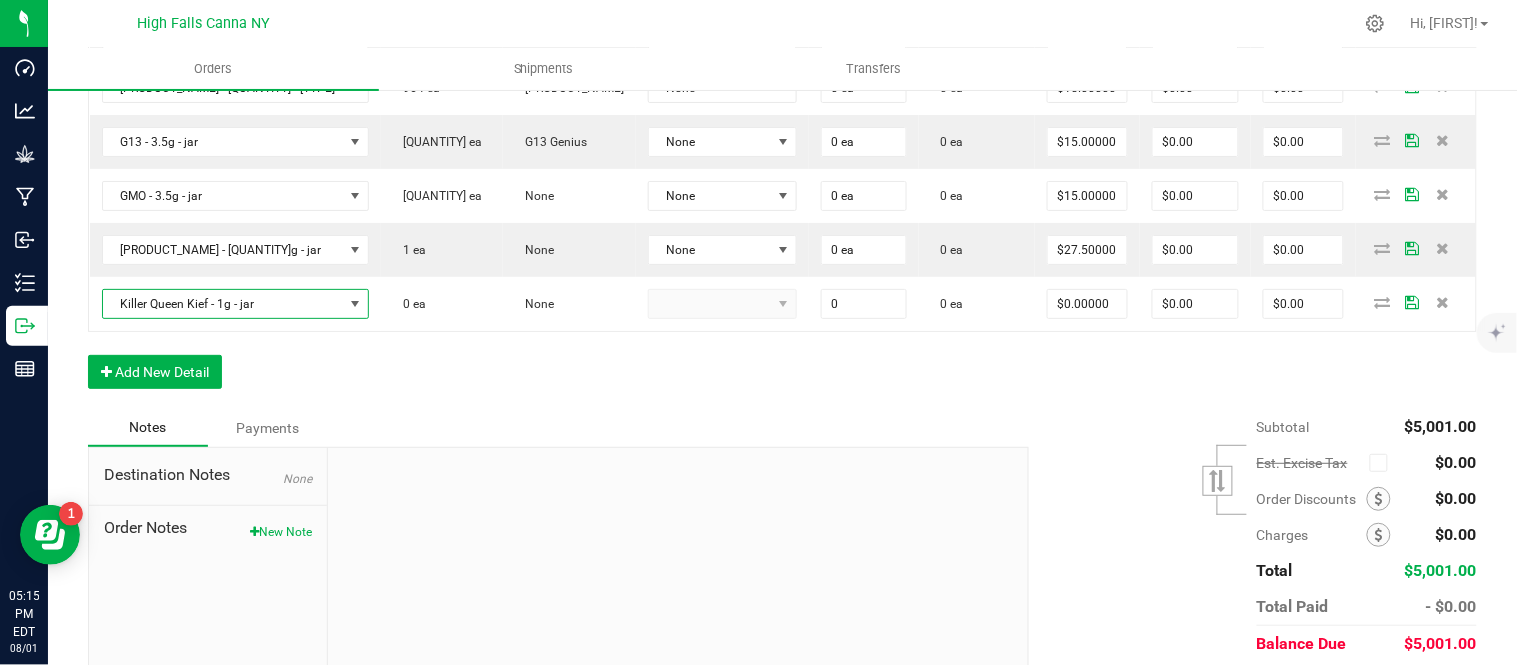 type on "0 ea" 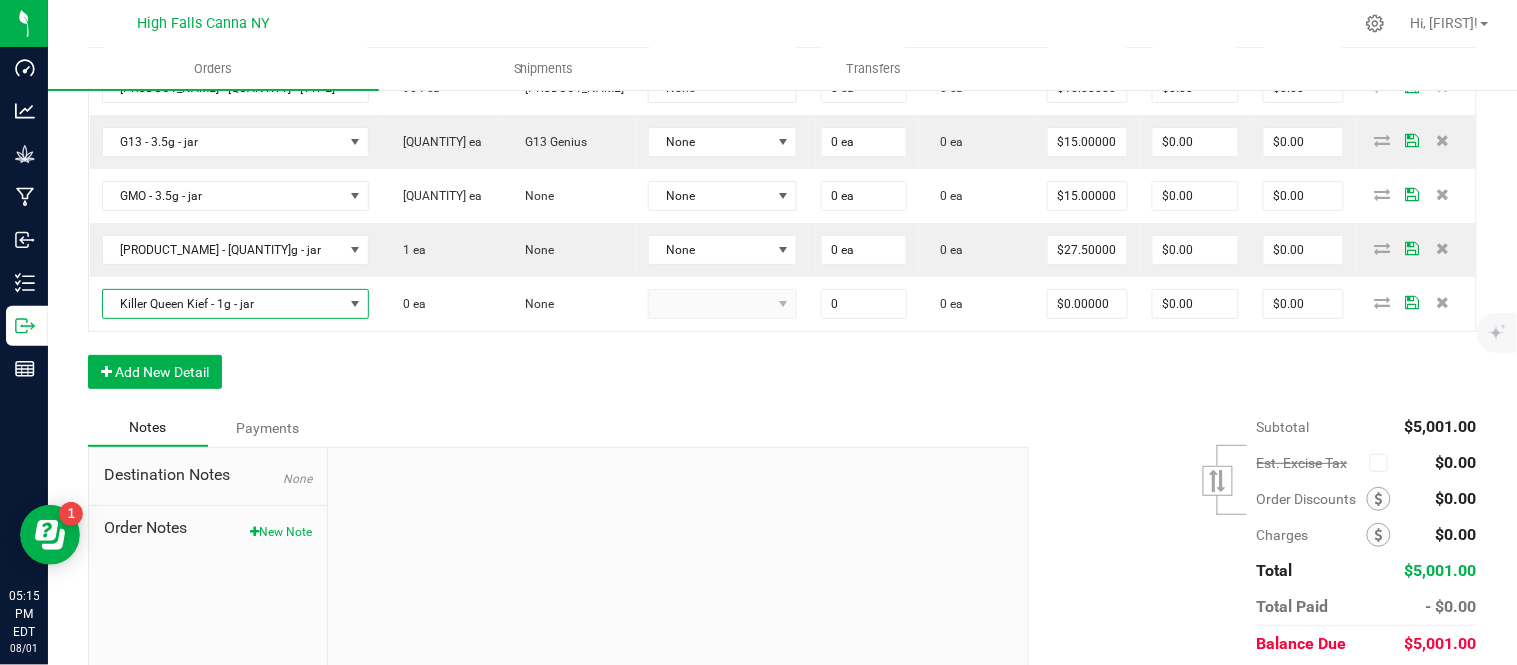 type on "$15.00000" 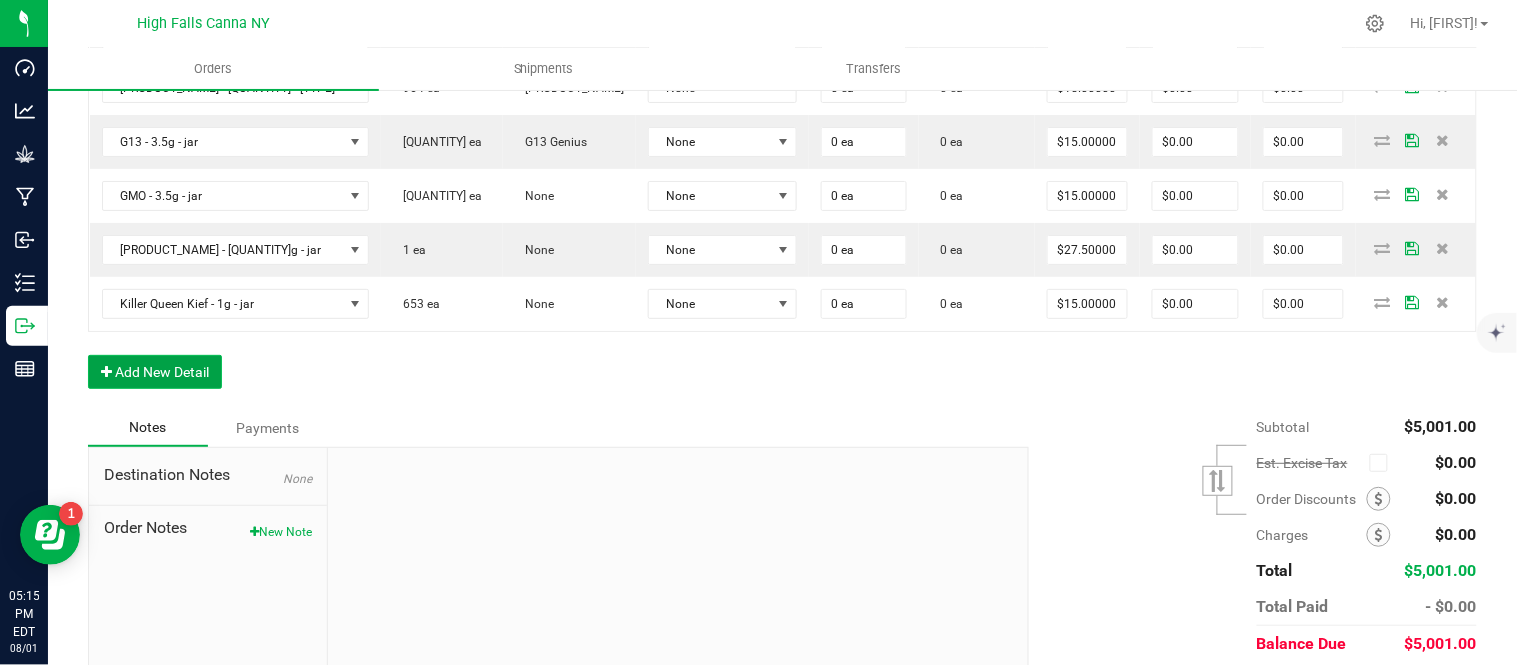click on "Add New Detail" at bounding box center (155, 372) 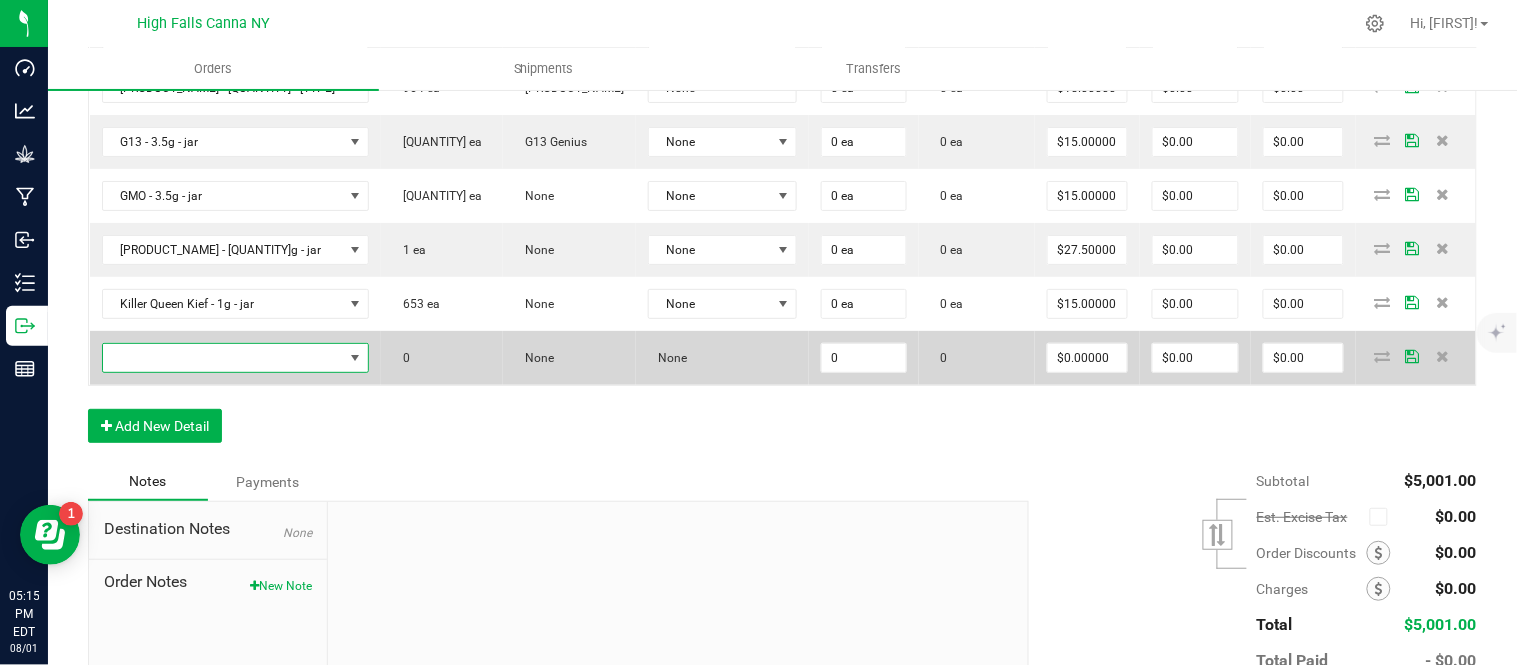 click at bounding box center [223, 358] 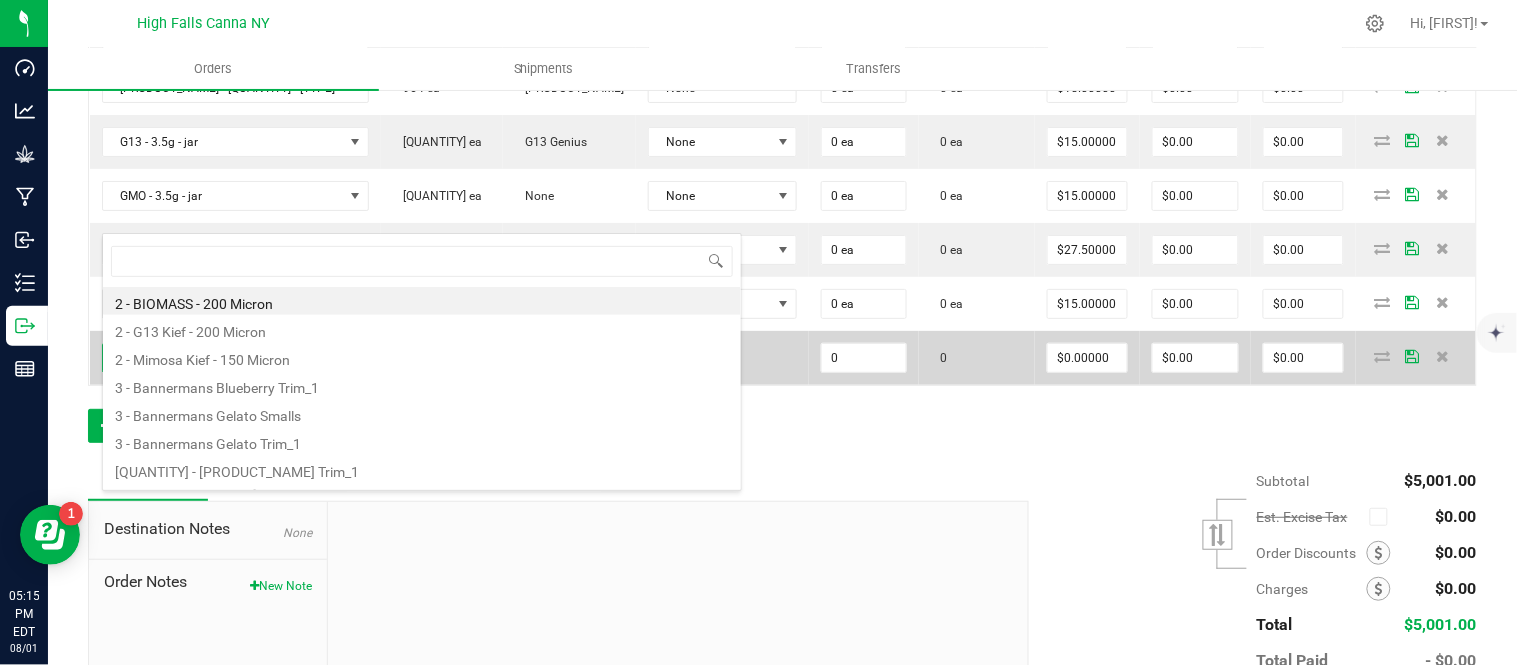 scroll, scrollTop: 99970, scrollLeft: 99767, axis: both 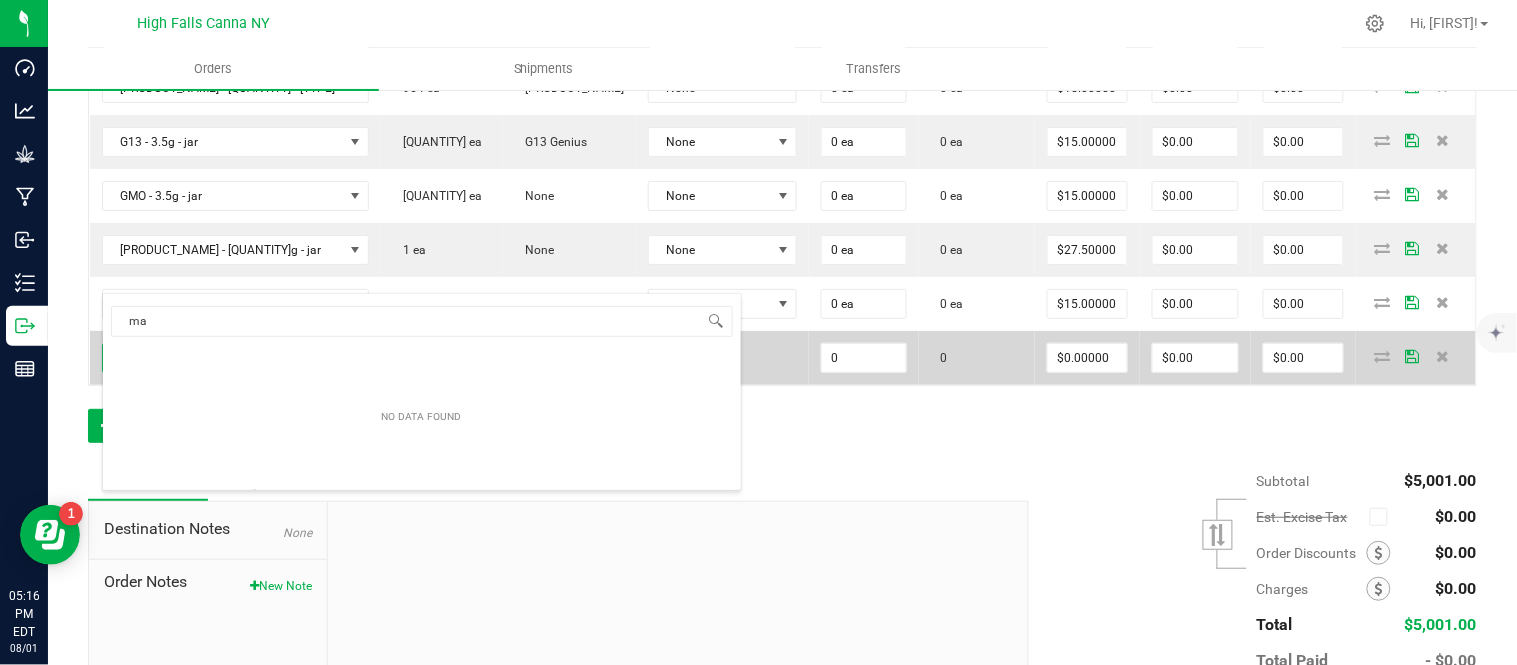 type on "mac" 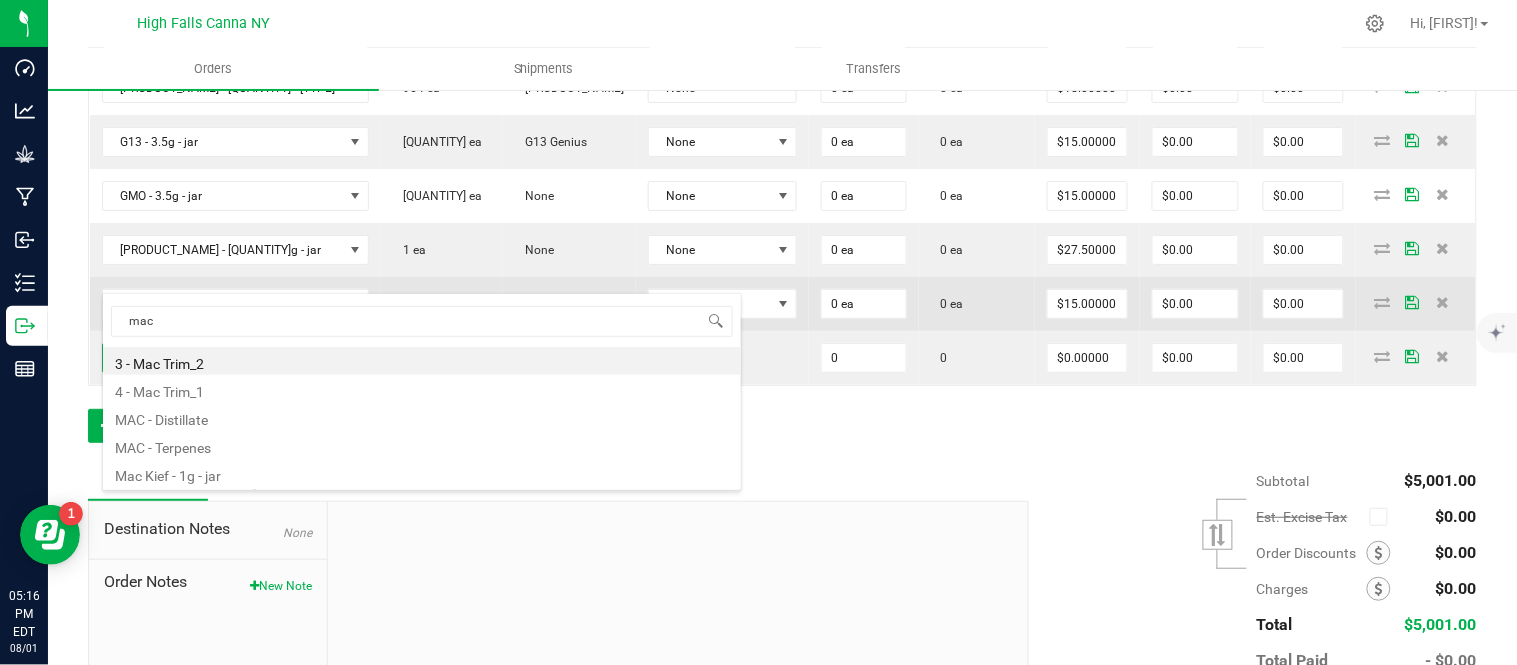 click on "Mac Kief - 1g - jar" at bounding box center [422, 473] 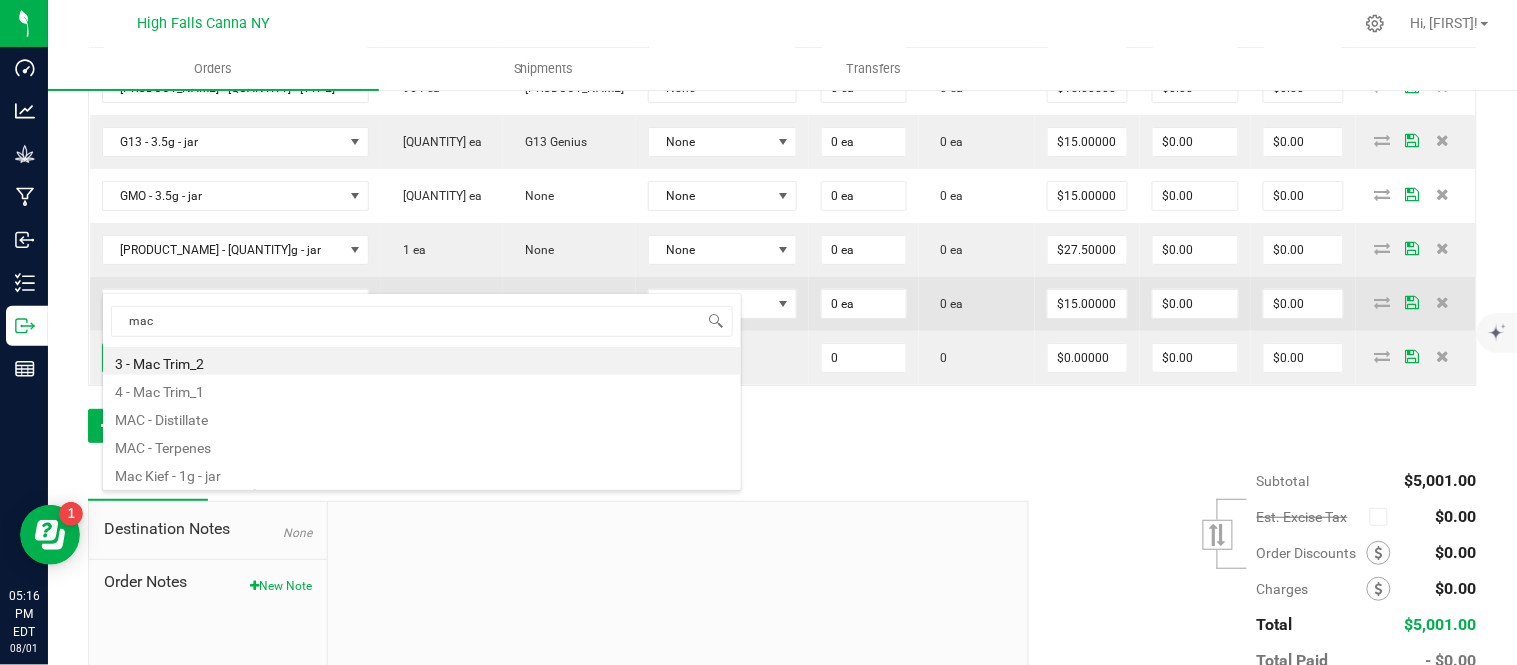 type on "0 ea" 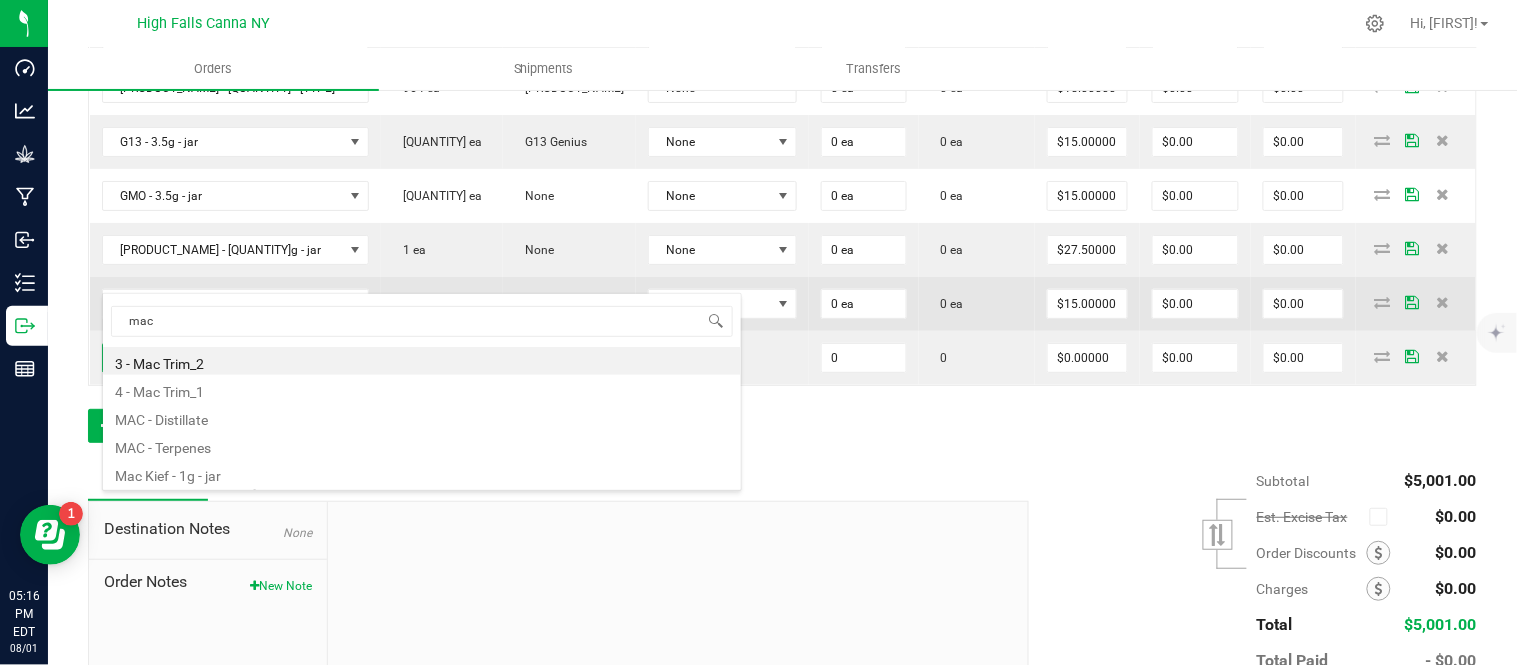 type on "$15.00000" 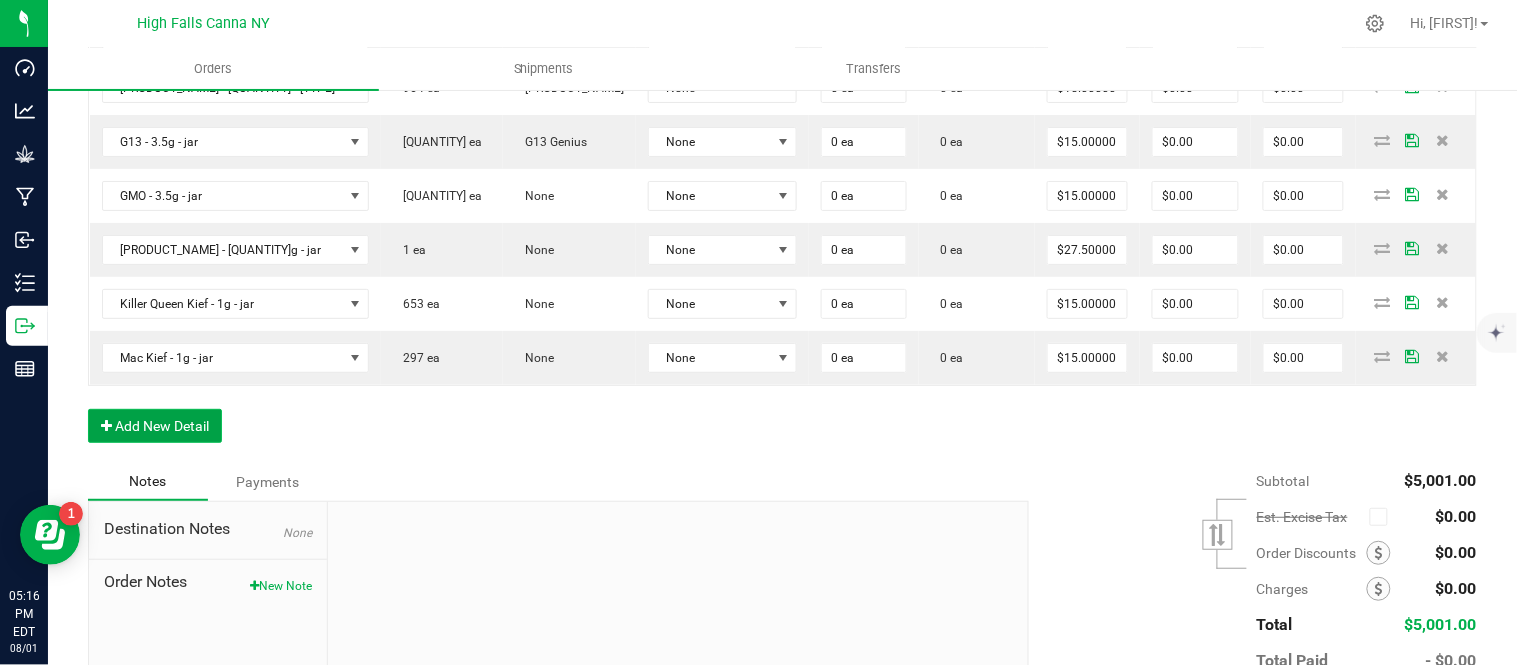 click on "Add New Detail" at bounding box center [155, 426] 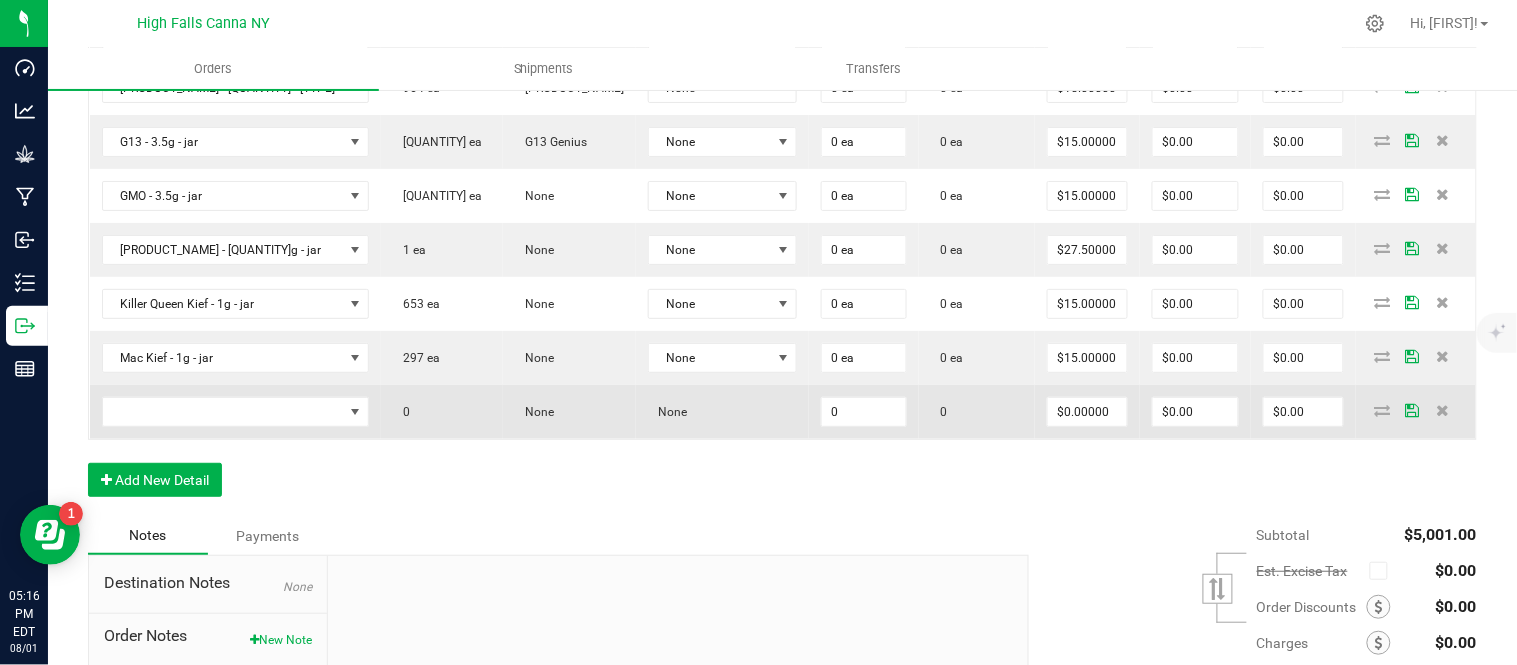 click on "0" at bounding box center [442, 412] 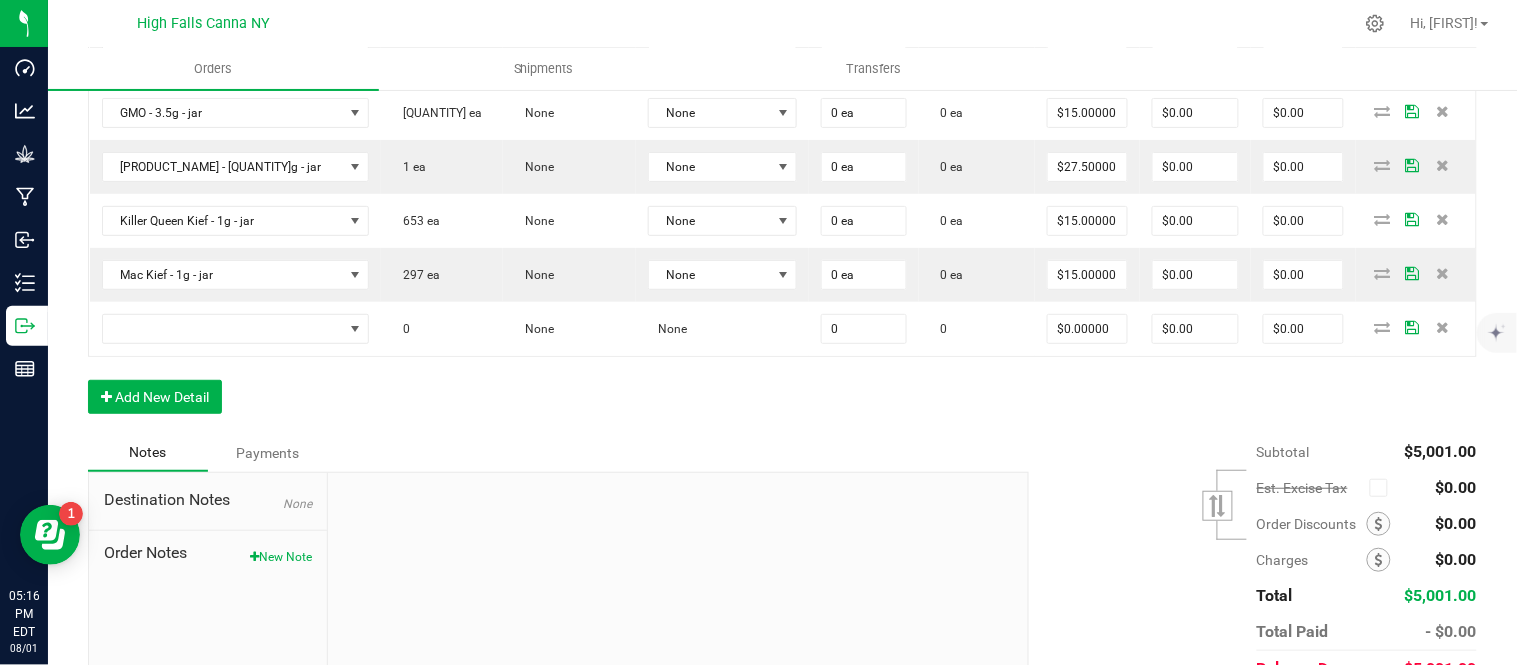 scroll, scrollTop: 2075, scrollLeft: 0, axis: vertical 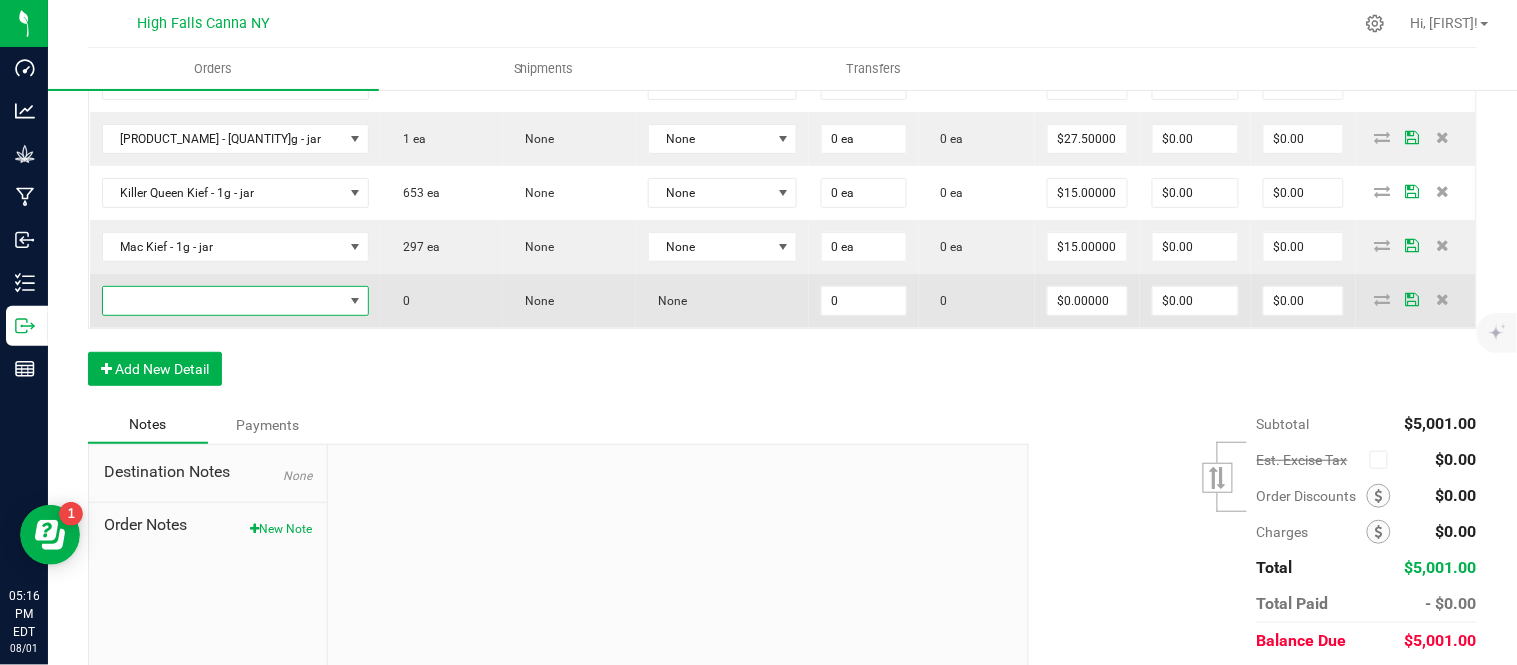 click at bounding box center [223, 301] 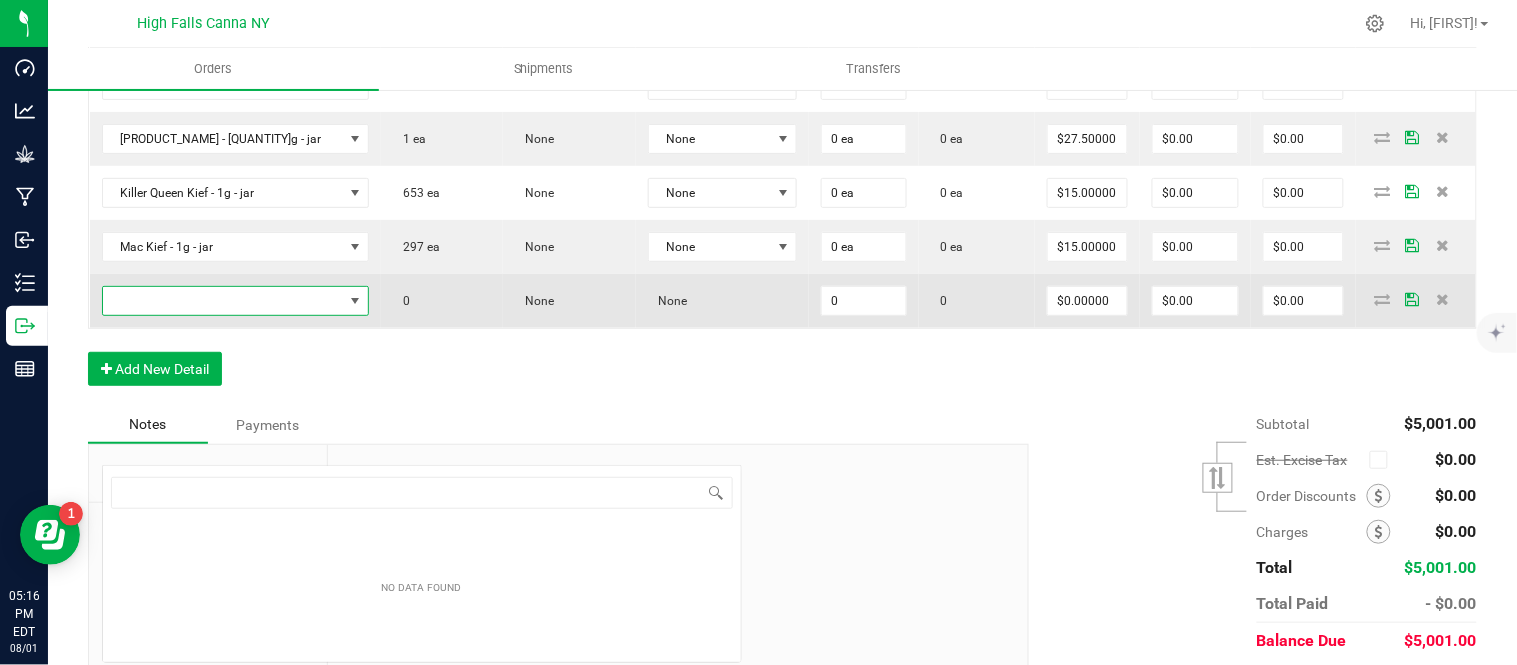scroll, scrollTop: 99970, scrollLeft: 99767, axis: both 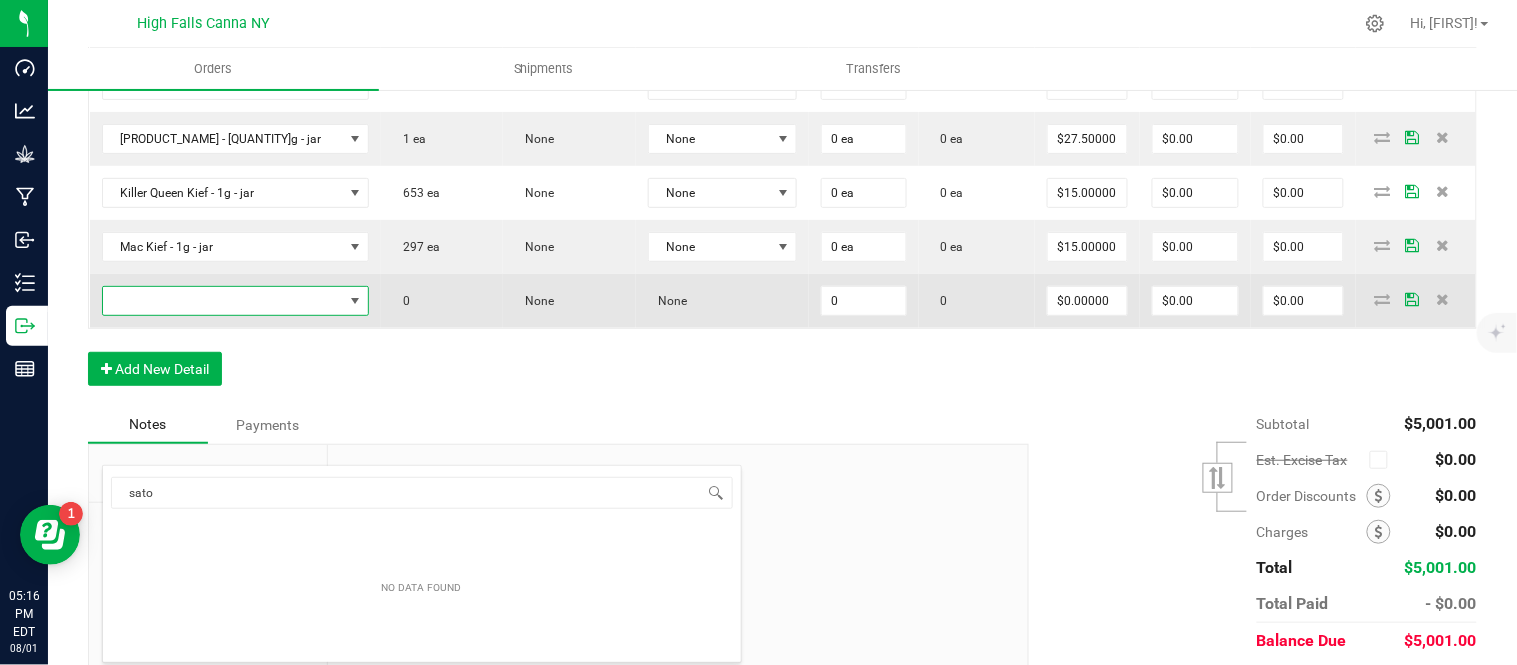 type on "sat" 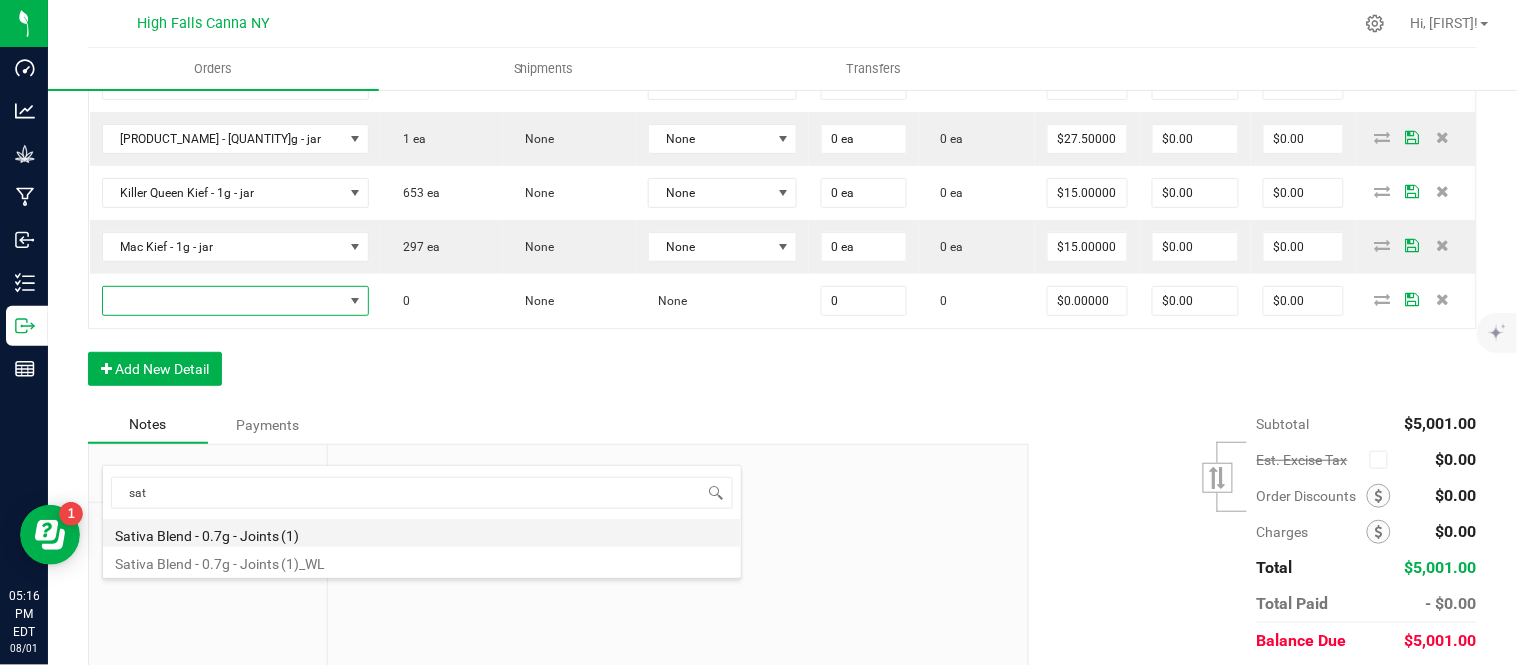 click on "Sativa Blend - 0.7g - Joints (1)" at bounding box center [422, 533] 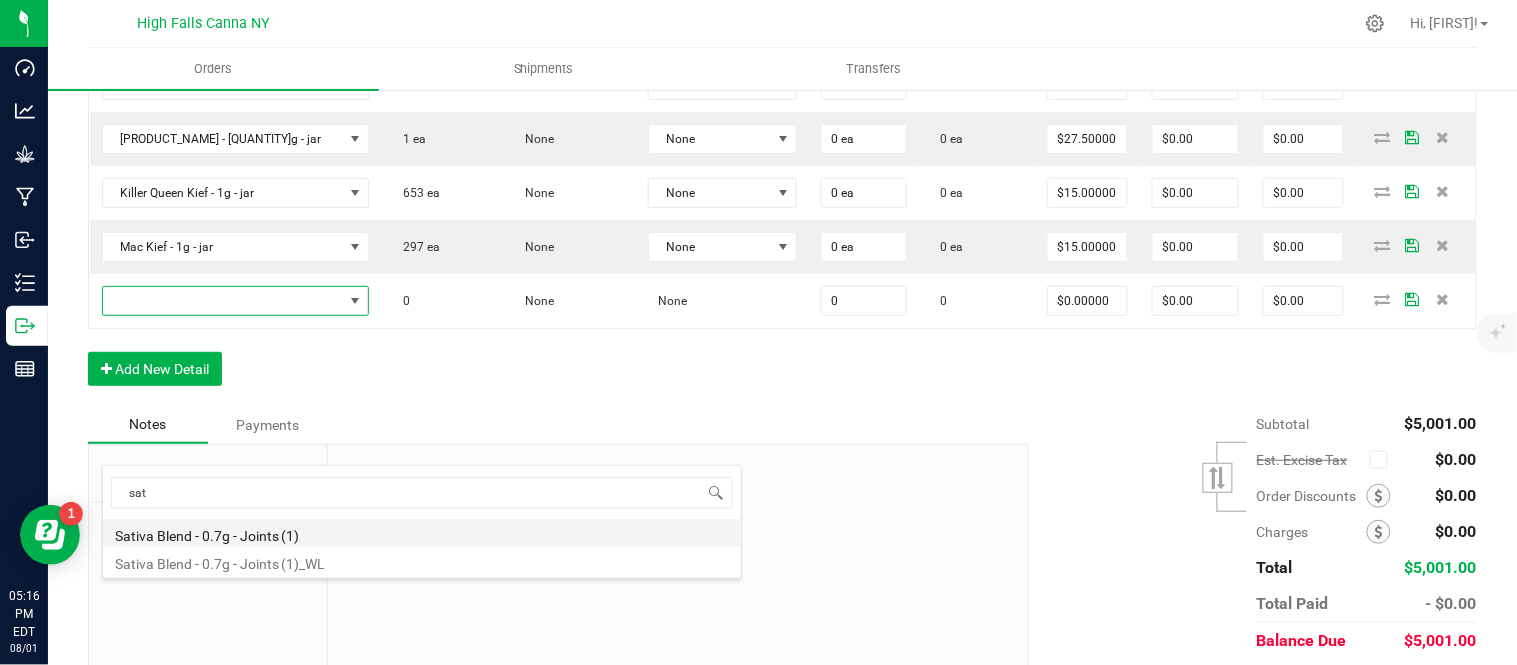 type on "0 ea" 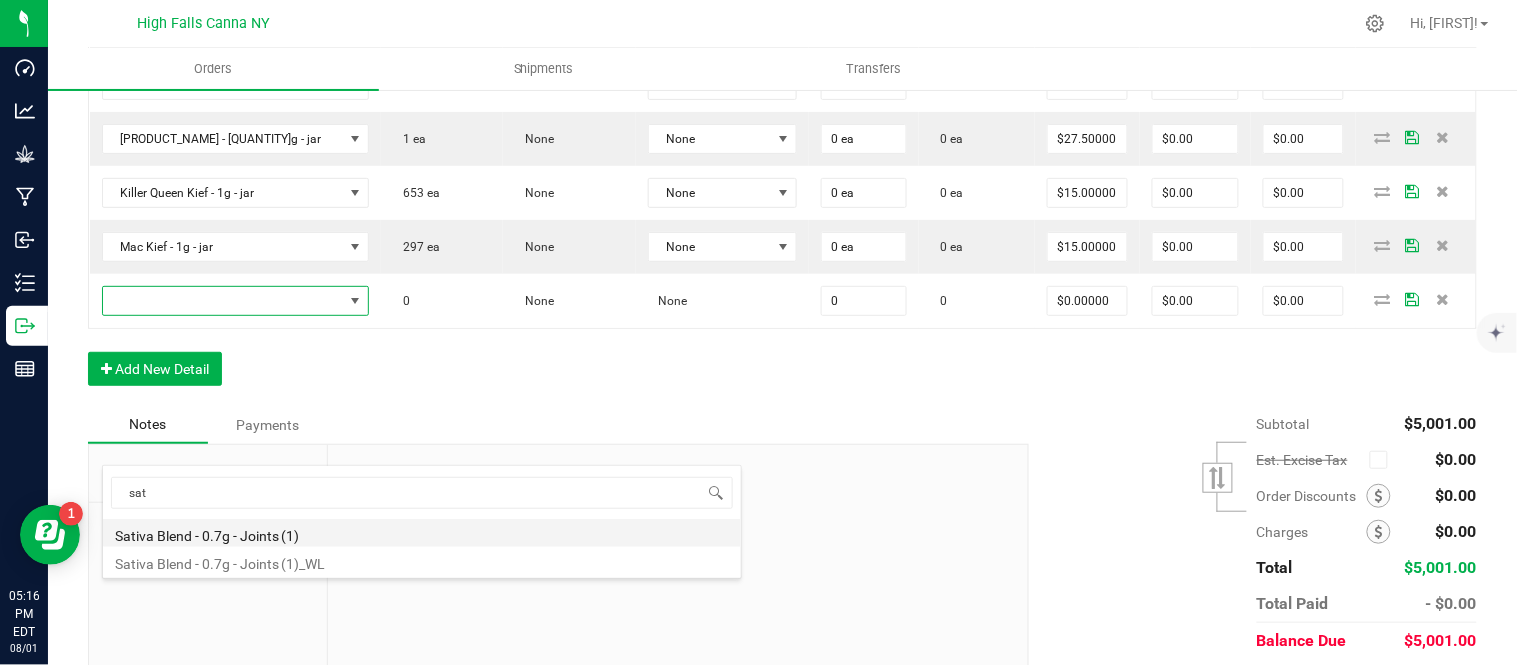 type on "$4.42000" 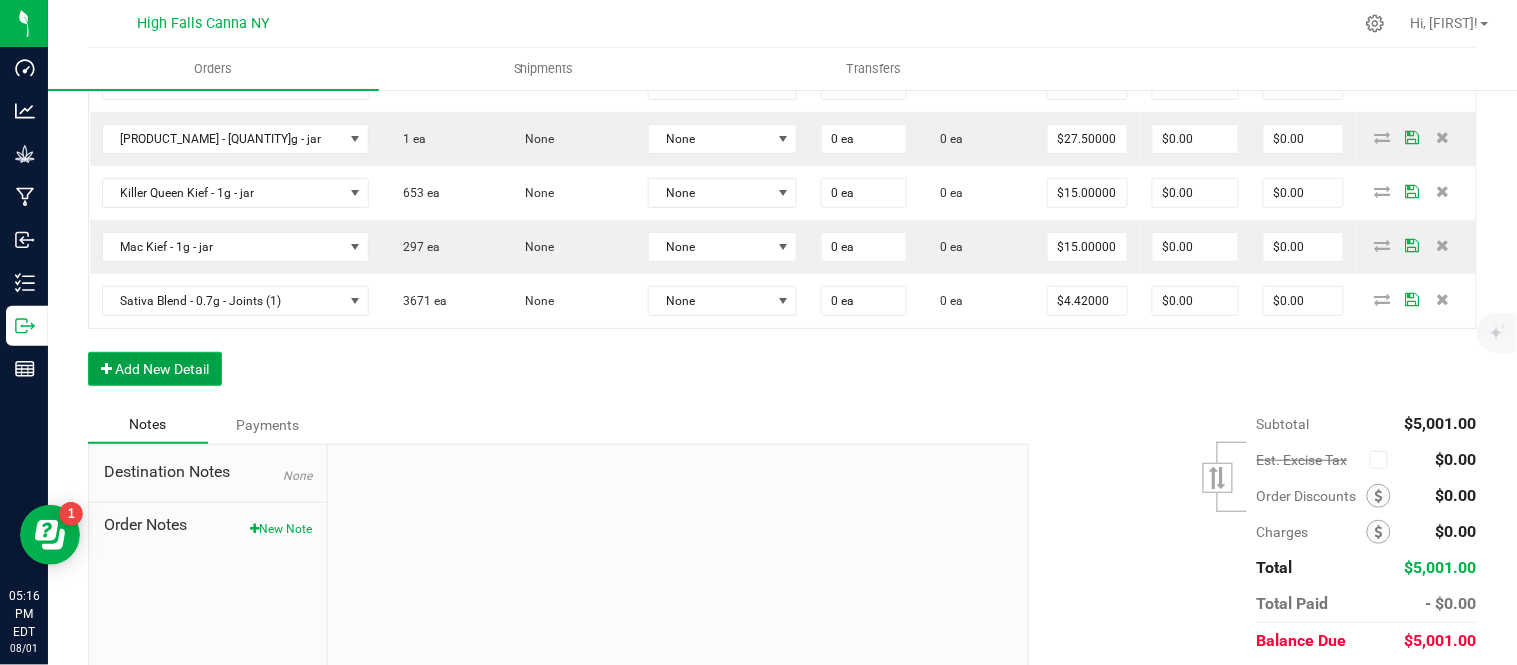 click on "Add New Detail" at bounding box center [155, 369] 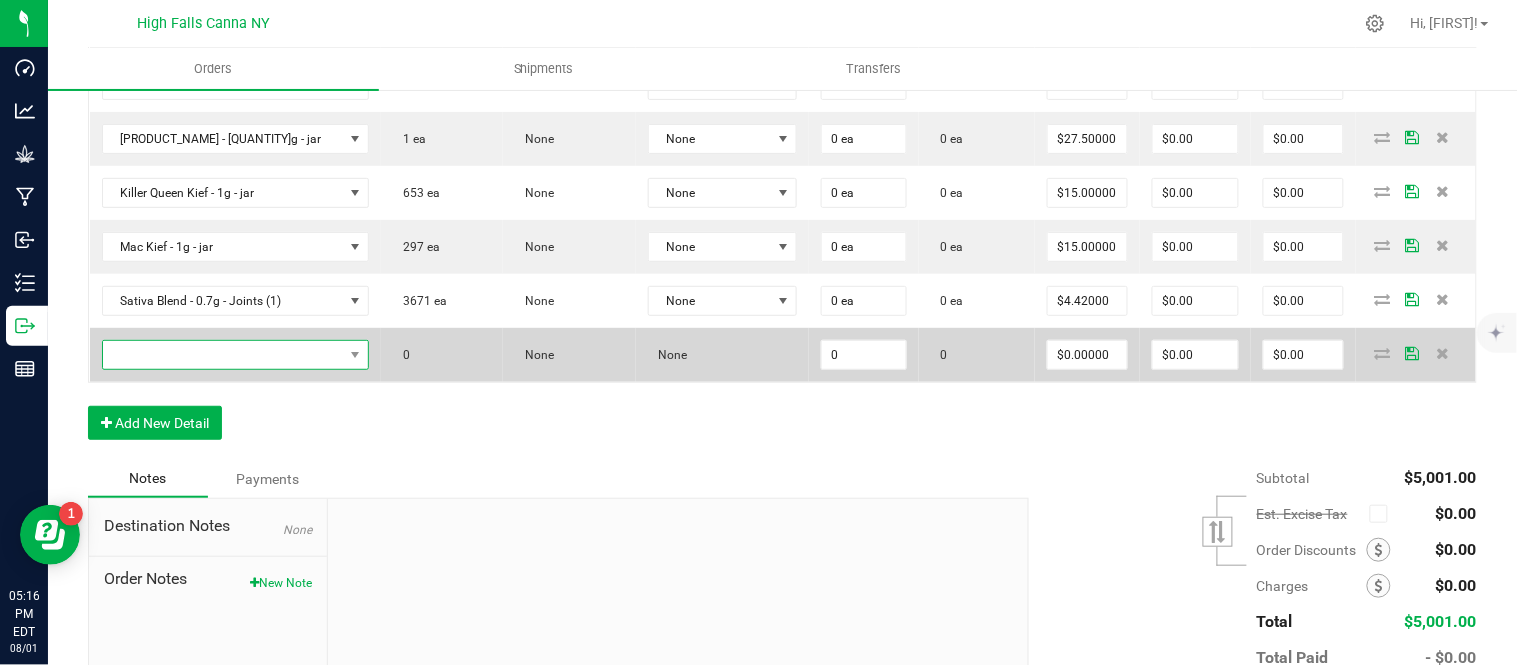 click at bounding box center (223, 355) 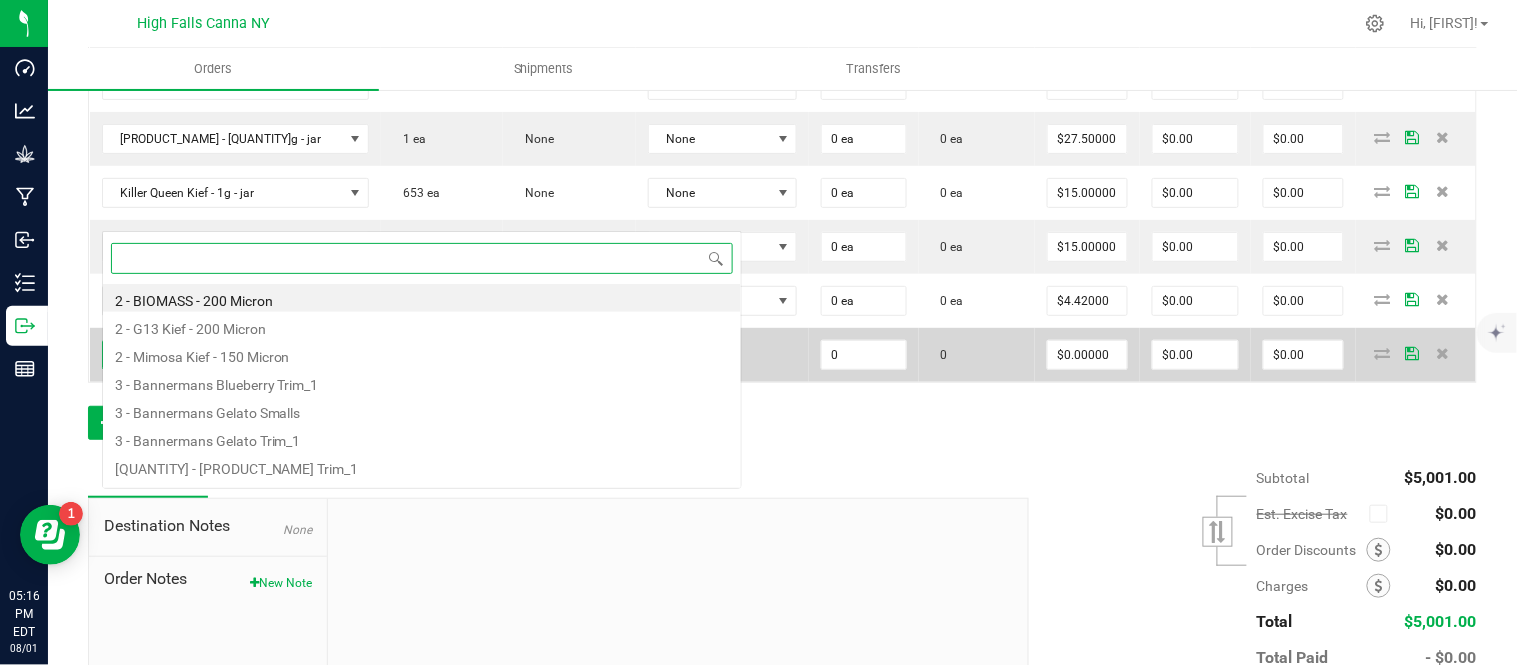 scroll, scrollTop: 0, scrollLeft: 0, axis: both 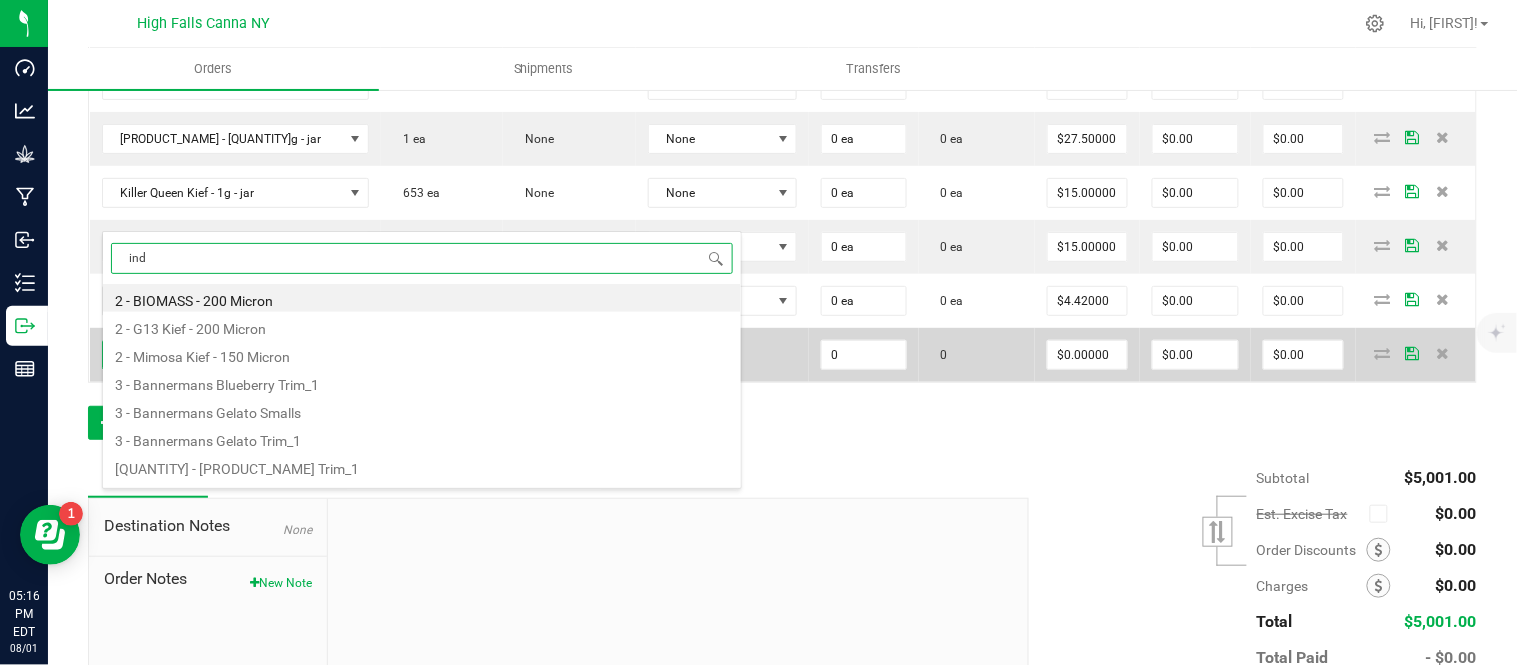 type on "indi" 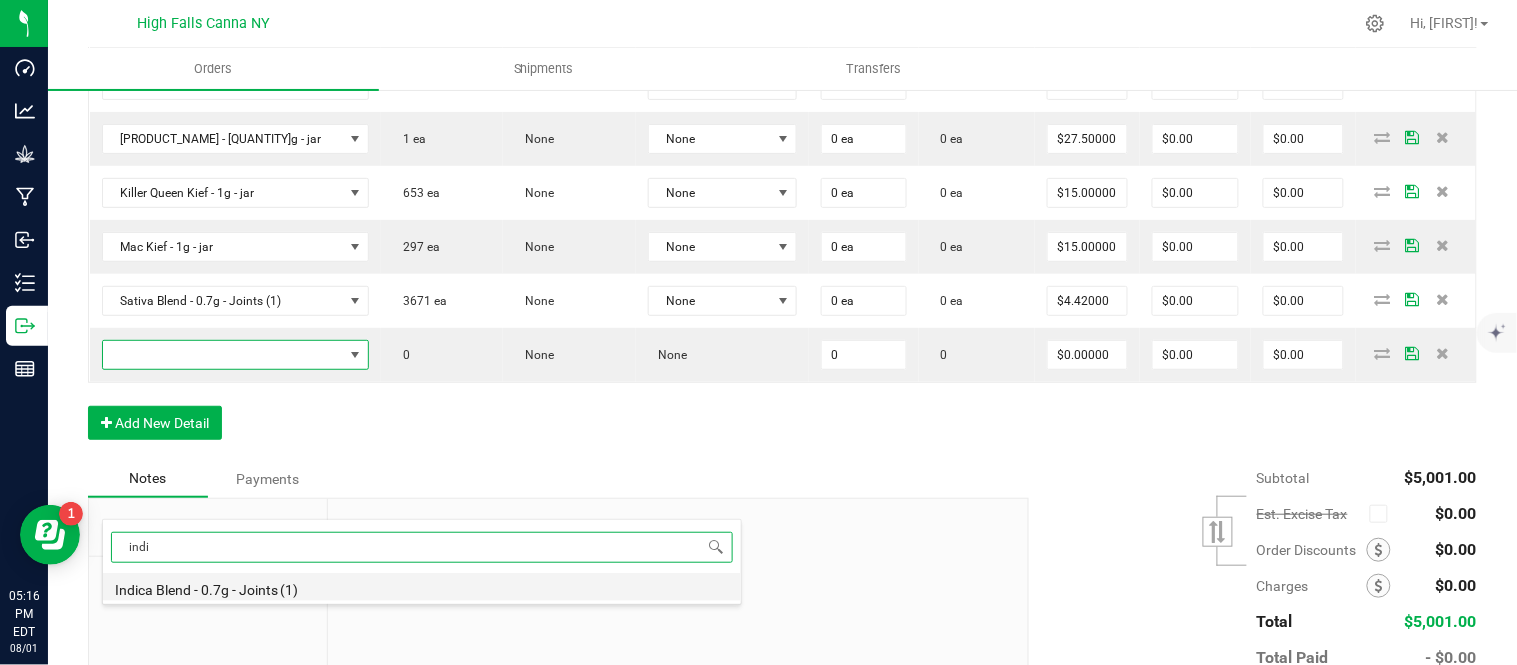 click on "Indica Blend - 0.7g - Joints (1)" at bounding box center [422, 587] 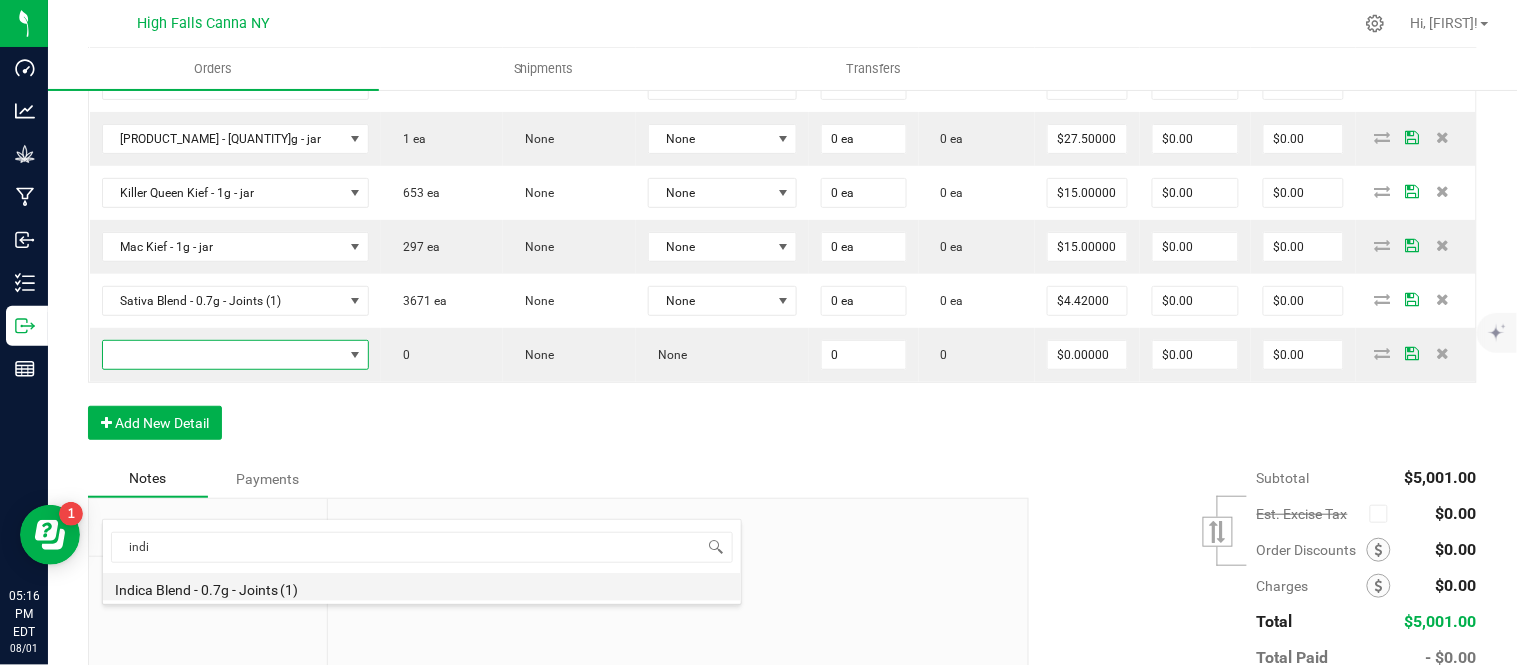 type on "0 ea" 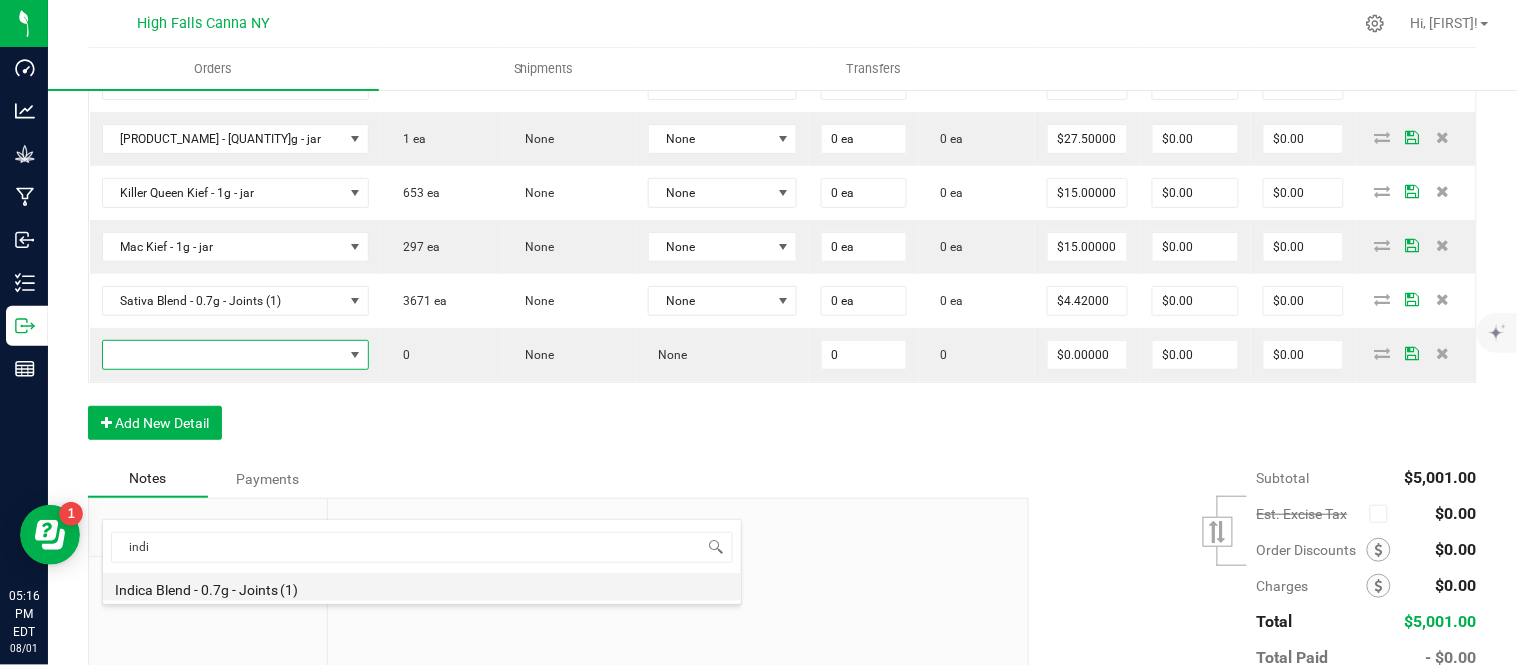 type on "$4.42000" 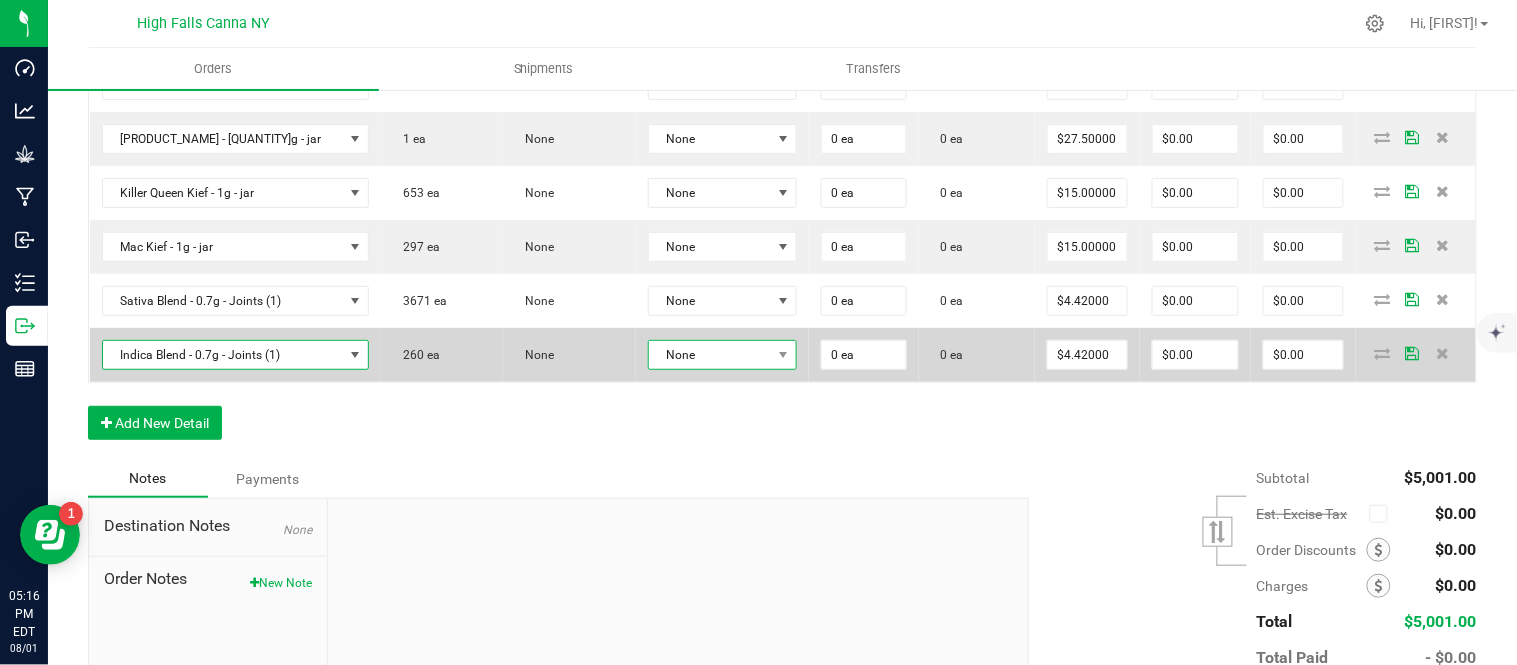 click on "None" at bounding box center (710, 355) 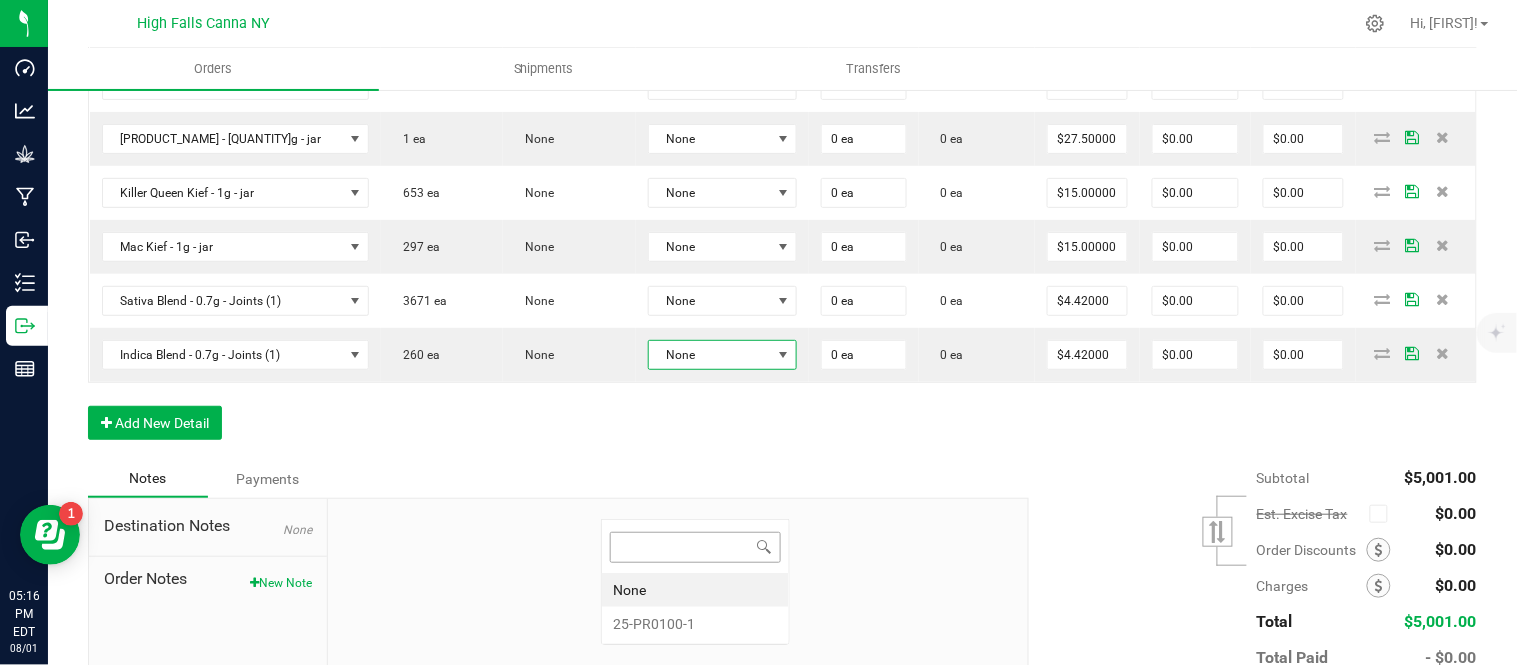 scroll, scrollTop: 99970, scrollLeft: 99872, axis: both 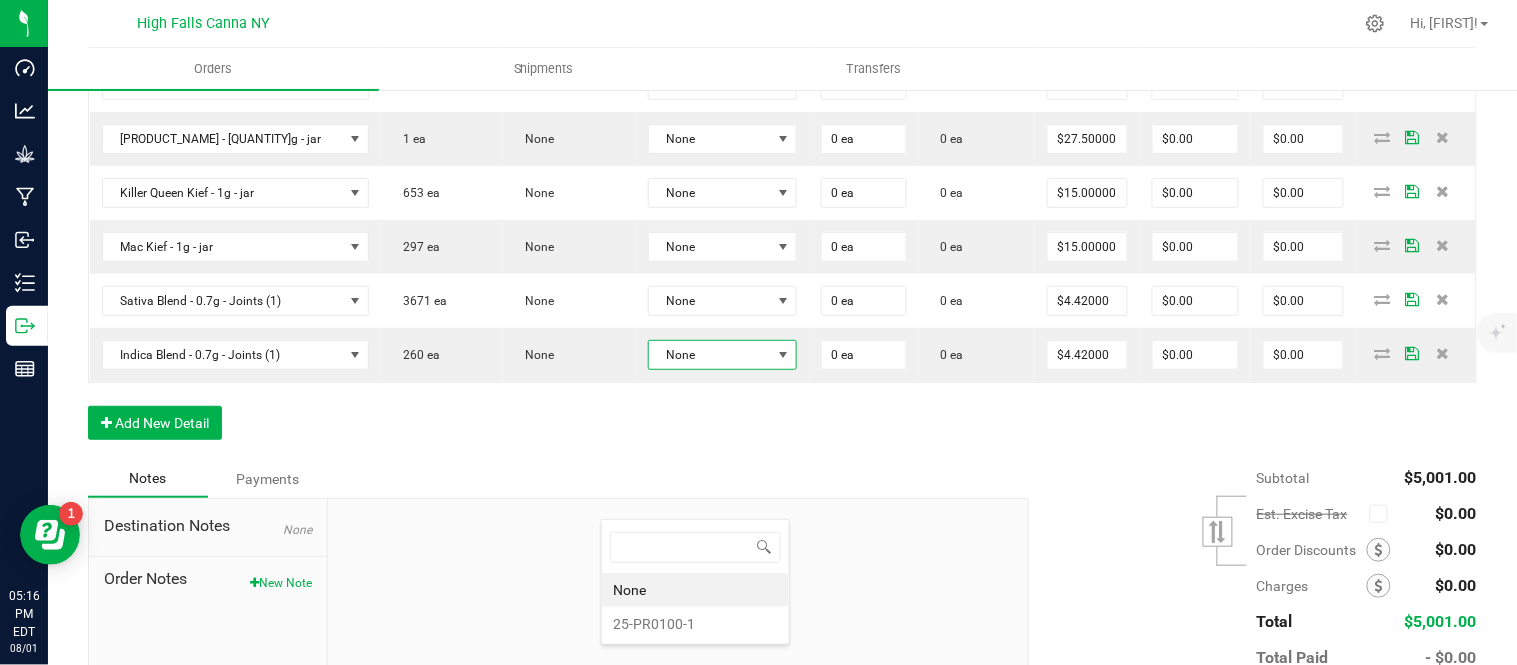 click on "25-PR0100-1" at bounding box center [695, 624] 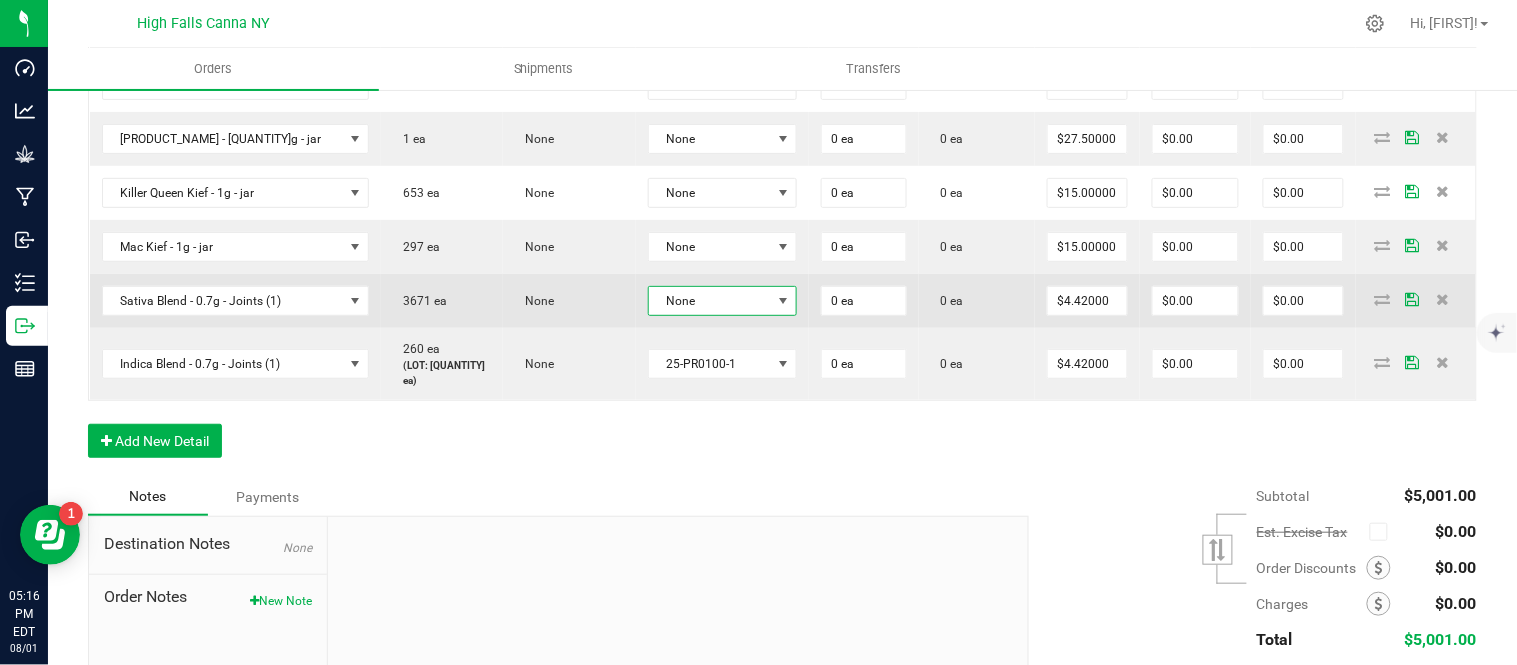 click on "None" at bounding box center (710, 301) 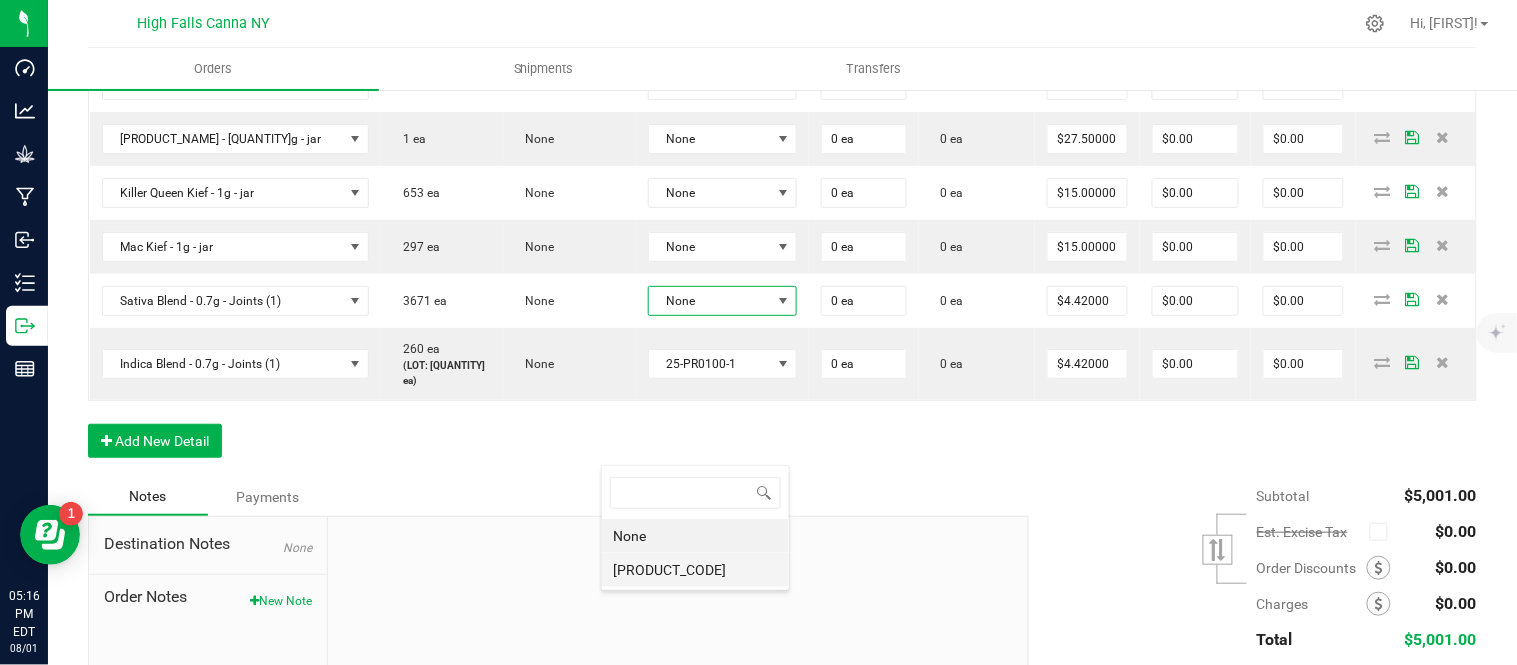 scroll, scrollTop: 99970, scrollLeft: 99872, axis: both 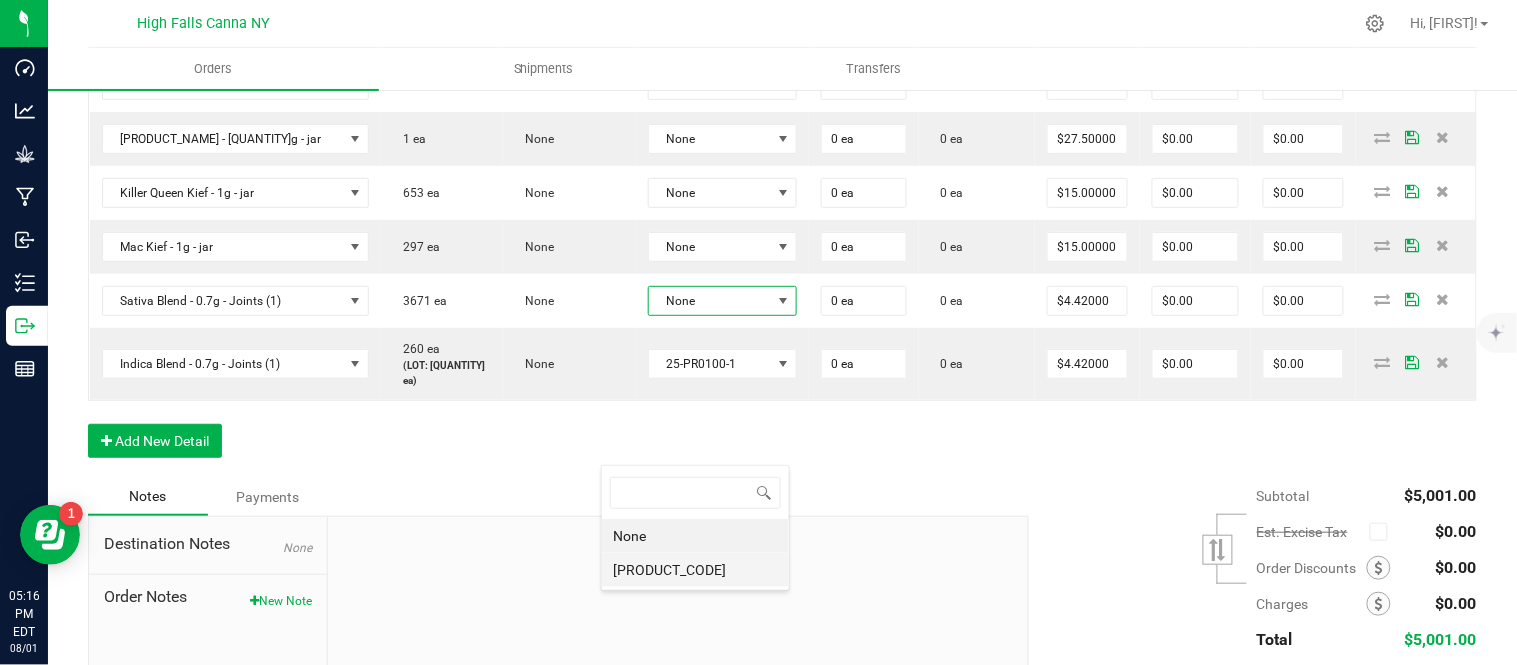 click on "[PRODUCT_CODE]" at bounding box center (695, 570) 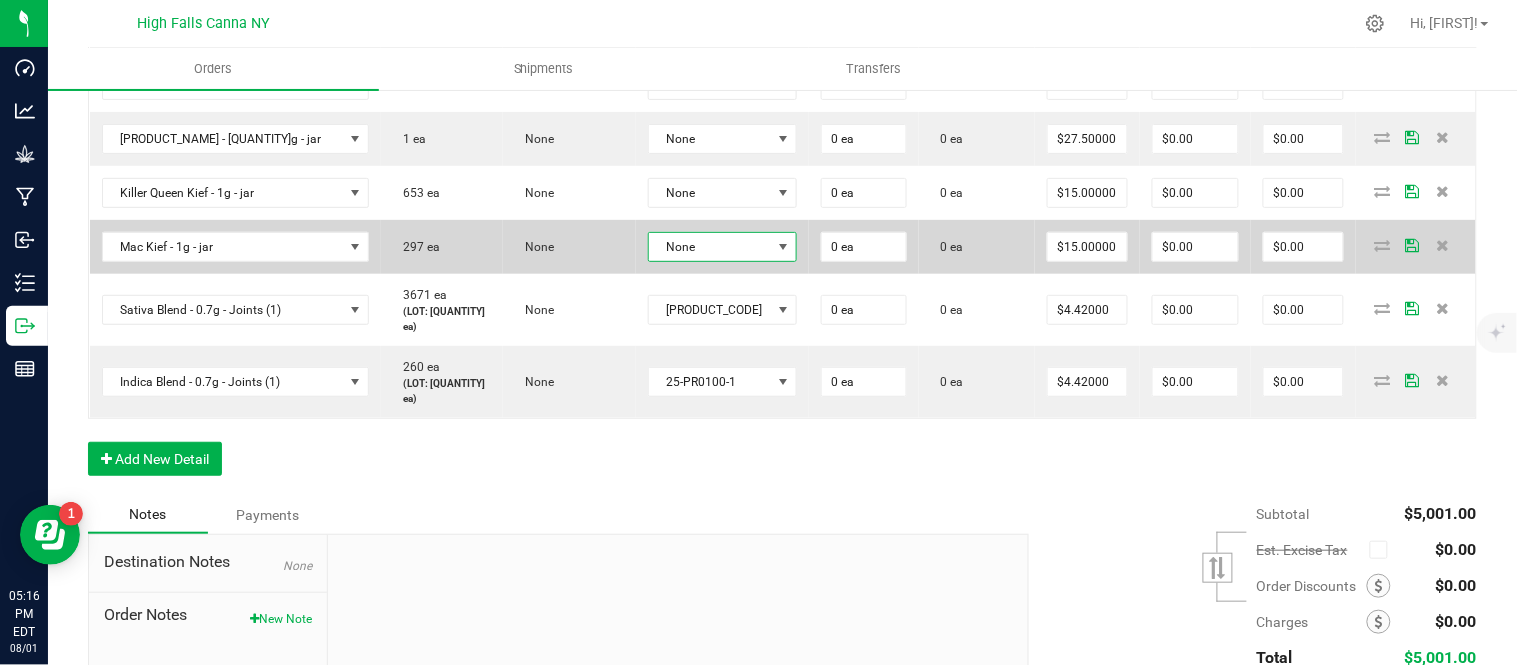 click on "None" at bounding box center [710, 247] 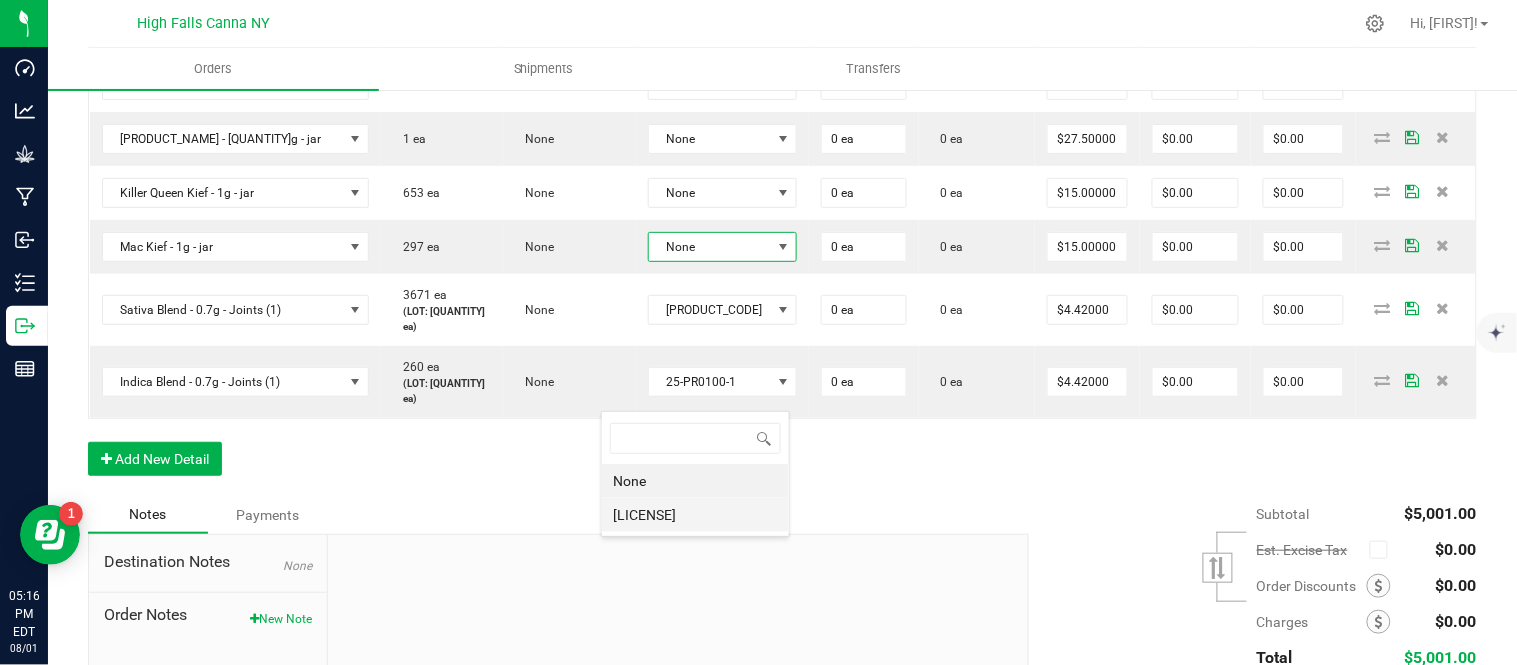 scroll, scrollTop: 99970, scrollLeft: 99872, axis: both 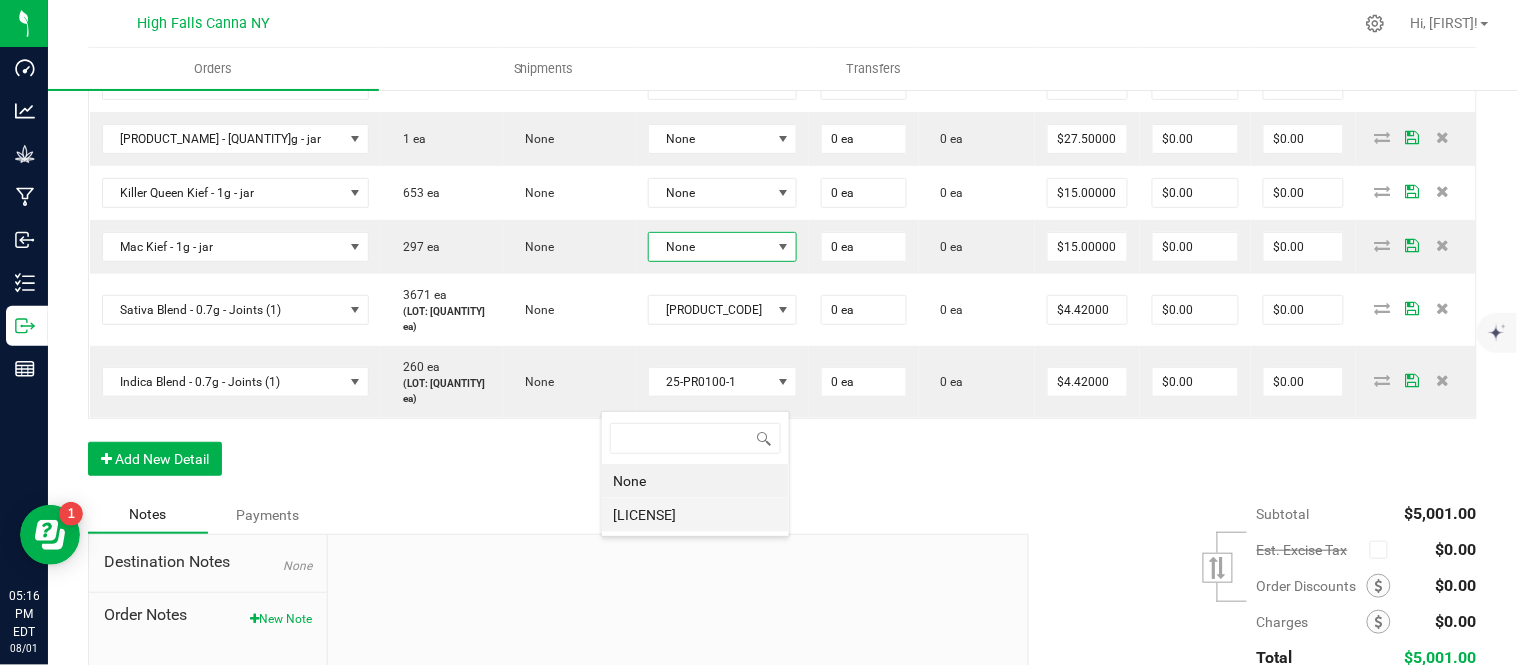 click on "[LICENSE]" at bounding box center [695, 515] 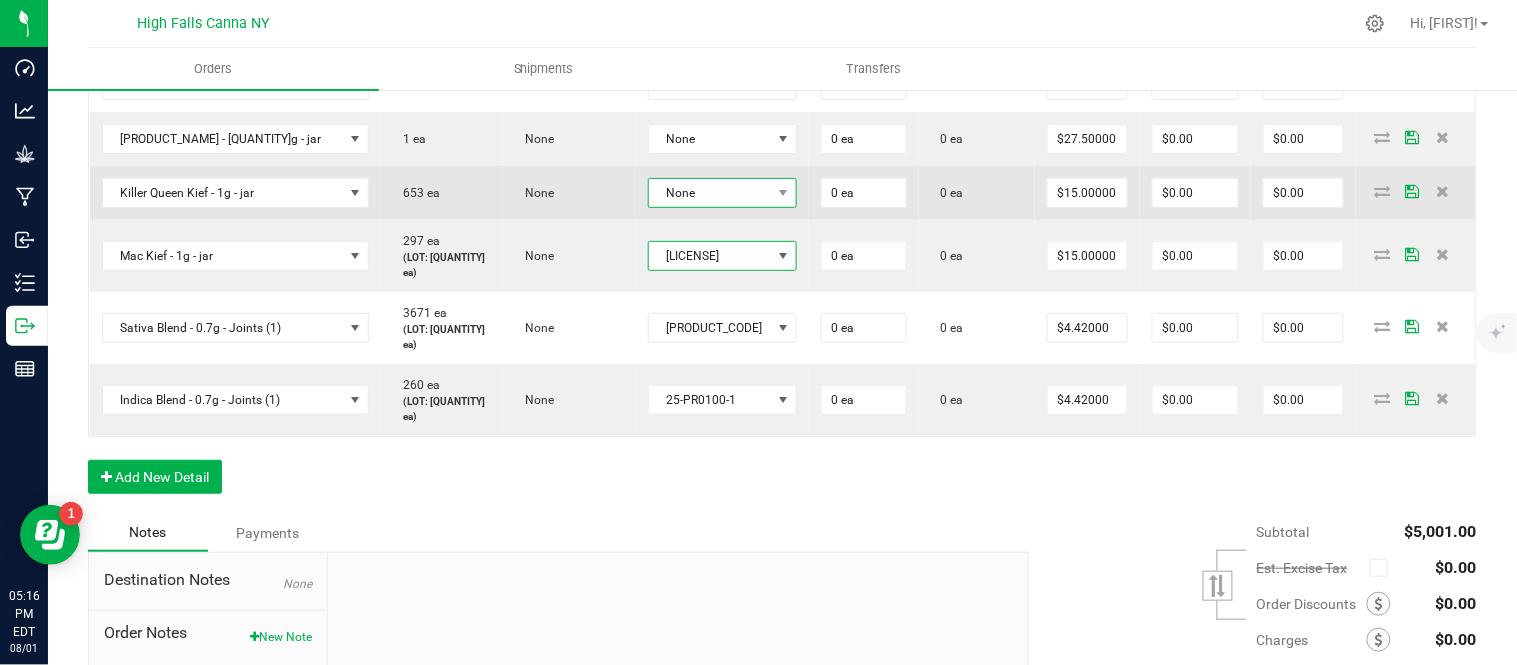 click on "None" at bounding box center (710, 193) 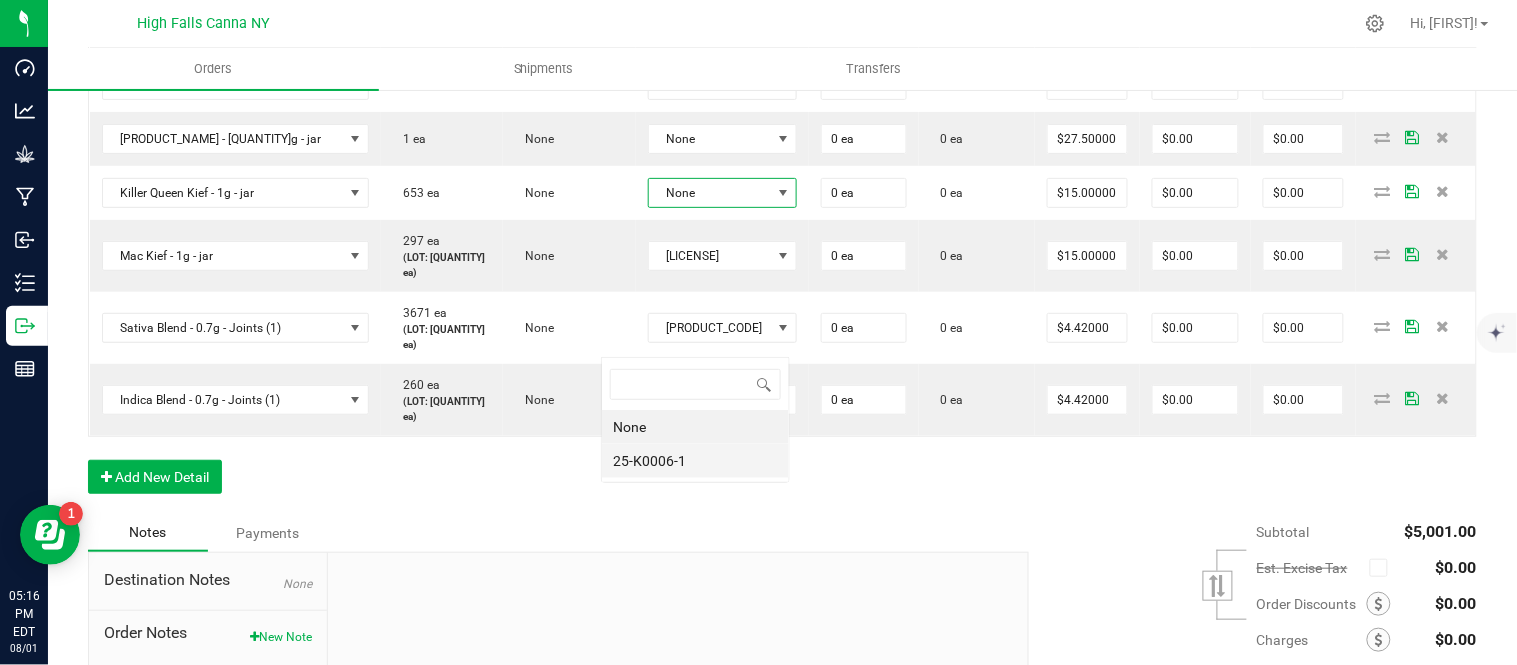scroll, scrollTop: 99970, scrollLeft: 99872, axis: both 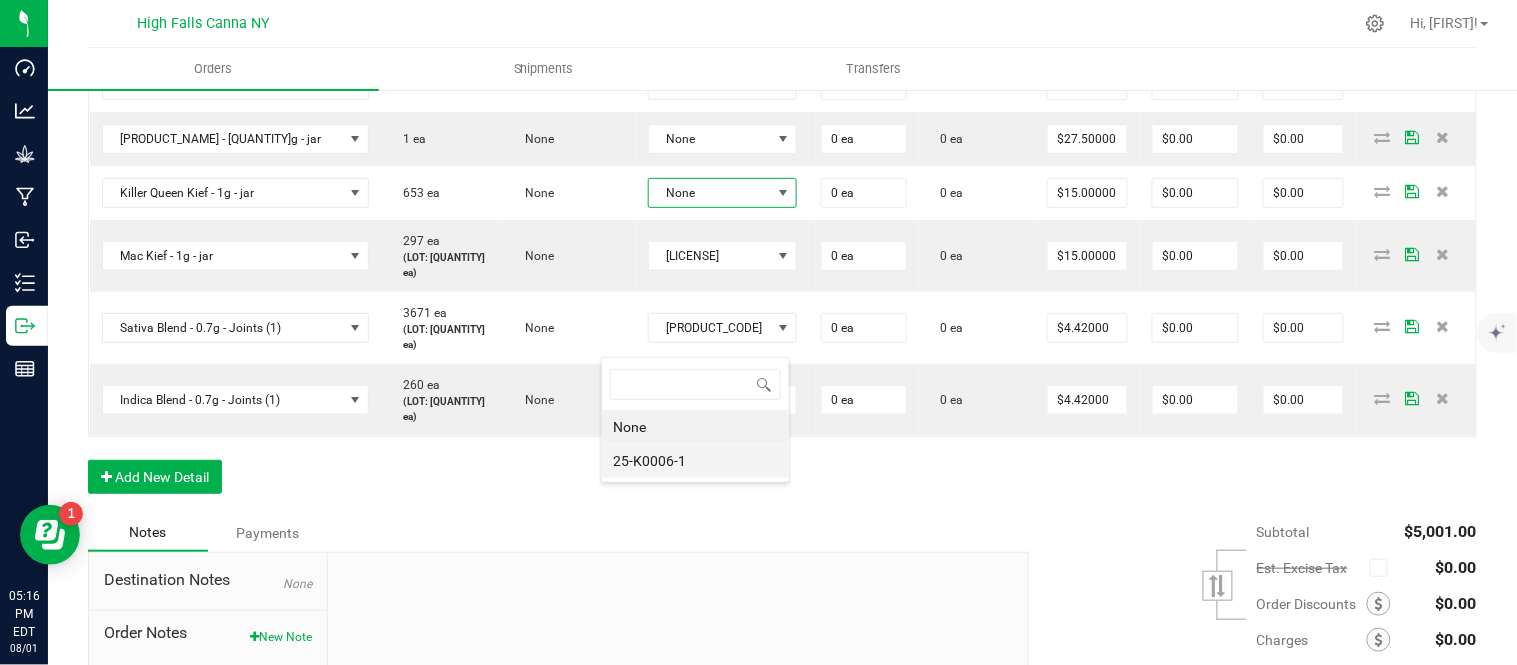 click on "25-K0006-1" at bounding box center (695, 461) 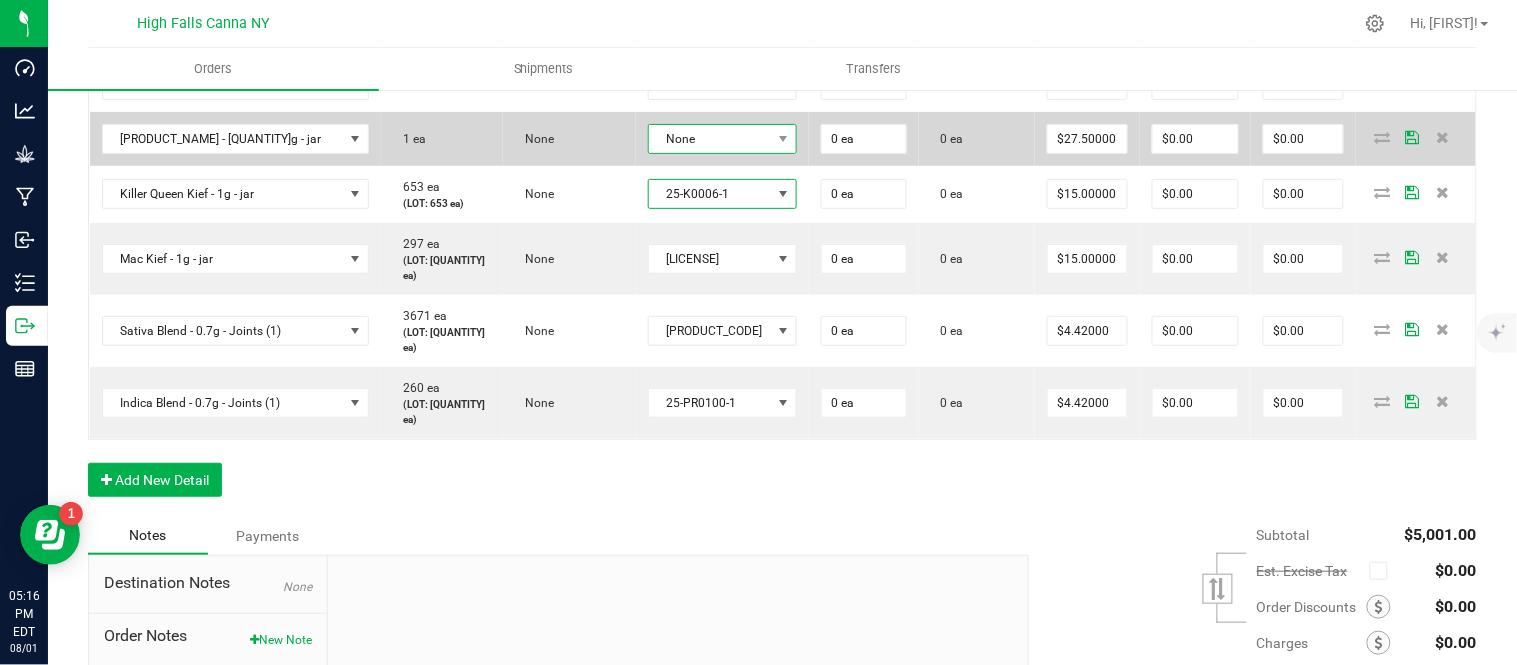click on "None" at bounding box center (710, 139) 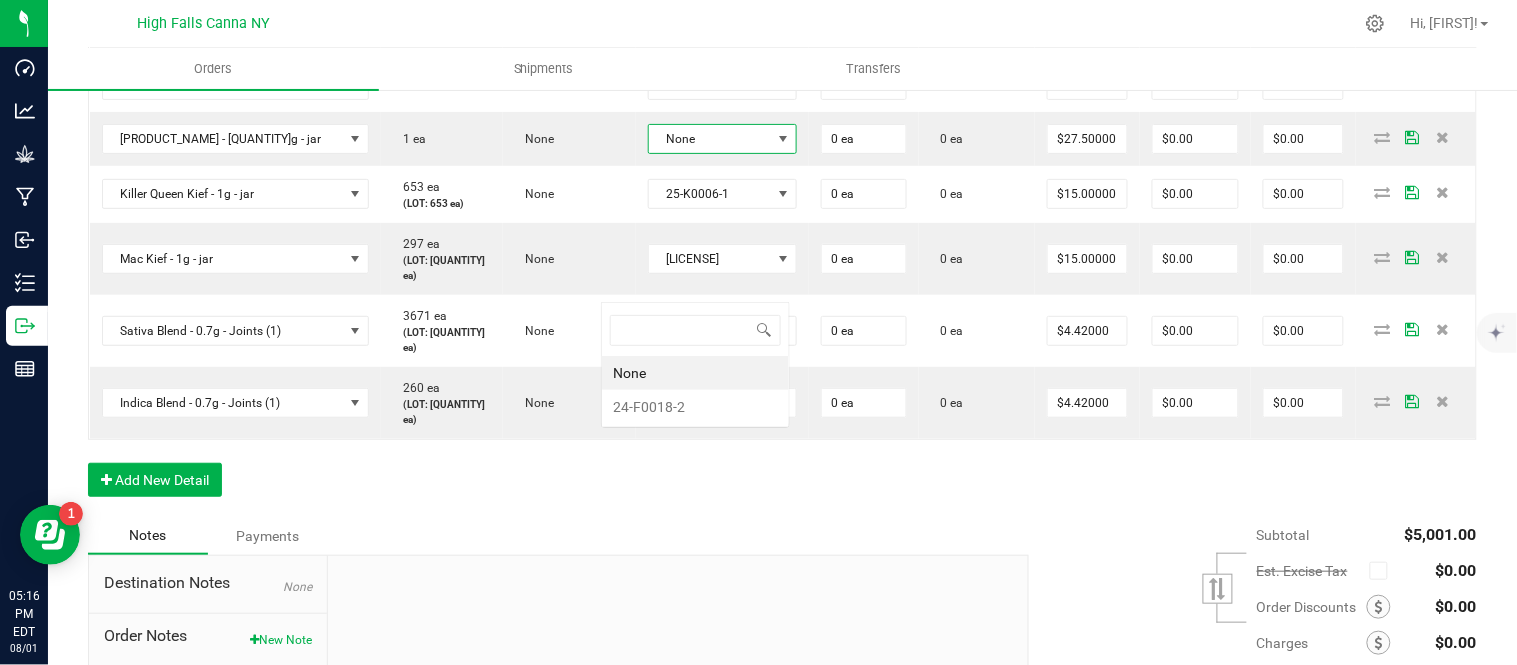 scroll, scrollTop: 99970, scrollLeft: 99872, axis: both 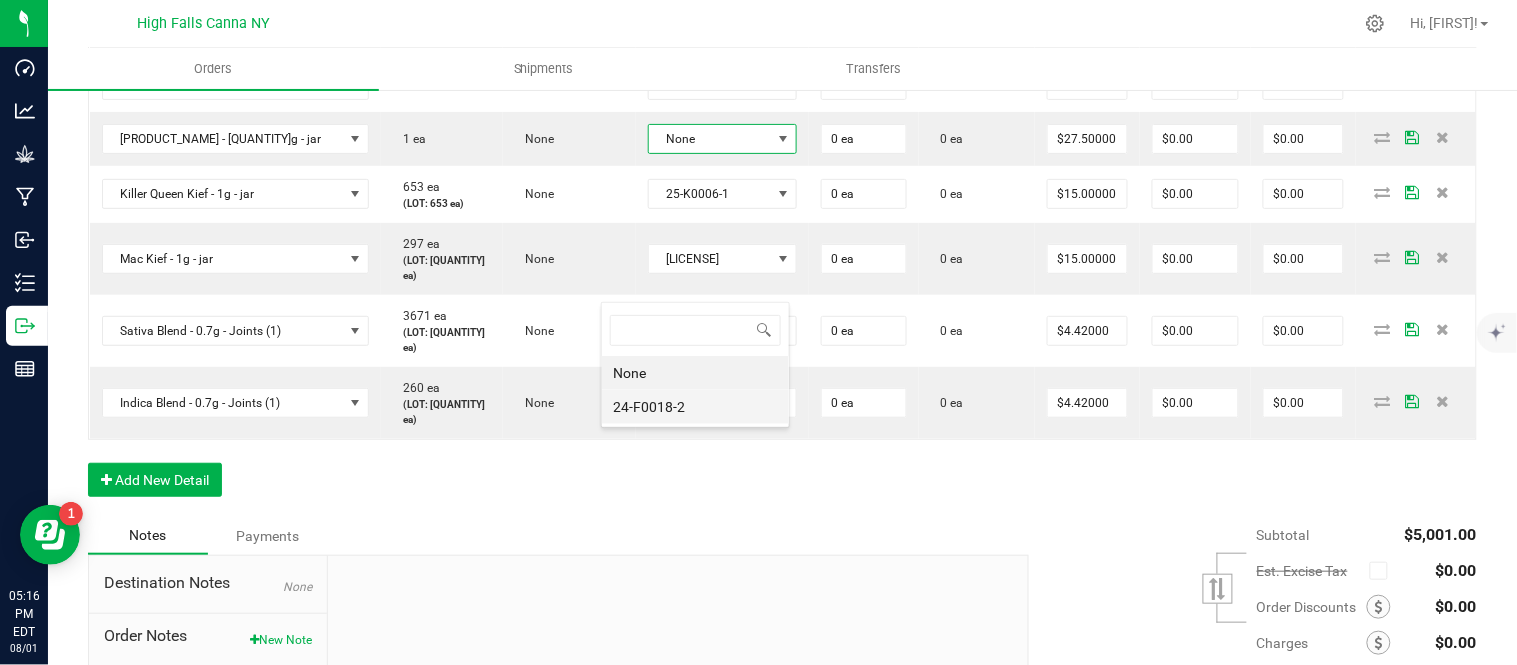 click on "24-F0018-2" at bounding box center (695, 407) 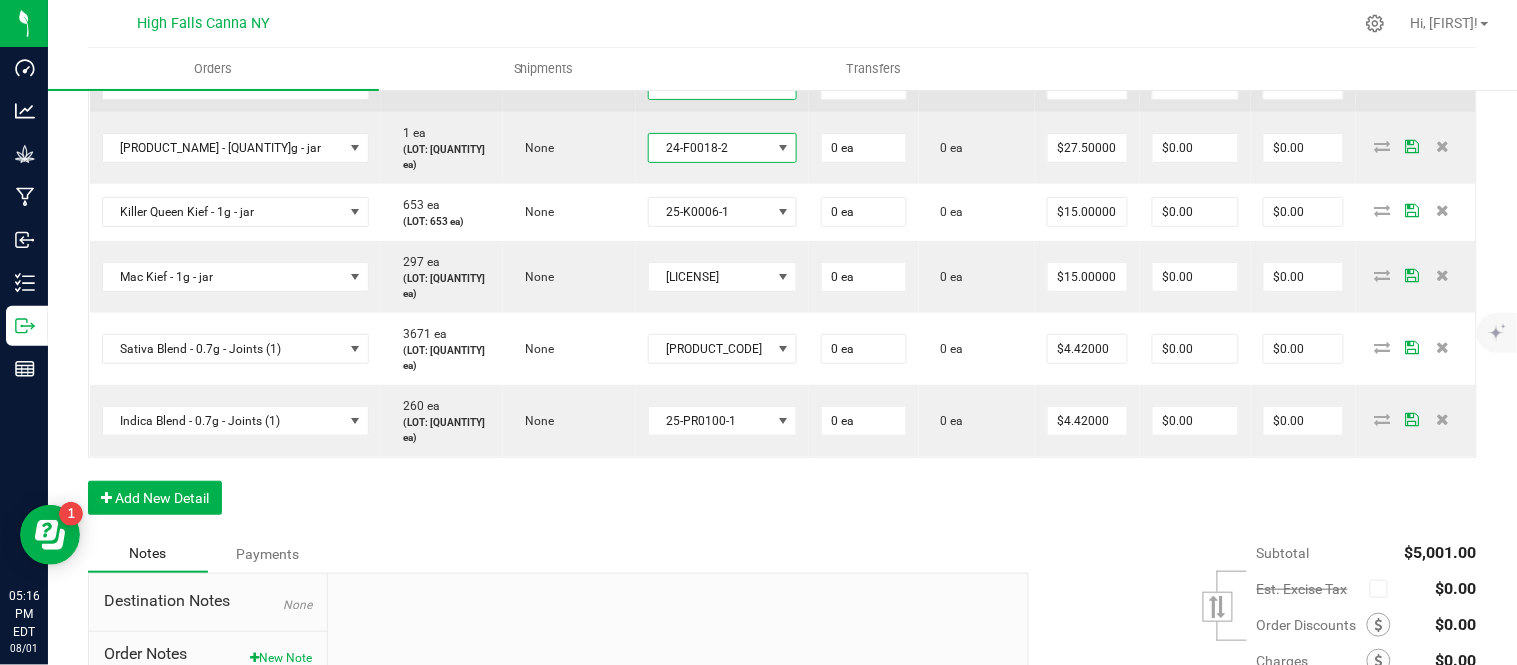 click on "None" at bounding box center [710, 85] 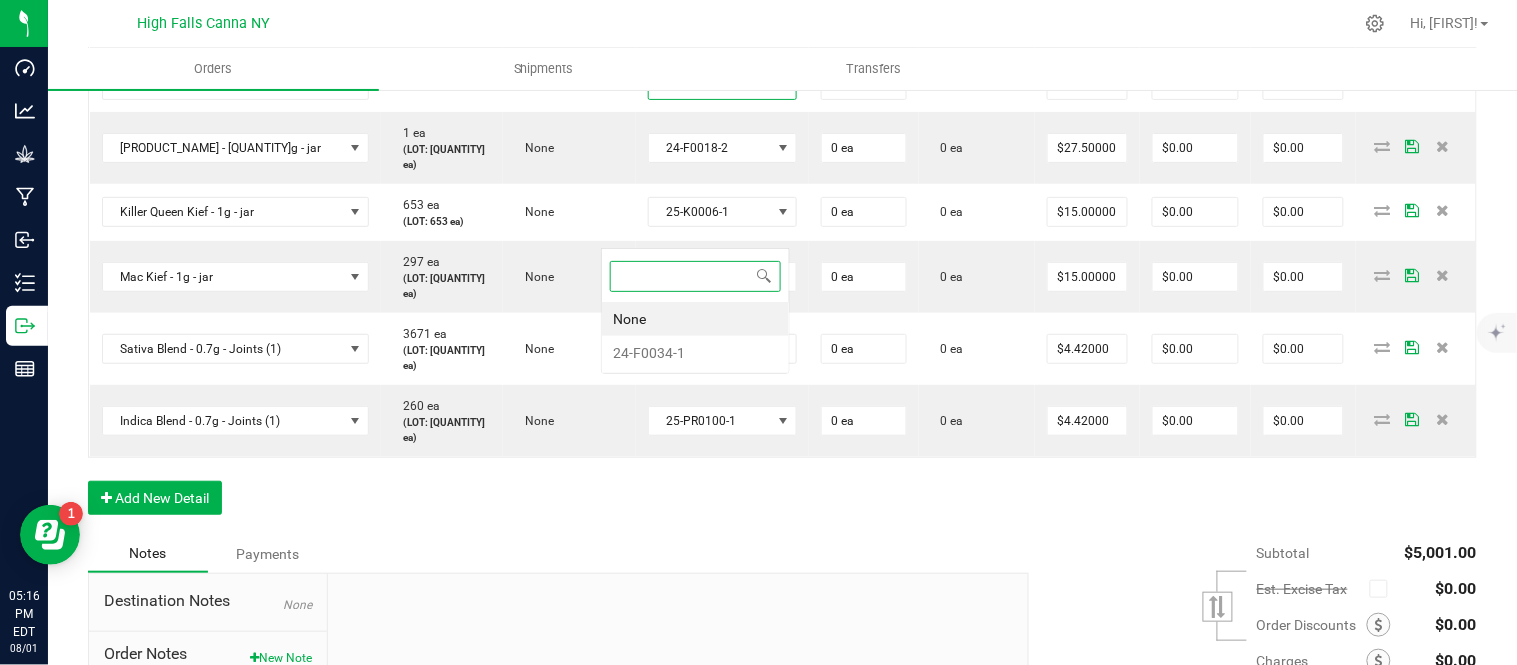scroll, scrollTop: 99970, scrollLeft: 99872, axis: both 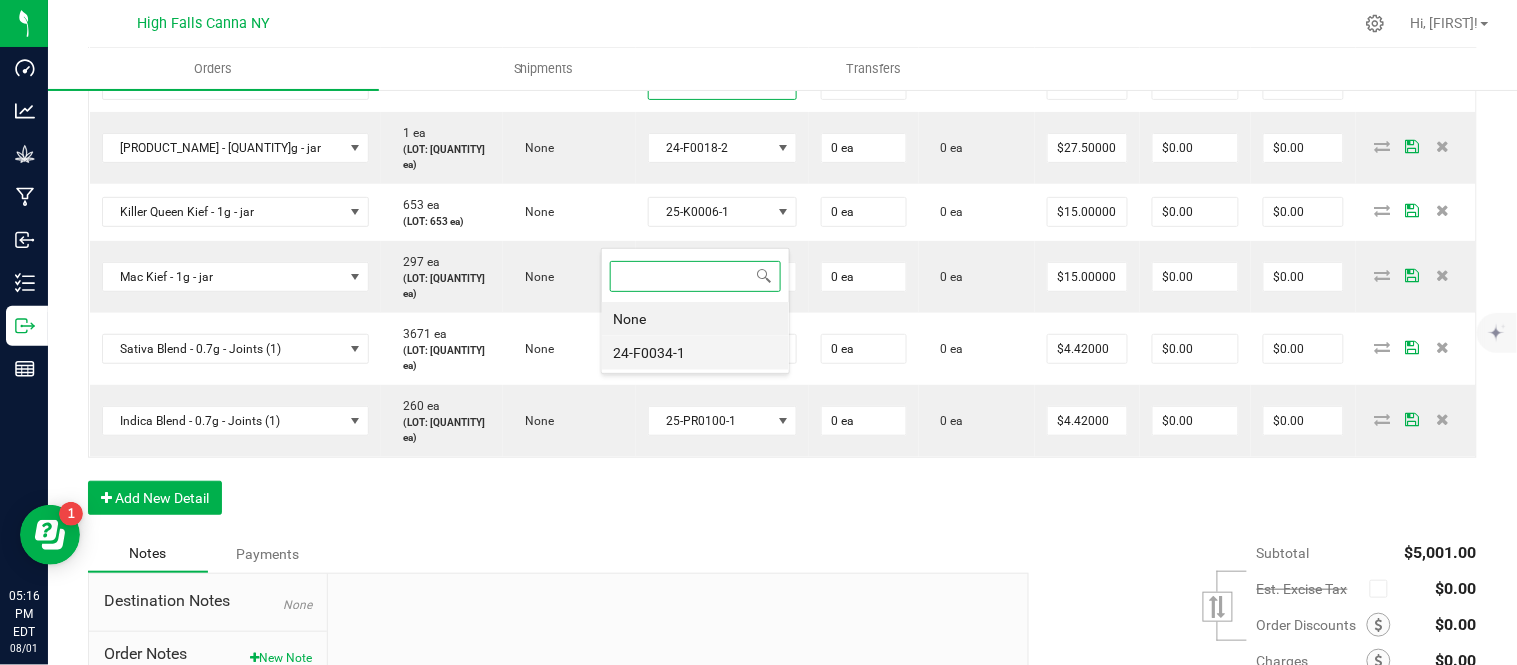 click on "24-F0034-1" at bounding box center (695, 353) 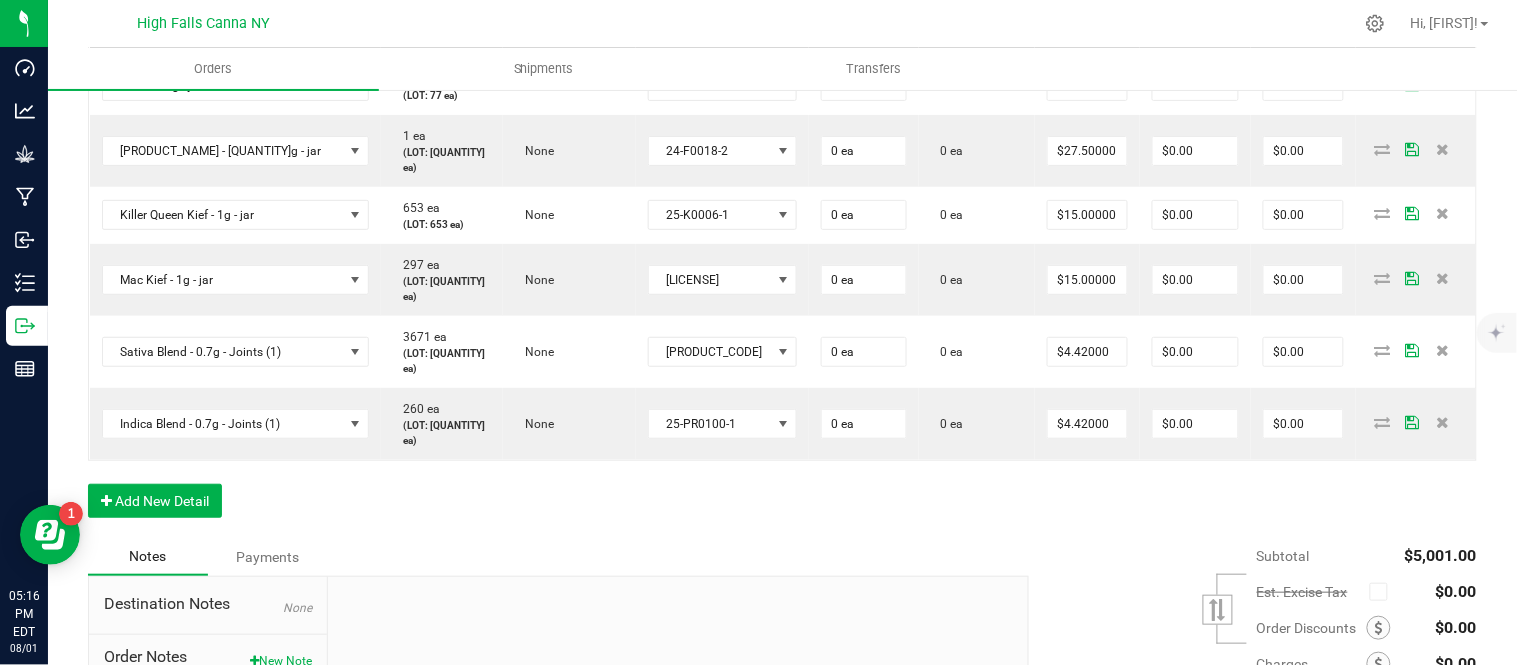 click on "None" at bounding box center (710, 31) 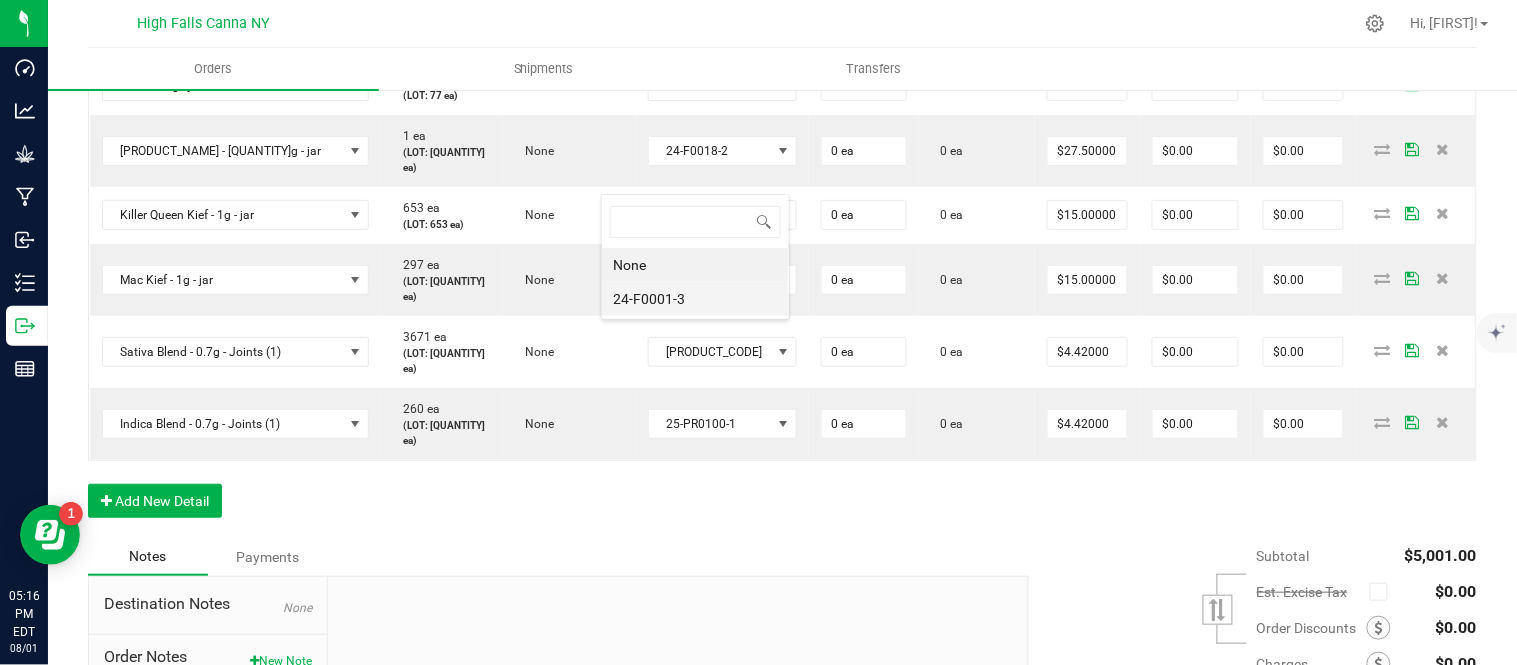 scroll, scrollTop: 99970, scrollLeft: 99872, axis: both 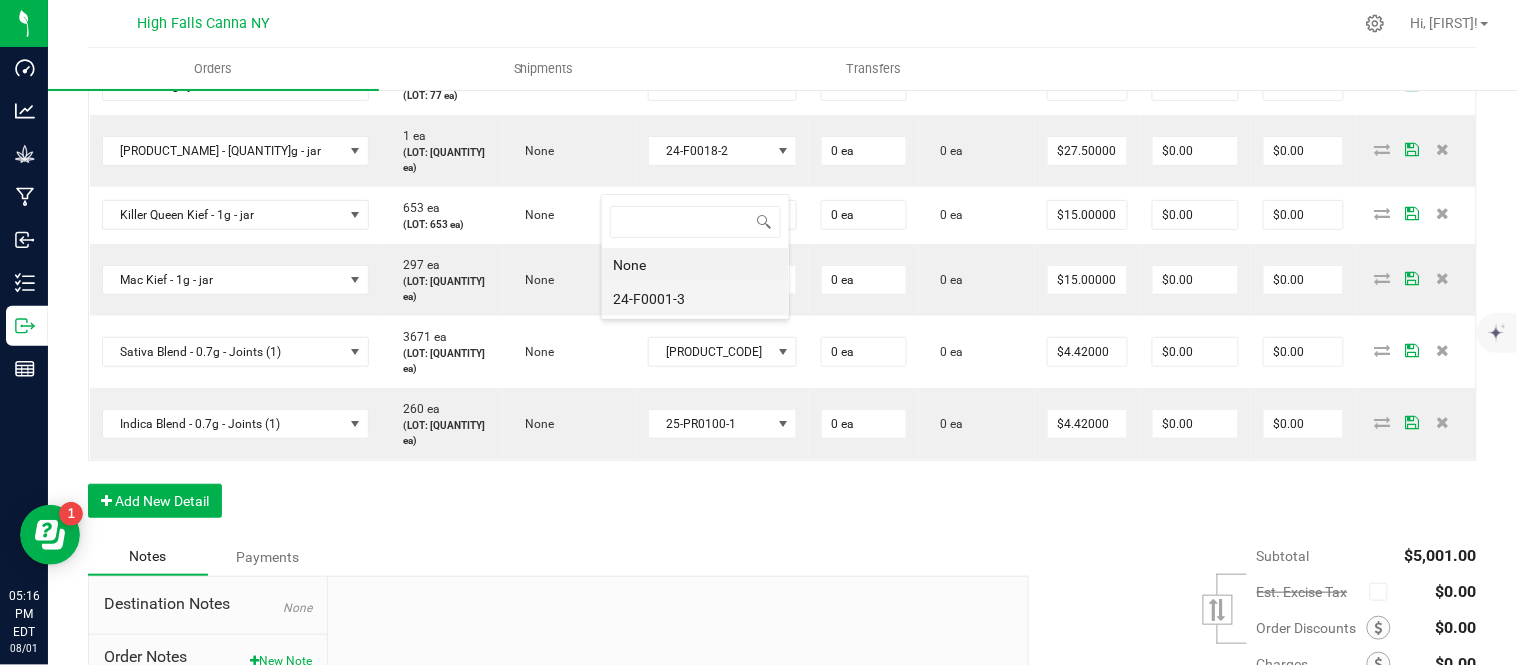 click on "24-F0001-3" at bounding box center (695, 299) 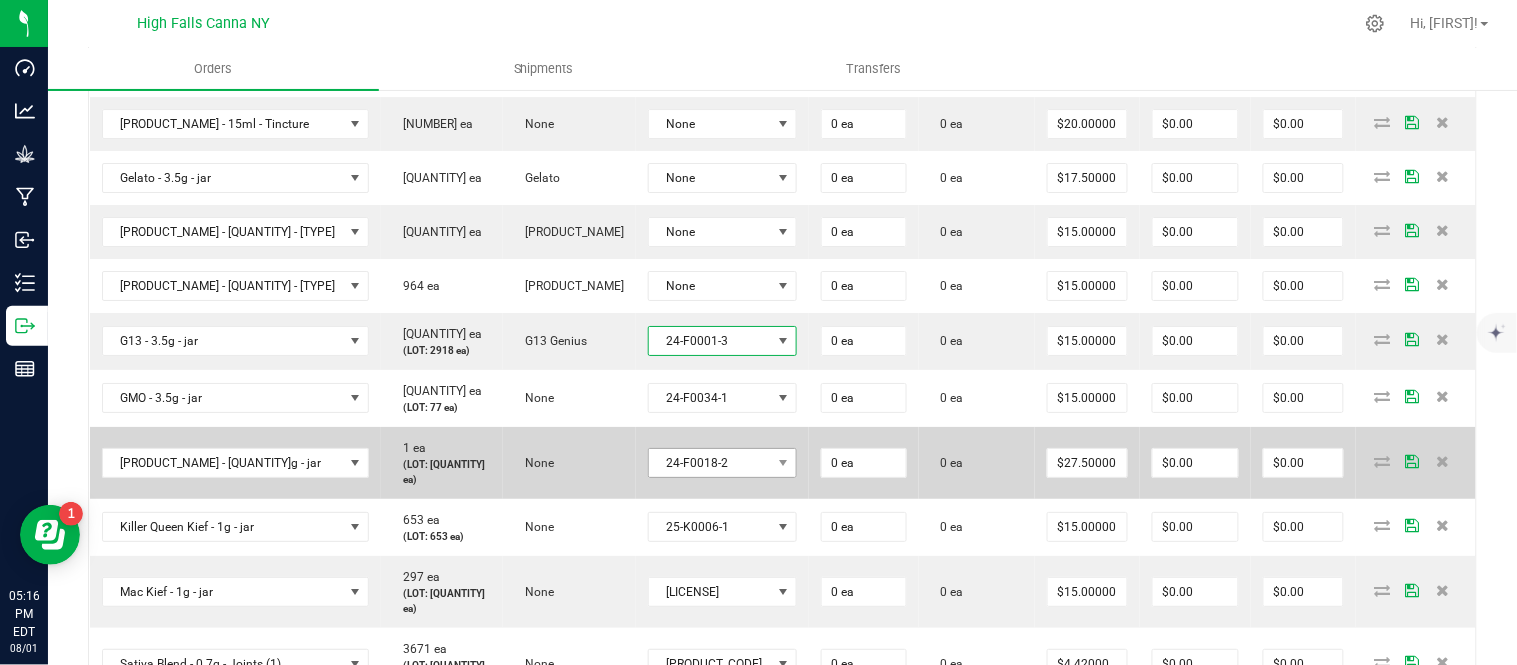 scroll 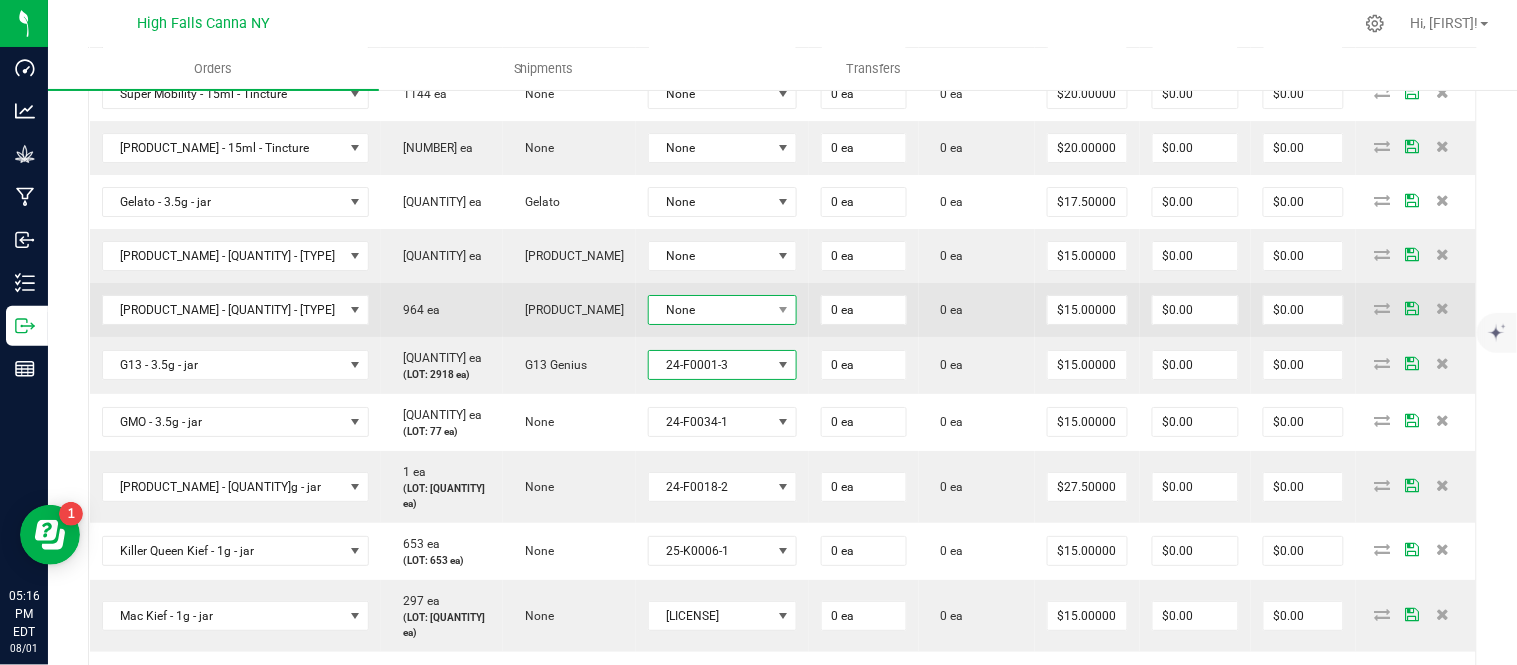 click on "None" at bounding box center [710, 310] 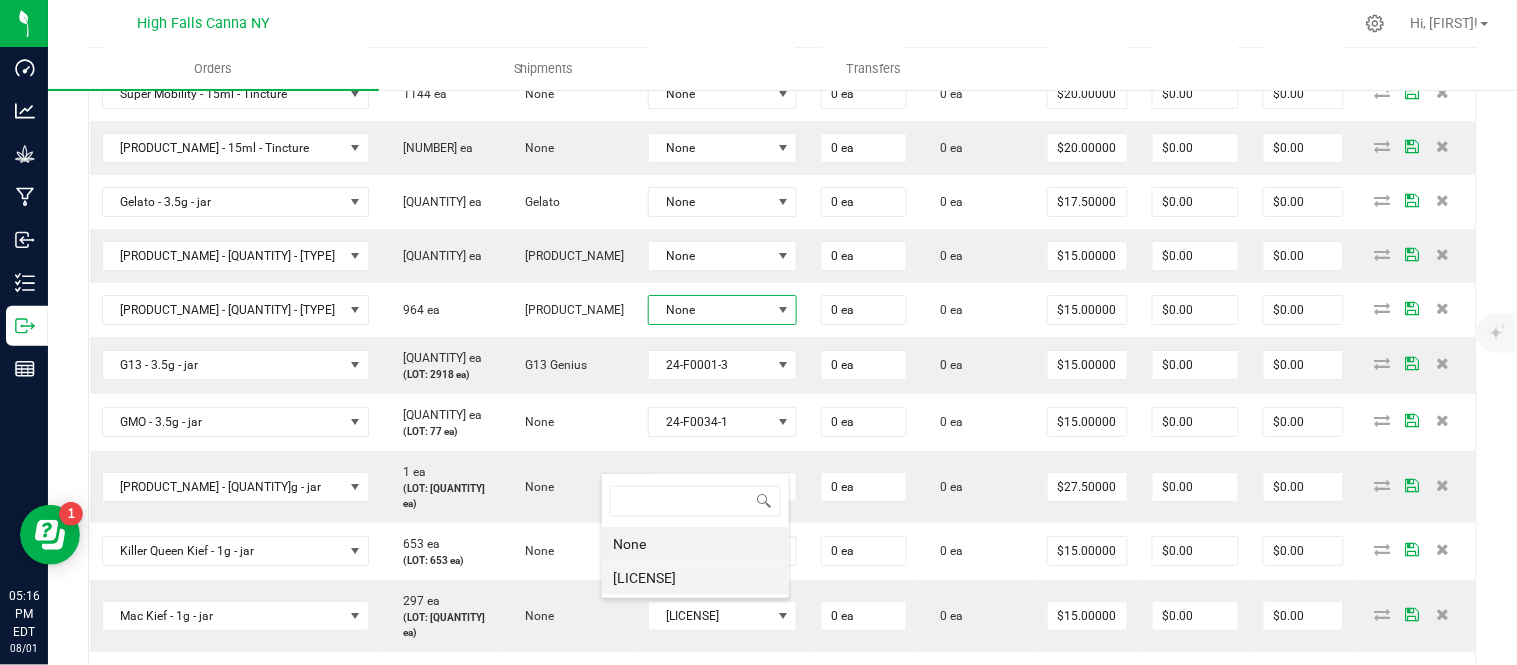 click on "[LICENSE]" at bounding box center (695, 578) 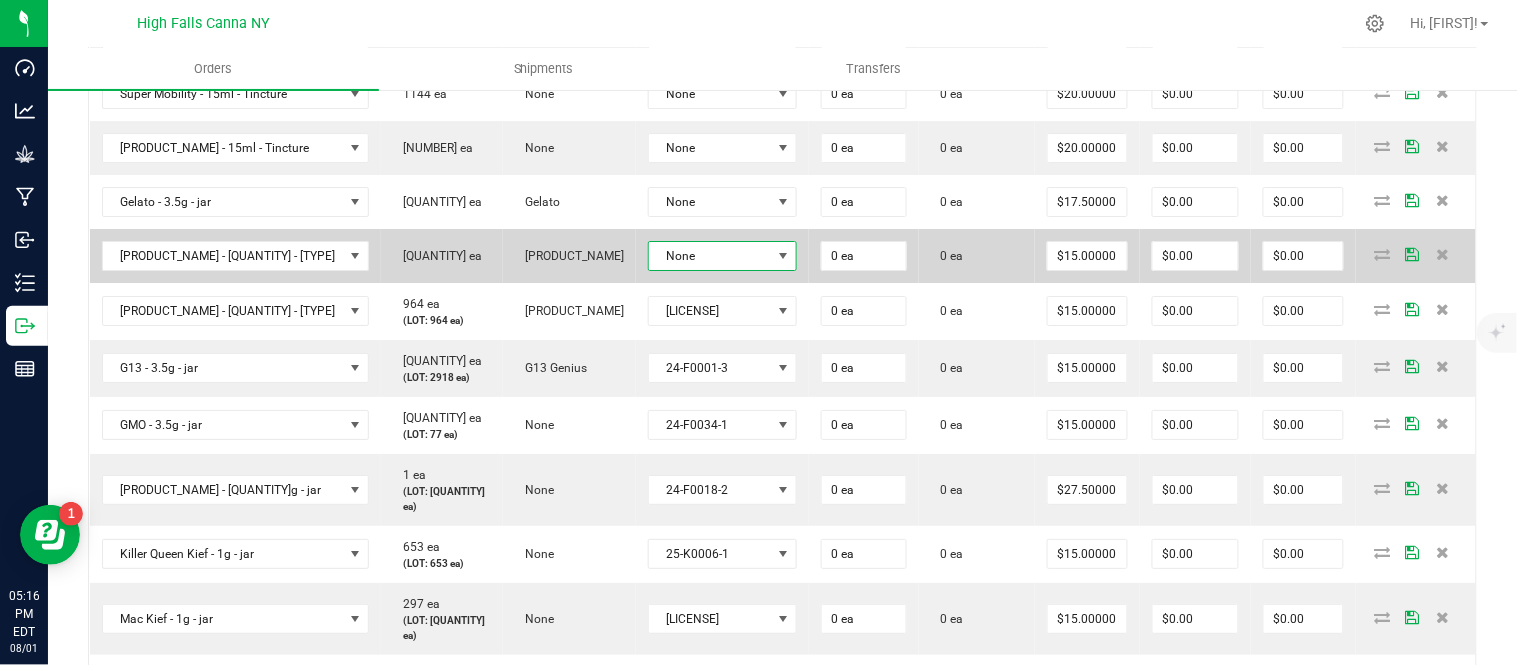 click on "None" at bounding box center (710, 256) 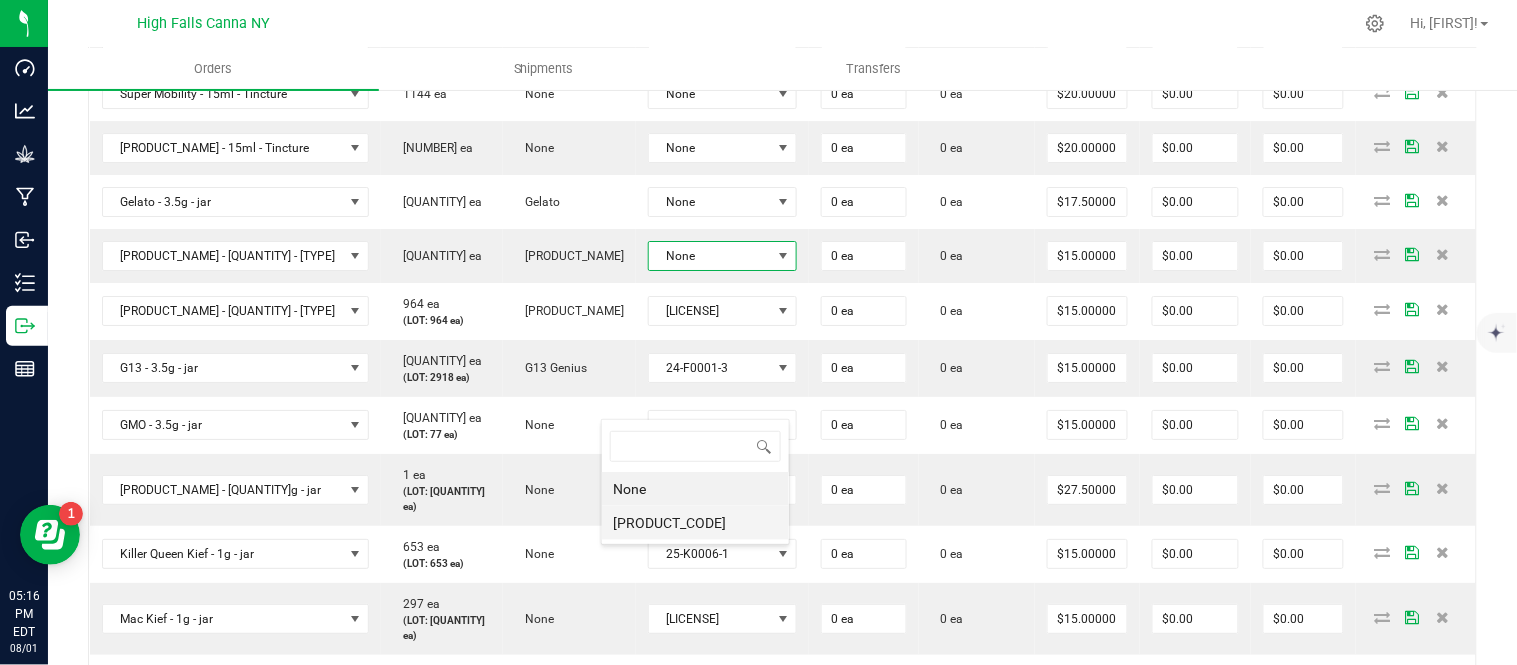 click on "[PRODUCT_CODE]" at bounding box center [695, 523] 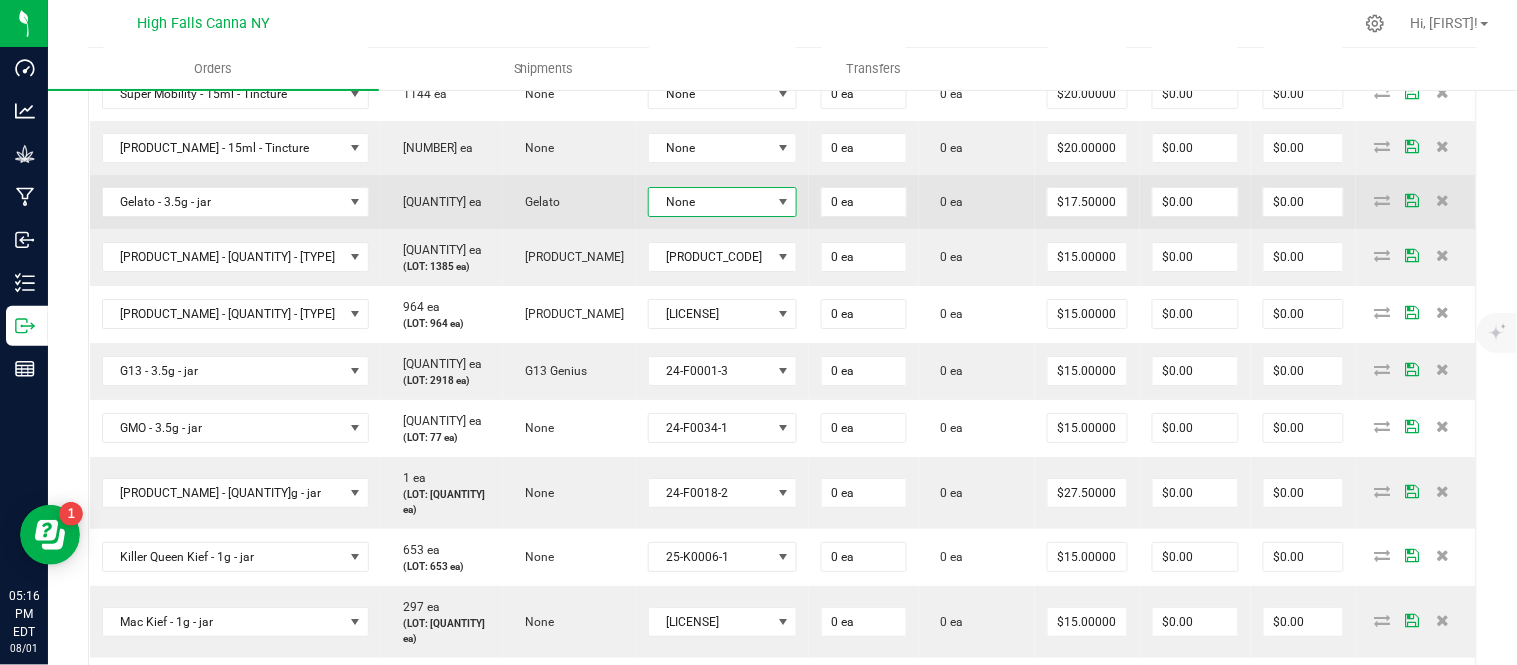 click on "None" at bounding box center (710, 202) 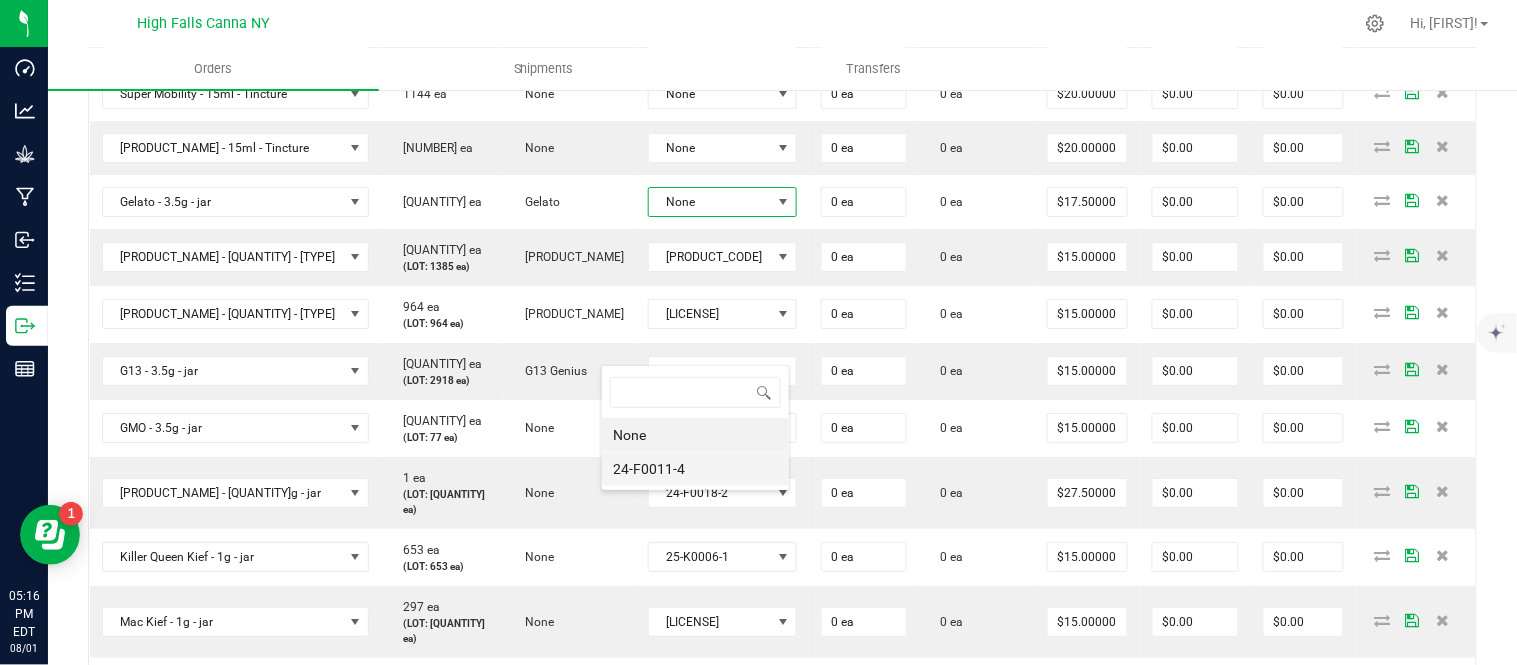 click on "24-F0011-4" at bounding box center [695, 469] 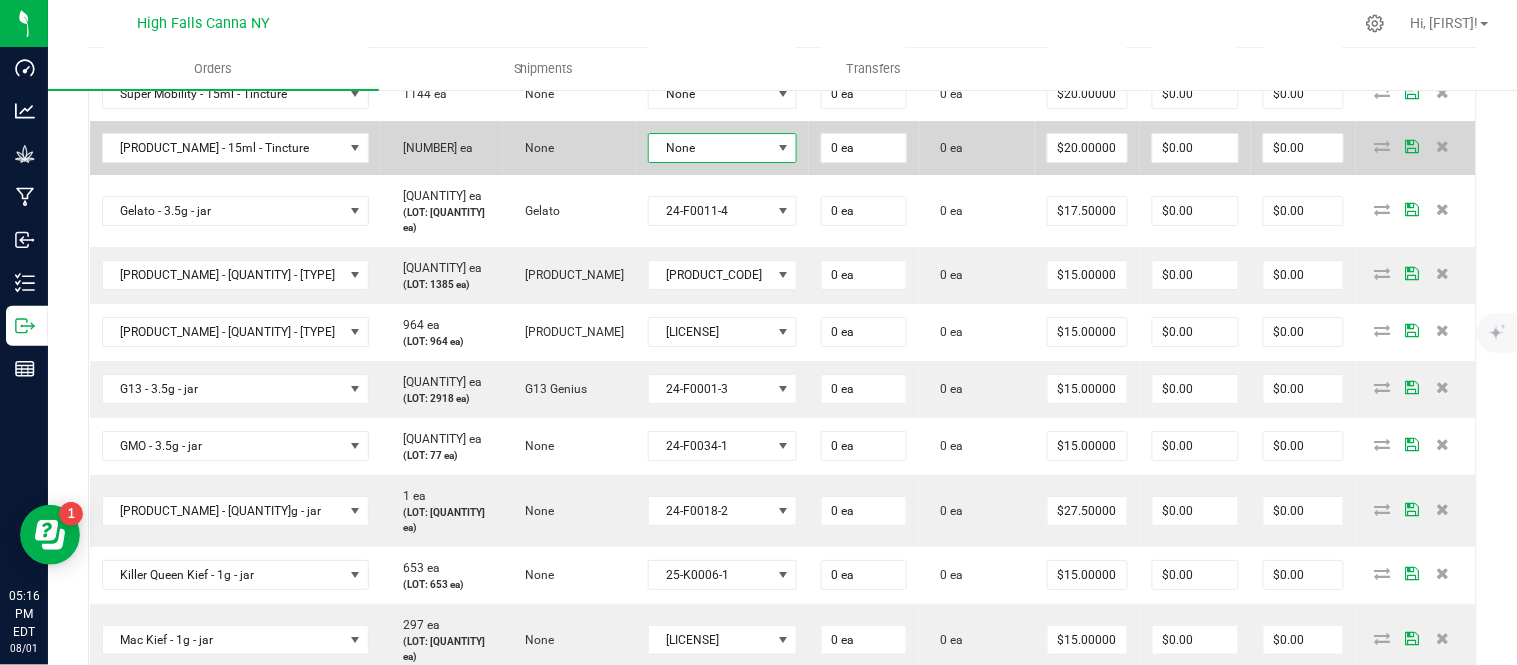 click on "None" at bounding box center (710, 148) 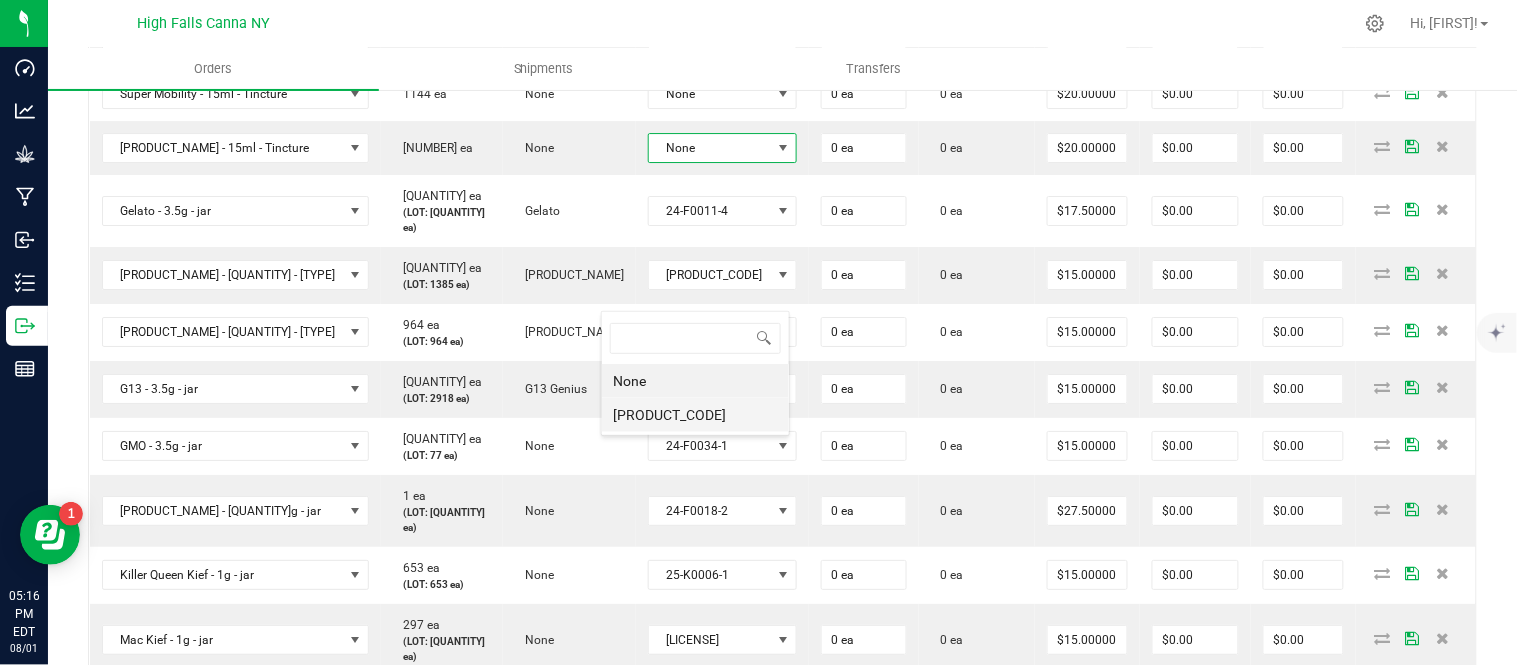 click on "[PRODUCT_CODE]" at bounding box center [695, 415] 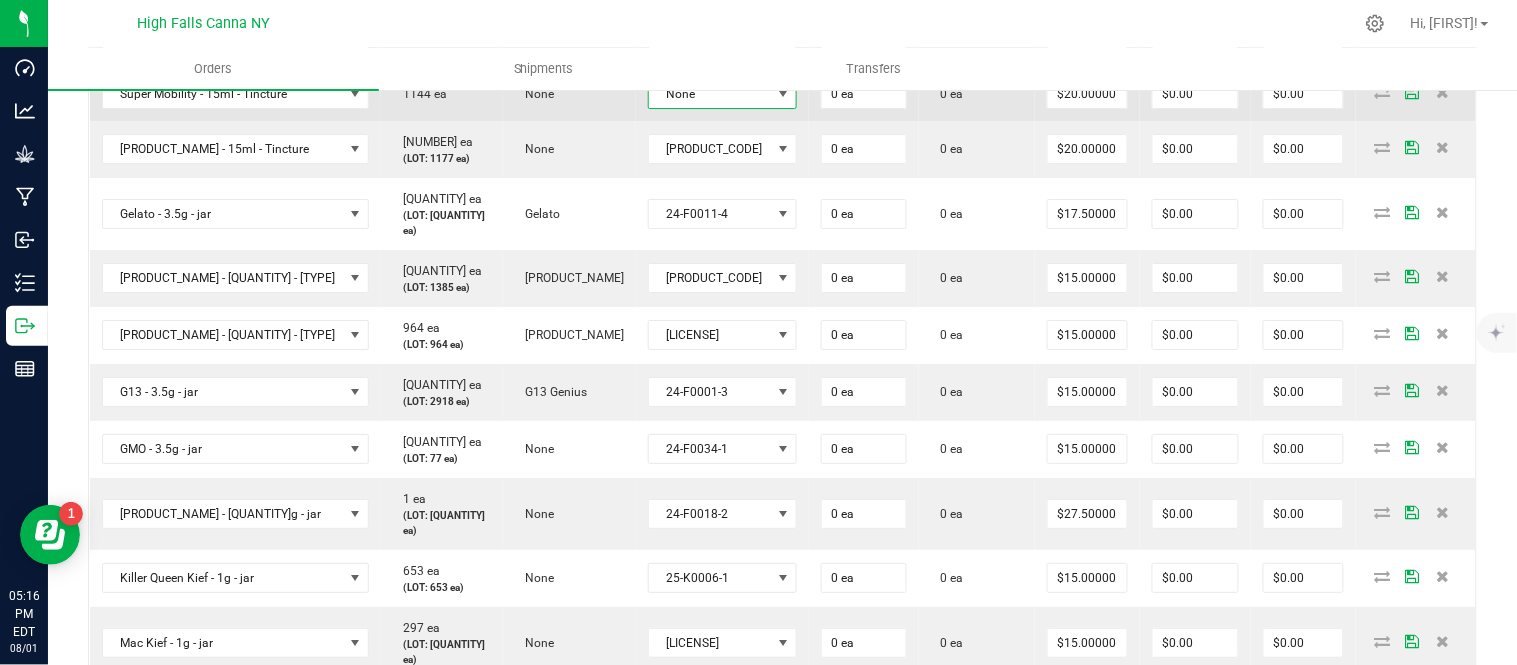 click on "None" at bounding box center (710, 94) 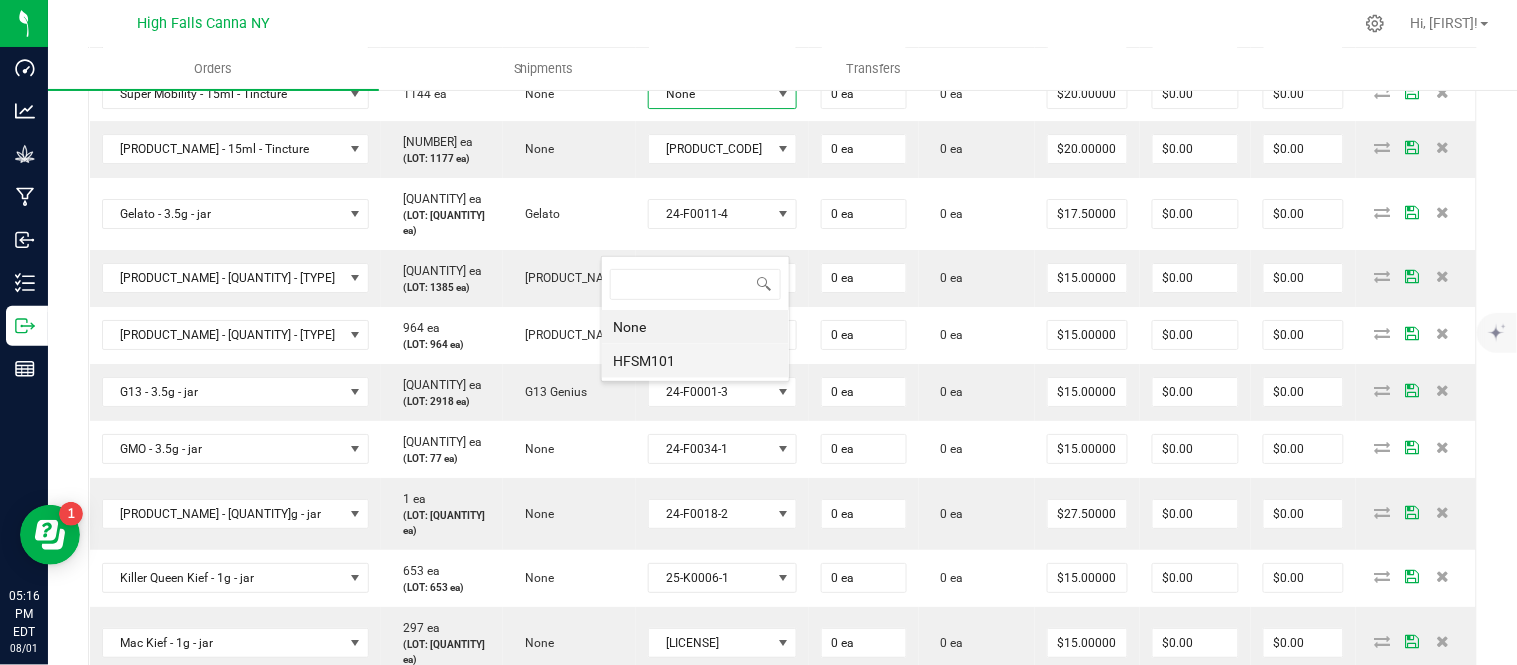 click on "HFSM101" at bounding box center [695, 361] 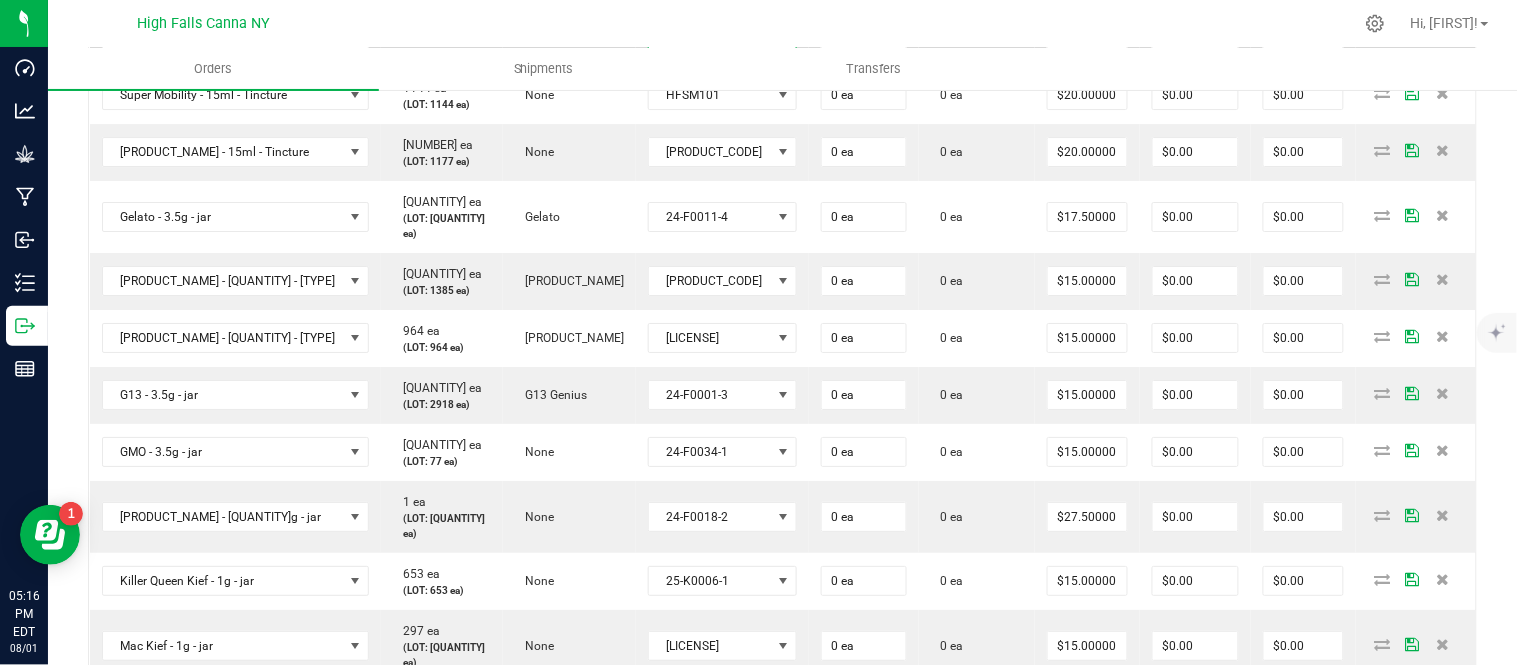 click on "None" at bounding box center (710, 40) 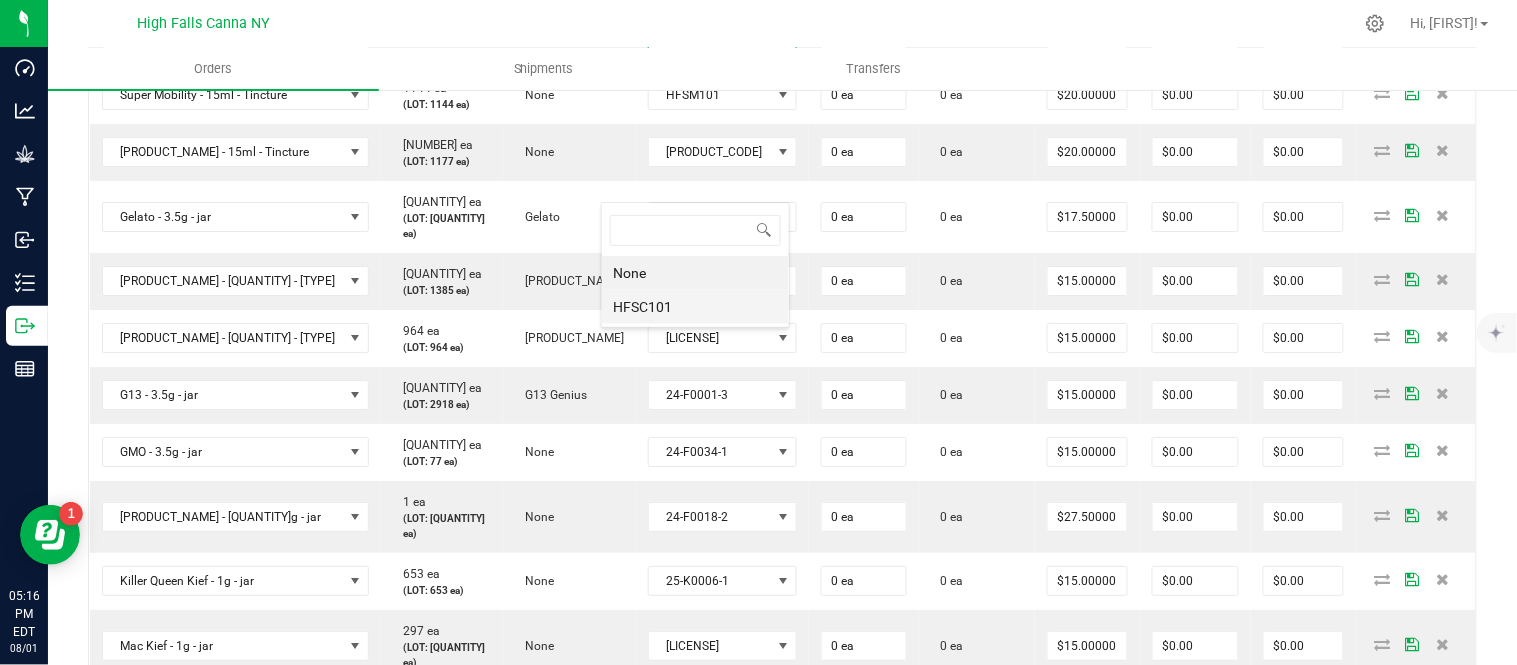click on "HFSC101" at bounding box center (695, 307) 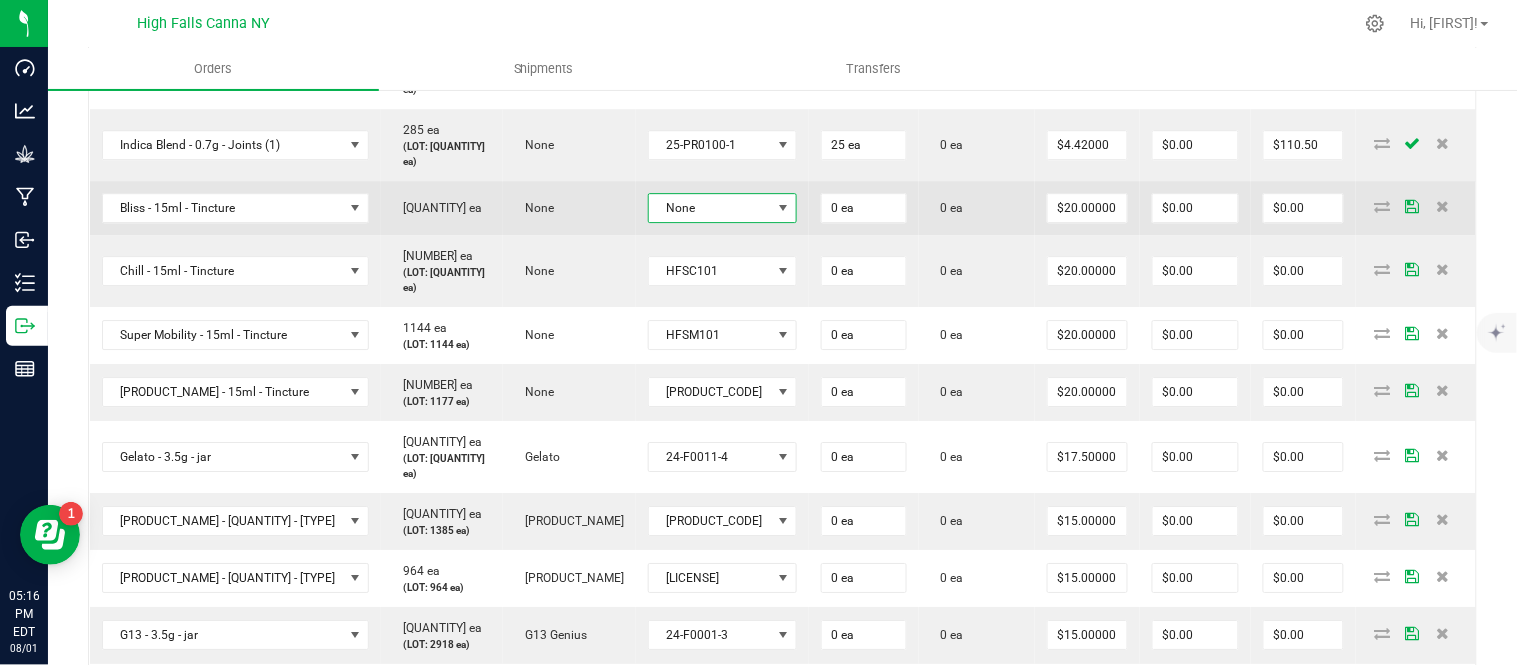 click on "None" at bounding box center [710, 208] 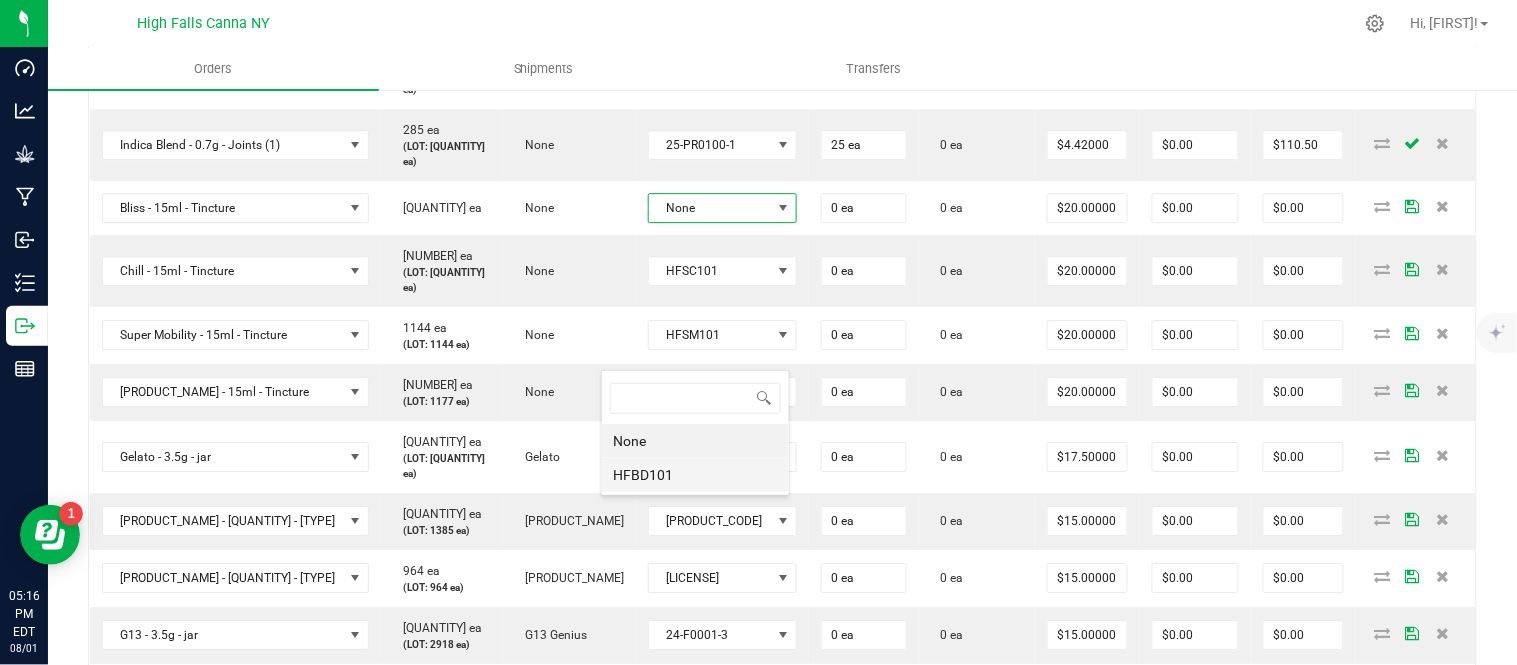 click on "HFBD101" at bounding box center [695, 475] 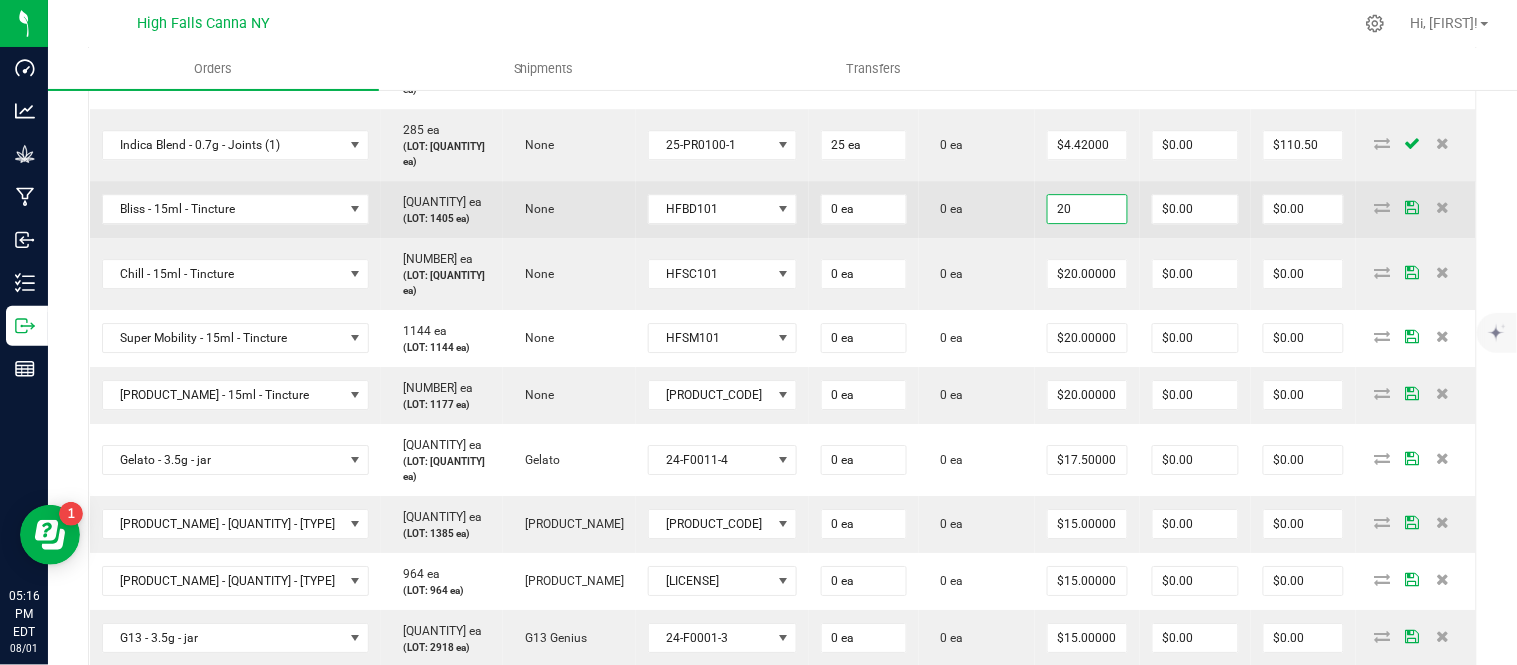 click on "20" at bounding box center [1087, 209] 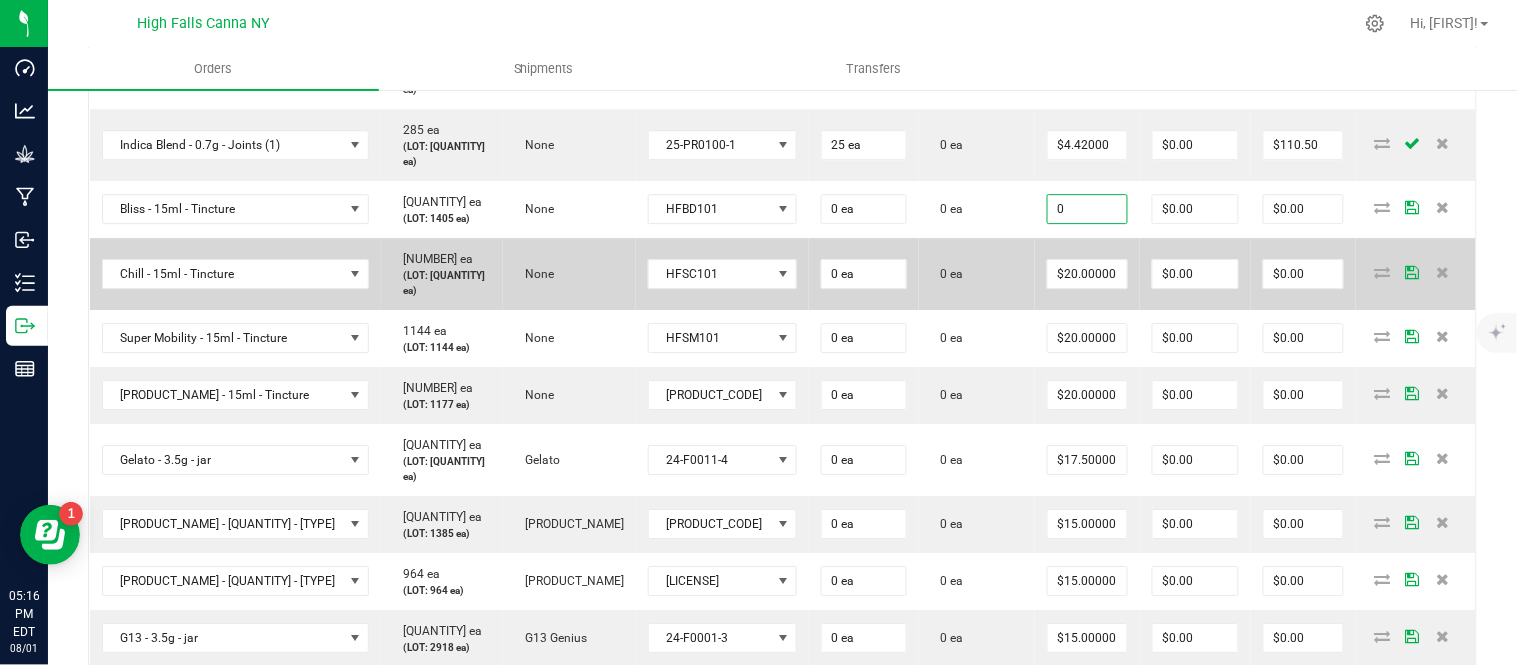 type on "$0.00000" 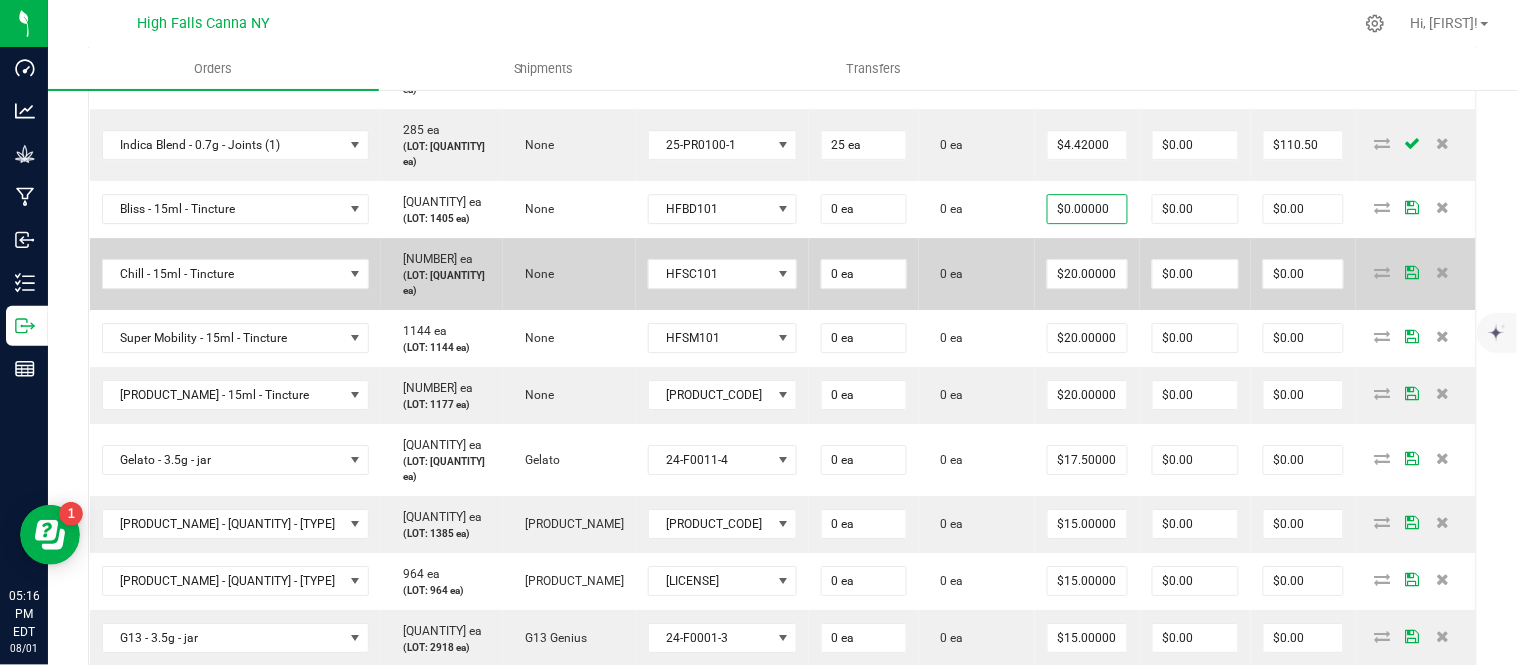 click on "$20.00000" at bounding box center (1087, 274) 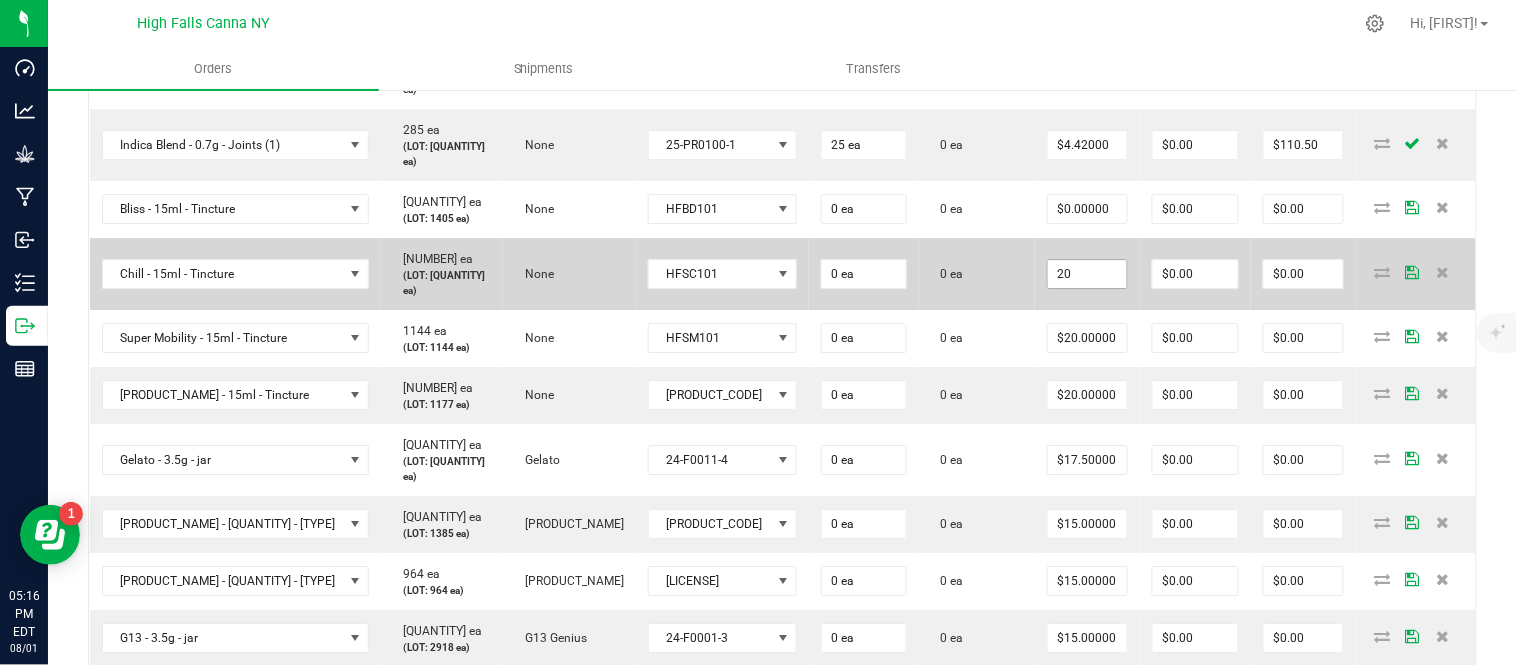 click on "20" at bounding box center (1087, 274) 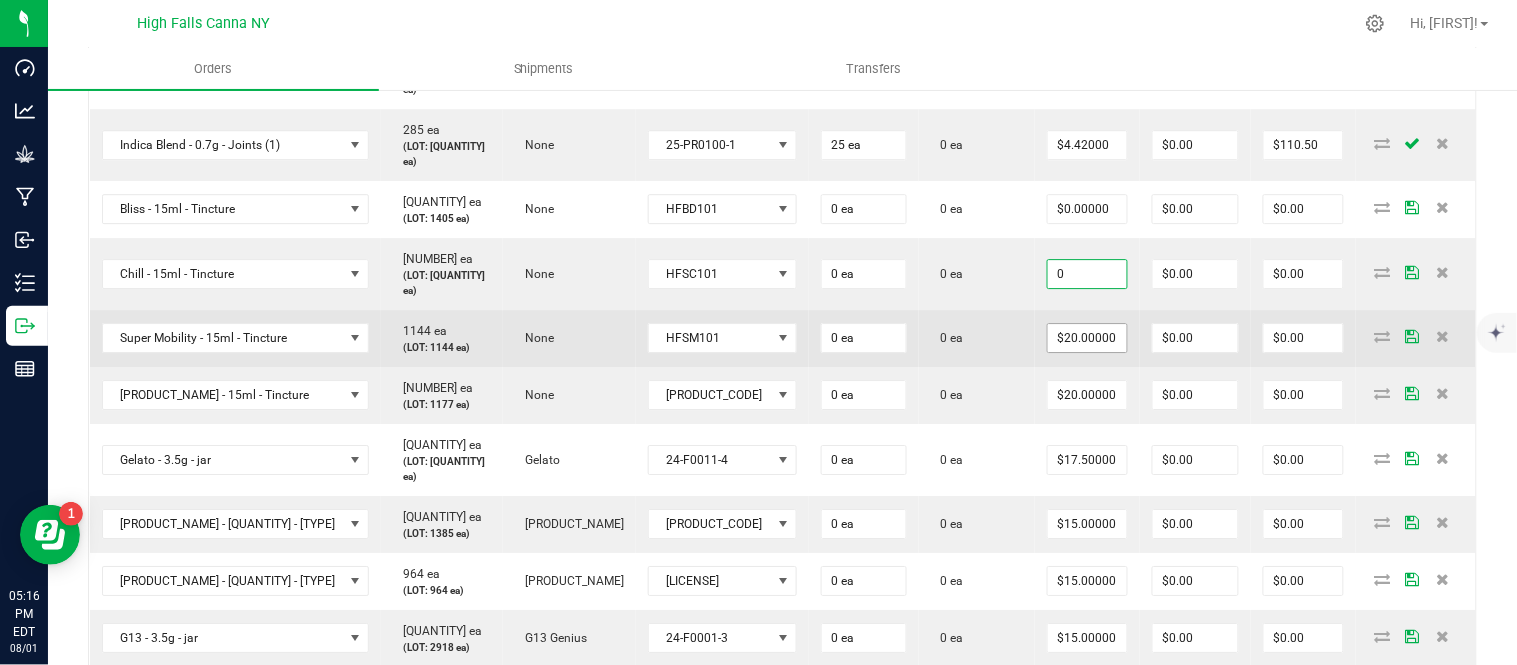 type on "$0.00000" 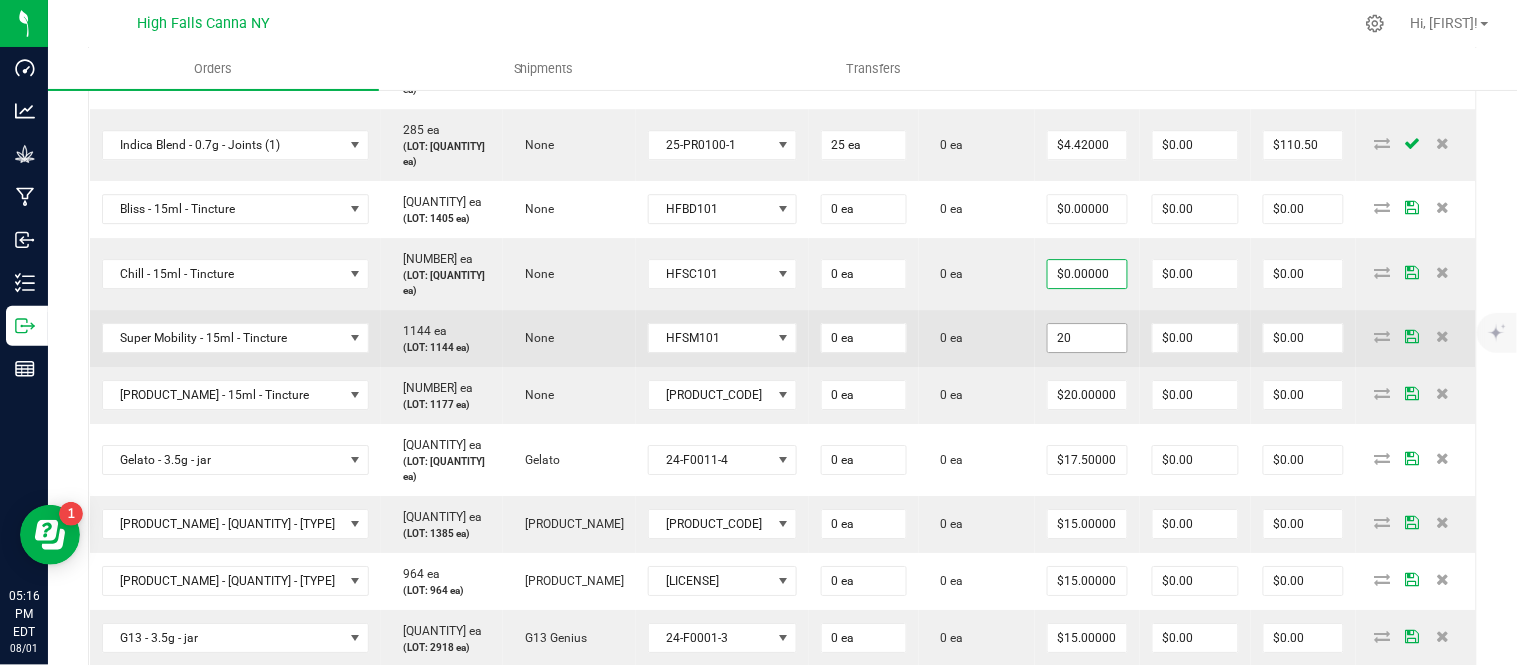 click on "20" at bounding box center (1087, 338) 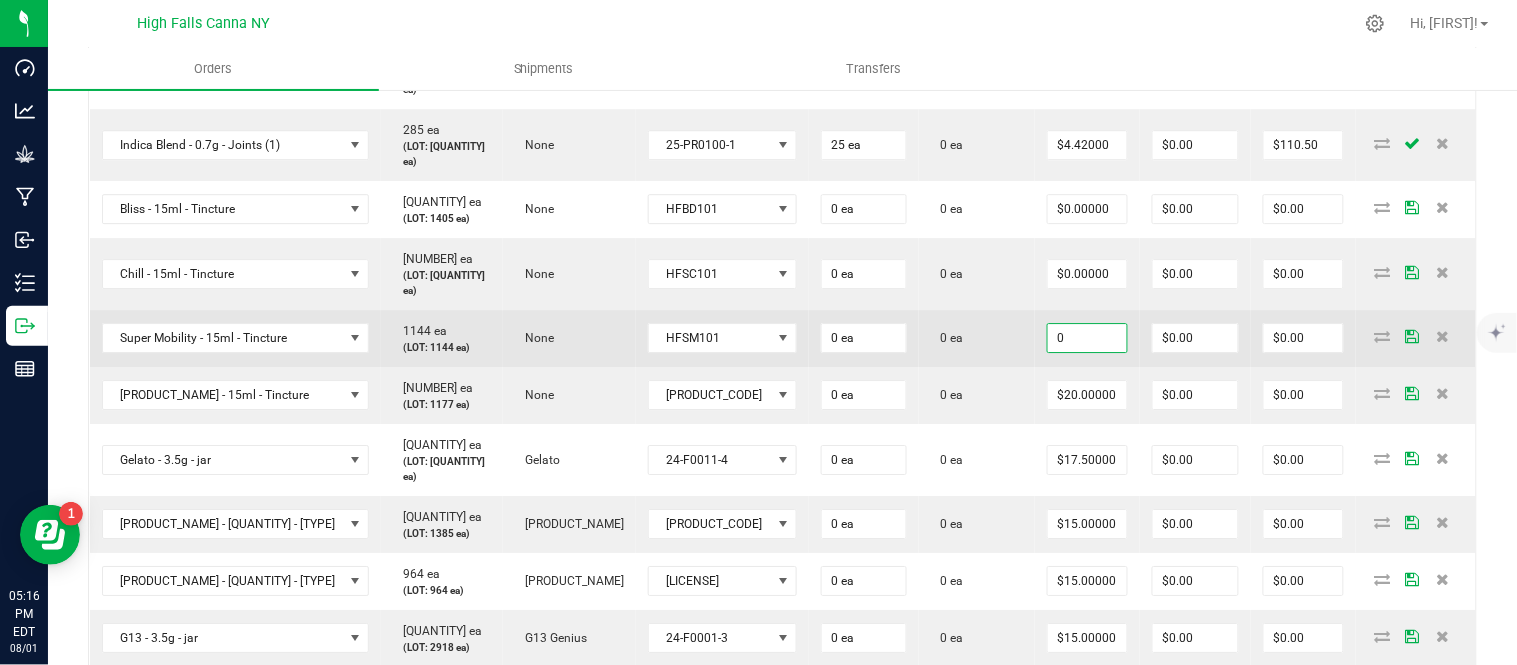 type on "$0.00000" 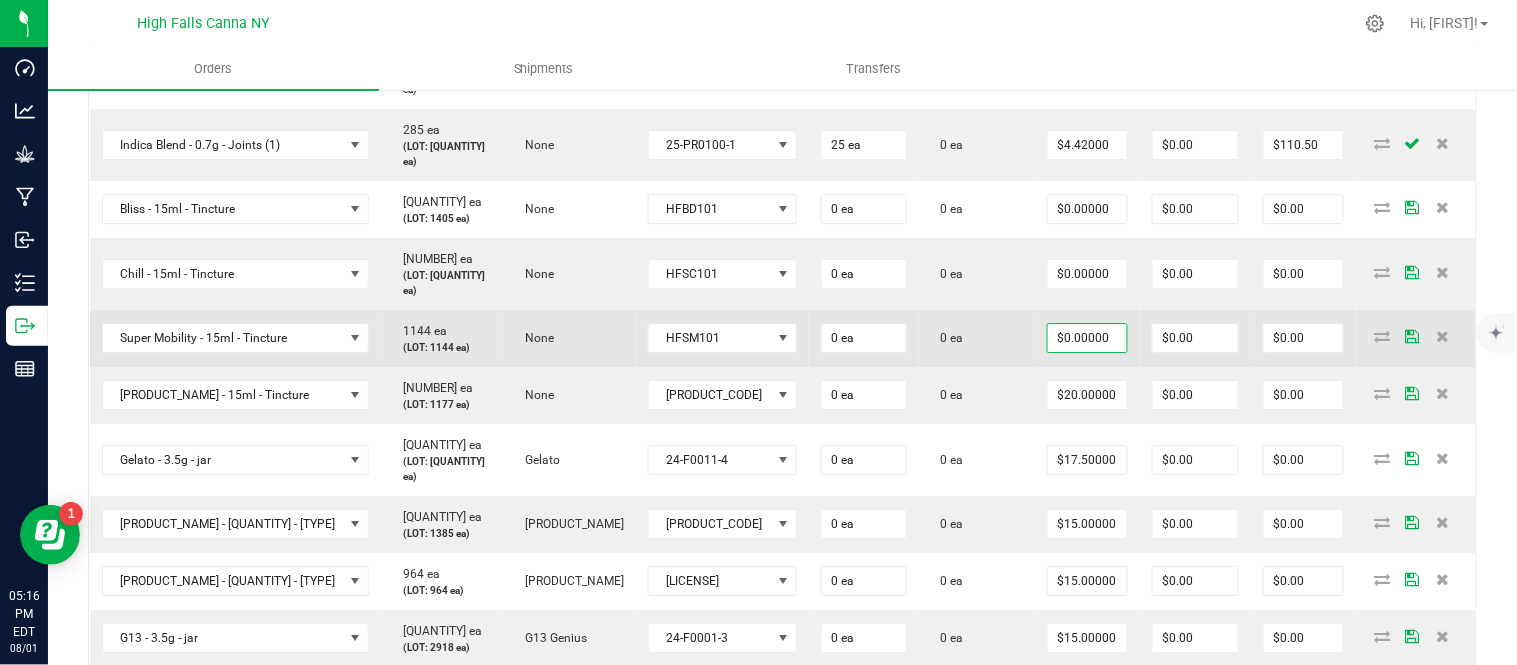 click on "0 ea" at bounding box center (977, 338) 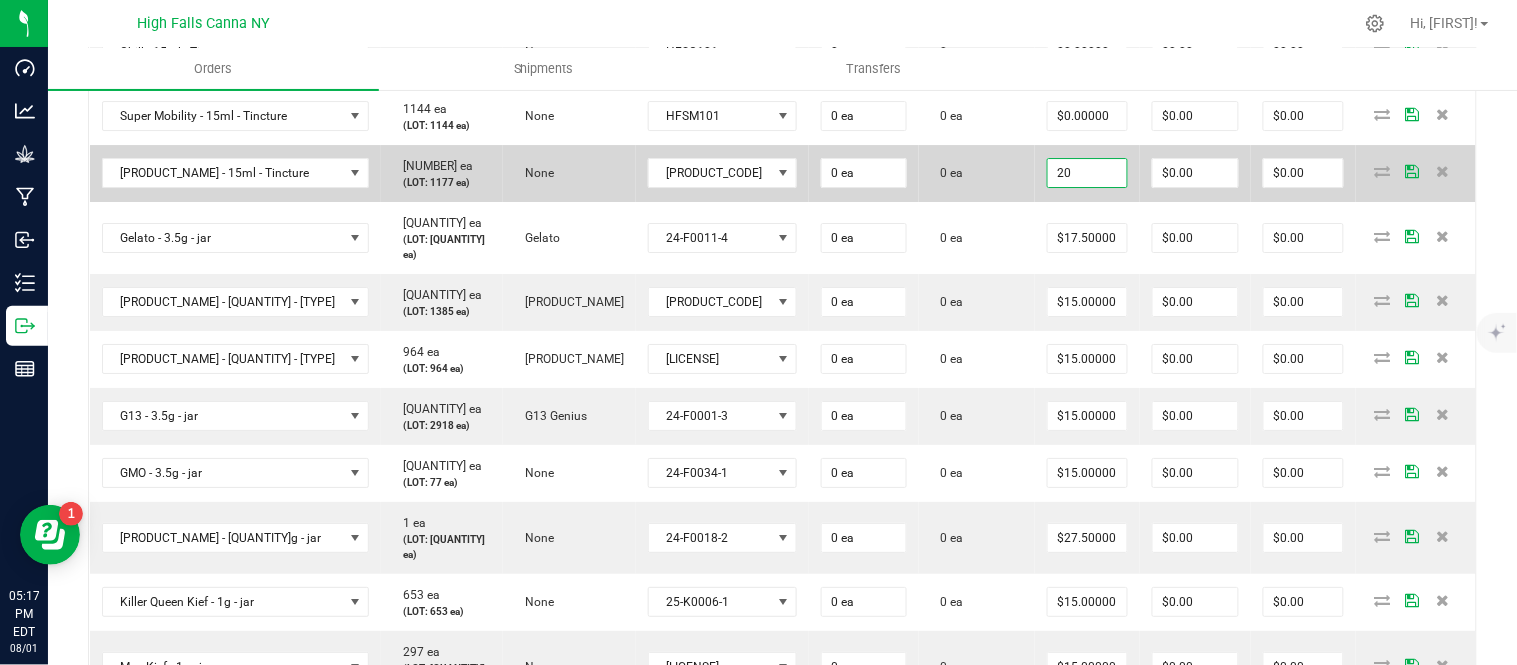 click on "20" at bounding box center [1087, 173] 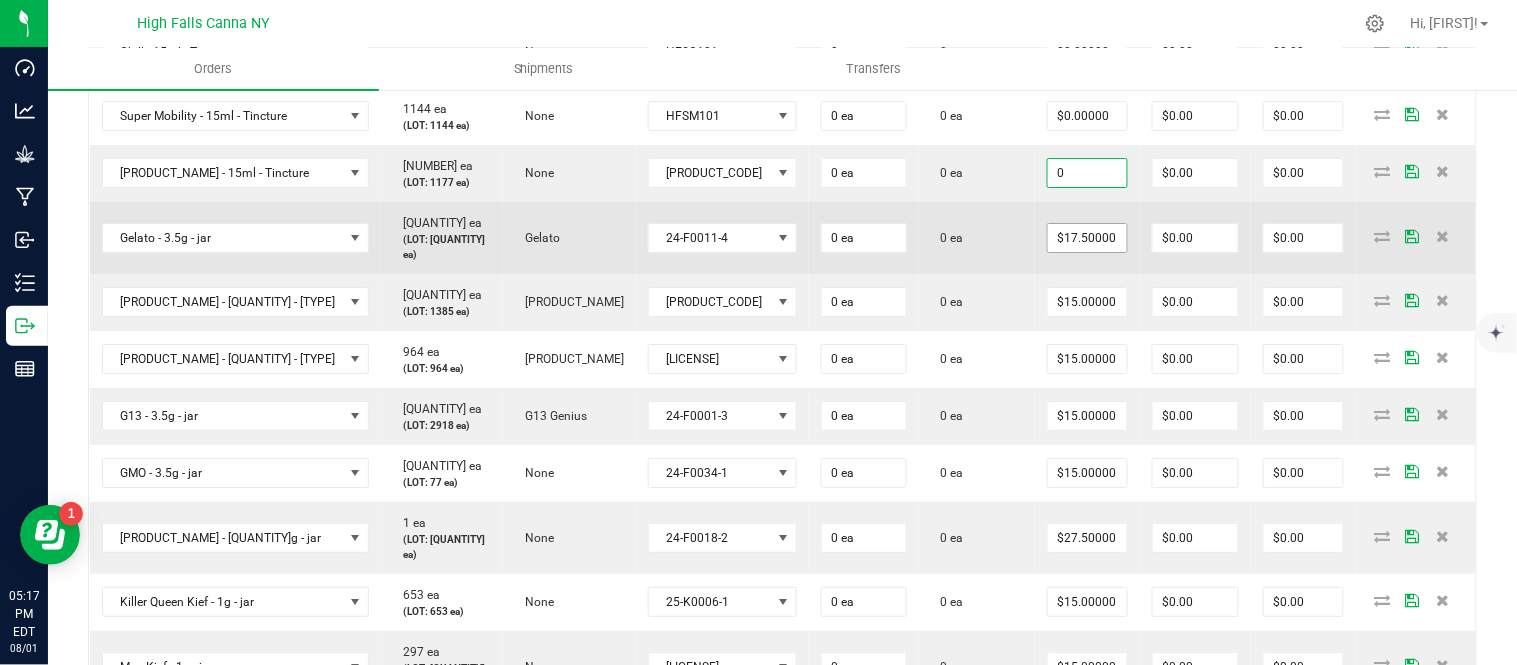 type on "$0.00000" 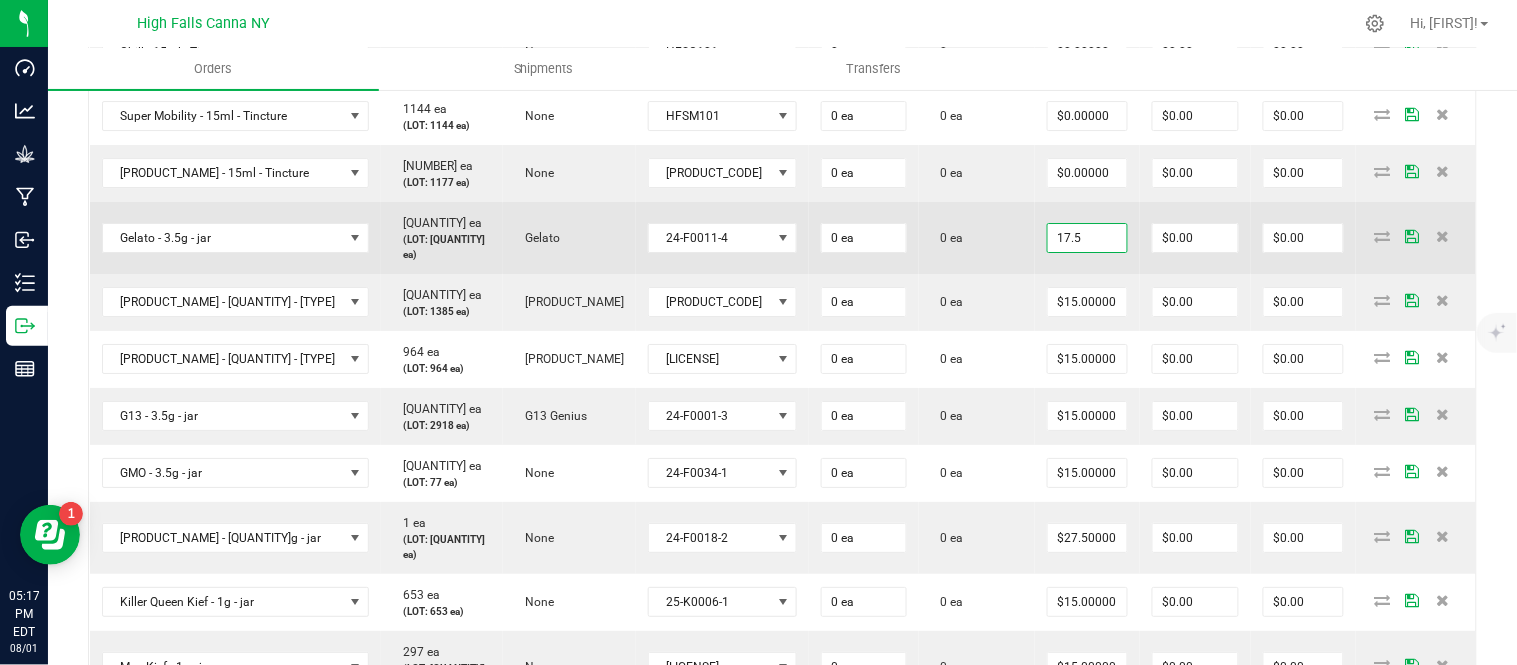 click on "17.5" at bounding box center (1087, 238) 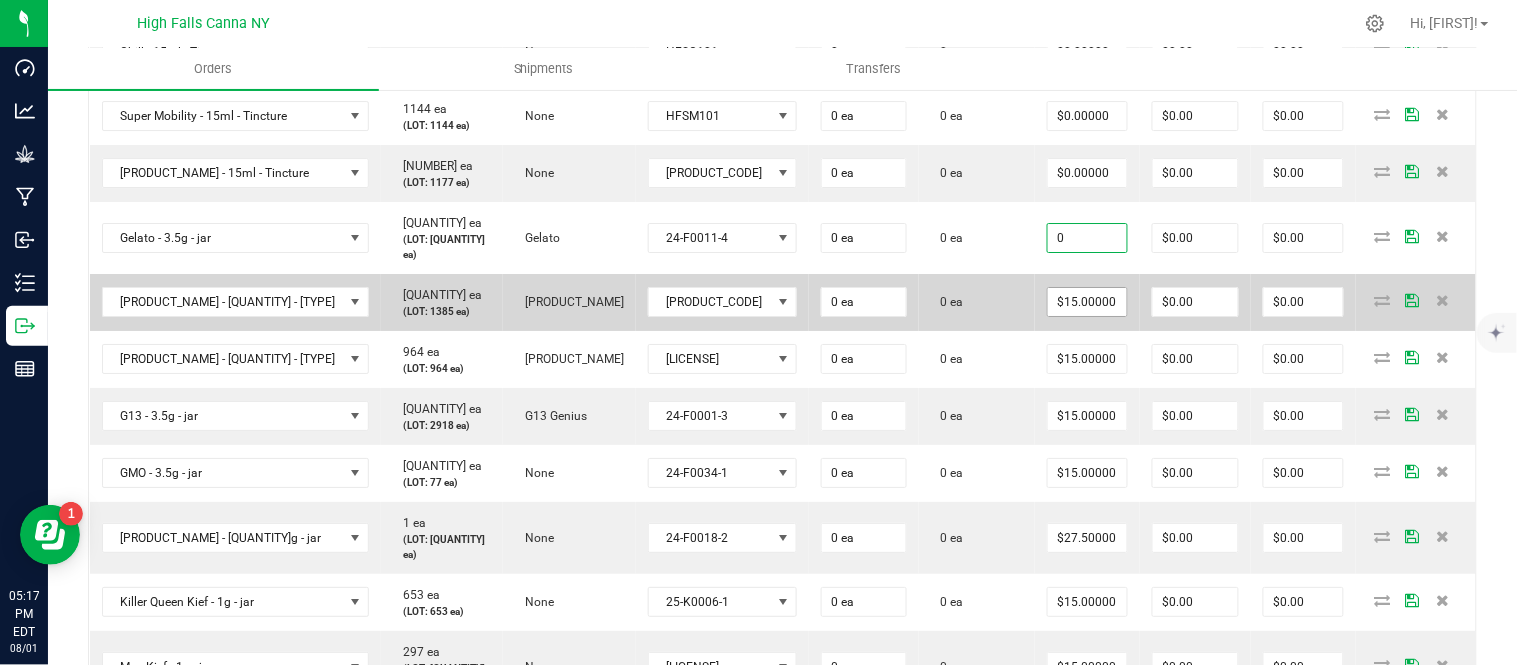type on "$0.00000" 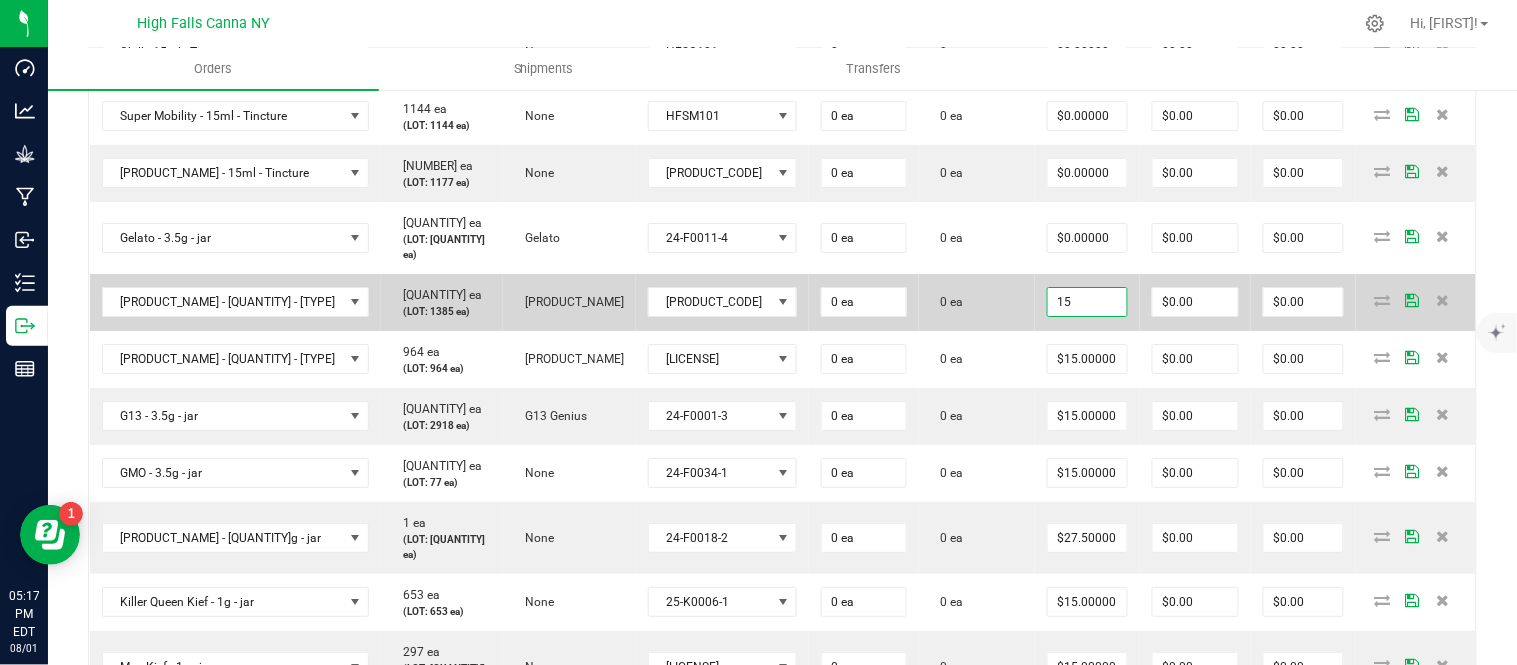 click on "15" at bounding box center (1087, 302) 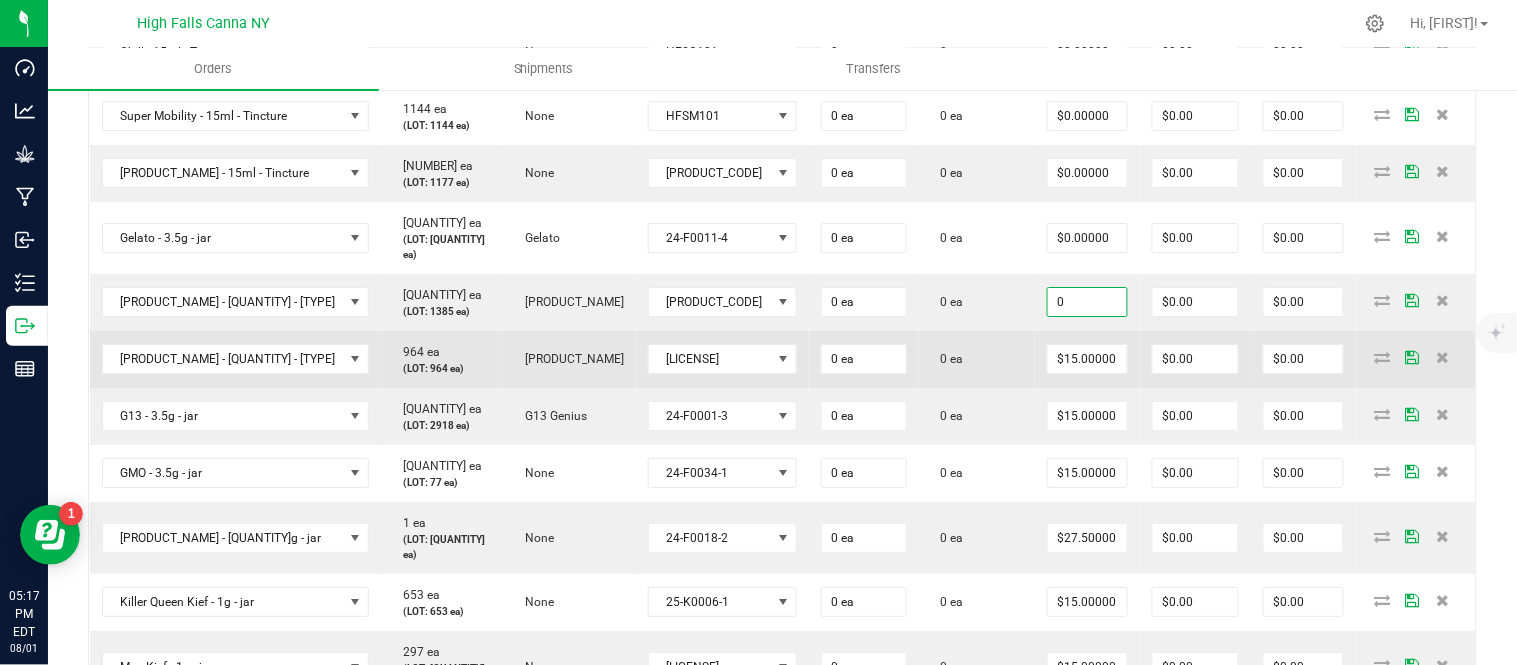 type on "$0.00000" 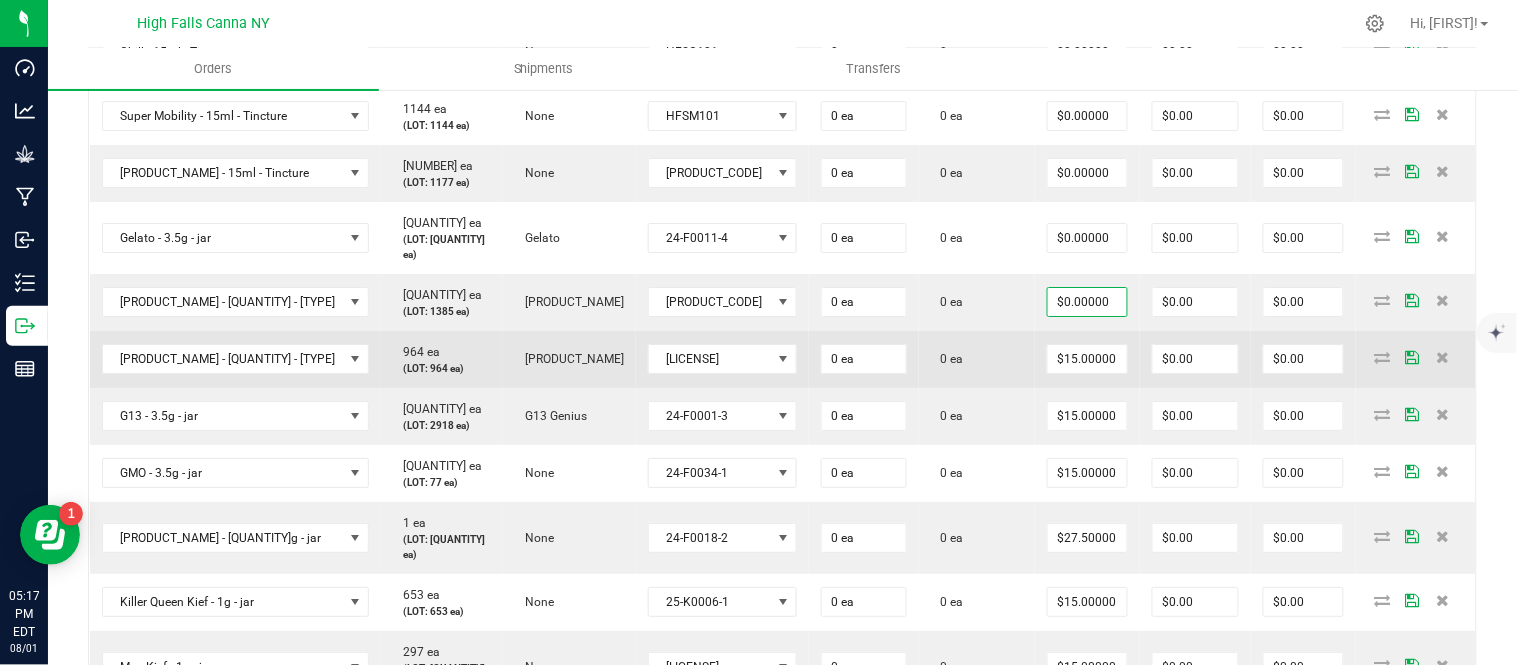 click on "$15.00000" at bounding box center [1087, 359] 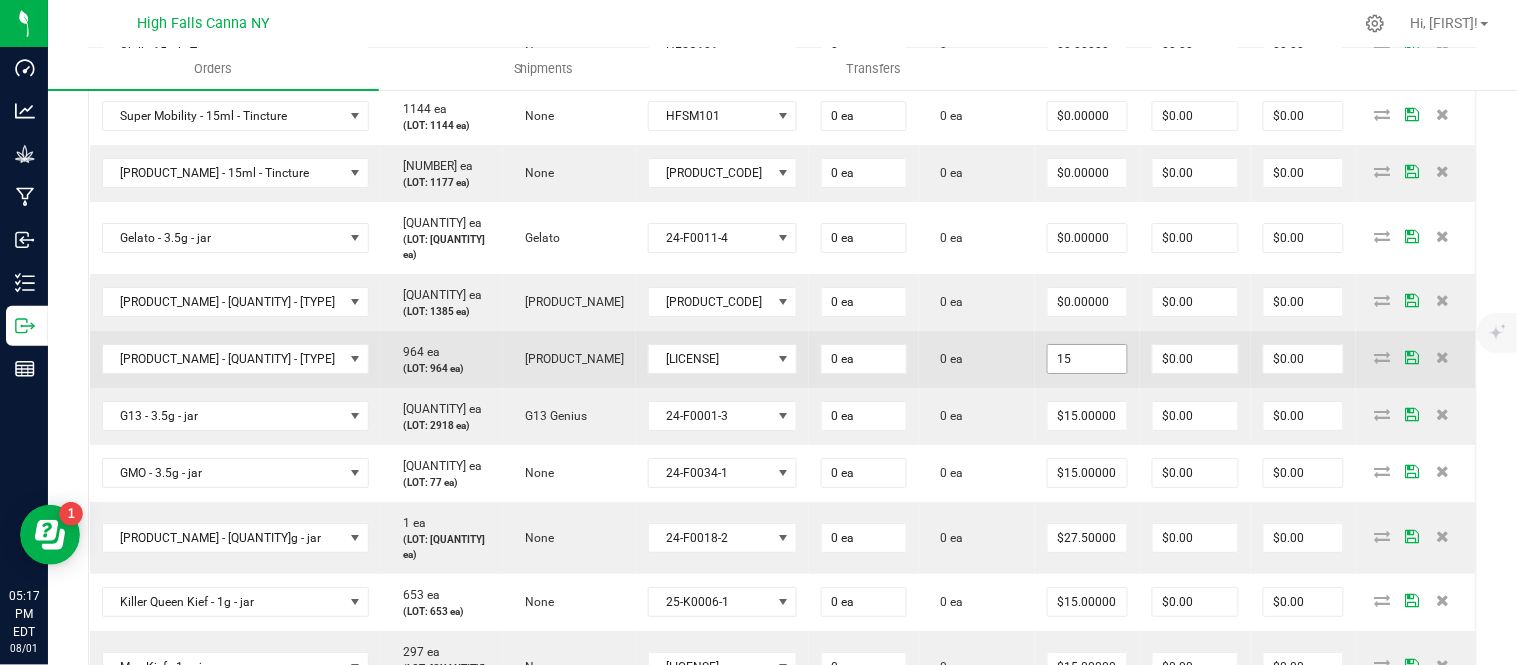 click on "15" at bounding box center (1087, 359) 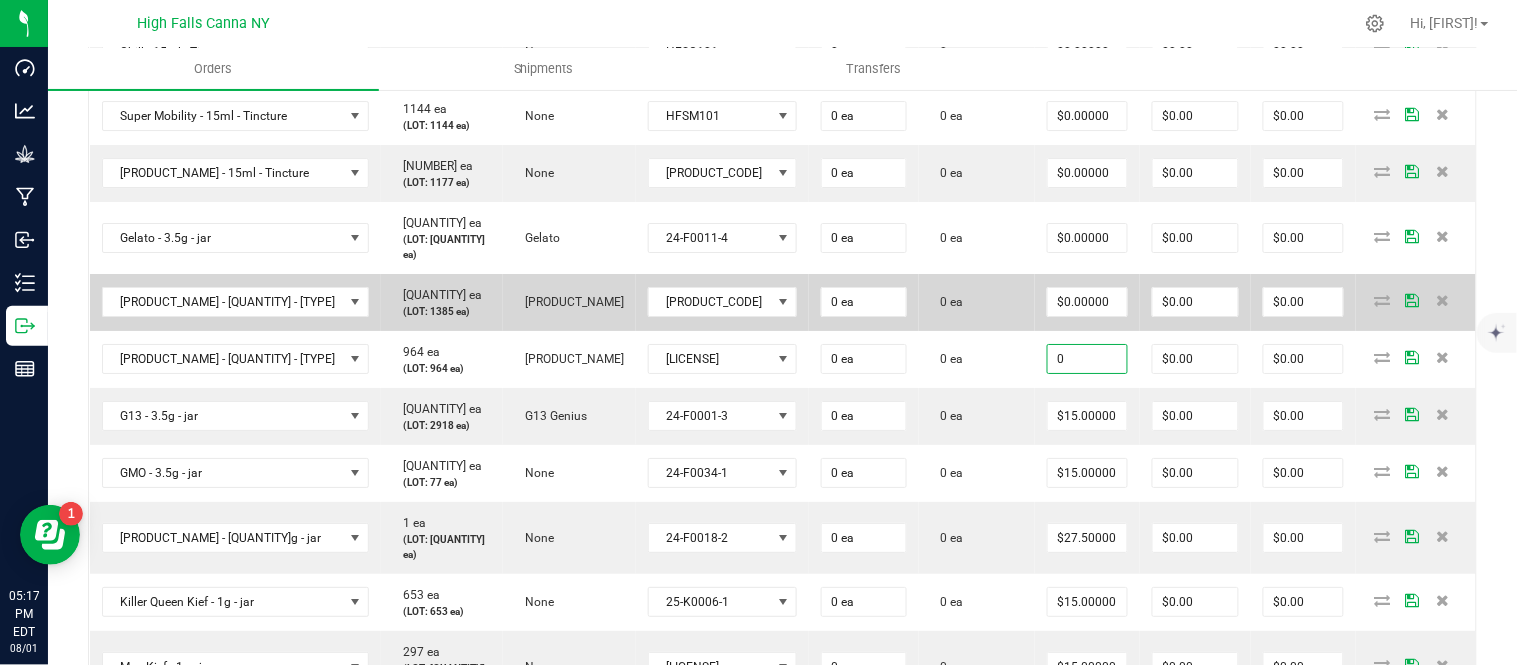 type on "$0.00000" 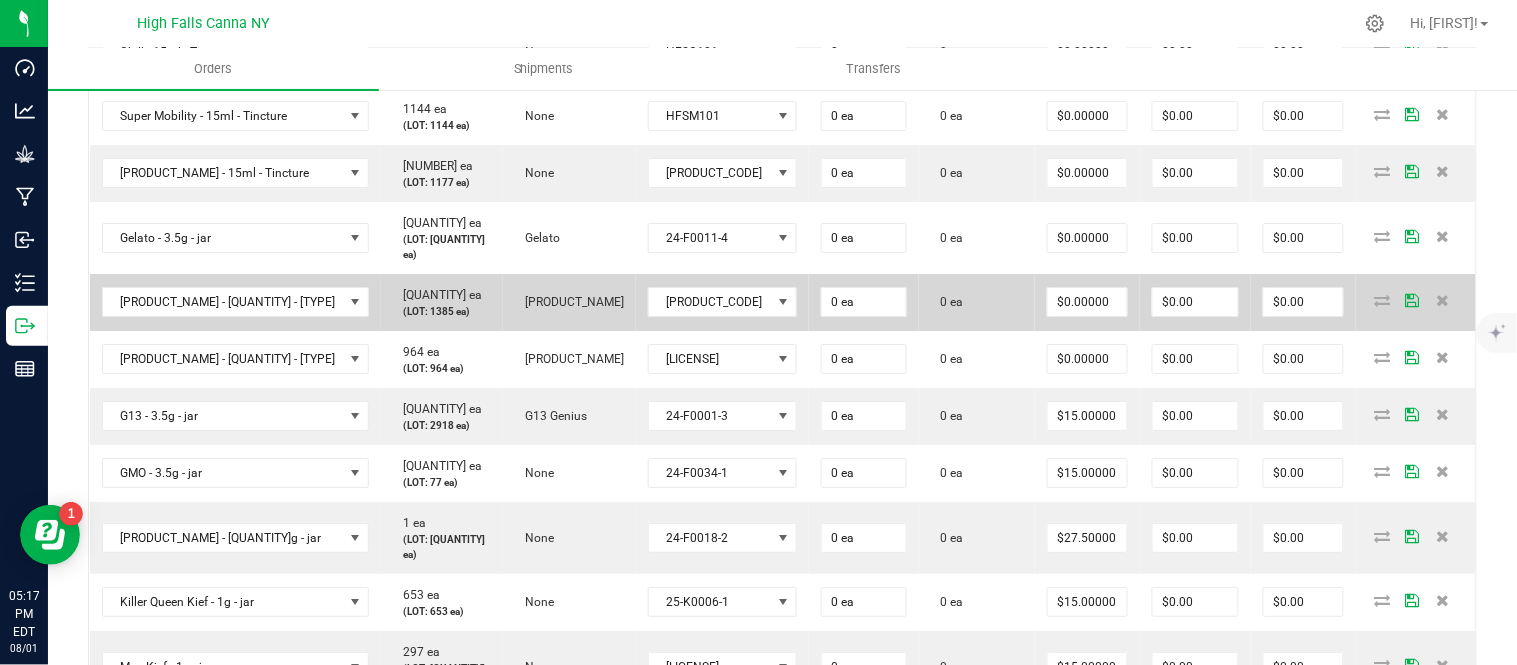 click on "0 ea" at bounding box center [977, 302] 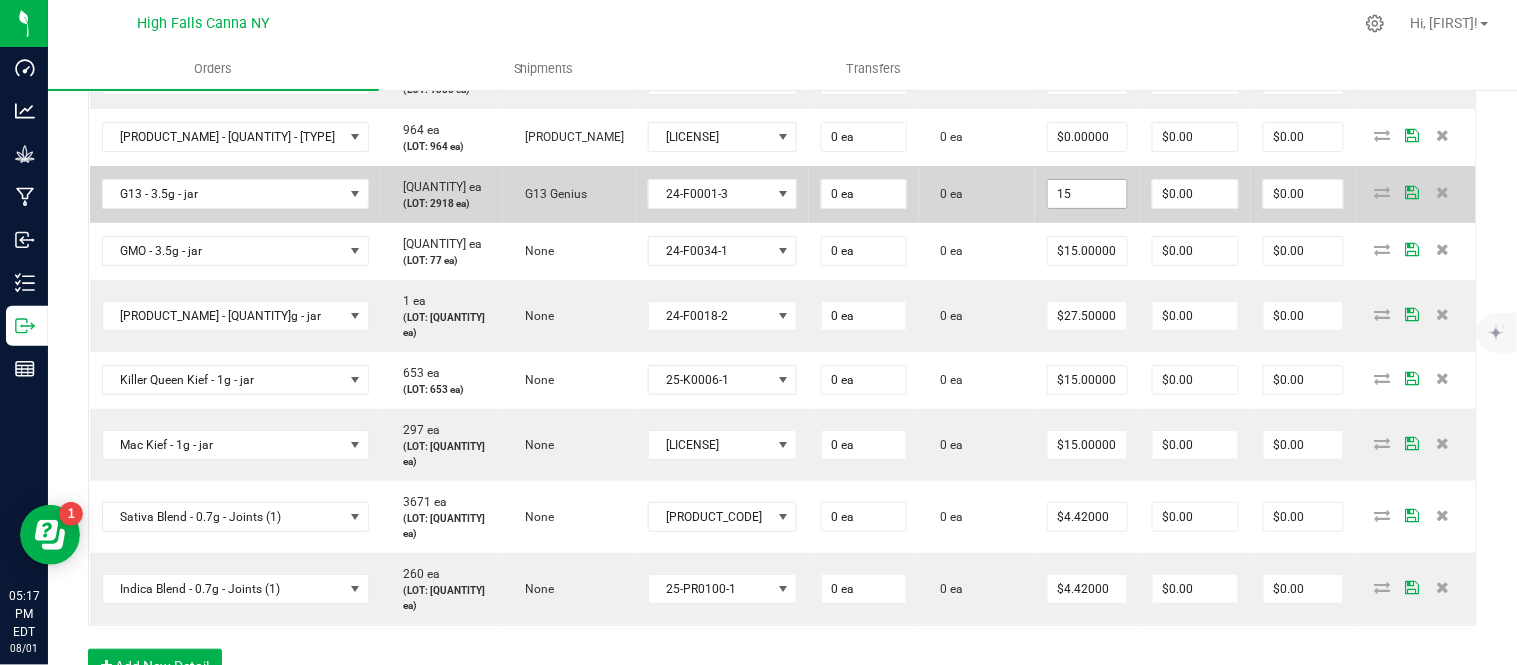 click on "15" at bounding box center (1087, 194) 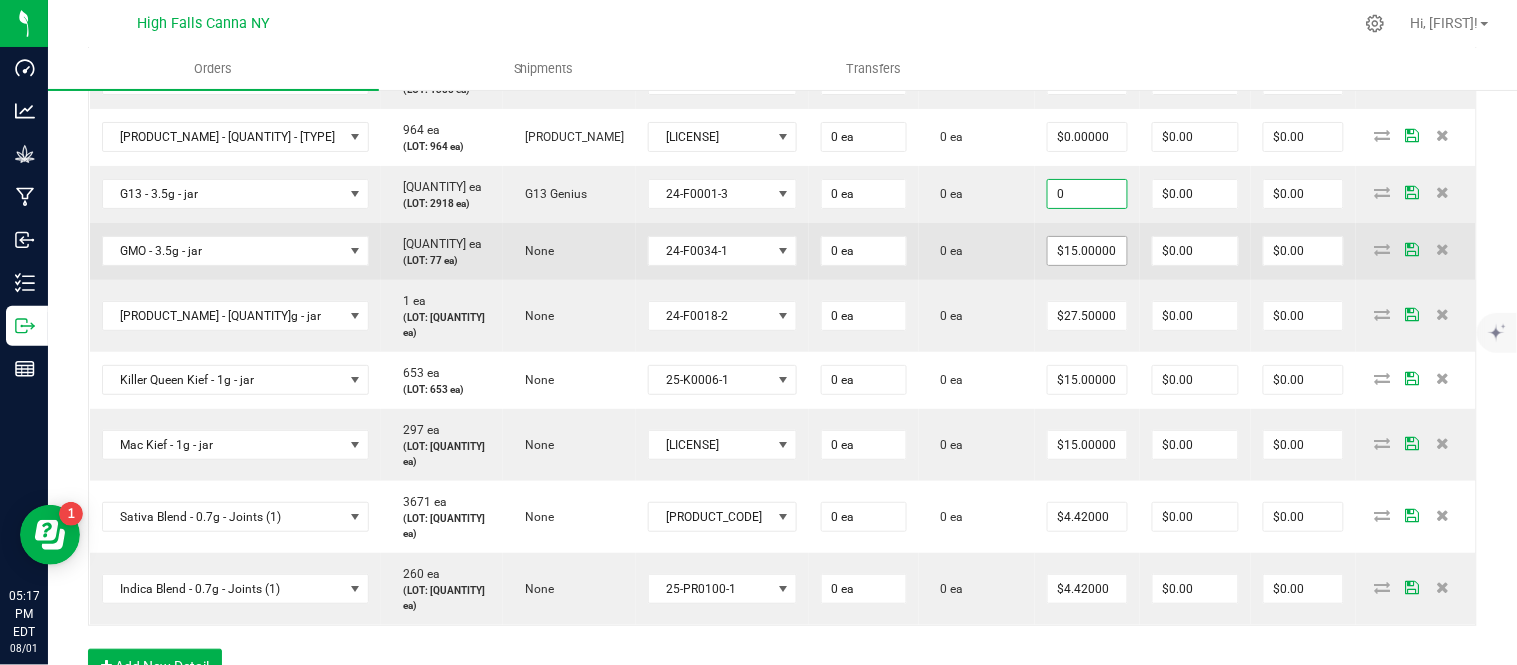 type on "$0.00000" 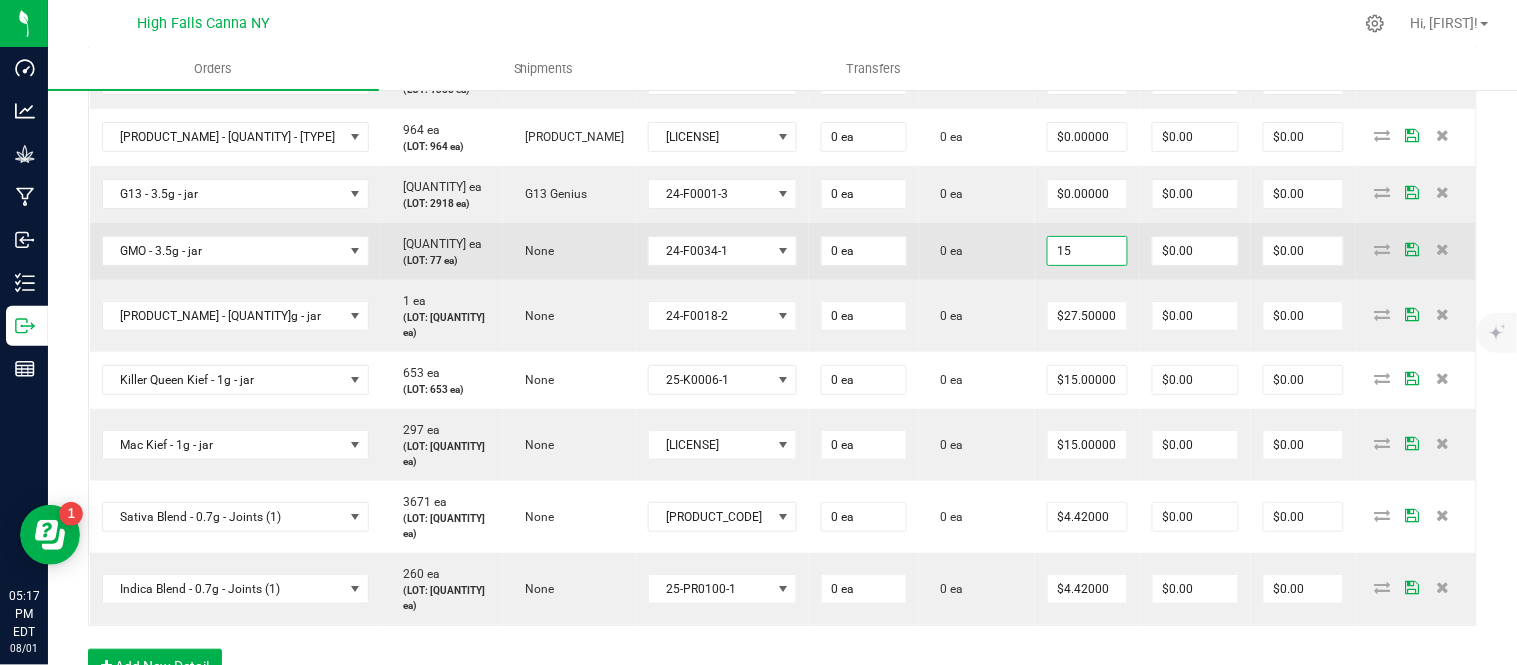click on "15" at bounding box center (1087, 251) 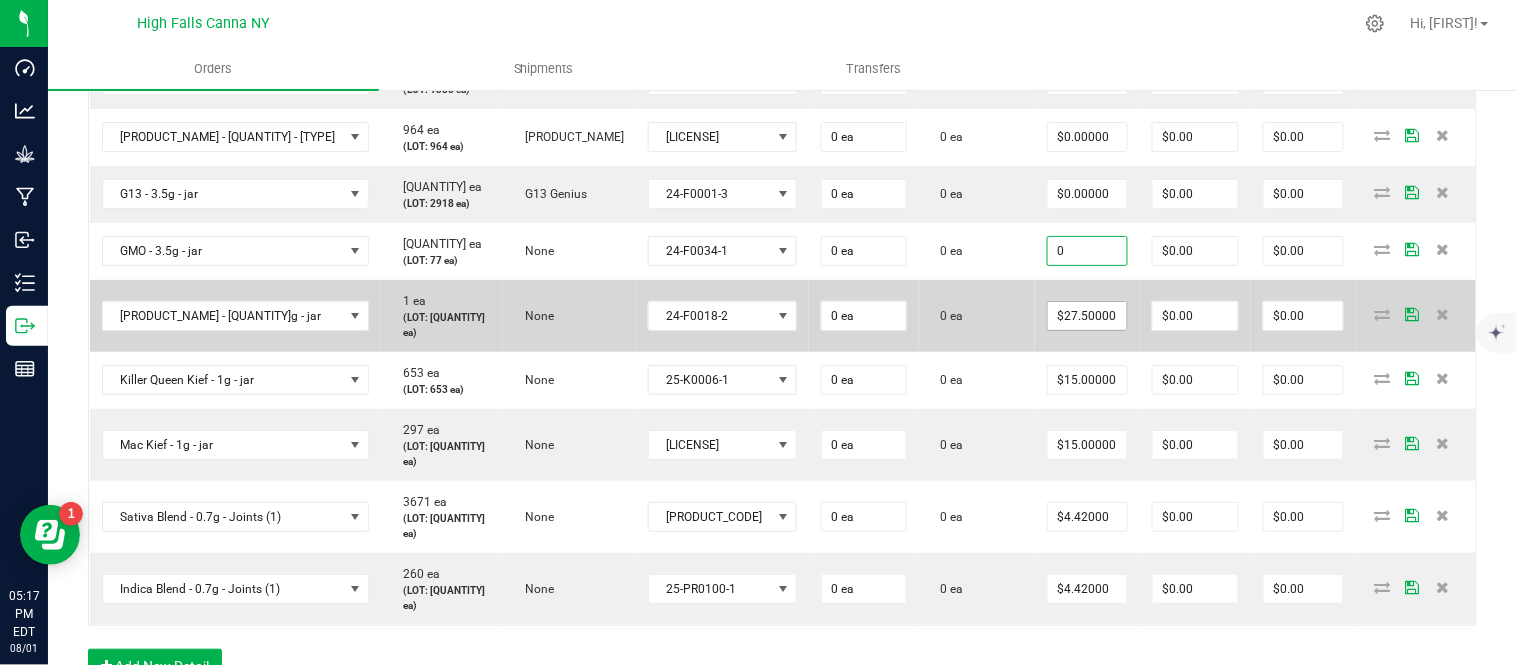type on "$0.00000" 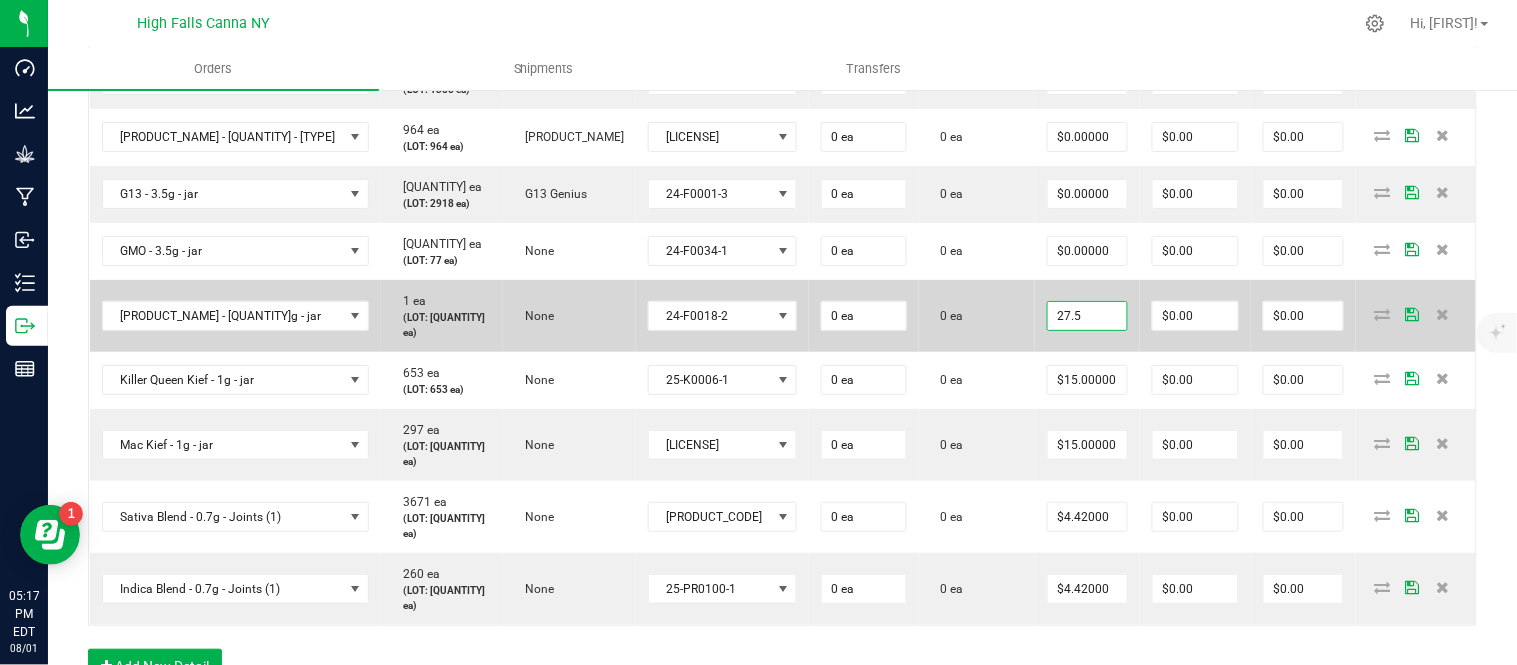 click on "27.5" at bounding box center (1087, 316) 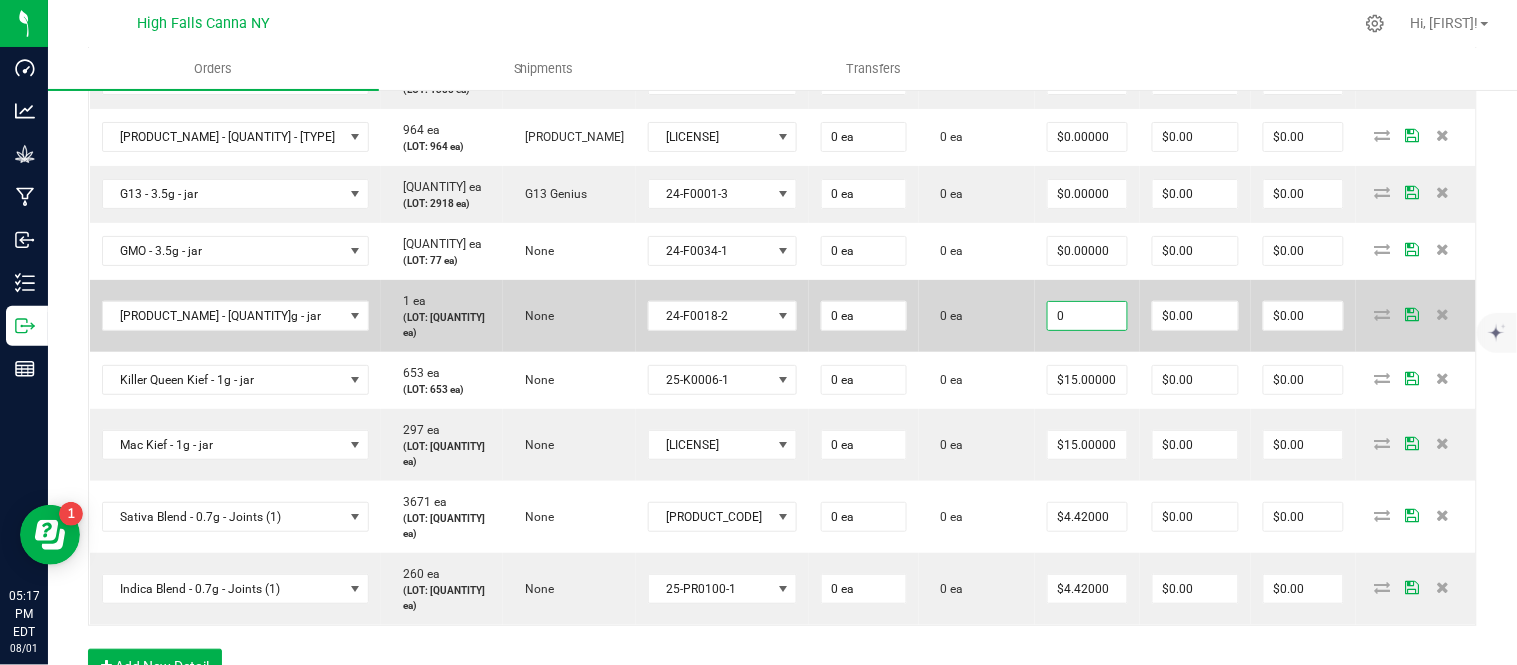 type on "$0.00000" 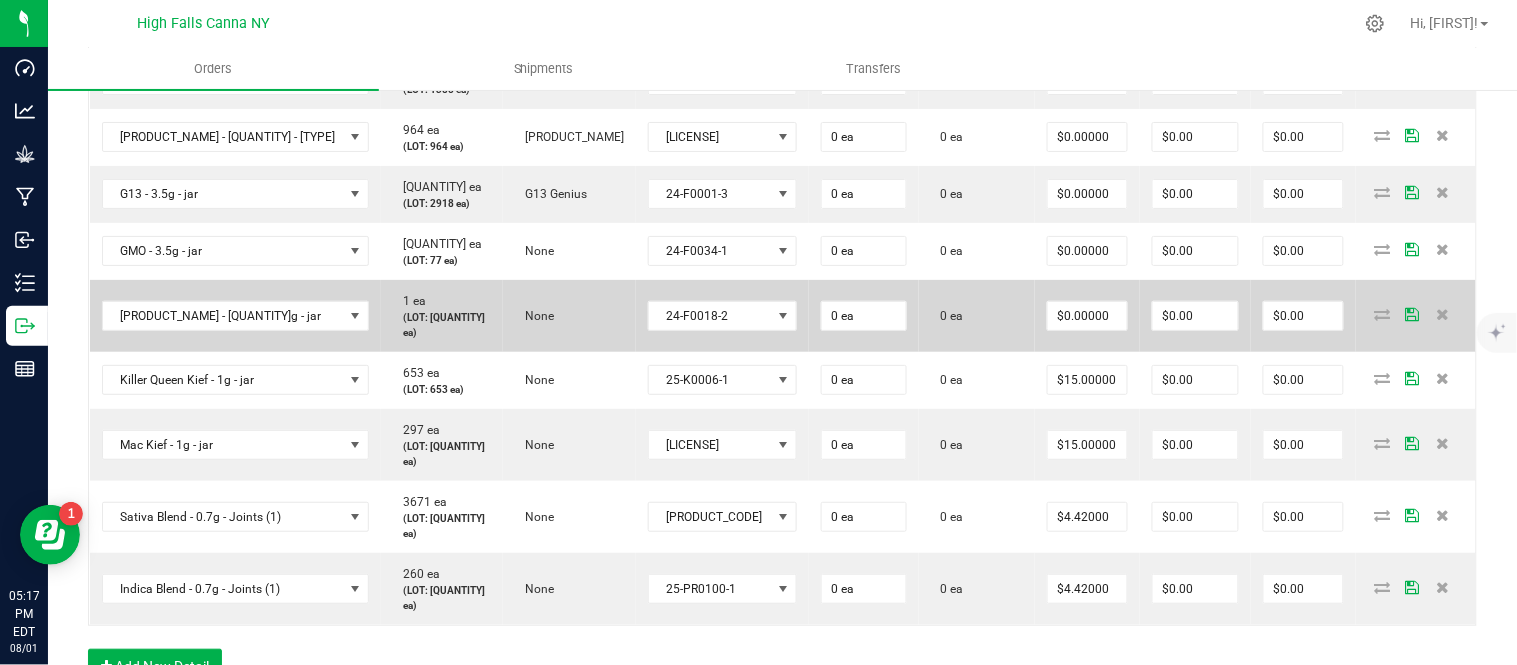 click on "0 ea" at bounding box center (977, 316) 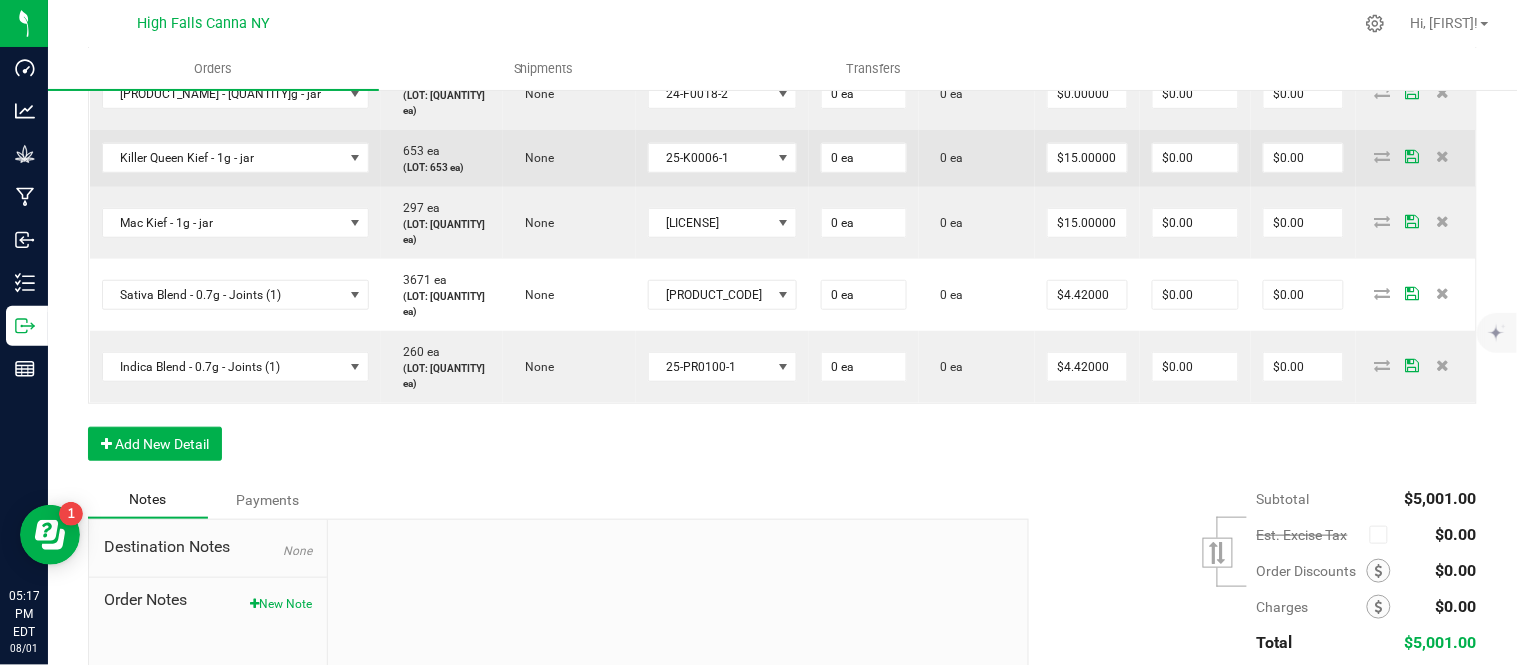 click on "$15.00000" at bounding box center (1087, 158) 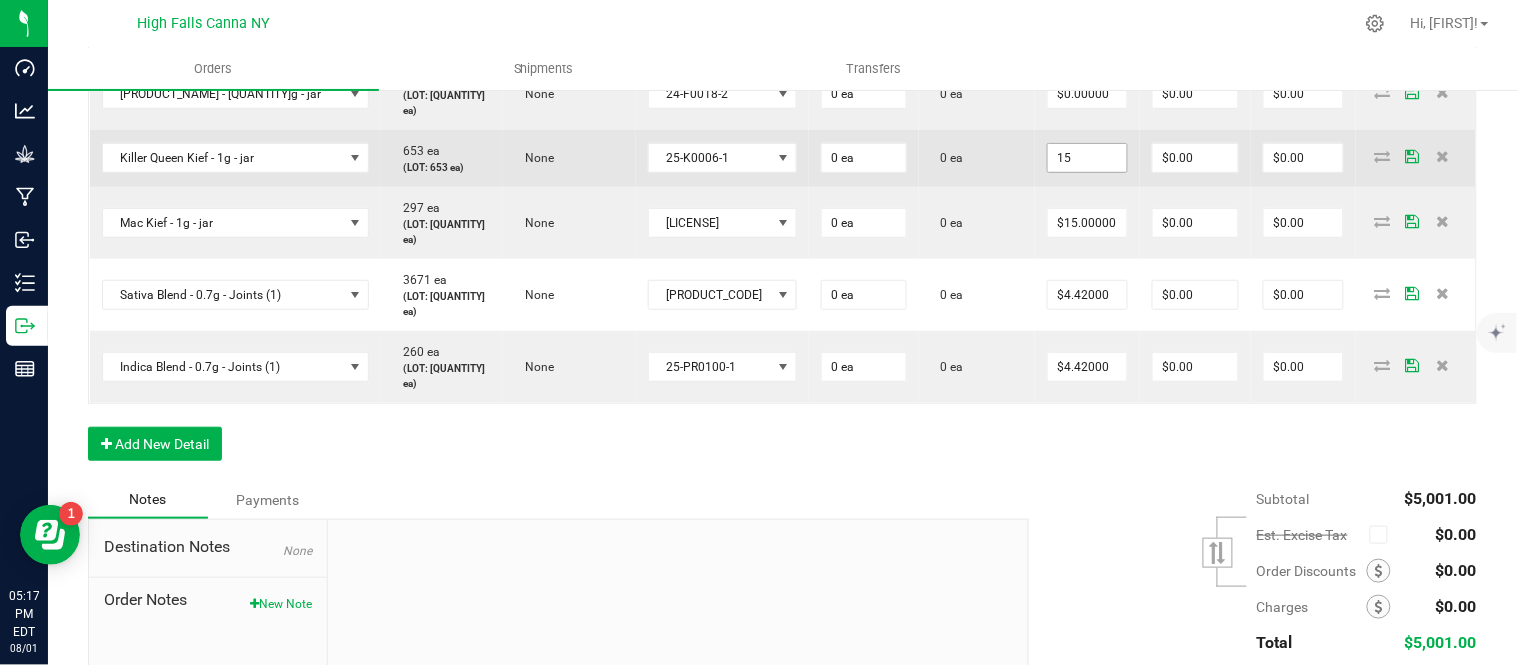 click on "15" at bounding box center [1087, 158] 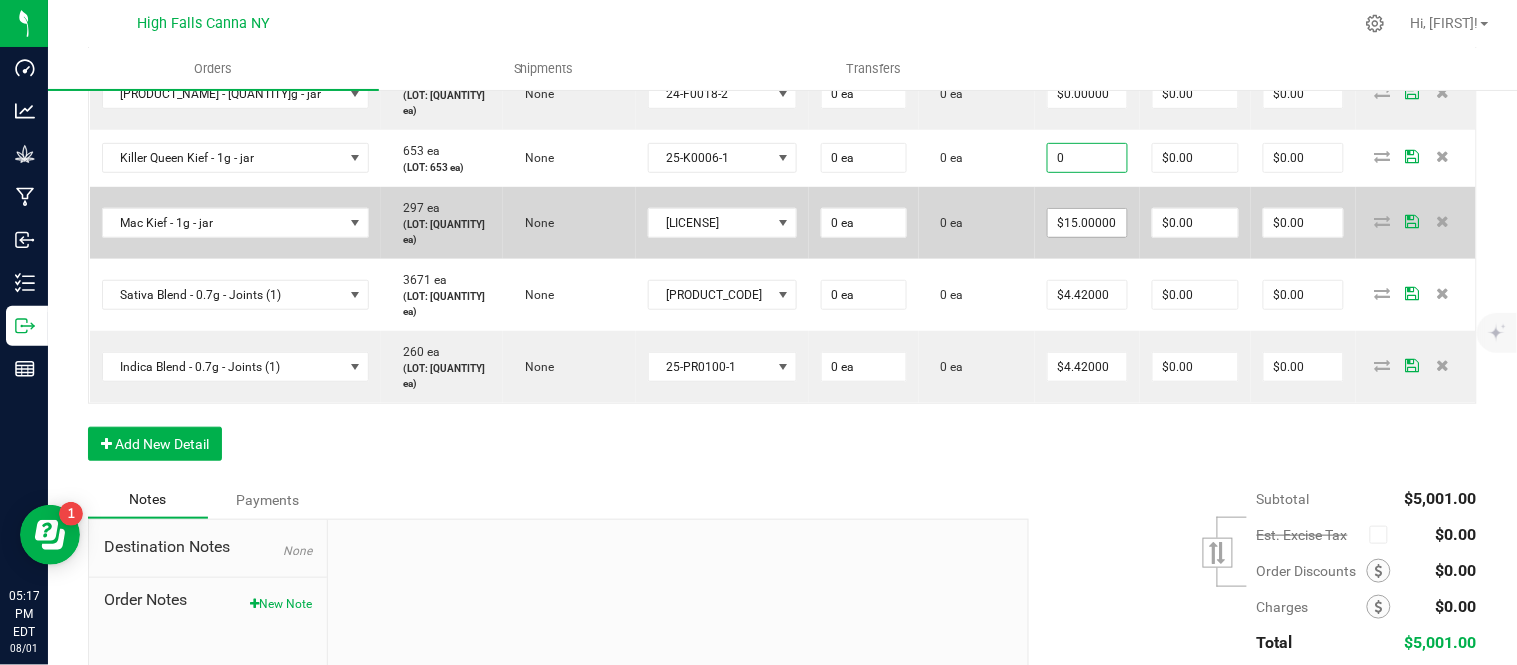 type on "$0.00000" 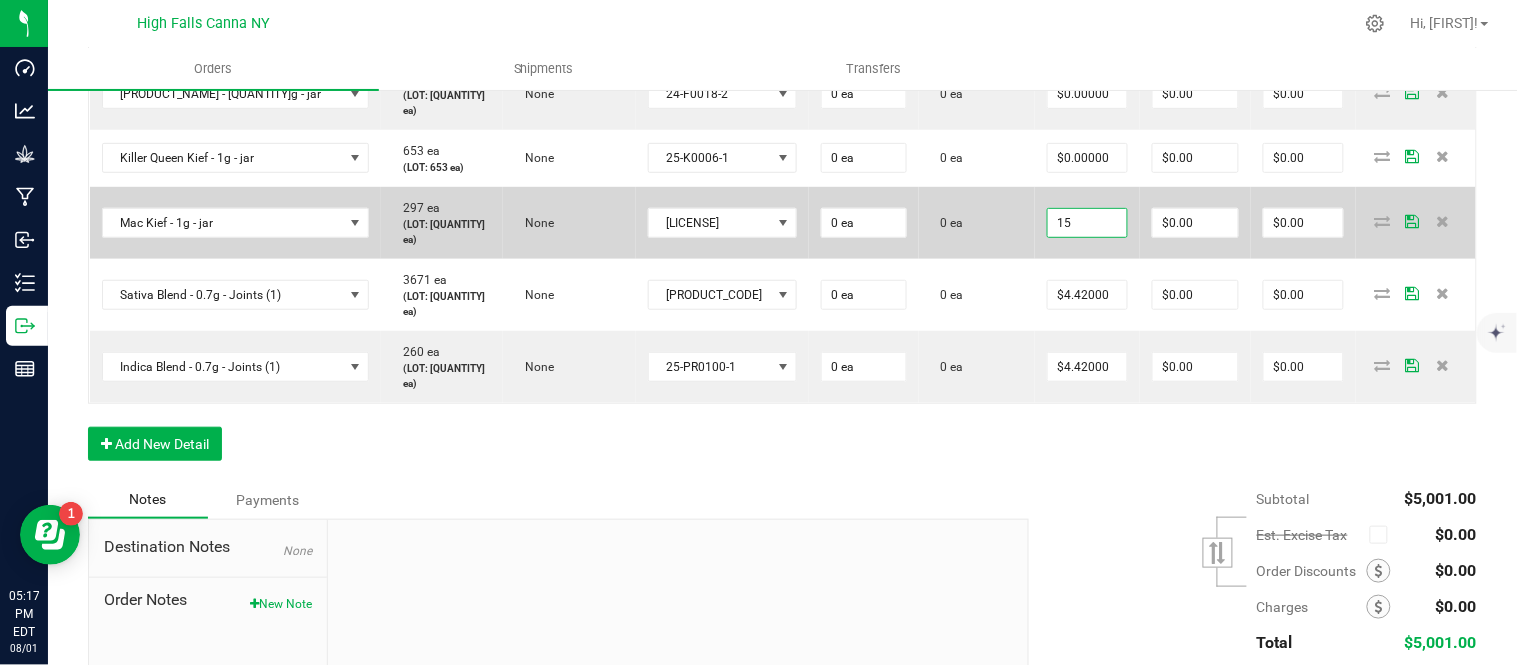 click on "15" at bounding box center [1087, 223] 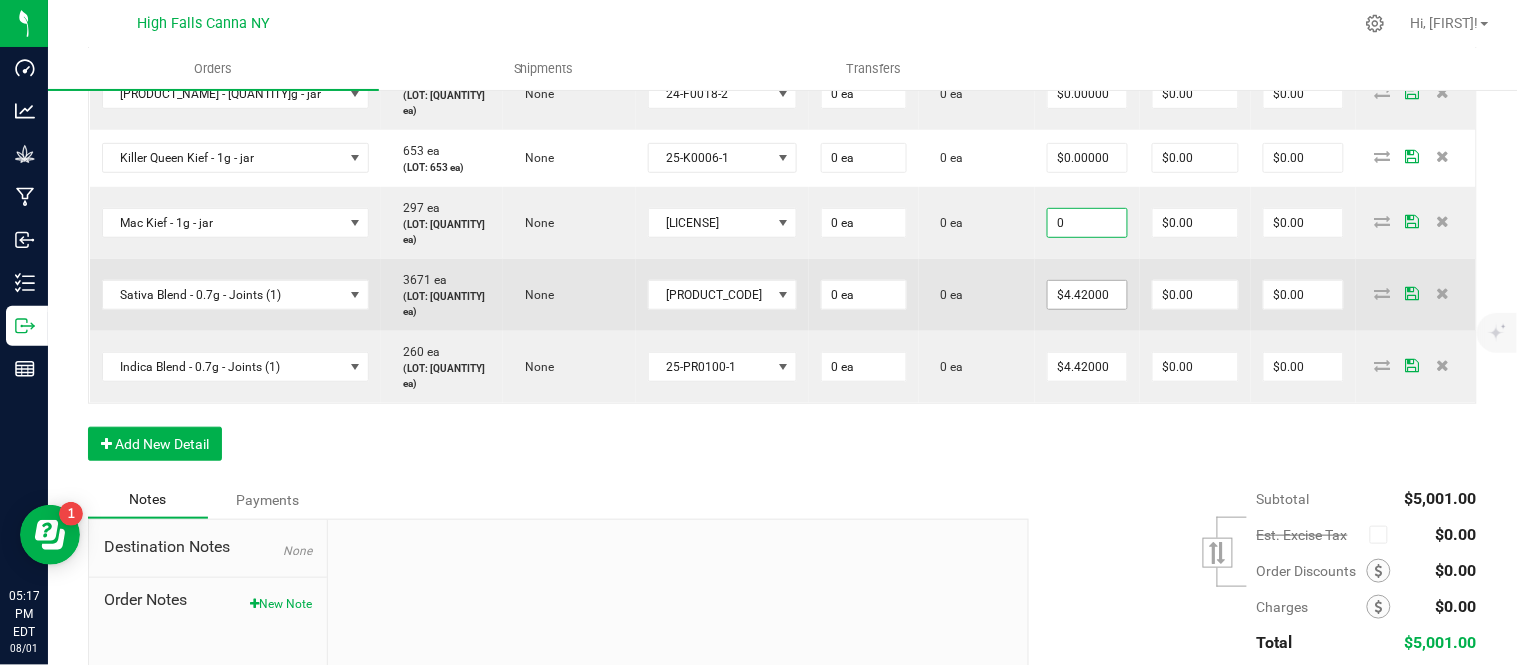 type on "$0.00000" 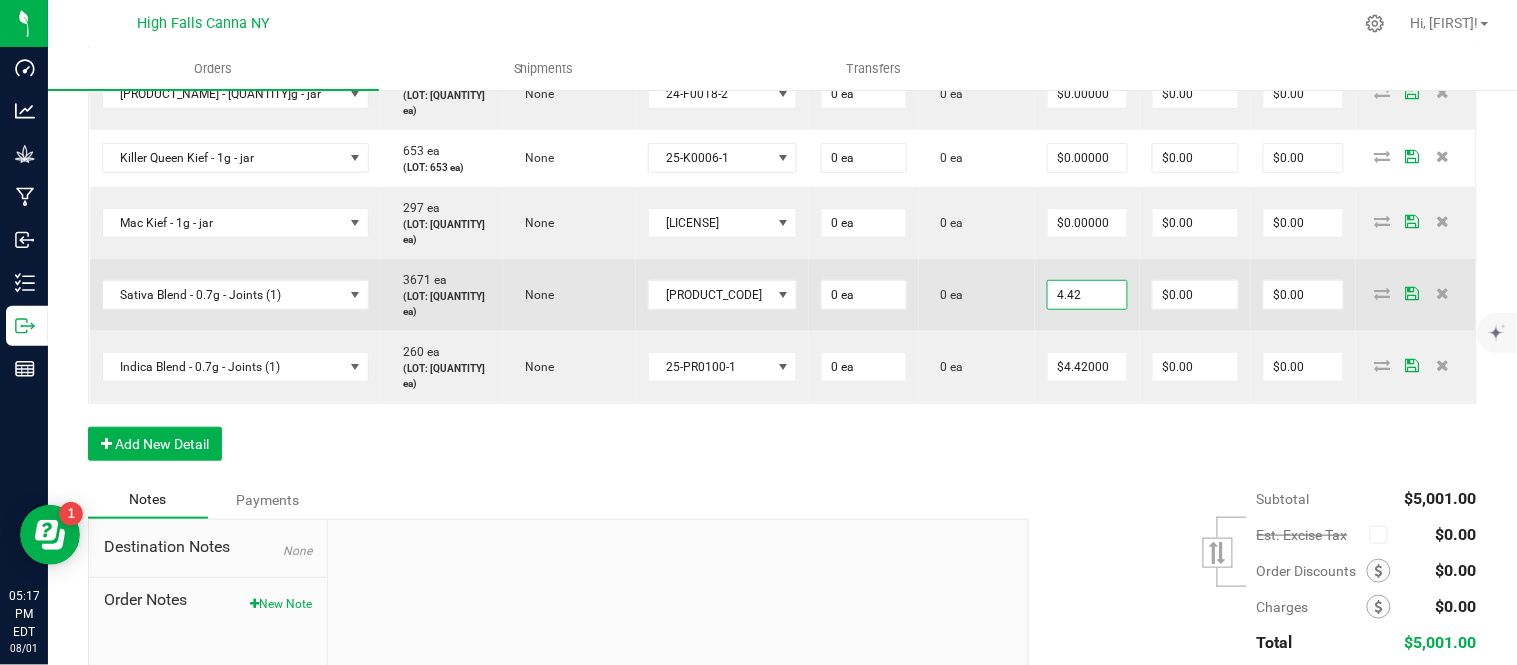 click on "4.42" at bounding box center [1087, 295] 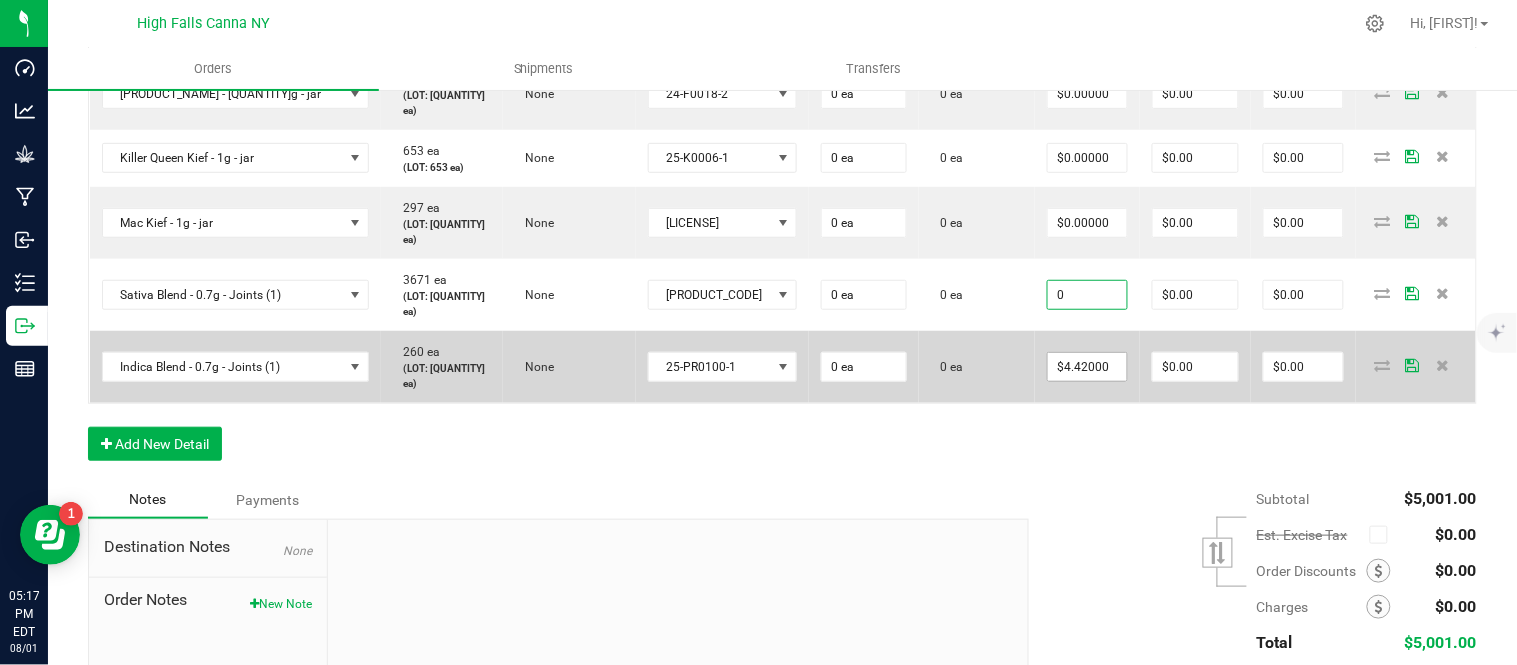 type on "$0.00000" 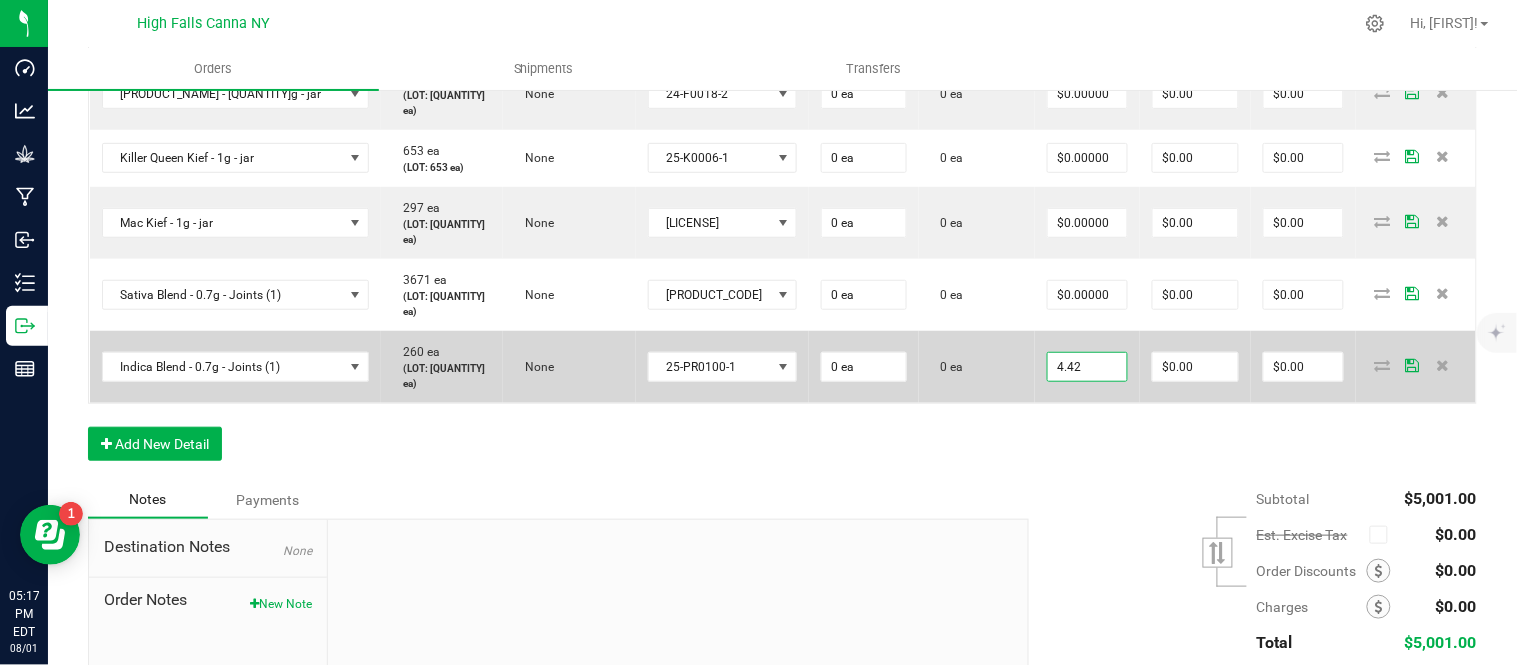 click on "4.42" at bounding box center (1087, 367) 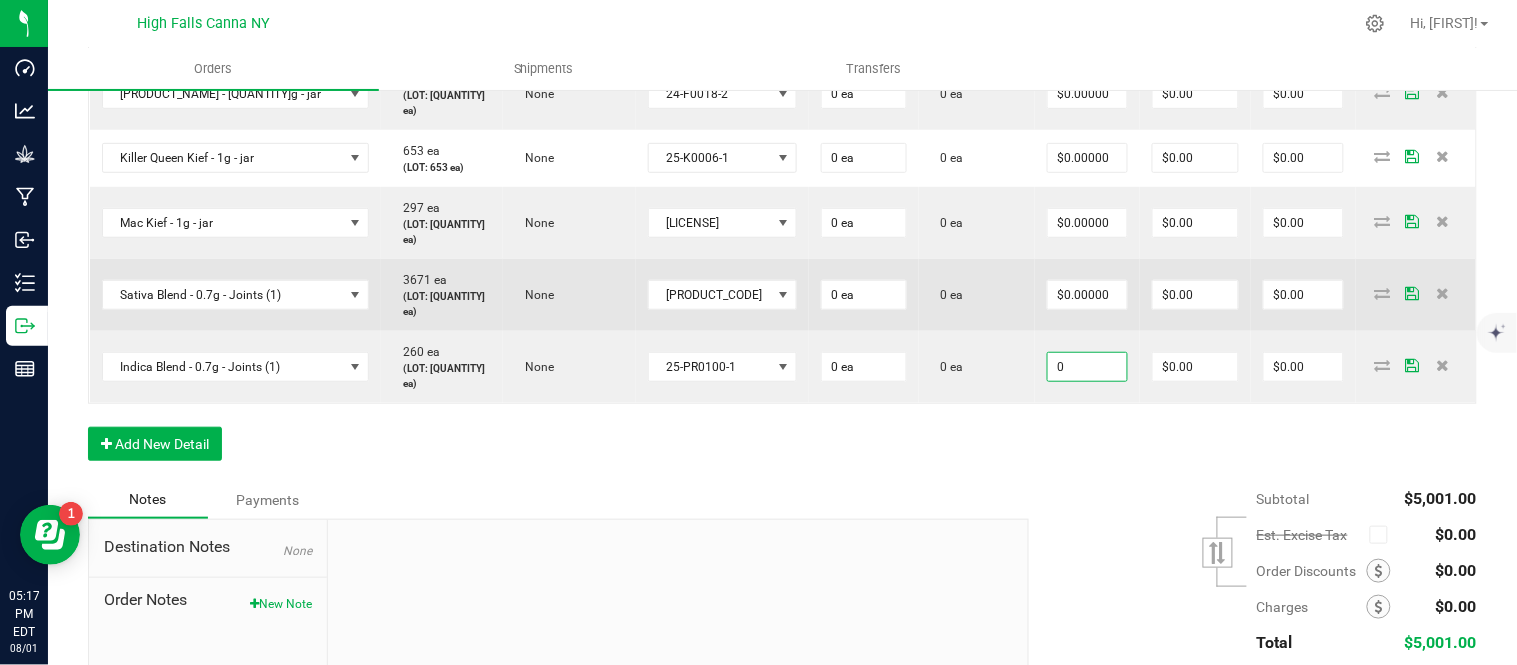 type on "$0.00000" 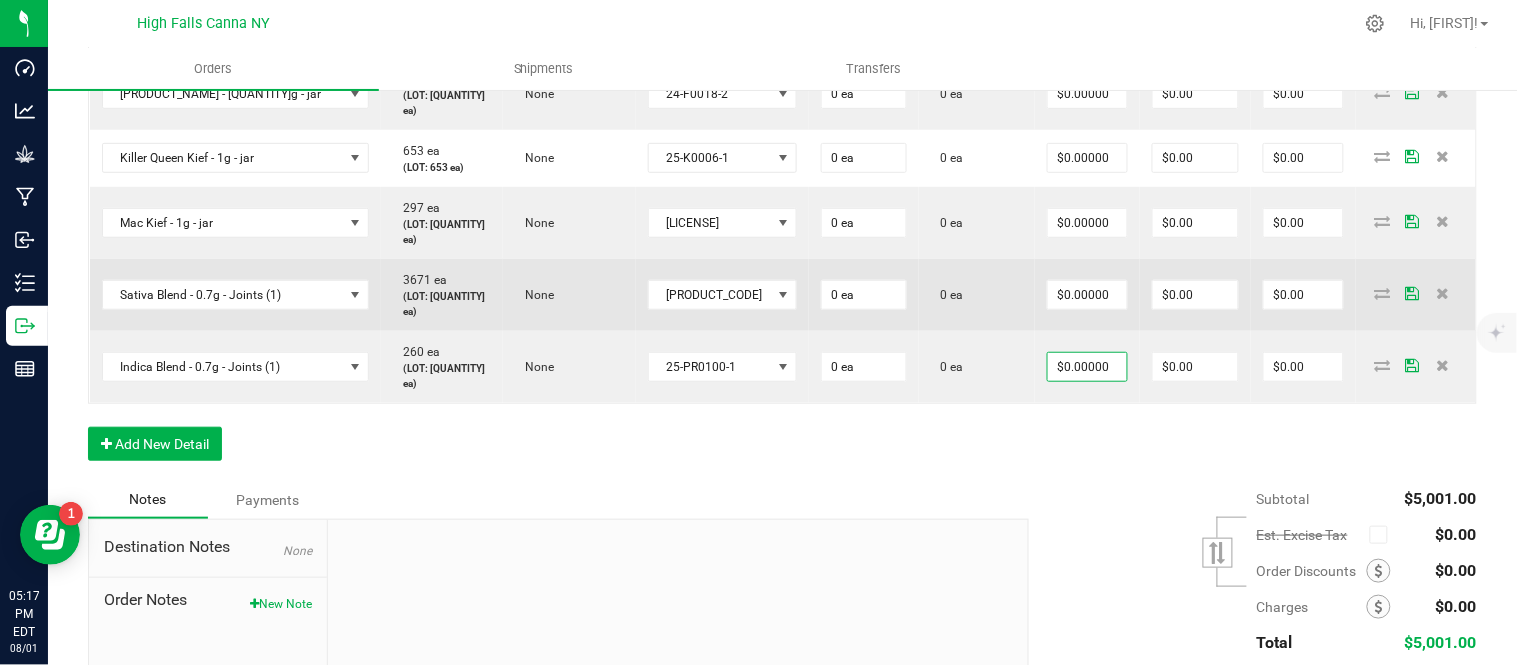 click on "0 ea" at bounding box center [977, 295] 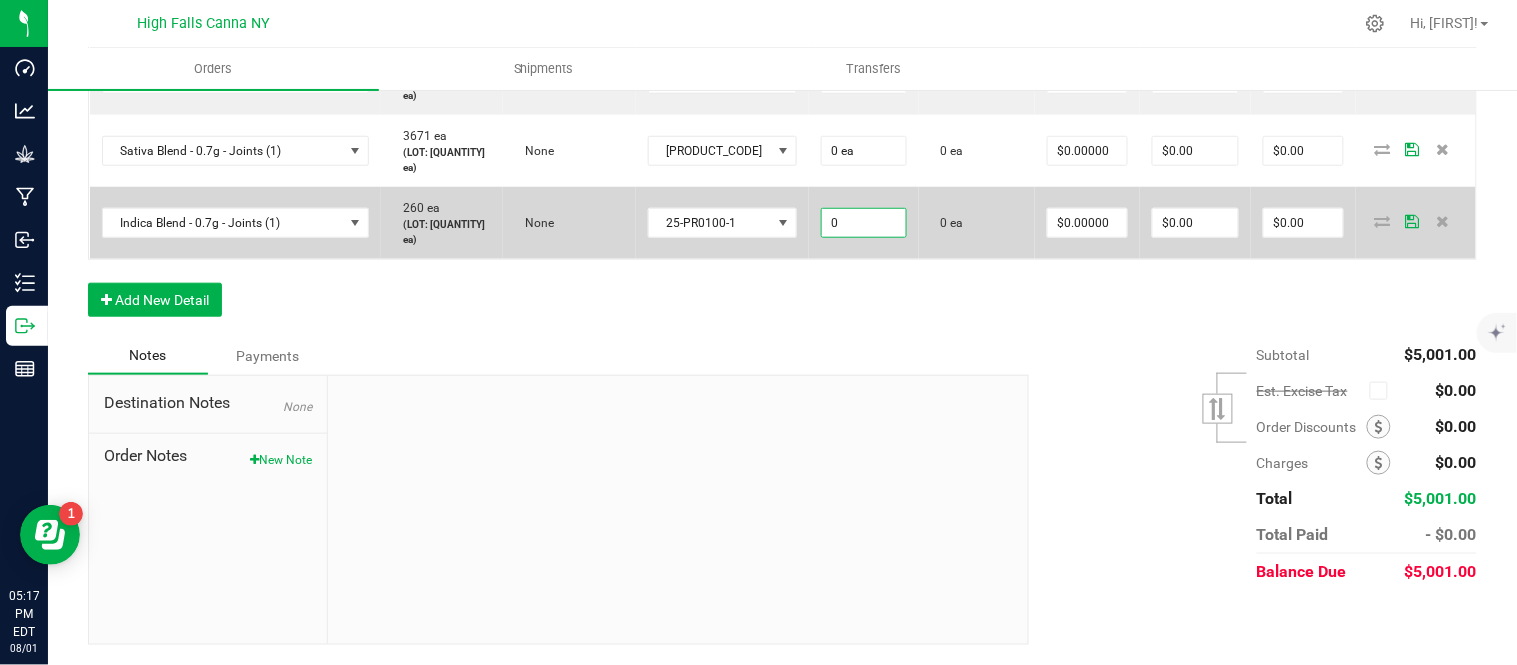 click on "0" at bounding box center (864, 223) 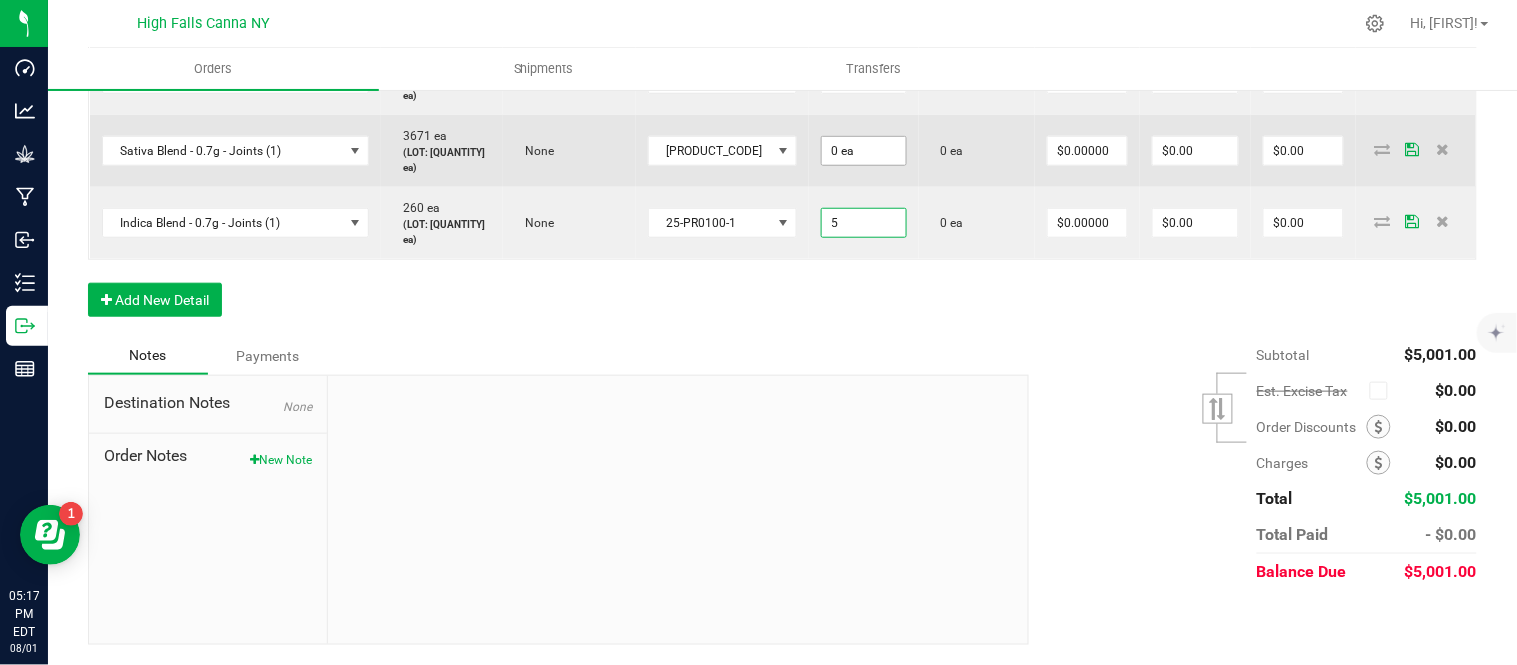 type on "5" 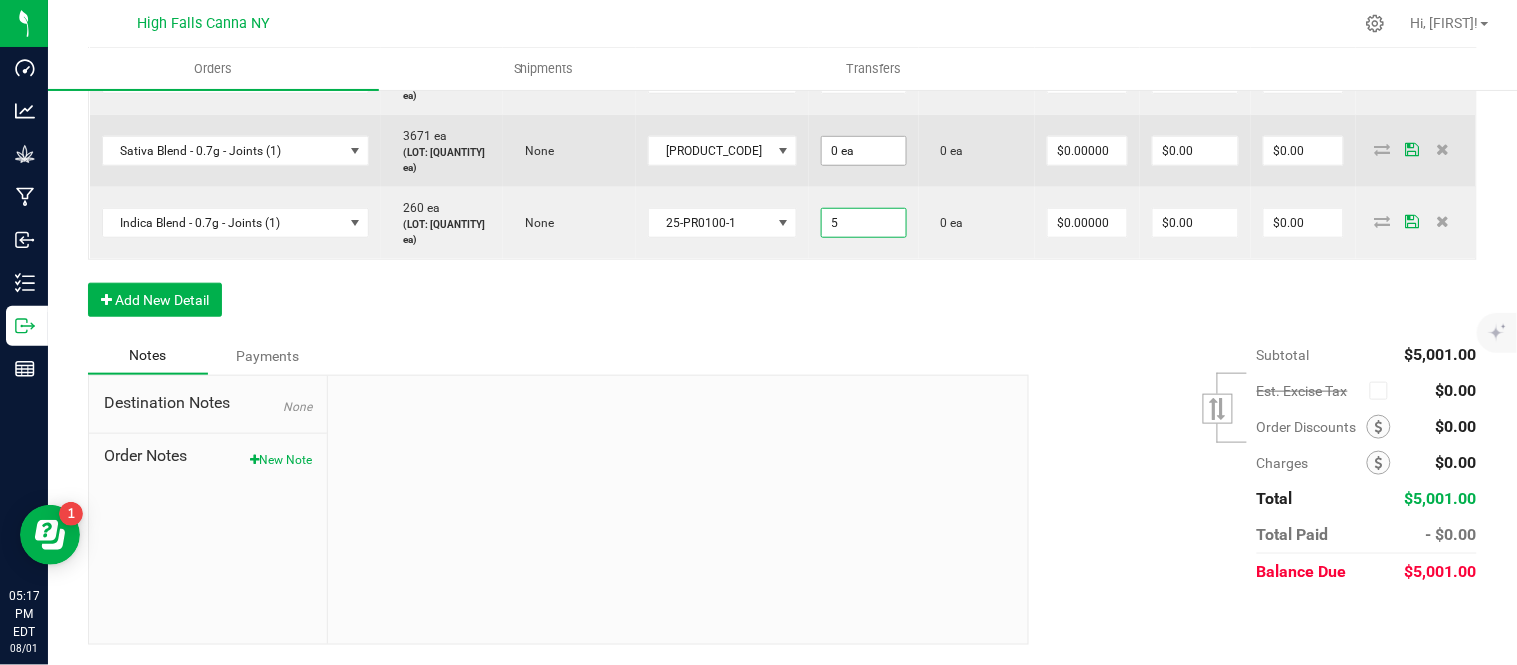 type on "0" 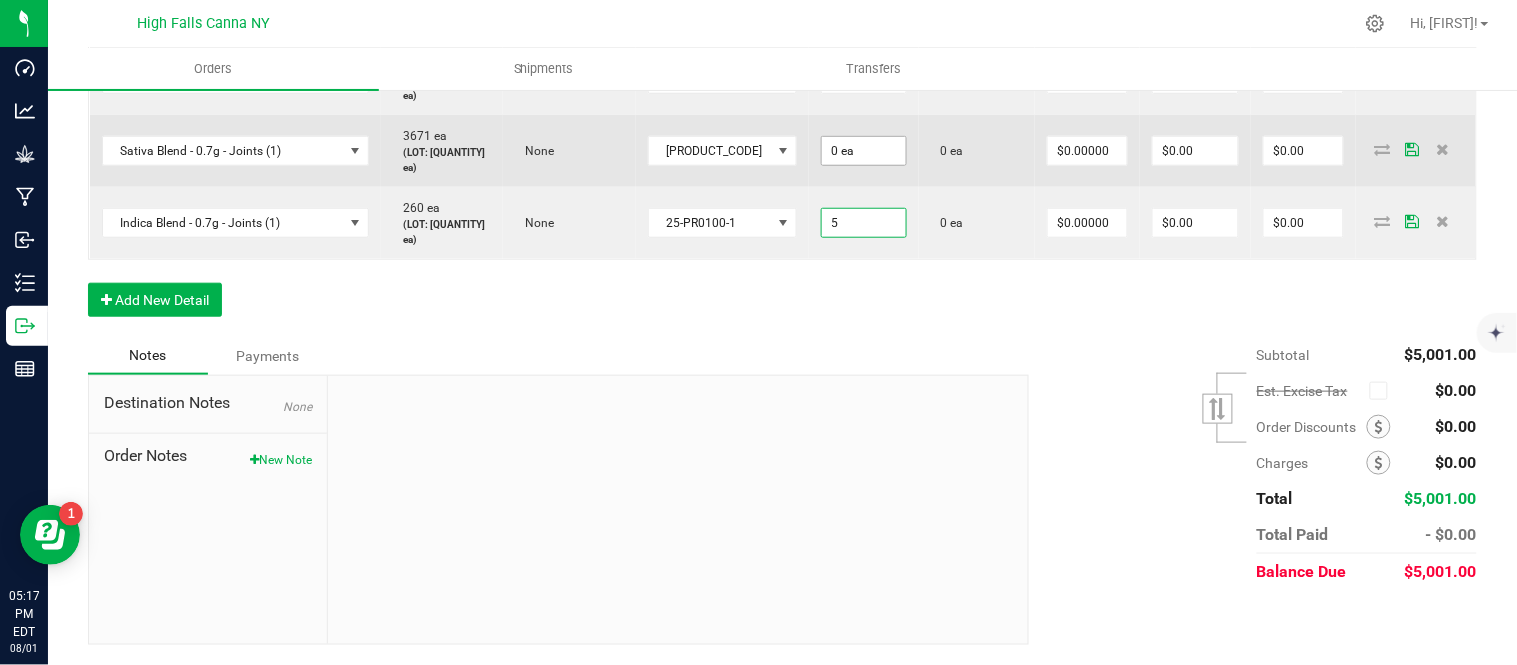 type on "5 ea" 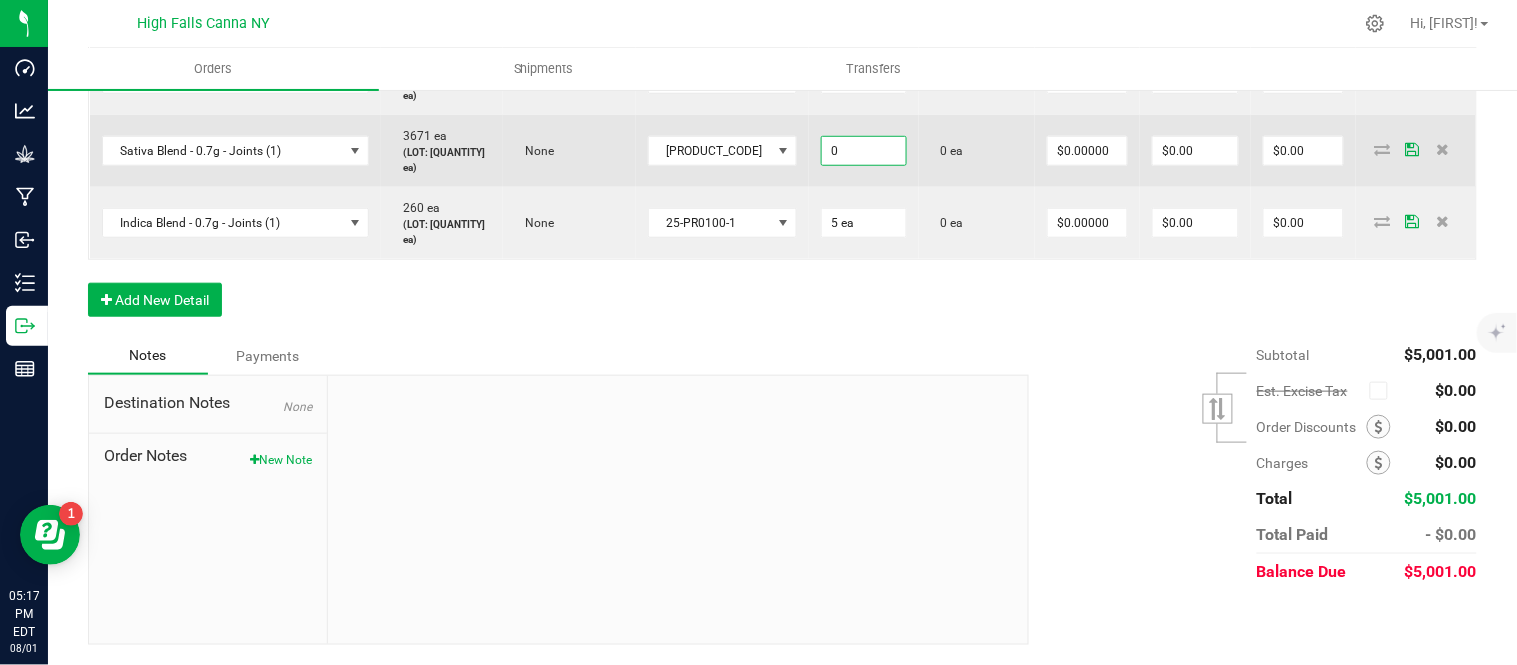 click on "0" at bounding box center [864, 151] 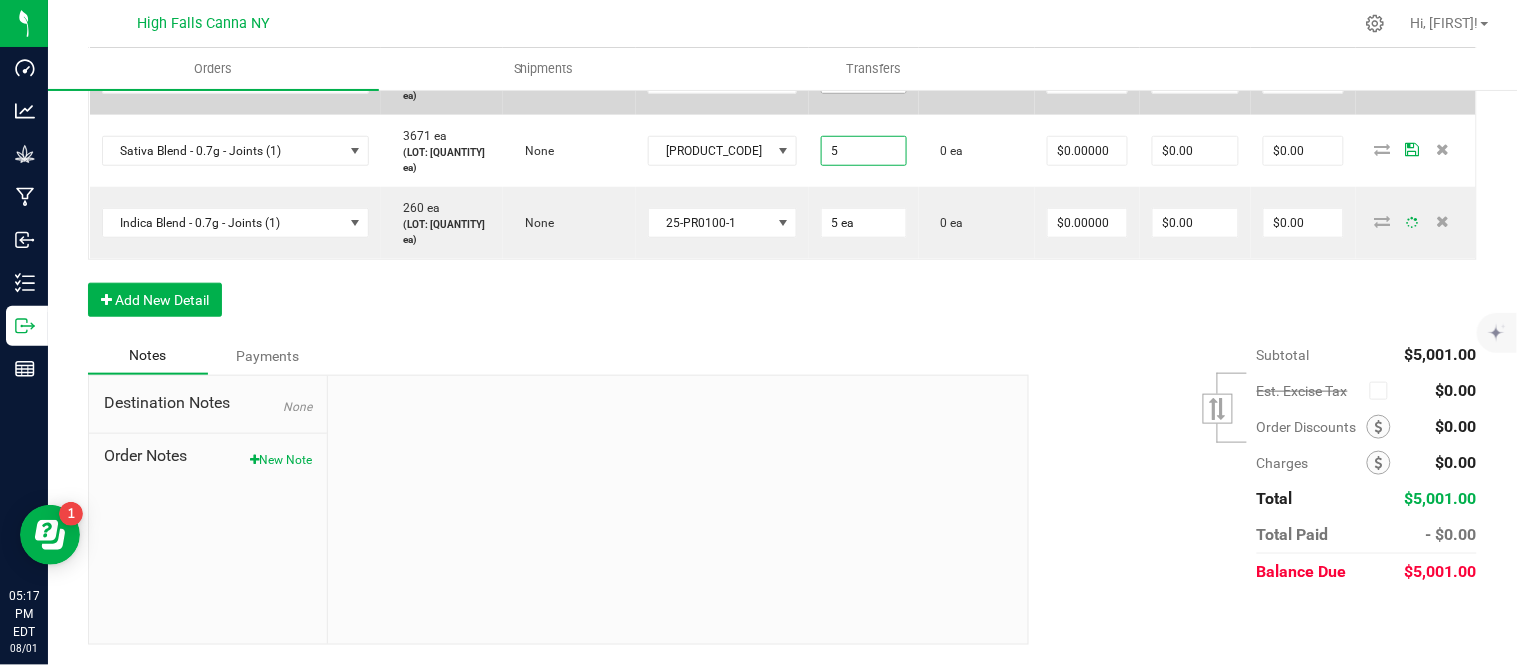 type on "5" 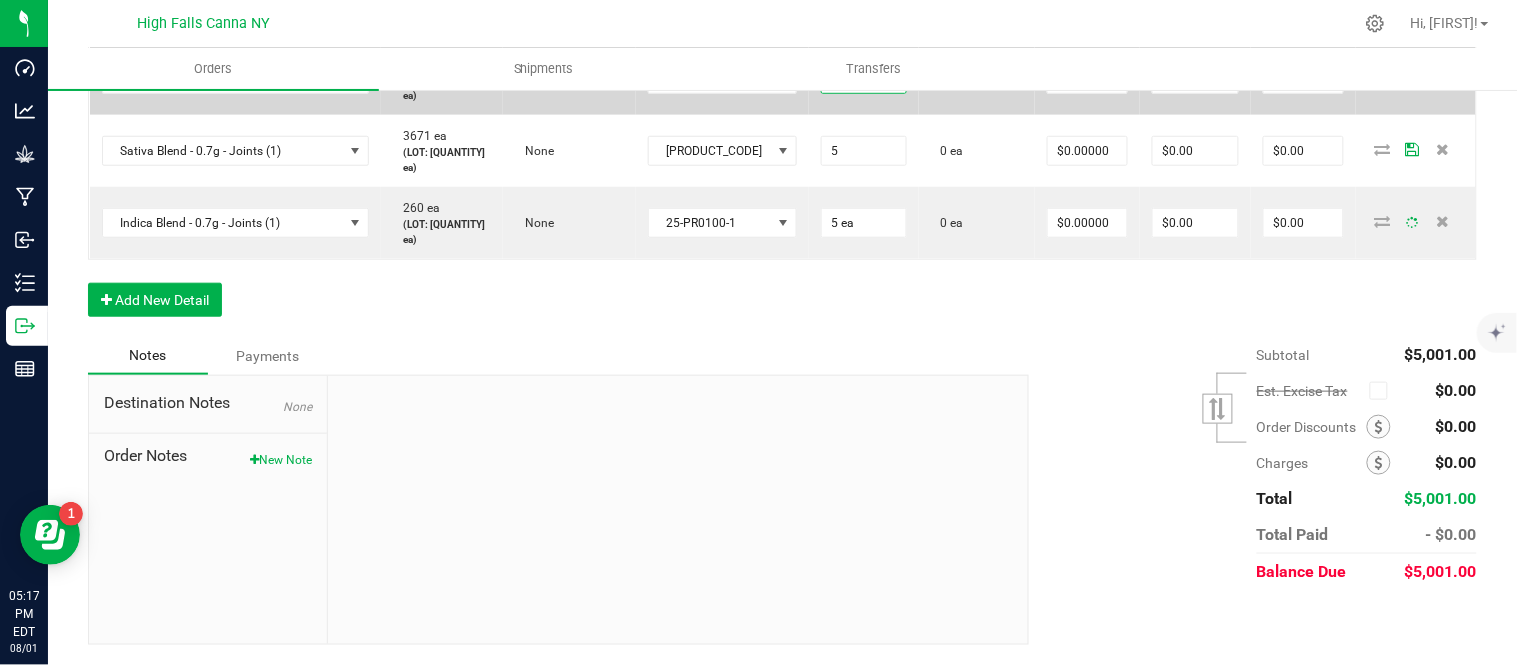 type on "0" 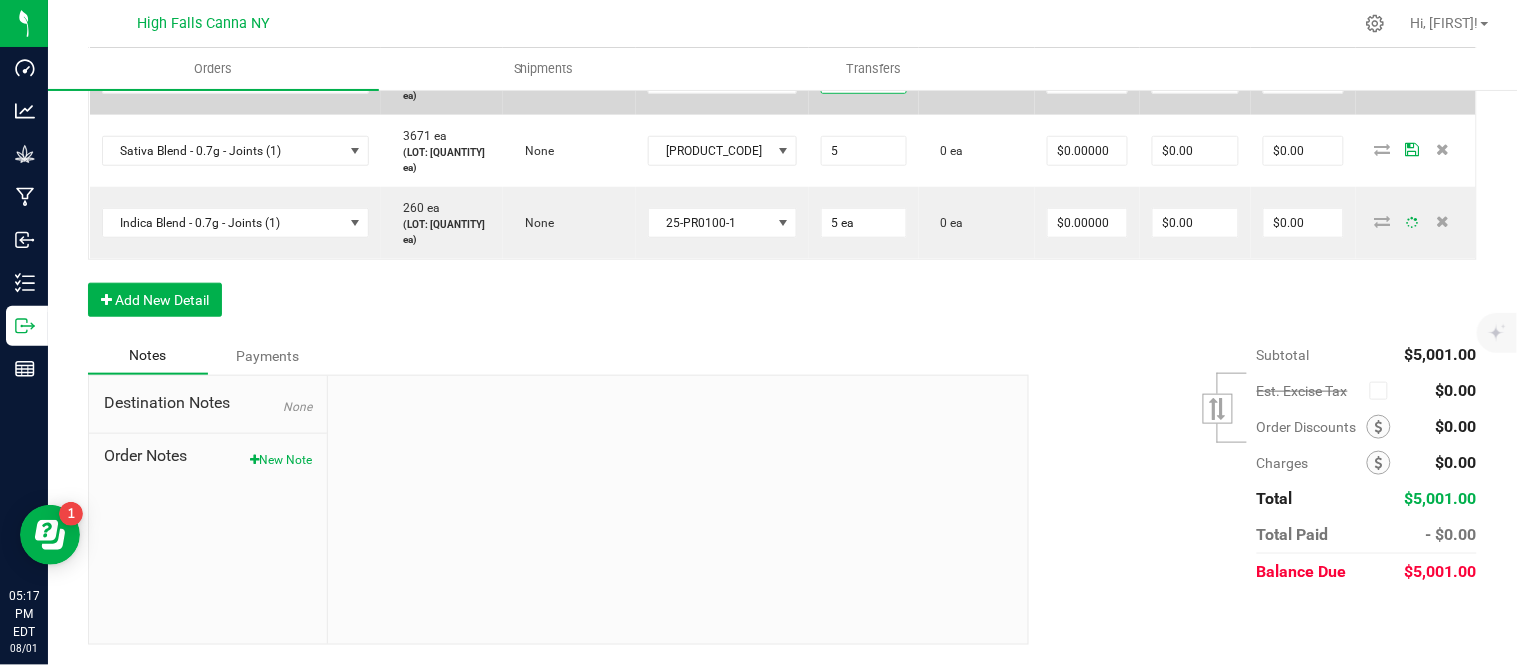 type on "5 ea" 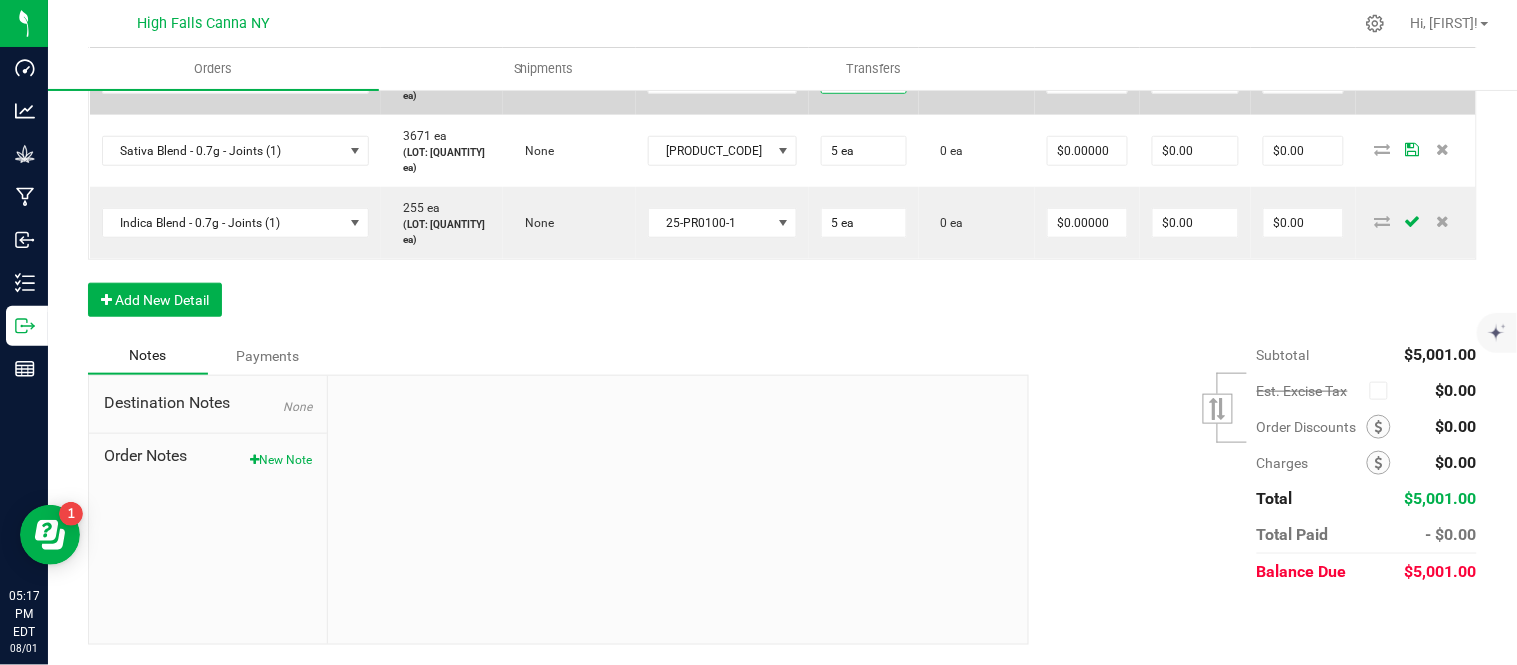click on "0" at bounding box center (864, 79) 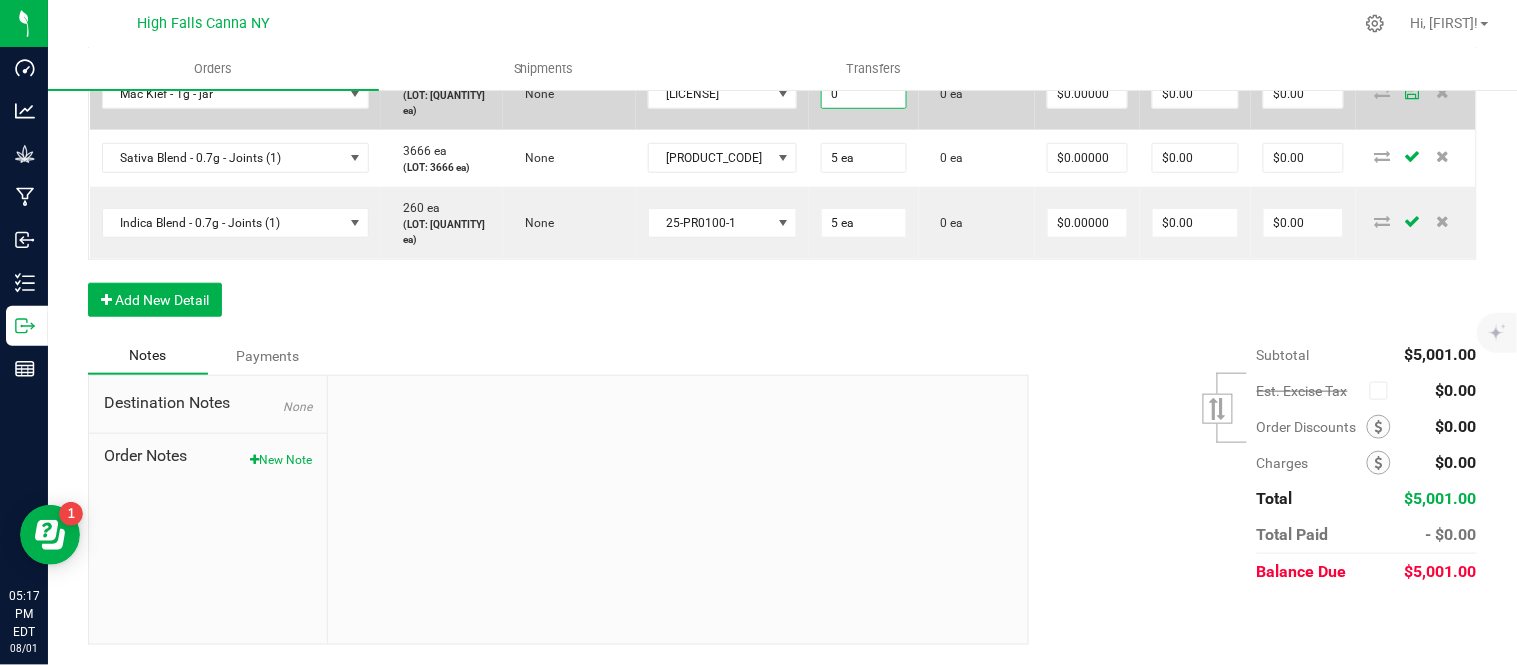 type on "3" 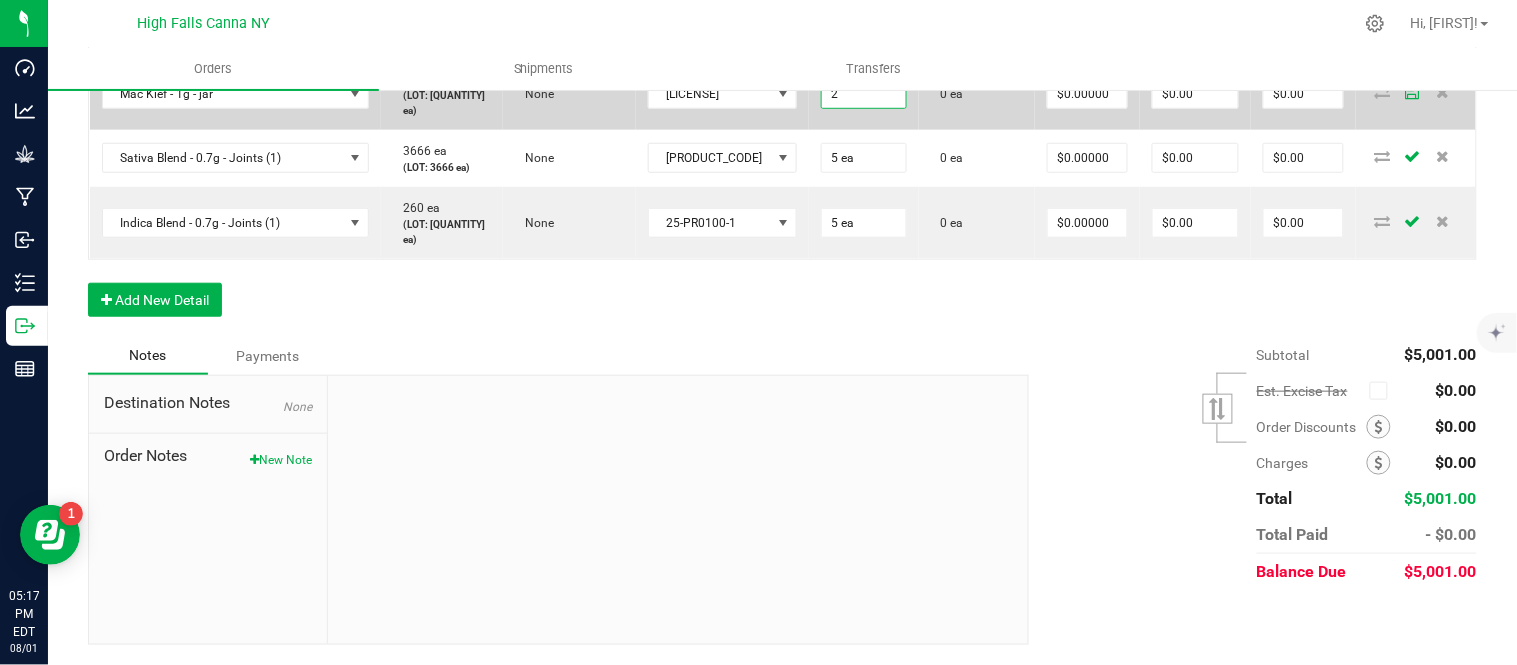 type on "2 ea" 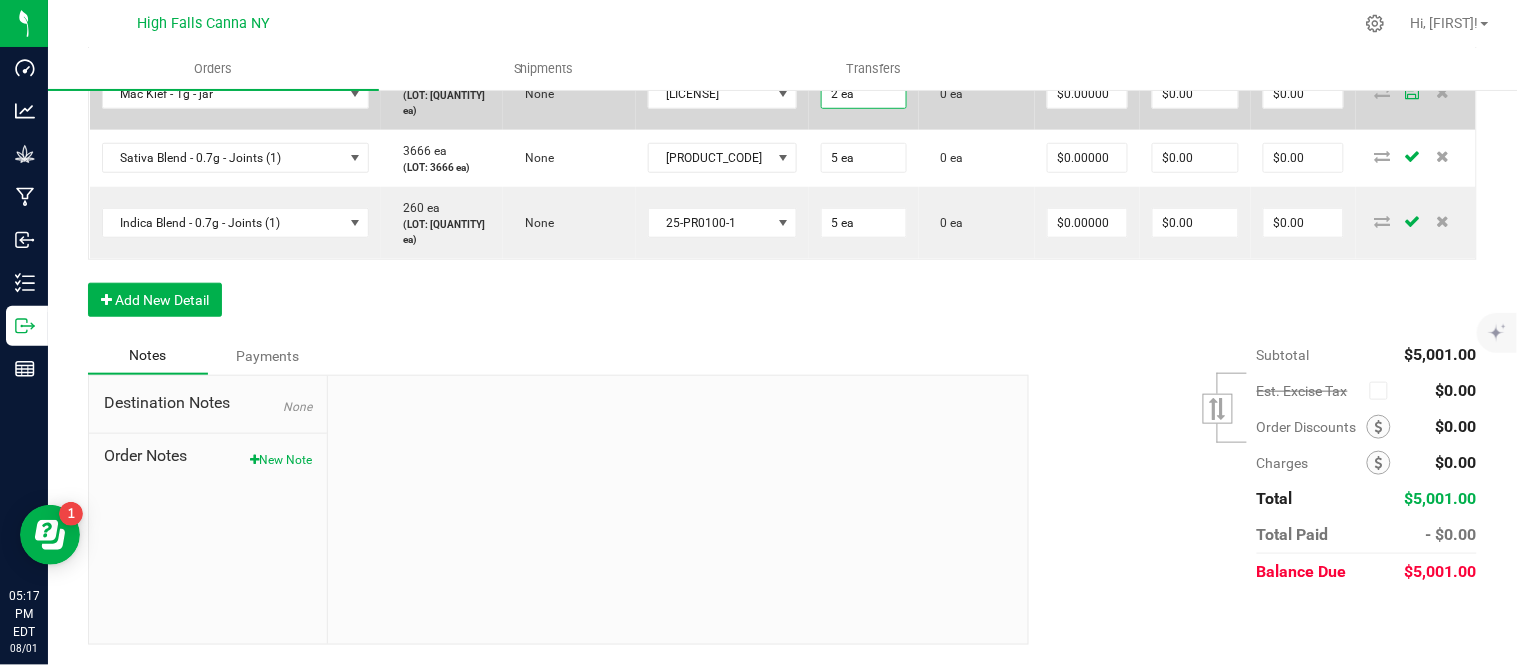 click on "0 ea" at bounding box center [977, 94] 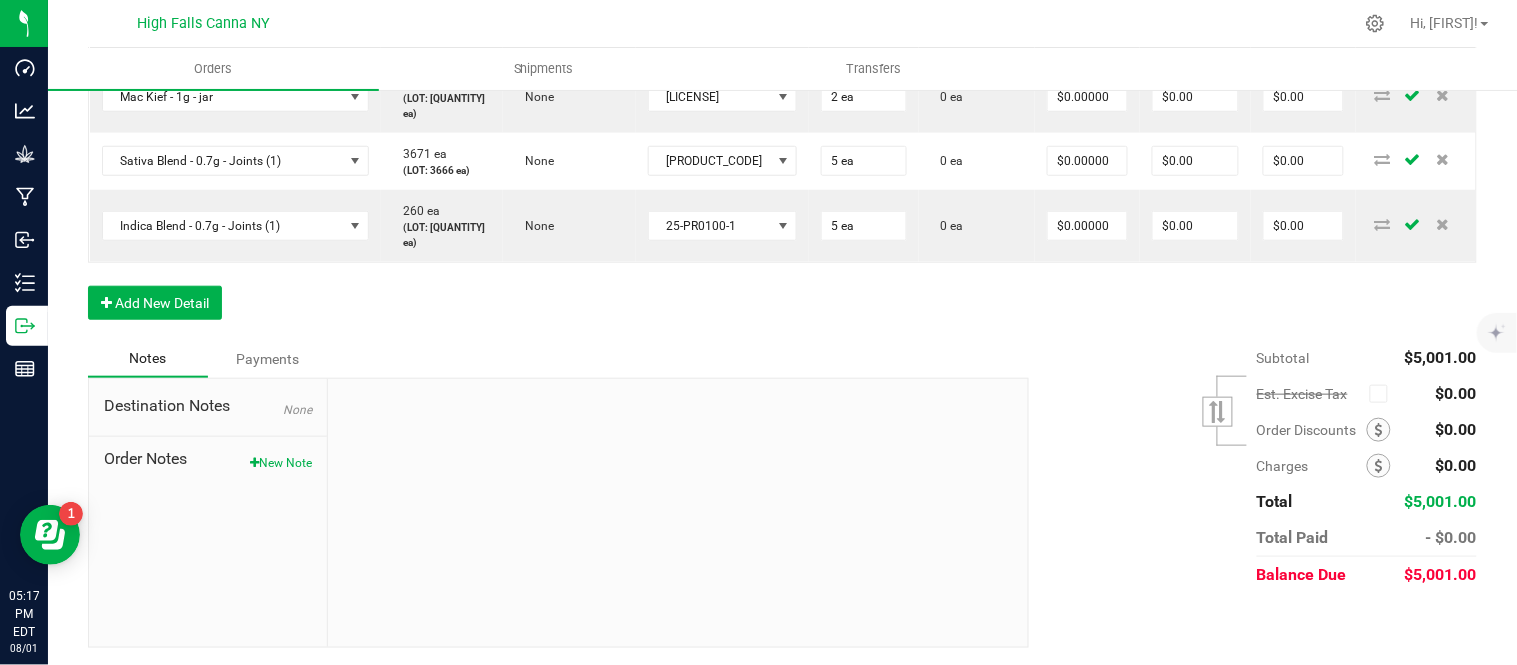 click on "0" at bounding box center (864, 32) 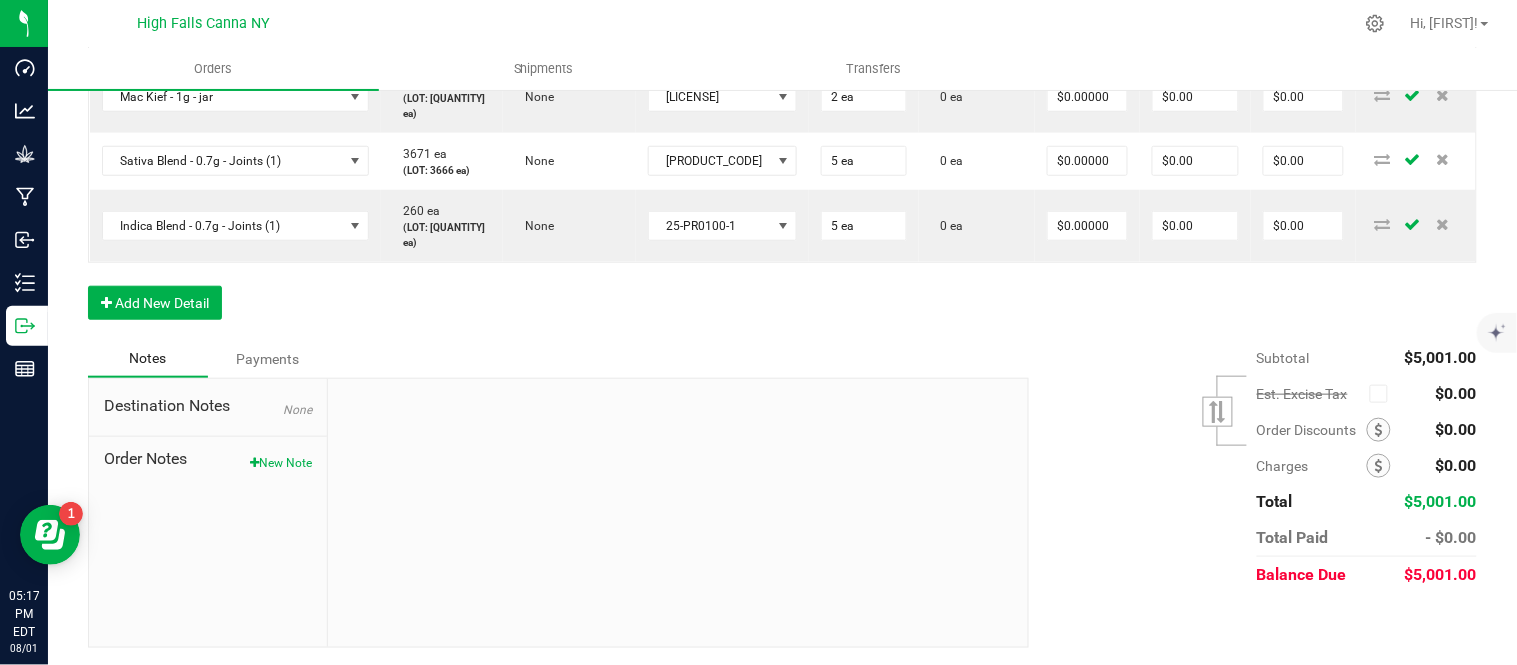type on "2" 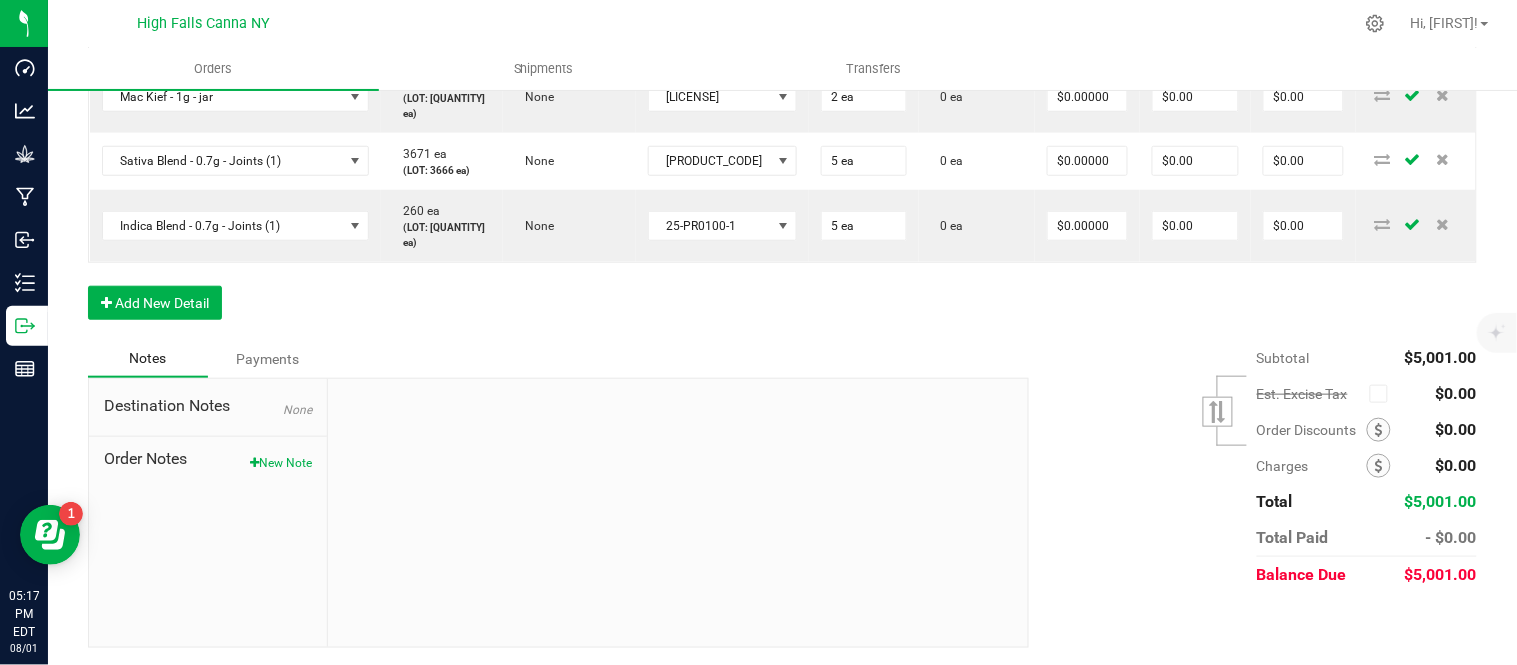 type on "0" 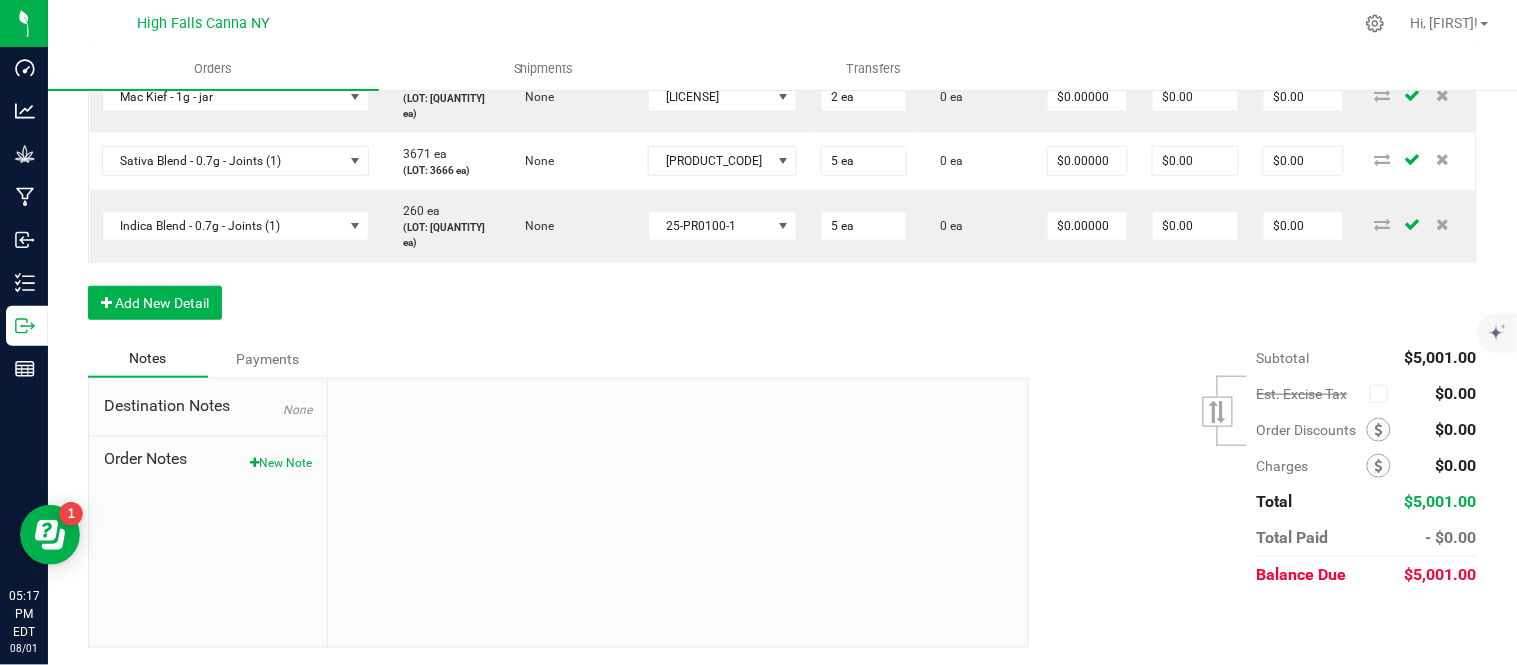 type on "2 ea" 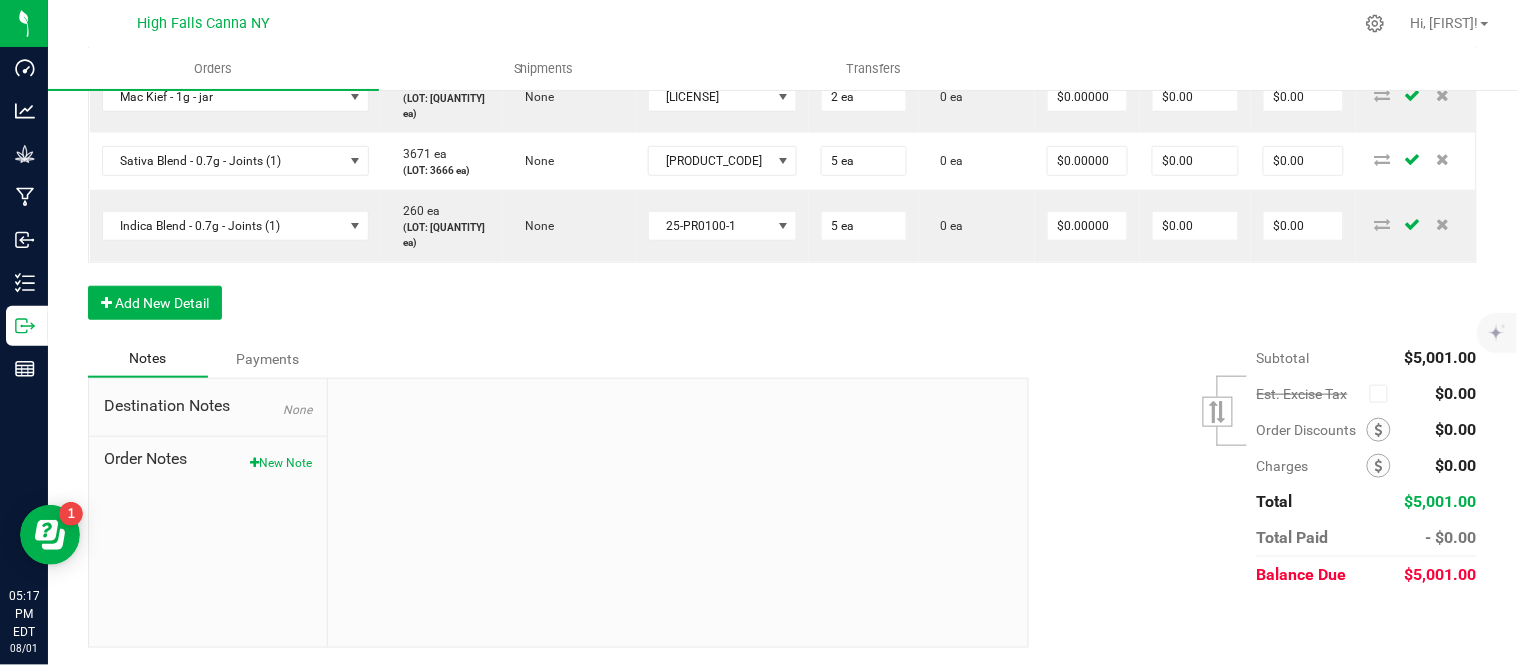 click on "0" at bounding box center (864, -32) 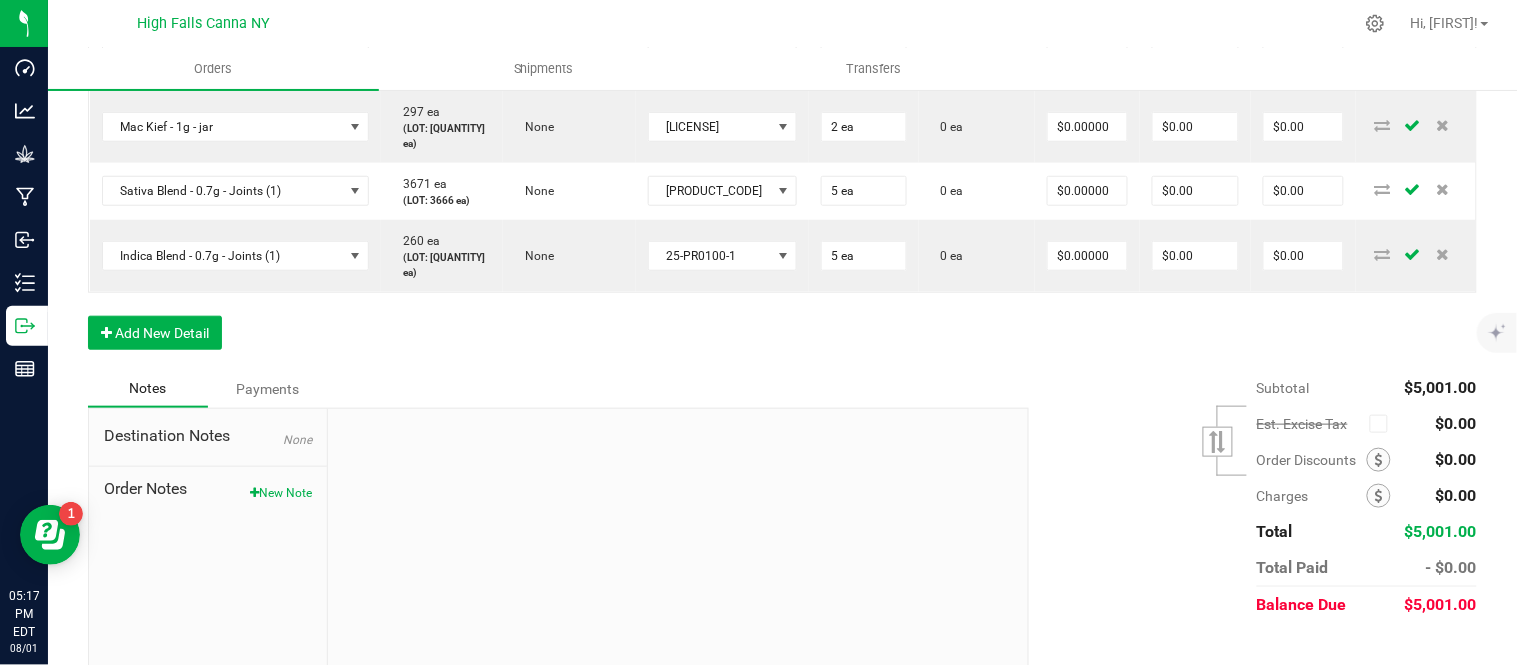 type on "1" 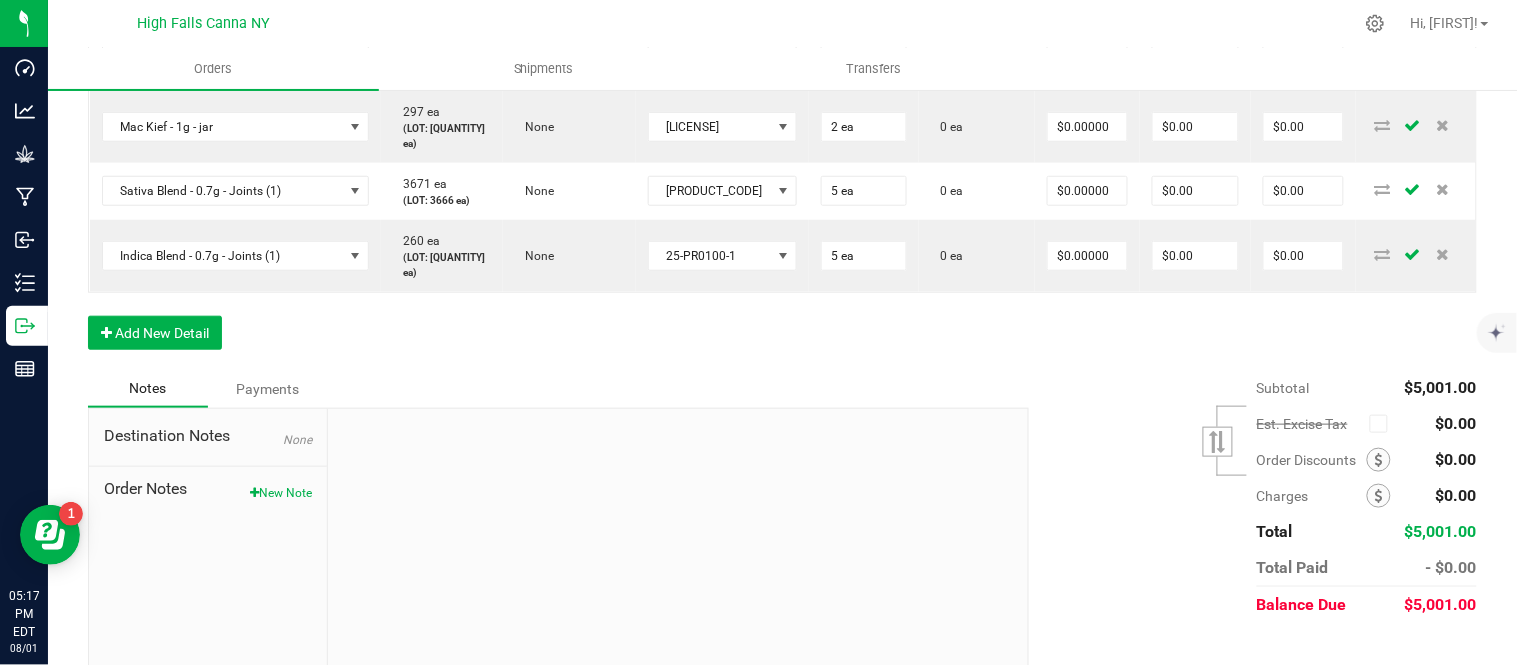 type on "0" 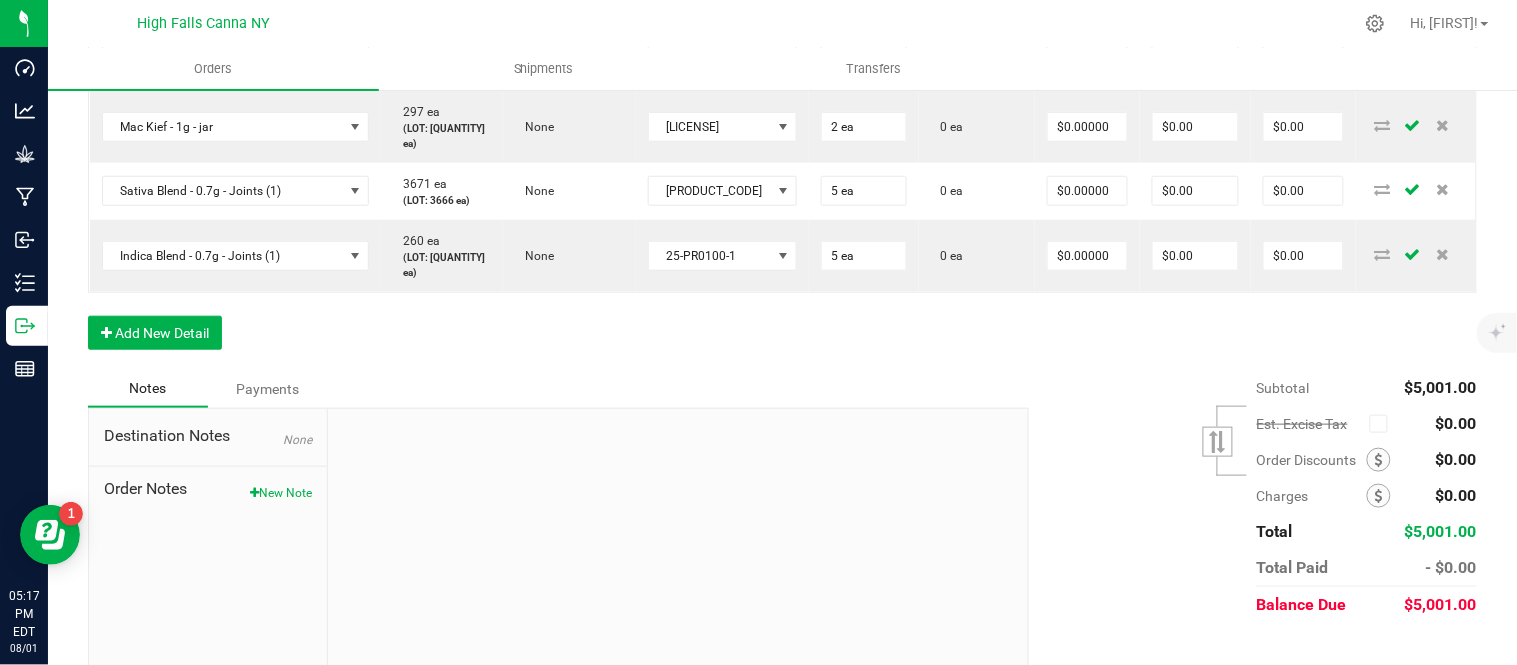 type on "1 ea" 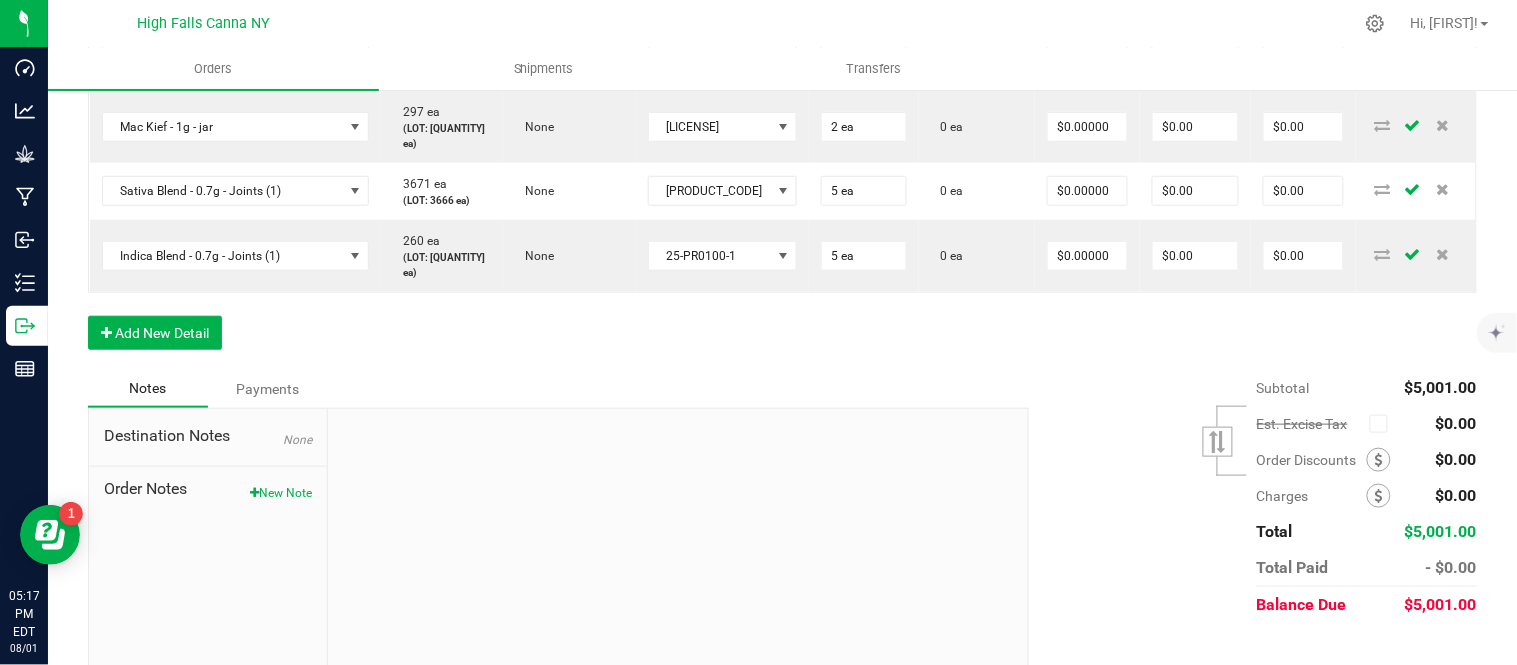 click on "0" at bounding box center [864, -82] 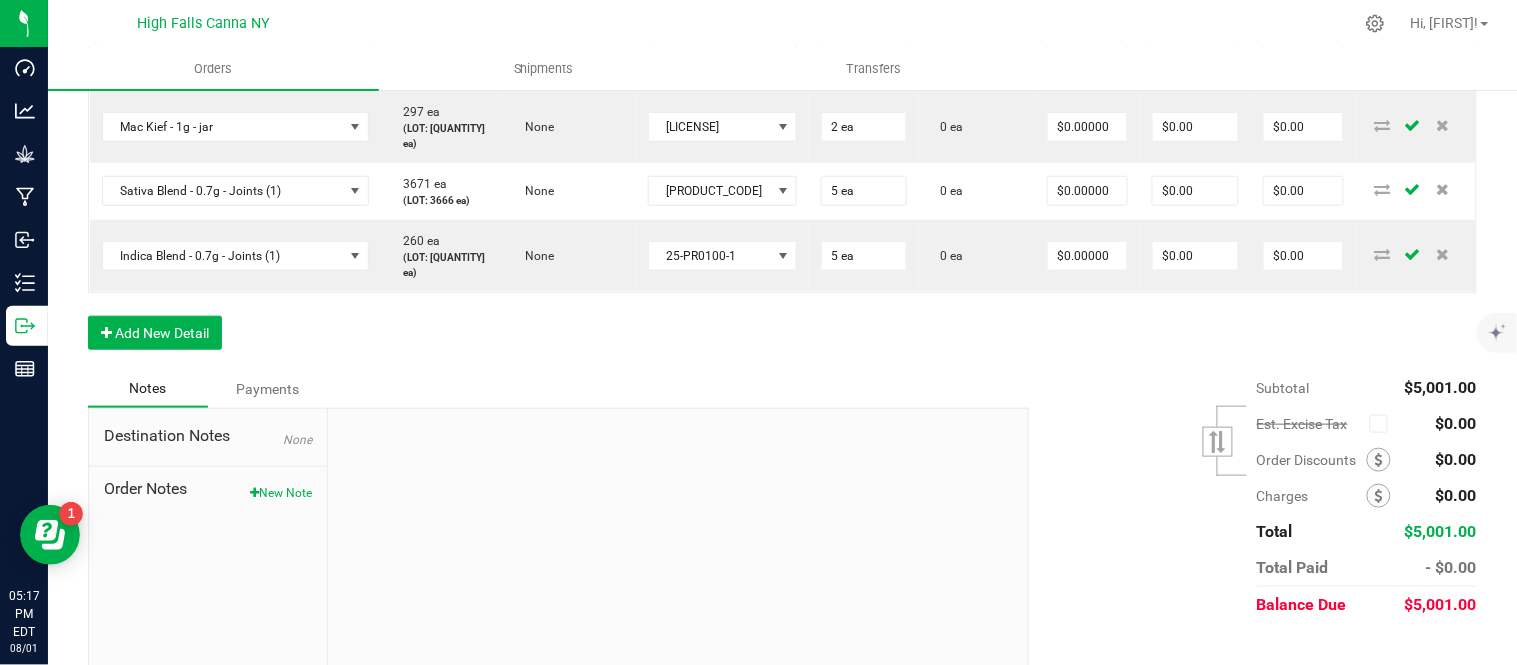 type on "2" 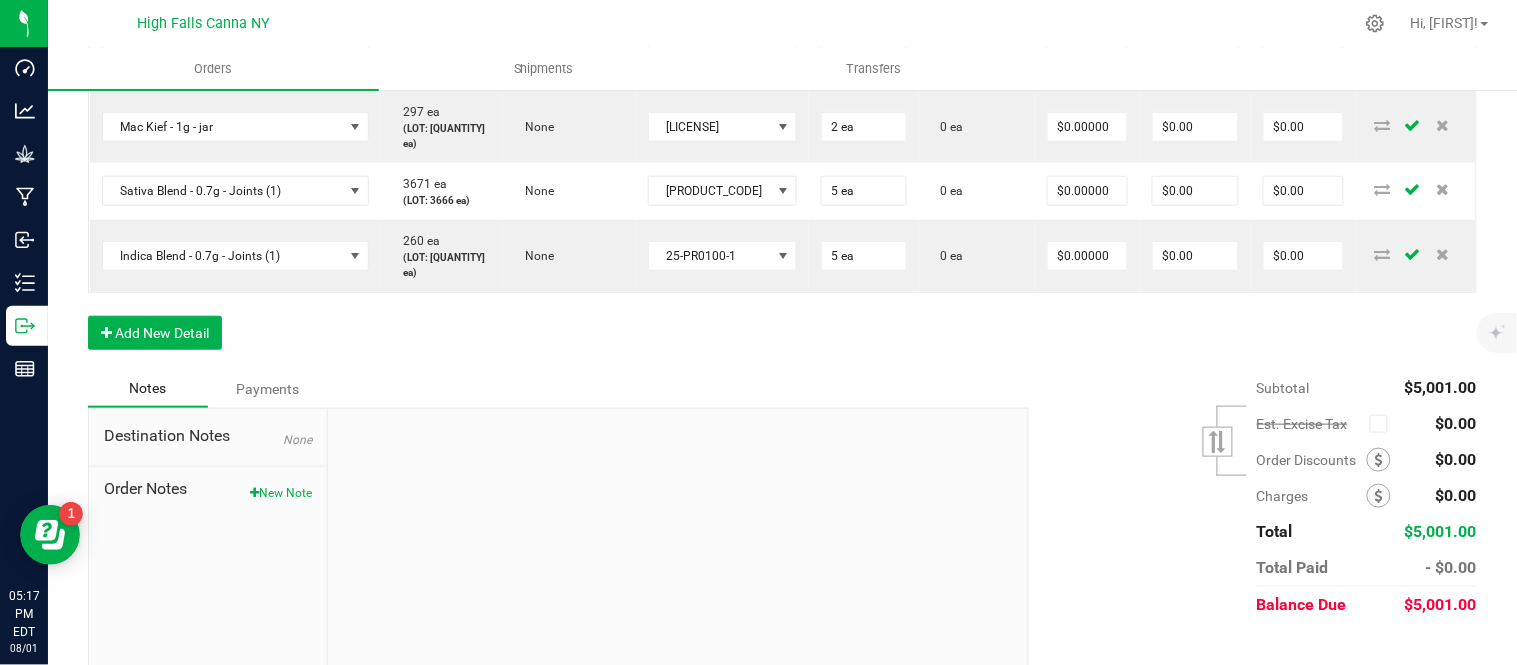 click on "0 ea" at bounding box center (864, -139) 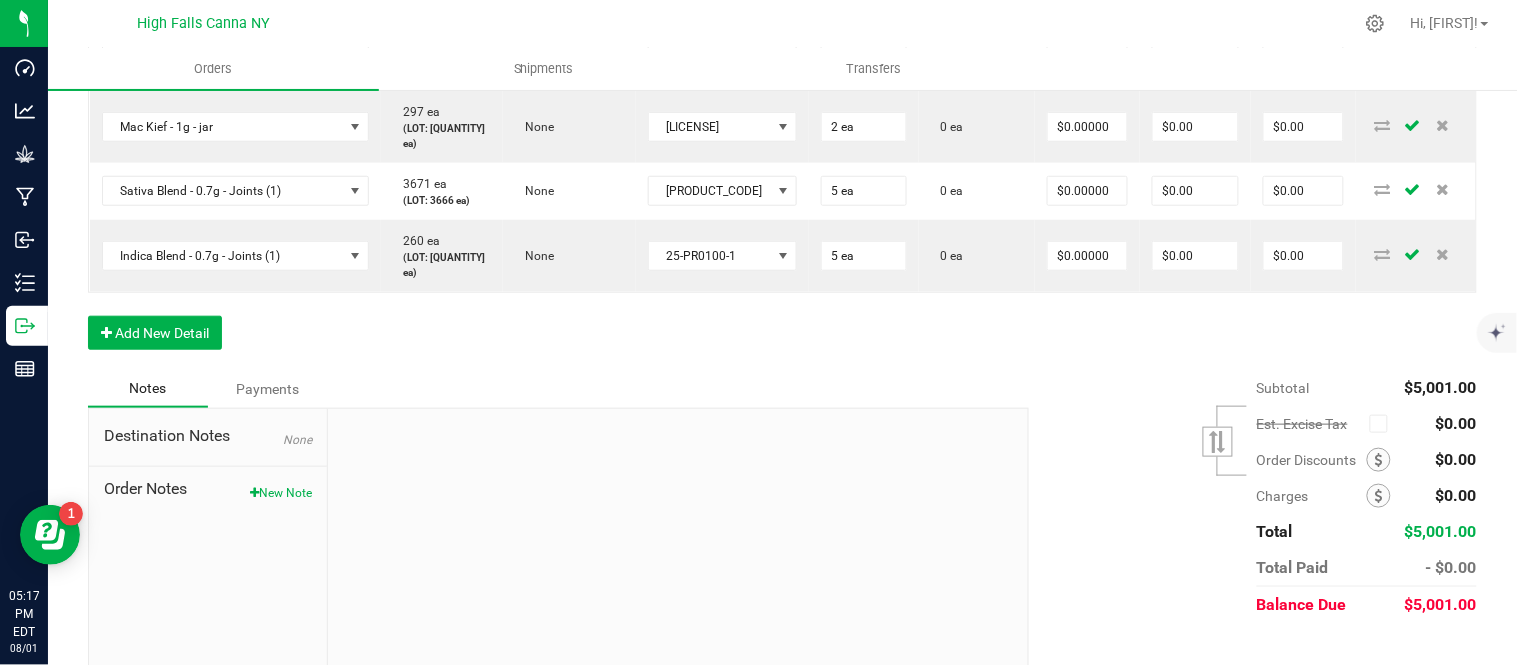 type on "0" 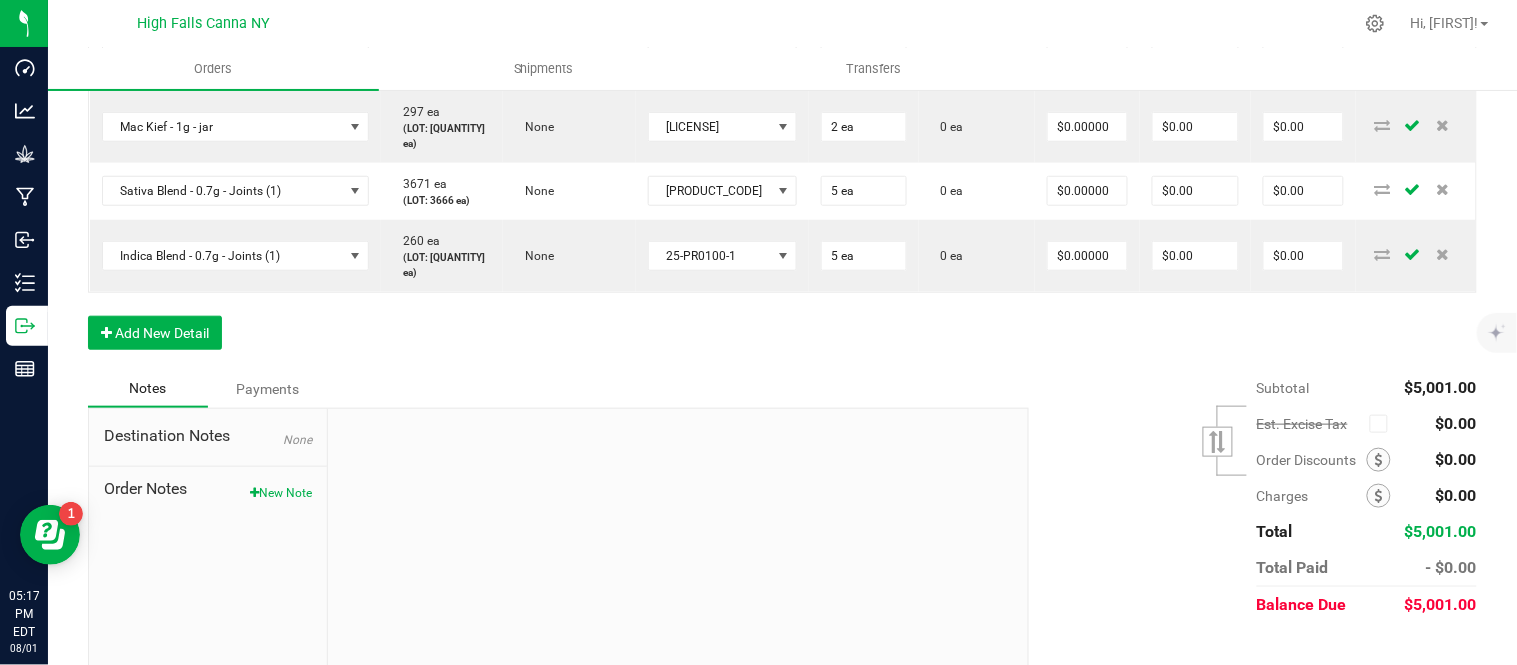 type on "2 ea" 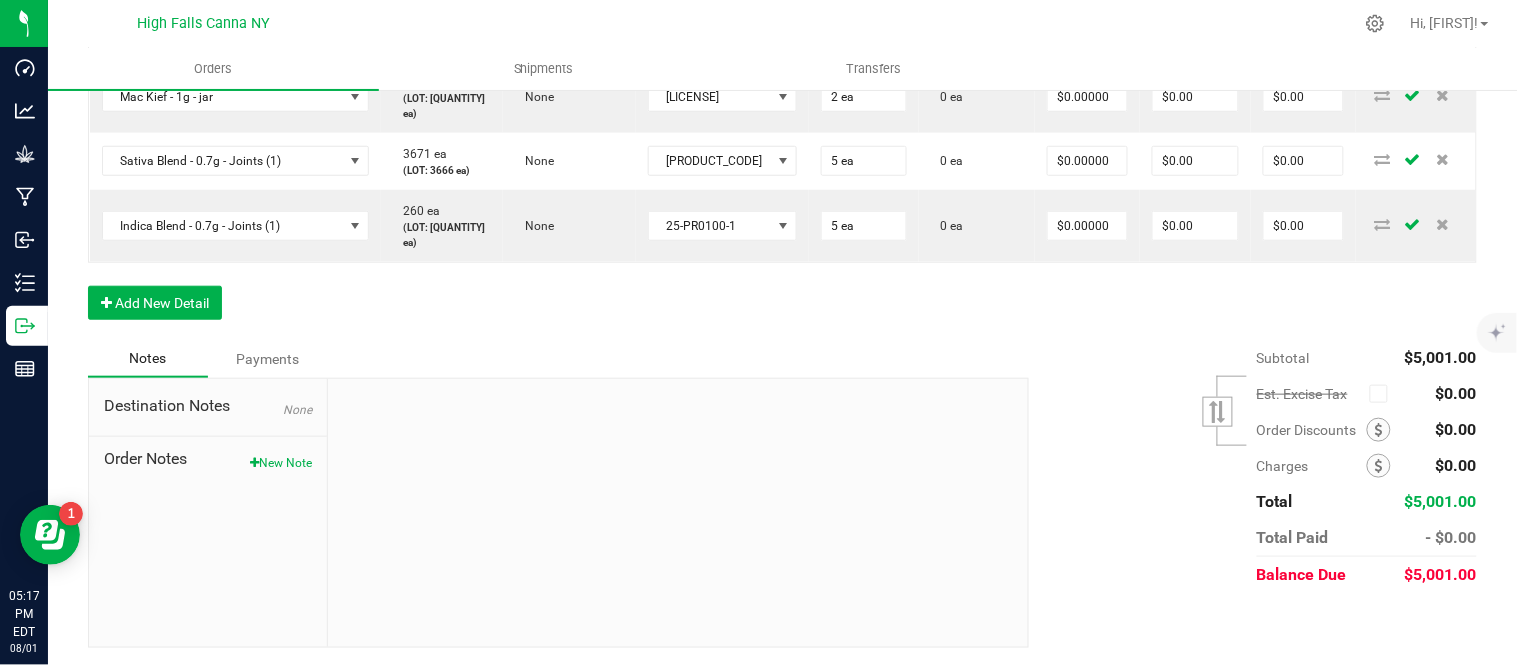 type on "2 ea" 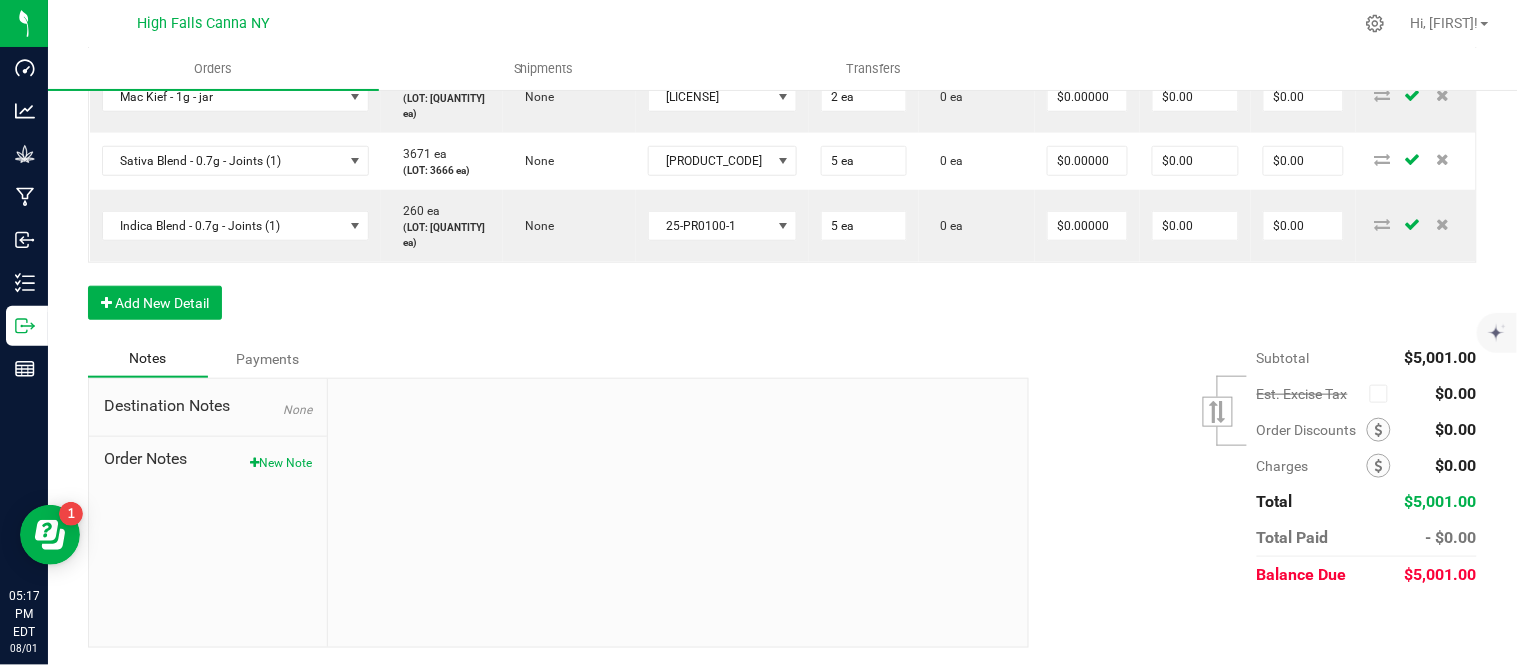 click on "0 ea" at bounding box center [977, -97] 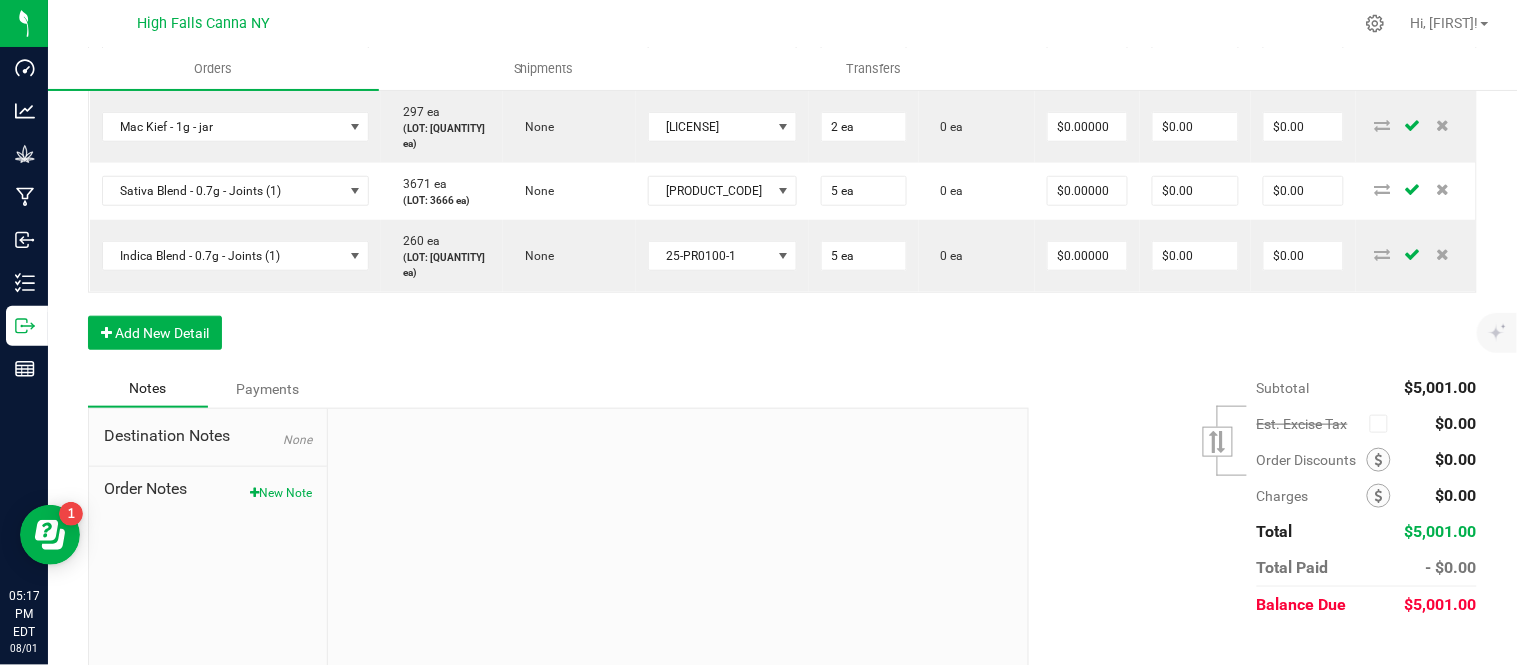 scroll, scrollTop: 2075, scrollLeft: 0, axis: vertical 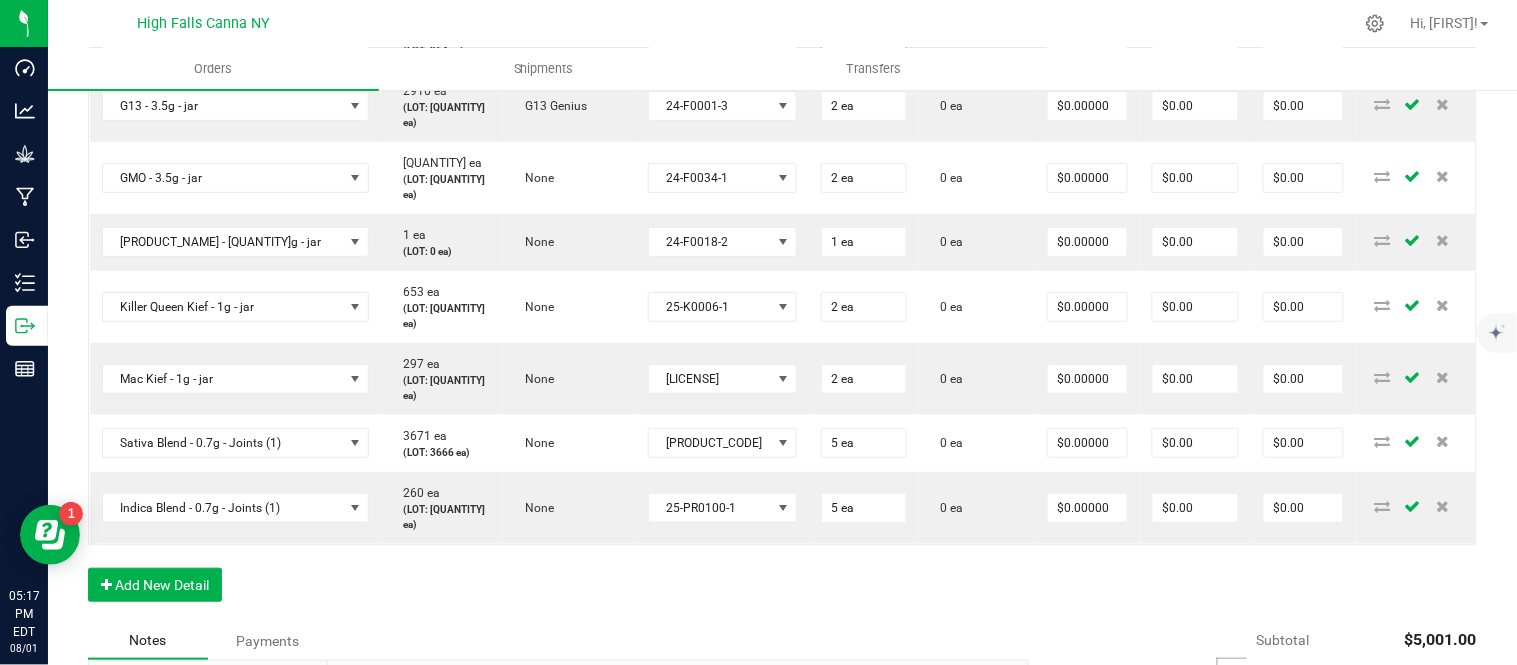 click on "0" at bounding box center (864, 41) 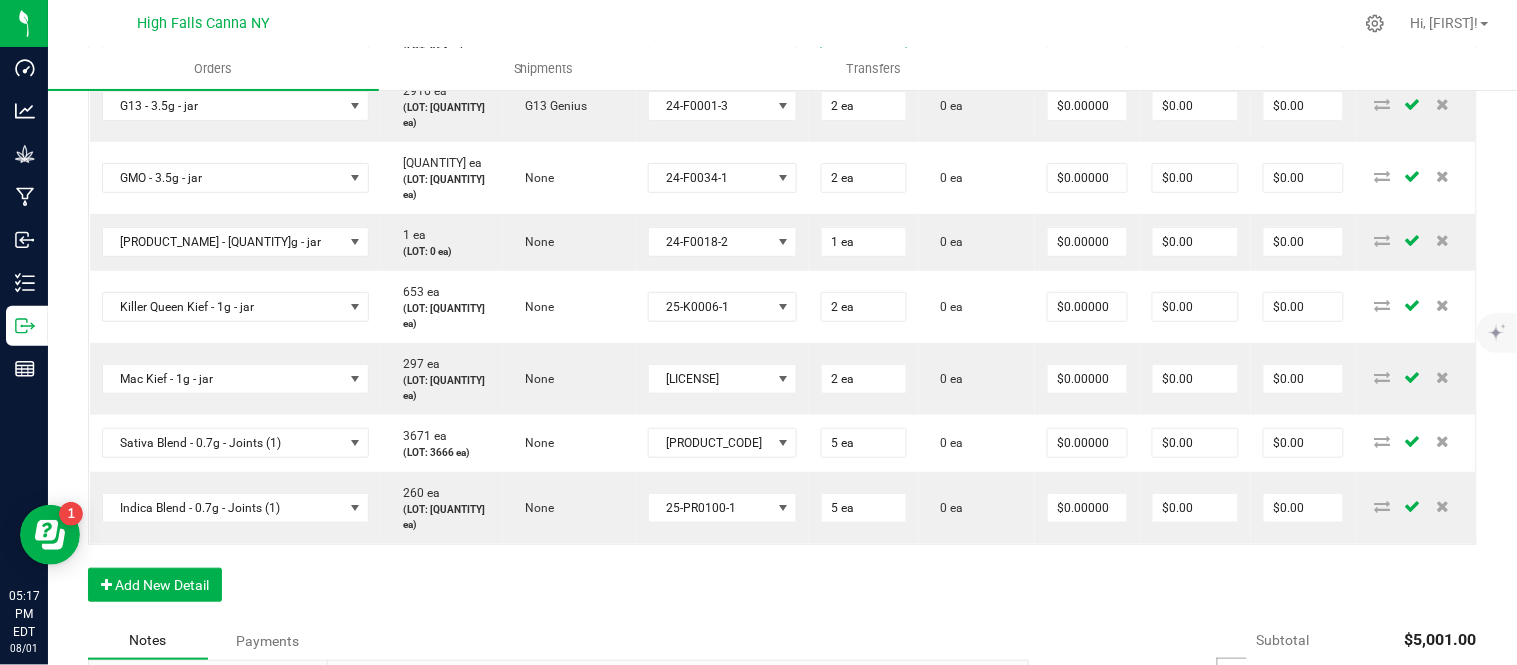 type on "2" 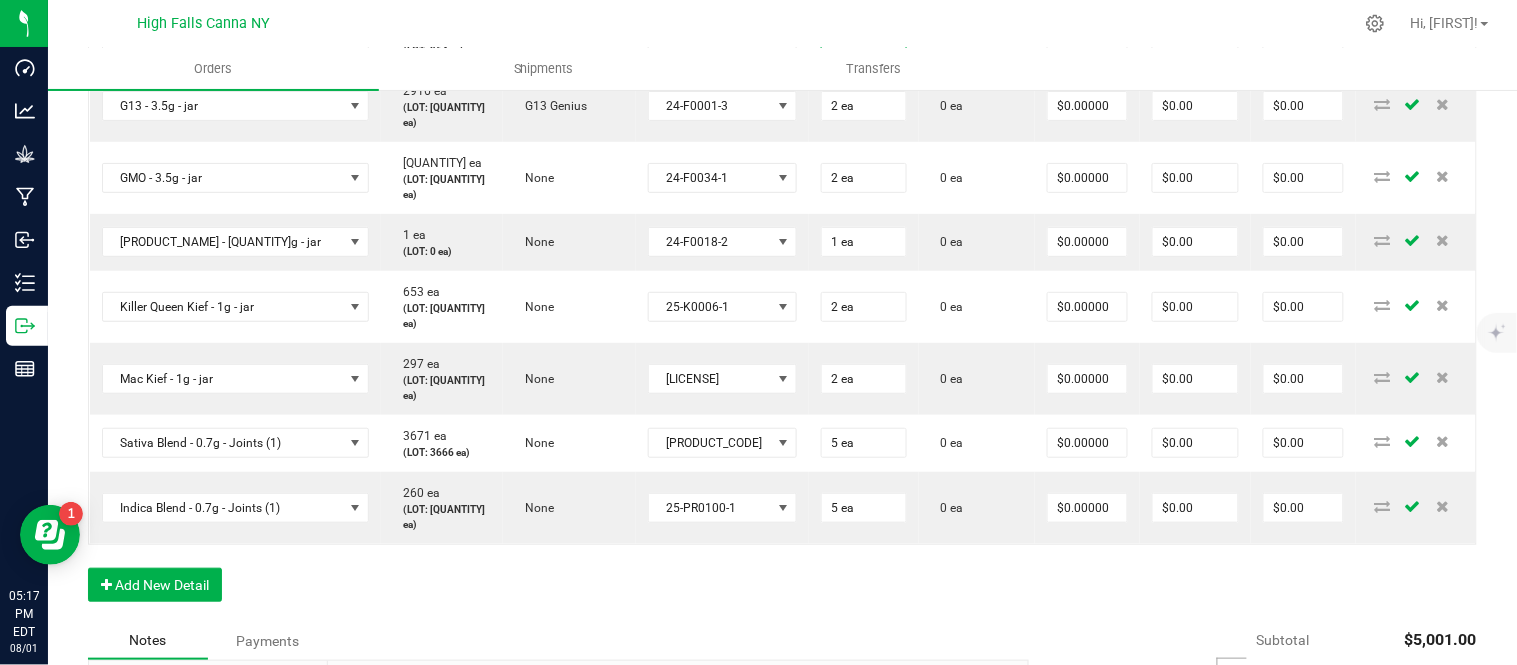 type on "0" 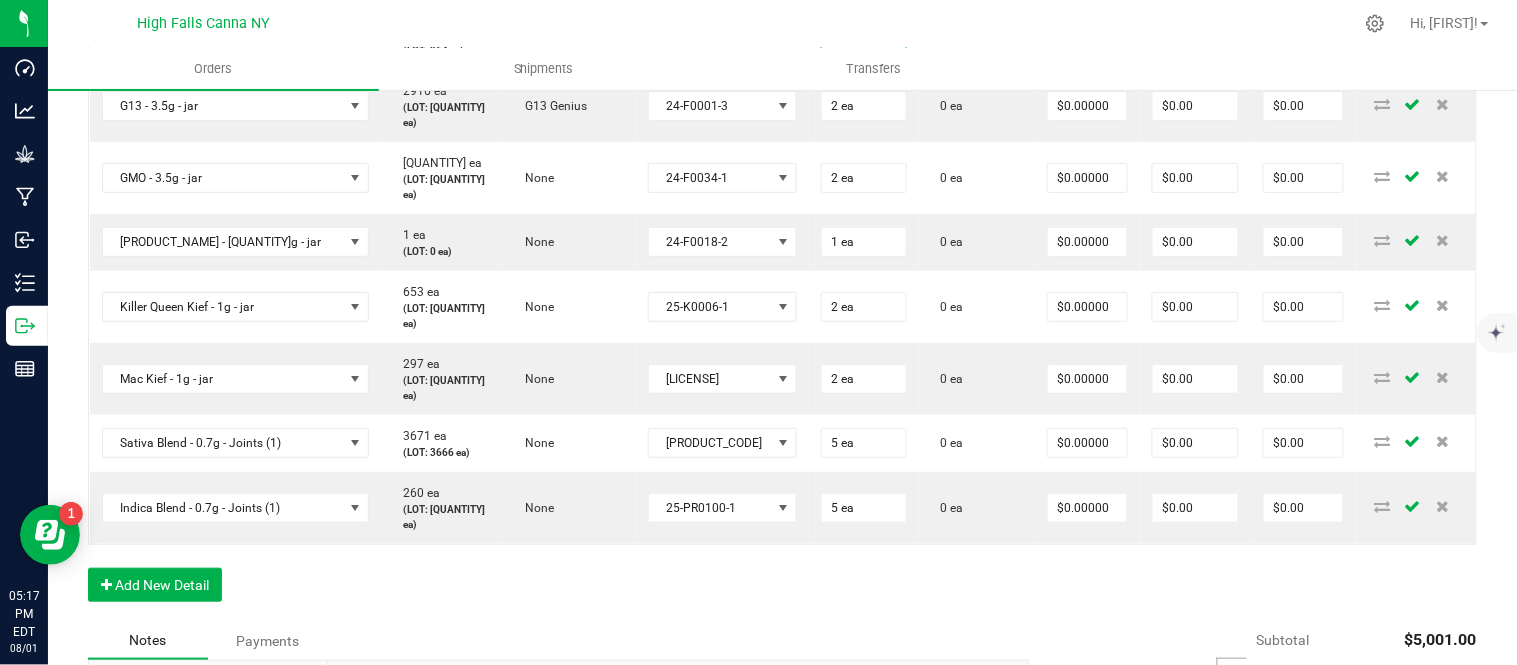 type on "2 ea" 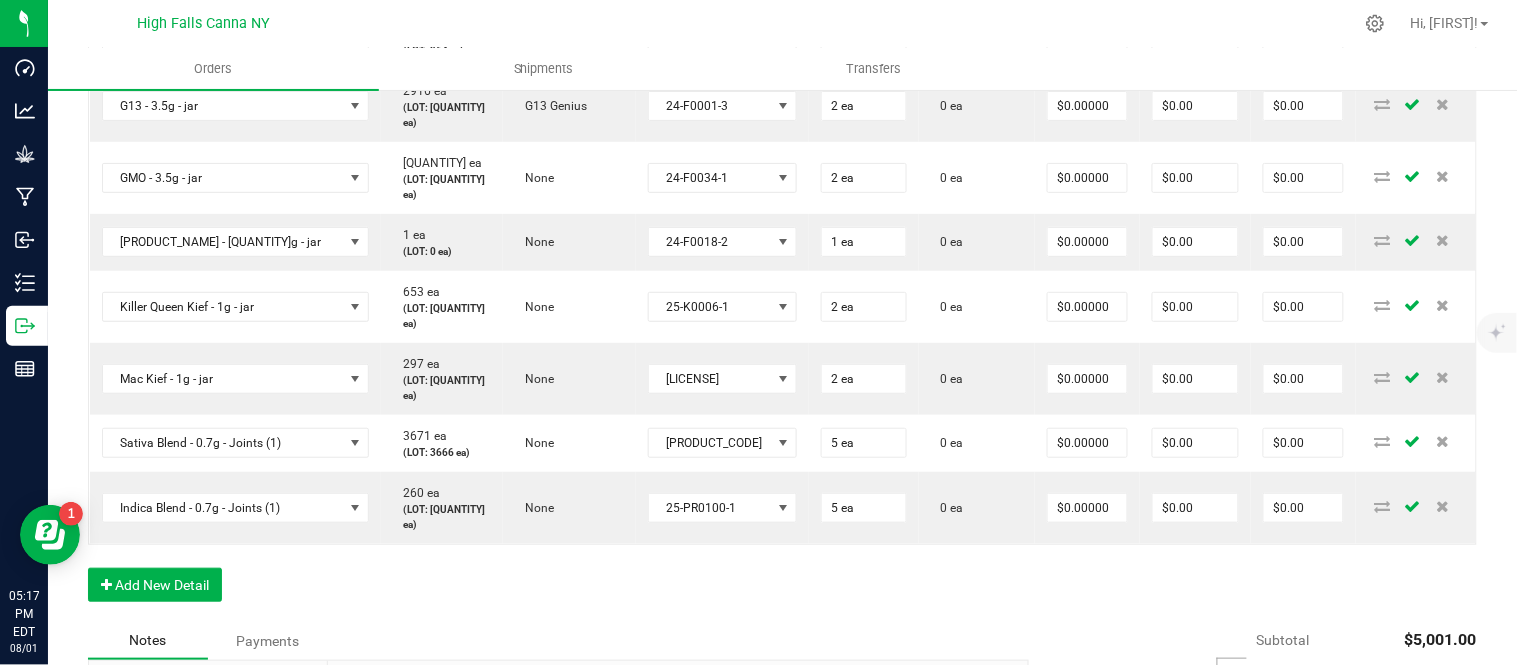 click on "0" at bounding box center (864, -16) 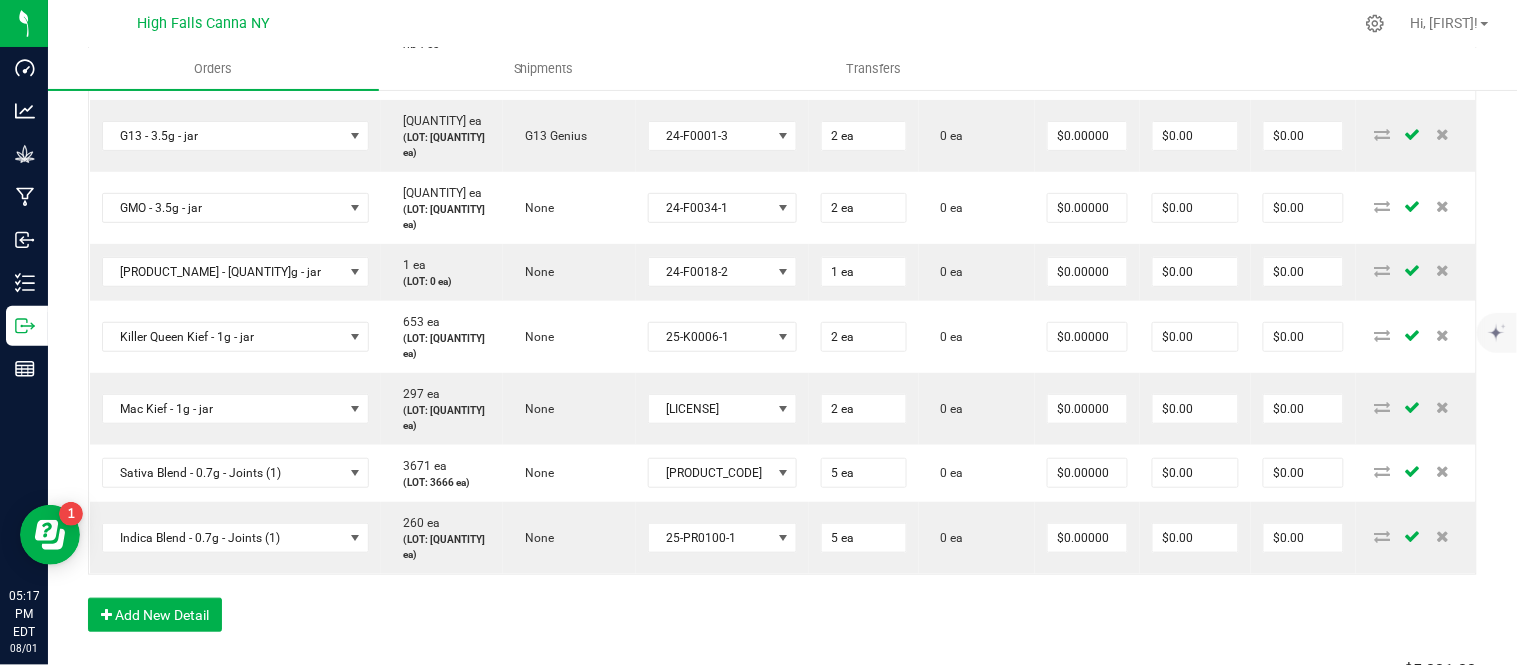type on "2" 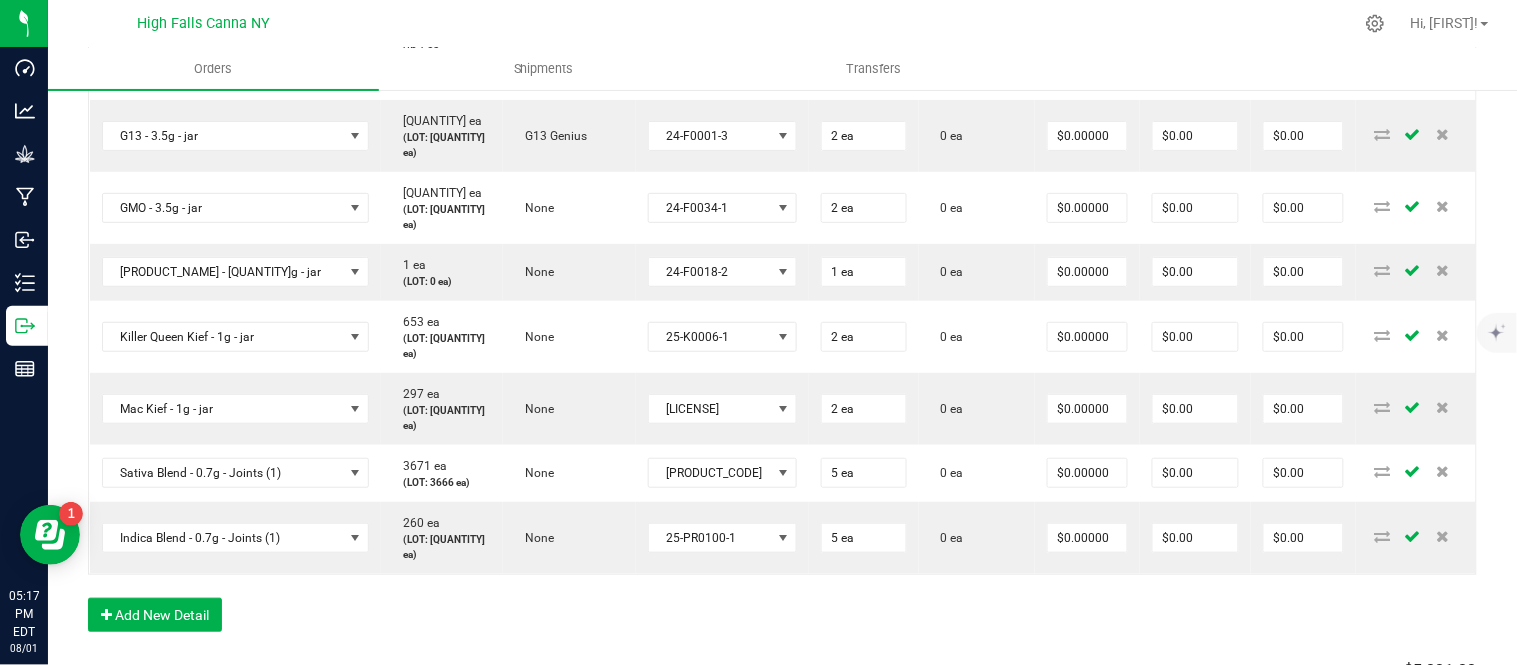 type on "0" 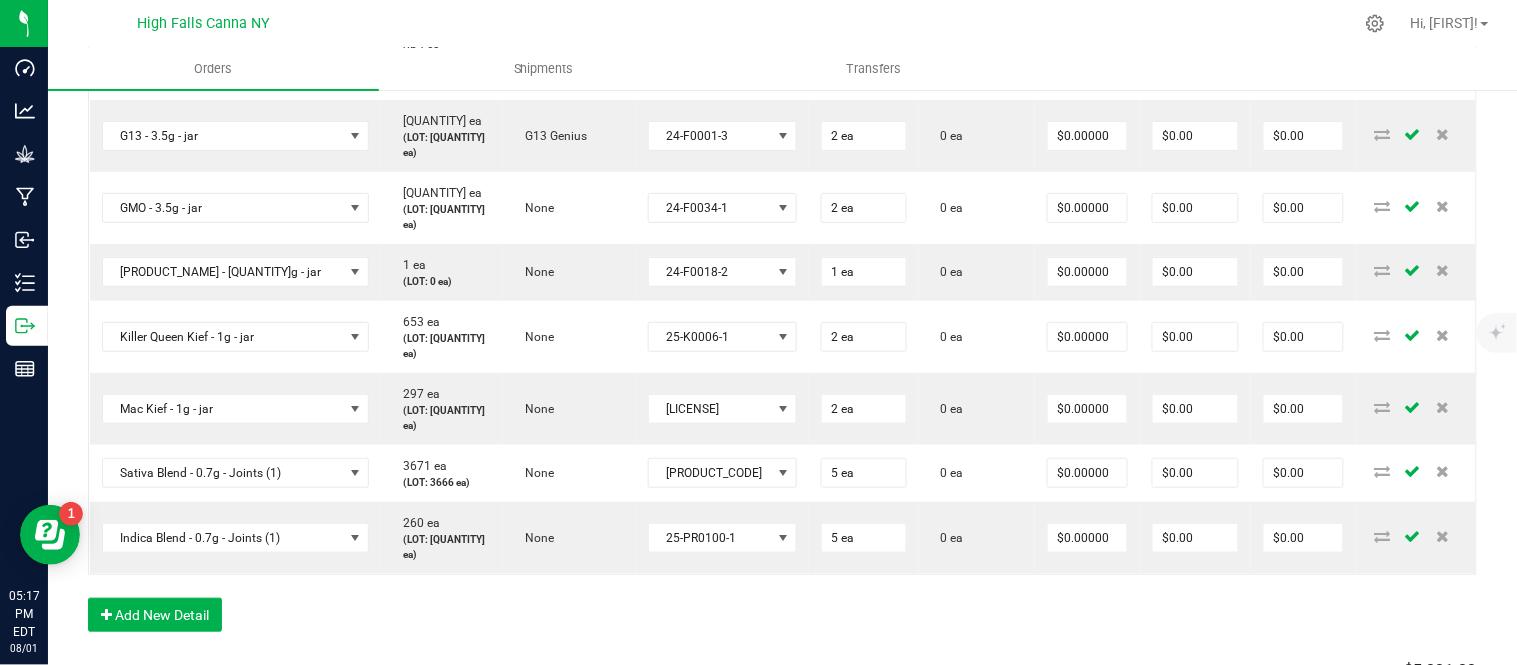 type on "2 ea" 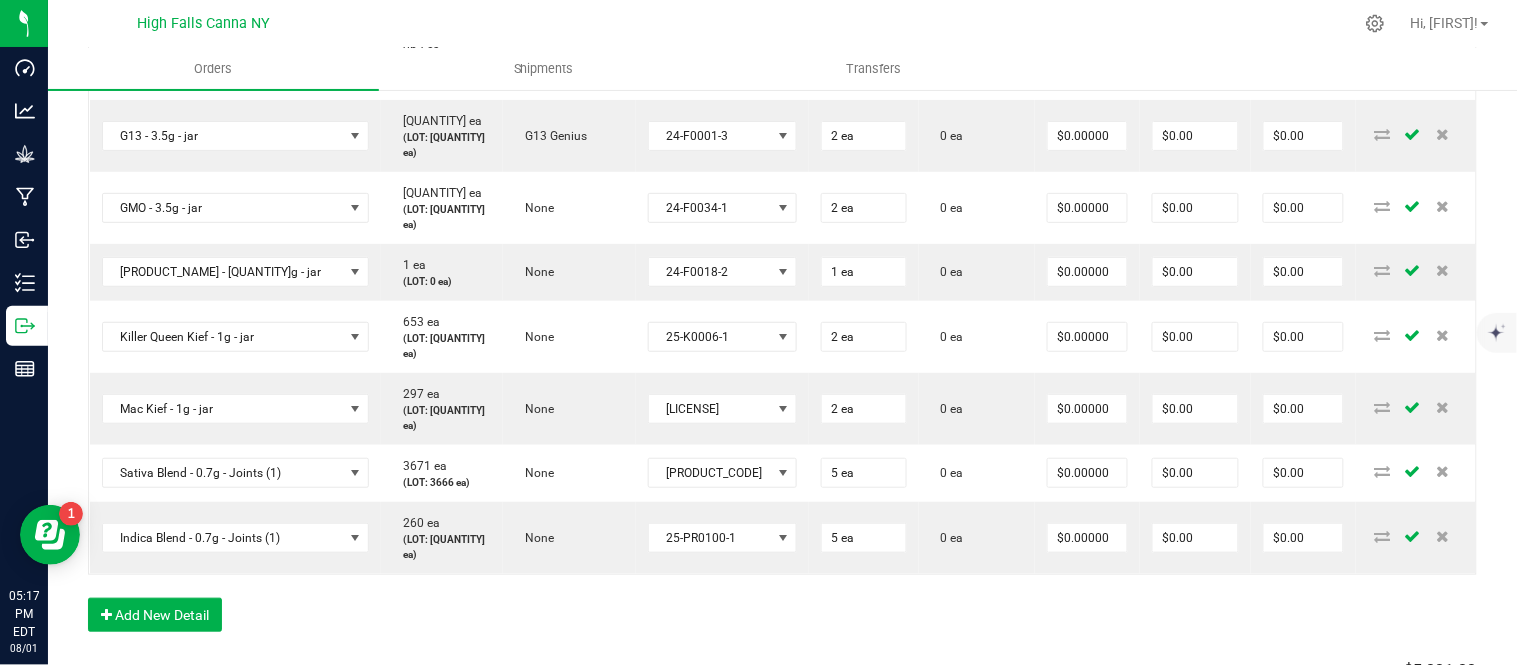 click on "0" at bounding box center (864, -65) 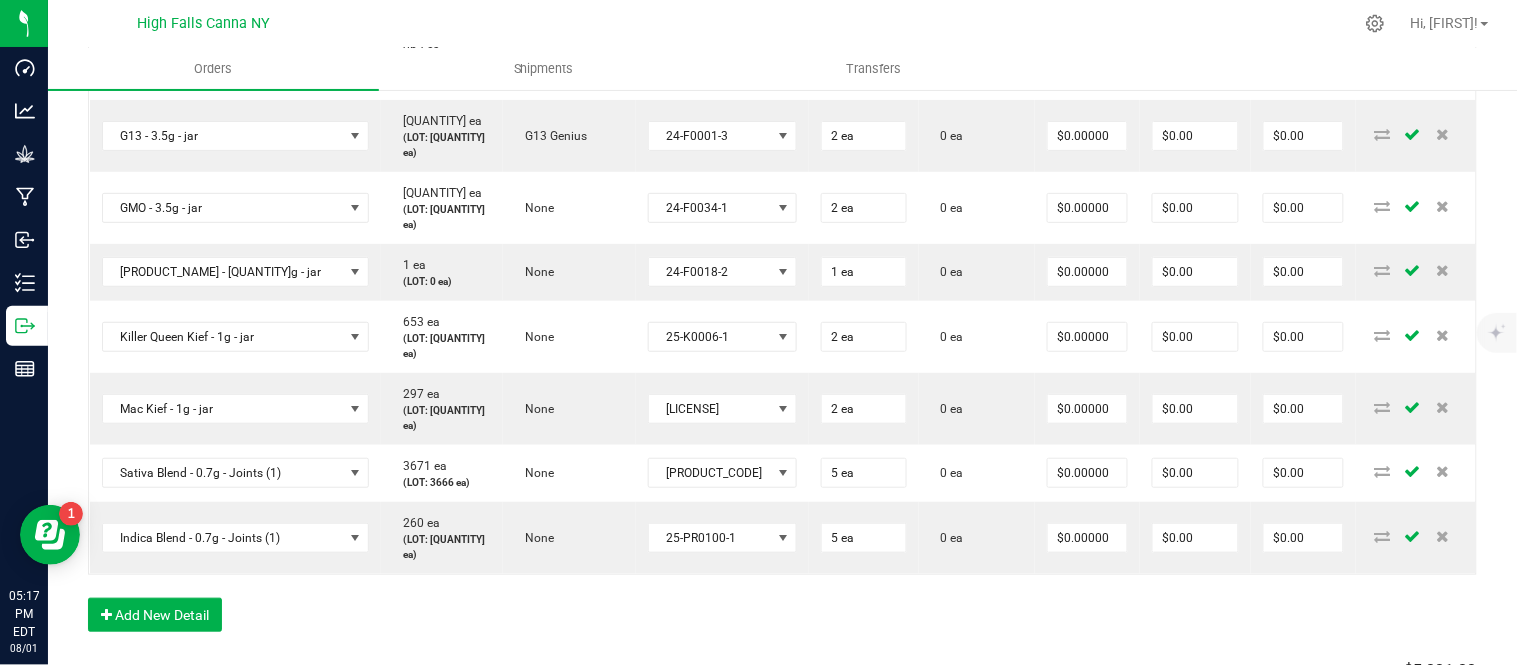 click on "0 ea" at bounding box center (977, -65) 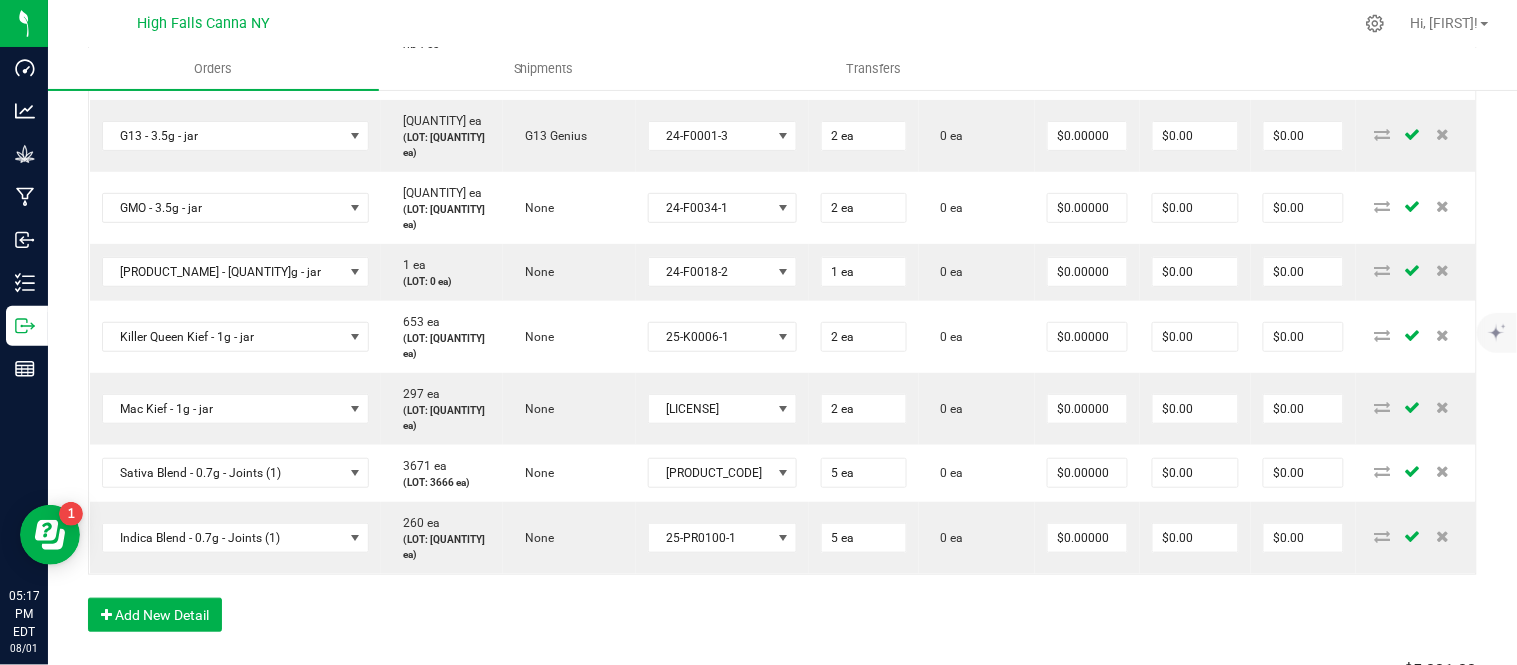 type on "2 ea" 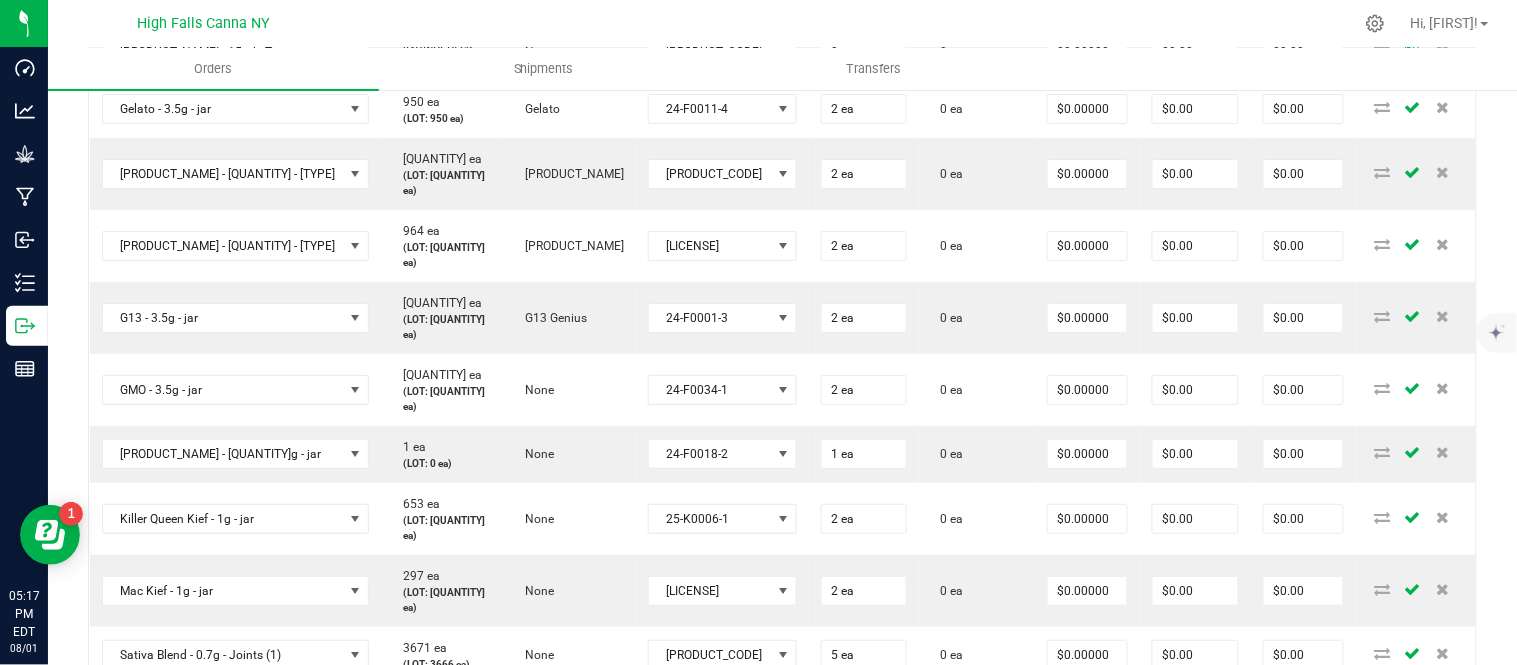 scroll, scrollTop: 1853, scrollLeft: 0, axis: vertical 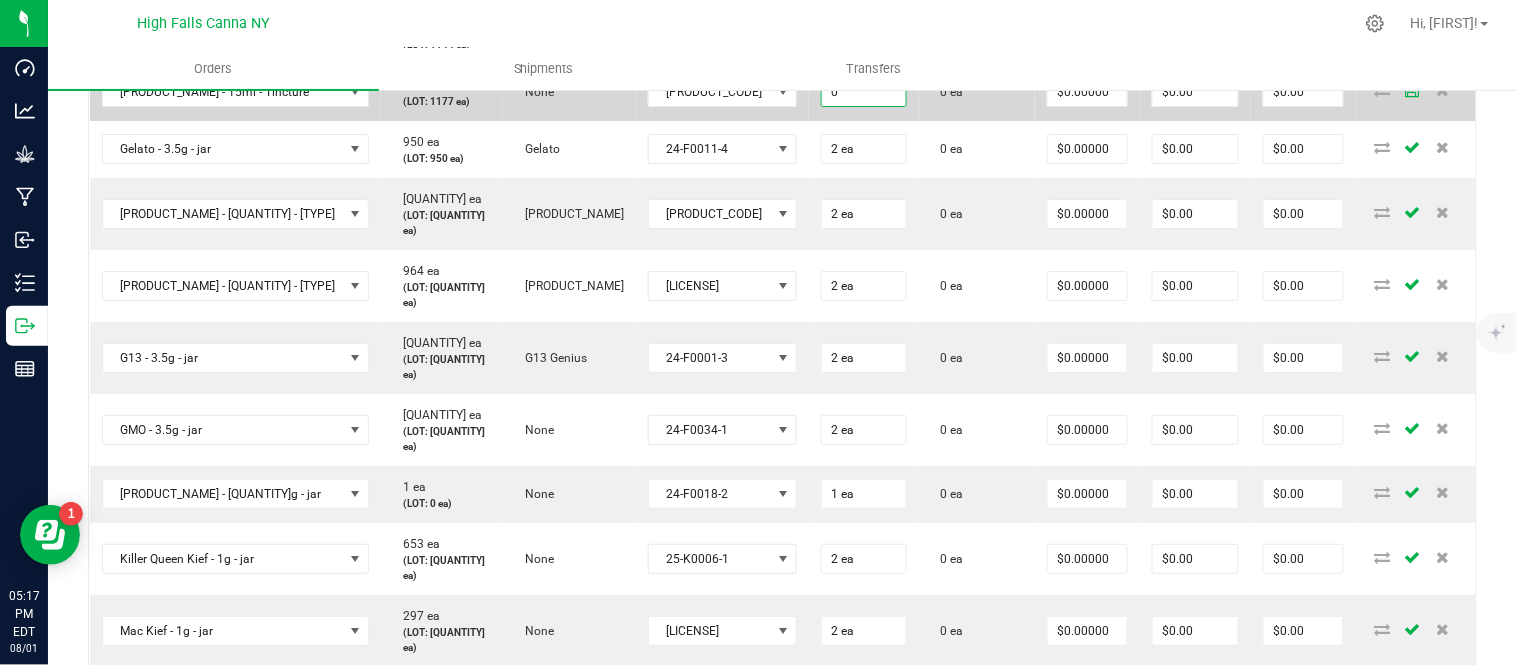 click on "0" at bounding box center [864, 92] 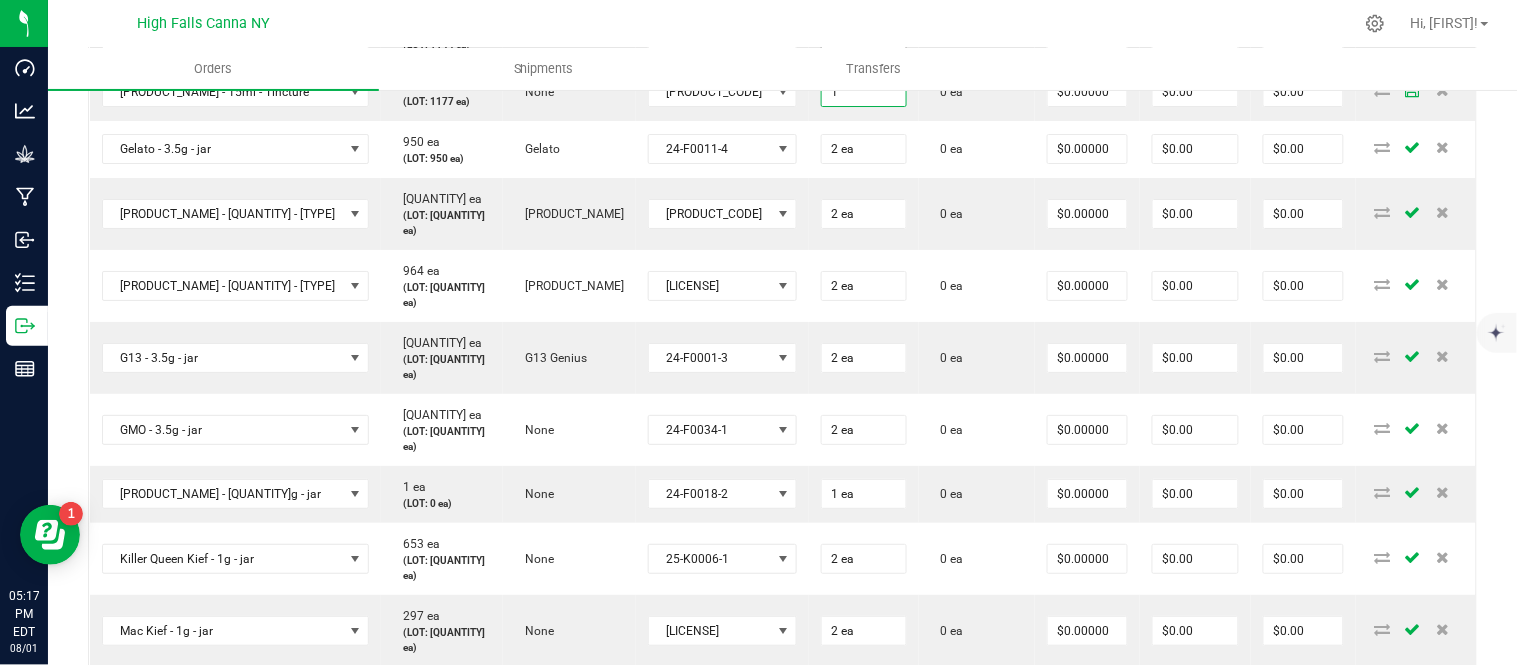 type on "1" 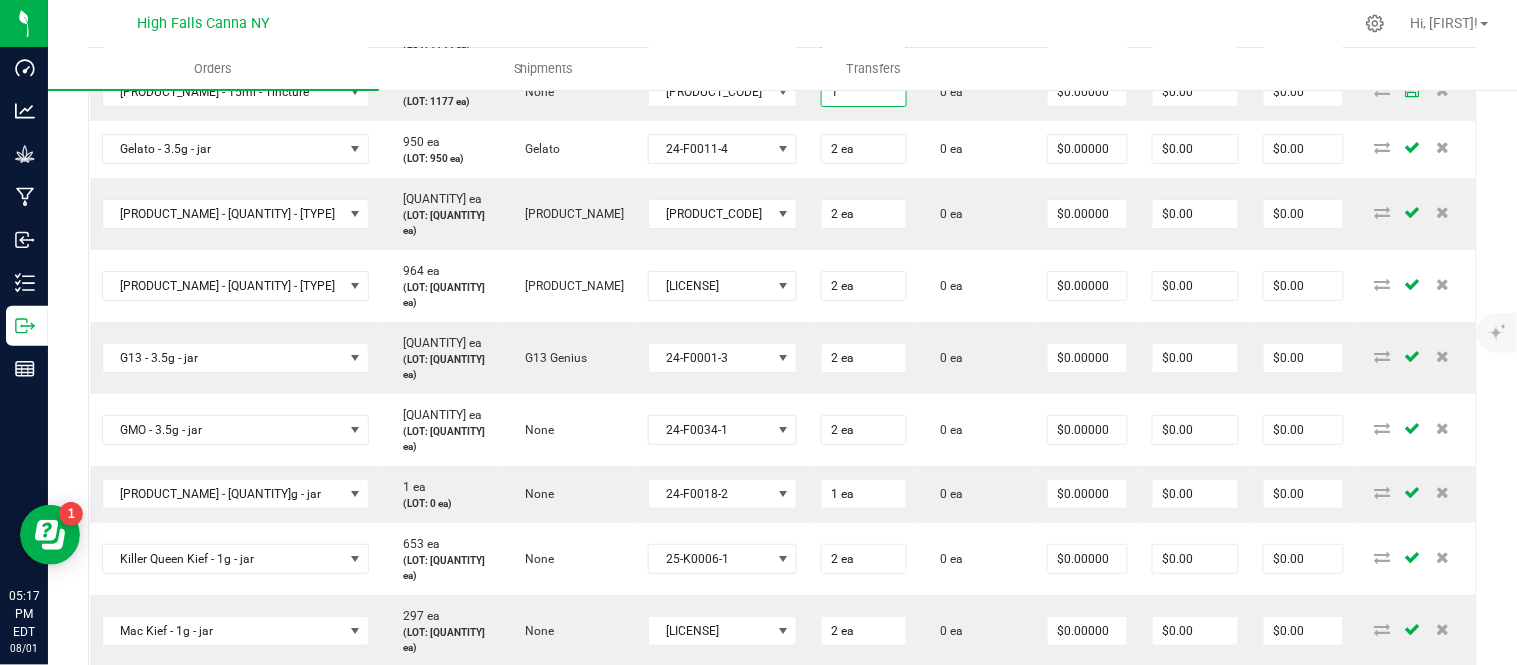 type on "0" 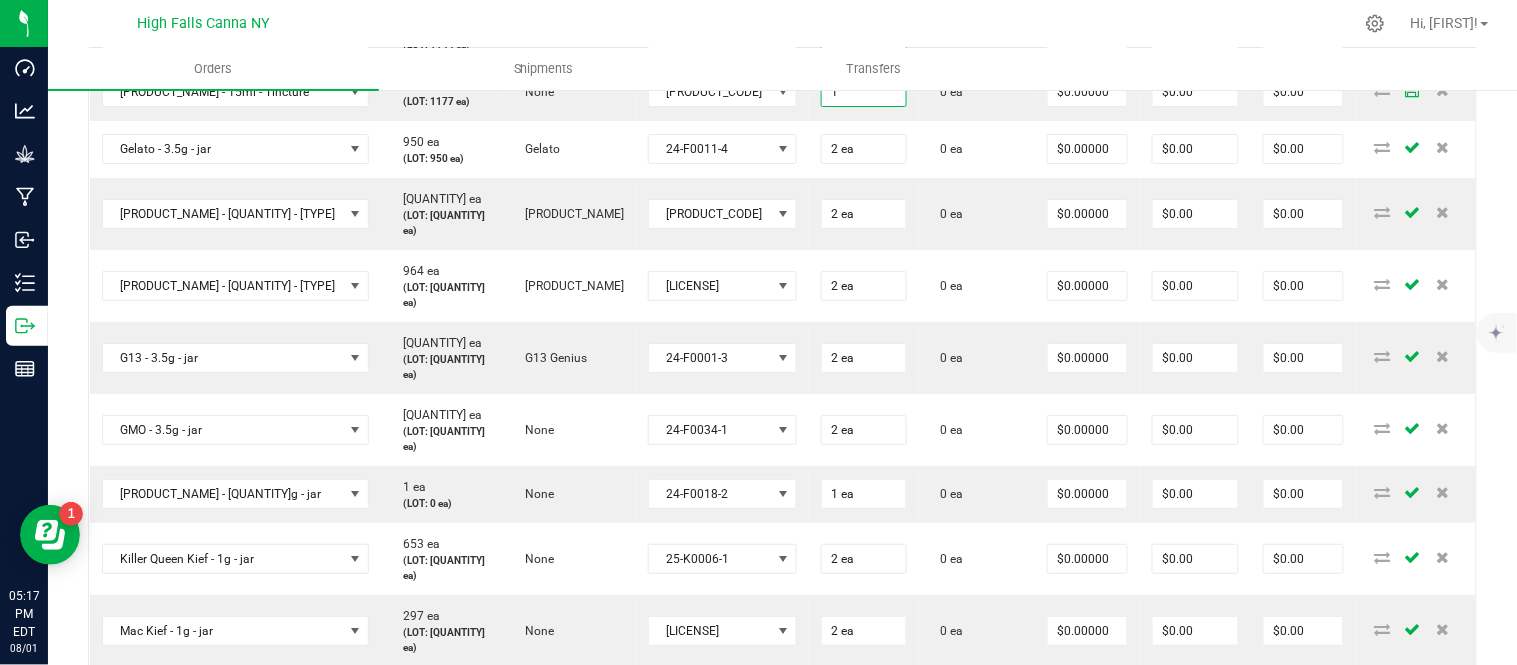 type on "1 ea" 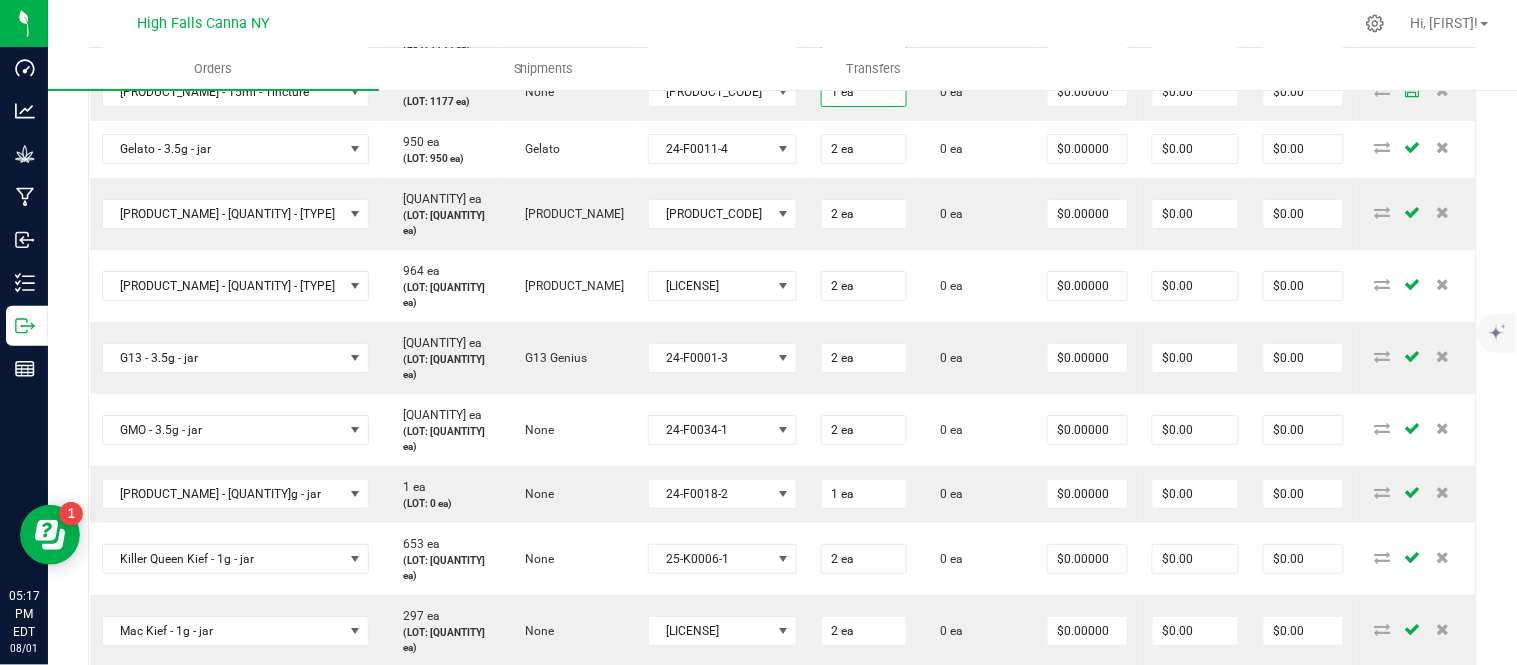 click on "0" at bounding box center (864, 35) 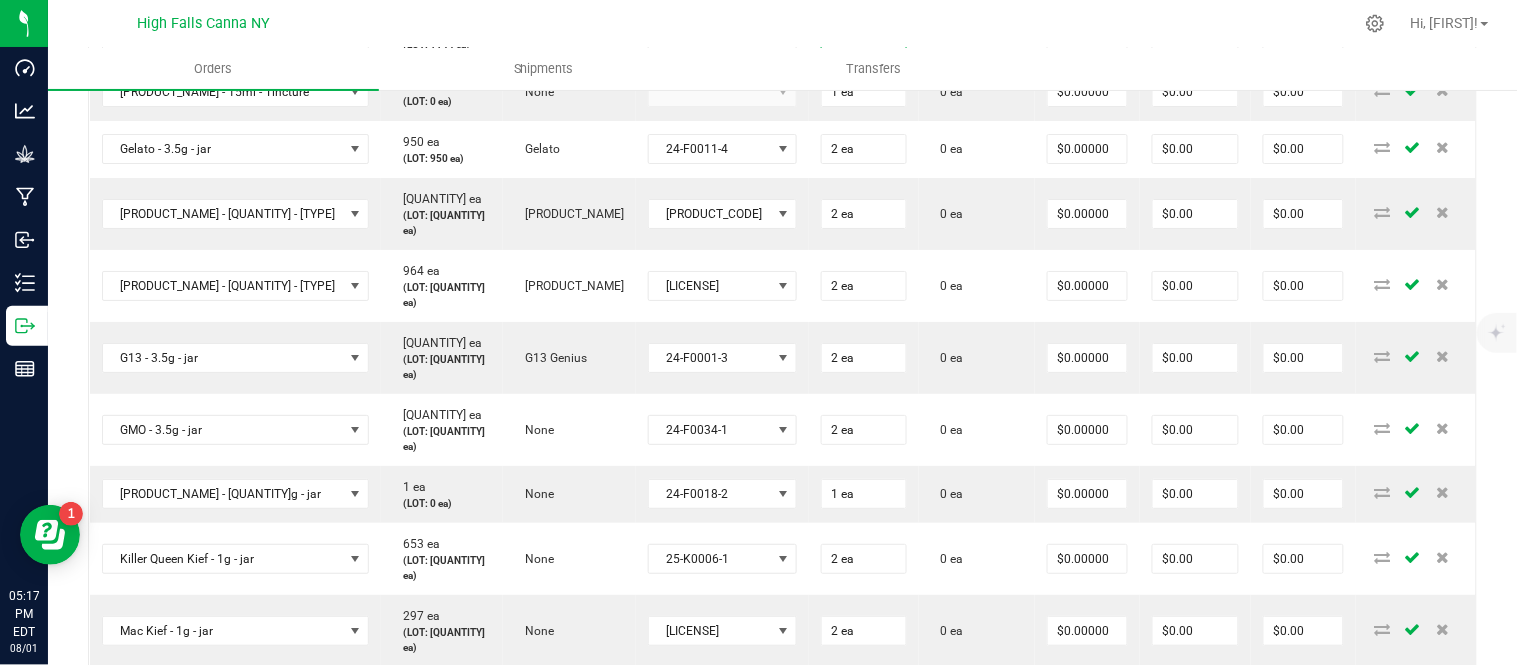 type on "1" 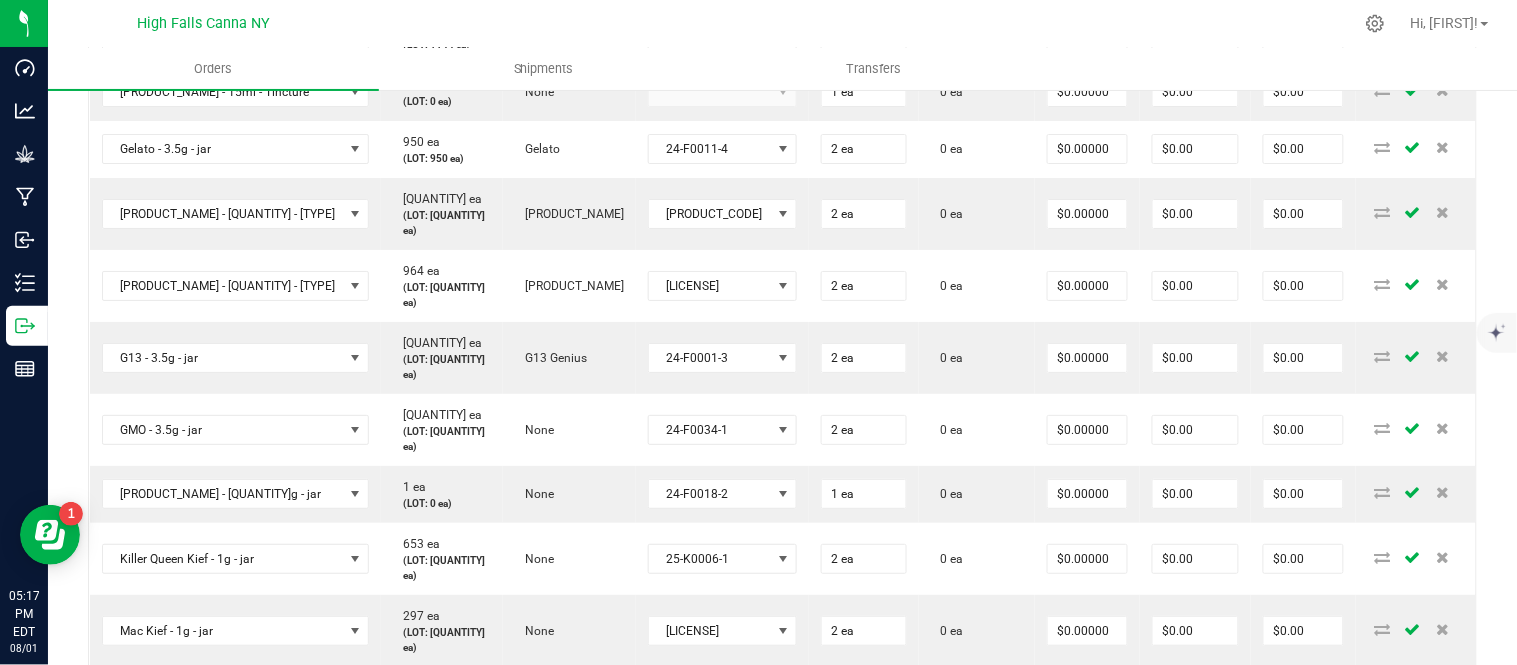 type on "0" 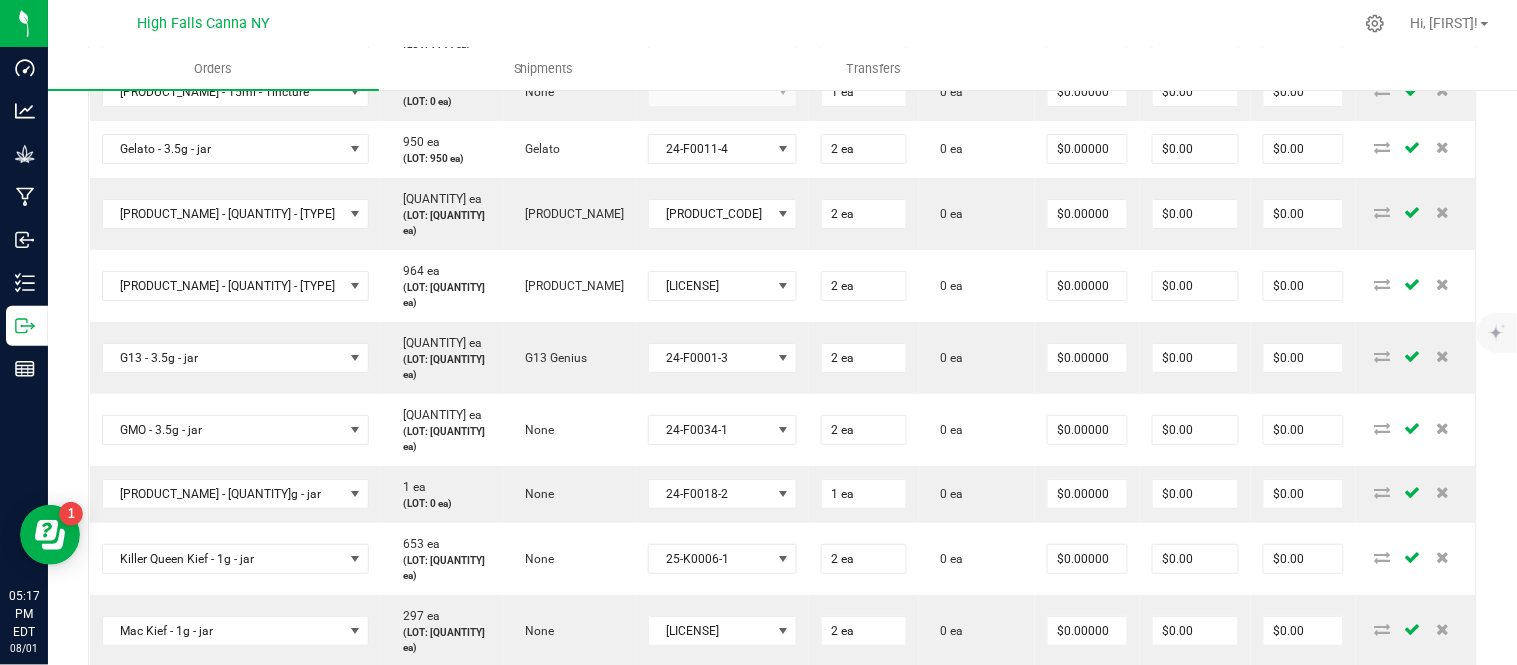 type on "1 ea" 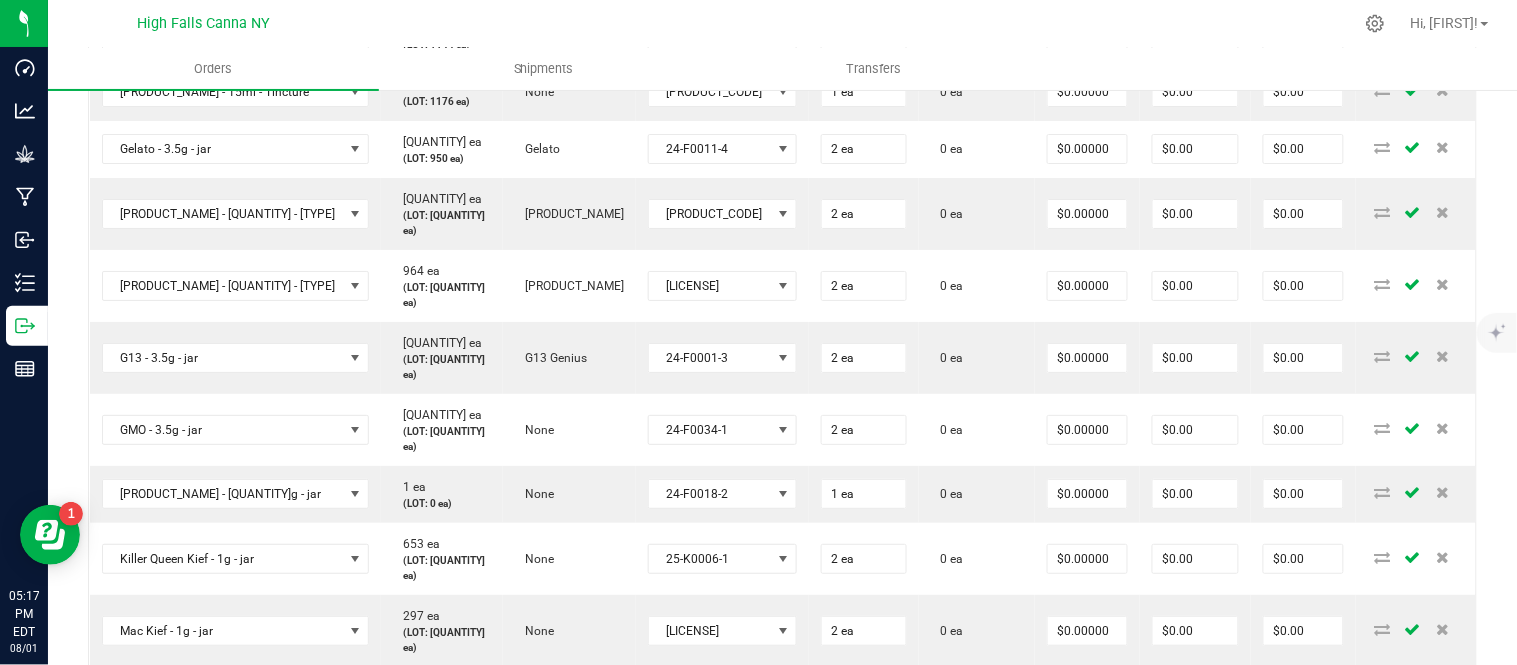 click on "0" at bounding box center (864, -29) 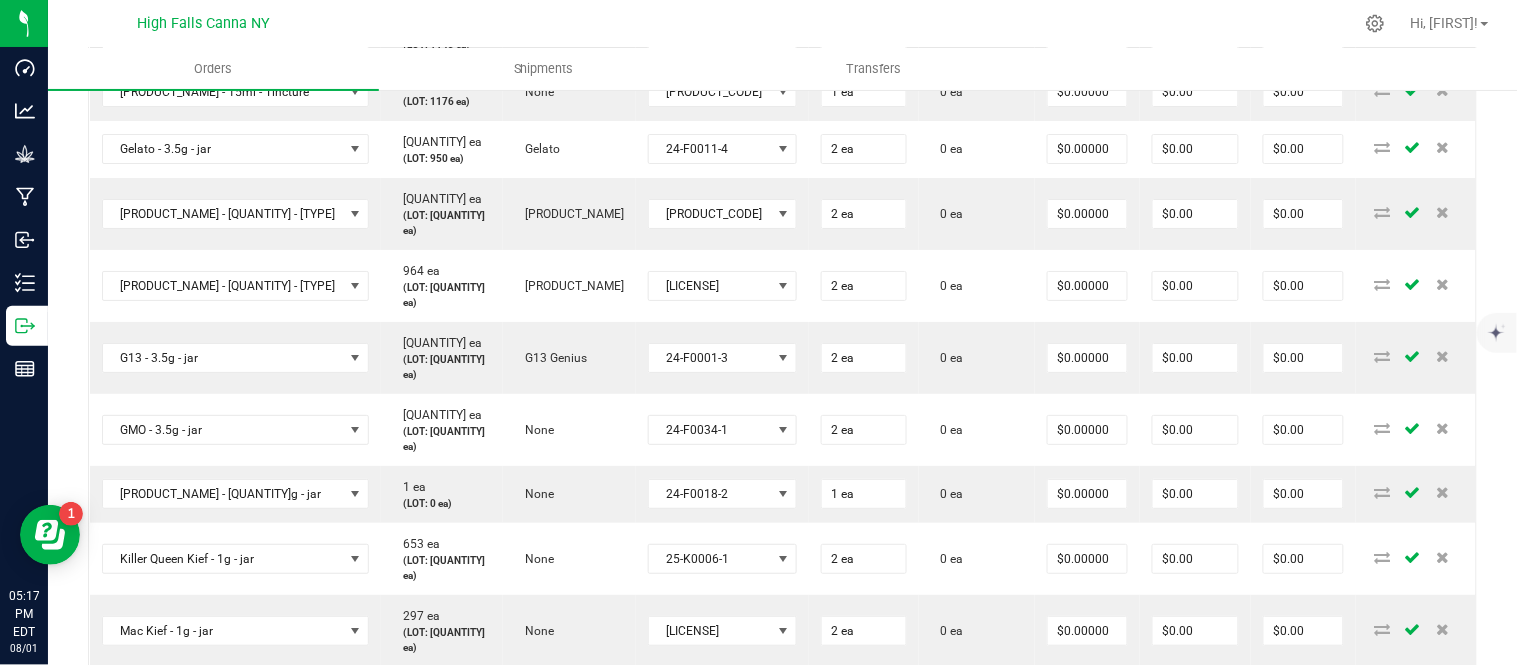 type 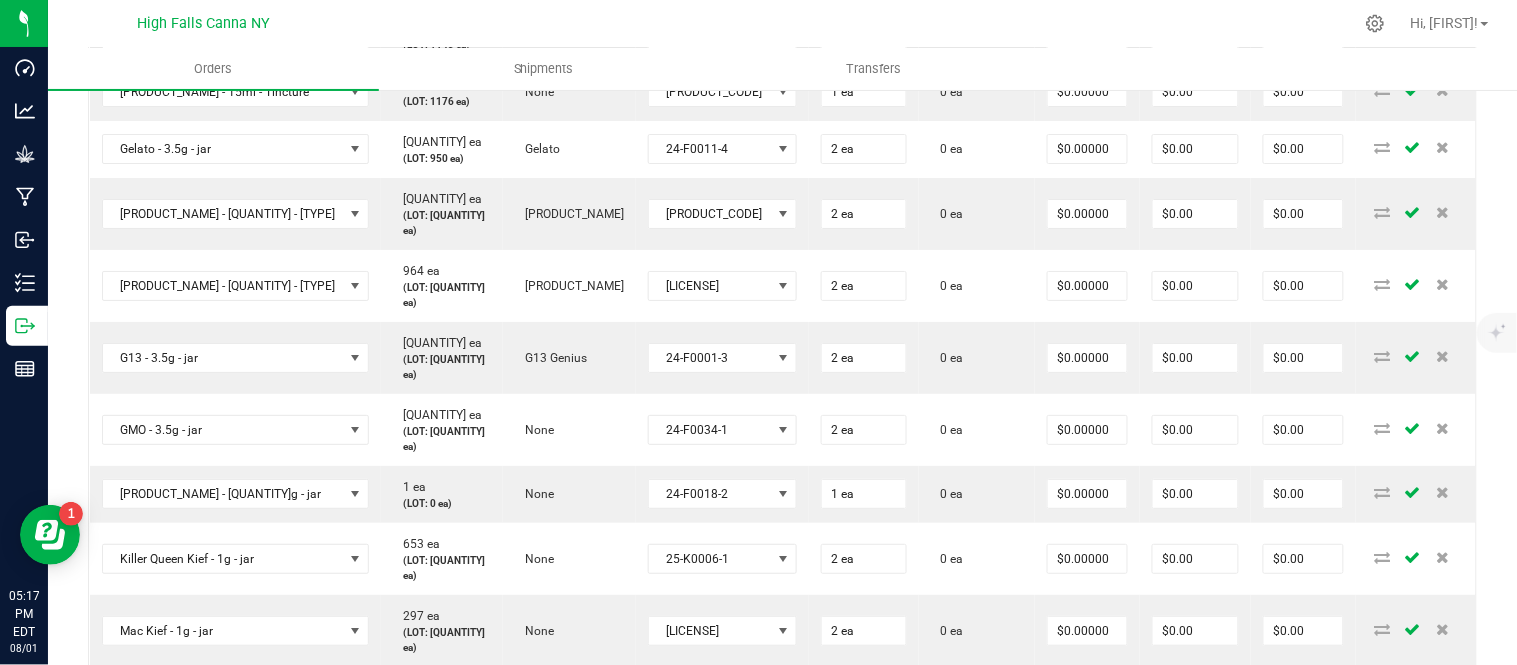 click on "0 ea" at bounding box center (977, 35) 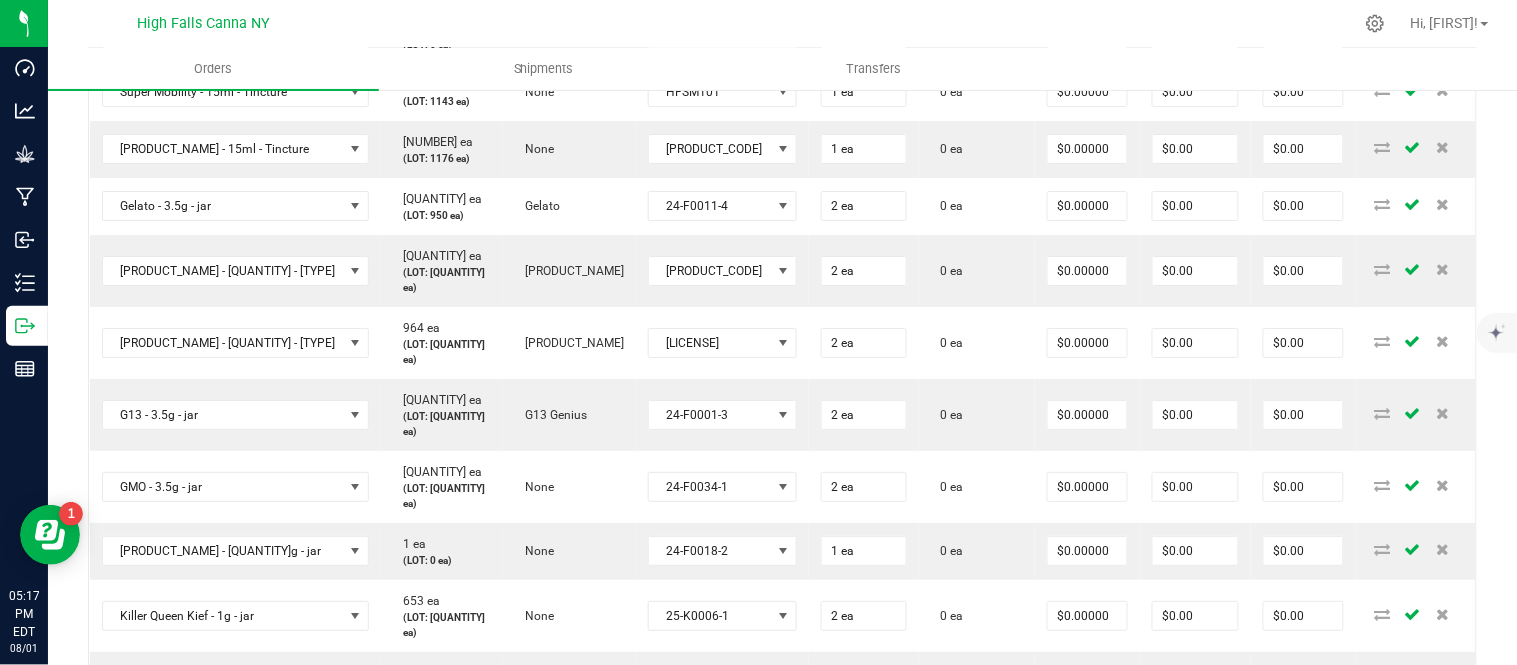 scroll, scrollTop: 1631, scrollLeft: 0, axis: vertical 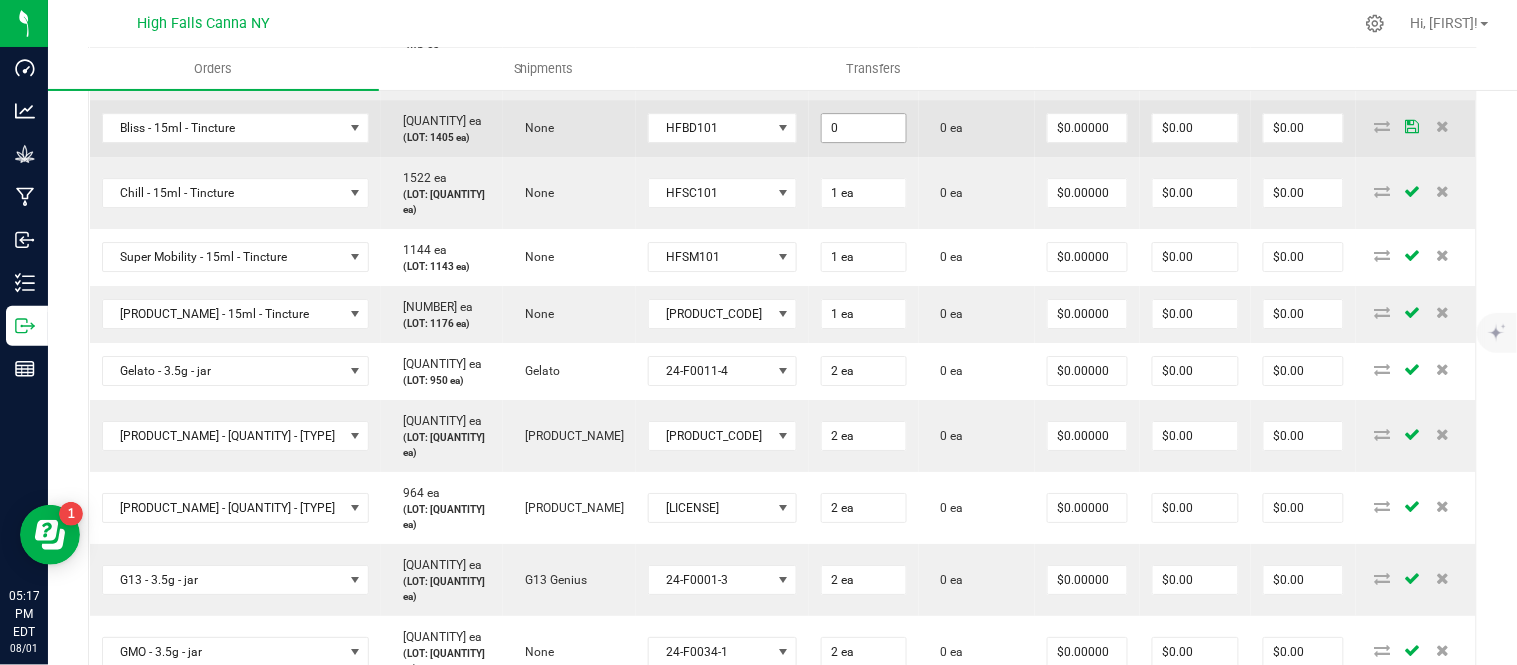 click on "0" at bounding box center [864, 128] 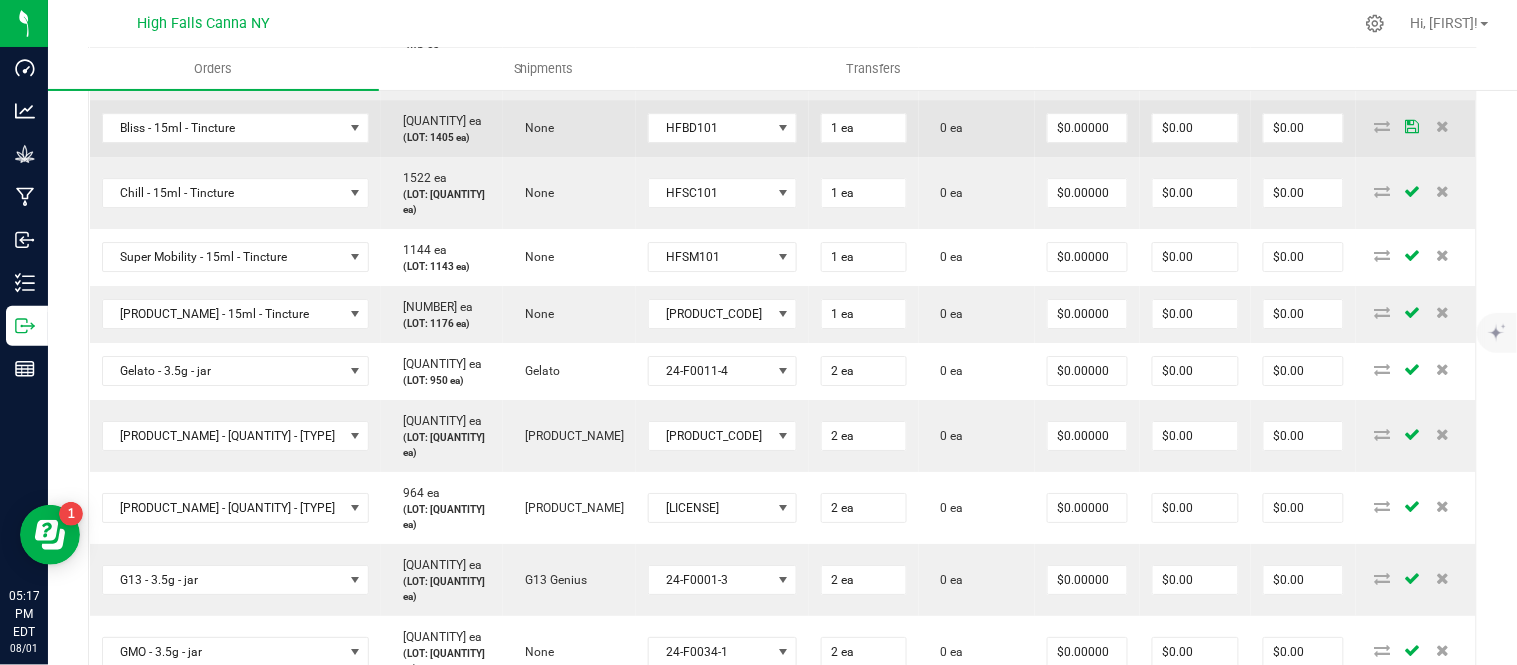 click on "0 ea" at bounding box center (977, 128) 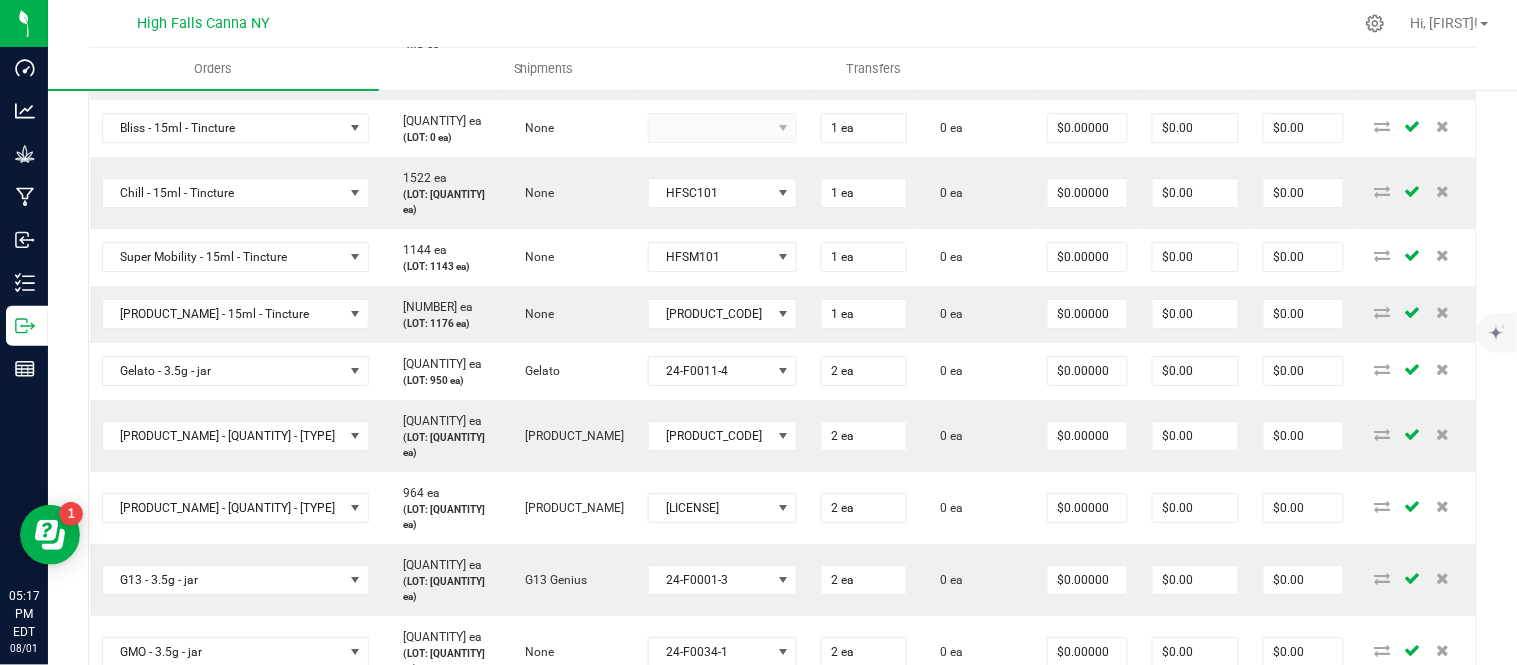 scroll, scrollTop: 2605, scrollLeft: 0, axis: vertical 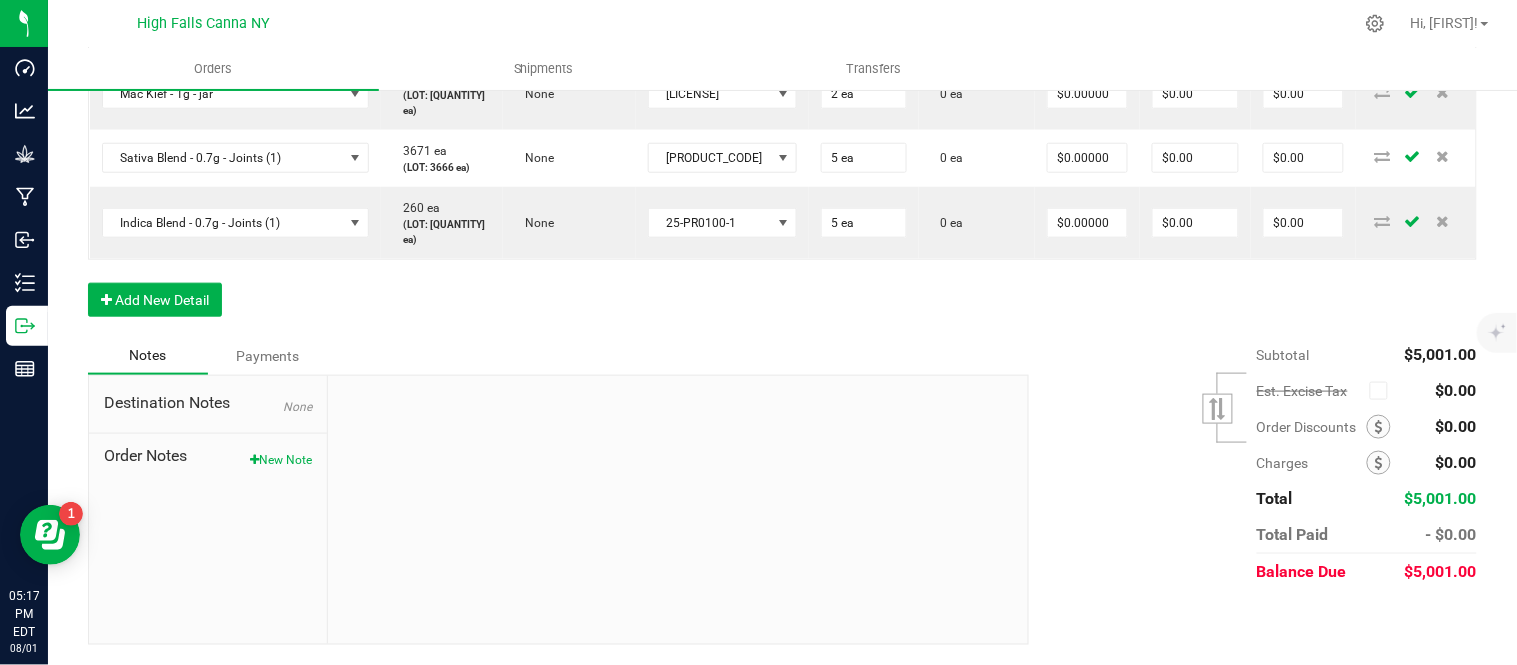 click at bounding box center (678, 510) 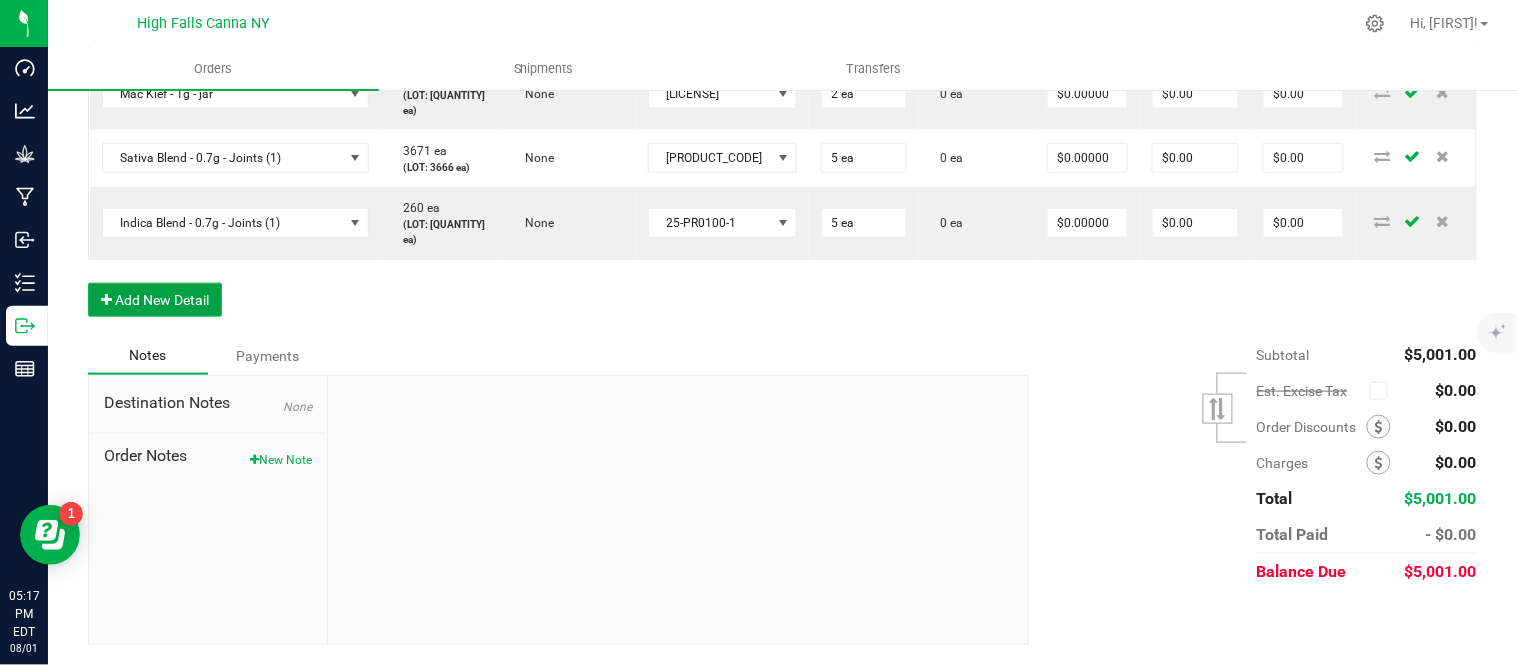 click on "Add New Detail" at bounding box center (155, 300) 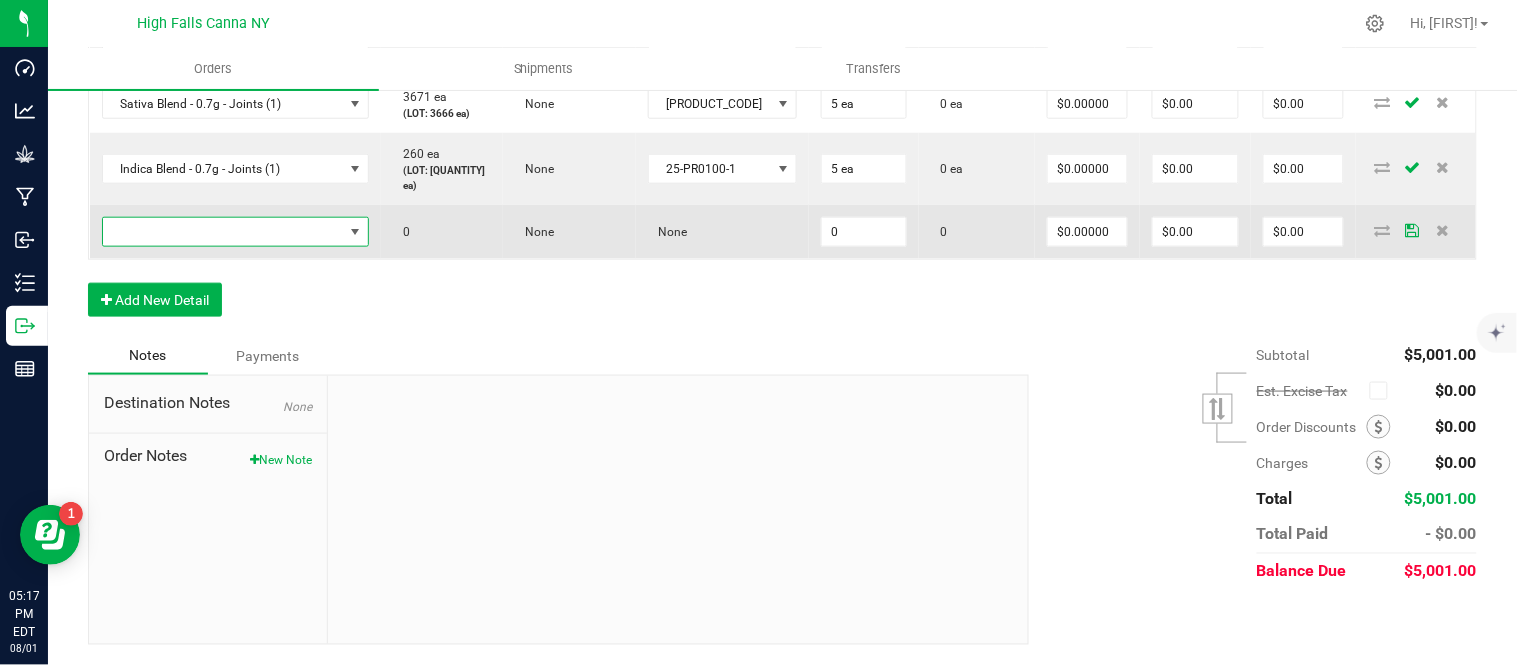 click at bounding box center (223, 232) 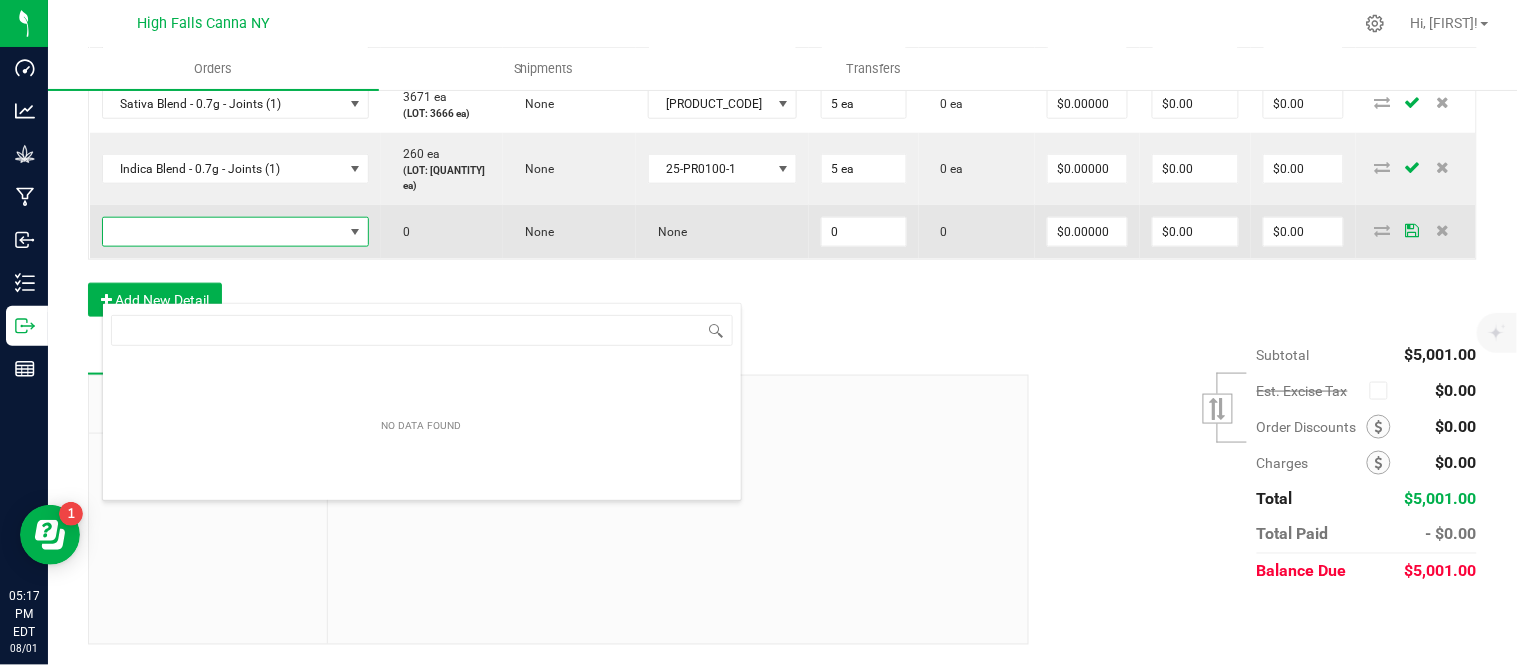 scroll, scrollTop: 99970, scrollLeft: 99767, axis: both 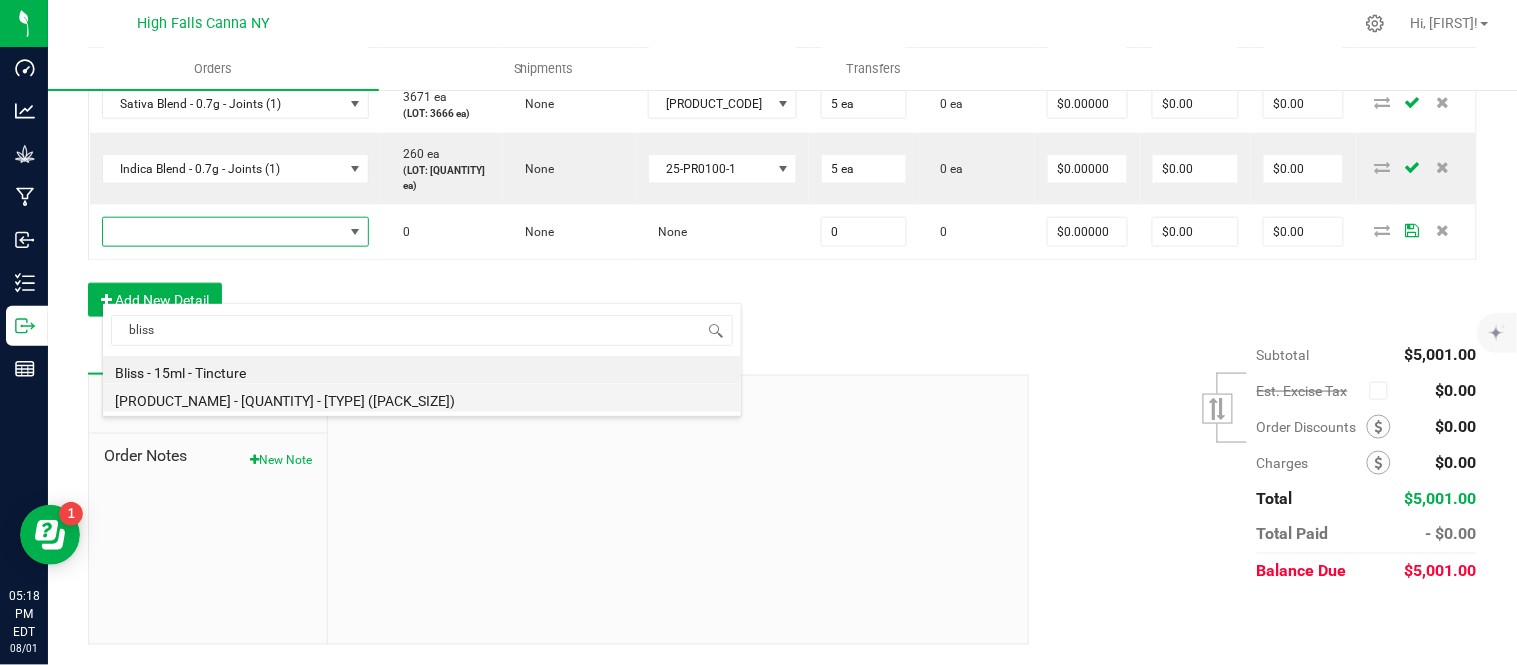 click on "[PRODUCT_NAME] - [QUANTITY] - [TYPE] ([PACK_SIZE])" at bounding box center (422, 398) 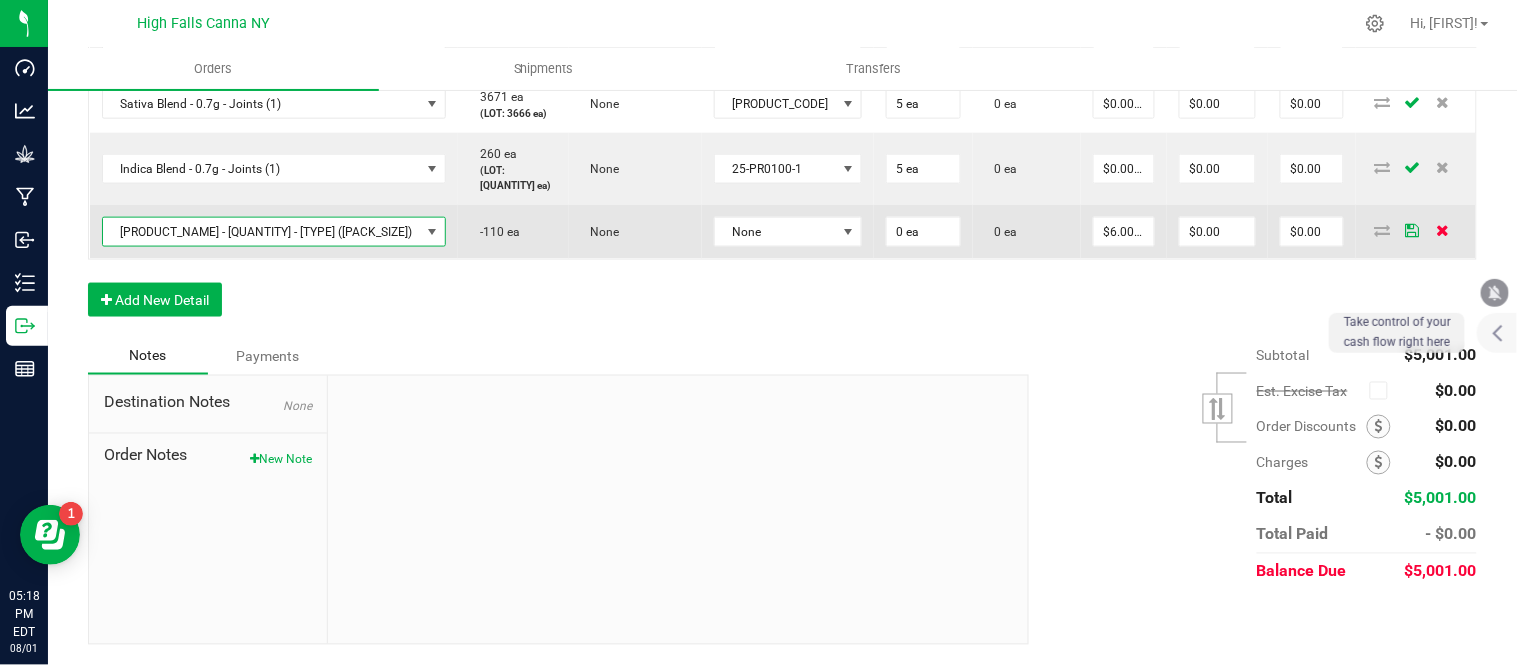 click at bounding box center (1442, 230) 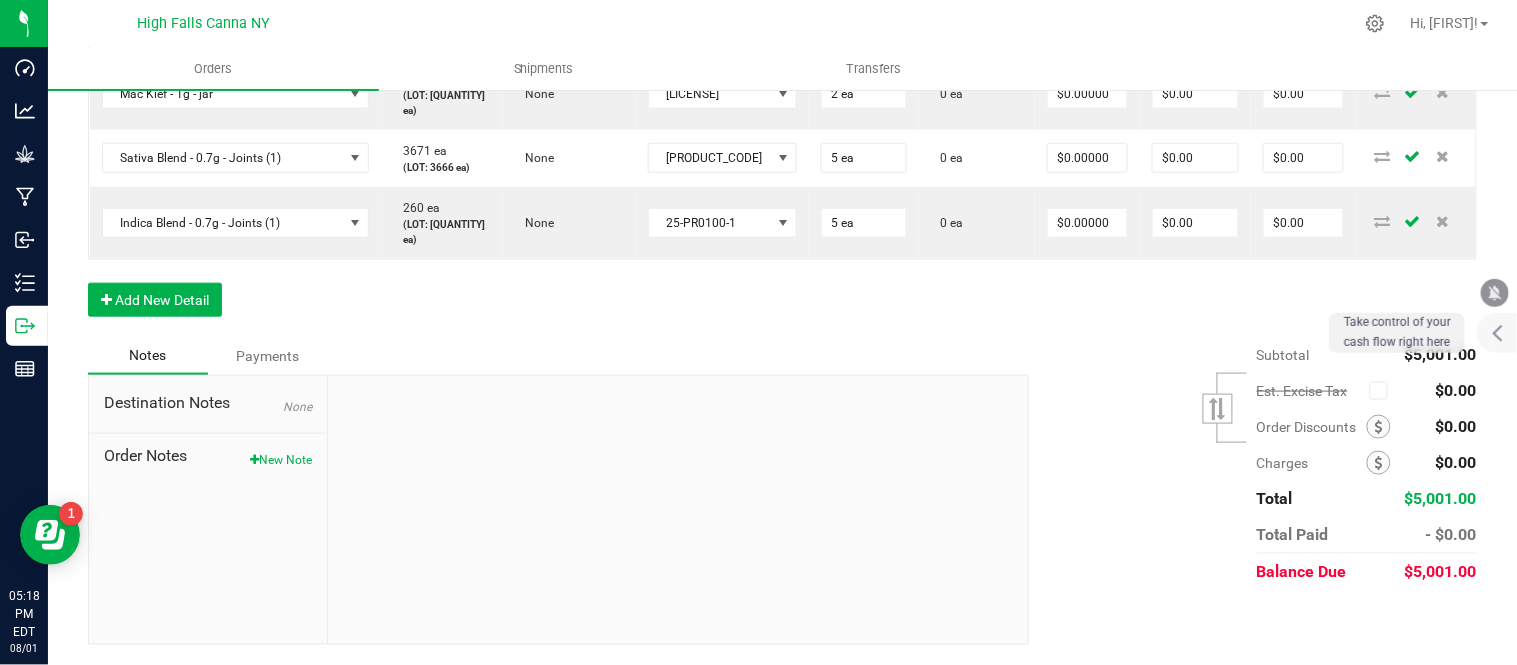 click on "Order Details Print All Labels Item Sellable Strain Lot Number Qty Ordered Qty Allocated Unit Price Line Discount Total Actions Bliss - 15ml - Tincture [NUMBER] ea (LOT: [NUMBER] ea) None HFBD101 12 ea 0 ea $15.00000 $0.00 $180.00 Chill - 15ml - Tincture [NUMBER] ea (LOT: [NUMBER] ea) None HFSC101 12 ea 0 ea $15.00000 $0.00 $180.00 Sleep - 15ml - Tincture [NUMBER] ea (LOT: [NUMBER] ea) None HFSD101 12 ea 0 ea $15.00000 $0.00 $180.00 Super Mobility - 15ml - Tincture [NUMBER] ea (LOT: [NUMBER] ea) None HFSM101 12 ea 0 ea $15.00000 $0.00 $180.00 Gelato - 3.5g - jar [NUMBER] ea (LOT: [NUMBER] ea) Gelato 24-F0011-4 24 ea 0 ea $15.00000 $0.00 $360.00 Headband 99 - 3.5g - jar [NUMBER] ea (LOT: [NUMBER] ea) Headband 99 24-F0039-1 24 ea 0 ea $15.00000 $0.00 $360.00 Killer Queen - 3.5g - jar [NUMBER] ea (LOT: [NUMBER] ea) Killer Queen 24-F0006-3 24 ea 0 ea $15.00000 $0.00 $360.00 G13 - 3.5g - jar [NUMBER] ea (LOT: [NUMBER] ea) G13 Genius 24-F0001-3 24 ea 0 ea $15.00000 $0.00 $360.00" at bounding box center (782, -730) 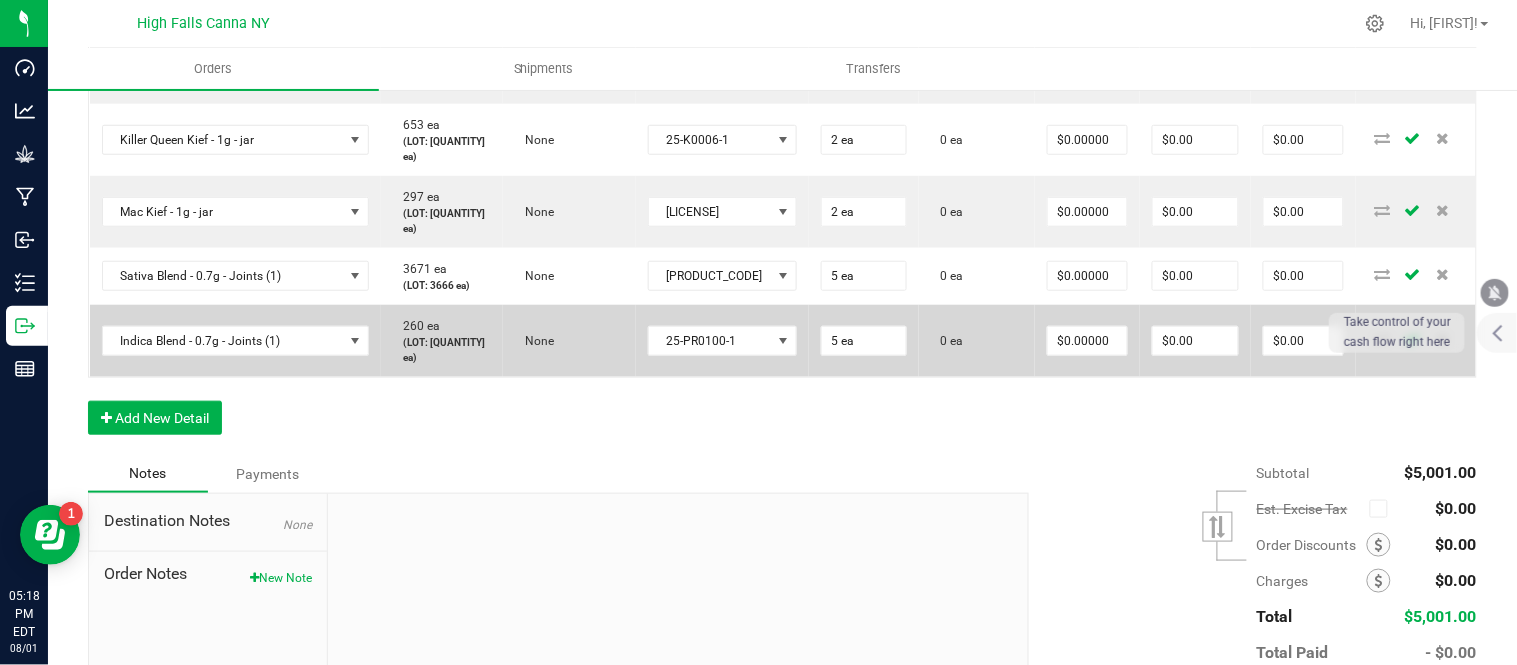 scroll, scrollTop: 2383, scrollLeft: 0, axis: vertical 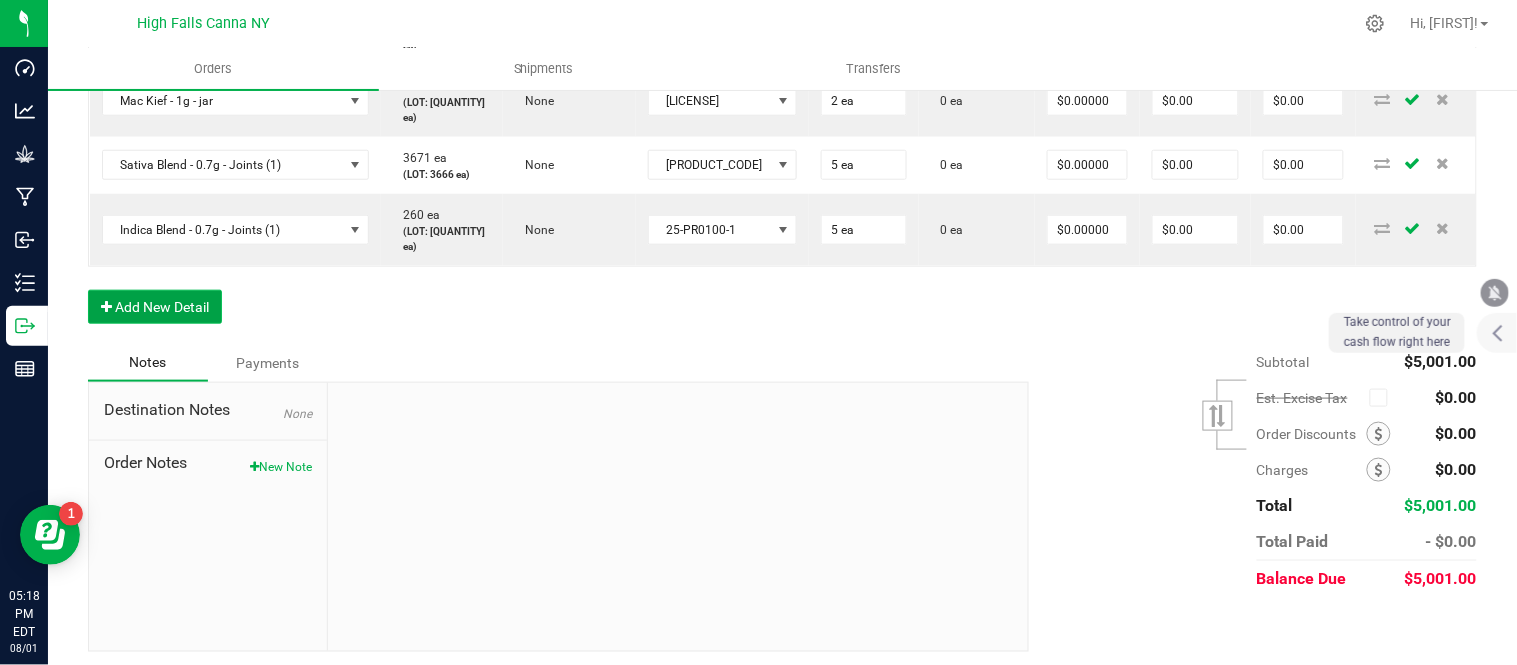 click on "Add New Detail" at bounding box center [155, 307] 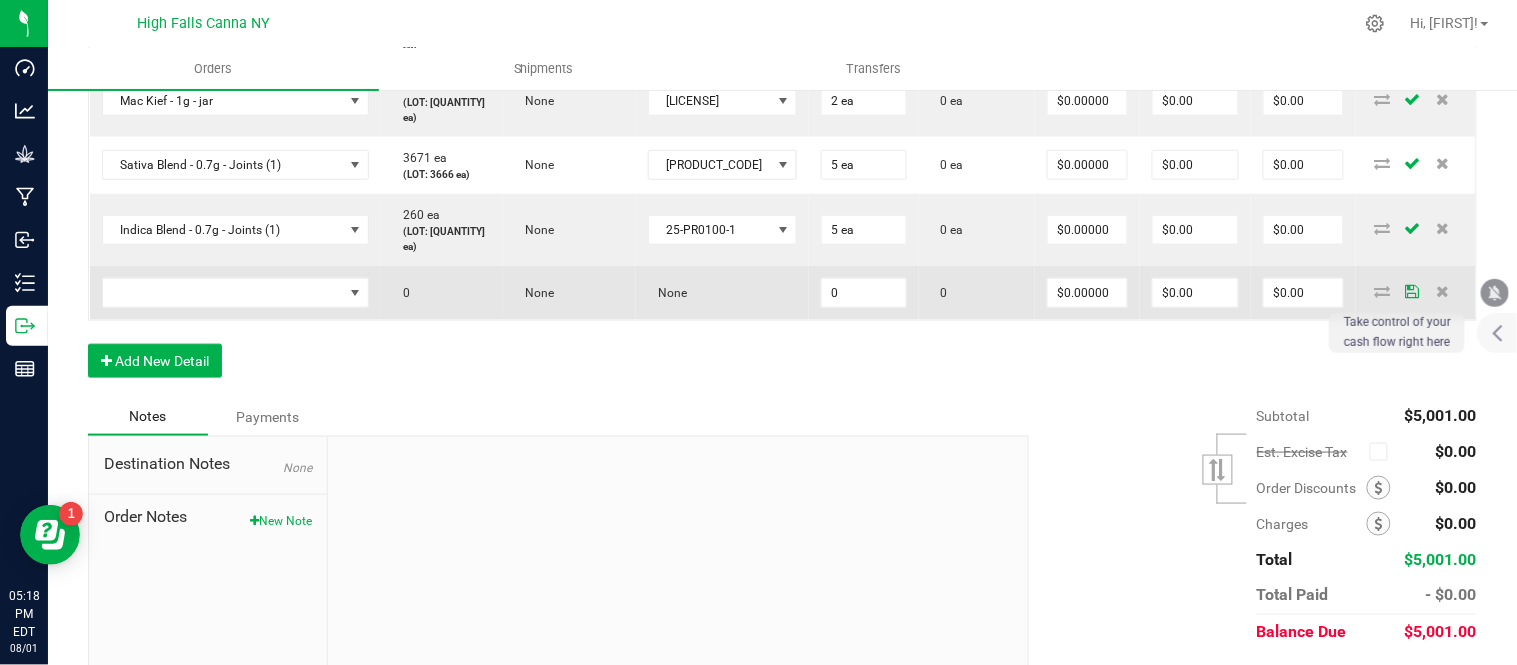 click at bounding box center (236, 293) 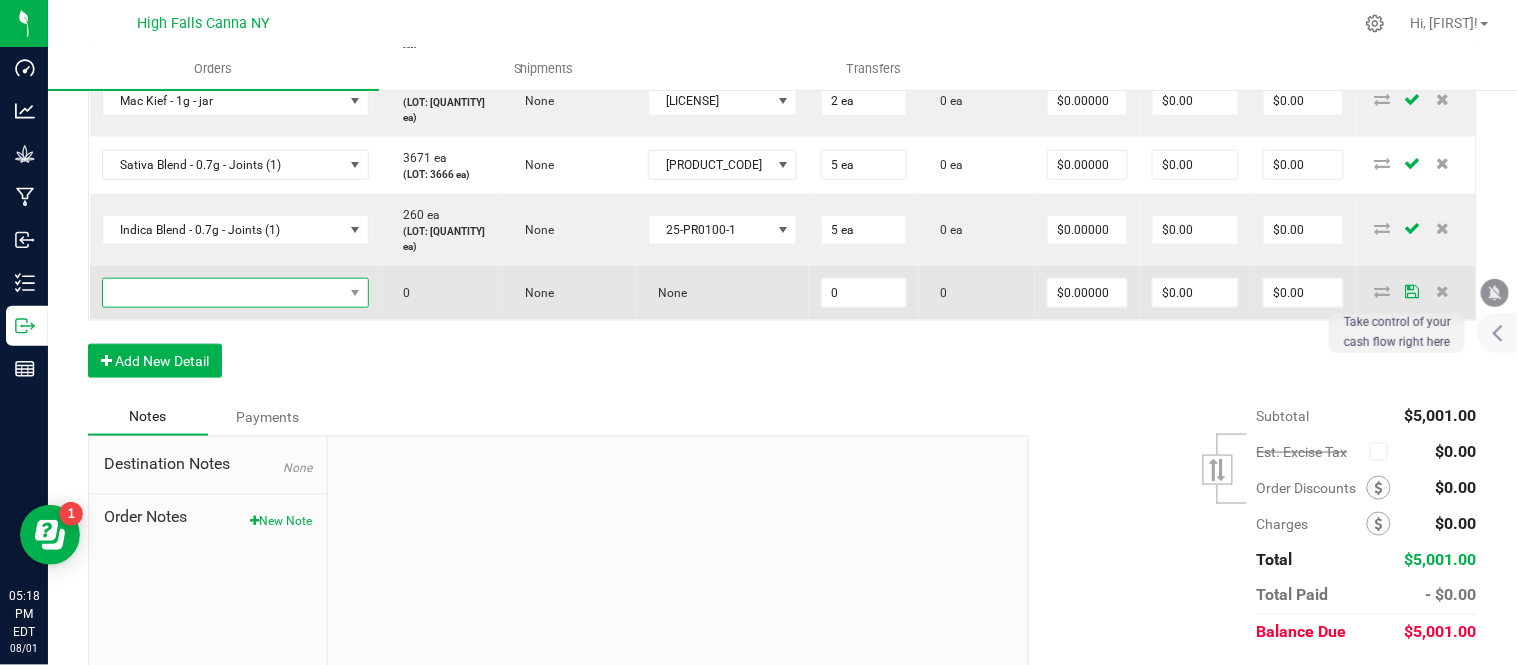 click at bounding box center (223, 293) 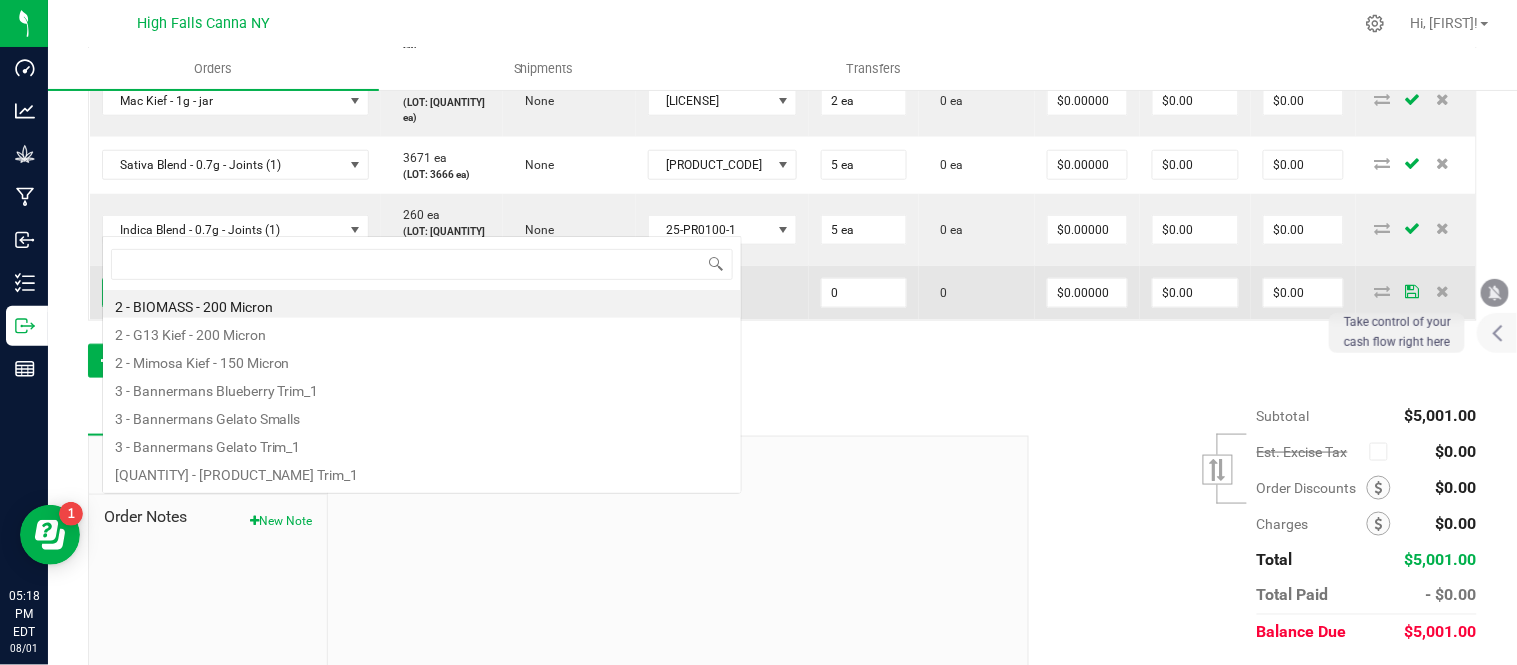 scroll, scrollTop: 0, scrollLeft: 0, axis: both 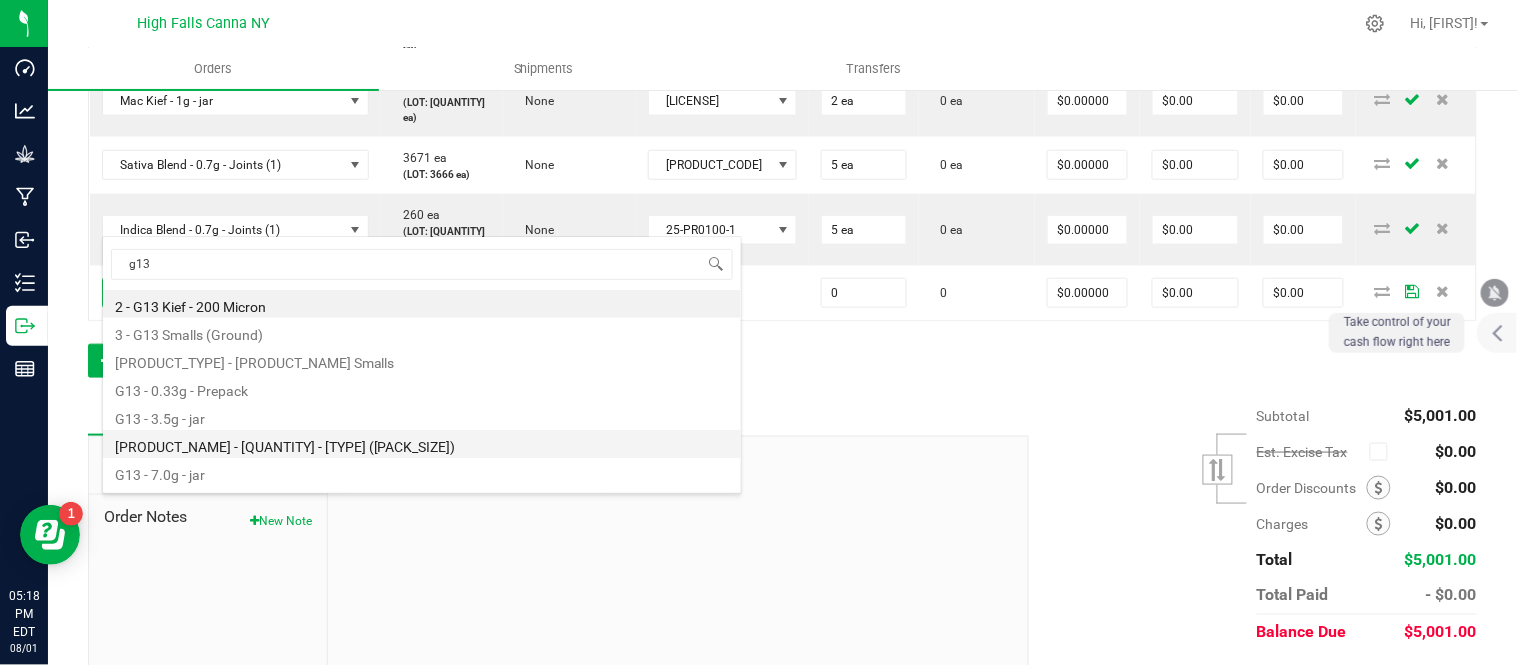 click on "[PRODUCT_NAME] - [QUANTITY] - [TYPE] ([PACK_SIZE])" at bounding box center [422, 444] 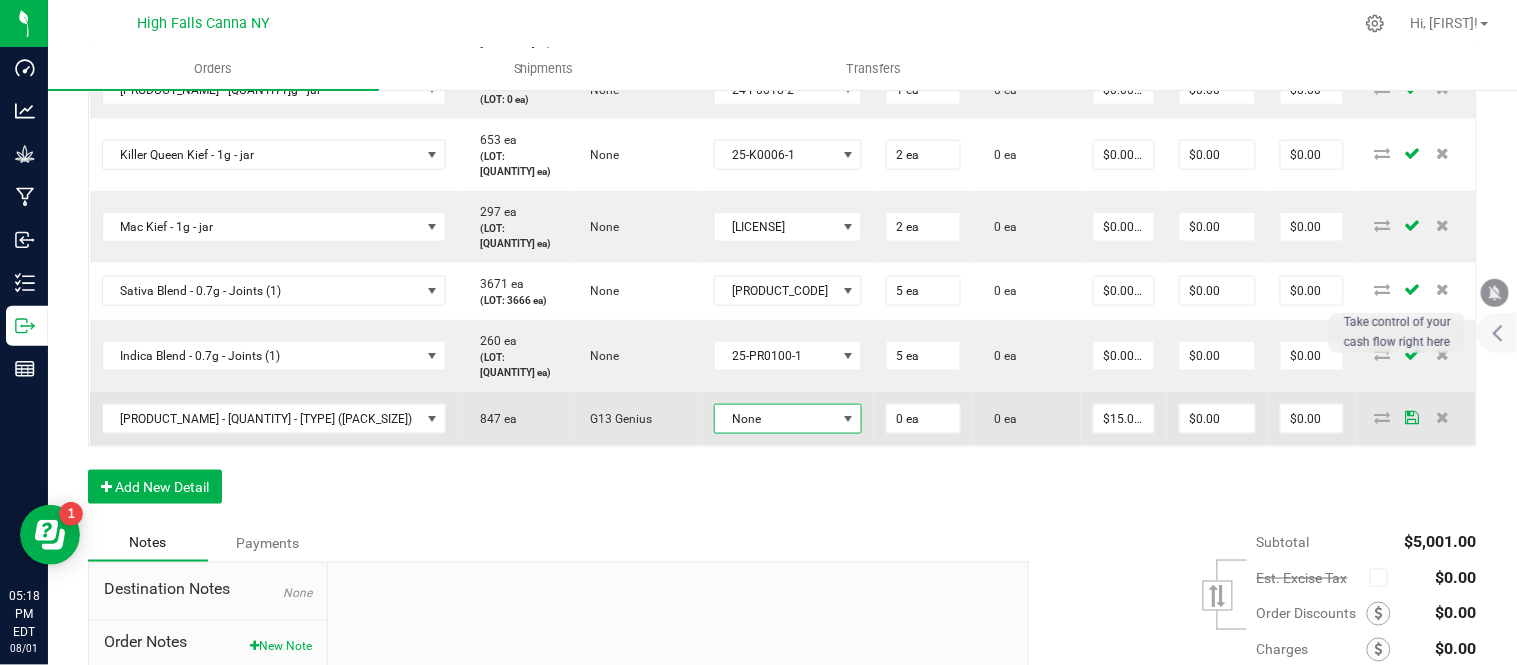 click on "None" at bounding box center [776, 419] 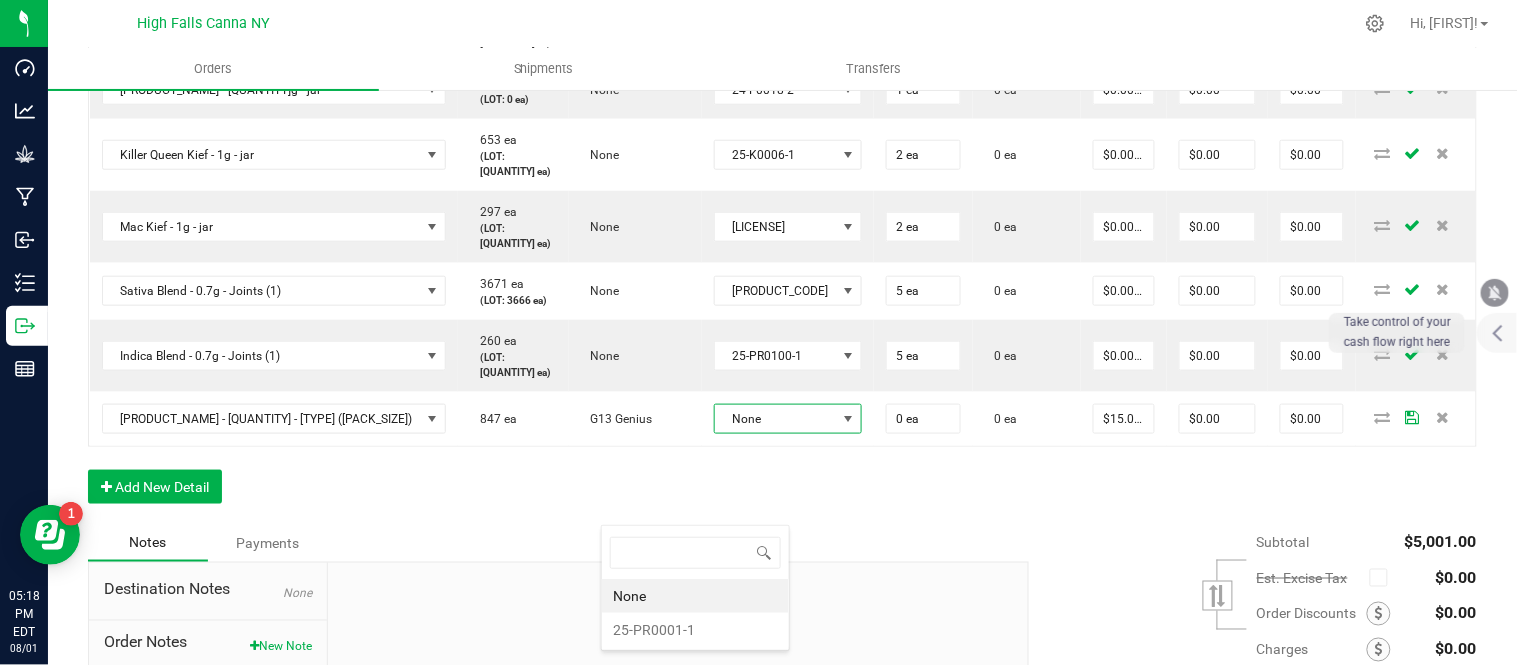 scroll, scrollTop: 99970, scrollLeft: 99872, axis: both 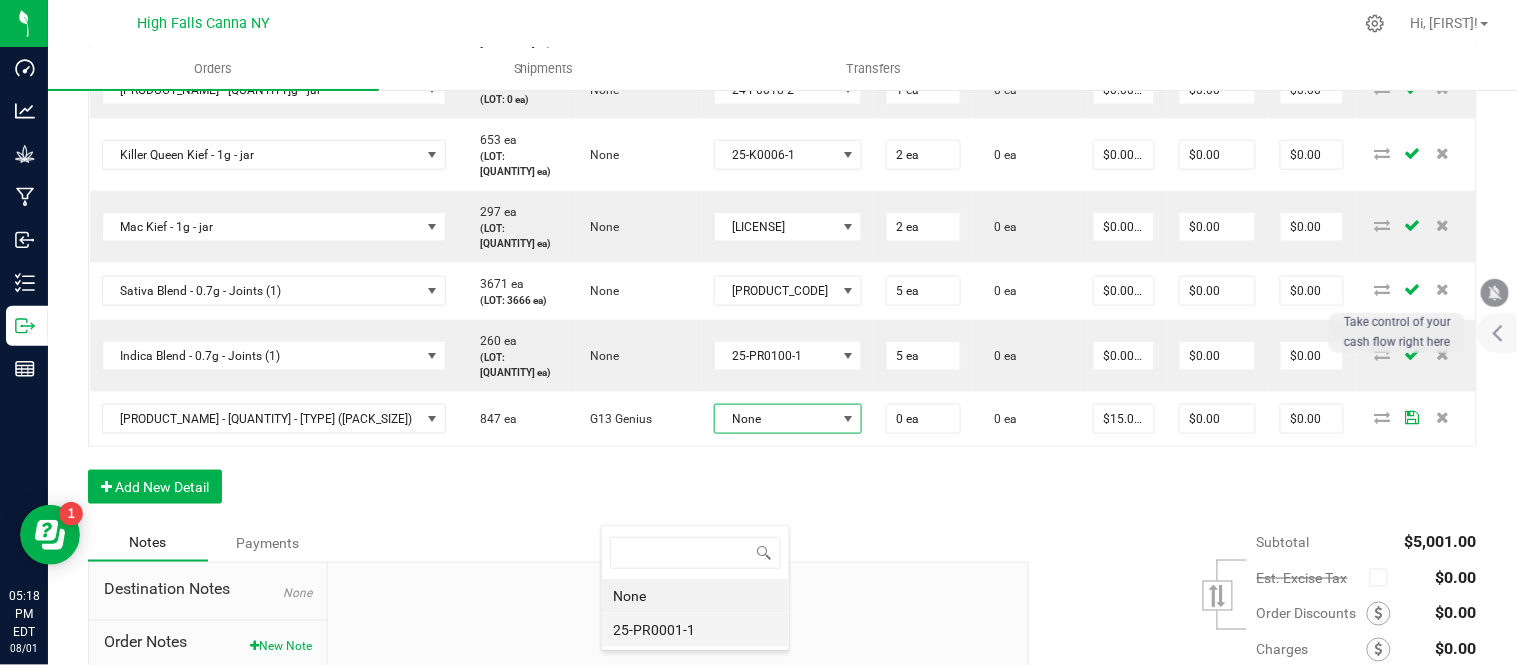 click on "25-PR0001-1" at bounding box center [695, 630] 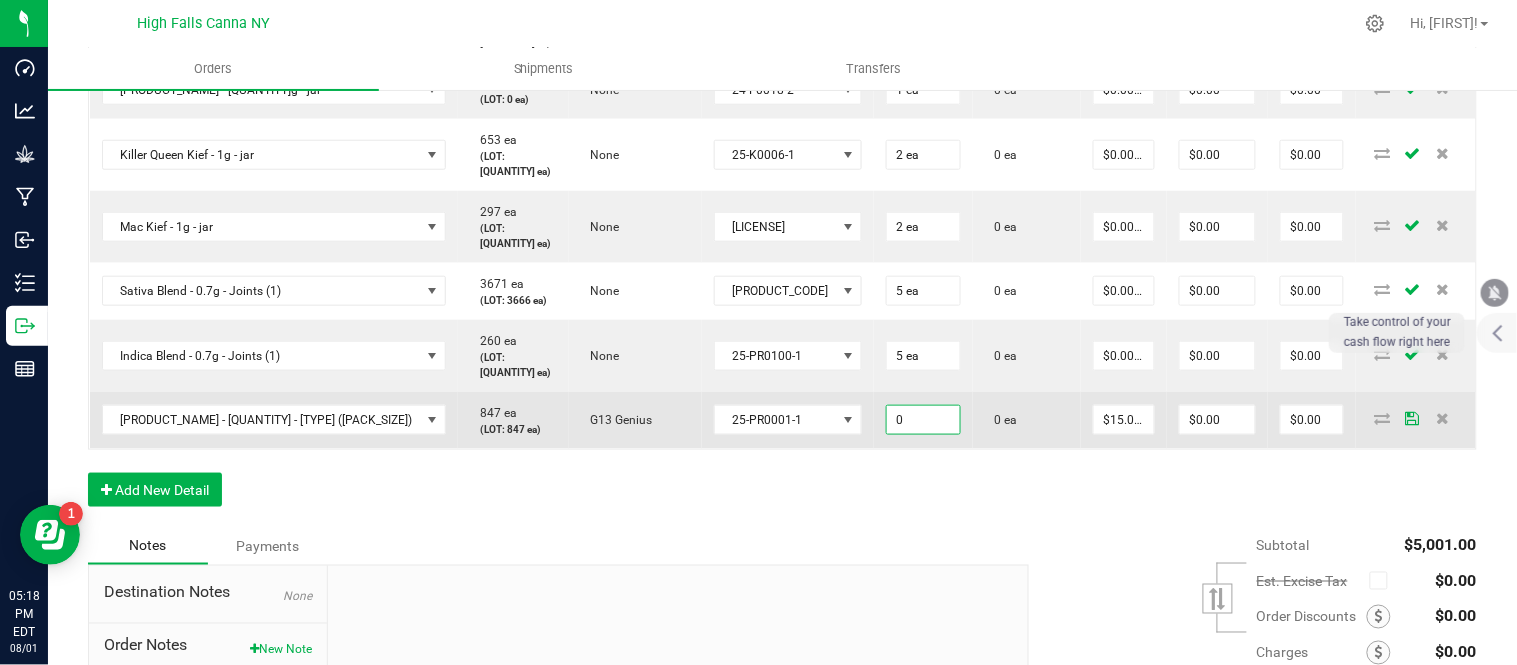 click on "0" at bounding box center (923, 420) 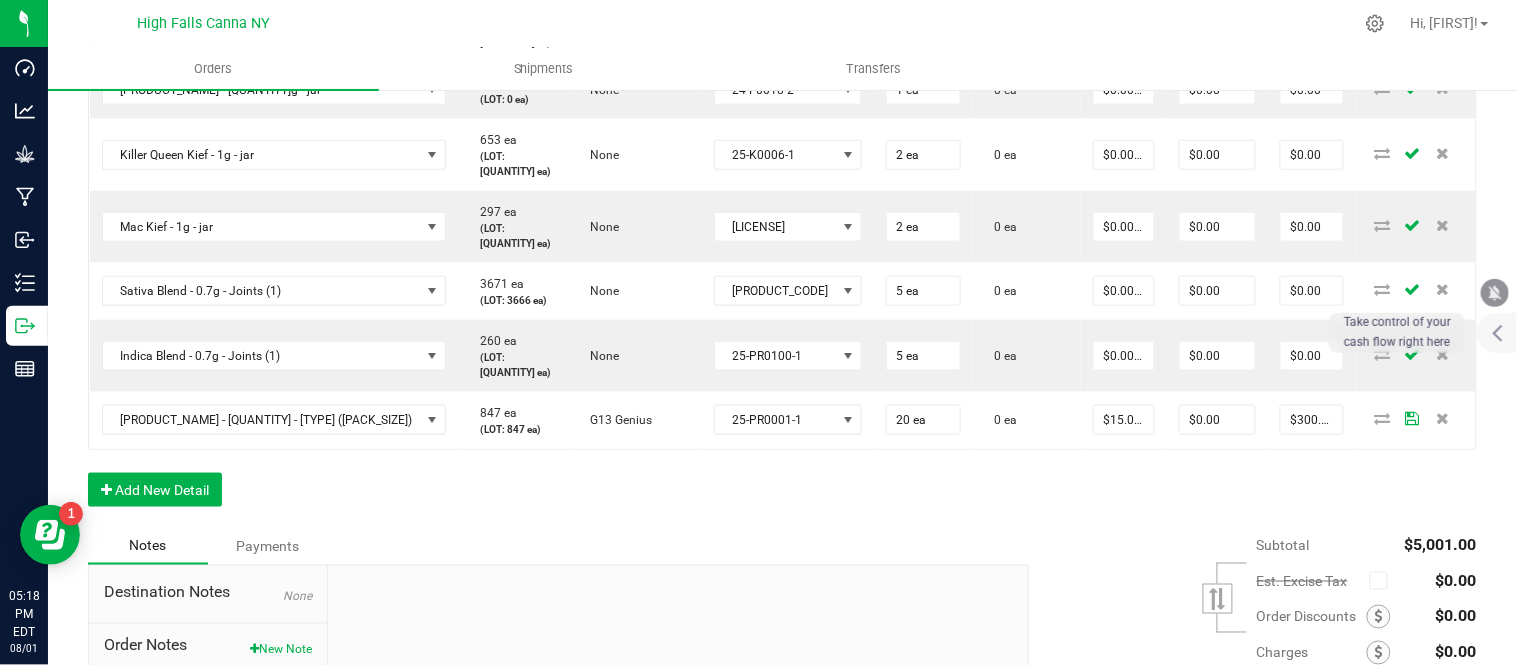 click on "Order Details Print All Labels Item Sellable Strain Lot Number Qty Ordered Qty Allocated Unit Price Line Discount Total Actions Bliss - 15ml - Tincture [NUMBER] ea (LOT: [NUMBER] ea) None HFBD101 12 ea 0 ea $15.00000 $0.00 $180.00 Chill - 15ml - Tincture [NUMBER] ea (LOT: [NUMBER] ea) None HFSC101 12 ea 0 ea $15.00000 $0.00 $180.00 Sleep - 15ml - Tincture [NUMBER] ea (LOT: [NUMBER] ea) None HFSD101 12 ea 0 ea $15.00000 $0.00 $180.00 Super Mobility - 15ml - Tincture [NUMBER] ea (LOT: [NUMBER] ea) None HFSM101 12 ea 0 ea $15.00000 $0.00 $180.00 Gelato - 3.5g - jar [NUMBER] ea (LOT: [NUMBER] ea) Gelato 24-F0011-4 24 ea 0 ea $15.00000 $0.00 $360.00 Headband 99 - 3.5g - jar [NUMBER] ea (LOT: [NUMBER] ea) Headband 99 24-F0039-1 24 ea 0 ea $15.00000 $0.00 $360.00 Killer Queen - 3.5g - jar [NUMBER] ea (LOT: [NUMBER] ea) Killer Queen 24-F0006-3 24 ea 0 ea $15.00000 $0.00 $360.00 G13 - 3.5g - jar [NUMBER] ea (LOT: [NUMBER] ea) G13 Genius 24-F0001-3 24 ea 0 ea $15.00000 $0.00 $360.00" at bounding box center [782, -631] 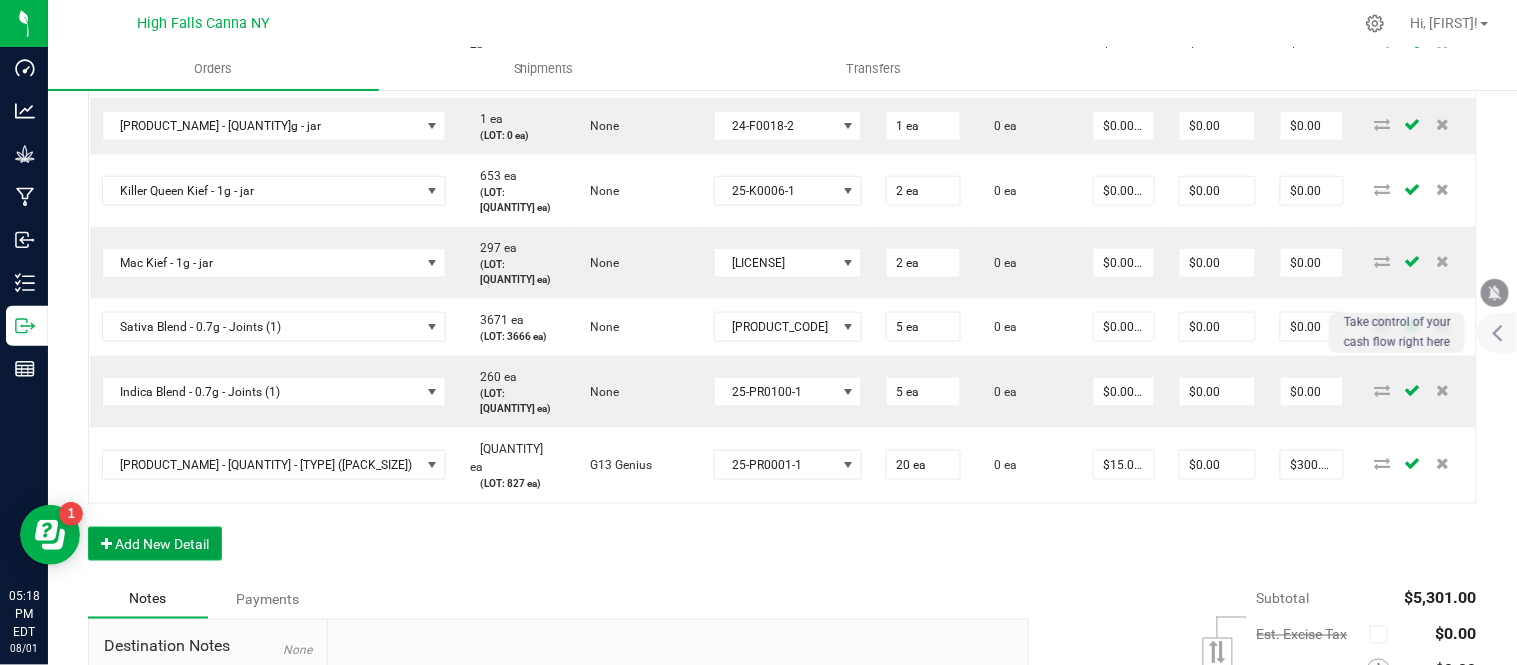 click on "Add New Detail" at bounding box center (155, 544) 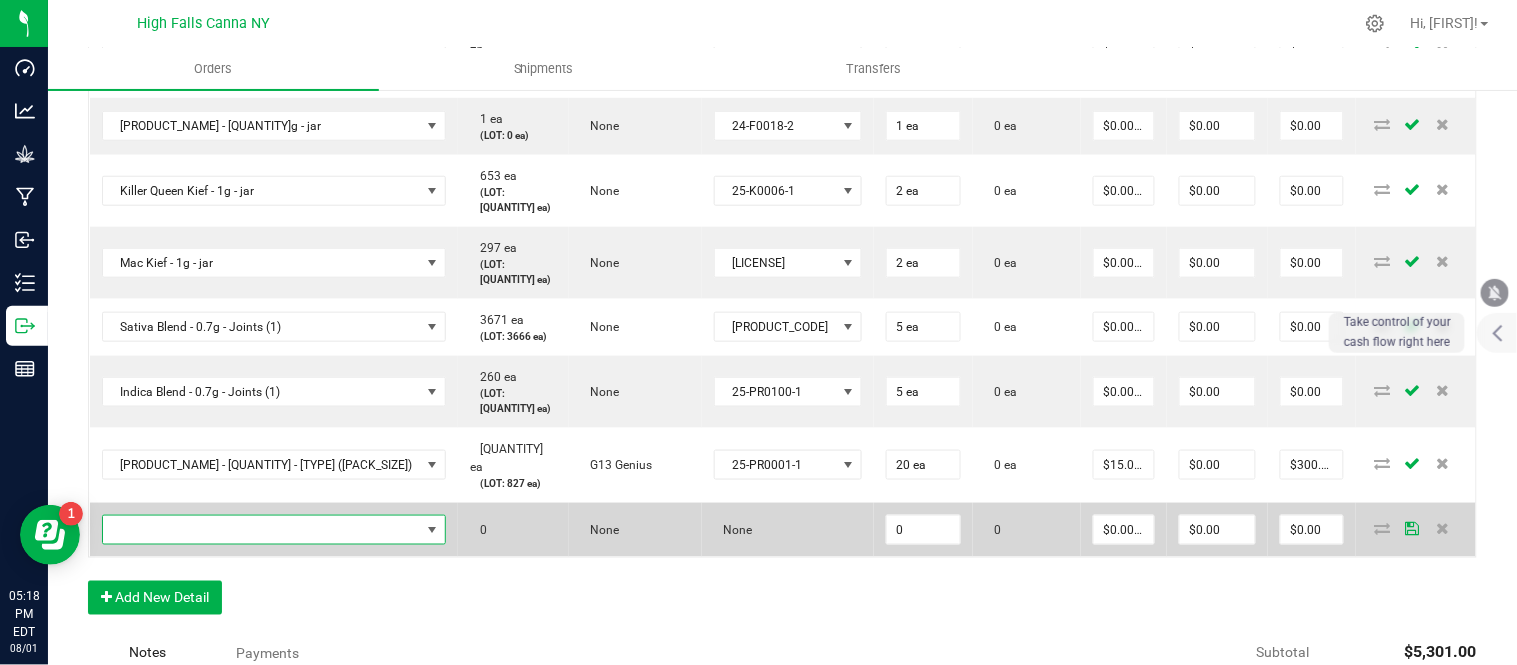 click at bounding box center (262, 530) 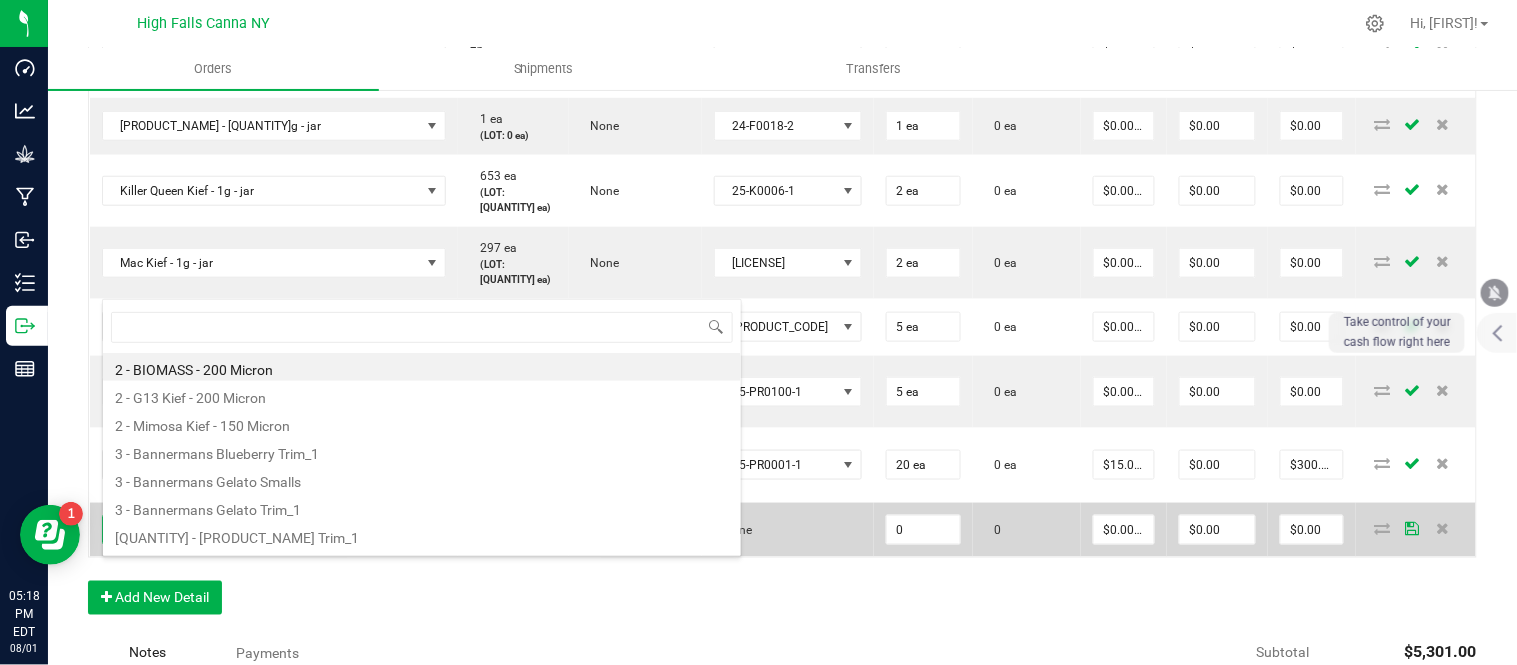 scroll, scrollTop: 99970, scrollLeft: 99767, axis: both 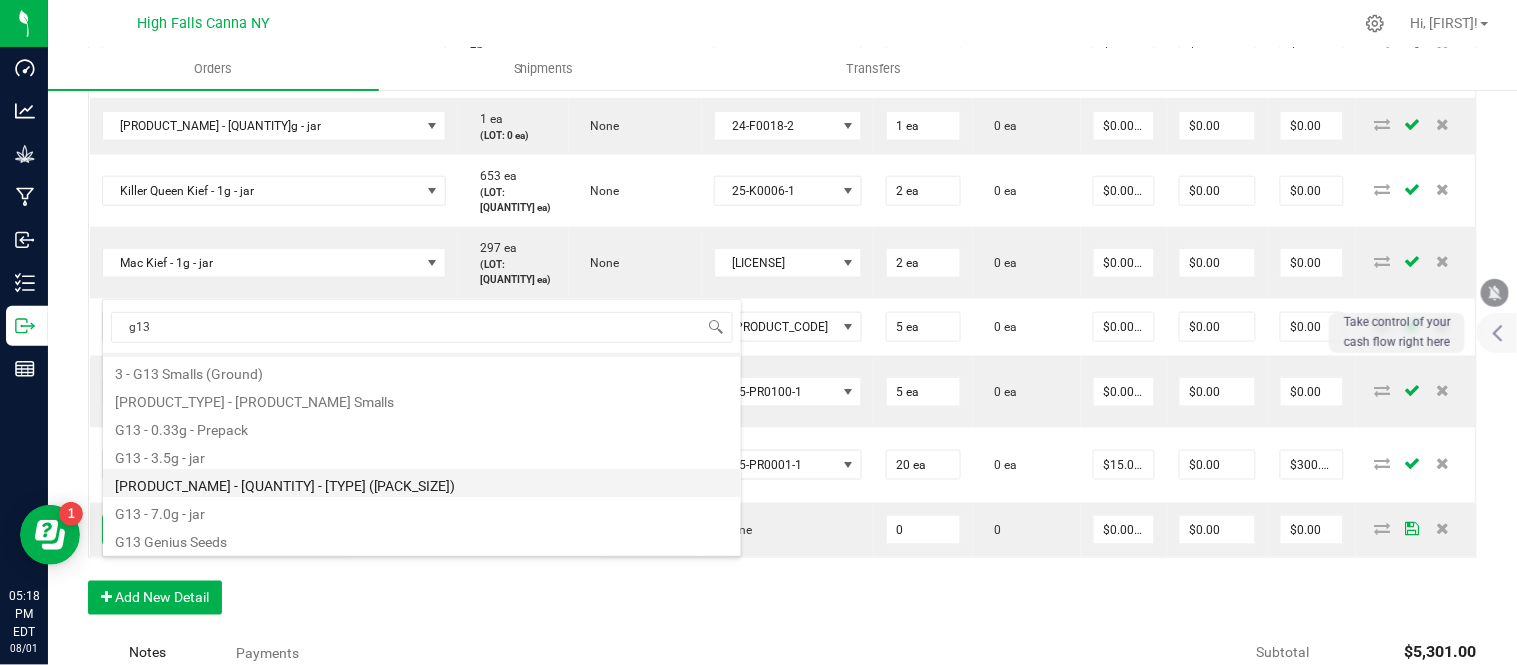 click on "[PRODUCT_NAME] - [QUANTITY] - [TYPE] ([PACK_SIZE])" at bounding box center [422, 483] 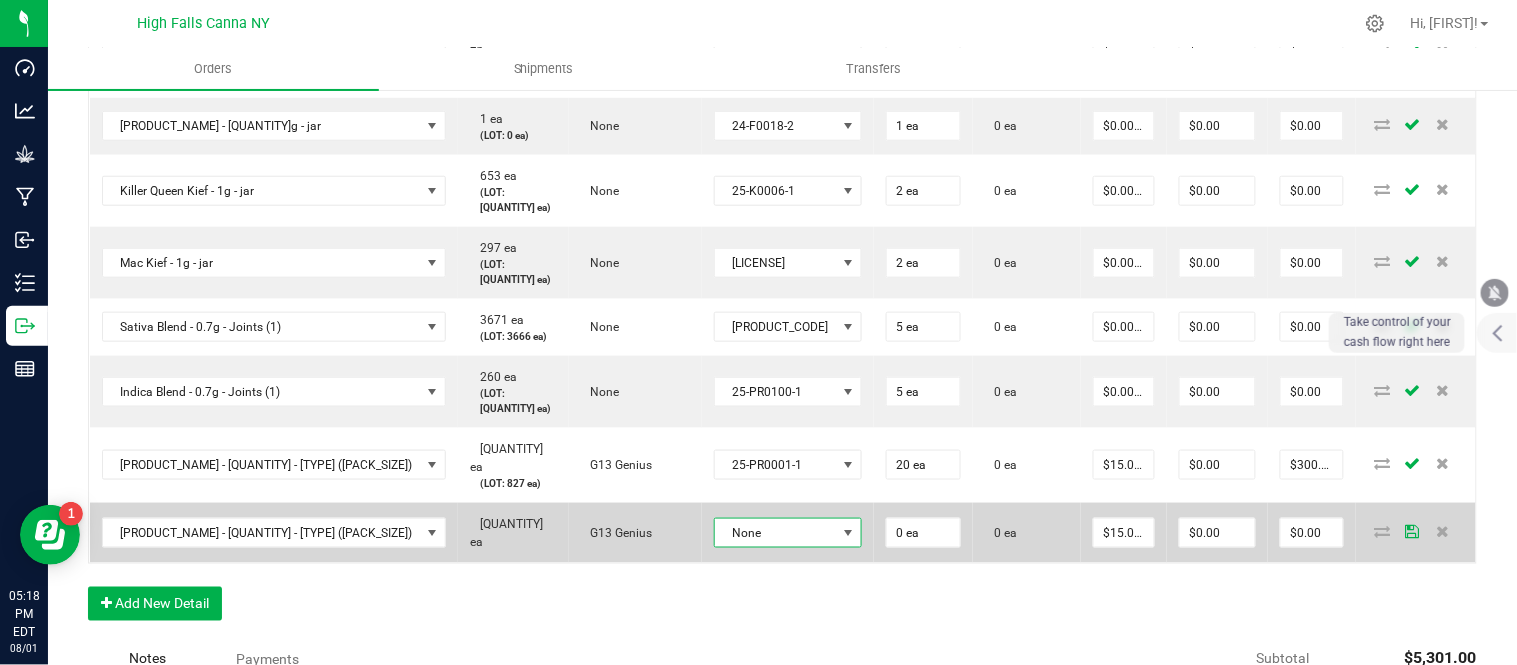 click at bounding box center (848, 533) 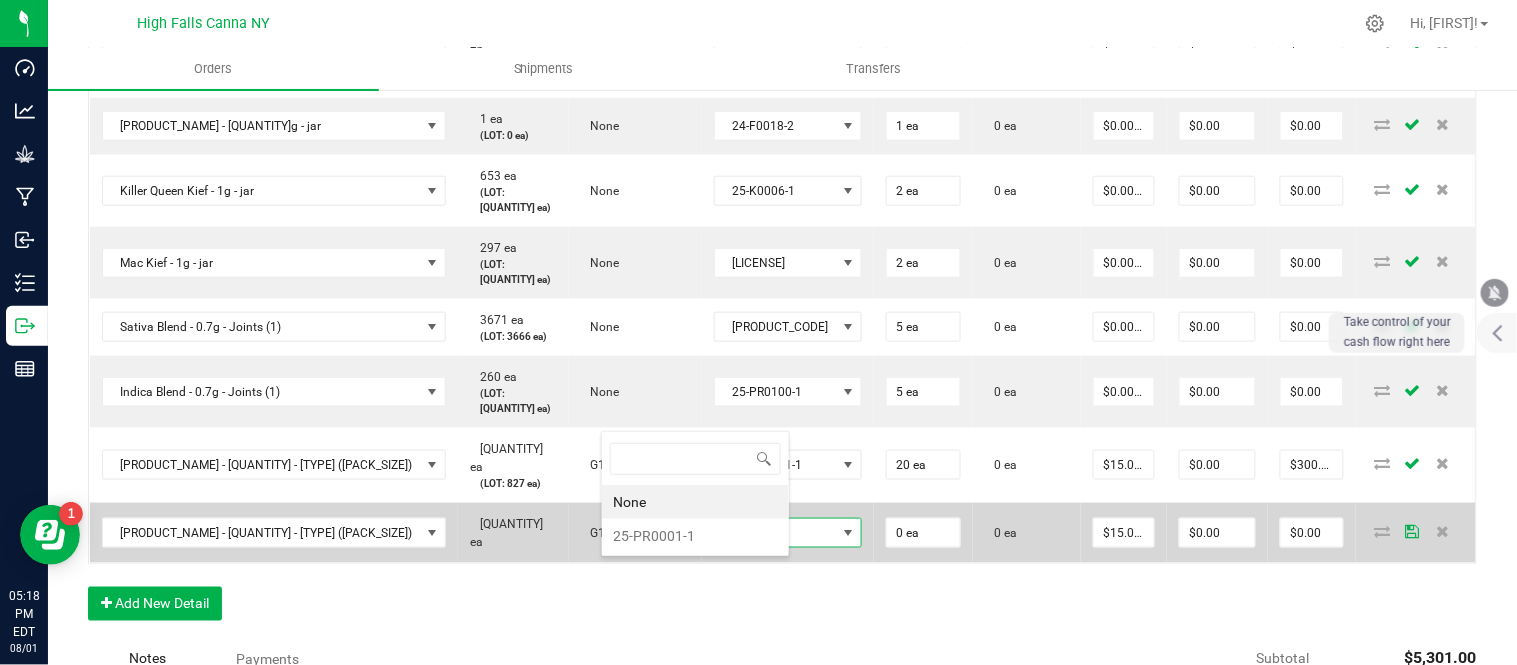 scroll, scrollTop: 99970, scrollLeft: 99872, axis: both 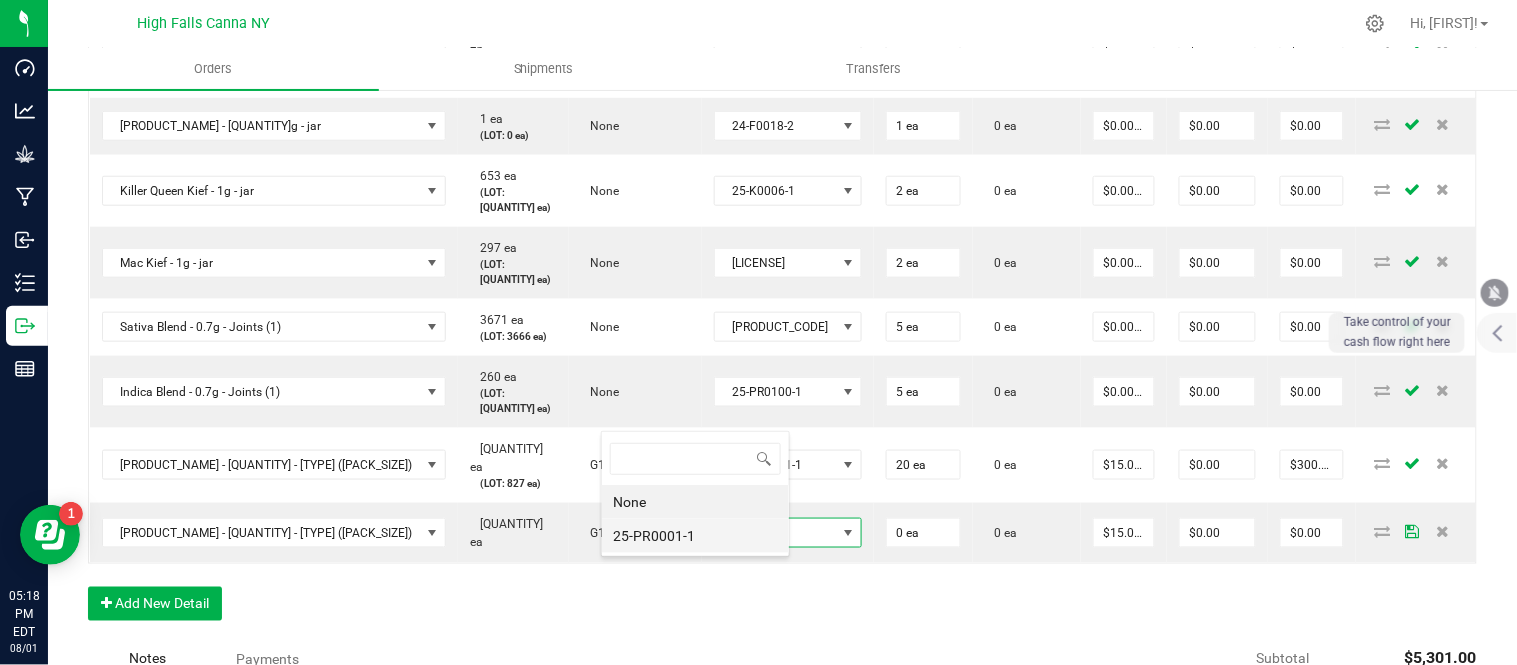 click on "25-PR0001-1" at bounding box center [695, 536] 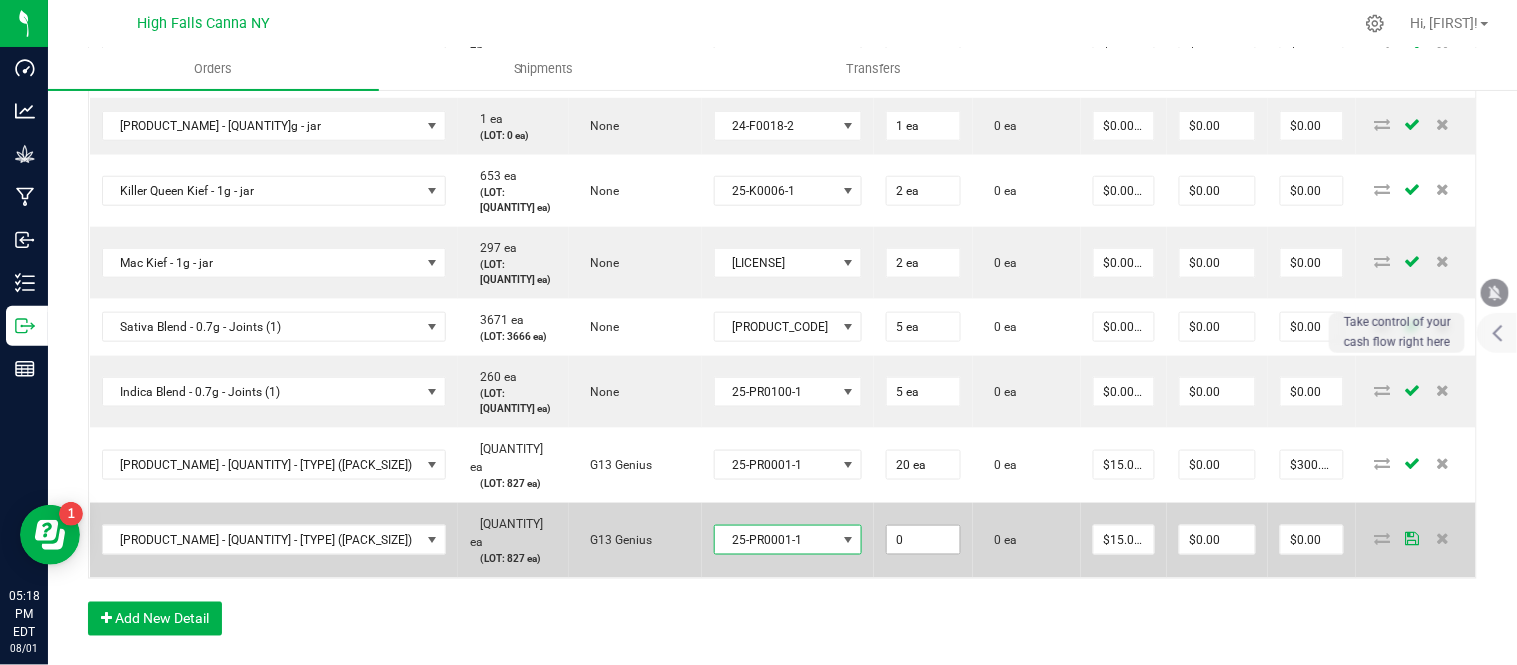 click on "0" at bounding box center (923, 540) 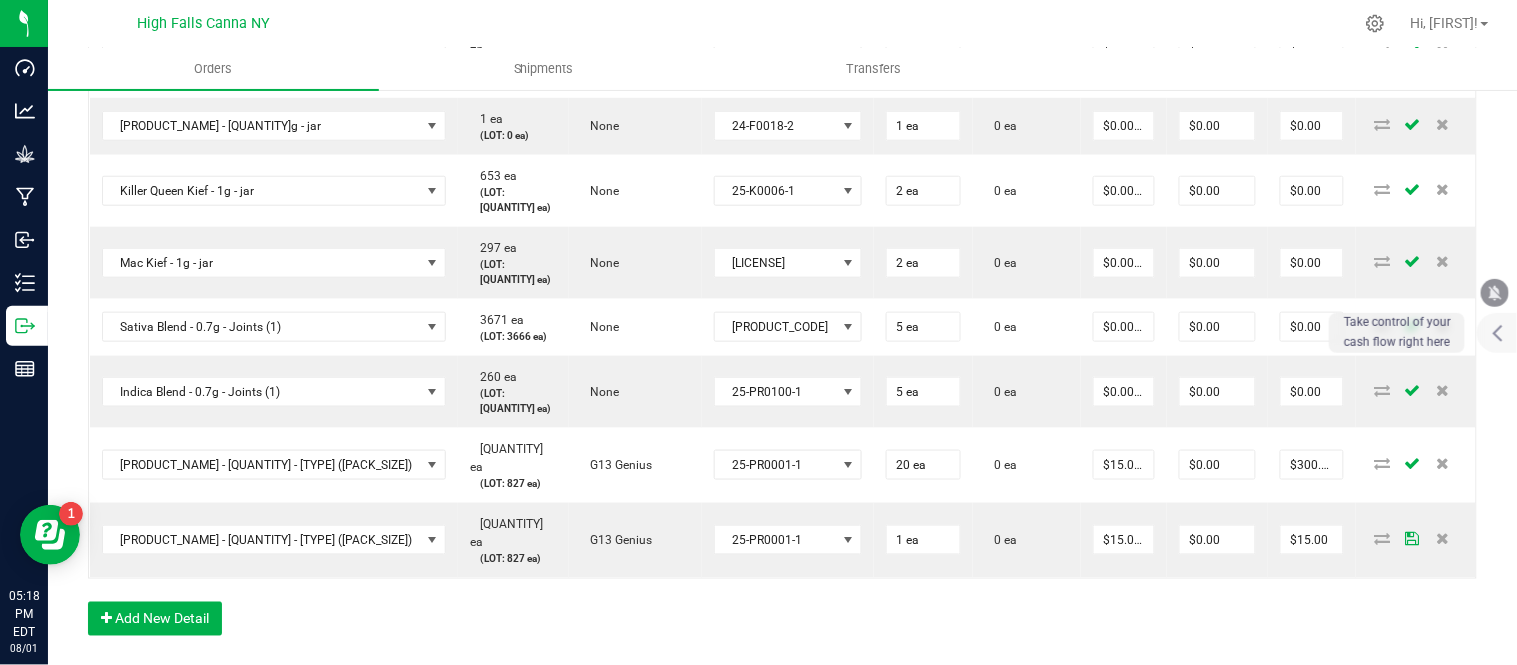 click on "Order Details Print All Labels Item Sellable Strain Lot Number Qty Ordered Qty Allocated Unit Price Line Discount Total Actions Bliss - 15ml - Tincture [NUMBER] ea (LOT: [NUMBER] ea) None HFBD101 12 ea 0 ea $15.00000 $0.00 $180.00 Chill - 15ml - Tincture [NUMBER] ea (LOT: [NUMBER] ea) None HFSC101 12 ea 0 ea $15.00000 $0.00 $180.00 Sleep - 15ml - Tincture [NUMBER] ea (LOT: [NUMBER] ea) None HFSD101 12 ea 0 ea $15.00000 $0.00 $180.00 Super Mobility - 15ml - Tincture [NUMBER] ea (LOT: [NUMBER] ea) None HFSM101 12 ea 0 ea $15.00000 $0.00 $180.00 Gelato - 3.5g - jar [NUMBER] ea (LOT: [NUMBER] ea) Gelato 24-F0011-4 24 ea 0 ea $15.00000 $0.00 $360.00 Headband 99 - 3.5g - jar [NUMBER] ea (LOT: [NUMBER] ea) Headband 99 24-F0039-1 24 ea 0 ea $15.00000 $0.00 $360.00 Killer Queen - 3.5g - jar [NUMBER] ea (LOT: [NUMBER] ea) Killer Queen 24-F0006-3 24 ea 0 ea $15.00000 $0.00 $360.00 G13 - 3.5g - jar [NUMBER] ea (LOT: [NUMBER] ea) G13 Genius 24-F0001-3 24 ea 0 ea $15.00000 $0.00 $360.00" at bounding box center [782, -567] 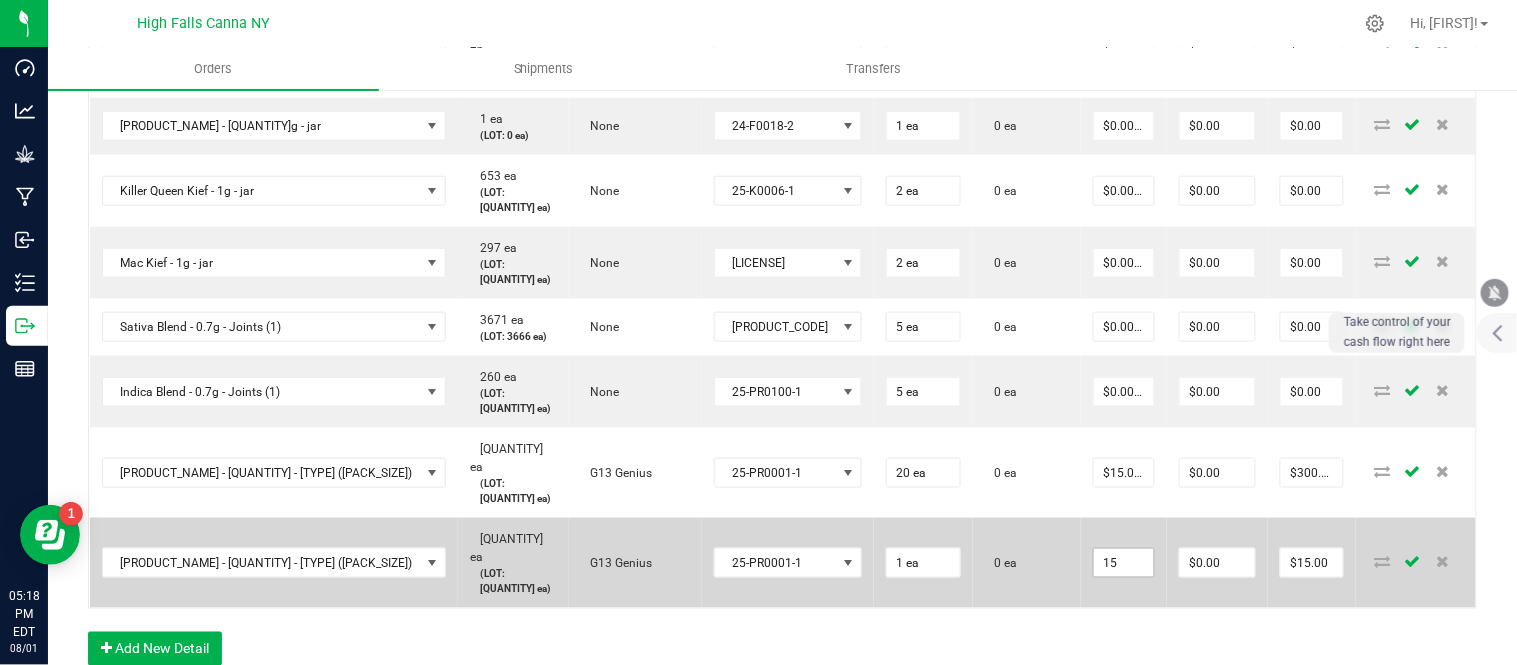 click on "15" at bounding box center (1124, 563) 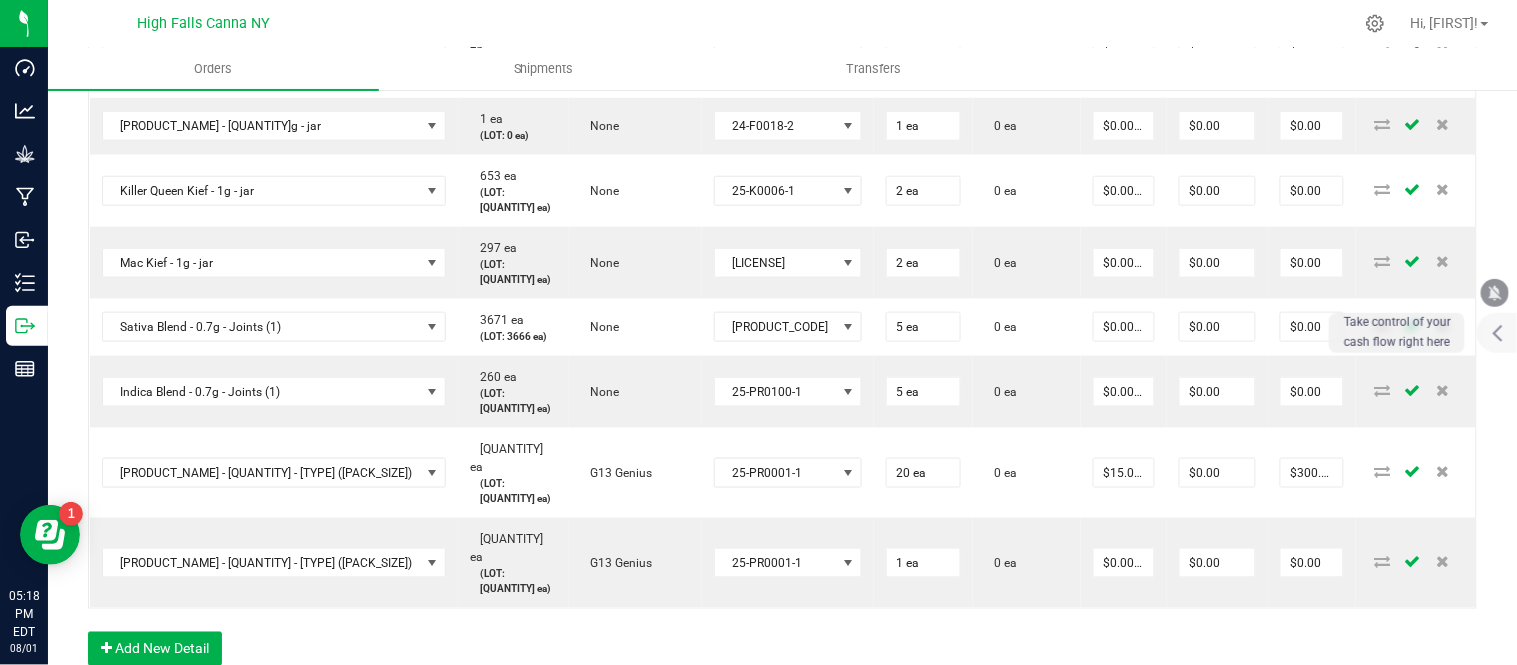 click on "Order Details Print All Labels Item Sellable Strain Lot Number Qty Ordered Qty Allocated Unit Price Line Discount Total Actions Bliss - 15ml - Tincture [NUMBER] ea (LOT: [NUMBER] ea) None HFBD101 12 ea 0 ea $15.00000 $0.00 $180.00 Chill - 15ml - Tincture [NUMBER] ea (LOT: [NUMBER] ea) None HFSC101 12 ea 0 ea $15.00000 $0.00 $180.00 Sleep - 15ml - Tincture [NUMBER] ea (LOT: [NUMBER] ea) None HFSD101 12 ea 0 ea $15.00000 $0.00 $180.00 Super Mobility - 15ml - Tincture [NUMBER] ea (LOT: [NUMBER] ea) None HFSM101 12 ea 0 ea $15.00000 $0.00 $180.00 Gelato - 3.5g - jar [NUMBER] ea (LOT: [NUMBER] ea) Gelato 24-F0011-4 24 ea 0 ea $15.00000 $0.00 $360.00 Headband 99 - 3.5g - jar [NUMBER] ea (LOT: [NUMBER] ea) Headband 99 24-F0039-1 24 ea 0 ea $15.00000 $0.00 $360.00 Killer Queen - 3.5g - jar [NUMBER] ea (LOT: [NUMBER] ea) Killer Queen 24-F0006-3 24 ea 0 ea $15.00000 $0.00 $360.00 G13 - 3.5g - jar [NUMBER] ea (LOT: [NUMBER] ea) G13 Genius 24-F0001-3 24 ea 0 ea $15.00000 $0.00 $360.00" at bounding box center [782, -552] 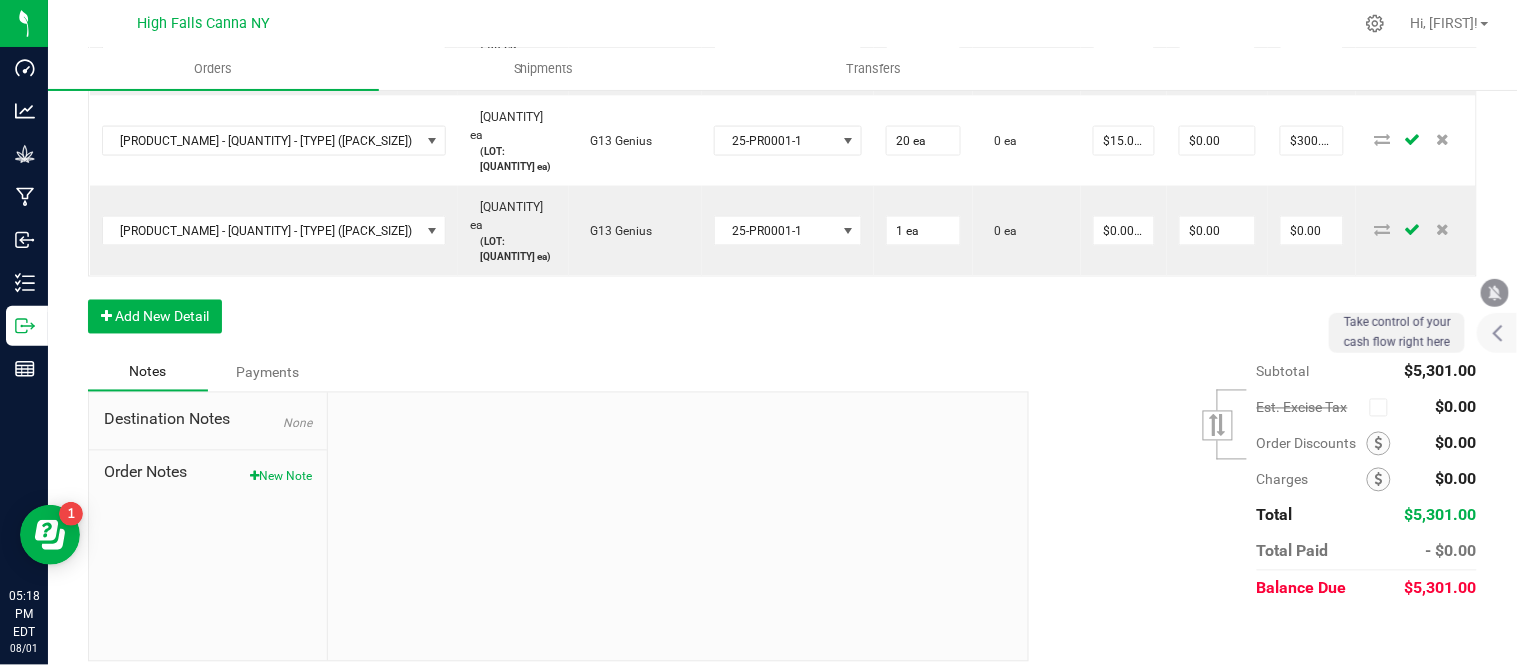 scroll, scrollTop: 2716, scrollLeft: 0, axis: vertical 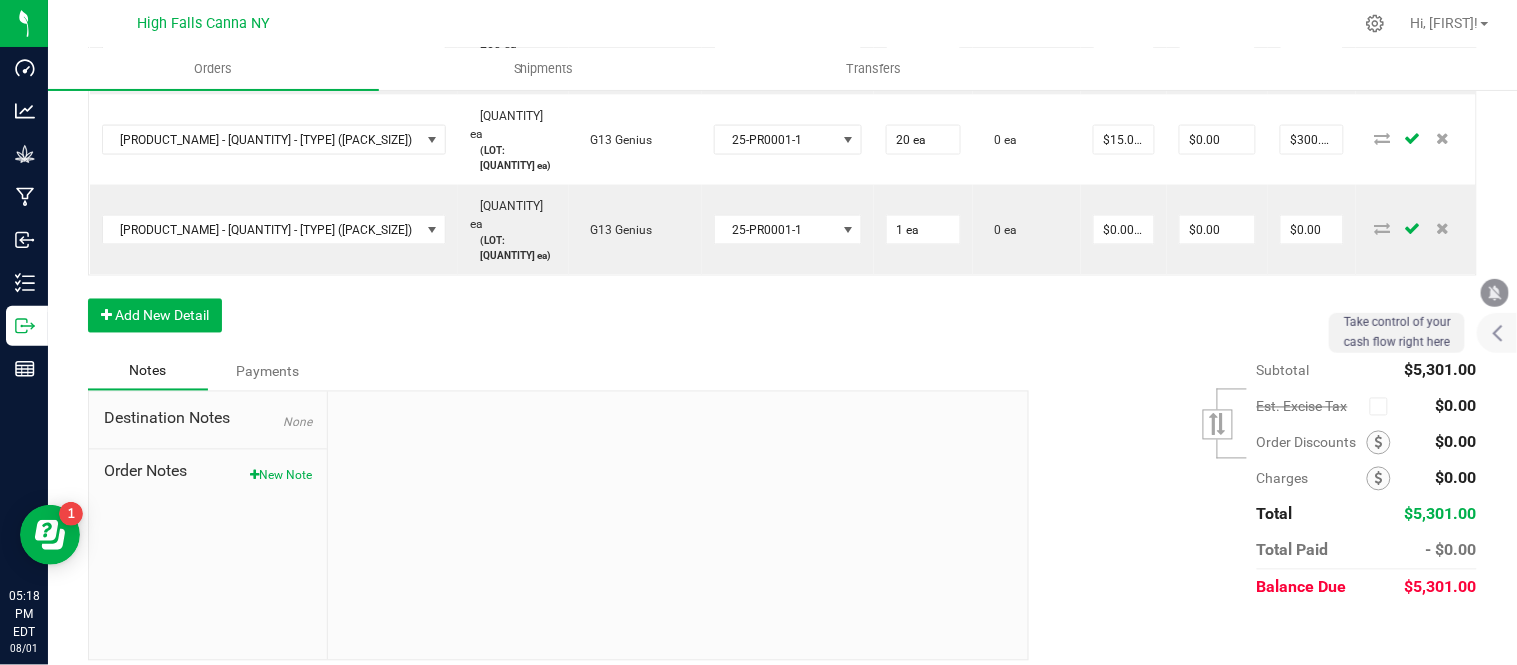 click on "Notes
Payments" at bounding box center [551, 372] 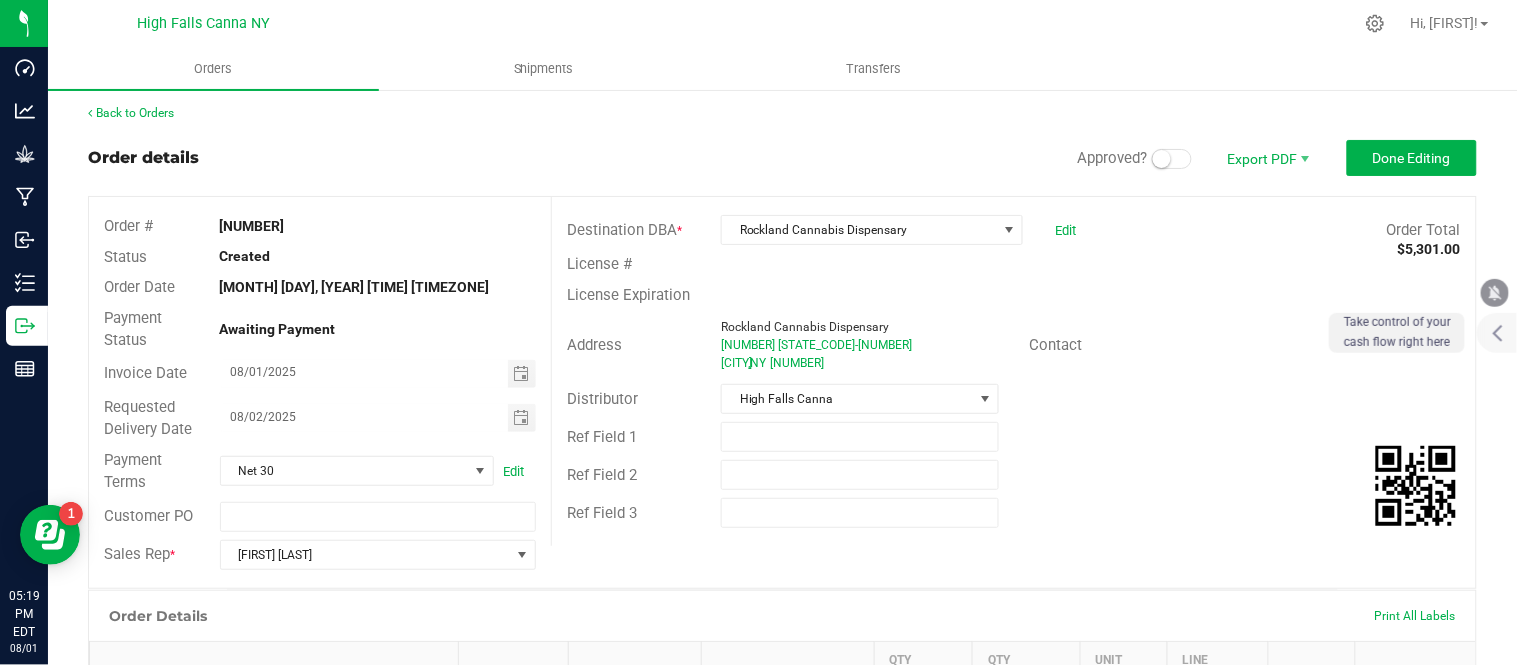 scroll, scrollTop: 0, scrollLeft: 0, axis: both 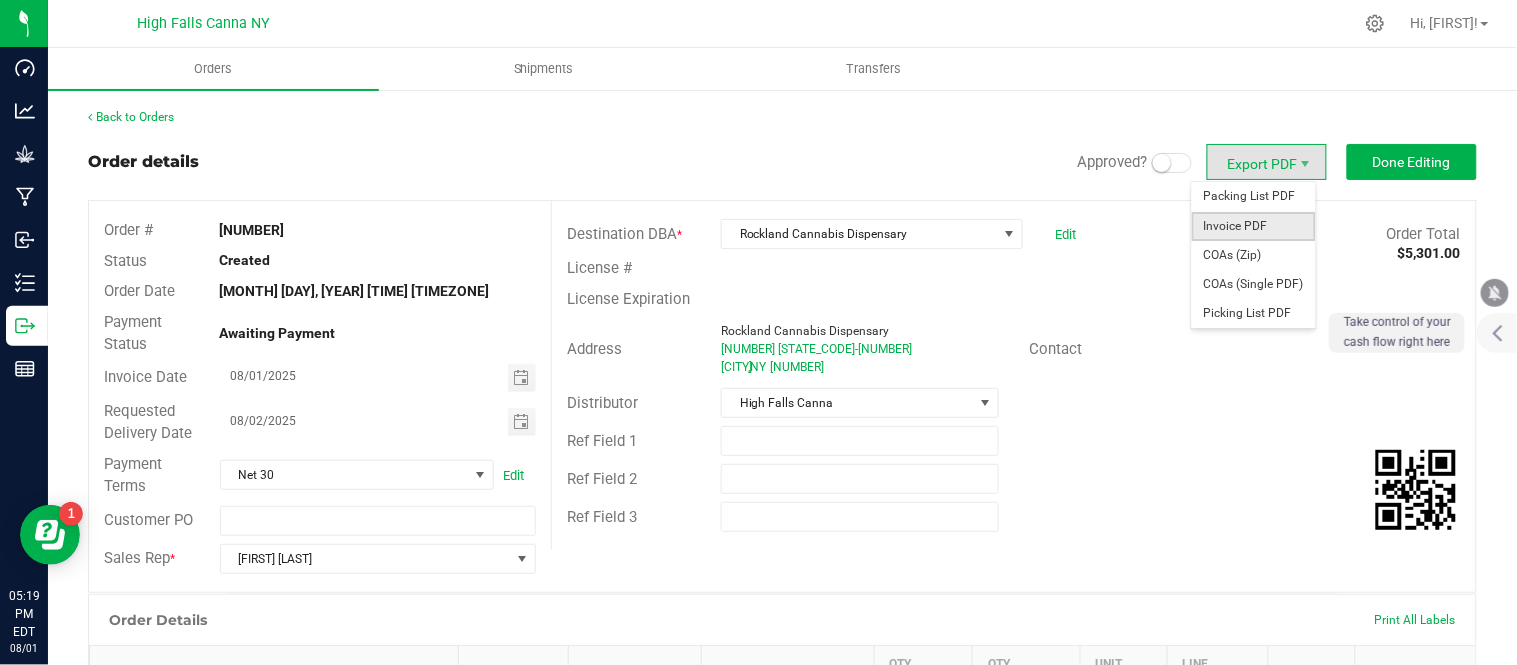 click on "Invoice PDF" at bounding box center [1254, 226] 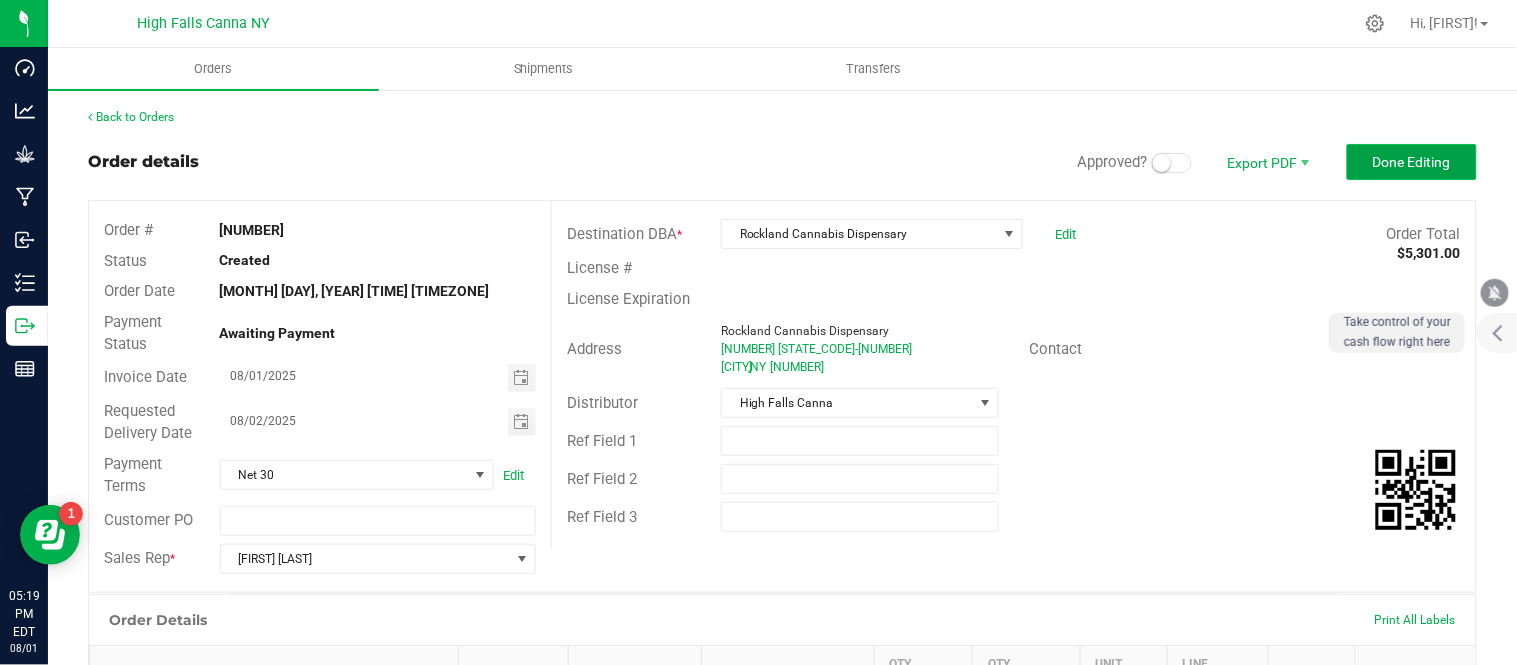 click on "Done Editing" at bounding box center (1412, 162) 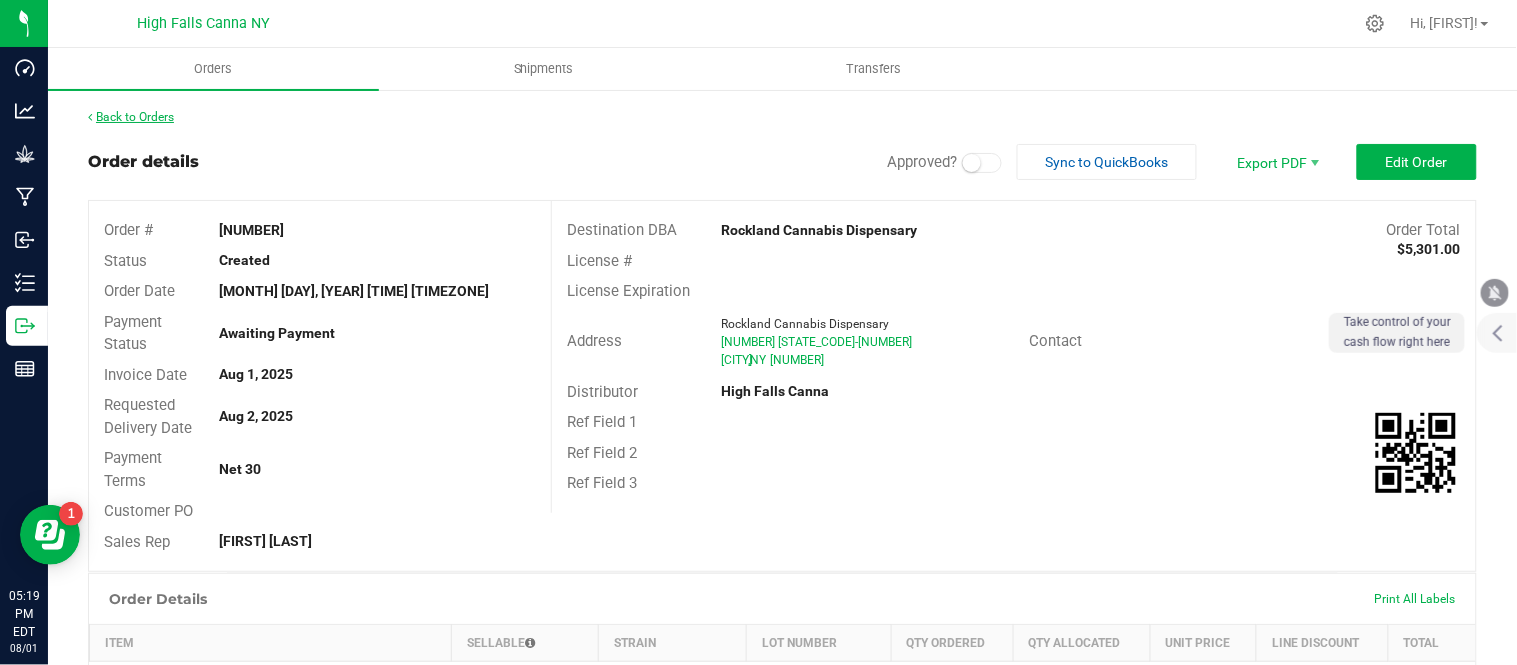 click on "Back to Orders" at bounding box center [131, 117] 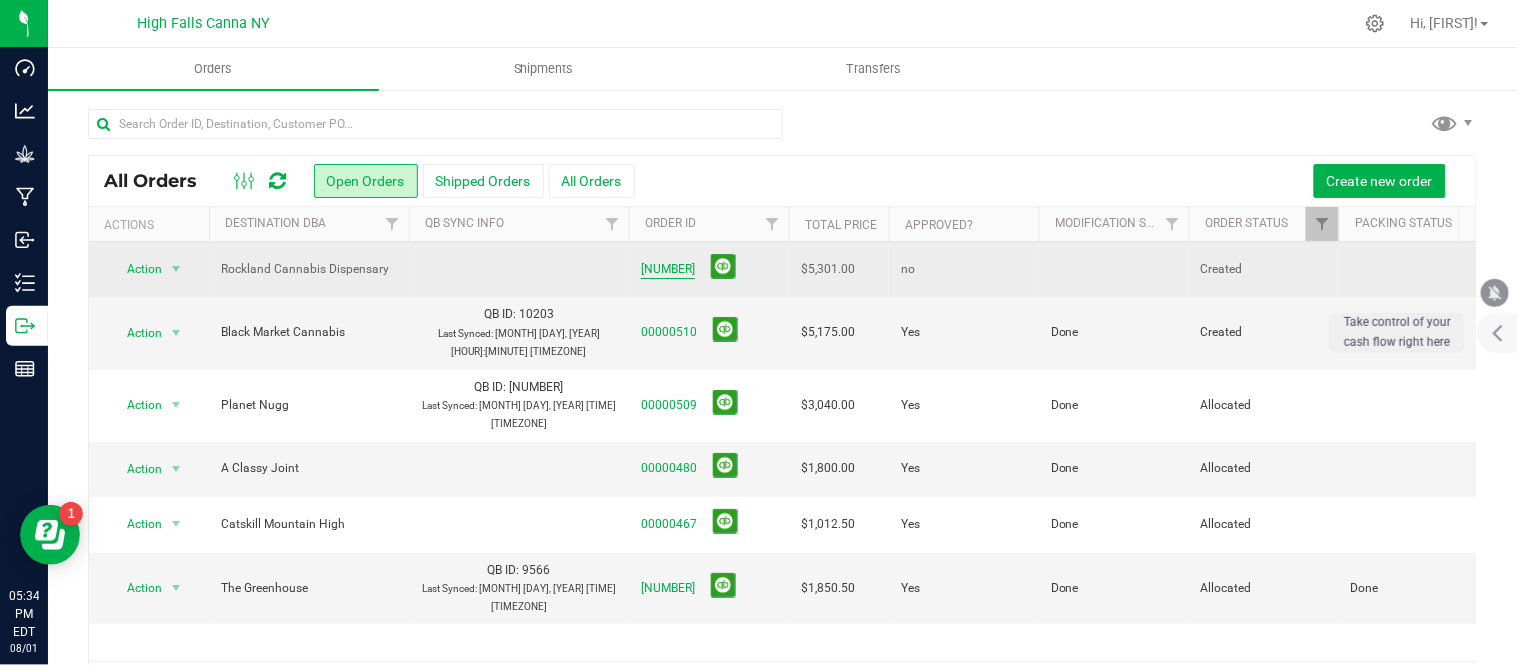 click on "[NUMBER]" at bounding box center [668, 269] 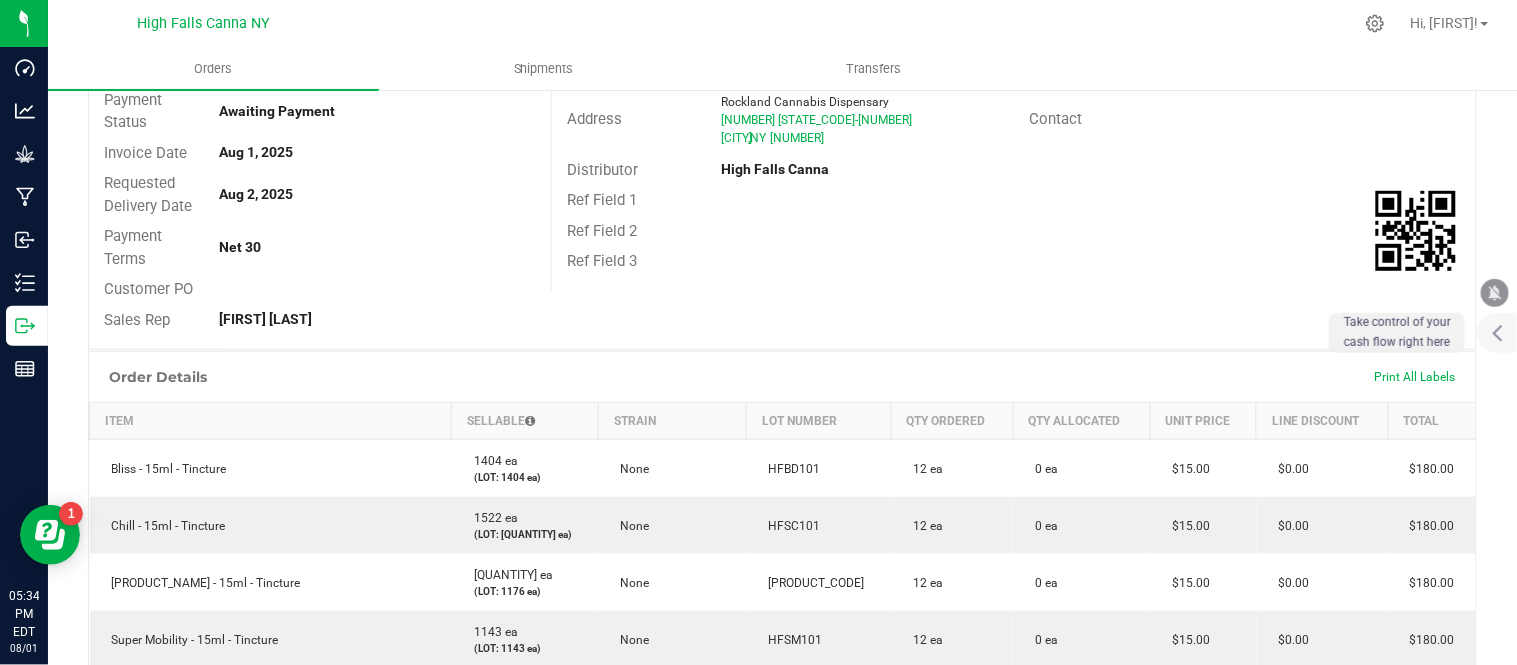 scroll, scrollTop: 0, scrollLeft: 0, axis: both 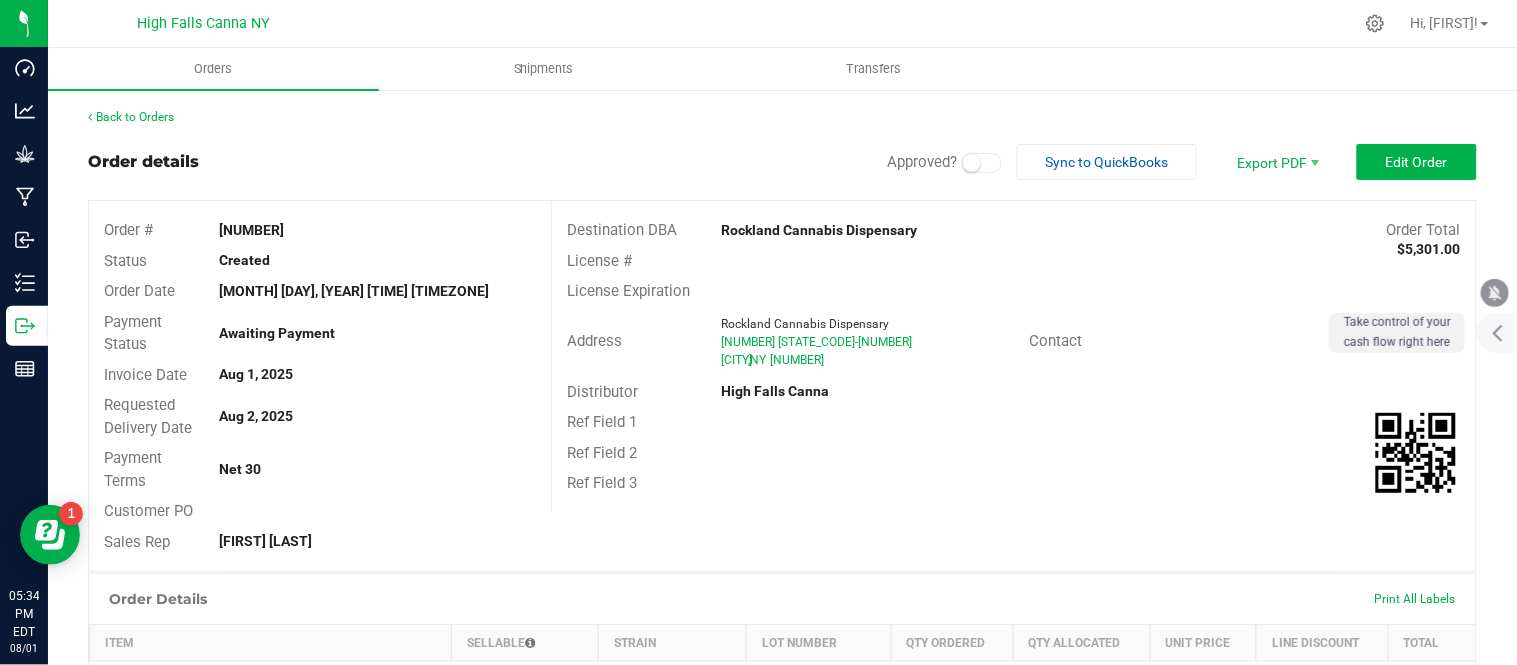 click on "Order Details Print All Labels Item Sellable Strain Lot Number Qty Ordered Qty Allocated Unit Price Line Discount Total Bliss - 15ml - Tincture [NUMBER] ea (LOT: [NUMBER] ea) None HFBD101 12 ea 0 ea $15.00 $0.00 $180.00 1522 ea" at bounding box center (782, 1461) 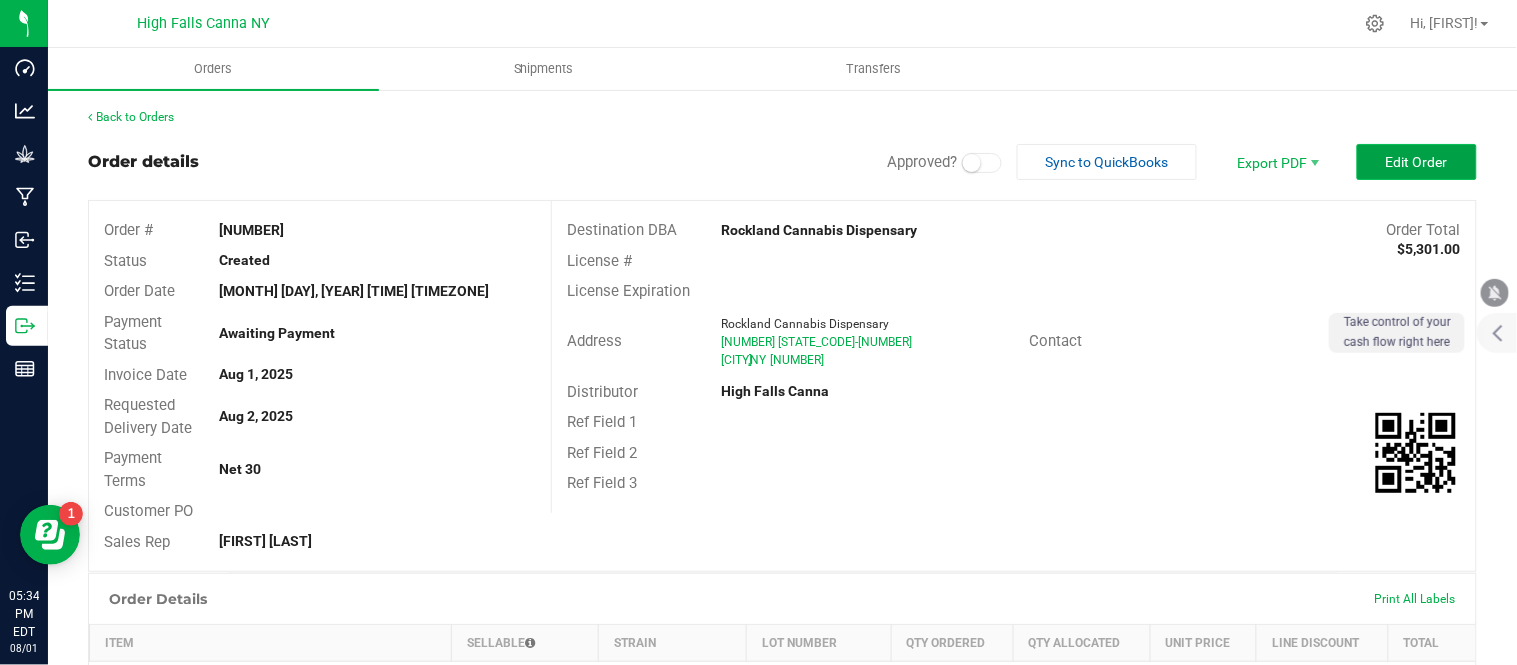 click on "Edit Order" at bounding box center [1417, 162] 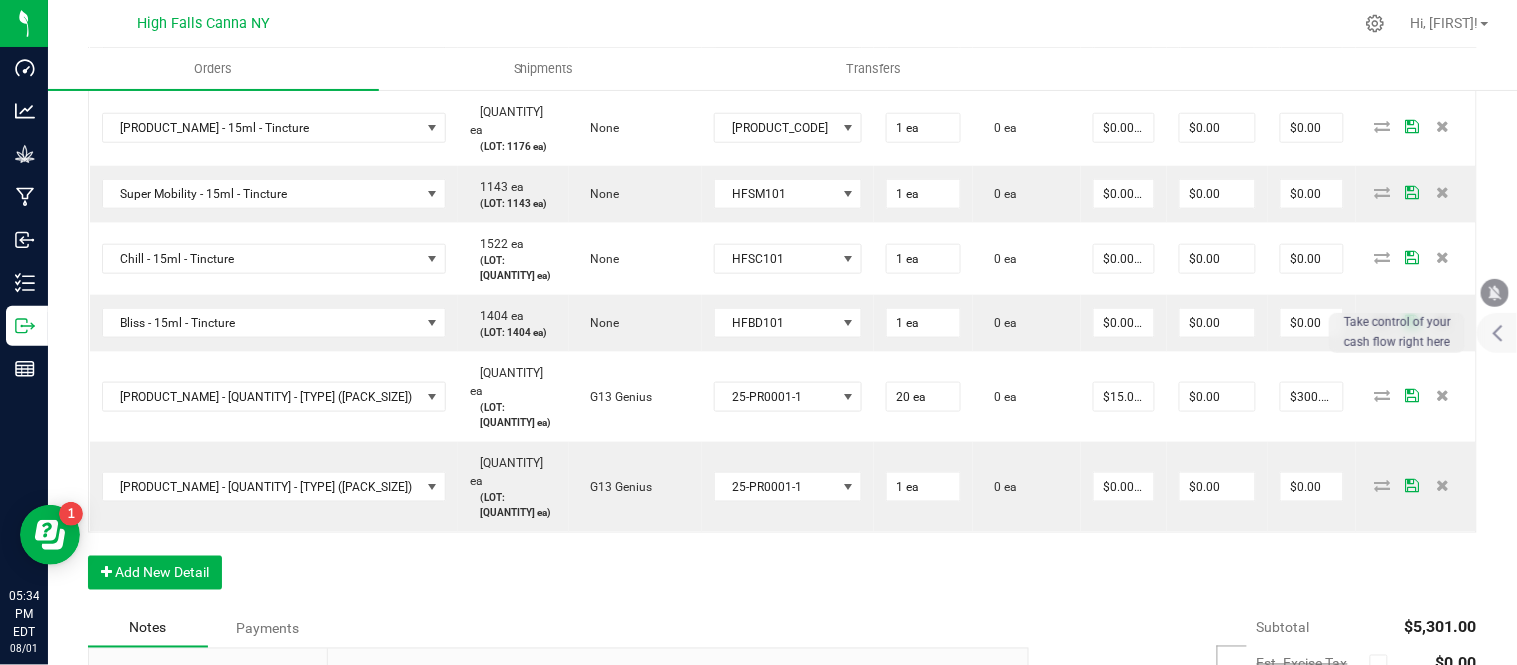 scroll, scrollTop: 2333, scrollLeft: 0, axis: vertical 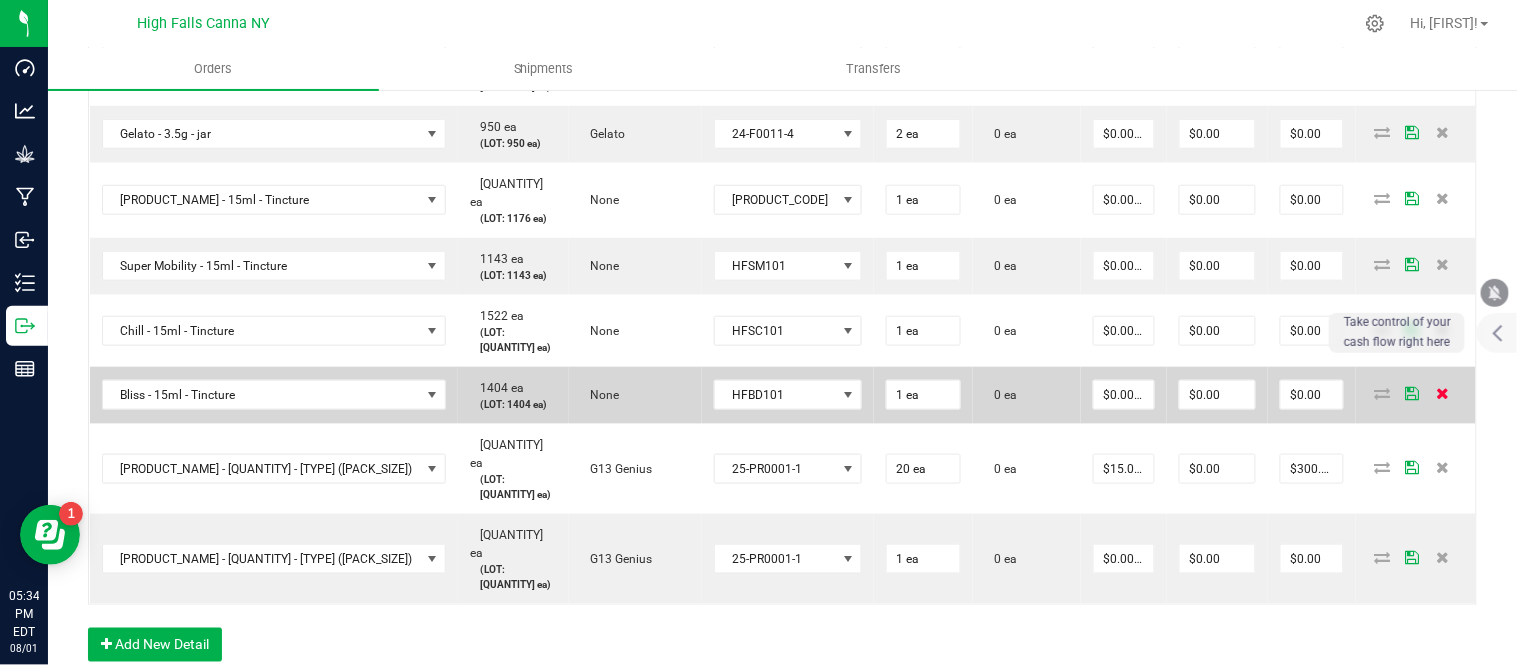click at bounding box center (1442, 393) 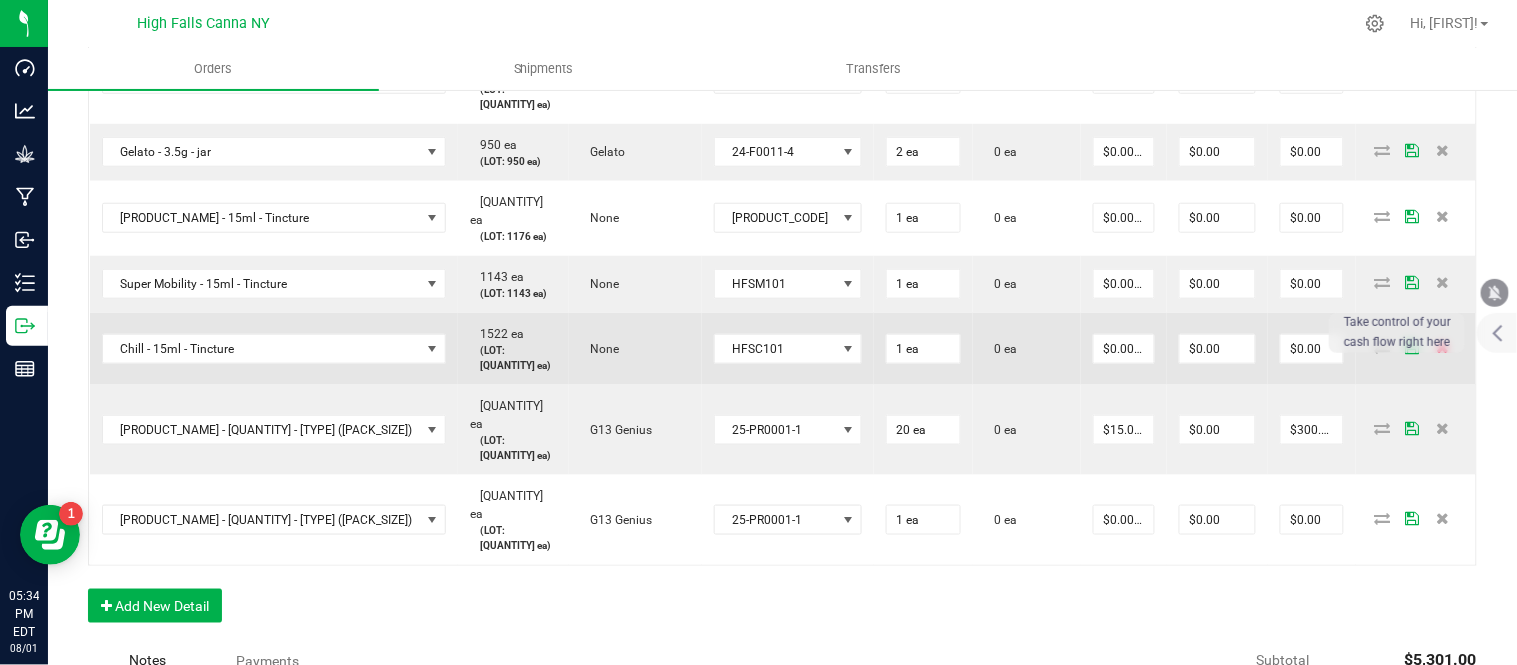 click at bounding box center (1442, 347) 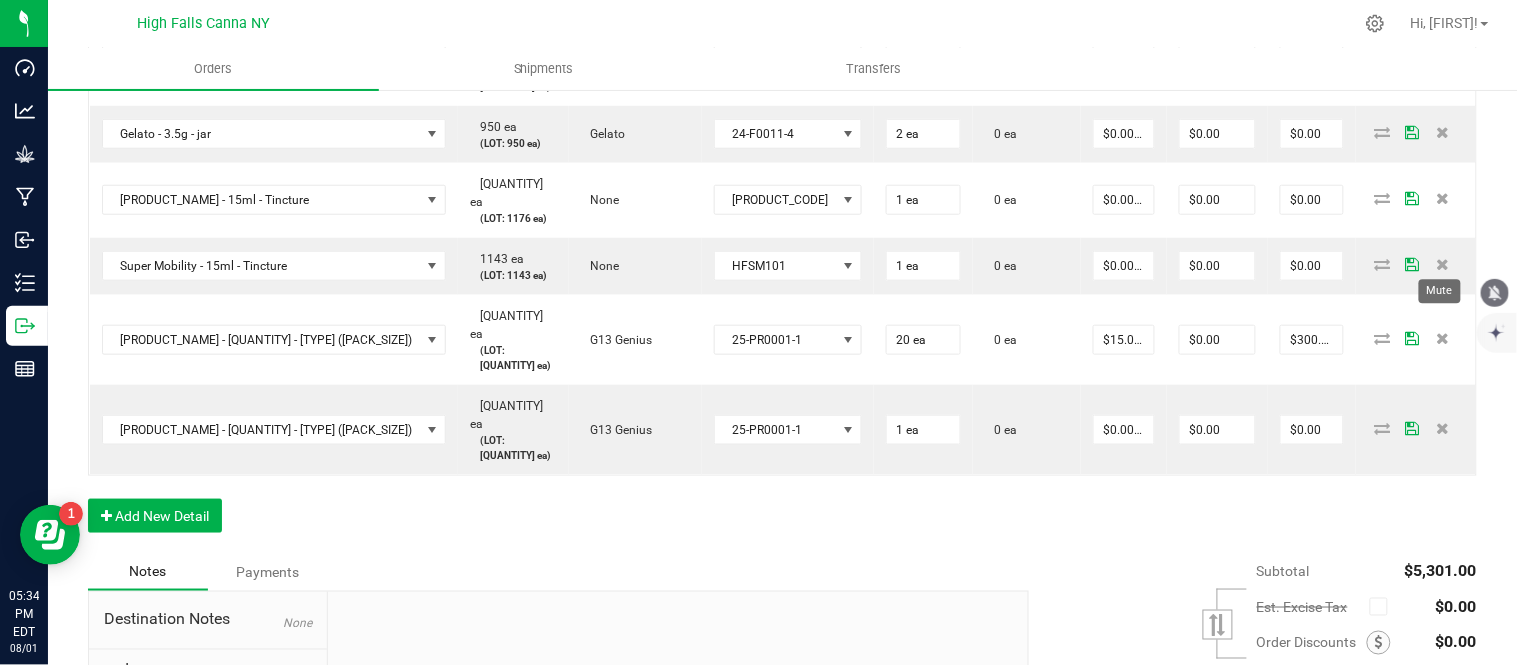 click 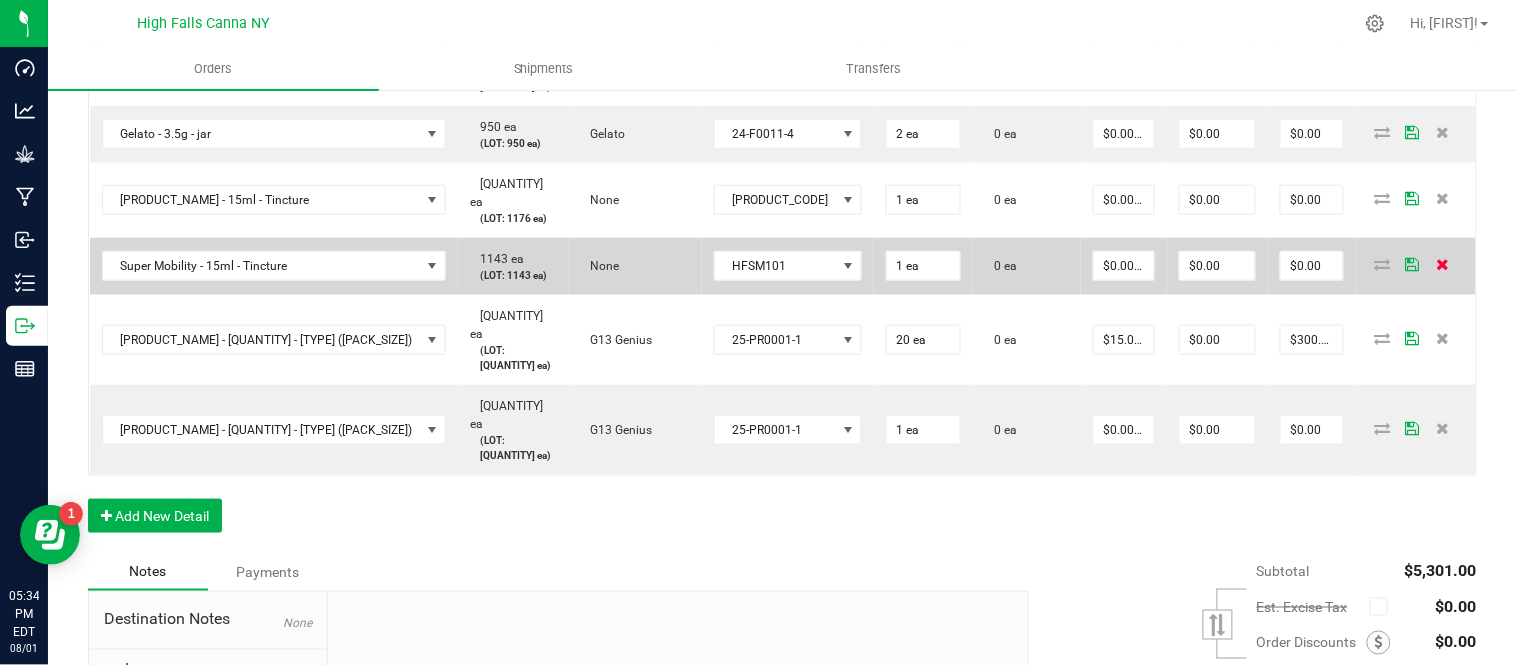 click at bounding box center (1442, 264) 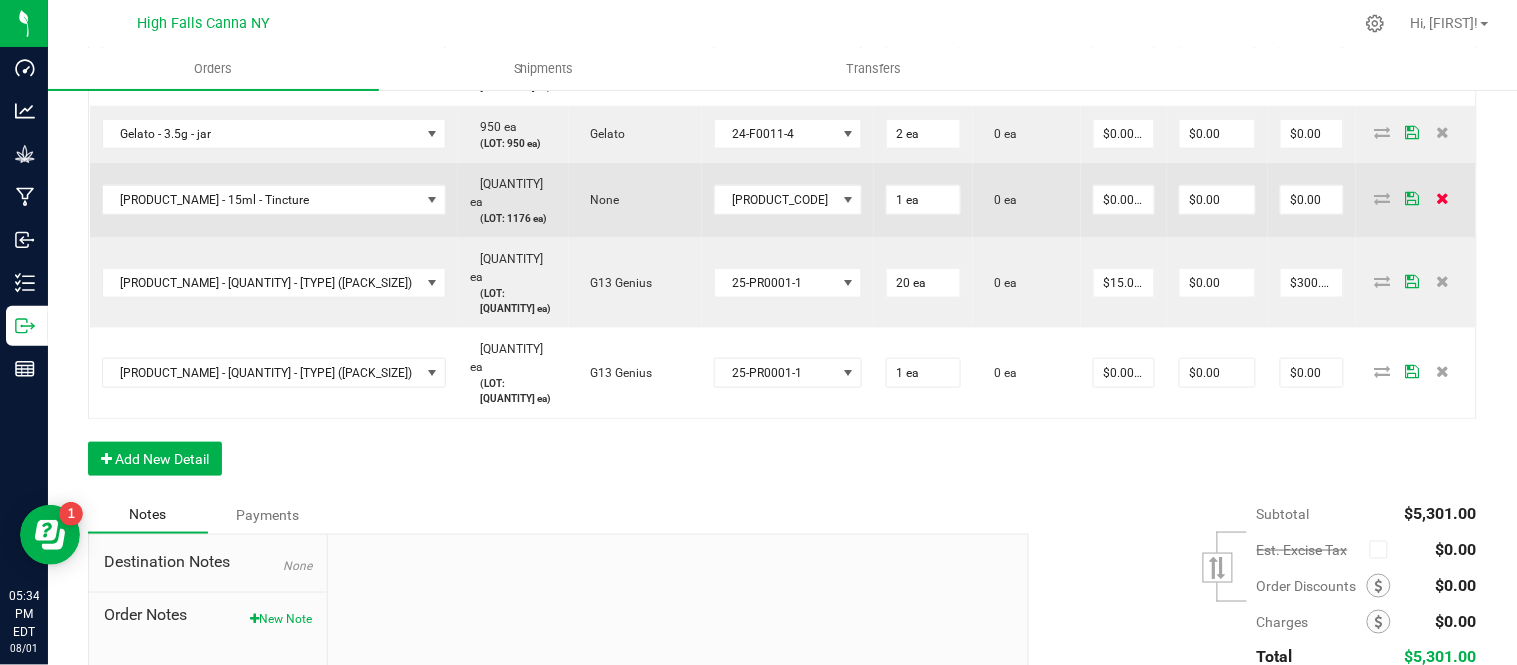 click at bounding box center (1442, 198) 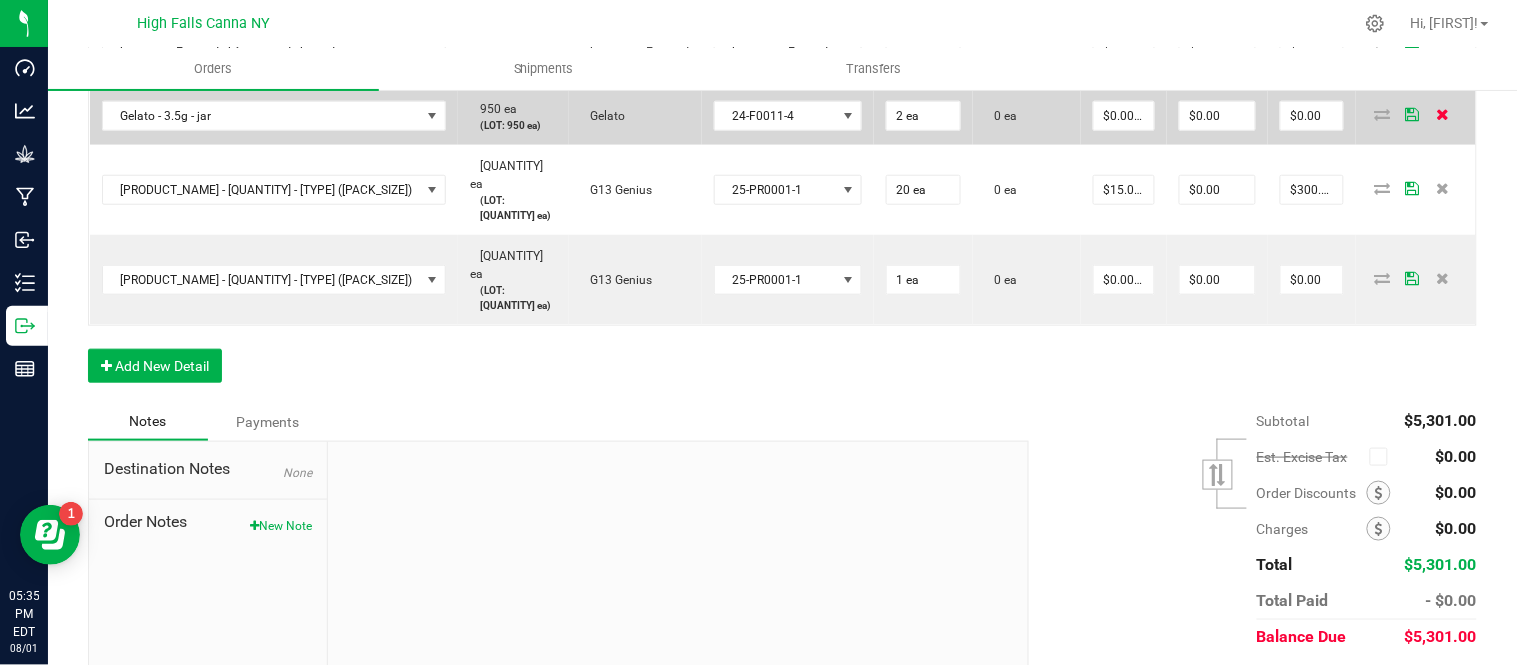 click at bounding box center [1442, 114] 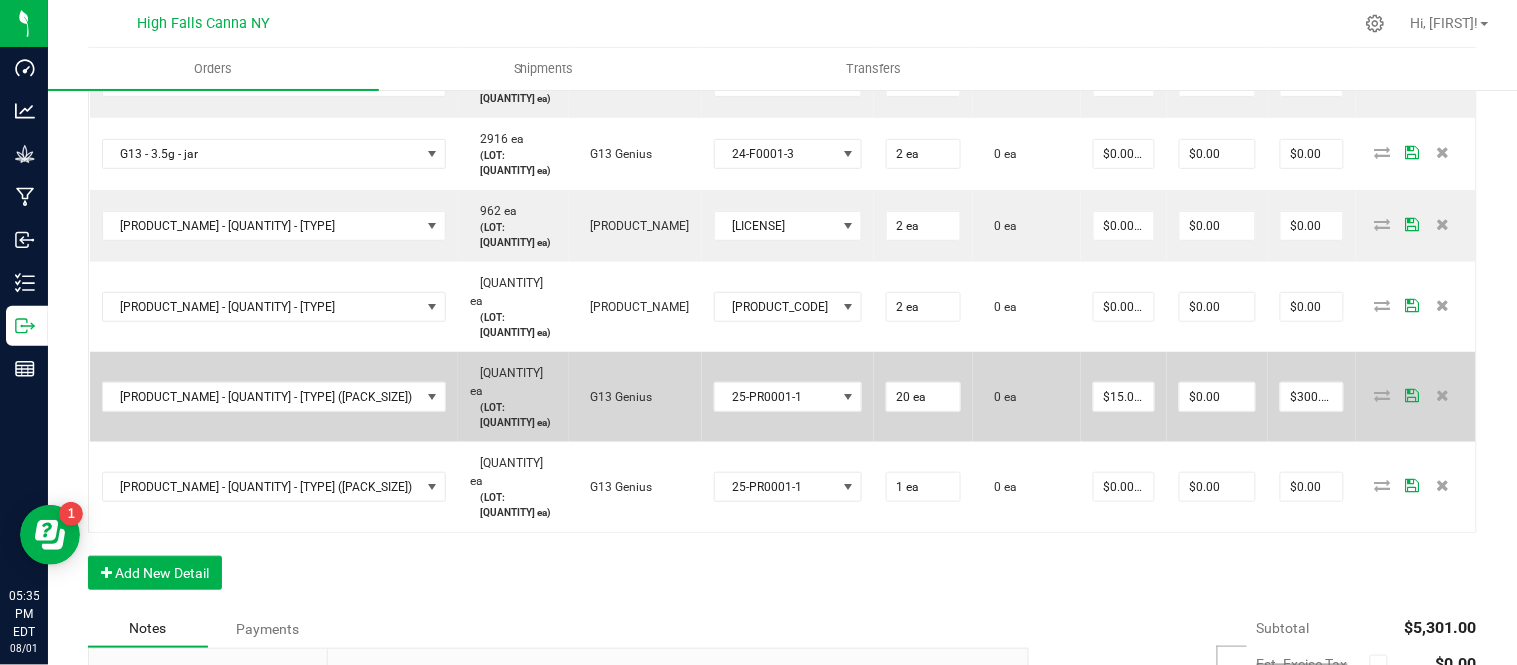 scroll, scrollTop: 2111, scrollLeft: 0, axis: vertical 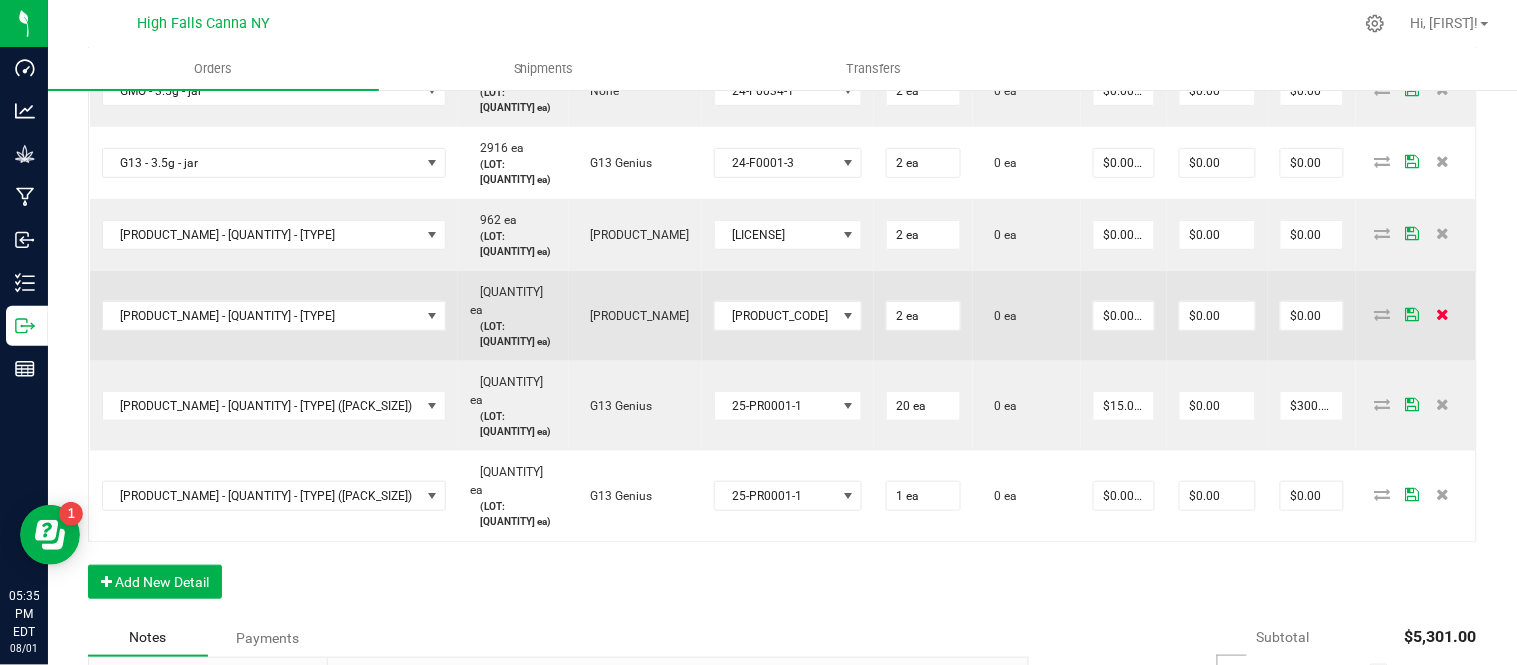 click at bounding box center [1442, 314] 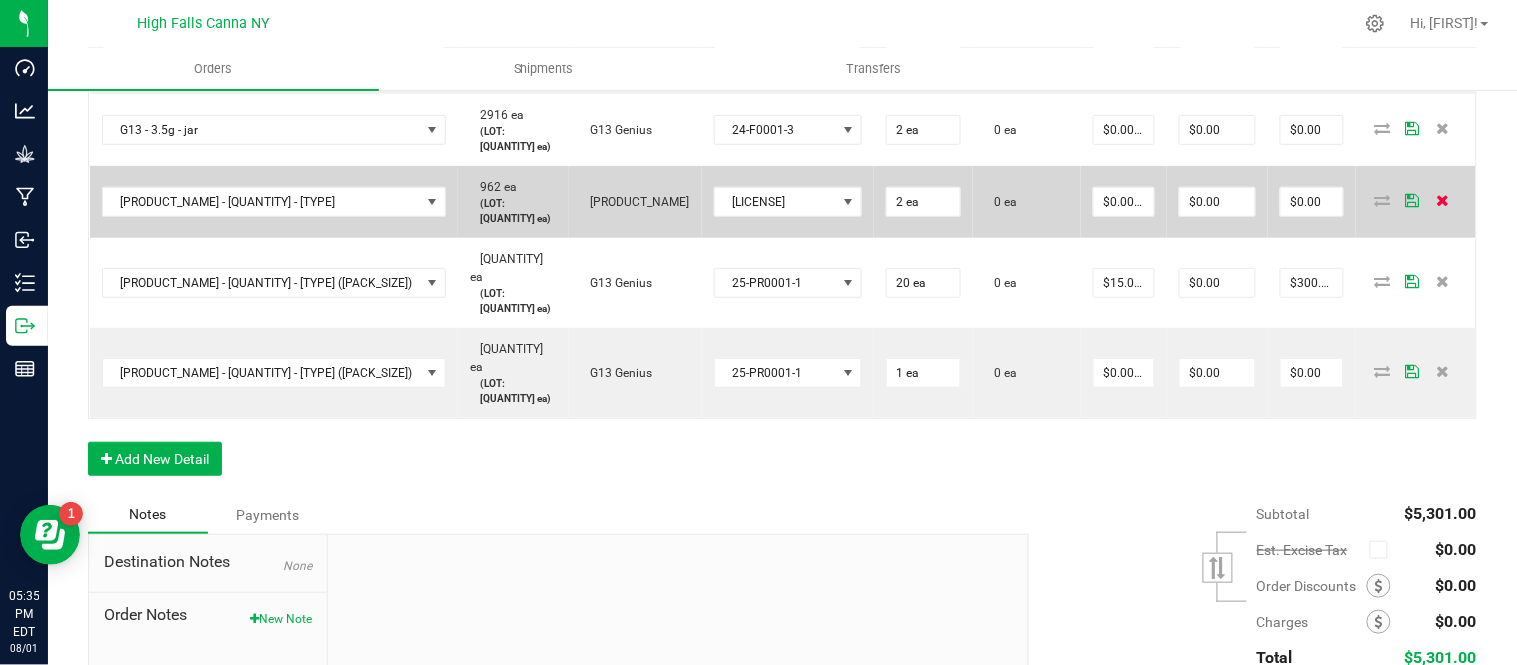 click at bounding box center (1442, 200) 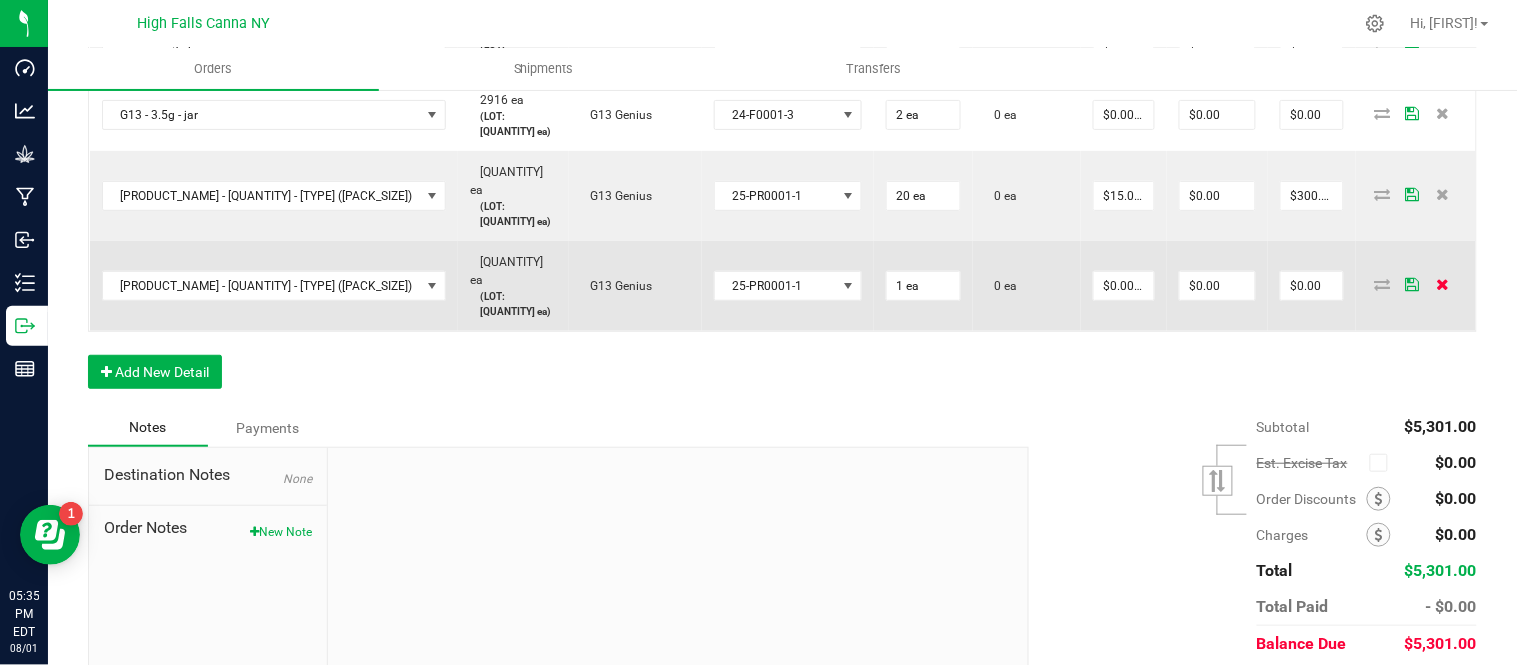 click at bounding box center [1443, 284] 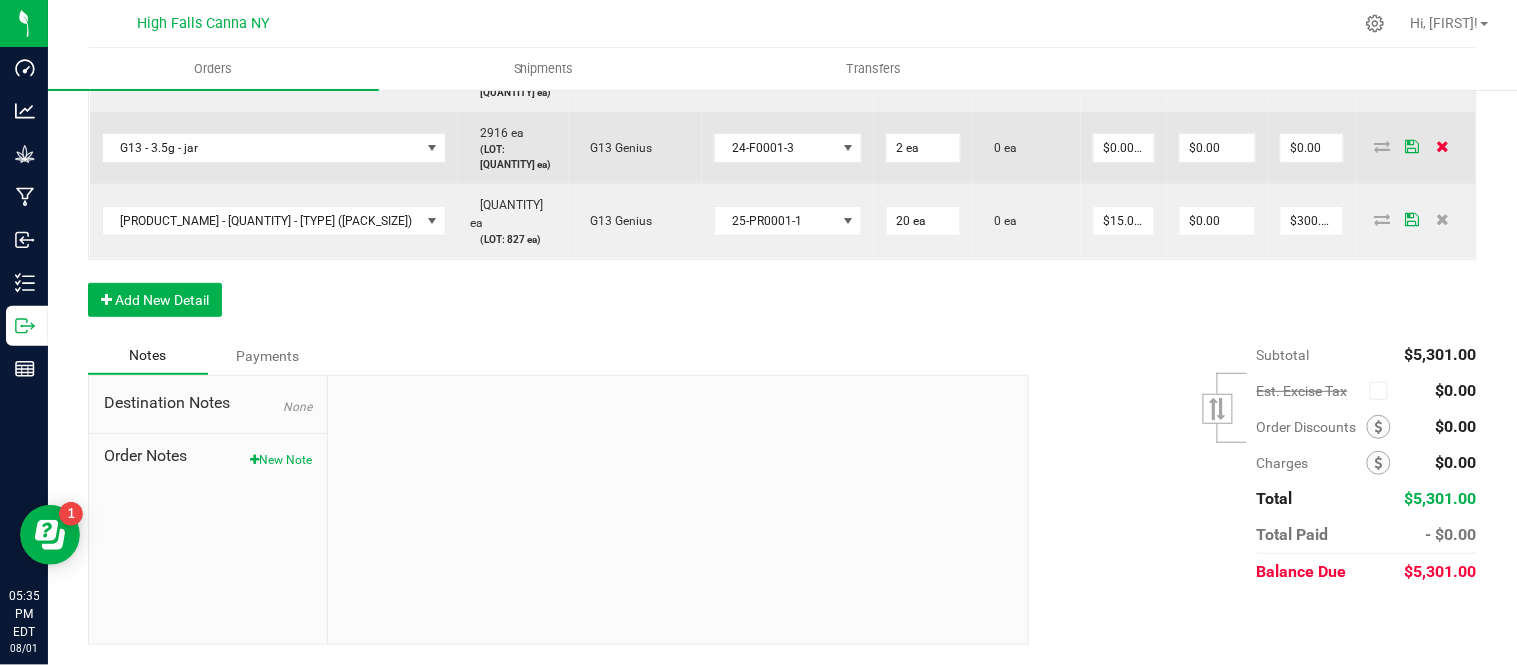 click at bounding box center (1442, 146) 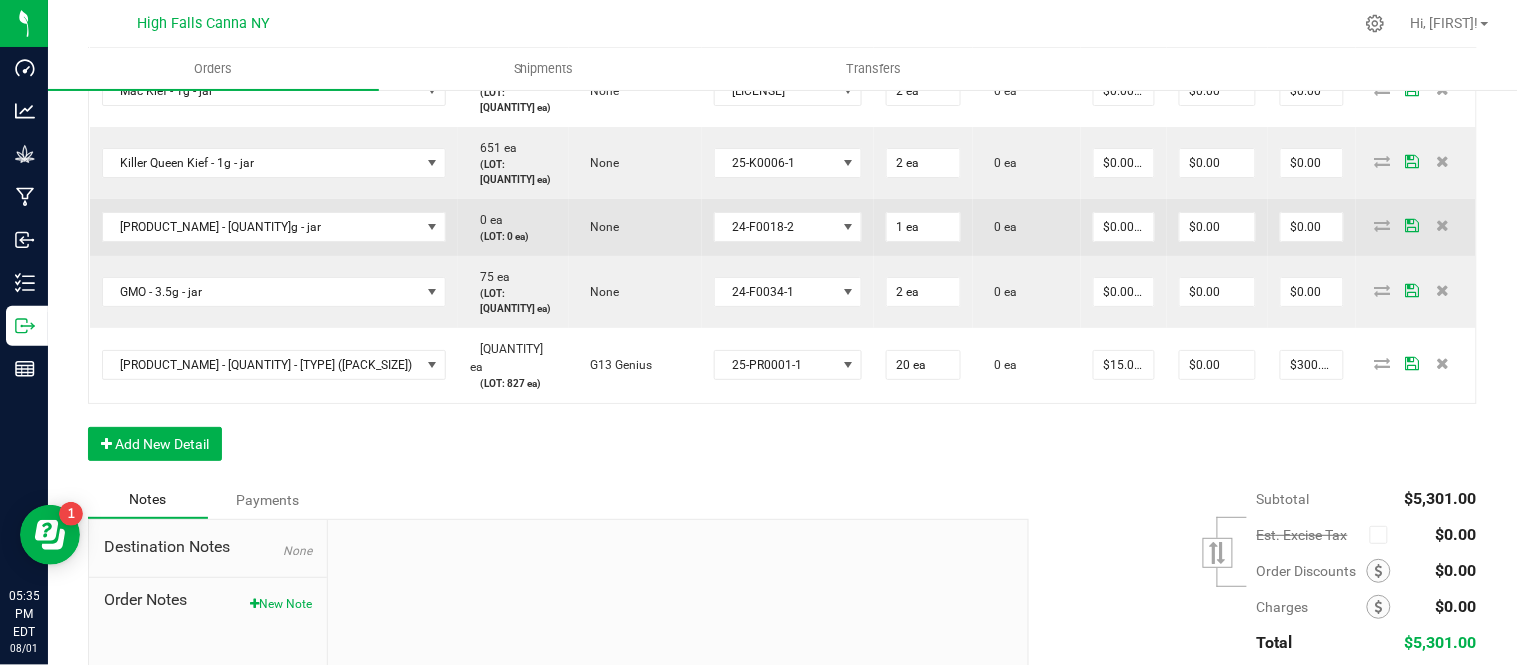 scroll, scrollTop: 1825, scrollLeft: 0, axis: vertical 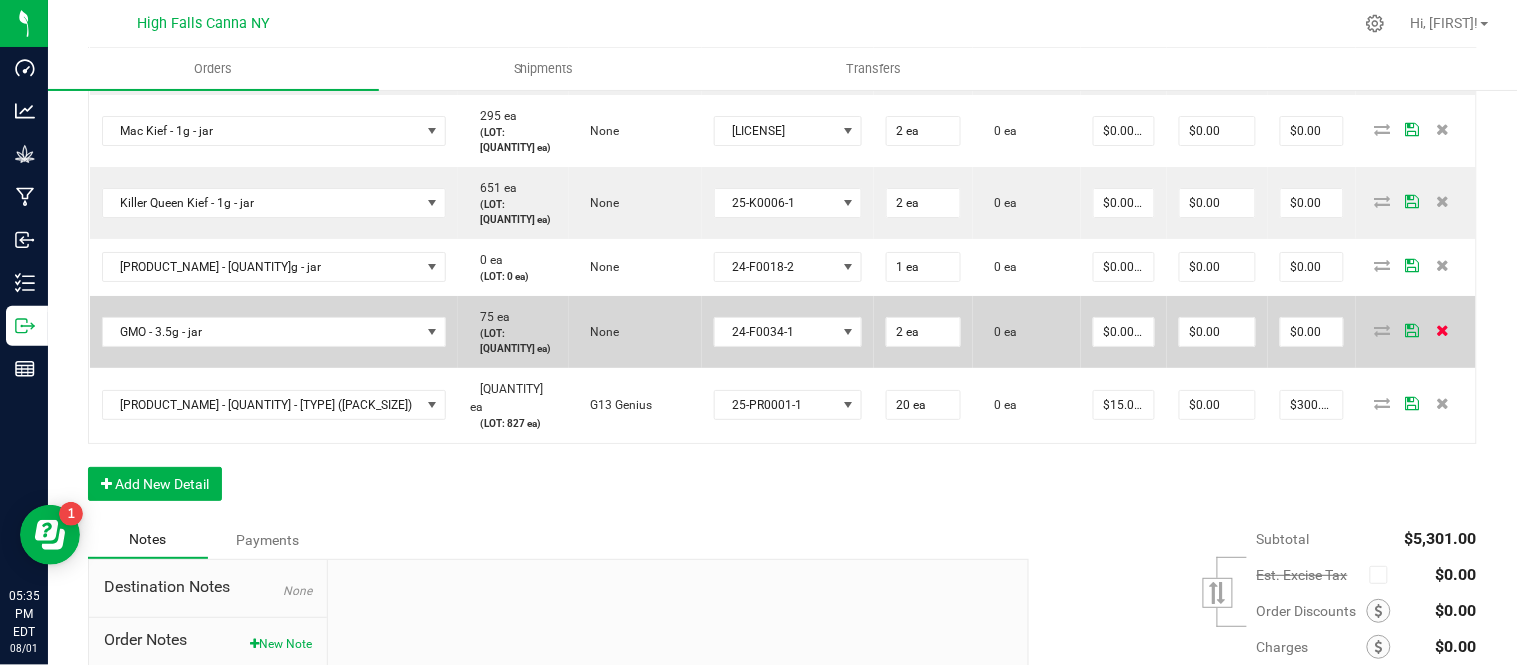click at bounding box center [1442, 330] 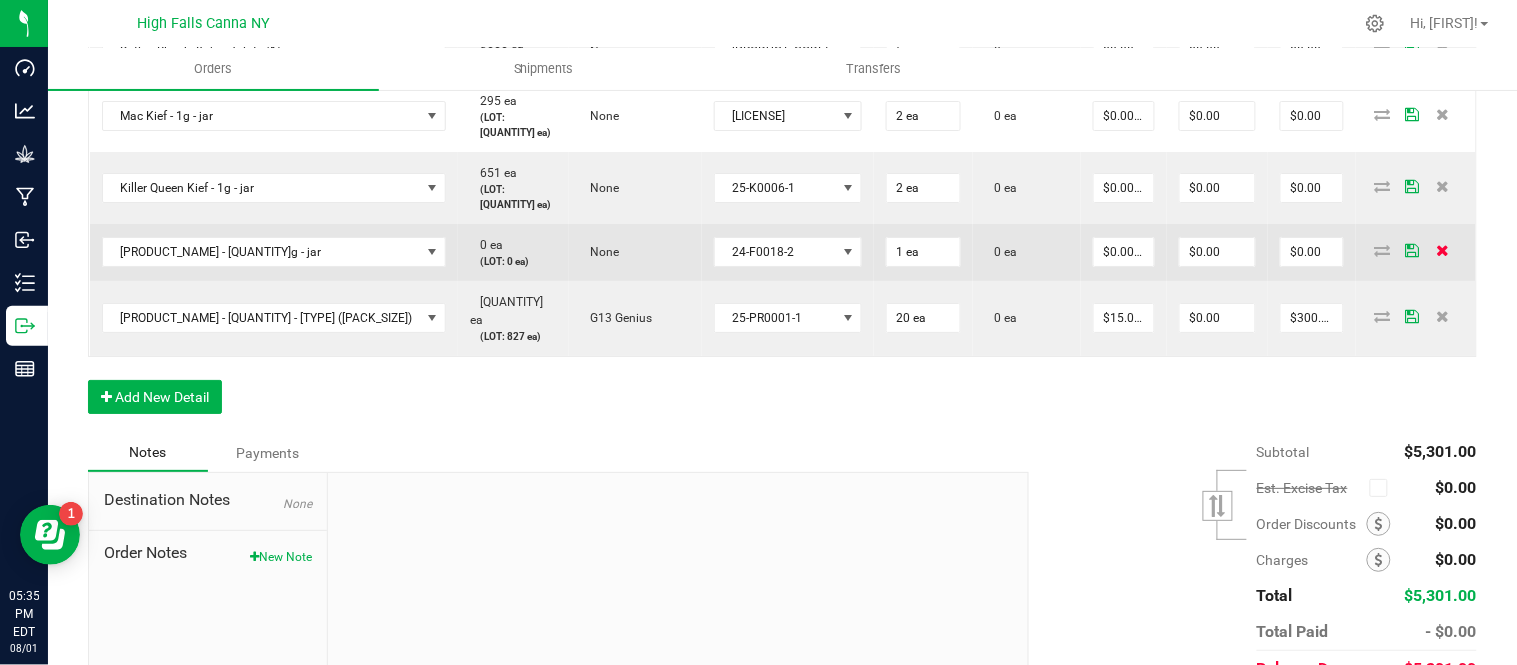 click at bounding box center (1442, 250) 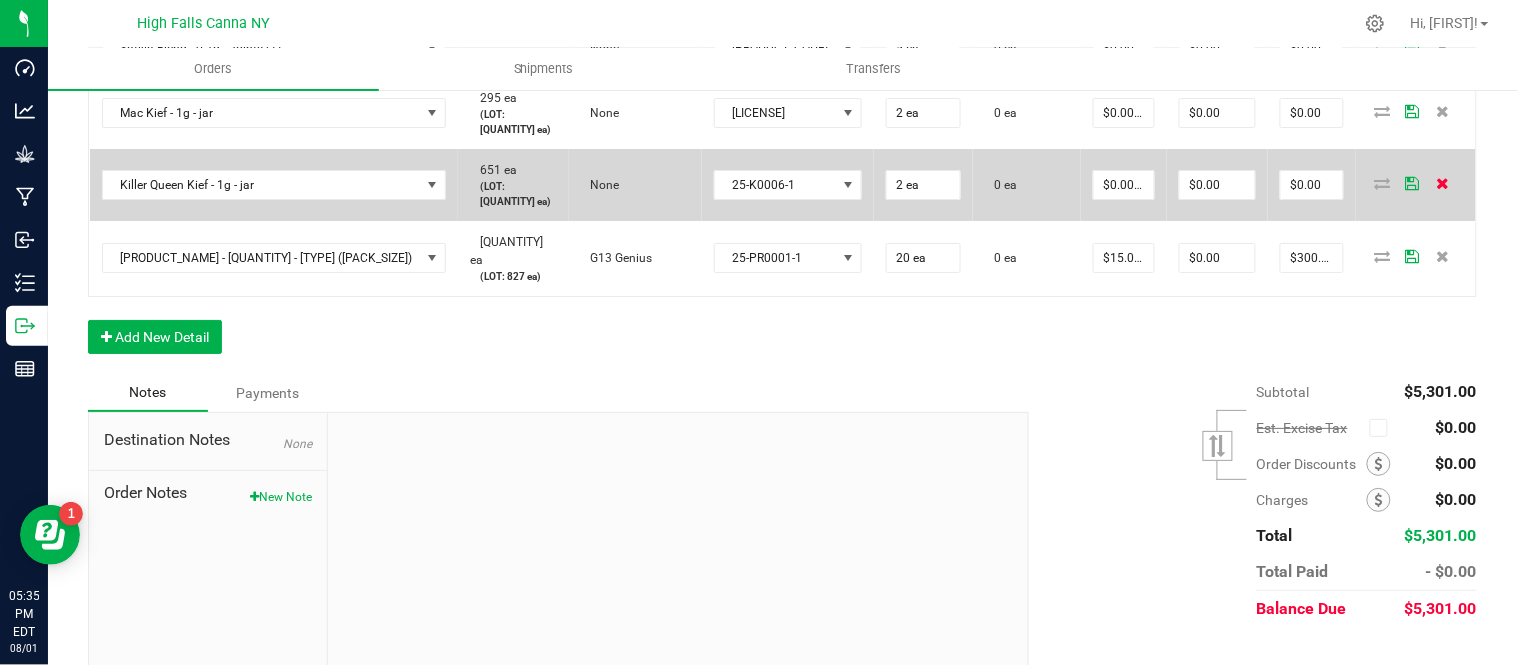 click at bounding box center [1442, 183] 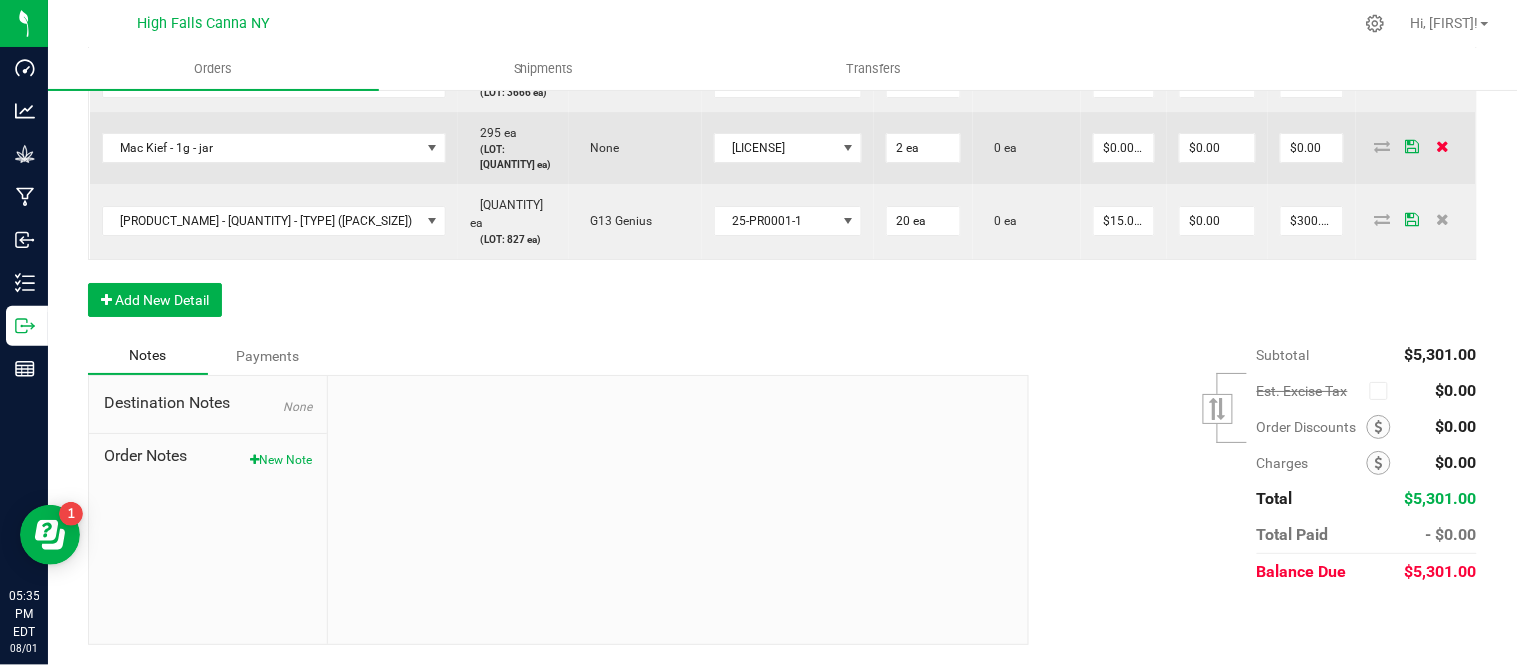 click at bounding box center [1442, 146] 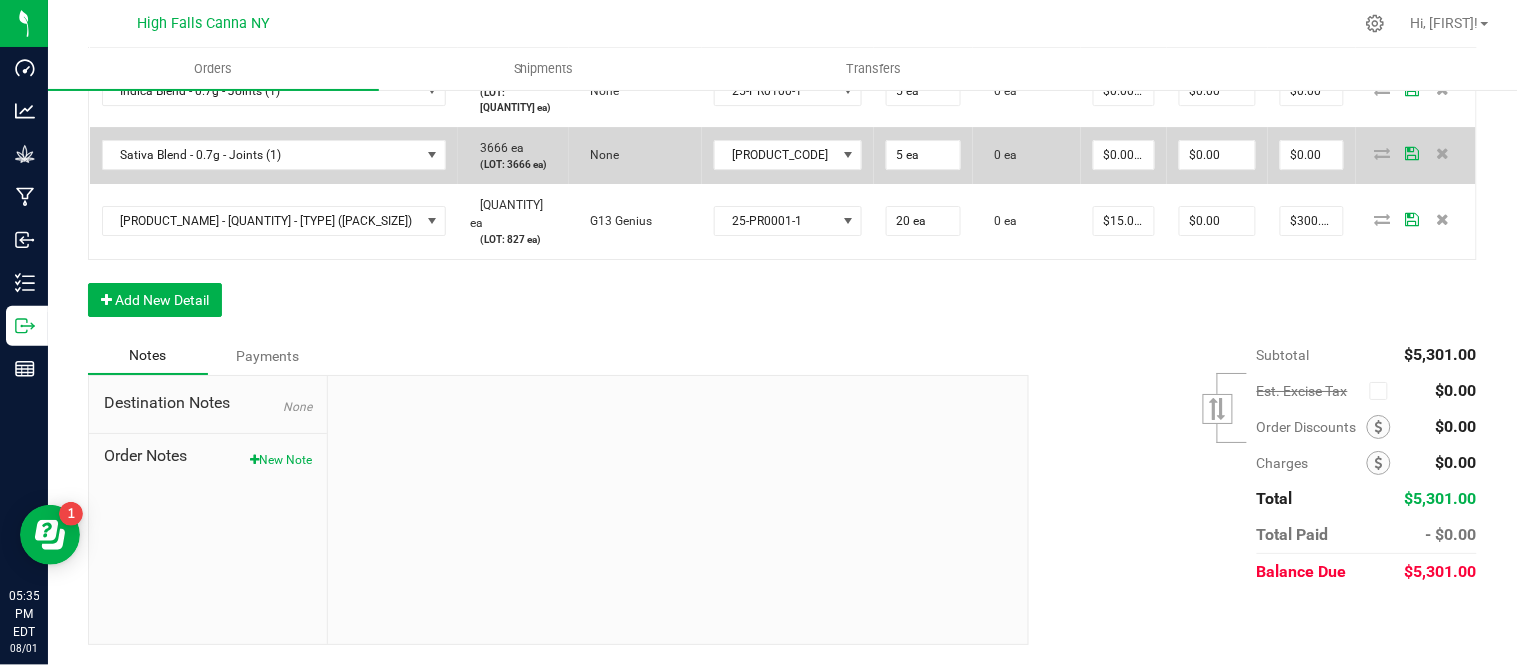 scroll, scrollTop: 1795, scrollLeft: 0, axis: vertical 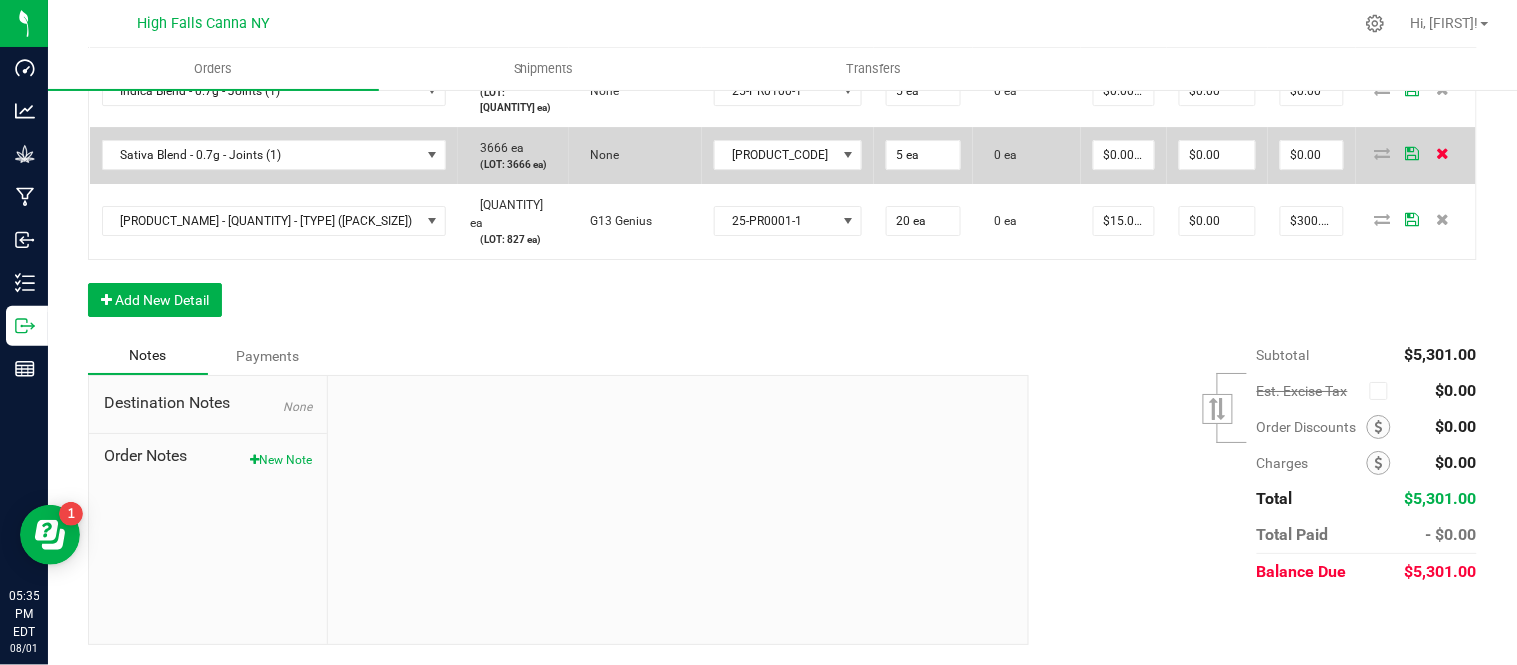click at bounding box center (1442, 153) 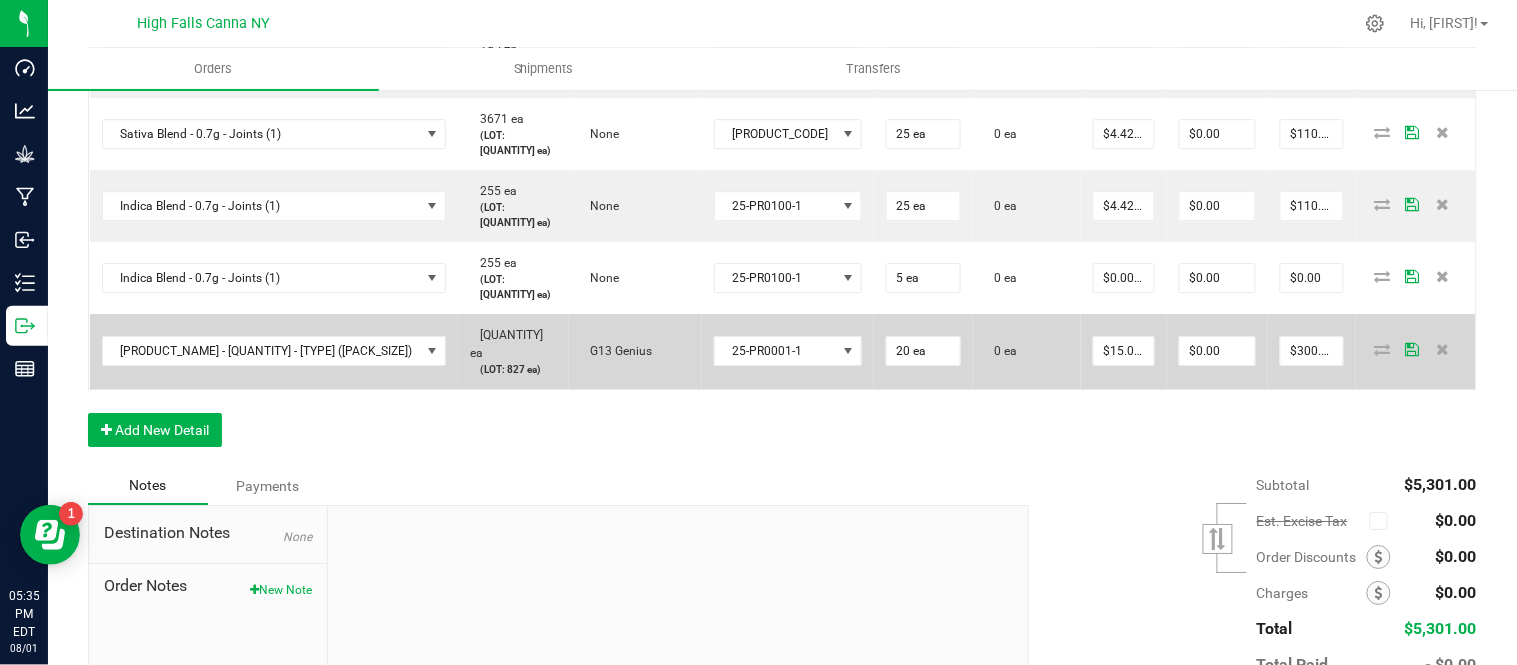 scroll, scrollTop: 1491, scrollLeft: 0, axis: vertical 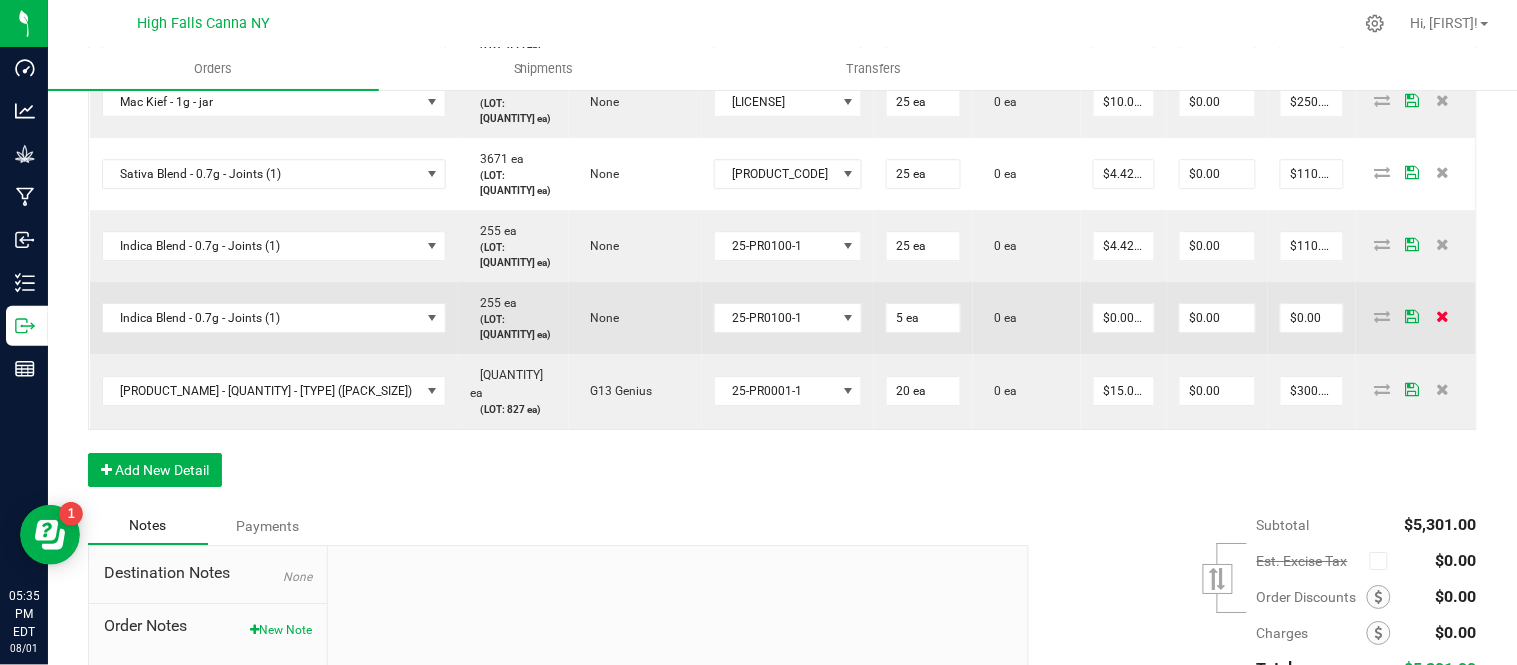 click at bounding box center (1442, 316) 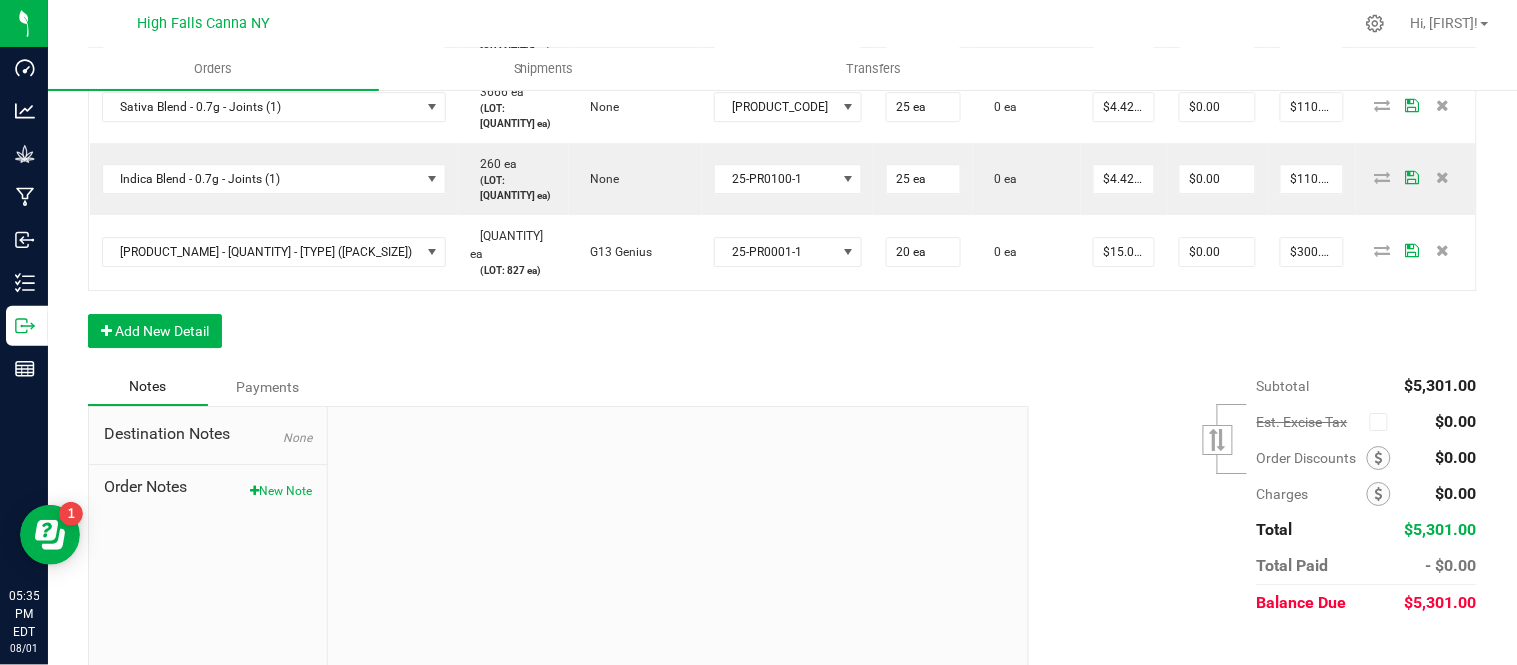 scroll, scrollTop: 1602, scrollLeft: 0, axis: vertical 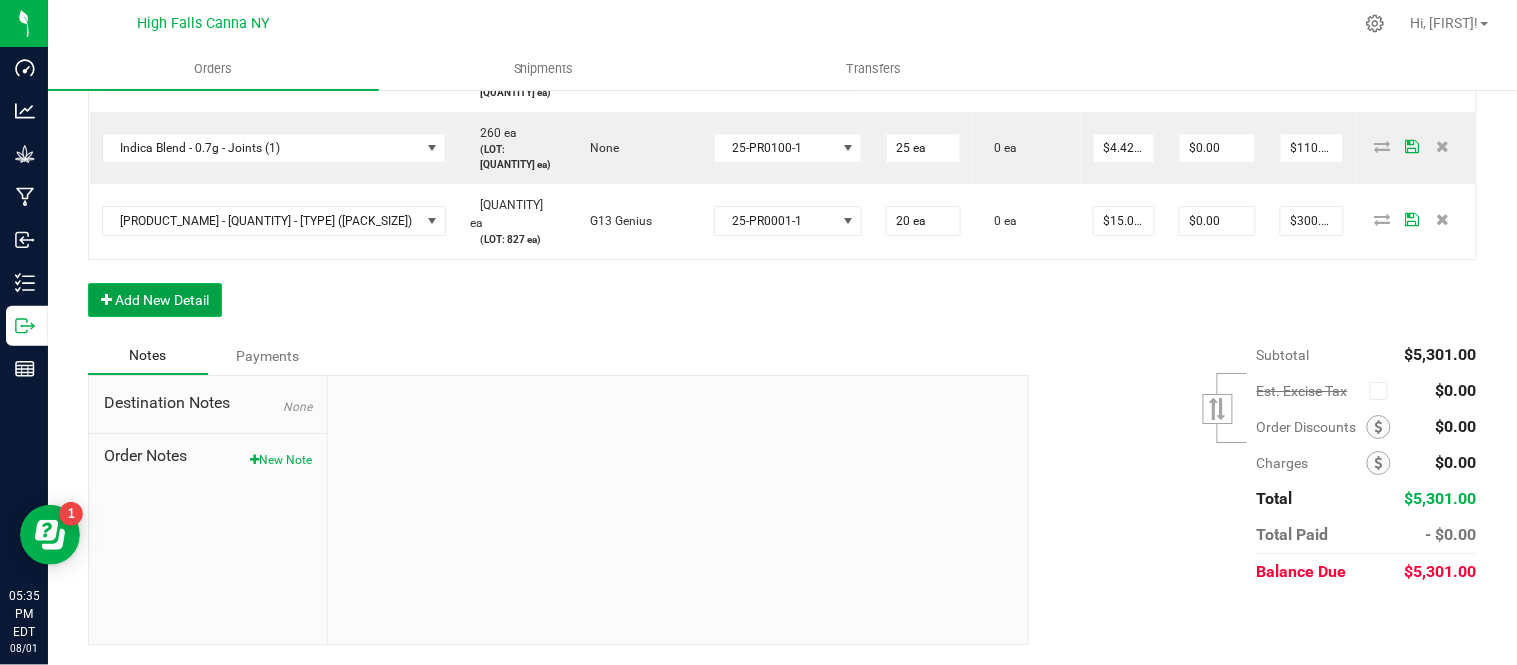 click on "Add New Detail" at bounding box center [155, 300] 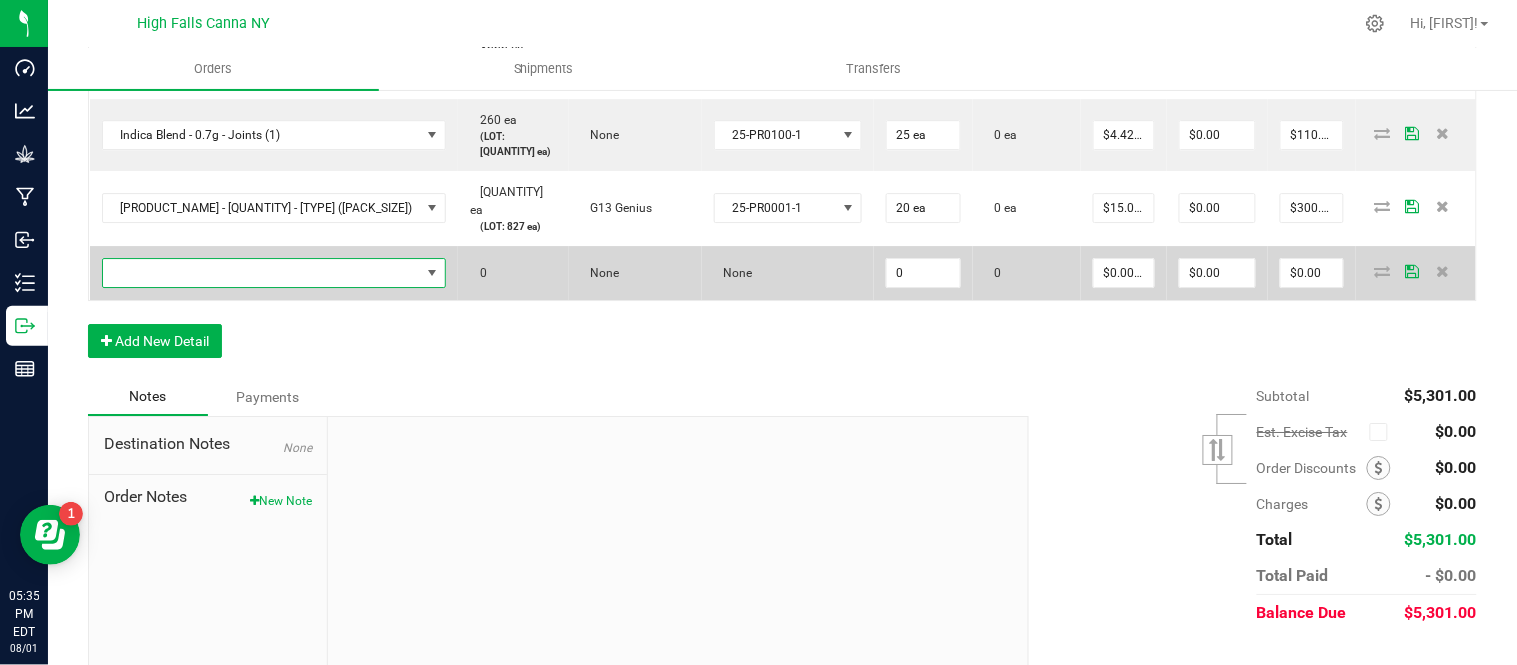 click at bounding box center [262, 273] 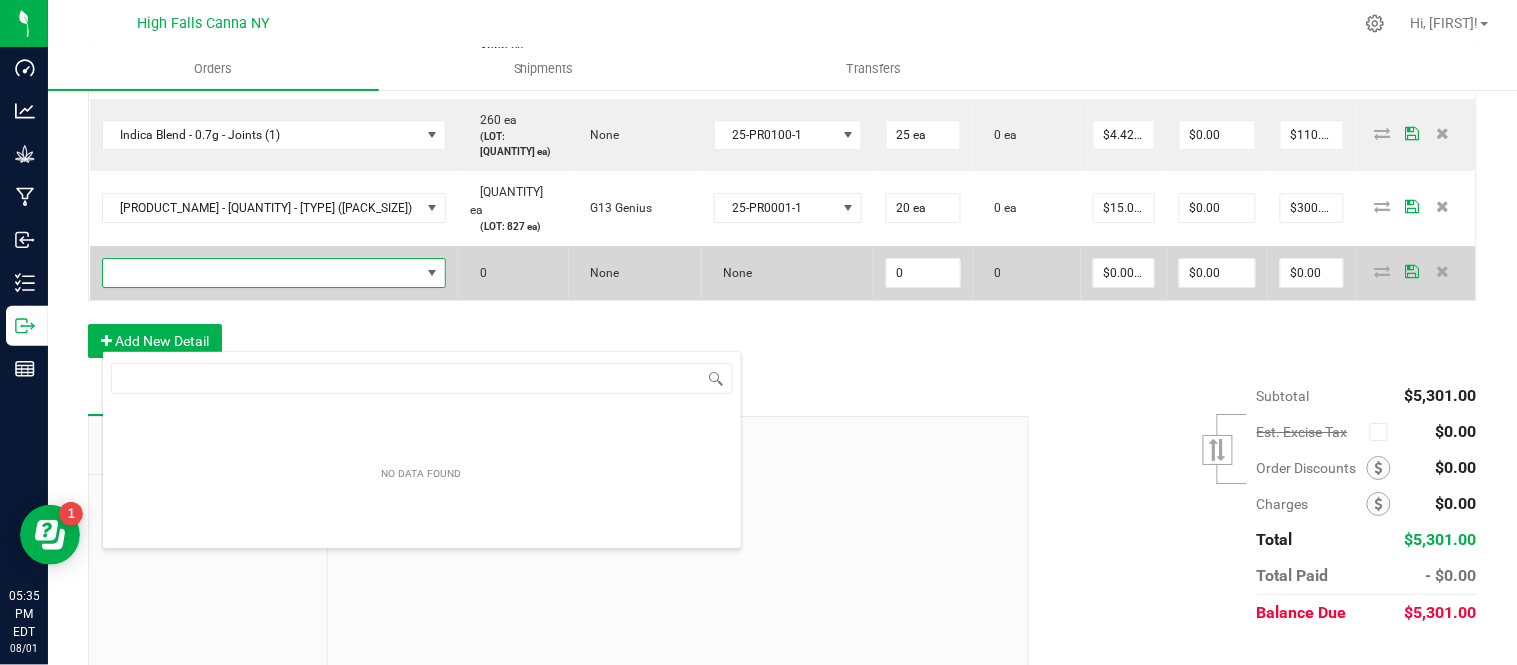 scroll, scrollTop: 99970, scrollLeft: 99767, axis: both 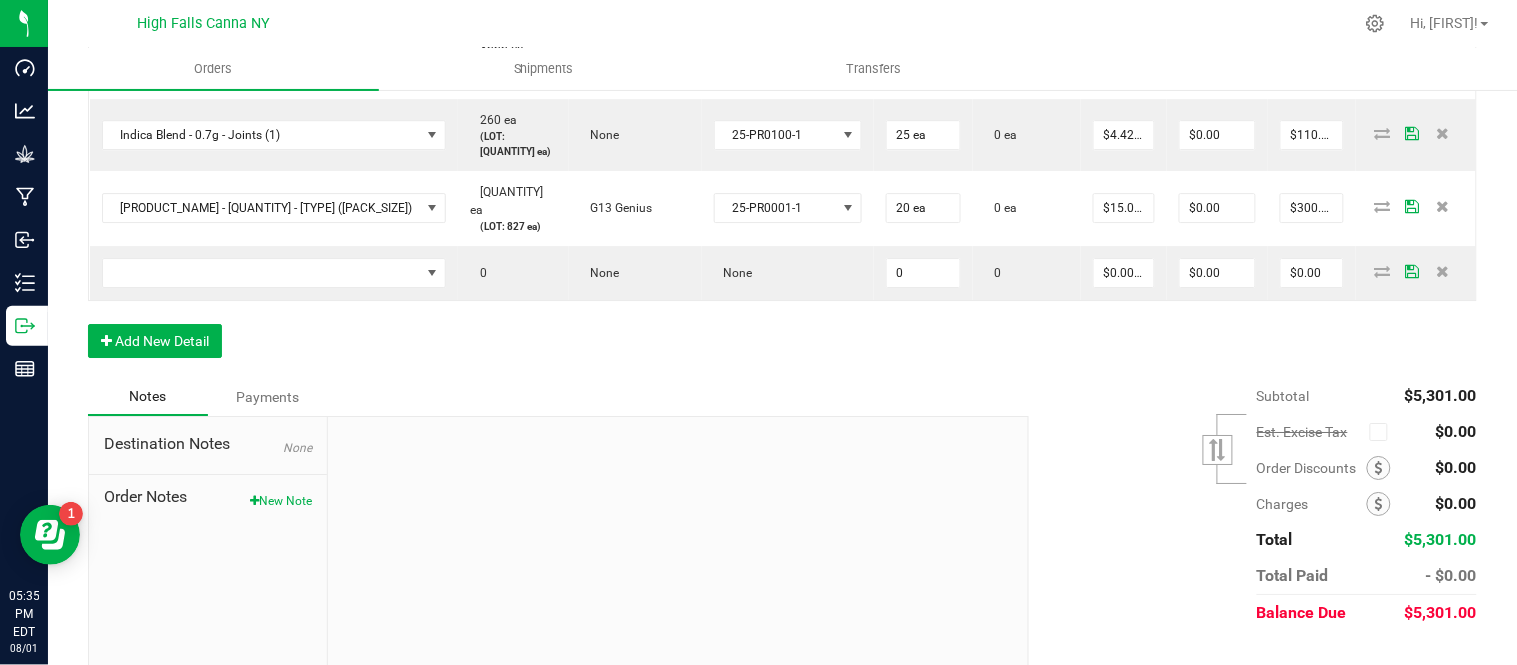 click on "Order Details Print All Labels Item Sellable Strain Lot Number Qty Ordered Qty Allocated Unit Price Line Discount Total Actions Bliss - 15ml - Tincture [QUANTITY] ea (LOT: [QUANTITY] ea) None HFBD101 12 ea 0 ea $15.00000 $0.00 $180.00 Chill - 15ml - Tincture [QUANTITY] ea (LOT: [QUANTITY] ea) None HFSC101 12 ea 0 ea $15.00000 $0.00 $180.00 Sleep - 15ml - Tincture [QUANTITY] ea (LOT: [QUANTITY] ea) None HFSD101 12 ea 0 ea $15.00000 $0.00 $180.00 Super Mobility - 15ml - Tincture [QUANTITY] ea (LOT: [QUANTITY] ea) None HFSM101 12 ea 0 ea $15.00000 $0.00 $180.00 Gelato - 3.5g - jar [QUANTITY] ea (LOT: [QUANTITY] ea) Gelato 24-F0011-4 24 ea 0 ea $15.00000 $0.00 $360.00 Headband 99 - 3.5g - jar [QUANTITY] ea (LOT: [QUANTITY] ea) Headband 99 24-F0039-1 24 ea 0 ea $15.00000 $0.00 $360.00 Killer Queen - 3.5g - jar [QUANTITY] ea (LOT: [QUANTITY] ea) Killer Queen 24-F0006-3 24 ea 0 ea $15.00000 $0.00 $360.00 G13 - 3.5g - jar [QUANTITY] ea (LOT: [QUANTITY] ea) G13 Genius 24-F0001-3 24 ea 0 ea $15.00000 $0.00 $360.00" at bounding box center (782, -315) 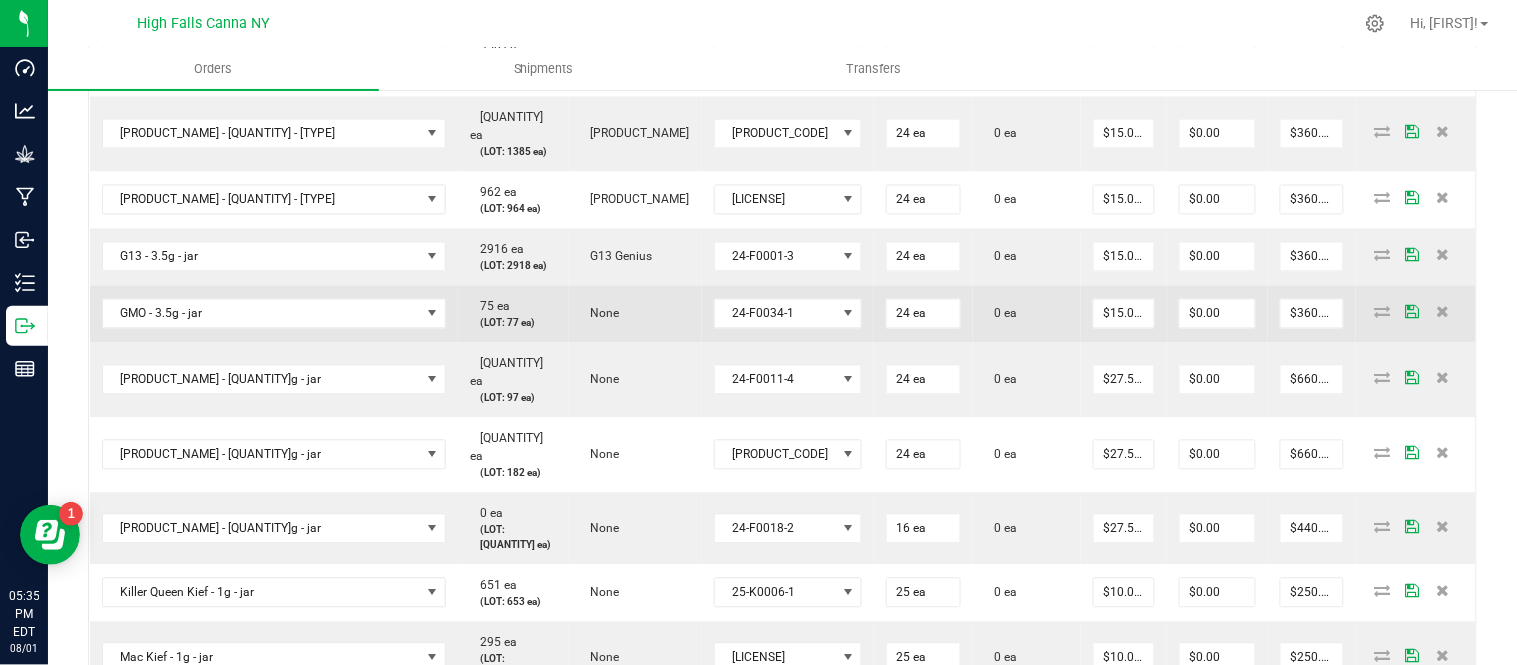 scroll, scrollTop: 1380, scrollLeft: 0, axis: vertical 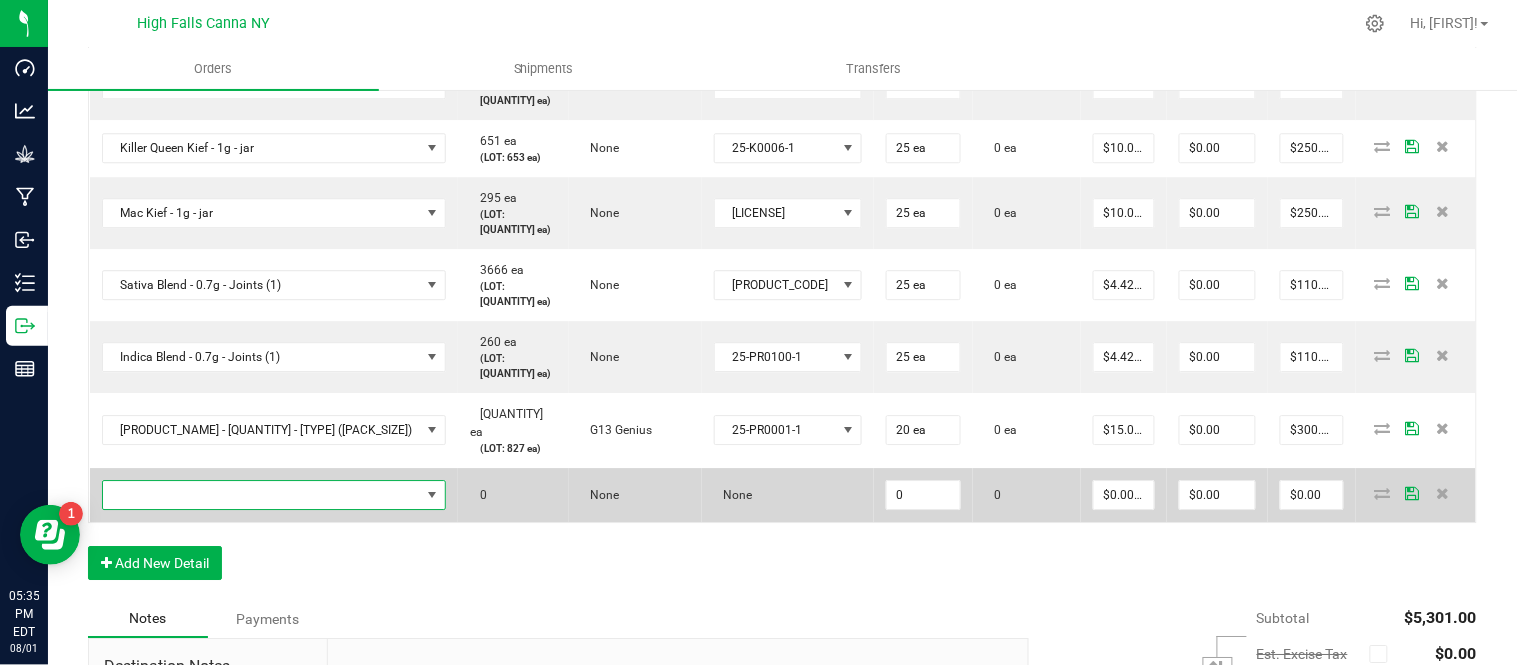 click at bounding box center [262, 495] 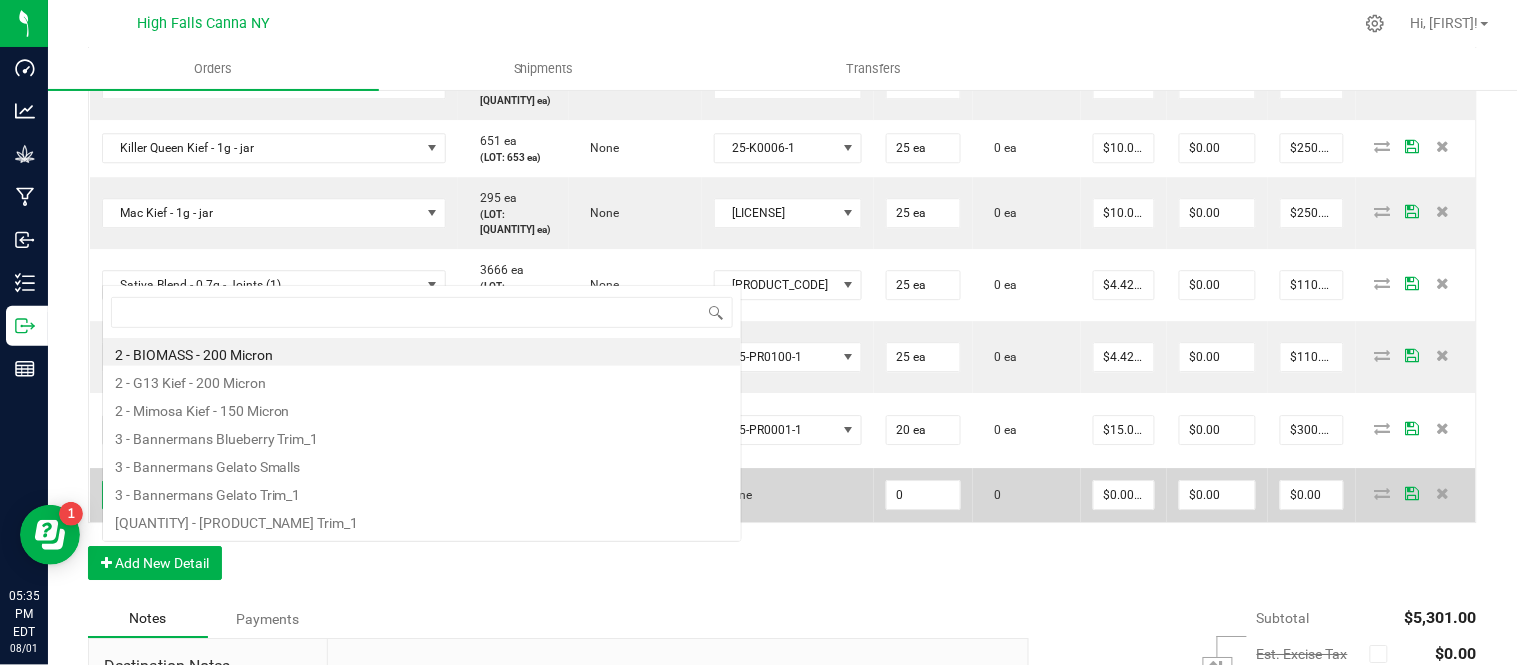 scroll, scrollTop: 0, scrollLeft: 0, axis: both 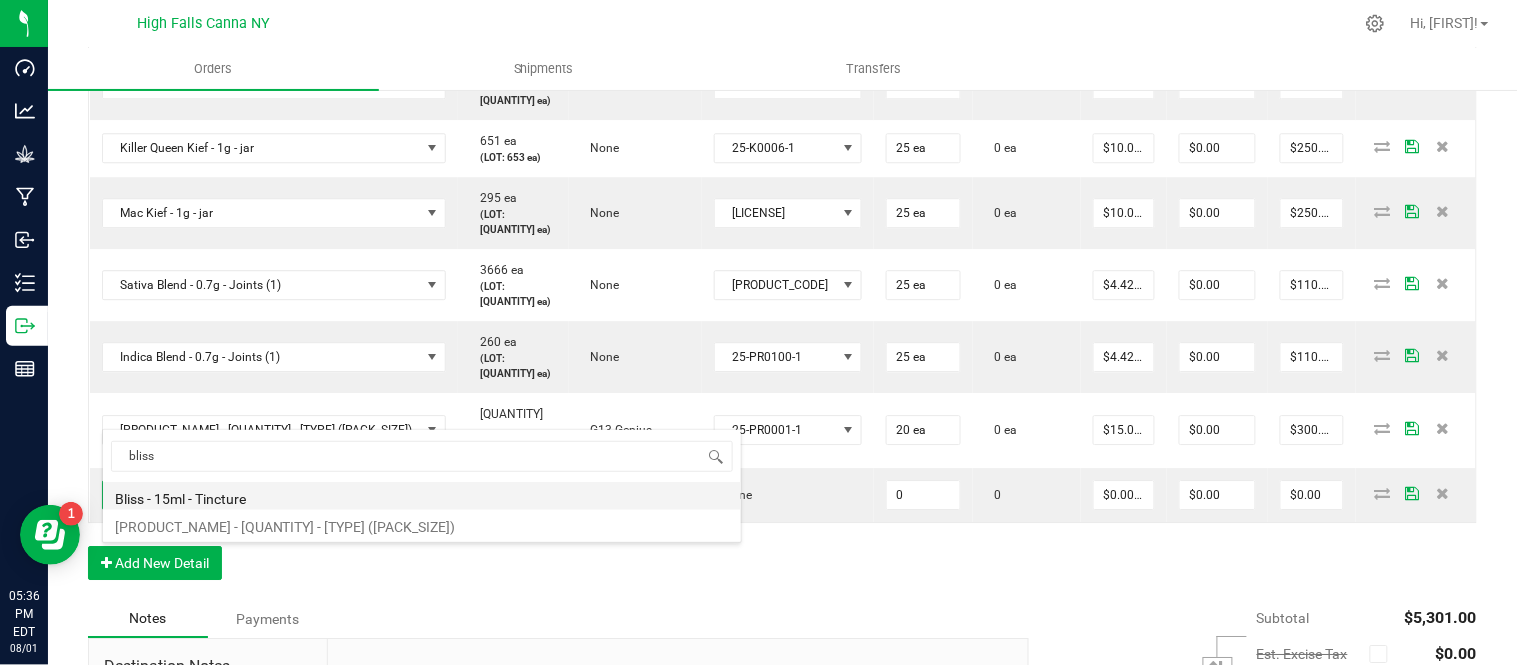 click on "Bliss - 15ml - Tincture" at bounding box center (422, 496) 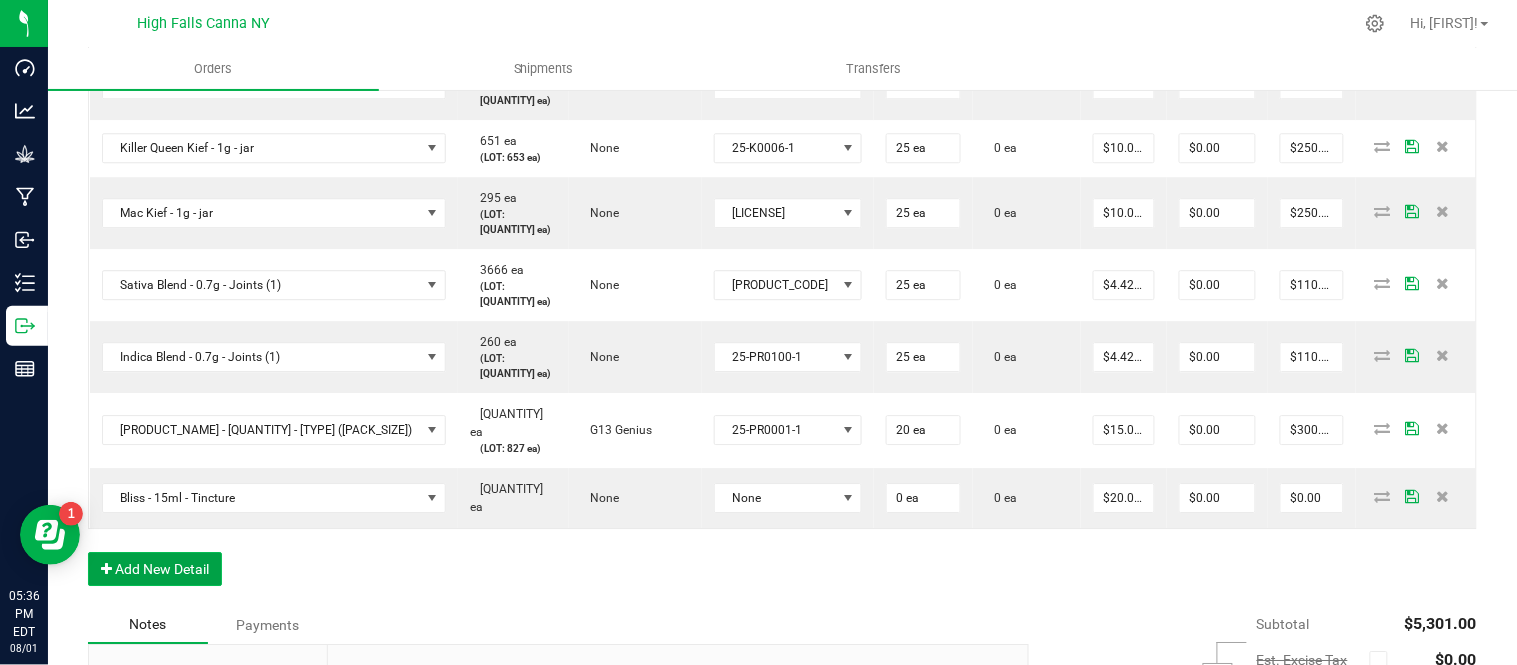 click on "Add New Detail" at bounding box center [155, 569] 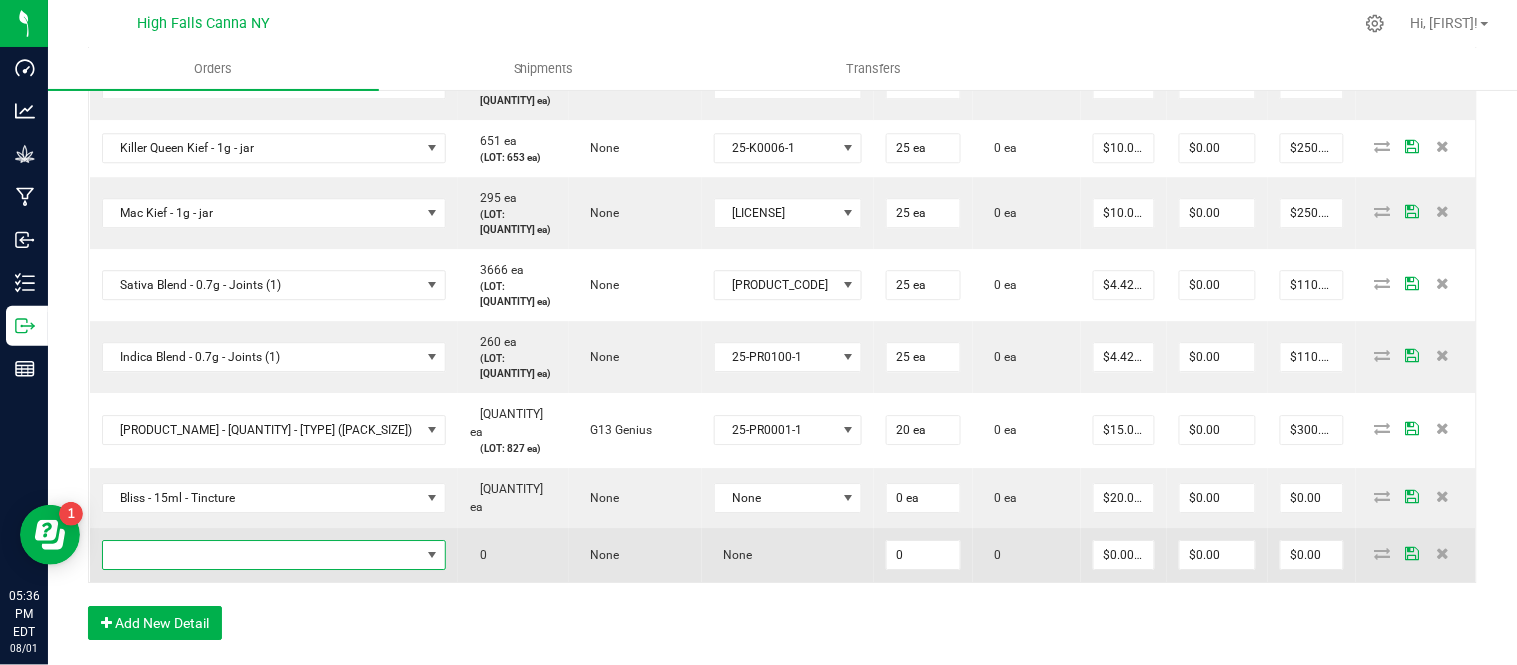 click at bounding box center [262, 555] 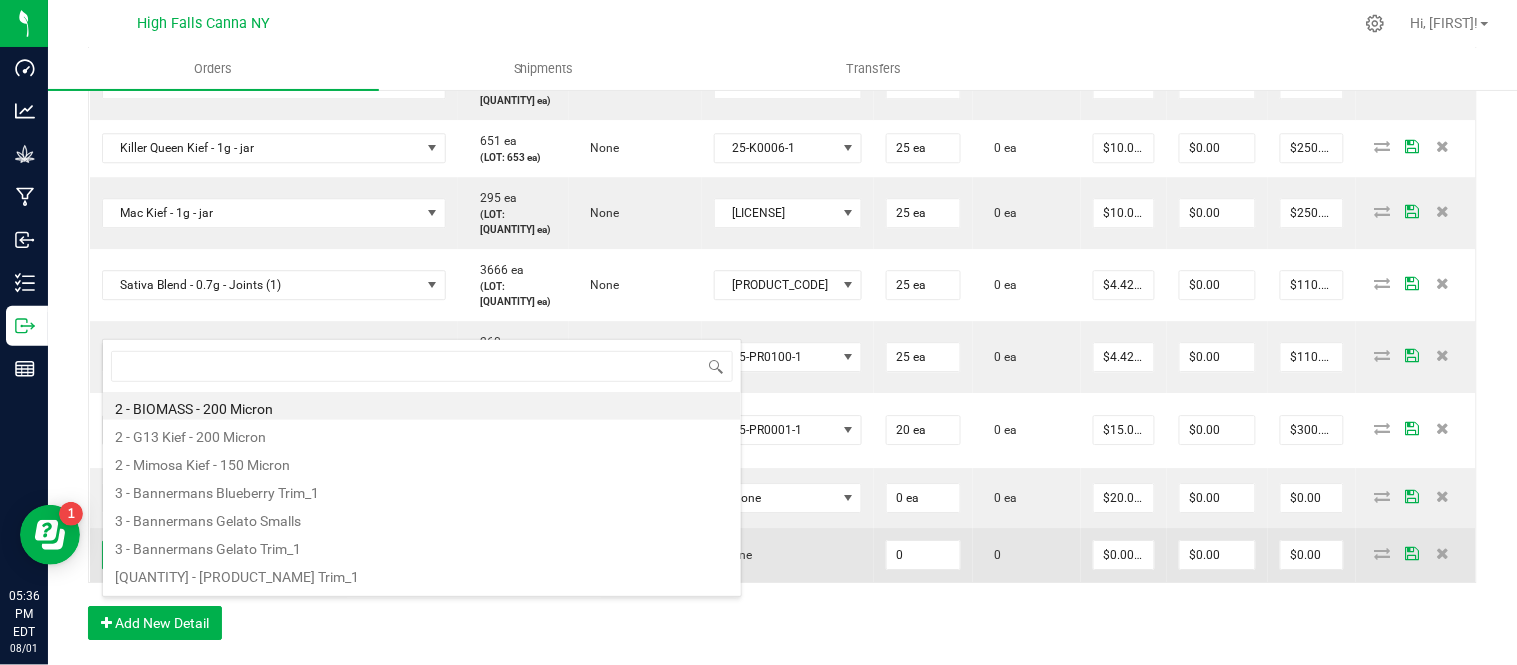 scroll, scrollTop: 99970, scrollLeft: 99767, axis: both 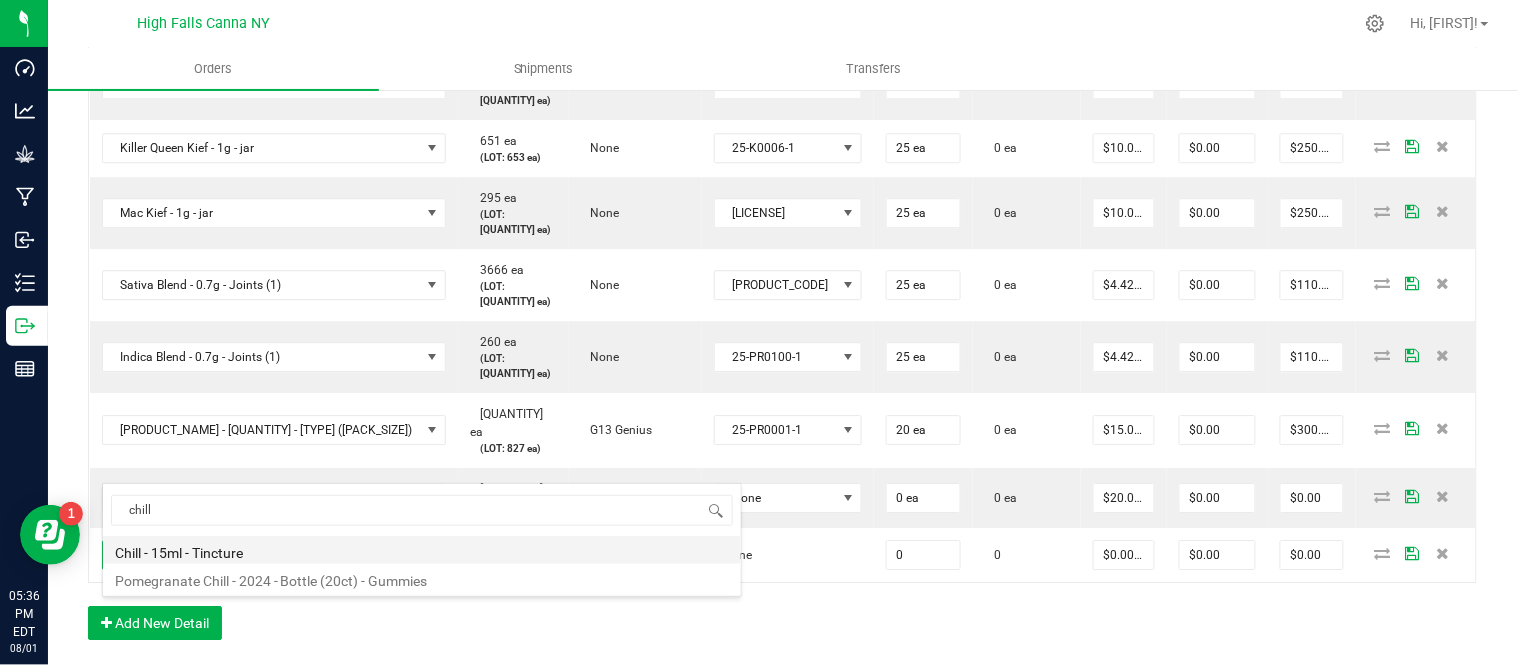 click on "Chill - 15ml - Tincture" at bounding box center (422, 550) 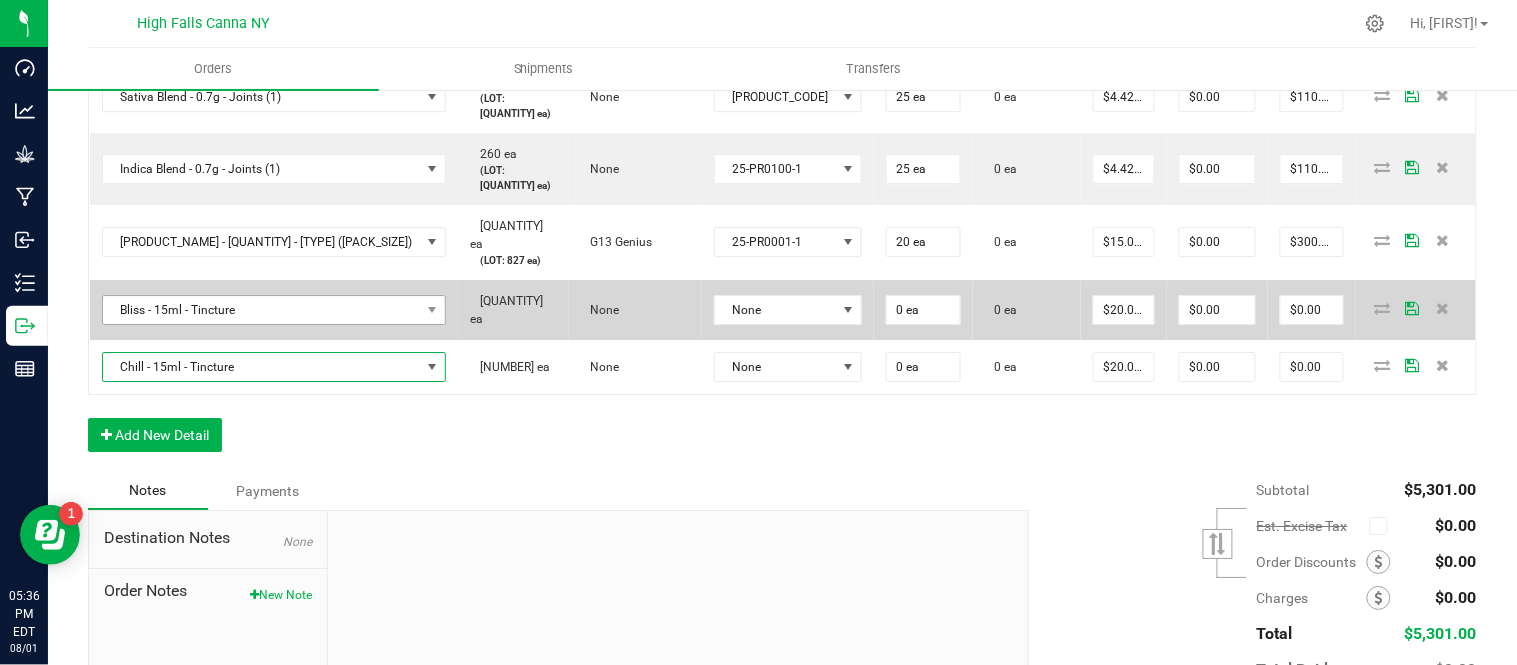 scroll, scrollTop: 1602, scrollLeft: 0, axis: vertical 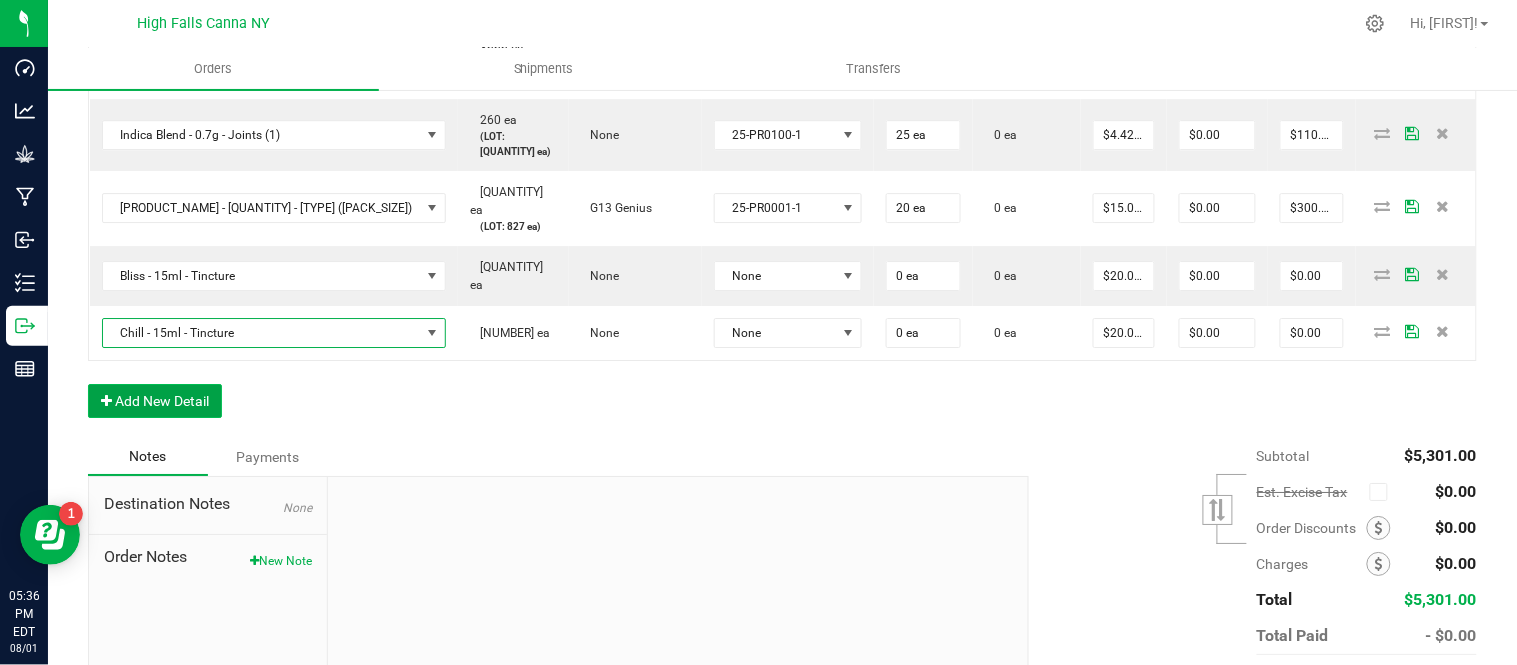 click on "Add New Detail" at bounding box center (155, 401) 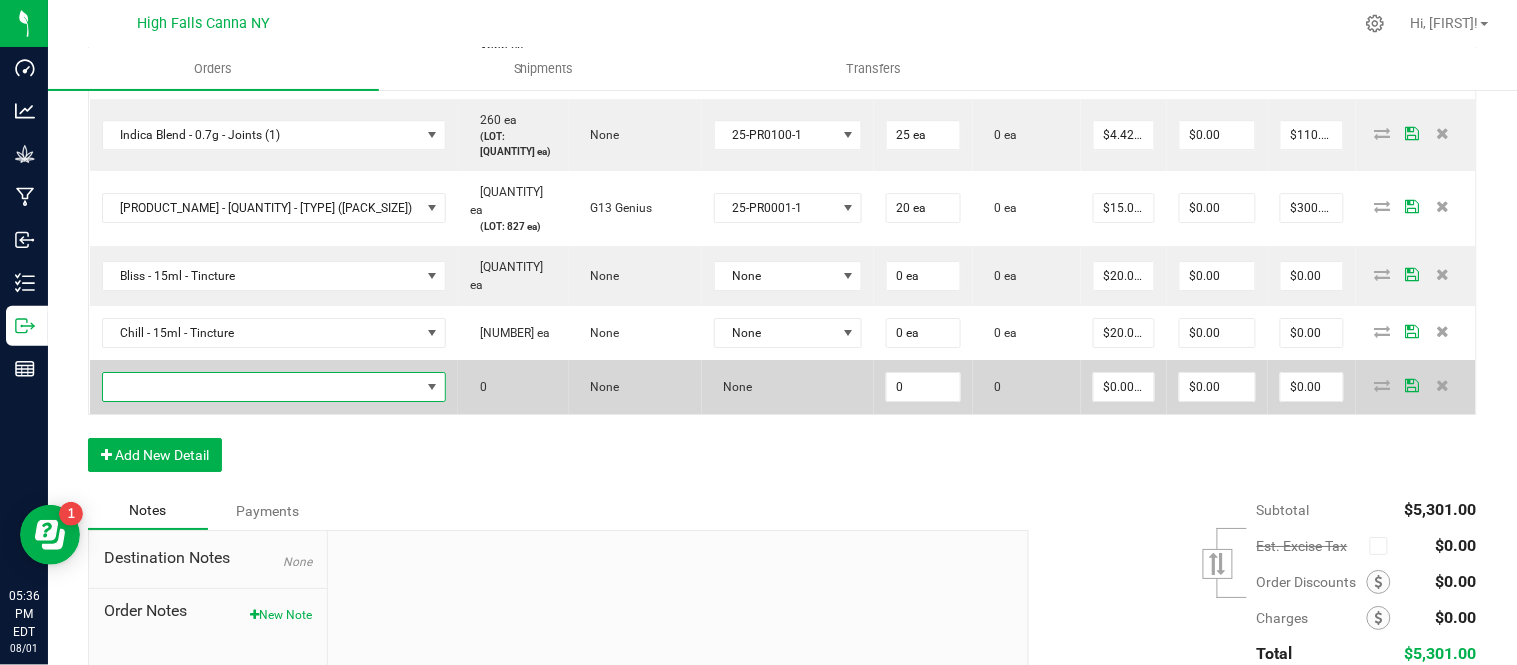 click at bounding box center (262, 387) 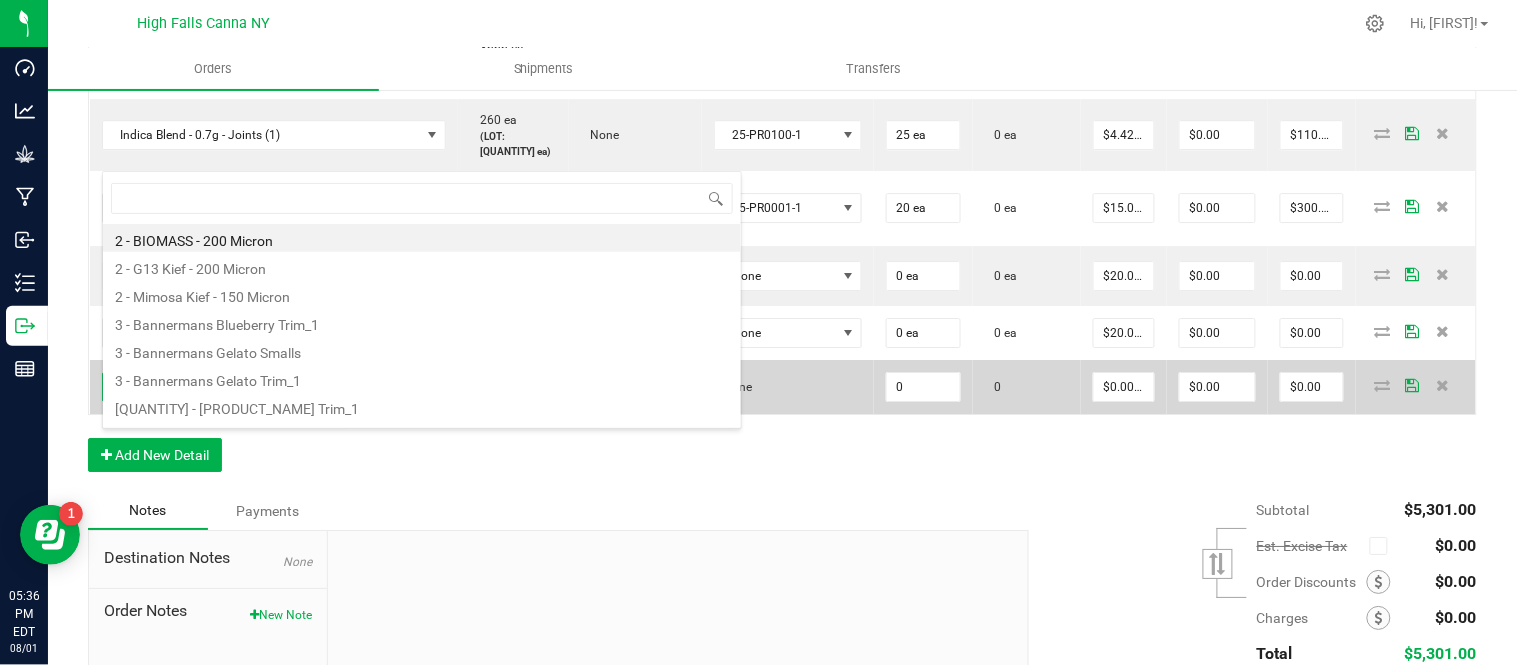 scroll, scrollTop: 99970, scrollLeft: 99767, axis: both 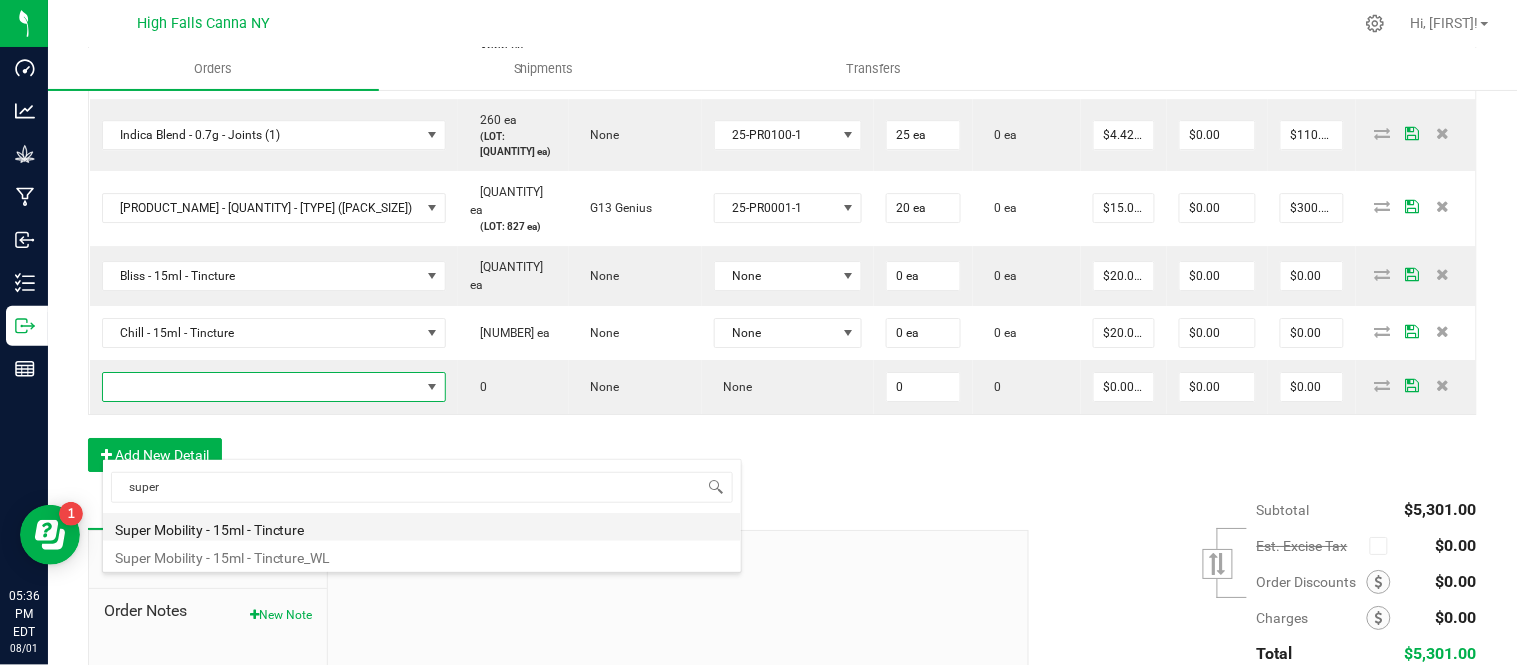 click on "Super Mobility - 15ml - Tincture" at bounding box center (422, 527) 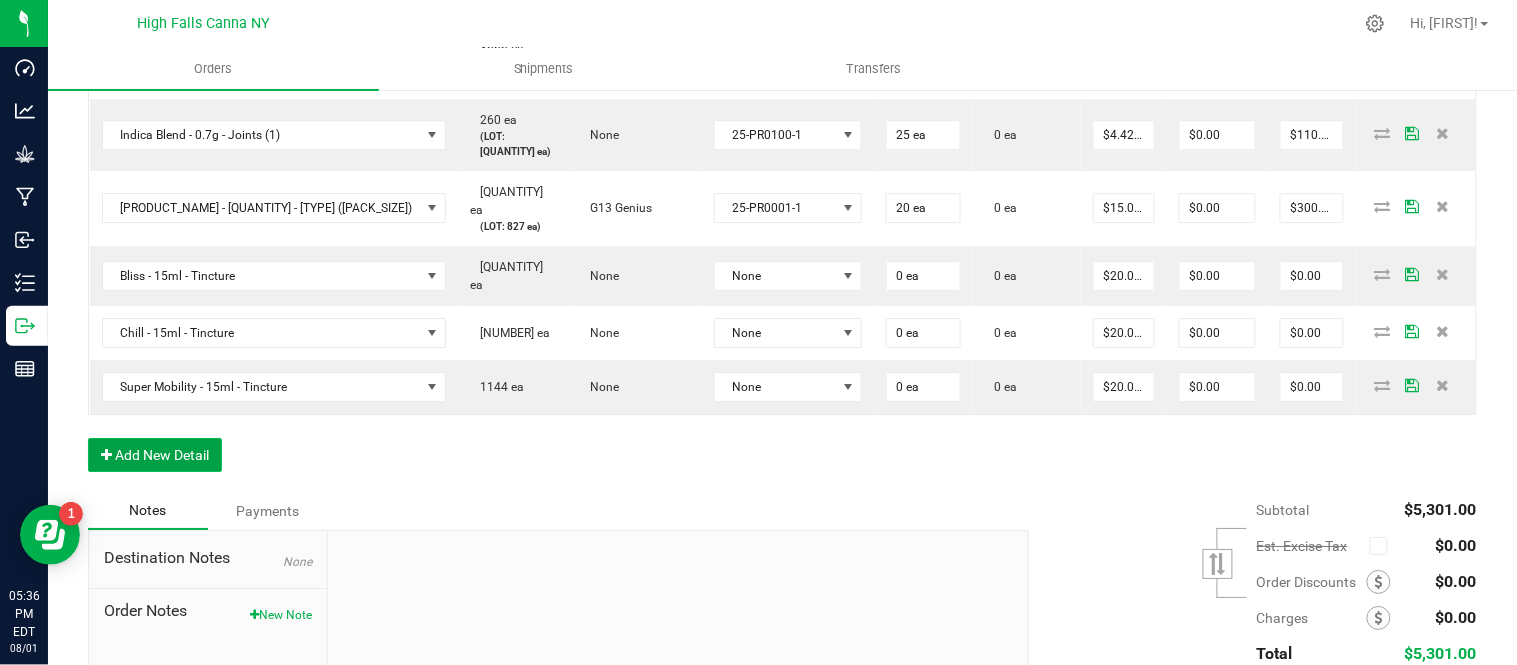 click on "Add New Detail" at bounding box center (155, 455) 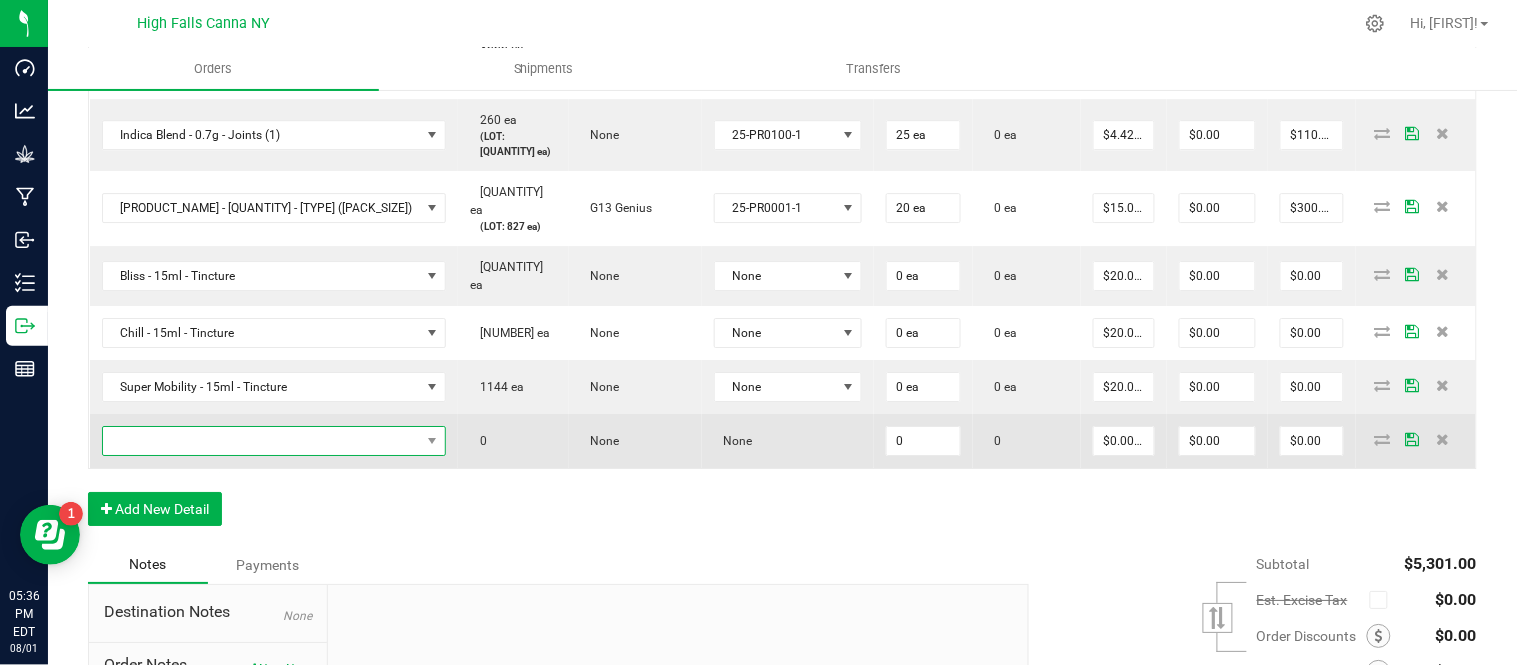 click at bounding box center (262, 441) 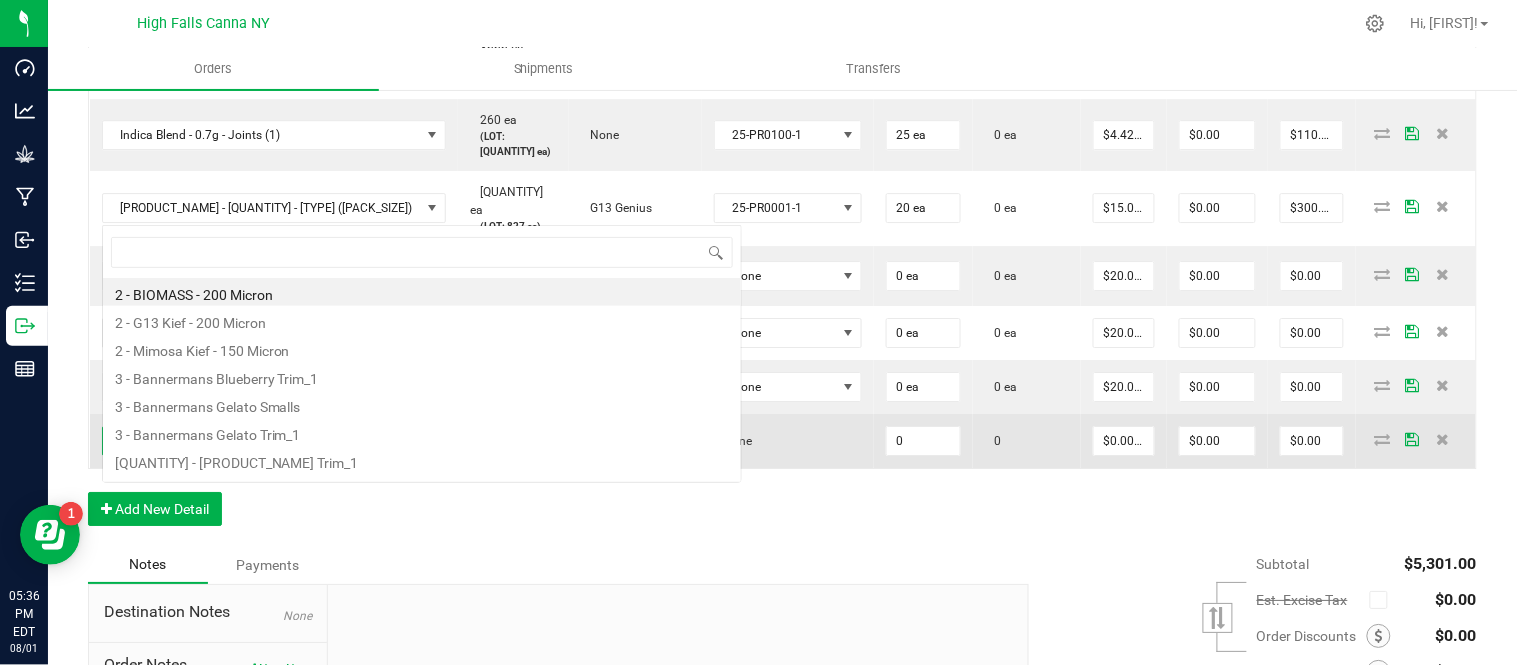 scroll, scrollTop: 0, scrollLeft: 0, axis: both 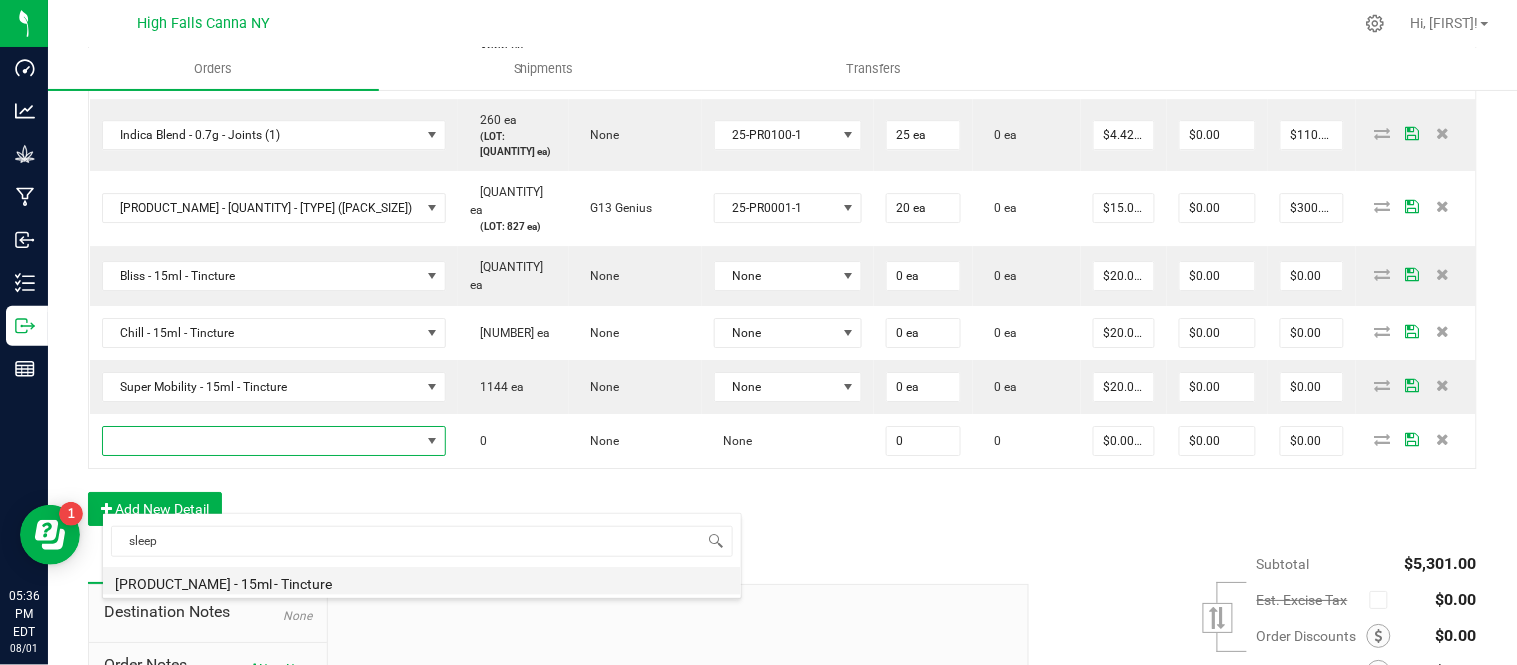 click on "[PRODUCT_NAME] - 15ml - Tincture" at bounding box center [422, 581] 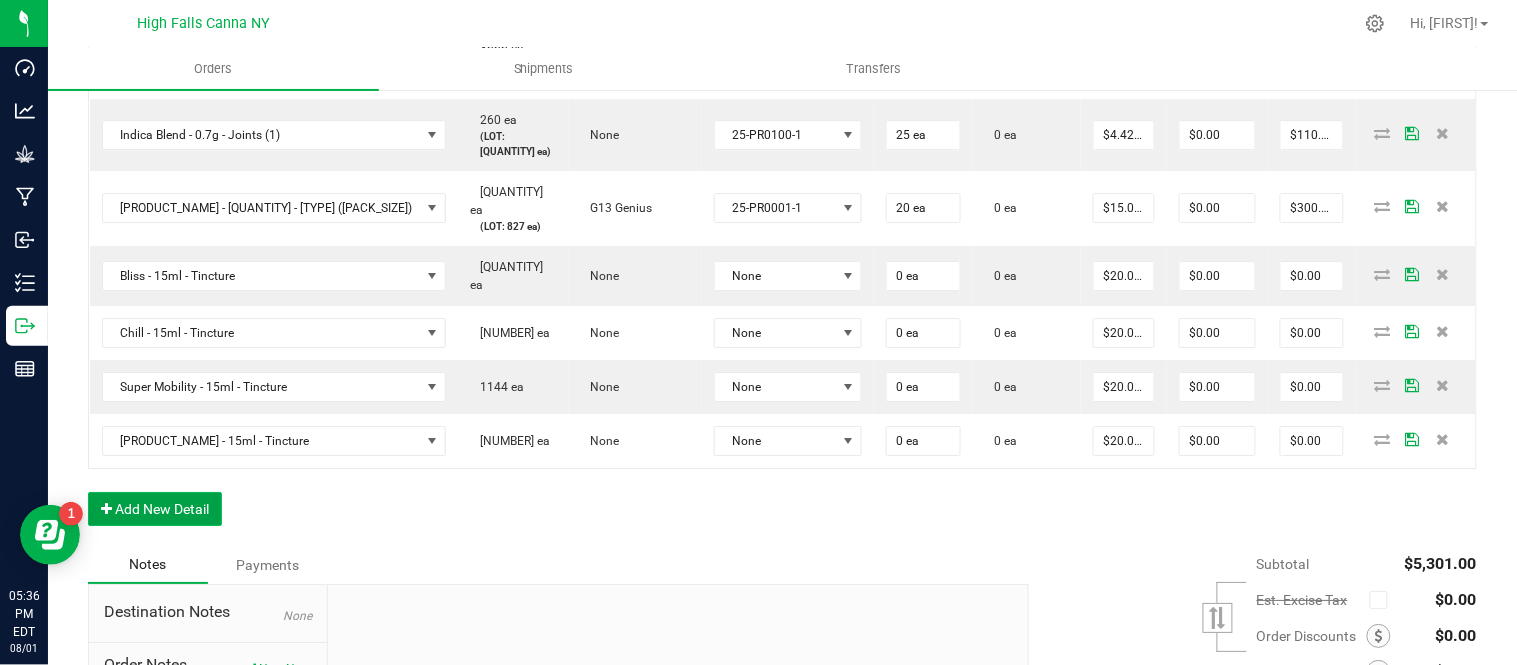 click on "Add New Detail" at bounding box center [155, 509] 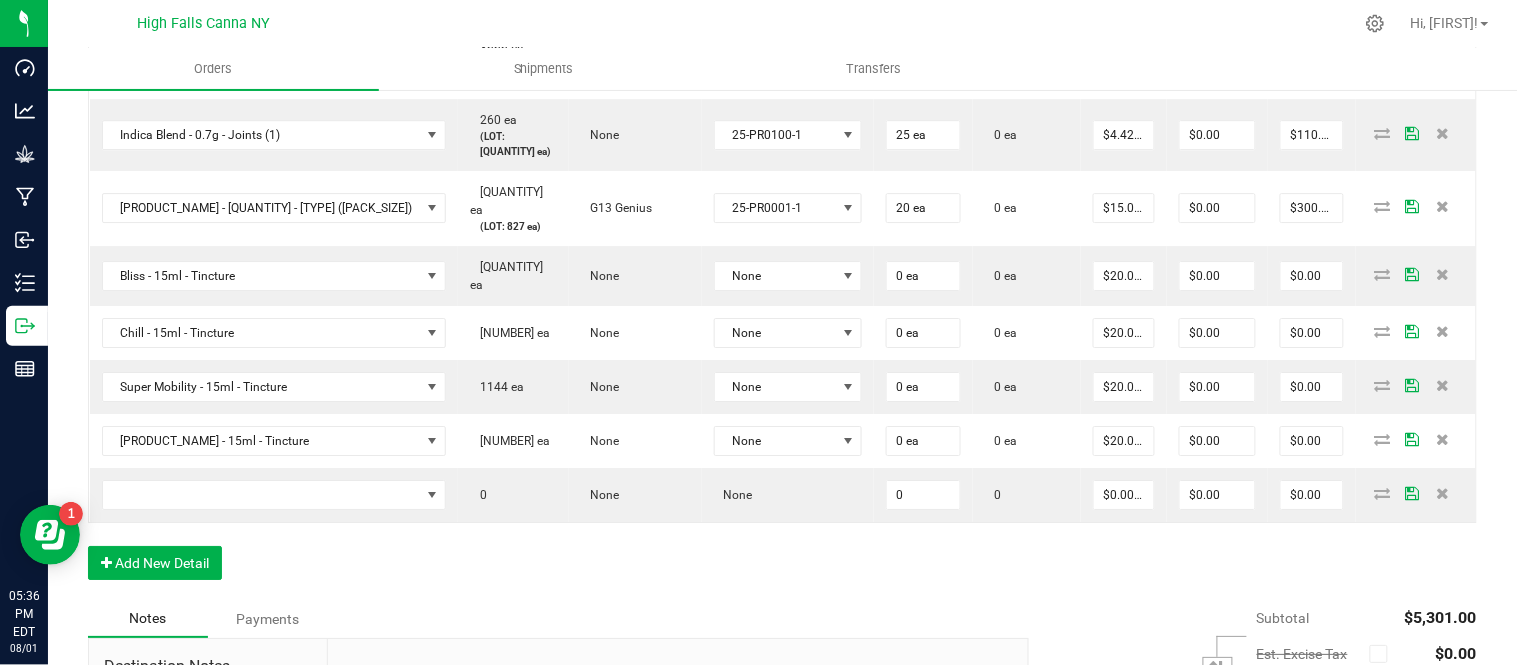 click on "Order Details Print All Labels Item Sellable Strain Lot Number Qty Ordered Qty Allocated Unit Price Line Discount Total Actions Bliss - 15ml - Tincture [QUANTITY] ea (LOT: [QUANTITY] ea) None HFBD101 12 ea 0 ea $15.00000 $0.00 $180.00 Chill - 15ml - Tincture [QUANTITY] ea (LOT: [QUANTITY] ea) None HFSC101 12 ea 0 ea $15.00000 $0.00 $180.00 Sleep - 15ml - Tincture [QUANTITY] ea (LOT: [QUANTITY] ea) None HFSD101 12 ea 0 ea $15.00000 $0.00 $180.00 Super Mobility - 15ml - Tincture [QUANTITY] ea (LOT: [QUANTITY] ea) None HFSM101 12 ea 0 ea $15.00000 $0.00 $180.00 Gelato - 3.5g - jar [QUANTITY] ea (LOT: [QUANTITY] ea) Gelato 24-F0011-4 24 ea 0 ea $15.00000 $0.00 $360.00 Headband 99 - 3.5g - jar [QUANTITY] ea (LOT: [QUANTITY] ea) Headband 99 24-F0039-1 24 ea 0 ea $15.00000 $0.00 $360.00 Killer Queen - 3.5g - jar [QUANTITY] ea (LOT: [QUANTITY] ea) Killer Queen 24-F0006-3 24 ea 0 ea $15.00000 $0.00 $360.00 G13 - 3.5g - jar [QUANTITY] ea (LOT: [QUANTITY] ea) G13 Genius 24-F0001-3 24 ea 0 ea $15.00000 $0.00 $360.00" at bounding box center (782, -204) 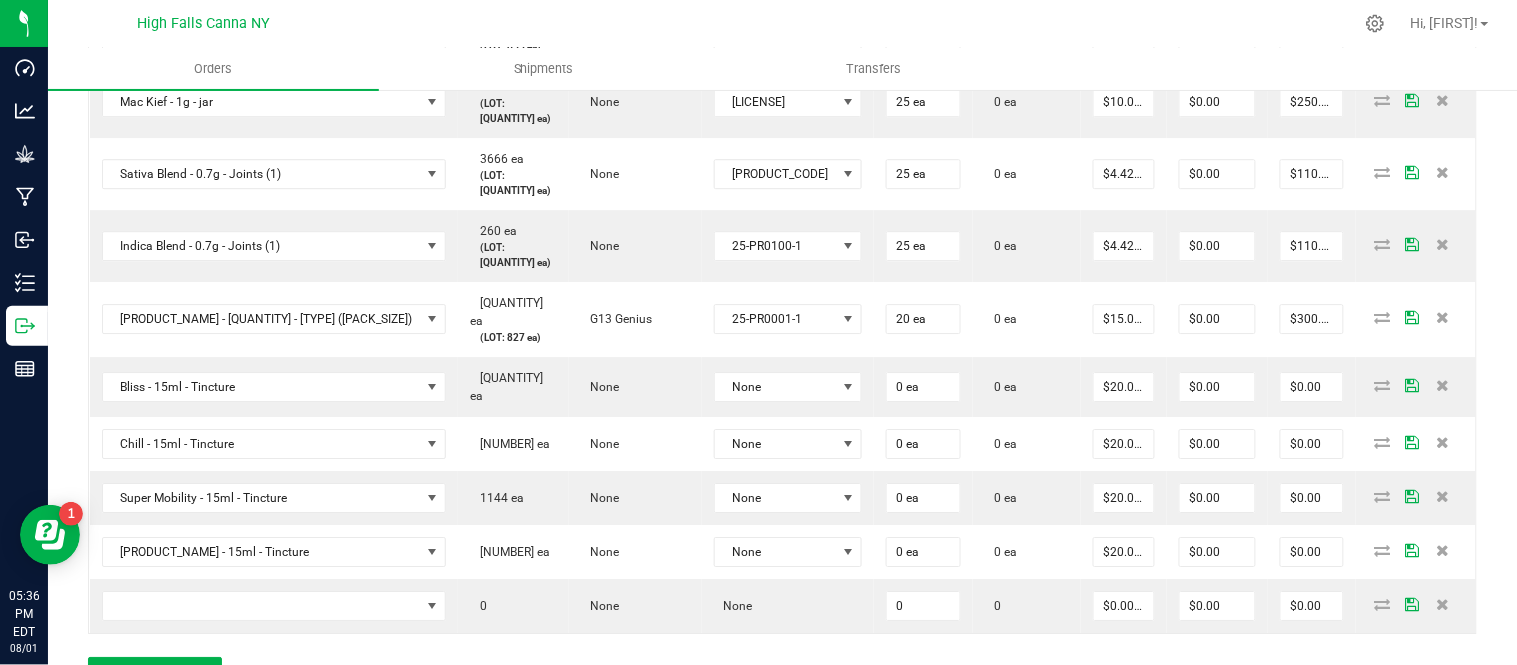 scroll, scrollTop: 1713, scrollLeft: 0, axis: vertical 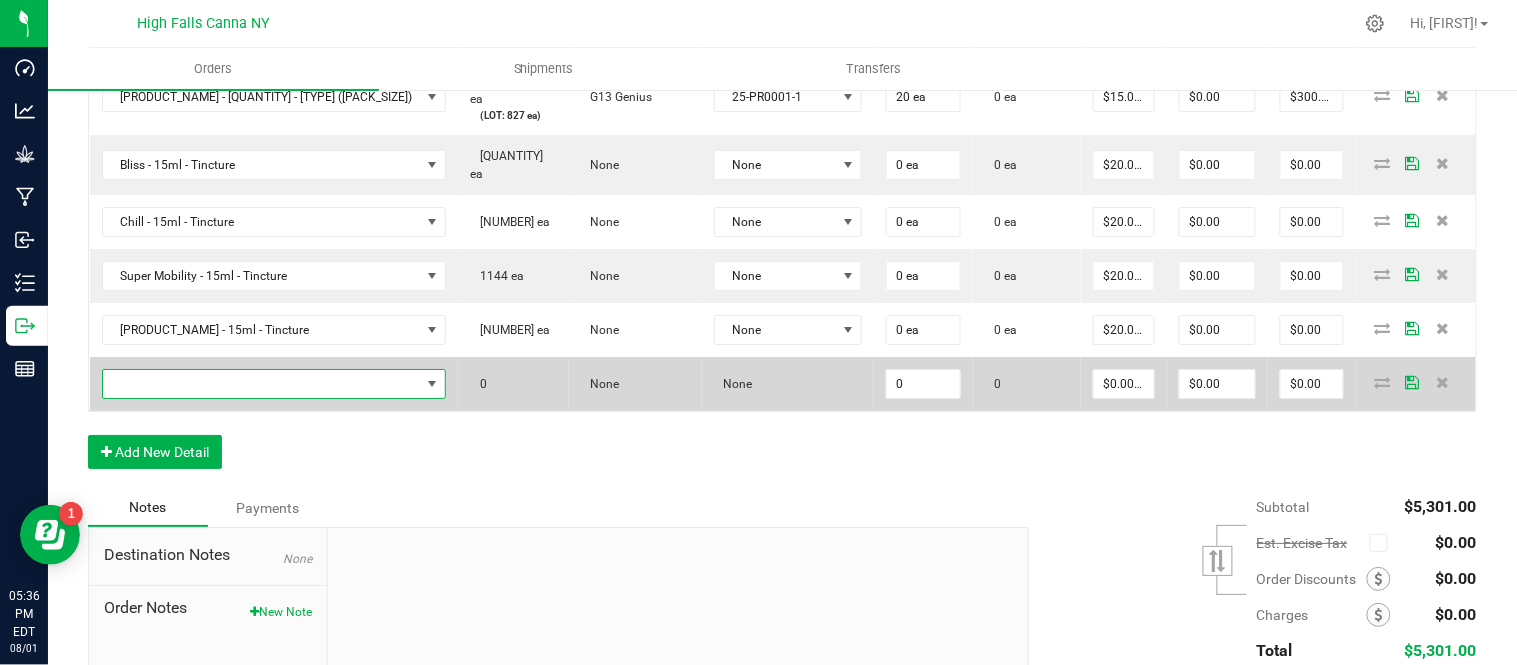 click at bounding box center (262, 384) 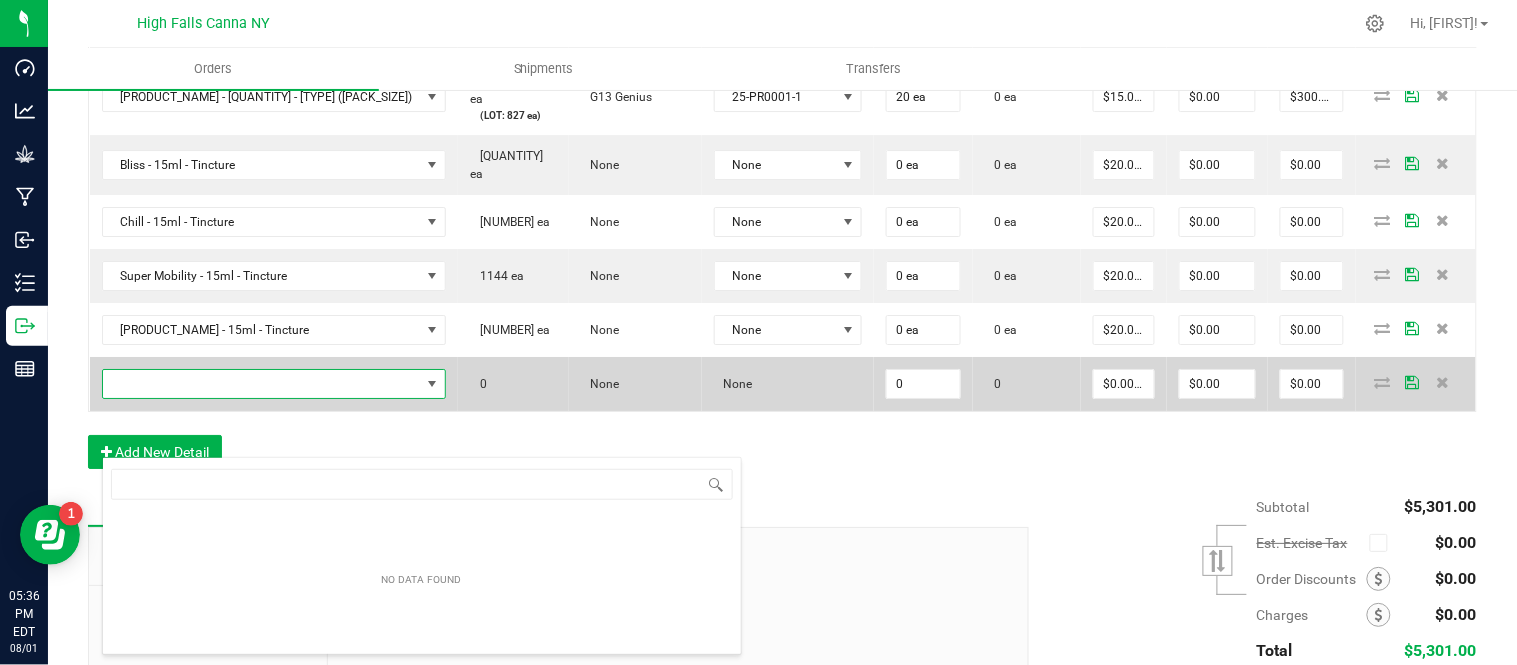 scroll, scrollTop: 99970, scrollLeft: 99767, axis: both 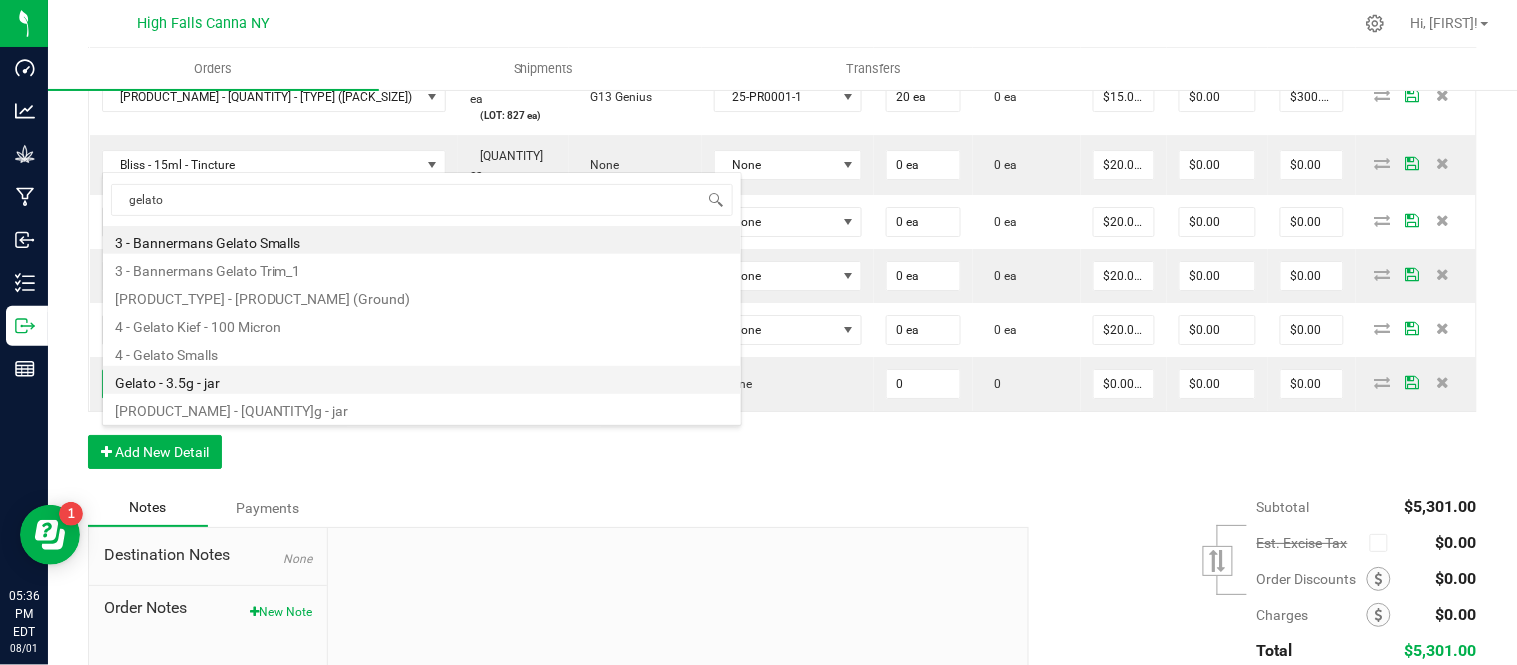 click on "Gelato - 3.5g - jar" at bounding box center [422, 380] 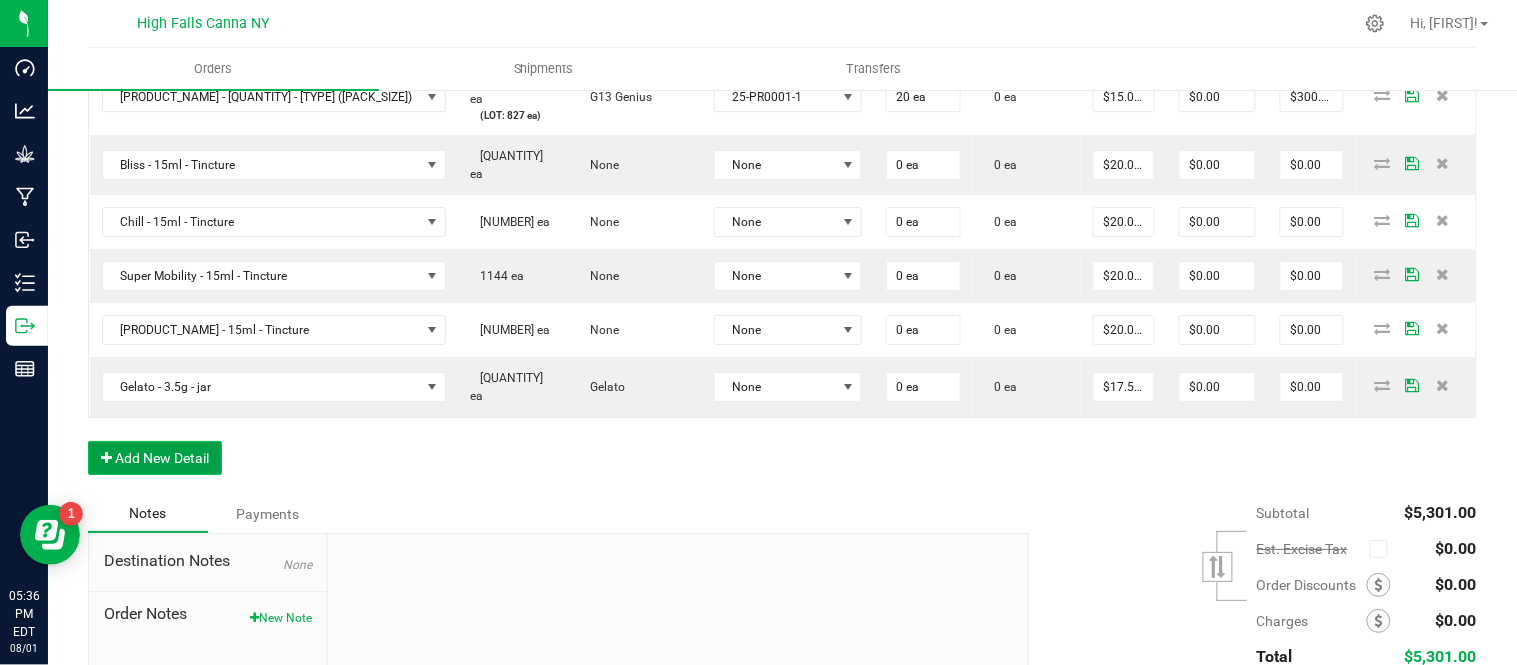 click on "Add New Detail" at bounding box center [155, 458] 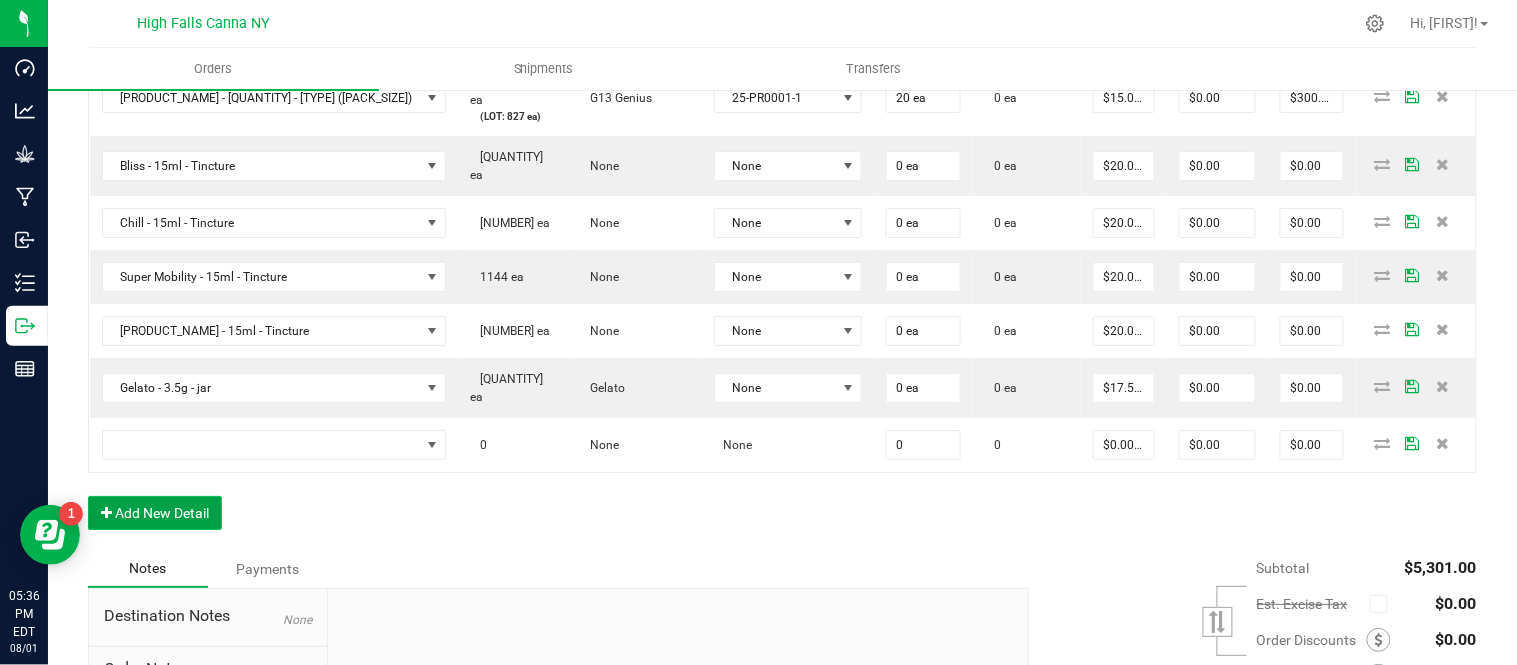 scroll, scrollTop: 1713, scrollLeft: 0, axis: vertical 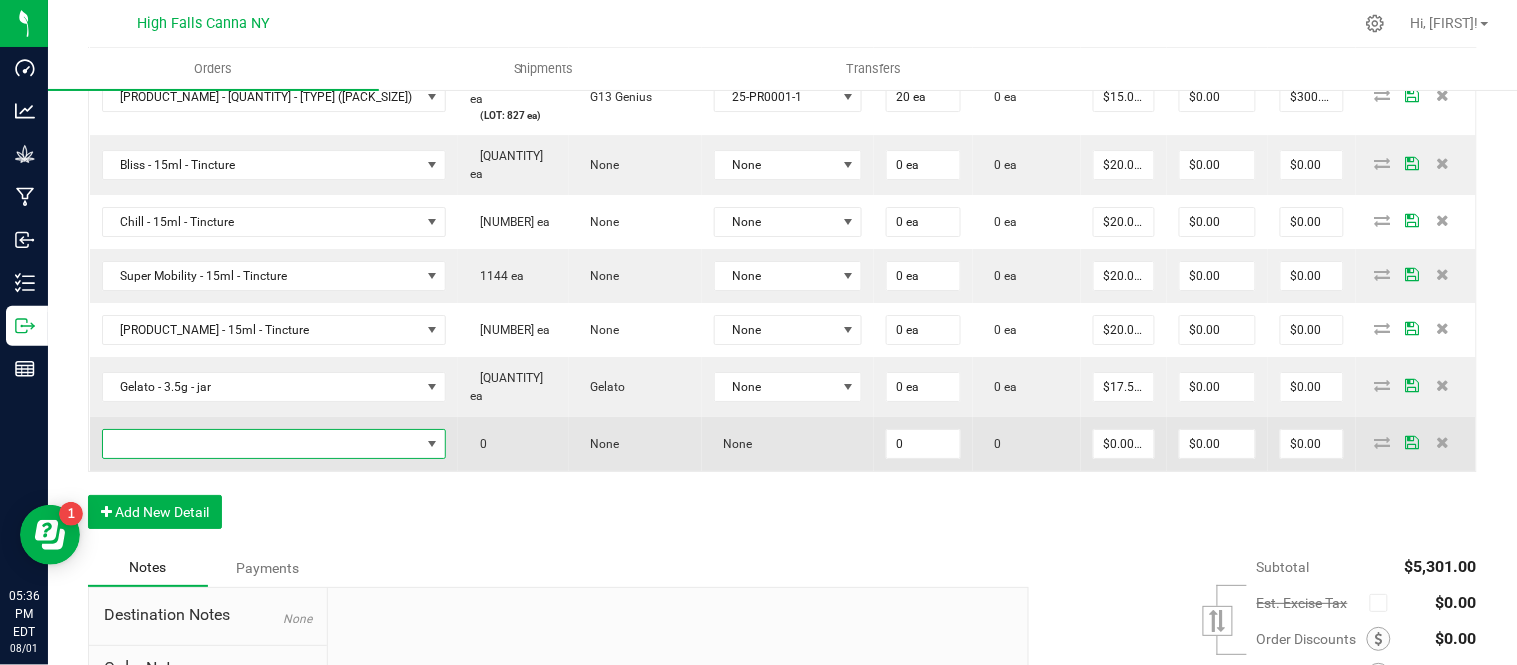 click at bounding box center (262, 444) 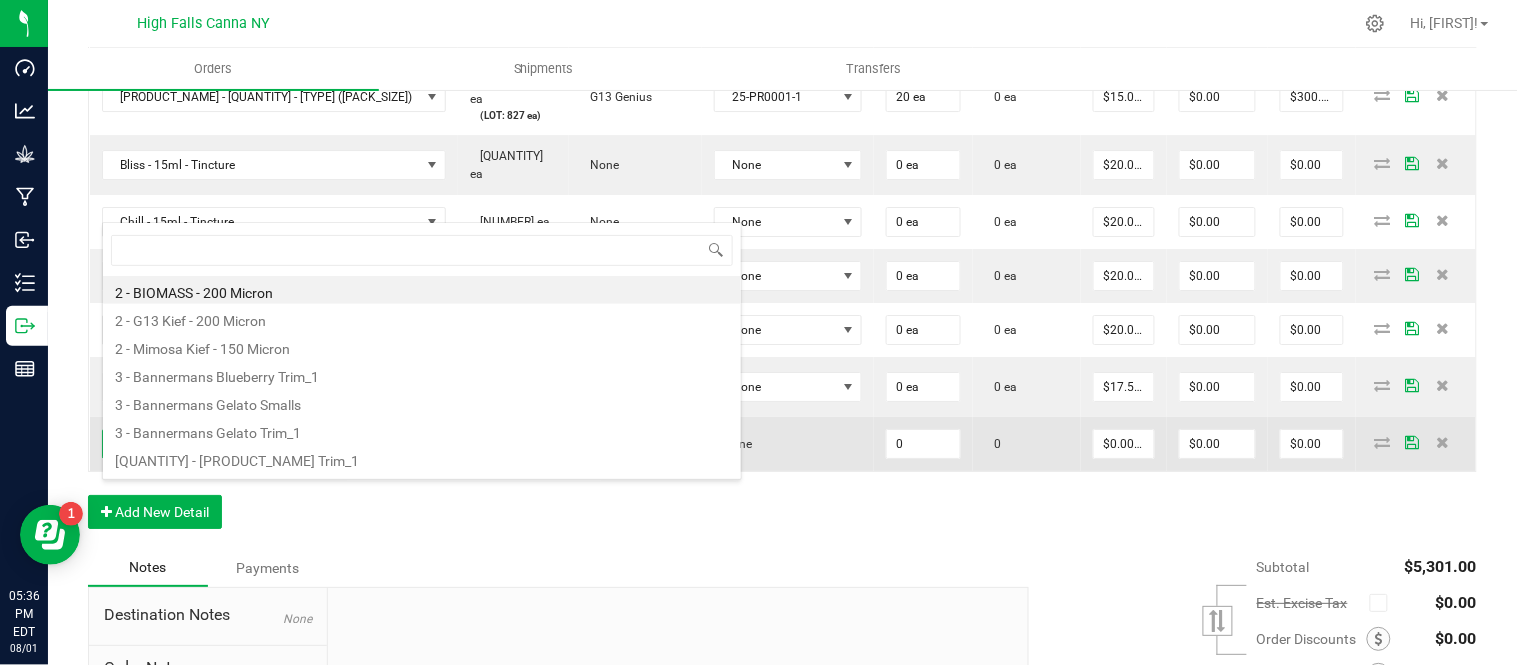 scroll, scrollTop: 99970, scrollLeft: 99767, axis: both 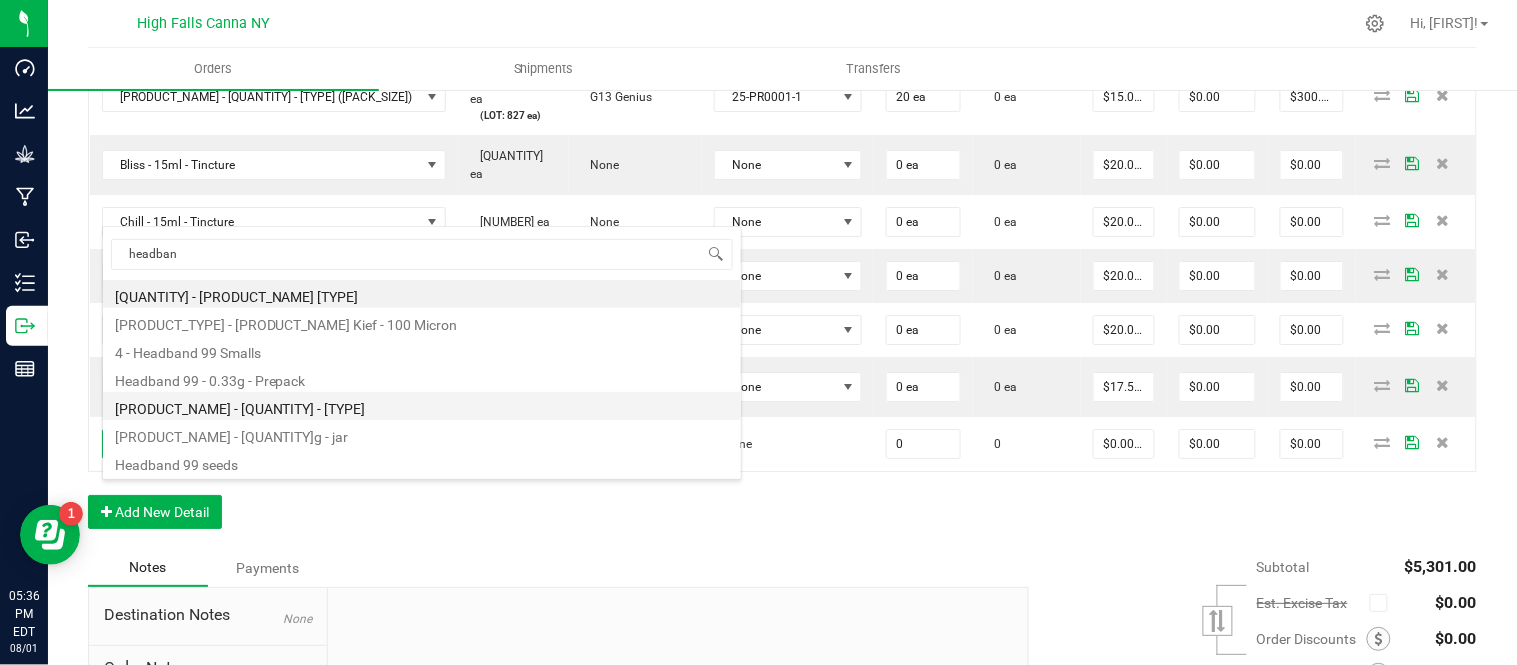 click on "[PRODUCT_NAME] - [QUANTITY] - [TYPE]" at bounding box center (422, 406) 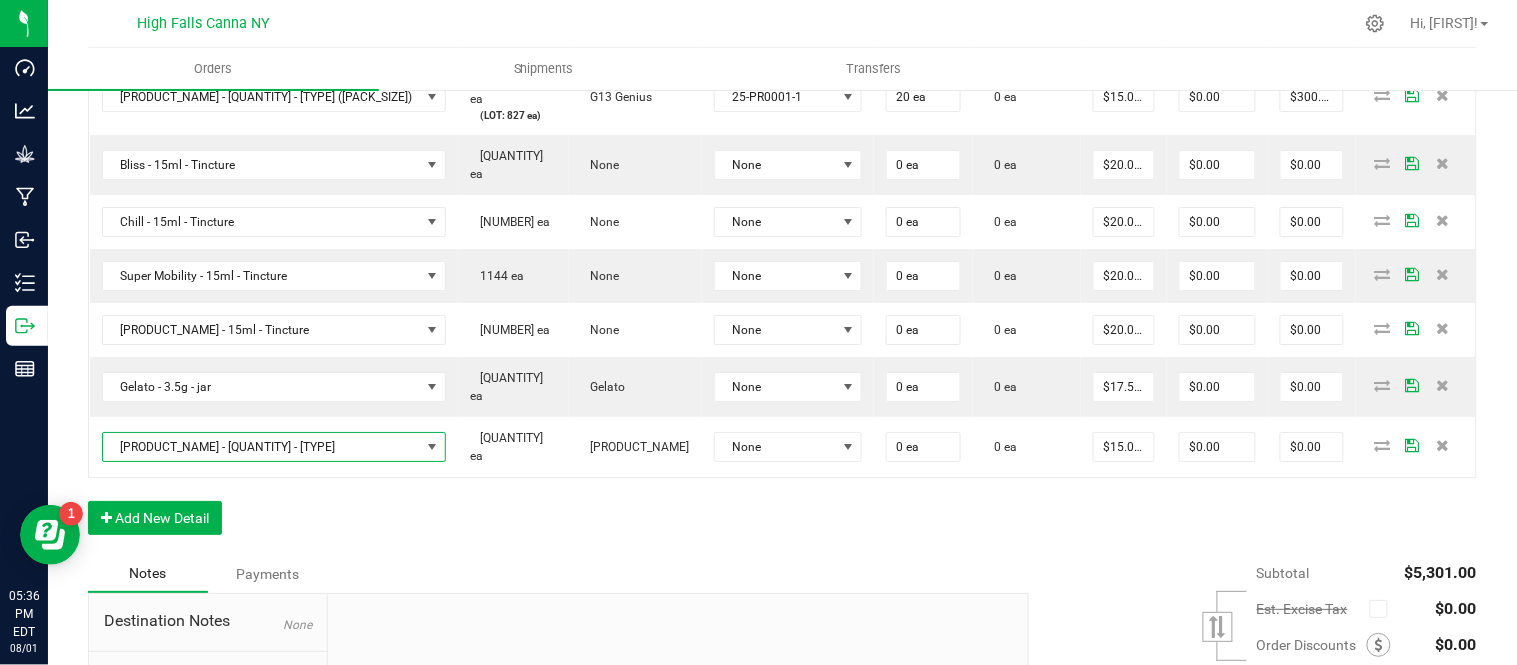 click on "Order Details Print All Labels Item Sellable Strain Lot Number Qty Ordered Qty Allocated Unit Price Line Discount Total Actions Bliss - 15ml - Tincture [QUANTITY] ea (LOT: [QUANTITY] ea) None HFBD101 12 ea 0 ea $15.00000 $0.00 $180.00 Chill - 15ml - Tincture [QUANTITY] ea (LOT: [QUANTITY] ea) None HFSC101 12 ea 0 ea $15.00000 $0.00 $180.00 Sleep - 15ml - Tincture [QUANTITY] ea (LOT: [QUANTITY] ea) None HFSD101 12 ea 0 ea $15.00000 $0.00 $180.00 Super Mobility - 15ml - Tincture [QUANTITY] ea (LOT: [QUANTITY] ea) None HFSM101 12 ea 0 ea $15.00000 $0.00 $180.00 Gelato - 3.5g - jar [QUANTITY] ea (LOT: [QUANTITY] ea) Gelato 24-F0011-4 24 ea 0 ea $15.00000 $0.00 $360.00 Headband 99 - 3.5g - jar [QUANTITY] ea (LOT: [QUANTITY] ea) Headband 99 24-F0039-1 24 ea 0 ea $15.00000 $0.00 $360.00 Killer Queen - 3.5g - jar [QUANTITY] ea (LOT: [QUANTITY] ea) Killer Queen 24-F0006-3 24 ea 0 ea $15.00000 $0.00 $360.00 G13 - 3.5g - jar [QUANTITY] ea (LOT: [QUANTITY] ea) G13 Genius 24-F0001-3 24 ea 0 ea $15.00000 $0.00 $360.00" at bounding box center (782, -282) 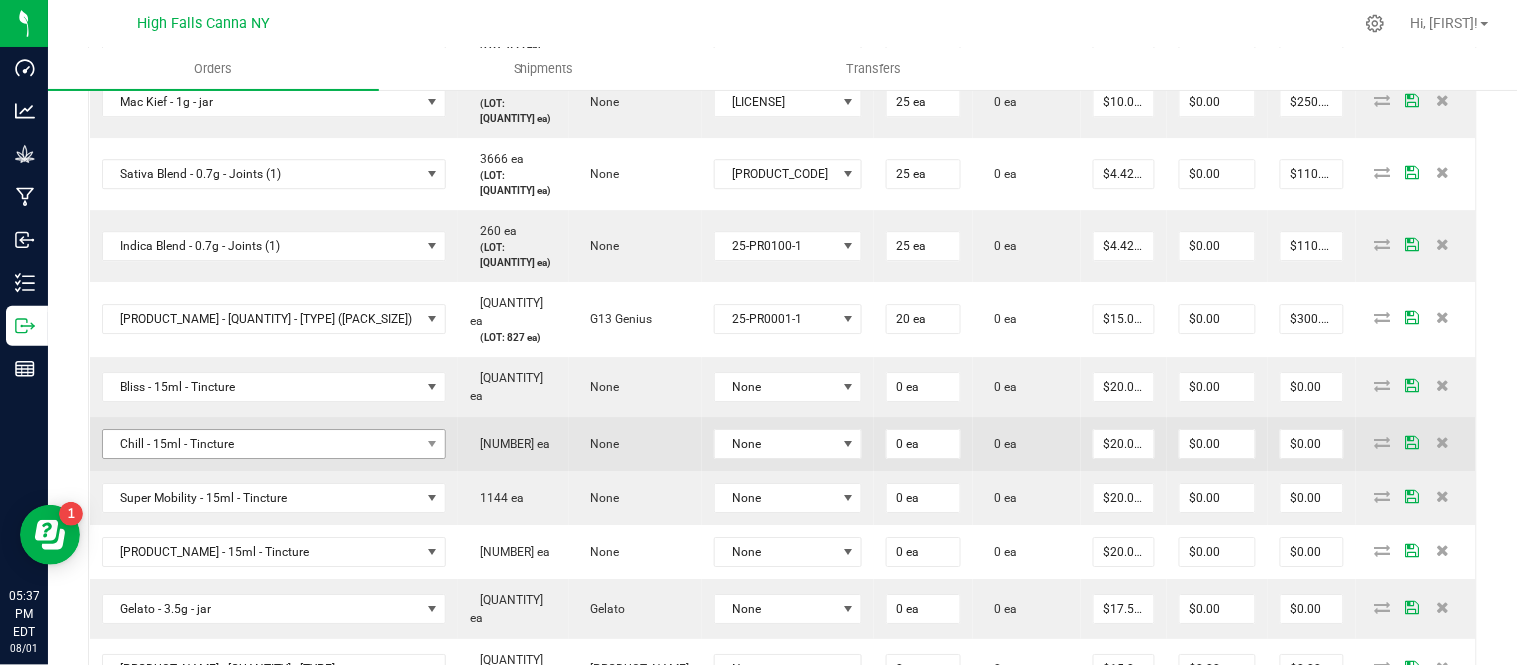 scroll, scrollTop: 1824, scrollLeft: 0, axis: vertical 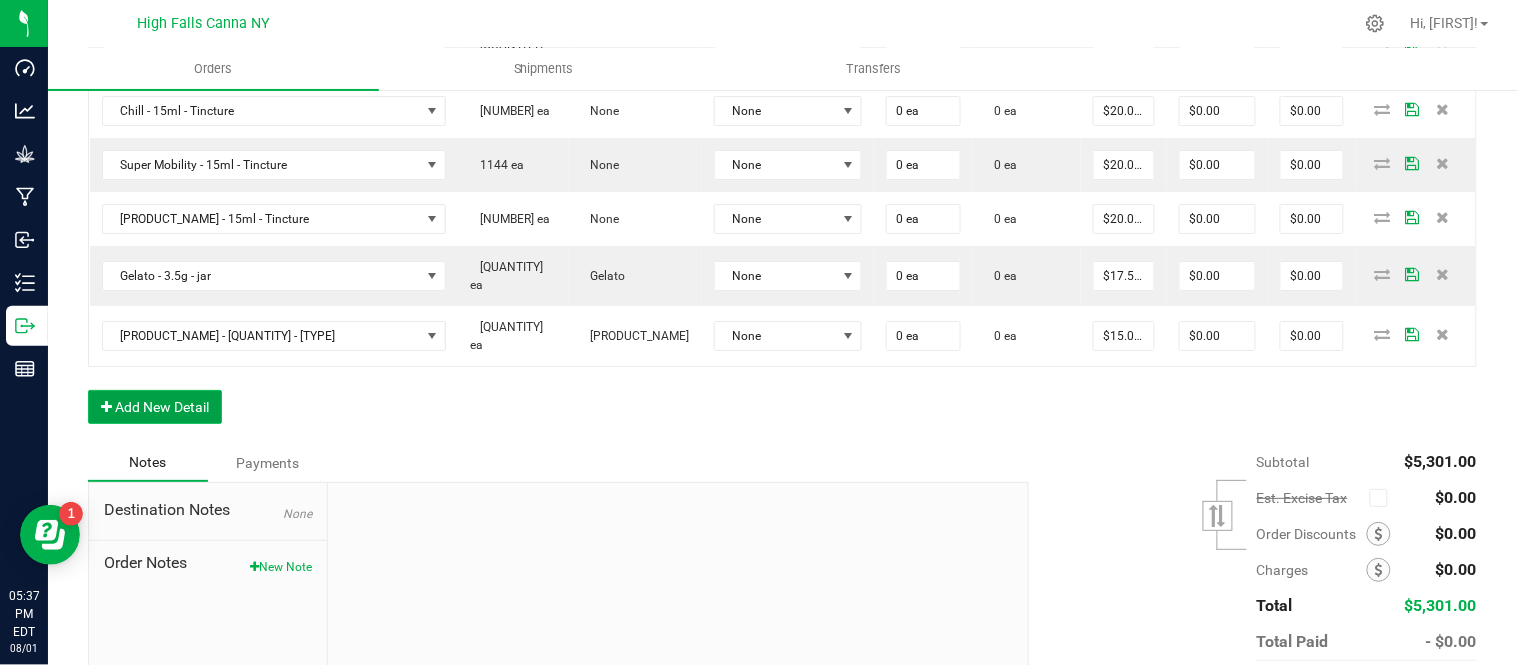 click on "Add New Detail" at bounding box center (155, 407) 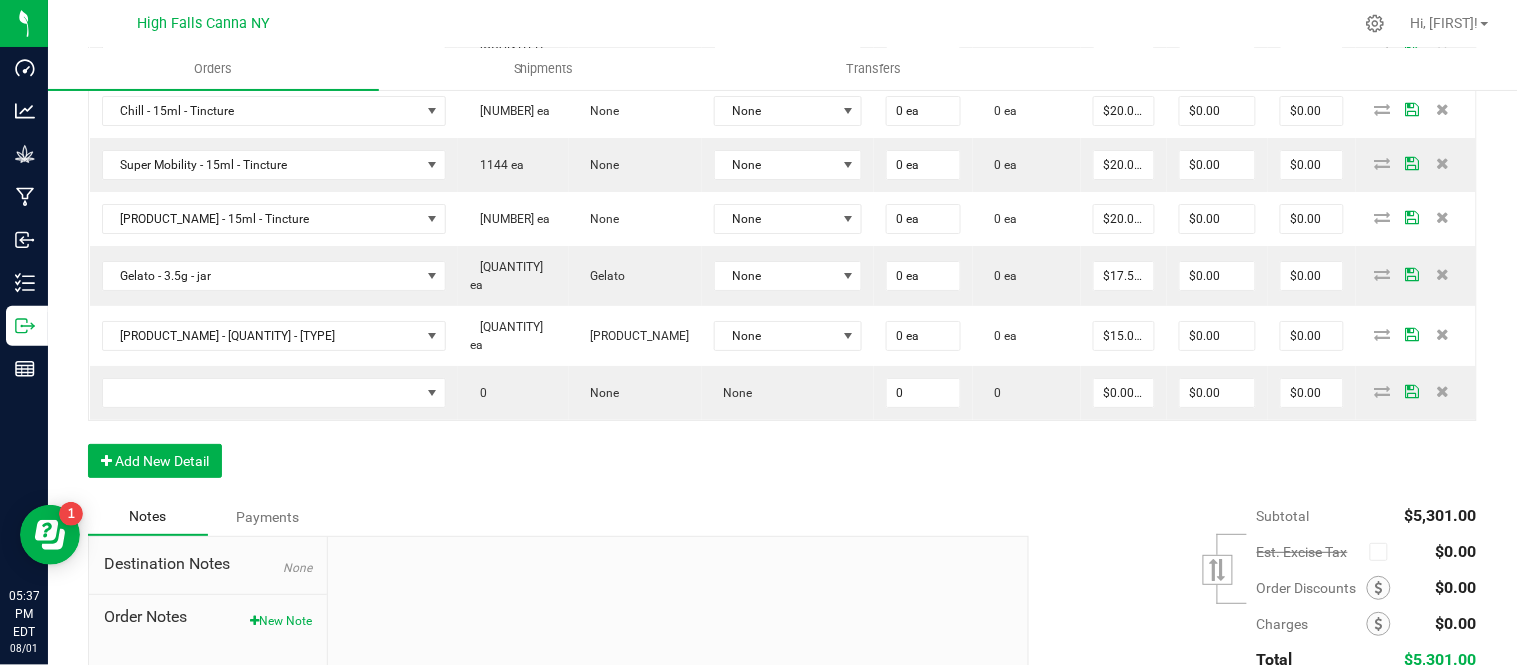click on "Notes
Payments" at bounding box center [551, 517] 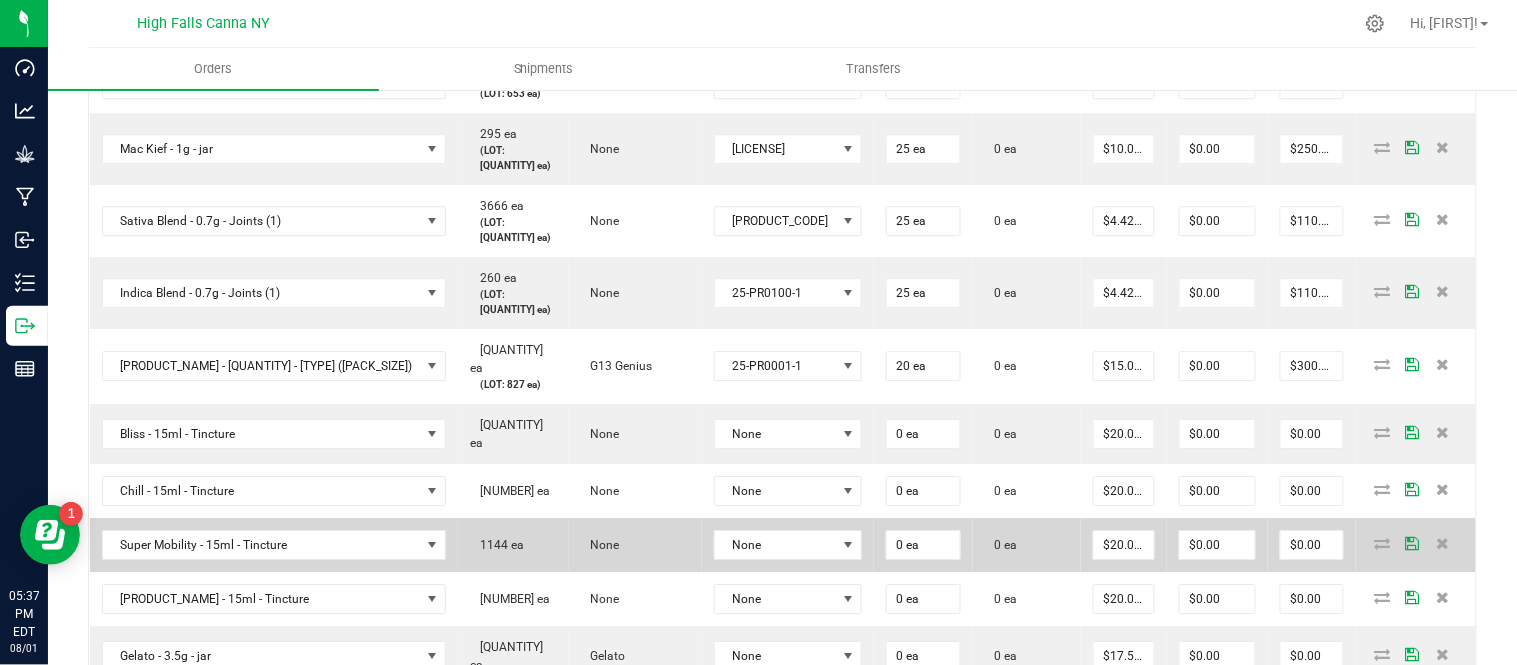 scroll, scrollTop: 1777, scrollLeft: 0, axis: vertical 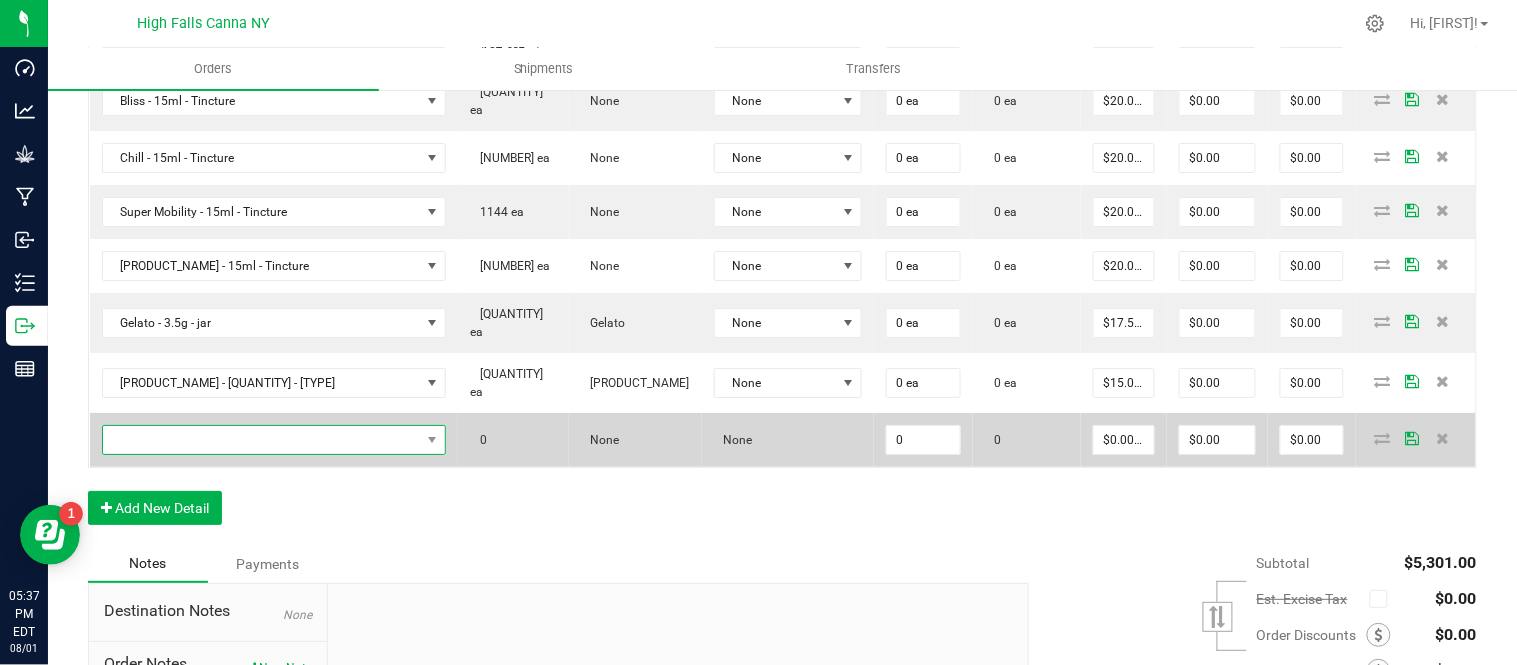 click at bounding box center (262, 440) 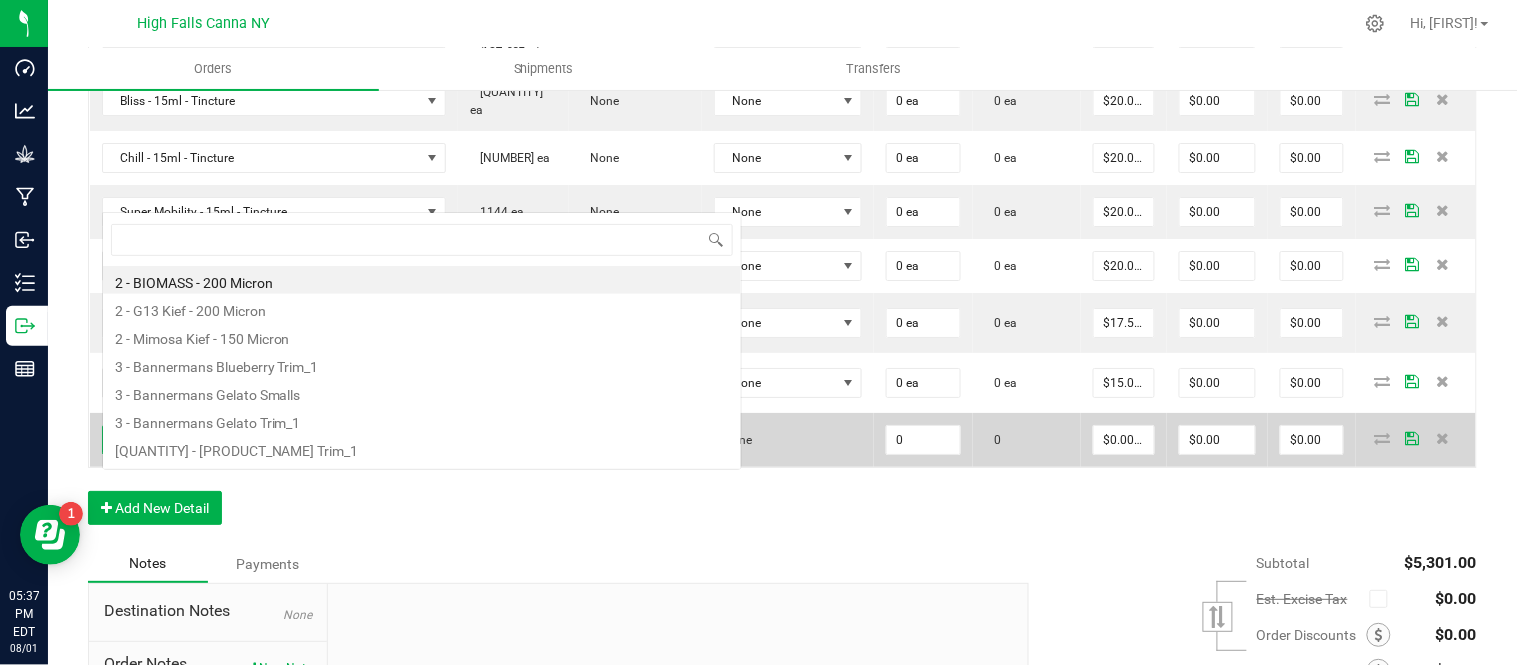 scroll, scrollTop: 0, scrollLeft: 0, axis: both 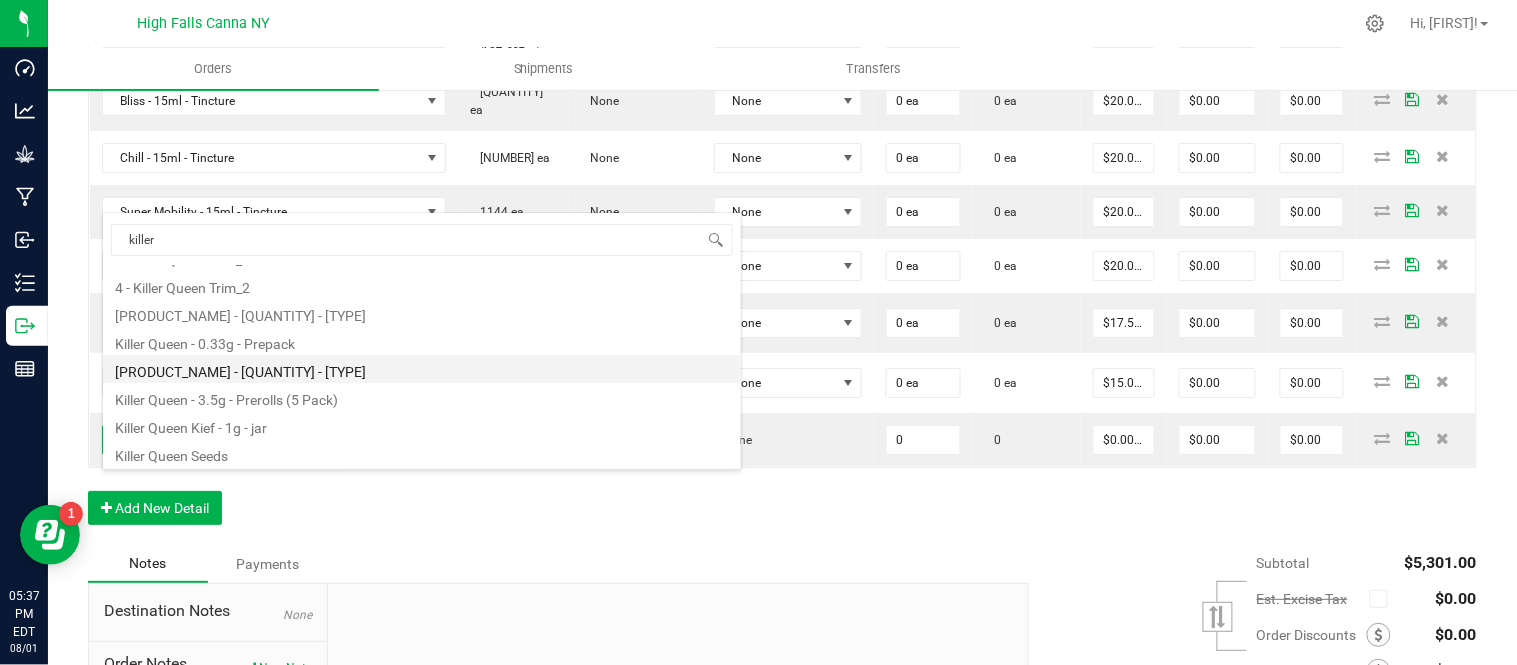 click on "[PRODUCT_NAME] - [QUANTITY] - [TYPE]" at bounding box center [422, 369] 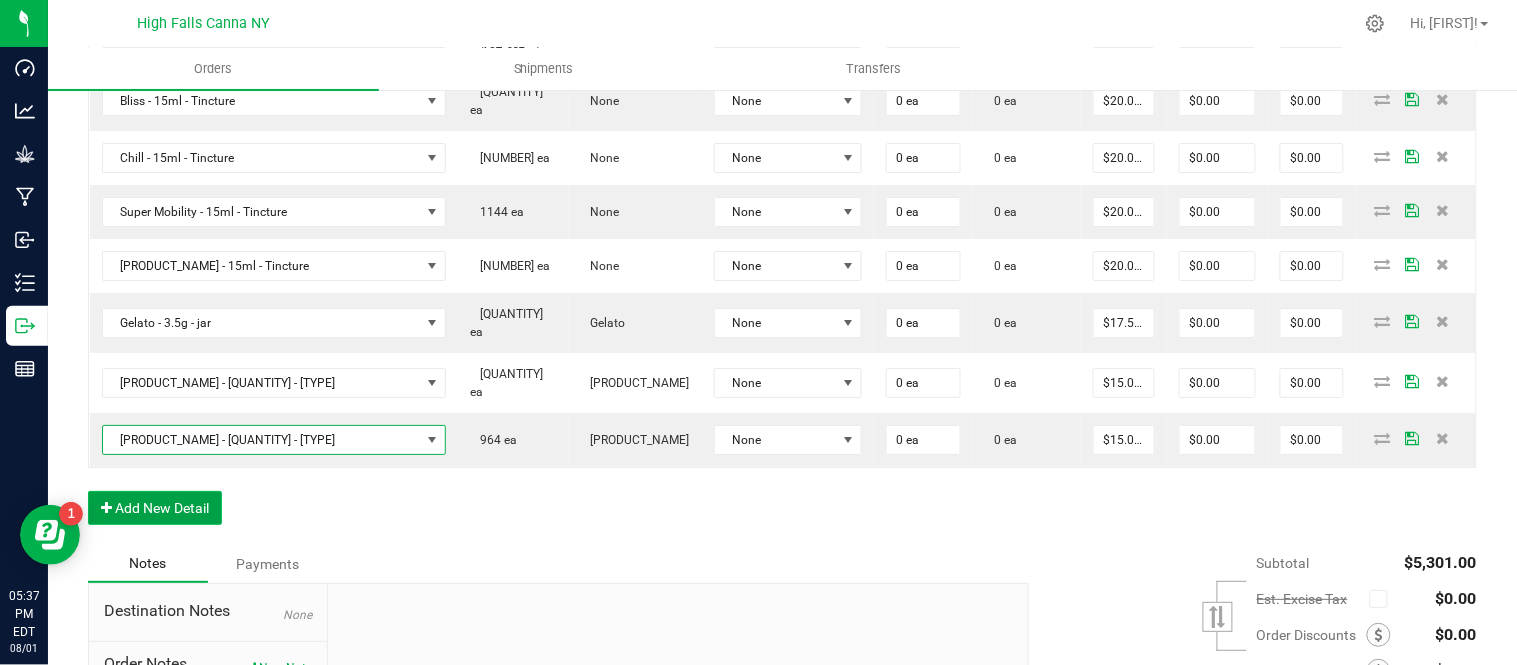 click on "Add New Detail" at bounding box center (155, 508) 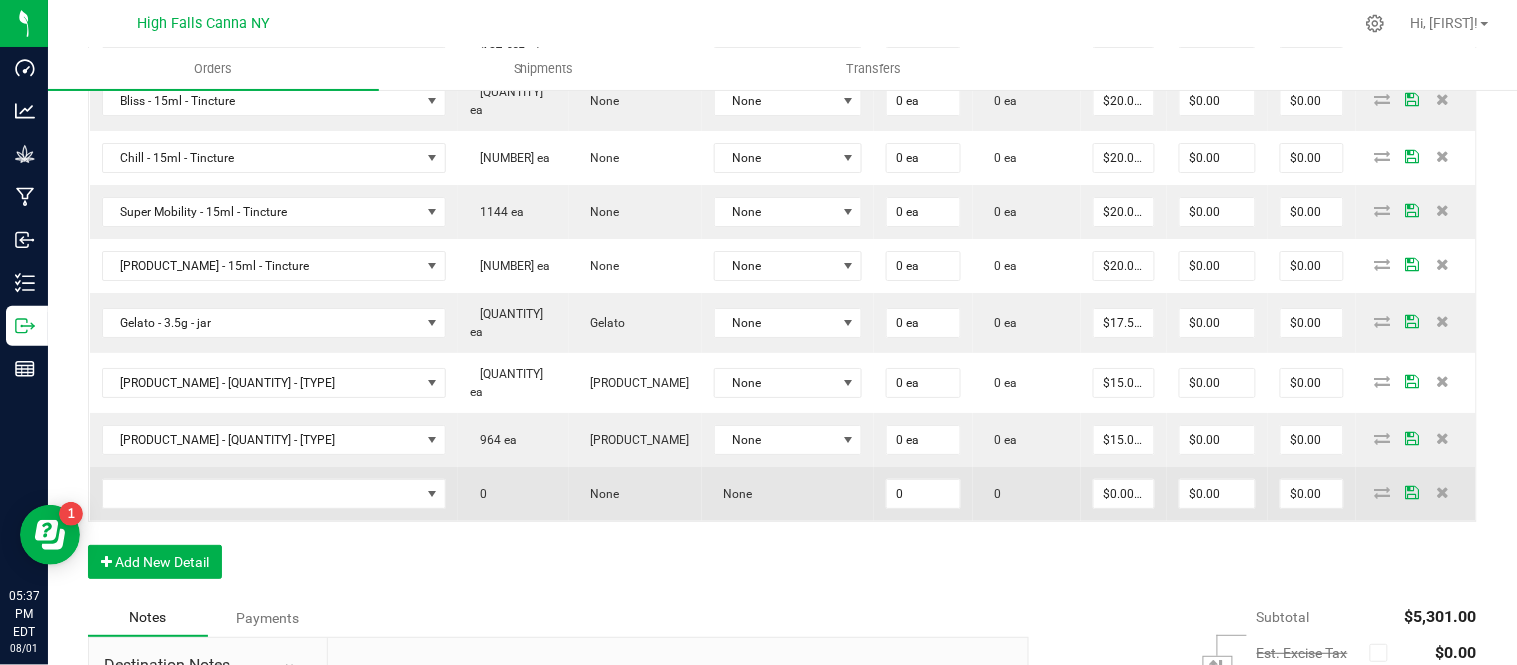 click at bounding box center [274, 494] 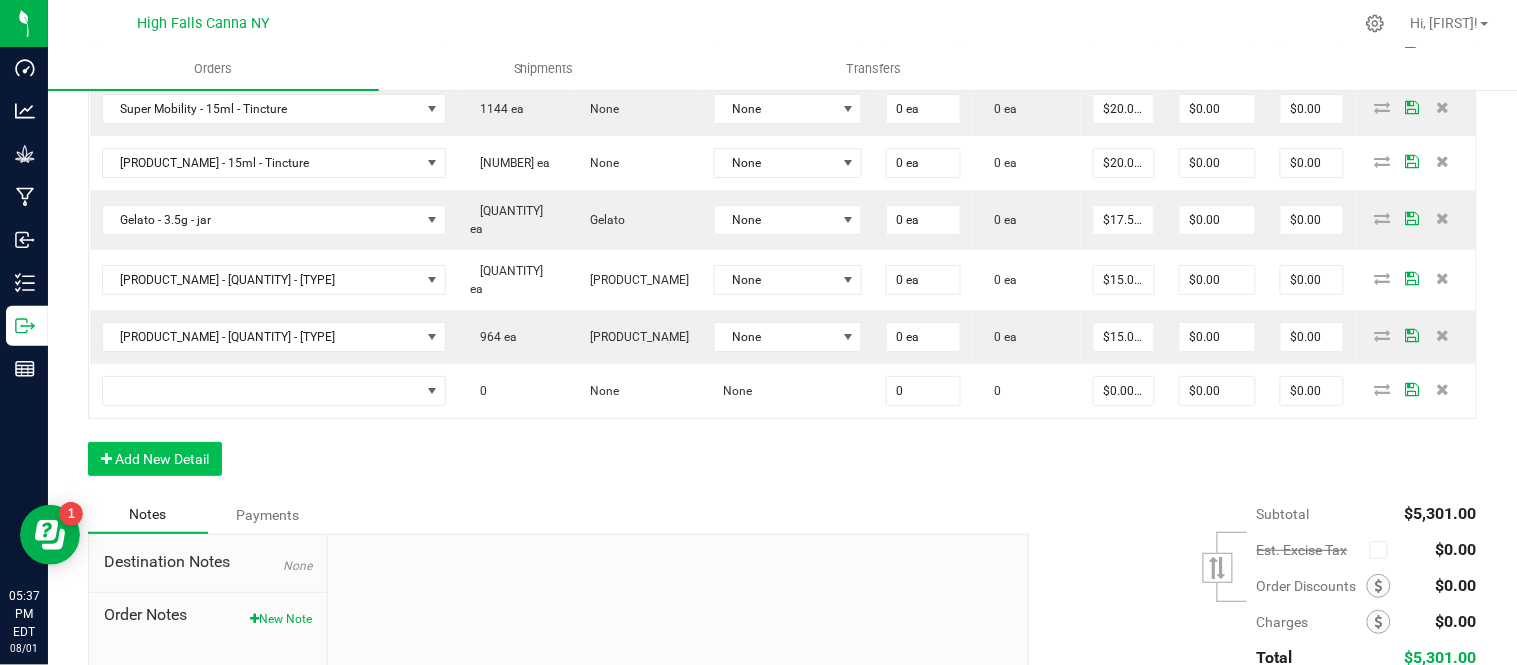 scroll, scrollTop: 1888, scrollLeft: 0, axis: vertical 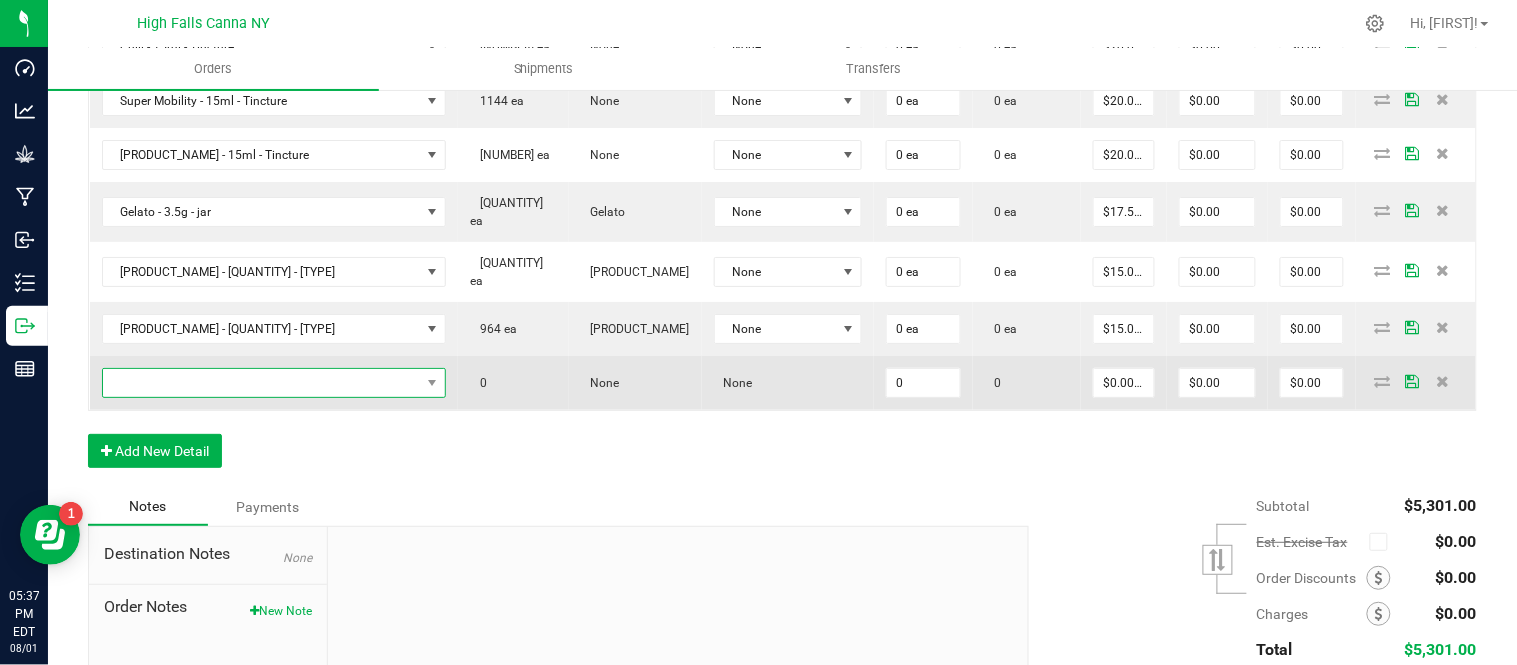 click at bounding box center (262, 383) 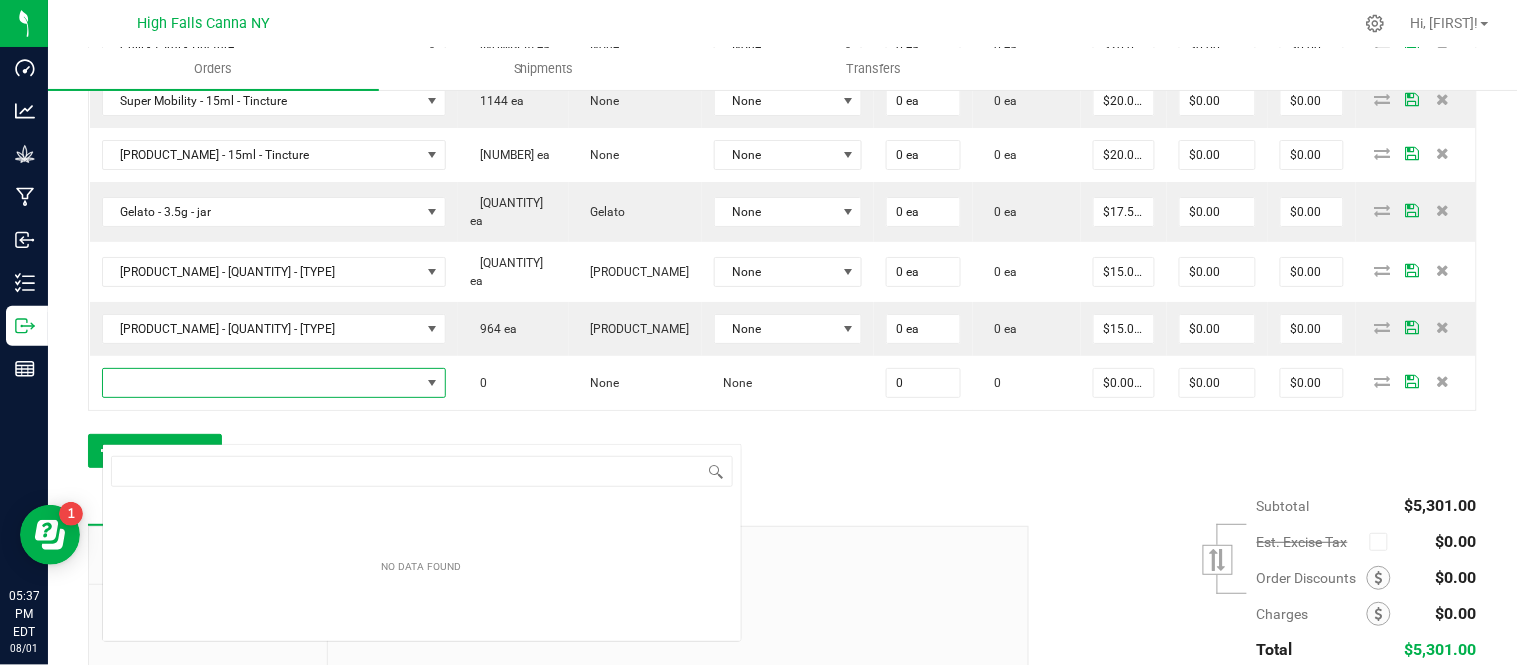scroll, scrollTop: 99970, scrollLeft: 99767, axis: both 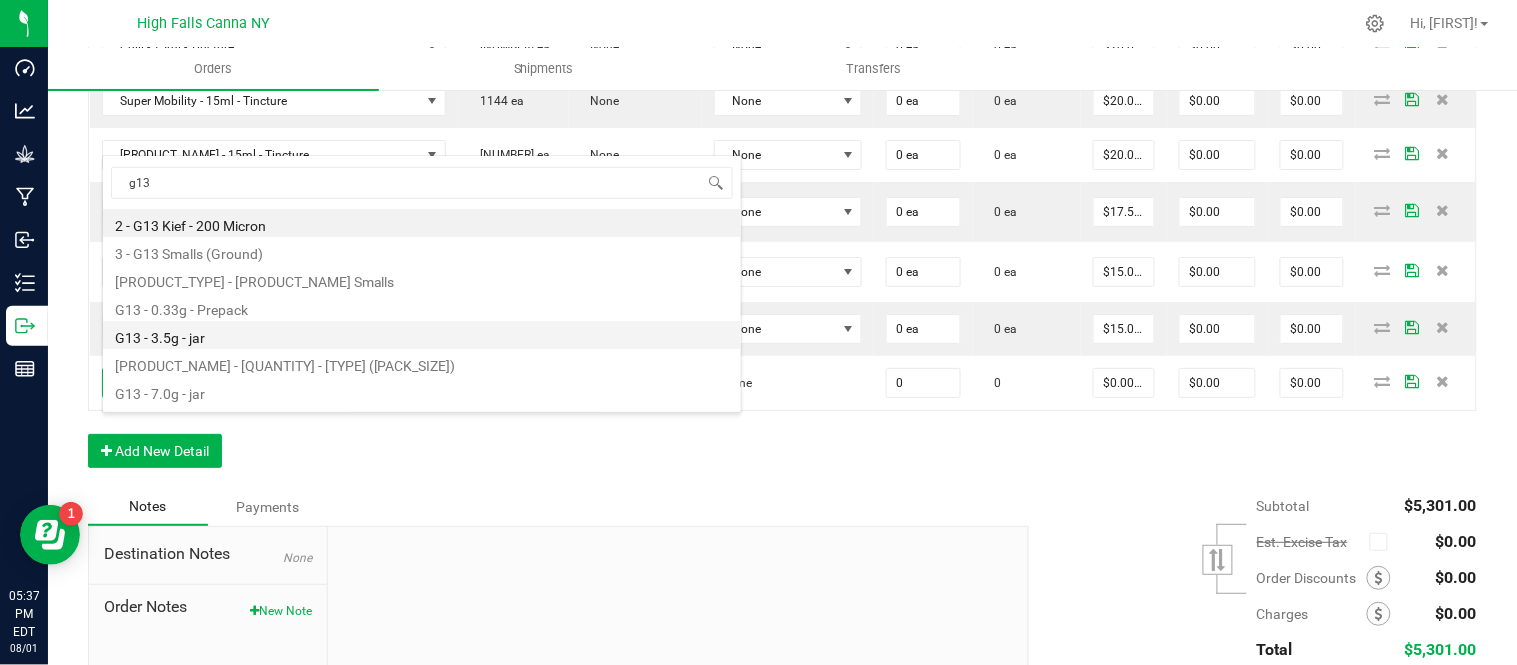 click on "G13 - 3.5g - jar" at bounding box center [422, 335] 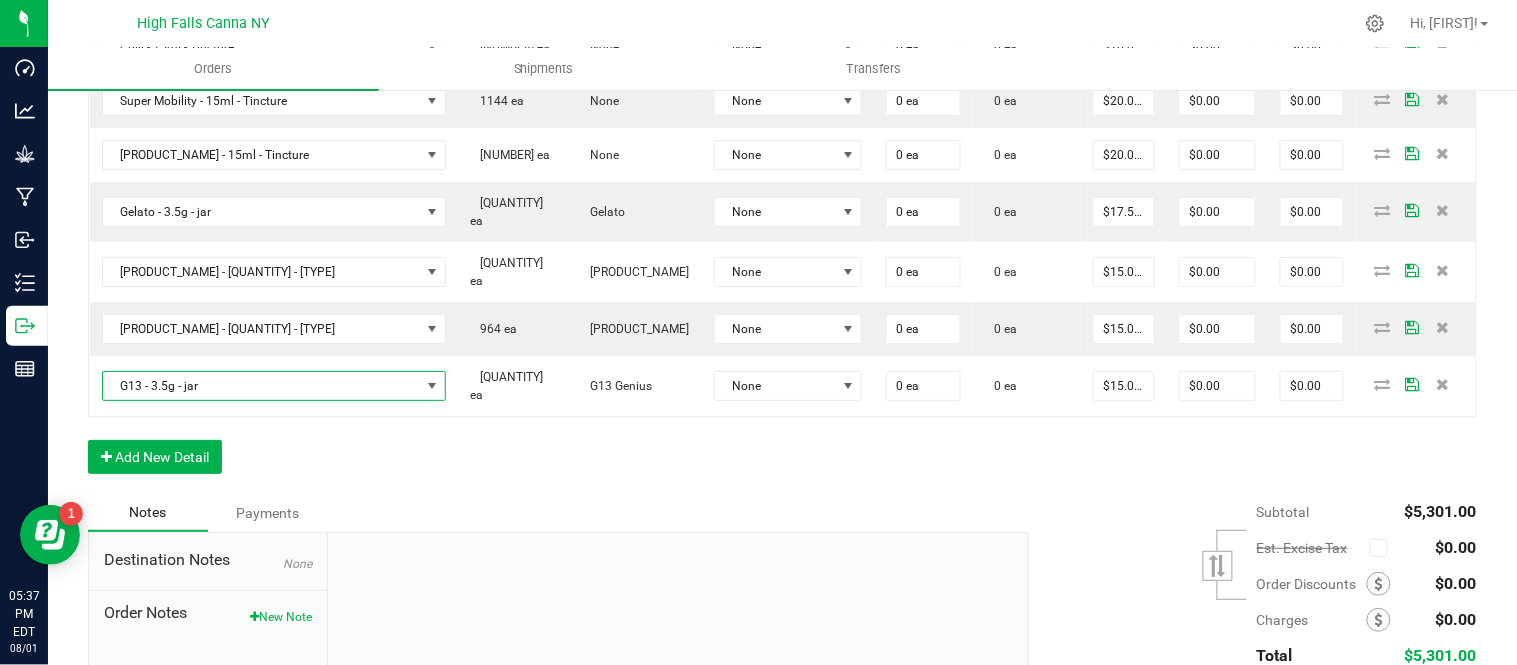 click on "Order Details Print All Labels Item Sellable Strain Lot Number Qty Ordered Qty Allocated Unit Price Line Discount Total Actions Bliss - 15ml - Tincture [QUANTITY] ea (LOT: [QUANTITY] ea) None HFBD101 12 ea 0 ea $15.00000 $0.00 $180.00 Chill - 15ml - Tincture [QUANTITY] ea (LOT: [QUANTITY] ea) None HFSC101 12 ea 0 ea $15.00000 $0.00 $180.00 Sleep - 15ml - Tincture [QUANTITY] ea (LOT: [QUANTITY] ea) None HFSD101 12 ea 0 ea $15.00000 $0.00 $180.00 Super Mobility - 15ml - Tincture [QUANTITY] ea (LOT: [QUANTITY] ea) None HFSM101 12 ea 0 ea $15.00000 $0.00 $180.00 Gelato - 3.5g - jar [QUANTITY] ea (LOT: [QUANTITY] ea) Gelato 24-F0011-4 24 ea 0 ea $15.00000 $0.00 $360.00 Headband 99 - 3.5g - jar [QUANTITY] ea (LOT: [QUANTITY] ea) Headband 99 24-F0039-1 24 ea 0 ea $15.00000 $0.00 $360.00 Killer Queen - 3.5g - jar [QUANTITY] ea (LOT: [QUANTITY] ea) Killer Queen 24-F0006-3 24 ea 0 ea $15.00000 $0.00 $360.00 G13 - 3.5g - jar [QUANTITY] ea (LOT: [QUANTITY] ea) G13 Genius 24-F0001-3 24 ea 0 ea $15.00000 $0.00 $360.00" at bounding box center (782, -400) 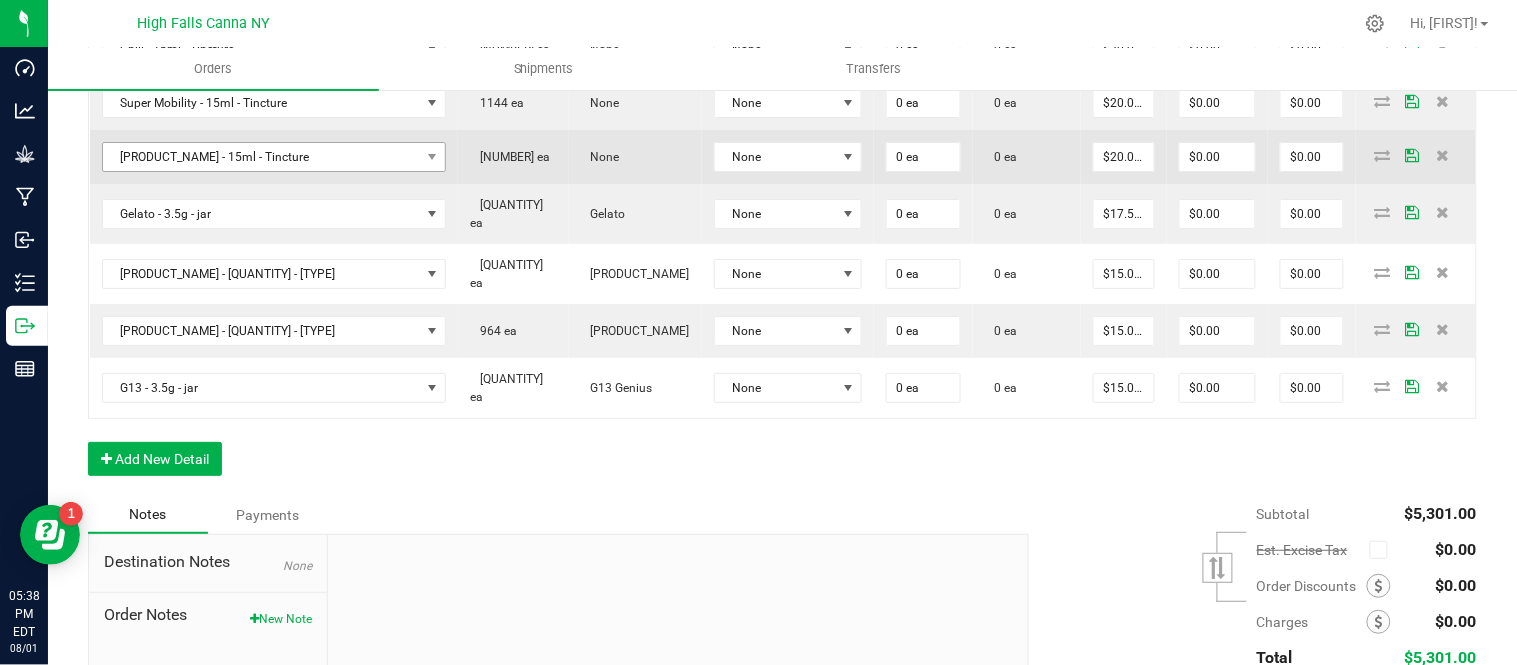 scroll, scrollTop: 1888, scrollLeft: 0, axis: vertical 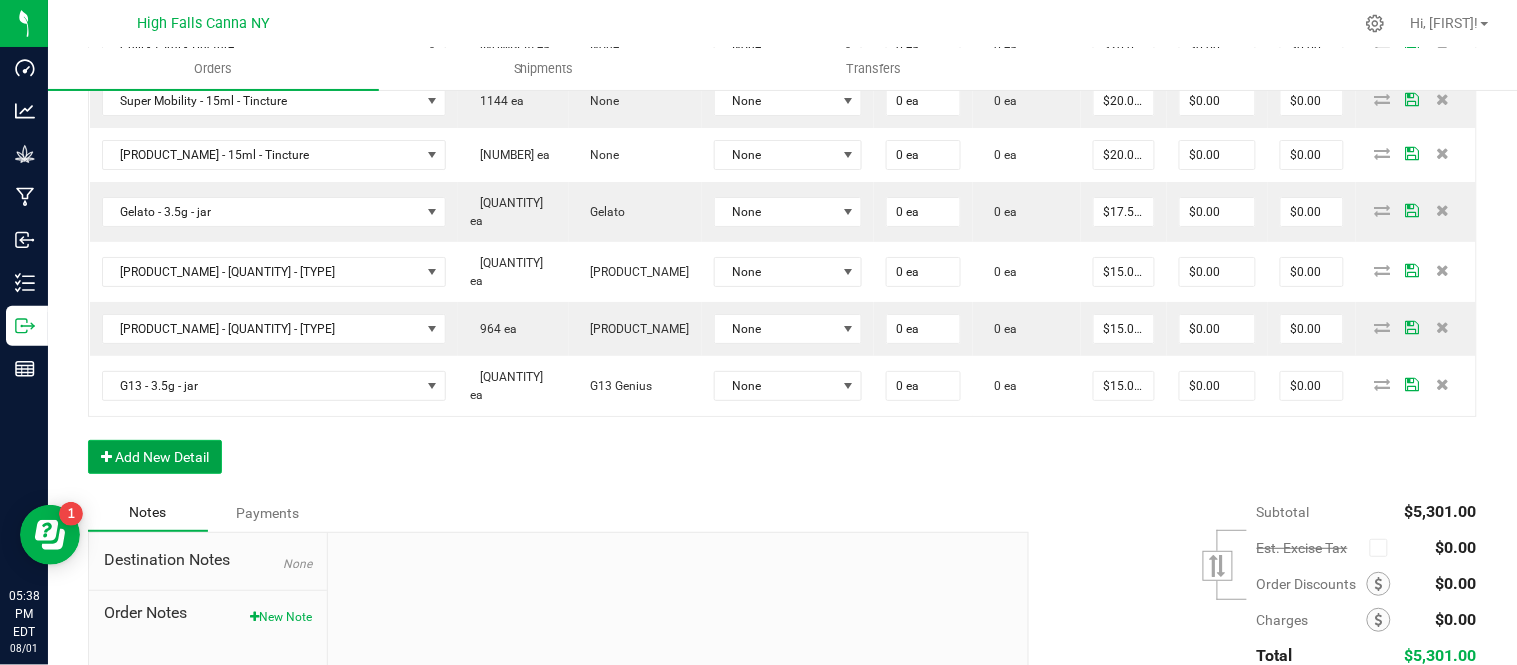 click on "Add New Detail" at bounding box center (155, 457) 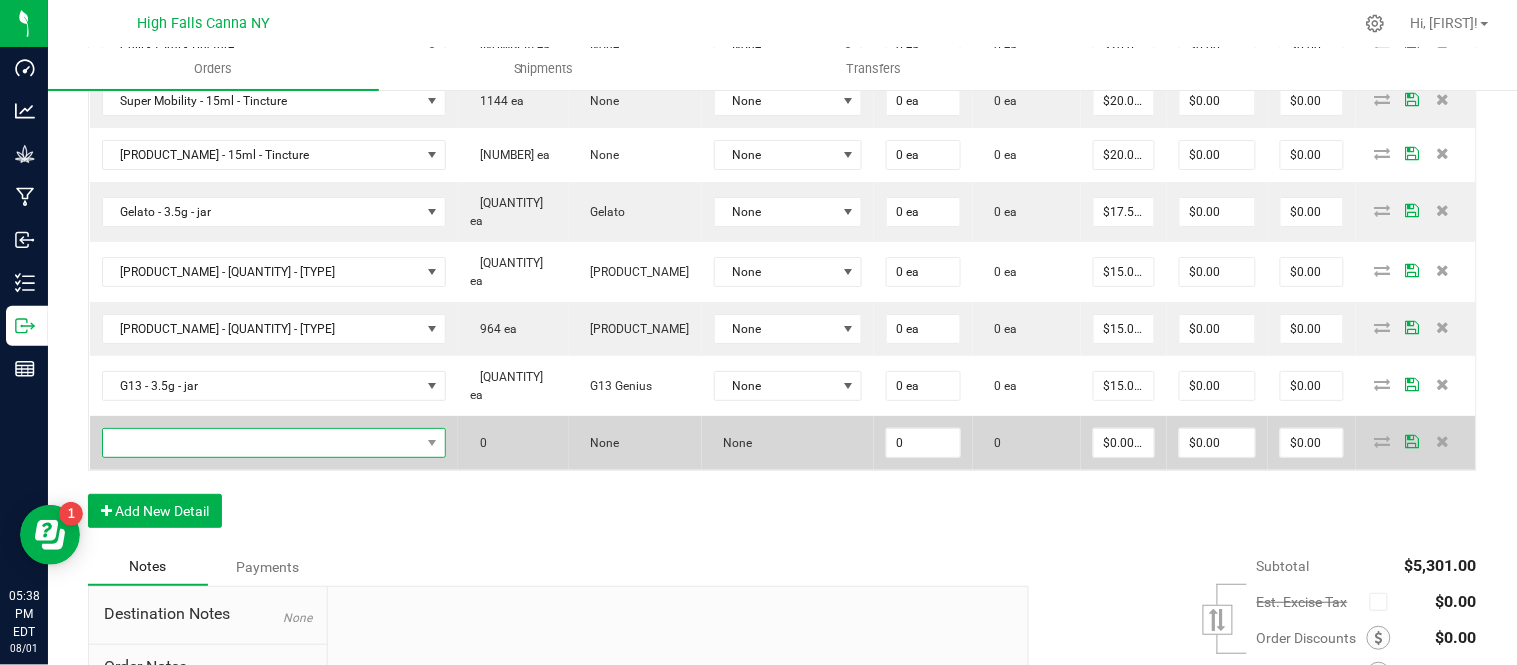 click at bounding box center (262, 443) 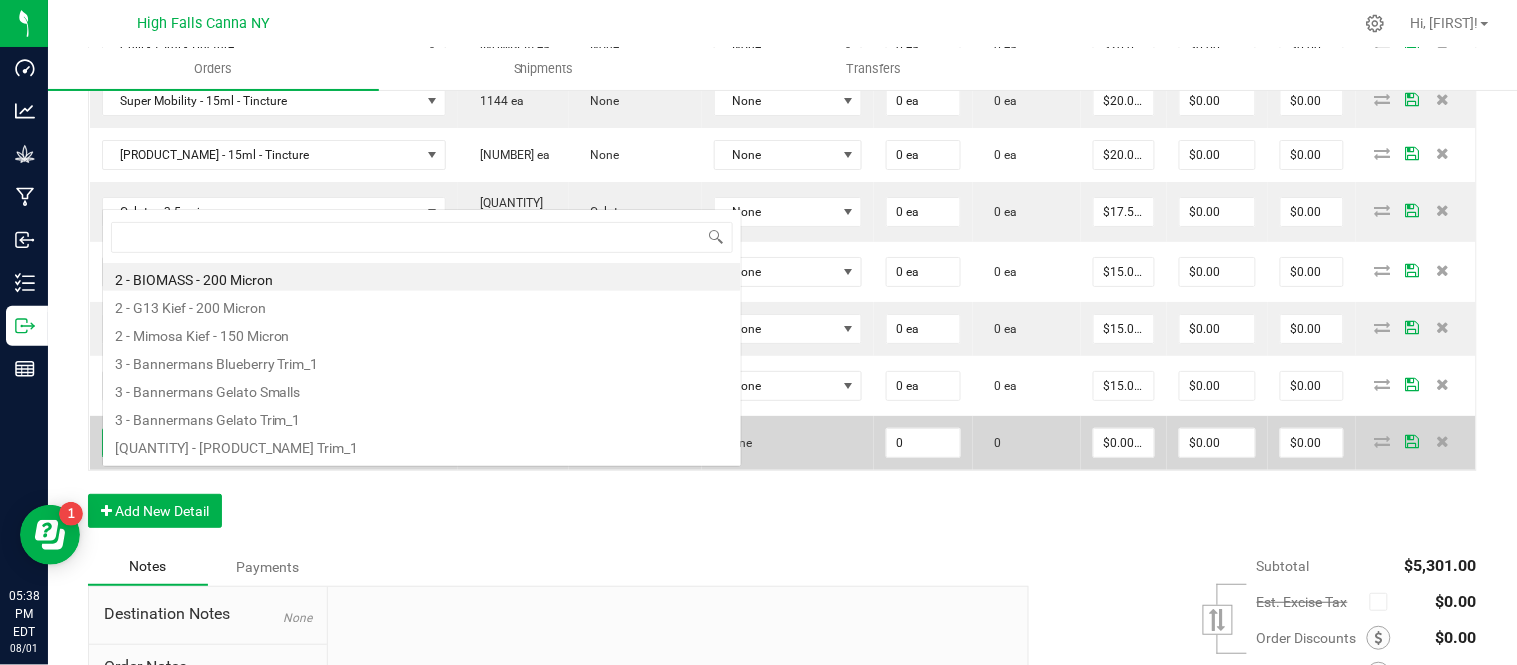 scroll, scrollTop: 0, scrollLeft: 0, axis: both 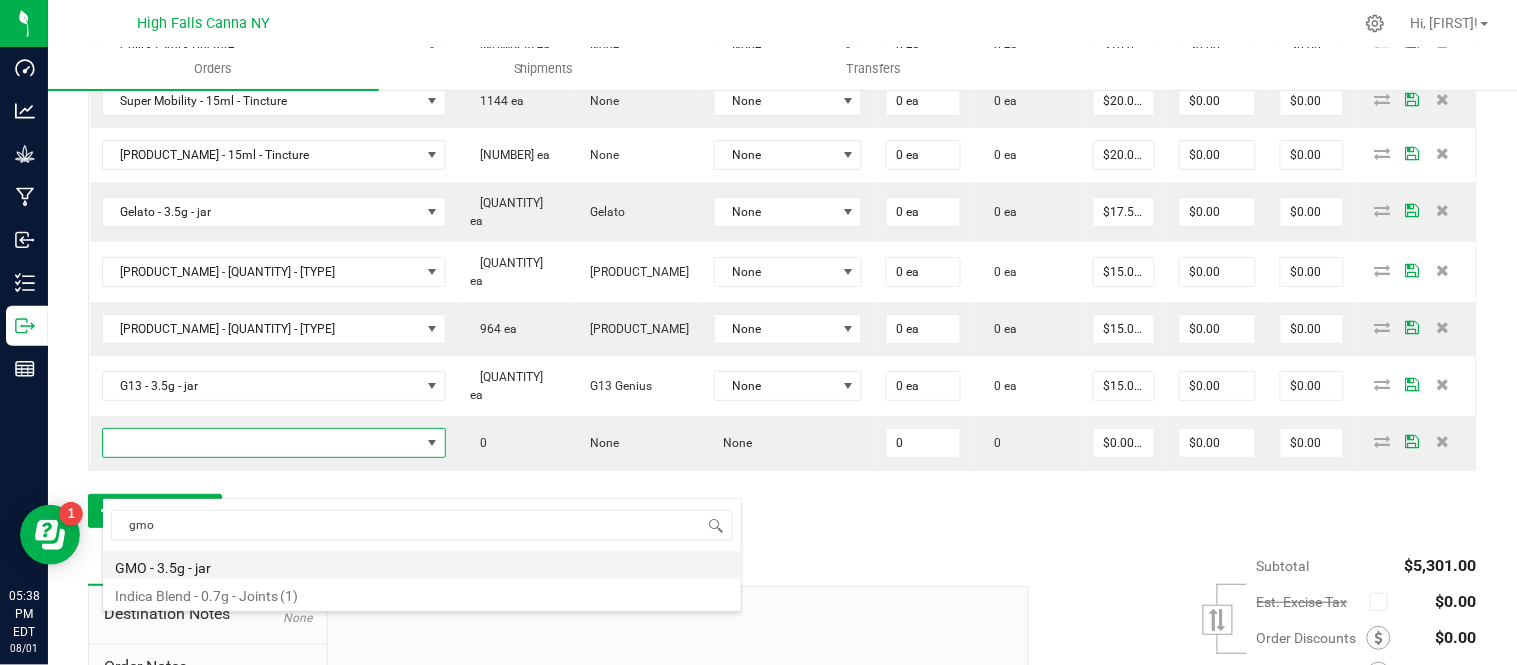 click on "GMO - 3.5g - jar" at bounding box center (422, 565) 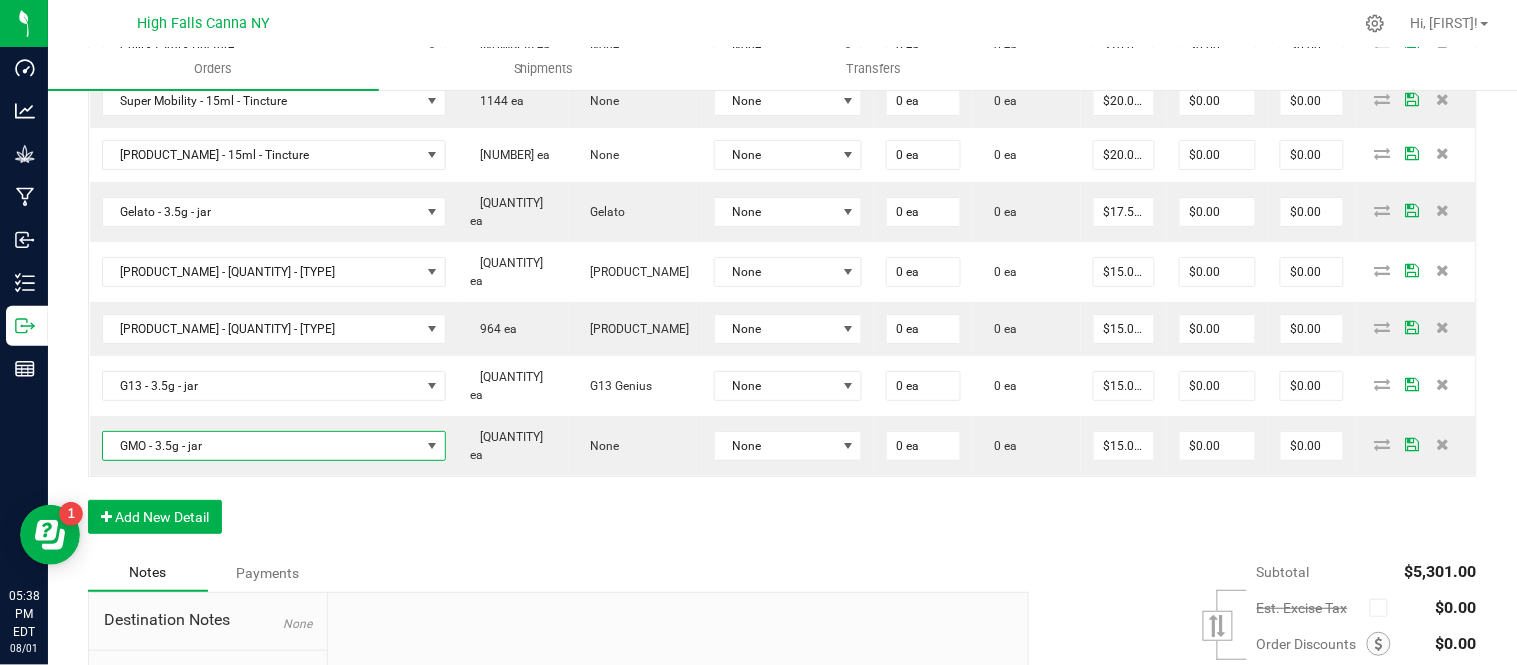 click on "Order Details Print All Labels Item Sellable Strain Lot Number Qty Ordered Qty Allocated Unit Price Line Discount Total Actions Bliss - 15ml - Tincture [QUANTITY] ea (LOT: [QUANTITY] ea) None HFBD101 12 ea 0 ea $15.00000 $0.00 $180.00 Chill - 15ml - Tincture [QUANTITY] ea (LOT: [QUANTITY] ea) None HFSC101 12 ea 0 ea $15.00000 $0.00 $180.00 Sleep - 15ml - Tincture [QUANTITY] ea (LOT: [QUANTITY] ea) None HFSD101 12 ea 0 ea $15.00000 $0.00 $180.00 Super Mobility - 15ml - Tincture [QUANTITY] ea (LOT: [QUANTITY] ea) None HFSM101 12 ea 0 ea $15.00000 $0.00 $180.00 Gelato - 3.5g - jar [QUANTITY] ea (LOT: [QUANTITY] ea) Gelato 24-F0011-4 24 ea 0 ea $15.00000 $0.00 $360.00 Headband 99 - 3.5g - jar [QUANTITY] ea (LOT: [QUANTITY] ea) Headband 99 24-F0039-1 24 ea 0 ea $15.00000 $0.00 $360.00 Killer Queen - 3.5g - jar [QUANTITY] ea (LOT: [QUANTITY] ea) Killer Queen 24-F0006-3 24 ea 0 ea $15.00000 $0.00 $360.00 G13 - 3.5g - jar [QUANTITY] ea (LOT: [QUANTITY] ea) G13 Genius 24-F0001-3 24 ea 0 ea $15.00000 $0.00 $360.00" at bounding box center [782, -370] 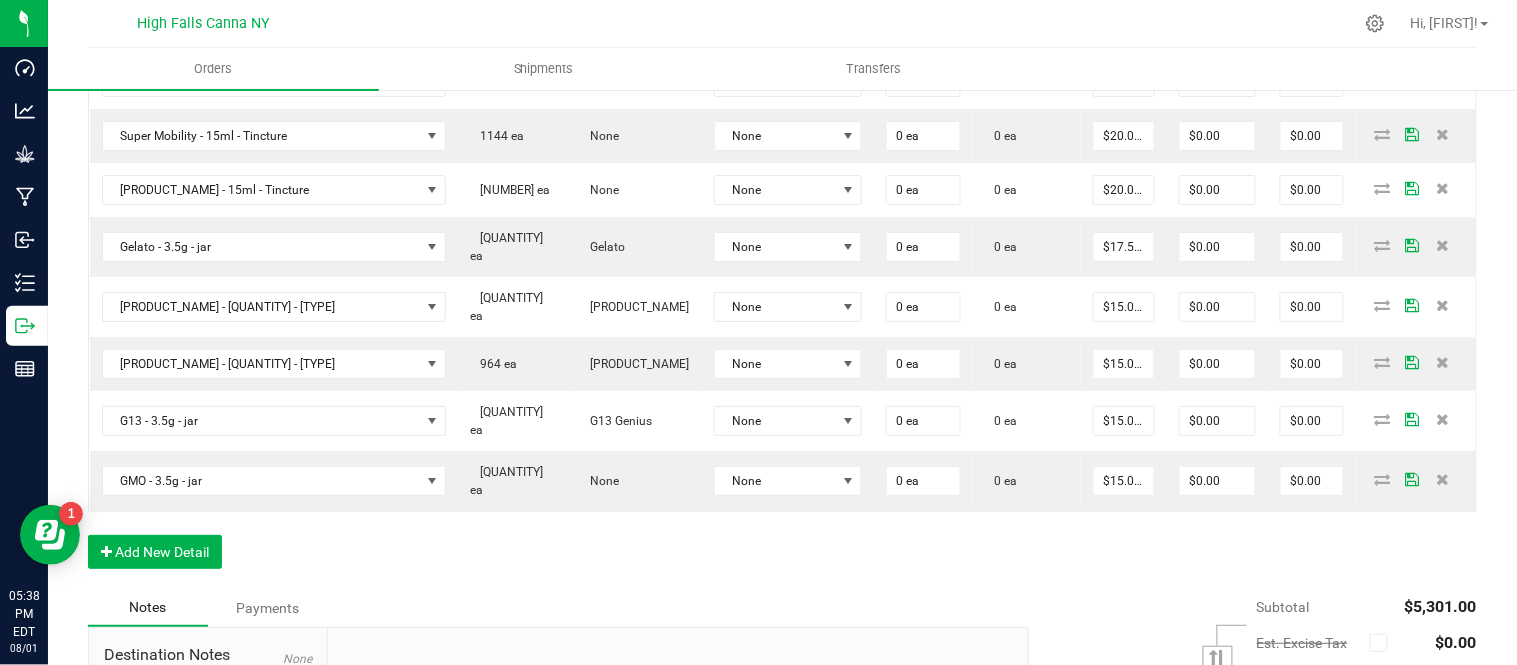 scroll, scrollTop: 1888, scrollLeft: 0, axis: vertical 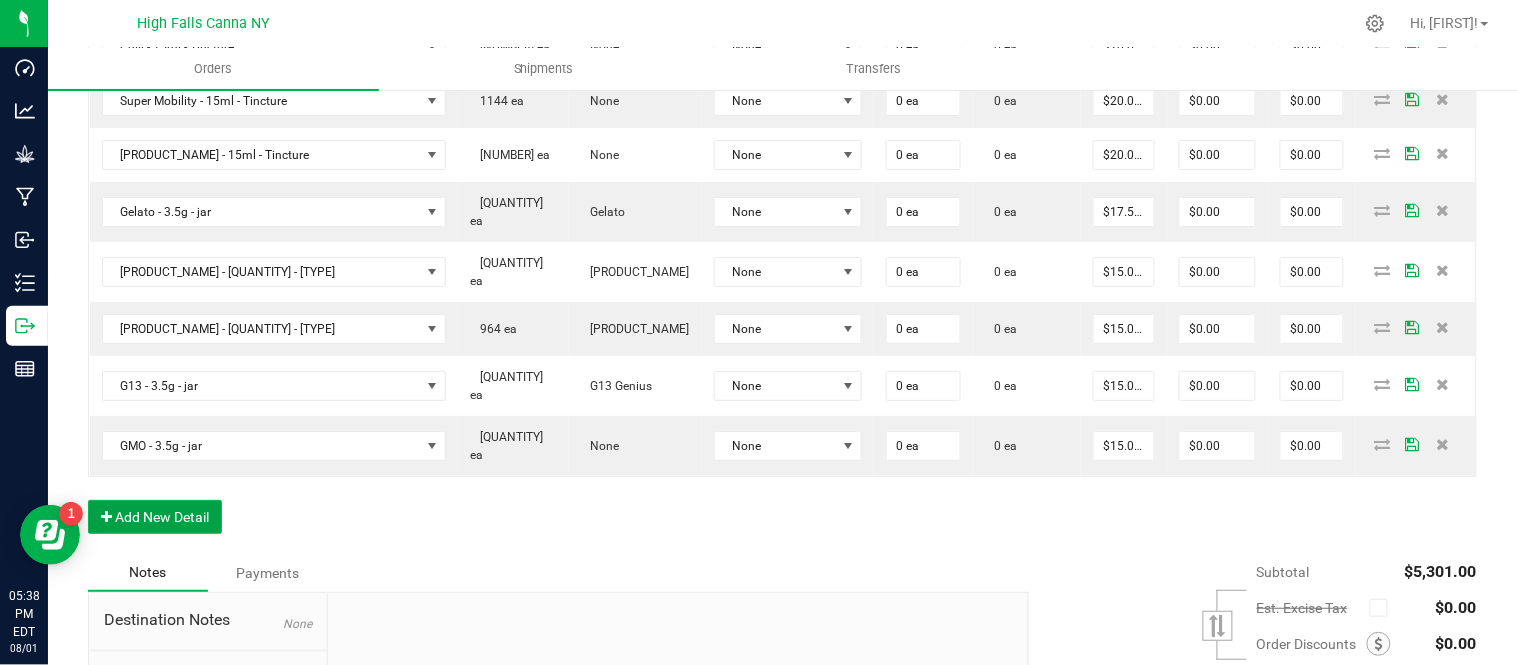 click on "Add New Detail" at bounding box center [155, 517] 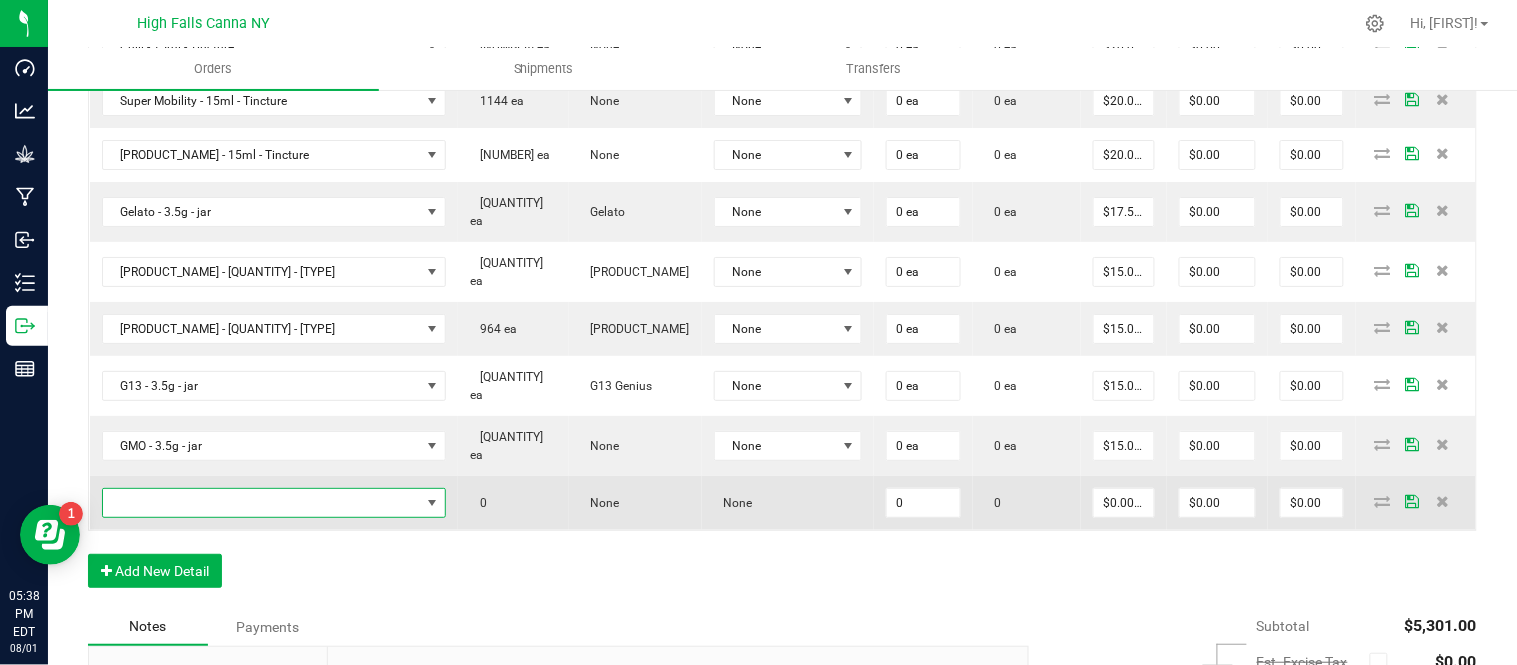 click at bounding box center (262, 503) 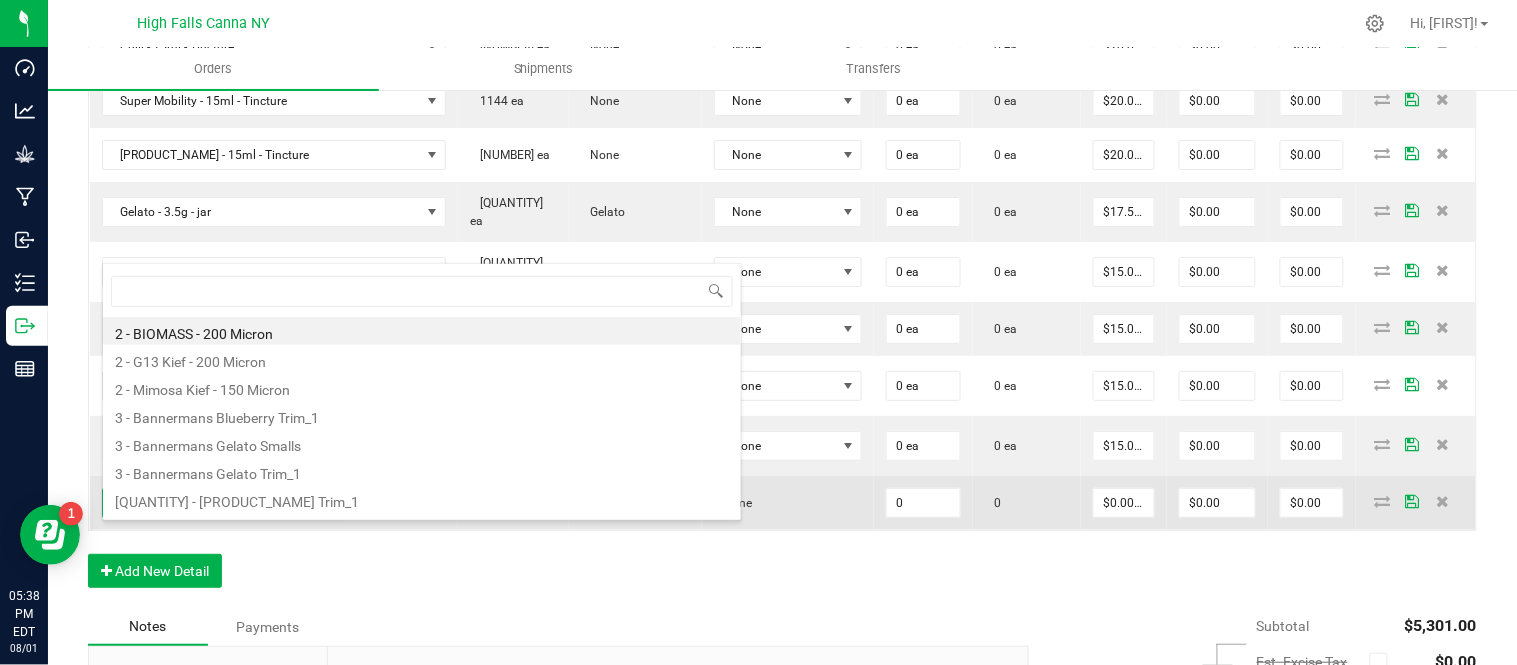 scroll, scrollTop: 99970, scrollLeft: 99767, axis: both 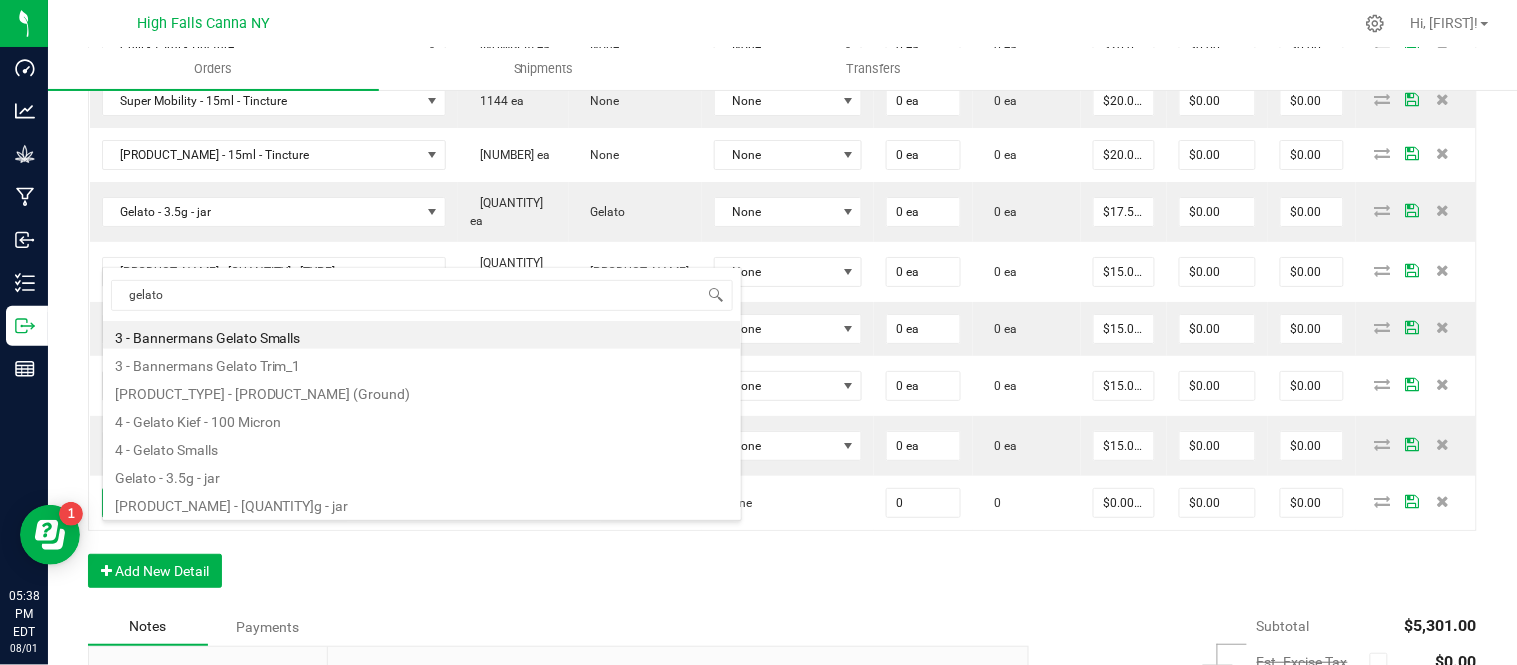 click on "Order Details Print All Labels Item Sellable Strain Lot Number Qty Ordered Qty Allocated Unit Price Line Discount Total Actions Bliss - 15ml - Tincture [QUANTITY] ea (LOT: [QUANTITY] ea) None HFBD101 12 ea 0 ea $15.00000 $0.00 $180.00 Chill - 15ml - Tincture [QUANTITY] ea (LOT: [QUANTITY] ea) None HFSC101 12 ea 0 ea $15.00000 $0.00 $180.00 Sleep - 15ml - Tincture [QUANTITY] ea (LOT: [QUANTITY] ea) None HFSD101 12 ea 0 ea $15.00000 $0.00 $180.00 Super Mobility - 15ml - Tincture [QUANTITY] ea (LOT: [QUANTITY] ea) None HFSM101 12 ea 0 ea $15.00000 $0.00 $180.00 Gelato - 3.5g - jar [QUANTITY] ea (LOT: [QUANTITY] ea) Gelato 24-F0011-4 24 ea 0 ea $15.00000 $0.00 $360.00 Headband 99 - 3.5g - jar [QUANTITY] ea (LOT: [QUANTITY] ea) Headband 99 24-F0039-1 24 ea 0 ea $15.00000 $0.00 $360.00 Killer Queen - 3.5g - jar [QUANTITY] ea (LOT: [QUANTITY] ea) Killer Queen 24-F0006-3 24 ea 0 ea $15.00000 $0.00 $360.00 G13 - 3.5g - jar [QUANTITY] ea (LOT: [QUANTITY] ea) G13 Genius 24-F0001-3 24 ea 0 ea $15.00000 $0.00 $360.00" at bounding box center (782, -343) 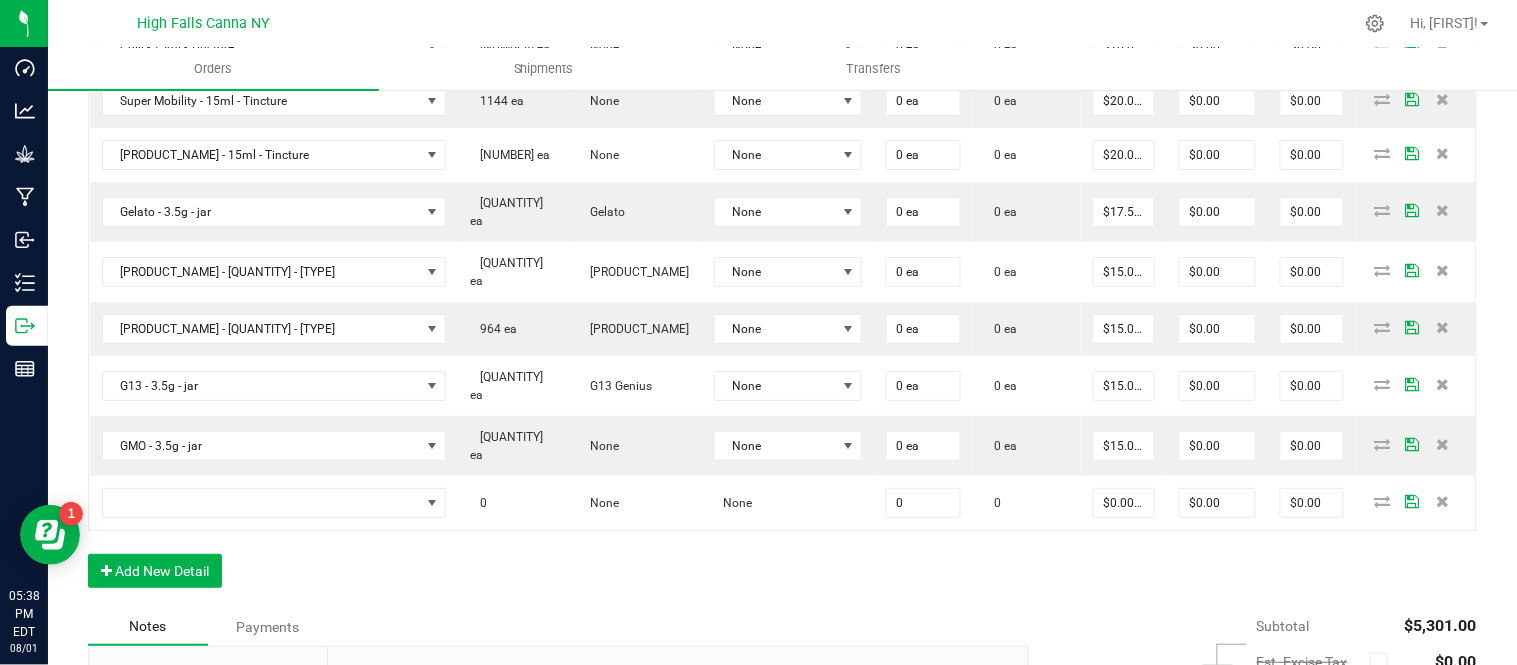 click on "Order Details Print All Labels Item Sellable Strain Lot Number Qty Ordered Qty Allocated Unit Price Line Discount Total Actions Bliss - 15ml - Tincture [QUANTITY] ea (LOT: [QUANTITY] ea) None HFBD101 12 ea 0 ea $15.00000 $0.00 $180.00 Chill - 15ml - Tincture [QUANTITY] ea (LOT: [QUANTITY] ea) None HFSC101 12 ea 0 ea $15.00000 $0.00 $180.00 Sleep - 15ml - Tincture [QUANTITY] ea (LOT: [QUANTITY] ea) None HFSD101 12 ea 0 ea $15.00000 $0.00 $180.00 Super Mobility - 15ml - Tincture [QUANTITY] ea (LOT: [QUANTITY] ea) None HFSM101 12 ea 0 ea $15.00000 $0.00 $180.00 Gelato - 3.5g - jar [QUANTITY] ea (LOT: [QUANTITY] ea) Gelato 24-F0011-4 24 ea 0 ea $15.00000 $0.00 $360.00 Headband 99 - 3.5g - jar [QUANTITY] ea (LOT: [QUANTITY] ea) Headband 99 24-F0039-1 24 ea 0 ea $15.00000 $0.00 $360.00 Killer Queen - 3.5g - jar [QUANTITY] ea (LOT: [QUANTITY] ea) Killer Queen 24-F0006-3 24 ea 0 ea $15.00000 $0.00 $360.00 G13 - 3.5g - jar [QUANTITY] ea (LOT: [QUANTITY] ea) G13 Genius 24-F0001-3 24 ea 0 ea $15.00000 $0.00 $360.00" at bounding box center [782, -343] 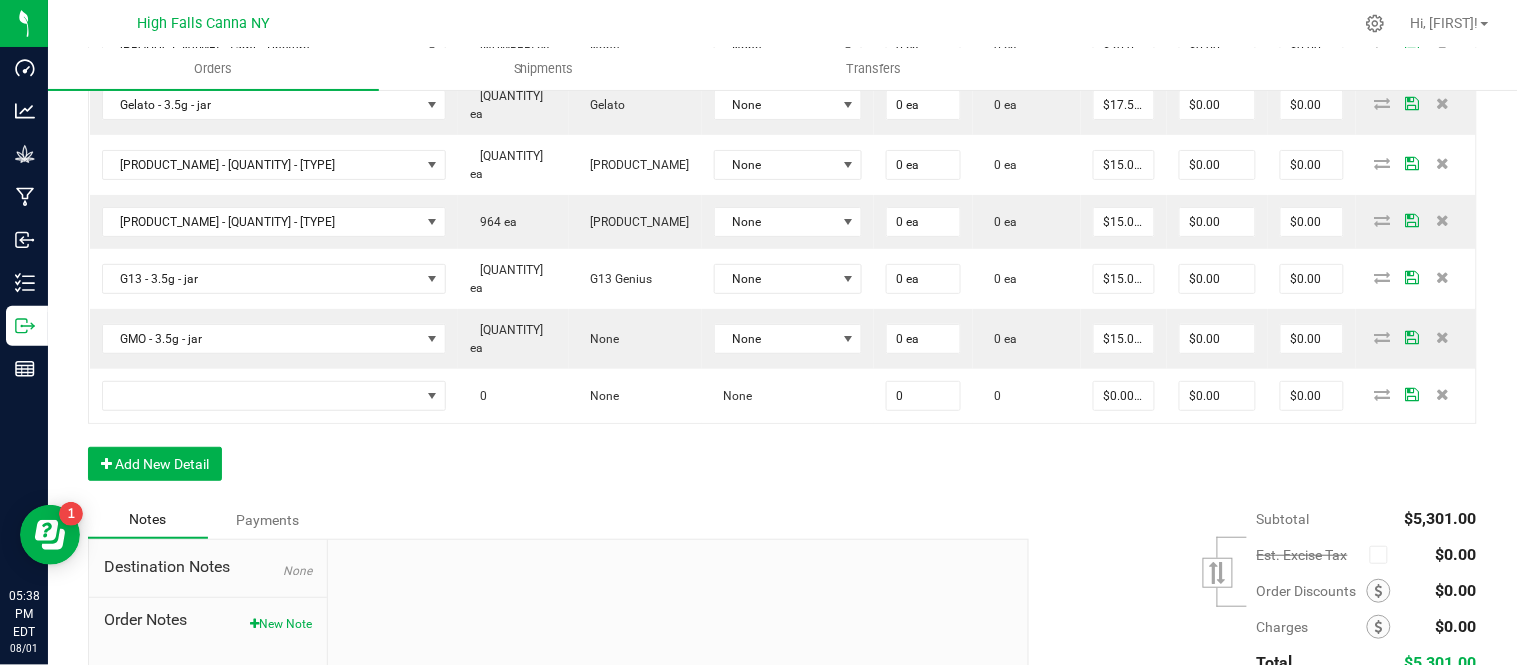 scroll, scrollTop: 2000, scrollLeft: 0, axis: vertical 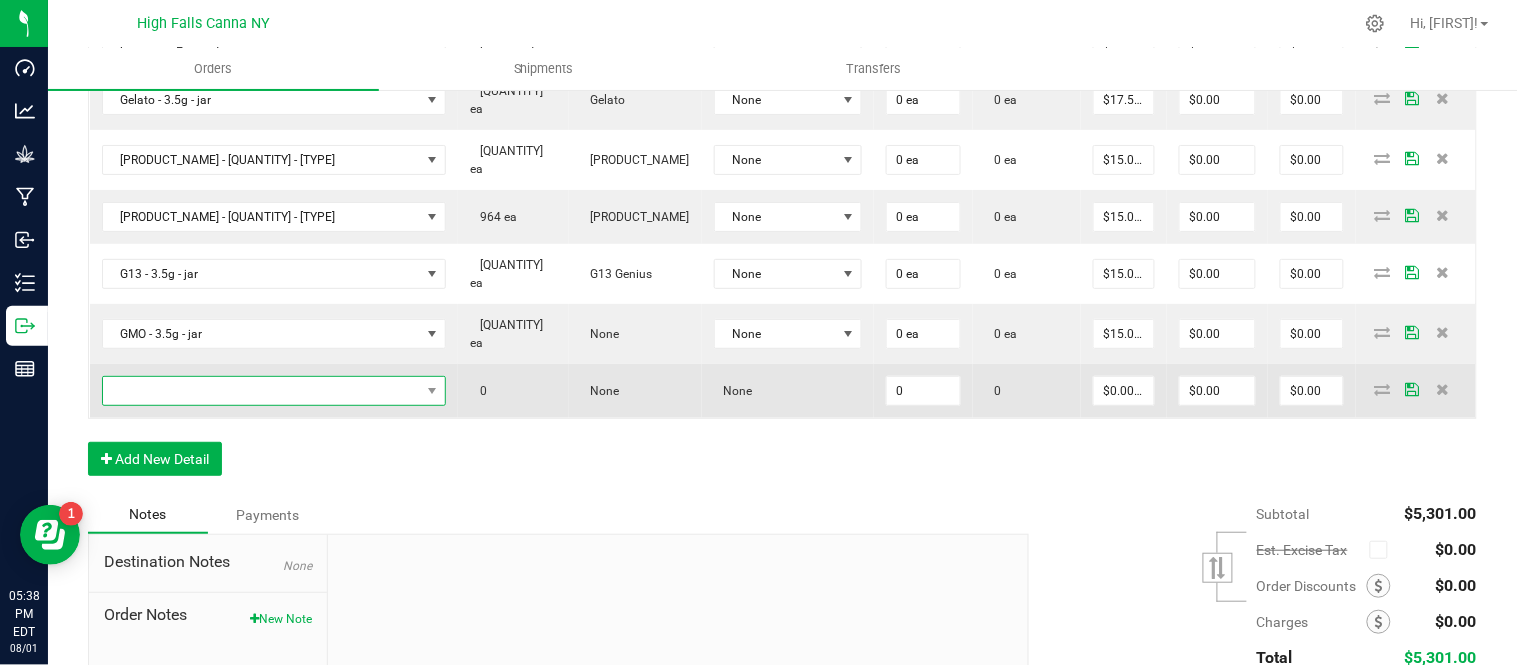 click at bounding box center (262, 391) 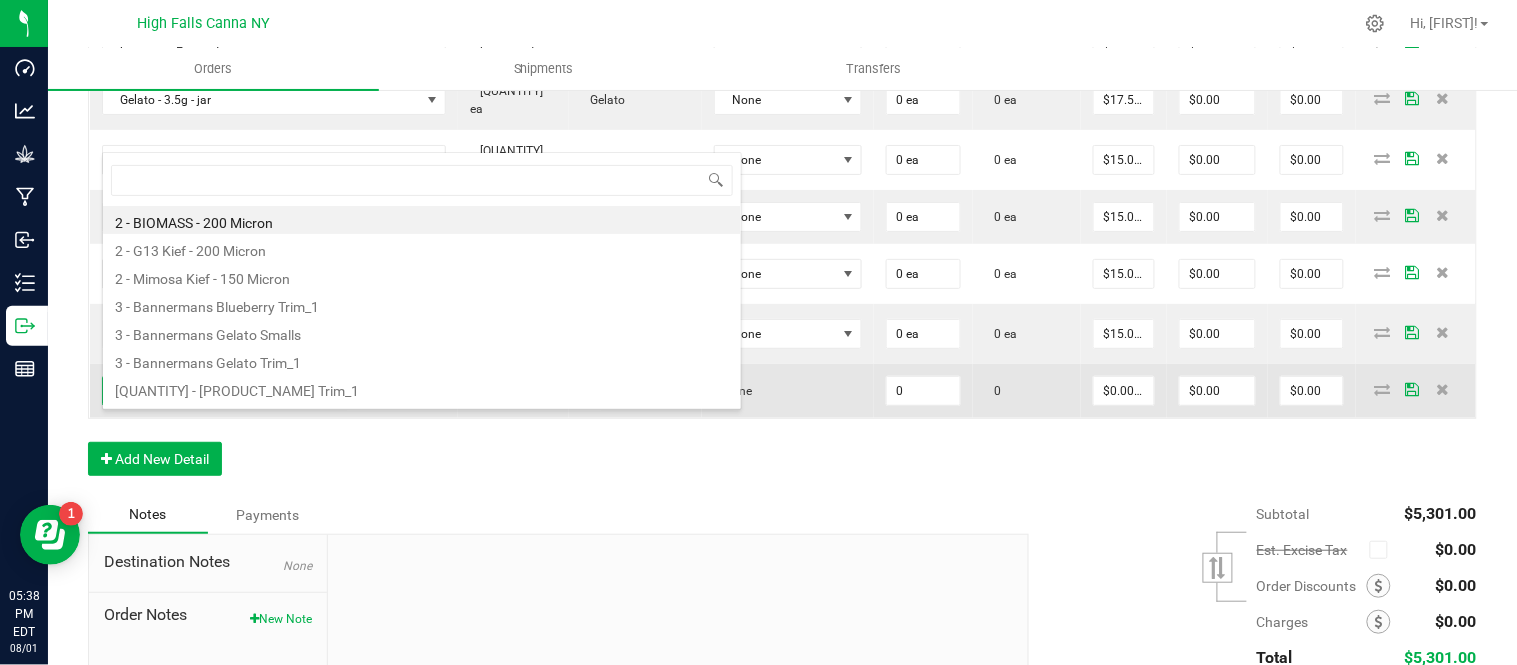 scroll, scrollTop: 99970, scrollLeft: 99767, axis: both 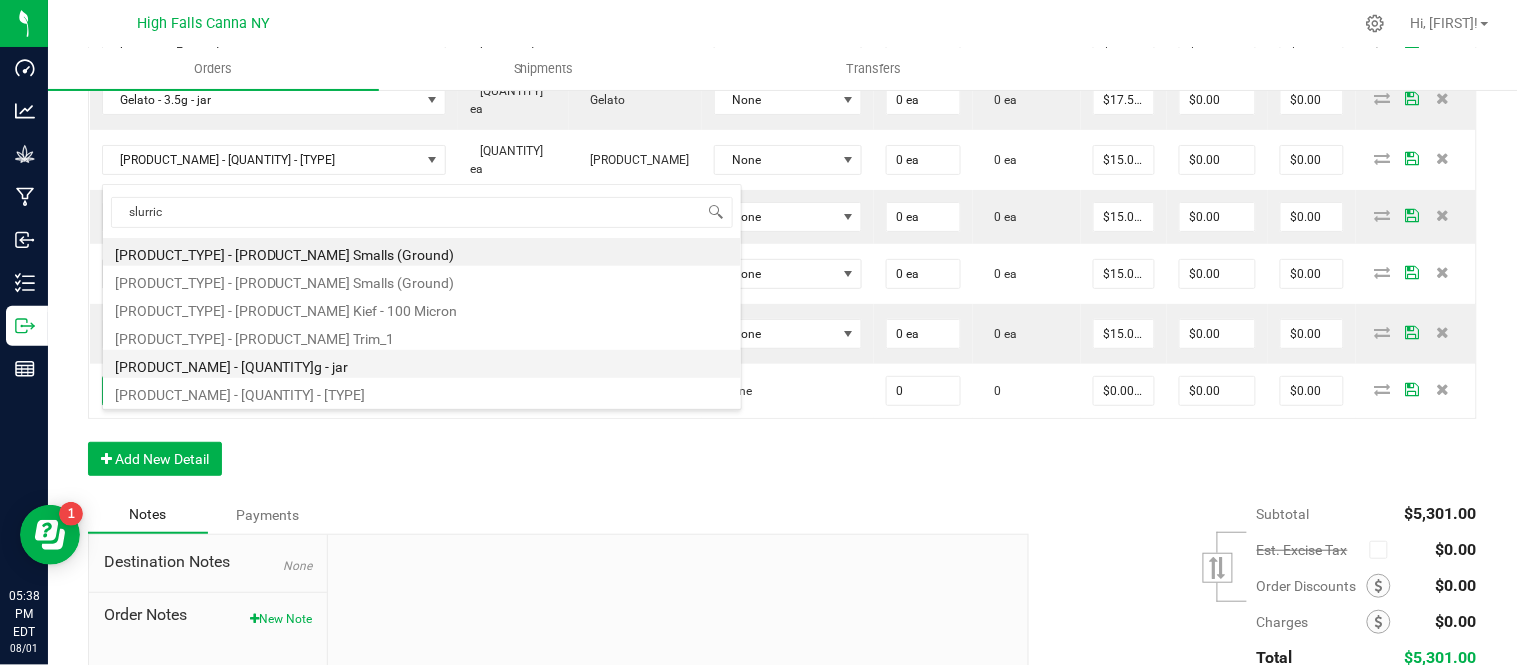 click on "[PRODUCT_NAME] - [QUANTITY]g - jar" at bounding box center (422, 364) 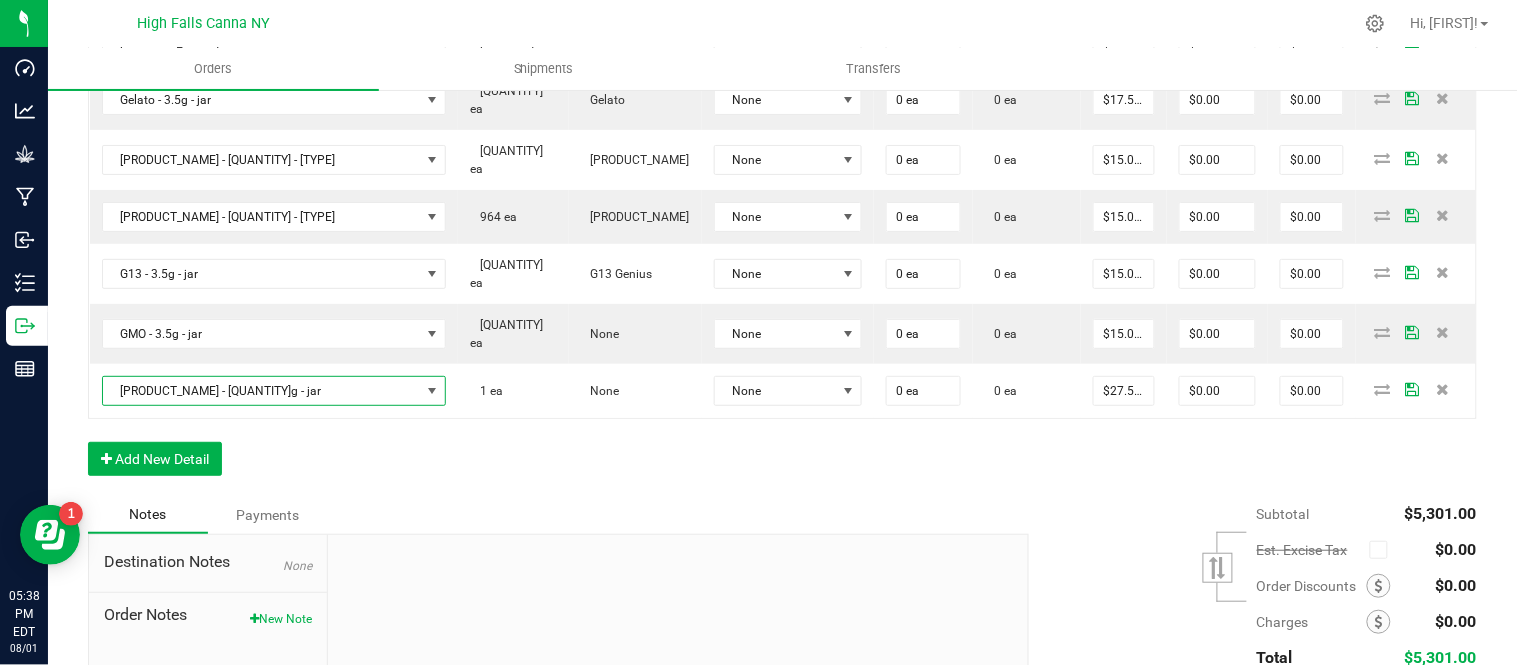 click on "Order Details Print All Labels Item Sellable Strain Lot Number Qty Ordered Qty Allocated Unit Price Line Discount Total Actions Bliss - 15ml - Tincture [QUANTITY] ea (LOT: [QUANTITY] ea) None HFBD101 12 ea 0 ea $15.00000 $0.00 $180.00 Chill - 15ml - Tincture [QUANTITY] ea (LOT: [QUANTITY] ea) None HFSC101 12 ea 0 ea $15.00000 $0.00 $180.00 Sleep - 15ml - Tincture [QUANTITY] ea (LOT: [QUANTITY] ea) None HFSD101 12 ea 0 ea $15.00000 $0.00 $180.00 Super Mobility - 15ml - Tincture [QUANTITY] ea (LOT: [QUANTITY] ea) None HFSM101 12 ea 0 ea $15.00000 $0.00 $180.00 Gelato - 3.5g - jar [QUANTITY] ea (LOT: [QUANTITY] ea) Gelato 24-F0011-4 24 ea 0 ea $15.00000 $0.00 $360.00 Headband 99 - 3.5g - jar [QUANTITY] ea (LOT: [QUANTITY] ea) Headband 99 24-F0039-1 24 ea 0 ea $15.00000 $0.00 $360.00 Killer Queen - 3.5g - jar [QUANTITY] ea (LOT: [QUANTITY] ea) Killer Queen 24-F0006-3 24 ea 0 ea $15.00000 $0.00 $360.00 G13 - 3.5g - jar [QUANTITY] ea (LOT: [QUANTITY] ea) G13 Genius 24-F0001-3 24 ea 0 ea $15.00000 $0.00 $360.00" at bounding box center (782, -455) 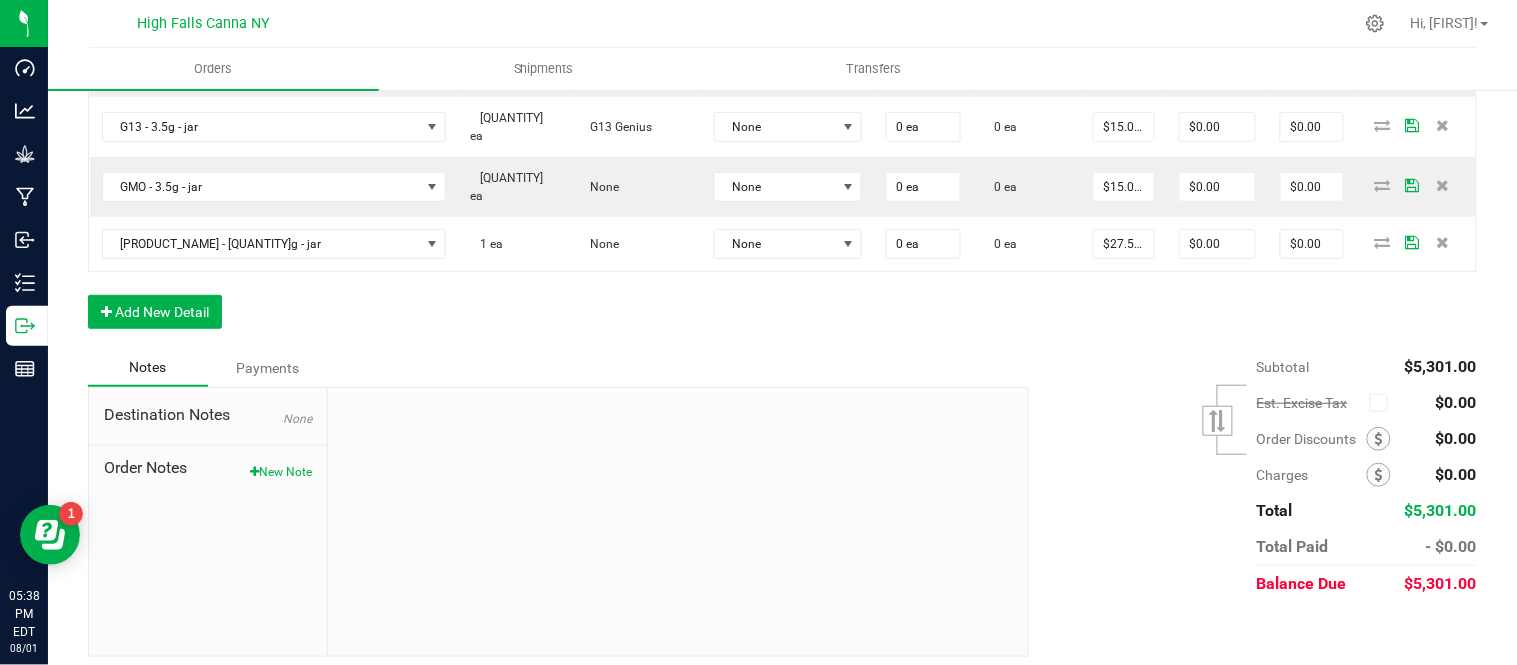 scroll, scrollTop: 2192, scrollLeft: 0, axis: vertical 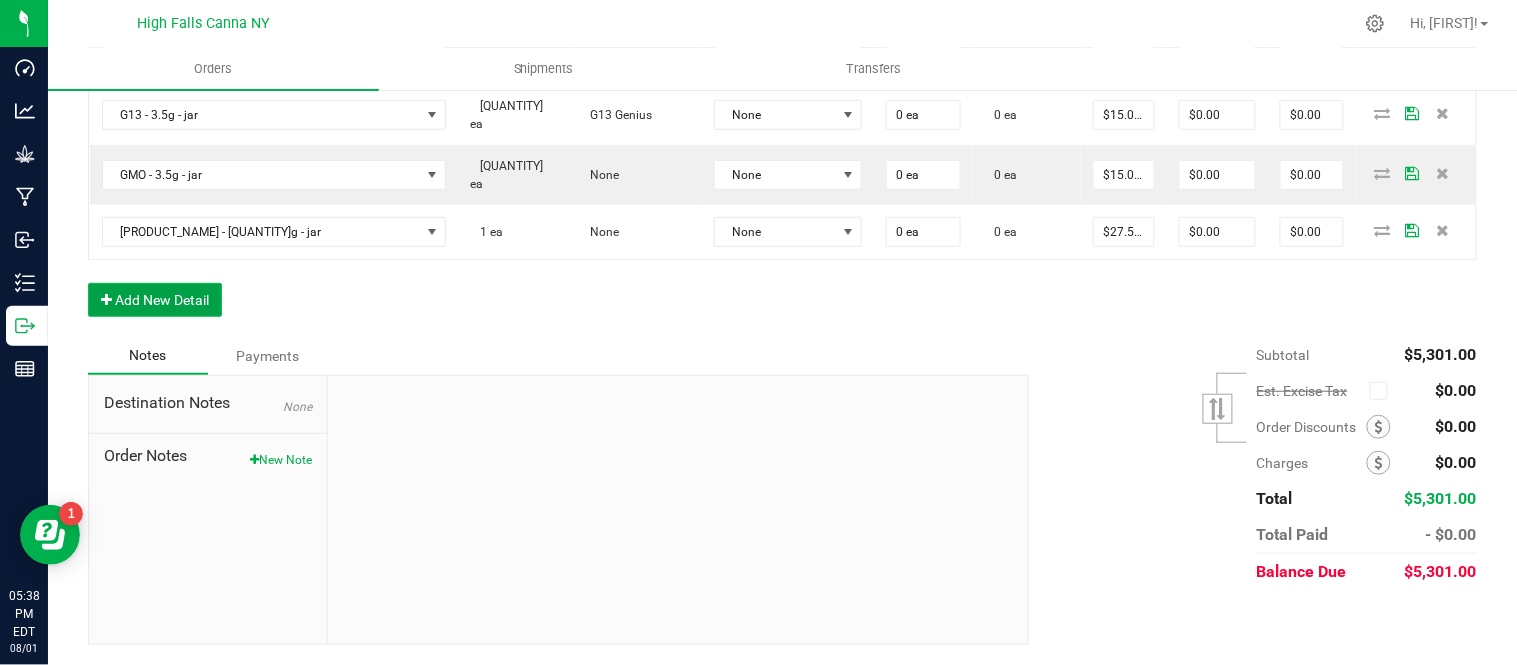 click on "Add New Detail" at bounding box center (155, 300) 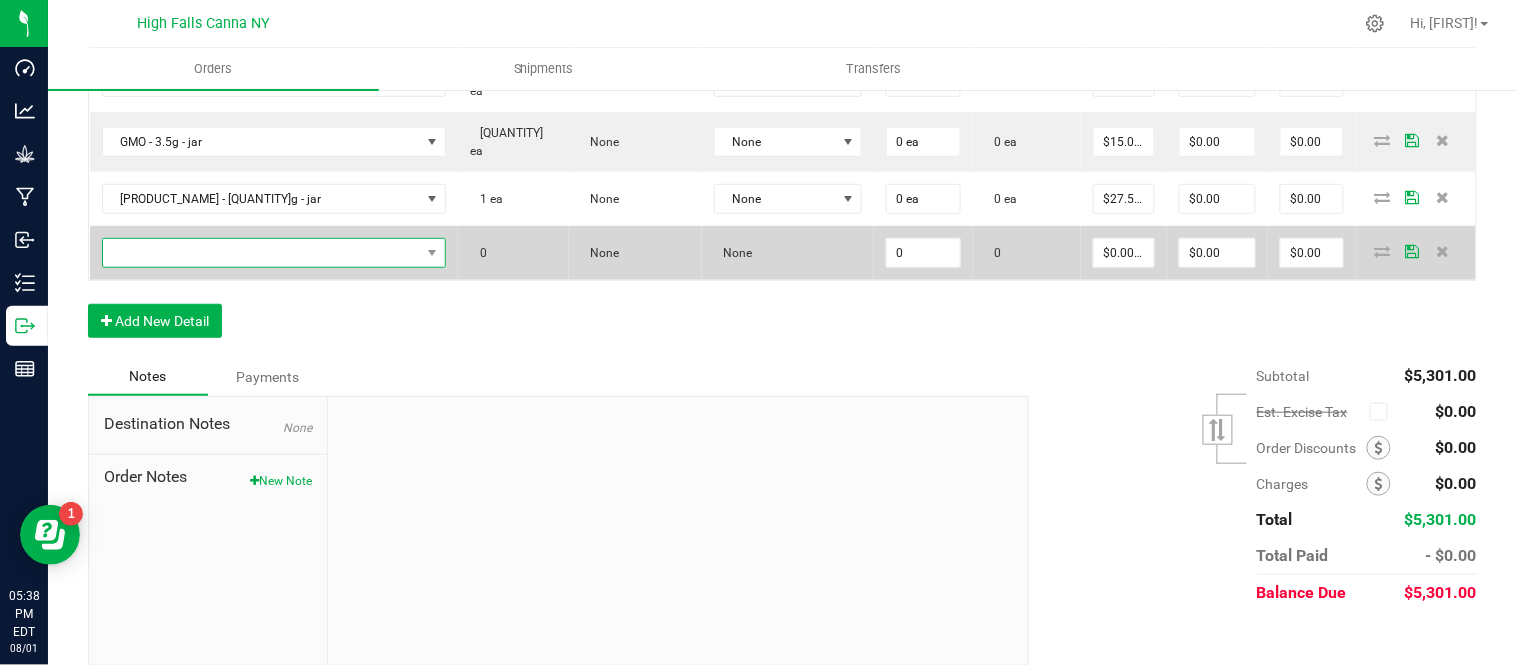 click at bounding box center [262, 253] 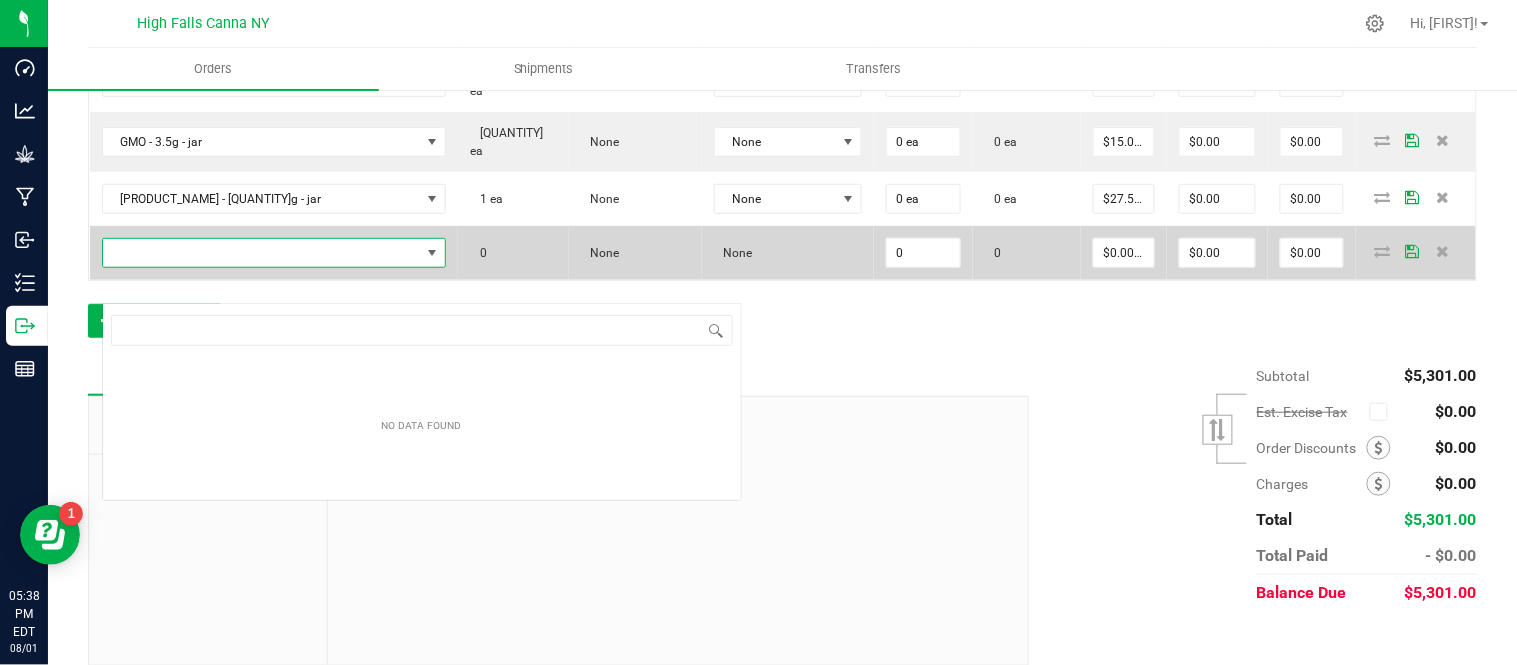 scroll, scrollTop: 99970, scrollLeft: 99767, axis: both 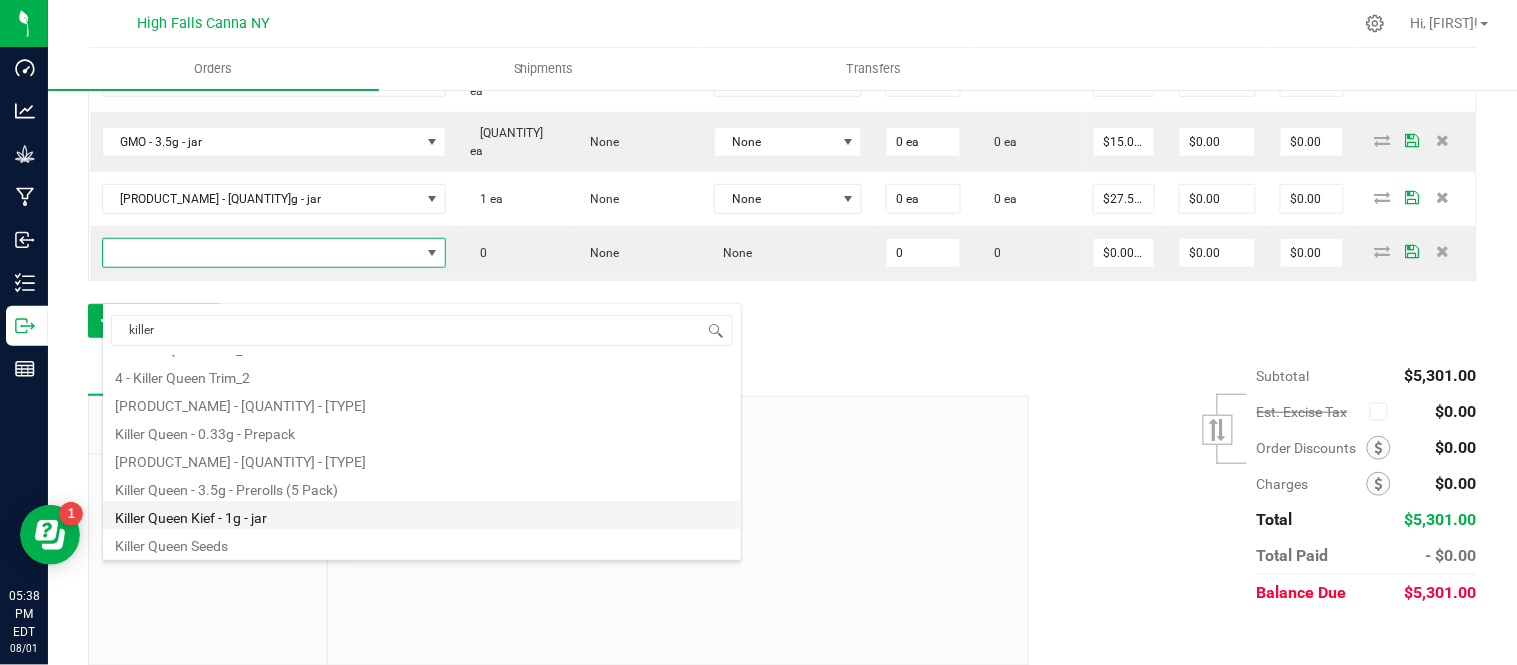 click on "Killer Queen Kief - 1g - jar" at bounding box center [422, 515] 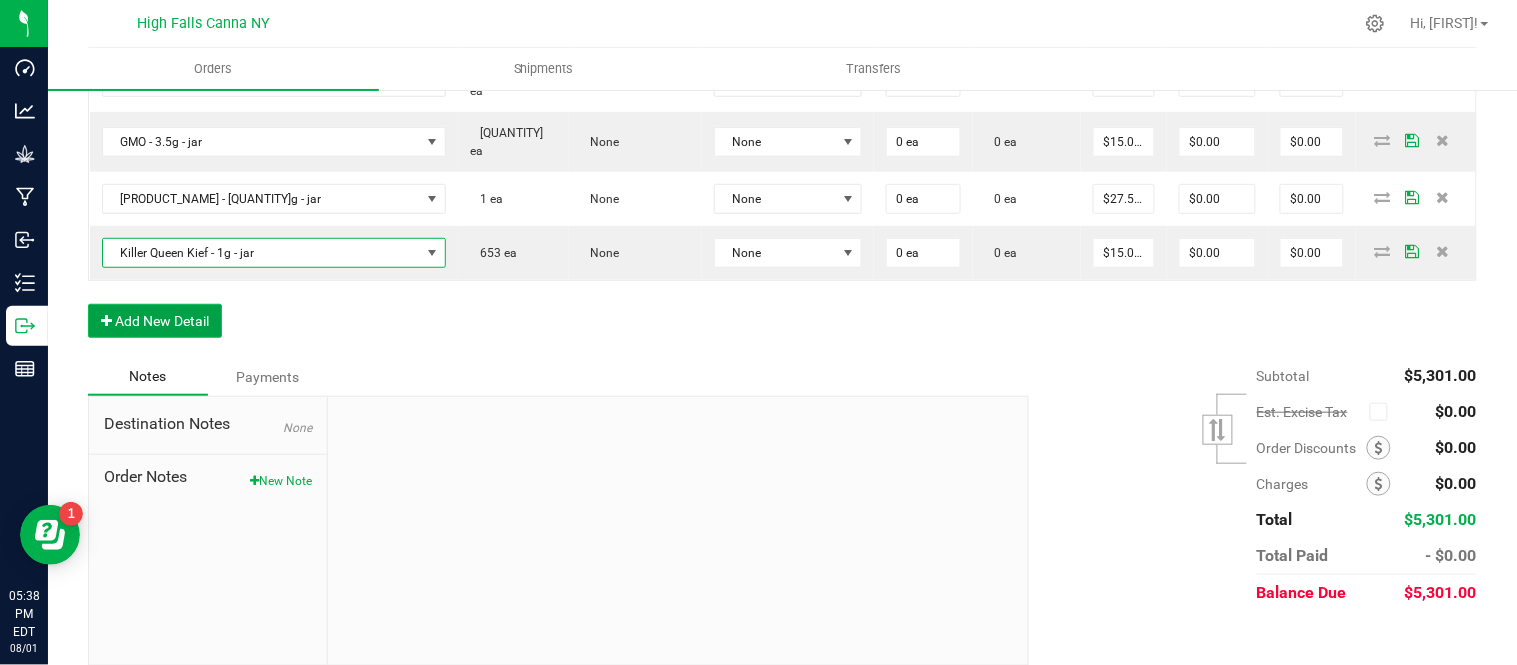 click on "Add New Detail" at bounding box center [155, 321] 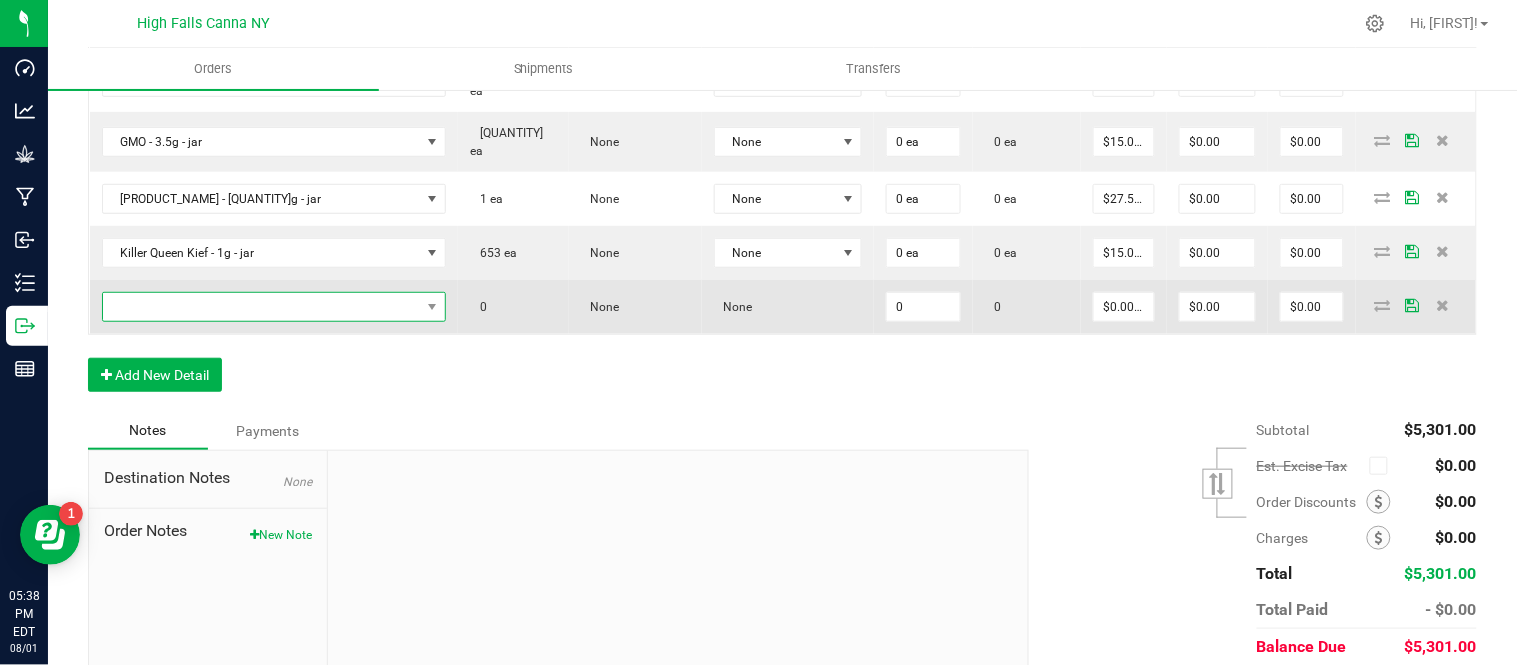 click at bounding box center [262, 307] 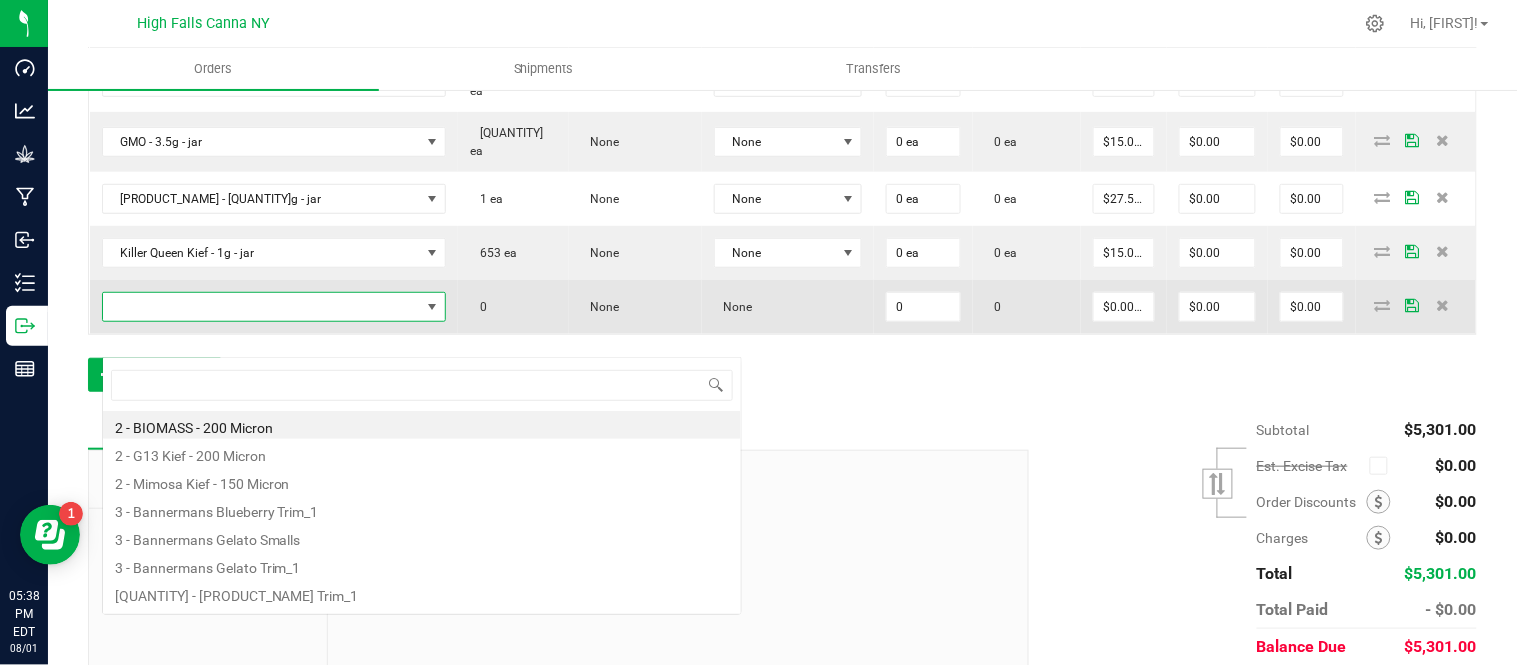 scroll, scrollTop: 99970, scrollLeft: 99767, axis: both 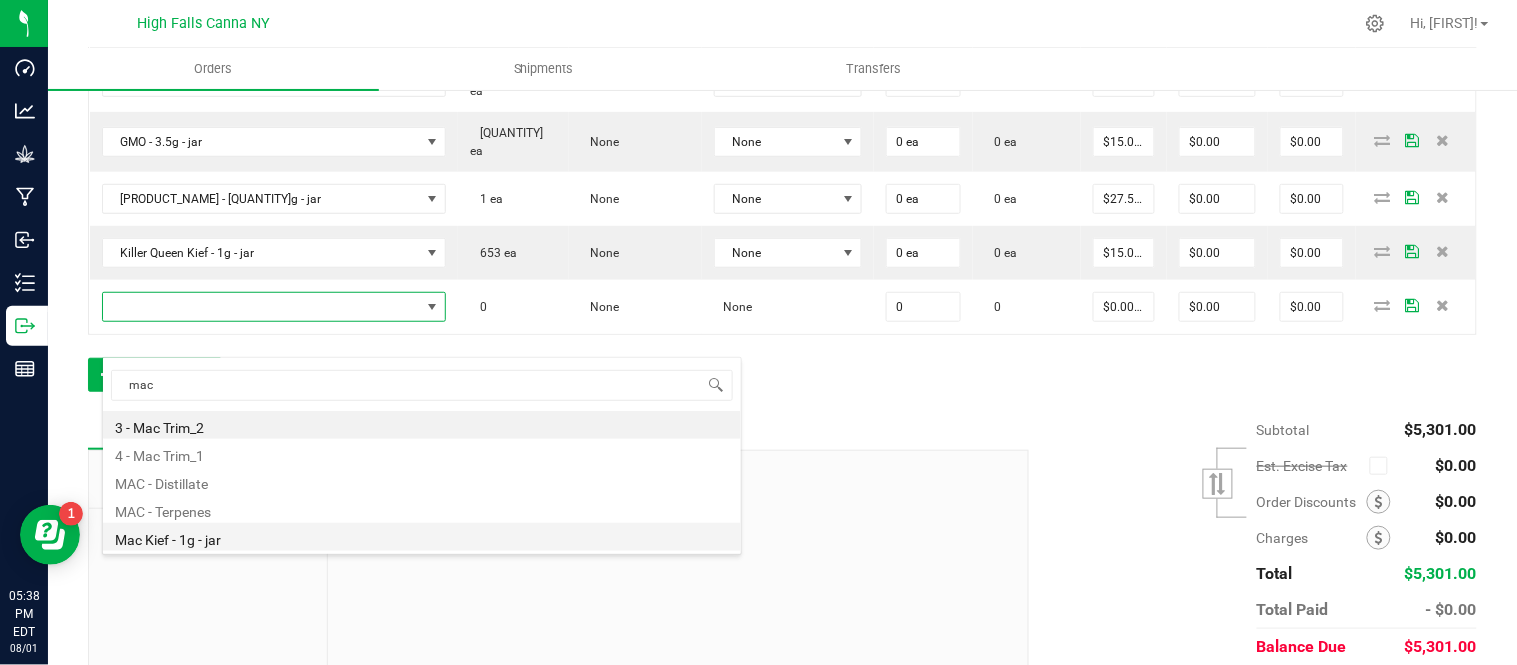 click on "Mac Kief - 1g - jar" at bounding box center [422, 537] 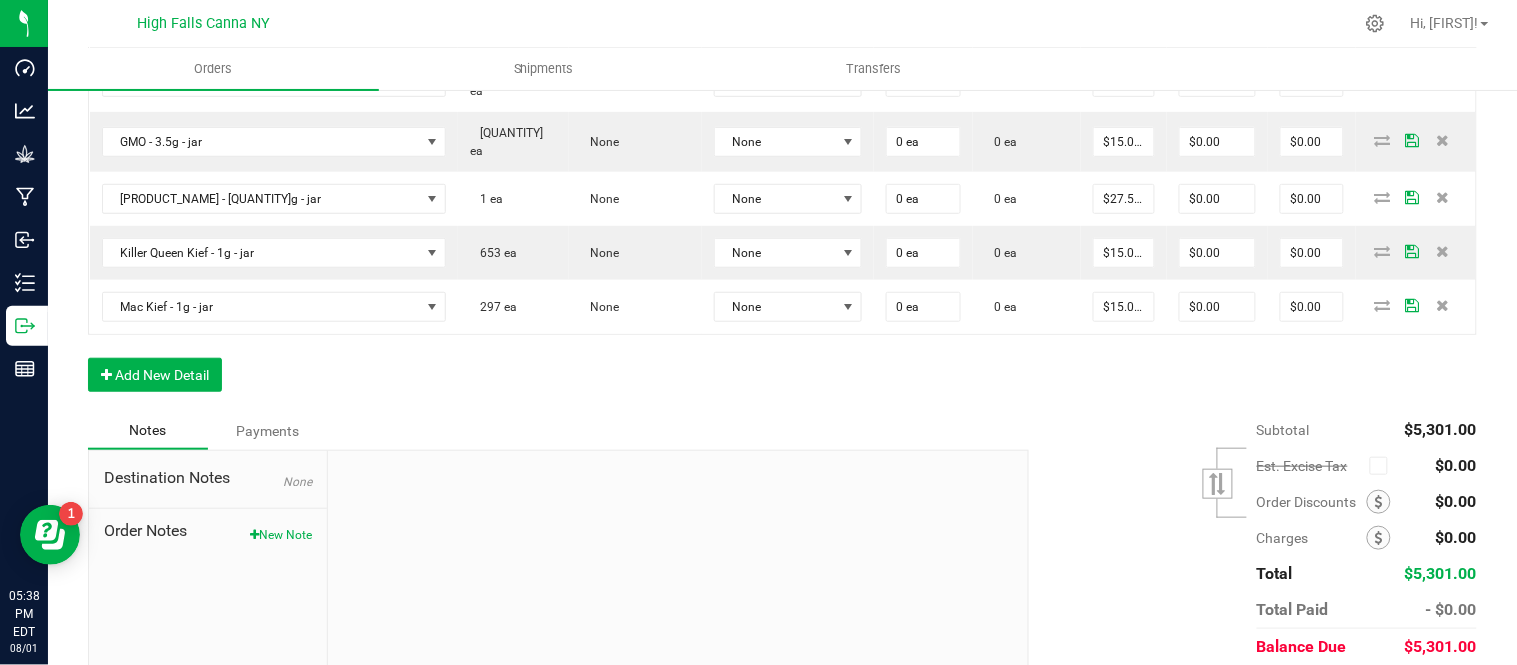 click on "Order Details Print All Labels Item Sellable Strain Lot Number Qty Ordered Qty Allocated Unit Price Line Discount Total Actions Bliss - 15ml - Tincture [QUANTITY] ea (LOT: [QUANTITY] ea) None HFBD101 12 ea 0 ea $15.00000 $0.00 $180.00 Chill - 15ml - Tincture [QUANTITY] ea (LOT: [QUANTITY] ea) None HFSC101 12 ea 0 ea $15.00000 $0.00 $180.00 Sleep - 15ml - Tincture [QUANTITY] ea (LOT: [QUANTITY] ea) None HFSD101 12 ea 0 ea $15.00000 $0.00 $180.00 Super Mobility - 15ml - Tincture [QUANTITY] ea (LOT: [QUANTITY] ea) None HFSM101 12 ea 0 ea $15.00000 $0.00 $180.00 Gelato - 3.5g - jar [QUANTITY] ea (LOT: [QUANTITY] ea) Gelato 24-F0011-4 24 ea 0 ea $15.00000 $0.00 $360.00 Headband 99 - 3.5g - jar [QUANTITY] ea (LOT: [QUANTITY] ea) Headband 99 24-F0039-1 24 ea 0 ea $15.00000 $0.00 $360.00 Killer Queen - 3.5g - jar [QUANTITY] ea (LOT: [QUANTITY] ea) Killer Queen 24-F0006-3 24 ea 0 ea $15.00000 $0.00 $360.00 G13 - 3.5g - jar [QUANTITY] ea (LOT: [QUANTITY] ea) G13 Genius 24-F0001-3 24 ea 0 ea $15.00000 $0.00 $360.00" at bounding box center [782, -593] 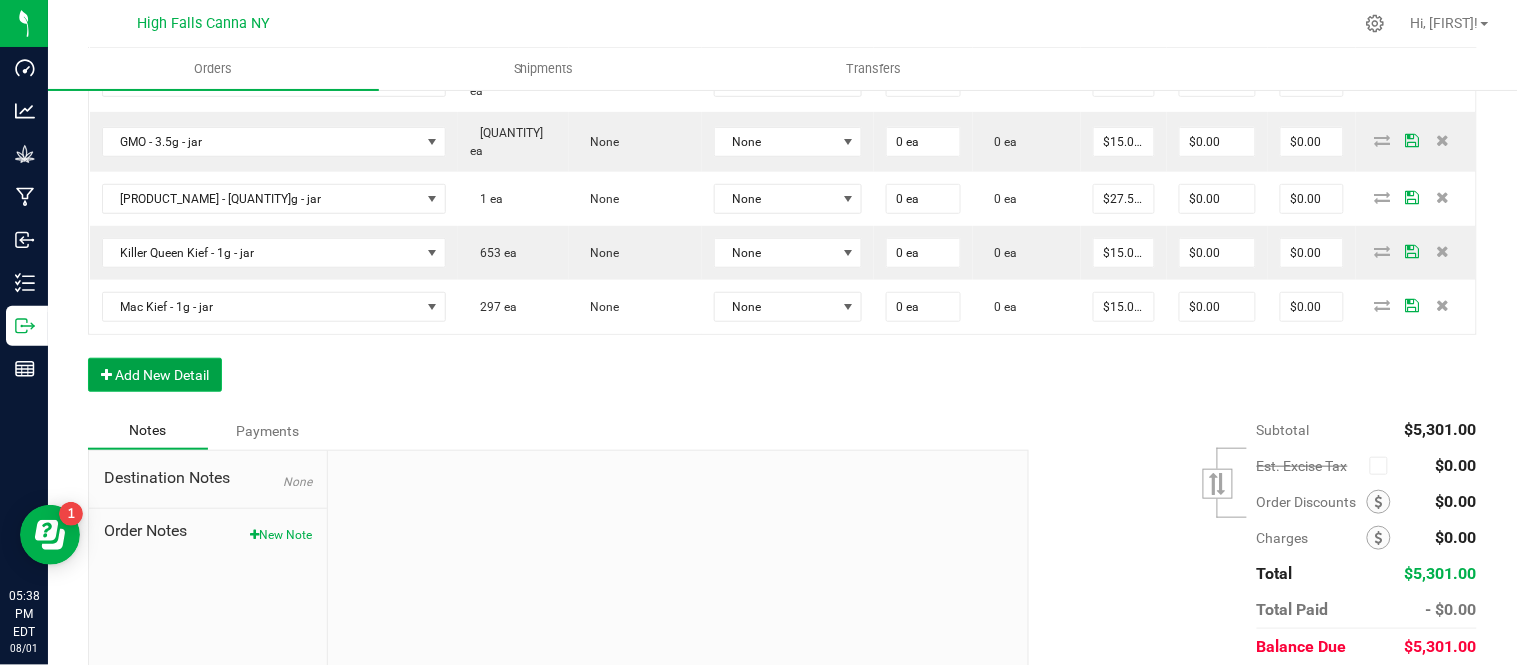 click on "Add New Detail" at bounding box center (155, 375) 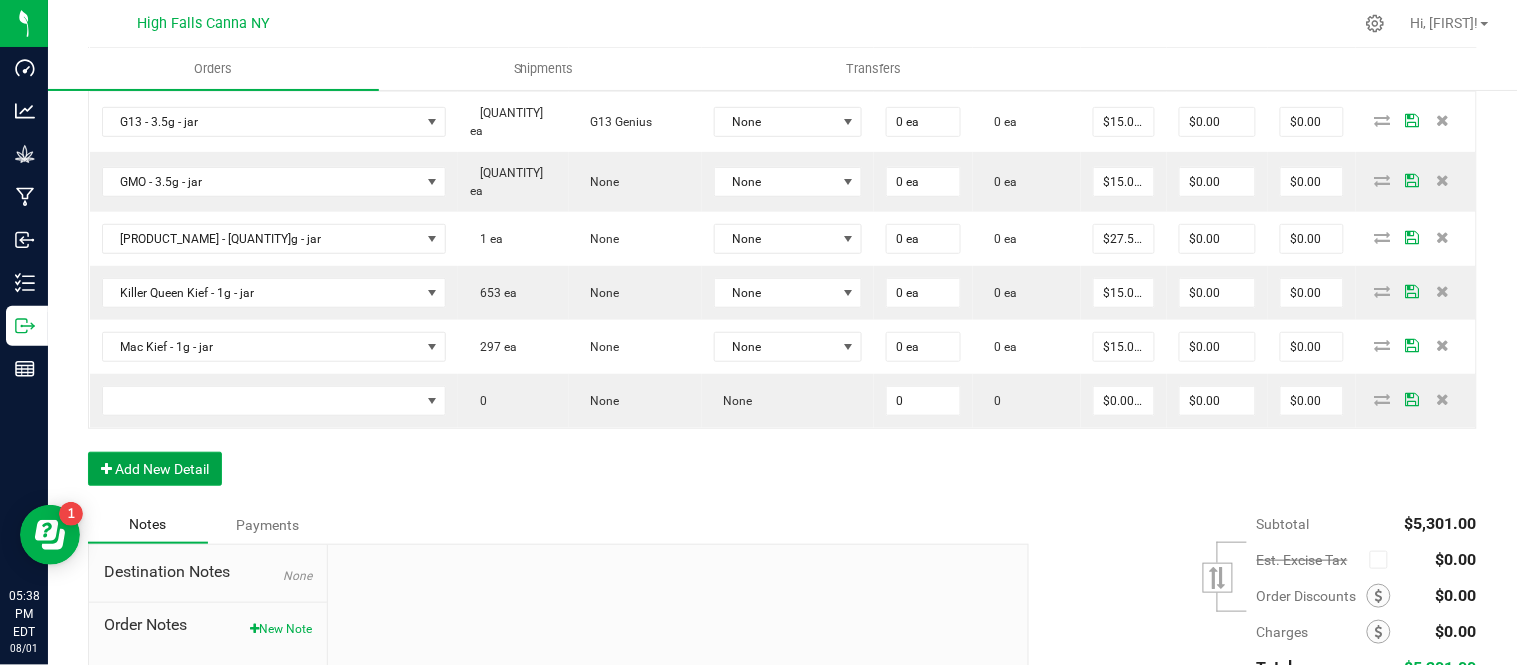 scroll, scrollTop: 2192, scrollLeft: 0, axis: vertical 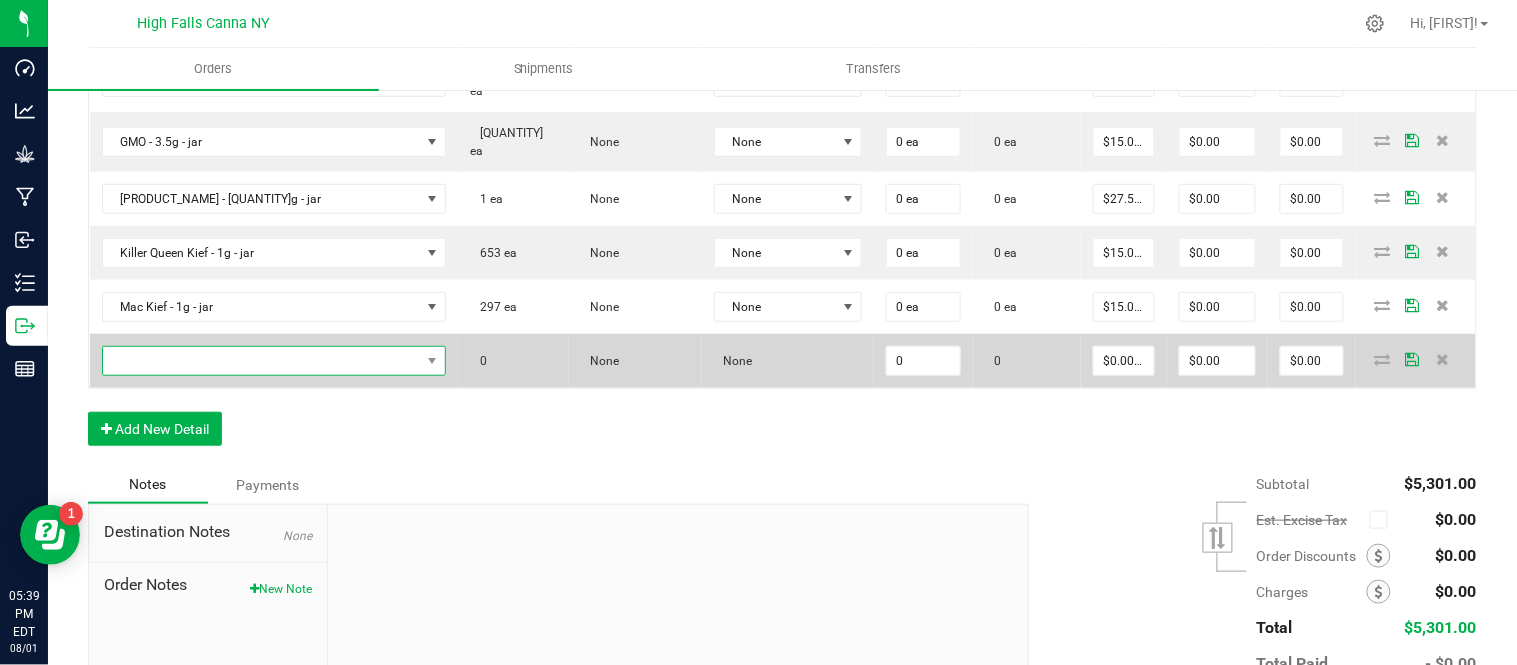 click at bounding box center [262, 361] 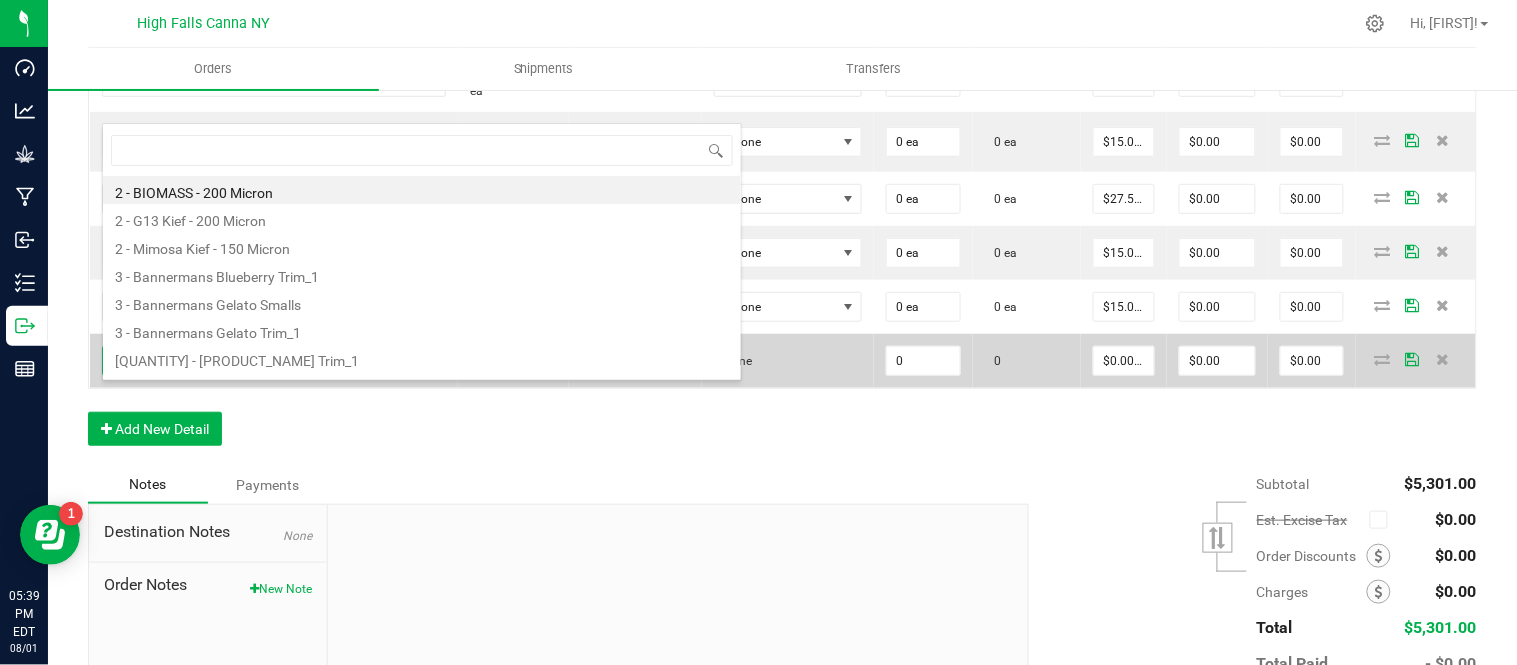 scroll, scrollTop: 99970, scrollLeft: 99767, axis: both 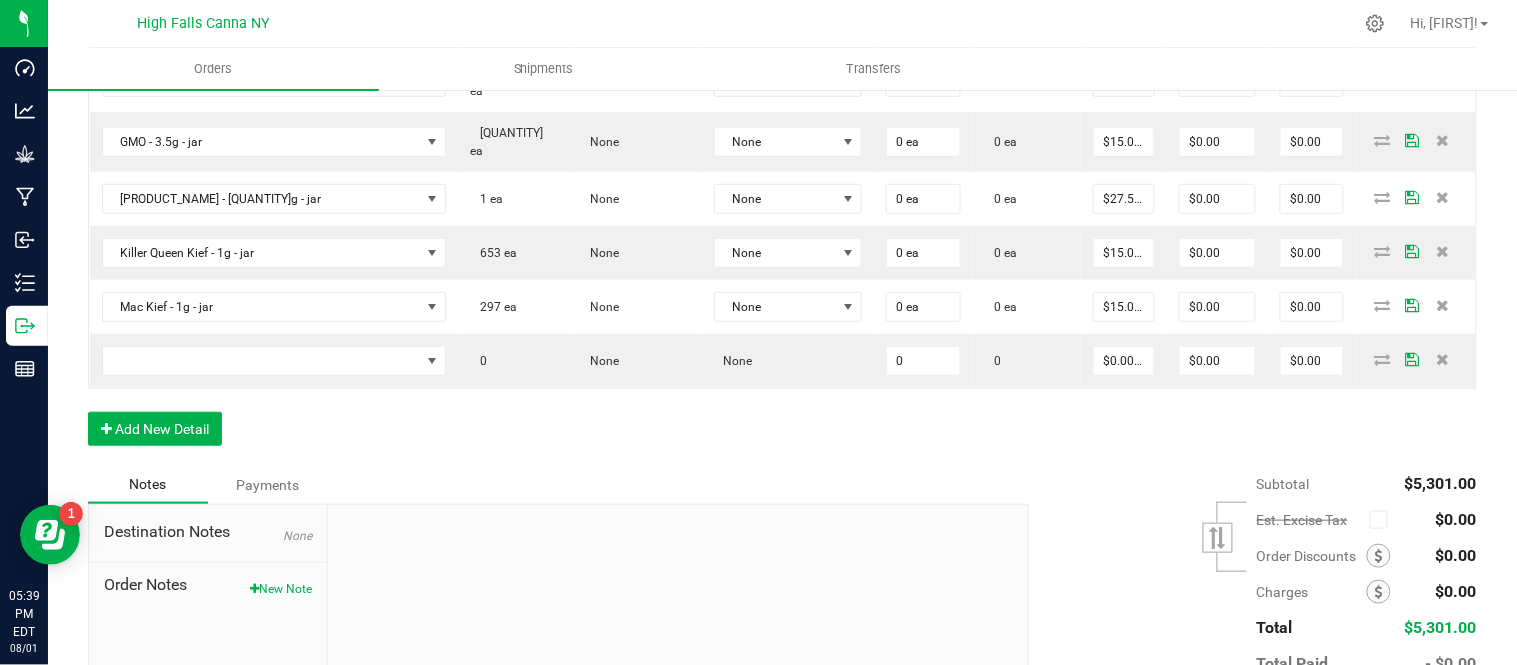 click on "Notes
Payments" at bounding box center (551, 485) 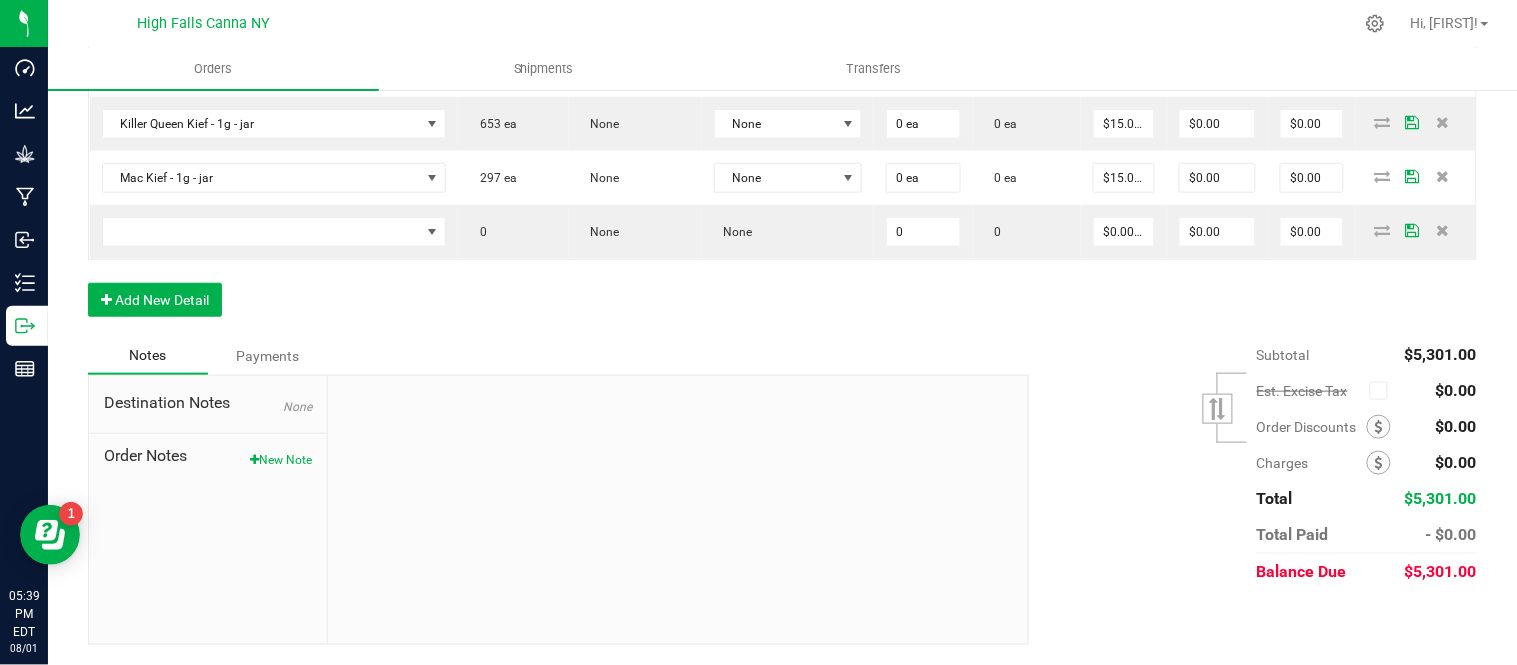 scroll, scrollTop: 2355, scrollLeft: 0, axis: vertical 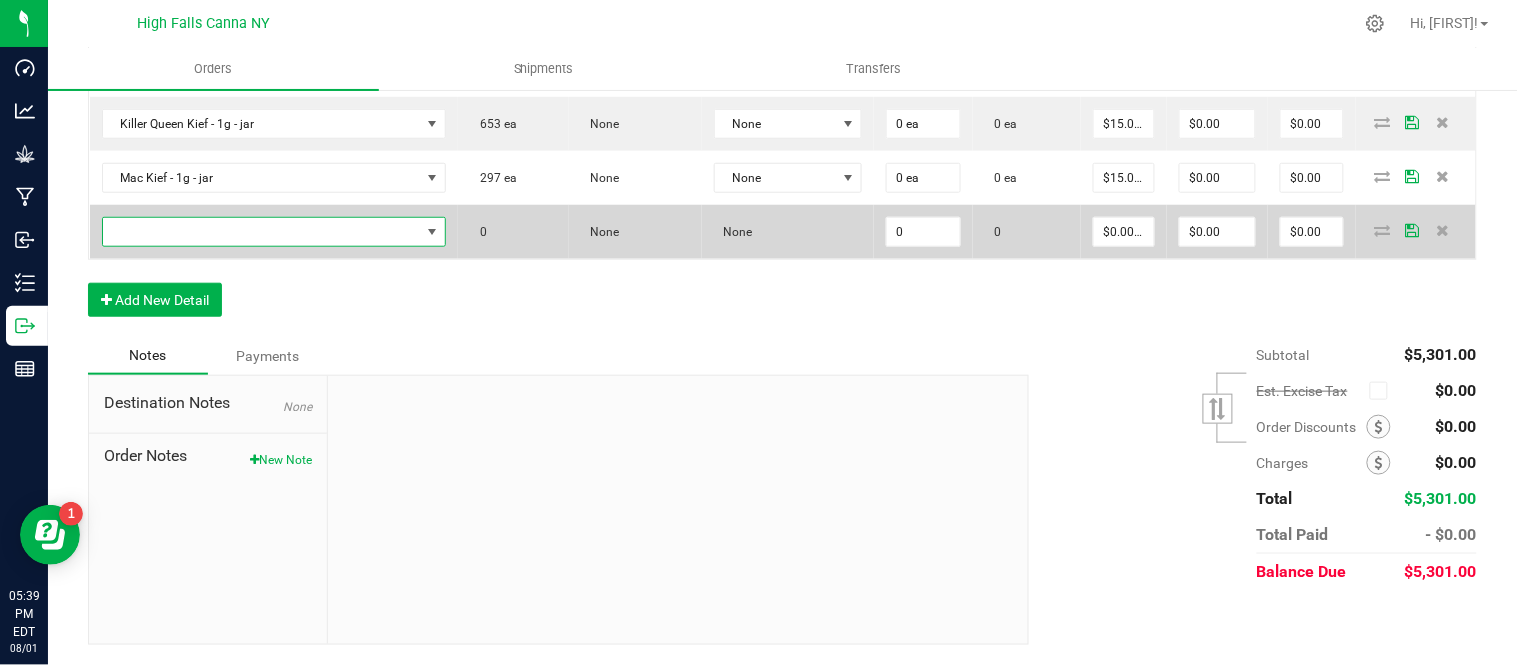 click at bounding box center [262, 232] 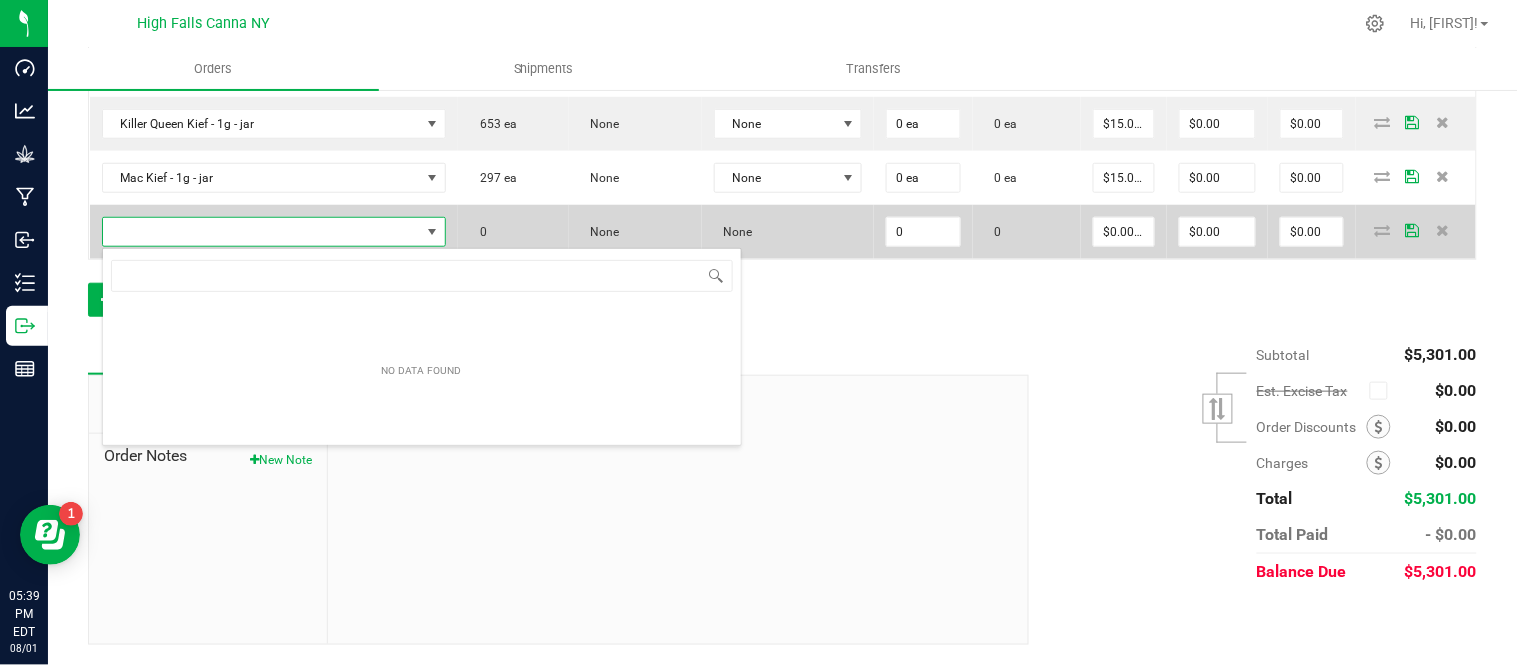 scroll, scrollTop: 99970, scrollLeft: 99767, axis: both 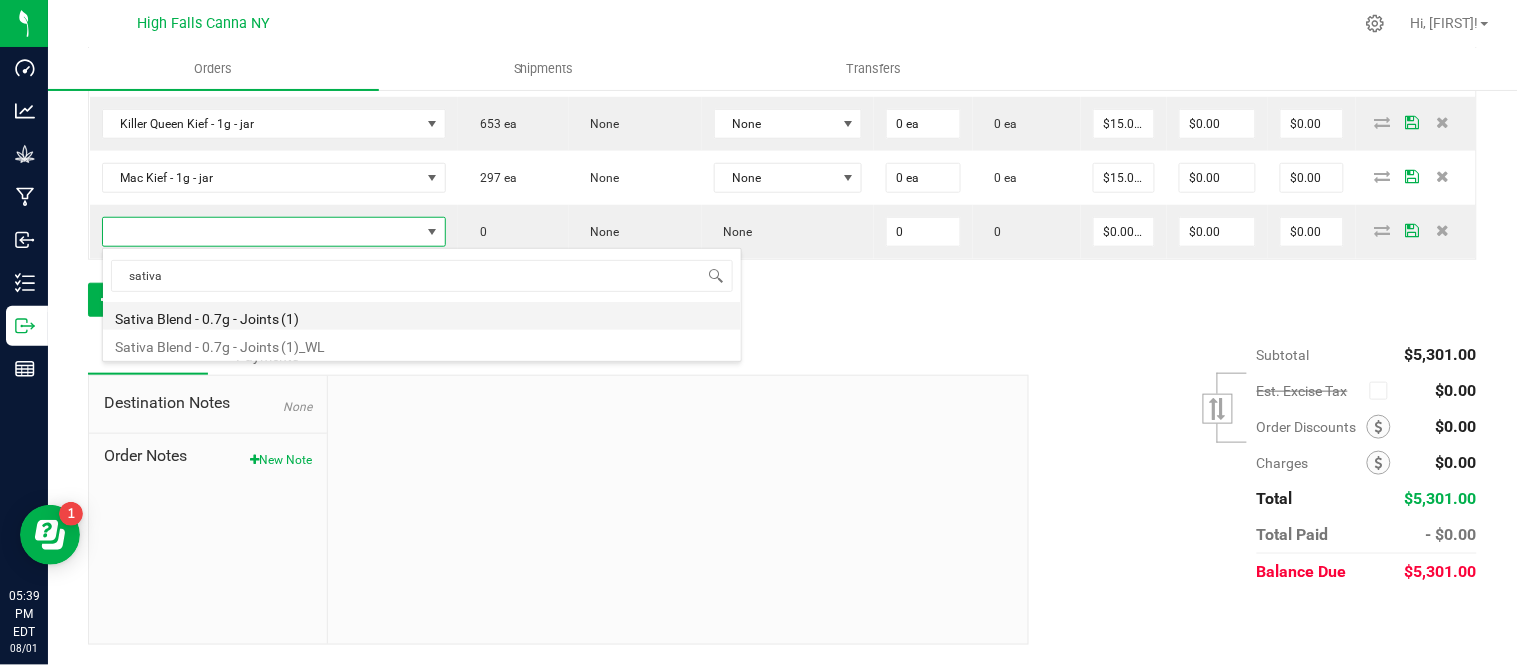 click on "Sativa Blend - 0.7g - Joints (1)" at bounding box center (422, 316) 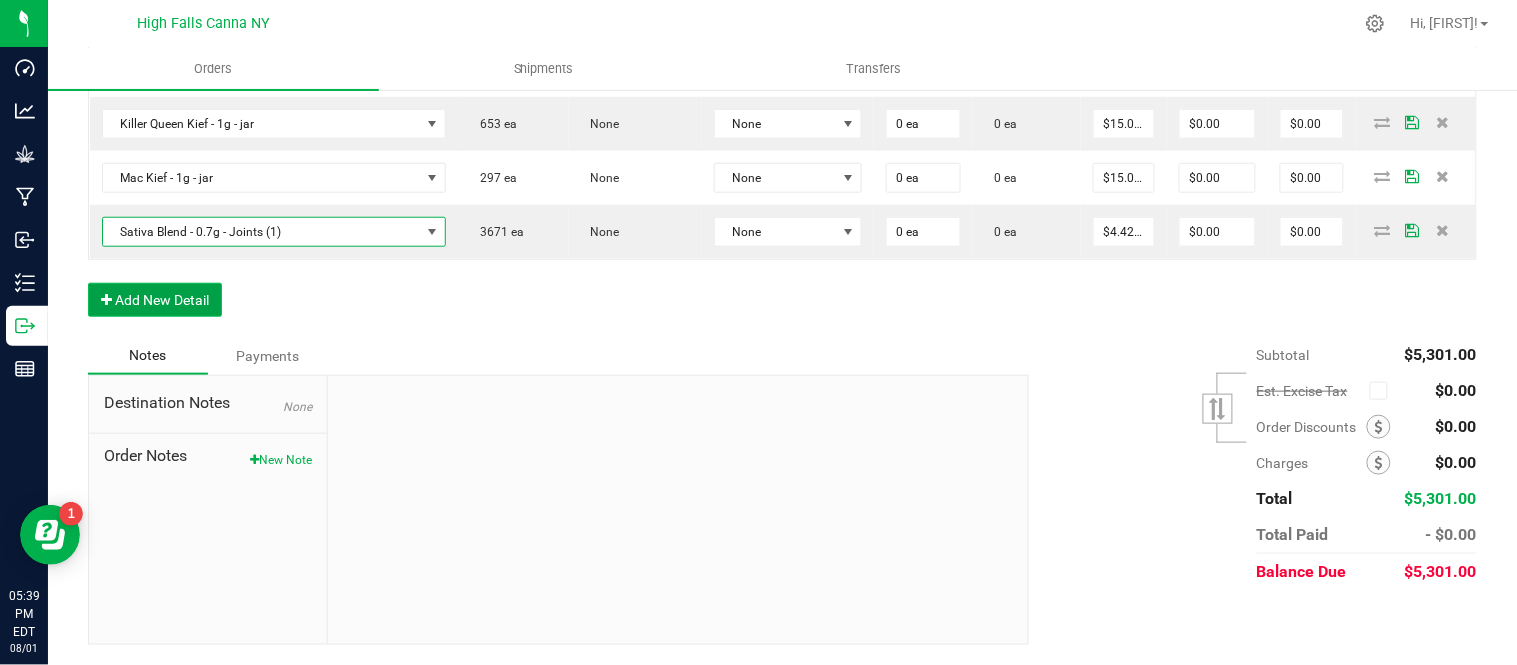 click on "Add New Detail" at bounding box center [155, 300] 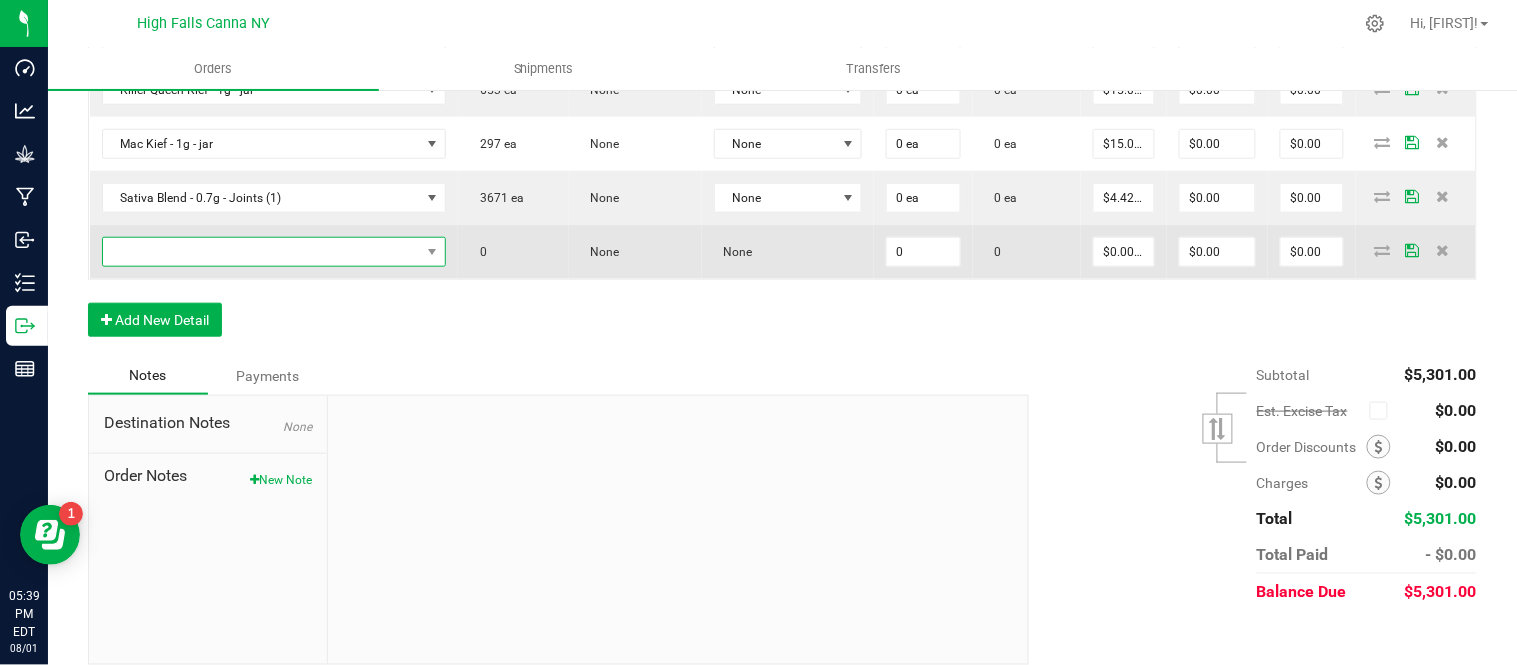 click at bounding box center (262, 252) 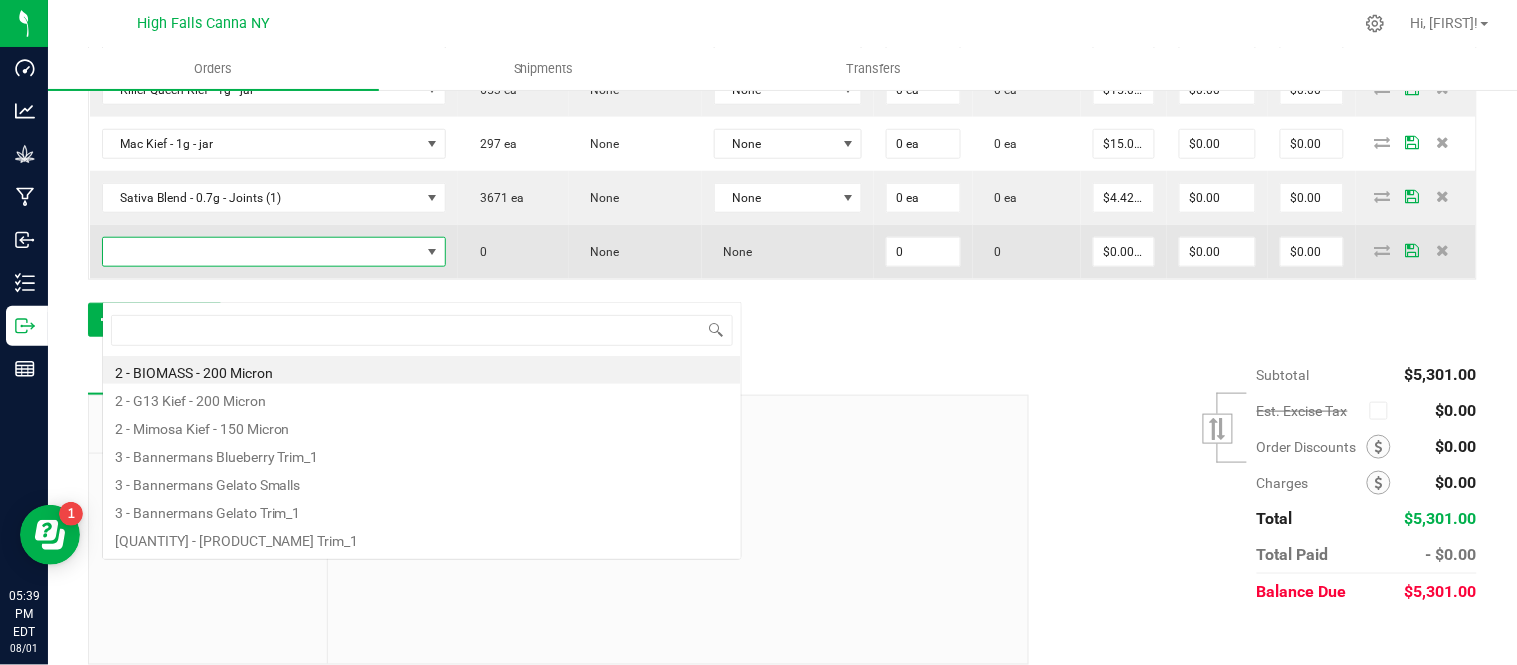 scroll, scrollTop: 99970, scrollLeft: 99767, axis: both 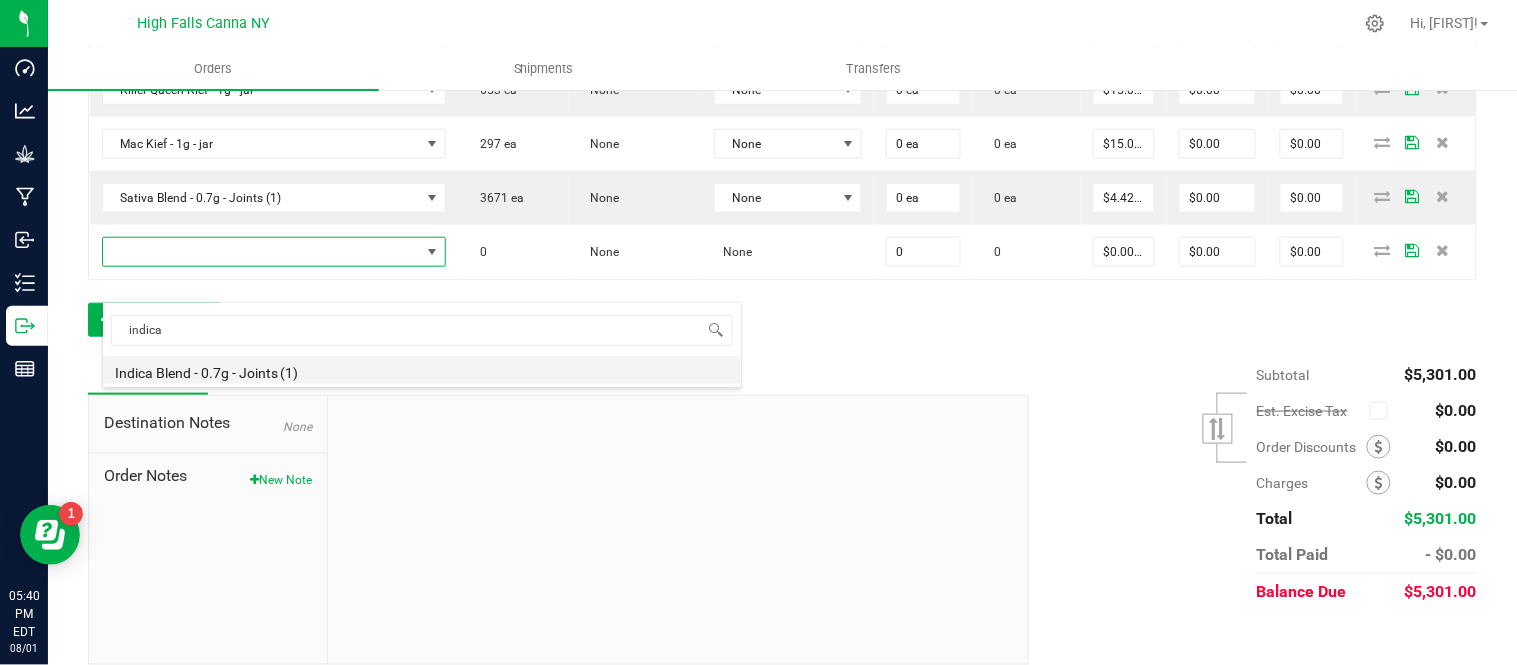click on "Indica Blend - 0.7g - Joints (1)" at bounding box center [422, 370] 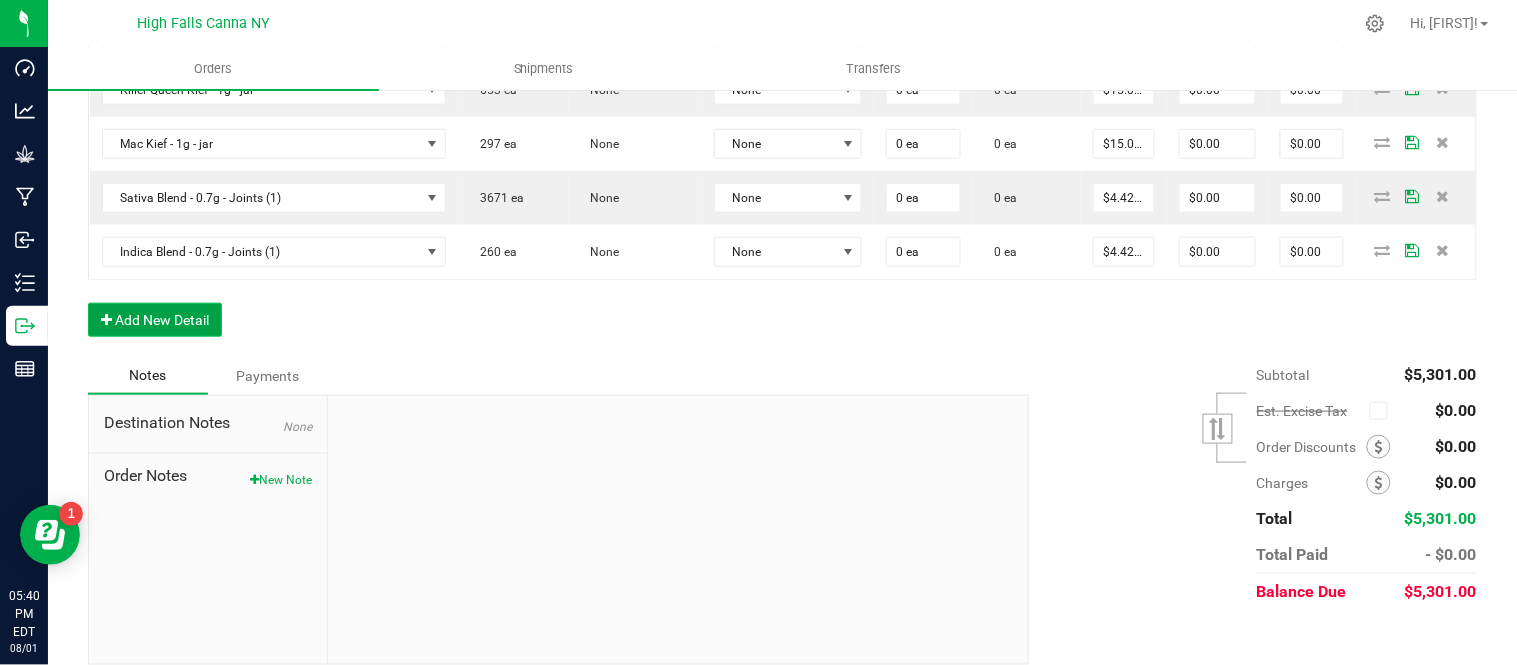 click on "Add New Detail" at bounding box center (155, 320) 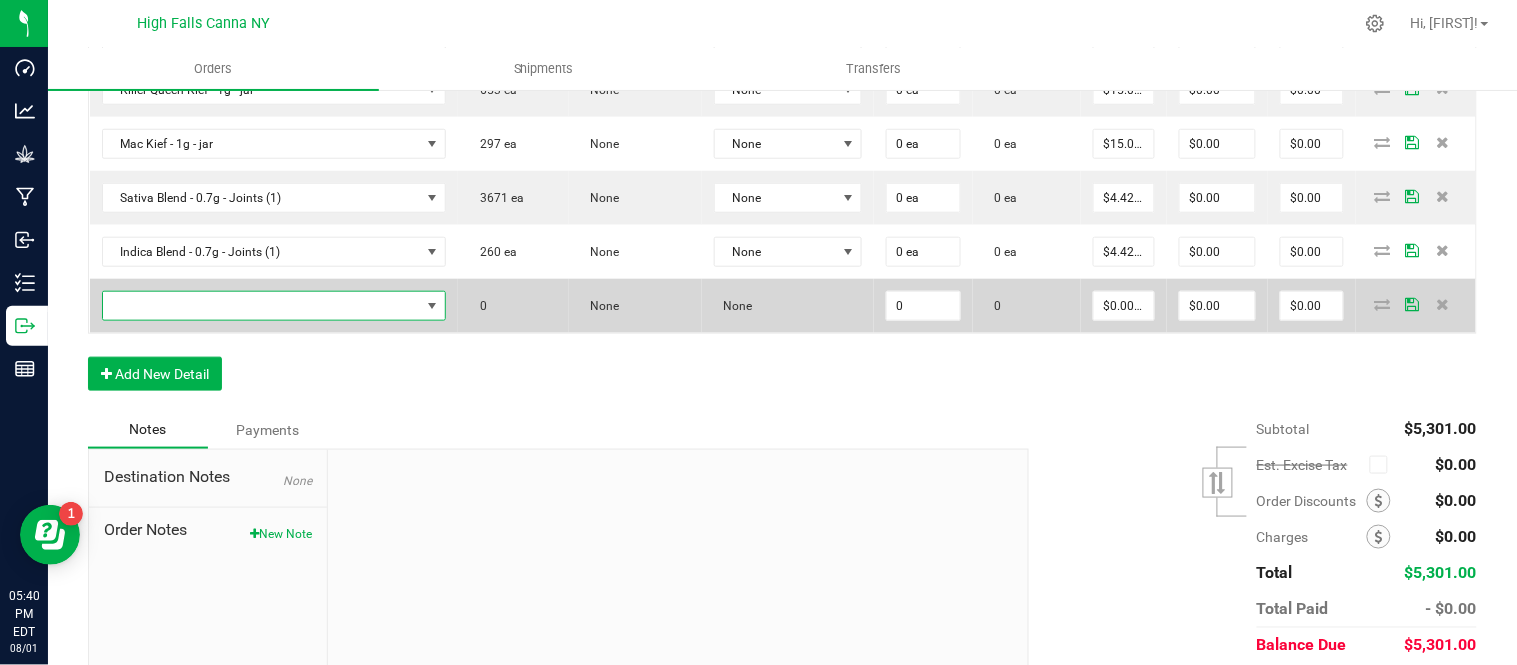 click at bounding box center (262, 306) 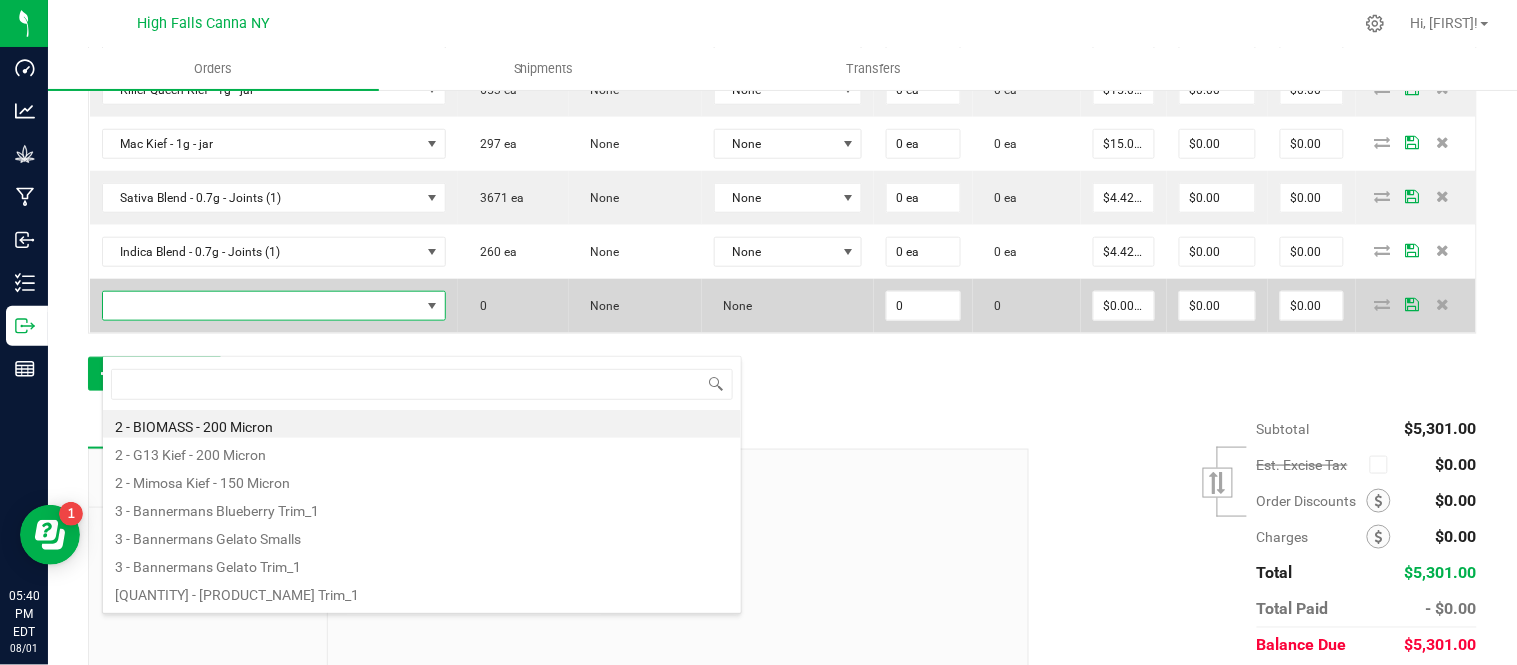 scroll, scrollTop: 99970, scrollLeft: 99767, axis: both 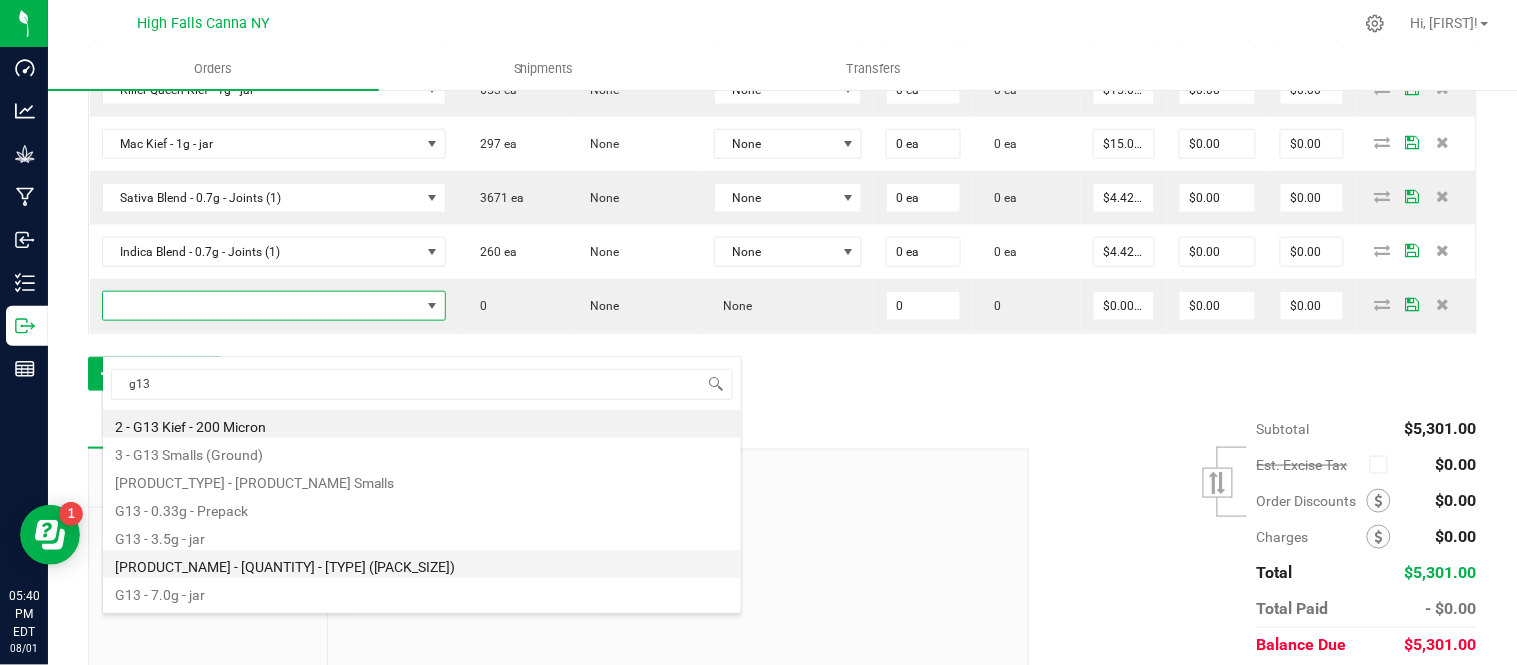 click on "[PRODUCT_NAME] - [QUANTITY] - [TYPE] ([PACK_SIZE])" at bounding box center (422, 564) 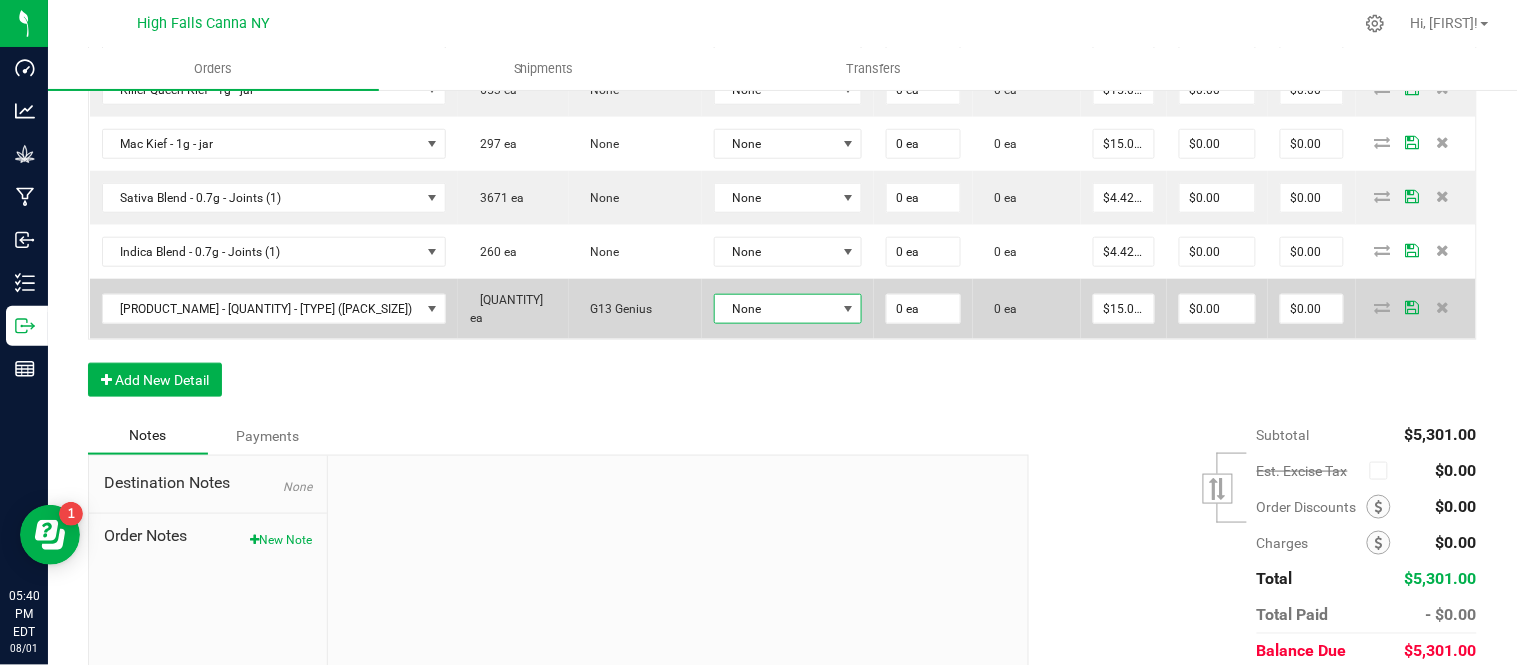 click on "None" at bounding box center (776, 309) 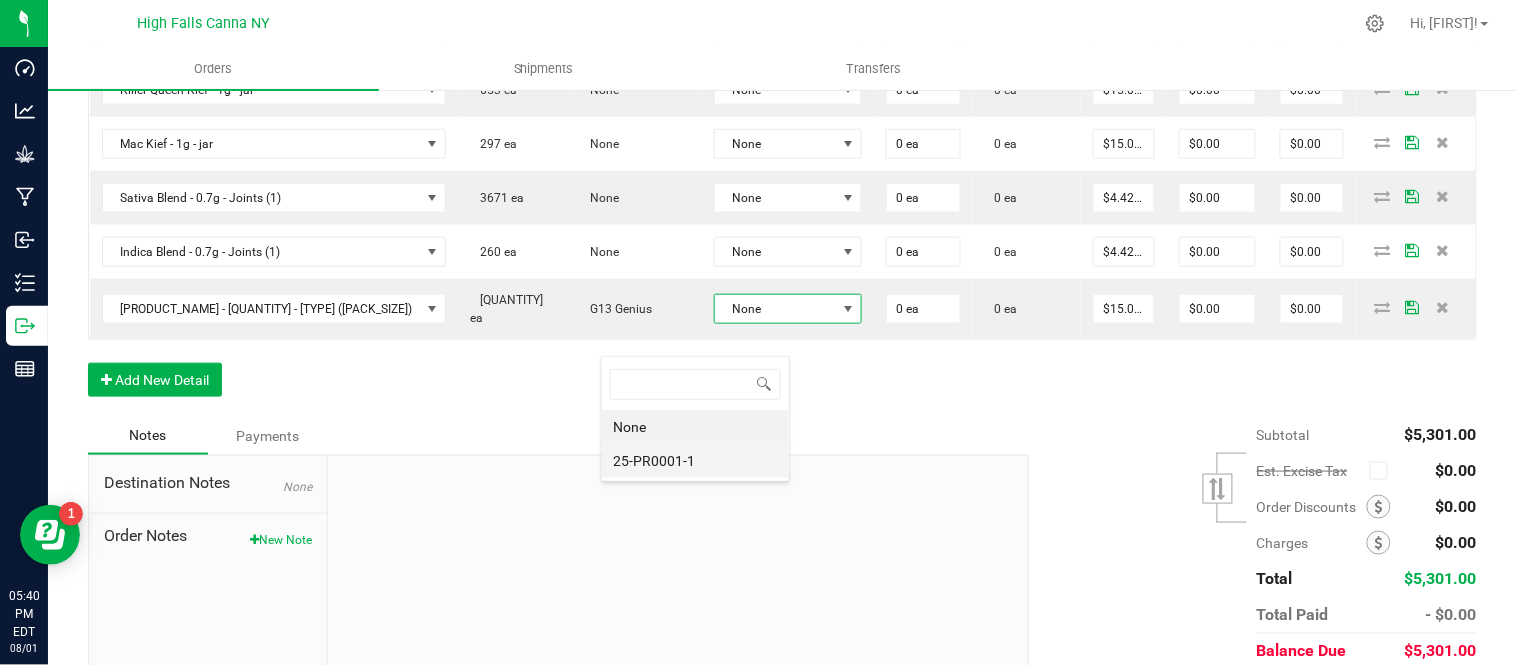 scroll, scrollTop: 99970, scrollLeft: 99872, axis: both 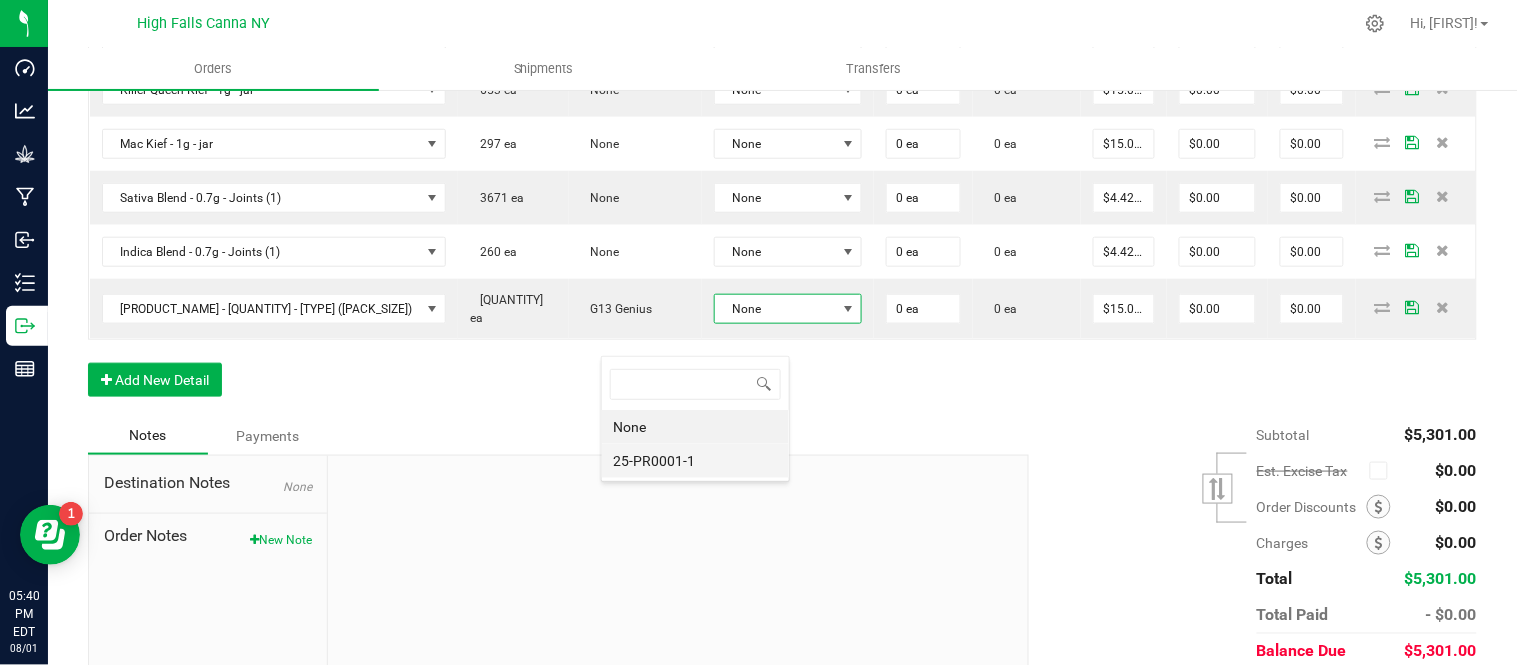 click on "25-PR0001-1" at bounding box center [695, 461] 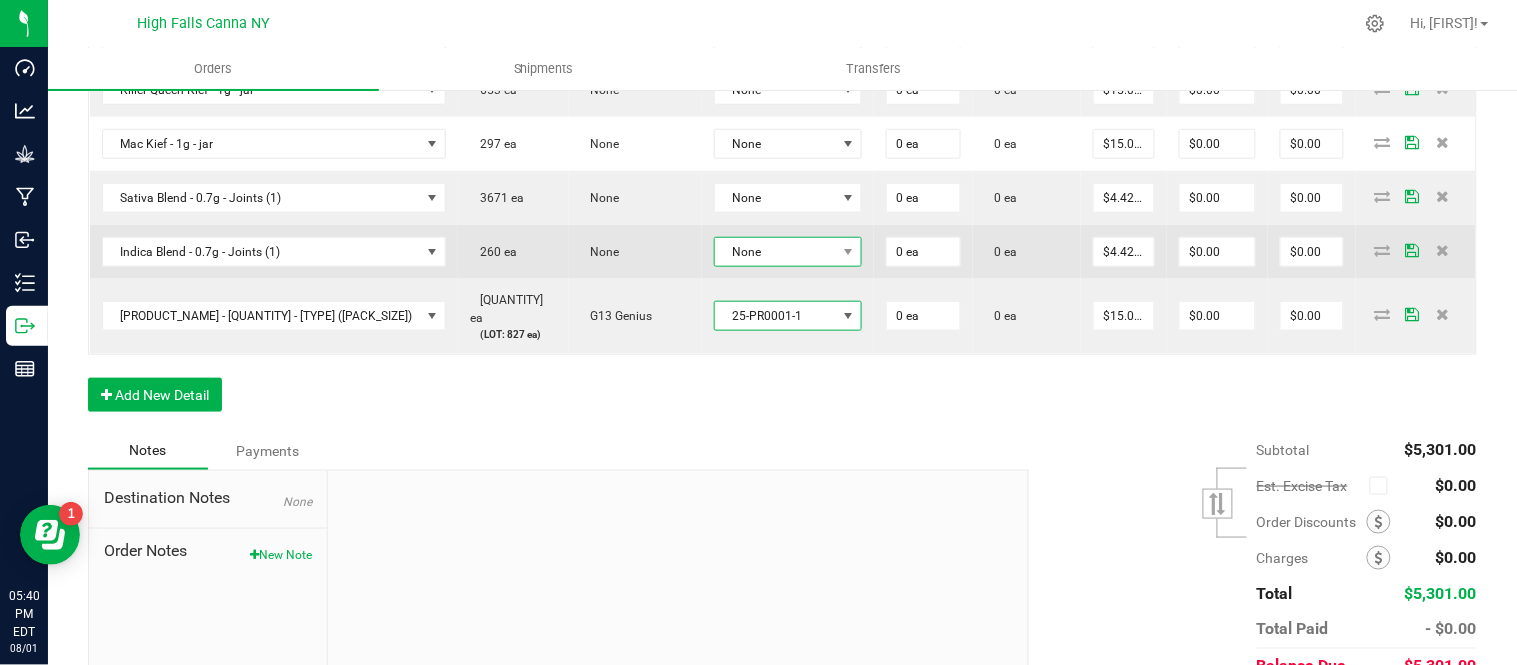 click on "None" at bounding box center [776, 252] 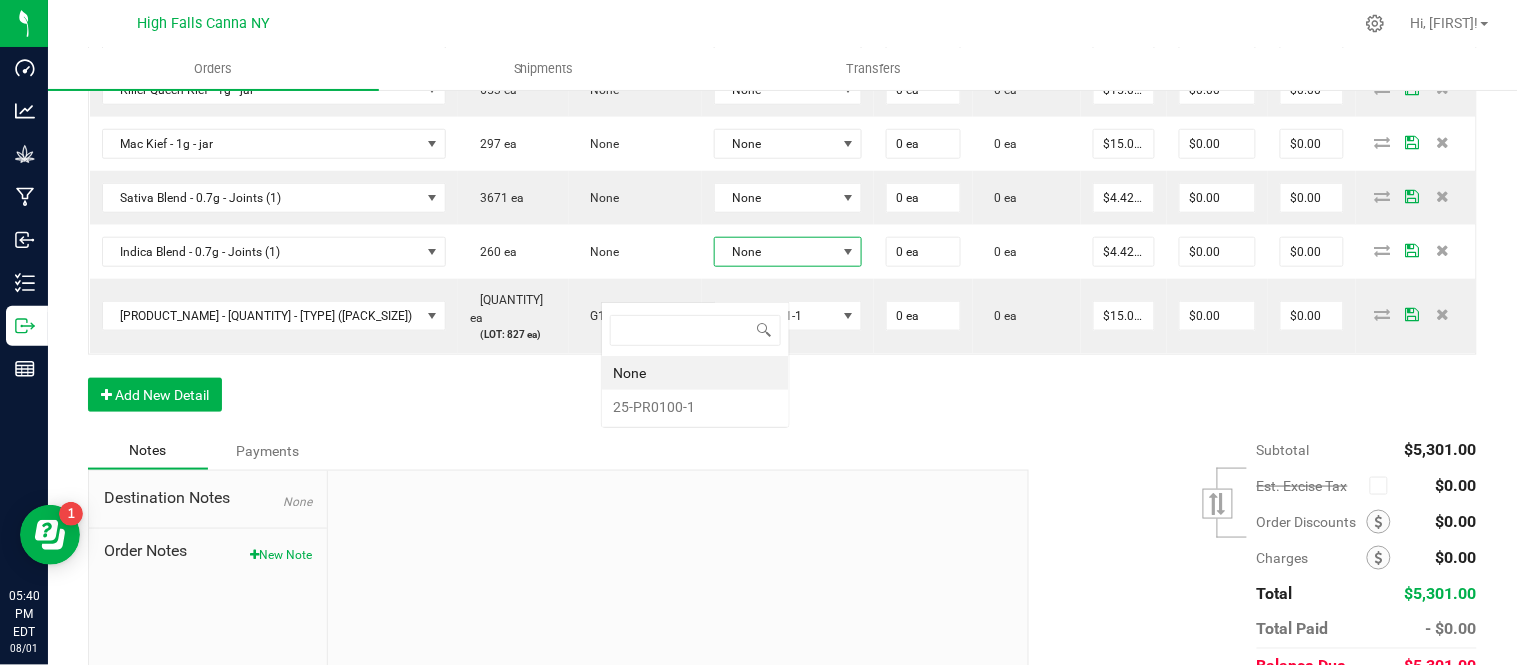 scroll, scrollTop: 99970, scrollLeft: 99872, axis: both 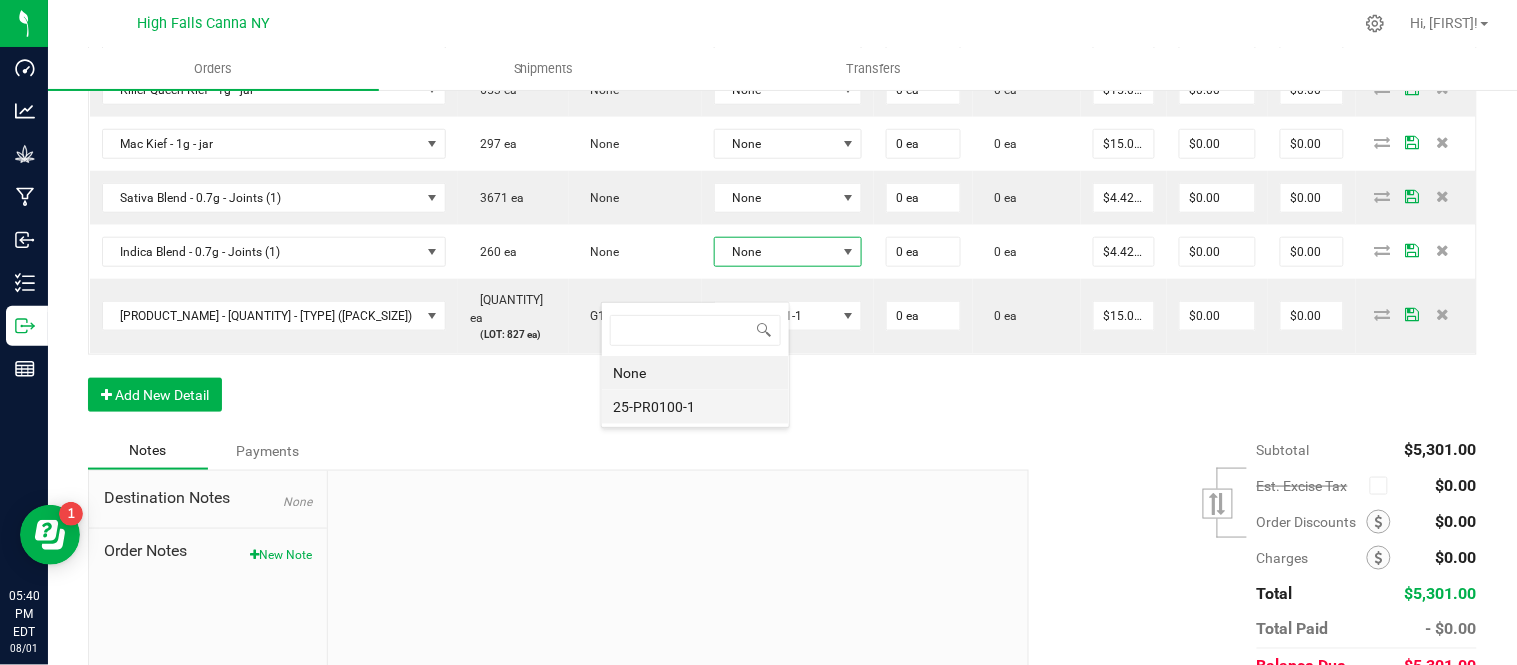click on "25-PR0100-1" at bounding box center (695, 407) 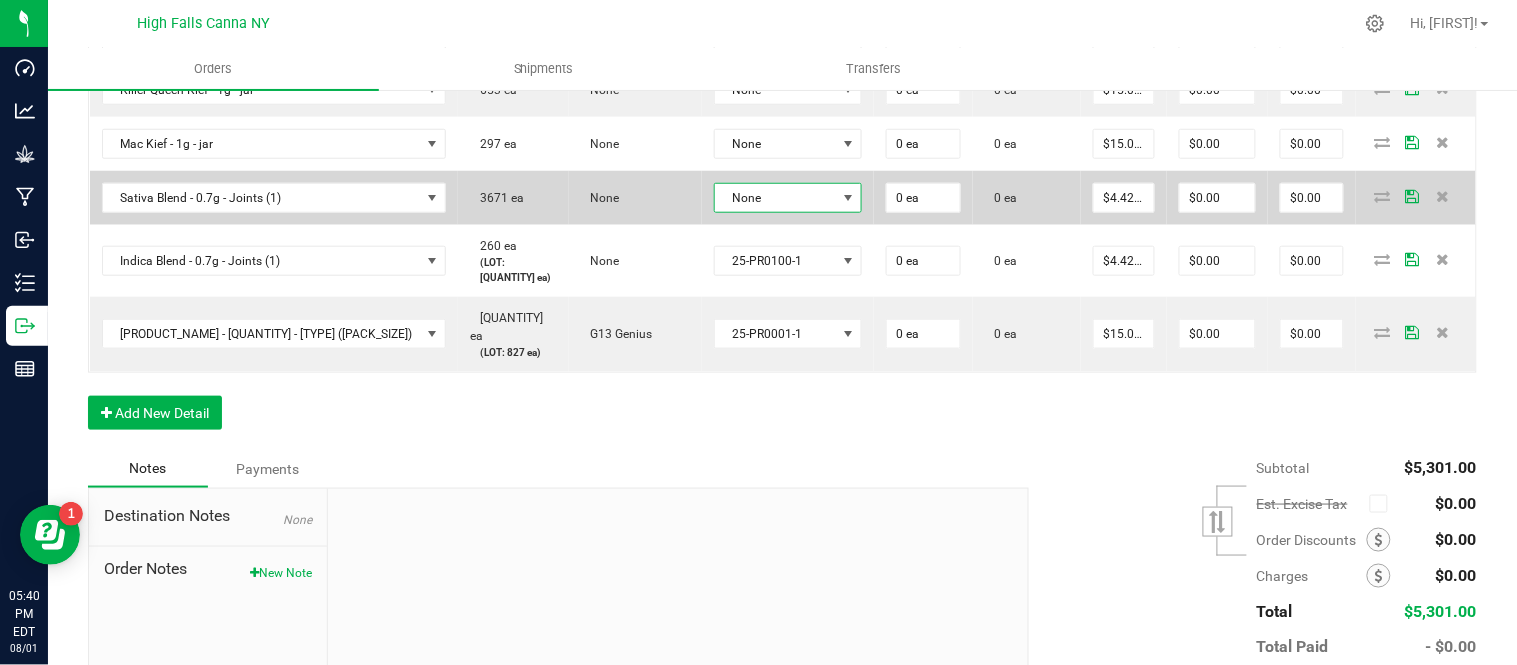 click on "None" at bounding box center [776, 198] 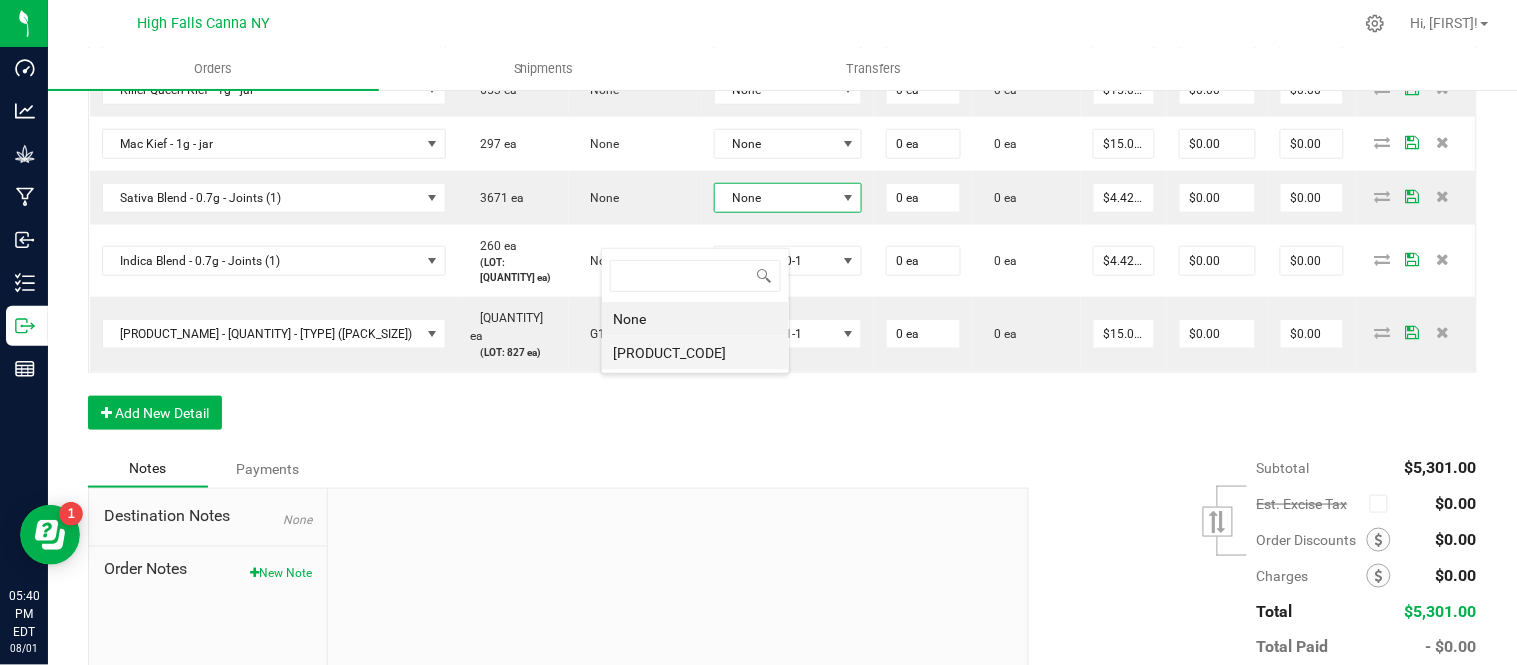 scroll, scrollTop: 99970, scrollLeft: 99872, axis: both 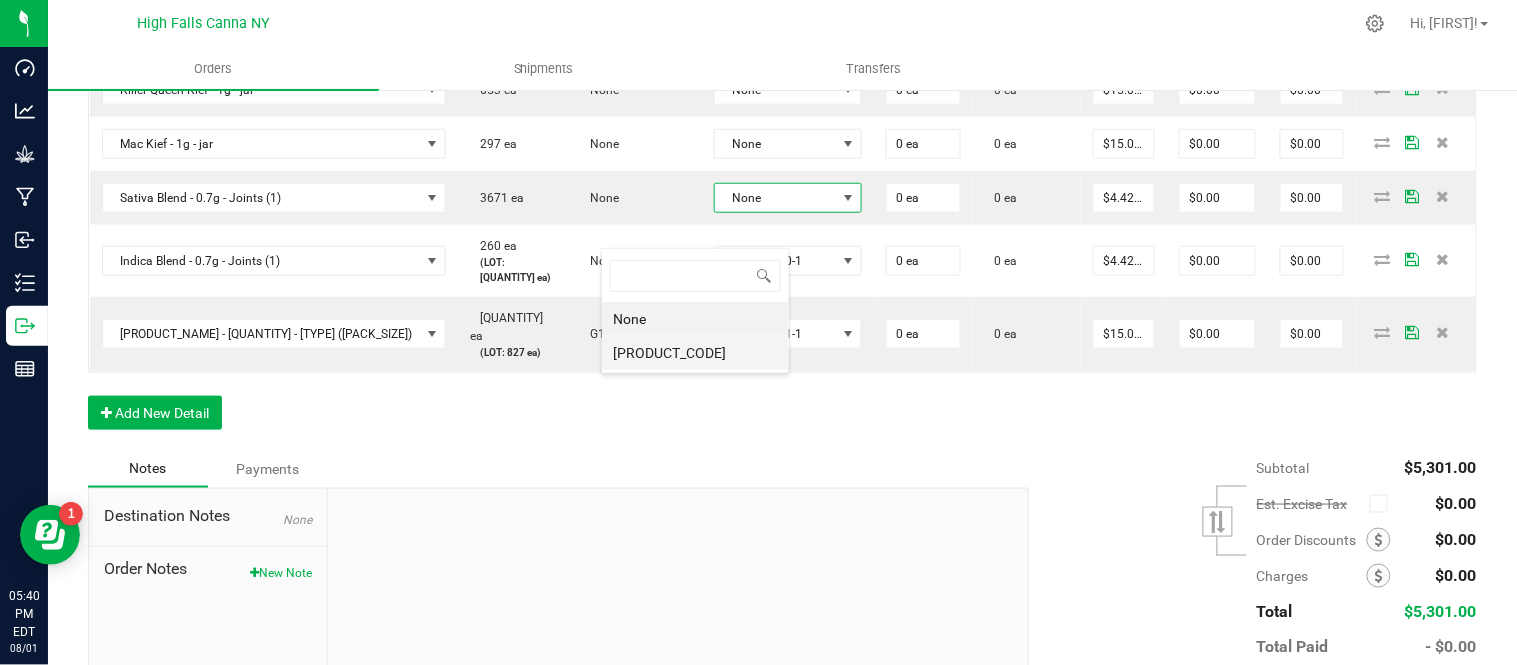 click on "[PRODUCT_CODE]" at bounding box center [695, 353] 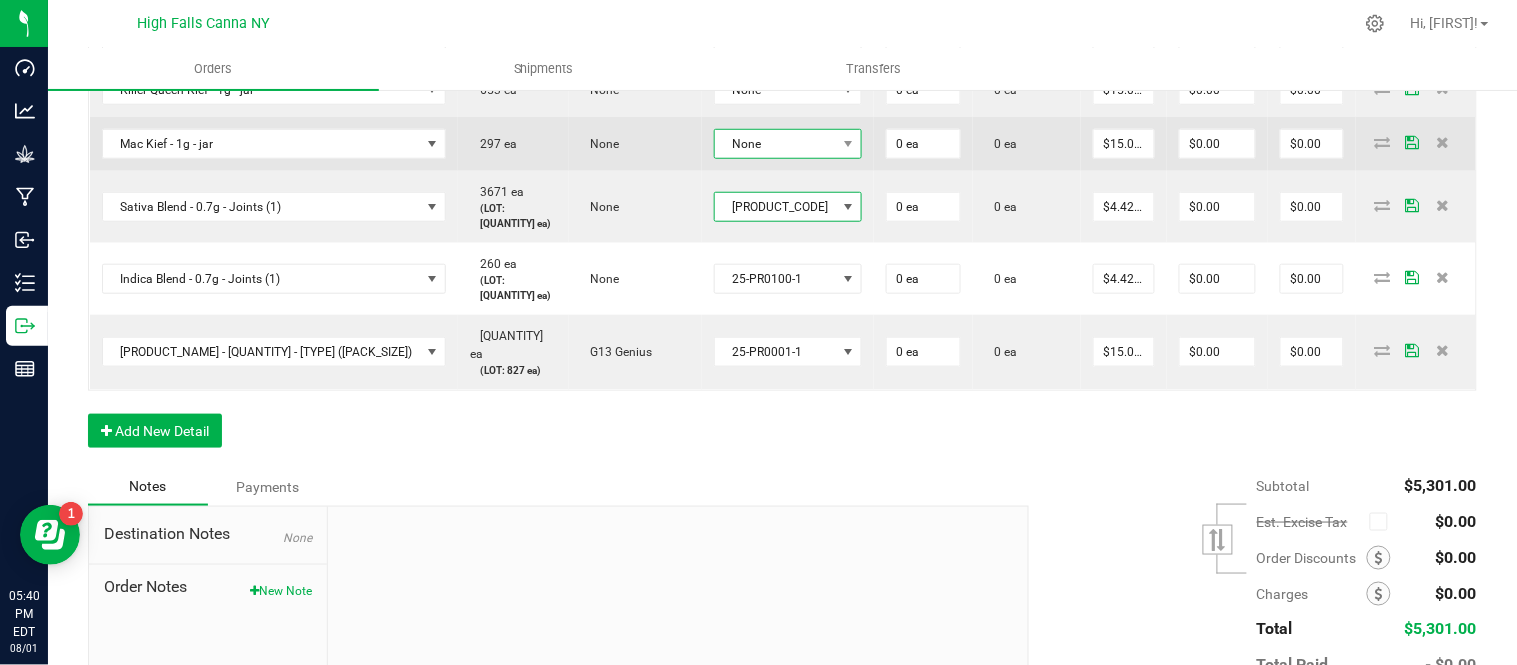 click on "None" at bounding box center [776, 144] 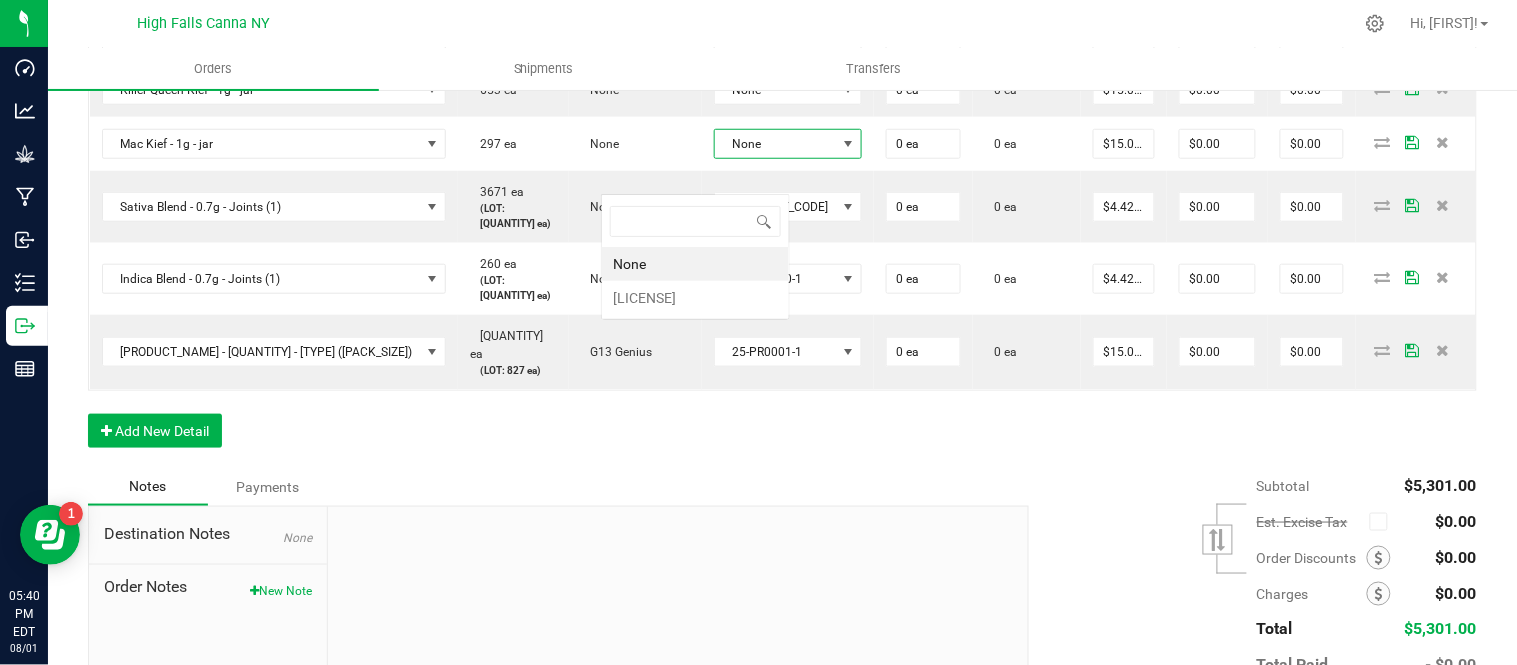 scroll, scrollTop: 99970, scrollLeft: 99872, axis: both 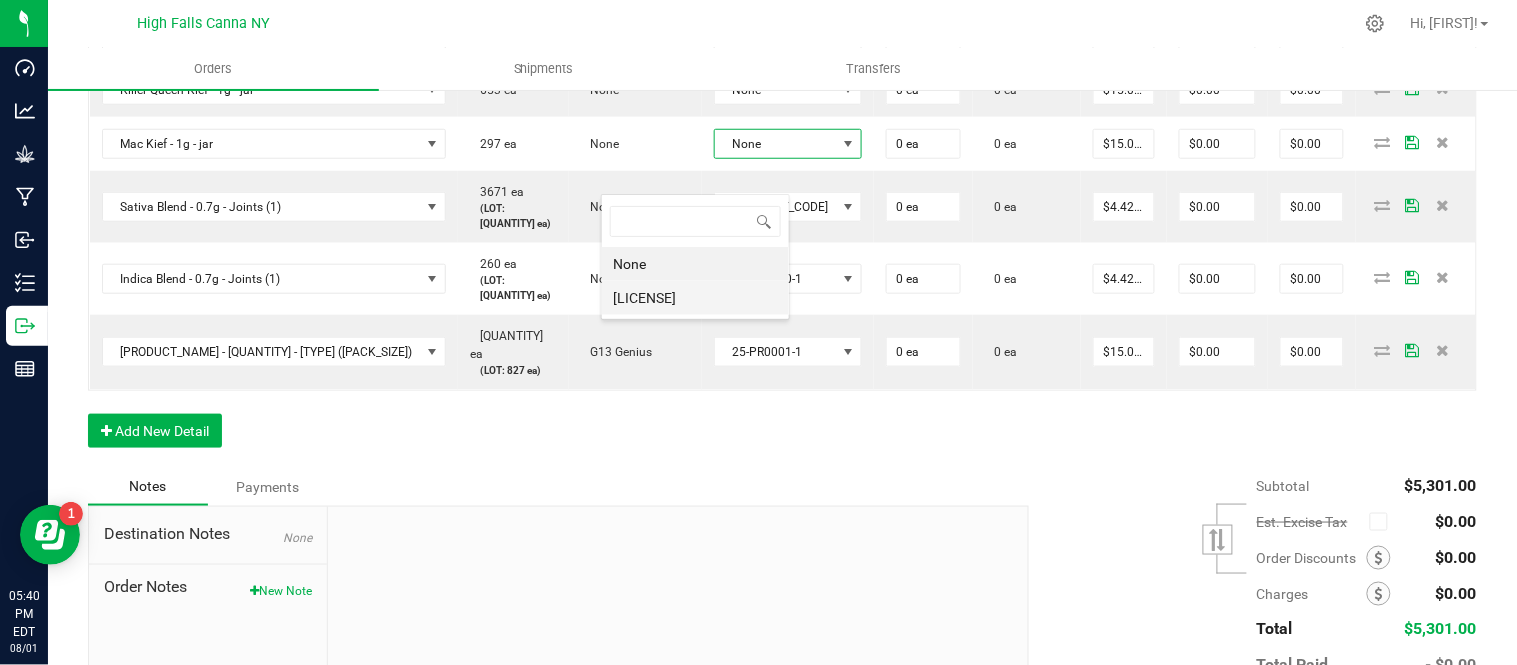 click on "[LICENSE]" at bounding box center (695, 298) 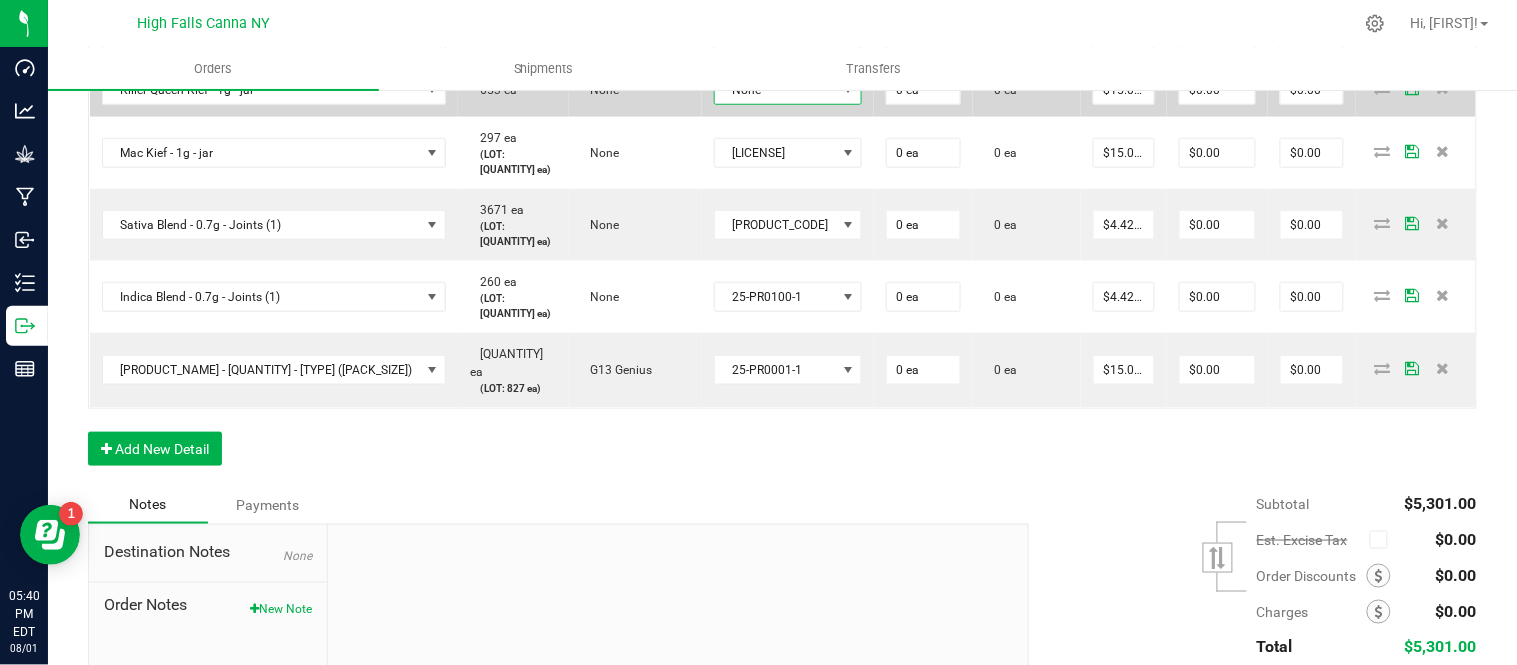click on "None" at bounding box center [776, 90] 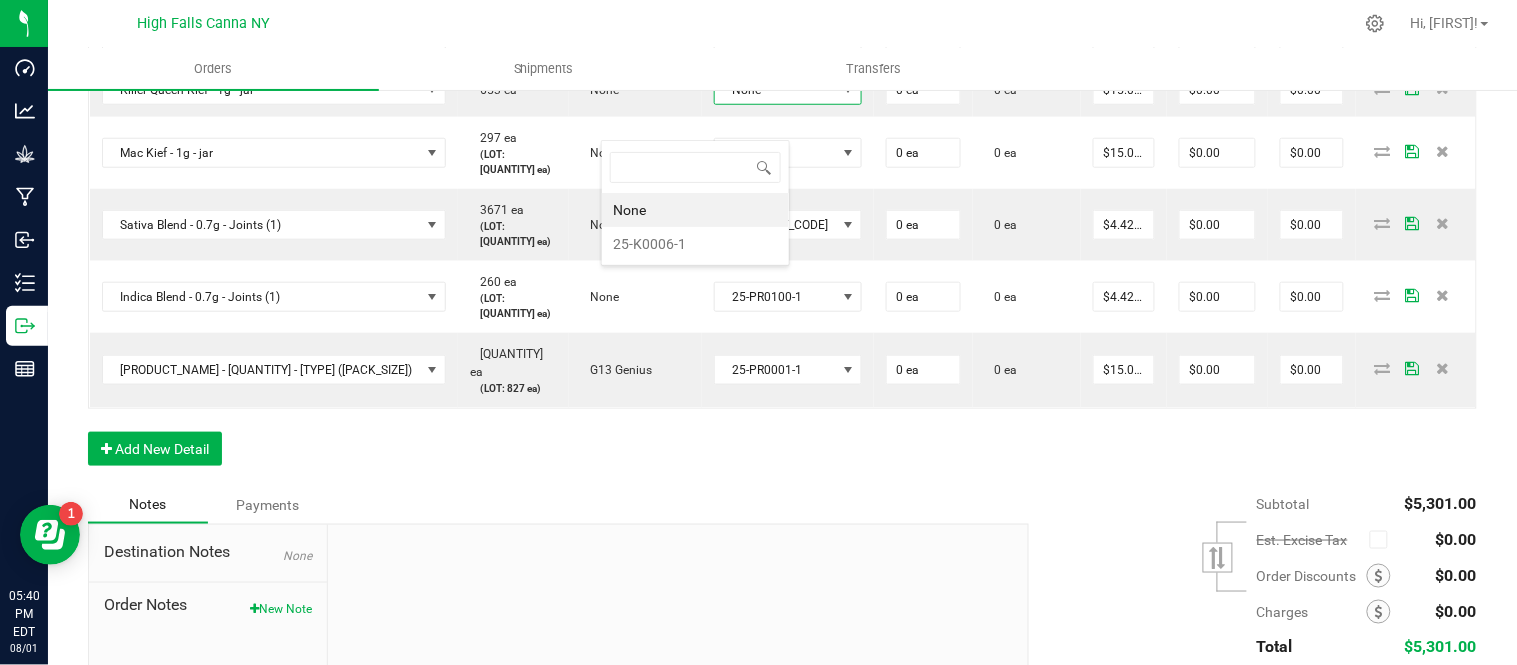 scroll, scrollTop: 99970, scrollLeft: 99872, axis: both 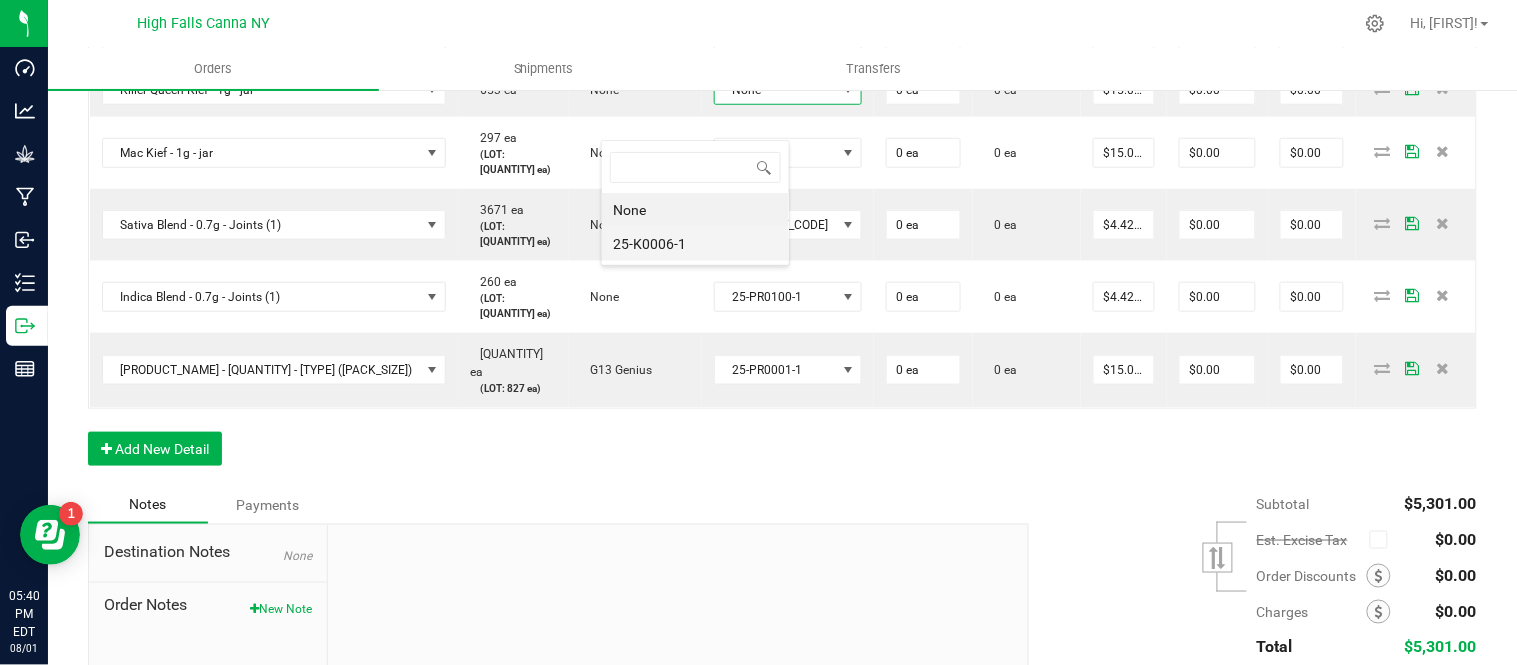 click on "25-K0006-1" at bounding box center (695, 244) 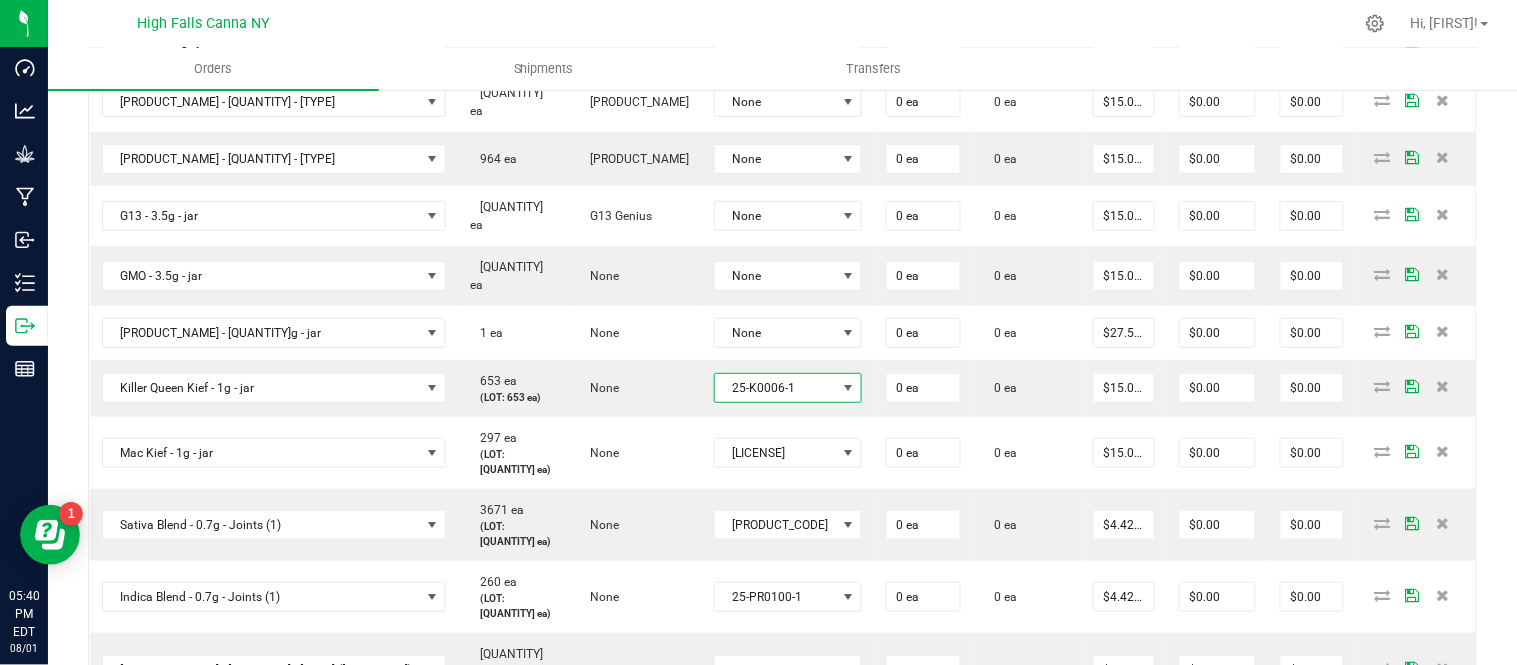 scroll, scrollTop: 2022, scrollLeft: 0, axis: vertical 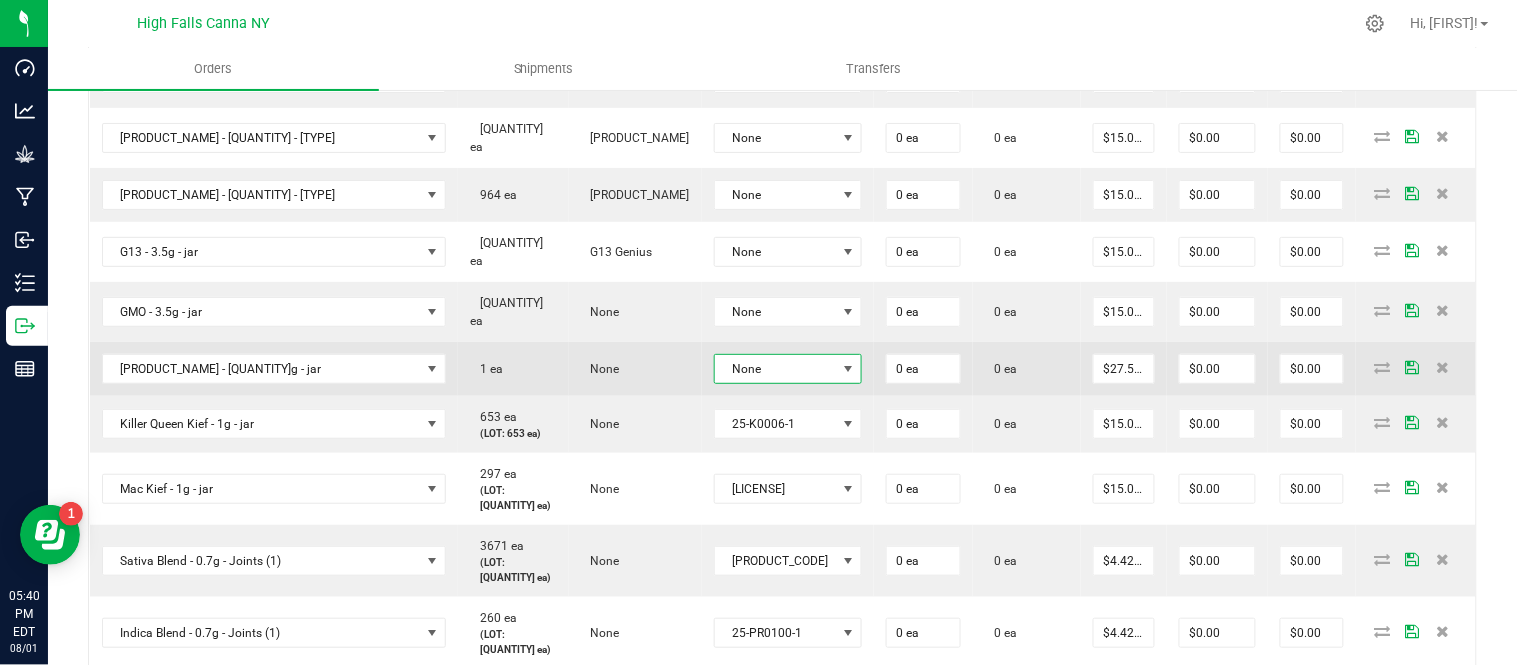 click on "None" at bounding box center [776, 369] 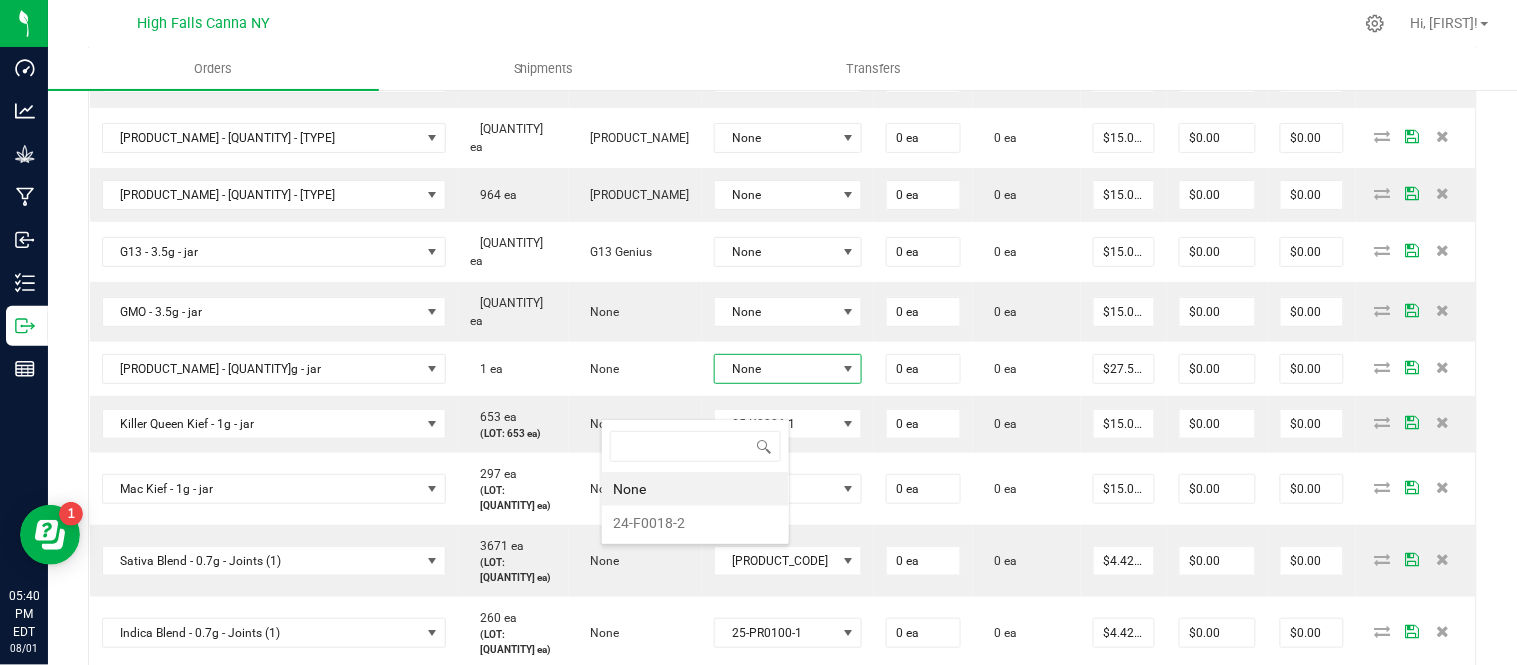 scroll, scrollTop: 99970, scrollLeft: 99872, axis: both 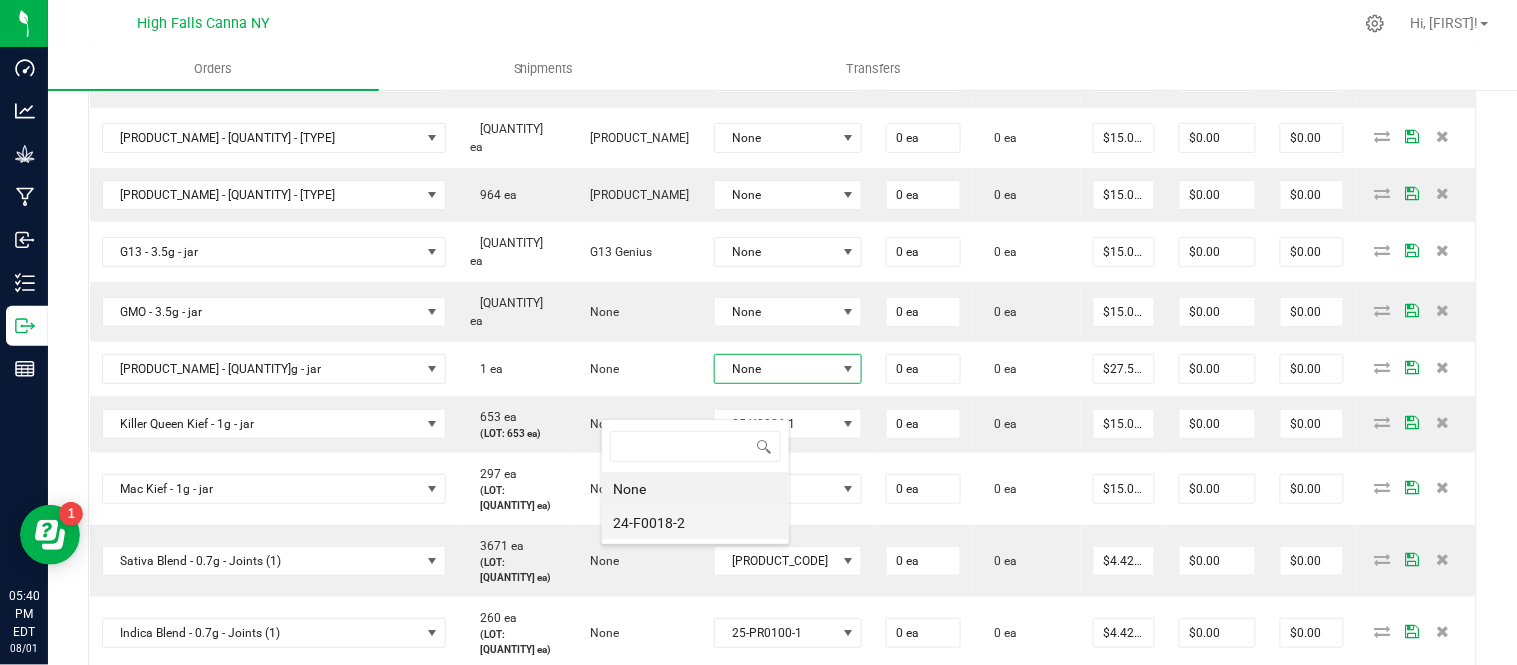 click on "24-F0018-2" at bounding box center [695, 523] 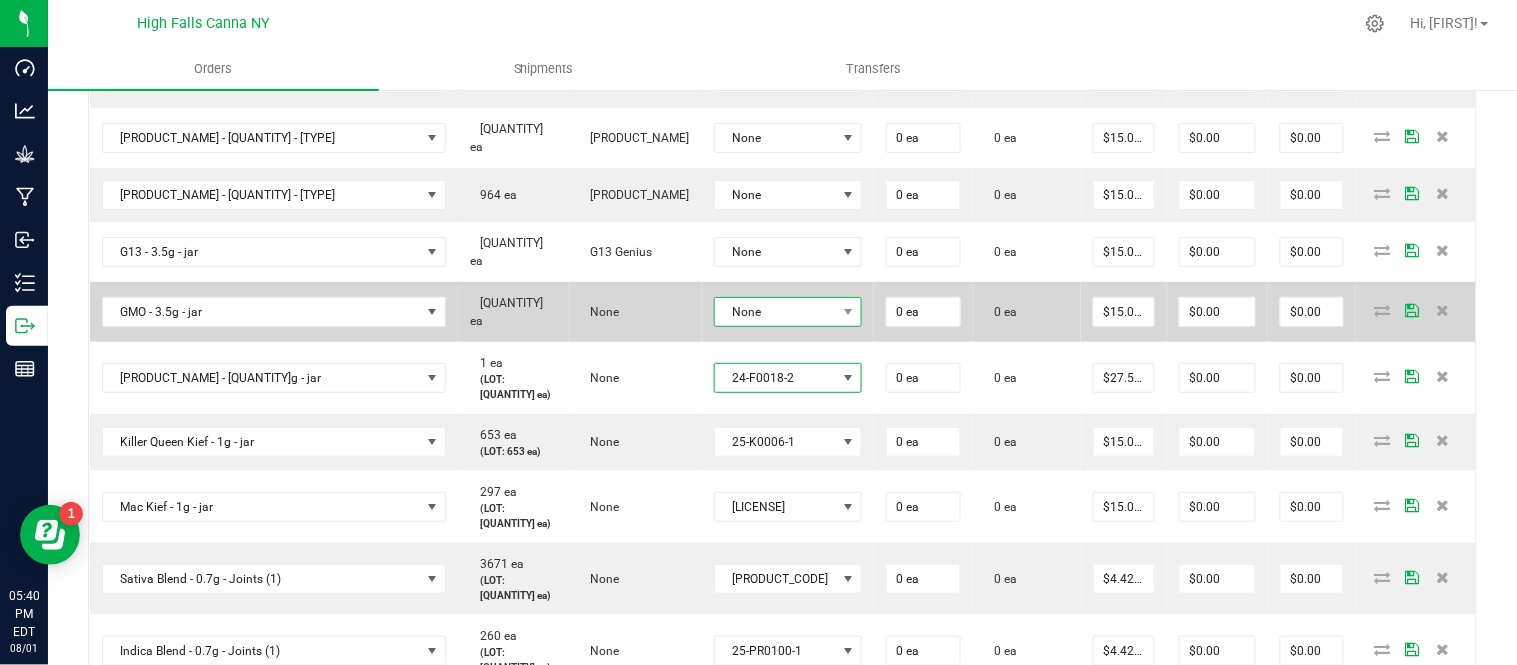 click on "None" at bounding box center [776, 312] 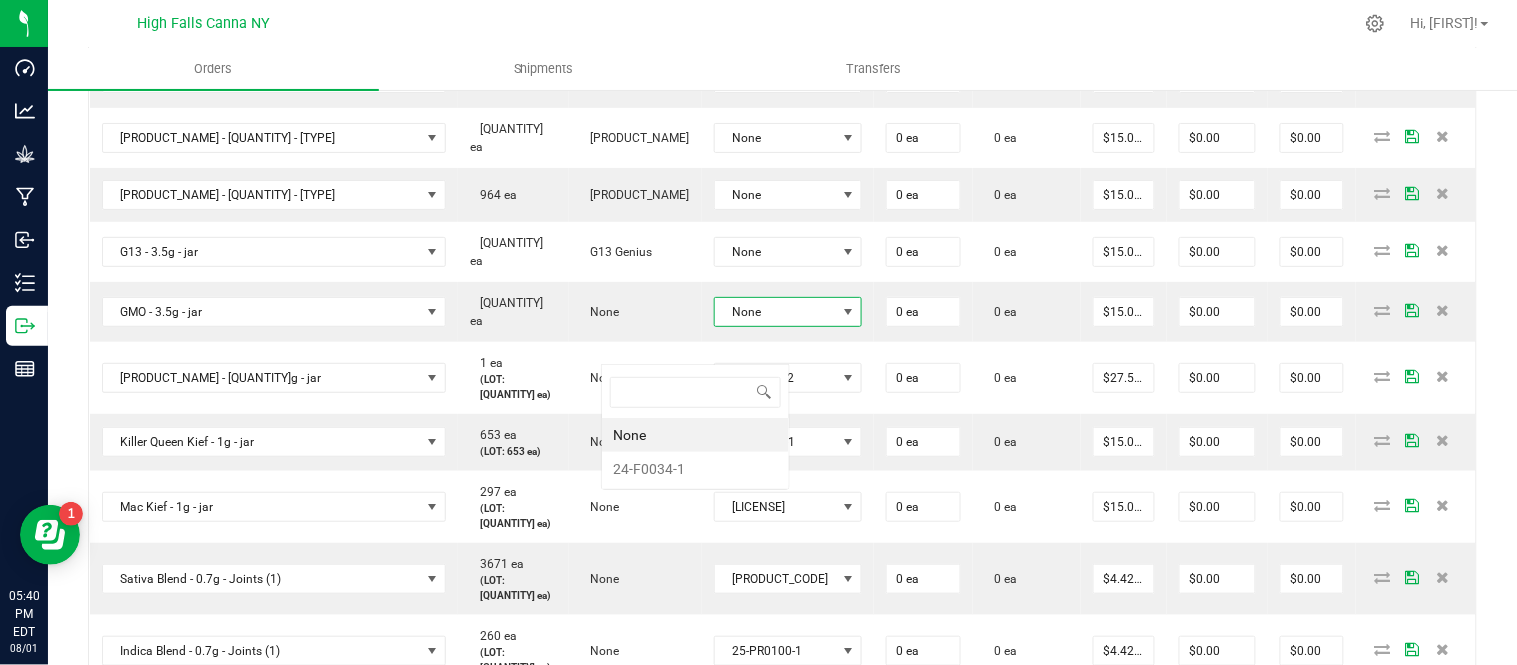 scroll, scrollTop: 99970, scrollLeft: 99872, axis: both 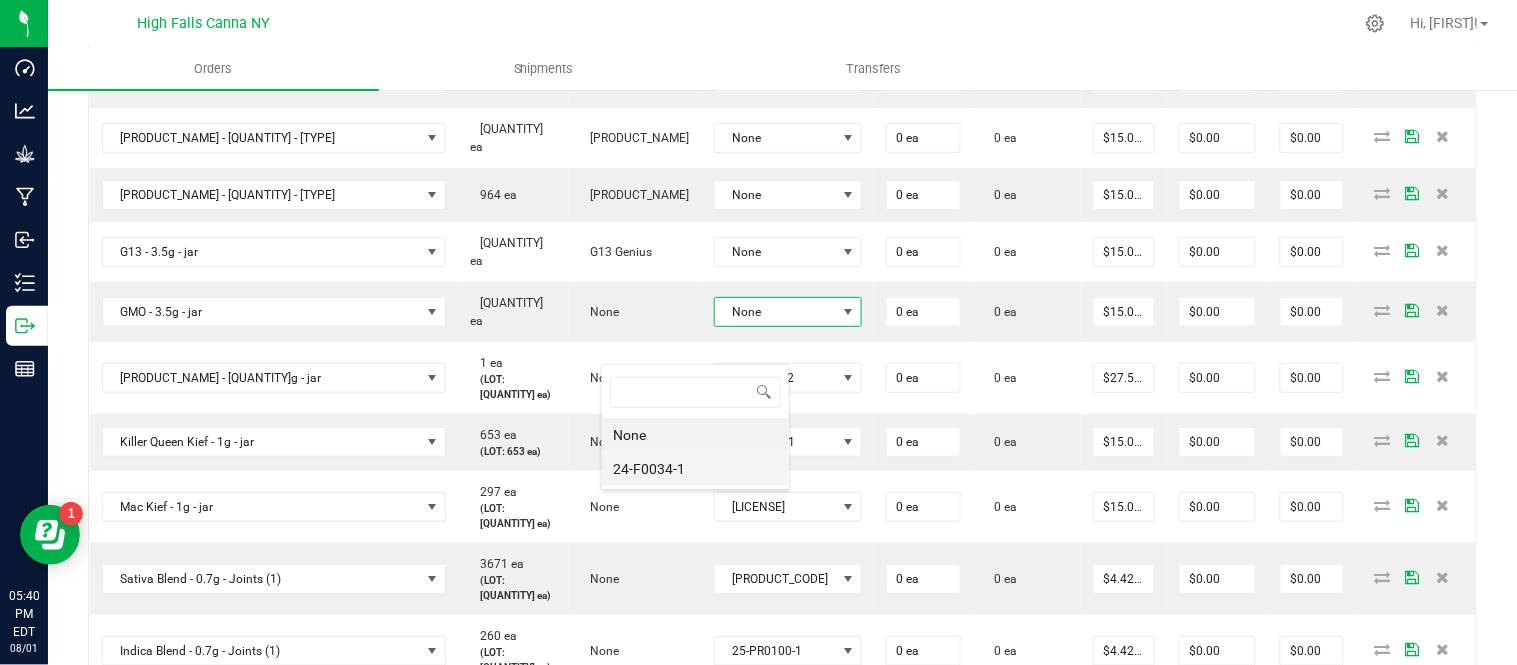 click on "24-F0034-1" at bounding box center (695, 469) 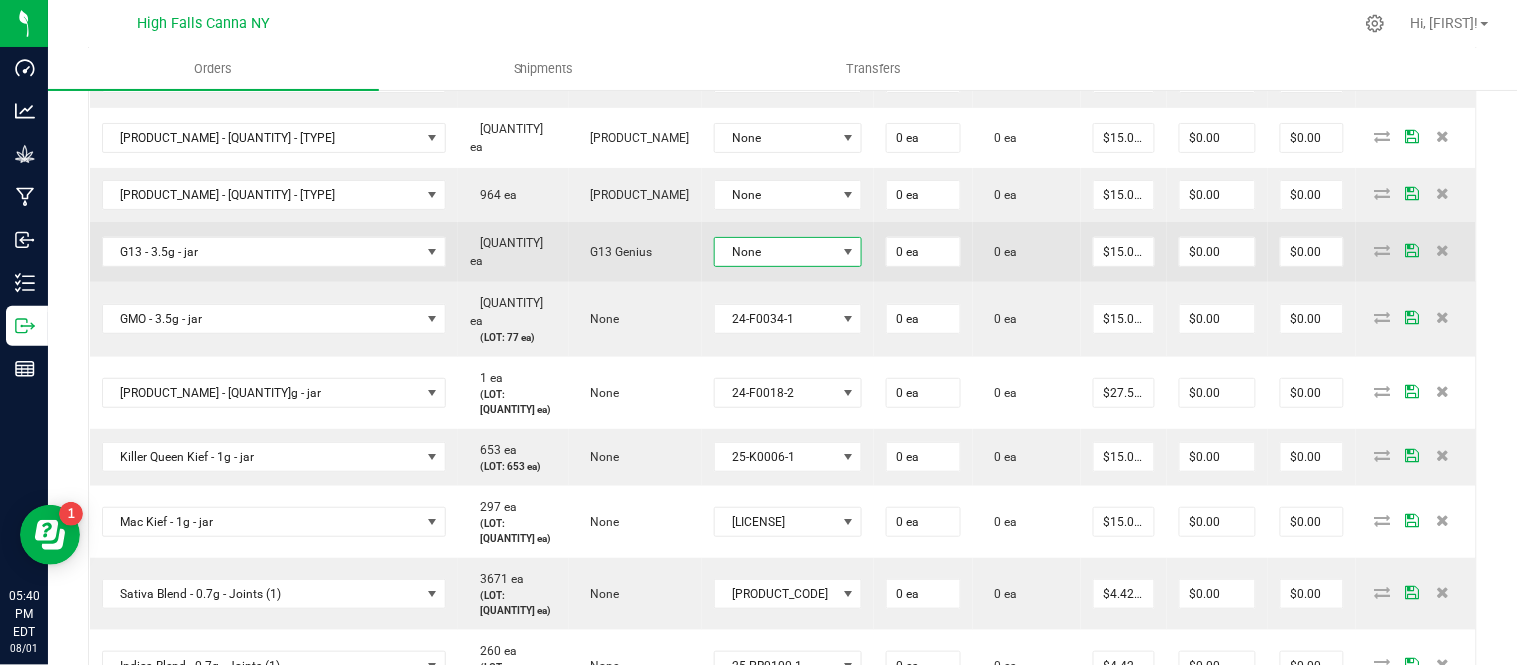 click on "None" at bounding box center [776, 252] 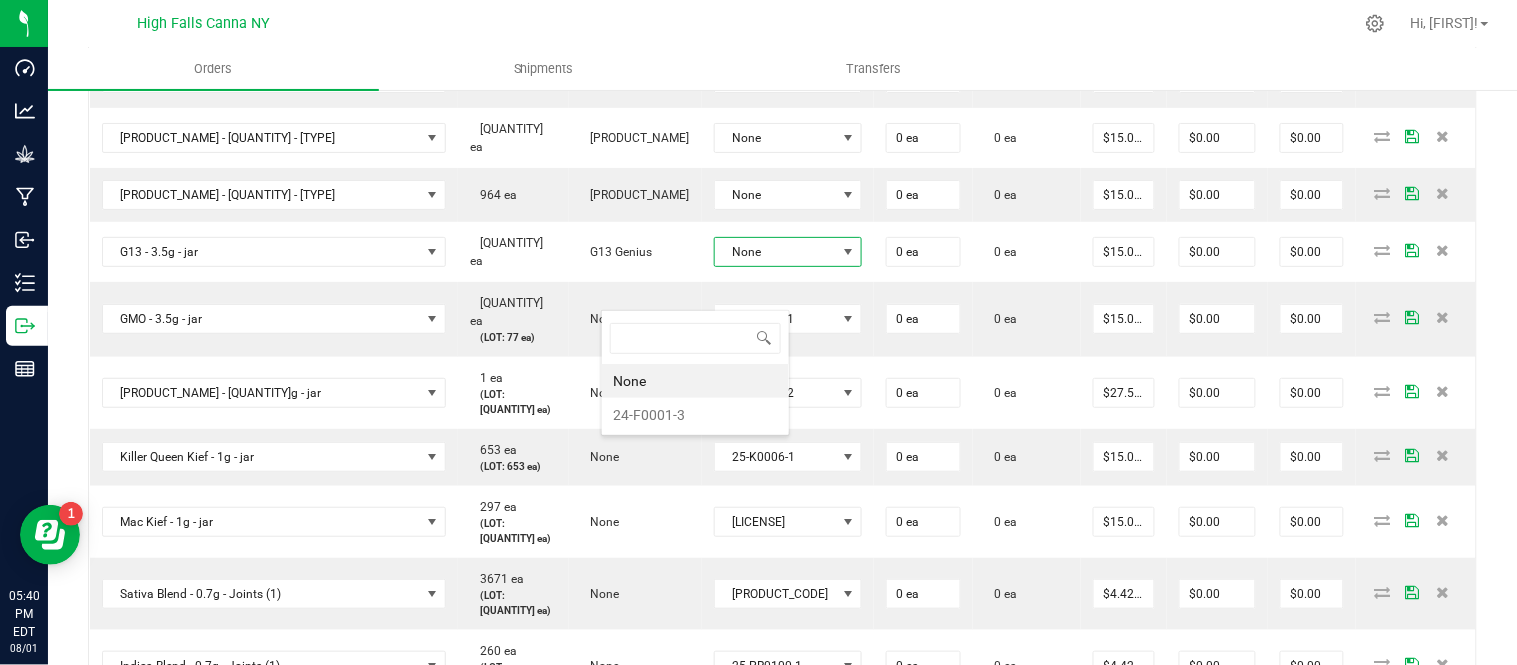 scroll, scrollTop: 99970, scrollLeft: 99872, axis: both 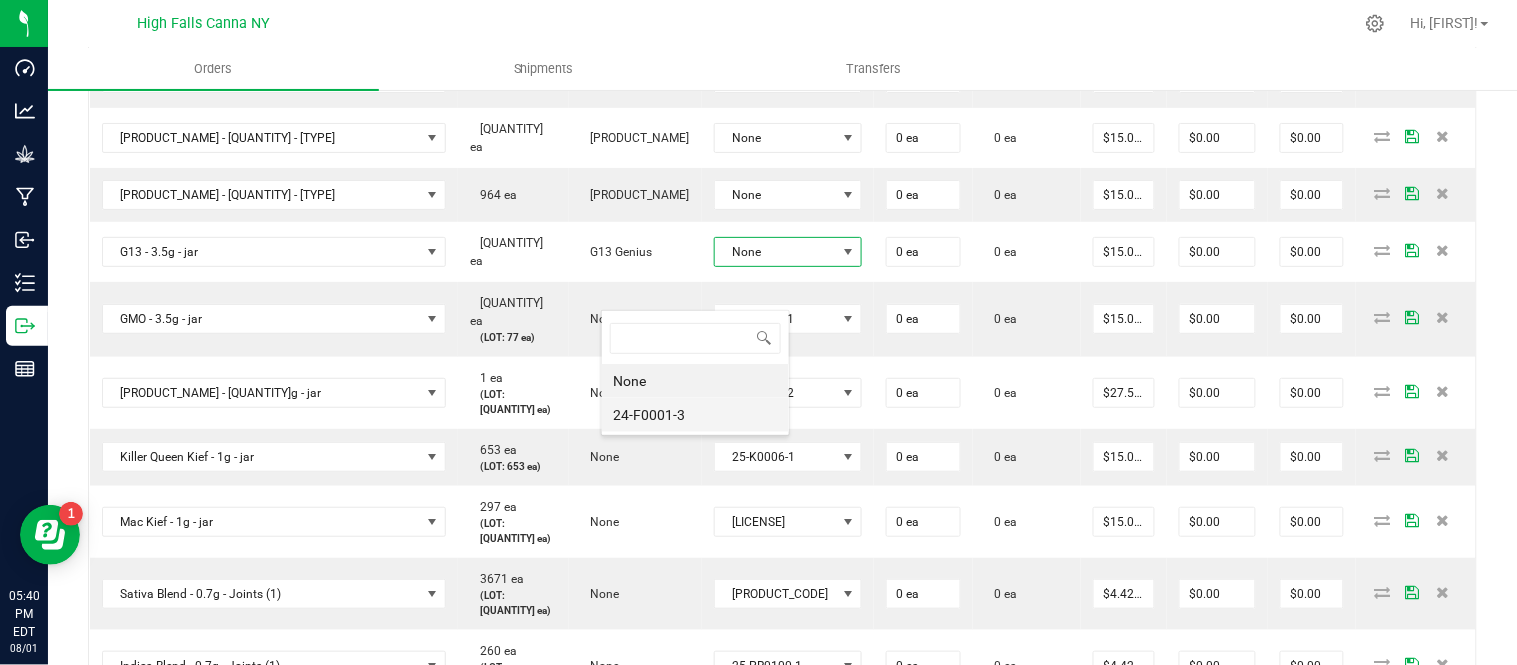 click on "24-F0001-3" at bounding box center [695, 415] 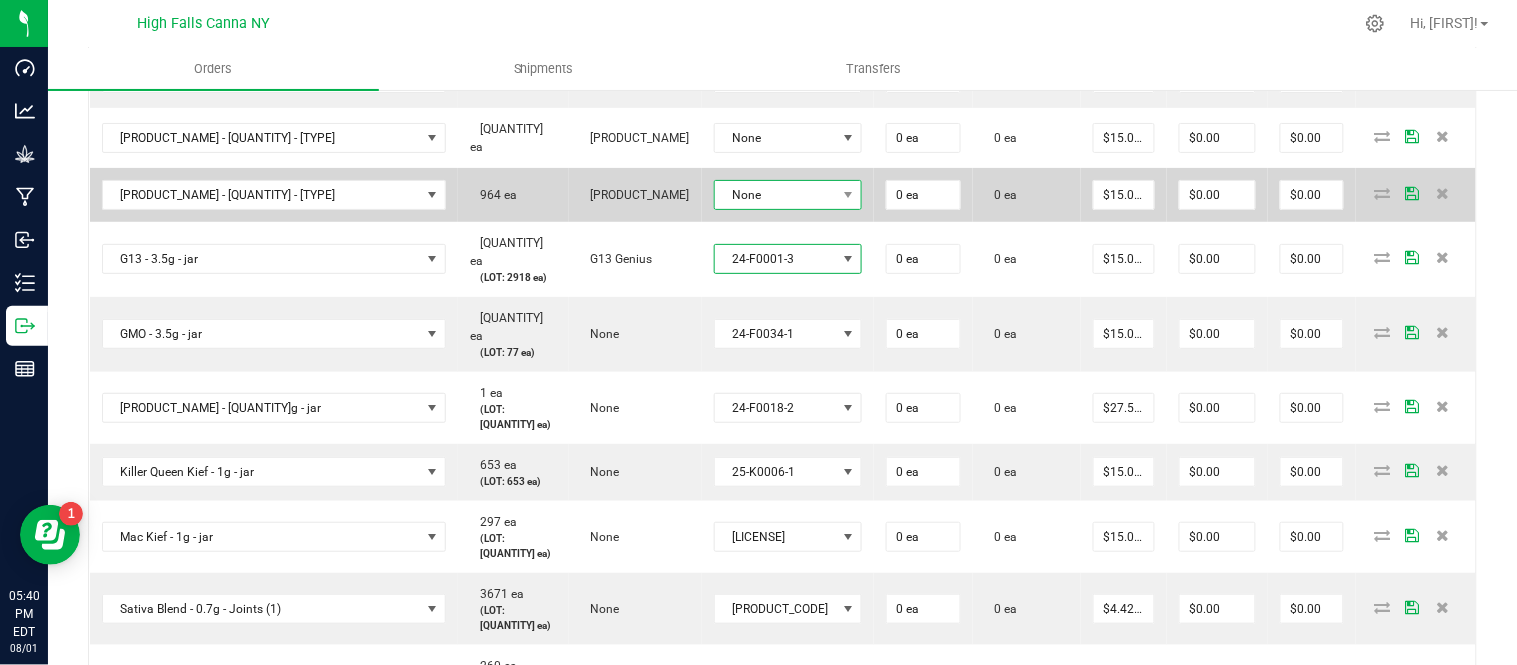 click on "None" at bounding box center [776, 195] 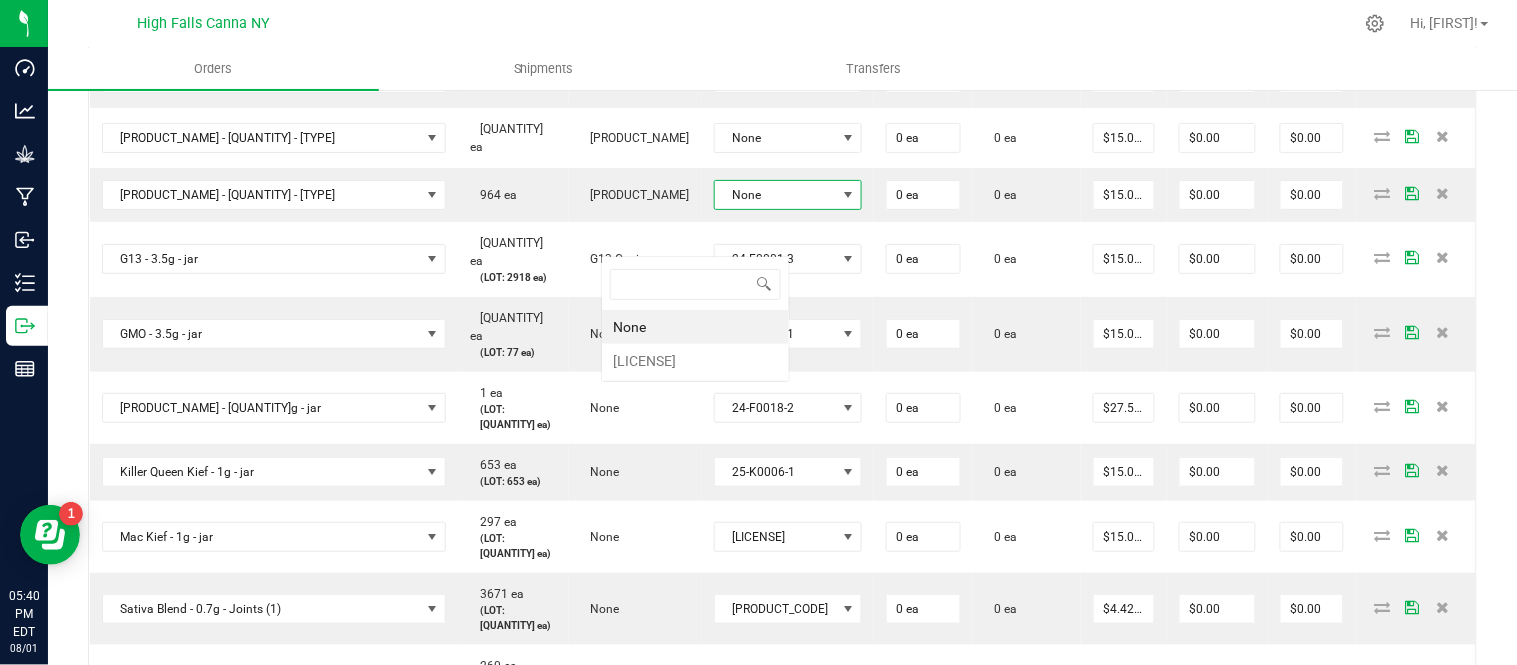 scroll, scrollTop: 99970, scrollLeft: 99872, axis: both 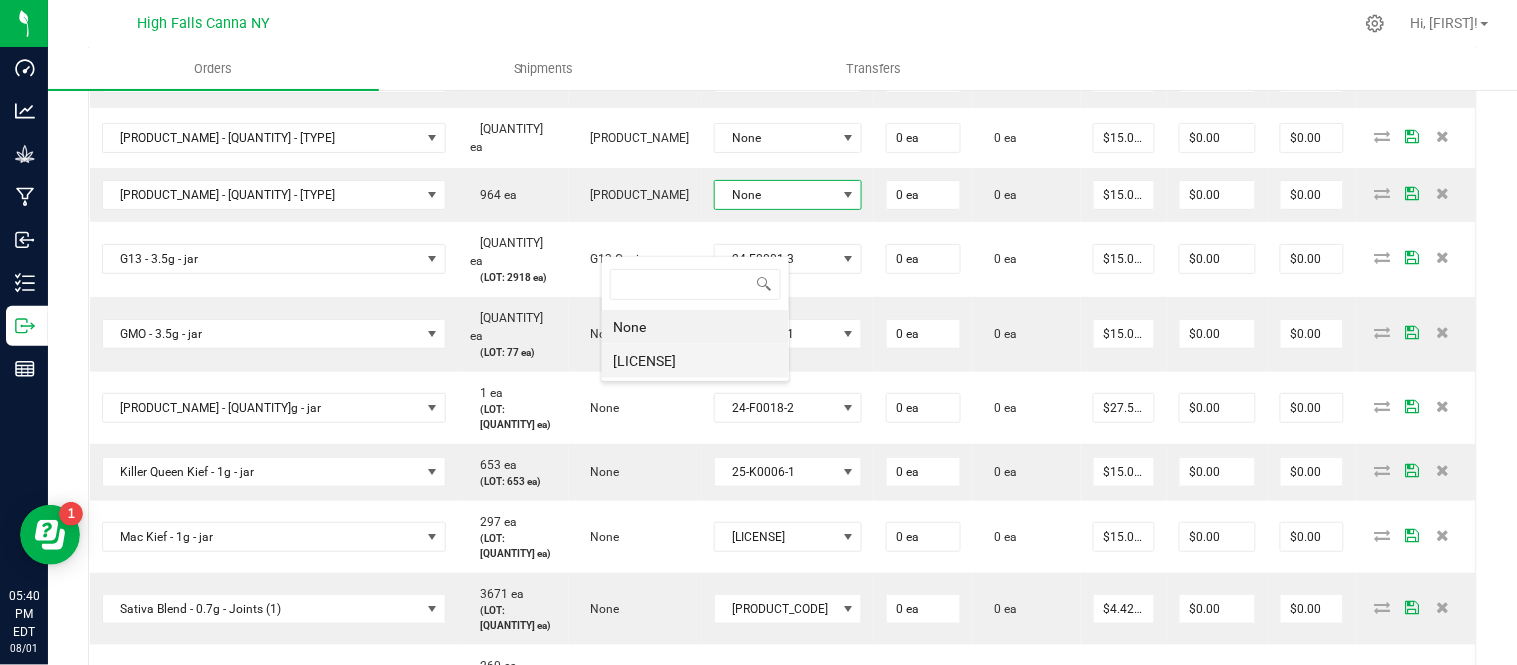 click on "[LICENSE]" at bounding box center [695, 361] 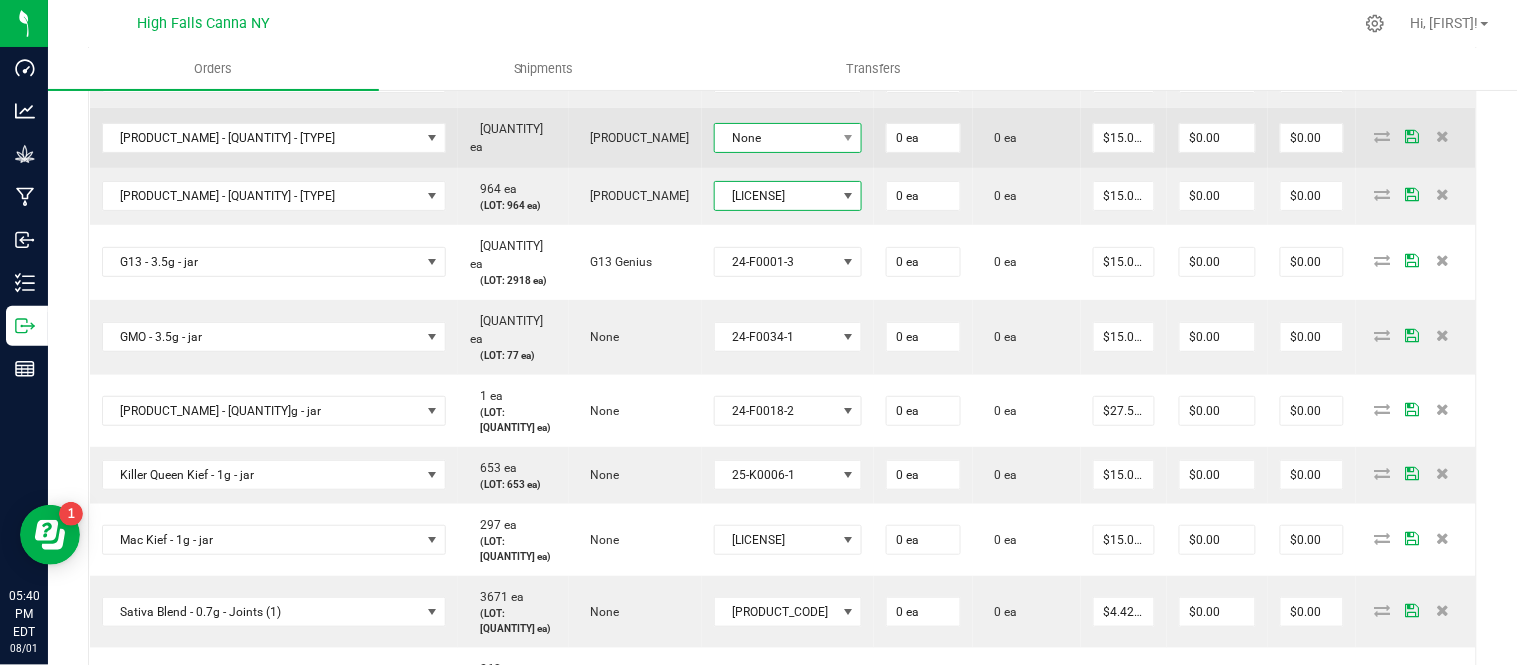 click on "None" at bounding box center (776, 138) 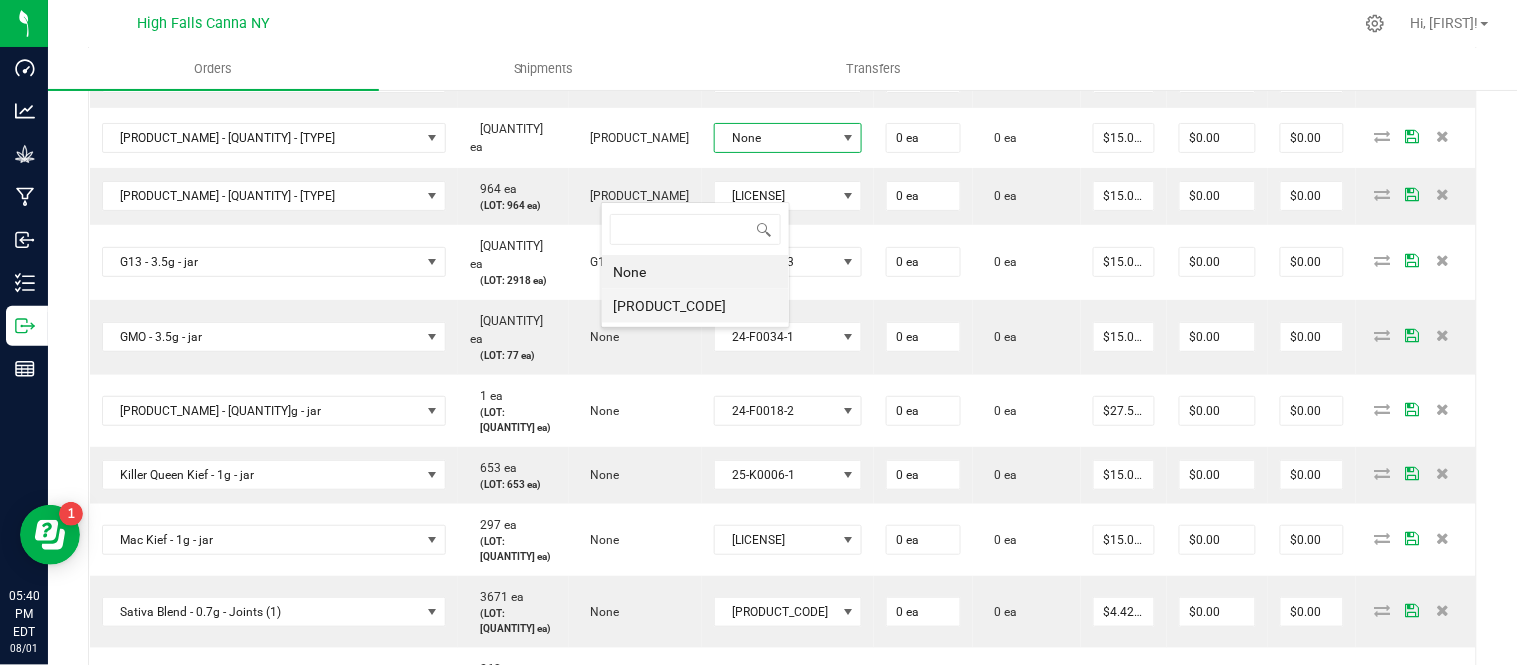 click on "[PRODUCT_CODE]" at bounding box center (695, 306) 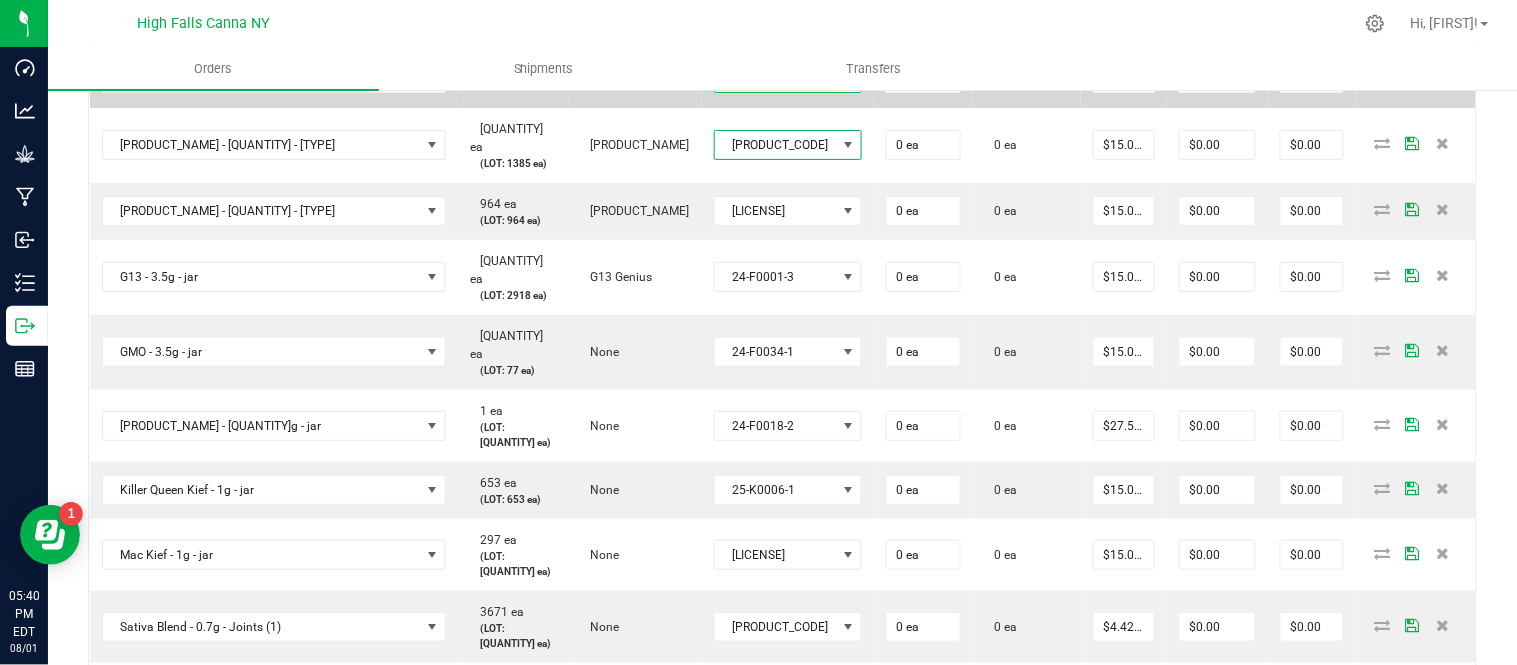 click on "None" at bounding box center [776, 78] 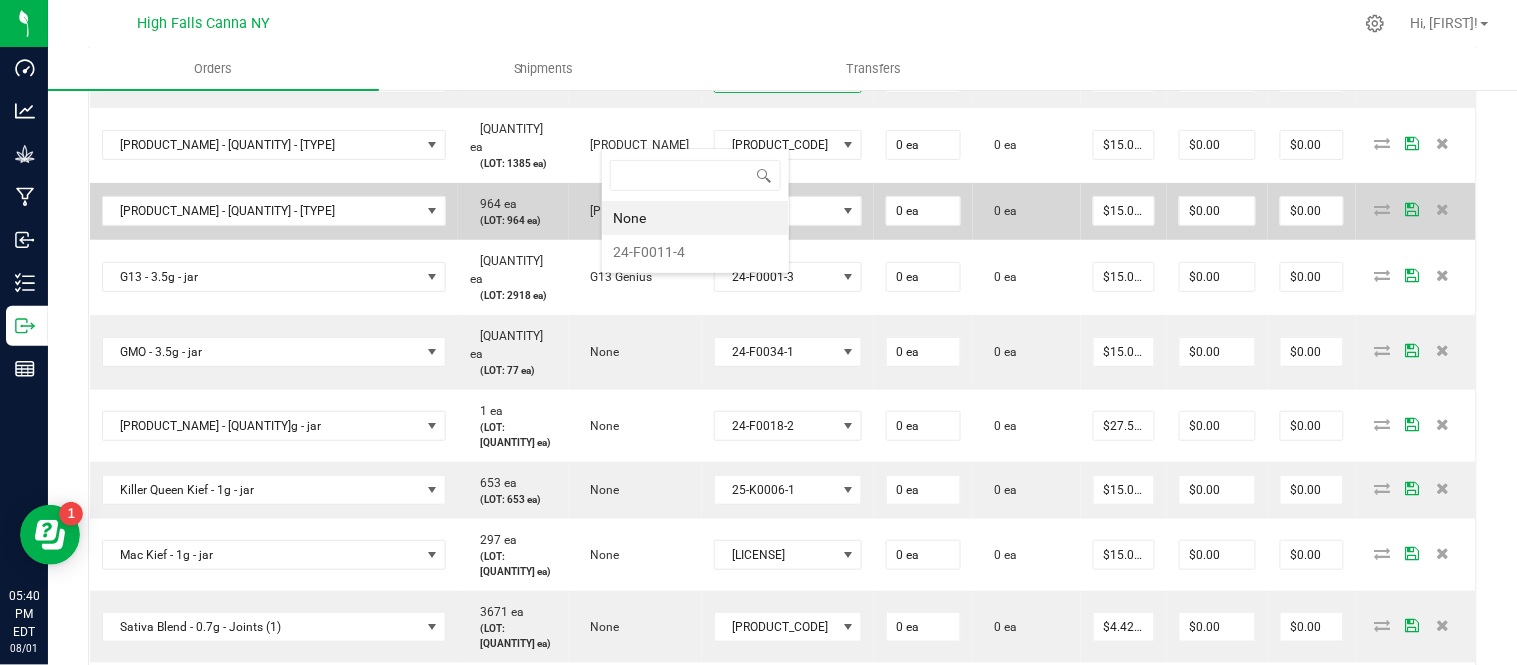 click on "24-F0011-4" at bounding box center (695, 252) 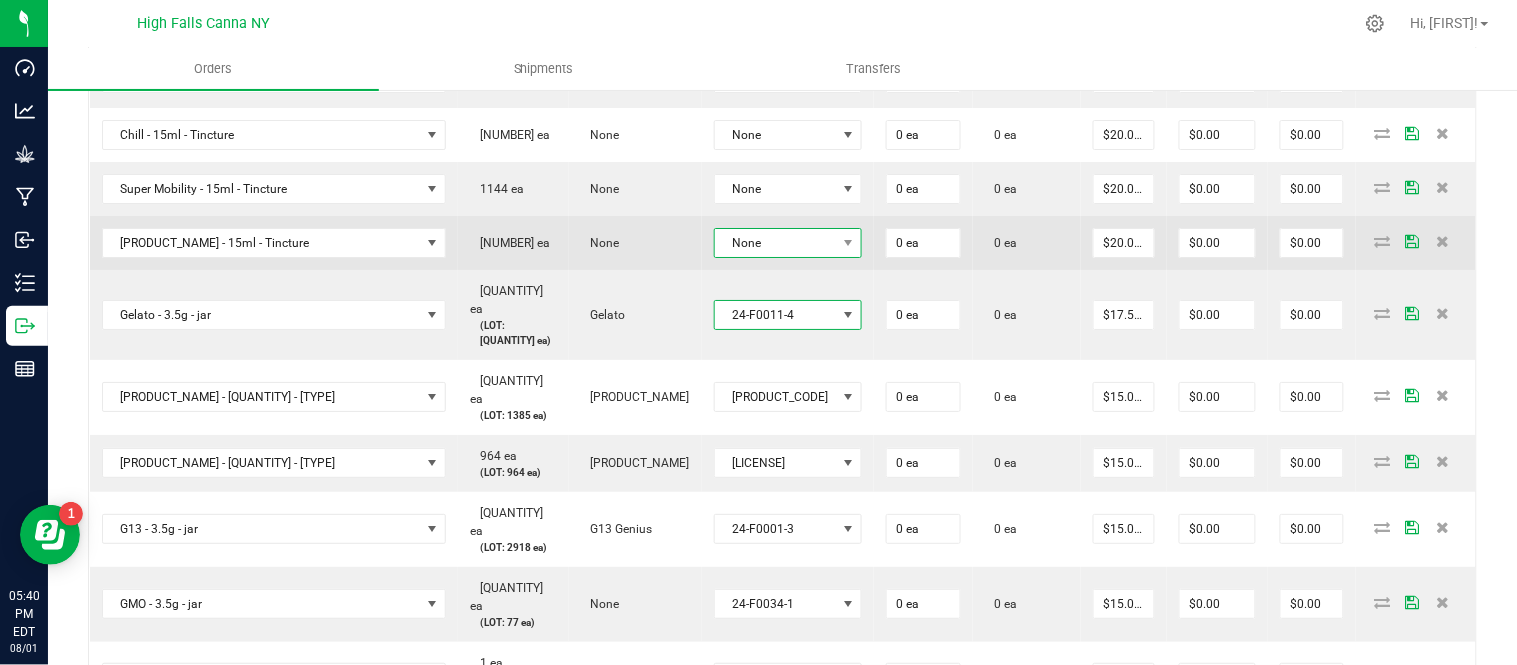 click on "None" at bounding box center (776, 243) 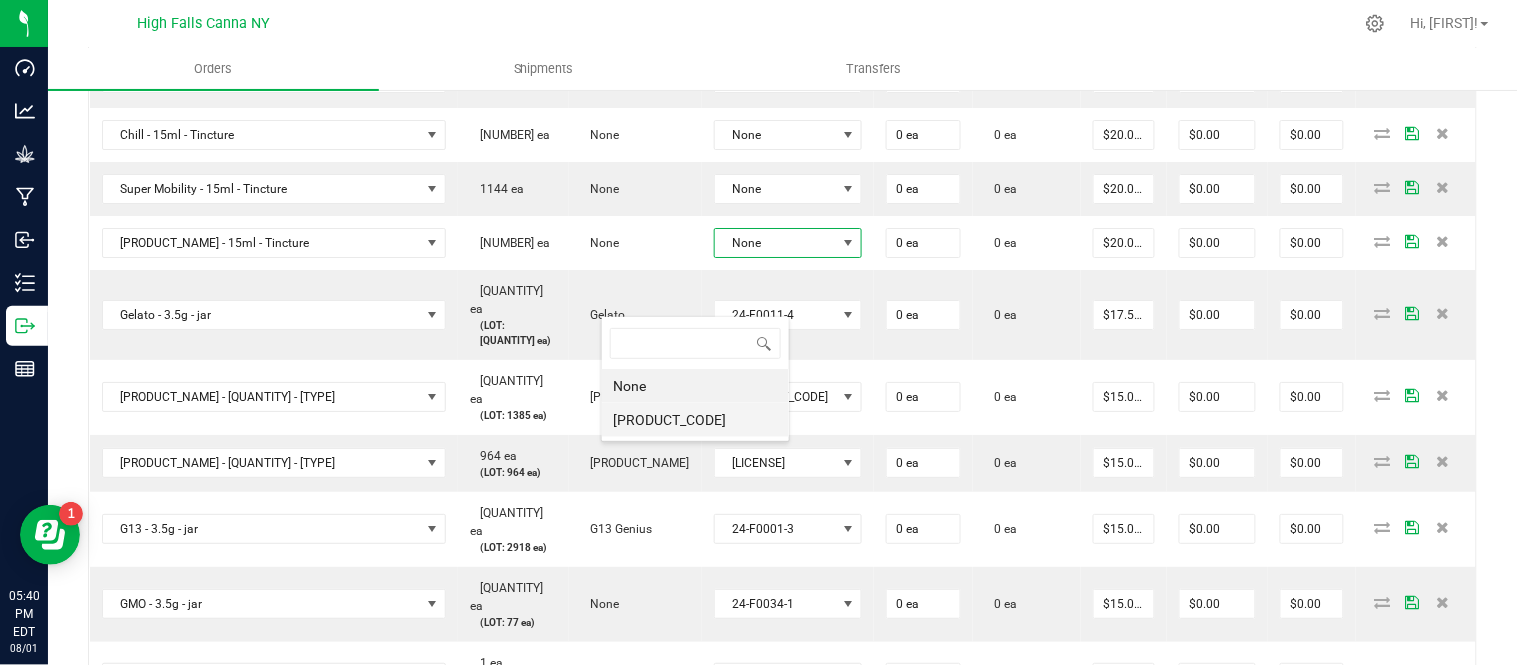 click on "[PRODUCT_CODE]" at bounding box center [695, 420] 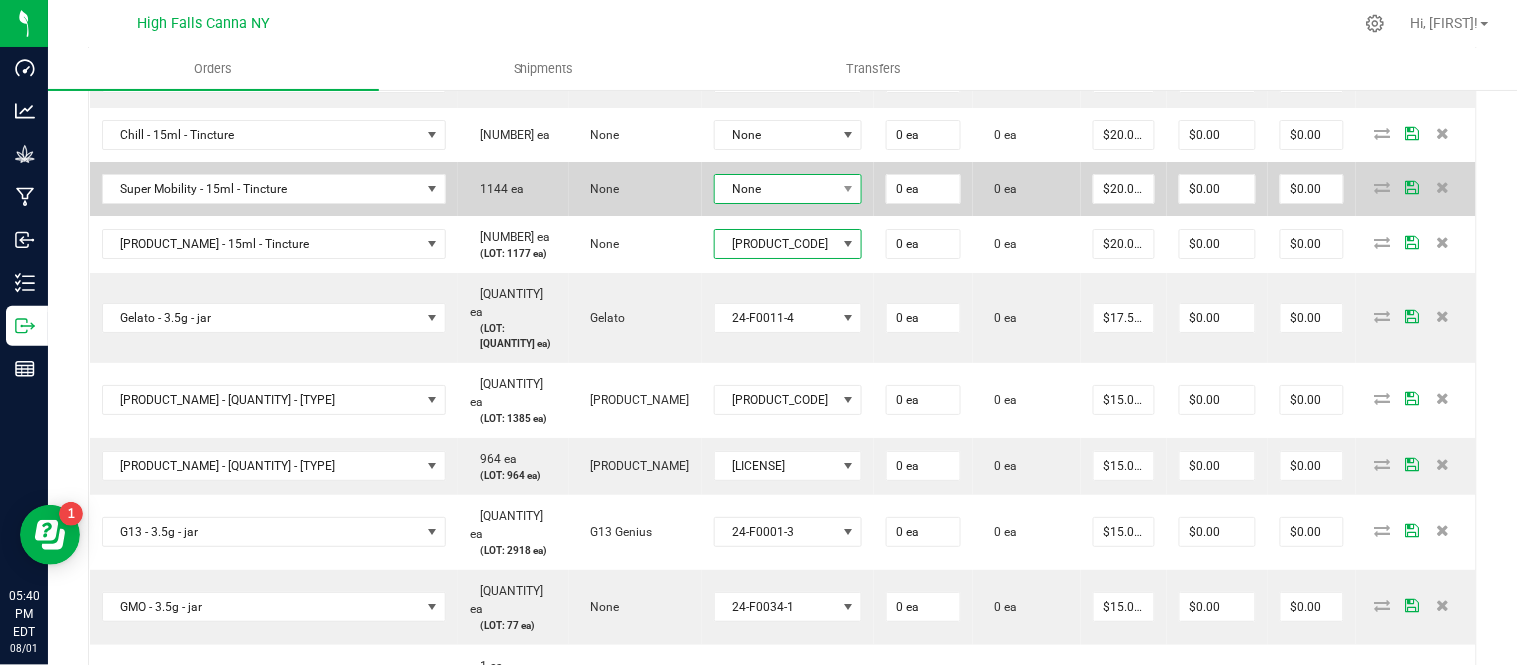 click on "None" at bounding box center (776, 189) 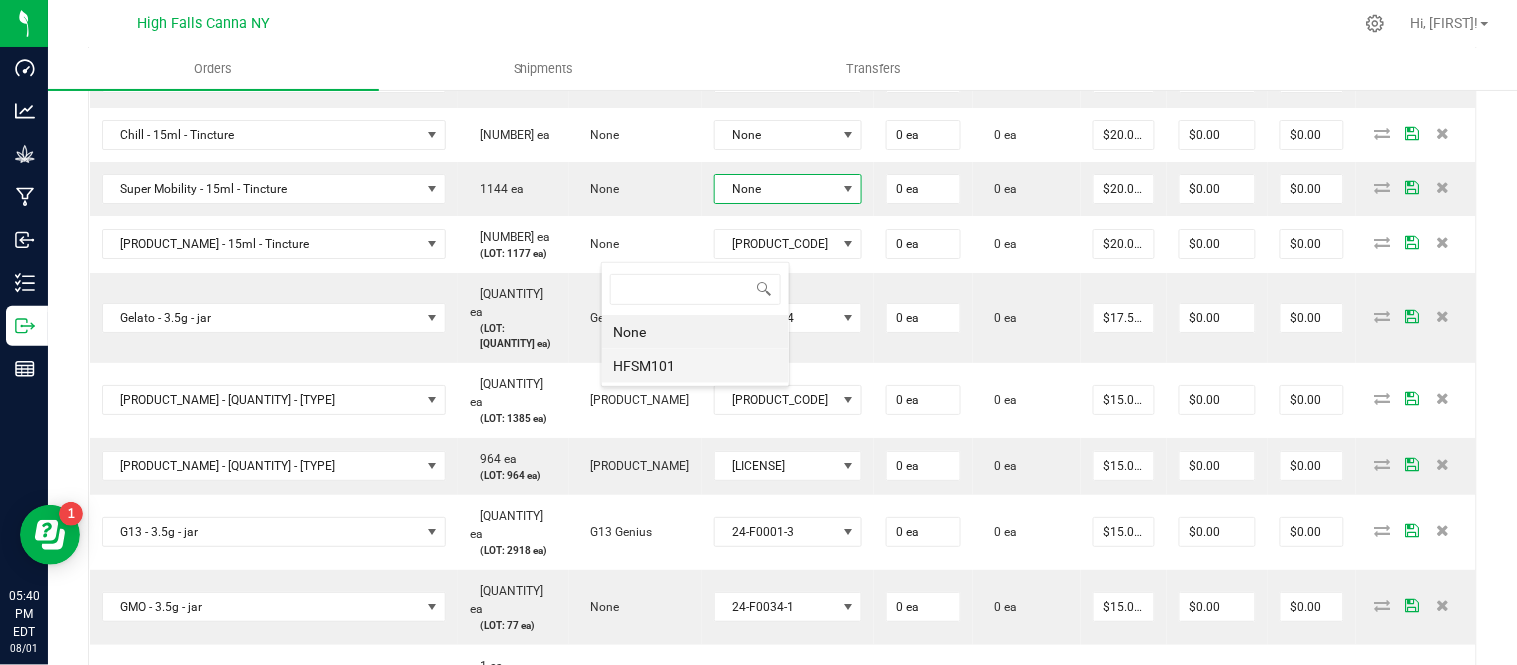 click on "HFSM101" at bounding box center [695, 366] 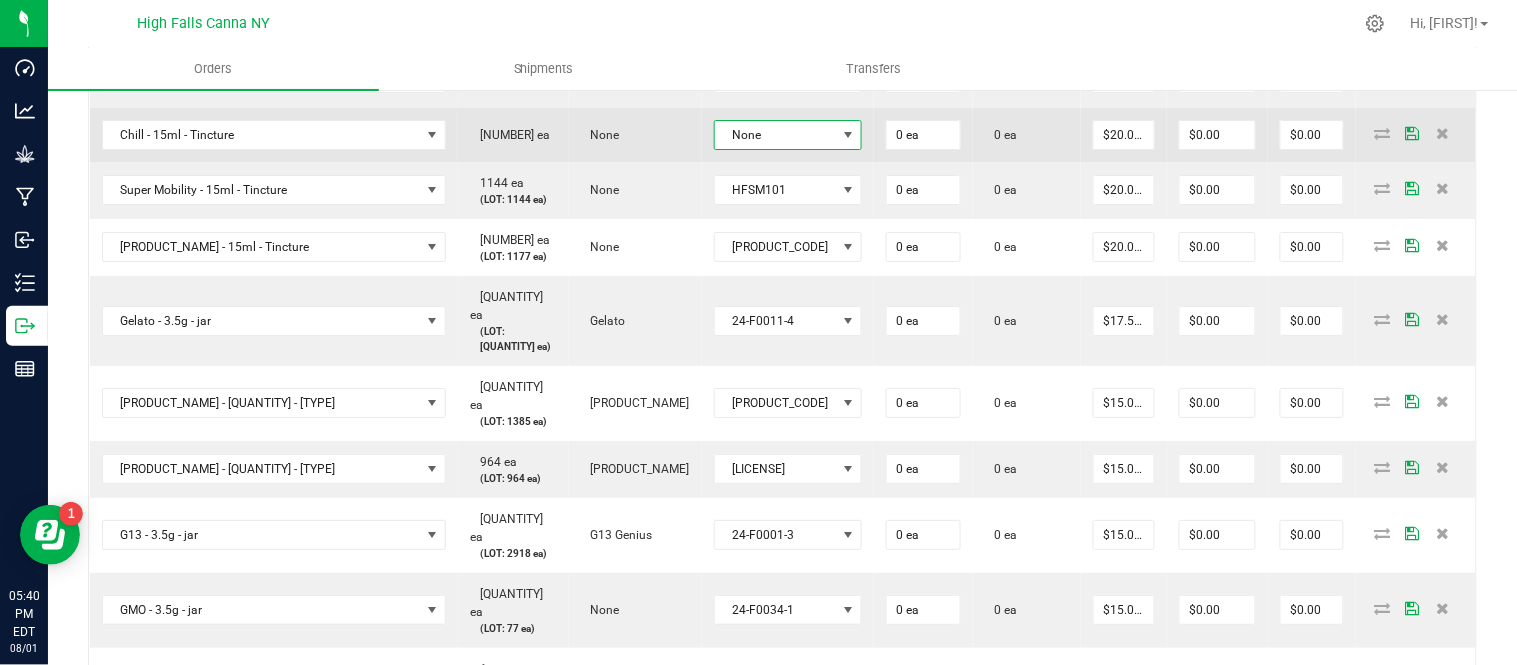 click on "None" at bounding box center (776, 135) 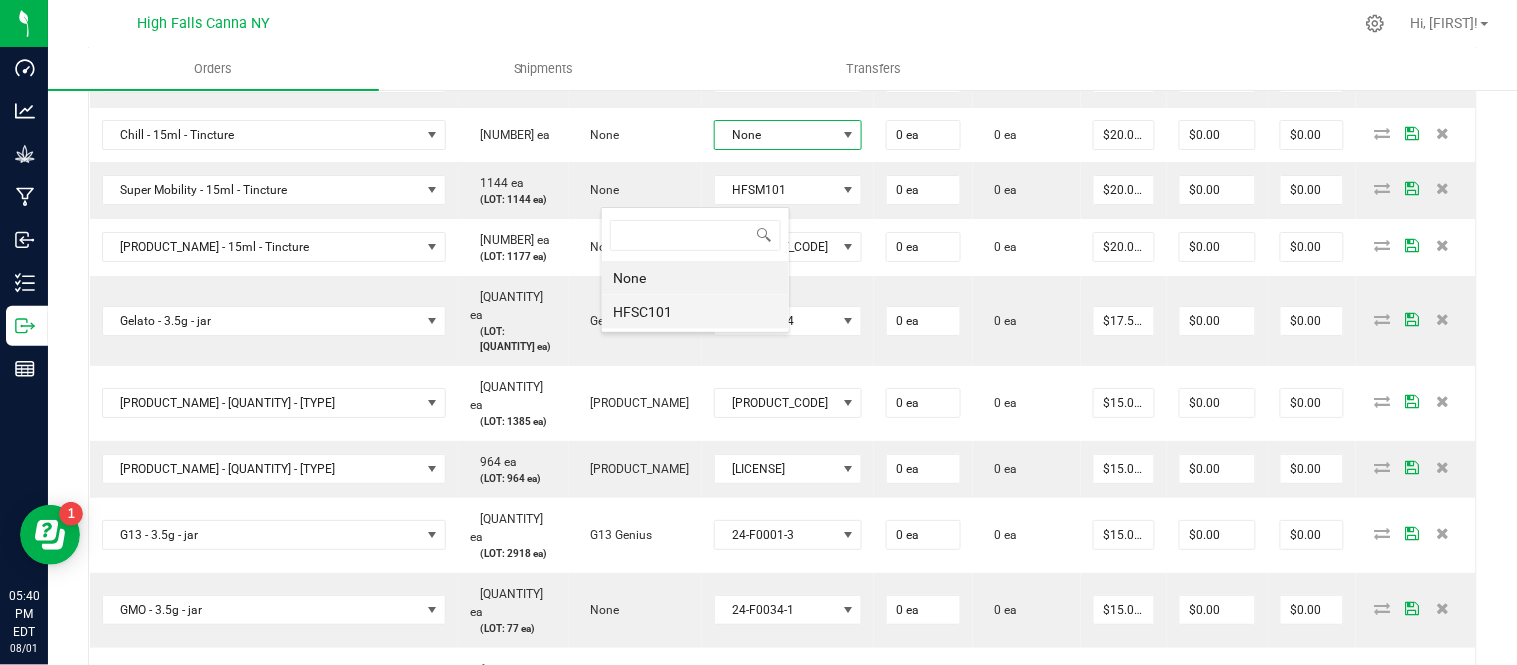 click on "HFSC101" at bounding box center (695, 312) 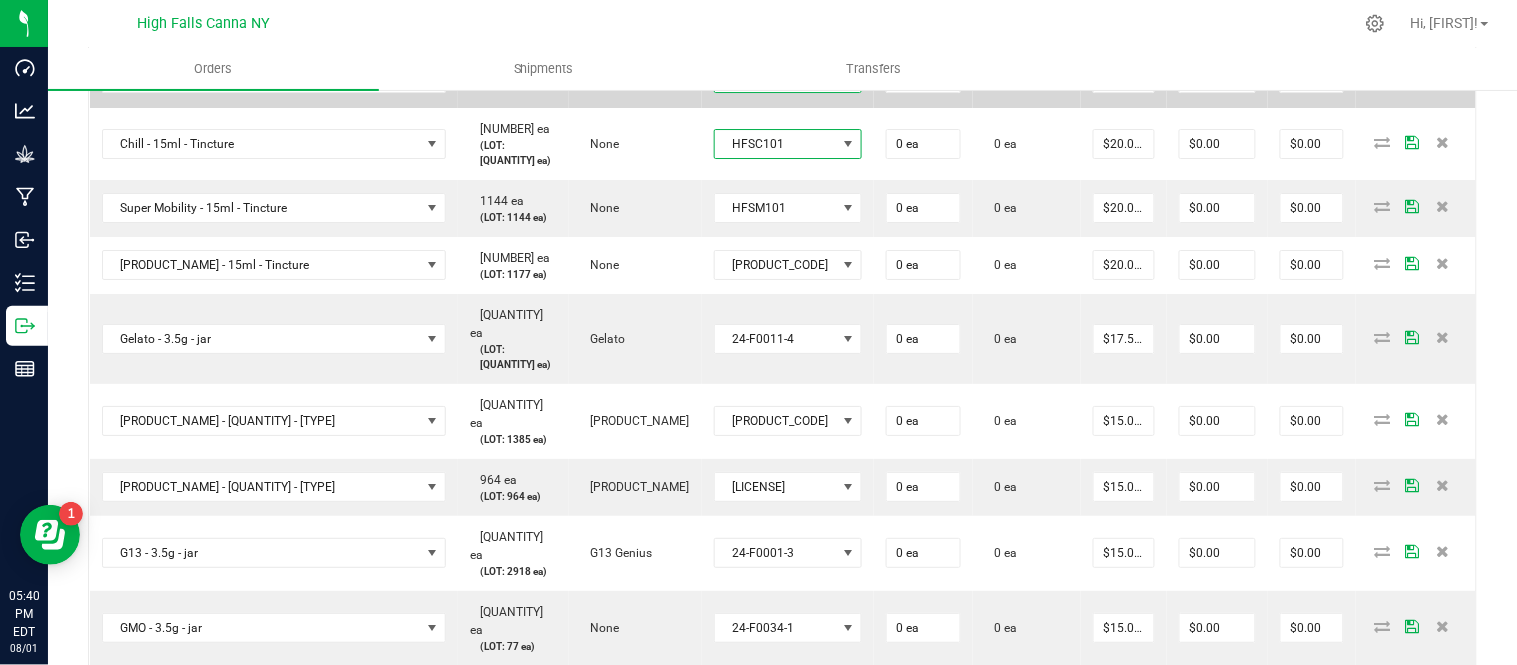 click on "None" at bounding box center [776, 78] 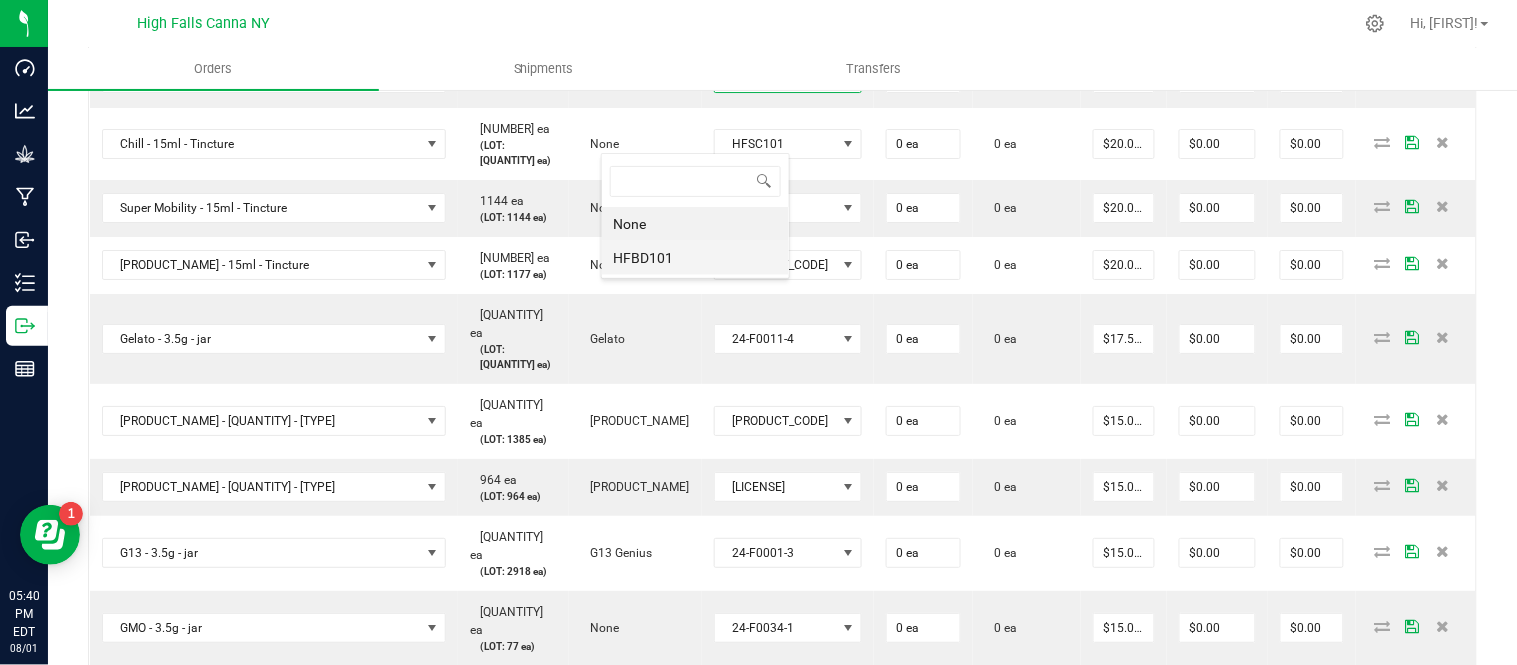 click on "HFBD101" at bounding box center (695, 258) 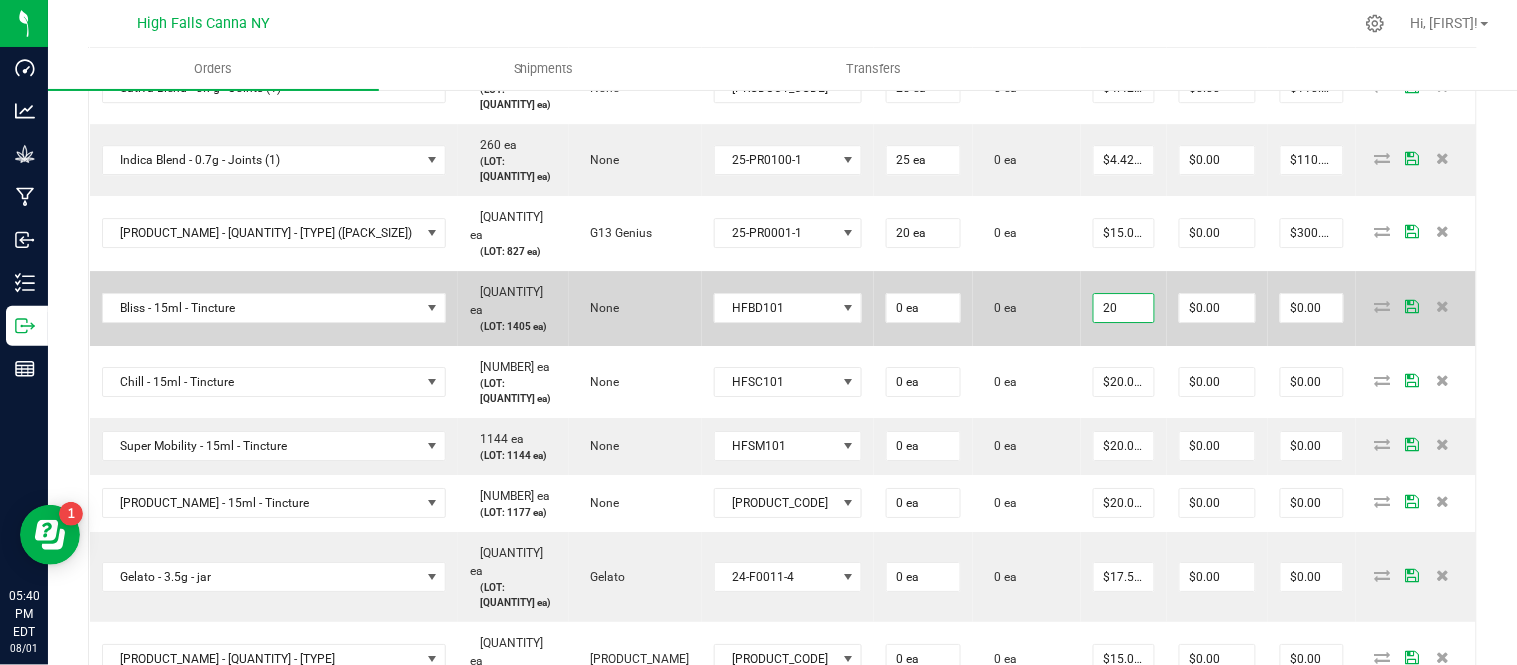 click on "20" at bounding box center (1124, 308) 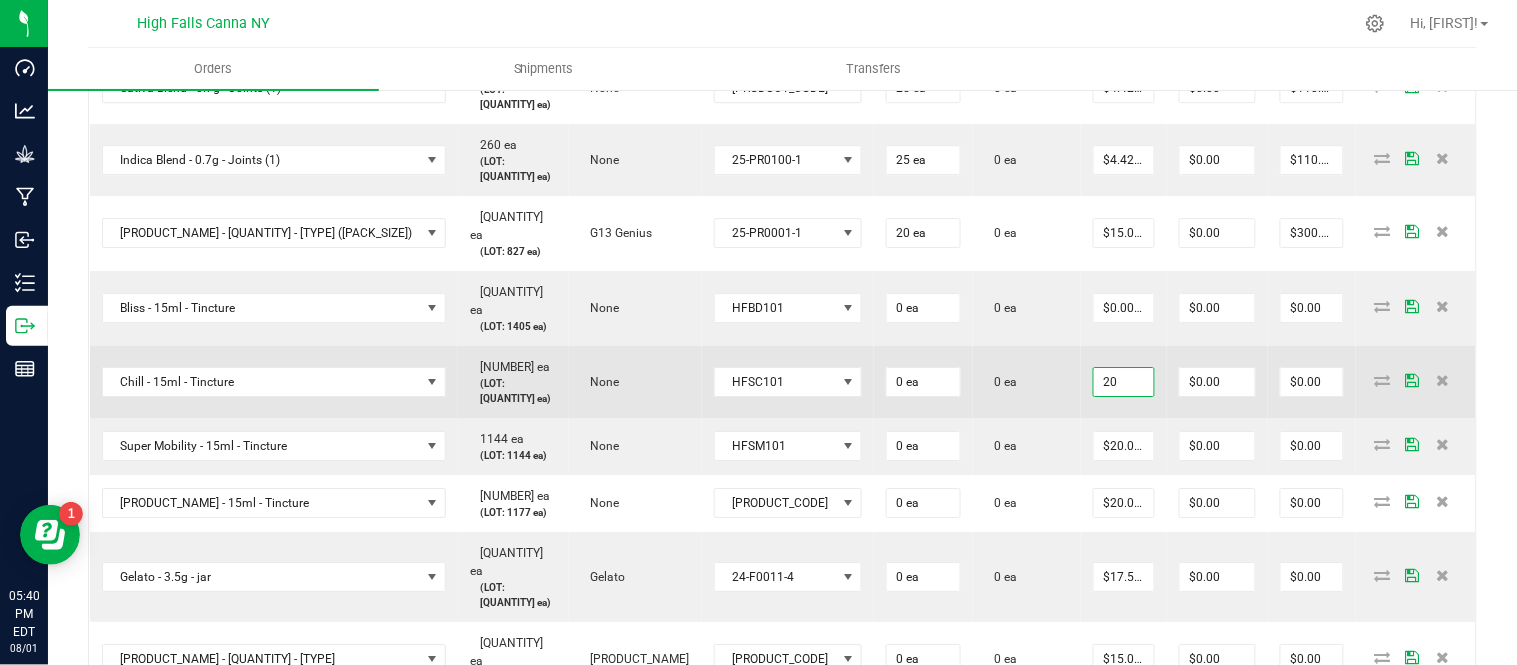 click on "20" at bounding box center [1124, 382] 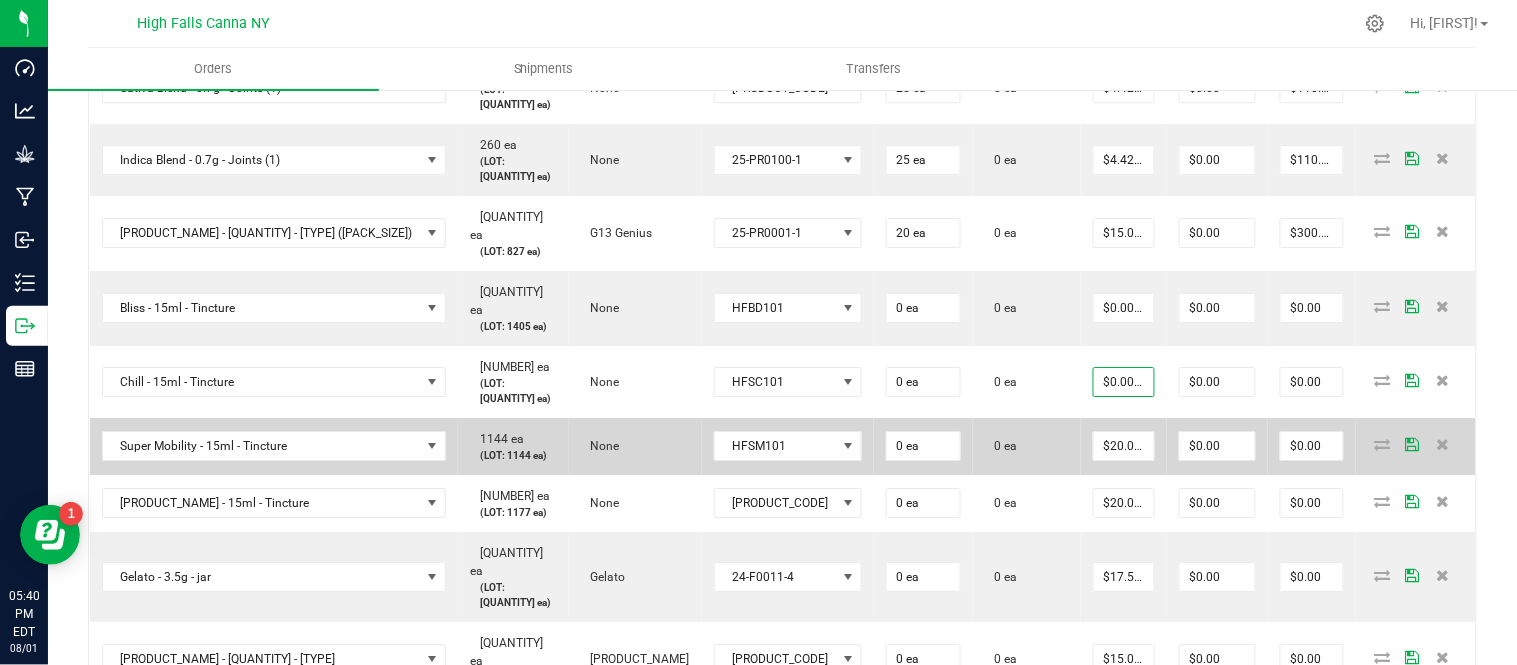 click on "0 ea" at bounding box center (1027, 446) 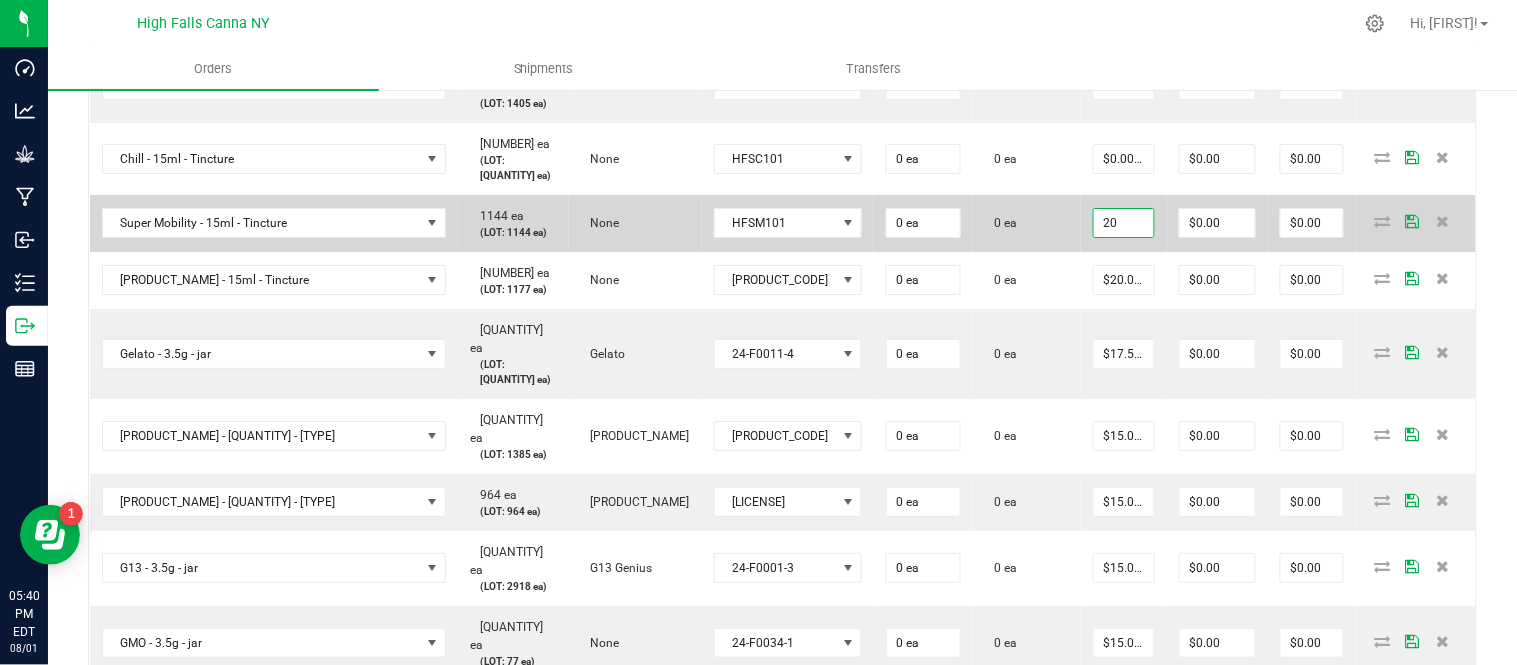 click on "20" at bounding box center (1124, 223) 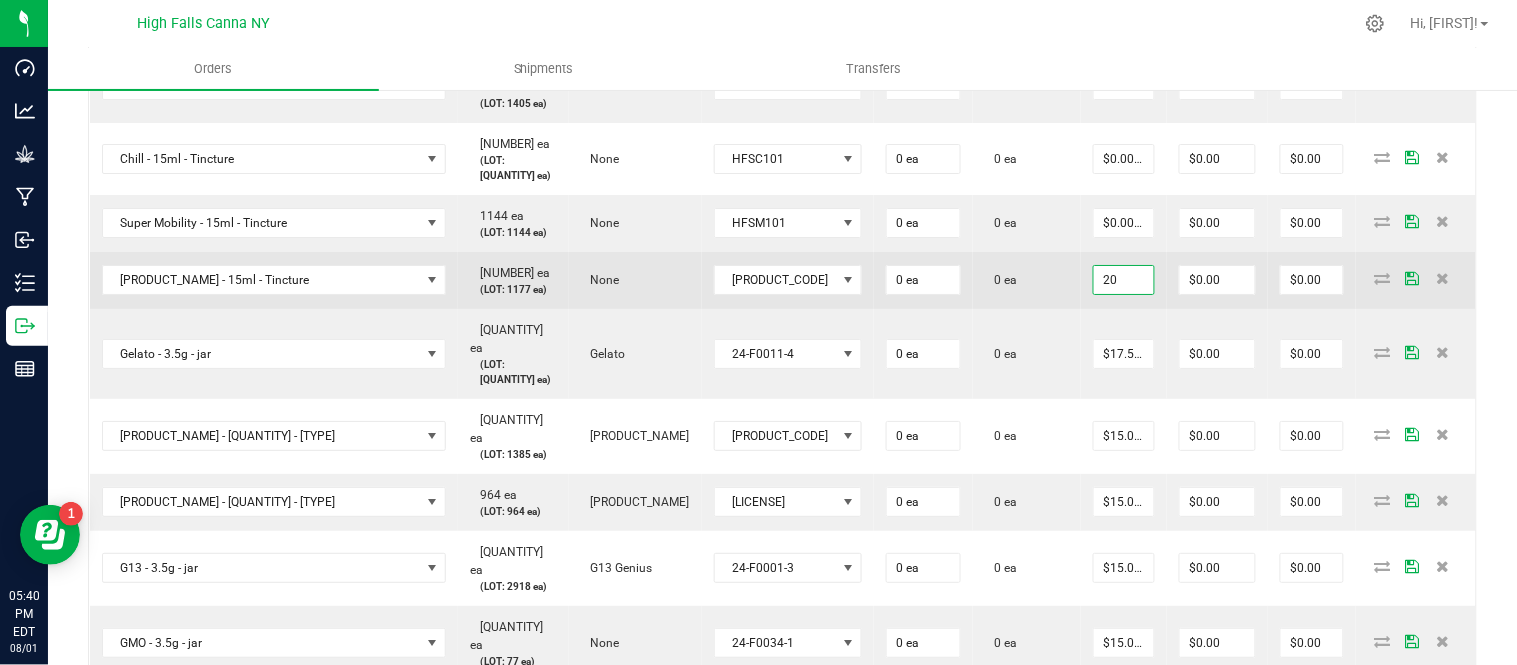 click on "20" at bounding box center (1124, 280) 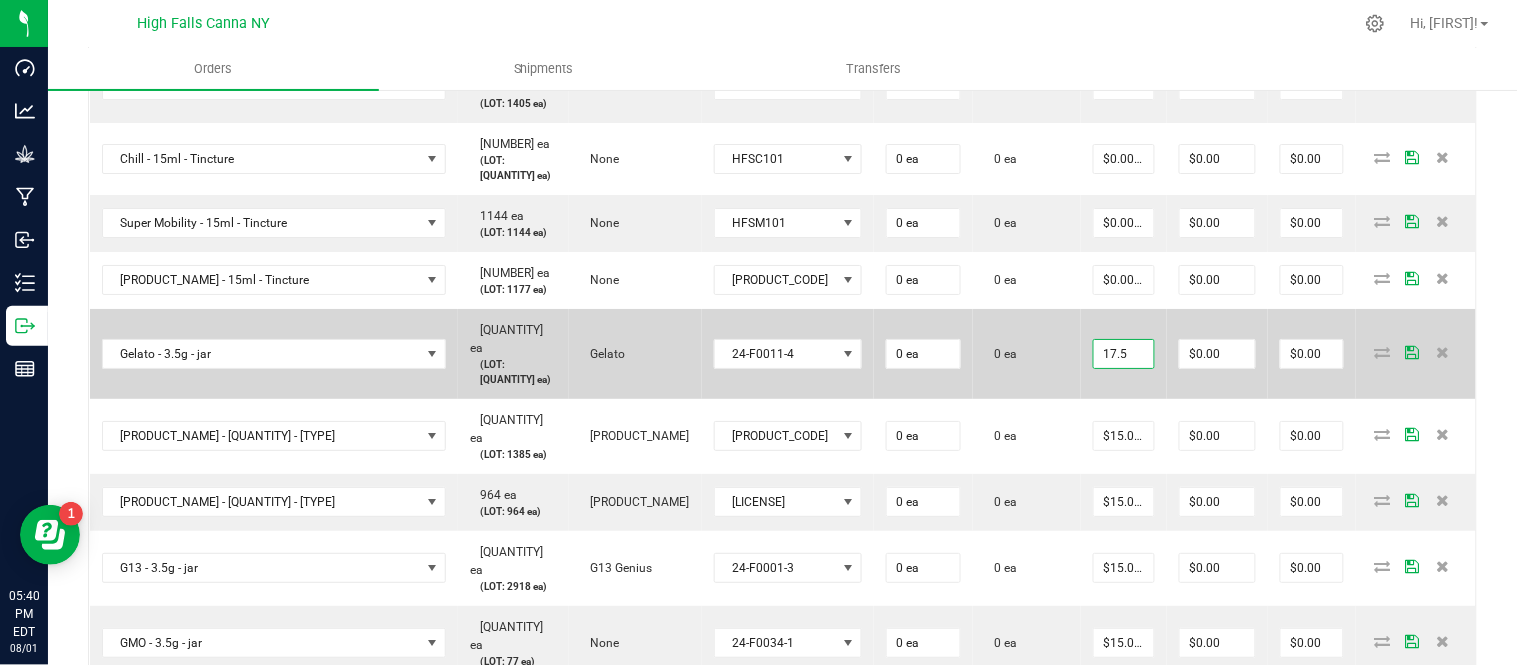 click on "17.5" at bounding box center [1124, 354] 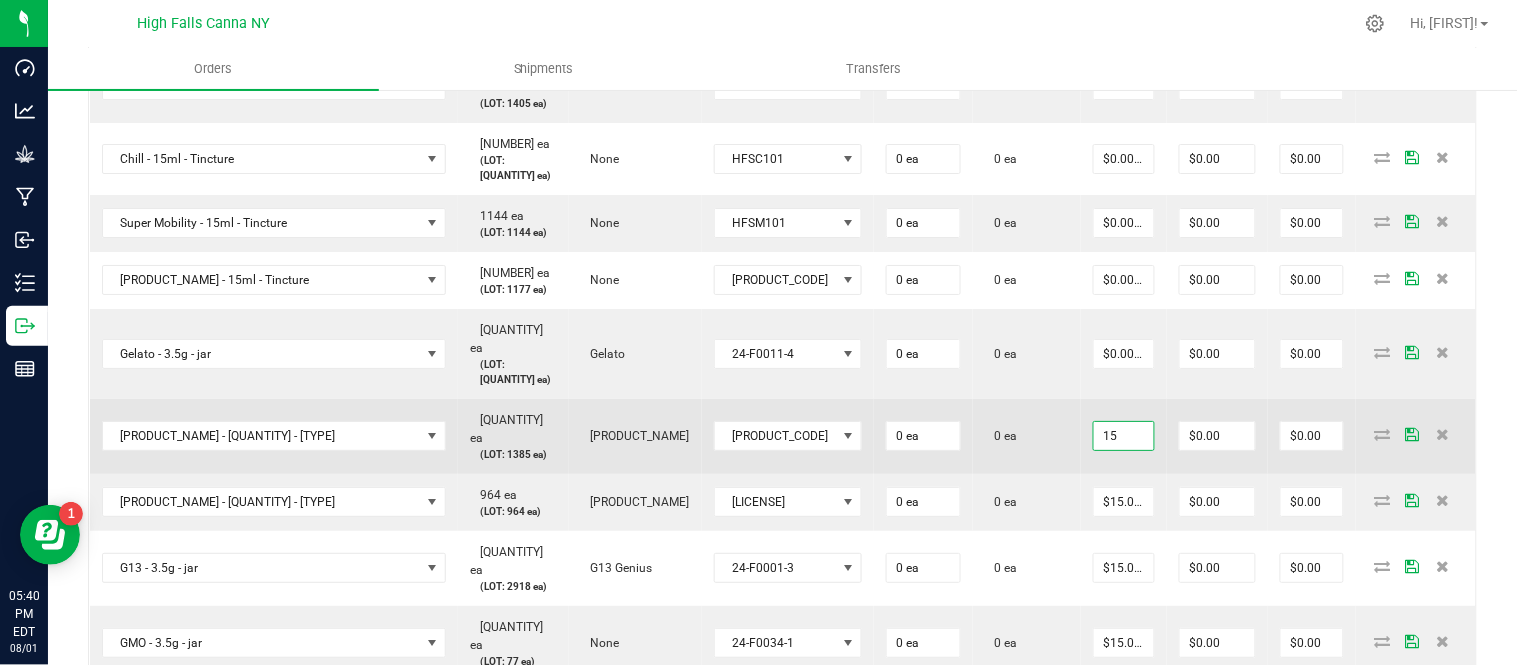 click on "15" at bounding box center (1124, 436) 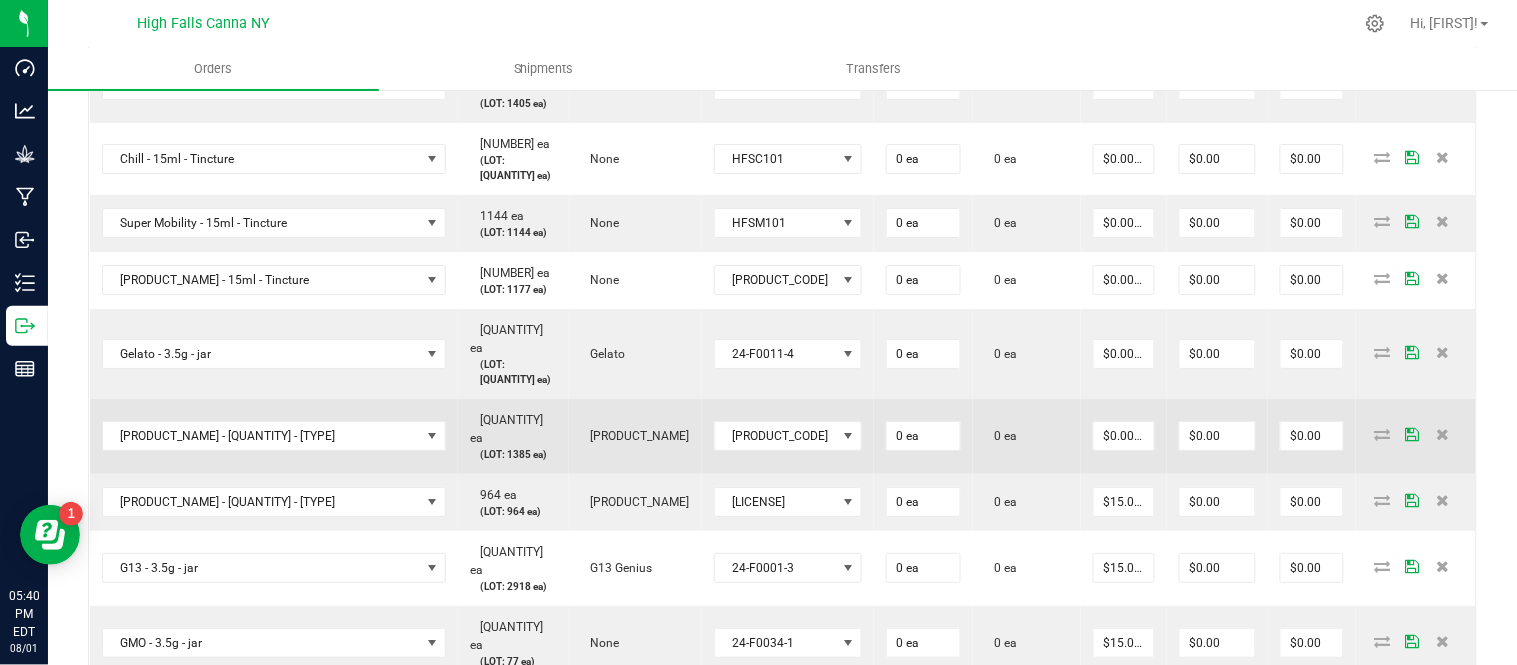 click on "0 ea" at bounding box center (1027, 436) 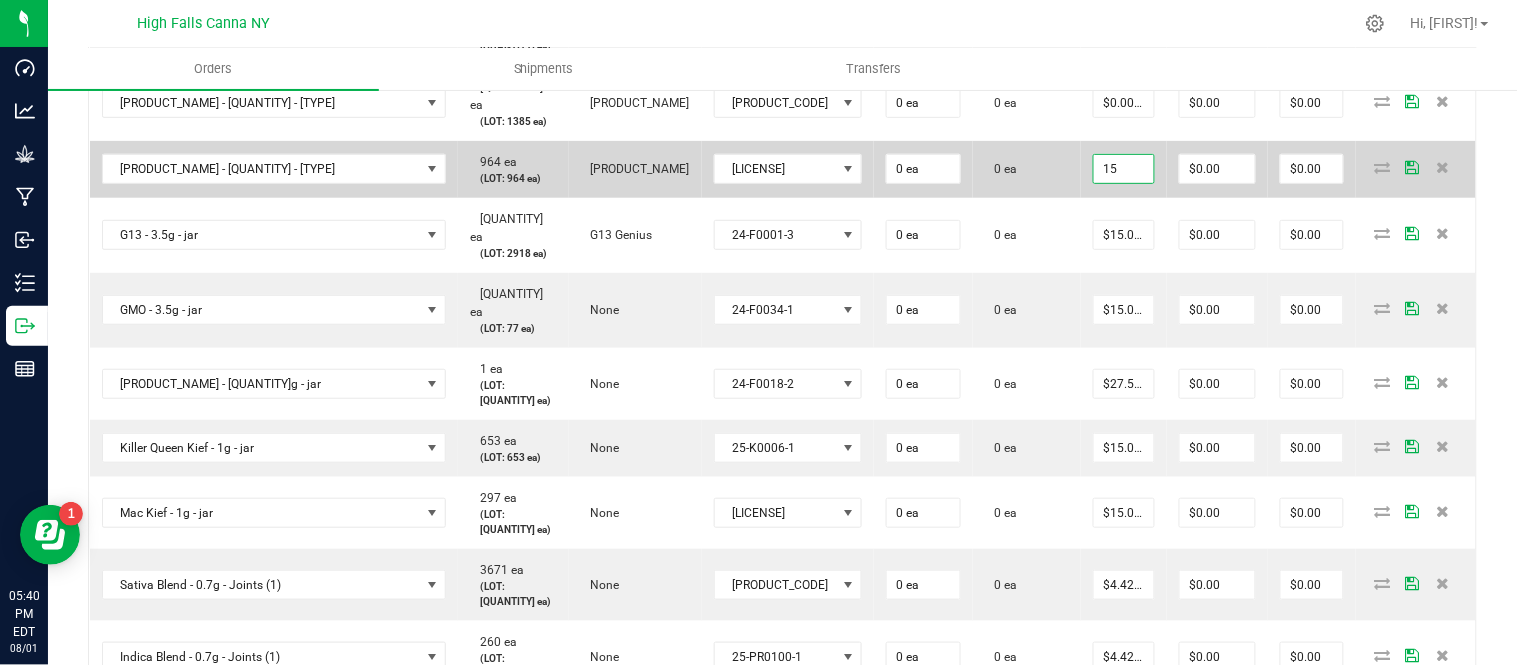 click on "15" at bounding box center (1124, 169) 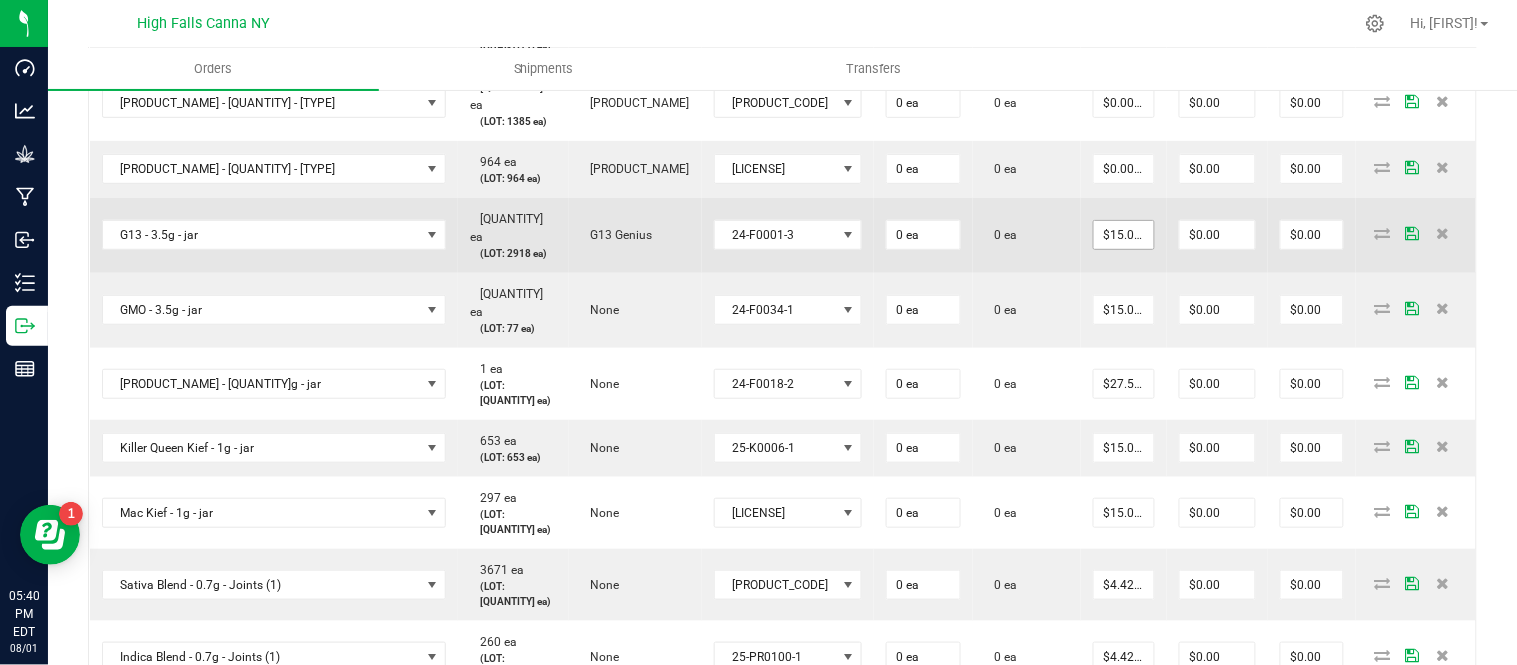 click on "$15.00000" at bounding box center (1124, 235) 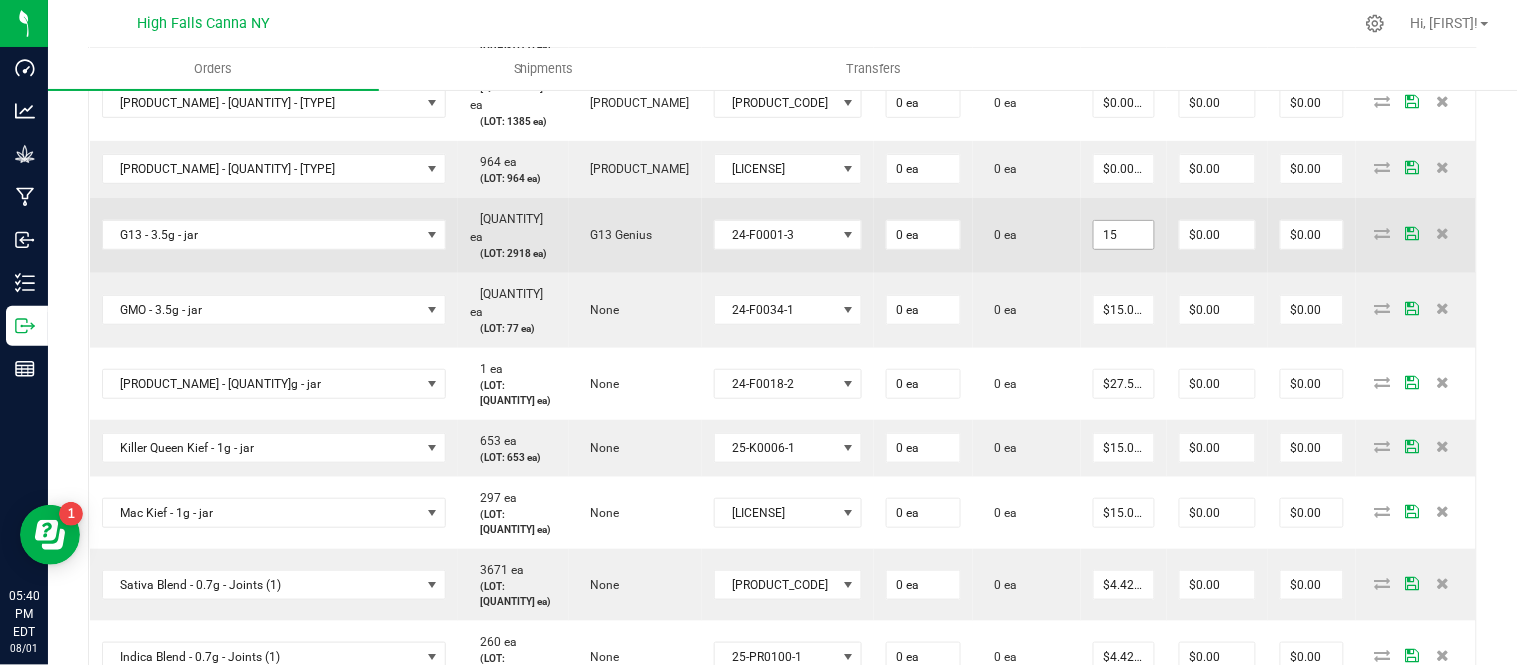 click on "15" at bounding box center [1124, 235] 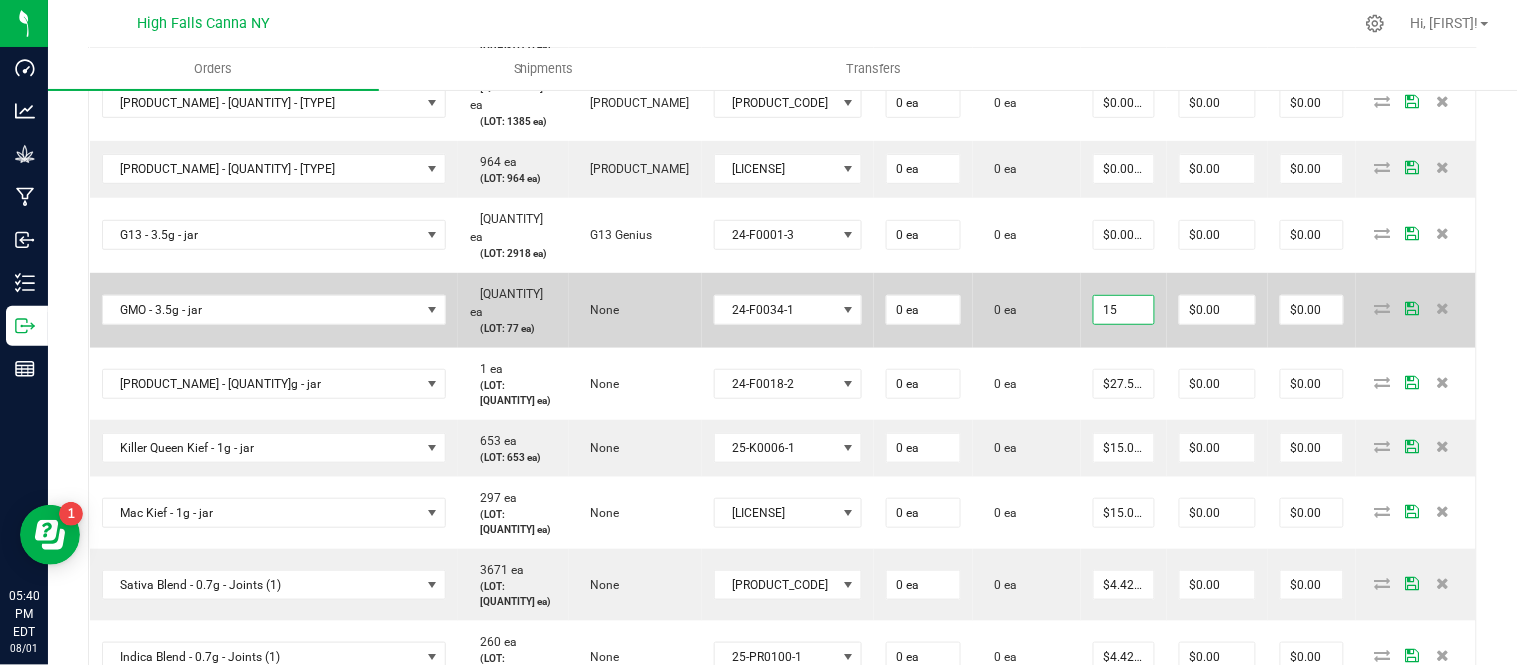 click on "15" at bounding box center (1124, 310) 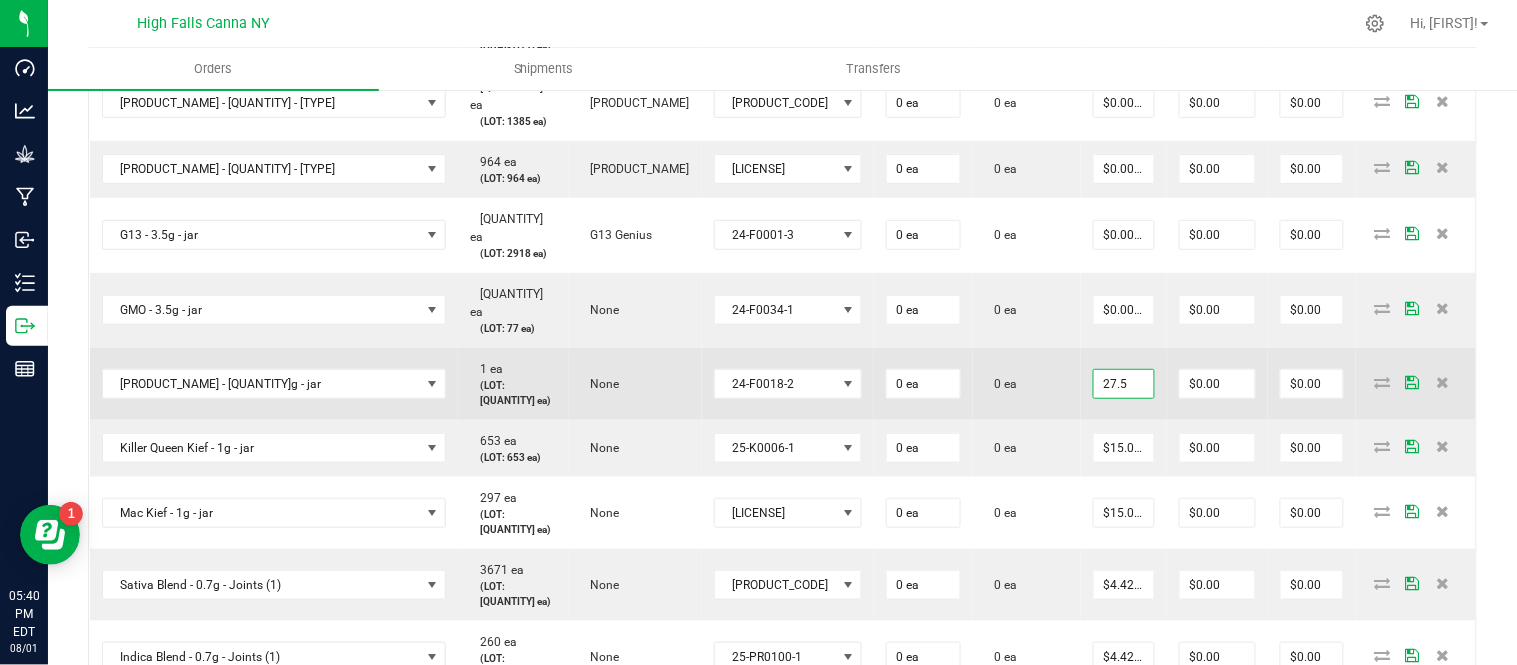 click on "27.5" at bounding box center (1124, 384) 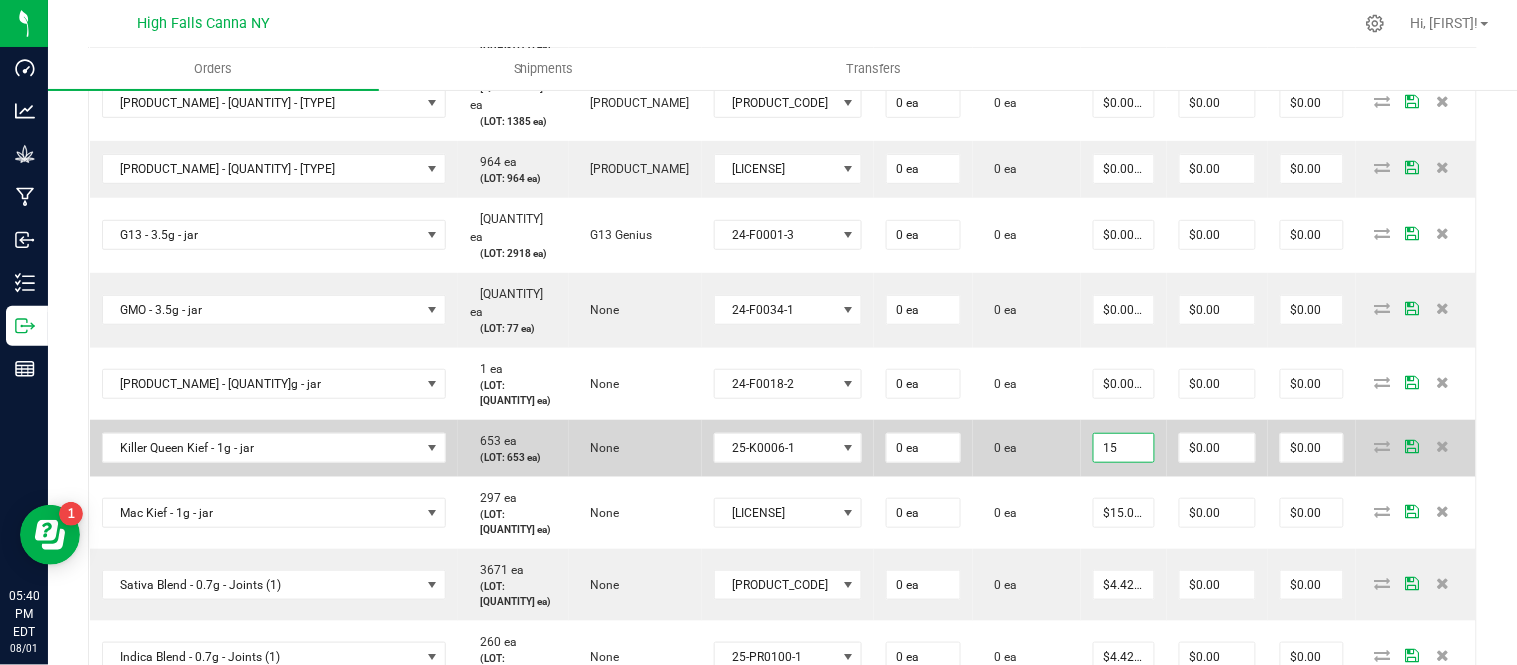 click on "15" at bounding box center [1124, 448] 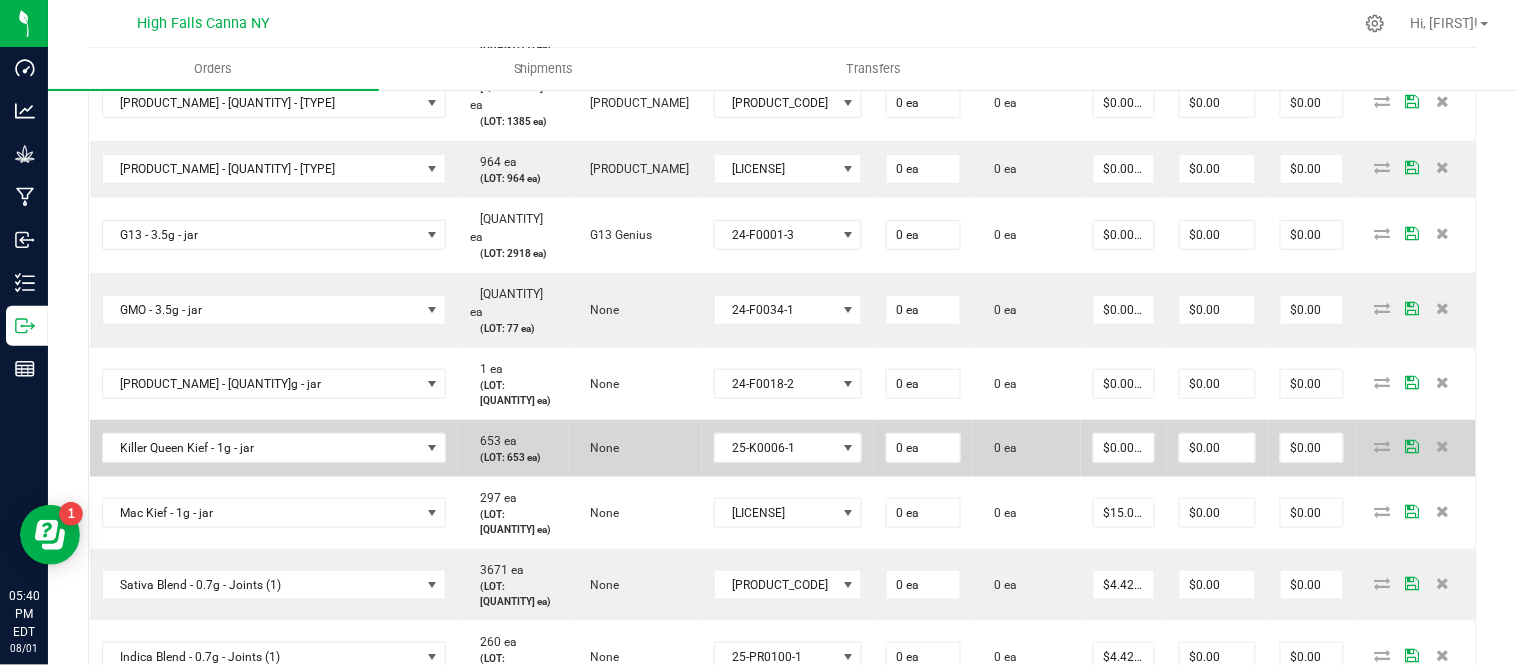 click on "0 ea" at bounding box center (1027, 448) 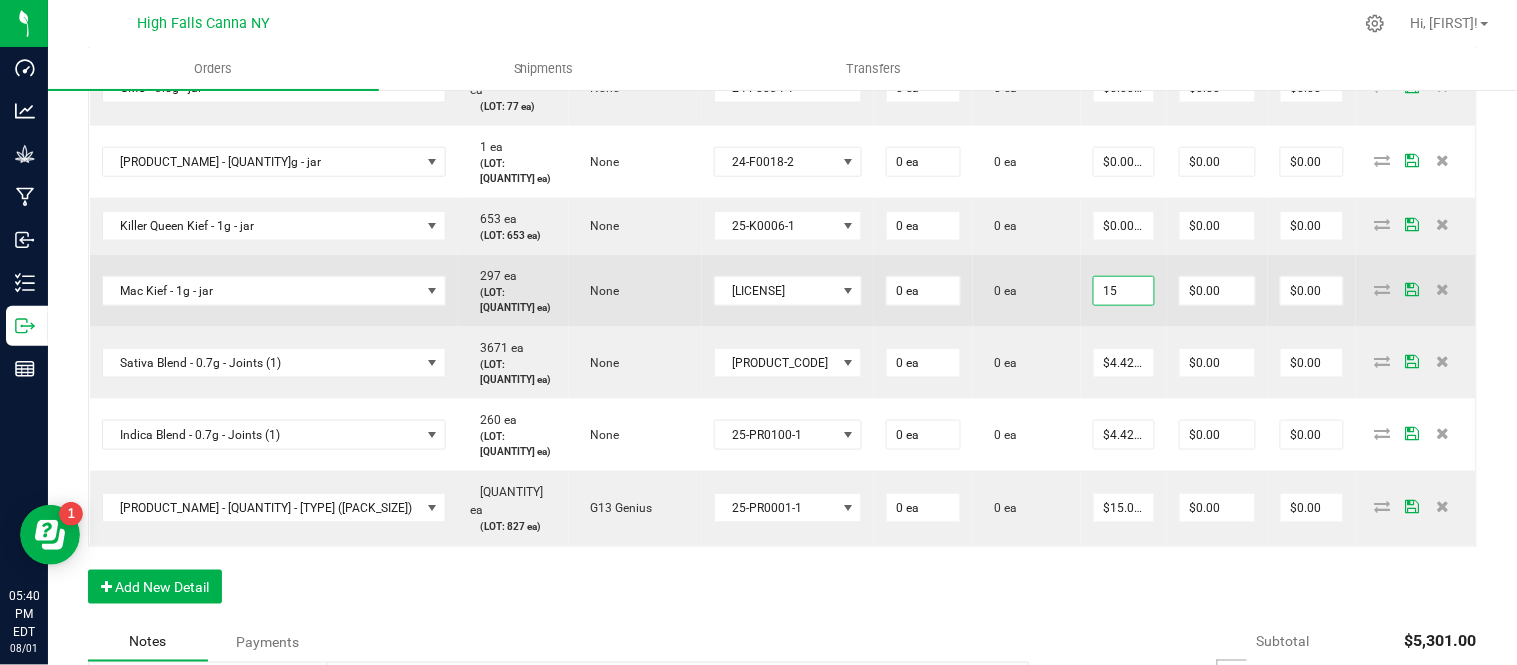 click on "15" at bounding box center [1124, 291] 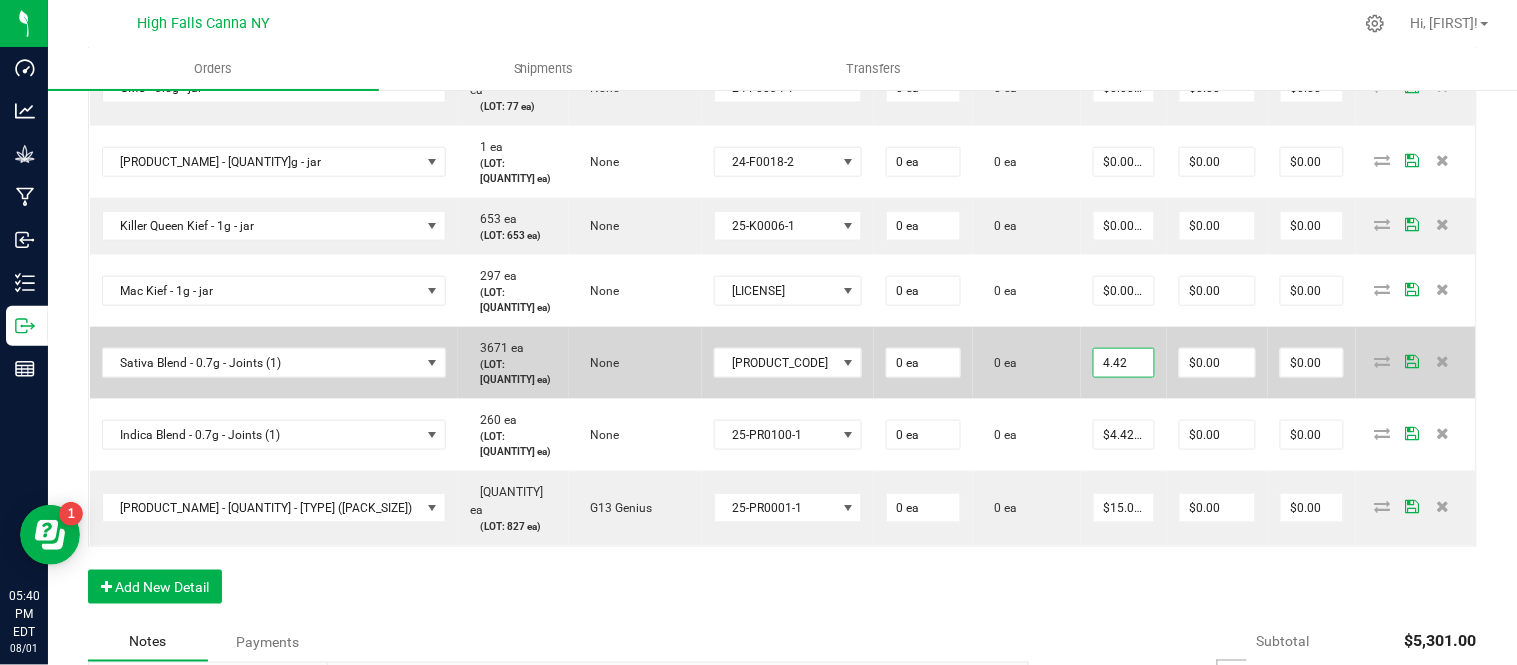 click on "4.42" at bounding box center [1124, 363] 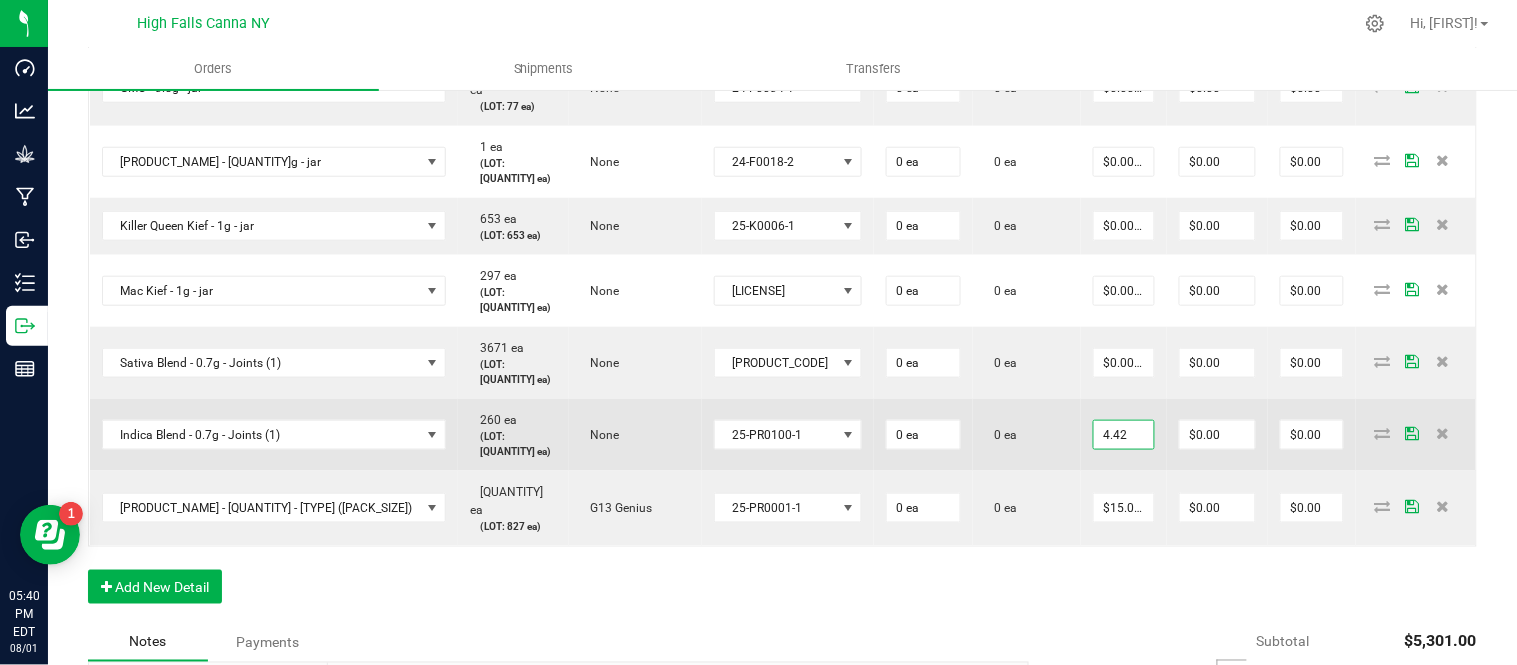 click on "4.42" at bounding box center [1124, 435] 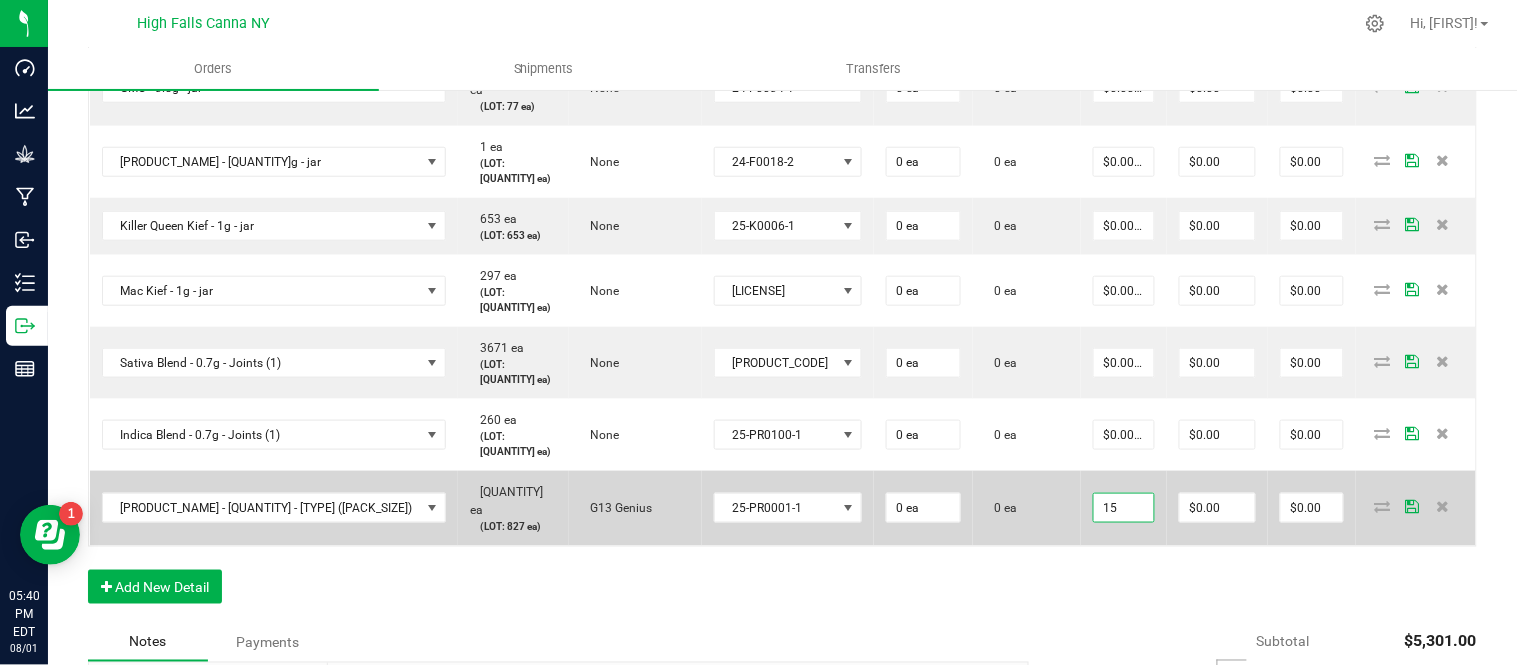 click on "15" at bounding box center [1124, 508] 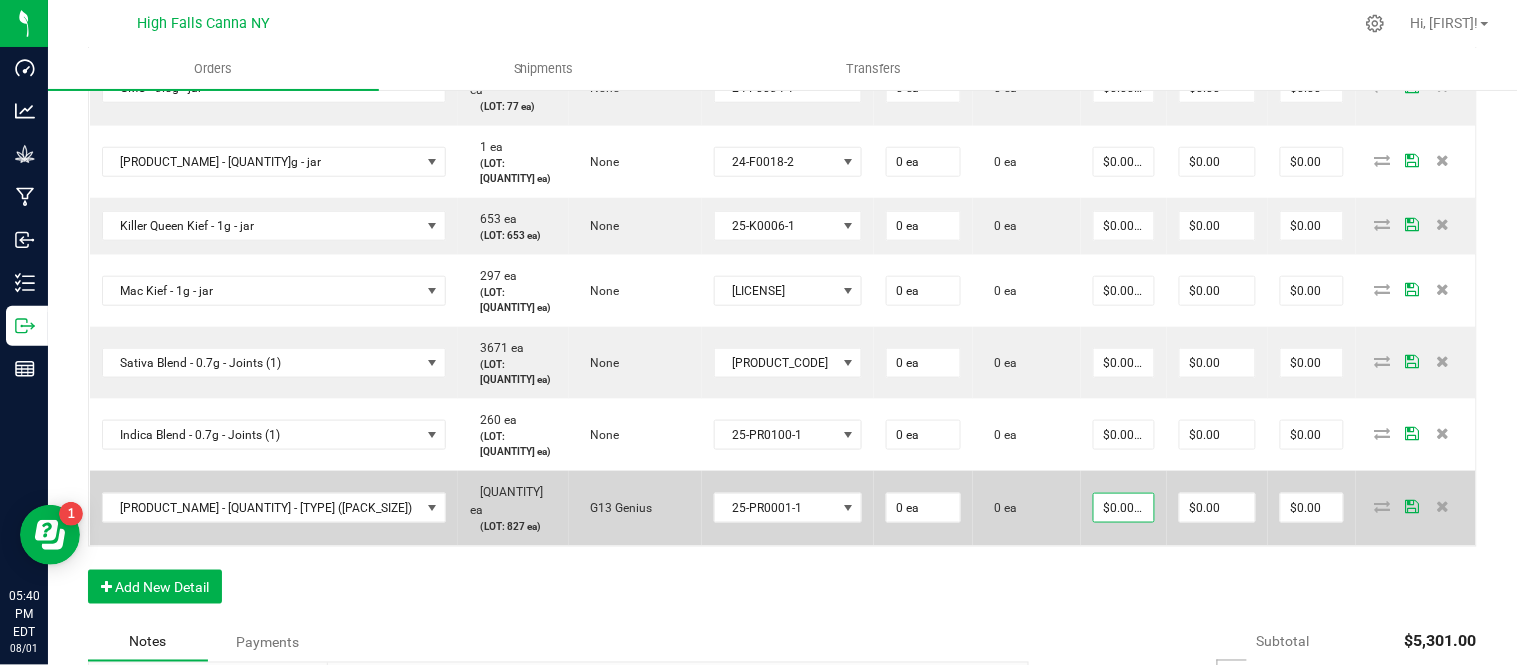 click on "0 ea" at bounding box center [1027, 508] 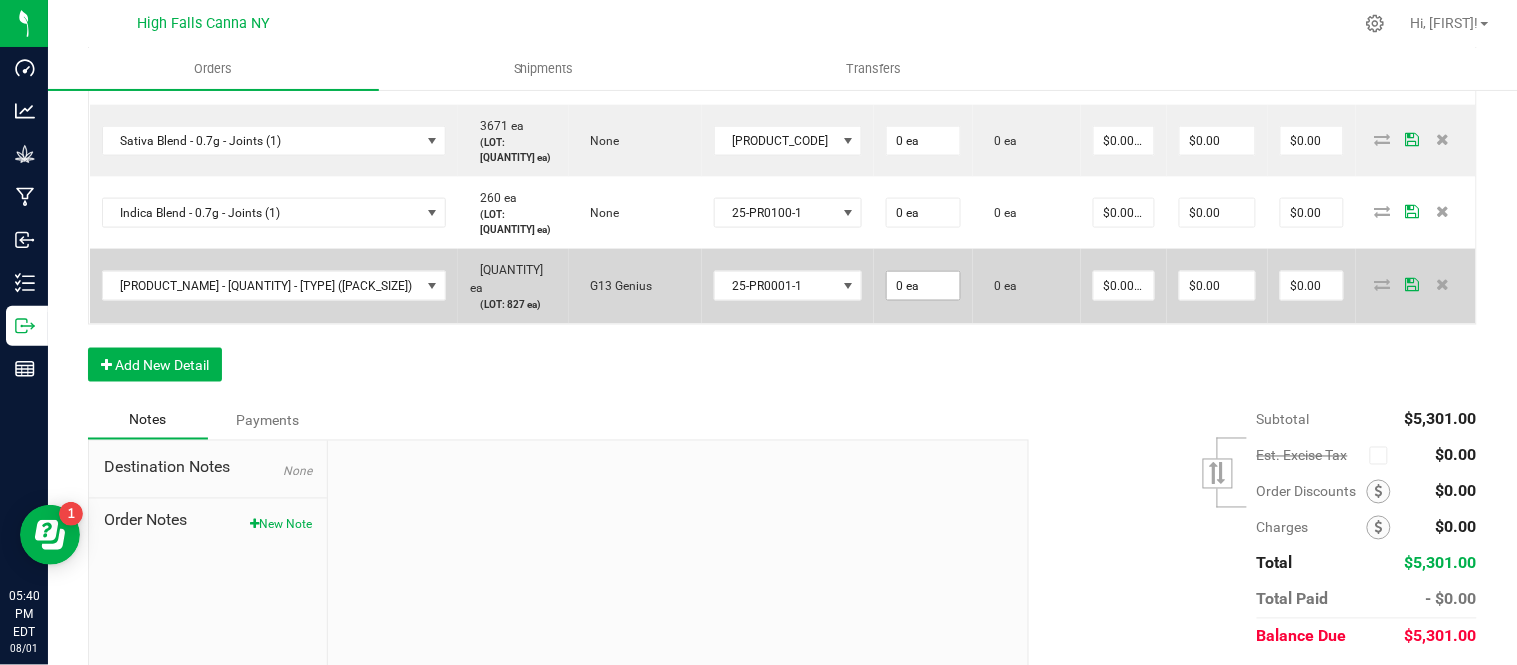click on "0 ea" at bounding box center [923, -1850] 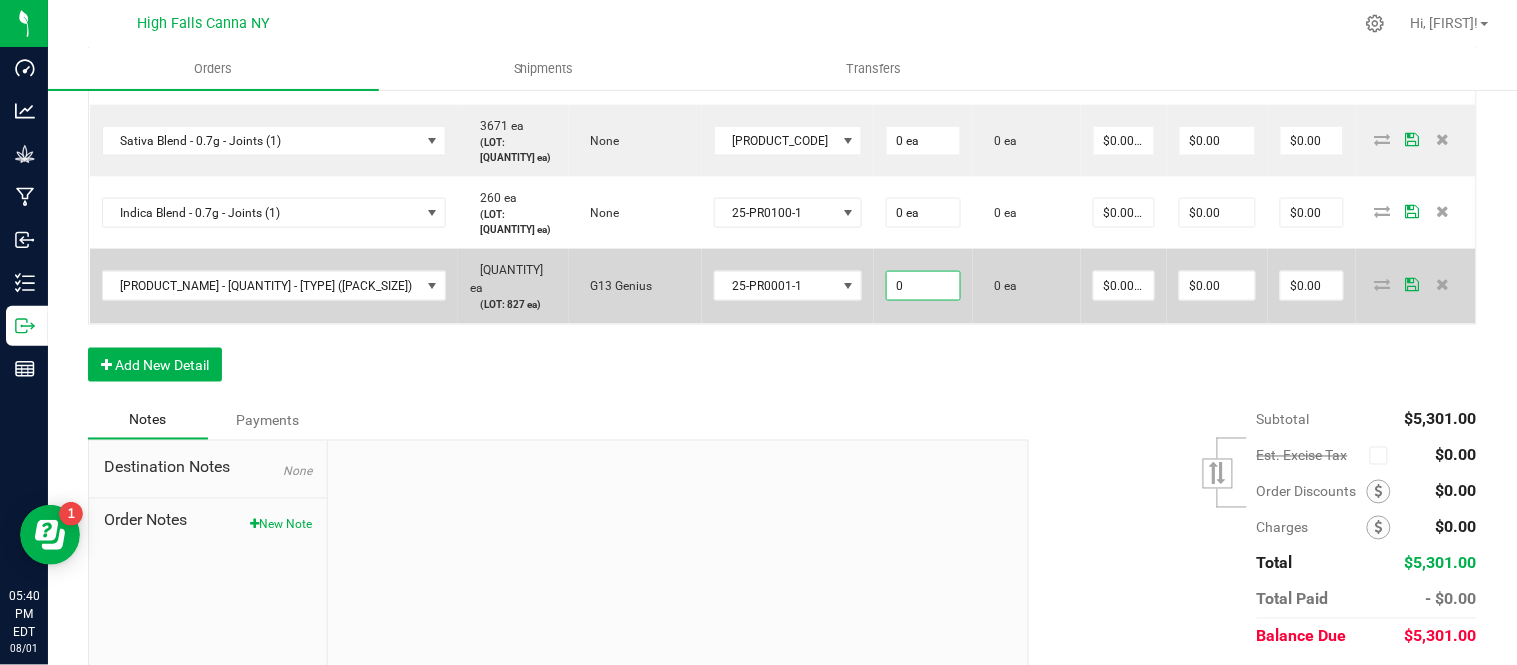 click on "0" at bounding box center (923, 286) 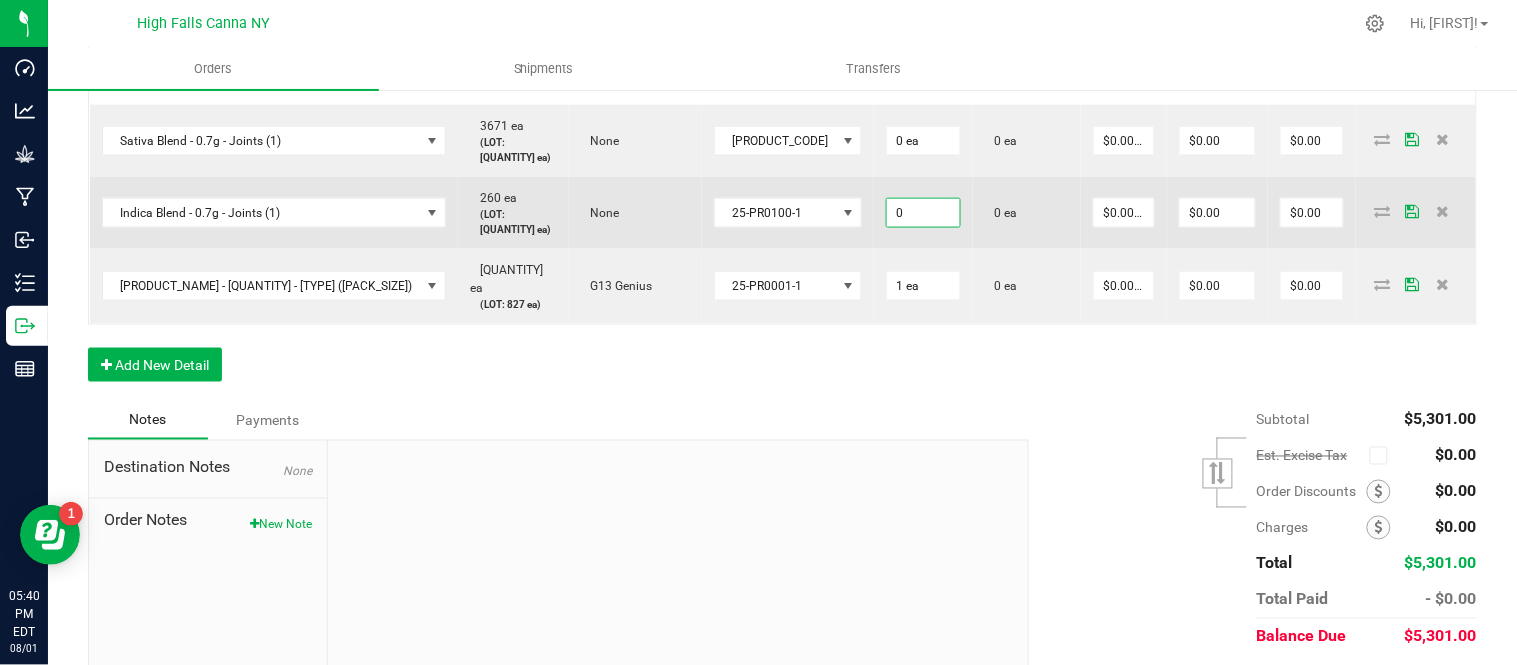 click on "0" at bounding box center [923, 213] 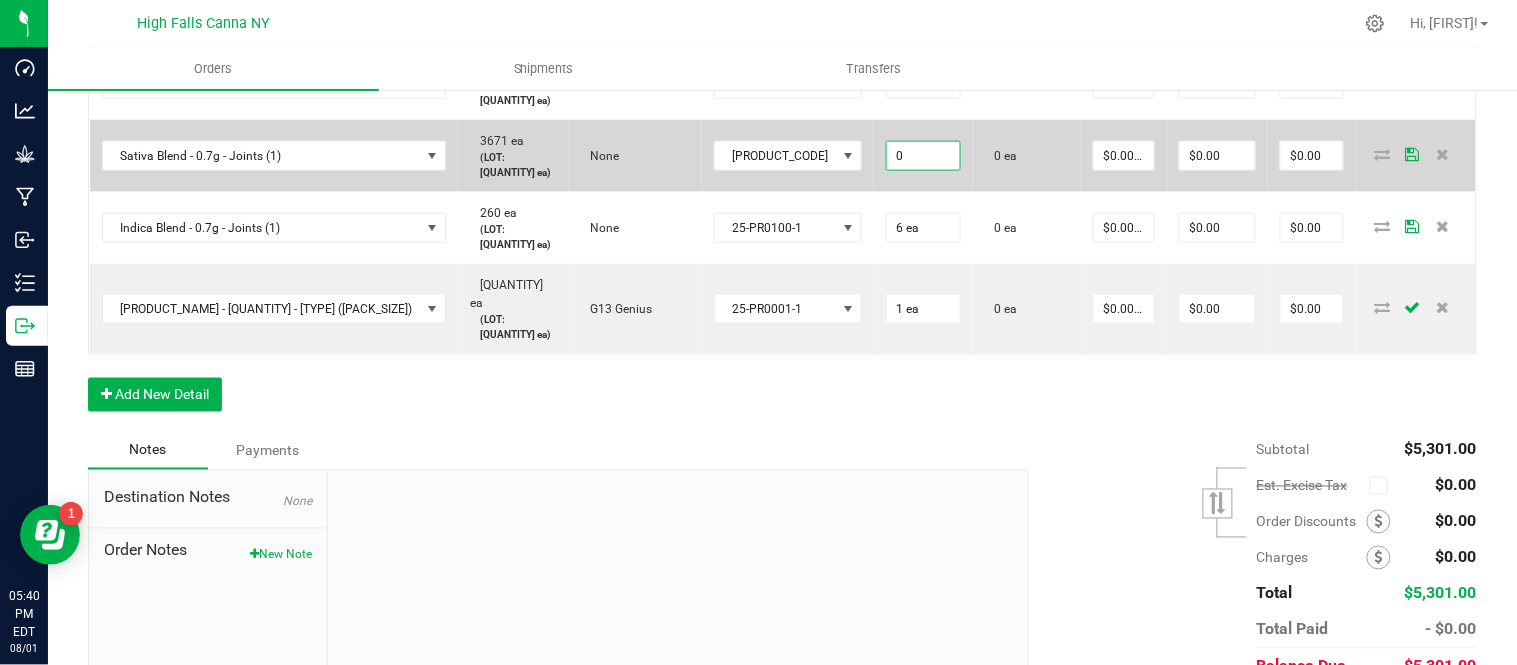 click on "0" at bounding box center [923, 156] 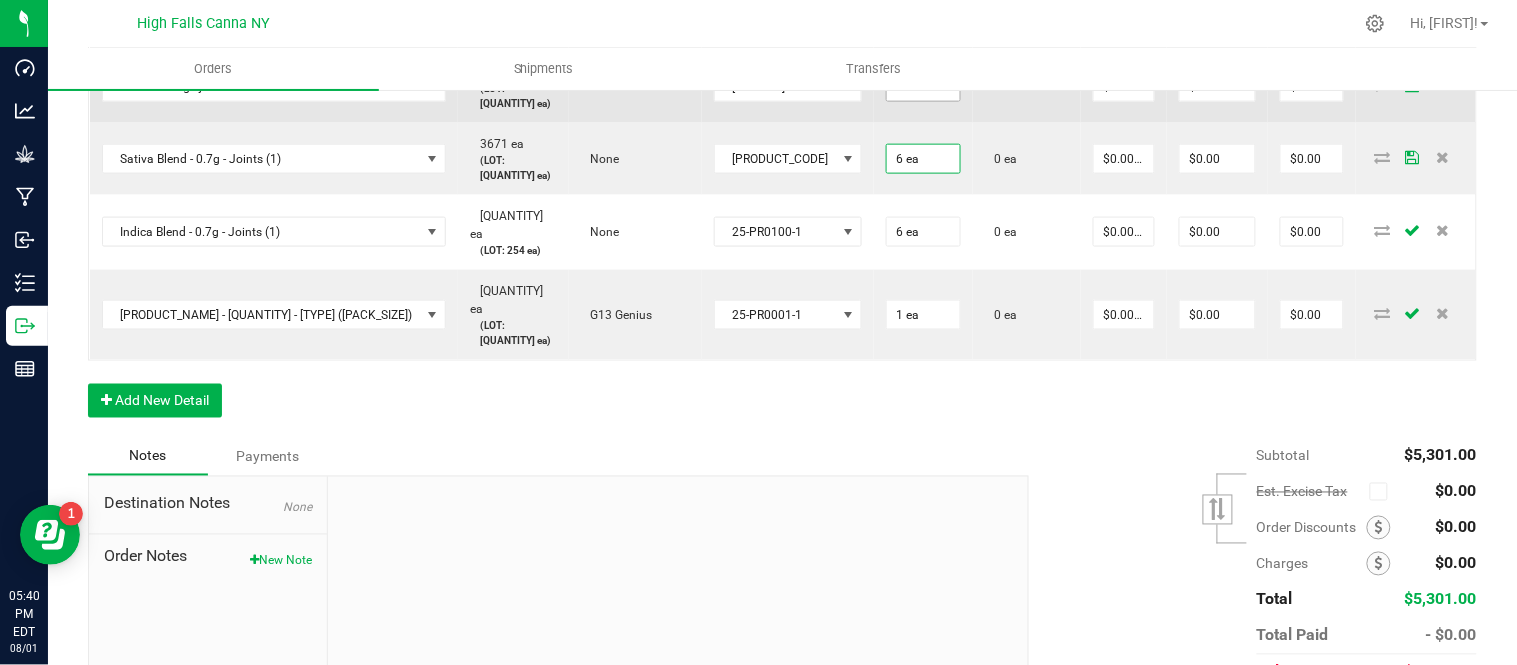 click on "0" at bounding box center (923, 87) 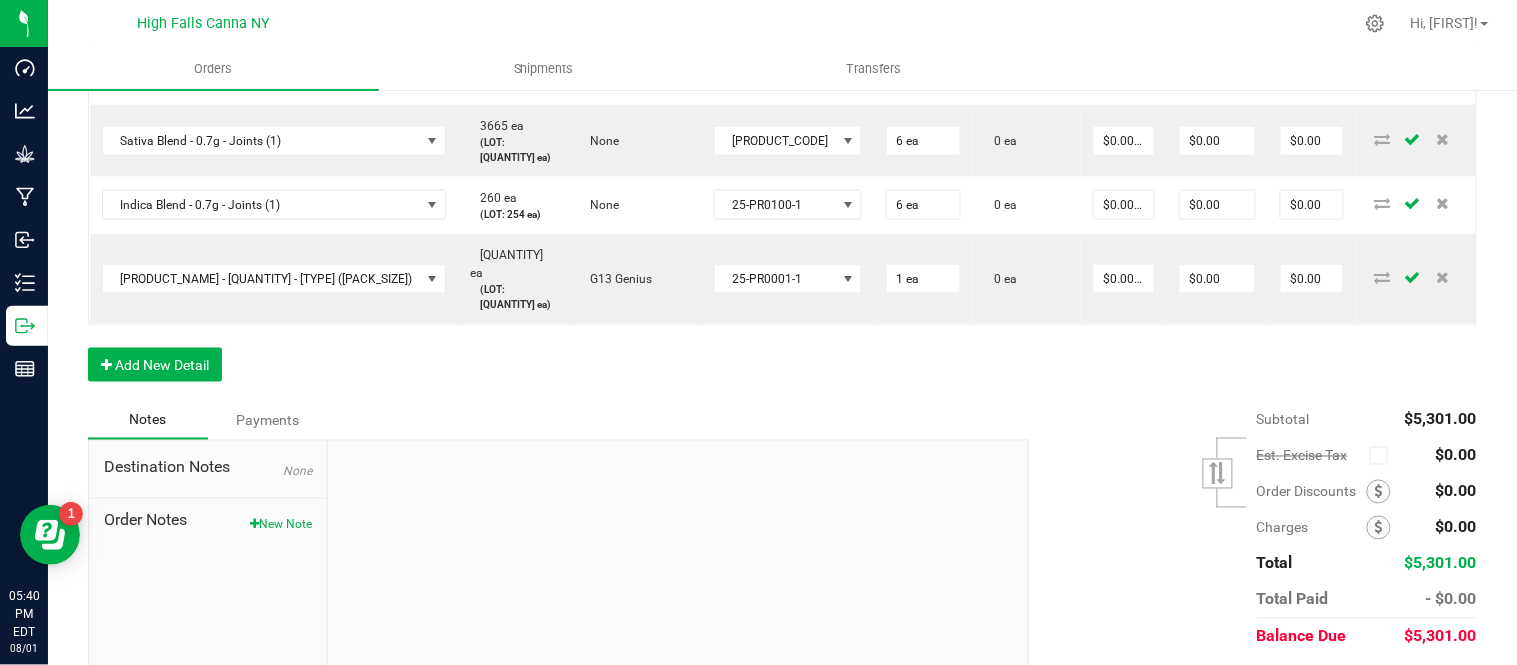 click on "0" at bounding box center (923, 4) 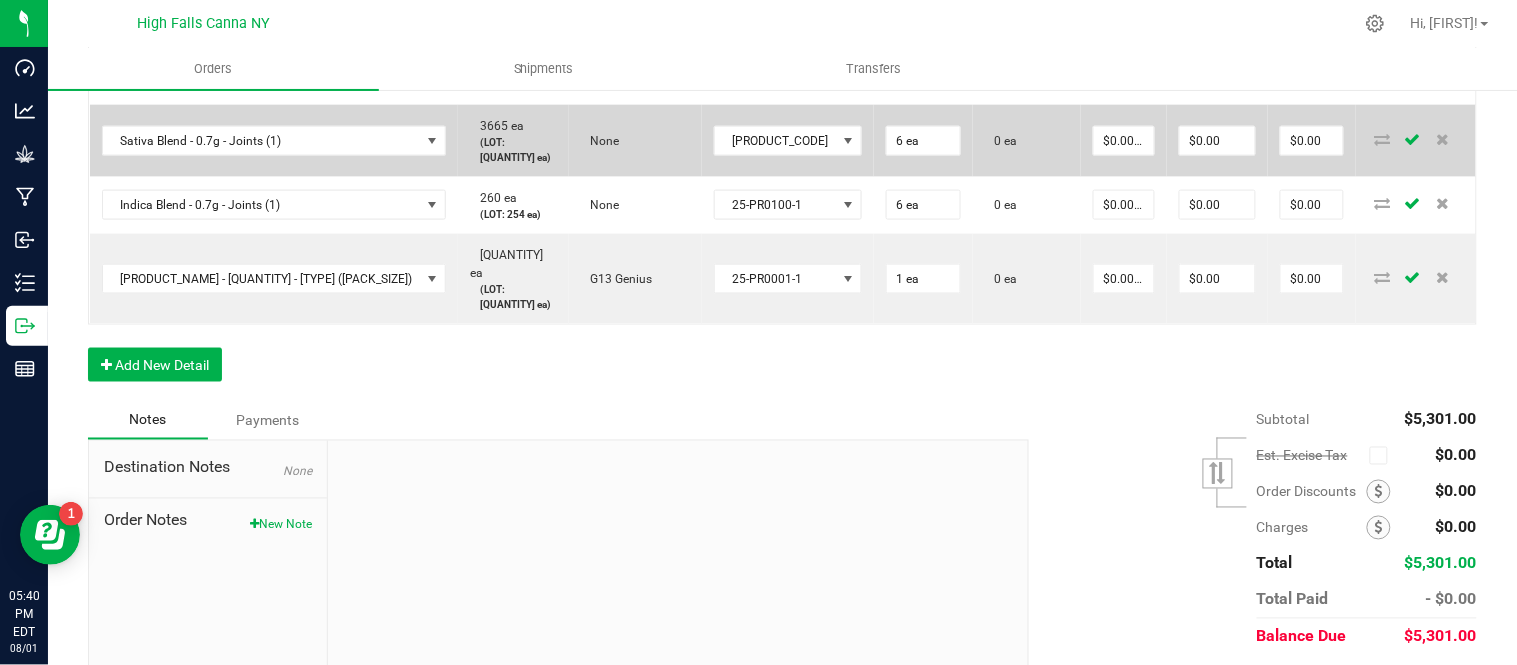click on "0 ea" at bounding box center (1027, 141) 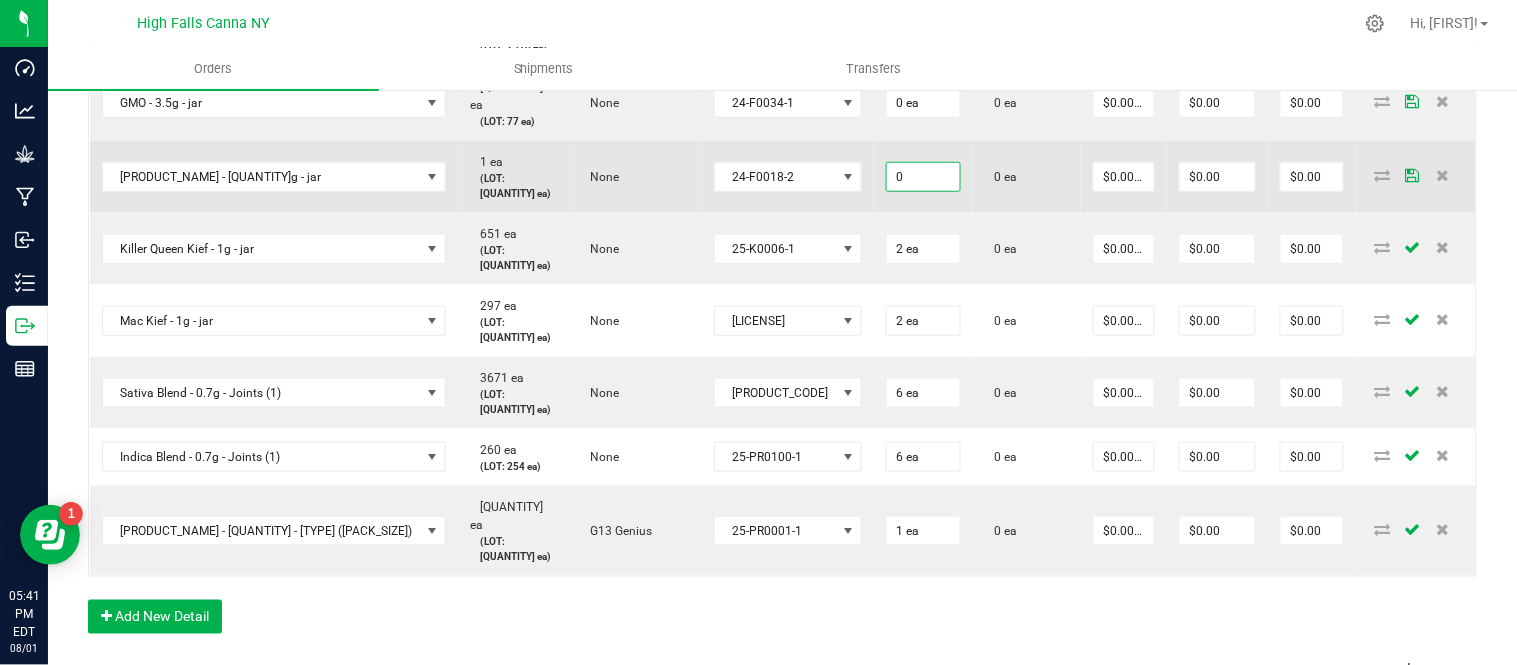 click on "0" at bounding box center [923, 177] 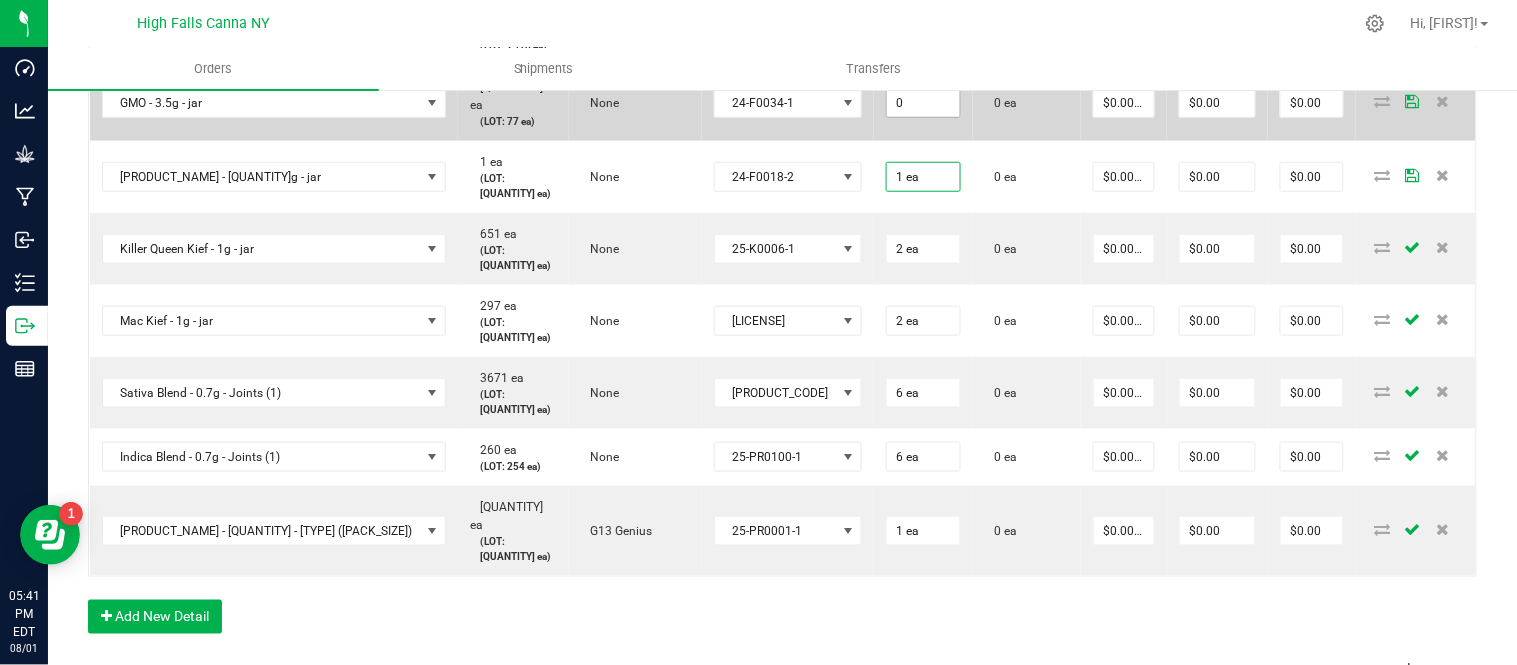click on "0" at bounding box center [923, 103] 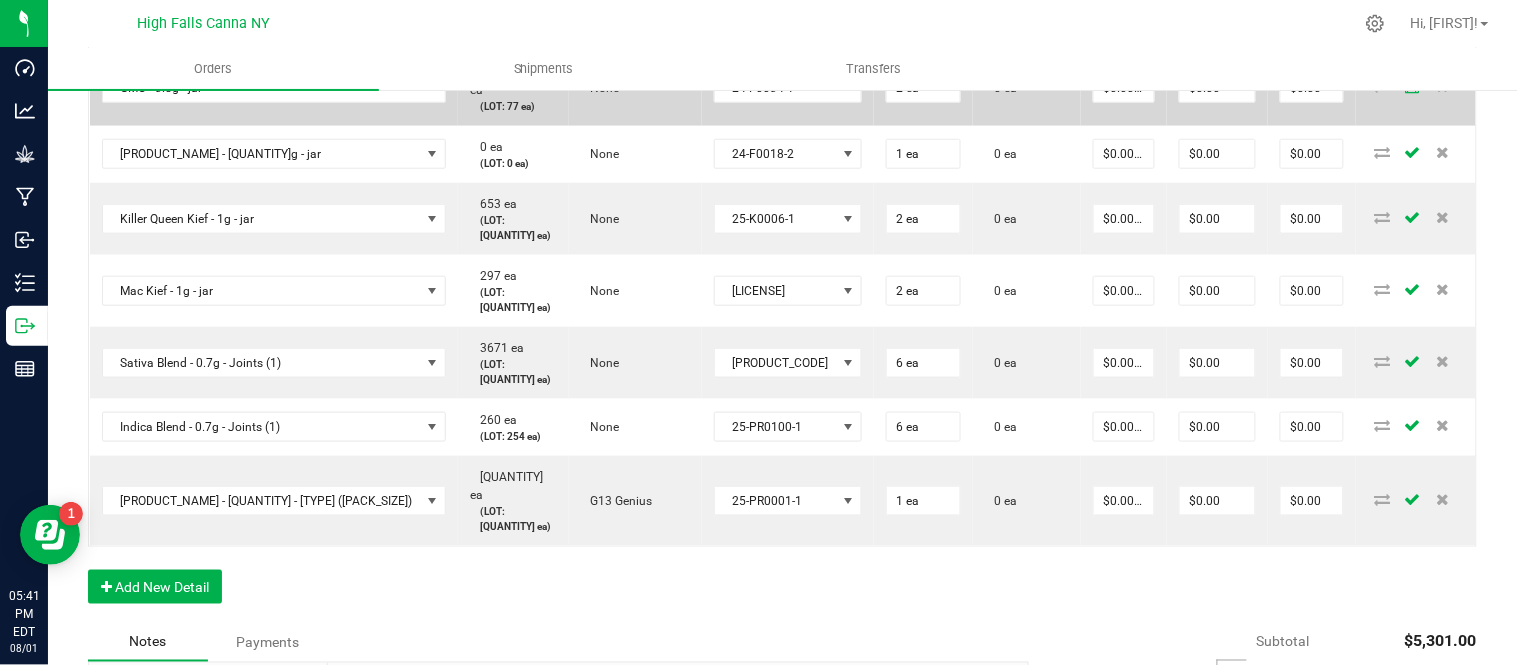 click on "0 ea" at bounding box center (1027, 88) 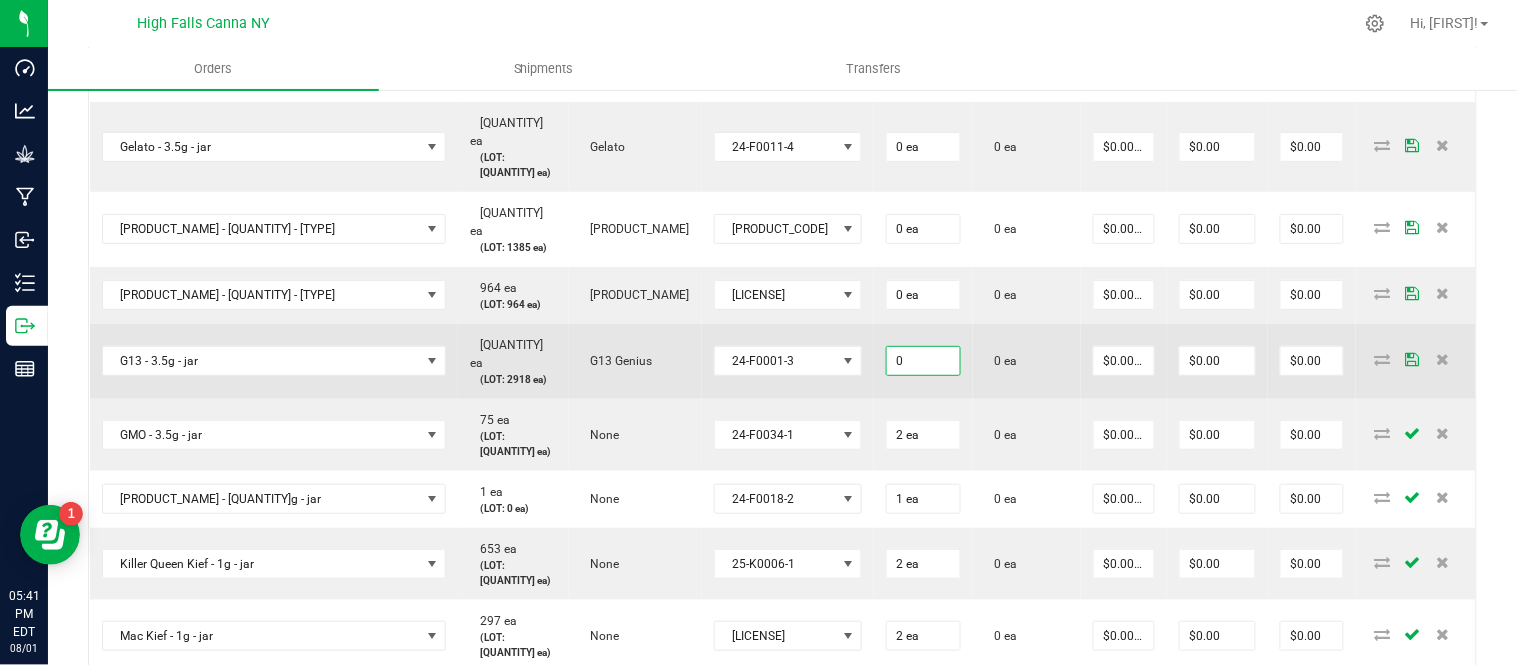 click on "0" at bounding box center [923, 361] 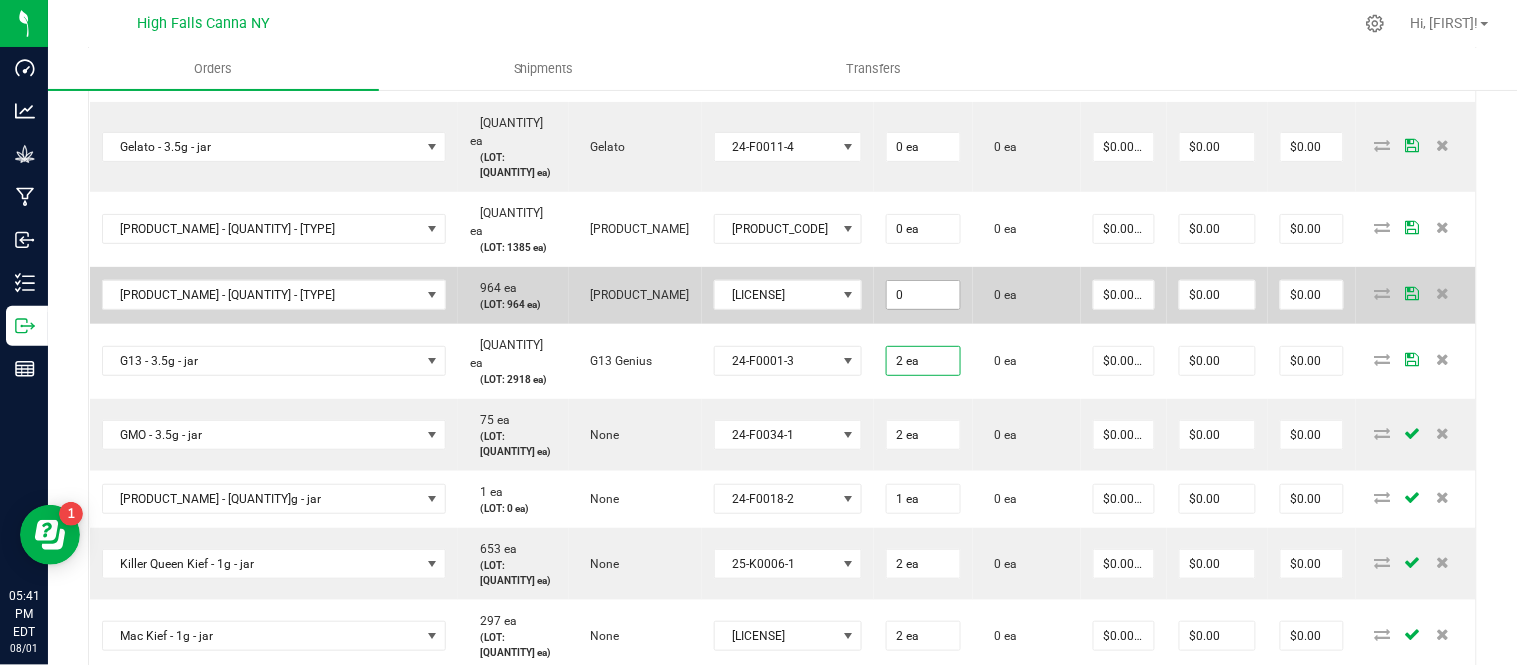 click on "0" at bounding box center (923, 295) 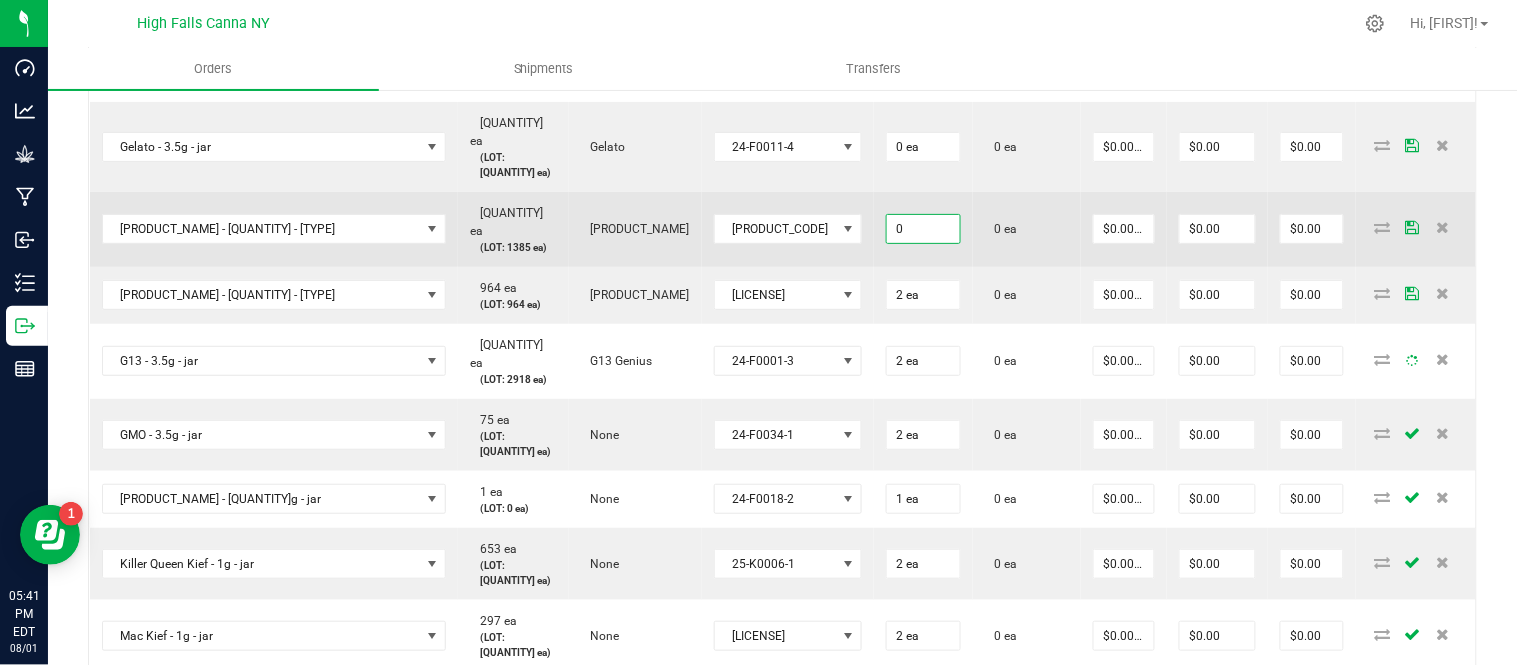 click on "0" at bounding box center (923, 229) 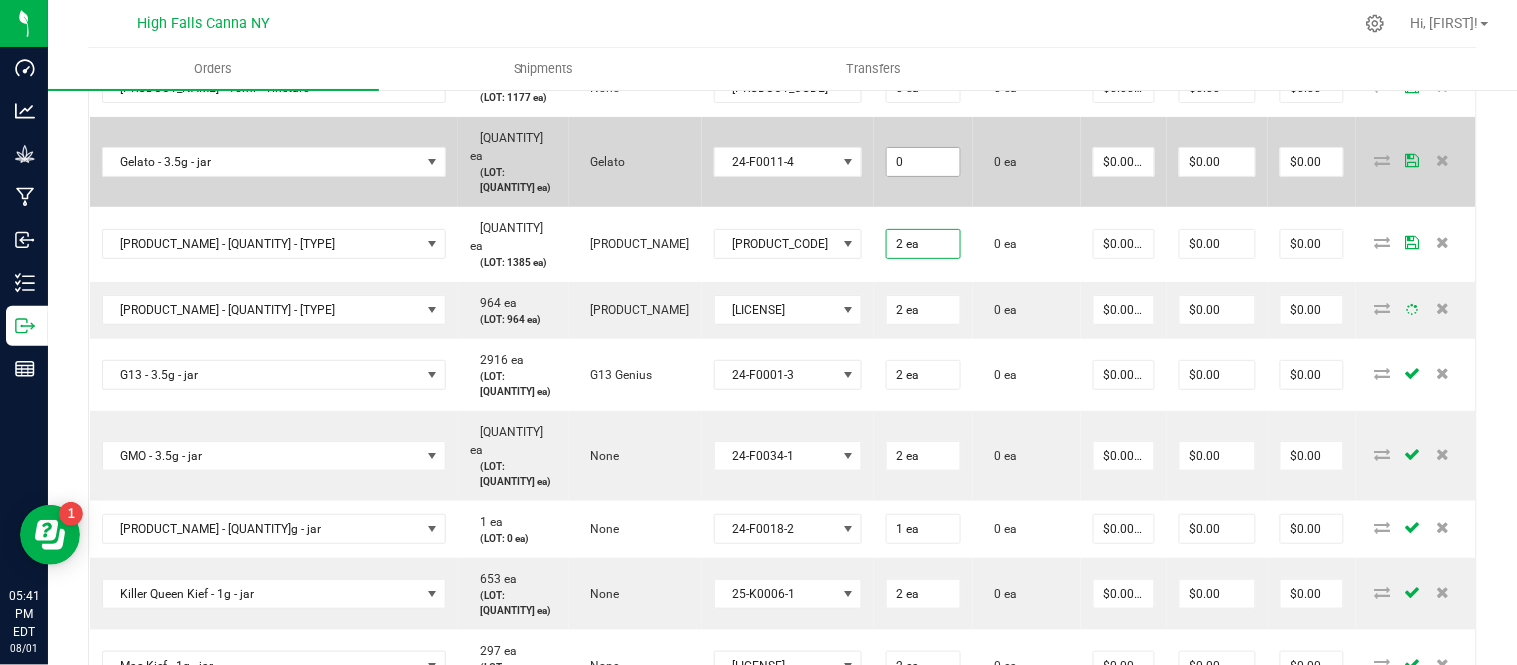 click on "0" at bounding box center (923, 162) 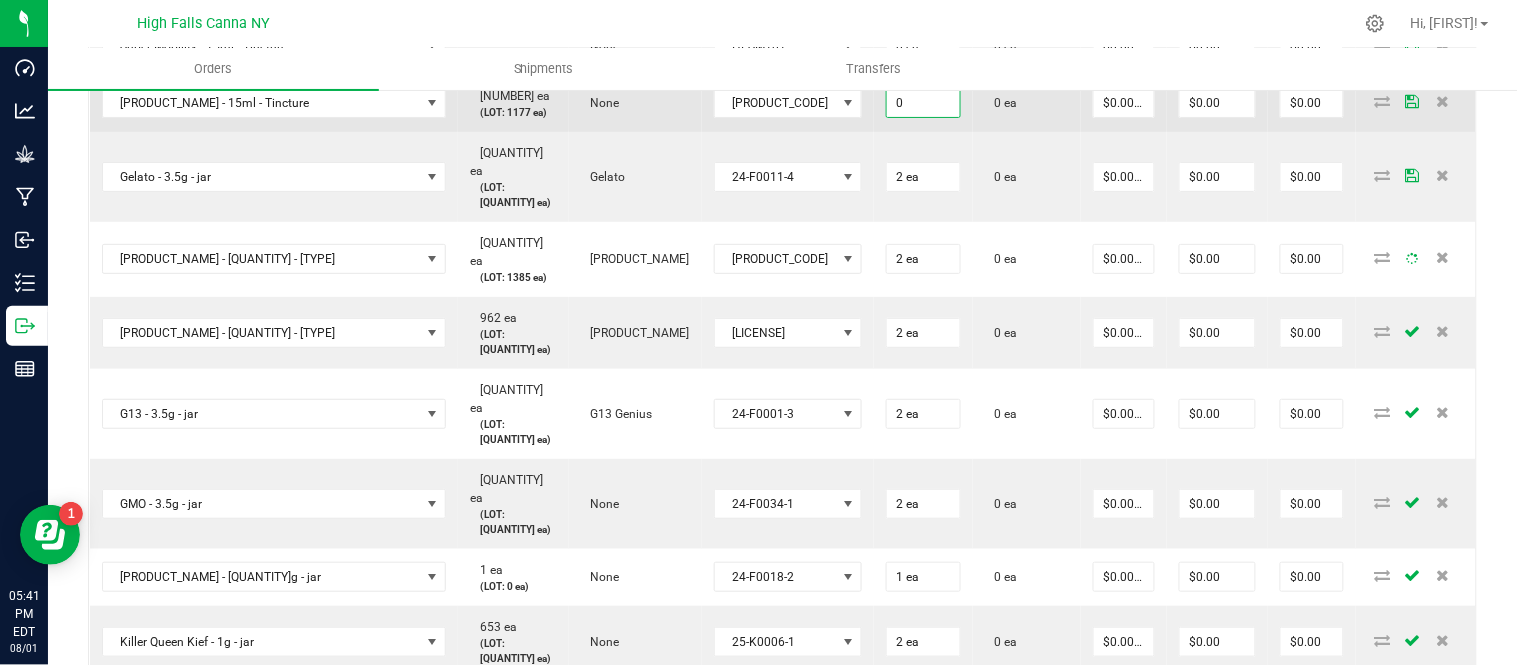 click on "0" at bounding box center [923, 103] 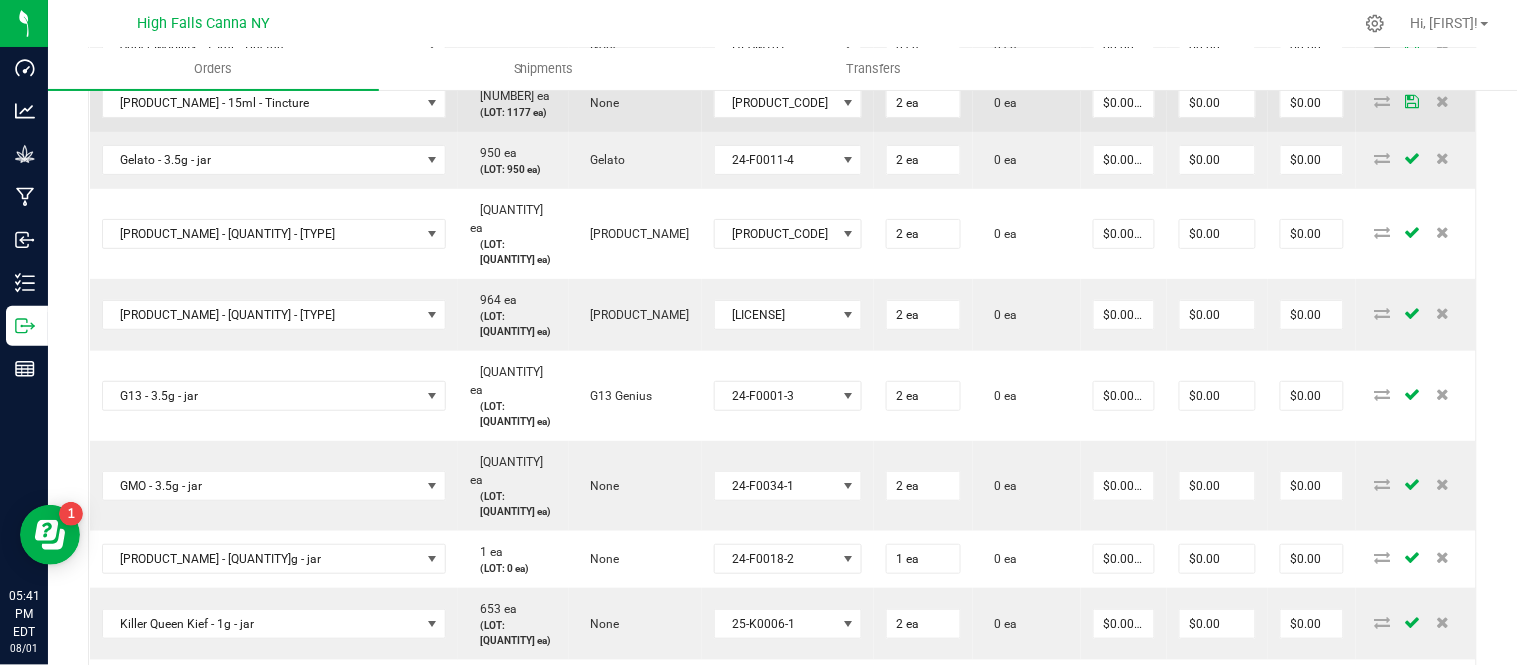 click on "0 ea" at bounding box center (1027, 103) 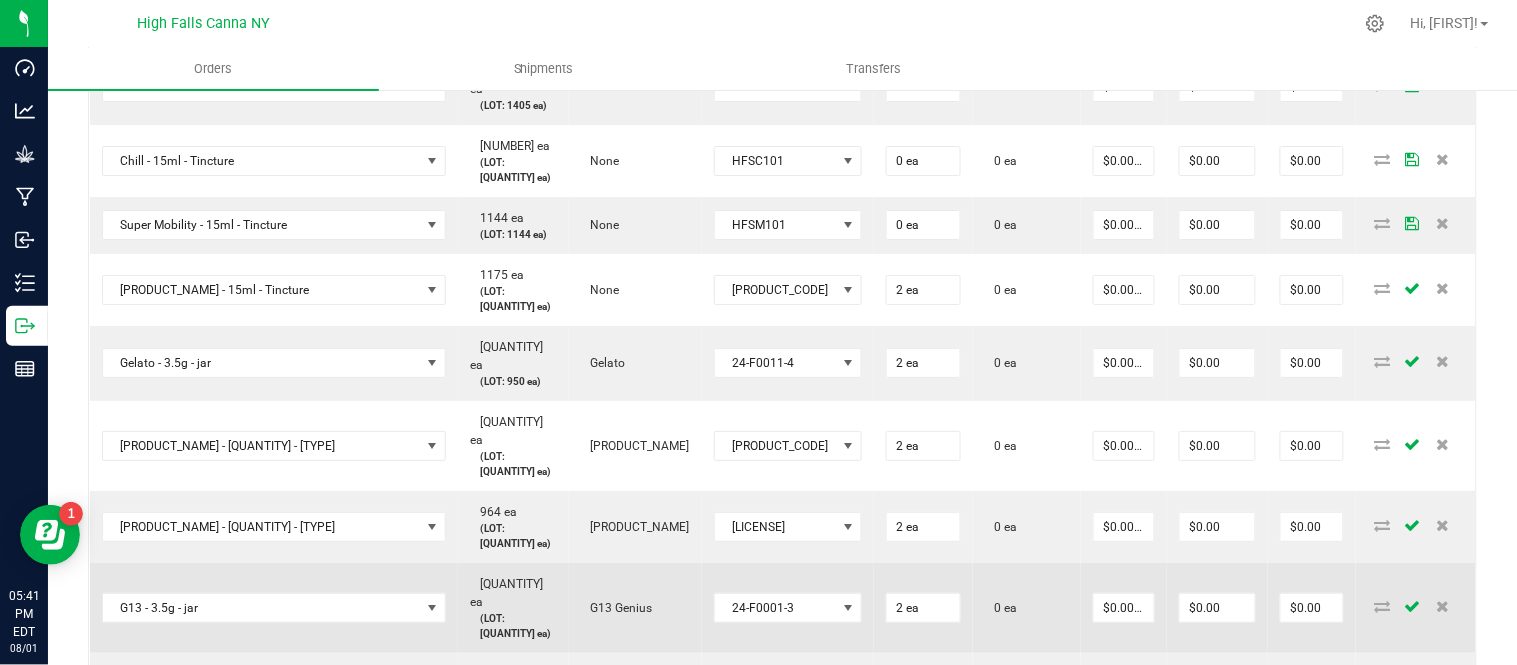 scroll, scrollTop: 1800, scrollLeft: 0, axis: vertical 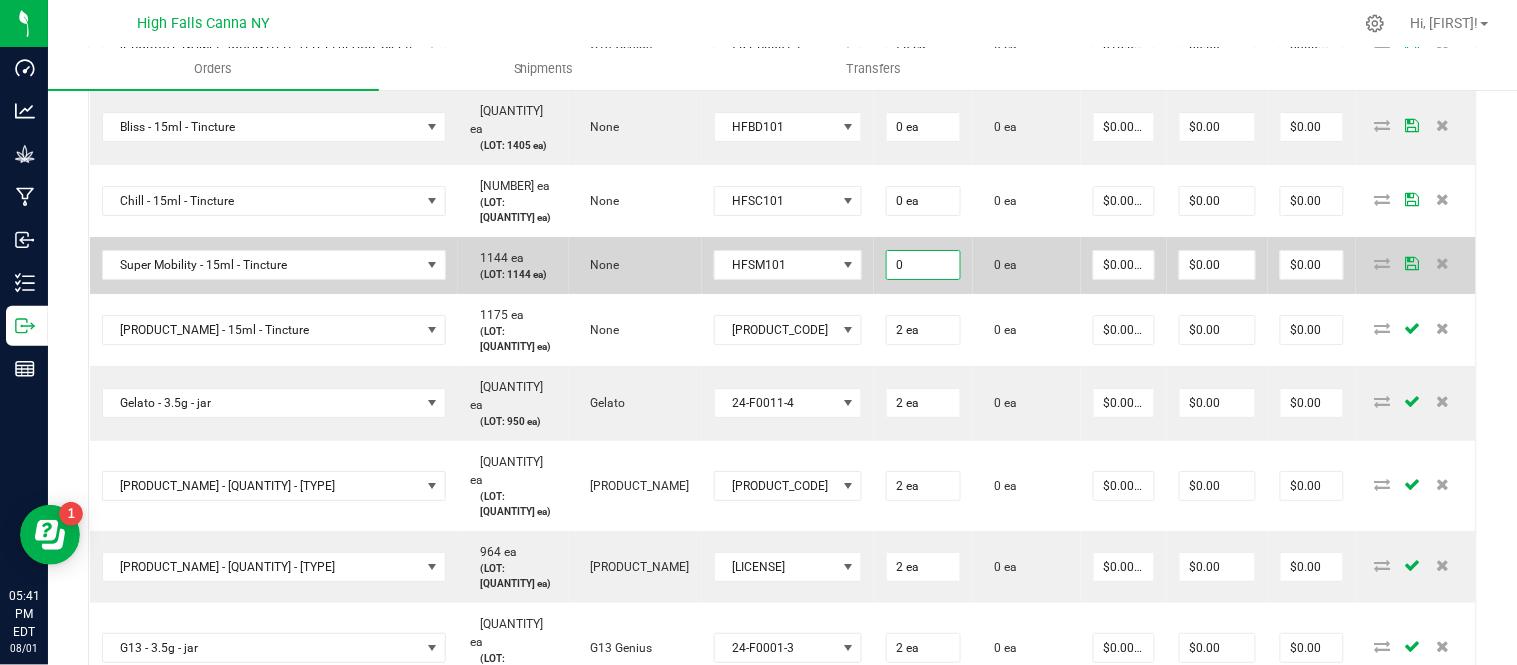 click on "0" at bounding box center (923, 265) 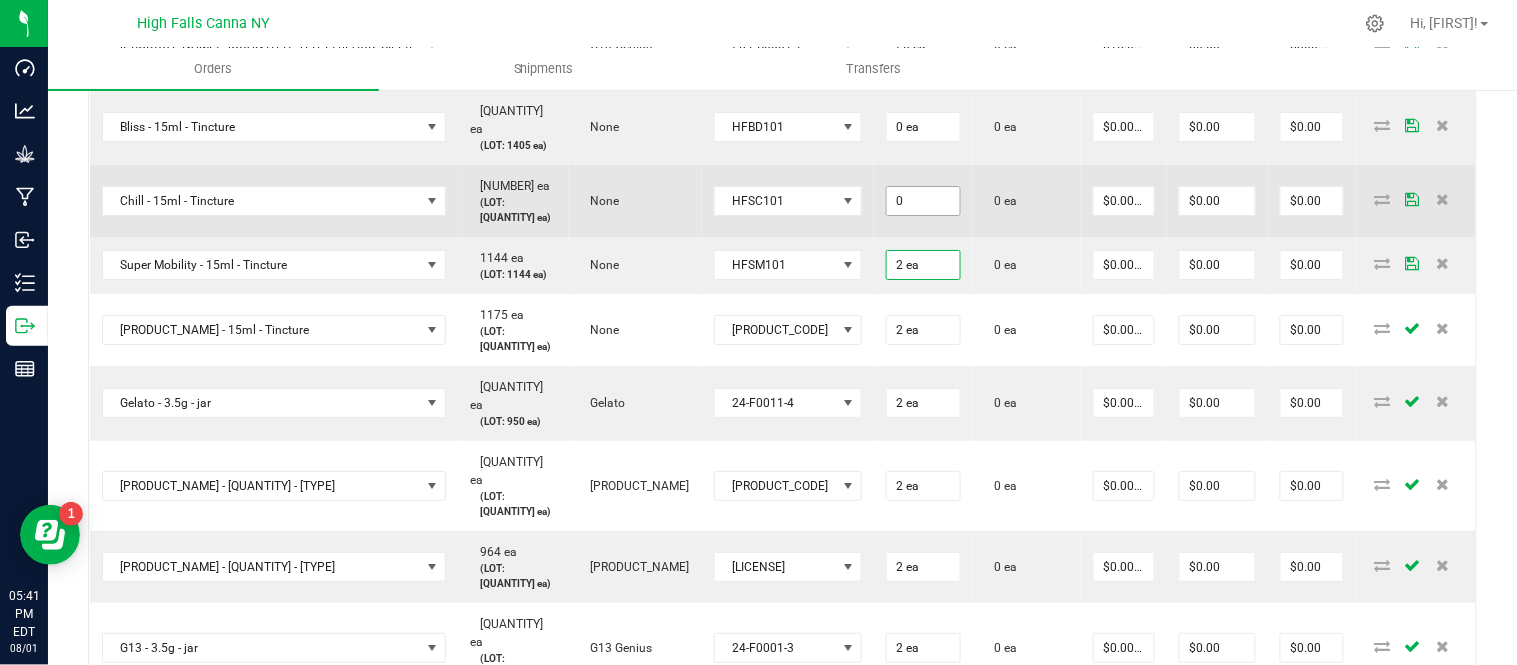 click on "0" at bounding box center [923, 201] 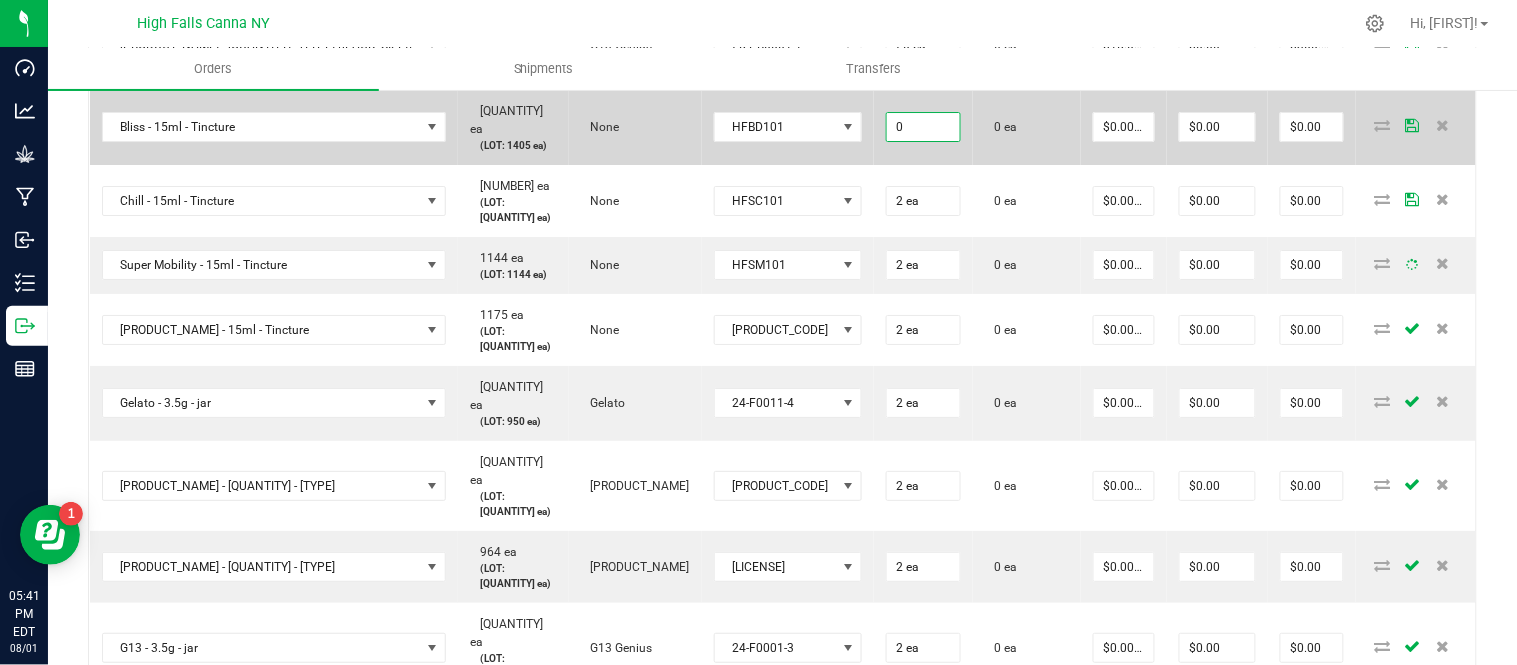 click on "0" at bounding box center [923, 127] 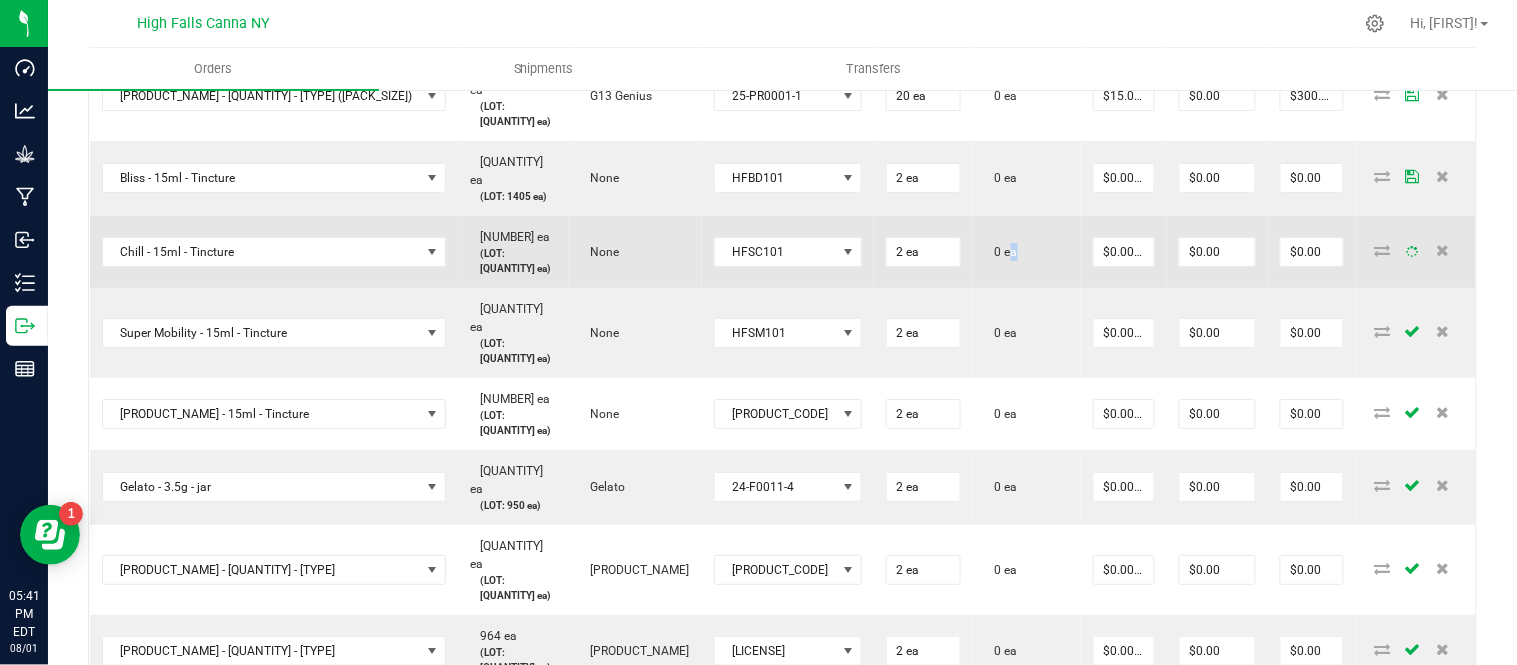 click on "0 ea" at bounding box center (1001, 252) 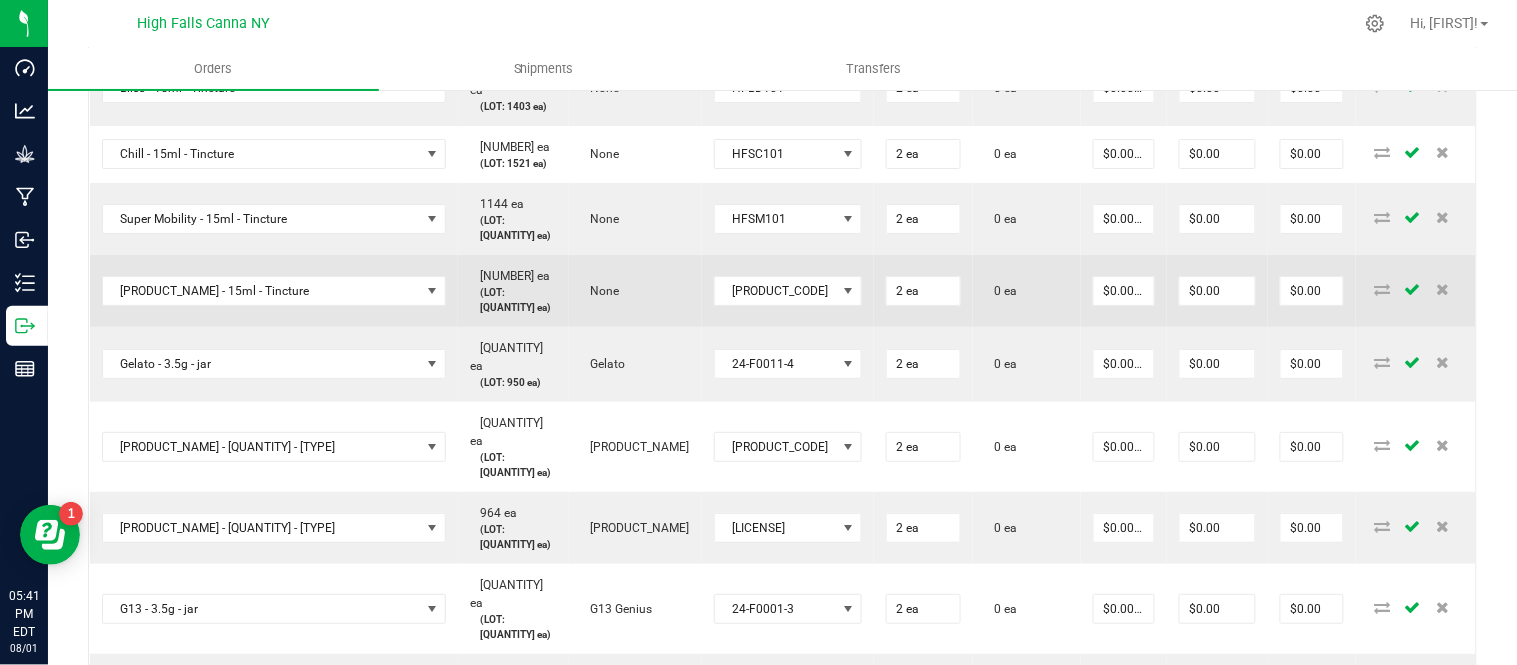 scroll, scrollTop: 1911, scrollLeft: 0, axis: vertical 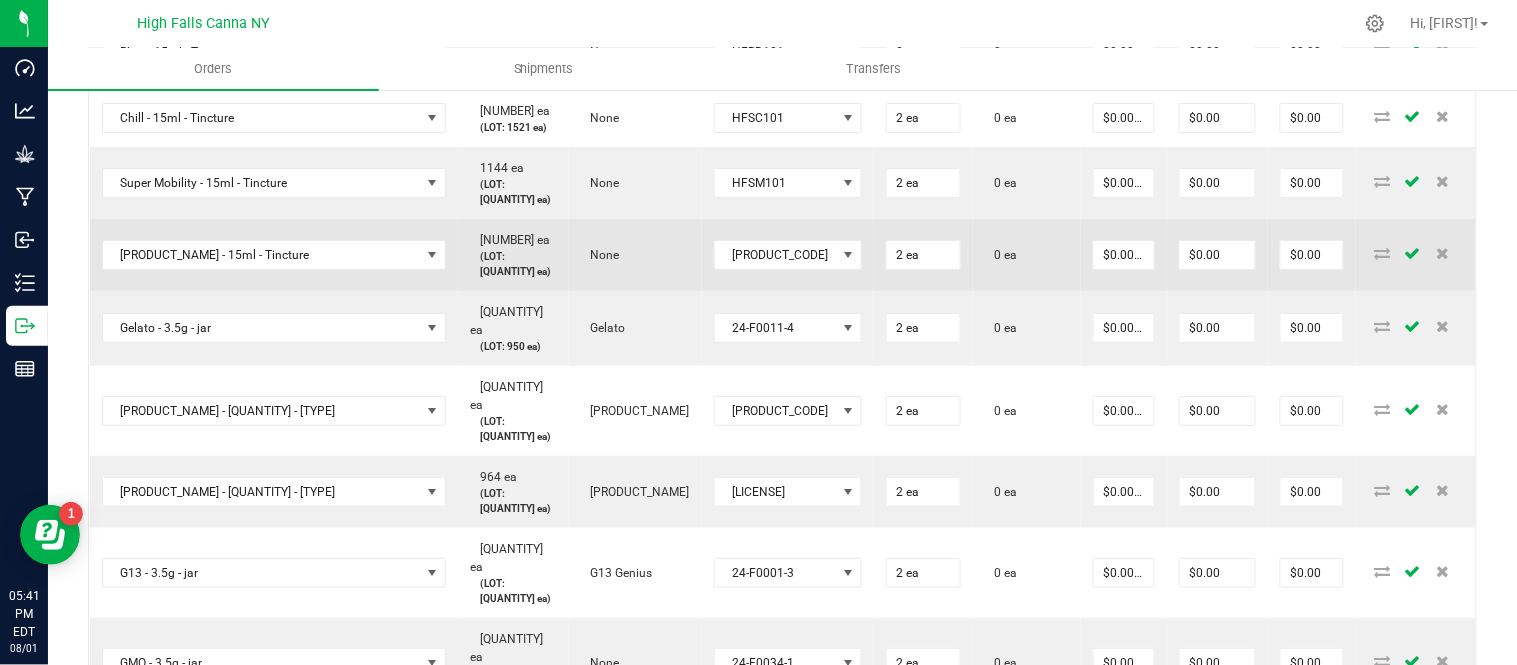 click on "0 ea" at bounding box center (1027, 255) 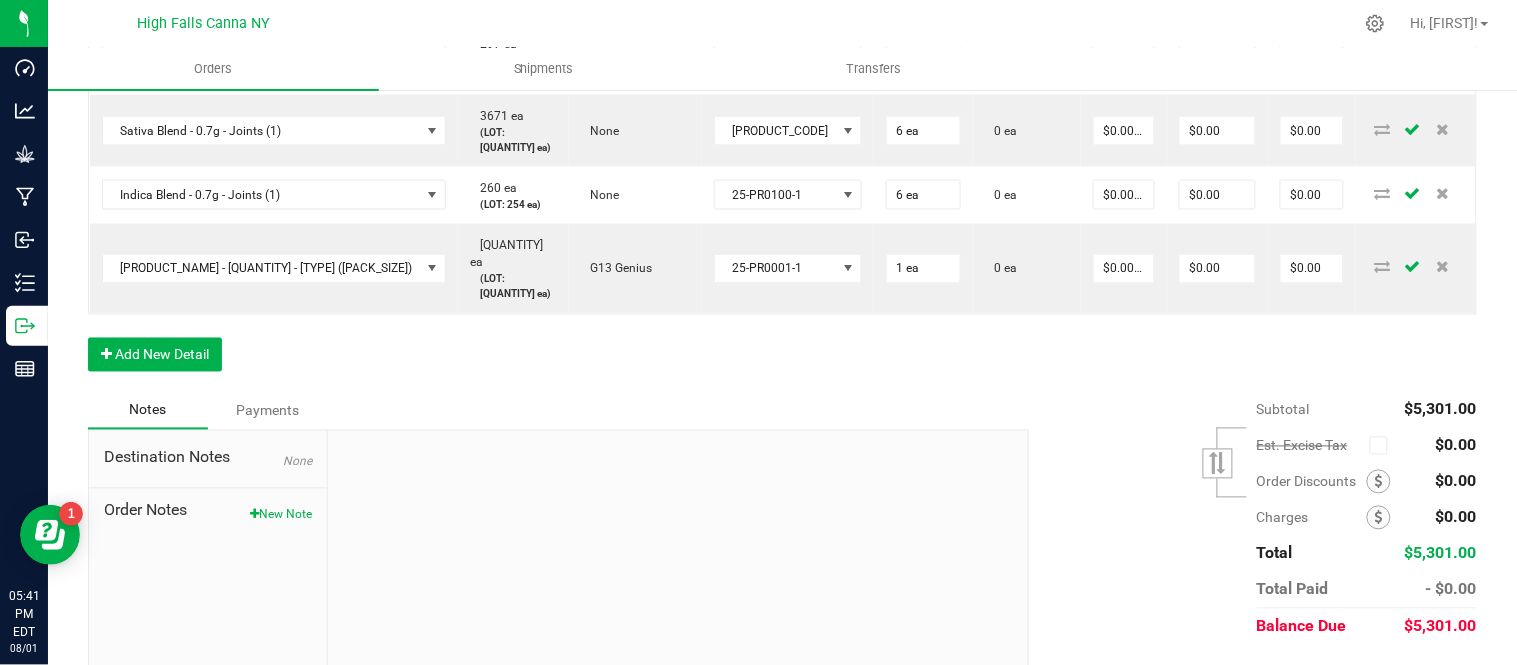 scroll, scrollTop: 2732, scrollLeft: 0, axis: vertical 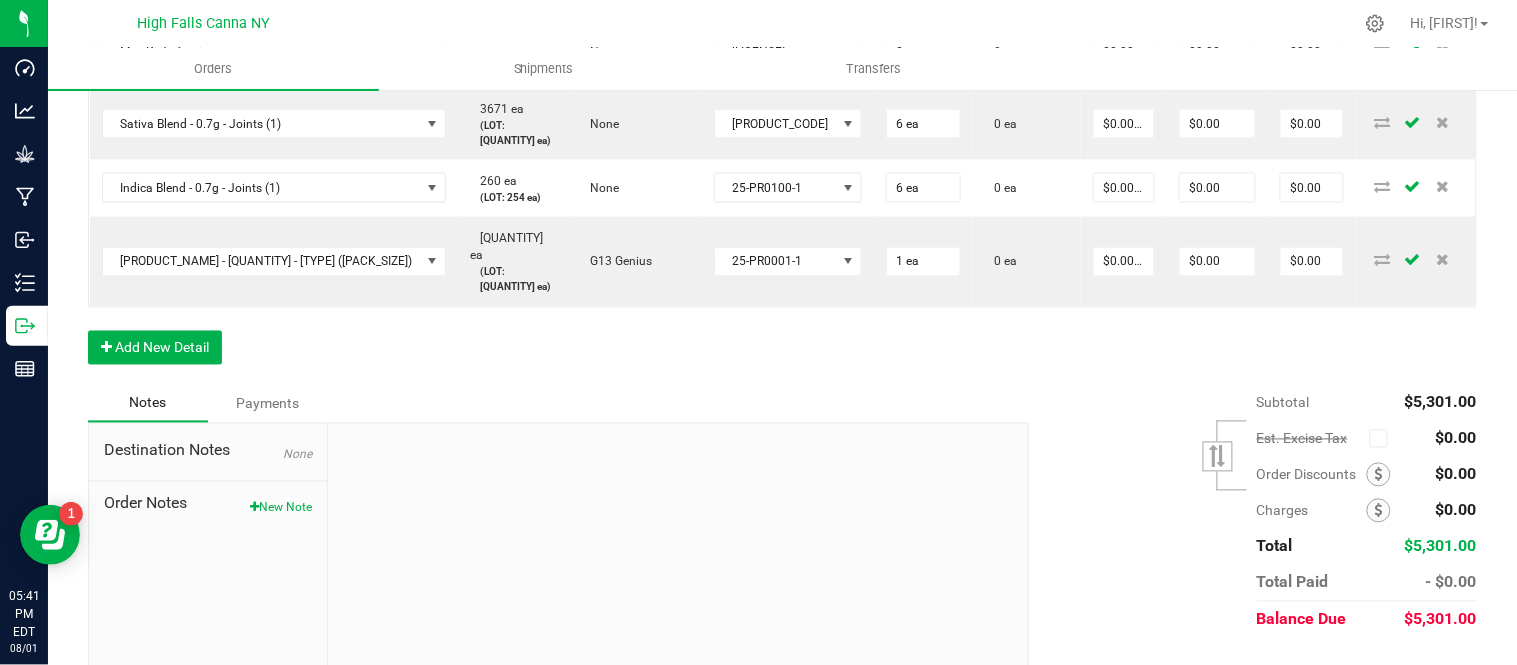 click on "Notes
Payments" at bounding box center [551, 404] 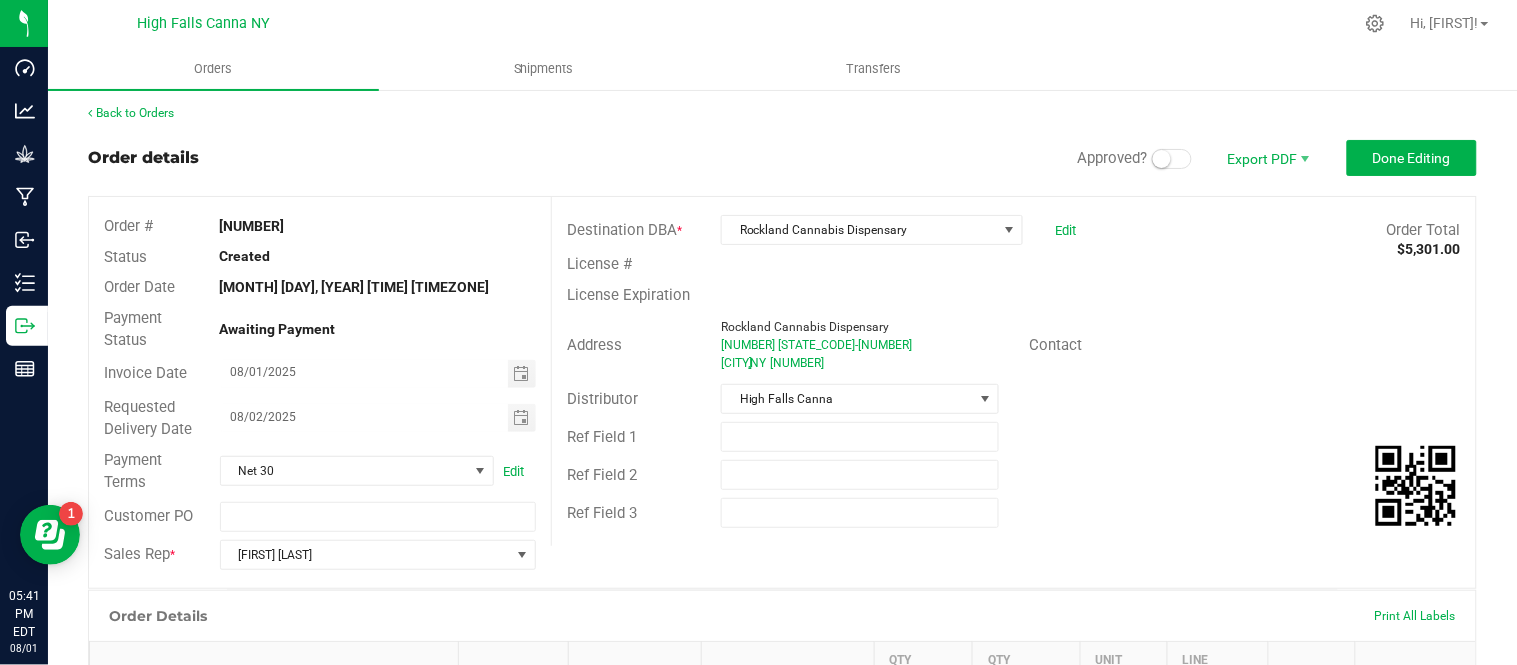 scroll, scrollTop: 0, scrollLeft: 0, axis: both 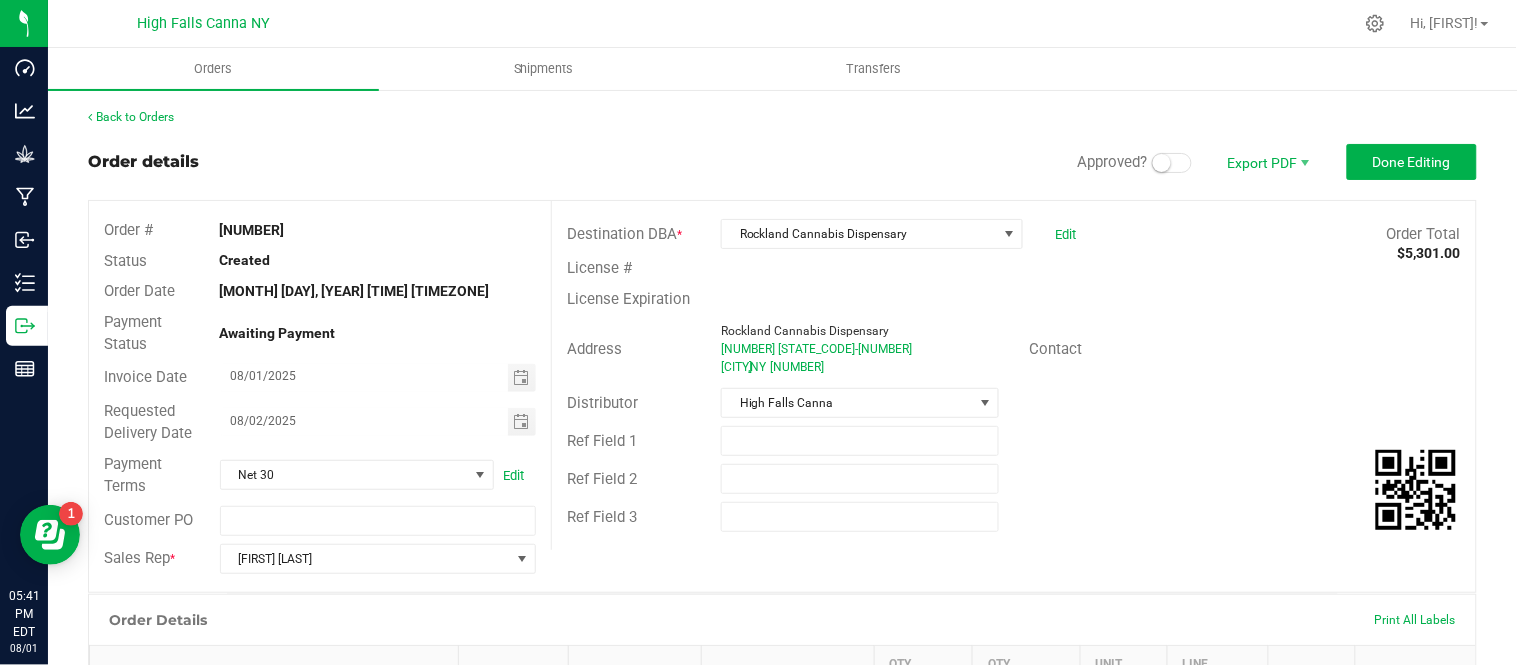 click at bounding box center [1162, 163] 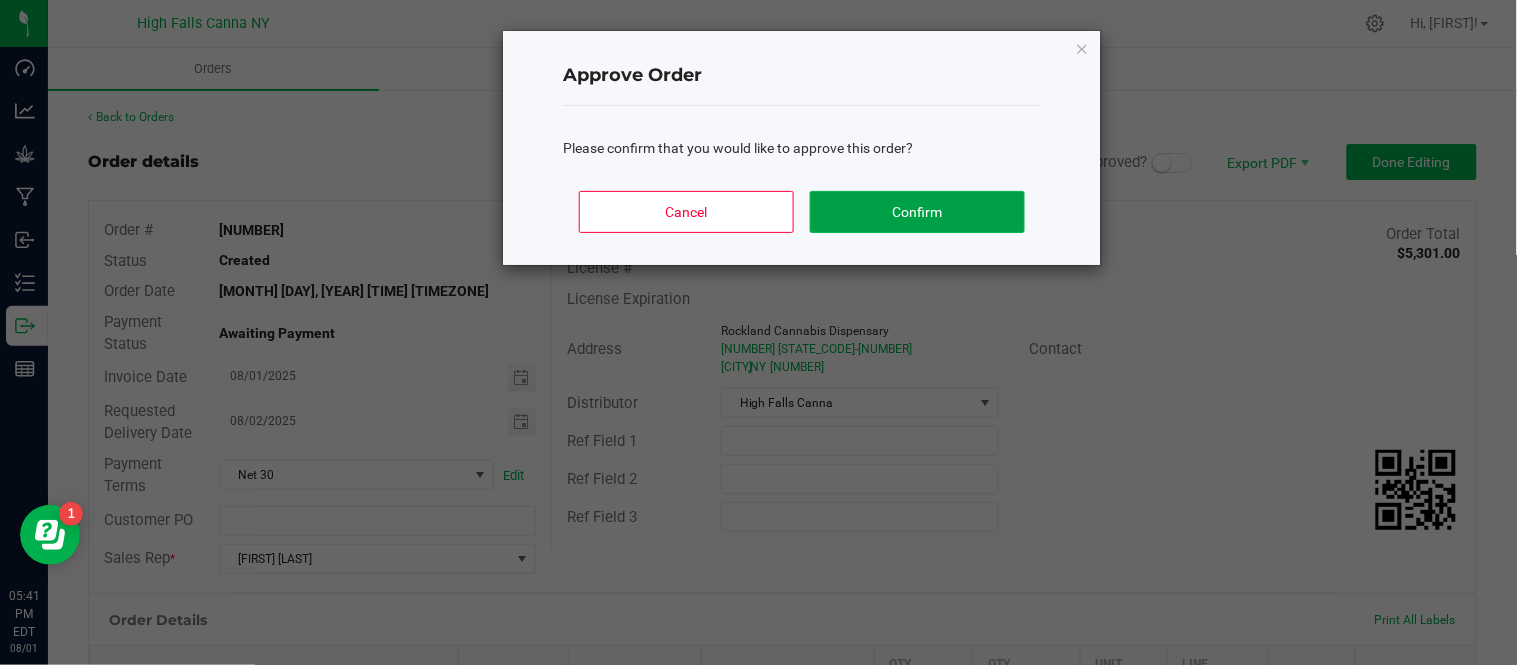click on "Confirm" 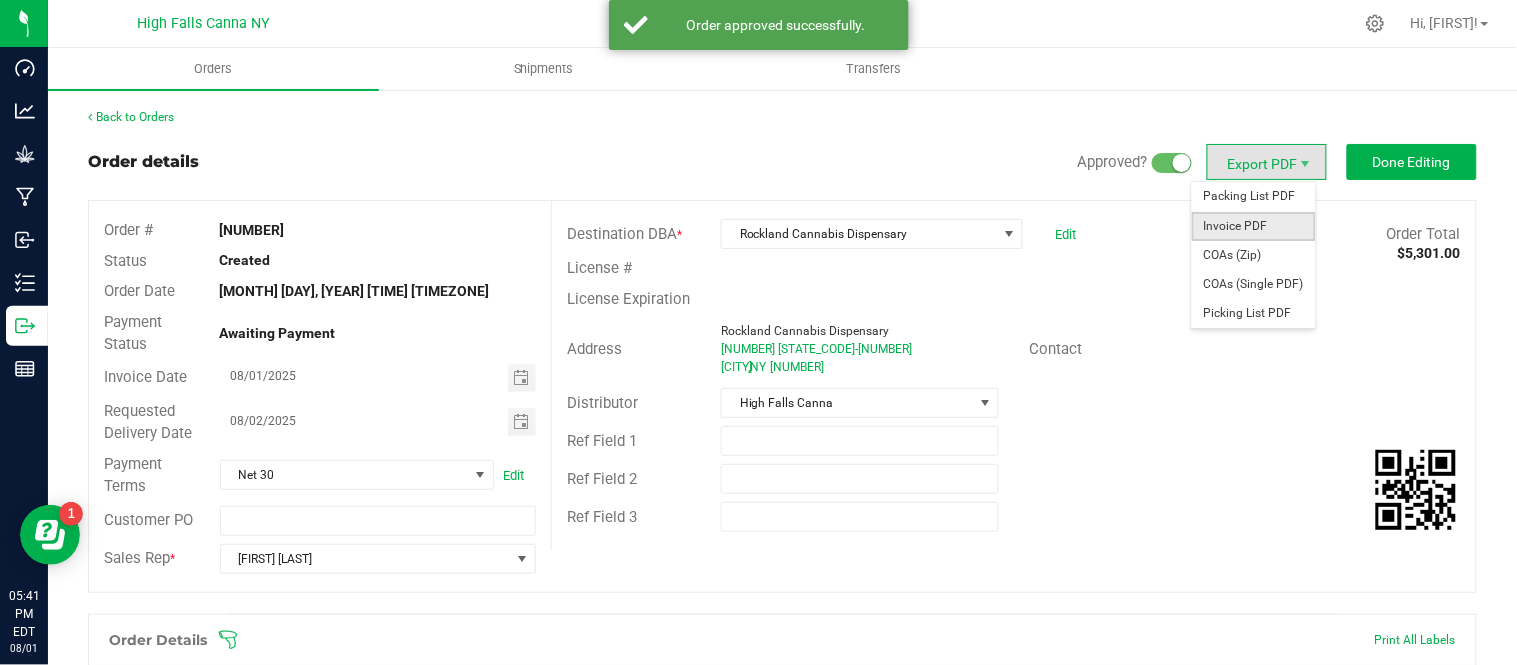 click on "Invoice PDF" at bounding box center [1254, 226] 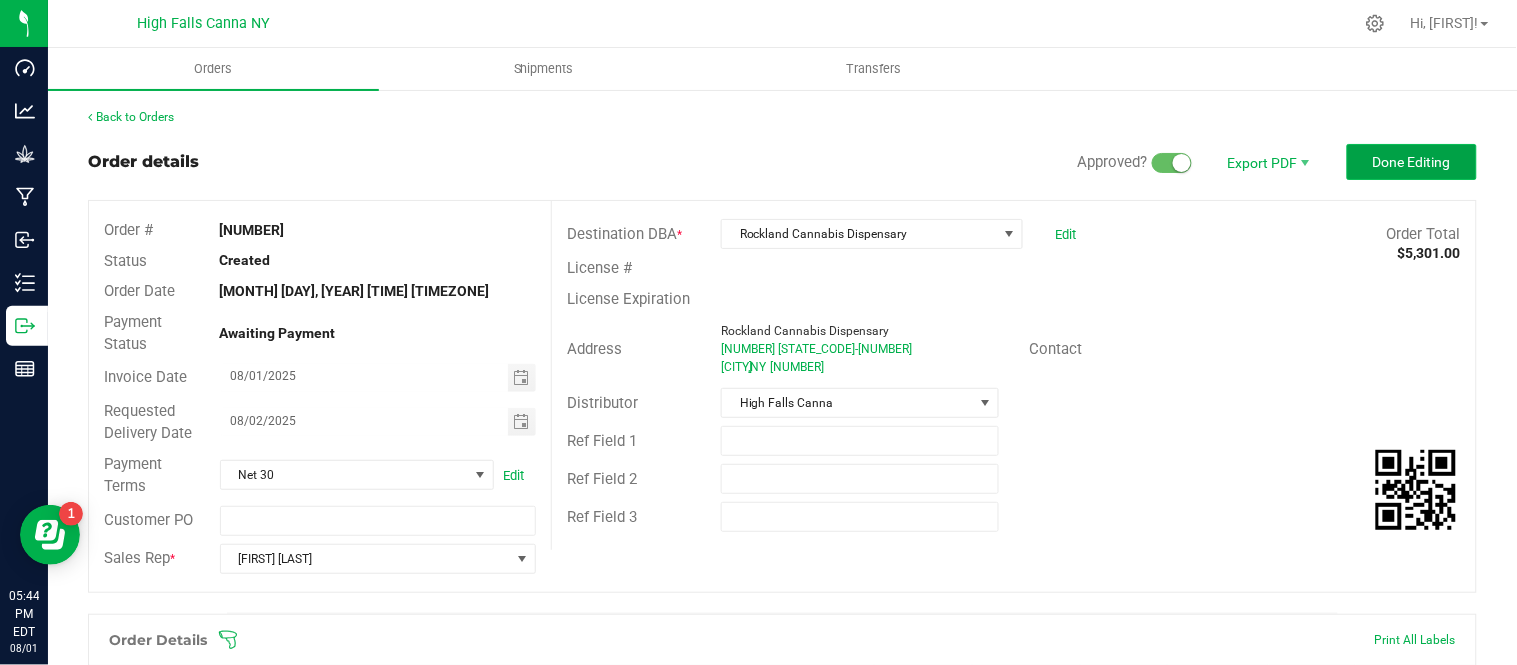 click on "Done Editing" at bounding box center (1412, 162) 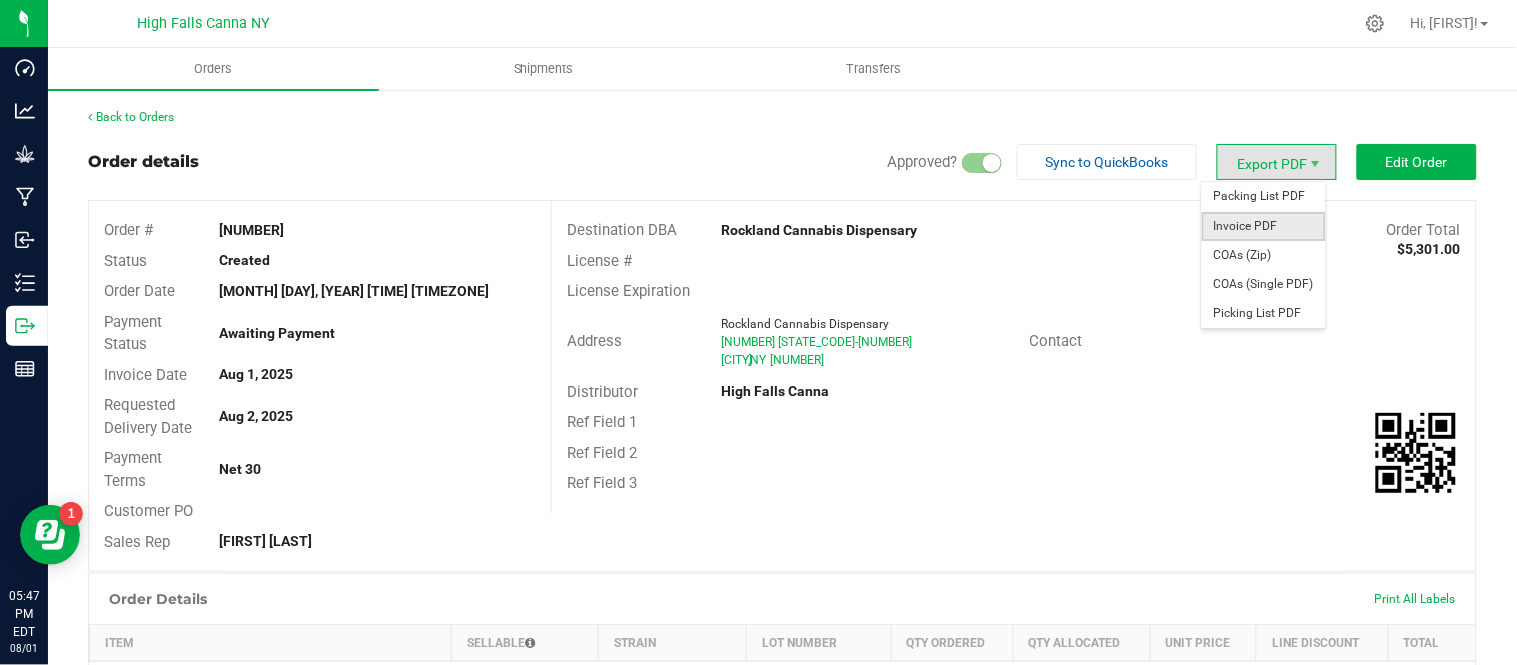 click on "Invoice PDF" at bounding box center (1264, 226) 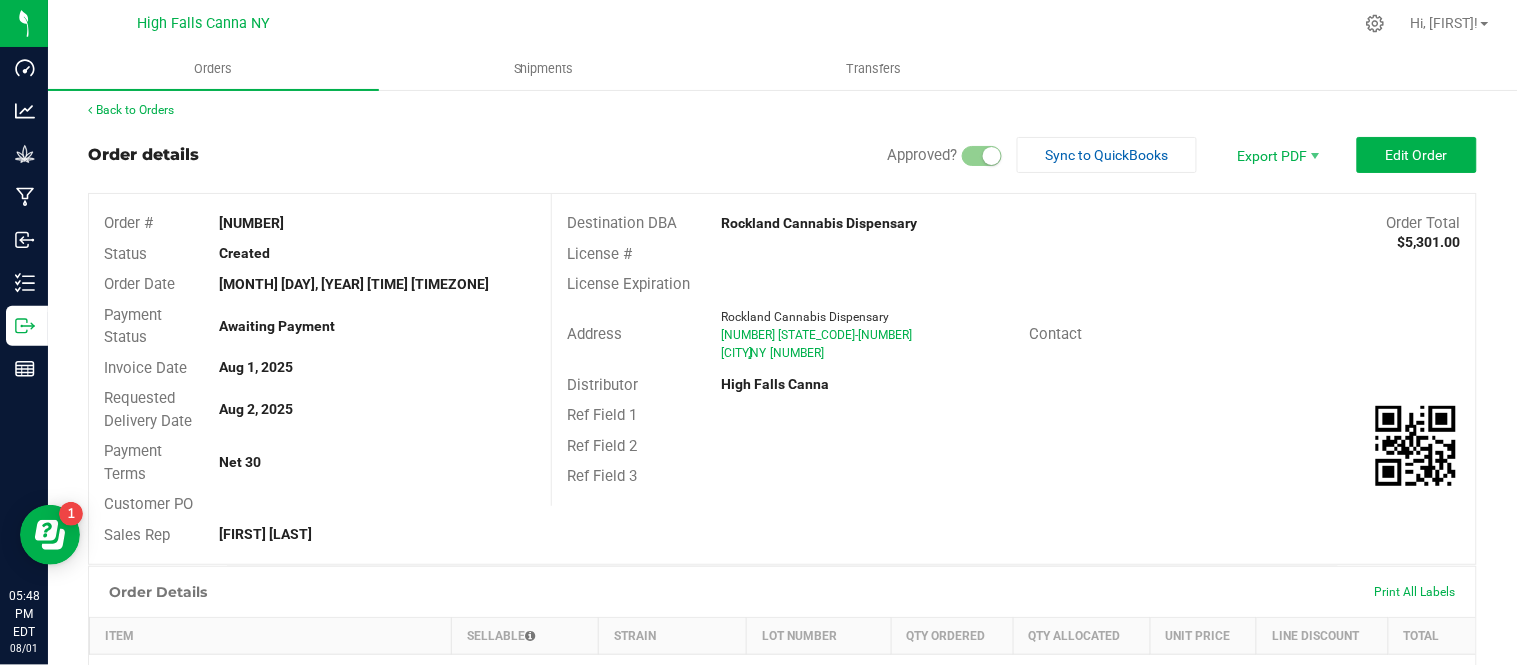 scroll, scrollTop: 0, scrollLeft: 0, axis: both 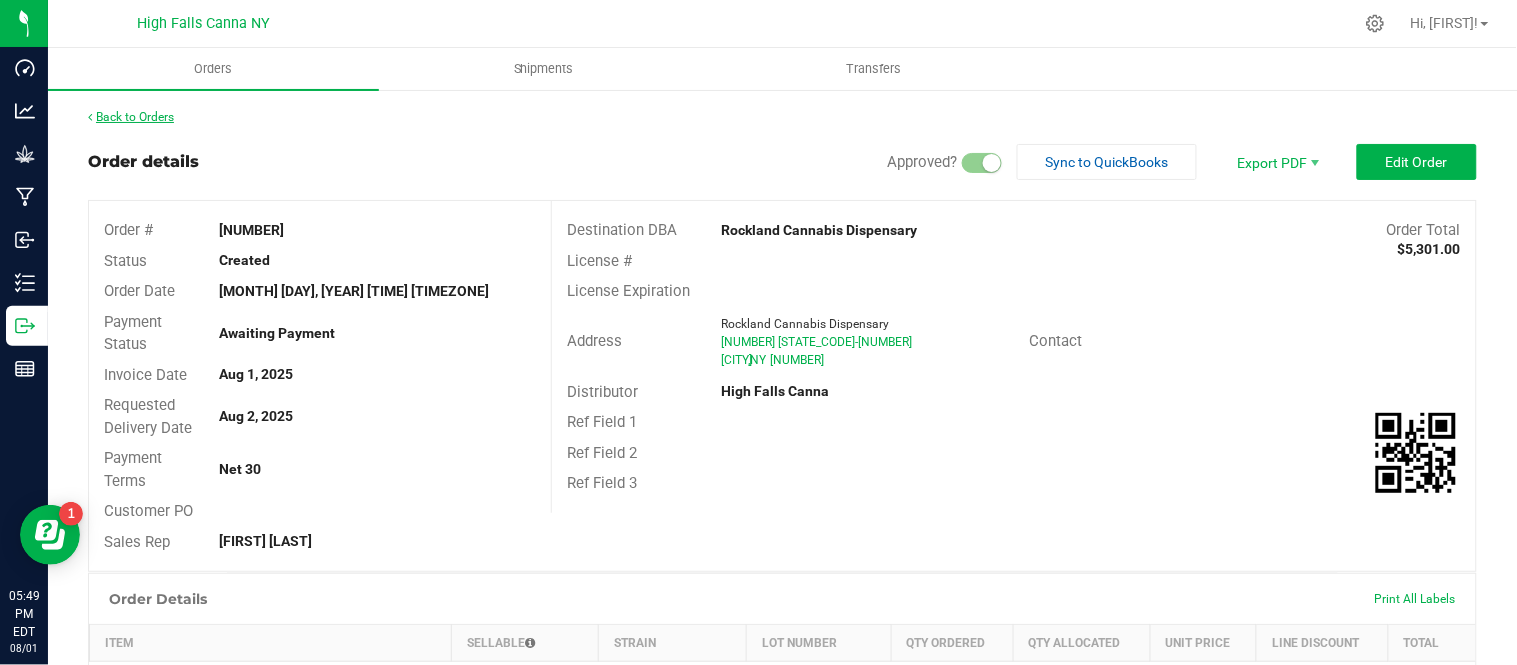 click on "Back to Orders" at bounding box center [131, 117] 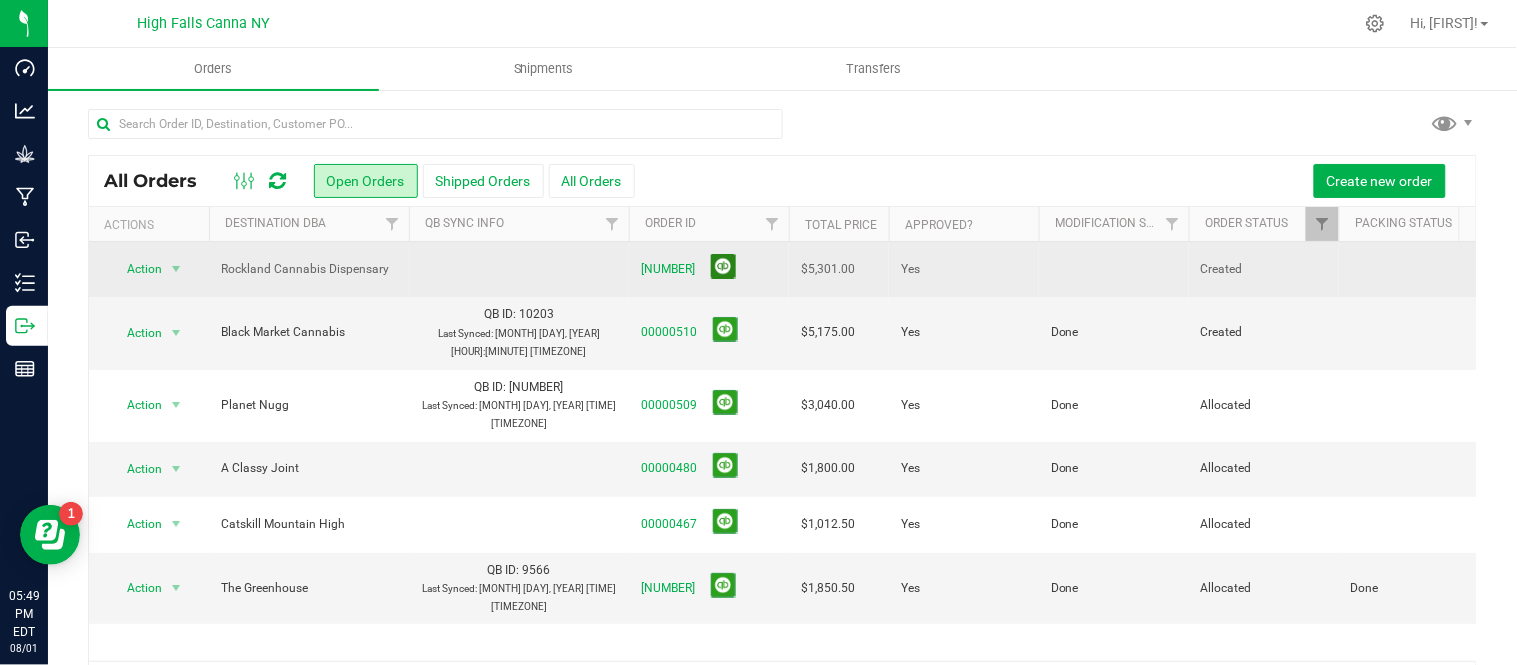 click at bounding box center [723, 266] 